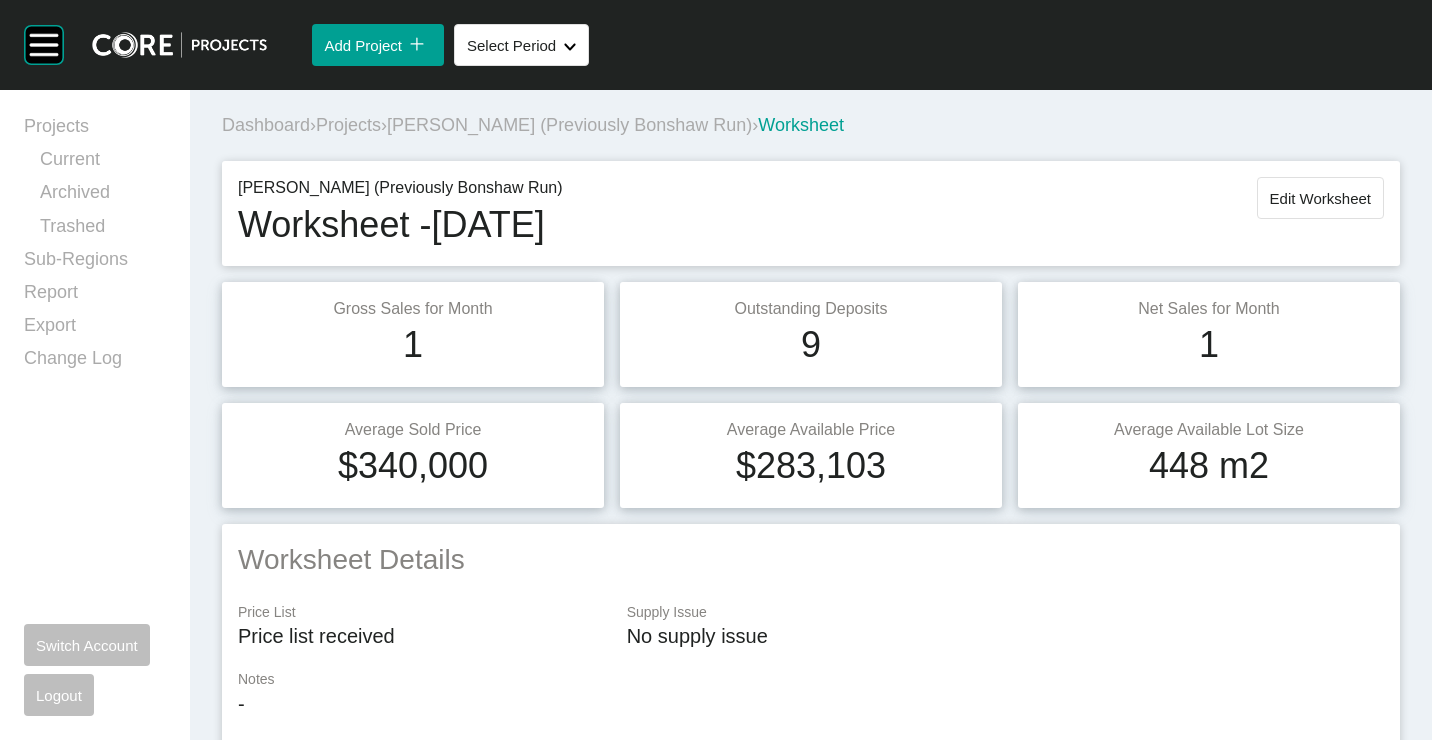 scroll, scrollTop: 0, scrollLeft: 0, axis: both 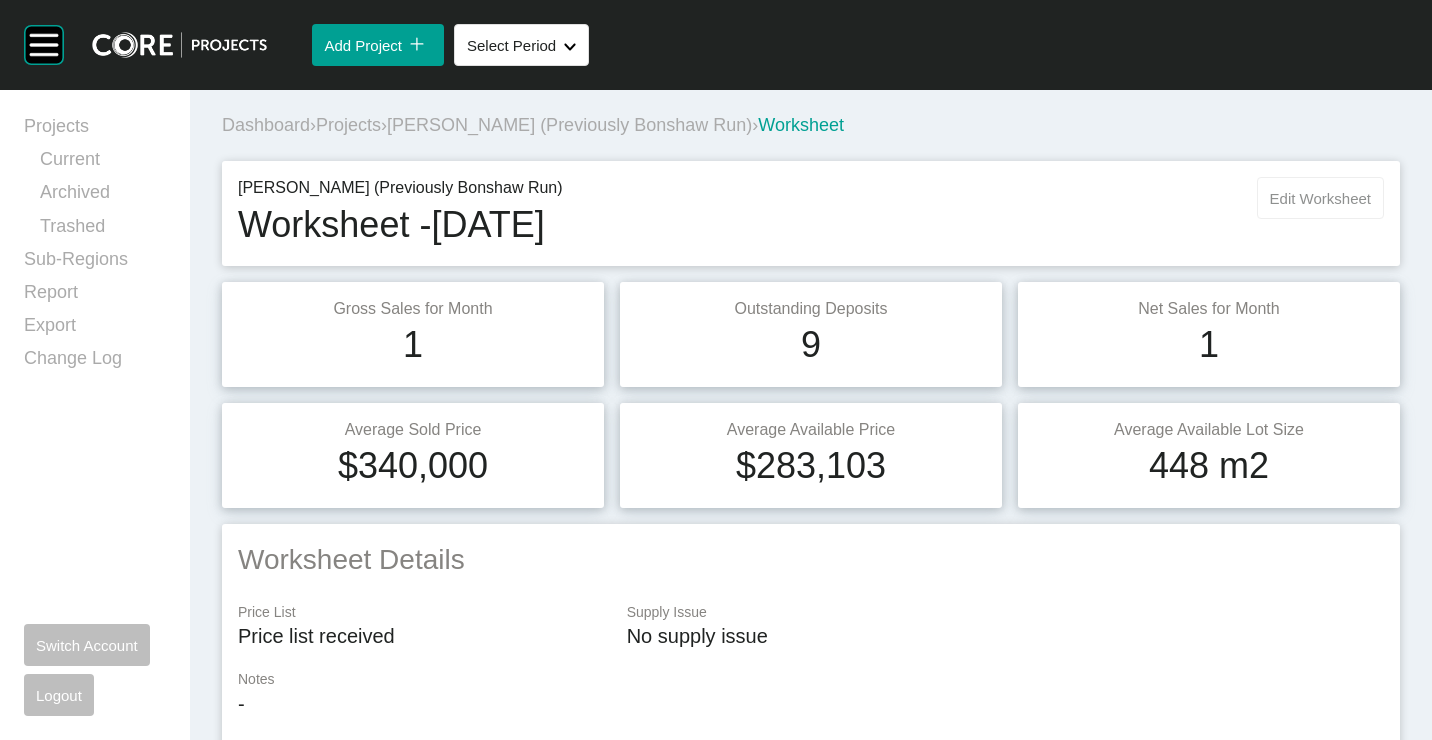 click on "Edit Worksheet" at bounding box center [1320, 198] 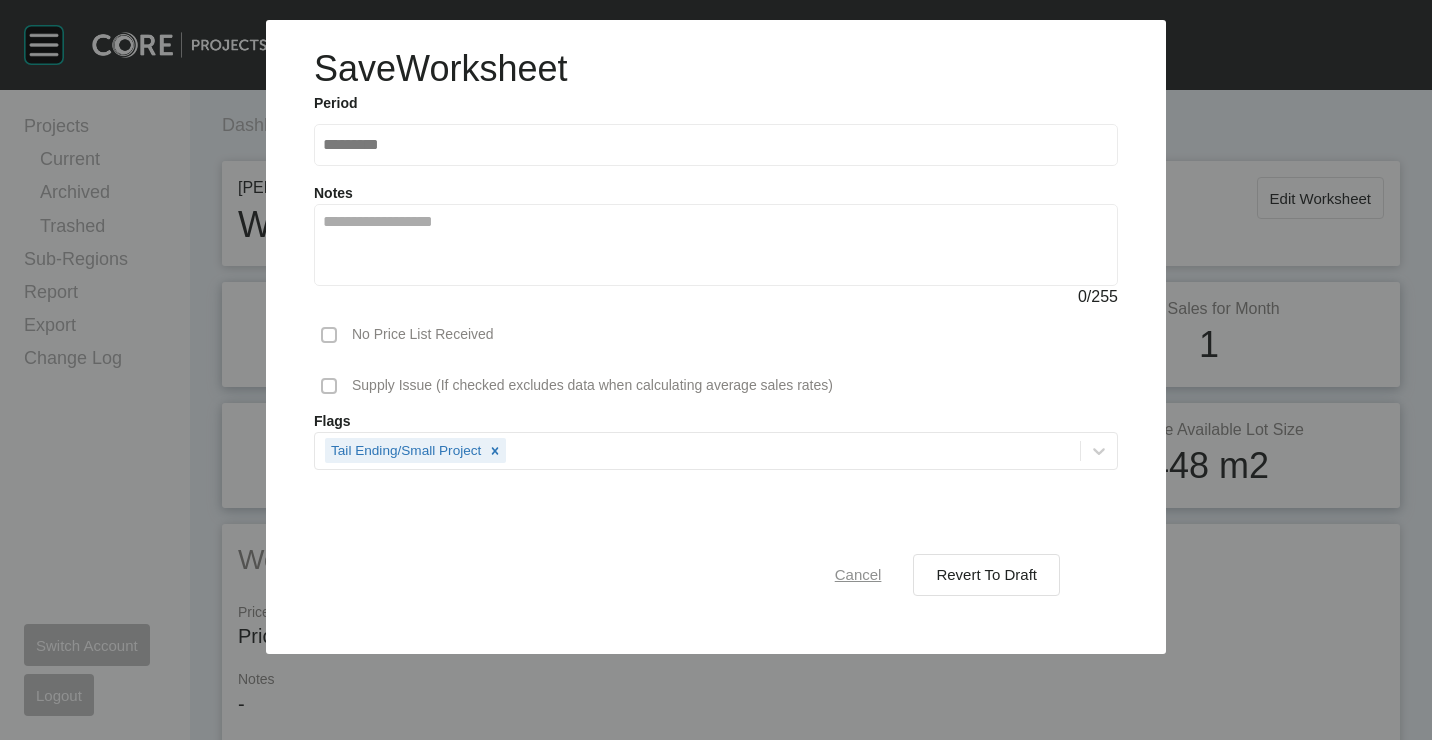 click on "Cancel" at bounding box center (858, 574) 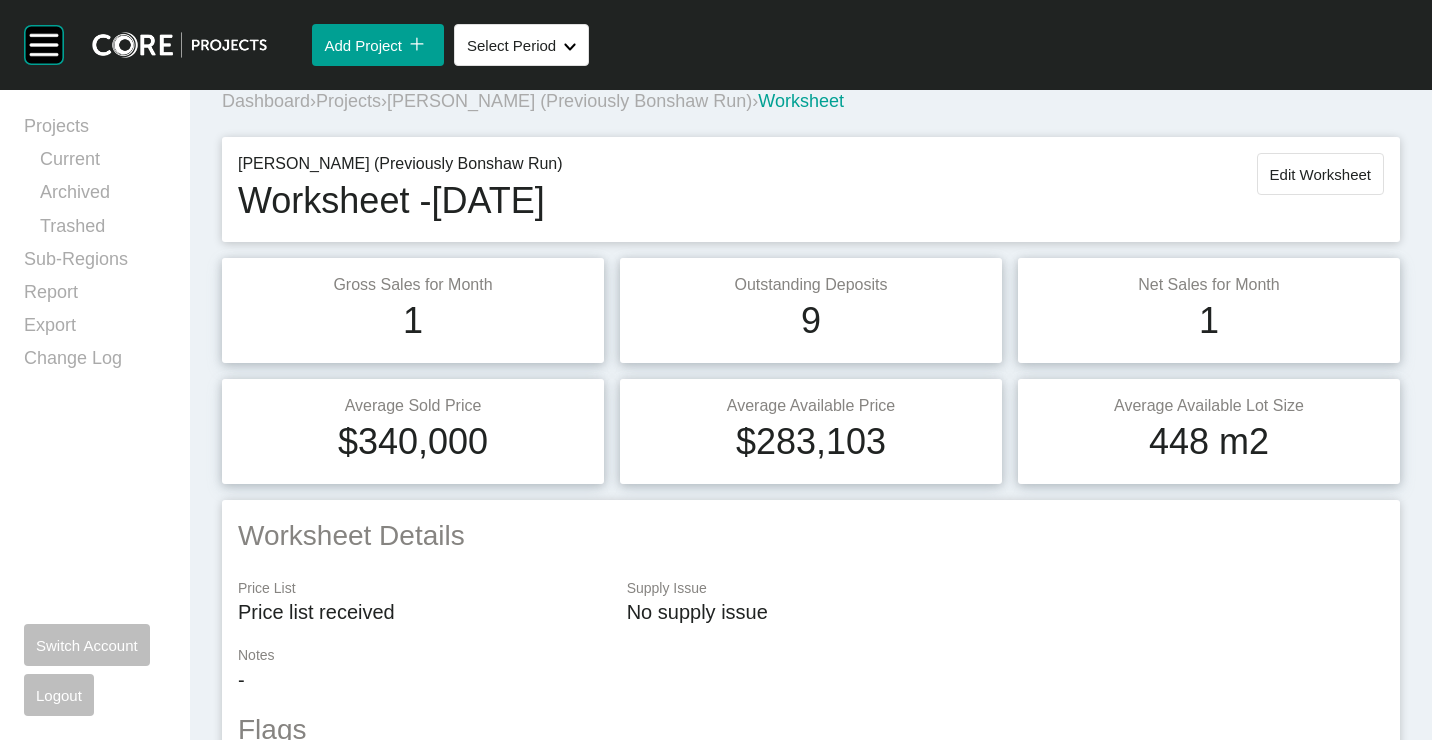 scroll, scrollTop: 0, scrollLeft: 0, axis: both 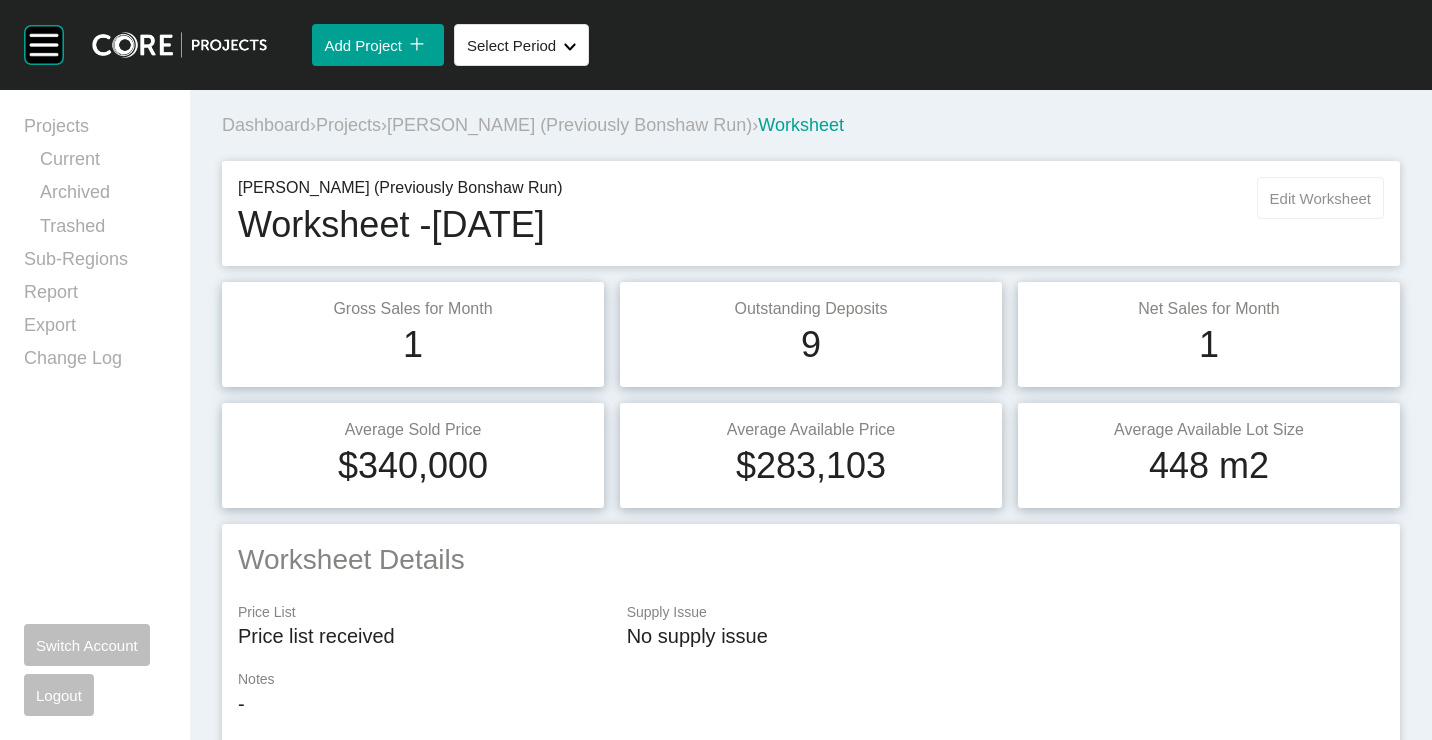 click on "Edit Worksheet" at bounding box center (1320, 198) 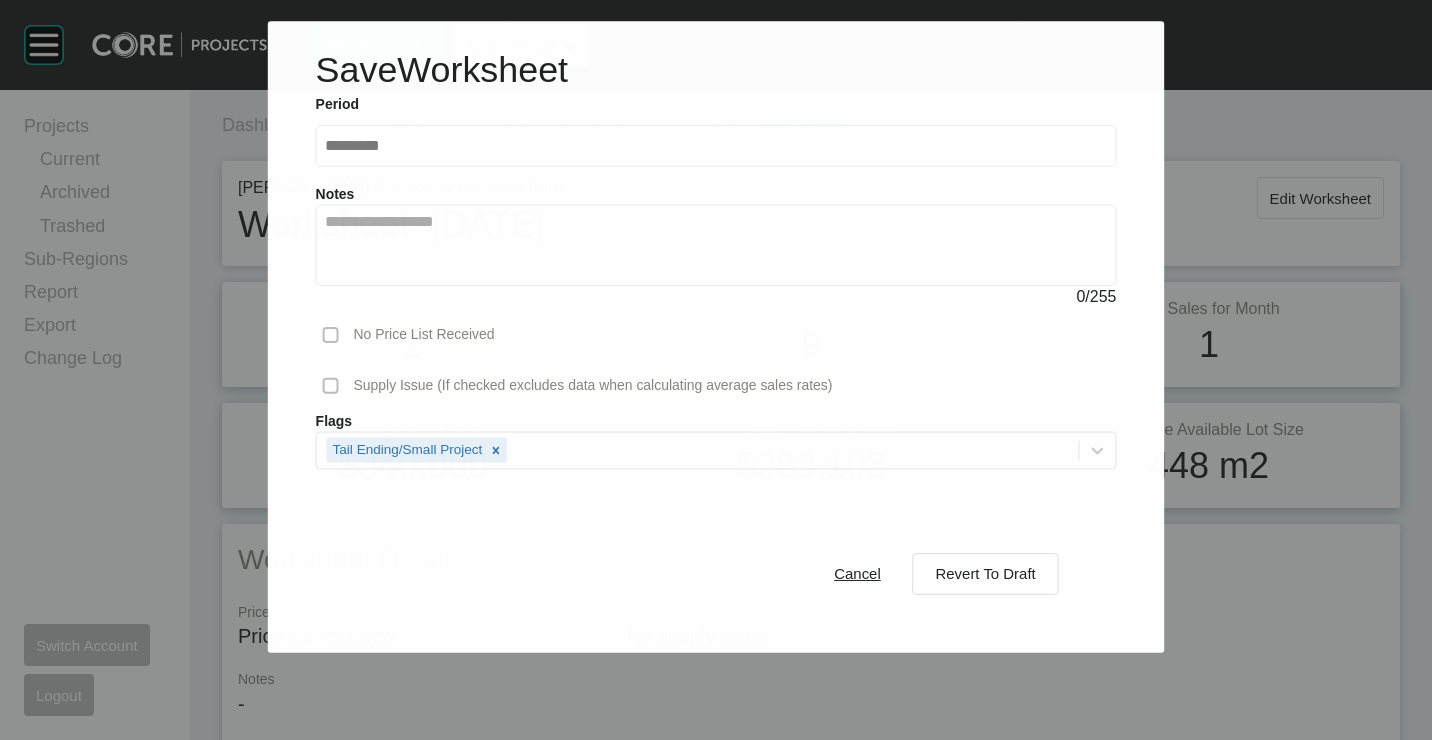 drag, startPoint x: 833, startPoint y: 589, endPoint x: 837, endPoint y: 577, distance: 12.649111 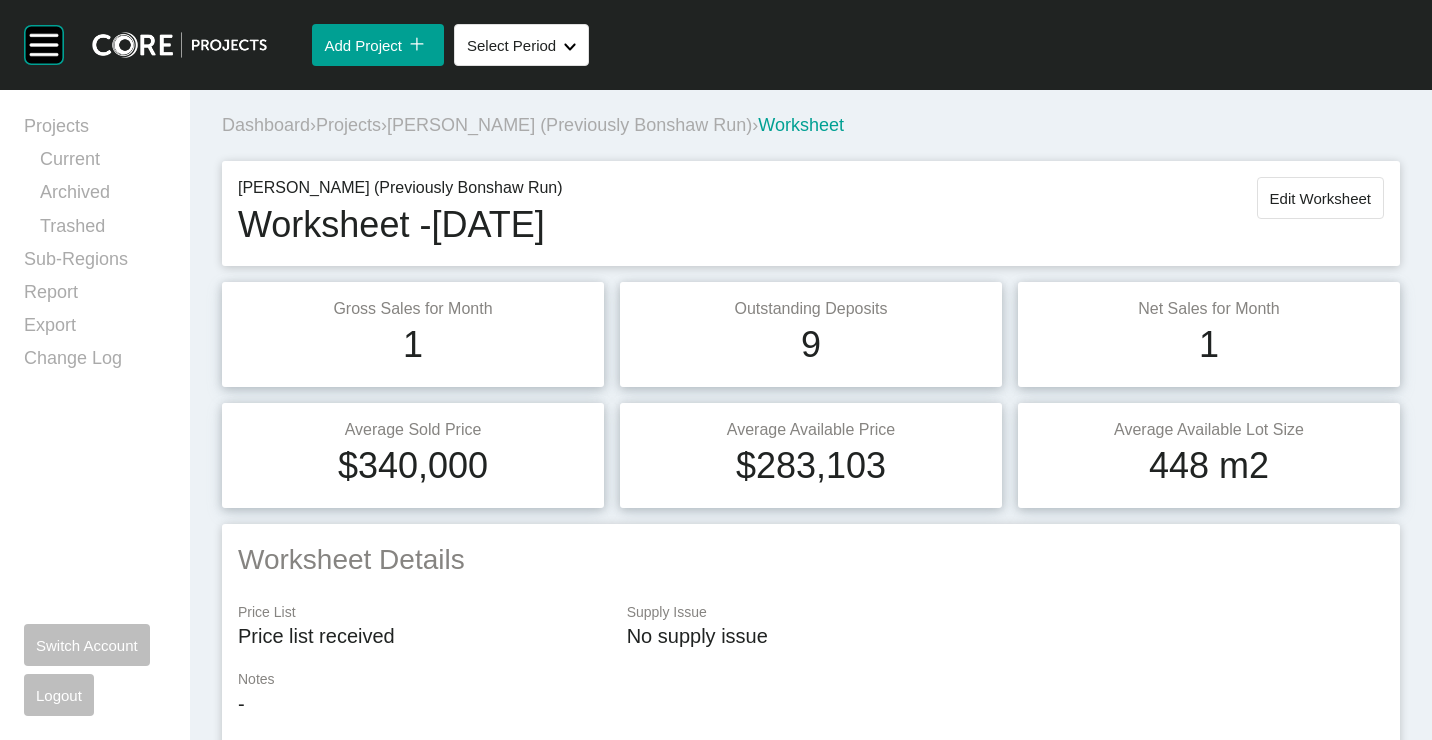 click on "Projects" at bounding box center [348, 125] 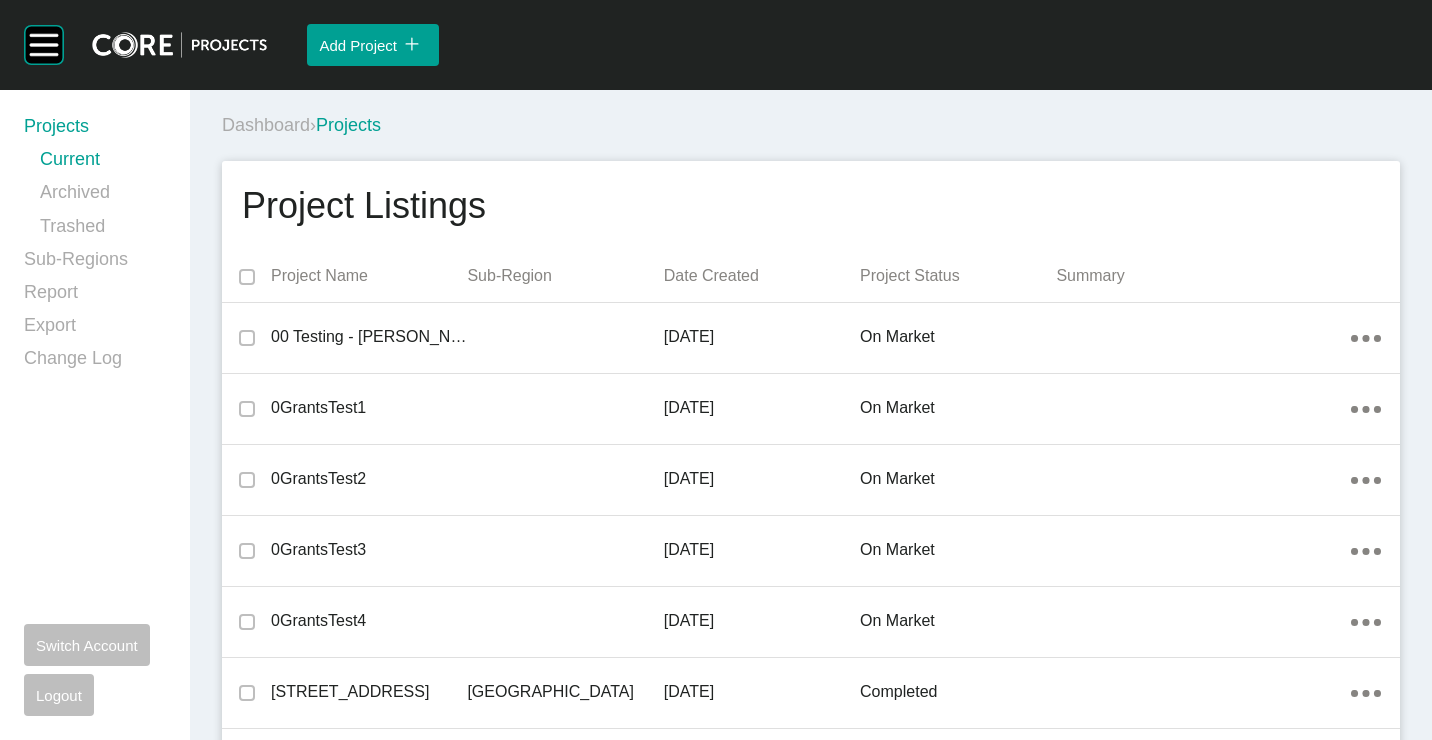 scroll, scrollTop: 16155, scrollLeft: 0, axis: vertical 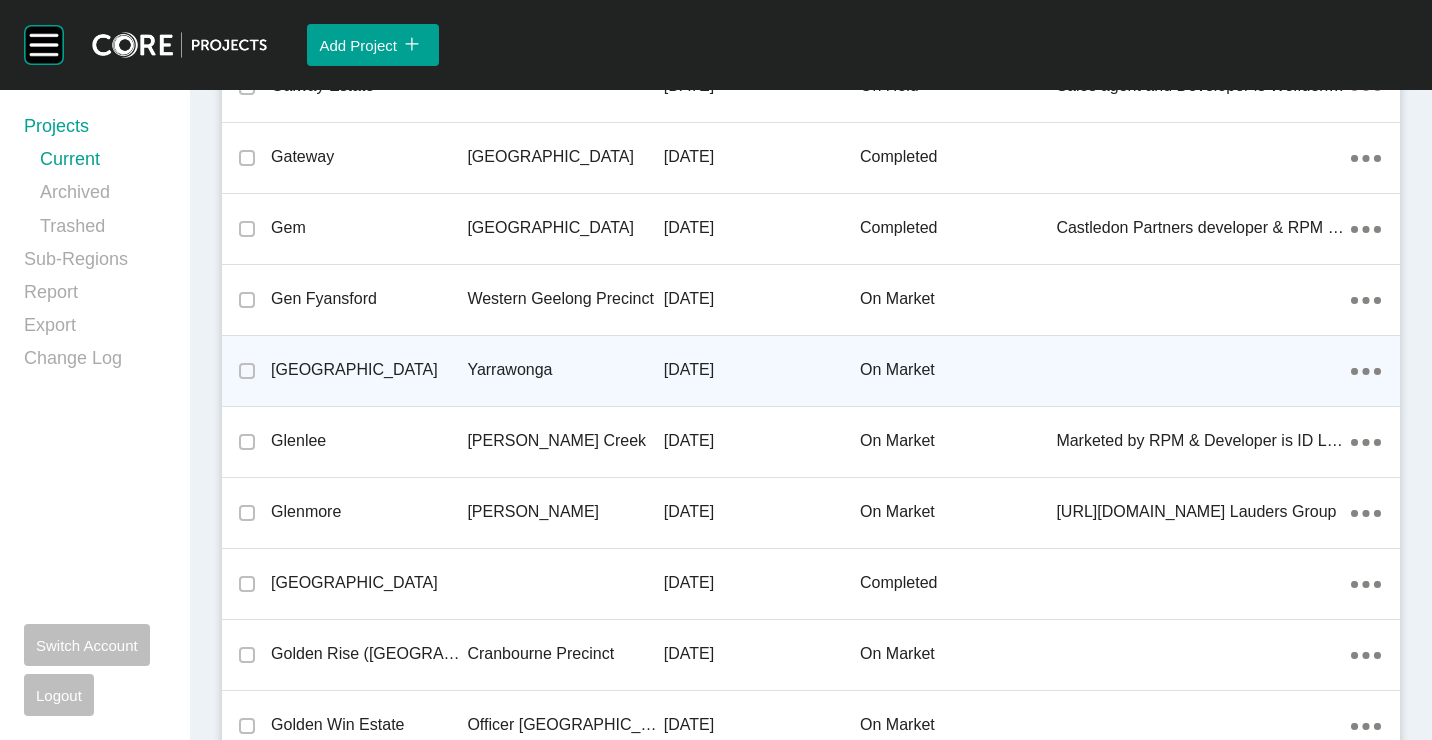 click on "[GEOGRAPHIC_DATA]" at bounding box center [369, 370] 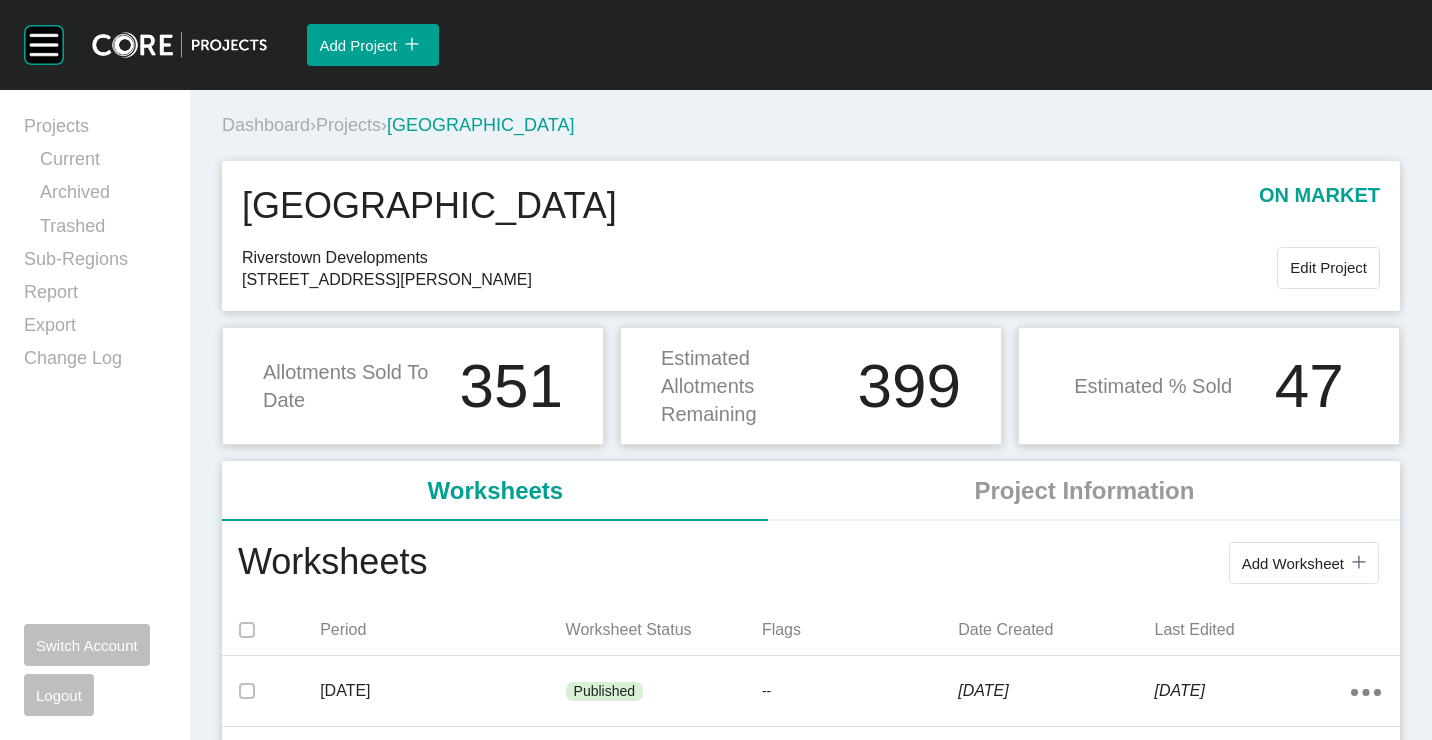 scroll, scrollTop: 100, scrollLeft: 0, axis: vertical 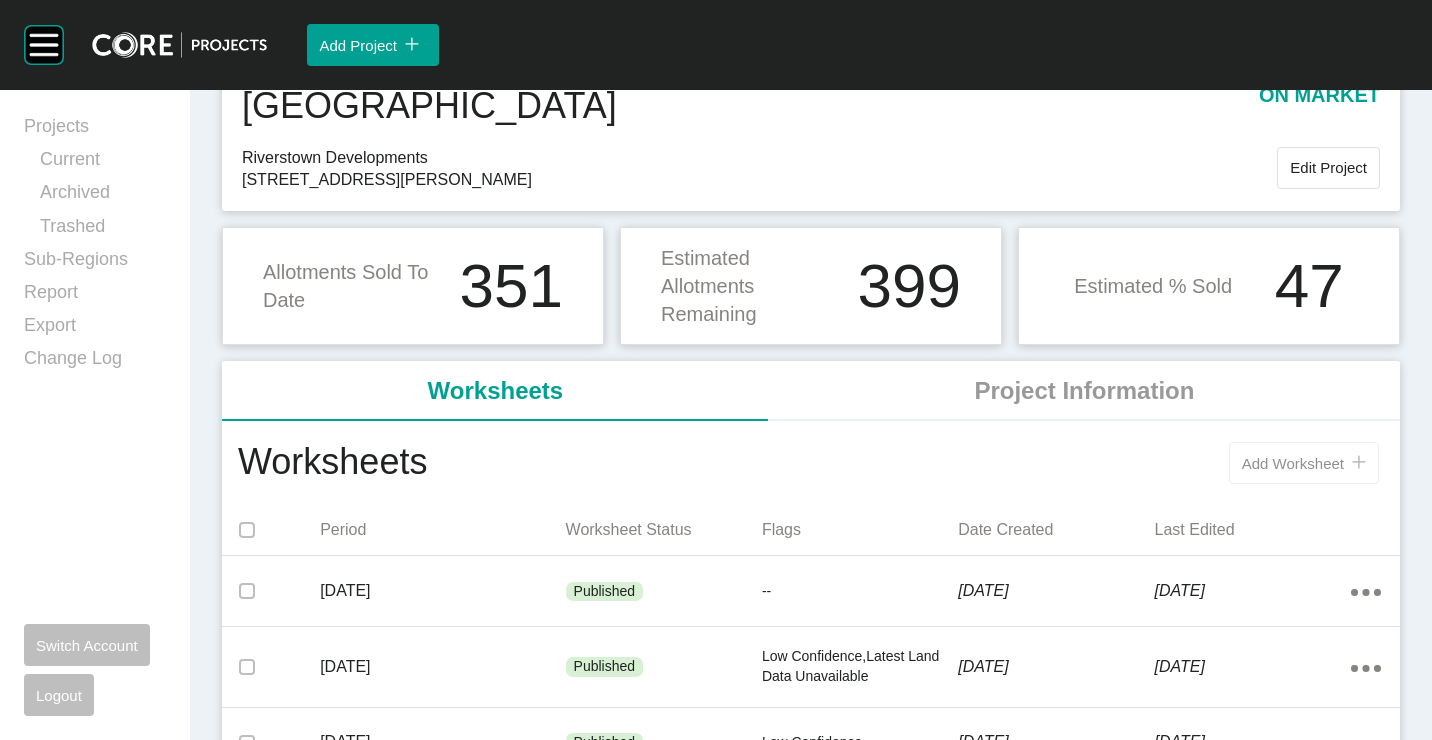 click on "Add Worksheet" at bounding box center [1293, 463] 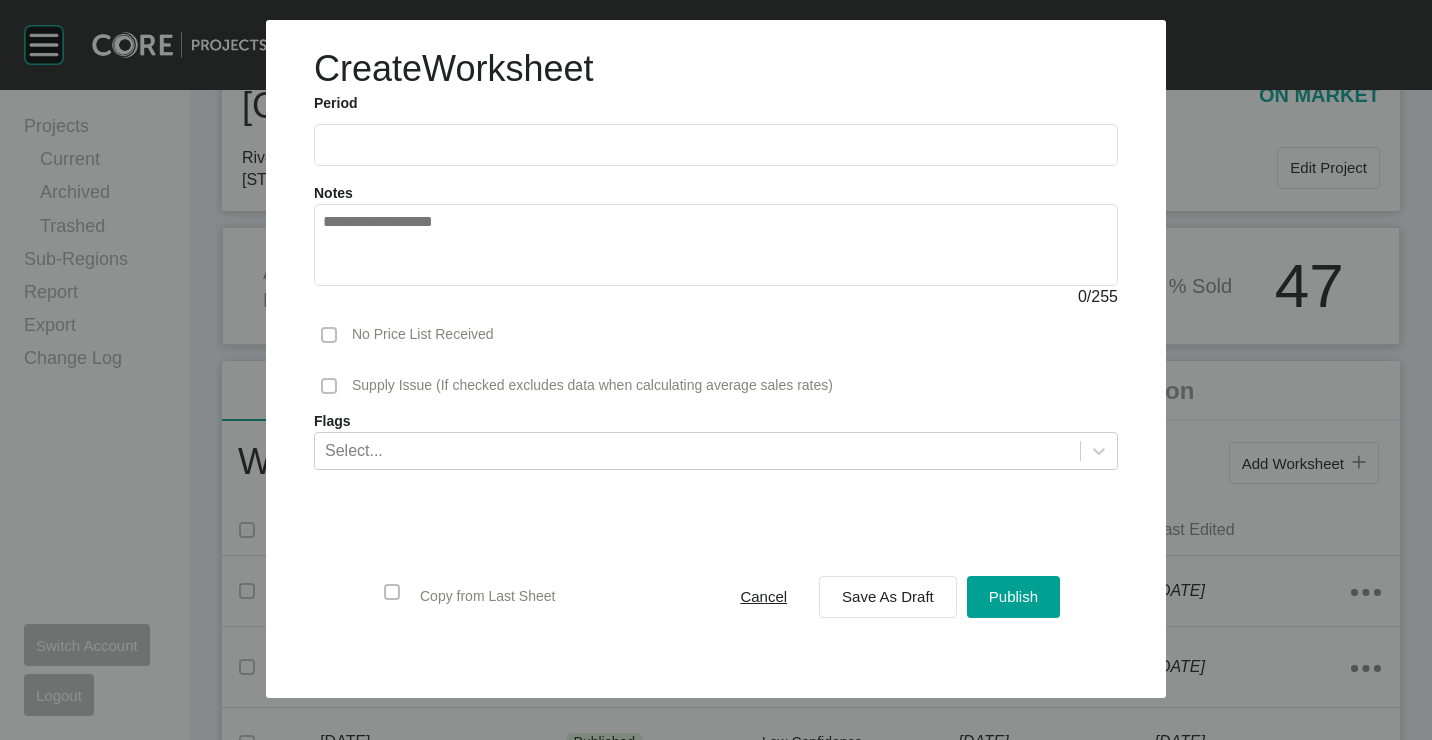 click at bounding box center [716, 144] 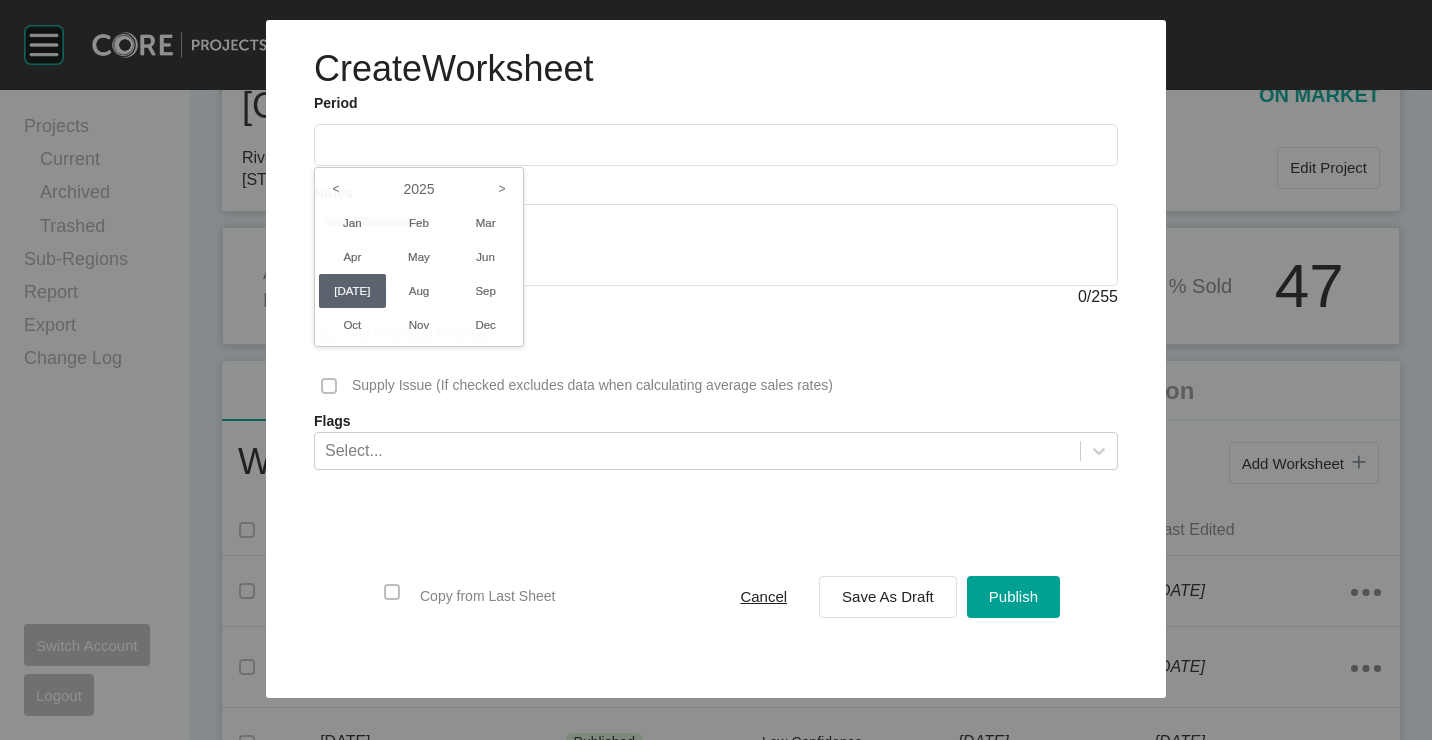 drag, startPoint x: 486, startPoint y: 254, endPoint x: 560, endPoint y: 307, distance: 91.02197 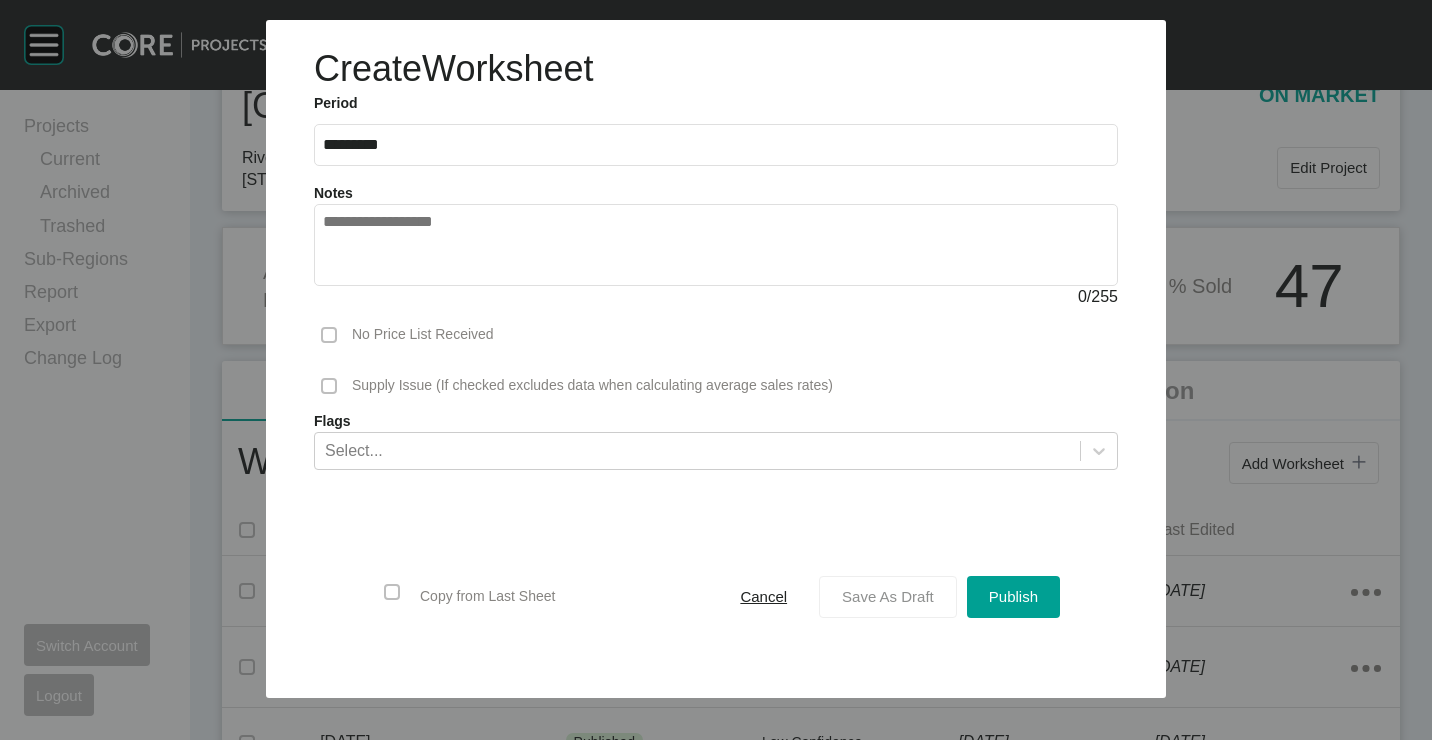 click on "Save As Draft" at bounding box center (888, 596) 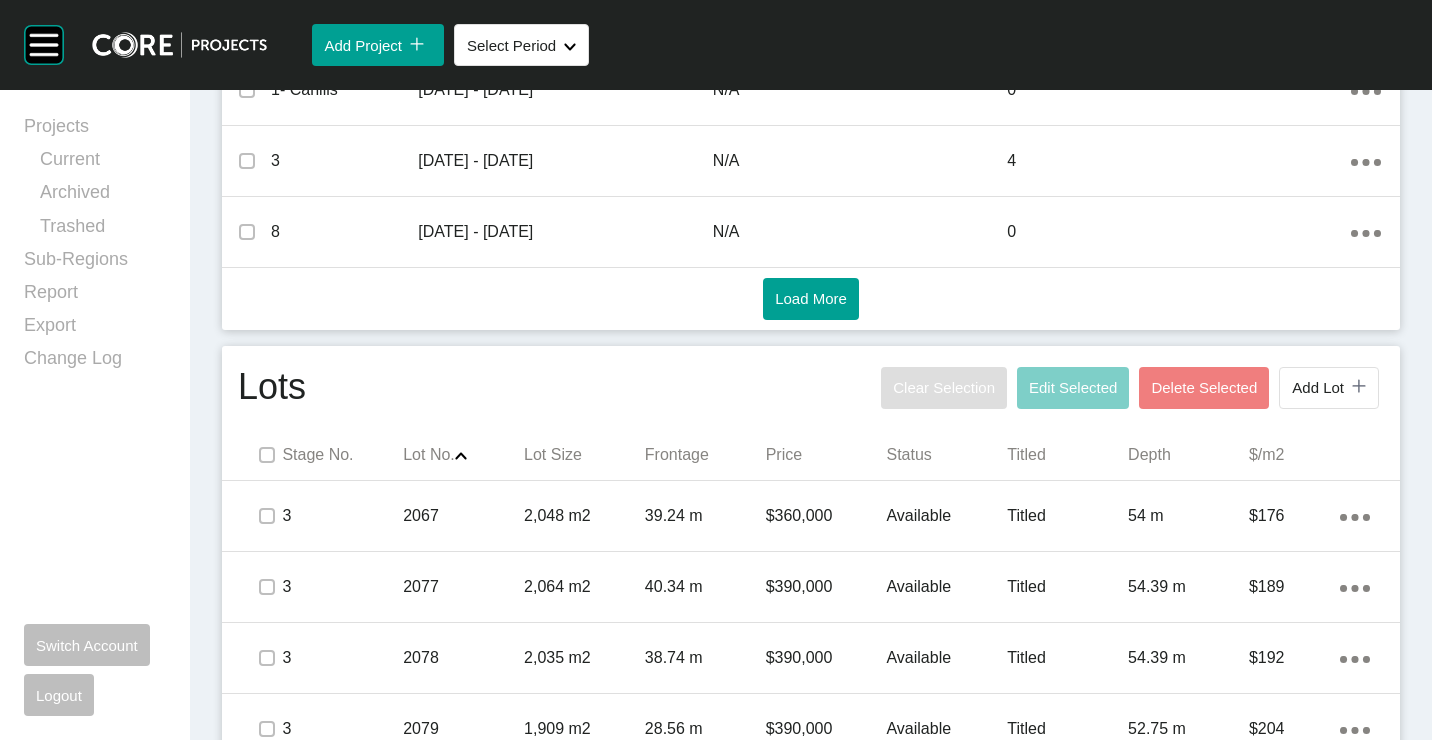 scroll, scrollTop: 1005, scrollLeft: 0, axis: vertical 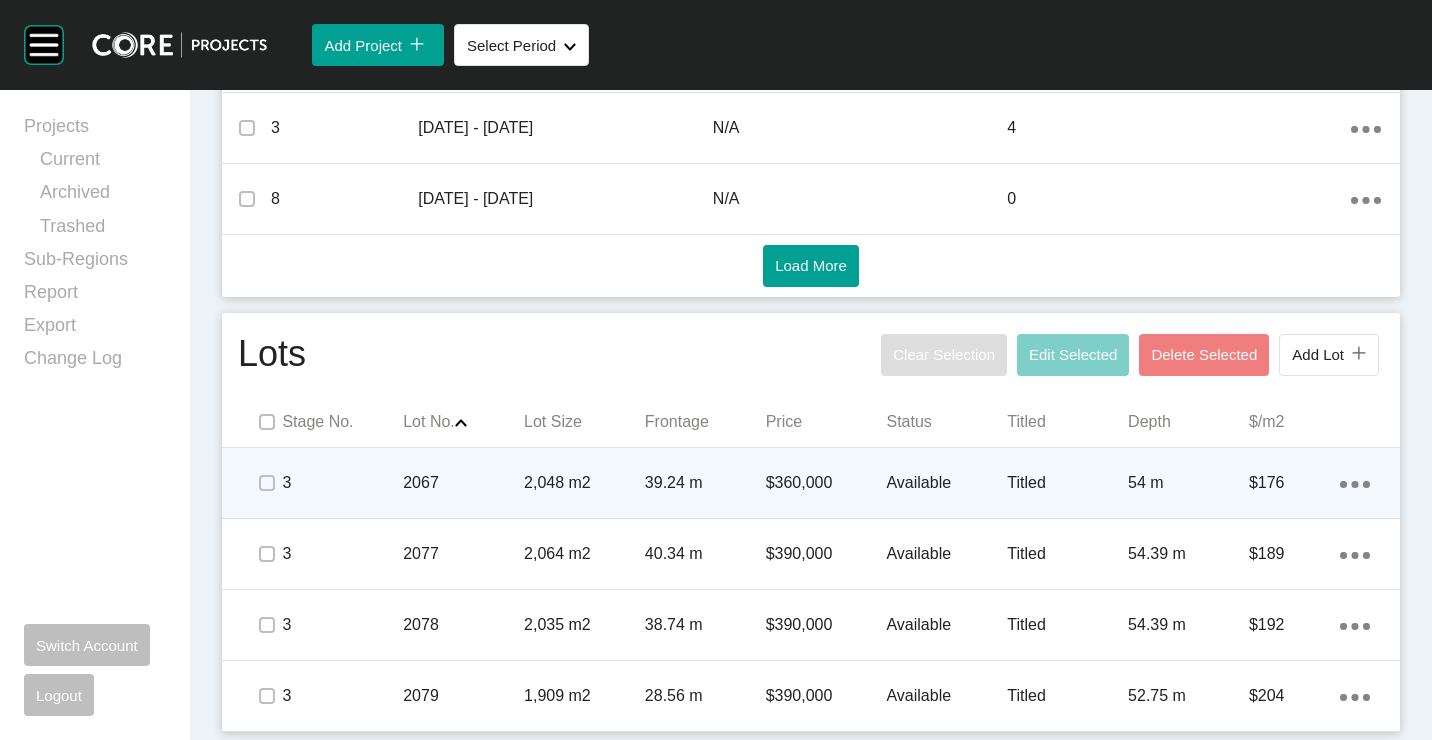 click on "Action Menu Dots Copy 6 Created with Sketch." 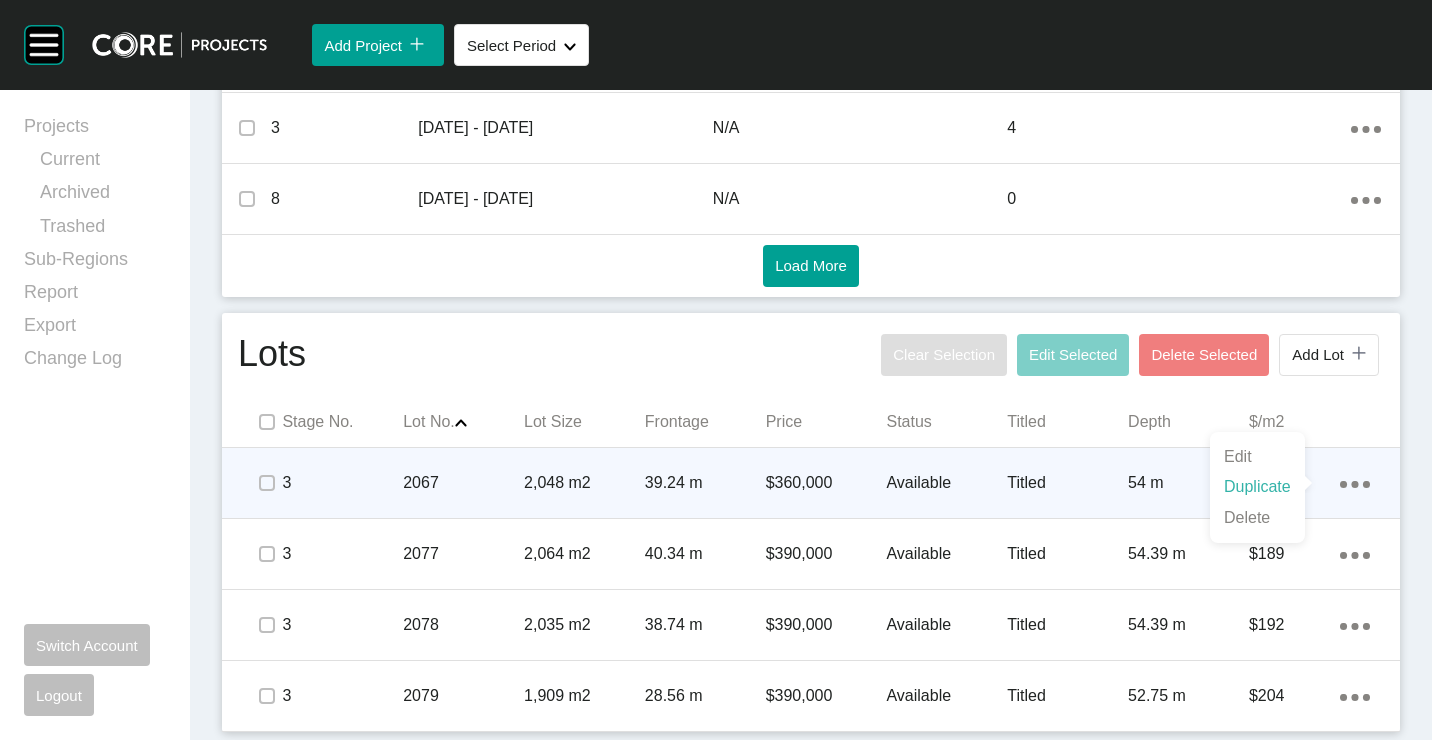 click on "Duplicate" at bounding box center (1257, 487) 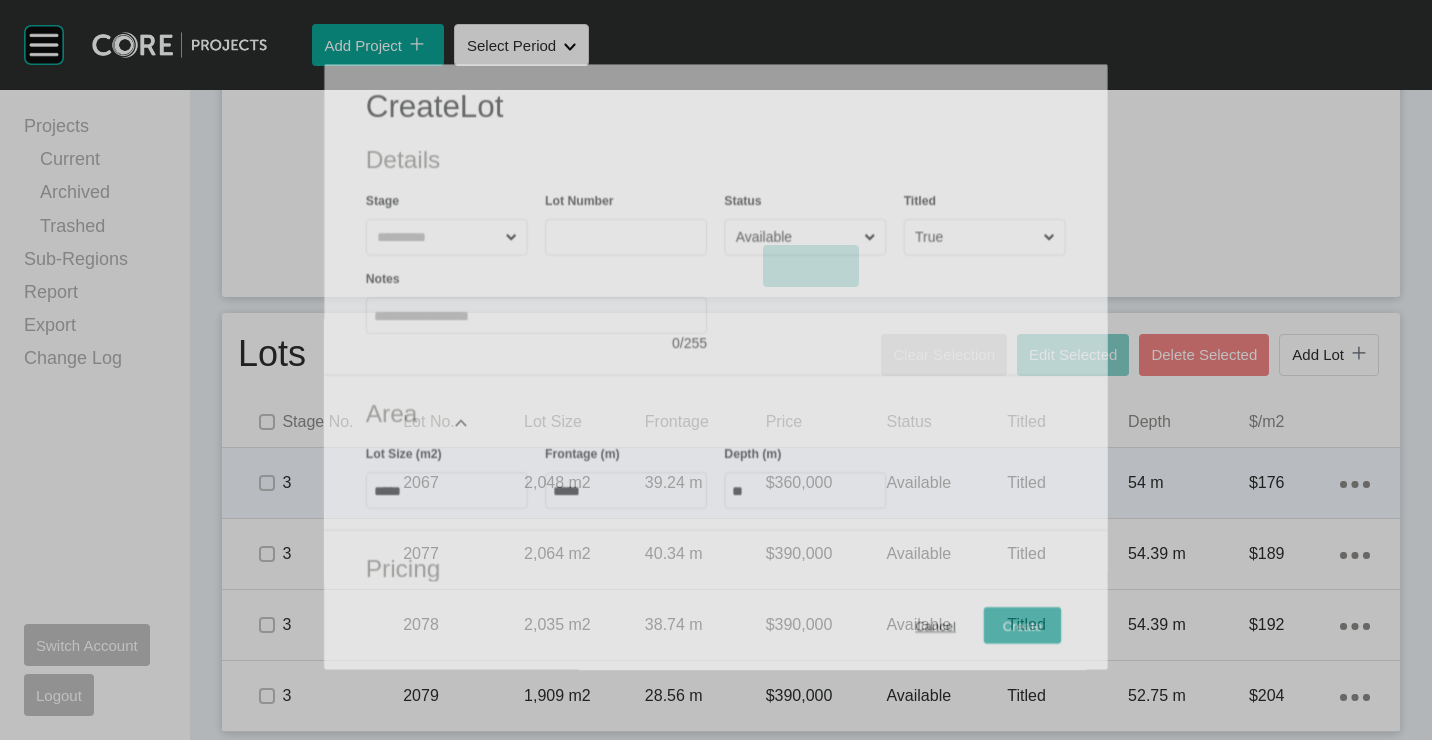scroll, scrollTop: 943, scrollLeft: 0, axis: vertical 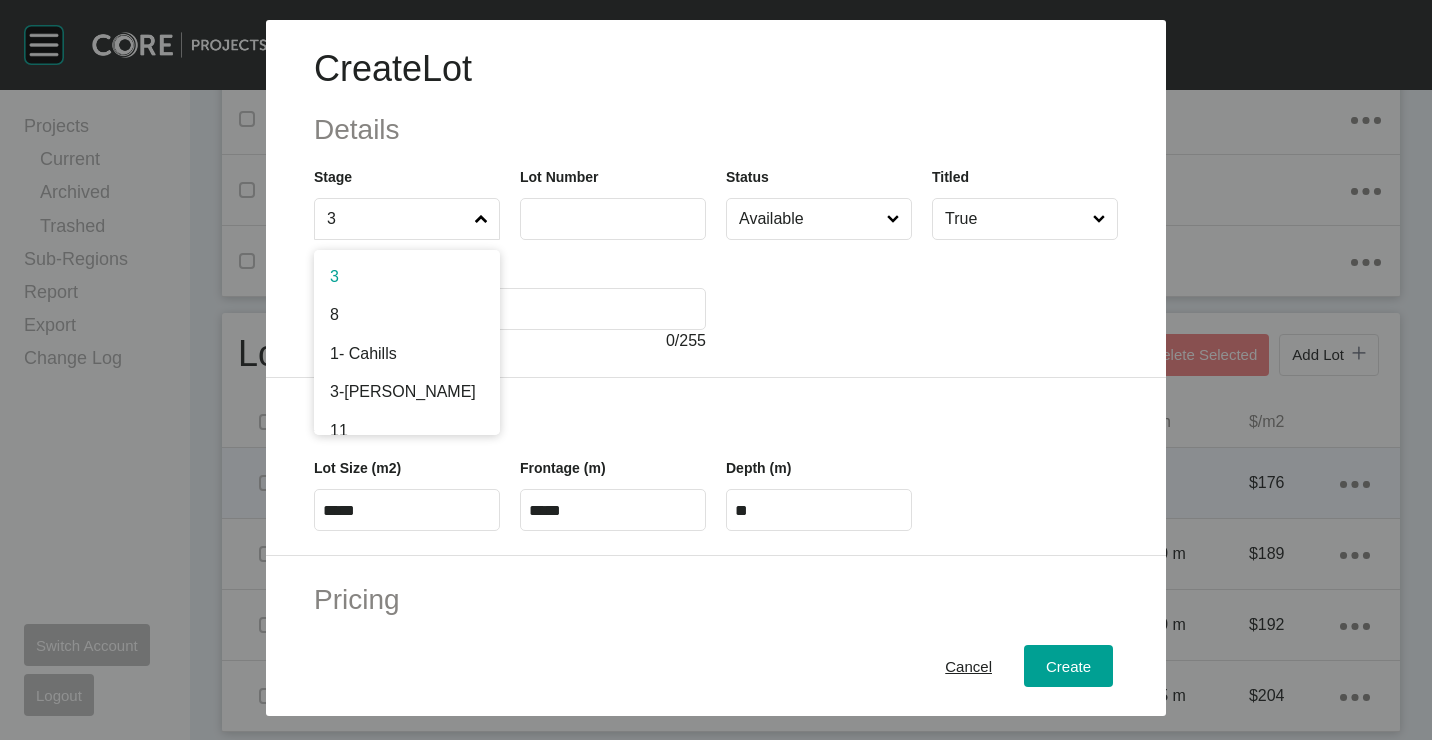 drag, startPoint x: 484, startPoint y: 219, endPoint x: 448, endPoint y: 225, distance: 36.496574 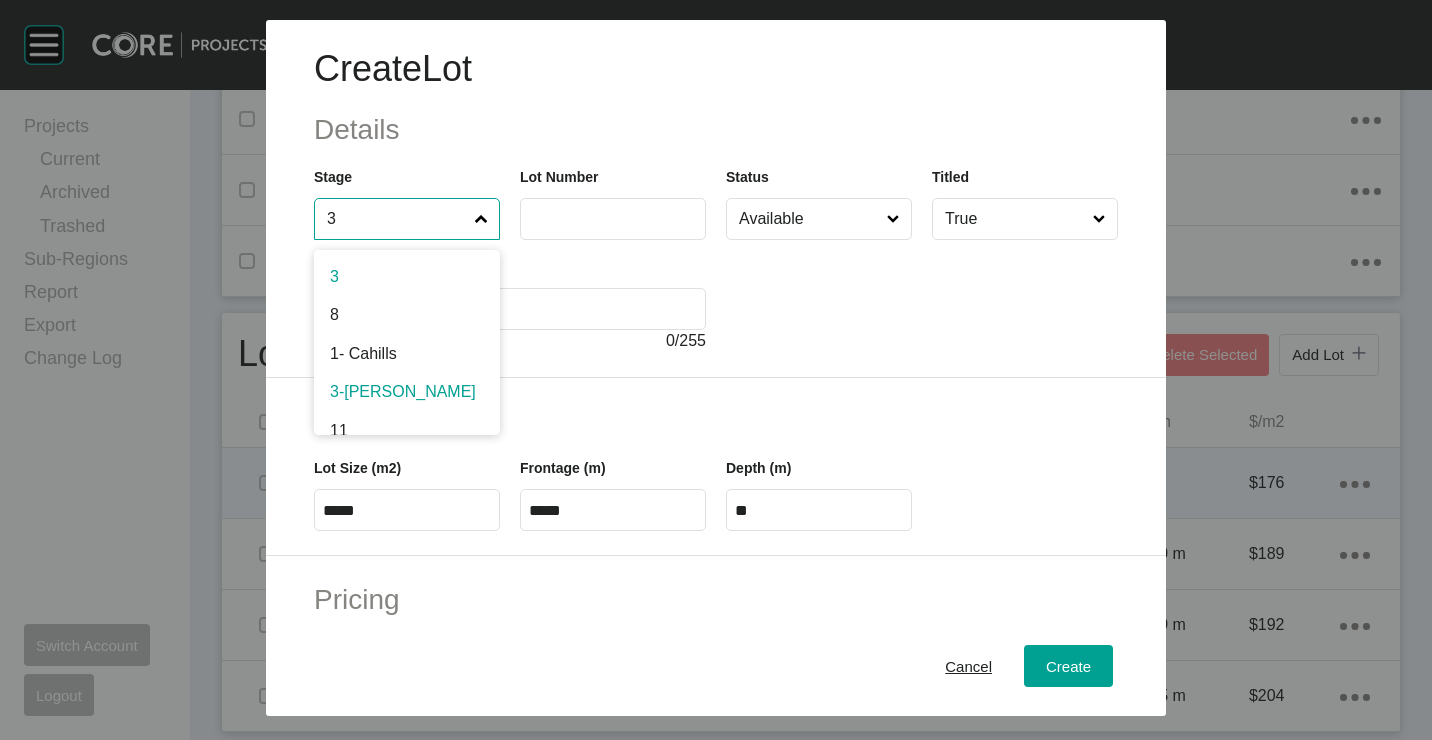 scroll, scrollTop: 176, scrollLeft: 0, axis: vertical 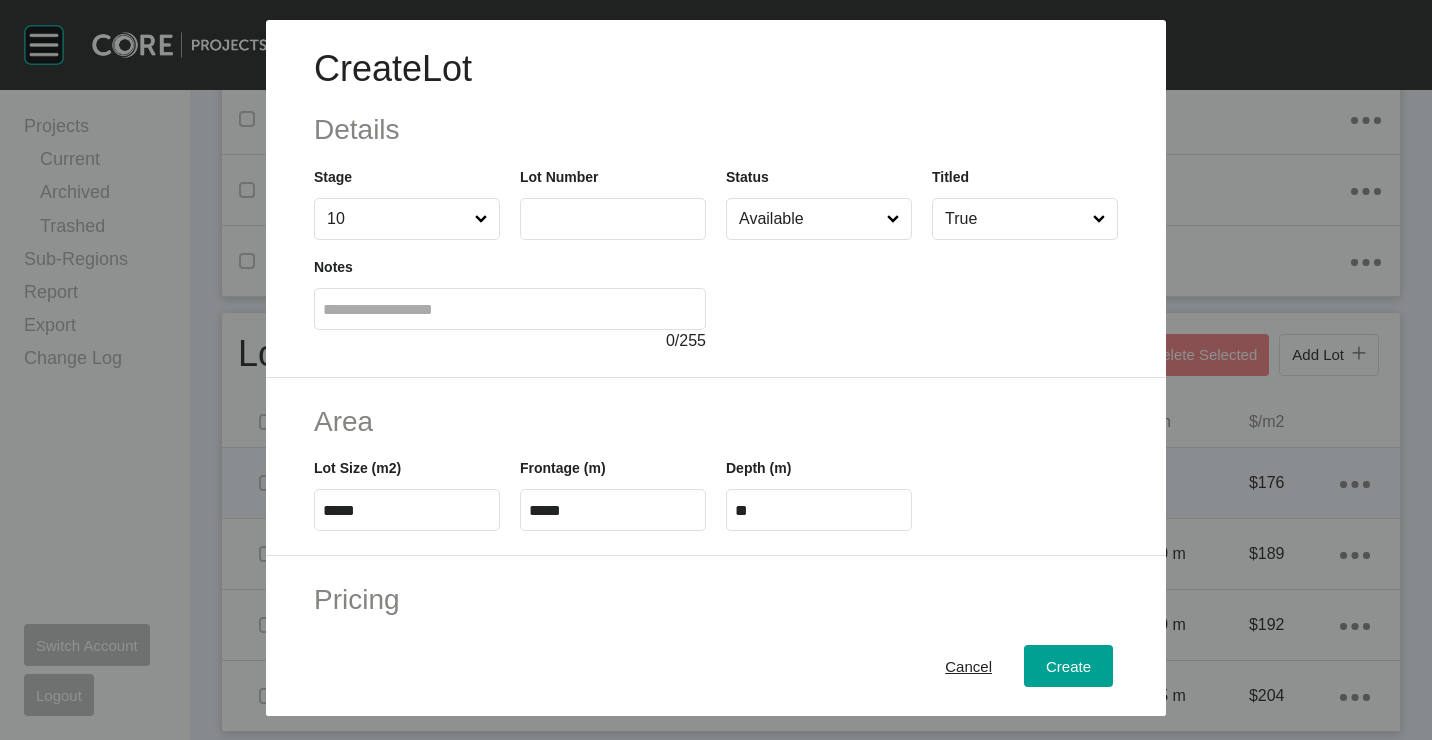 click at bounding box center (613, 219) 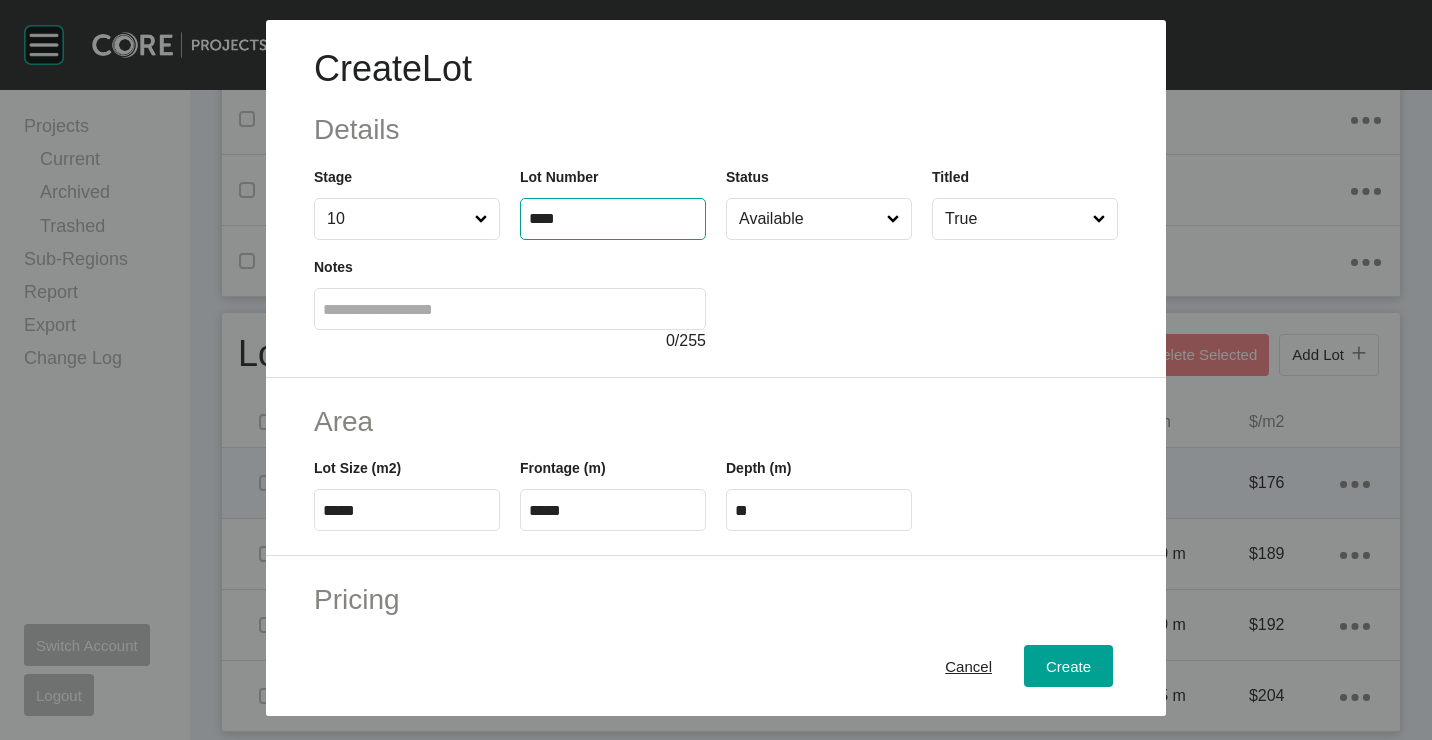 type on "****" 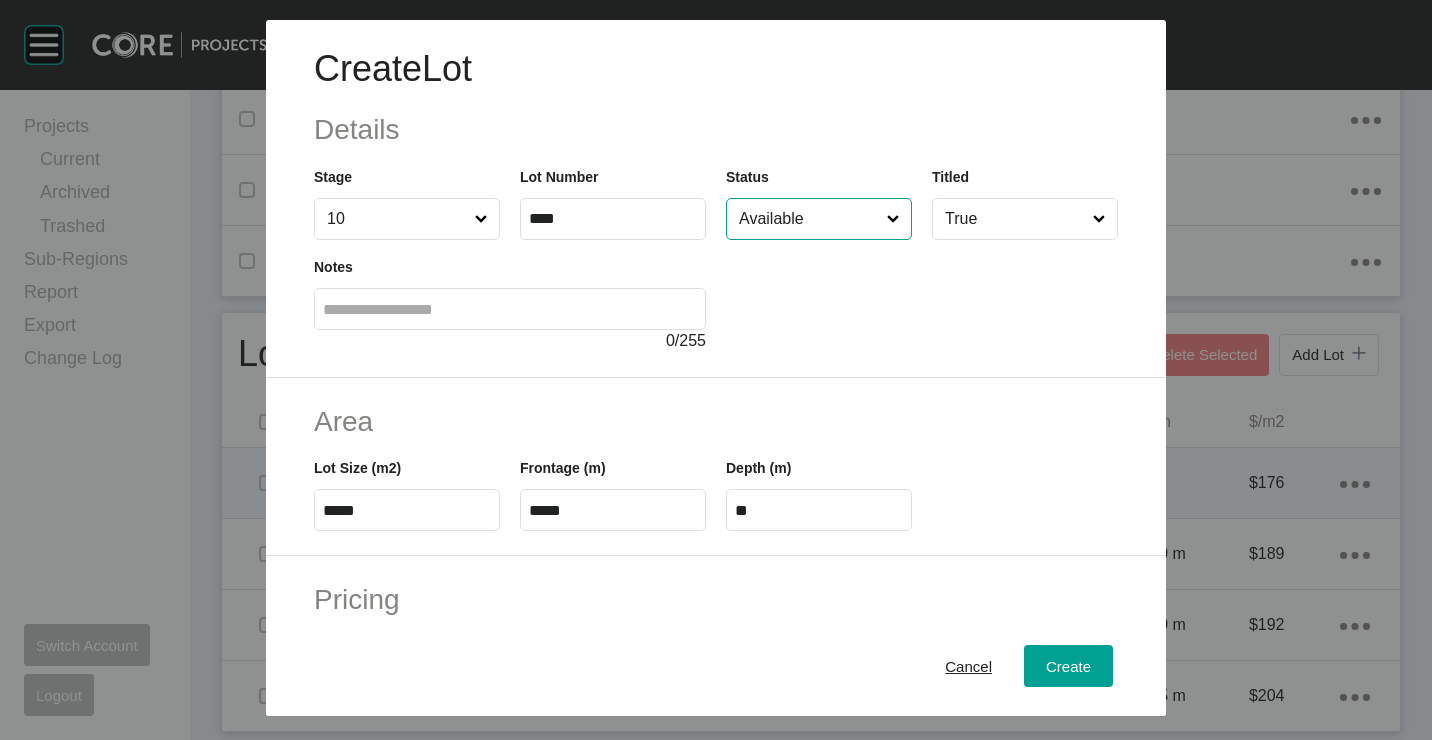 type on "*******" 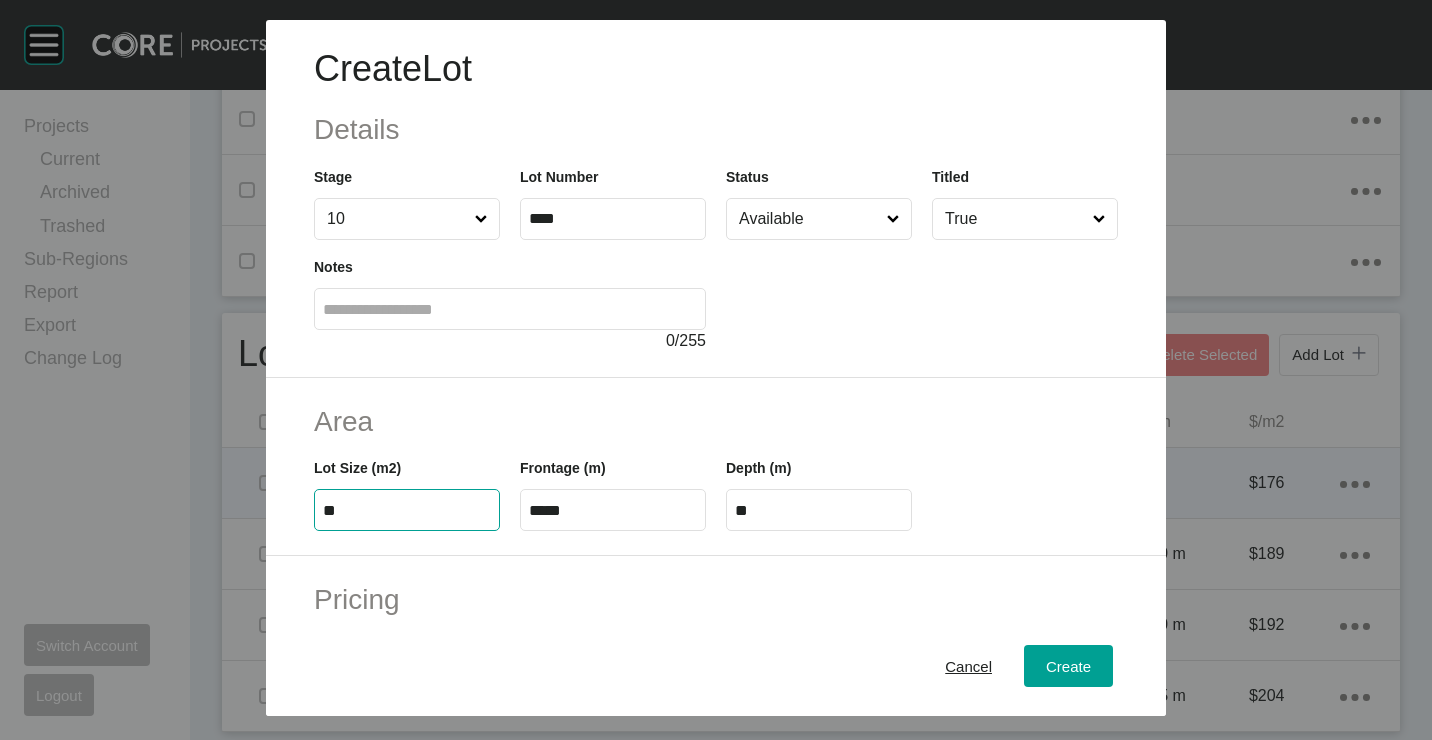 type on "*" 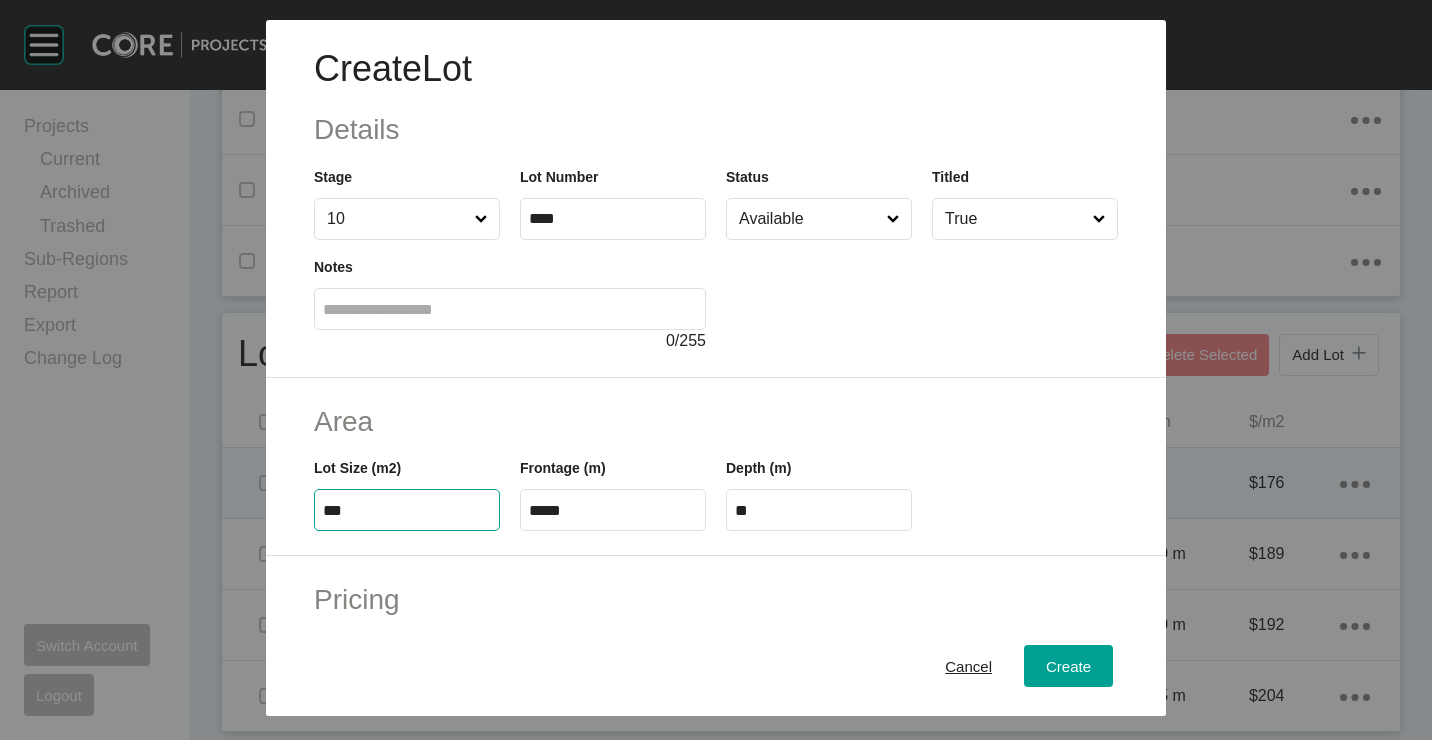 type on "***" 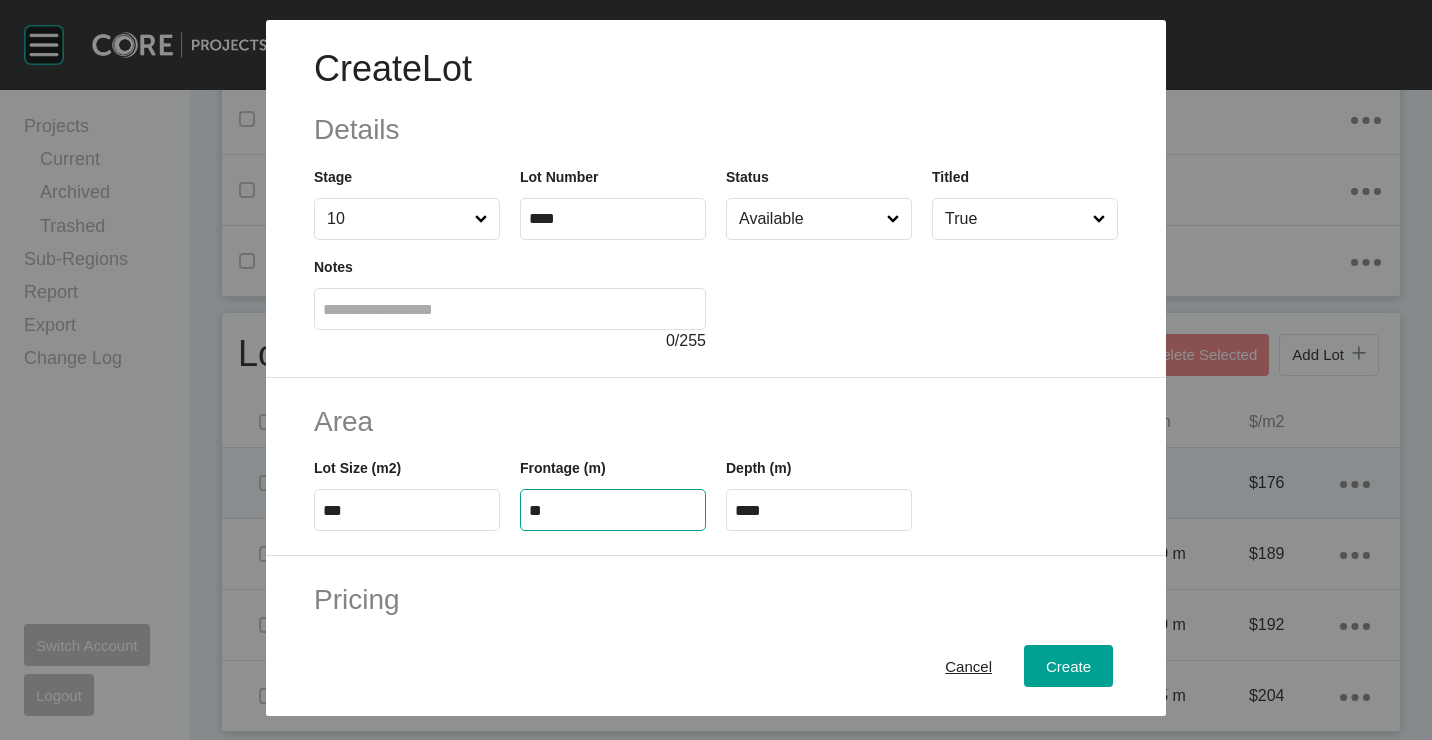 type on "**" 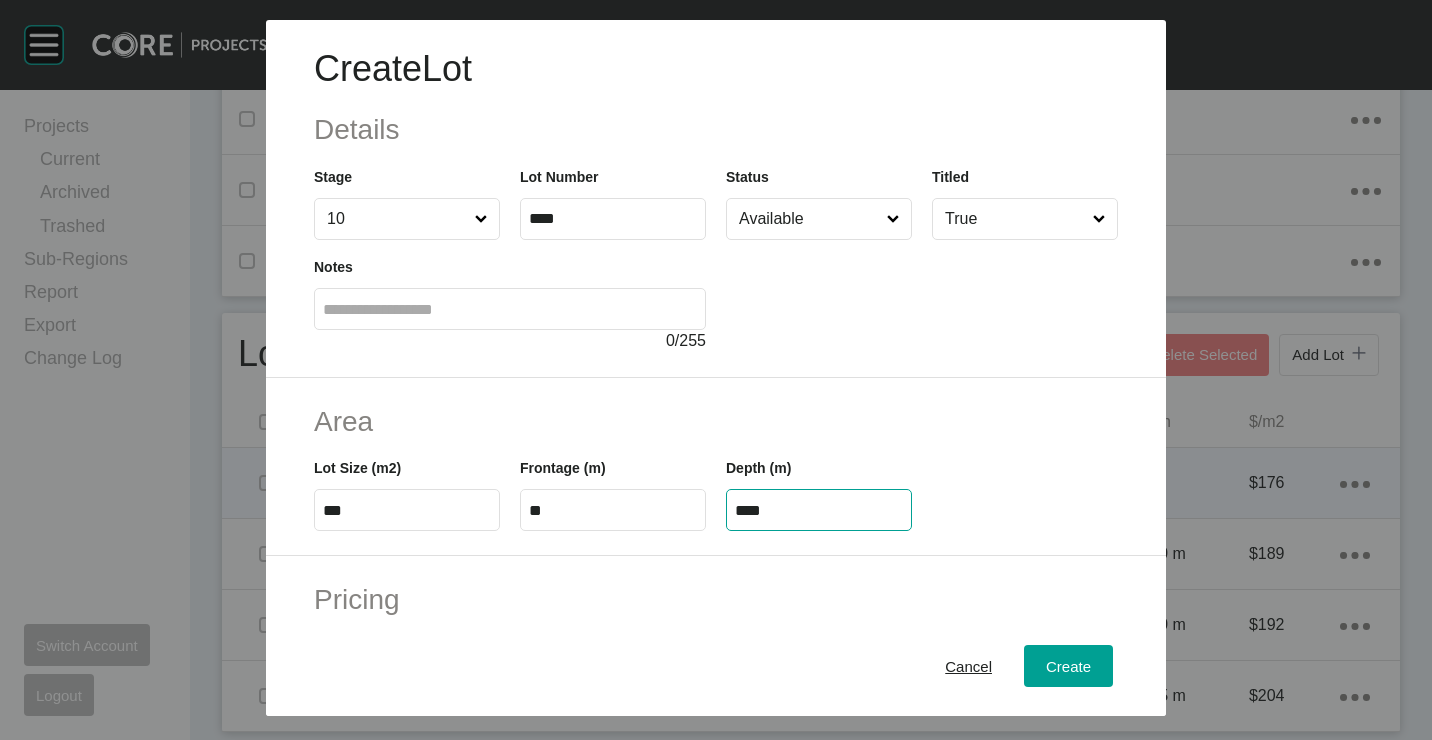 type on "**" 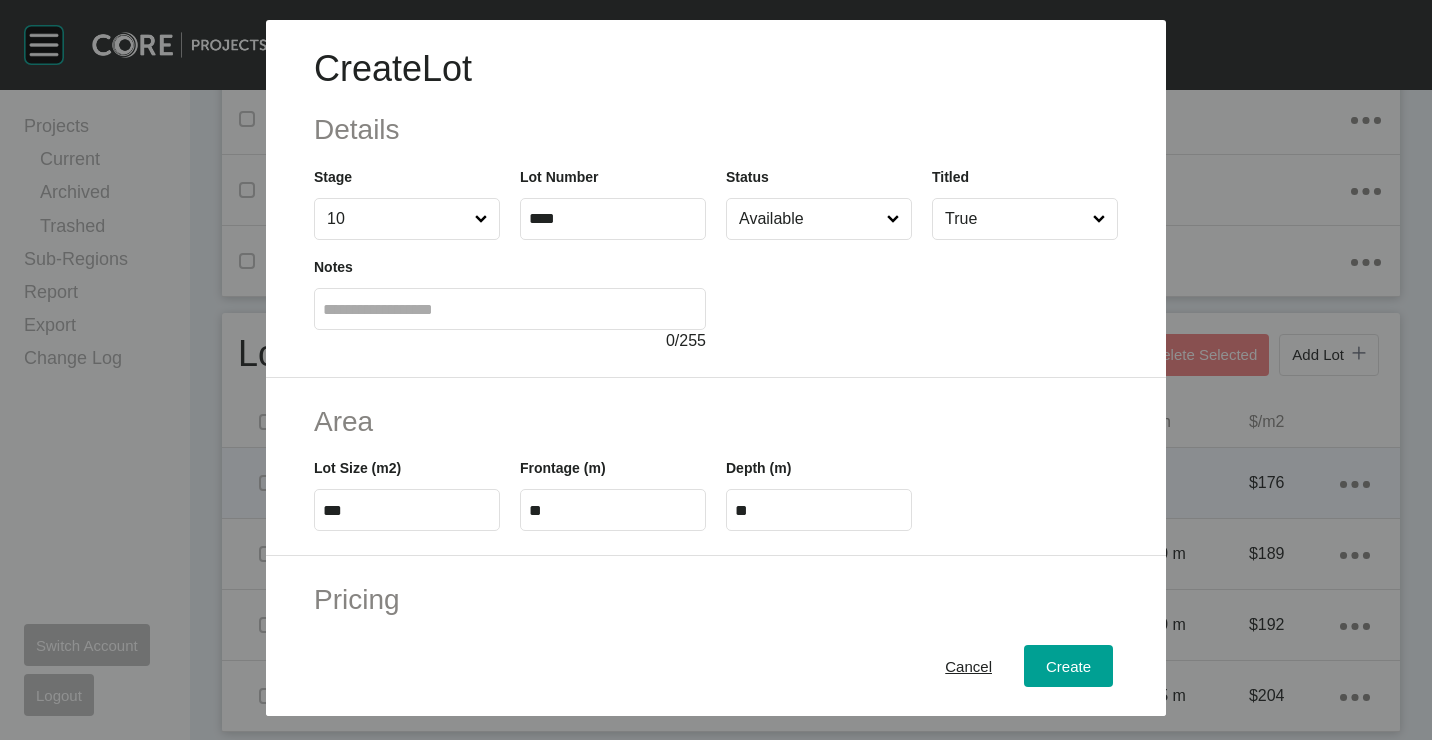 type on "*" 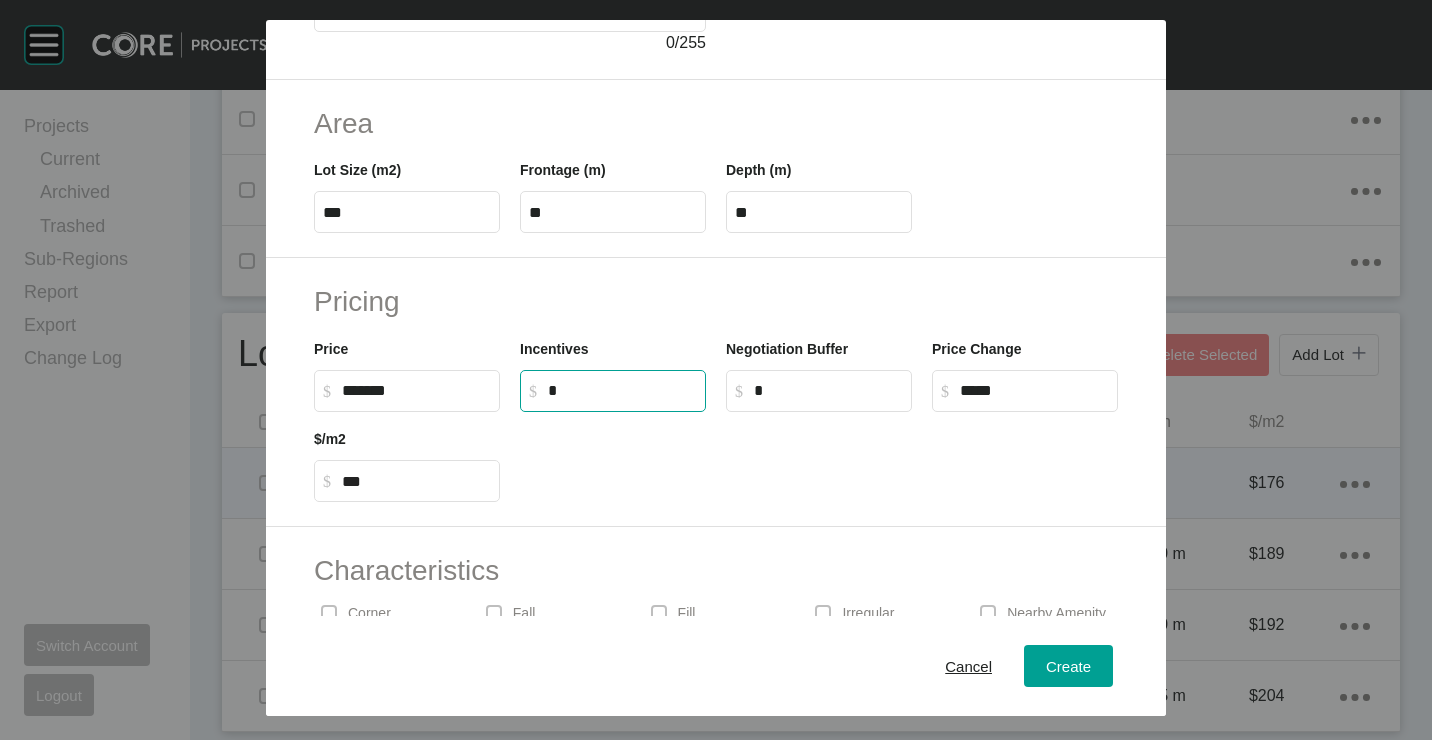 scroll, scrollTop: 480, scrollLeft: 0, axis: vertical 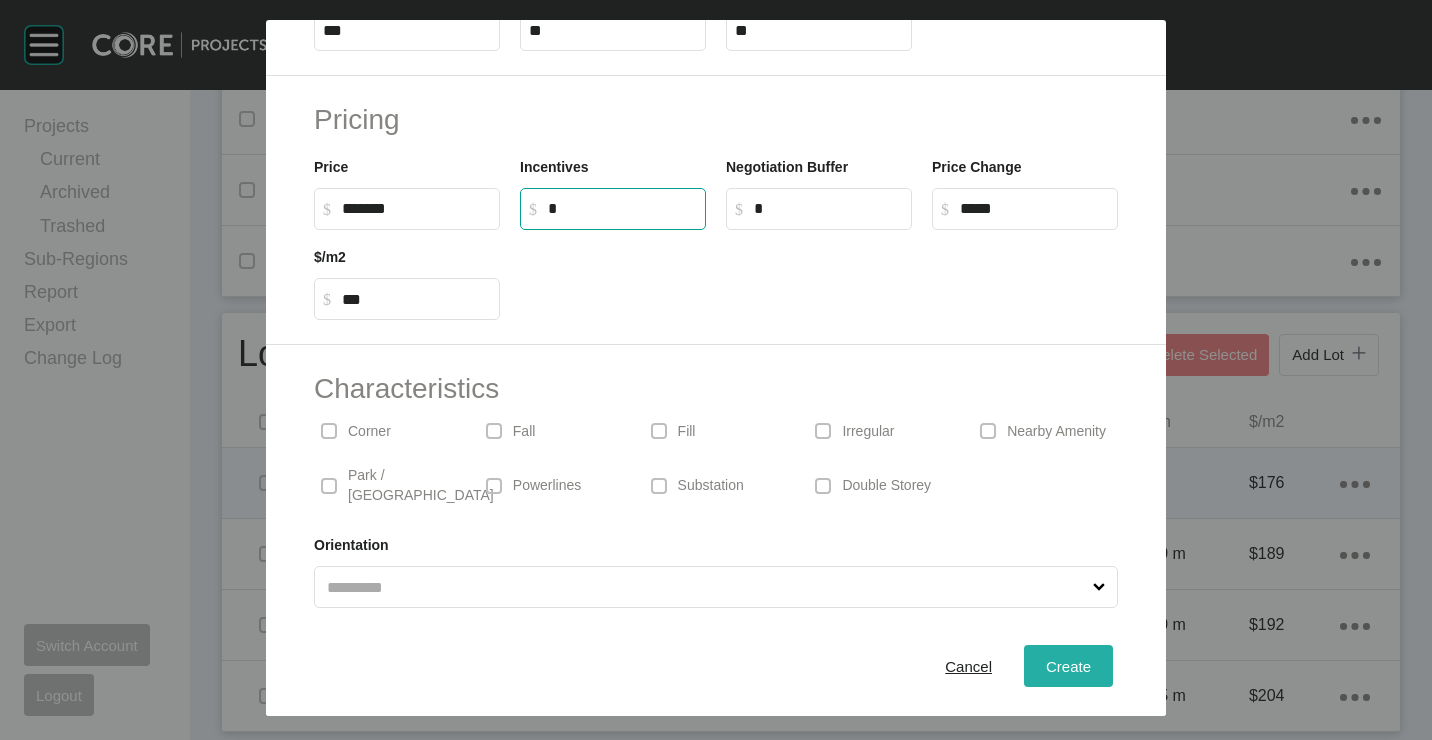 click on "Create" at bounding box center (1068, 665) 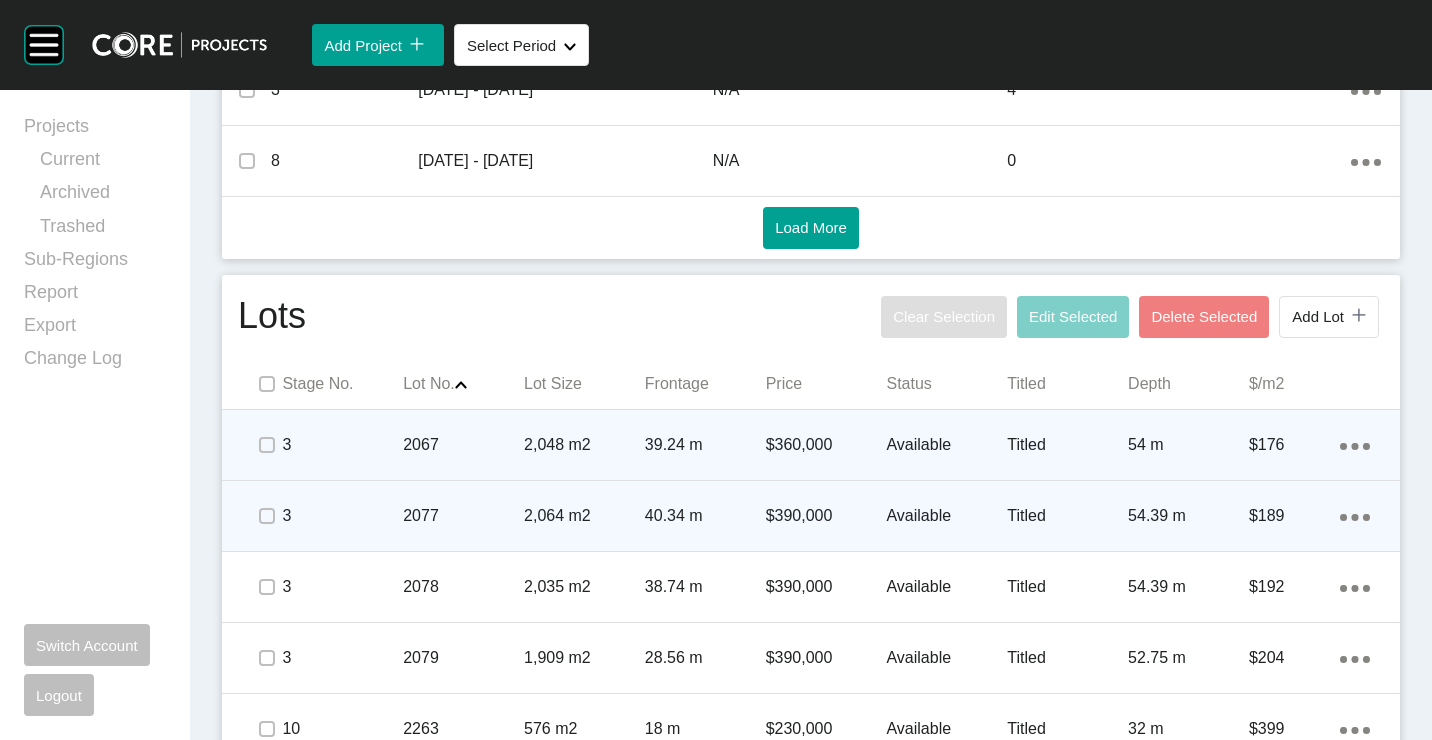scroll, scrollTop: 1076, scrollLeft: 0, axis: vertical 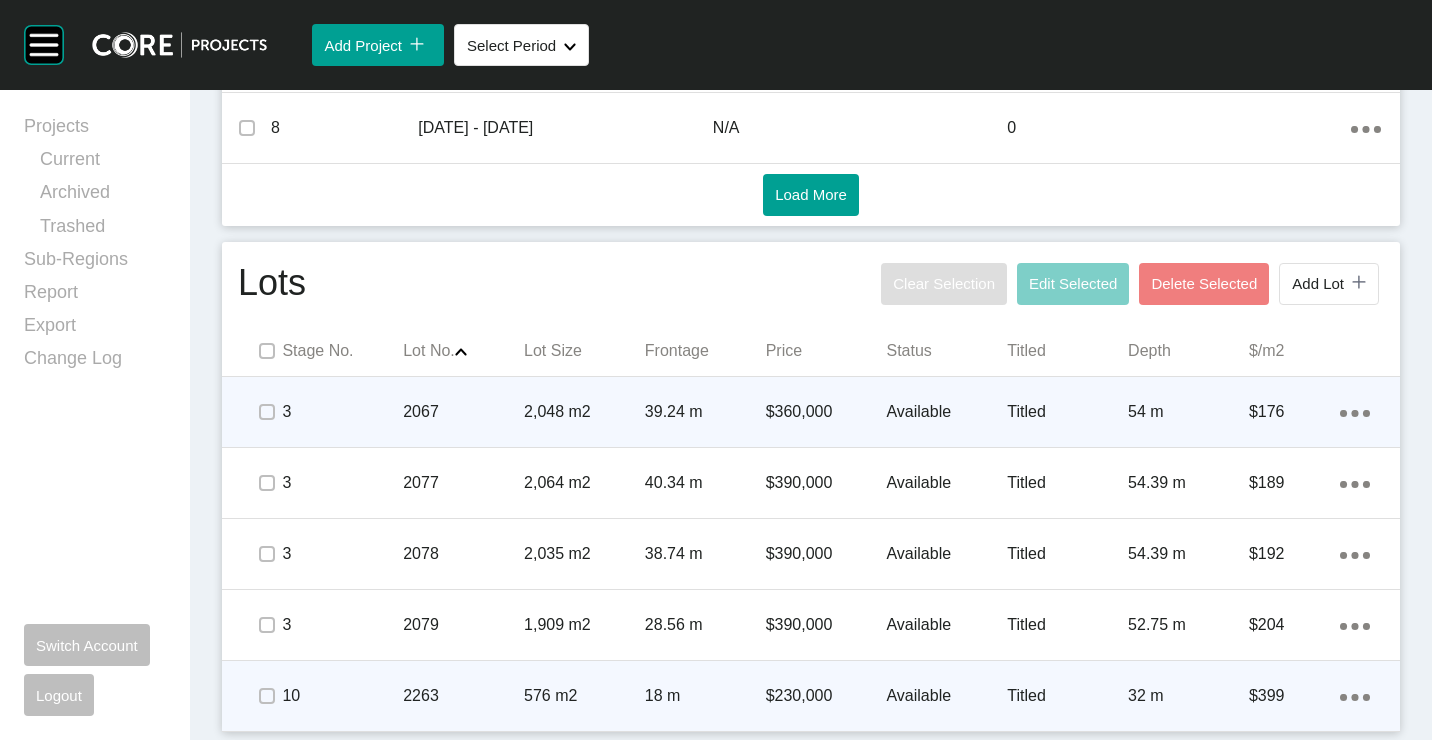 click 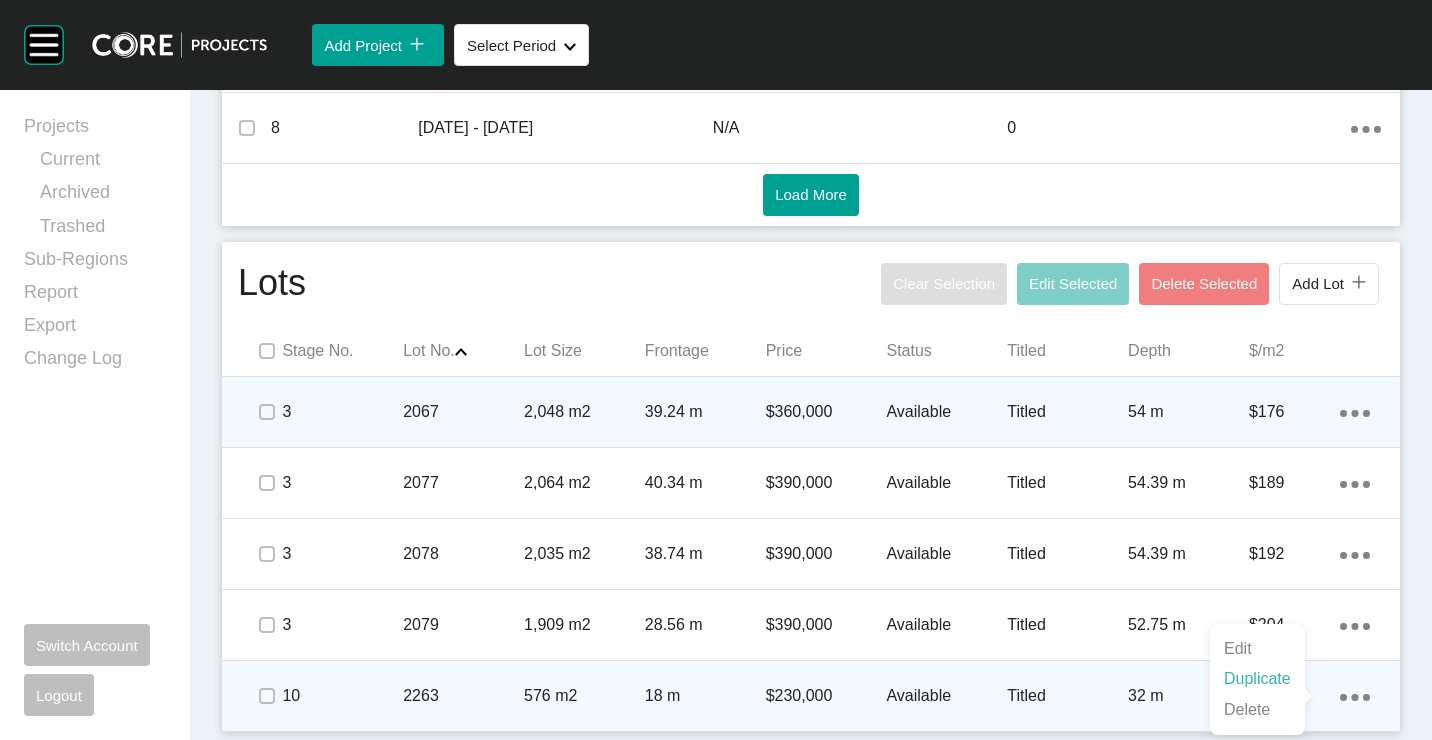 click on "Duplicate" at bounding box center (1257, 679) 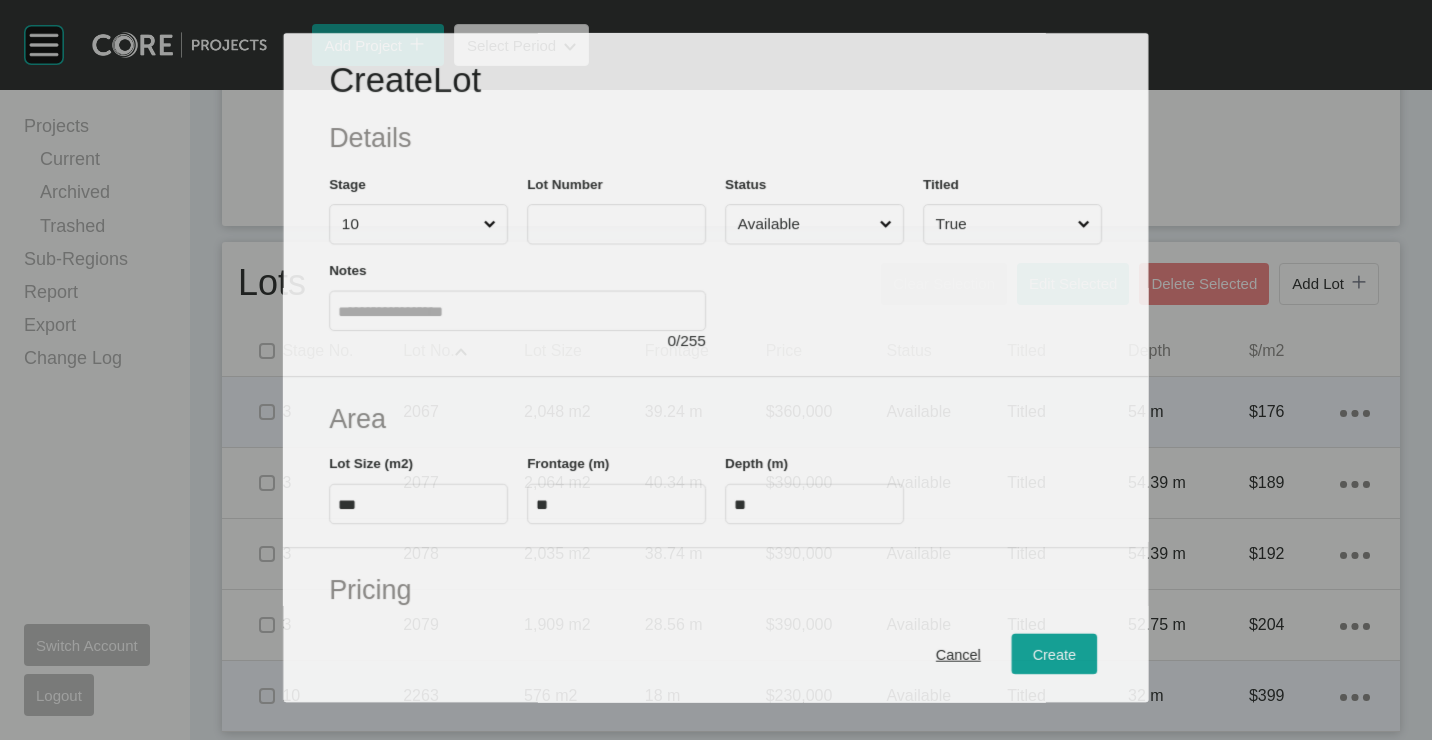 scroll, scrollTop: 1014, scrollLeft: 0, axis: vertical 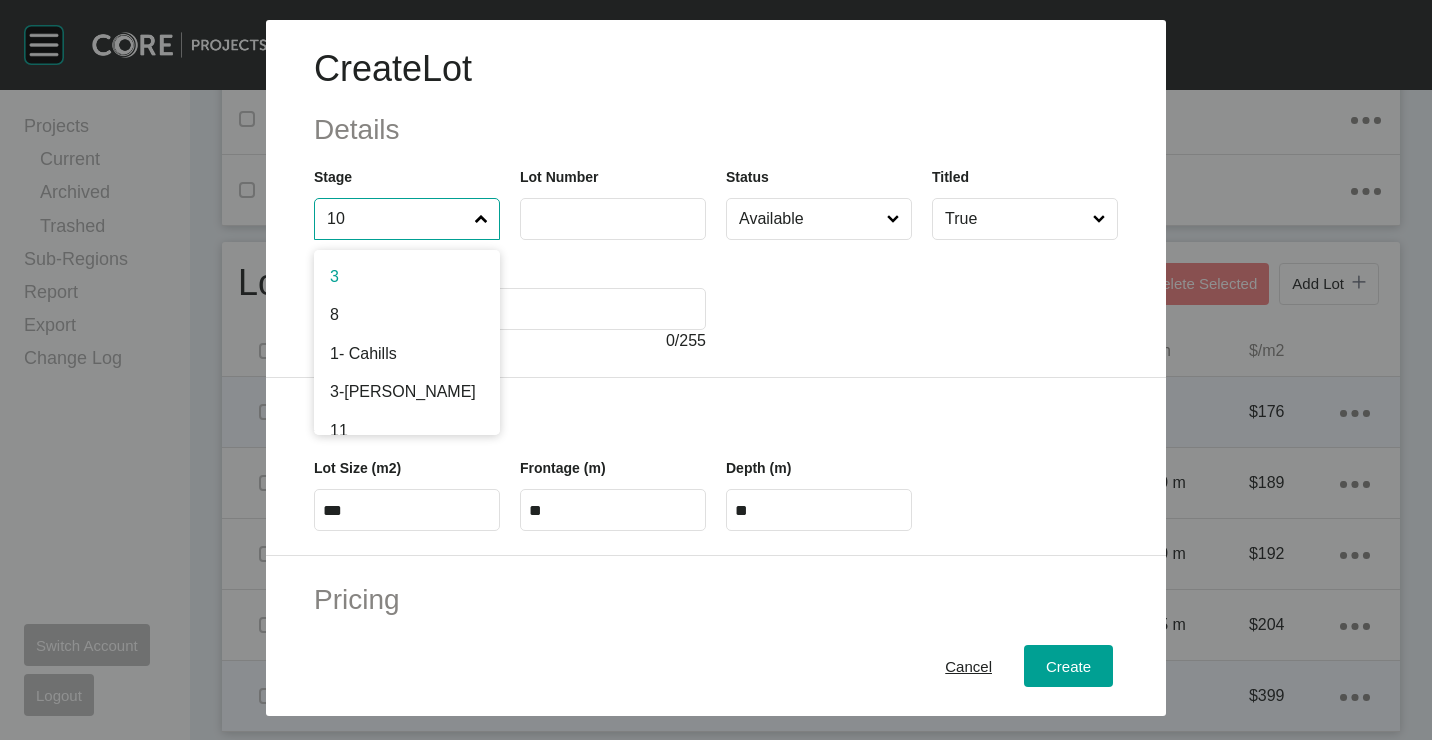 click on "10" at bounding box center (397, 219) 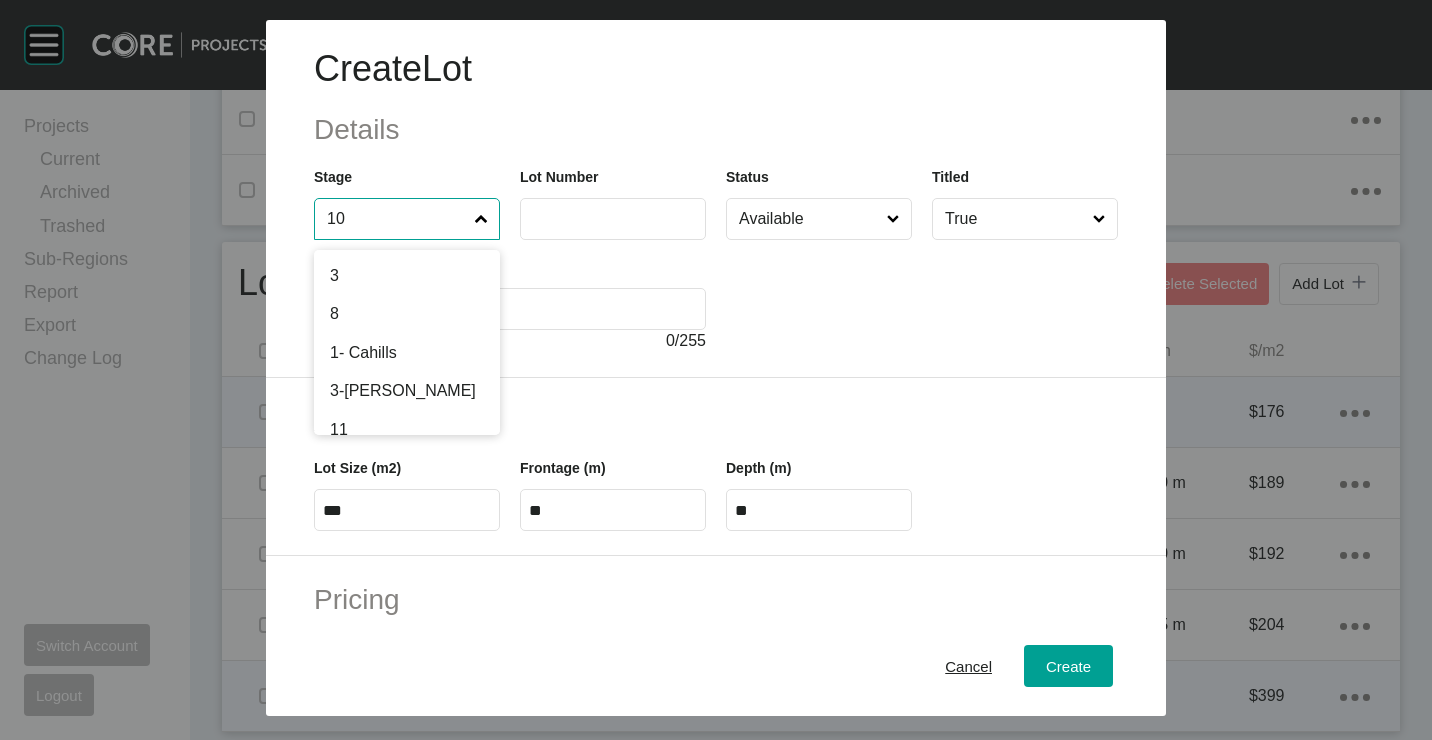 scroll, scrollTop: 0, scrollLeft: 0, axis: both 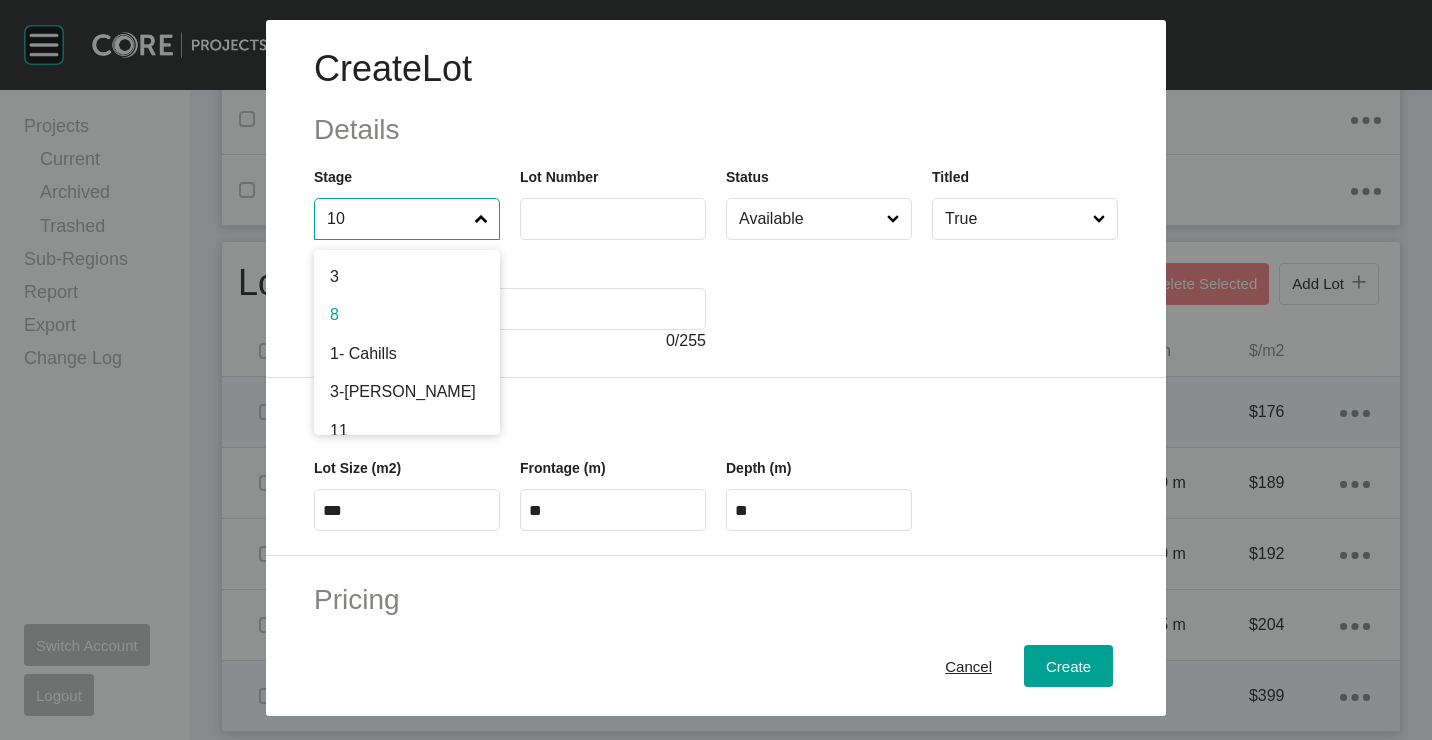 drag, startPoint x: 361, startPoint y: 320, endPoint x: 500, endPoint y: 246, distance: 157.47063 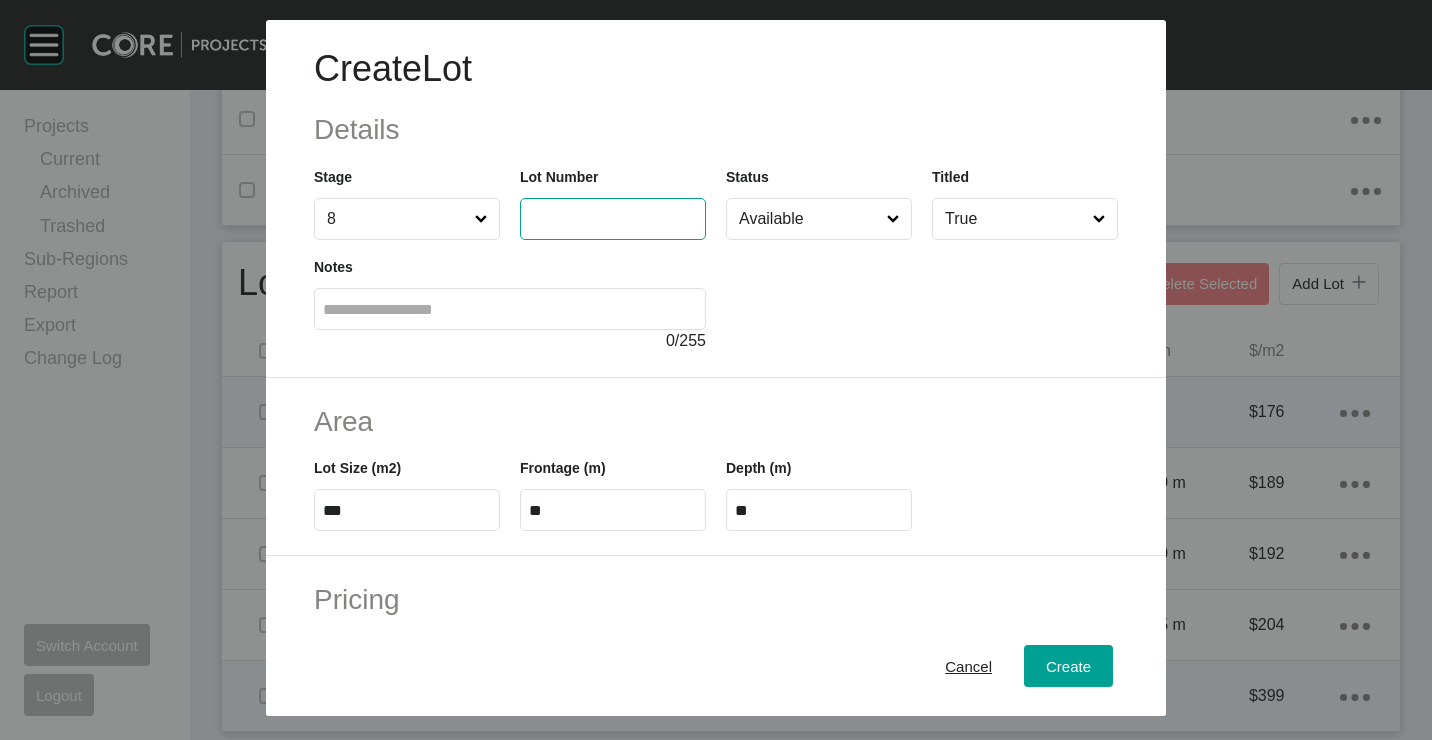 click at bounding box center [613, 218] 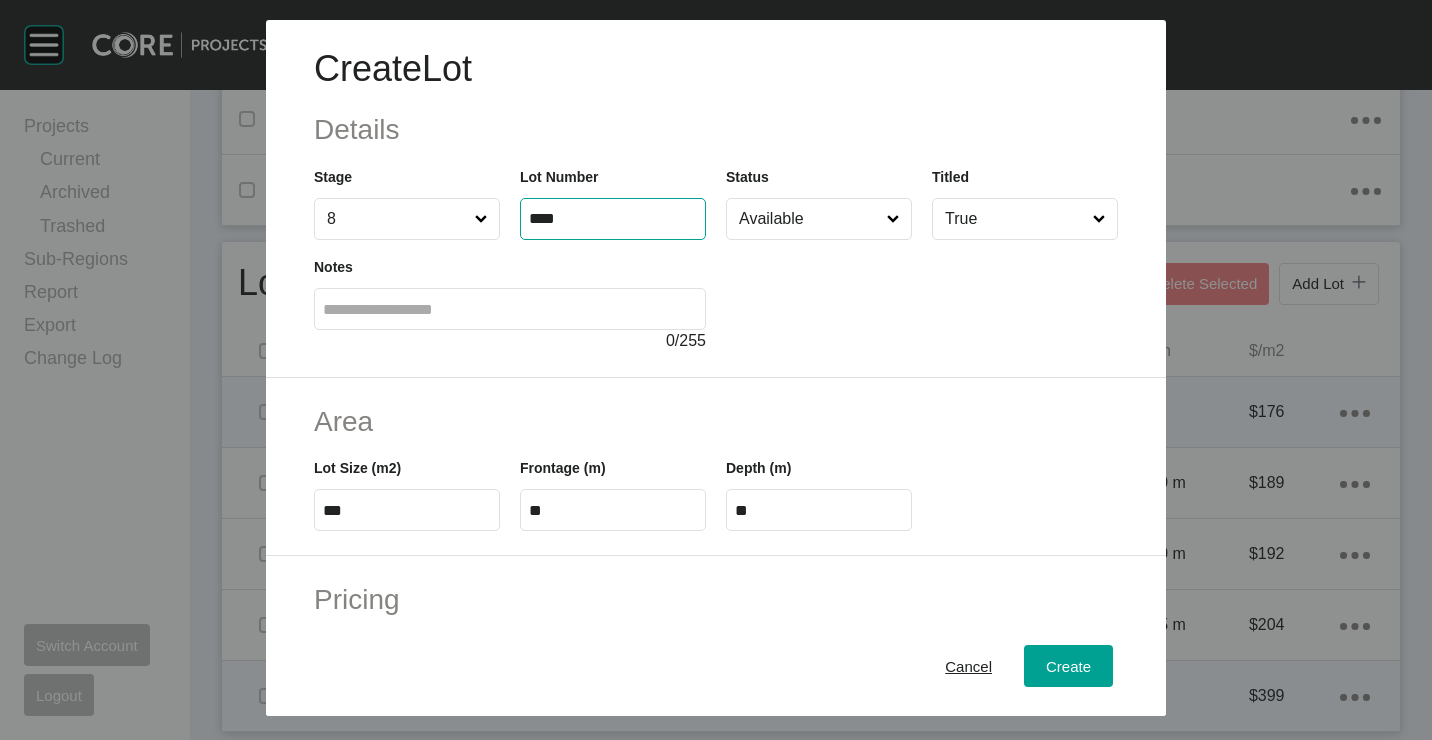 type on "****" 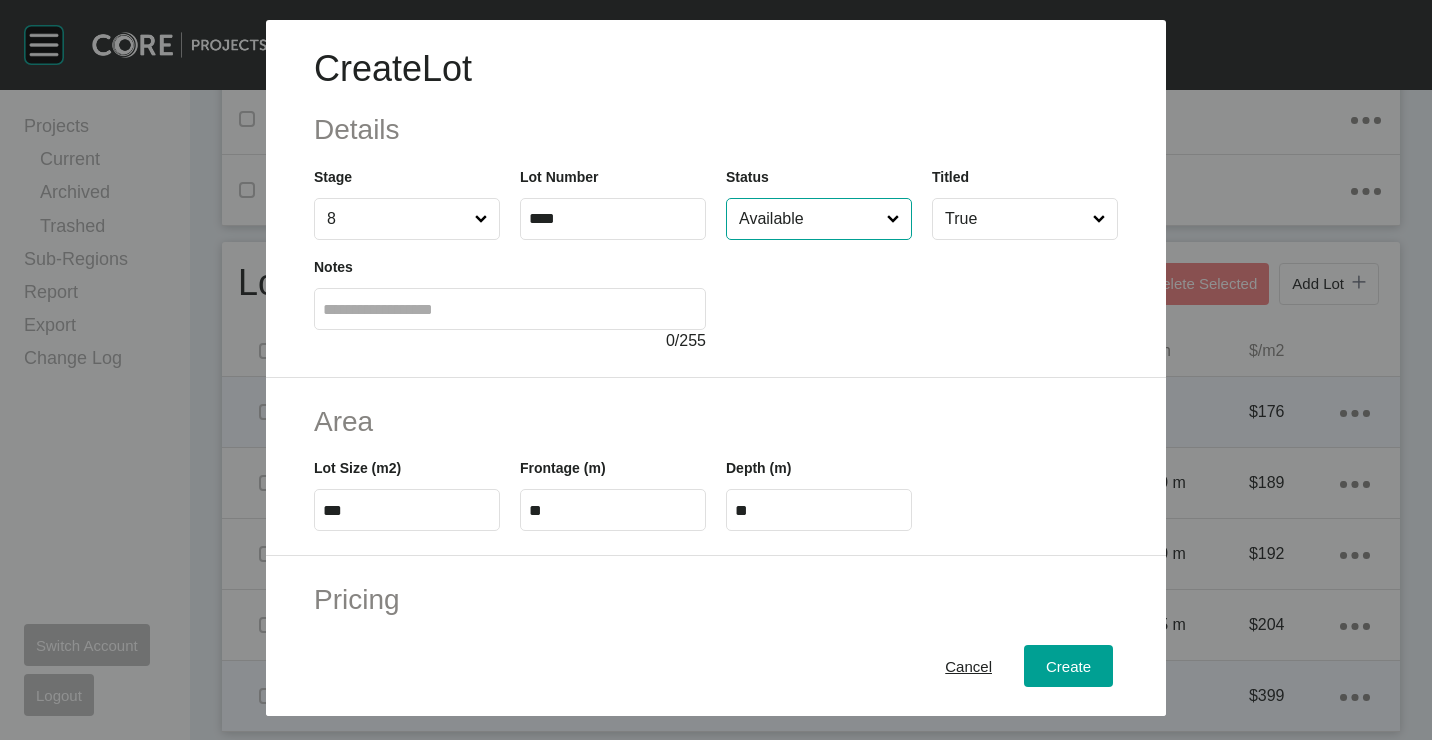 type on "*******" 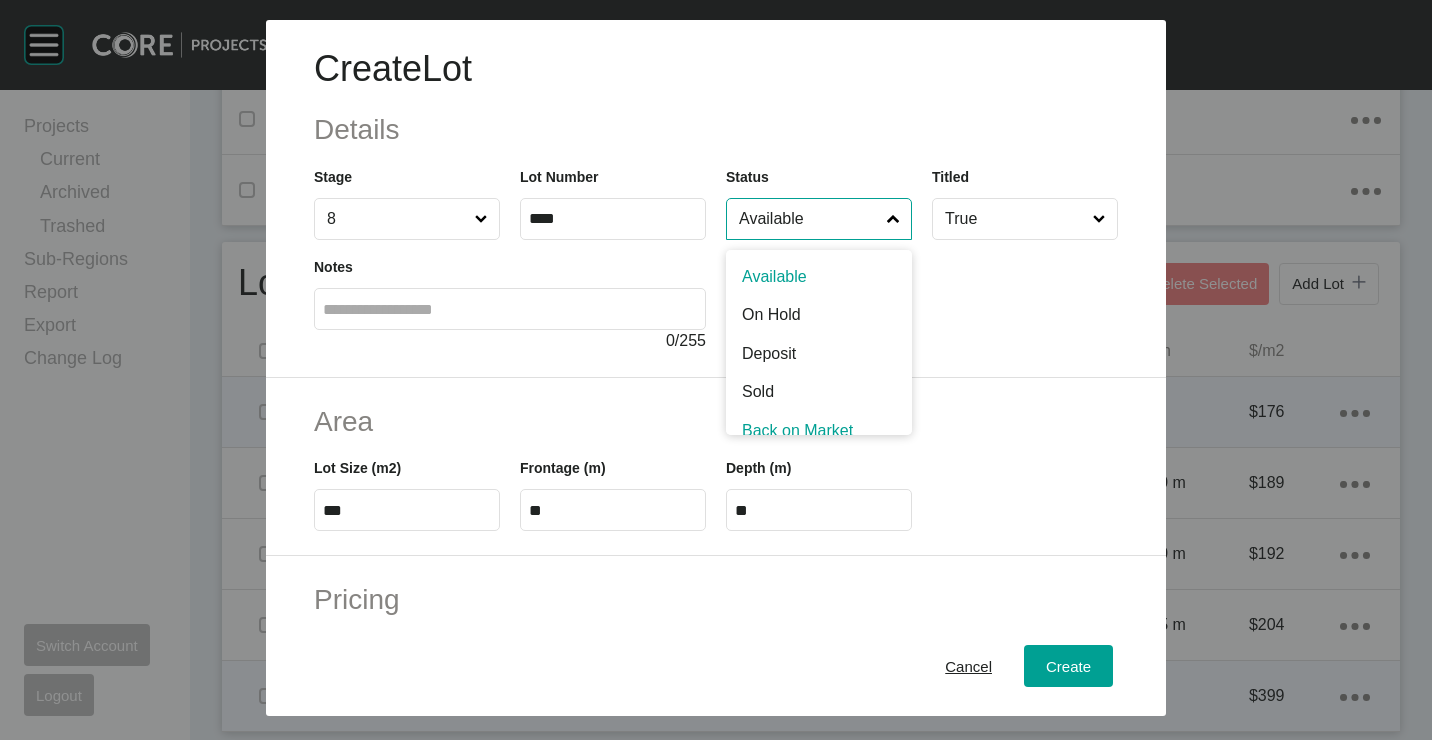 scroll, scrollTop: 15, scrollLeft: 0, axis: vertical 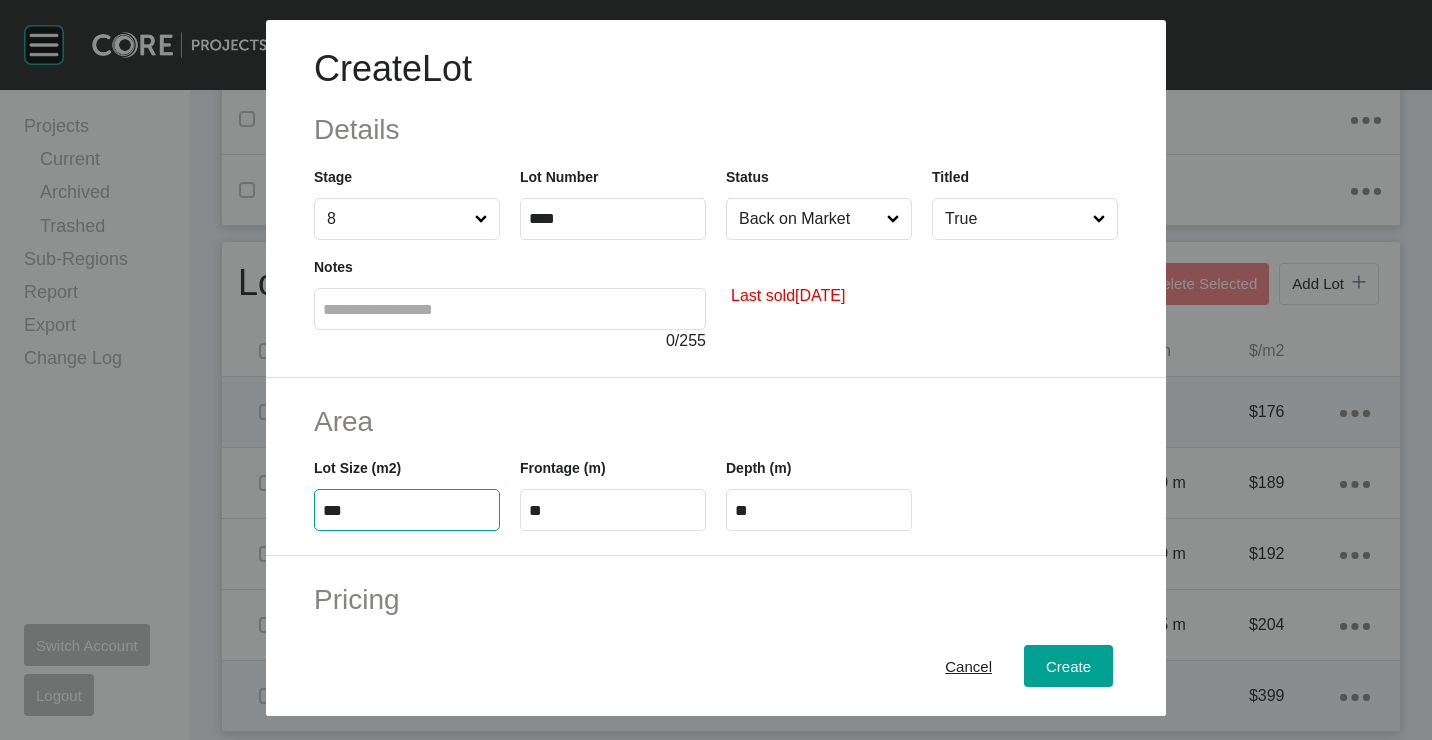 type on "***" 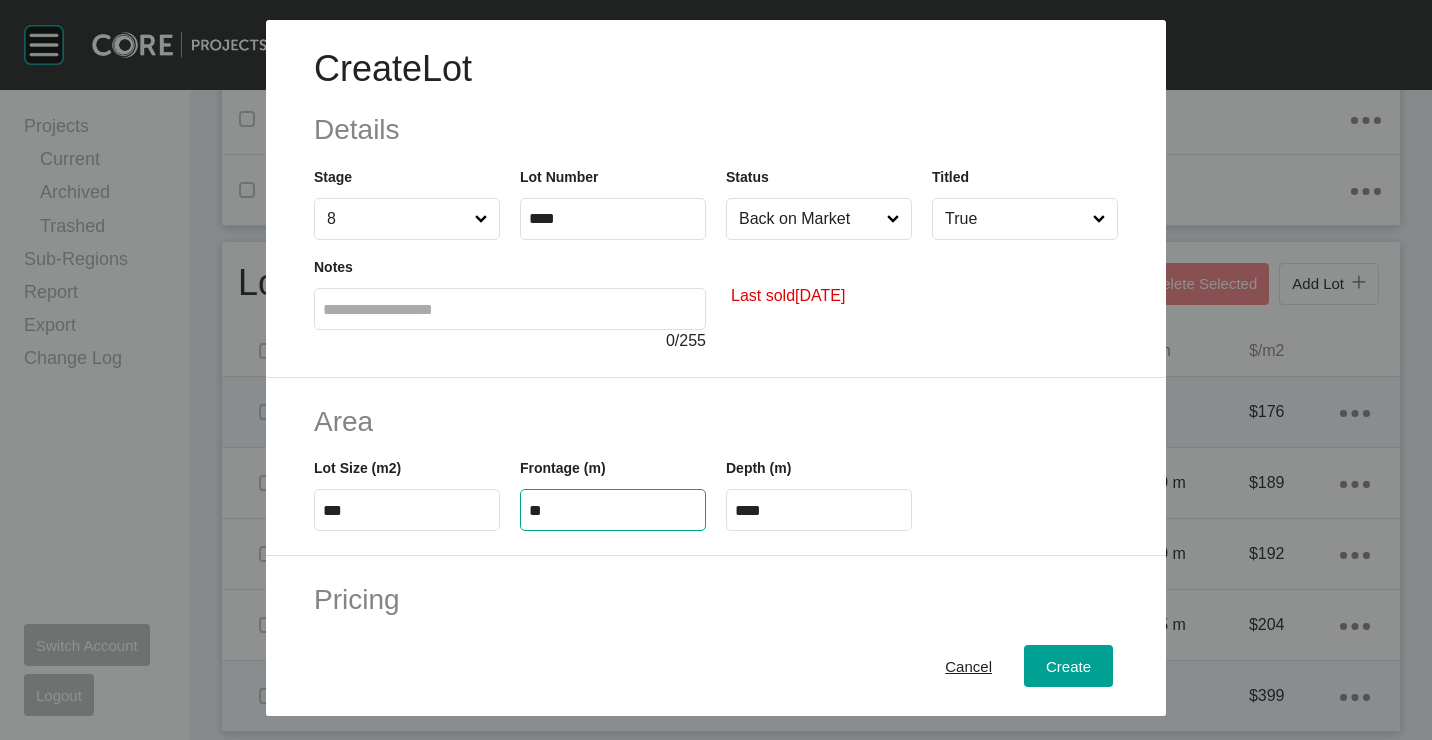 type on "**" 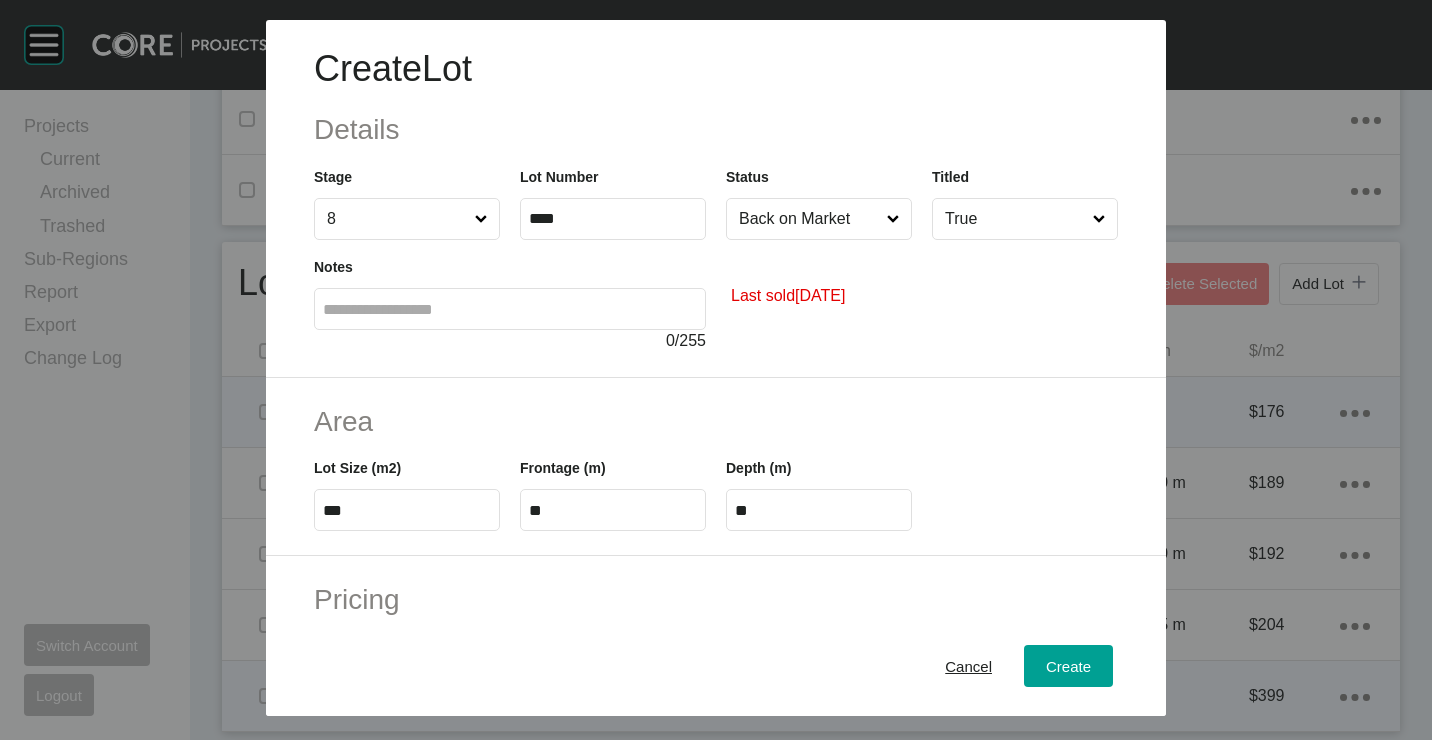 type on "*" 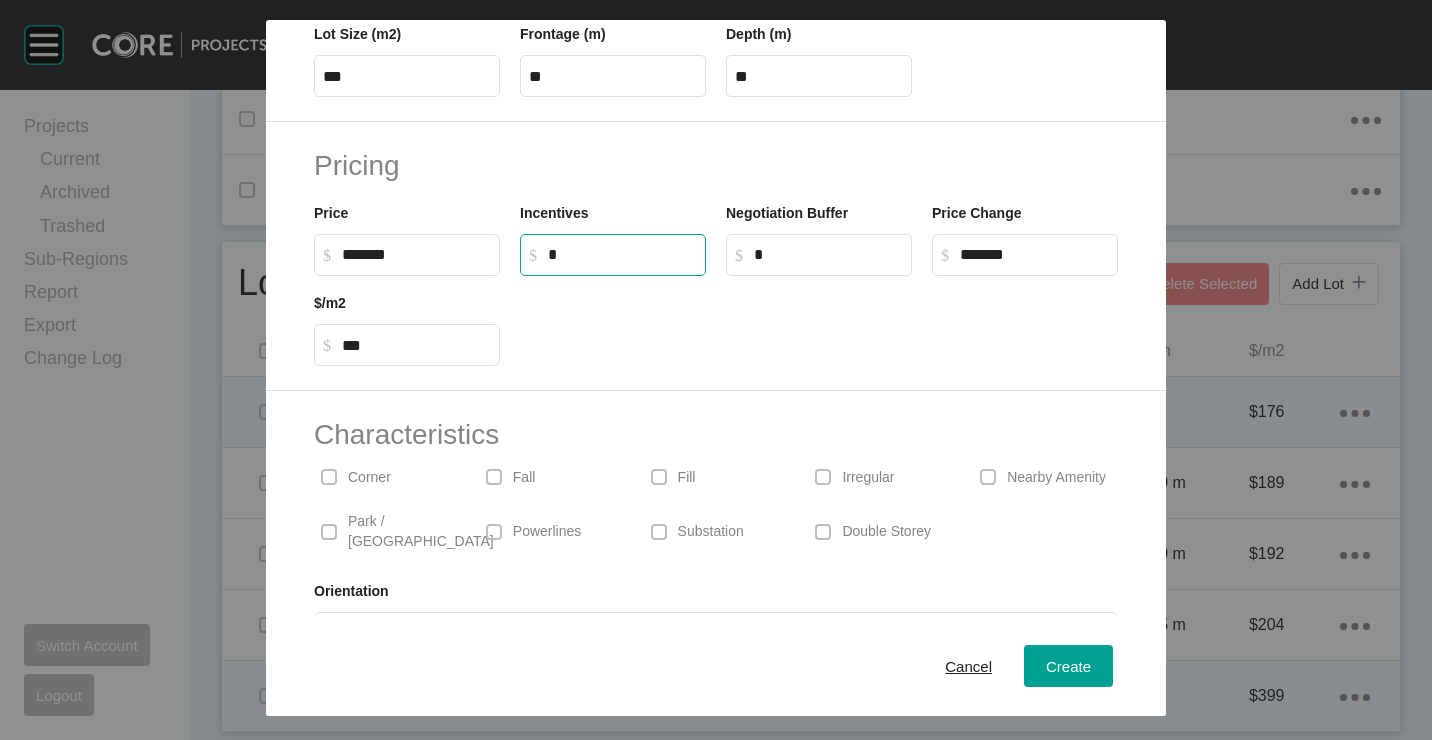 scroll, scrollTop: 480, scrollLeft: 0, axis: vertical 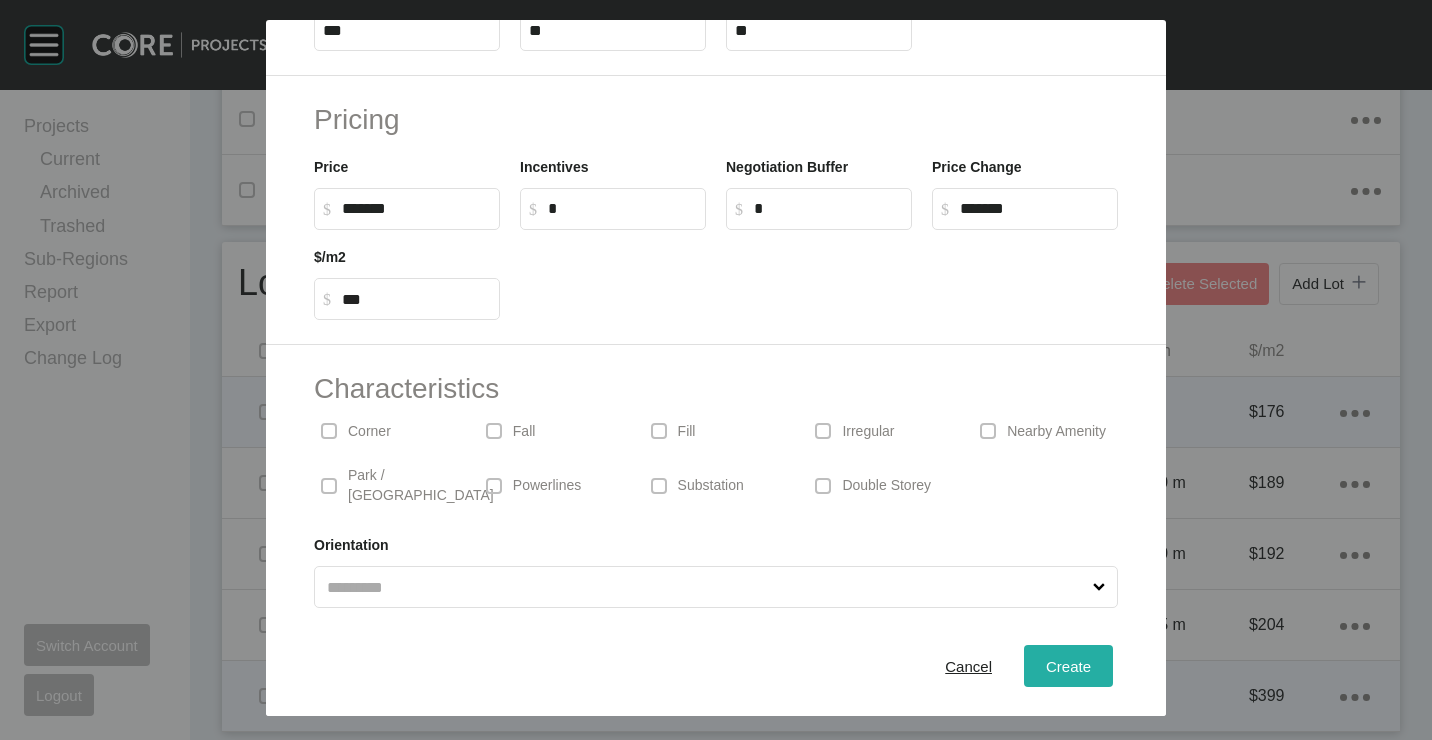 click on "Create" at bounding box center (1068, 665) 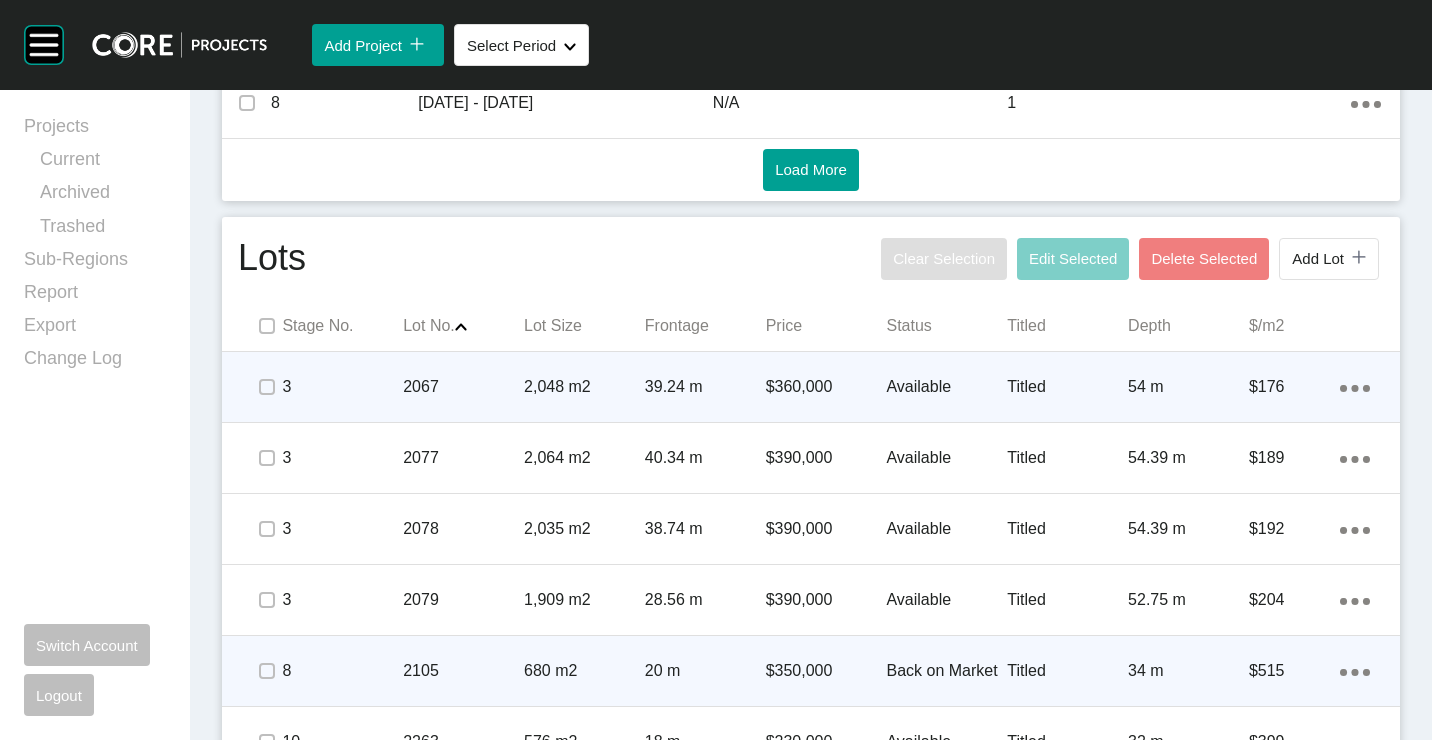 scroll, scrollTop: 1147, scrollLeft: 0, axis: vertical 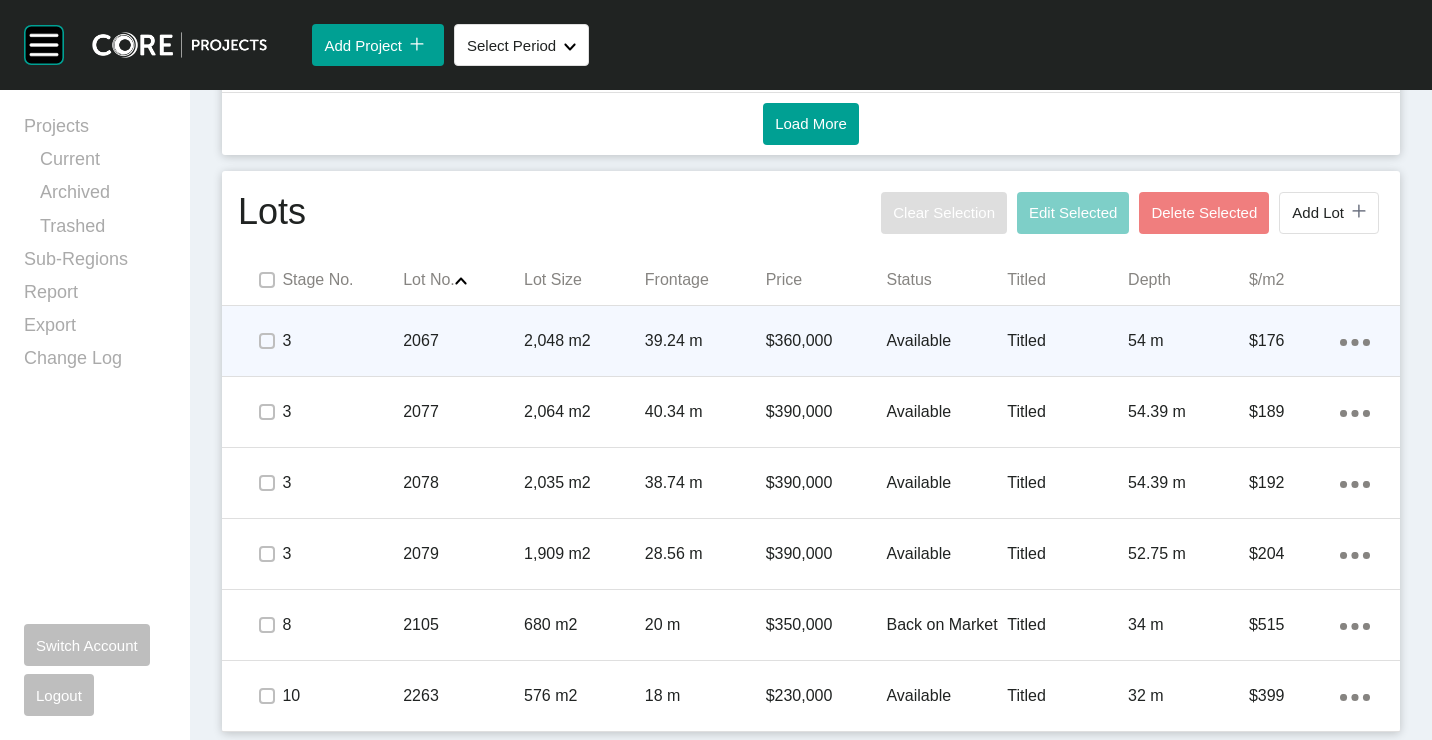 drag, startPoint x: 1358, startPoint y: 627, endPoint x: 1273, endPoint y: 616, distance: 85.70881 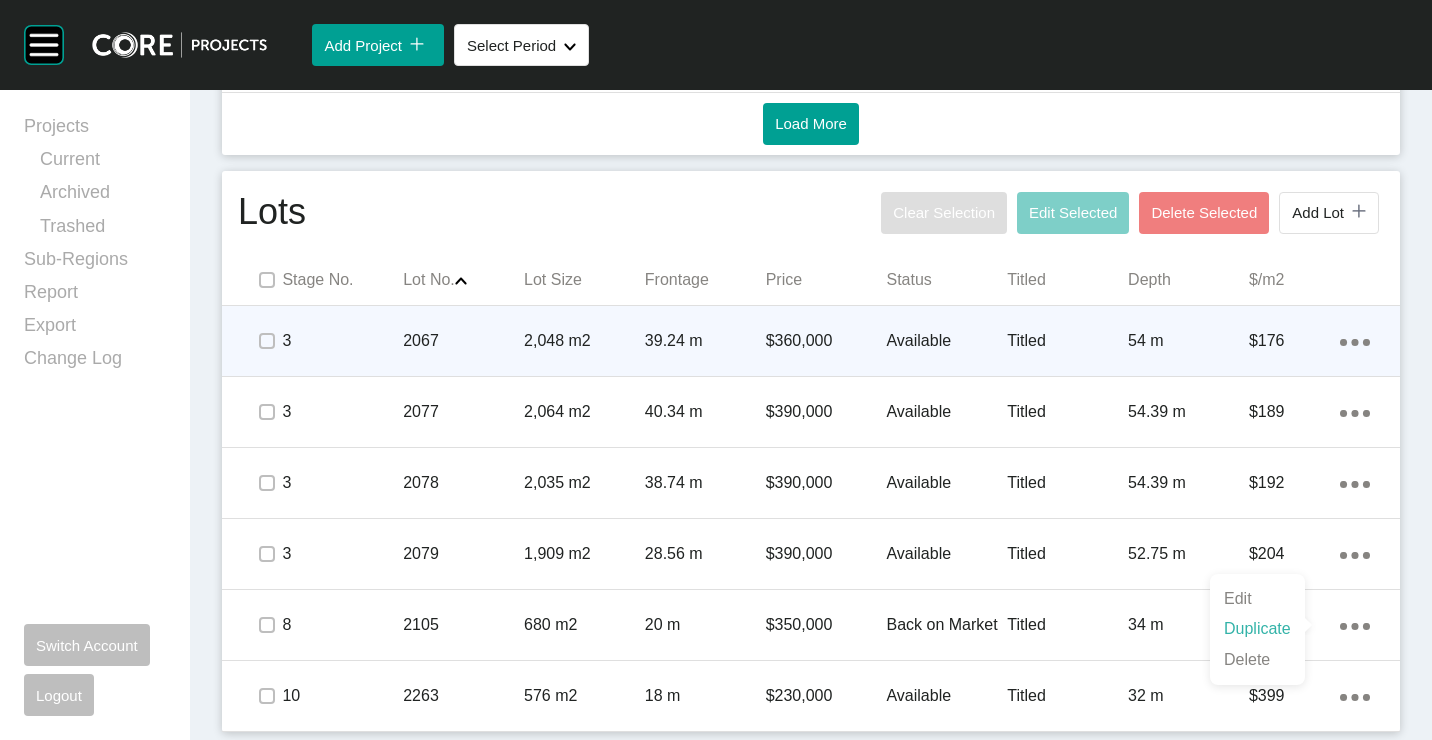 click on "Duplicate" at bounding box center [1257, 629] 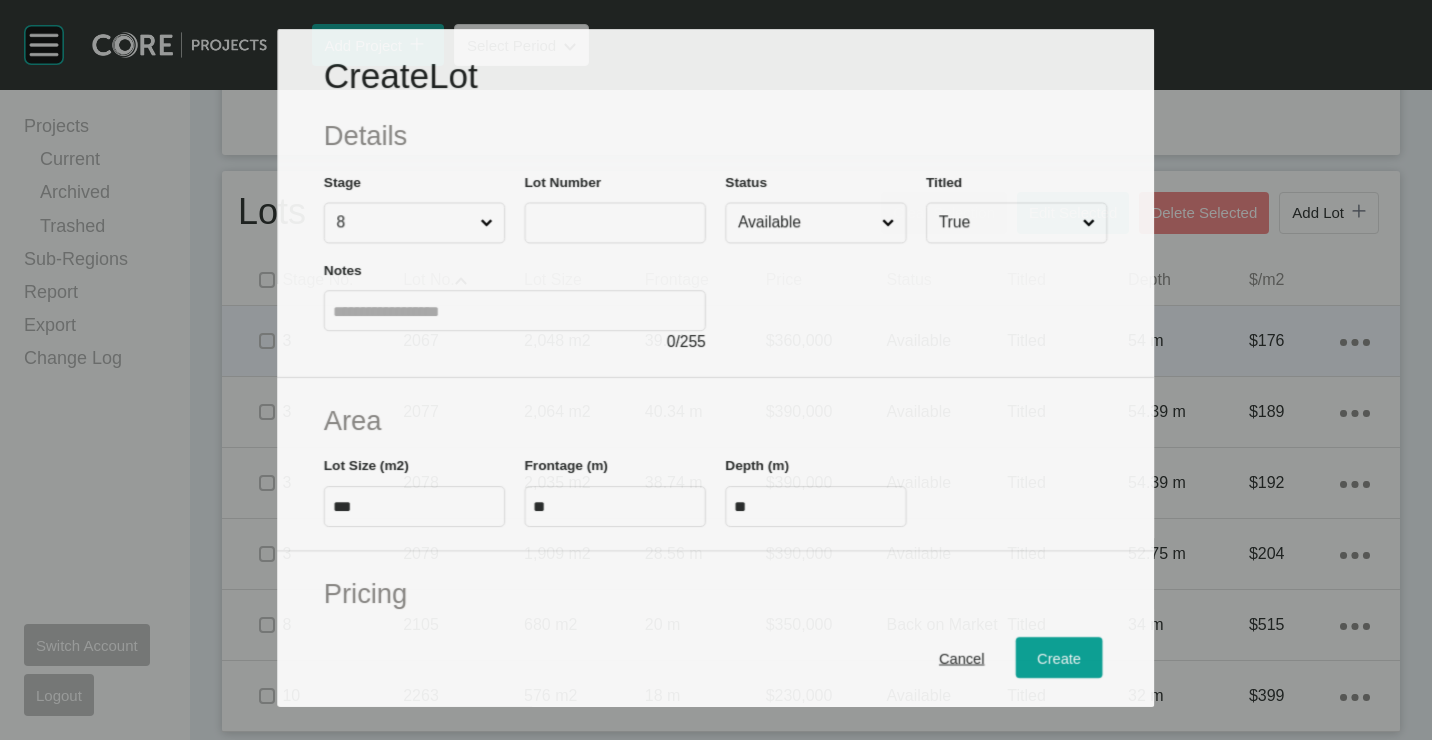 scroll, scrollTop: 1085, scrollLeft: 0, axis: vertical 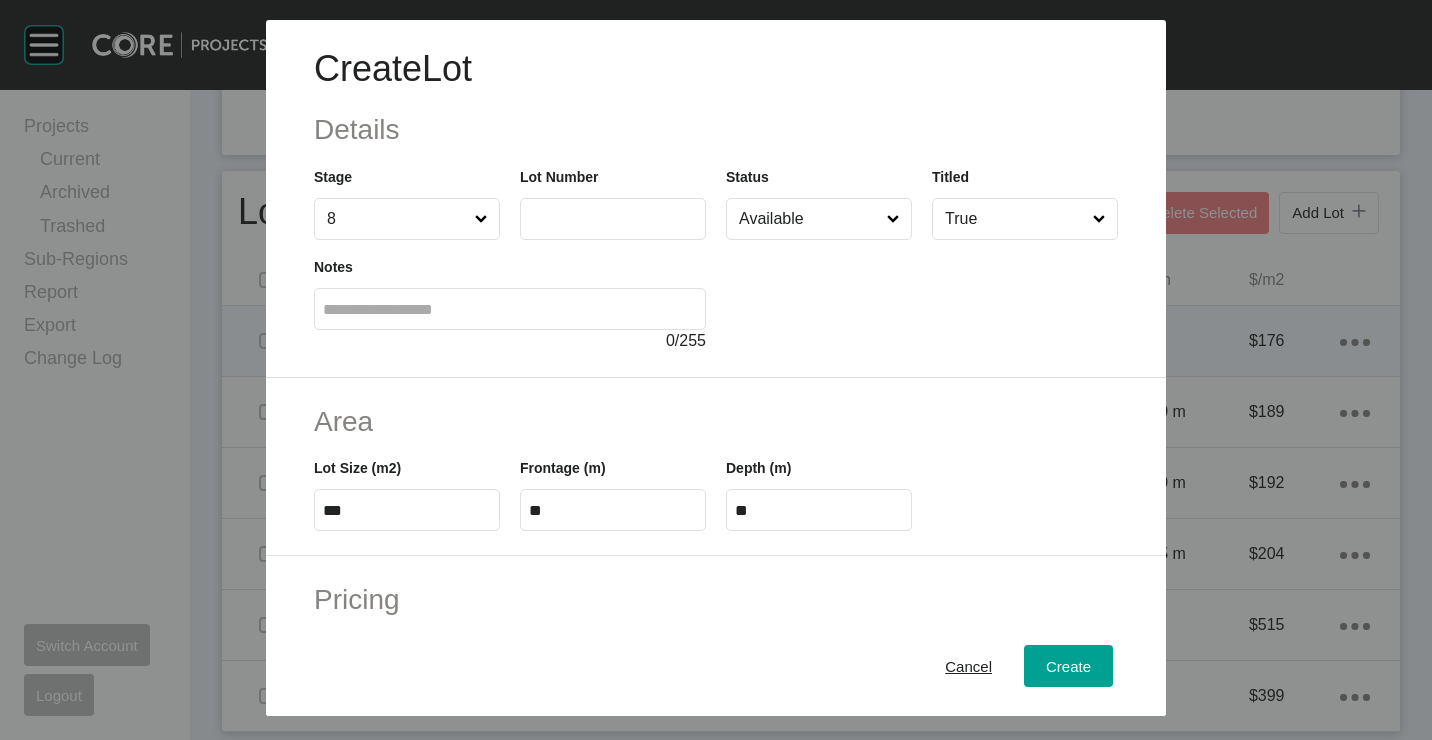 click on "8" at bounding box center [397, 219] 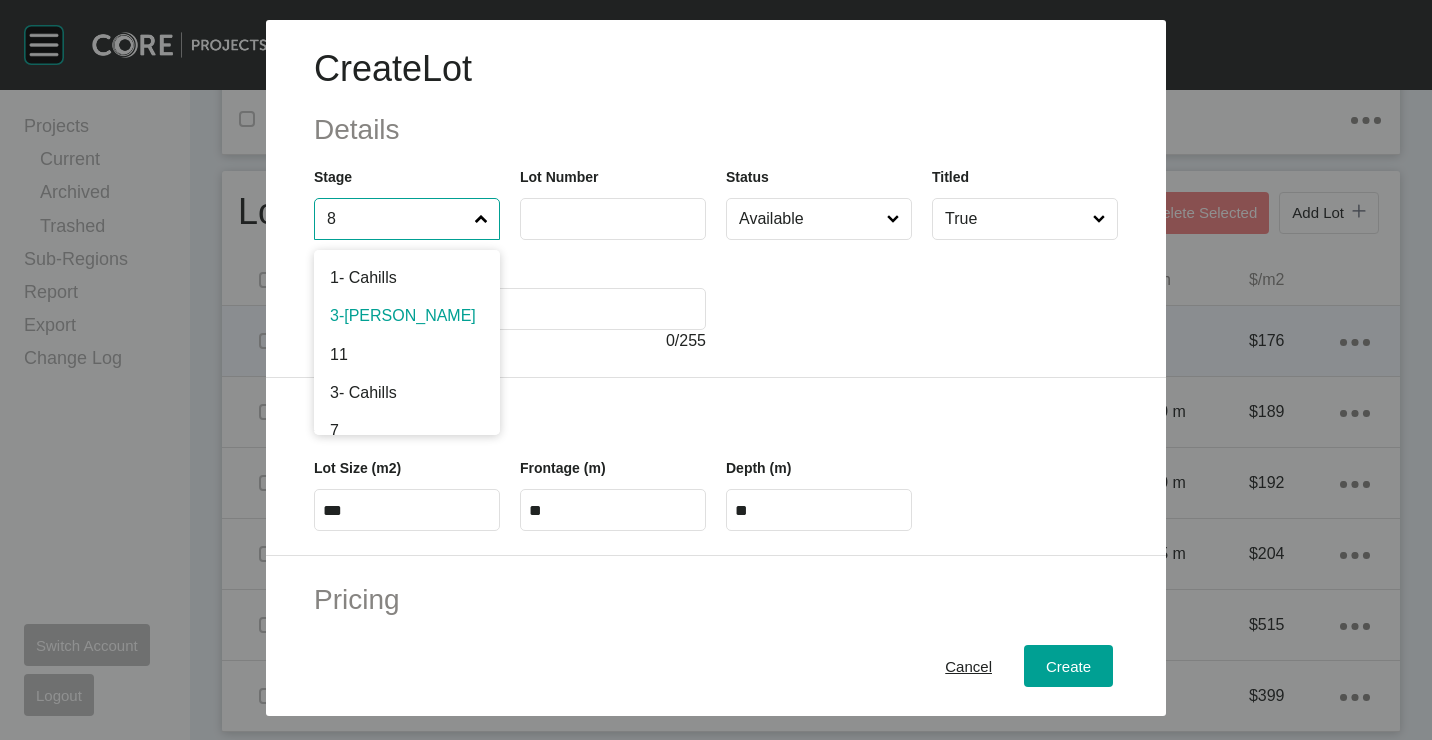 scroll, scrollTop: 100, scrollLeft: 0, axis: vertical 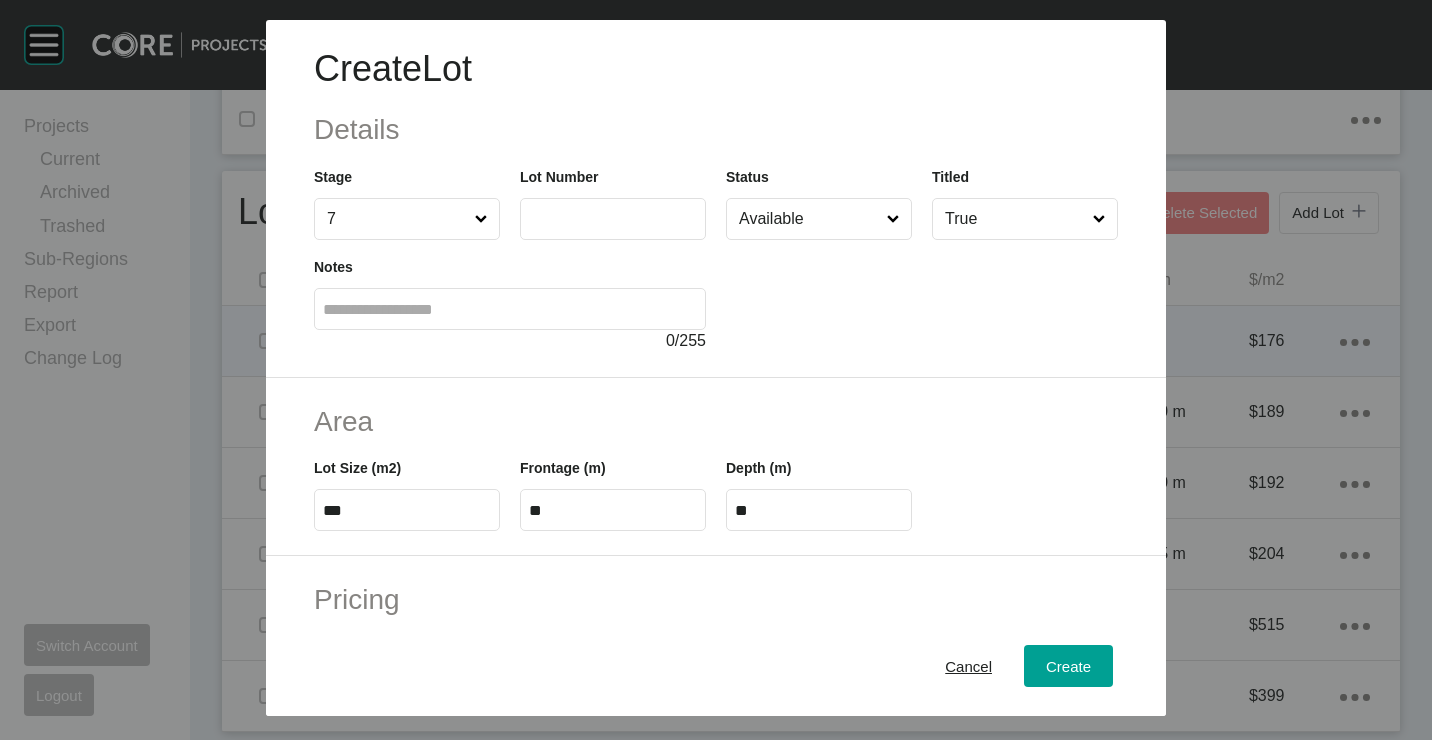 click at bounding box center (613, 219) 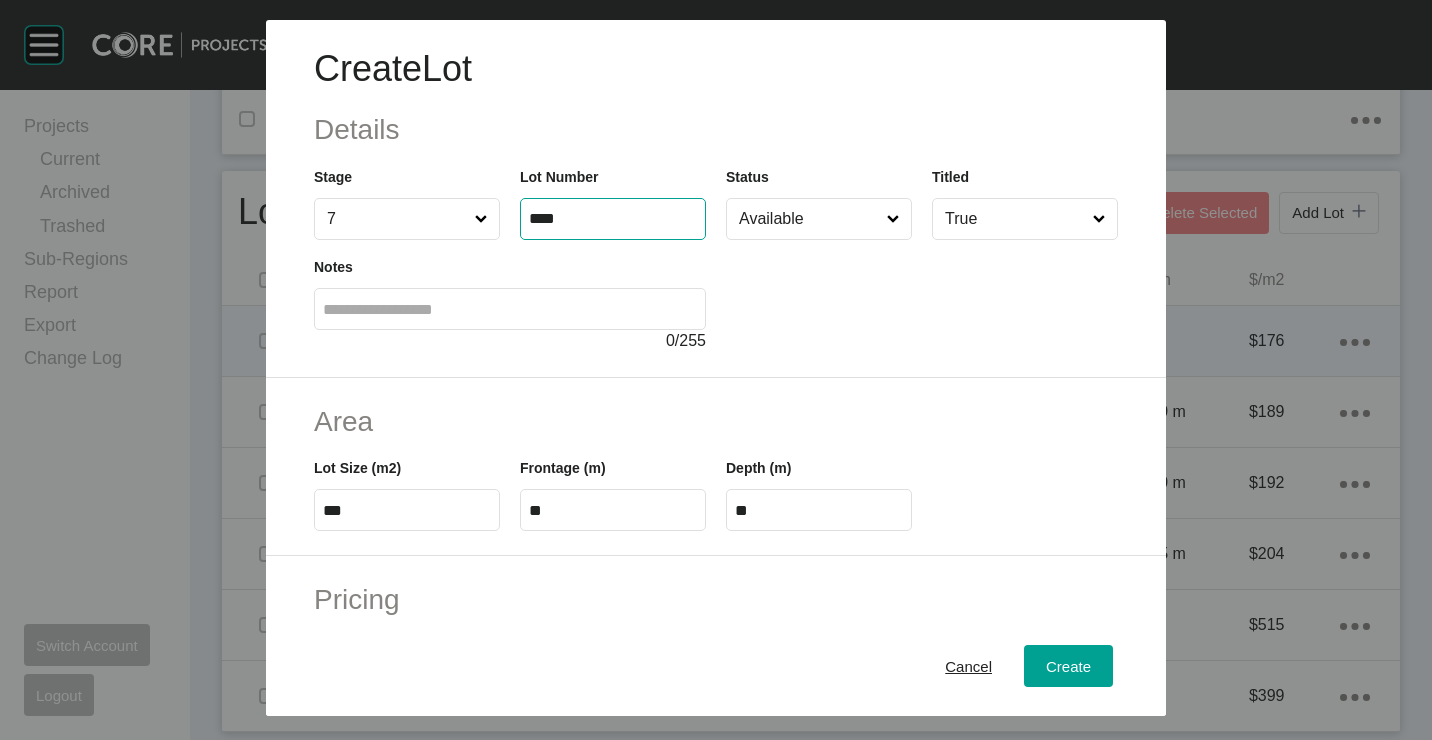 type on "****" 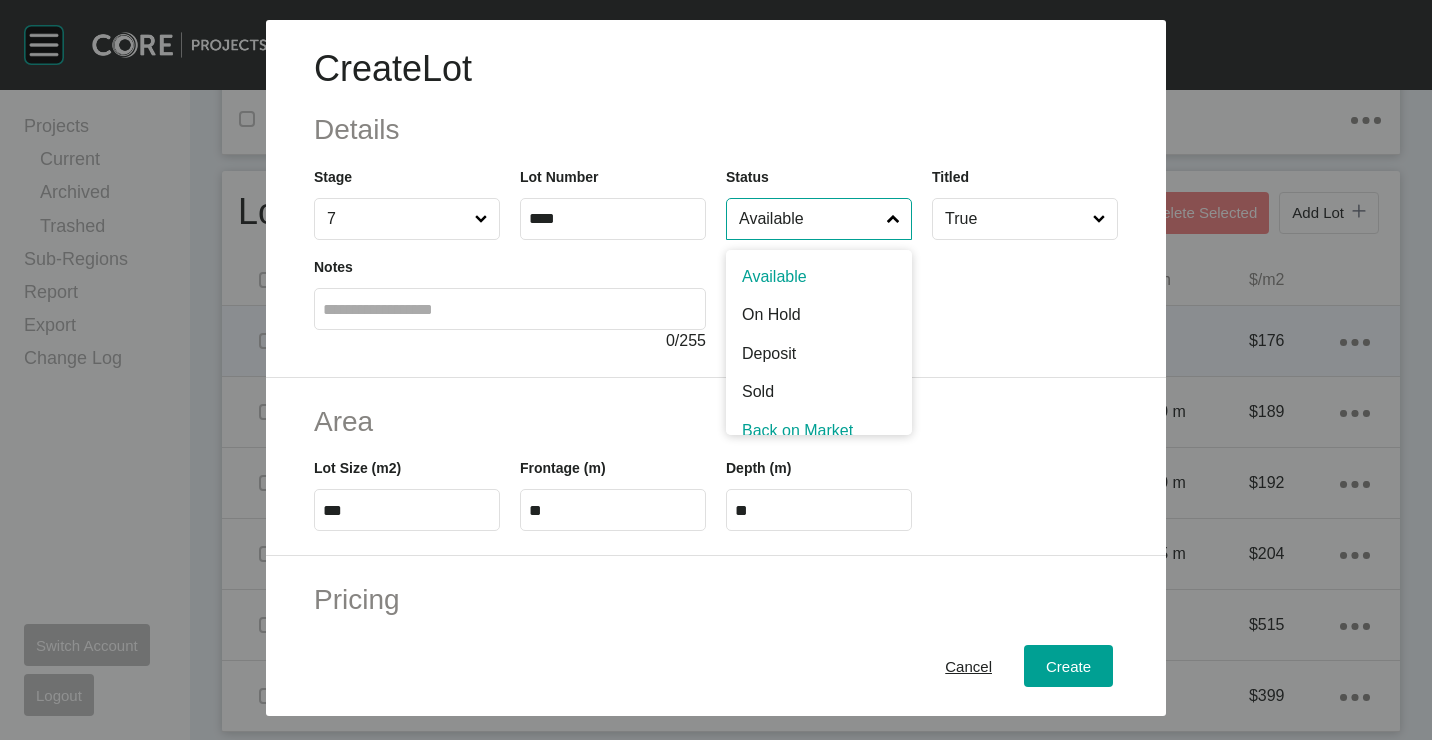 scroll, scrollTop: 15, scrollLeft: 0, axis: vertical 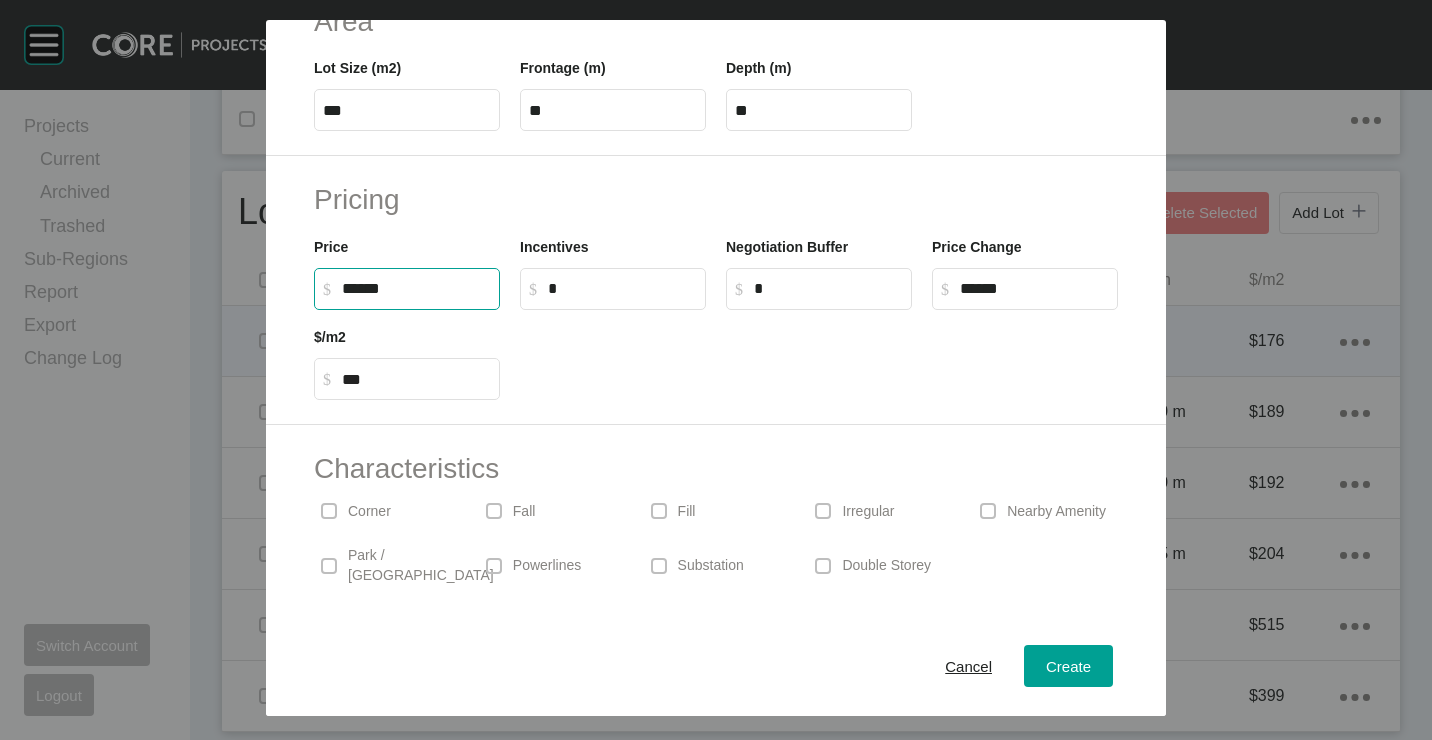 drag, startPoint x: 413, startPoint y: 296, endPoint x: 204, endPoint y: 278, distance: 209.77368 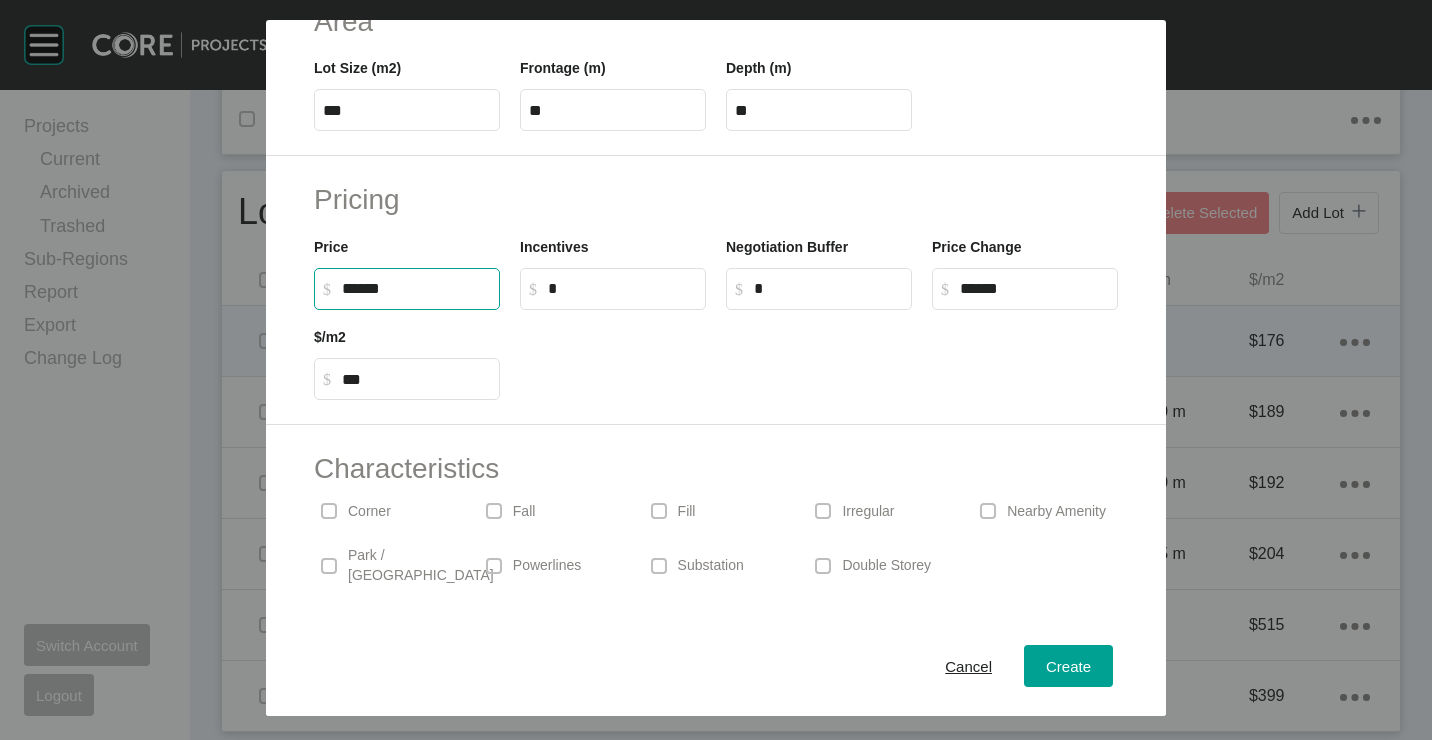 type on "*******" 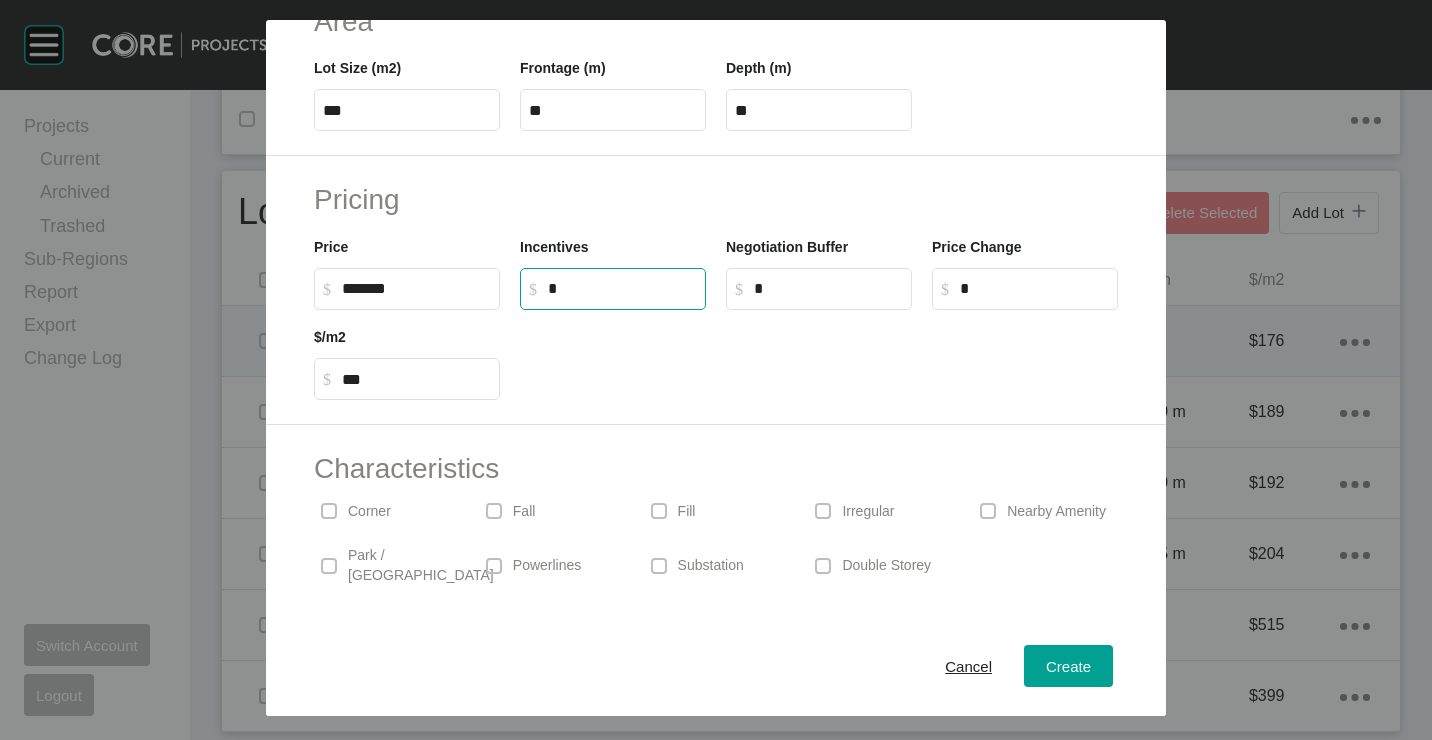 scroll, scrollTop: 480, scrollLeft: 0, axis: vertical 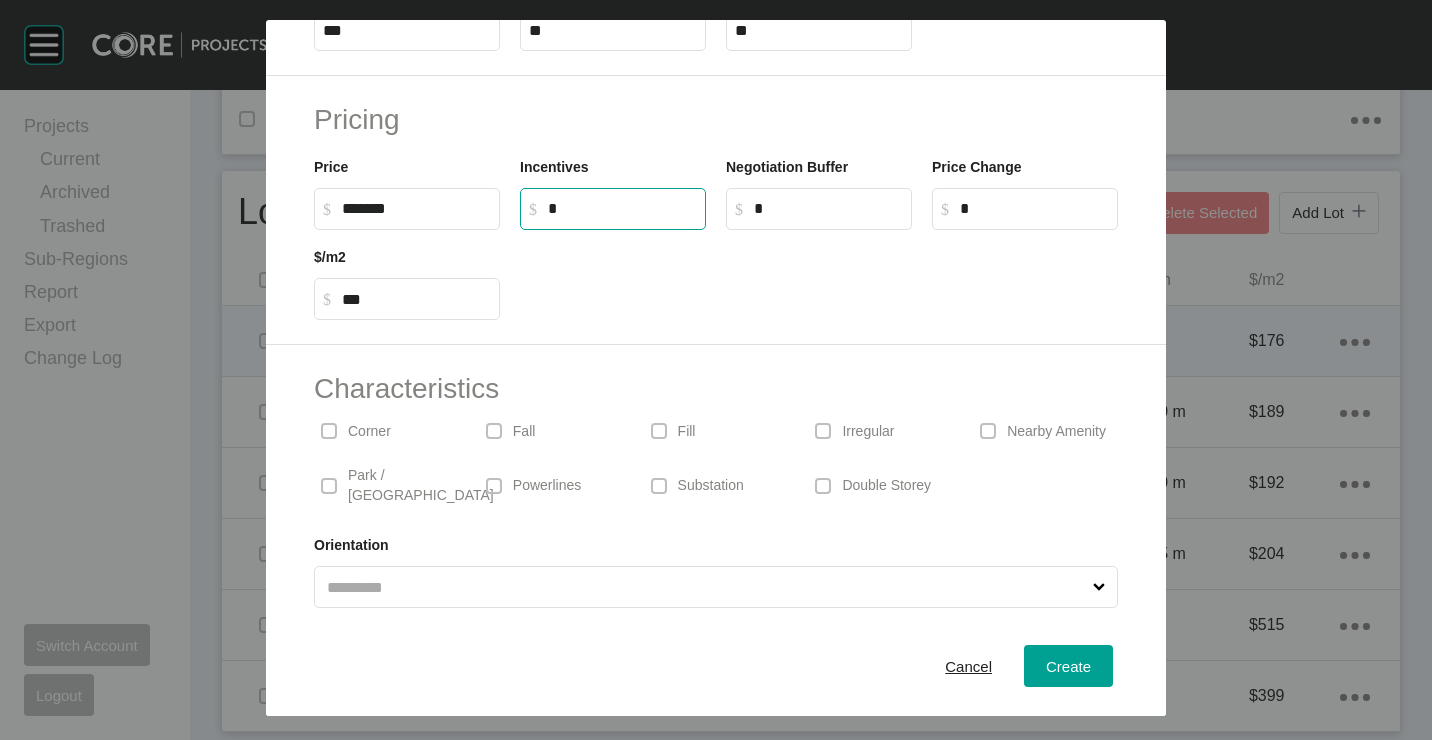 click on "Create" at bounding box center [1068, 665] 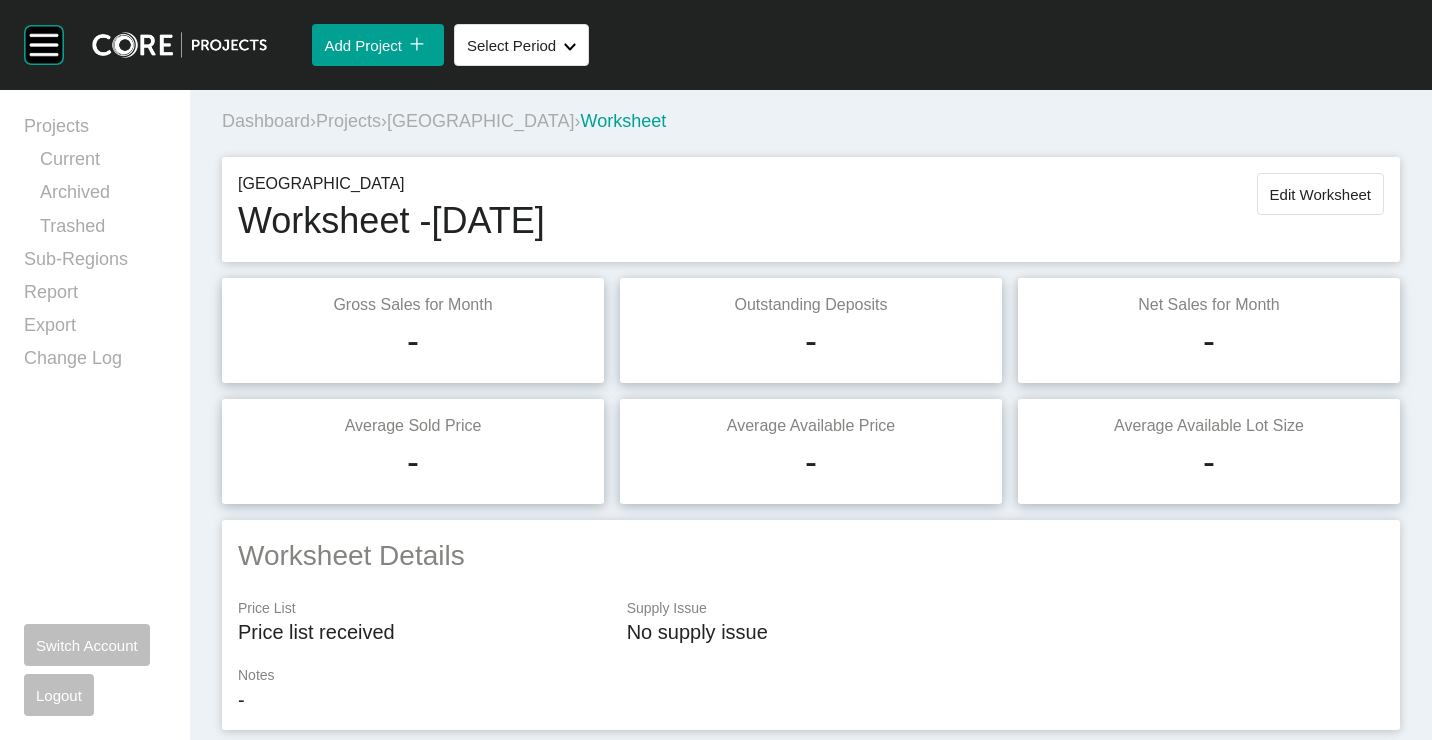 scroll, scrollTop: 0, scrollLeft: 0, axis: both 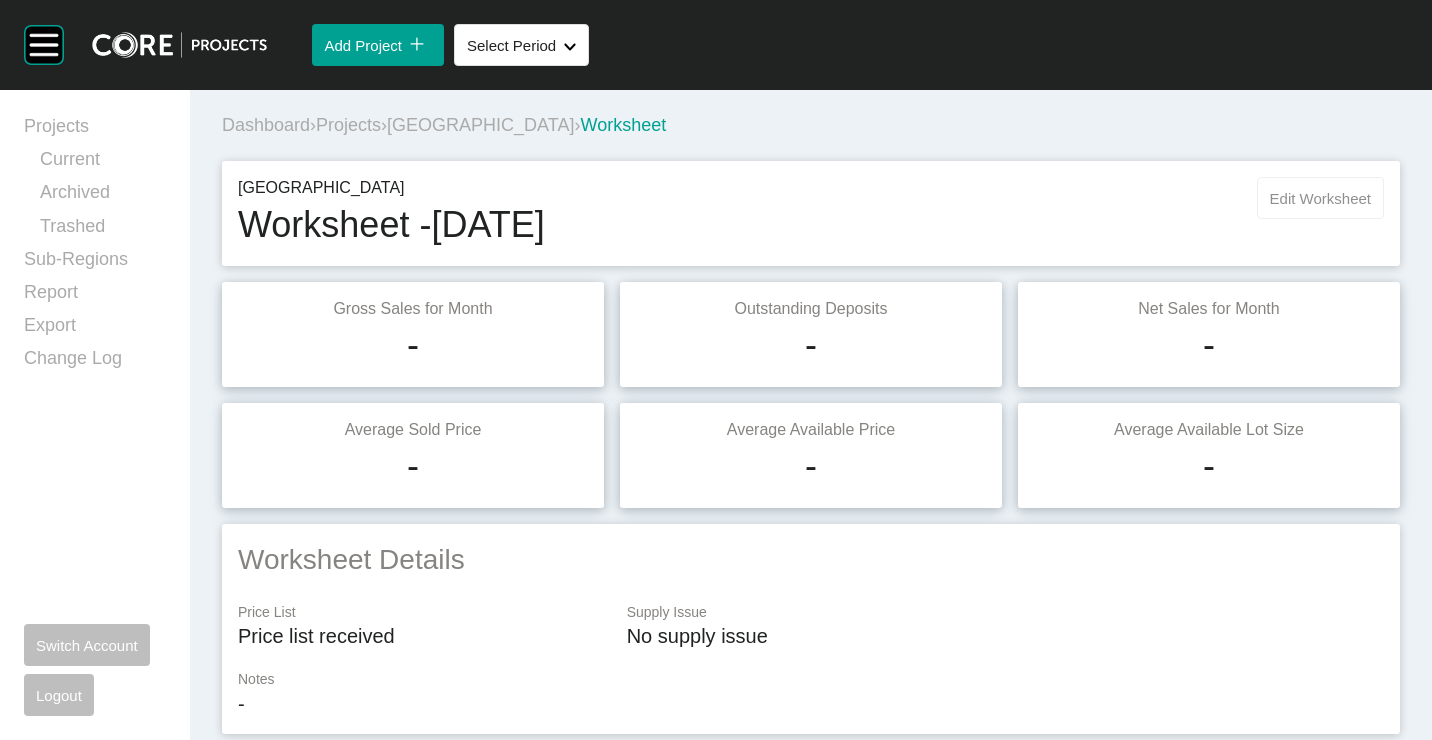 click on "Edit Worksheet" at bounding box center (1320, 198) 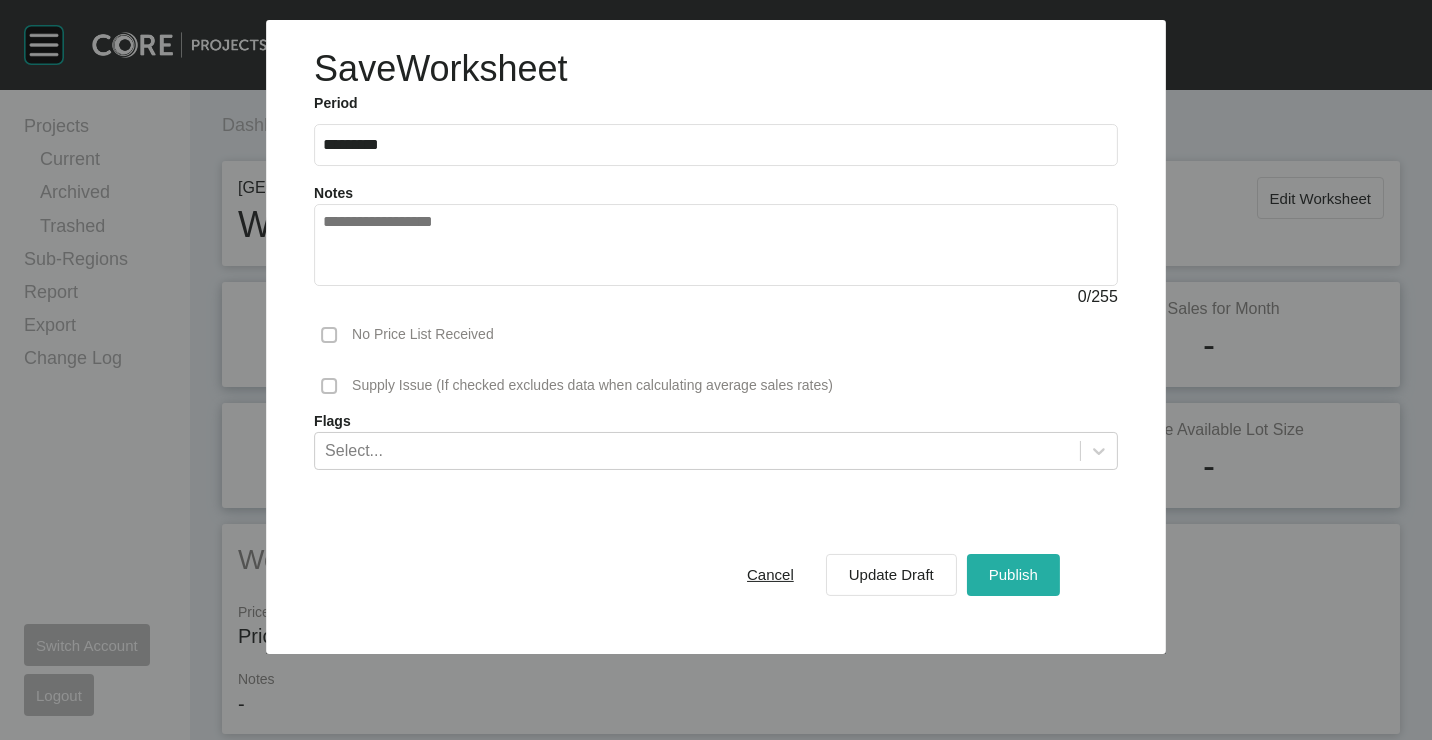 click on "Publish" at bounding box center [1013, 574] 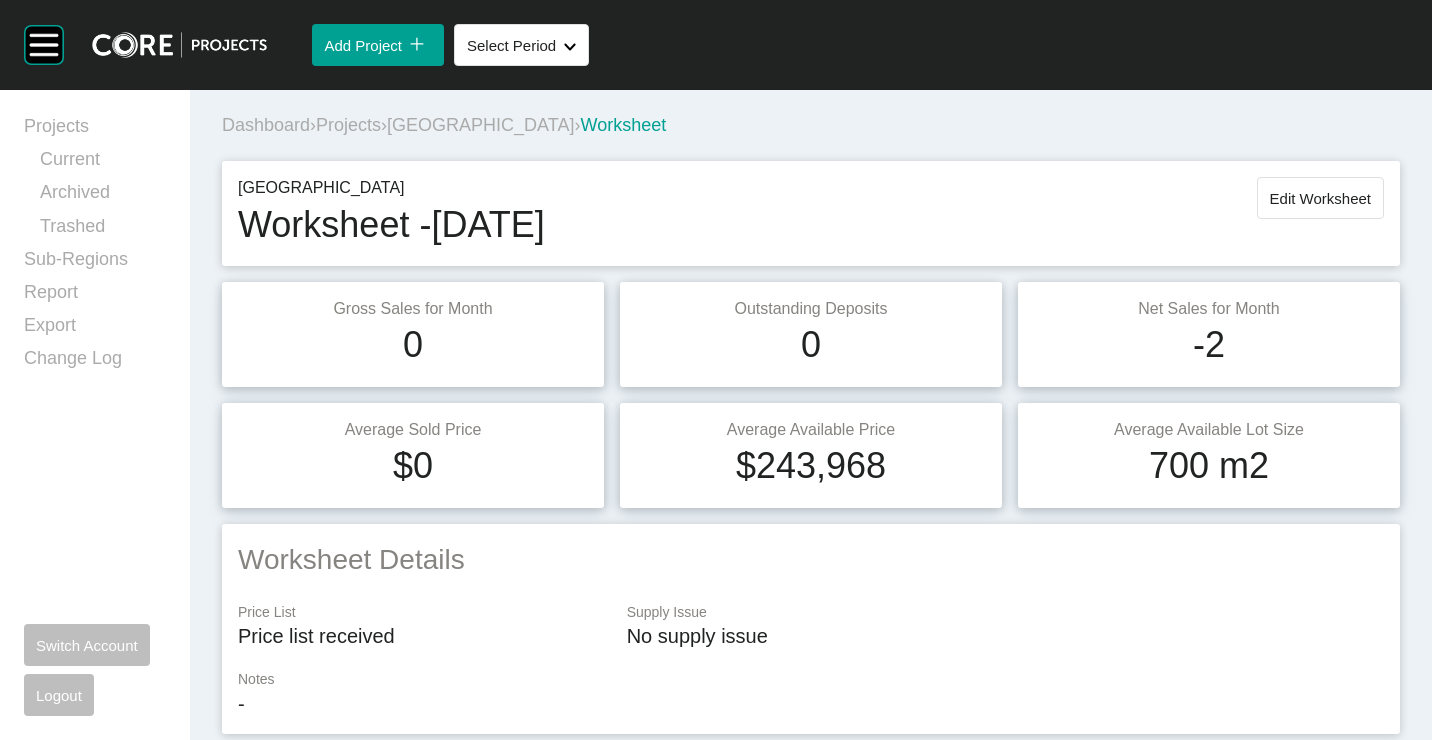 click on "Projects" at bounding box center (348, 125) 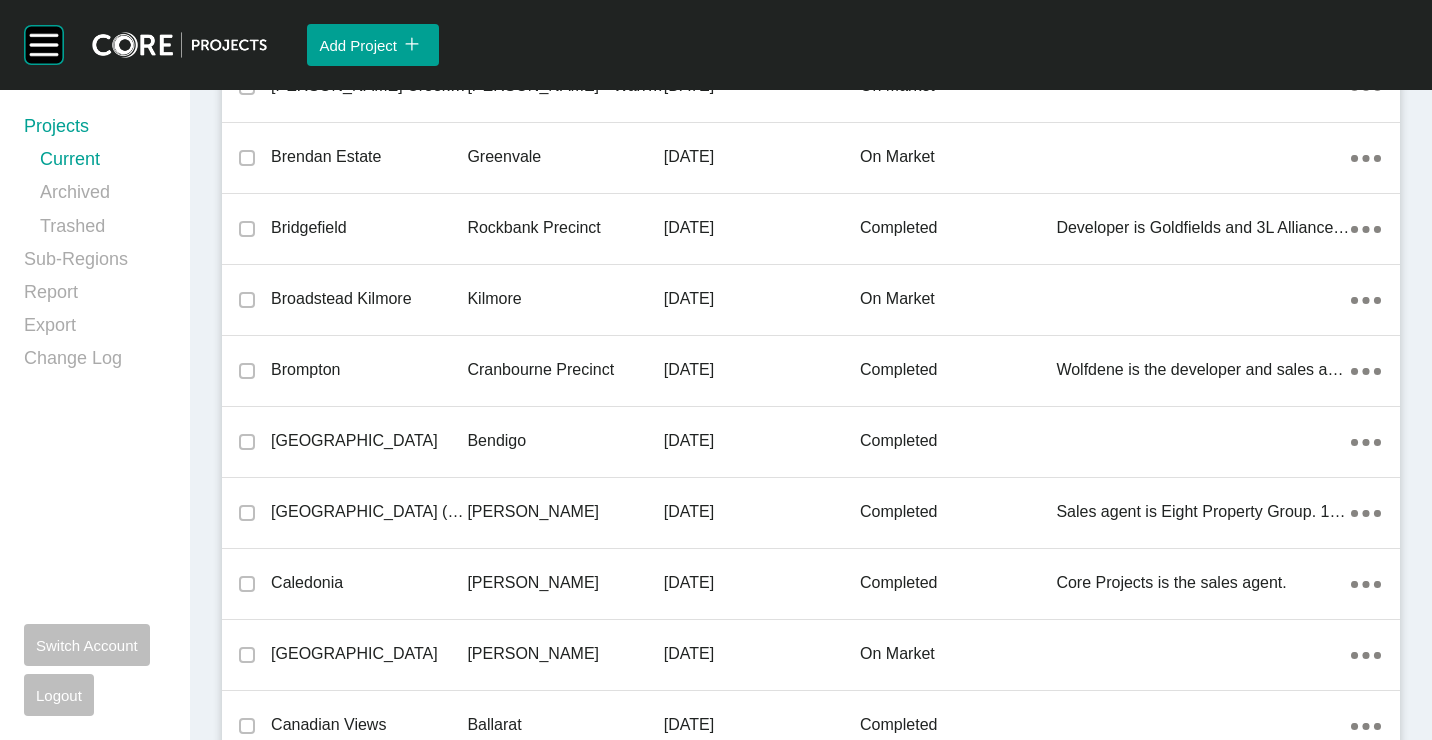 scroll, scrollTop: 42354, scrollLeft: 0, axis: vertical 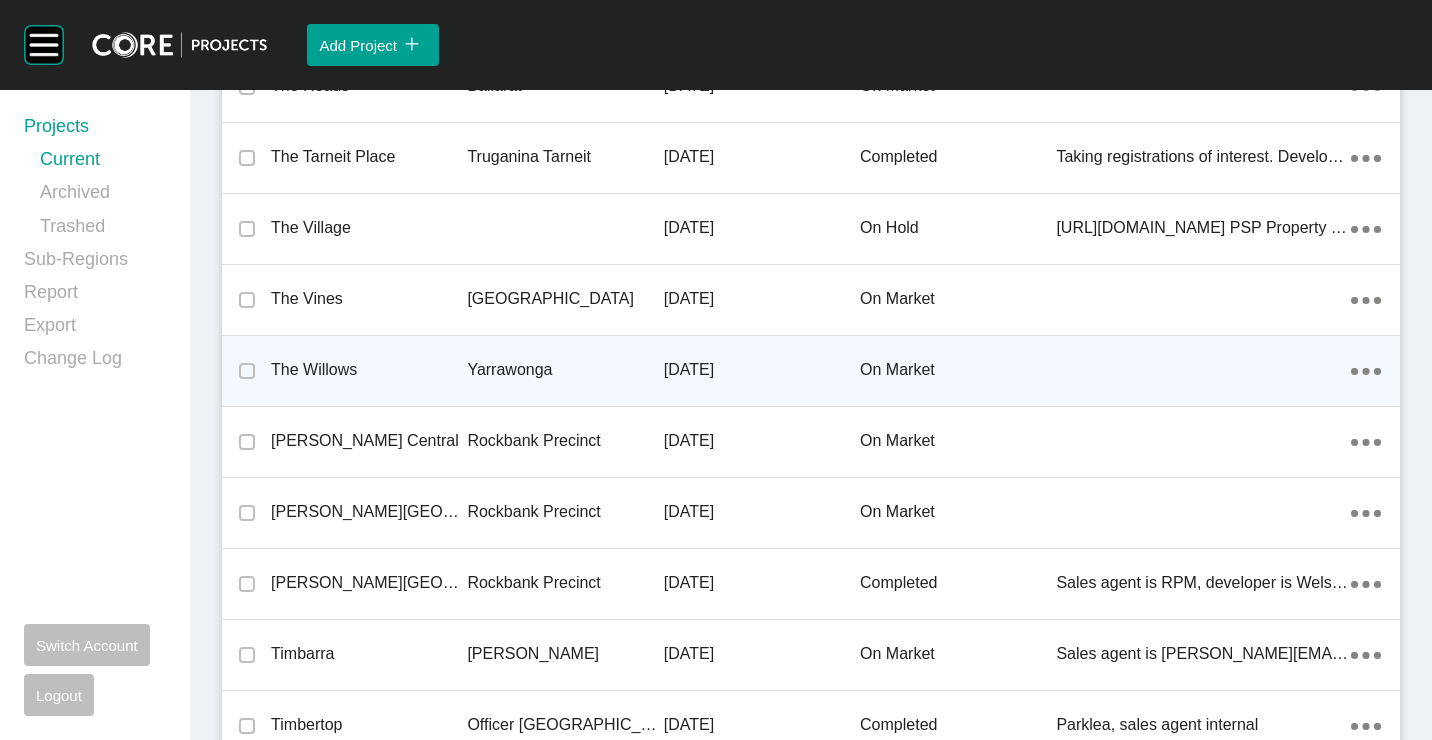 click on "Yarrawonga" at bounding box center [565, 370] 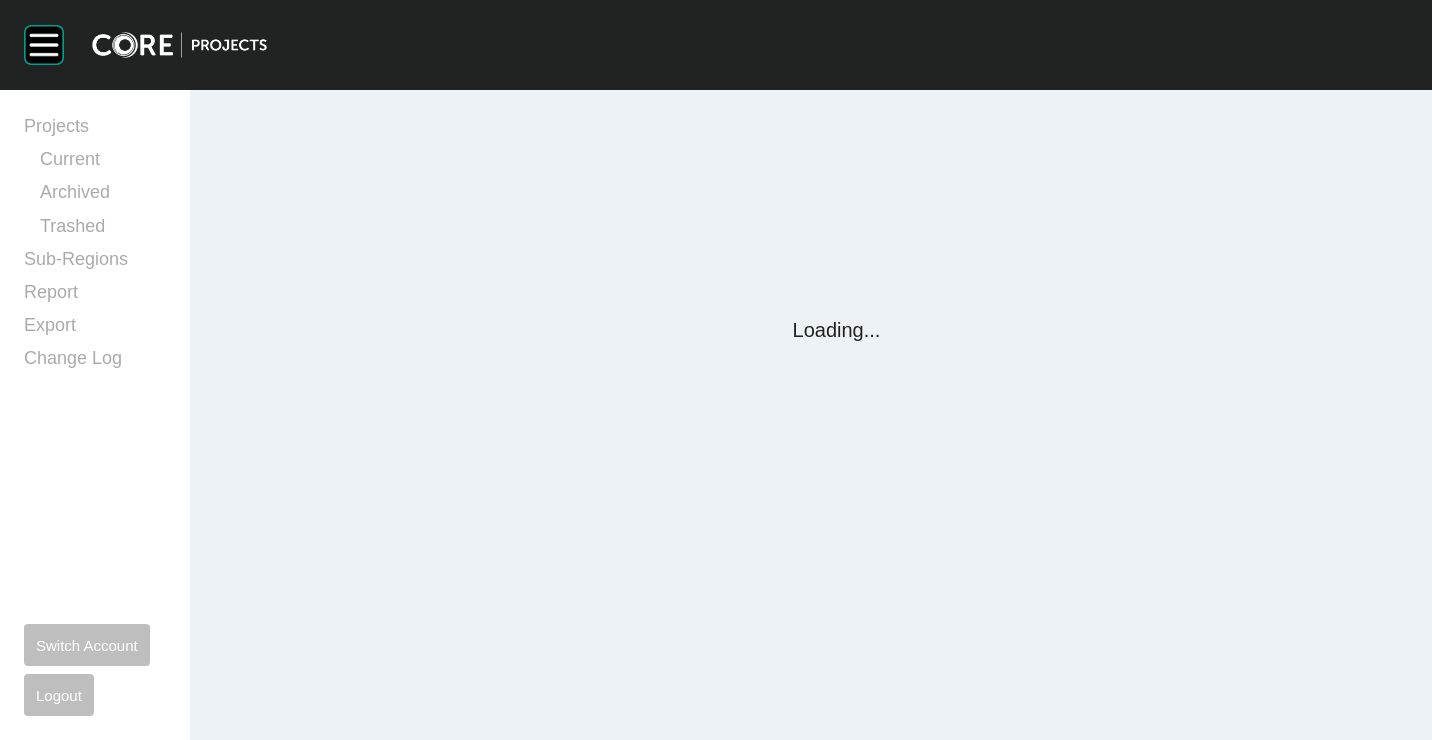 scroll, scrollTop: 0, scrollLeft: 0, axis: both 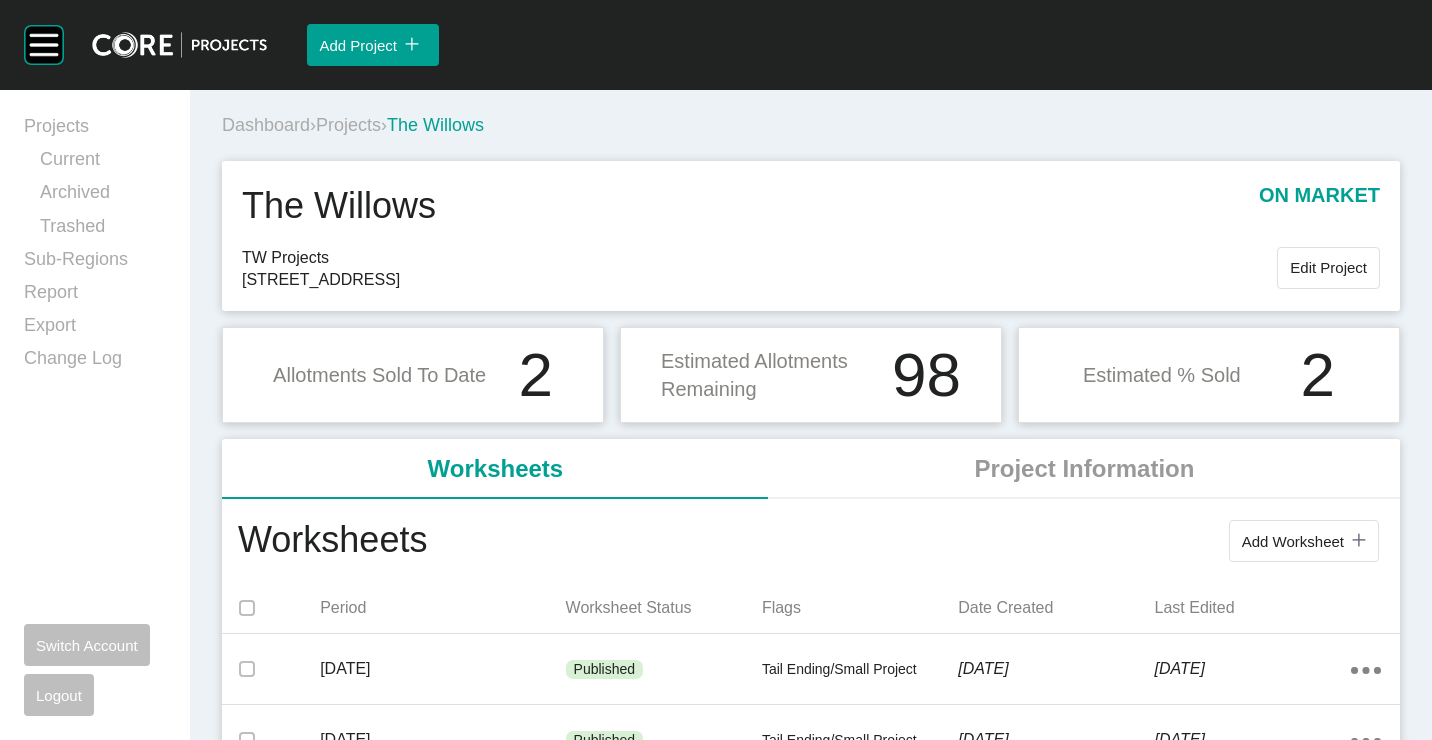 click on "Add Worksheet icon/tick copy 11 Created with Sketch." at bounding box center (1304, 541) 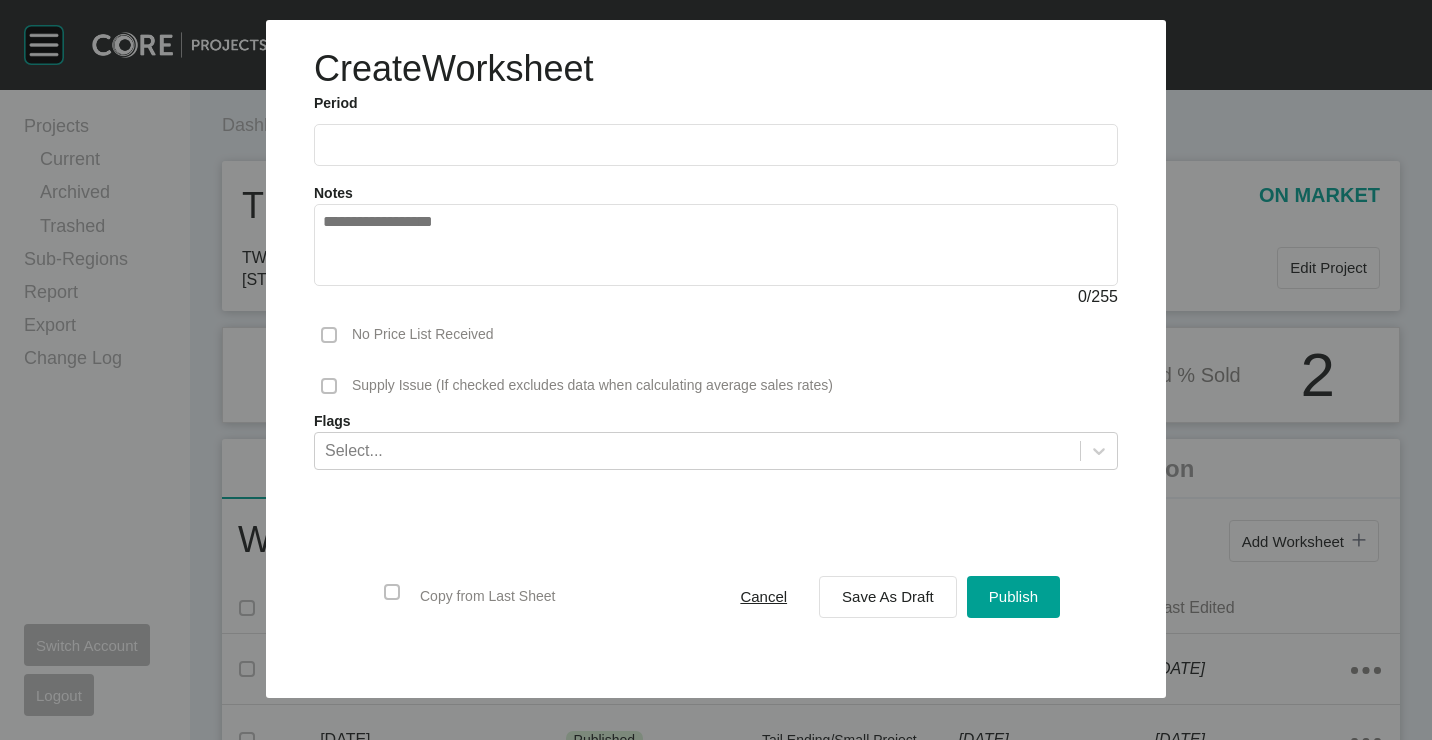 click at bounding box center (716, 145) 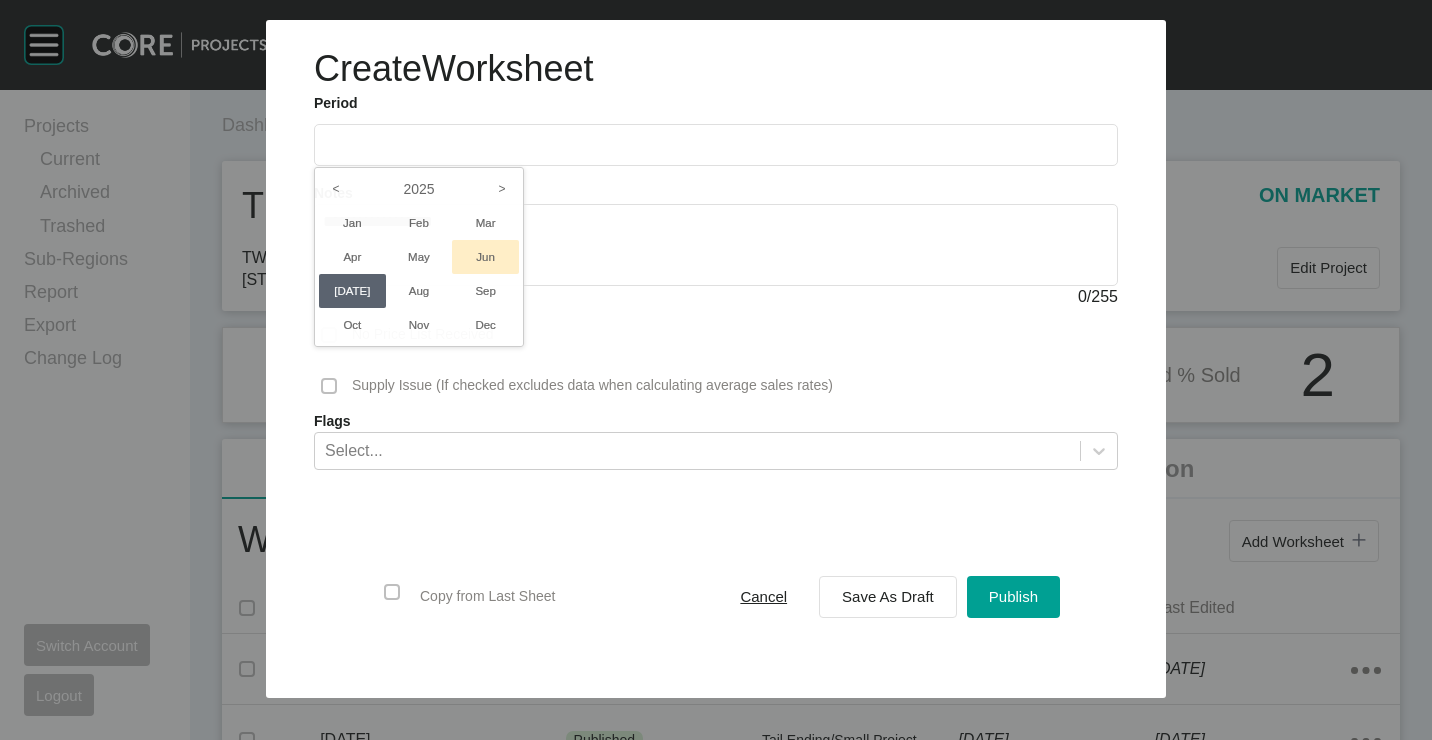 click on "Jun" at bounding box center [485, 257] 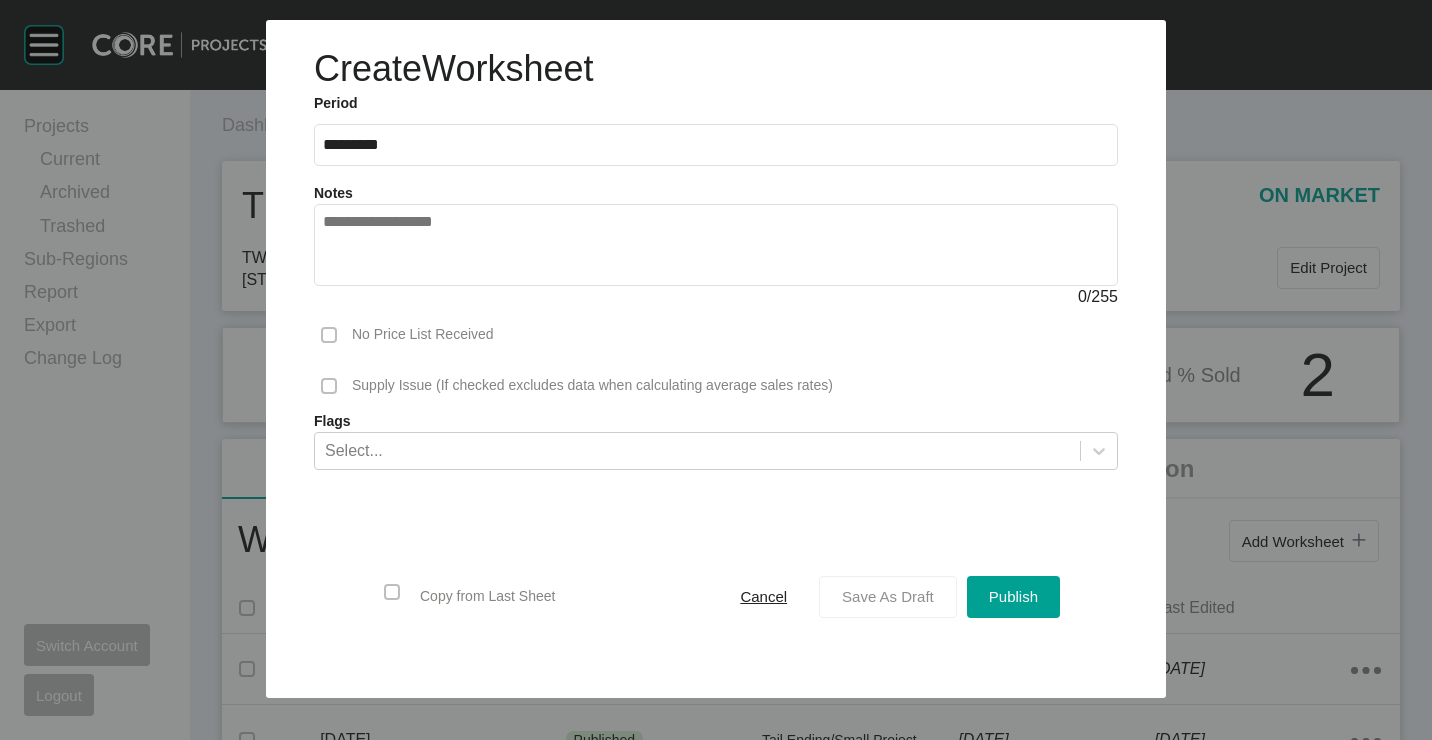 click on "Save As Draft" at bounding box center [888, 596] 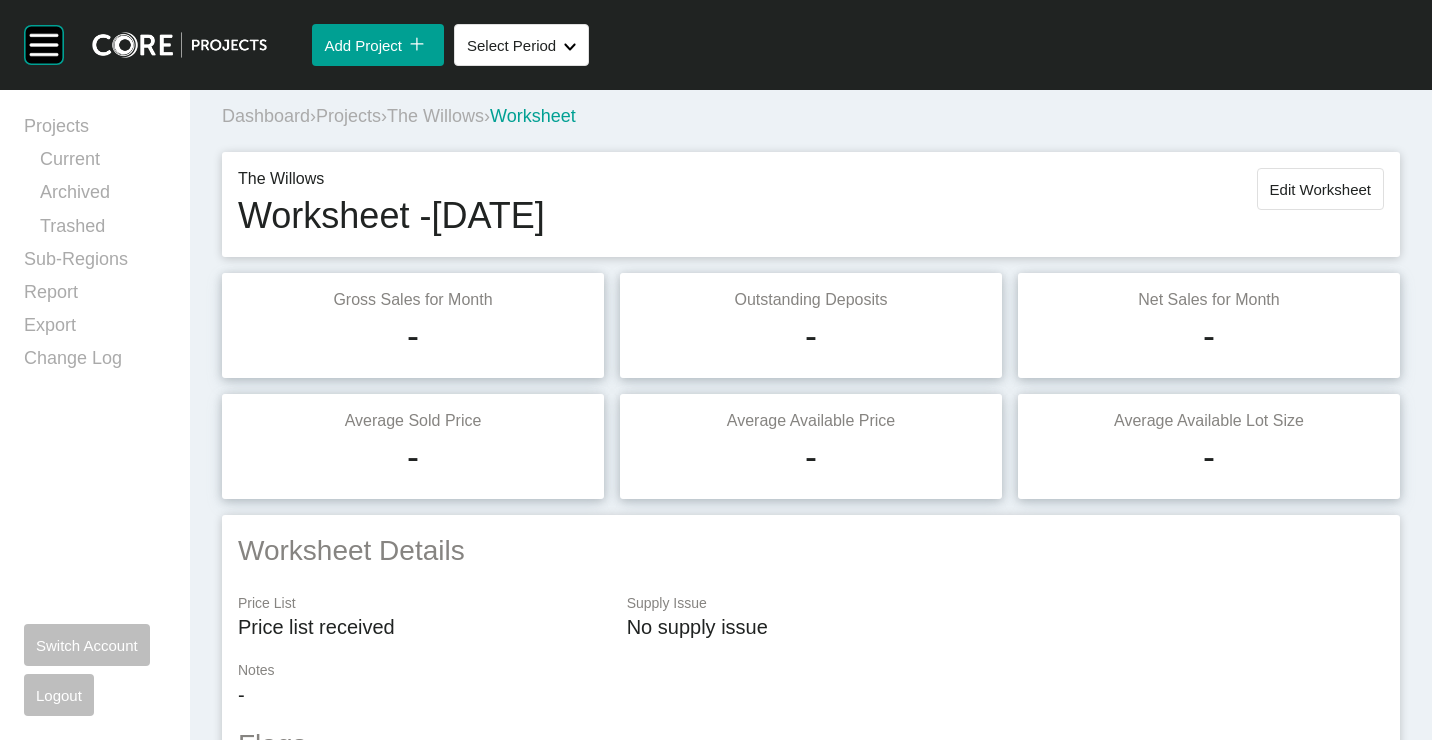 scroll, scrollTop: 0, scrollLeft: 0, axis: both 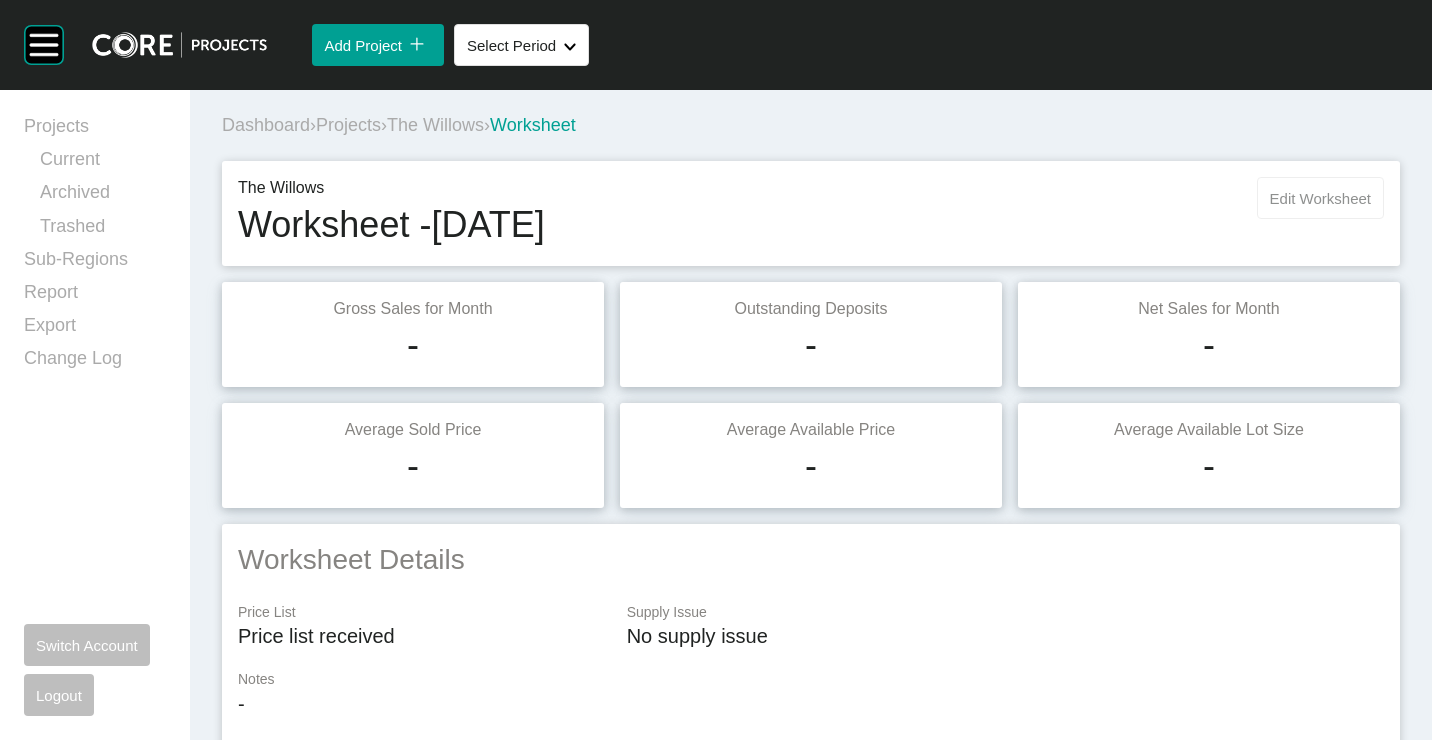 click on "Edit Worksheet" at bounding box center [1320, 198] 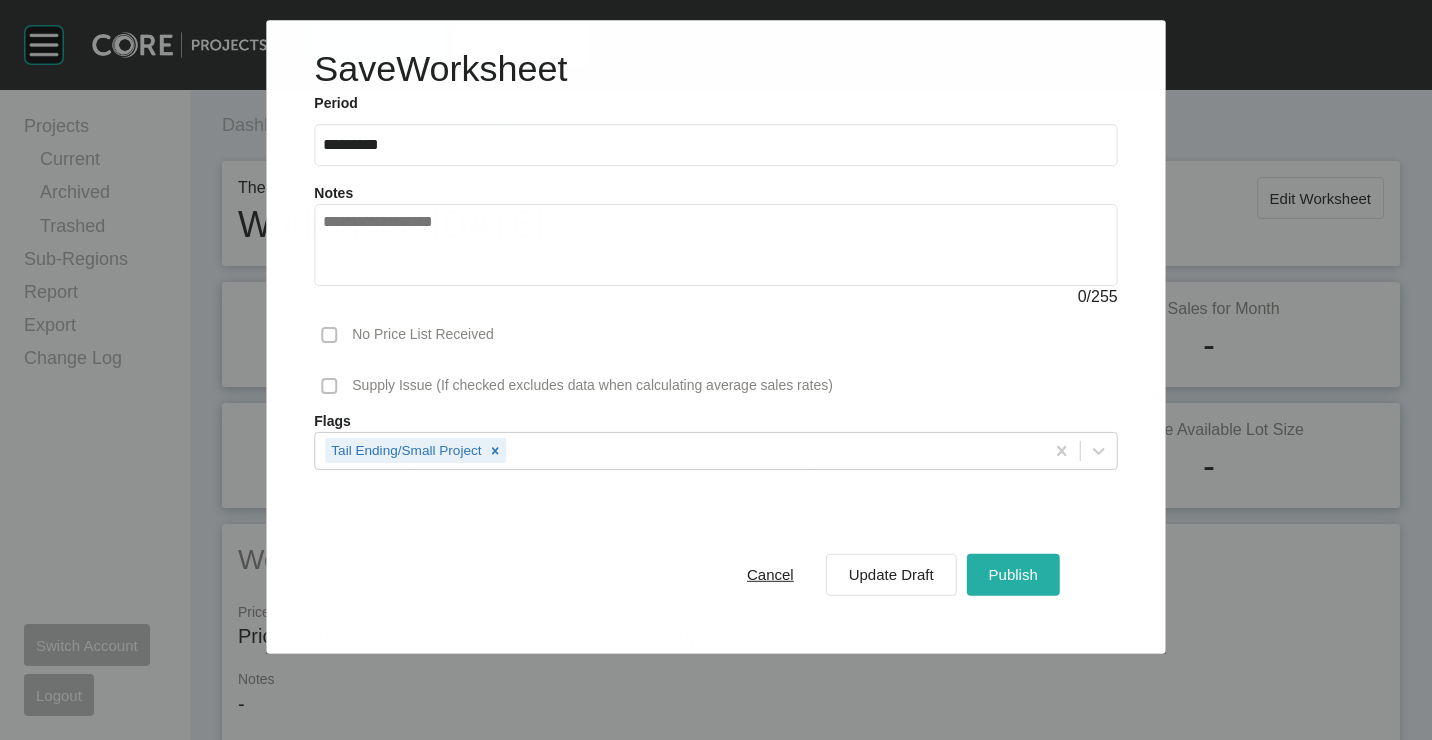 click on "Publish" at bounding box center [1013, 574] 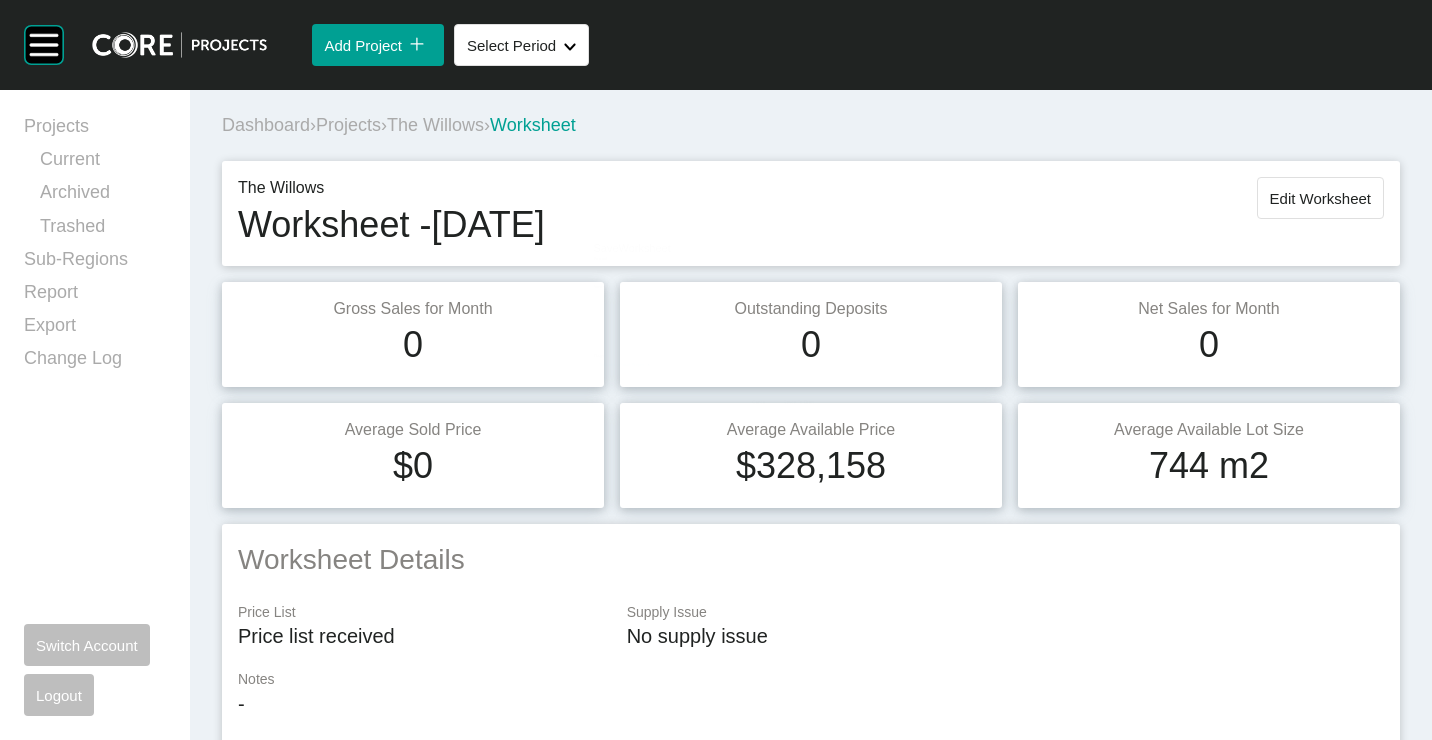 click on "Projects" at bounding box center (348, 125) 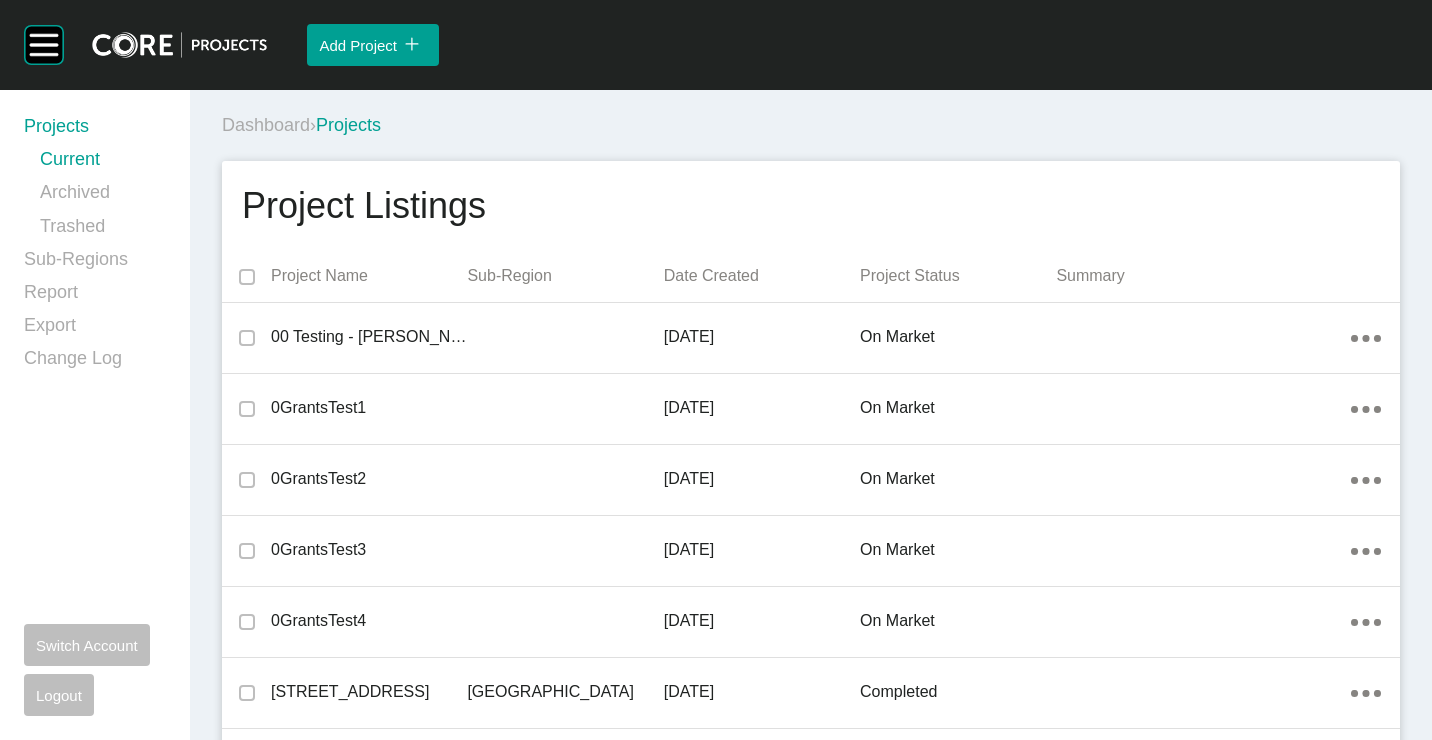 scroll, scrollTop: 3020, scrollLeft: 0, axis: vertical 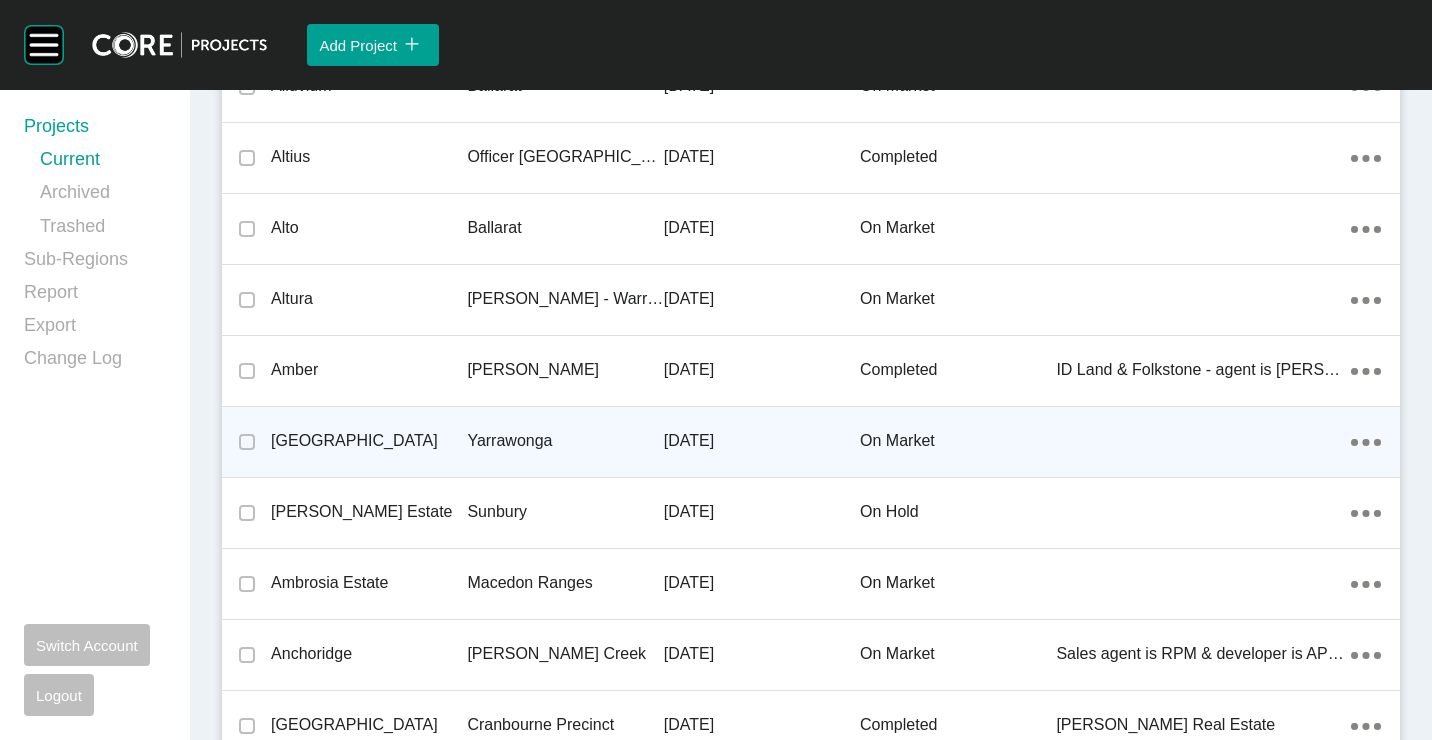 click on "[GEOGRAPHIC_DATA]" at bounding box center (369, 441) 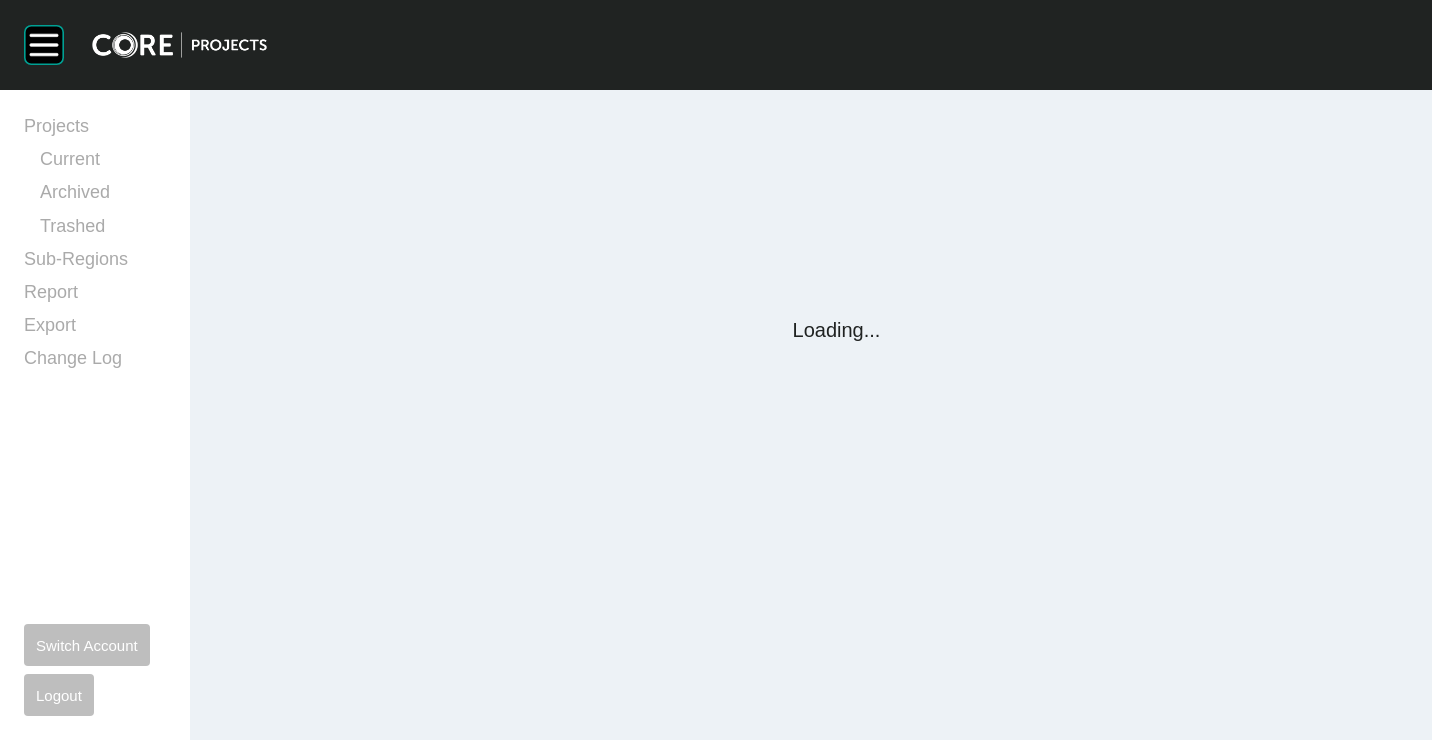 scroll, scrollTop: 0, scrollLeft: 0, axis: both 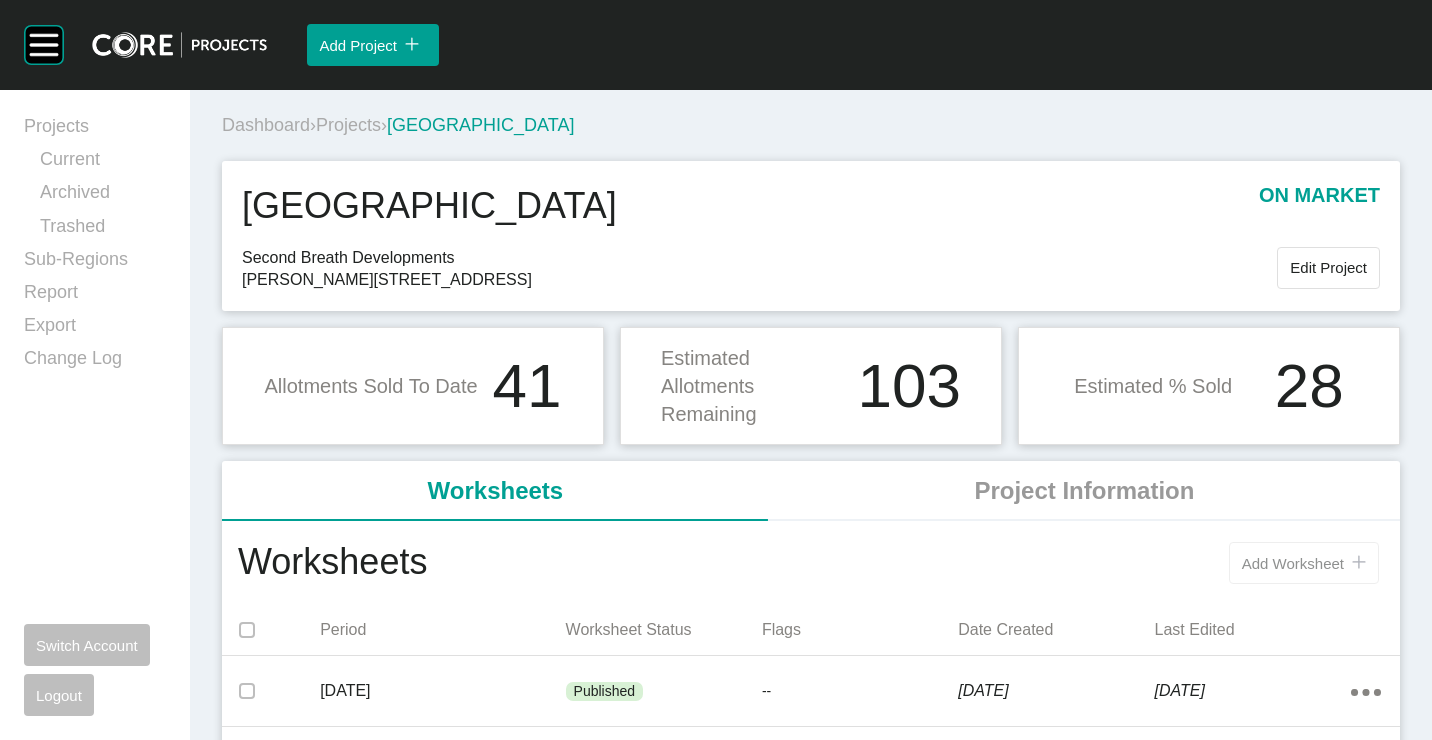 click on "Add Worksheet" at bounding box center [1293, 563] 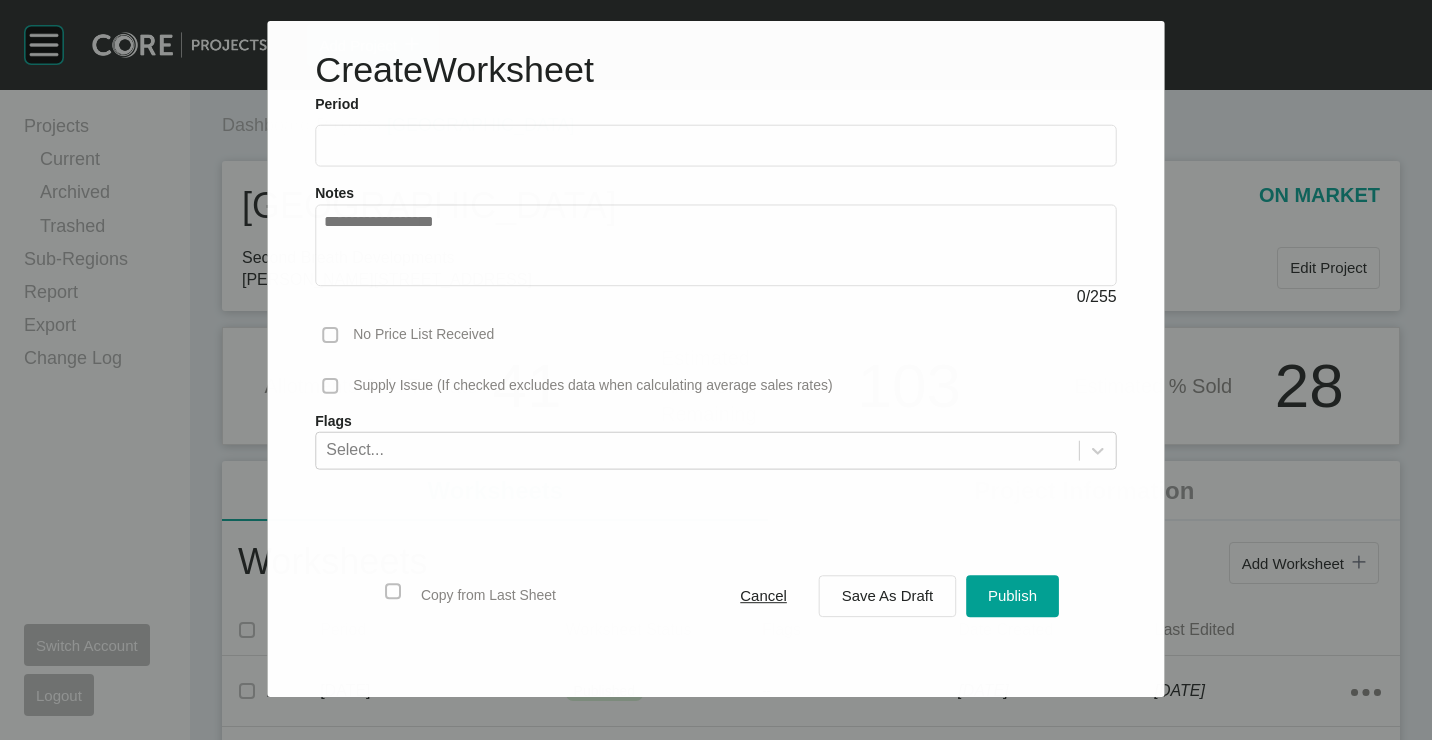 click at bounding box center (715, 145) 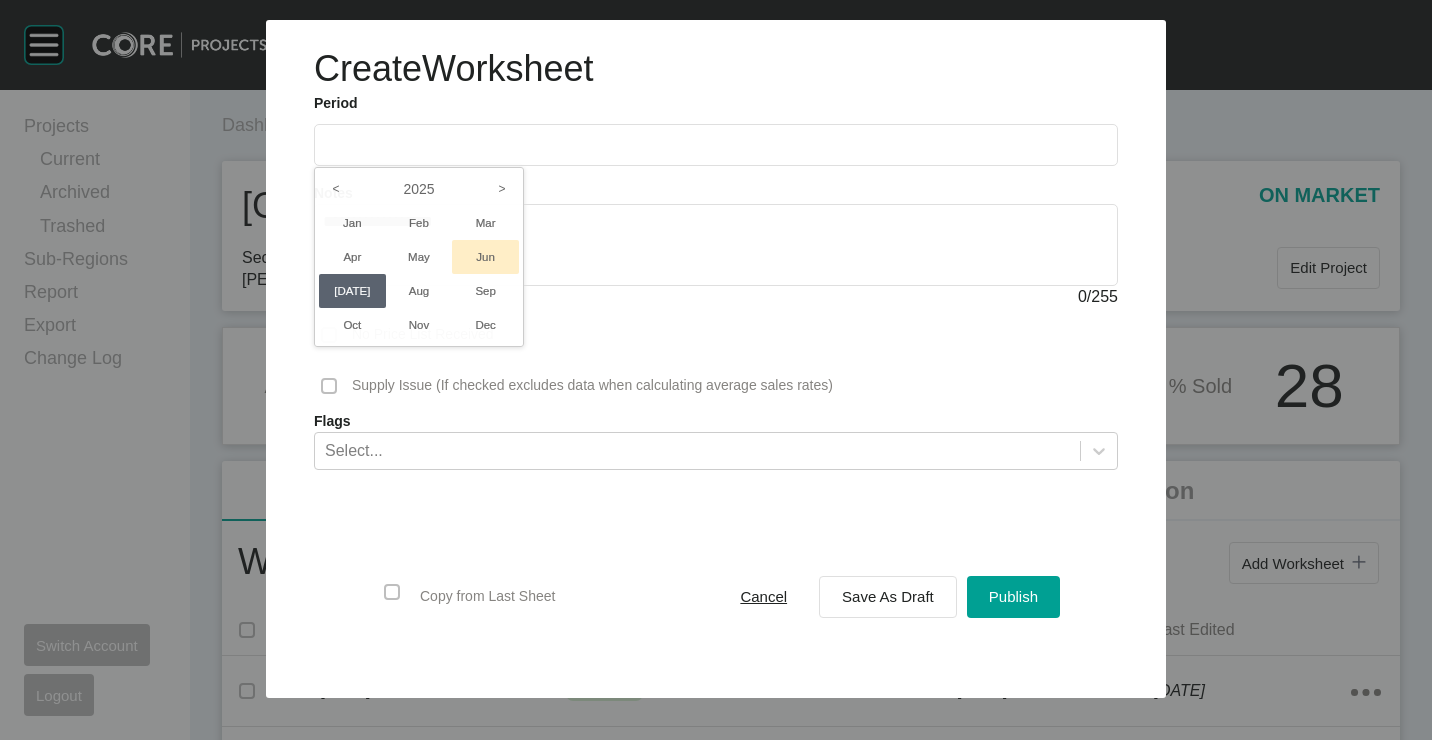 click on "Jun" at bounding box center [485, 257] 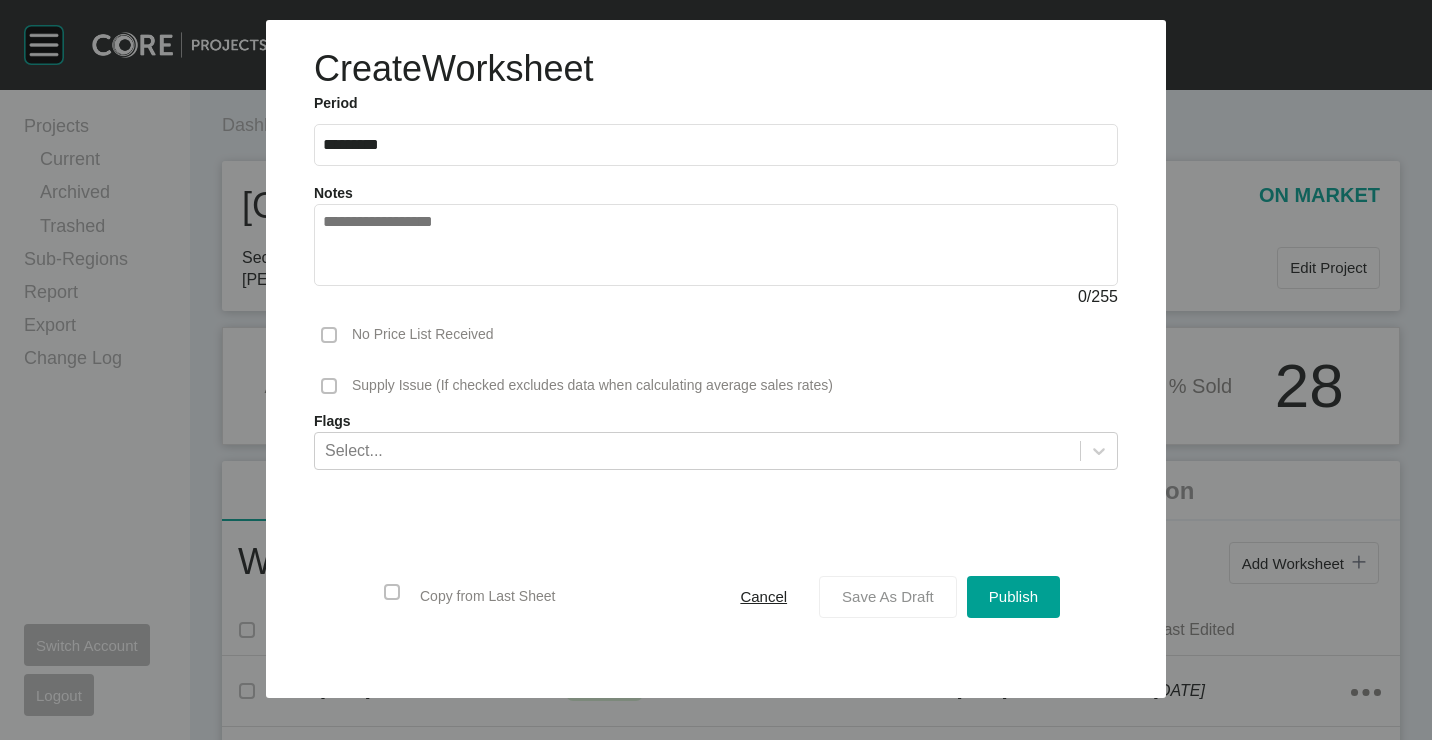 click on "Save As Draft" at bounding box center (888, 596) 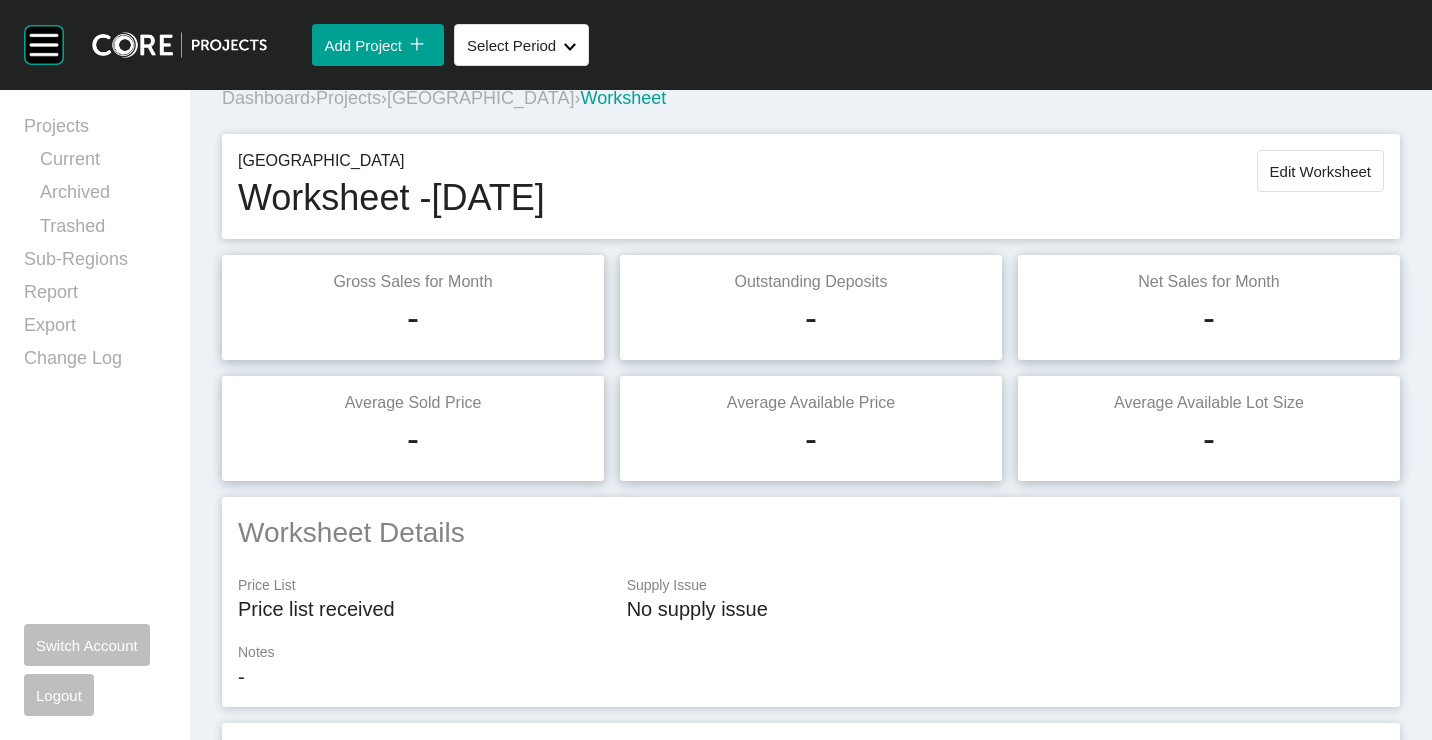 scroll, scrollTop: 0, scrollLeft: 0, axis: both 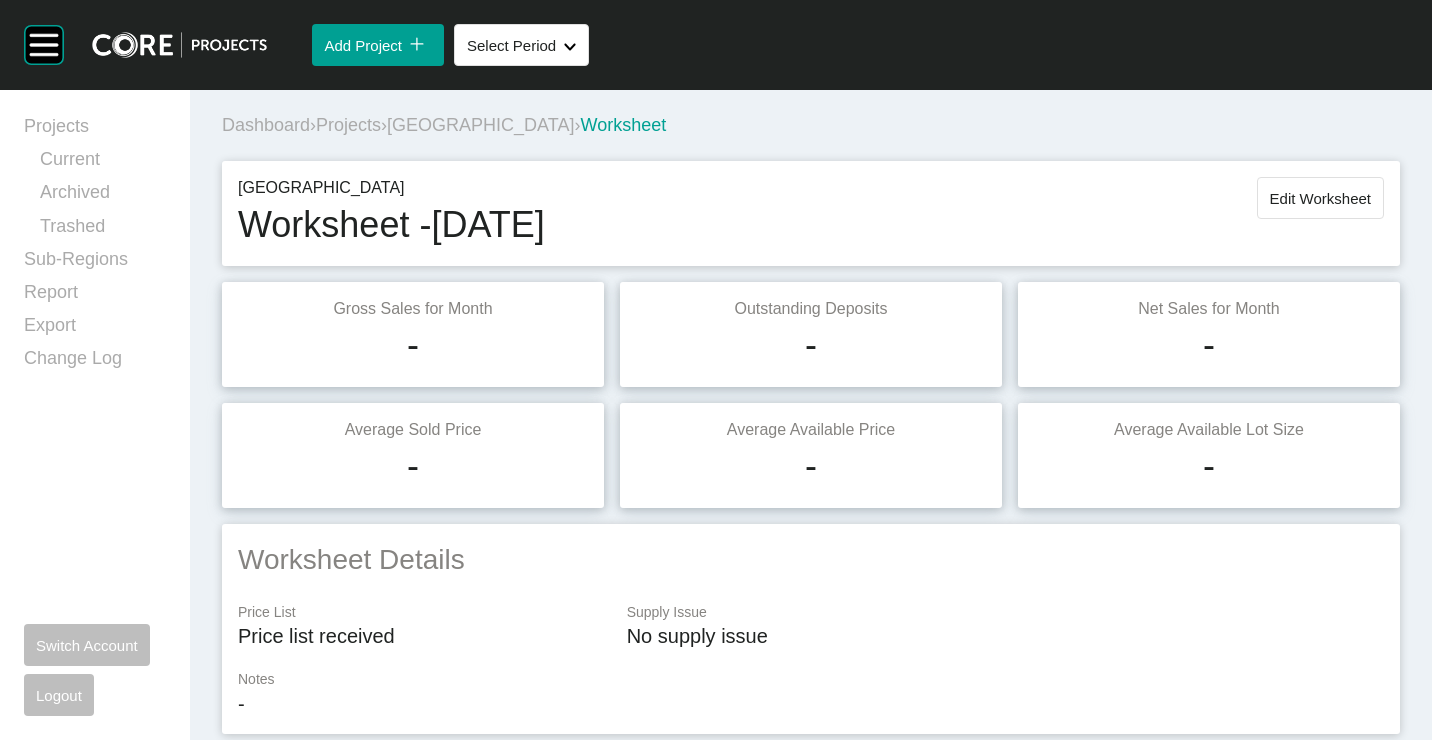 click on "[GEOGRAPHIC_DATA]" at bounding box center [480, 125] 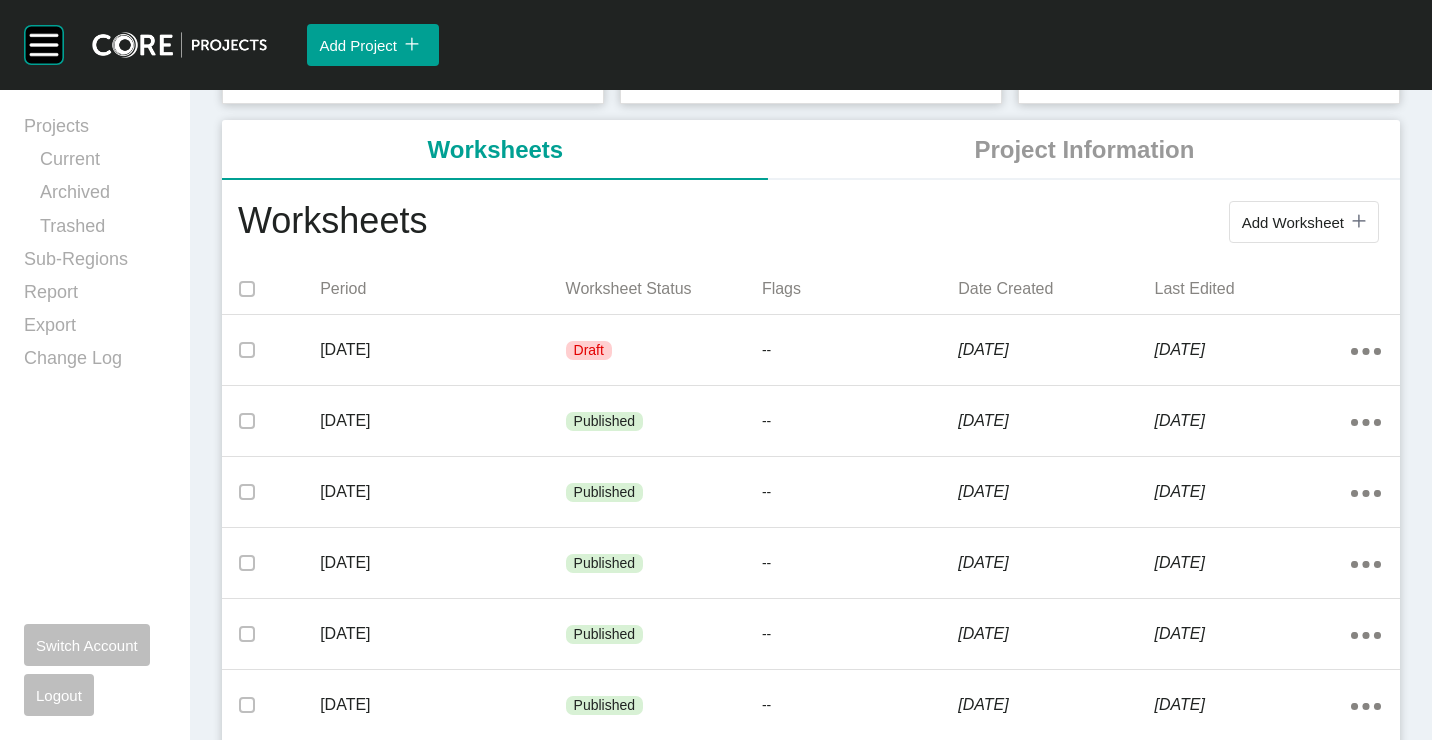 scroll, scrollTop: 400, scrollLeft: 0, axis: vertical 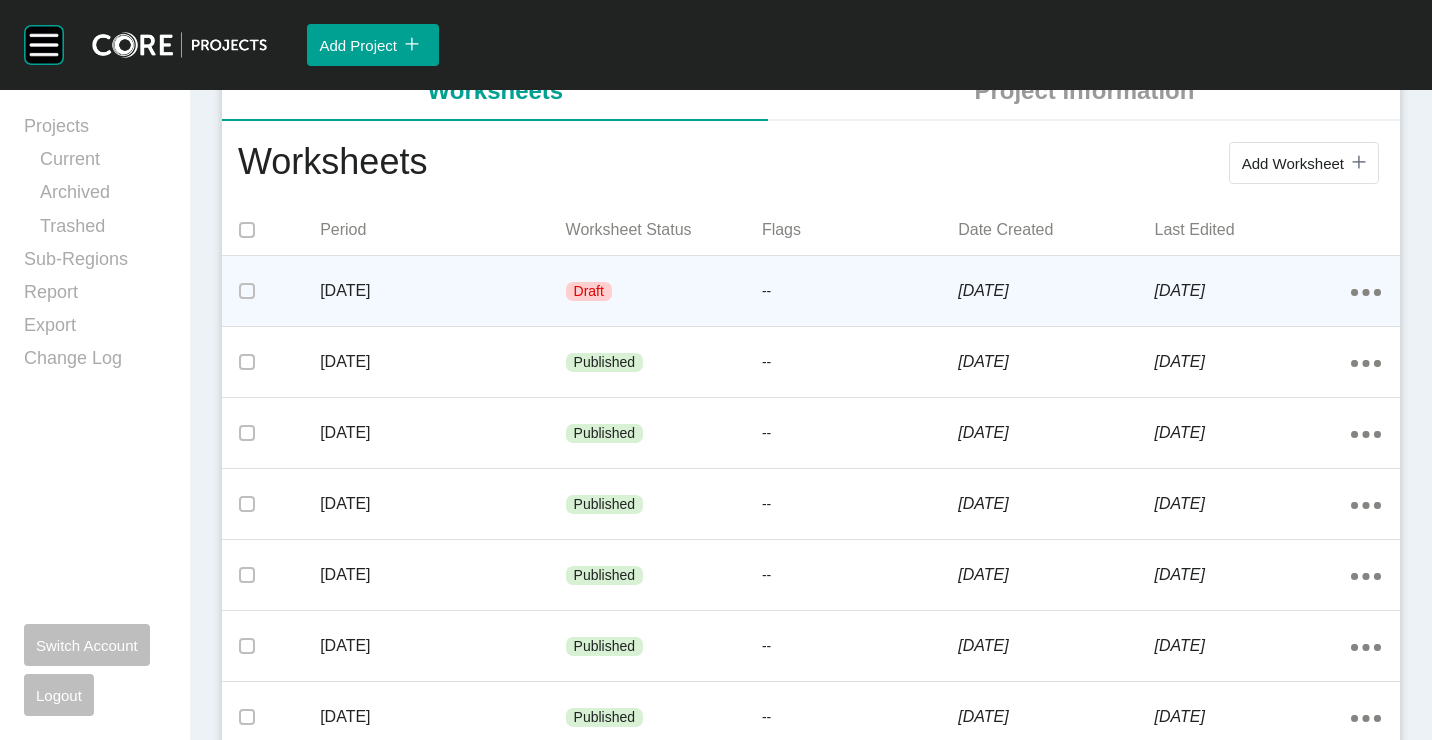 click on "June 2025" at bounding box center (442, 291) 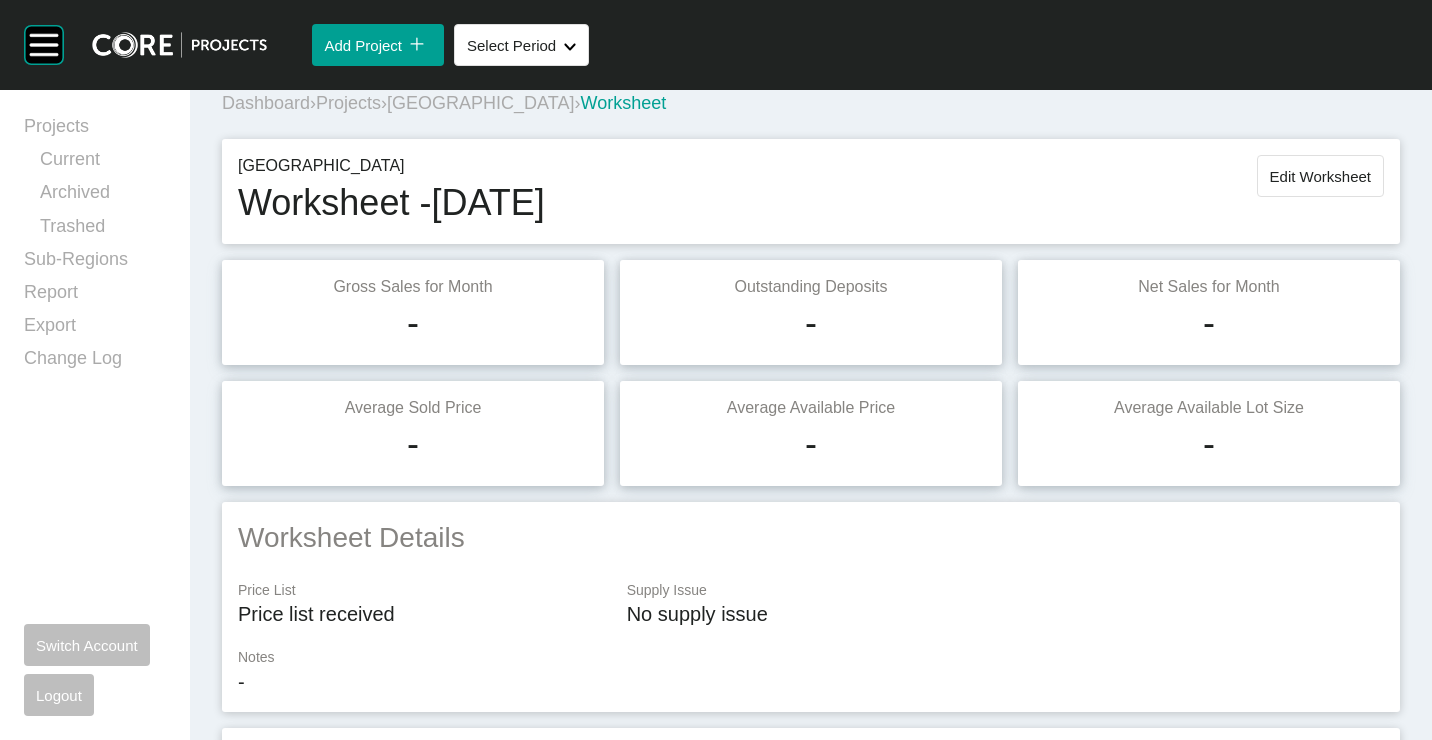 scroll, scrollTop: 0, scrollLeft: 0, axis: both 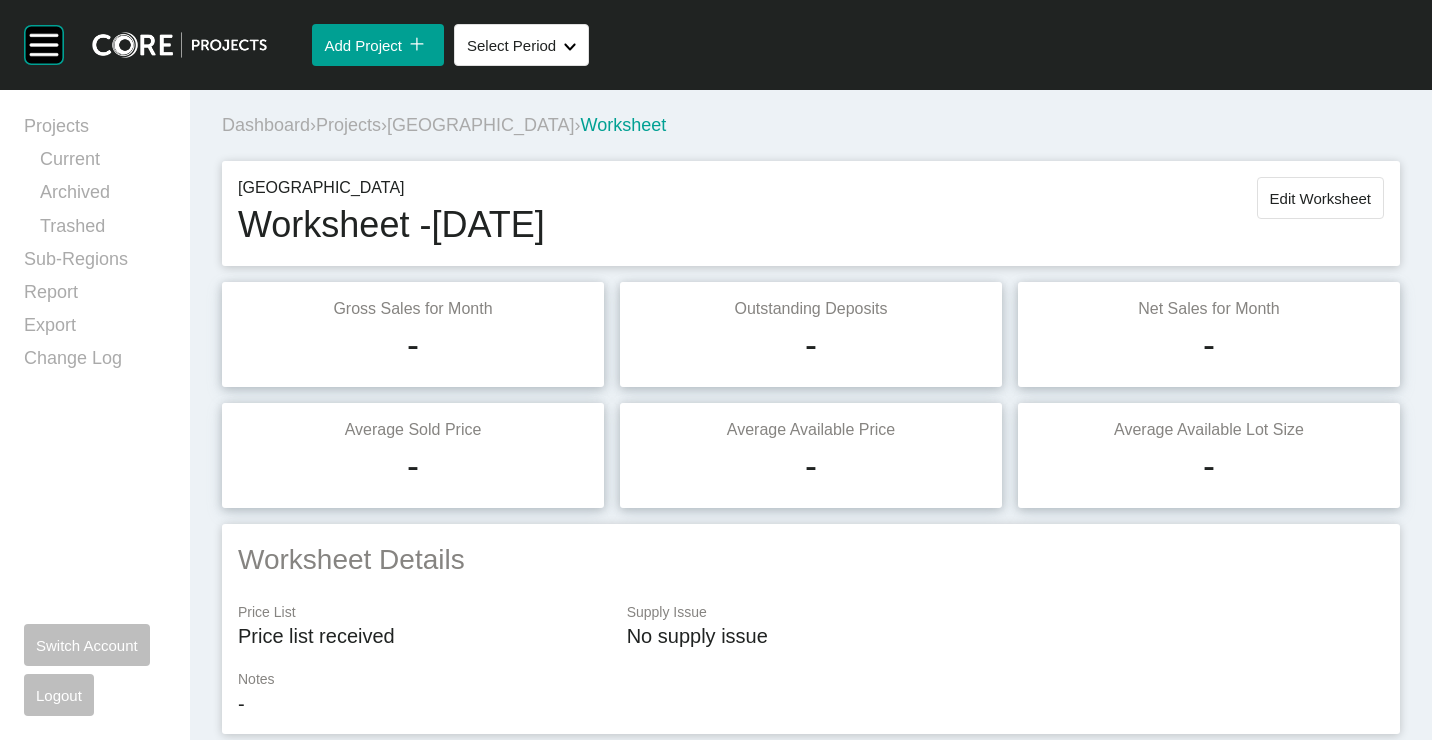 click on "[GEOGRAPHIC_DATA]" at bounding box center (480, 125) 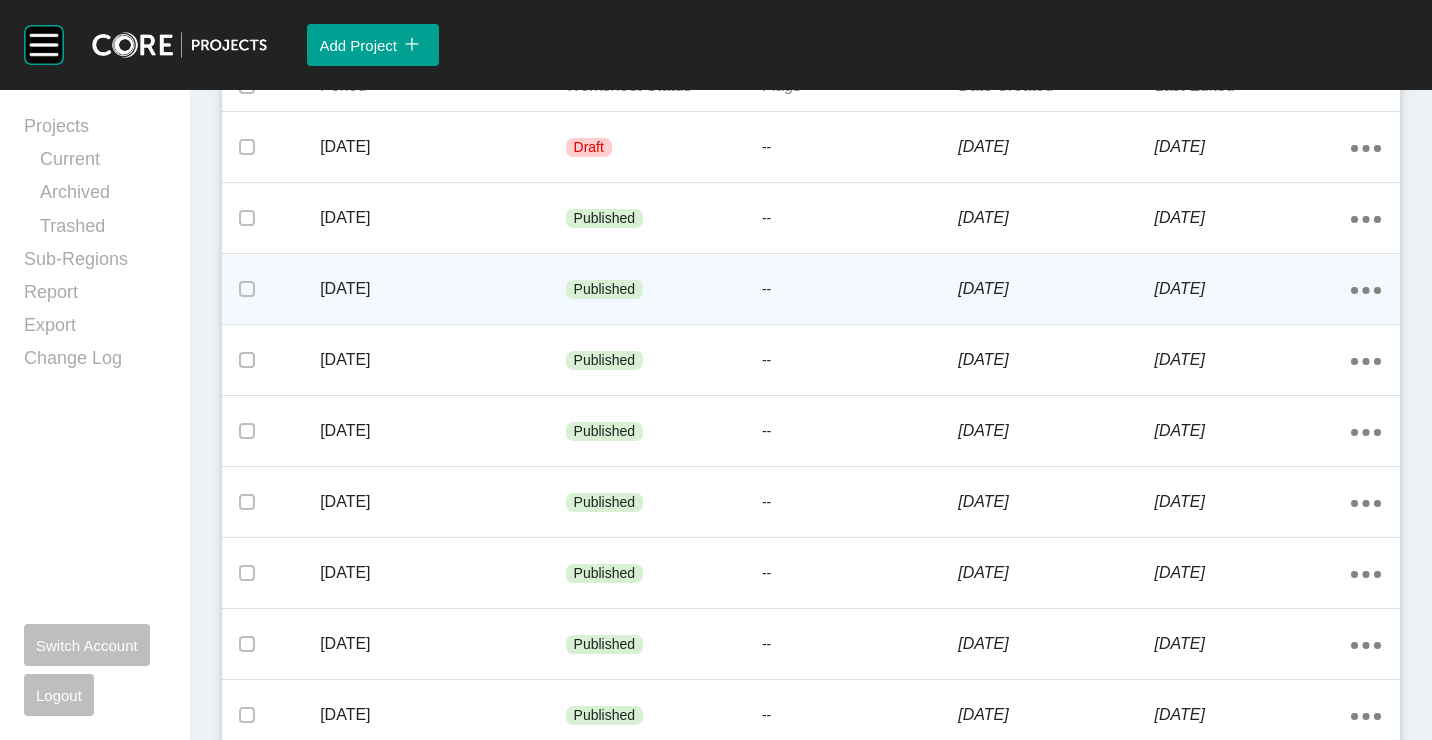 scroll, scrollTop: 500, scrollLeft: 0, axis: vertical 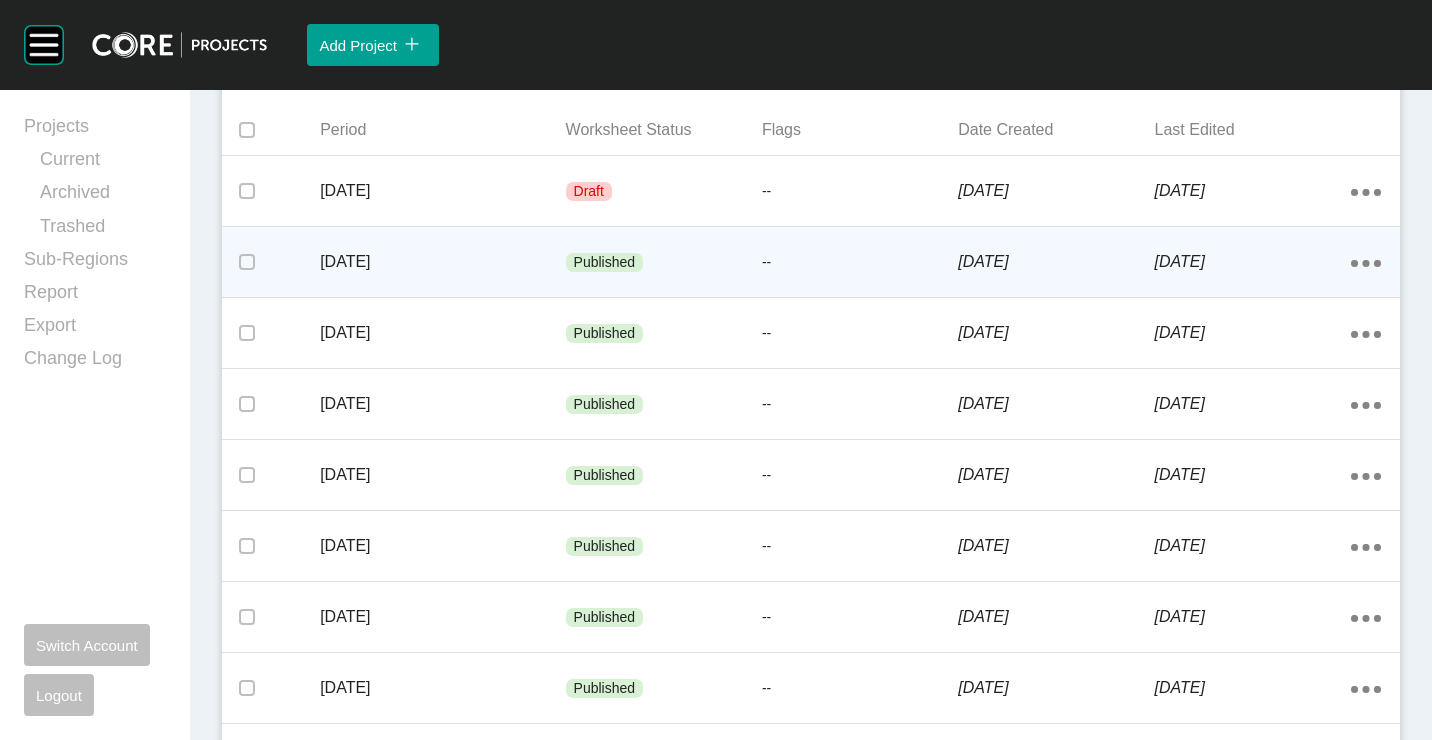 click on "Published" at bounding box center (605, 263) 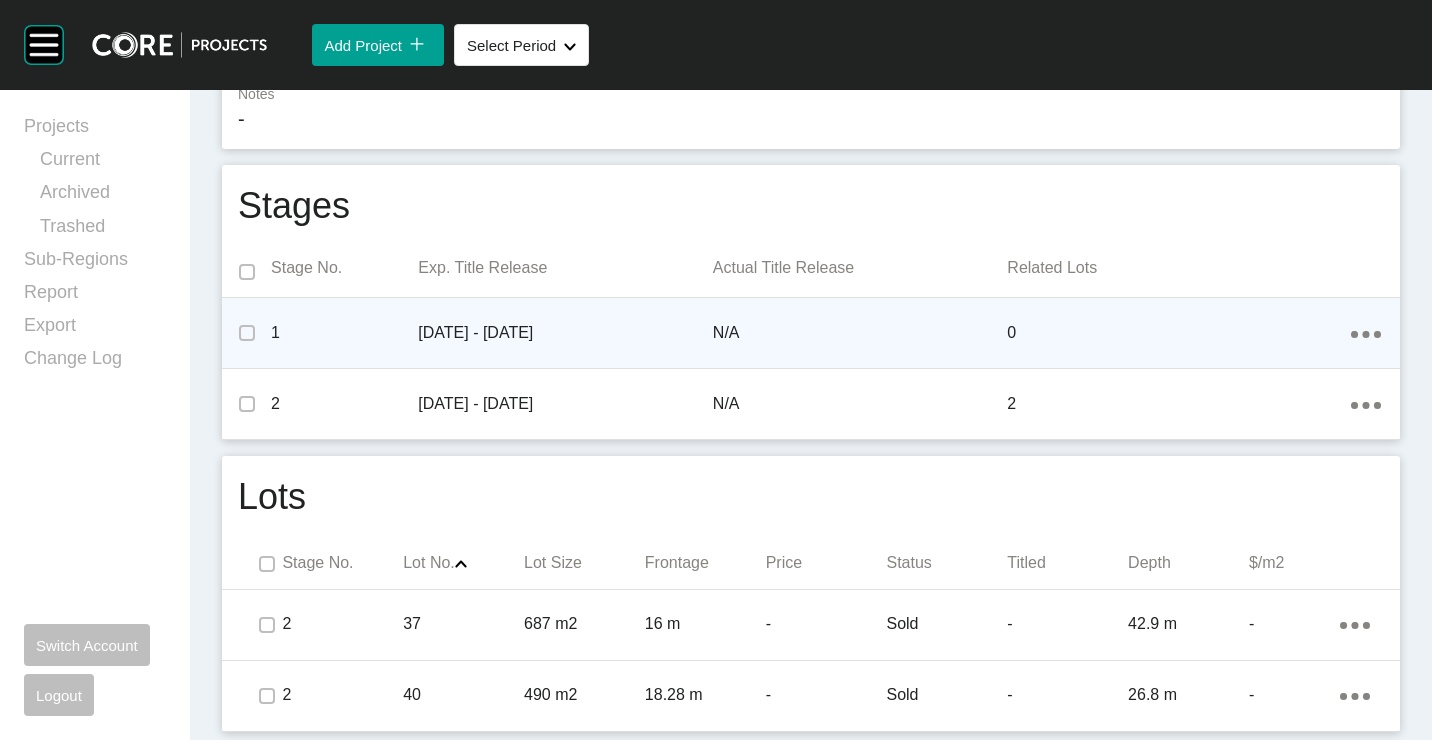 scroll, scrollTop: 0, scrollLeft: 0, axis: both 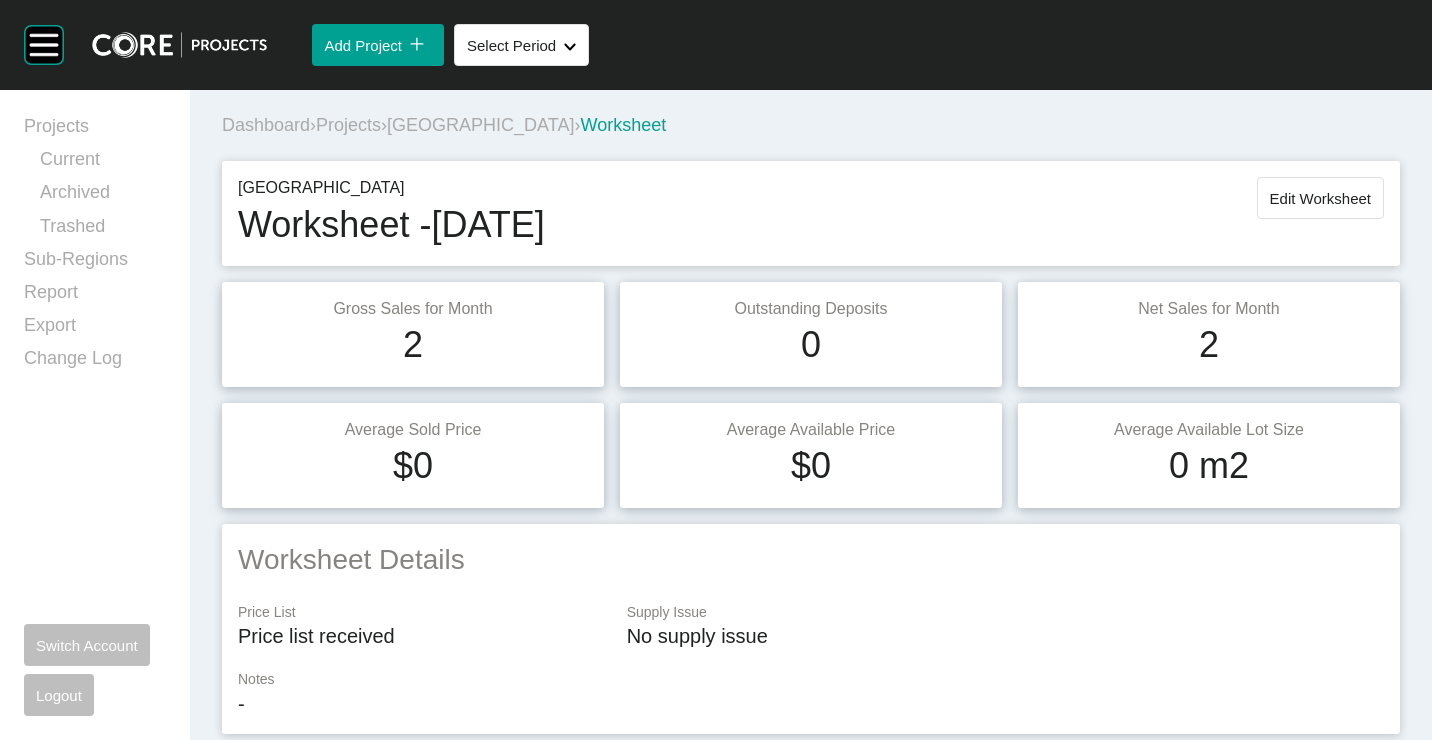 click on "[GEOGRAPHIC_DATA]" at bounding box center (480, 125) 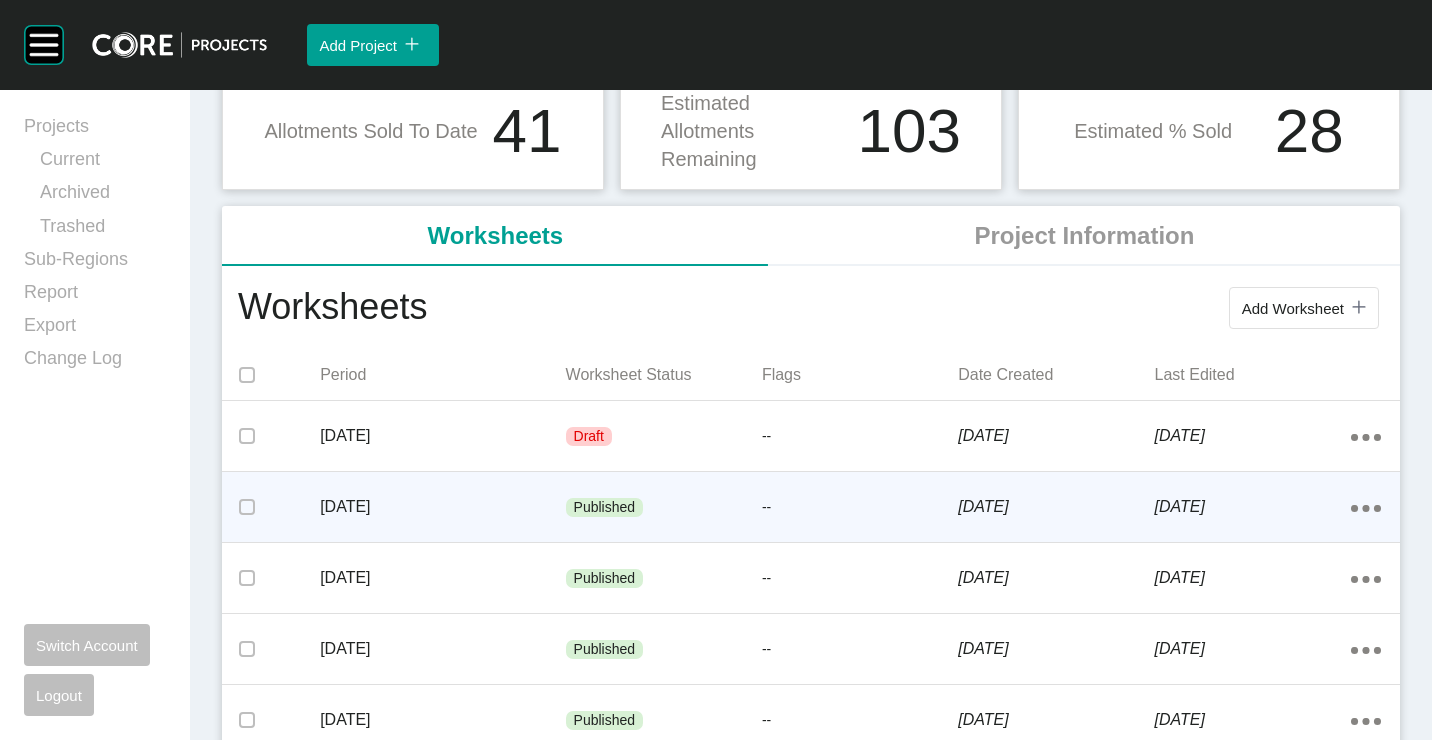 scroll, scrollTop: 300, scrollLeft: 0, axis: vertical 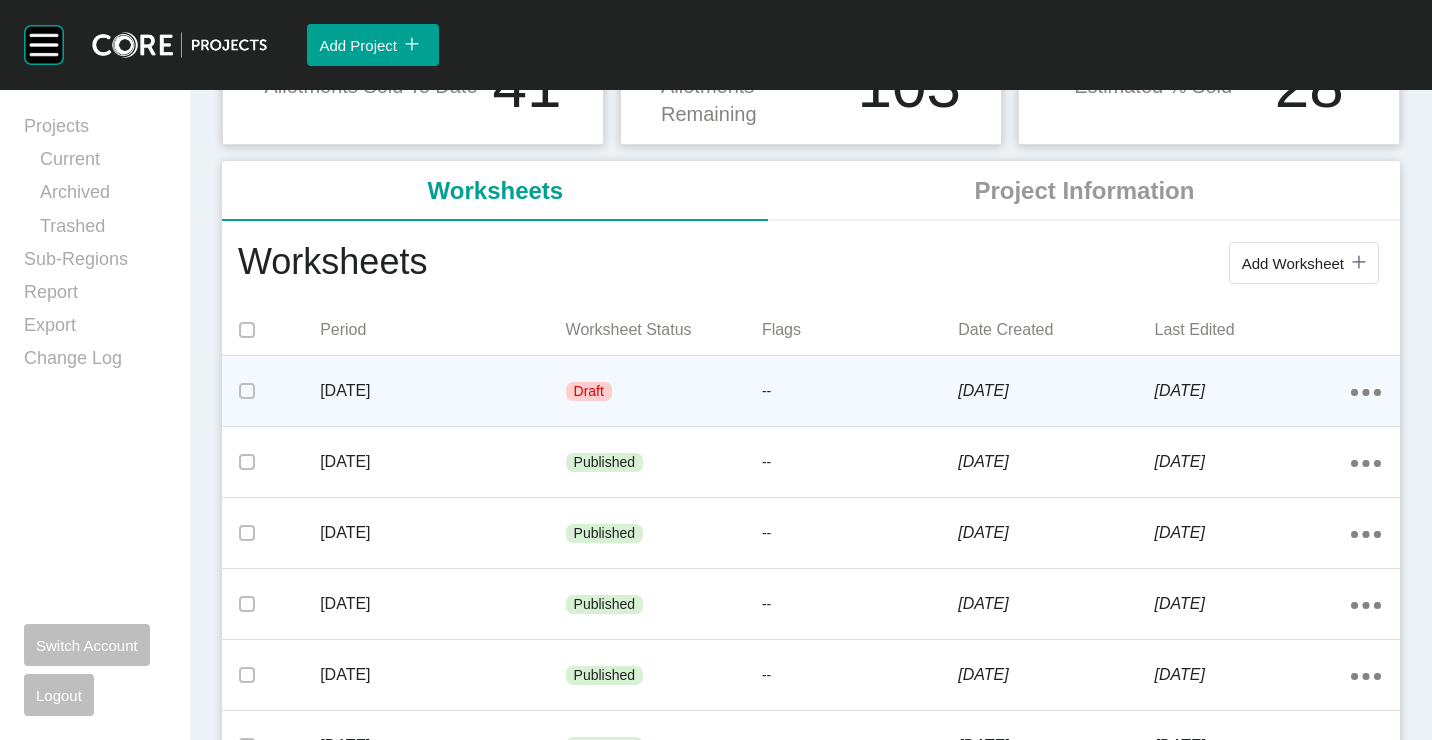 click on "June 2025" at bounding box center [442, 391] 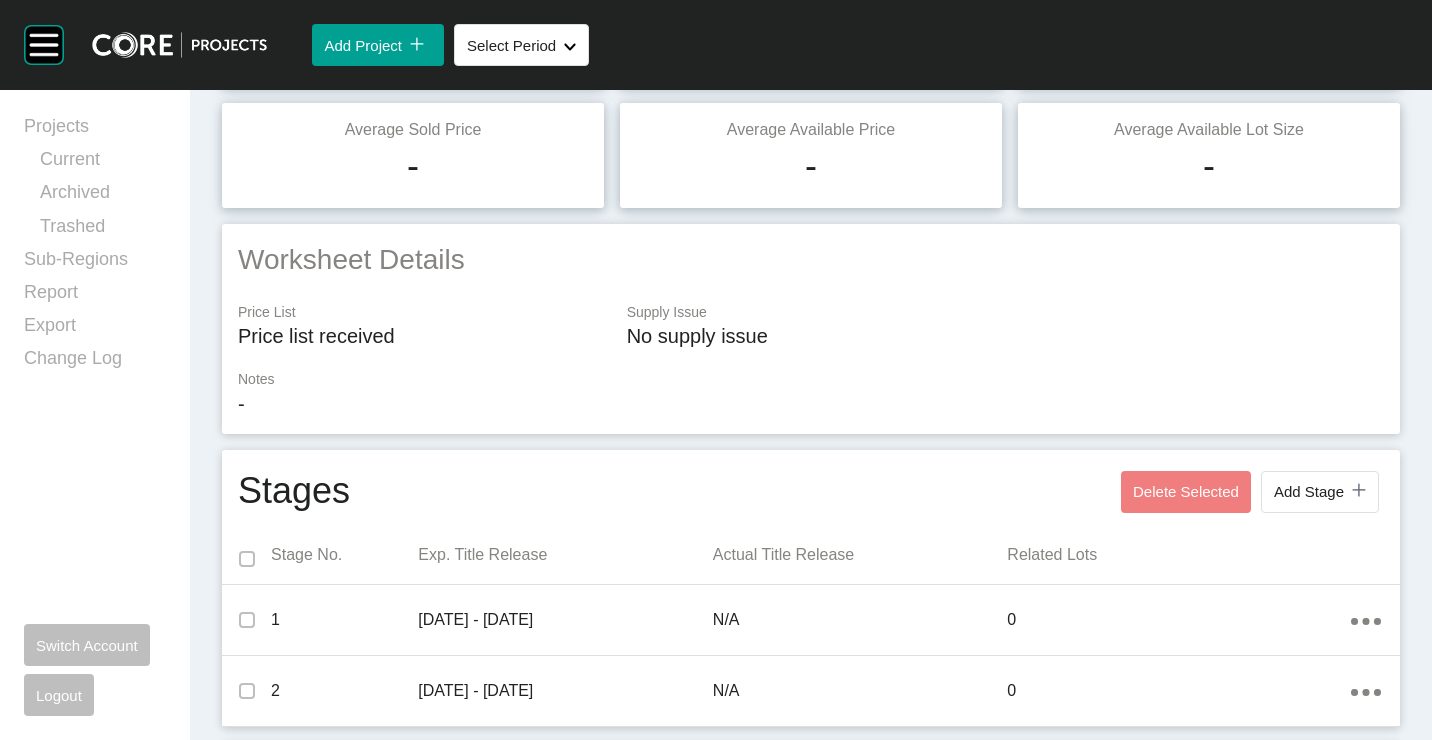 scroll, scrollTop: 0, scrollLeft: 0, axis: both 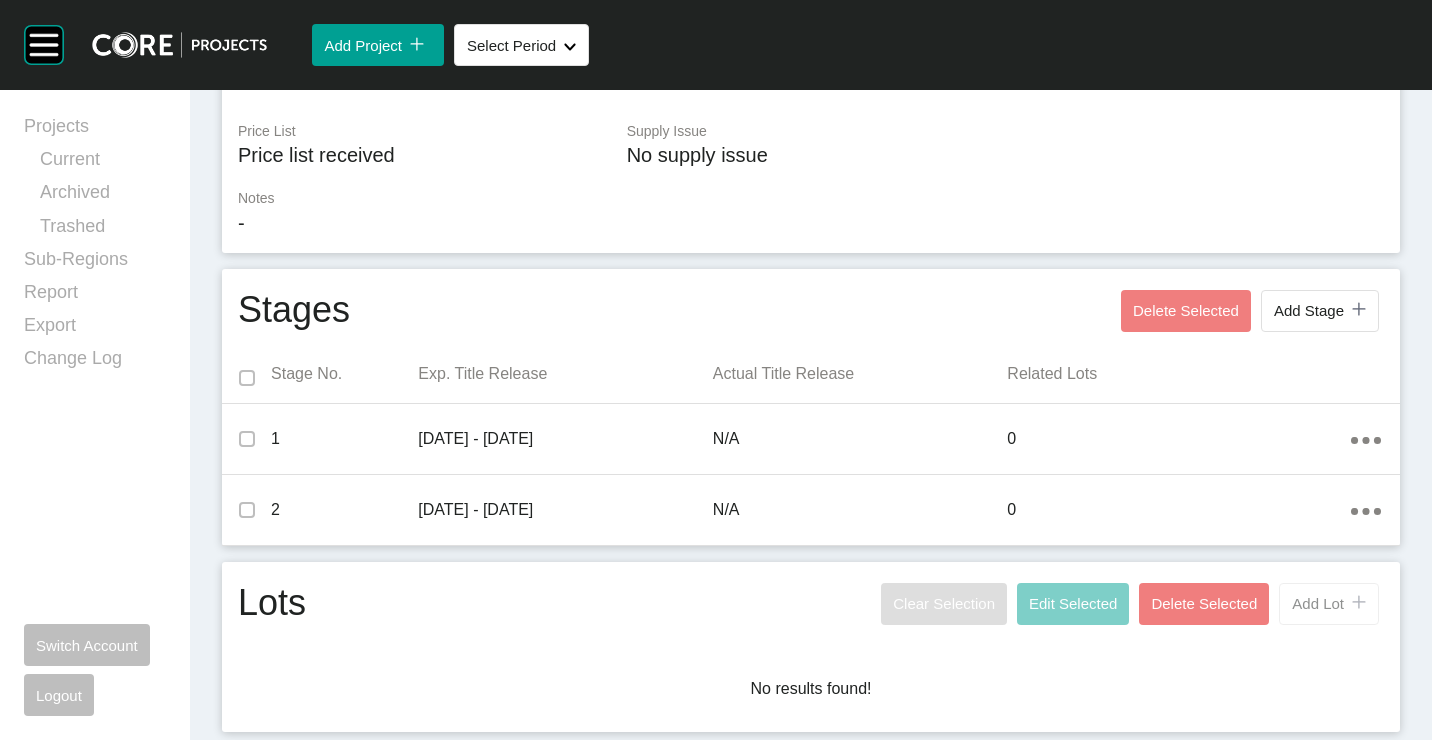 click on "Add Lot" at bounding box center (1318, 603) 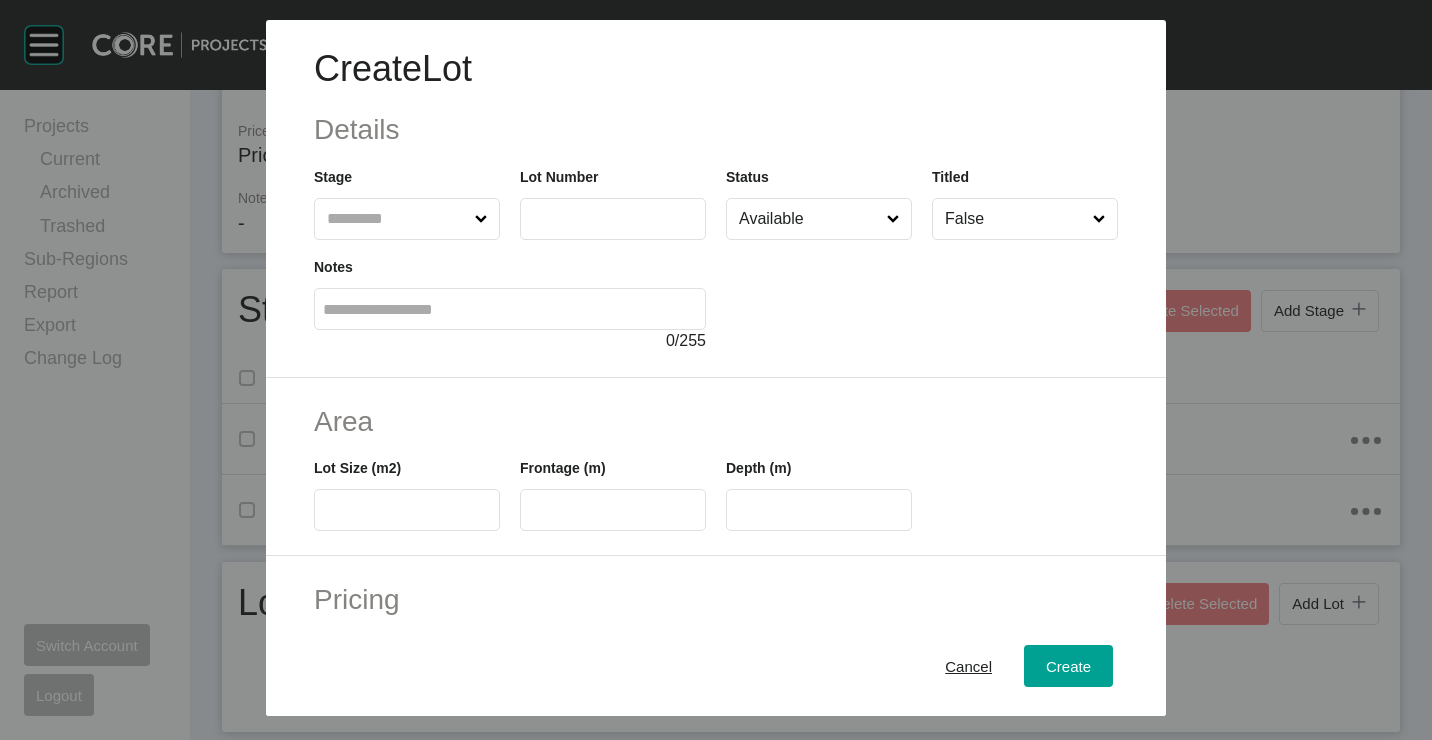 click at bounding box center [397, 219] 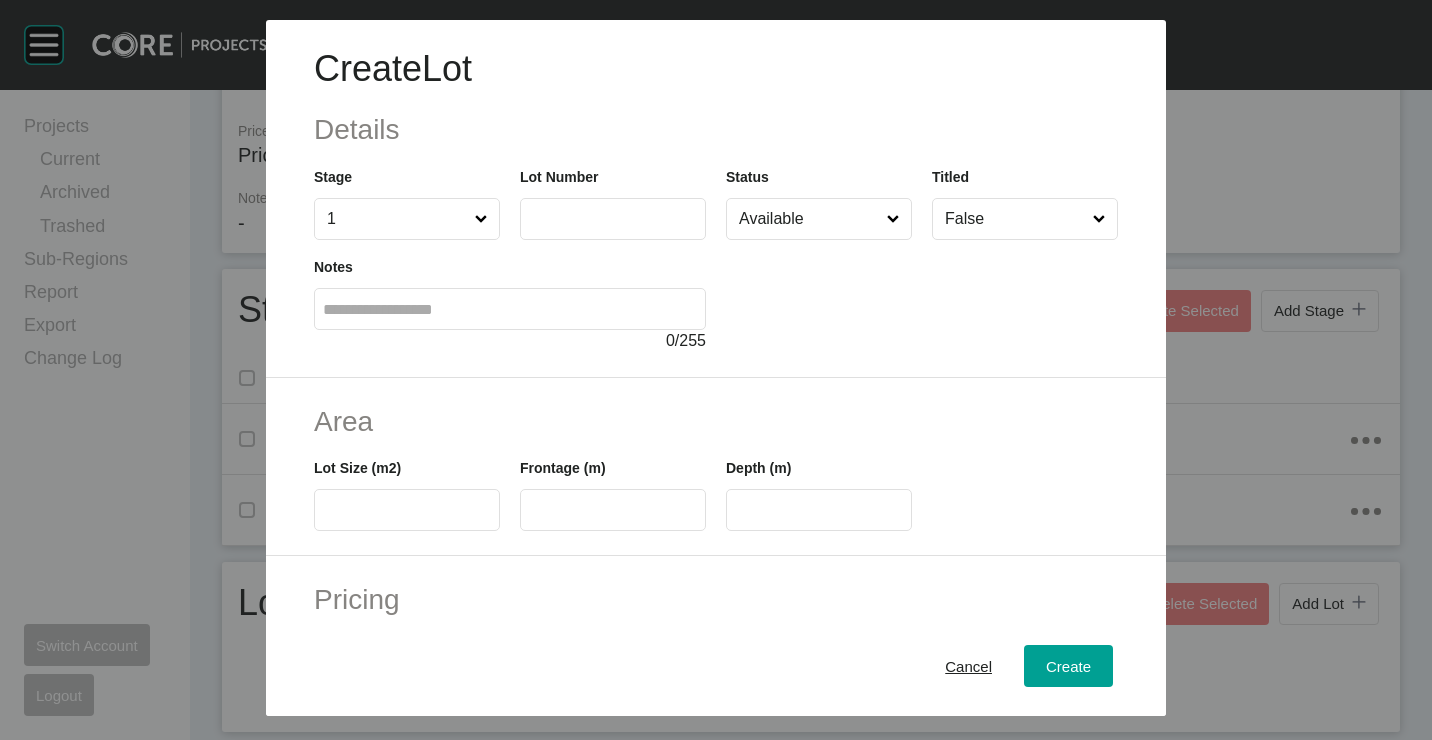 click at bounding box center (613, 218) 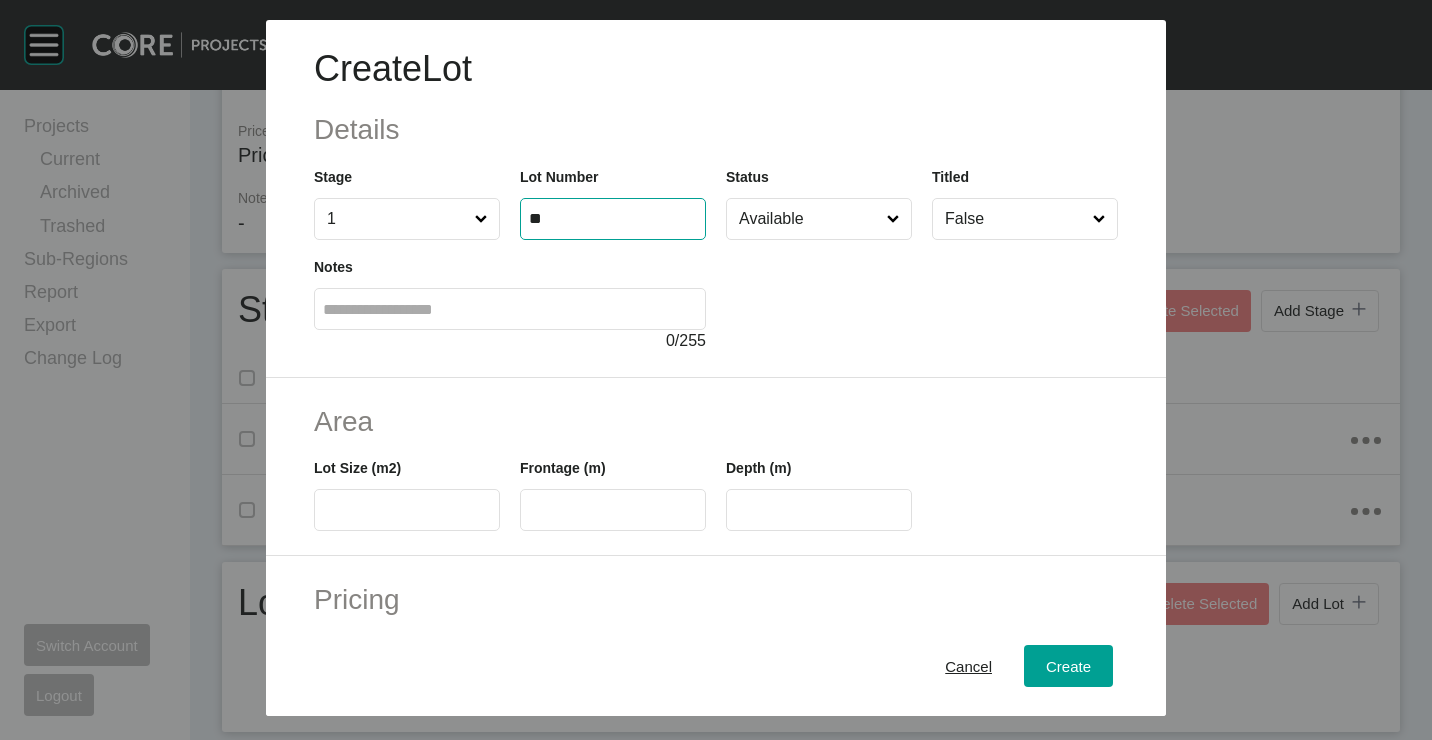 type on "**" 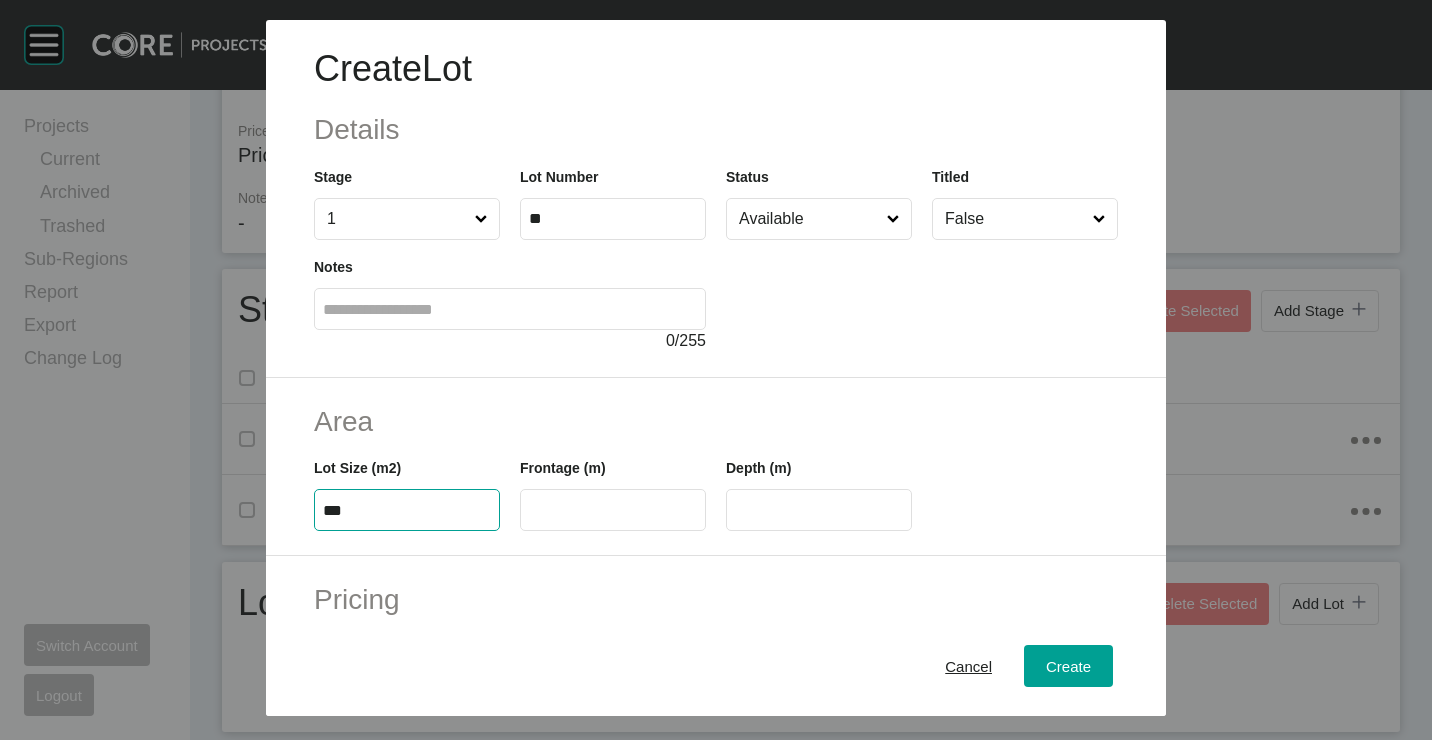 type on "***" 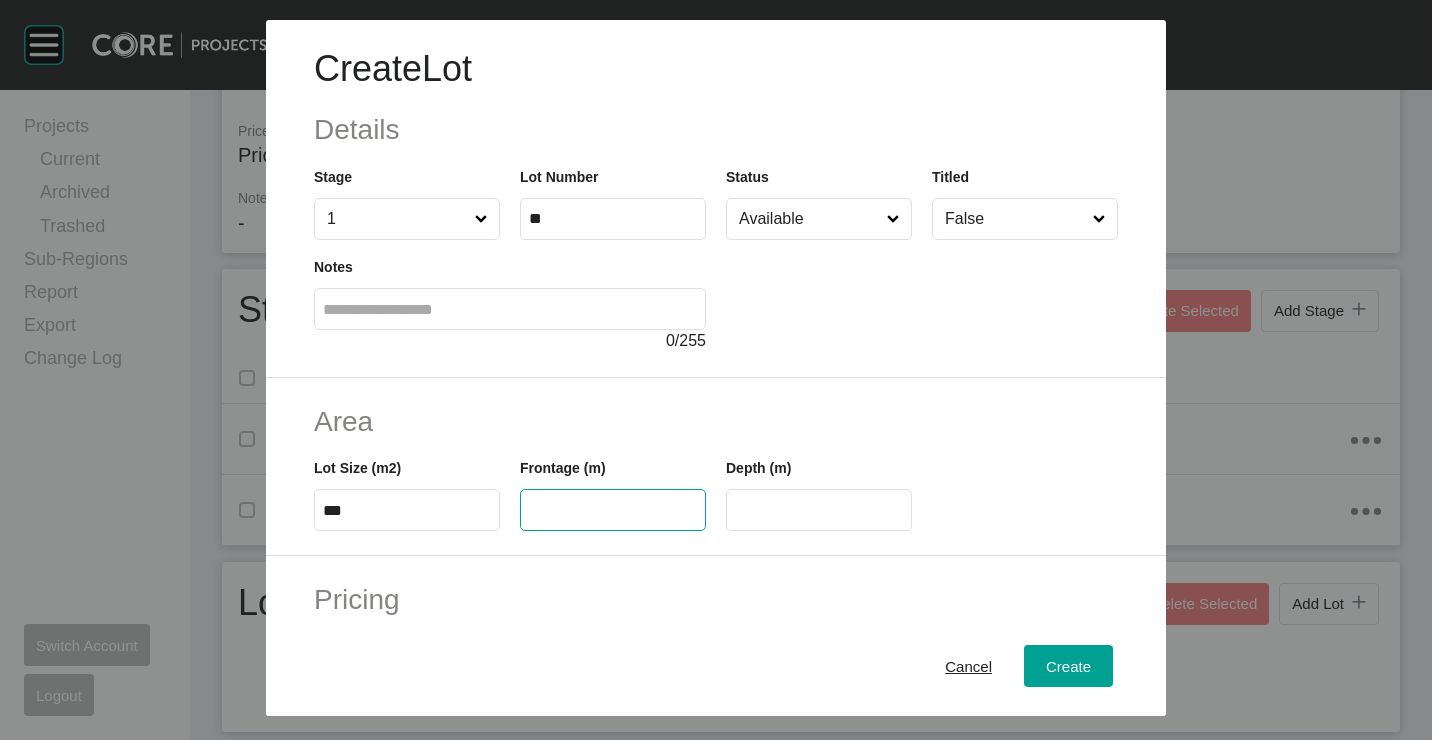 click at bounding box center (613, 510) 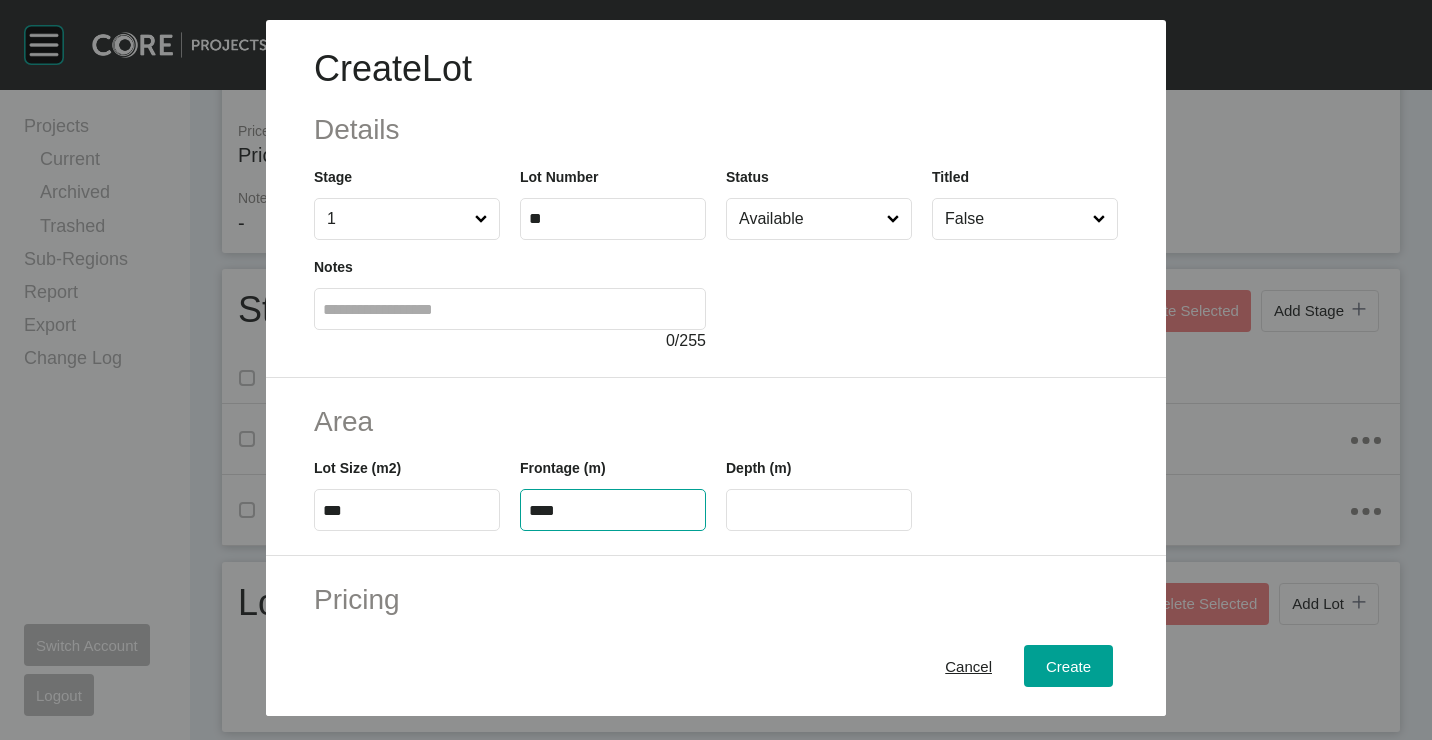 type on "****" 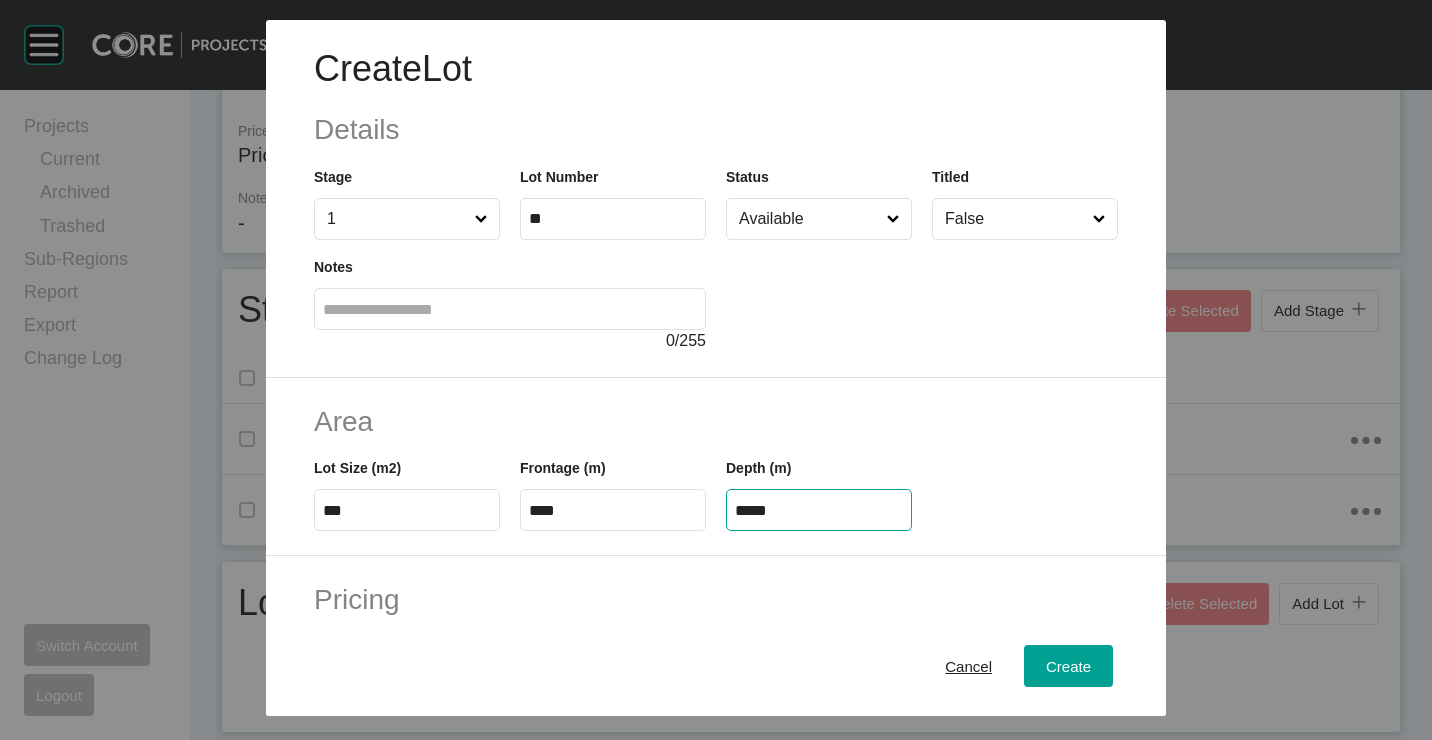 type on "*****" 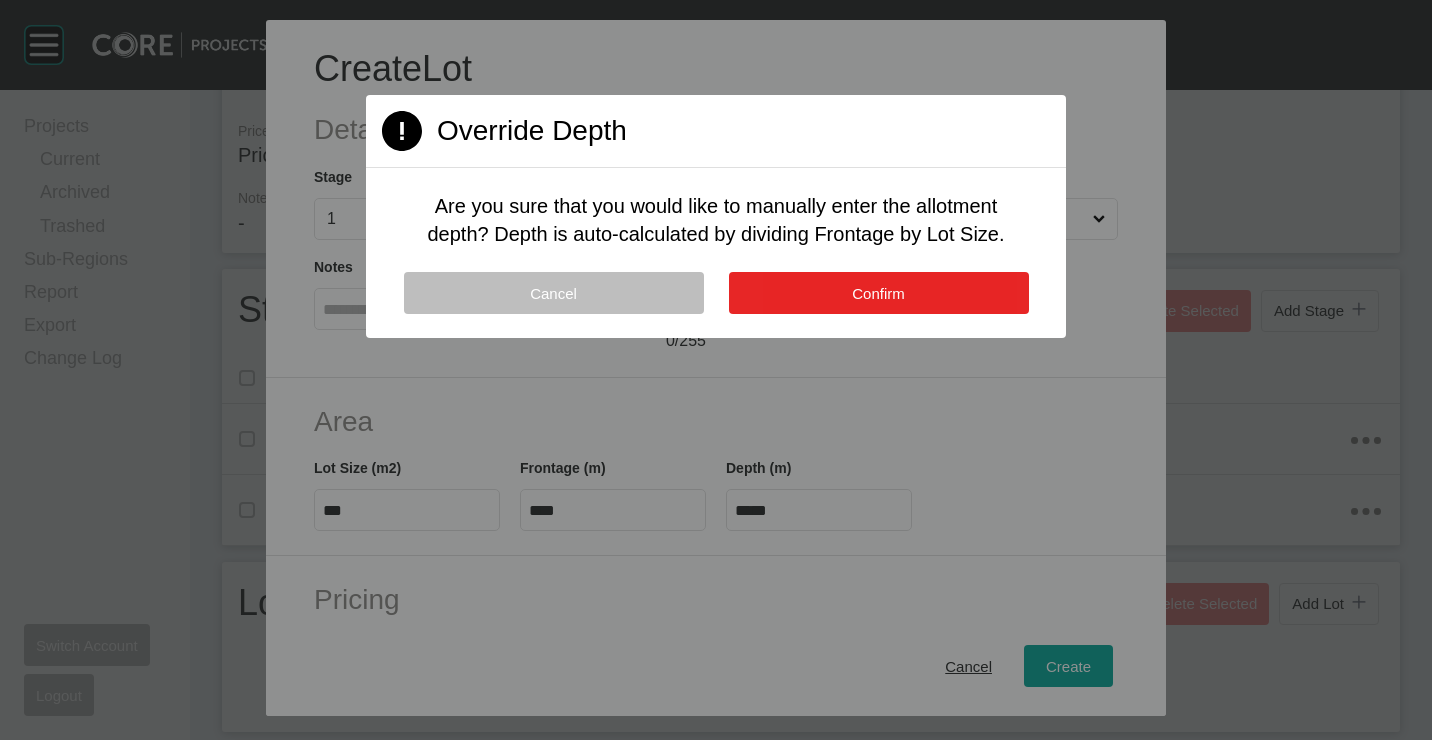 click on "Confirm" at bounding box center [879, 293] 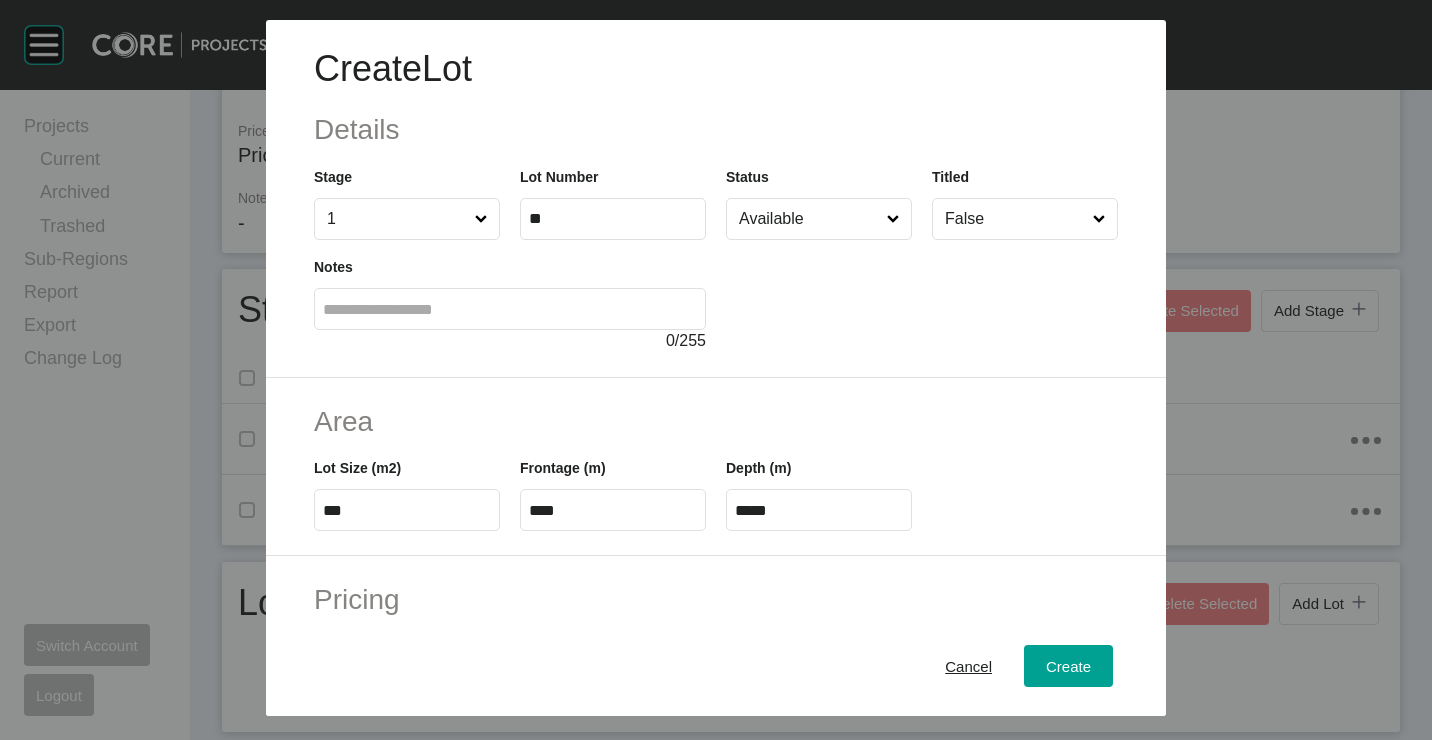 scroll, scrollTop: 400, scrollLeft: 0, axis: vertical 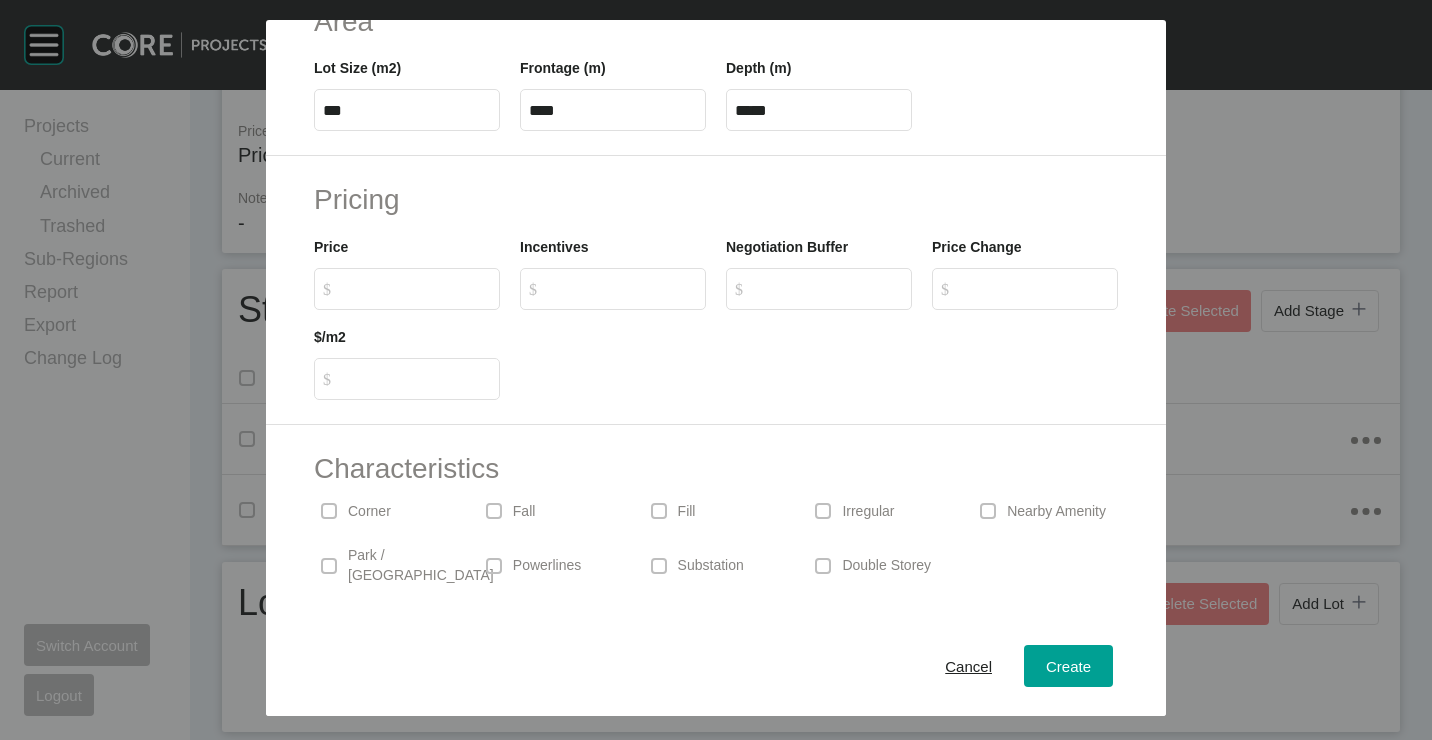 click on "$ Created with Sketch. $" at bounding box center [416, 288] 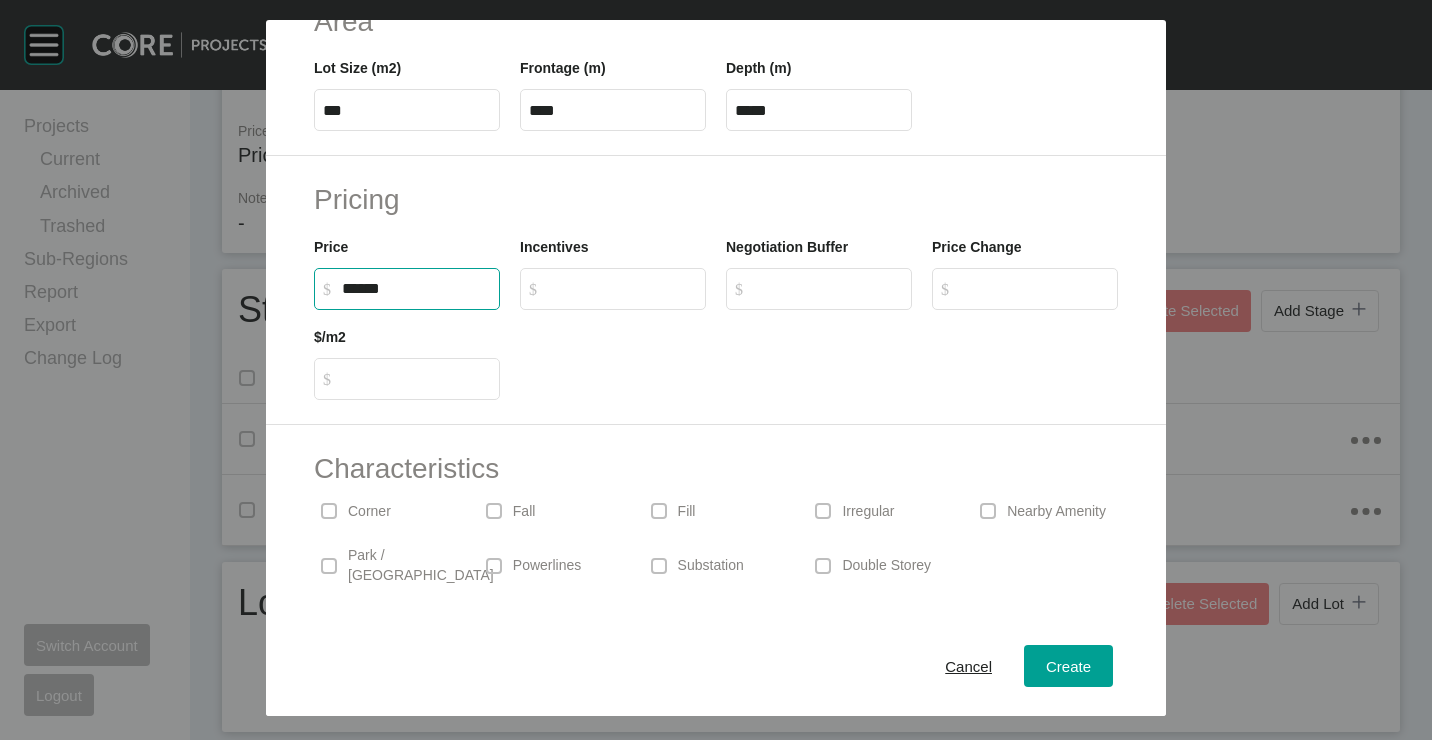 type on "*******" 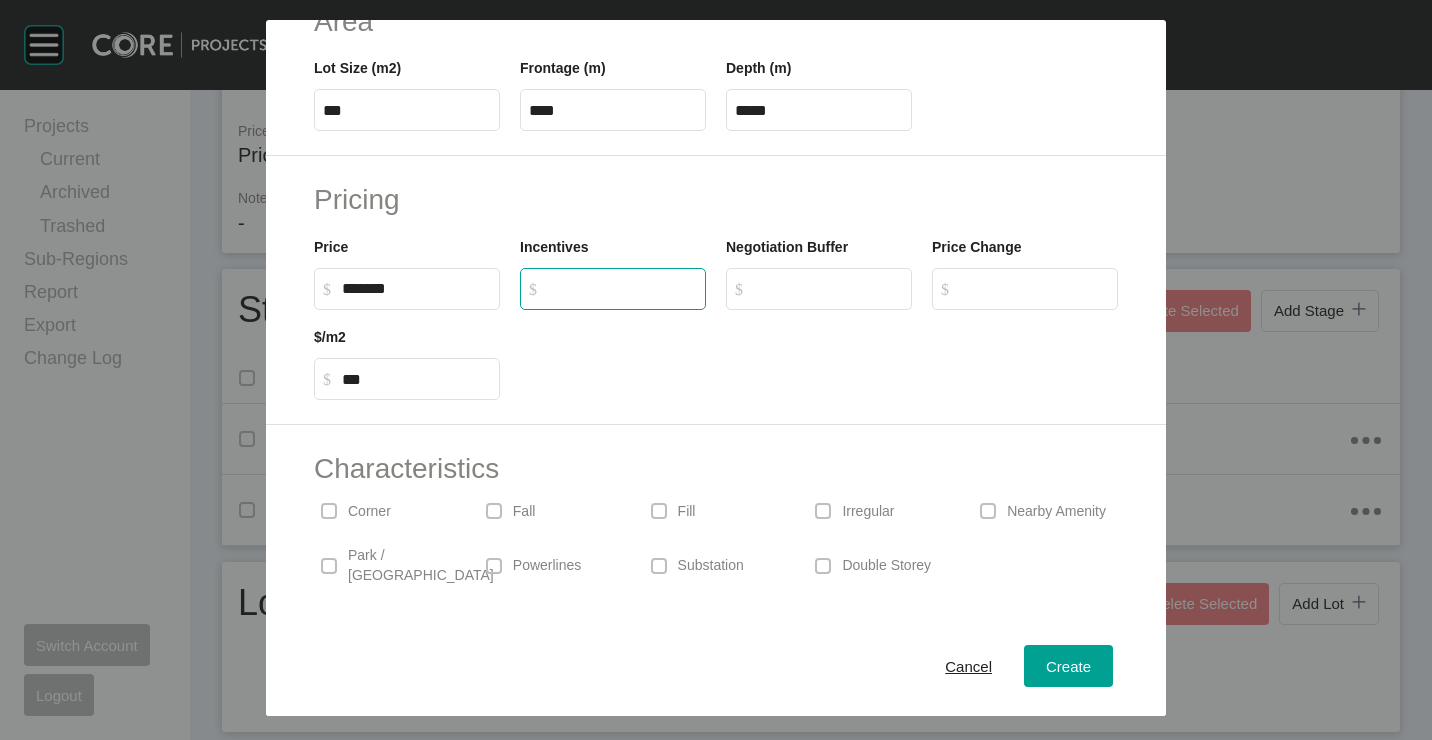 type on "*" 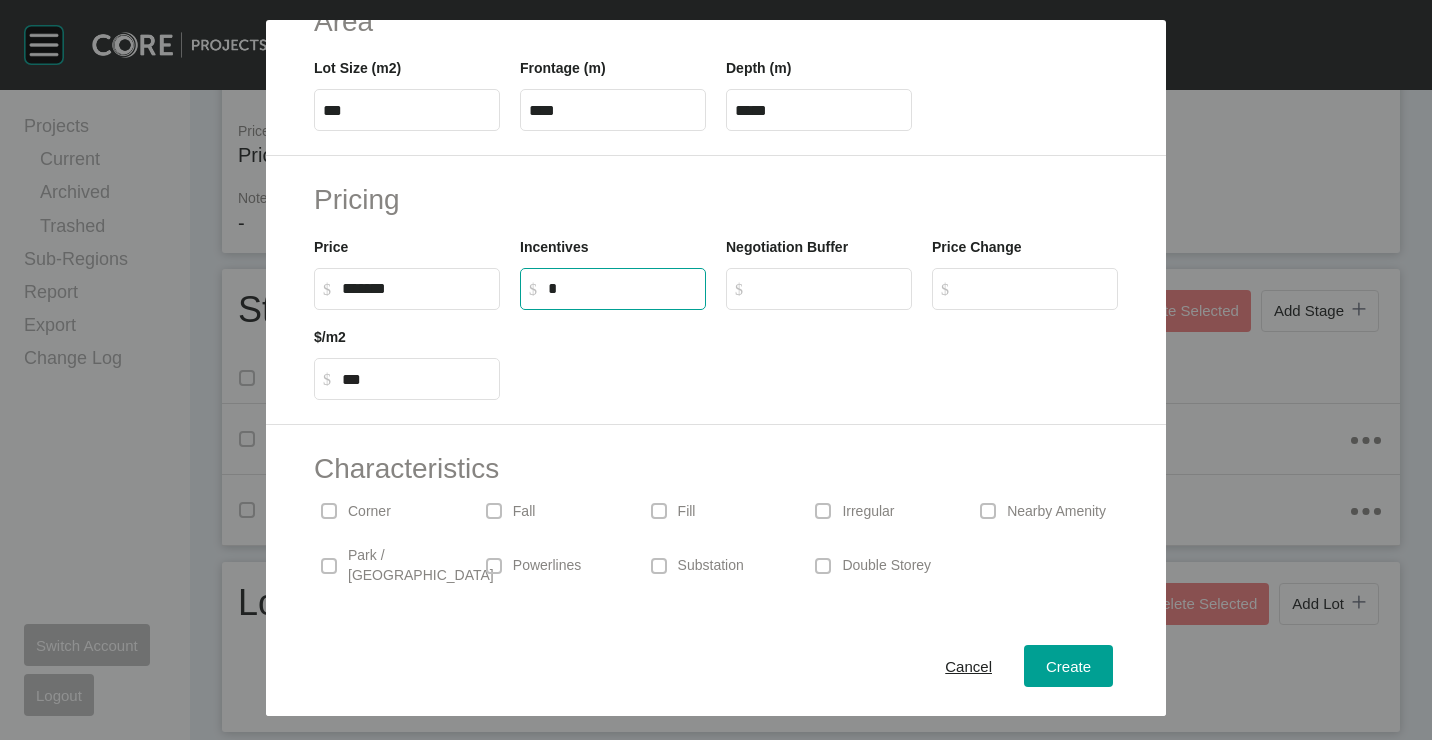 drag, startPoint x: 990, startPoint y: 389, endPoint x: 994, endPoint y: 401, distance: 12.649111 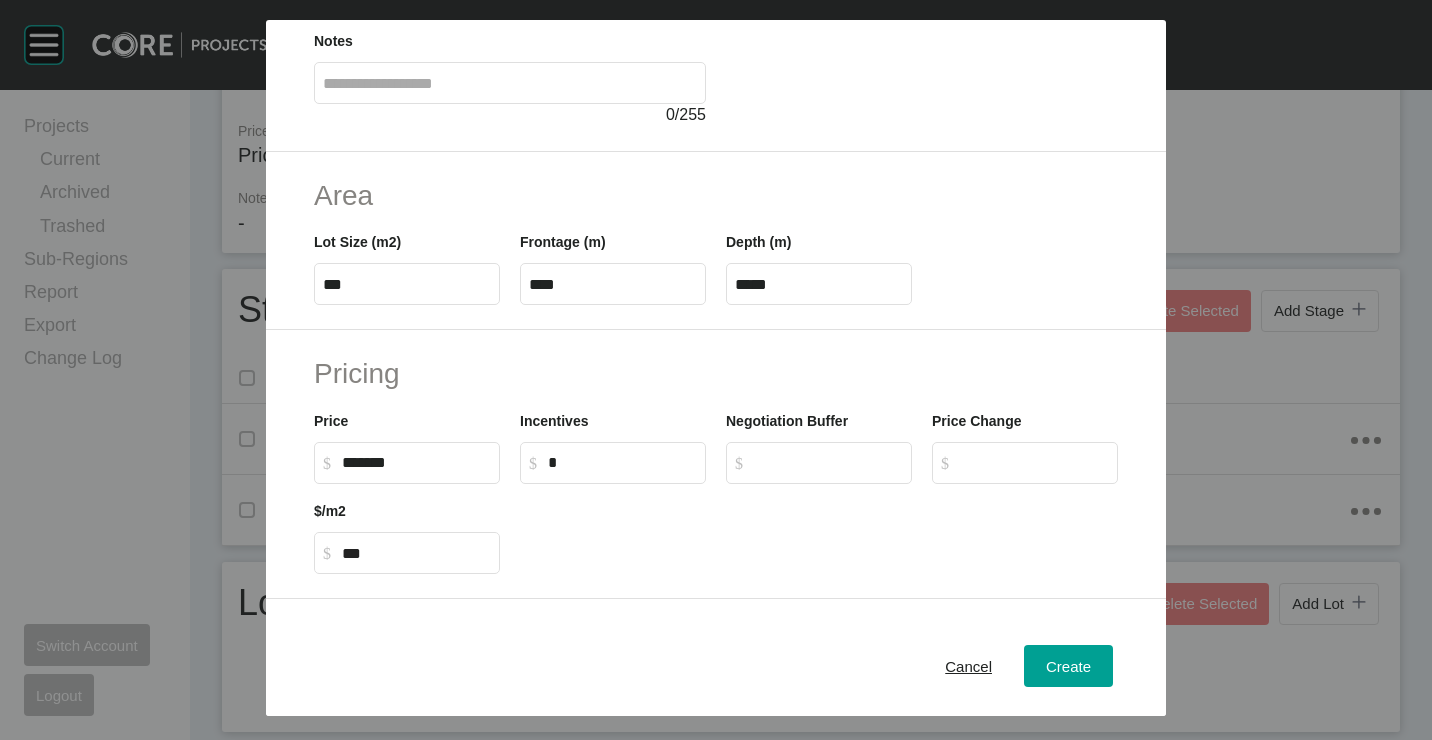 scroll, scrollTop: 0, scrollLeft: 0, axis: both 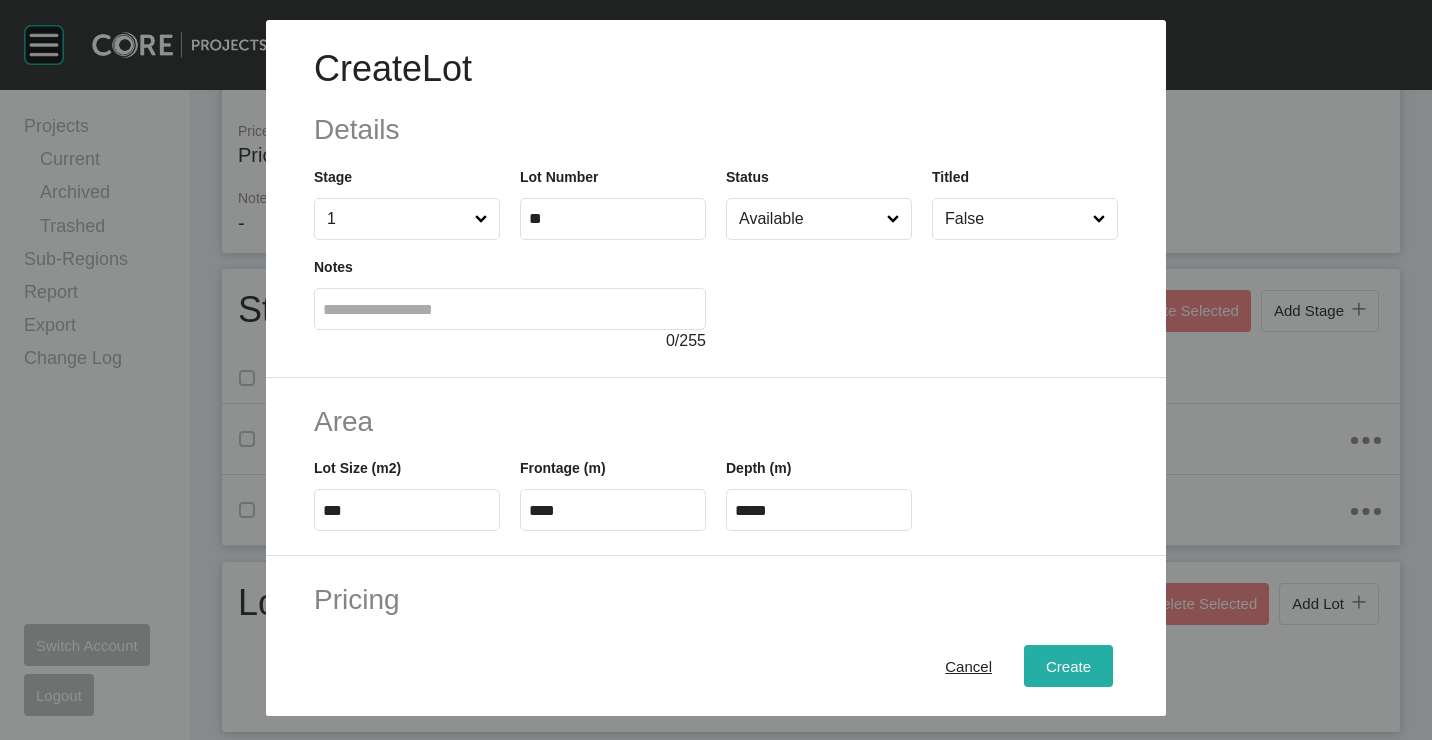 click on "Create" at bounding box center [1068, 665] 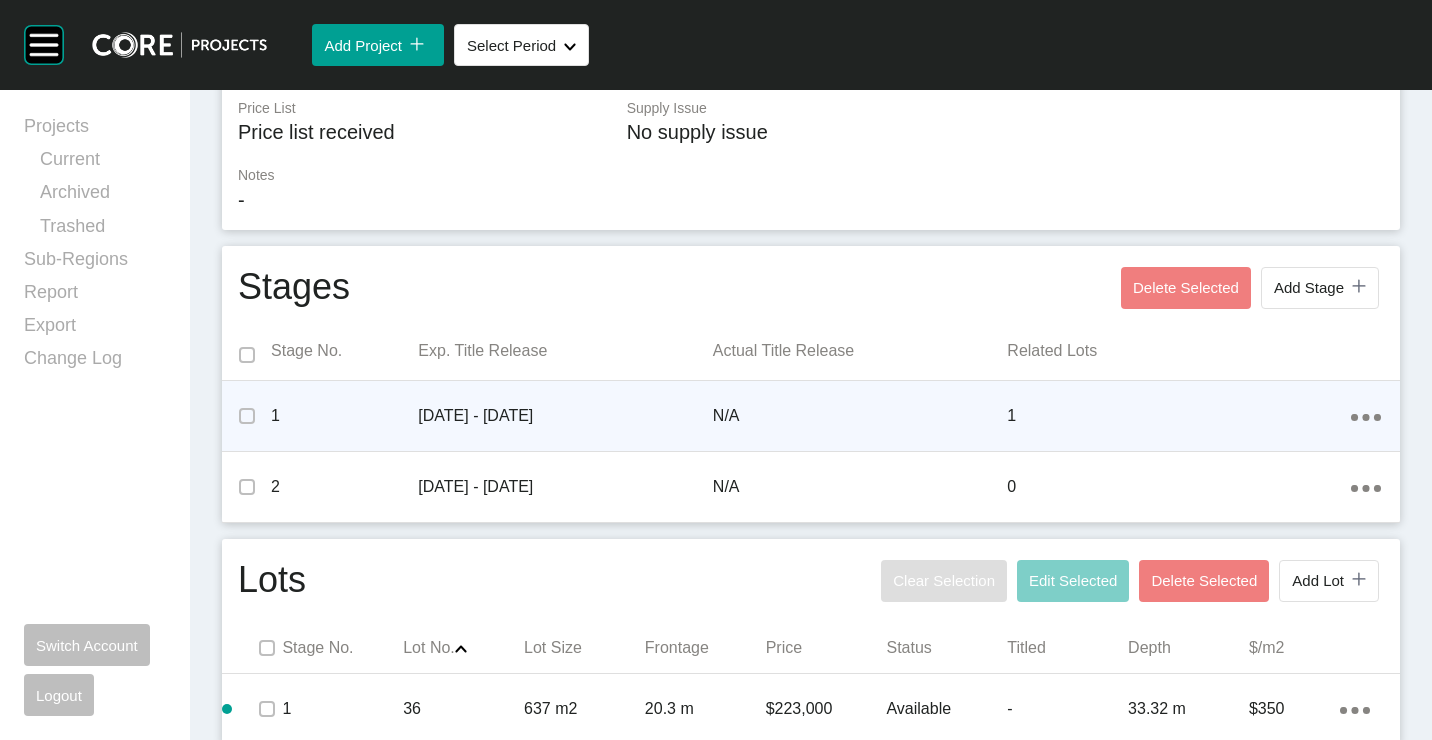 scroll, scrollTop: 517, scrollLeft: 0, axis: vertical 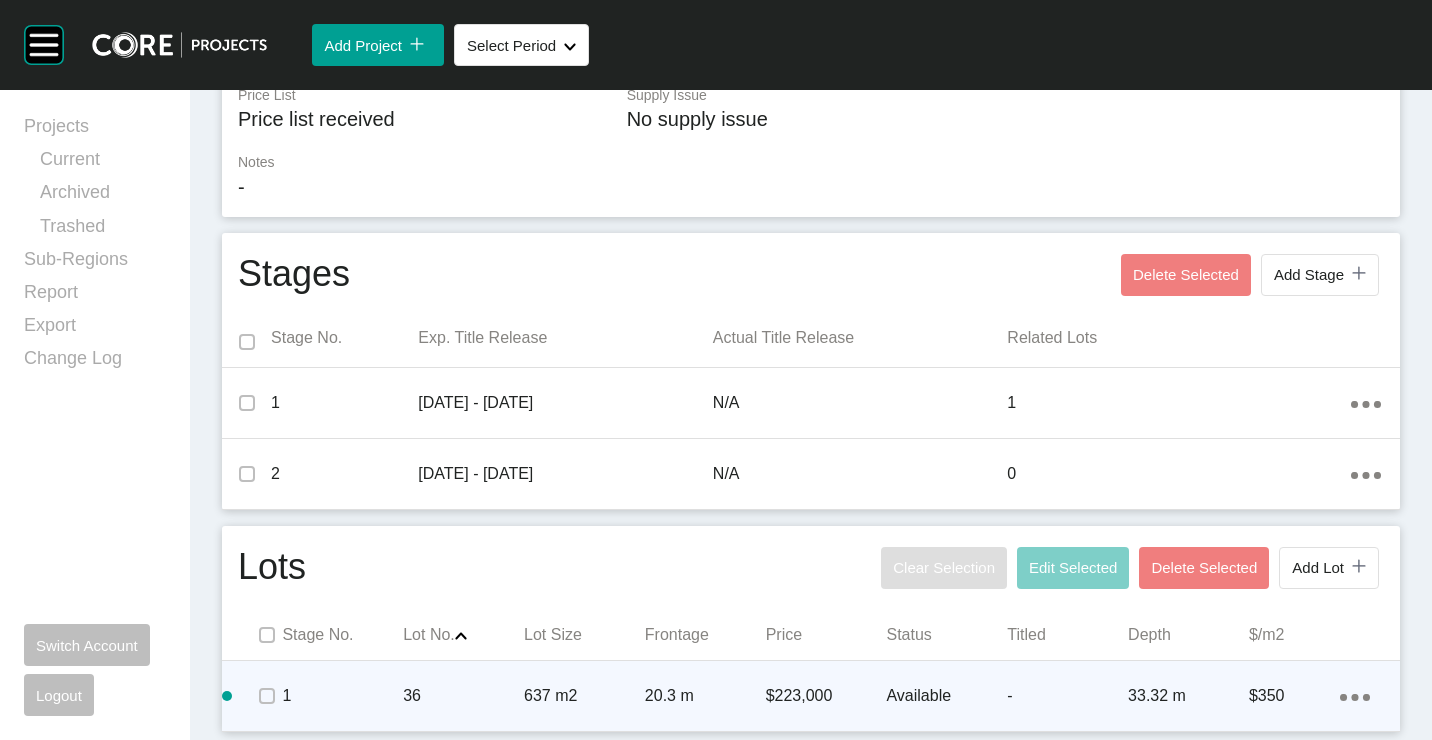 click 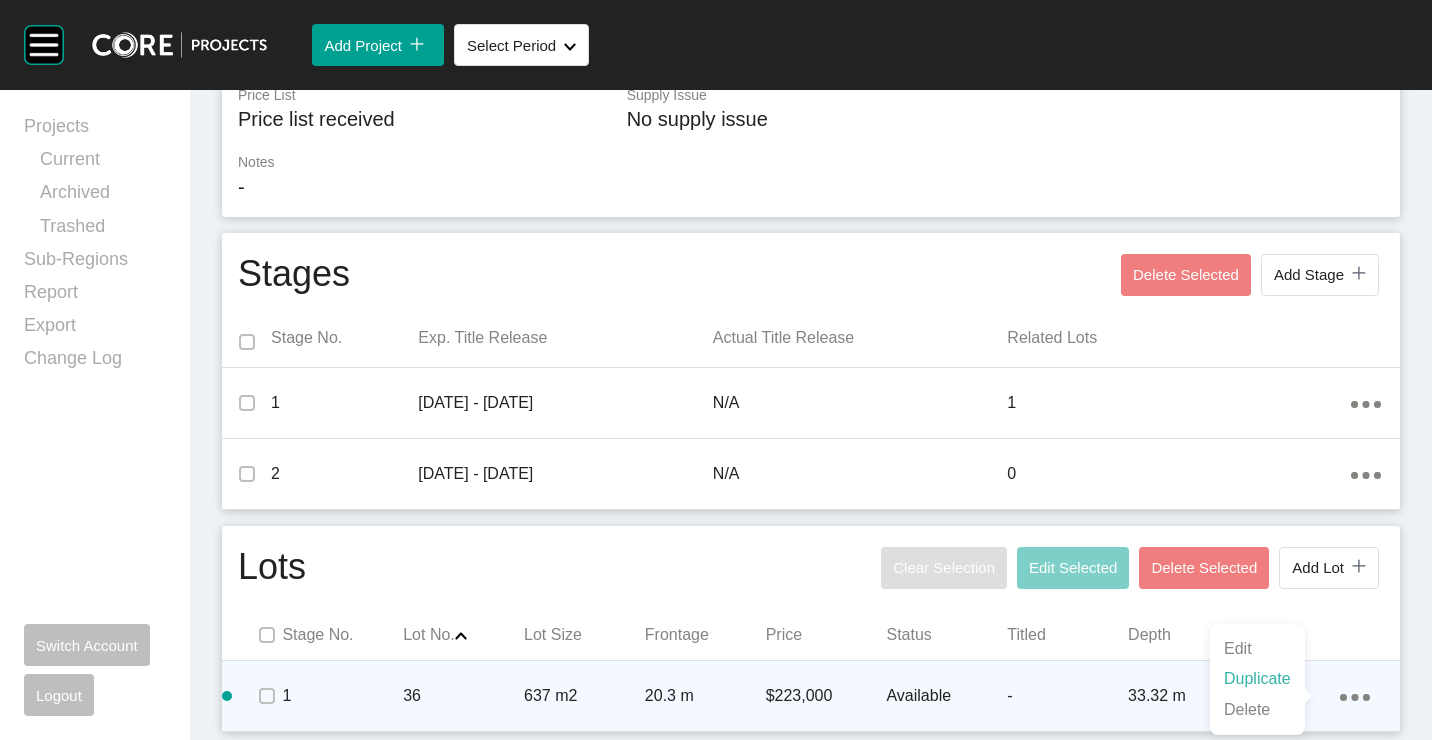 click on "Duplicate" at bounding box center [1257, 679] 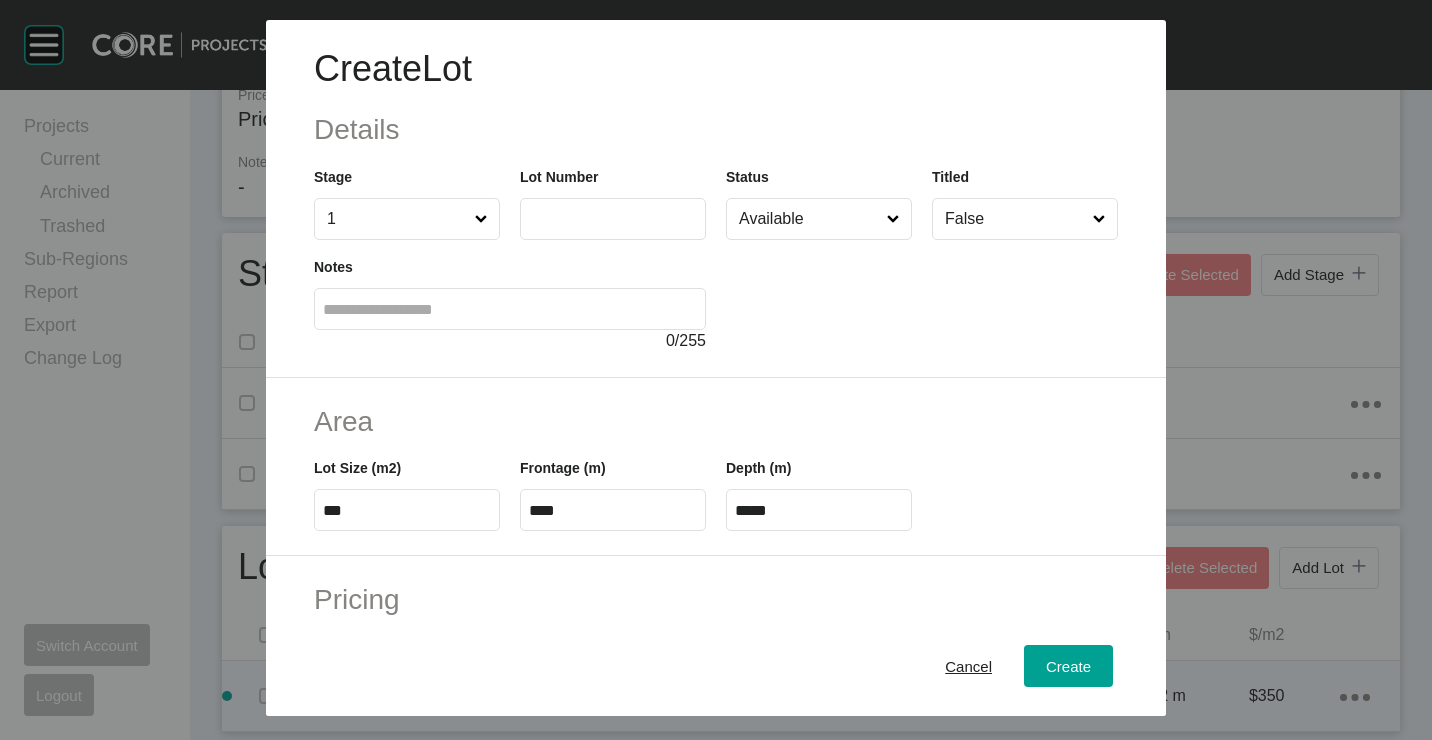 click at bounding box center (613, 218) 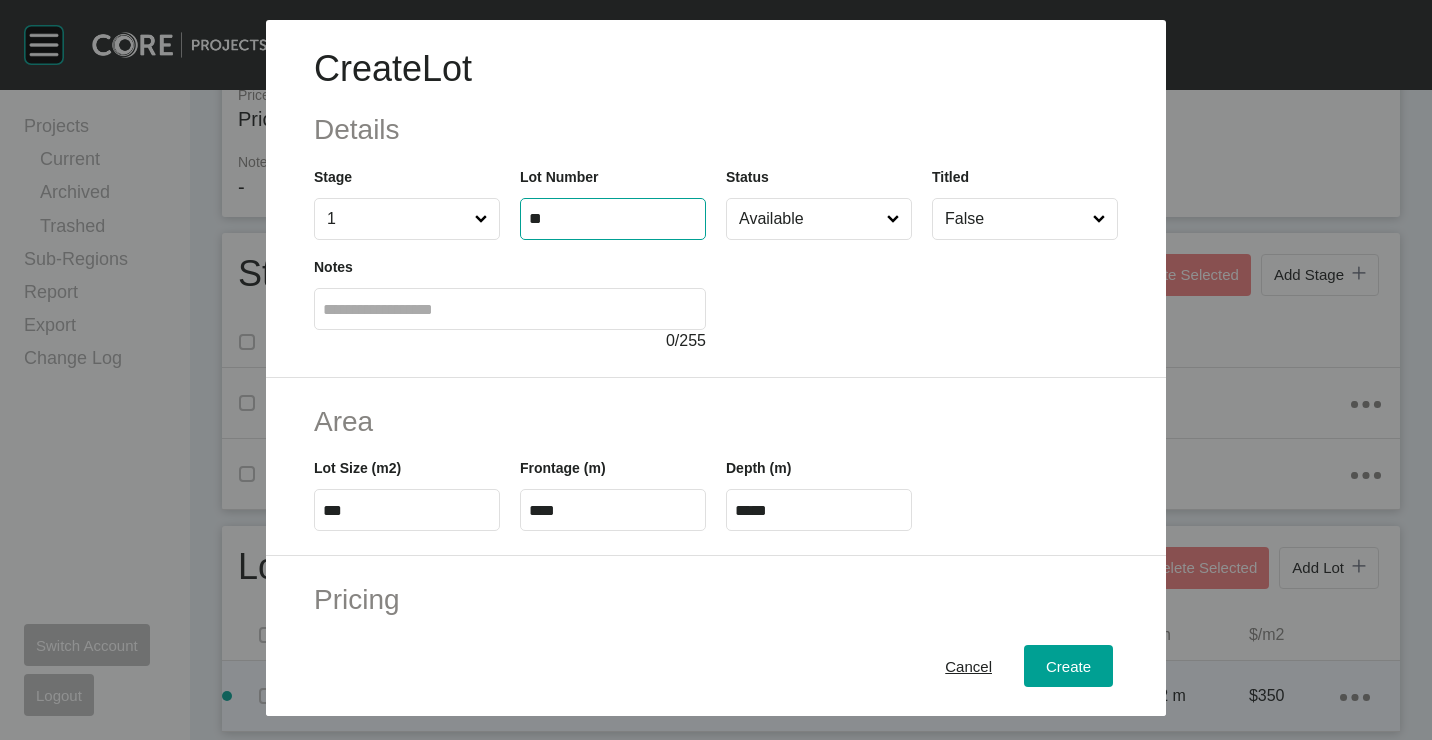 type on "**" 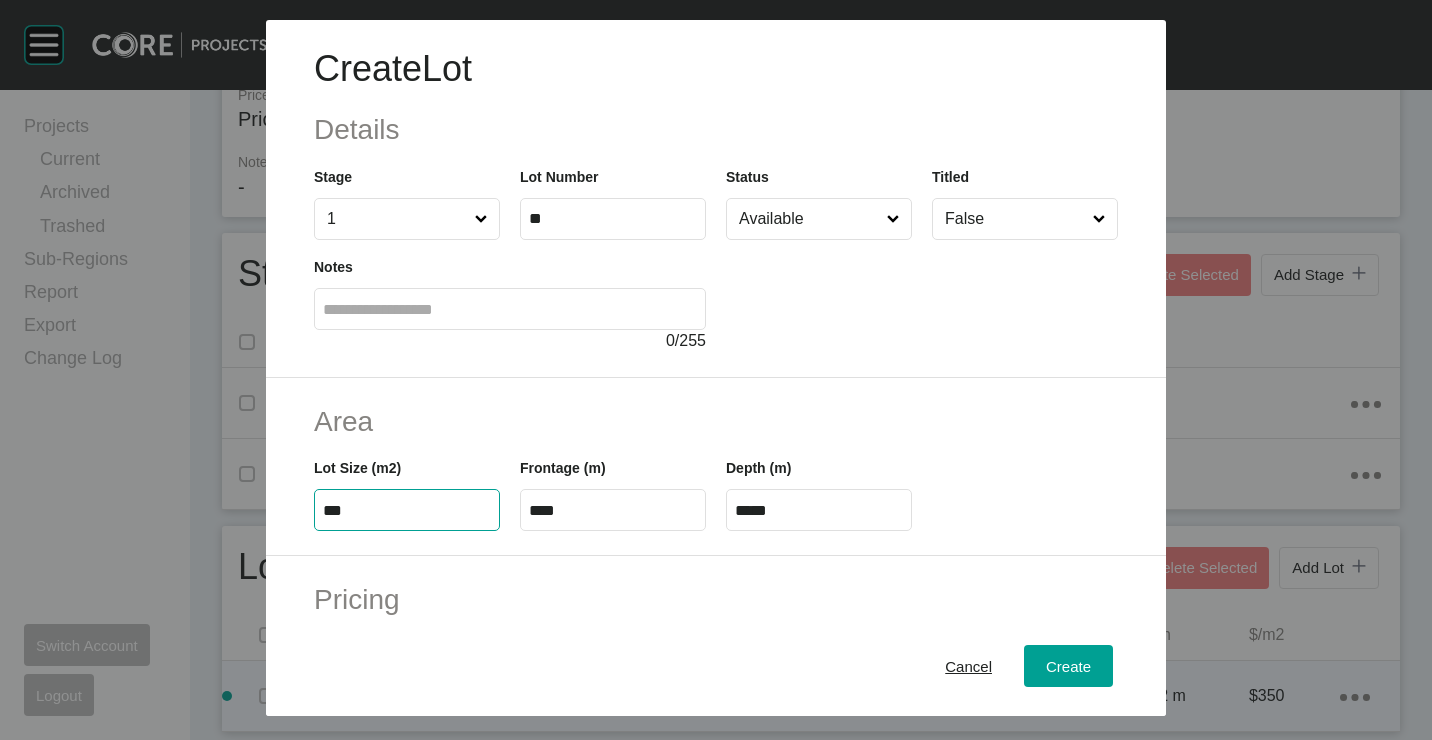 type on "***" 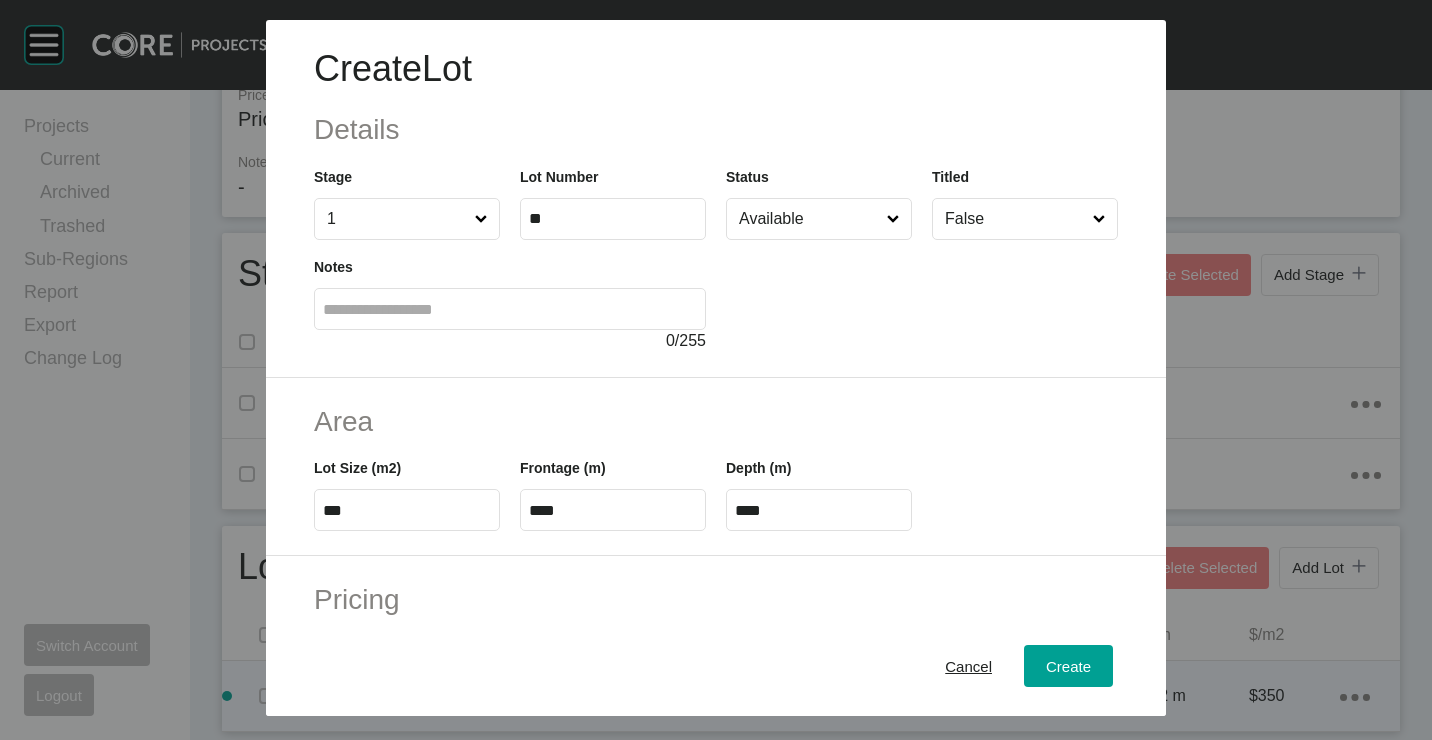 click on "Area Lot Size (m2) *** Frontage (m) **** Depth (m) ****" at bounding box center (716, 467) 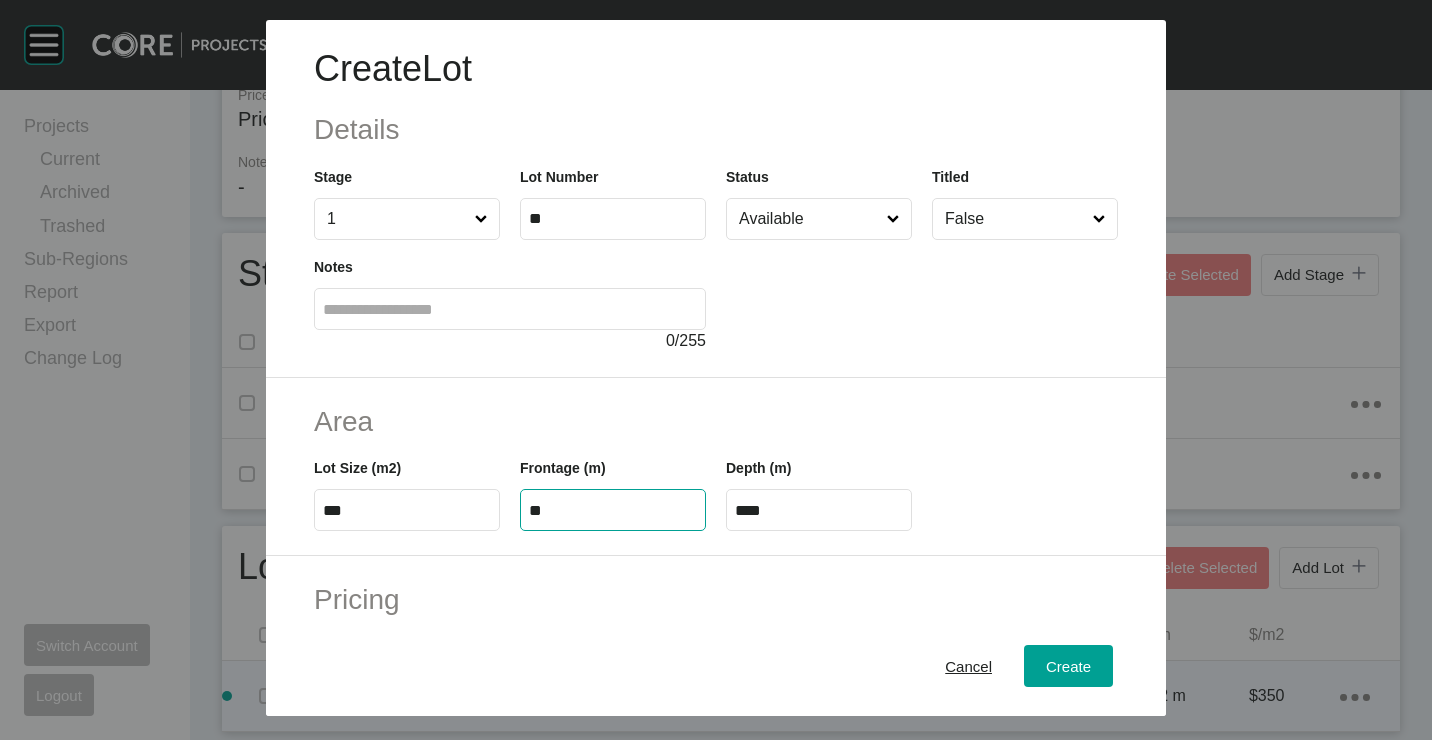 type on "*" 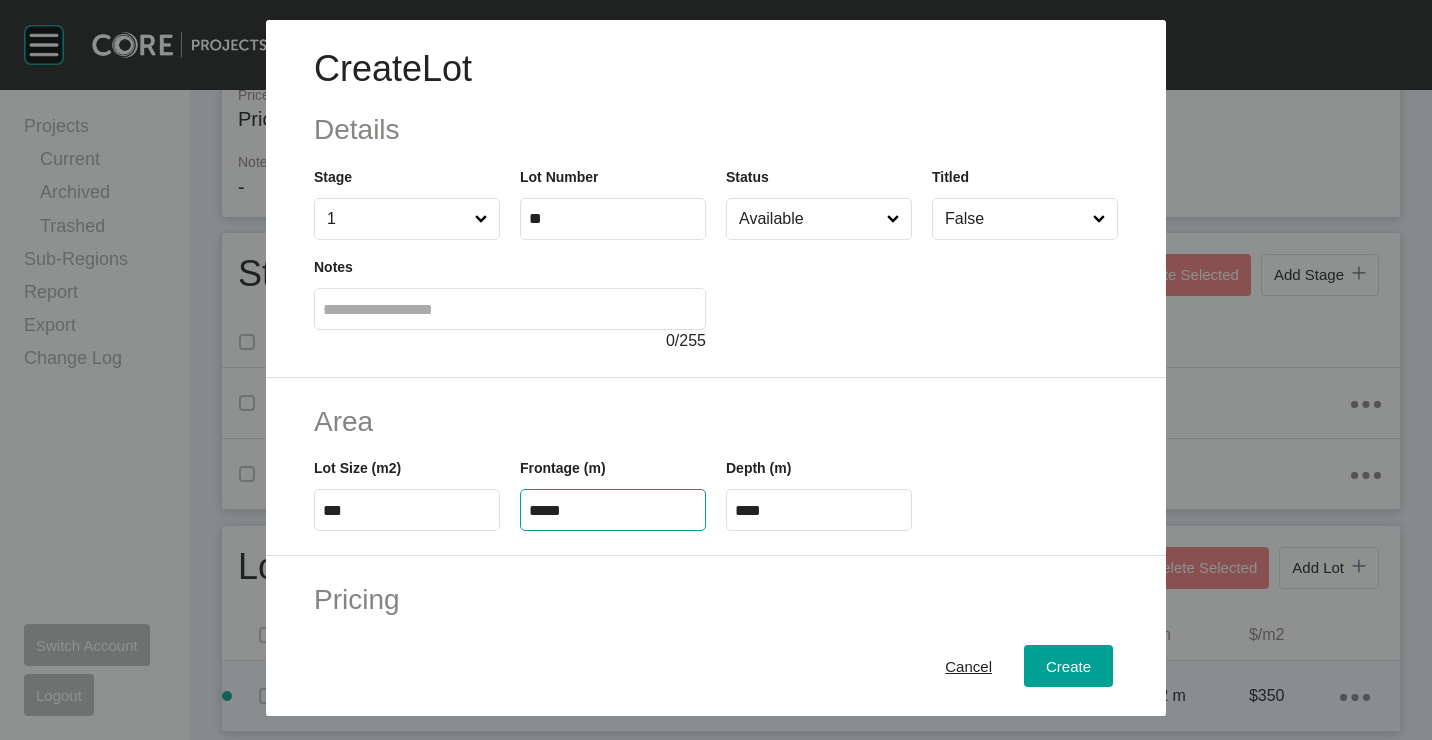type on "*****" 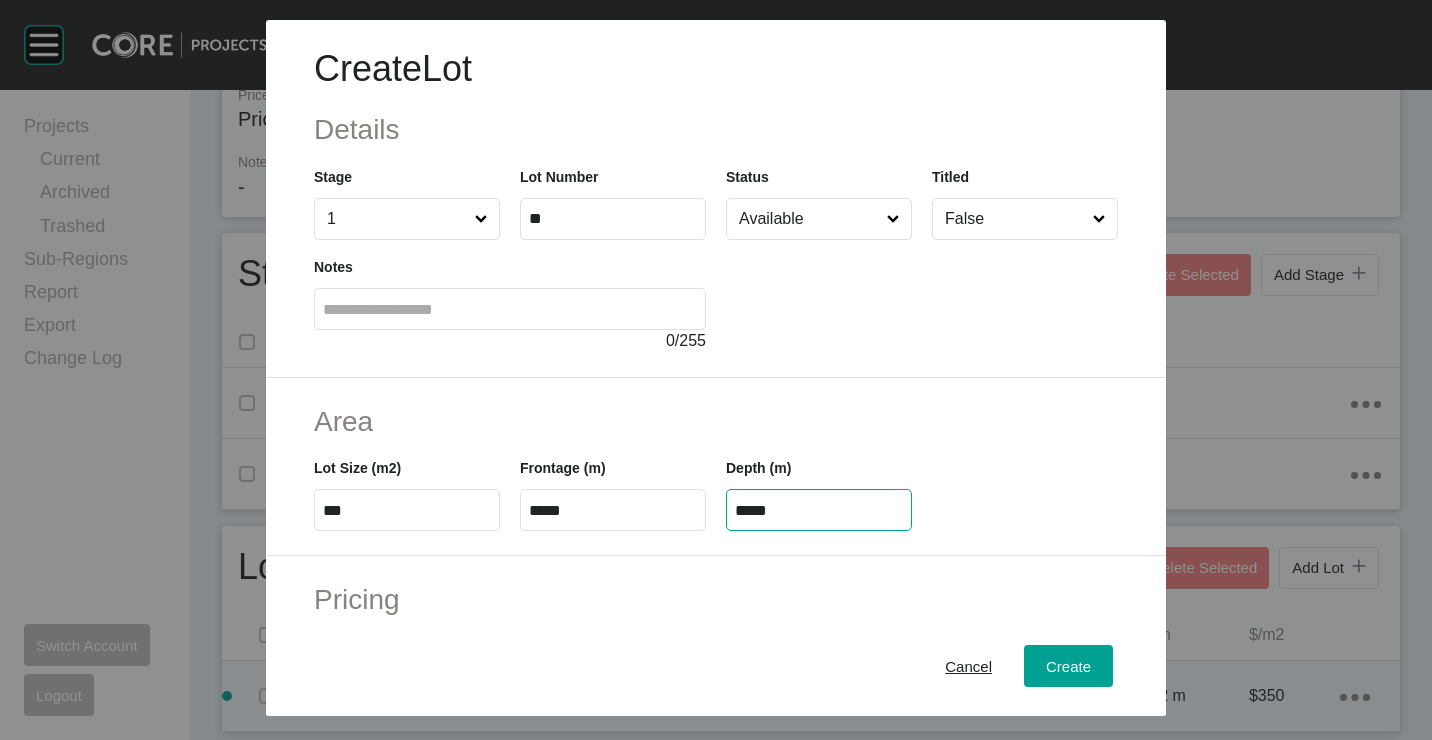 type on "*****" 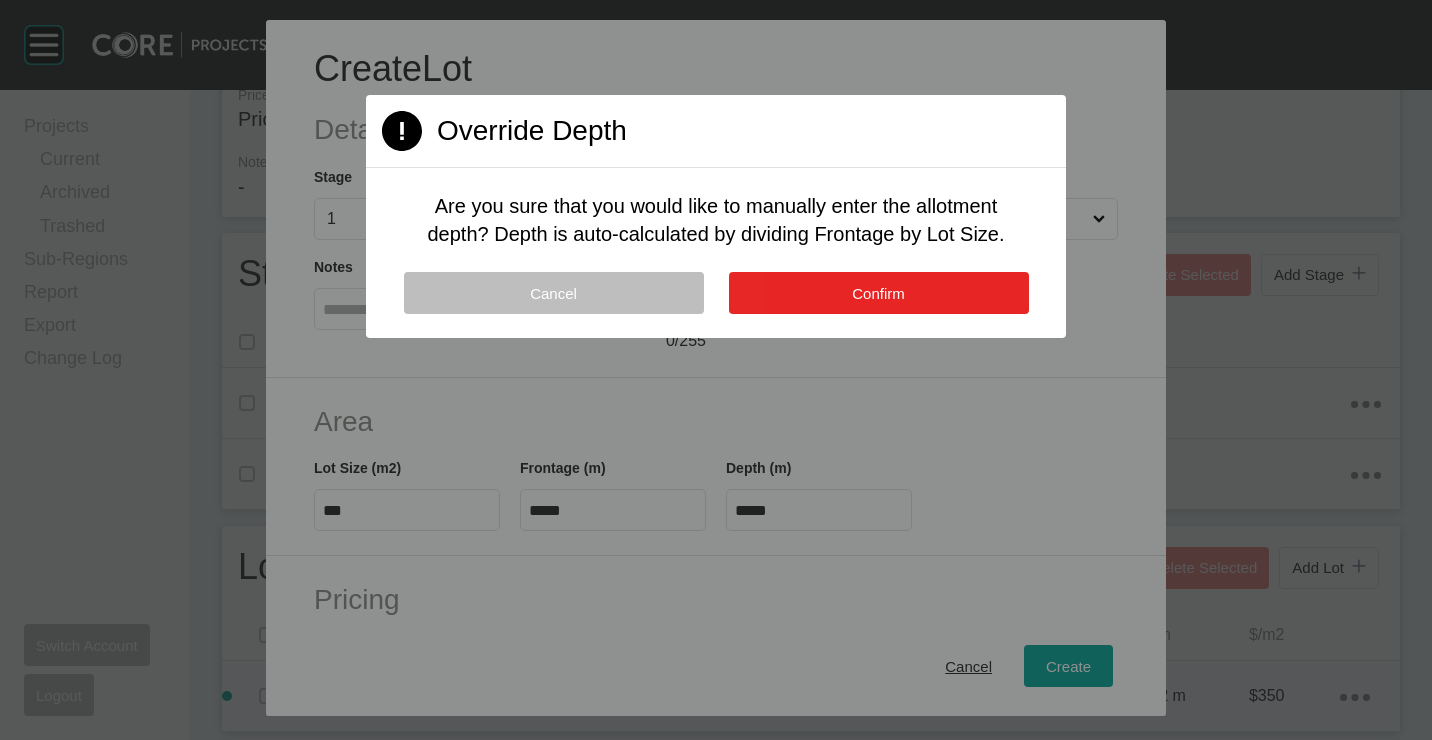 click on "Confirm" at bounding box center [878, 293] 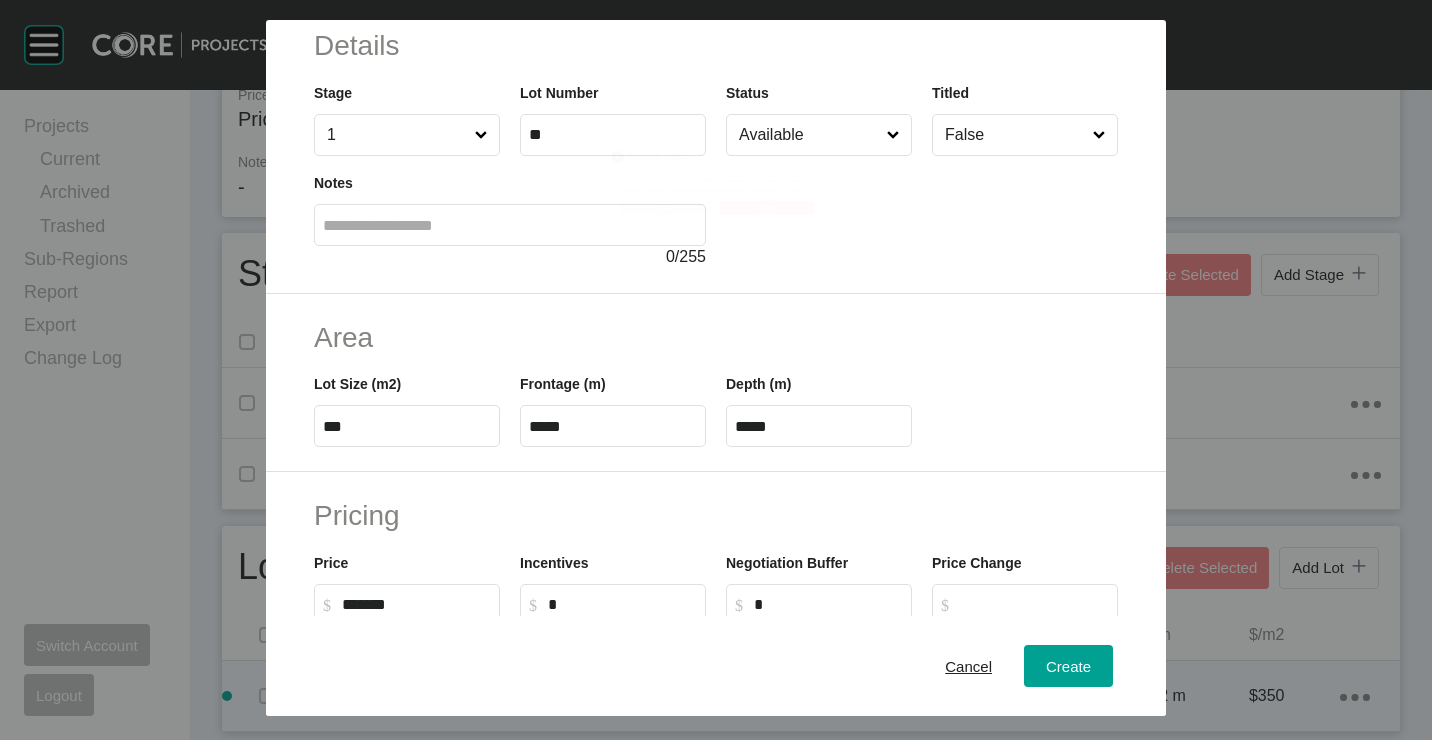 scroll, scrollTop: 200, scrollLeft: 0, axis: vertical 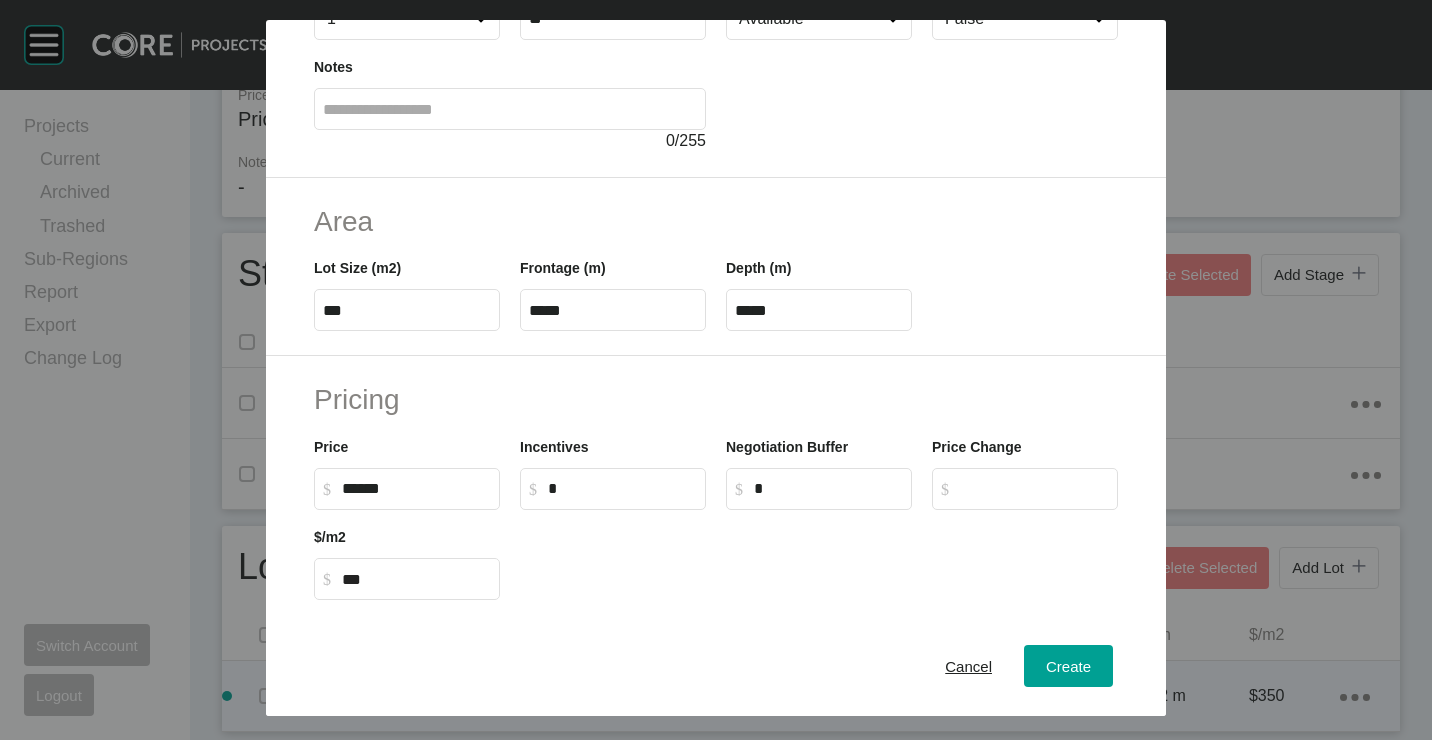 click on "******" at bounding box center (416, 488) 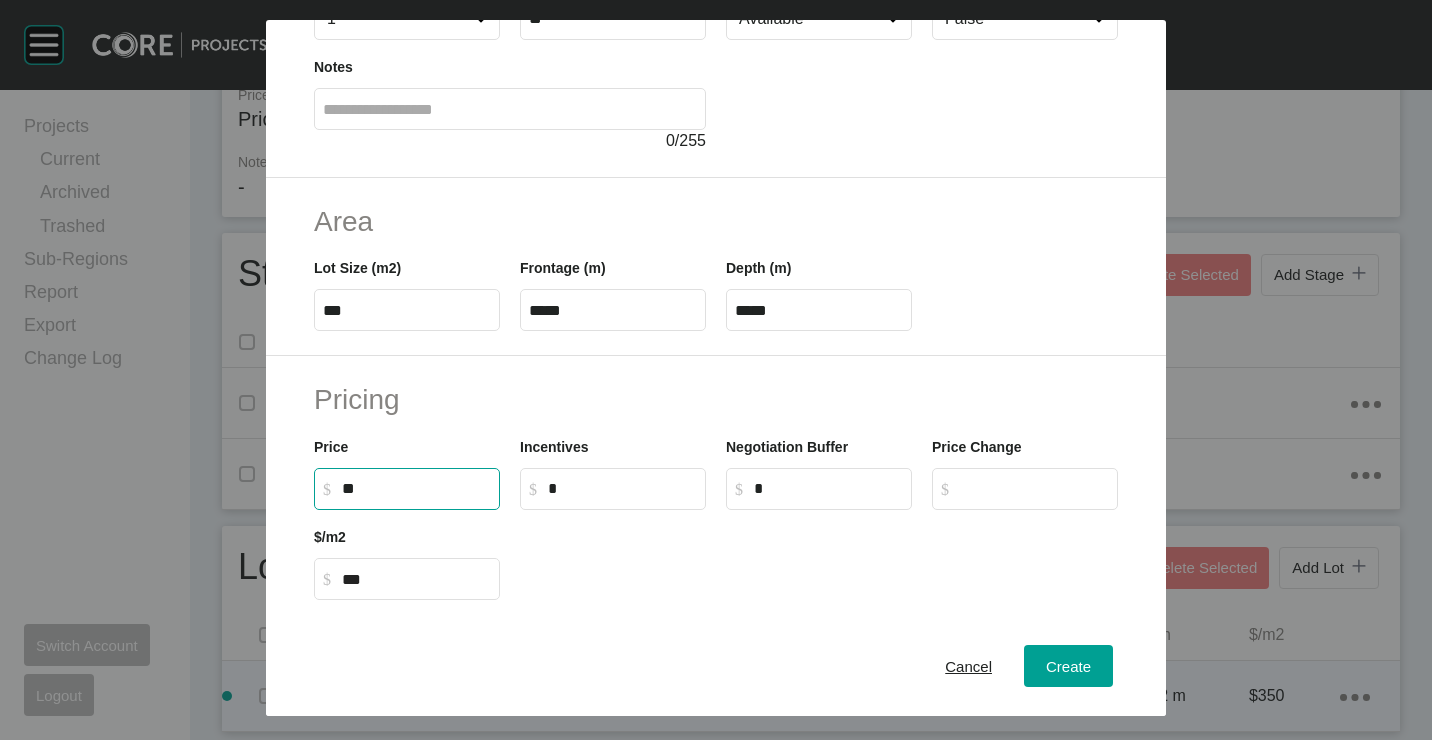 type on "*" 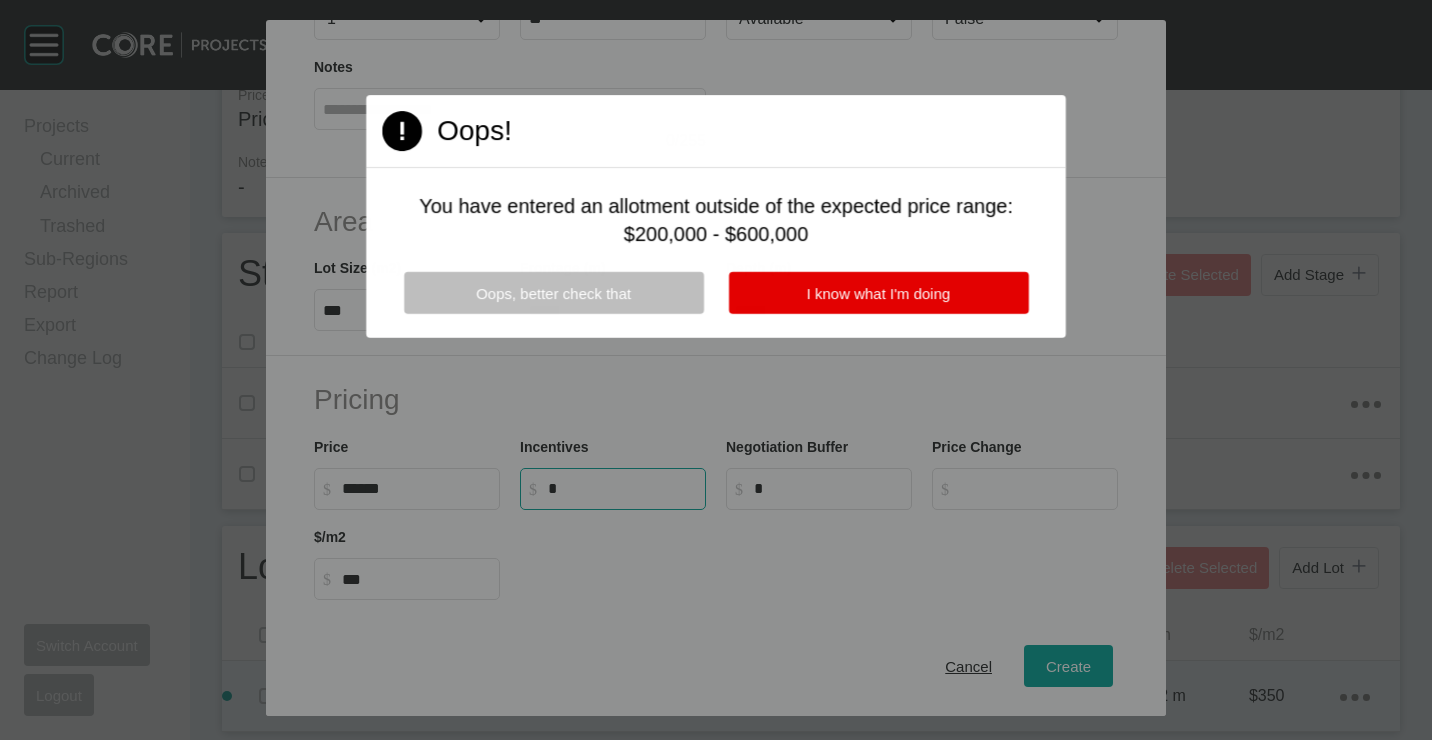 drag, startPoint x: 869, startPoint y: 293, endPoint x: 859, endPoint y: 321, distance: 29.732138 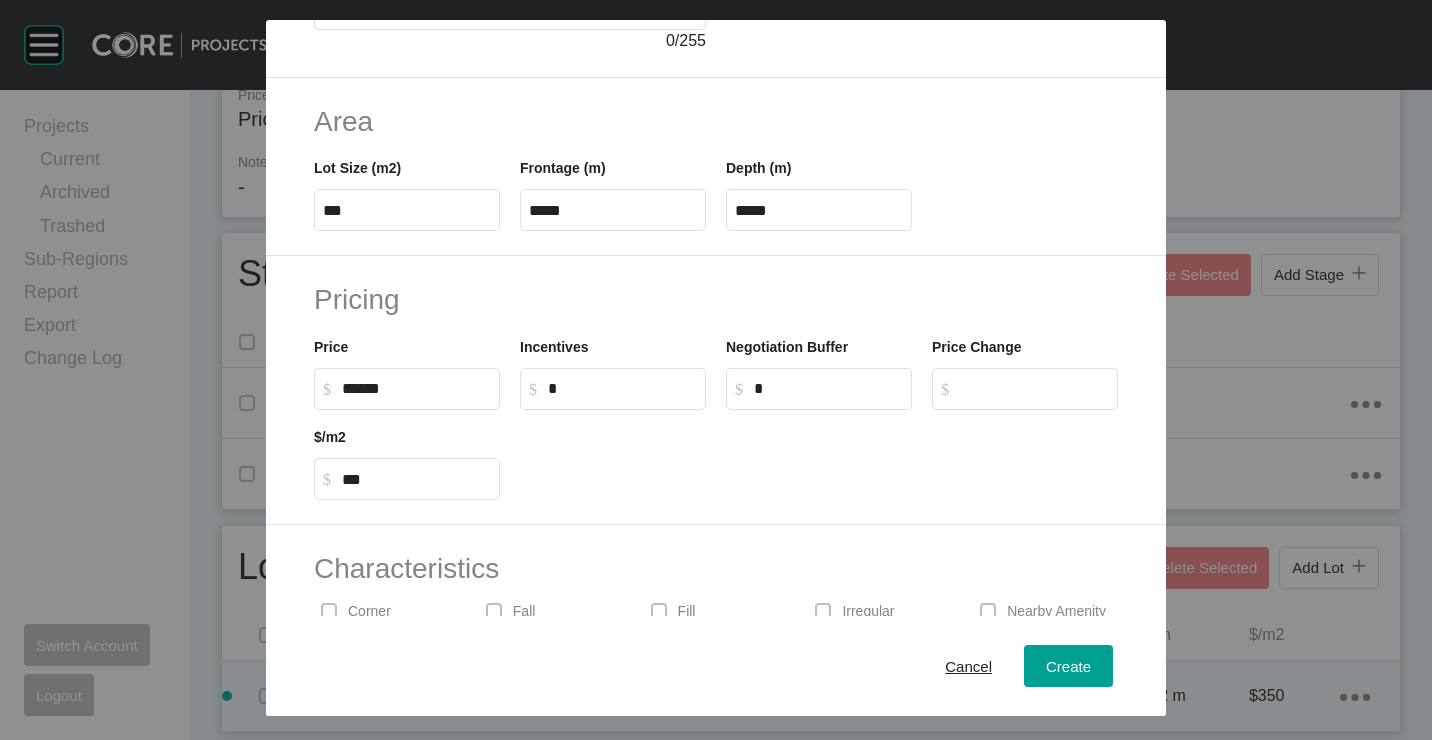 scroll, scrollTop: 480, scrollLeft: 0, axis: vertical 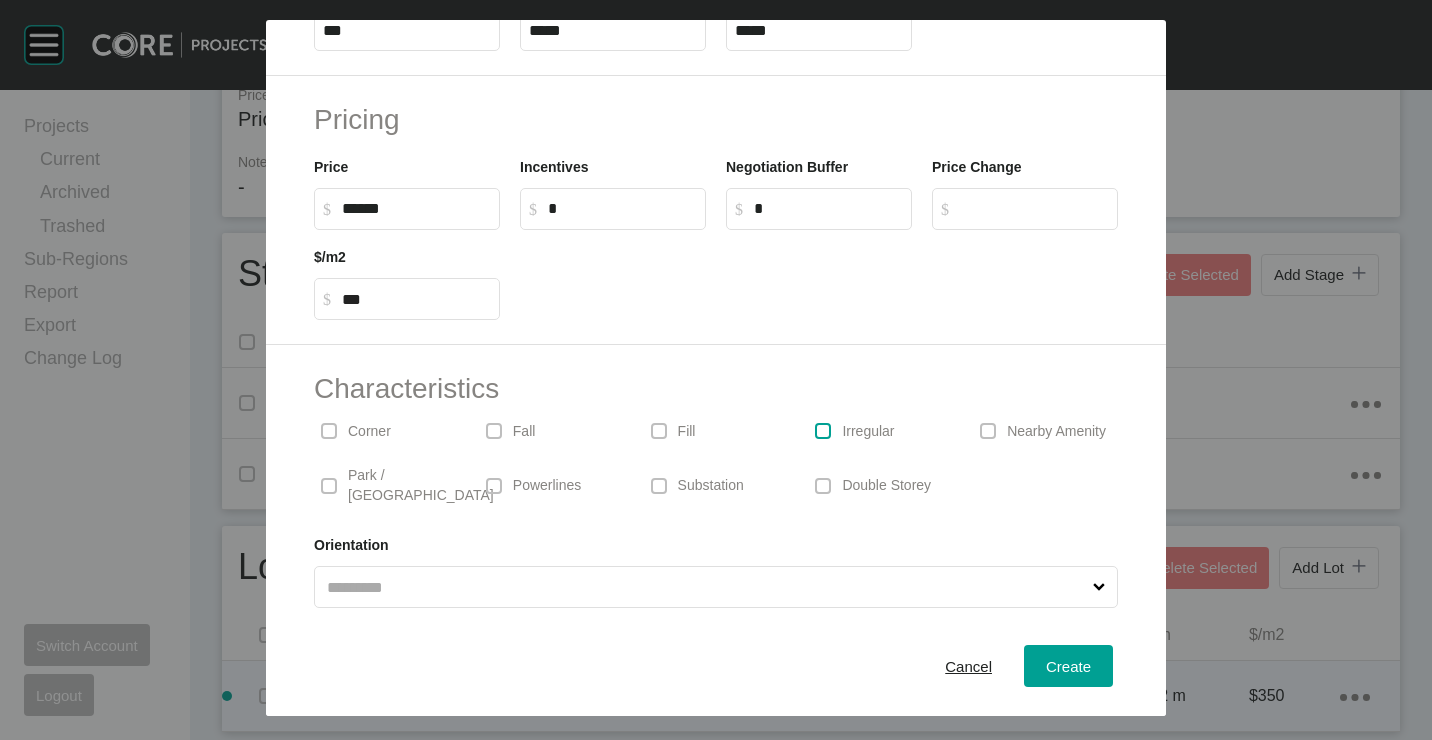 click at bounding box center (823, 431) 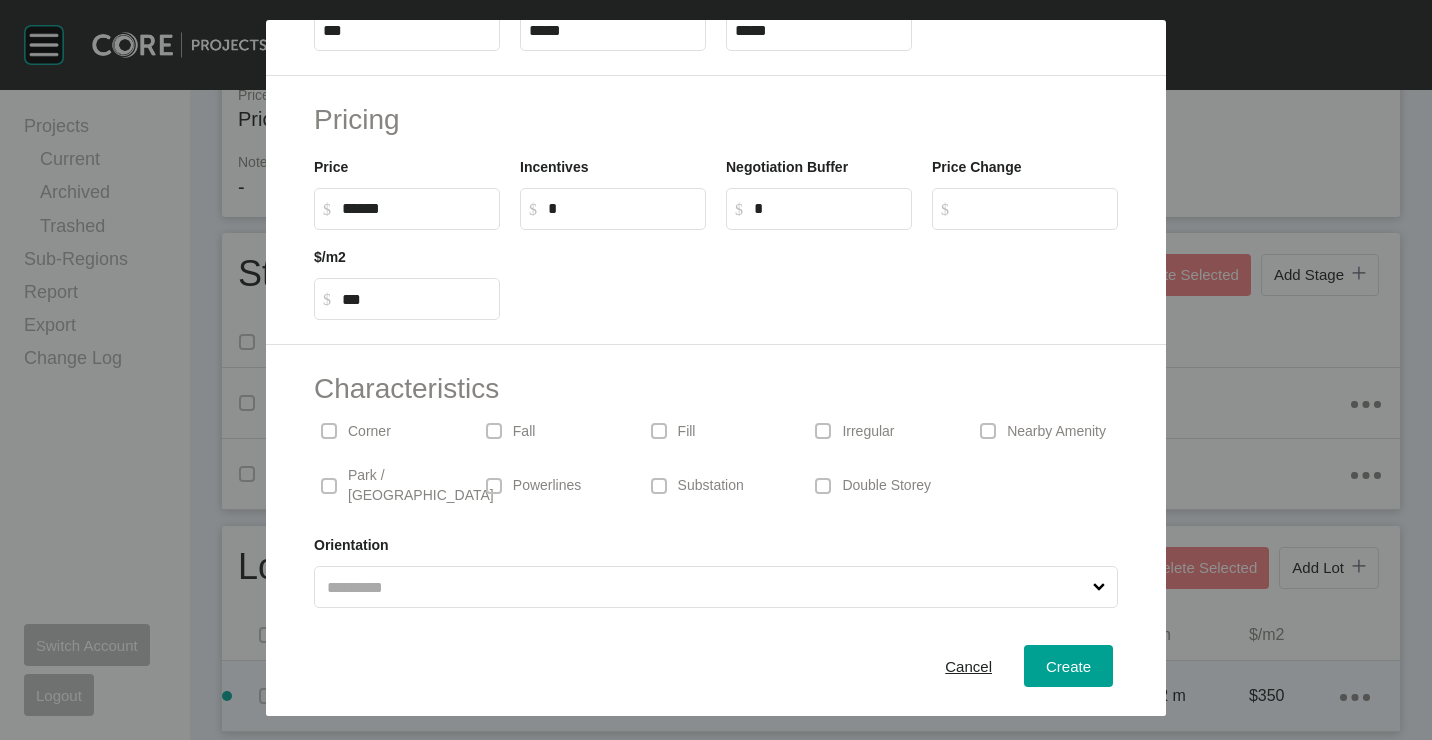 click on "$ Created with Sketch. $ ******" at bounding box center (407, 209) 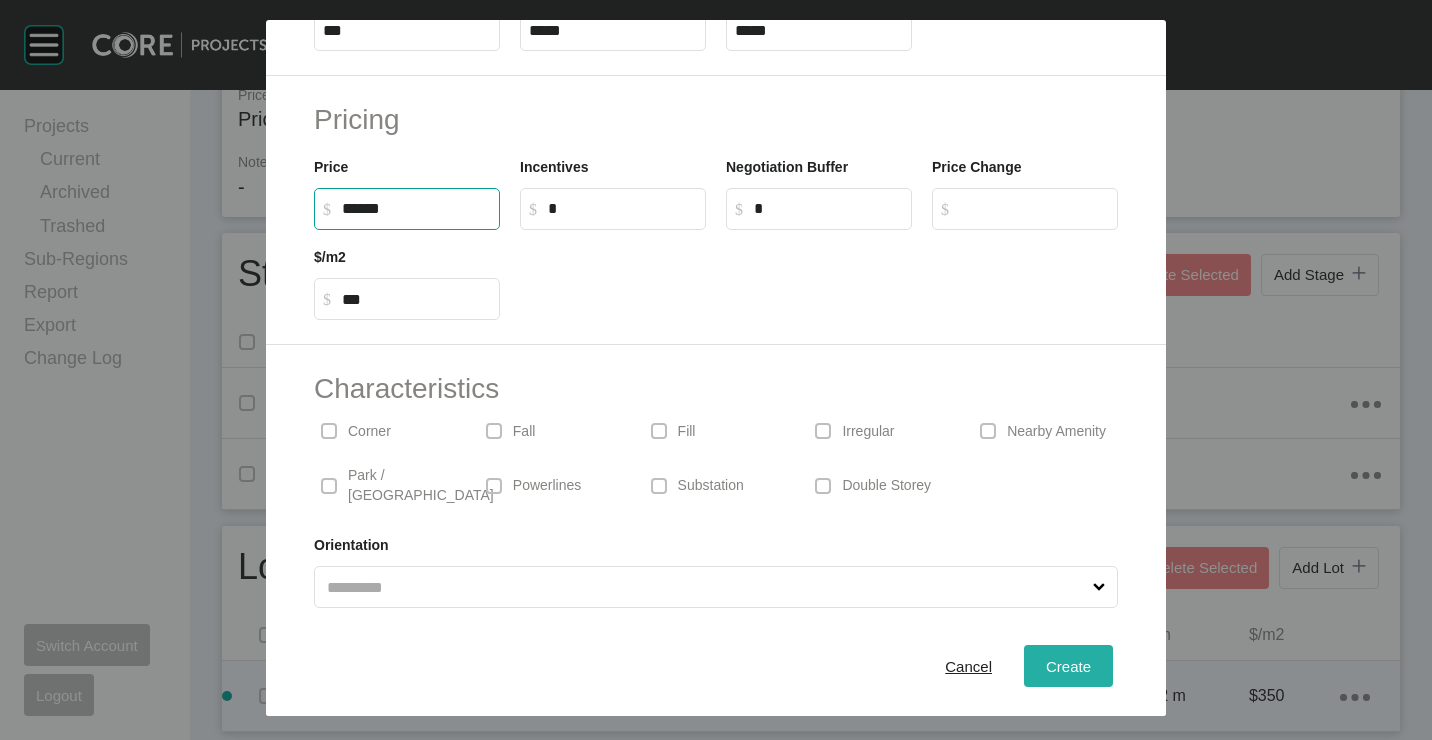 type on "*******" 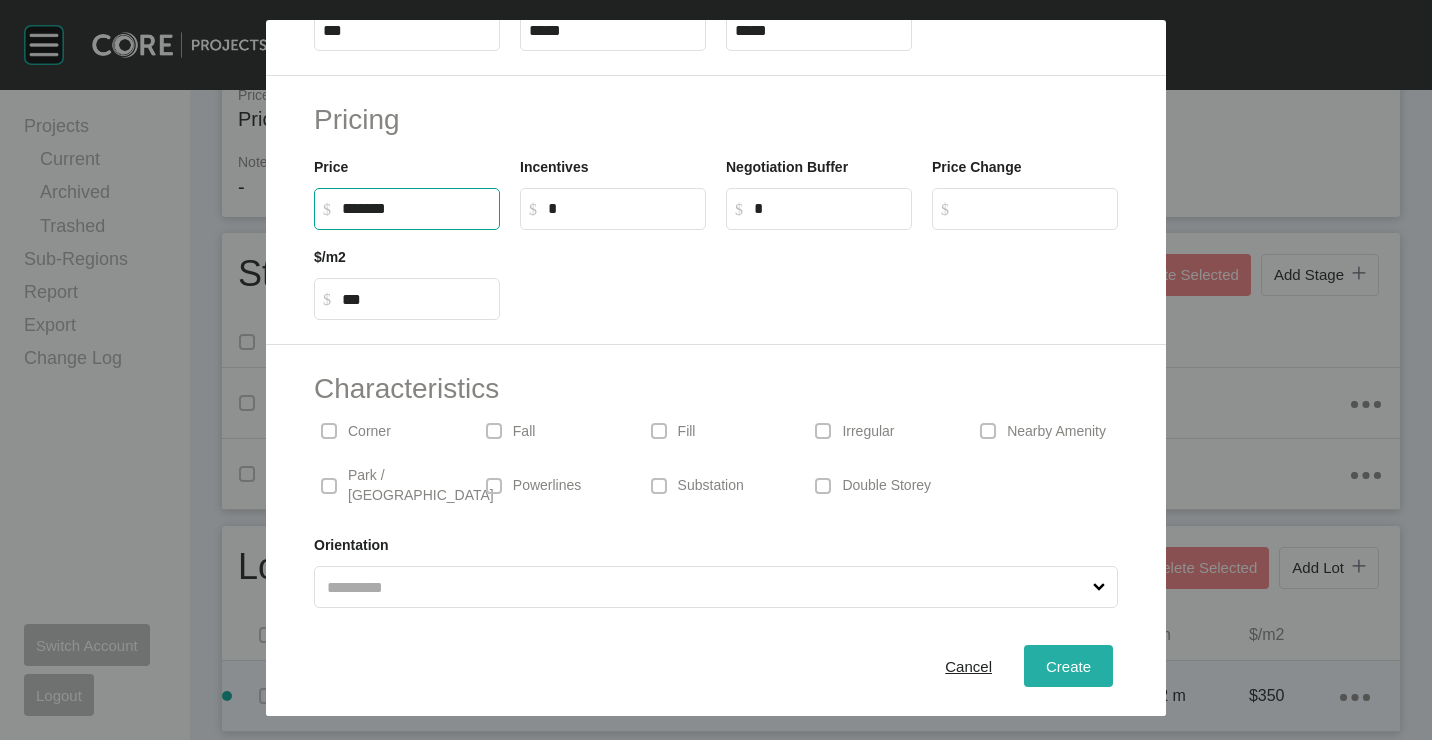 click on "Create" at bounding box center (1068, 665) 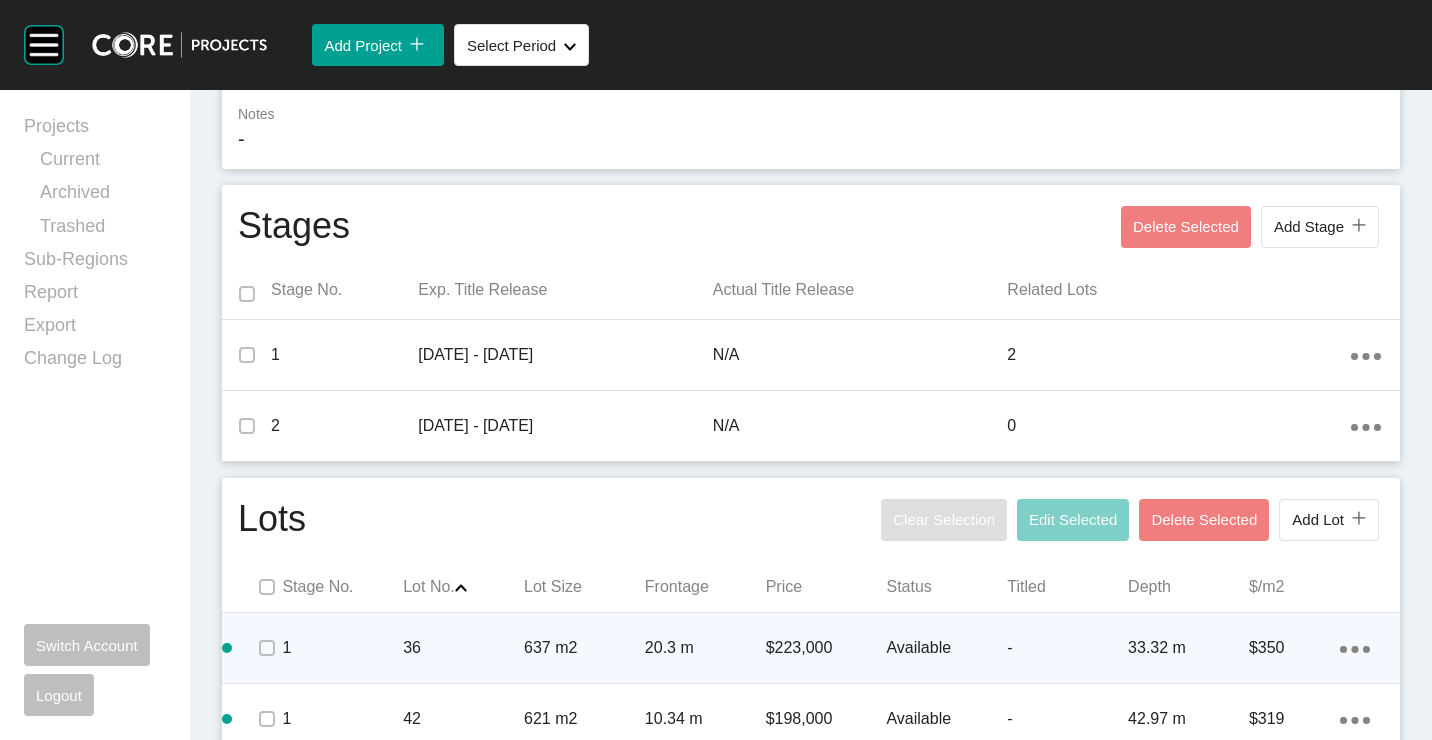 scroll, scrollTop: 588, scrollLeft: 0, axis: vertical 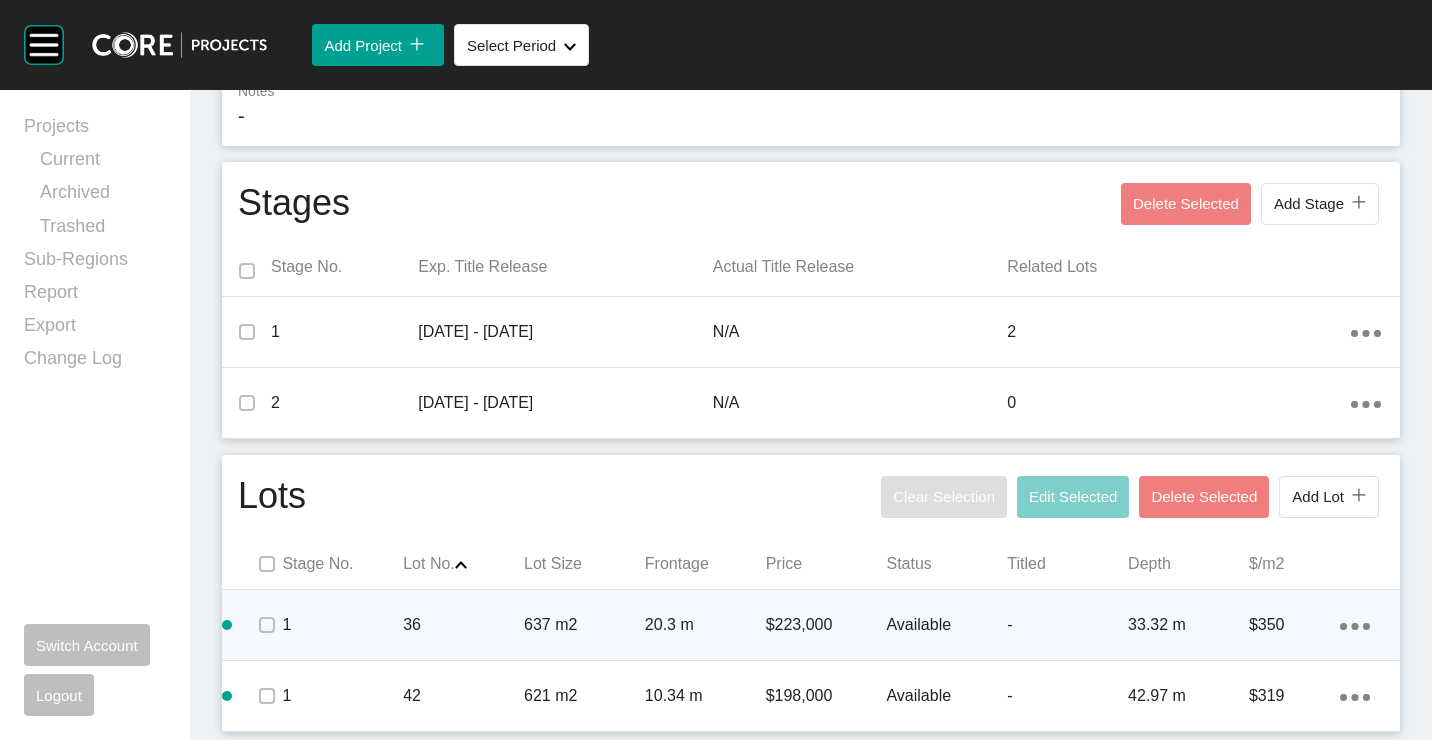 click on "637 m2" at bounding box center (584, 625) 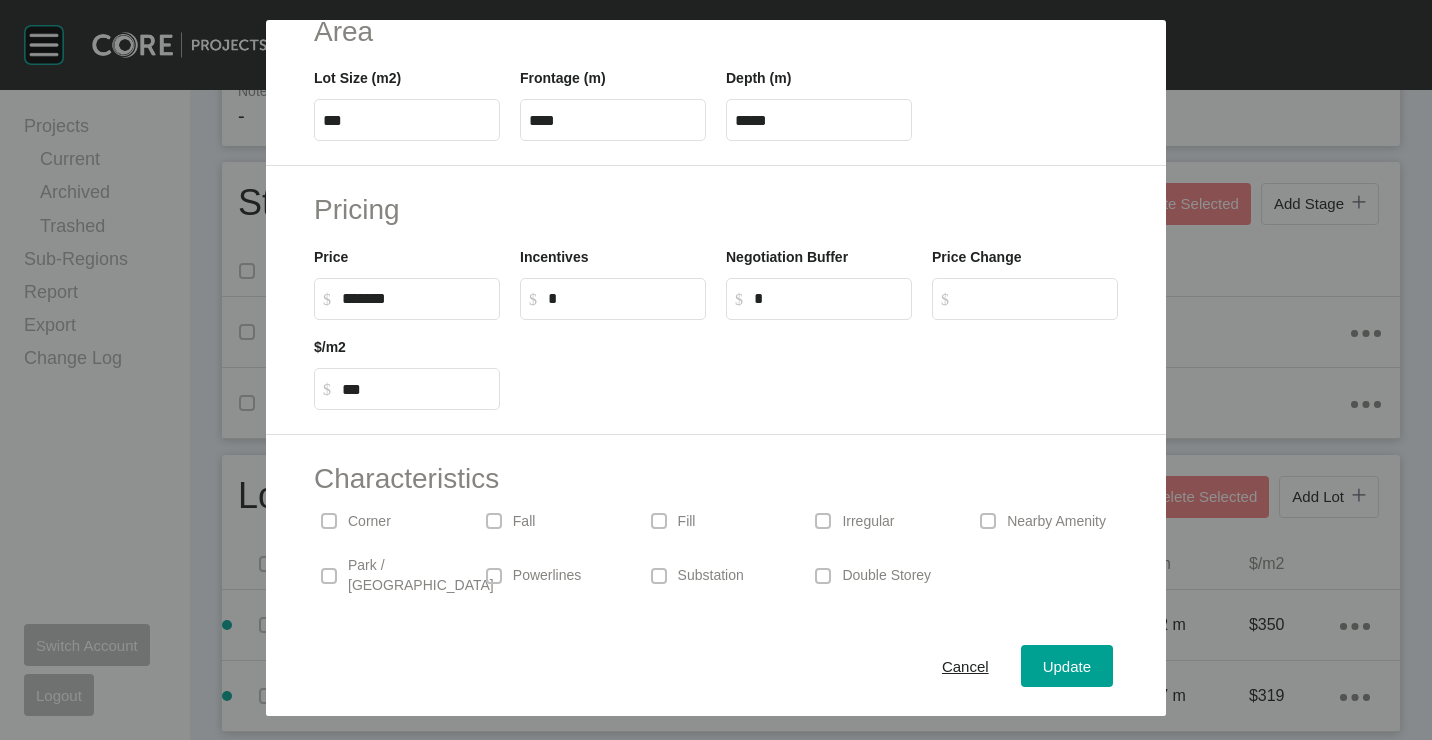 scroll, scrollTop: 480, scrollLeft: 0, axis: vertical 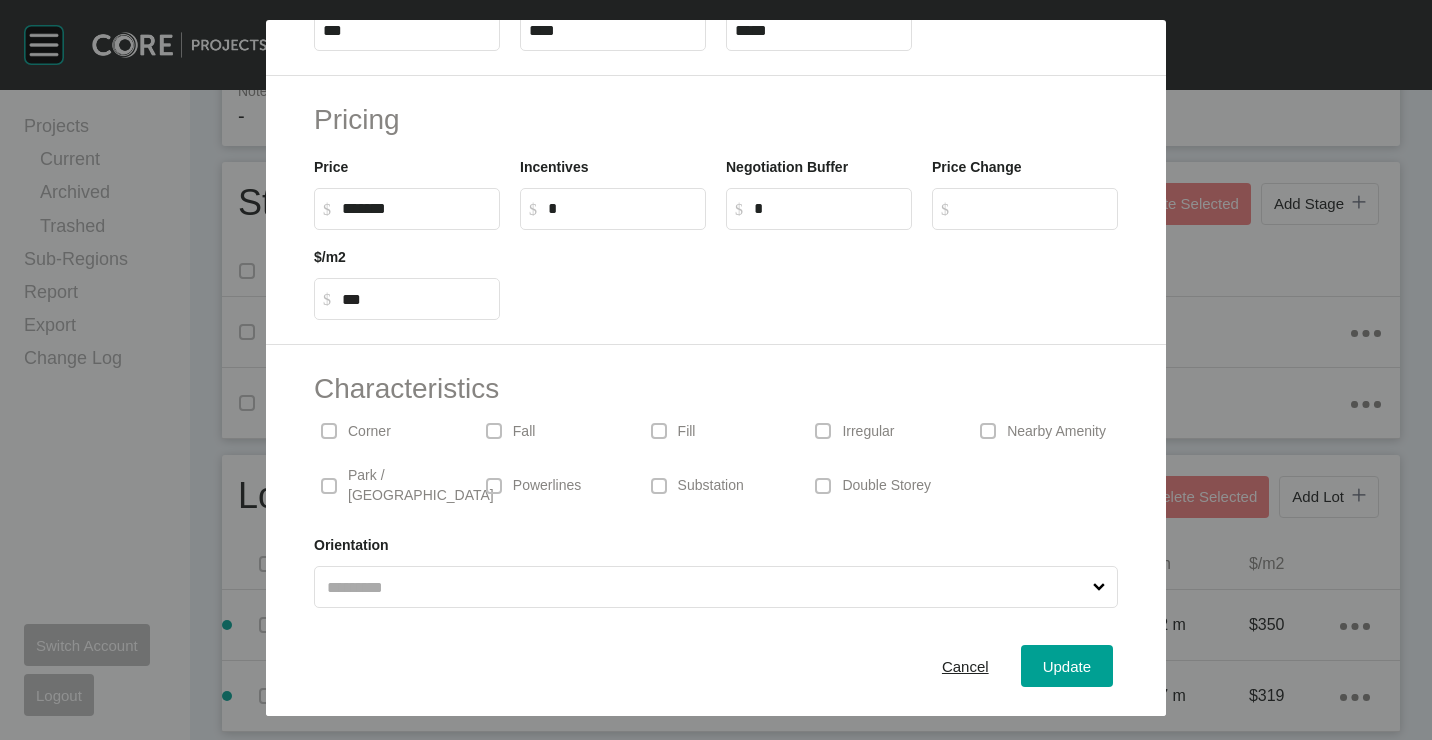 click on "Irregular" at bounding box center [868, 432] 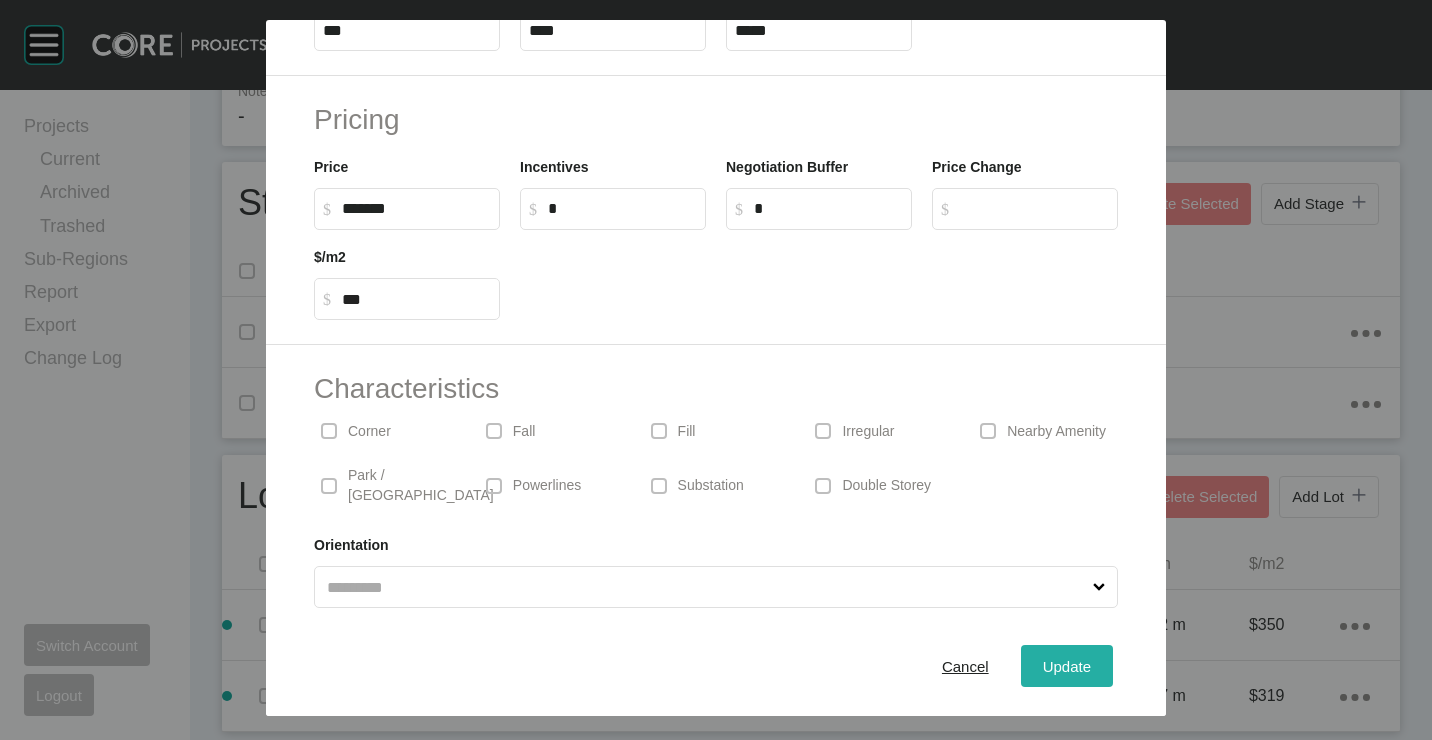 click on "Update" at bounding box center (1067, 665) 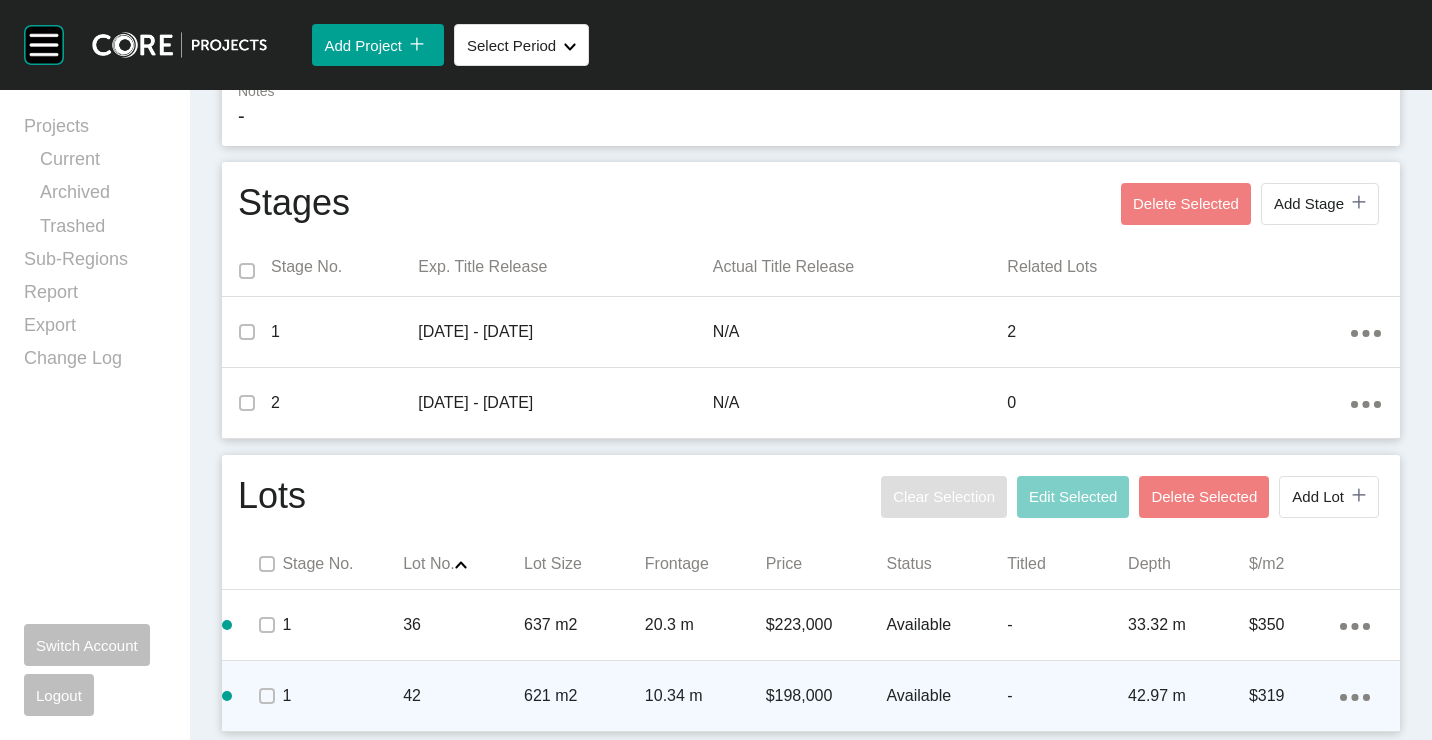 click on "Action Menu Dots Copy 6 Created with Sketch." at bounding box center (1355, 696) 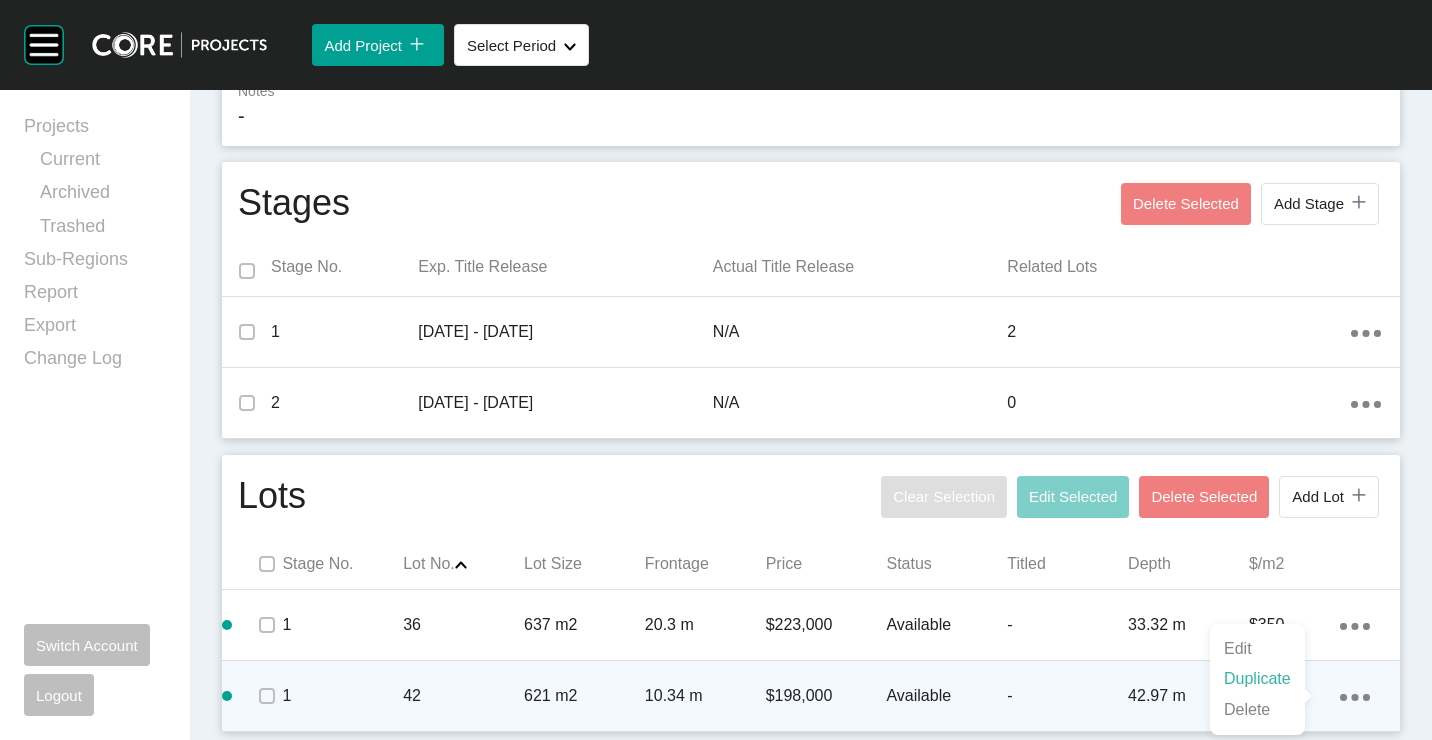drag, startPoint x: 1258, startPoint y: 678, endPoint x: 1248, endPoint y: 666, distance: 15.6205 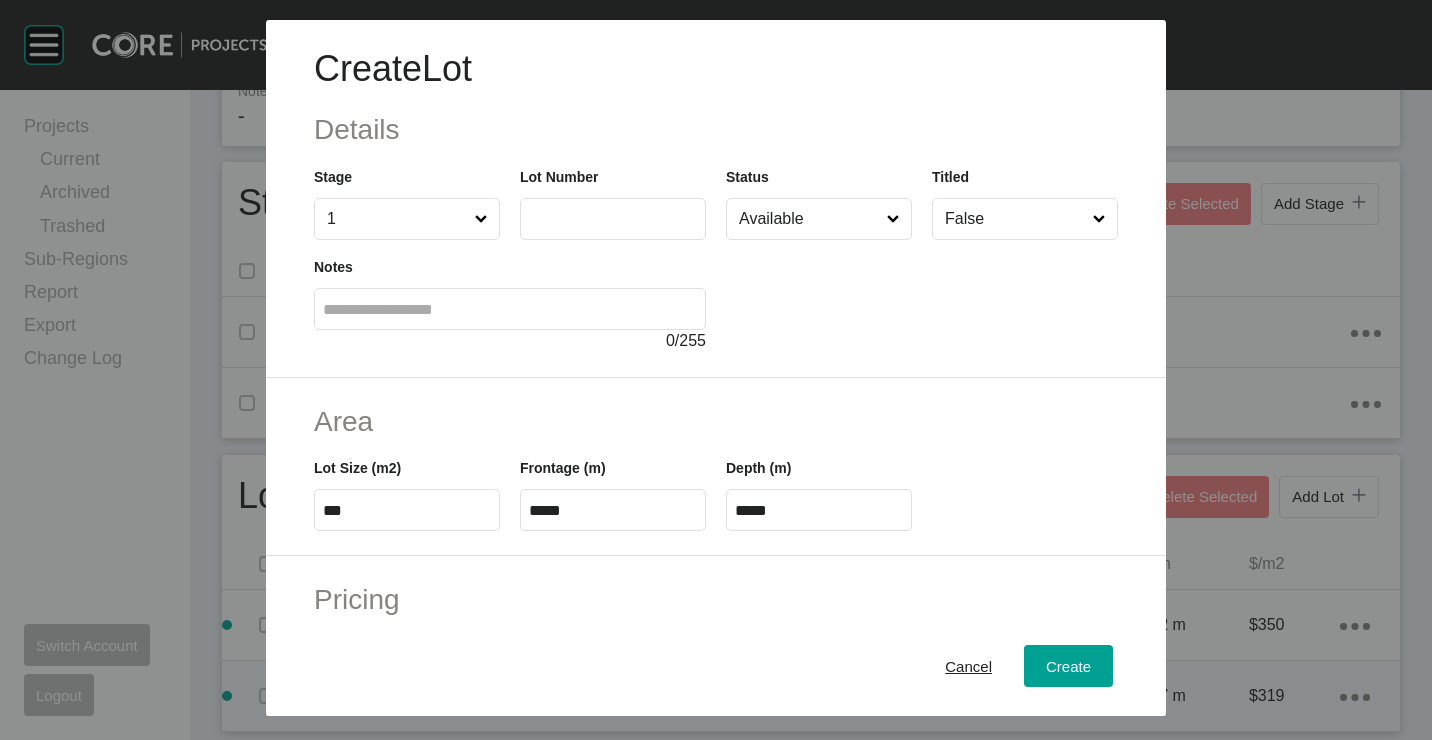 click at bounding box center (613, 219) 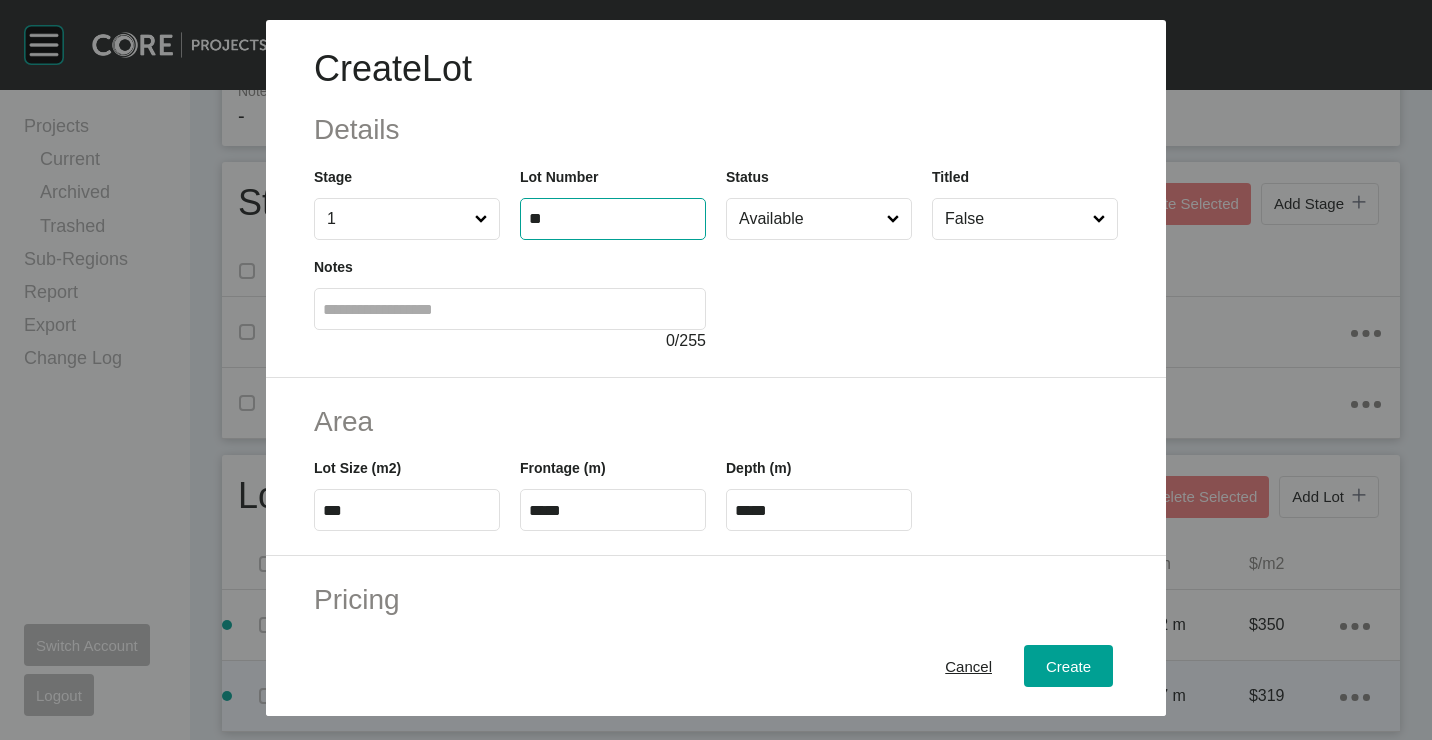type on "**" 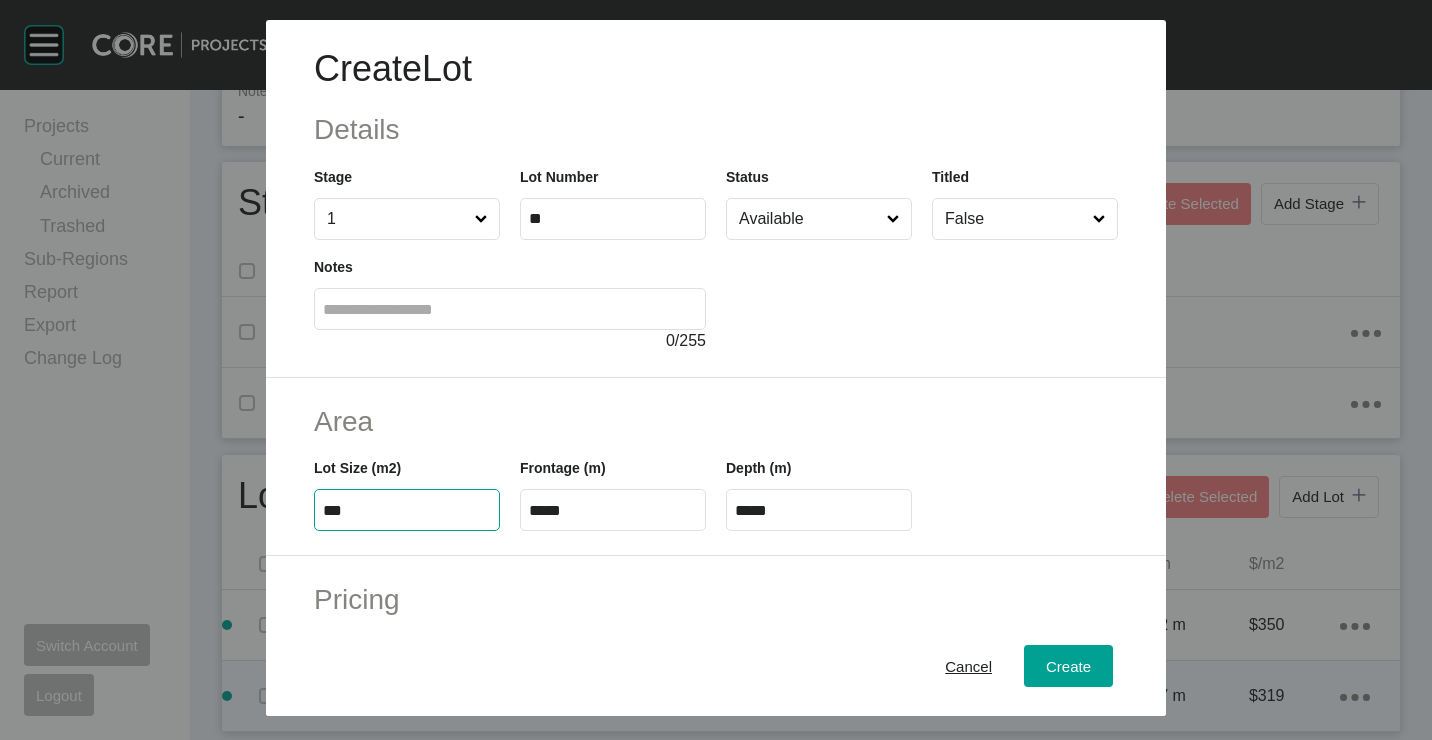 type on "***" 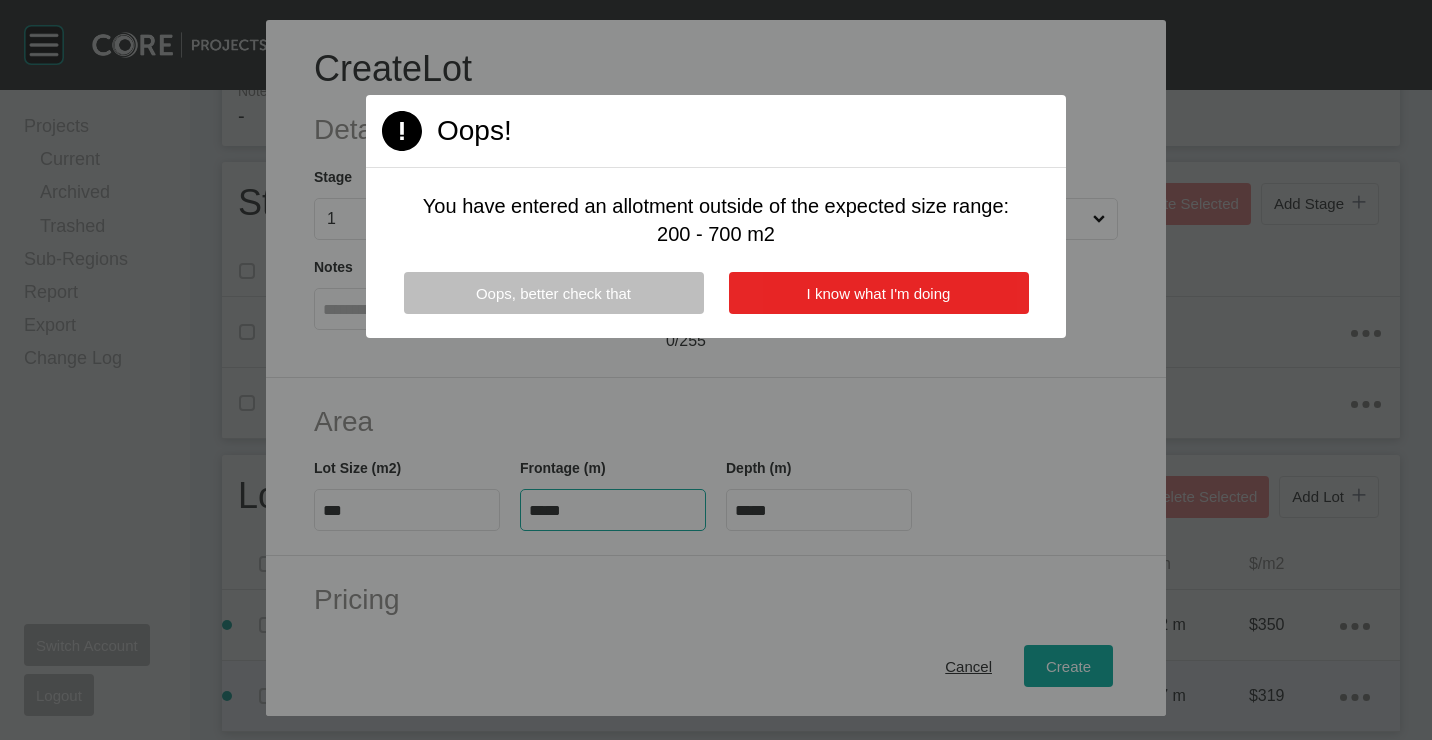 type on "****" 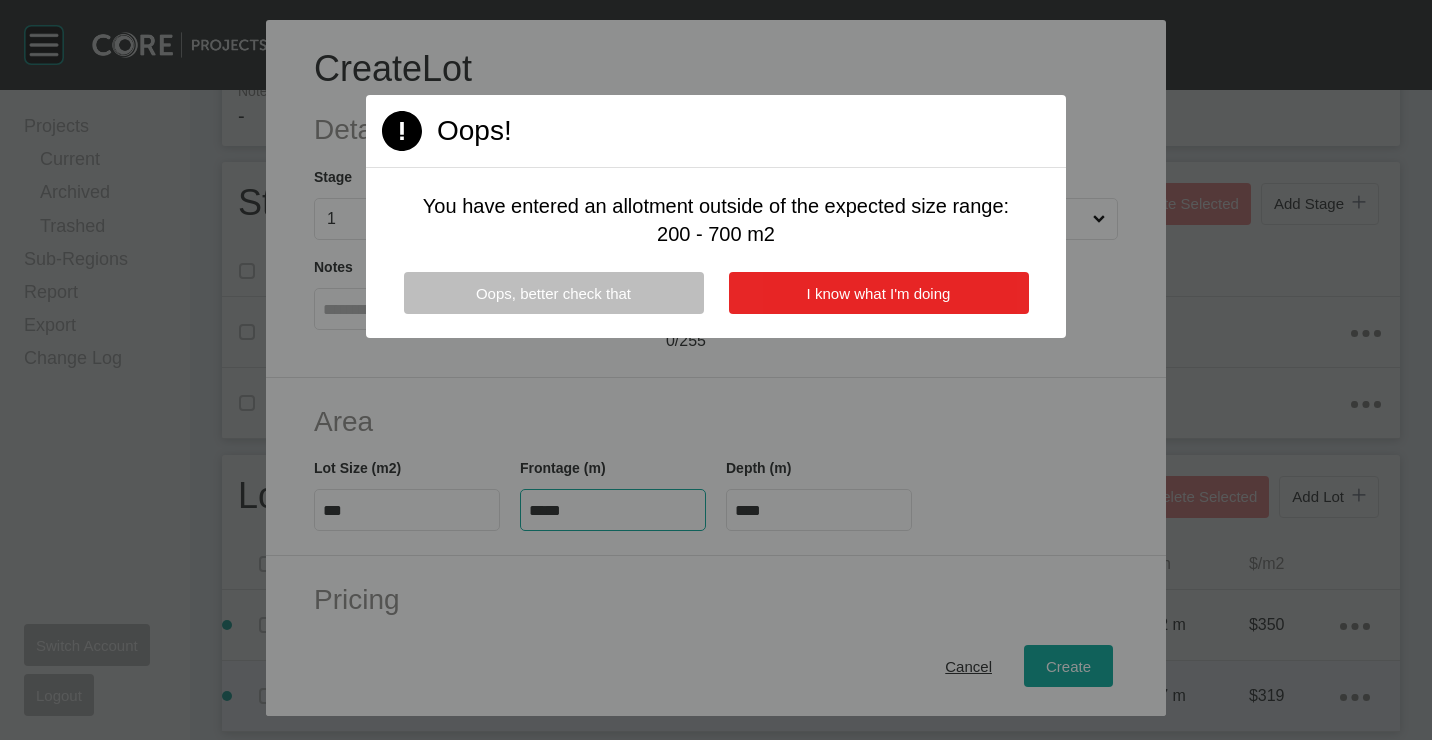click on "I know what I'm doing" at bounding box center [879, 293] 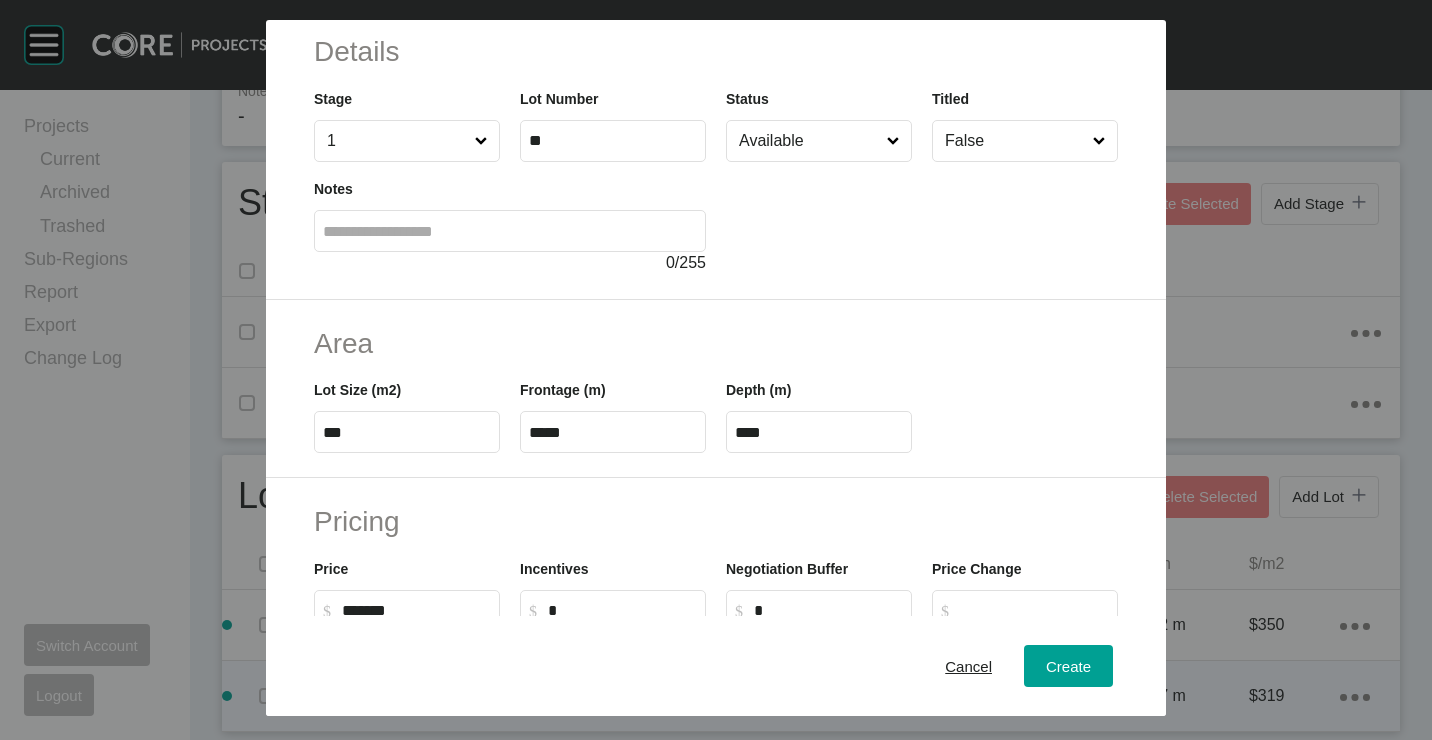 scroll, scrollTop: 100, scrollLeft: 0, axis: vertical 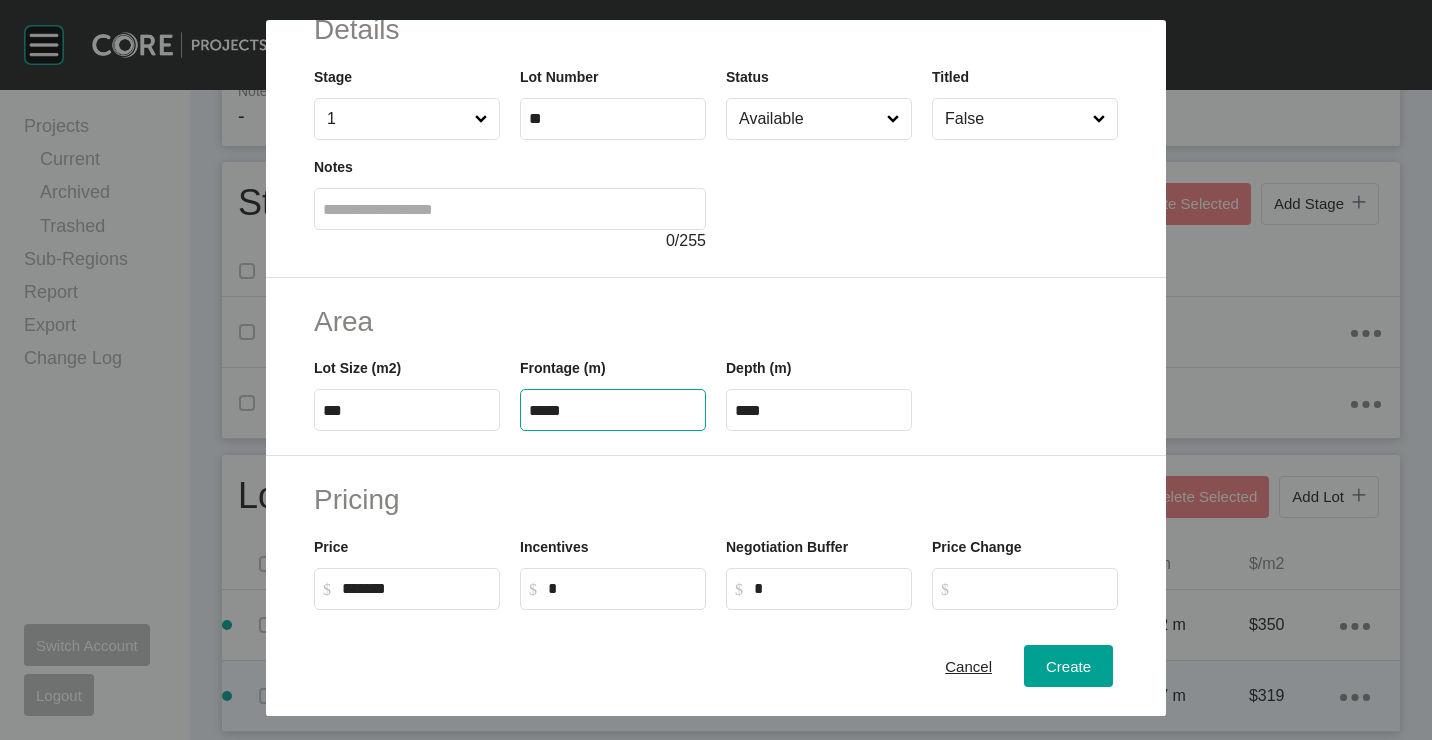 click on "*****" at bounding box center (613, 410) 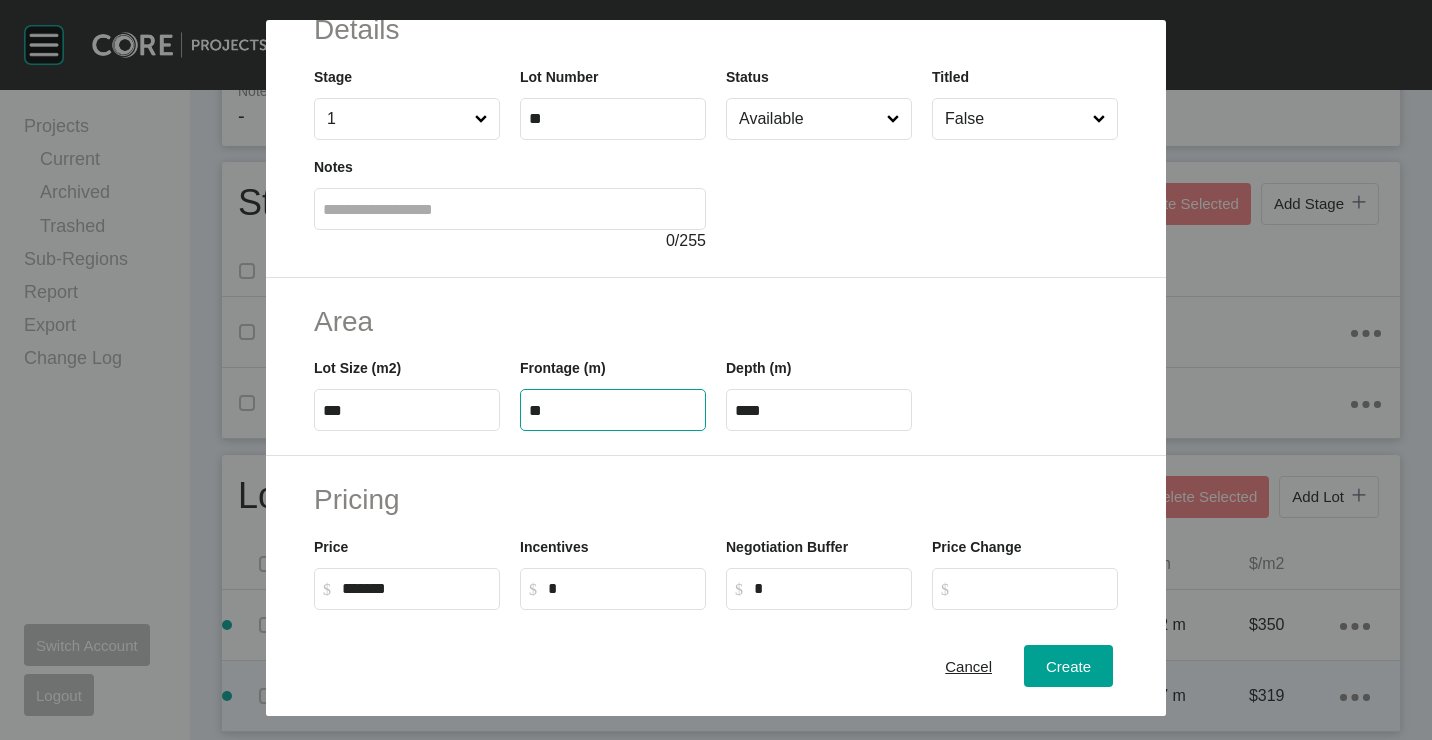 type on "*" 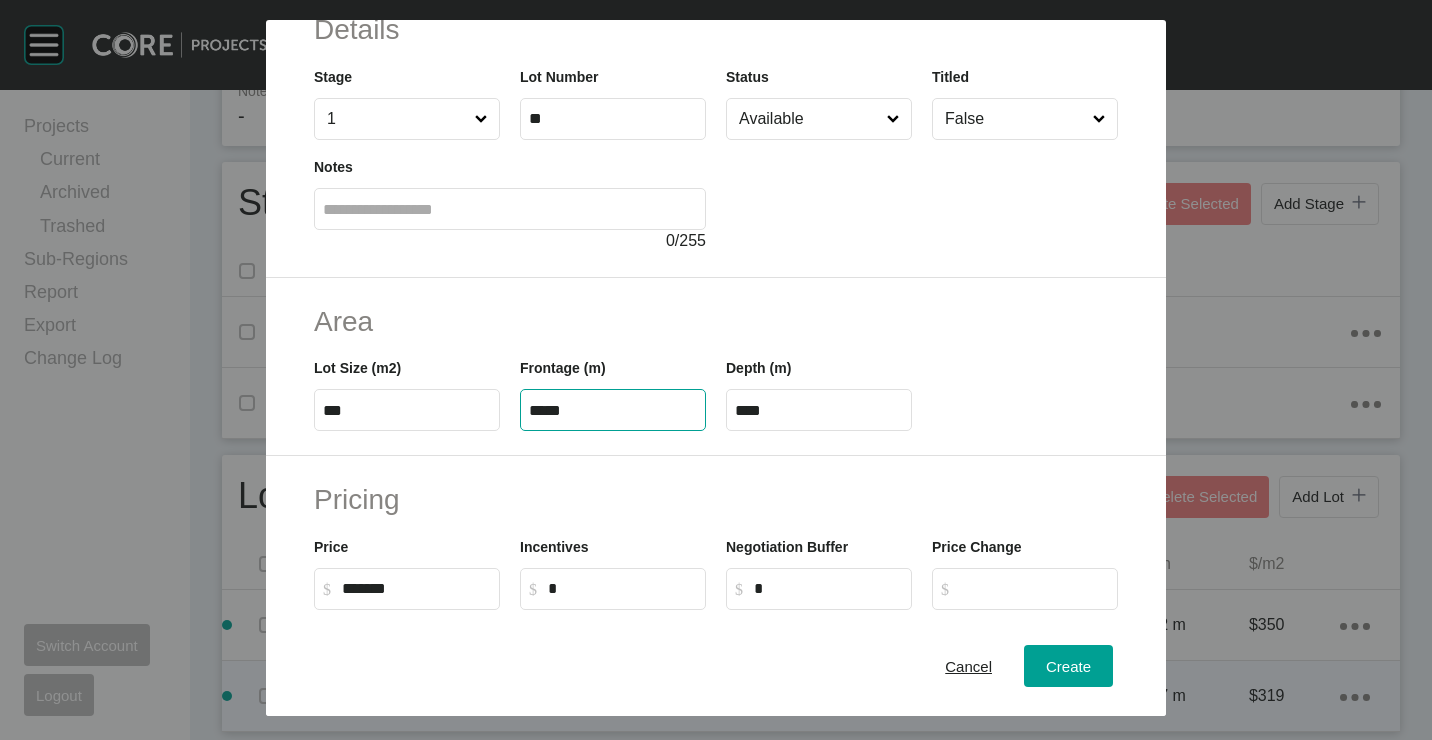 type on "*****" 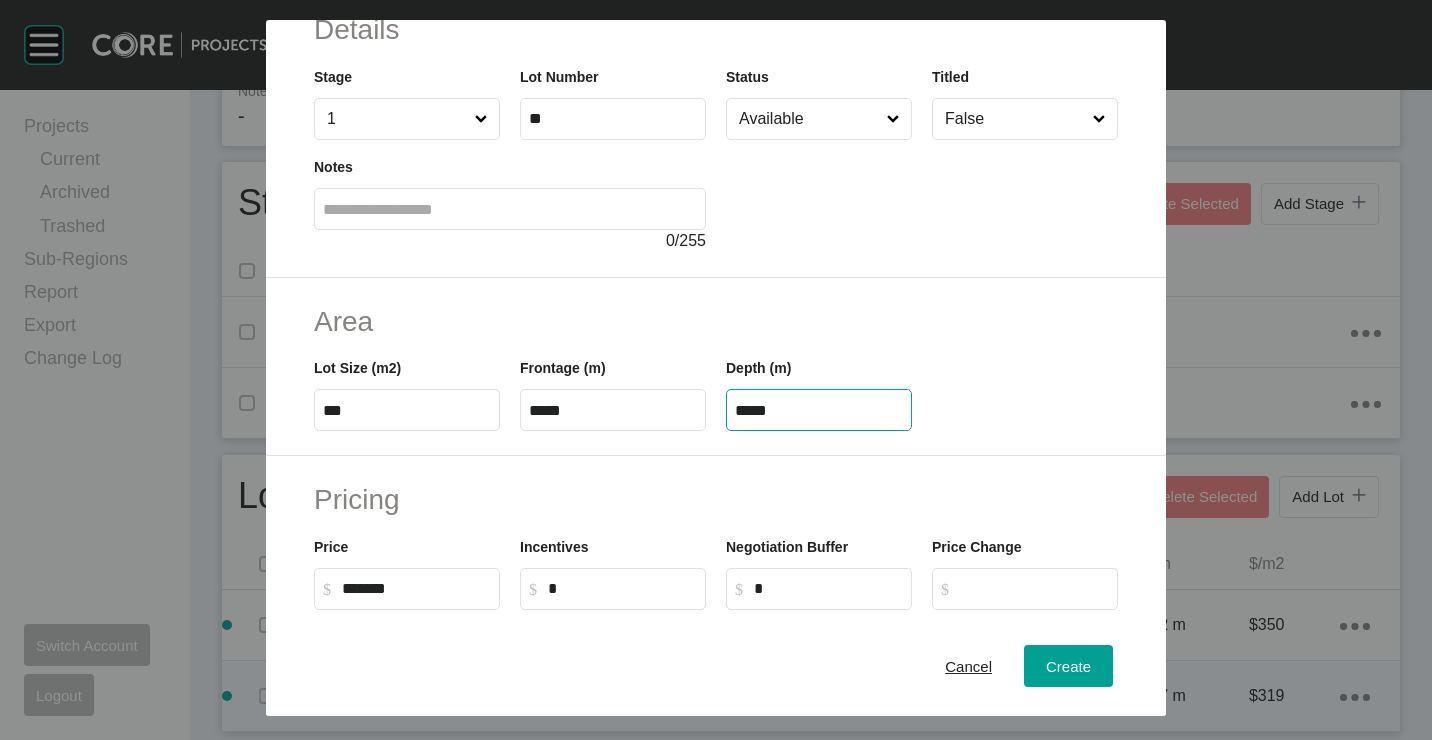 type on "*****" 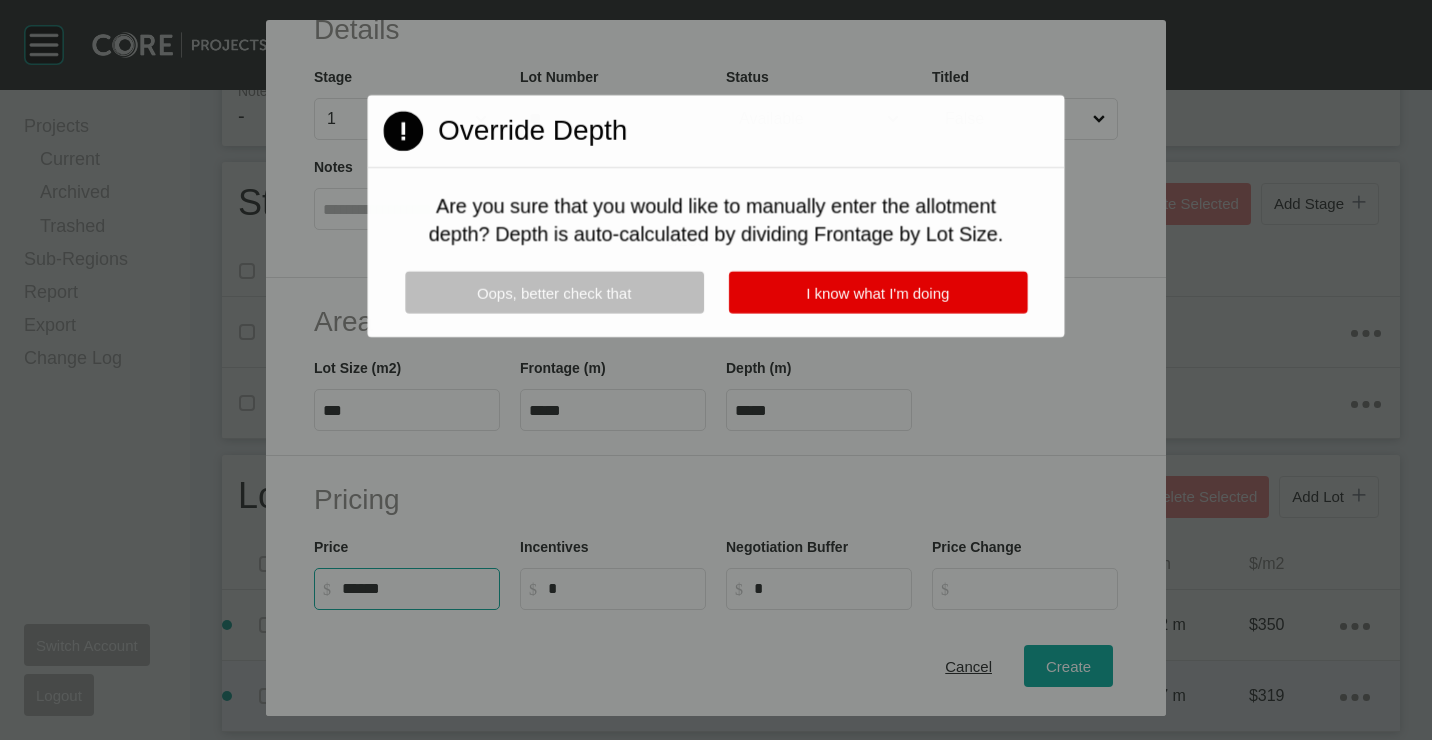 drag, startPoint x: 786, startPoint y: 304, endPoint x: 769, endPoint y: 328, distance: 29.410883 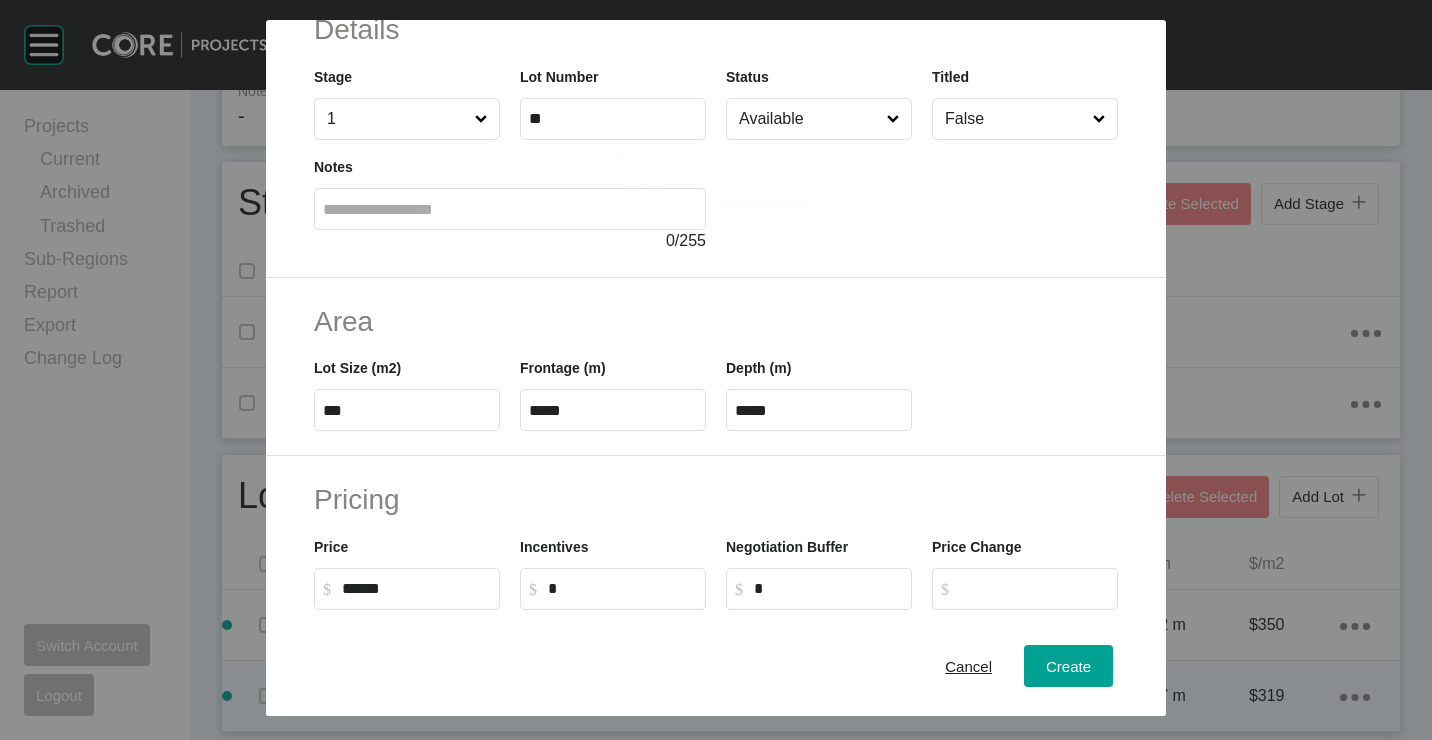 click on "$ Created with Sketch. $ ******" at bounding box center (407, 589) 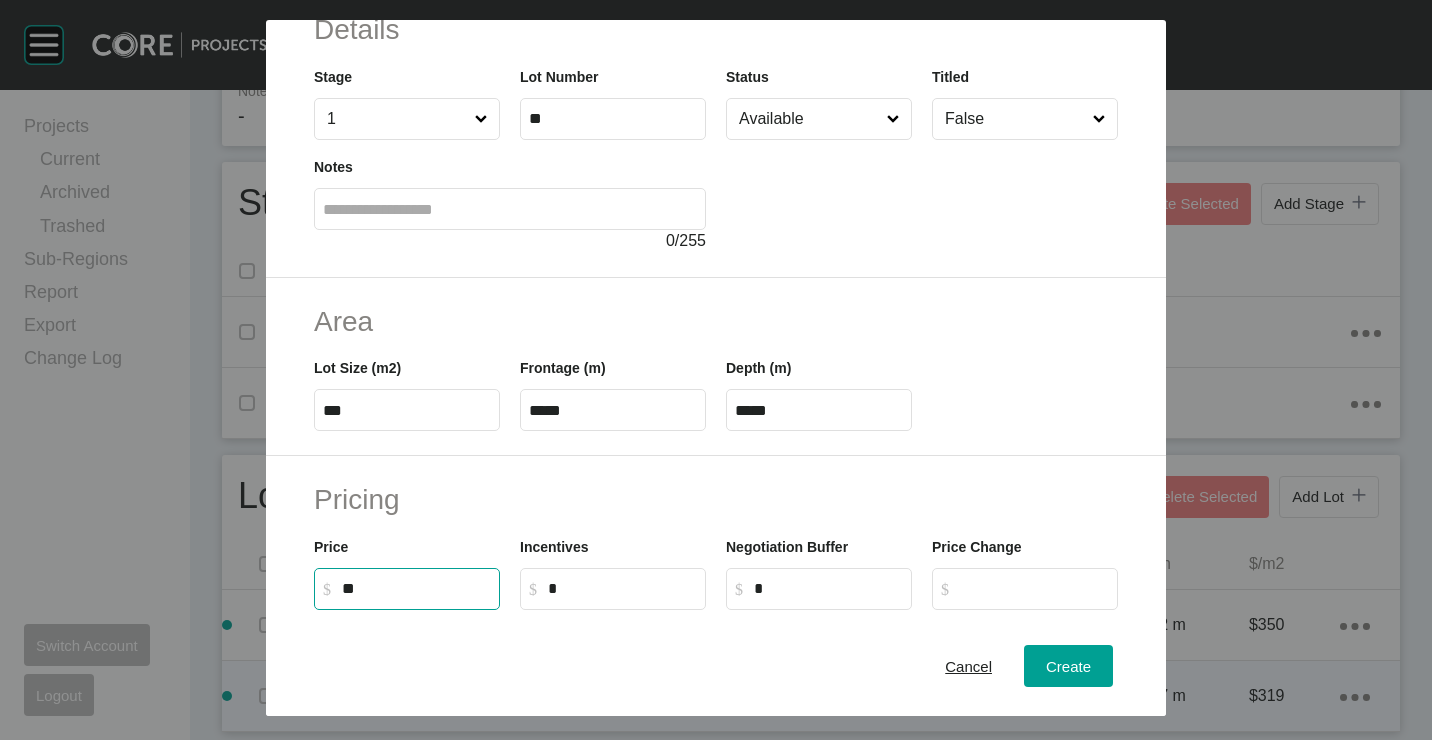 type on "*" 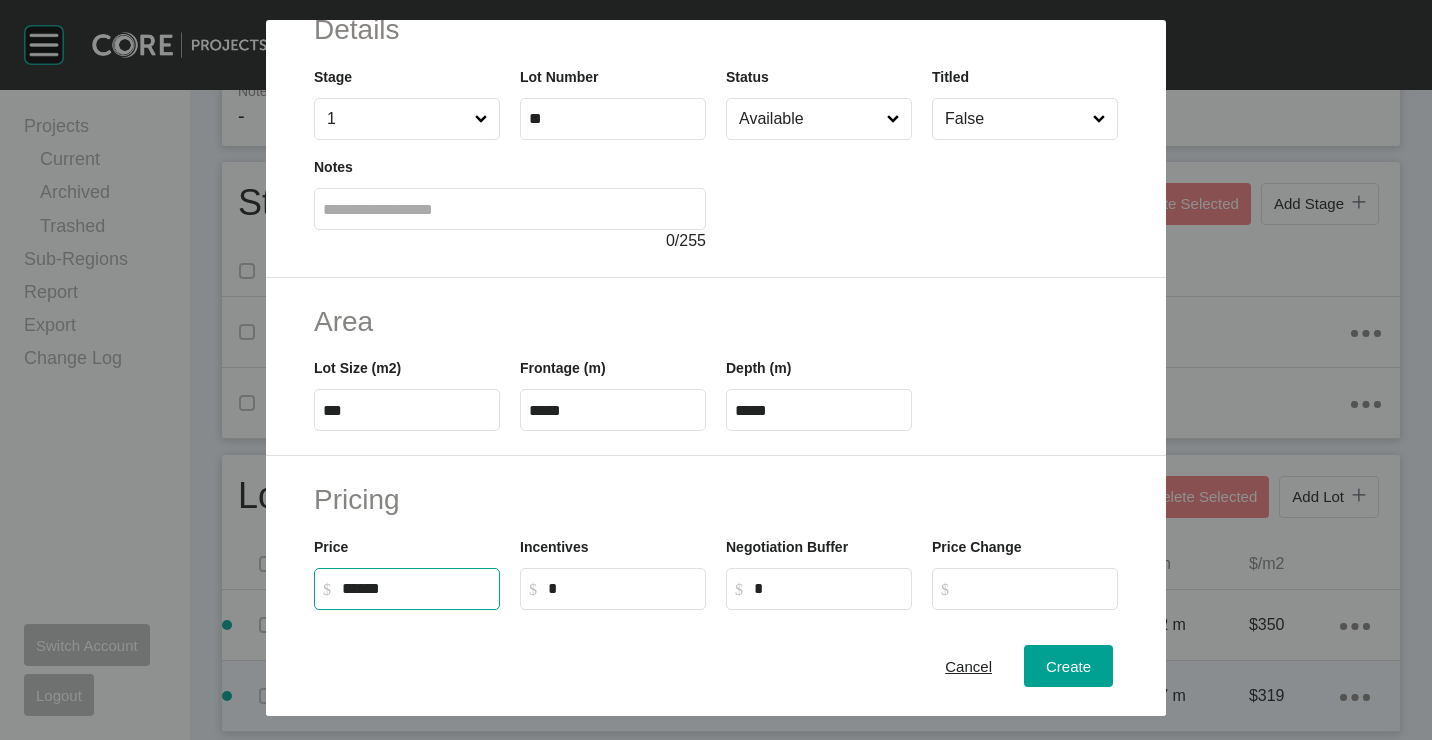 type on "*******" 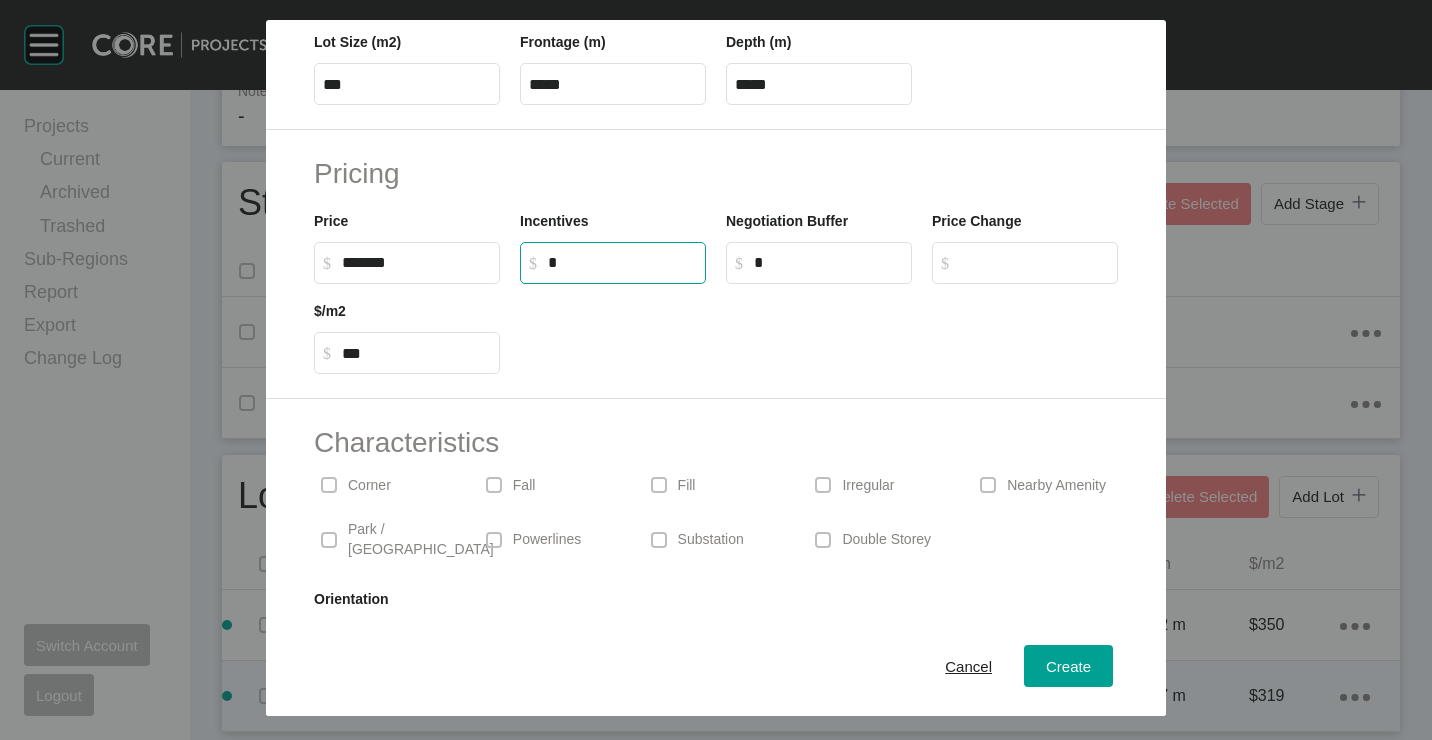 scroll, scrollTop: 480, scrollLeft: 0, axis: vertical 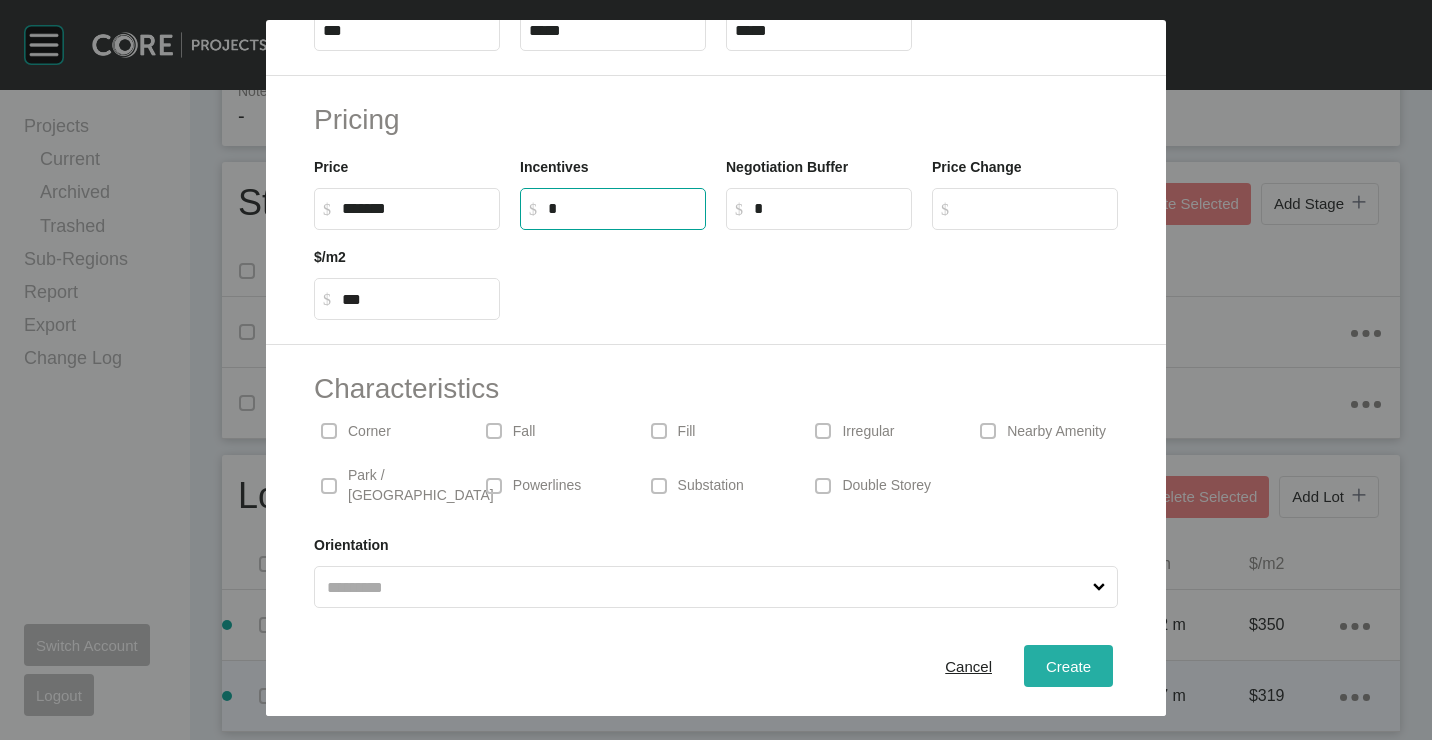 click on "Create" at bounding box center [1068, 665] 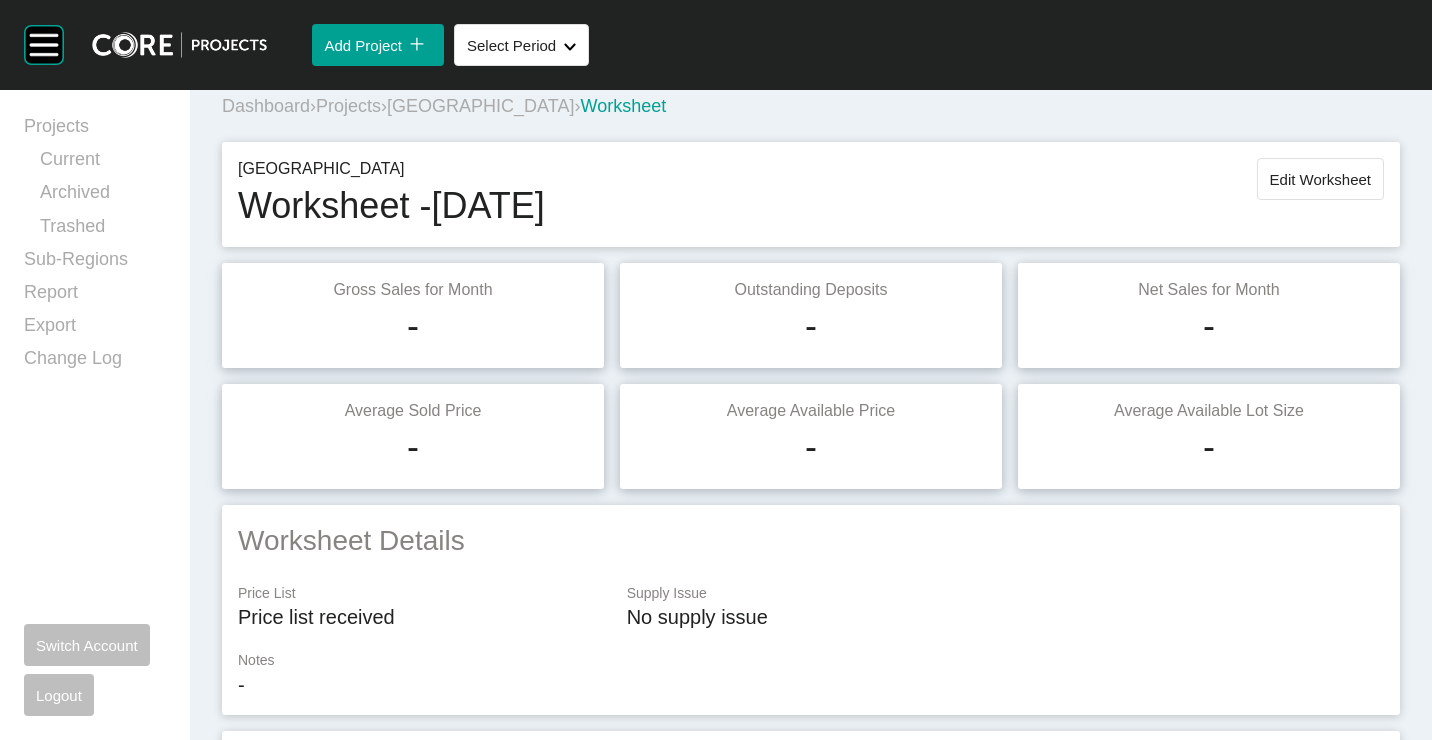 scroll, scrollTop: 0, scrollLeft: 0, axis: both 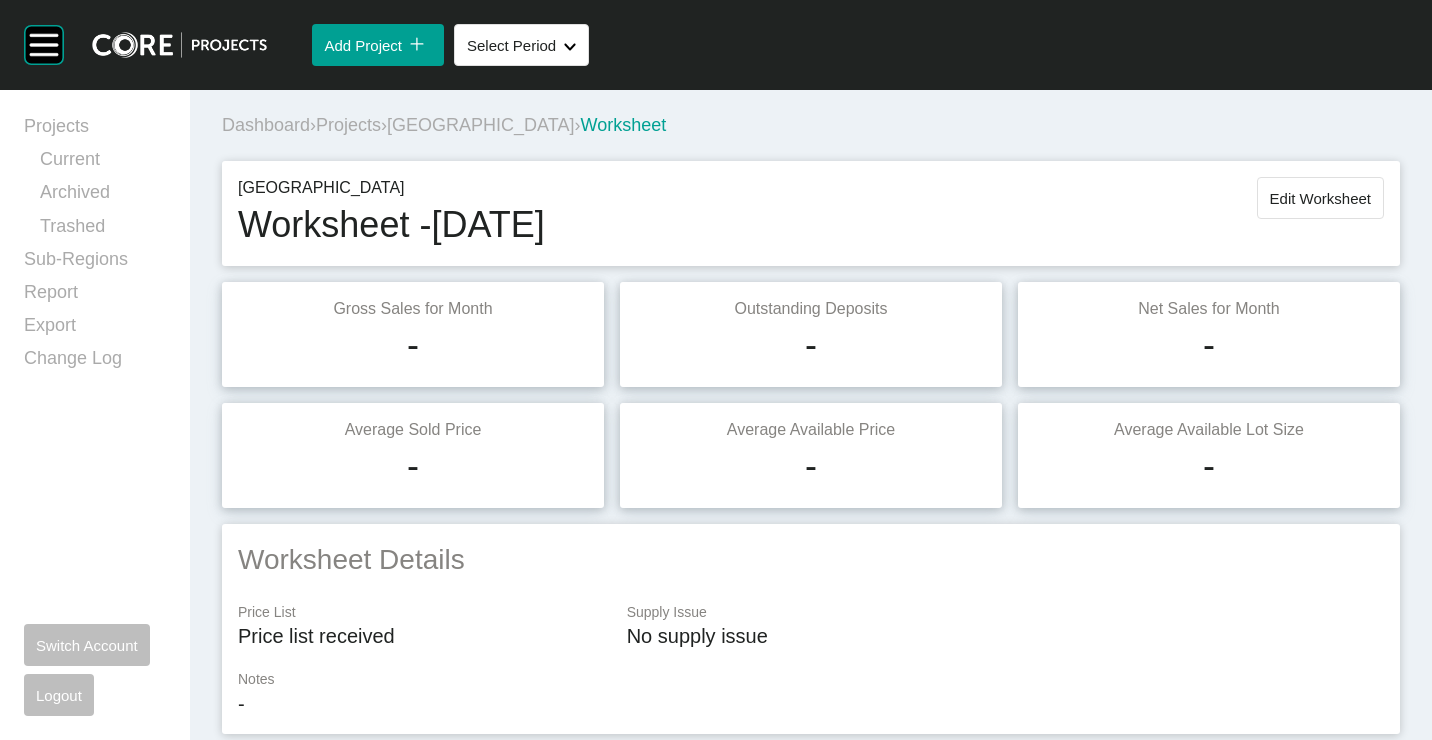 click on "Amberfields Worksheet -  June 2025 Edit Worksheet" at bounding box center [811, 213] 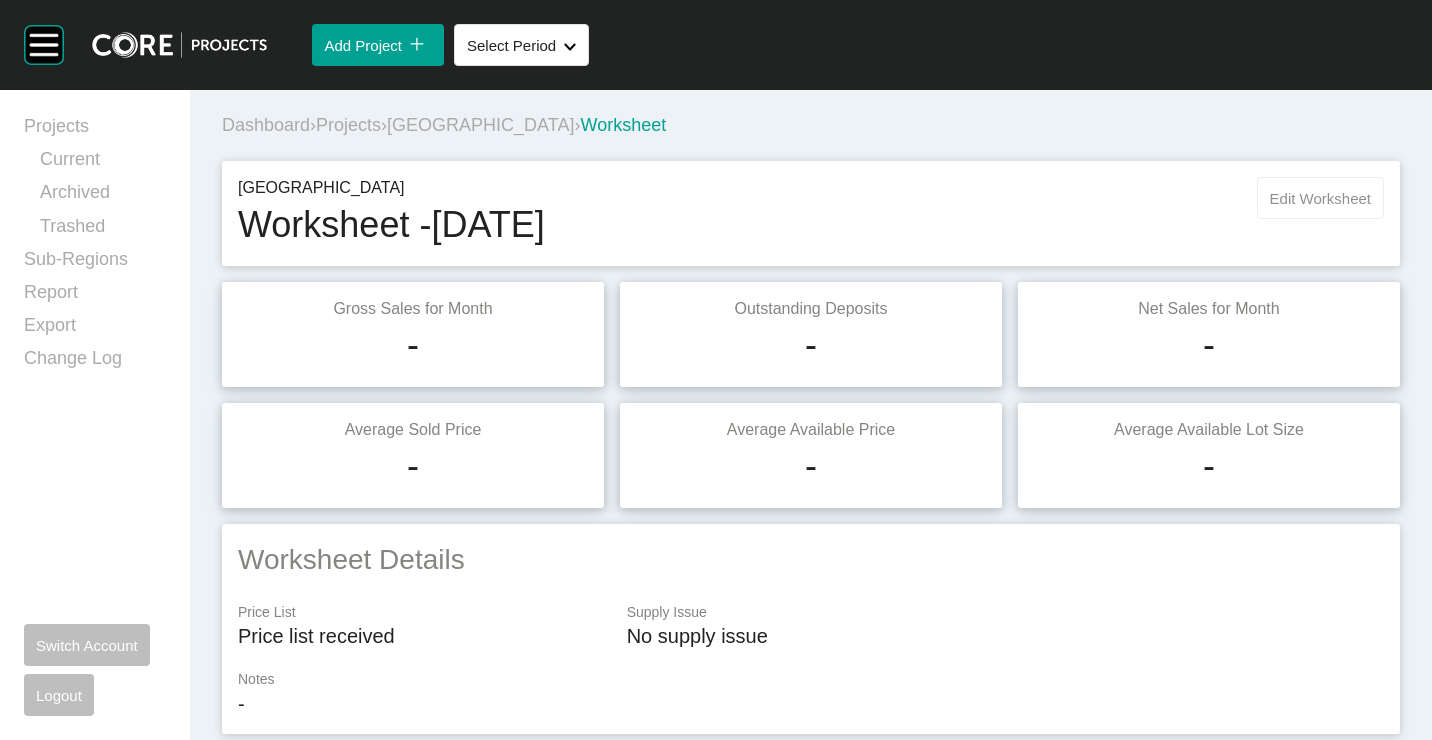 click on "Edit Worksheet" at bounding box center (1320, 198) 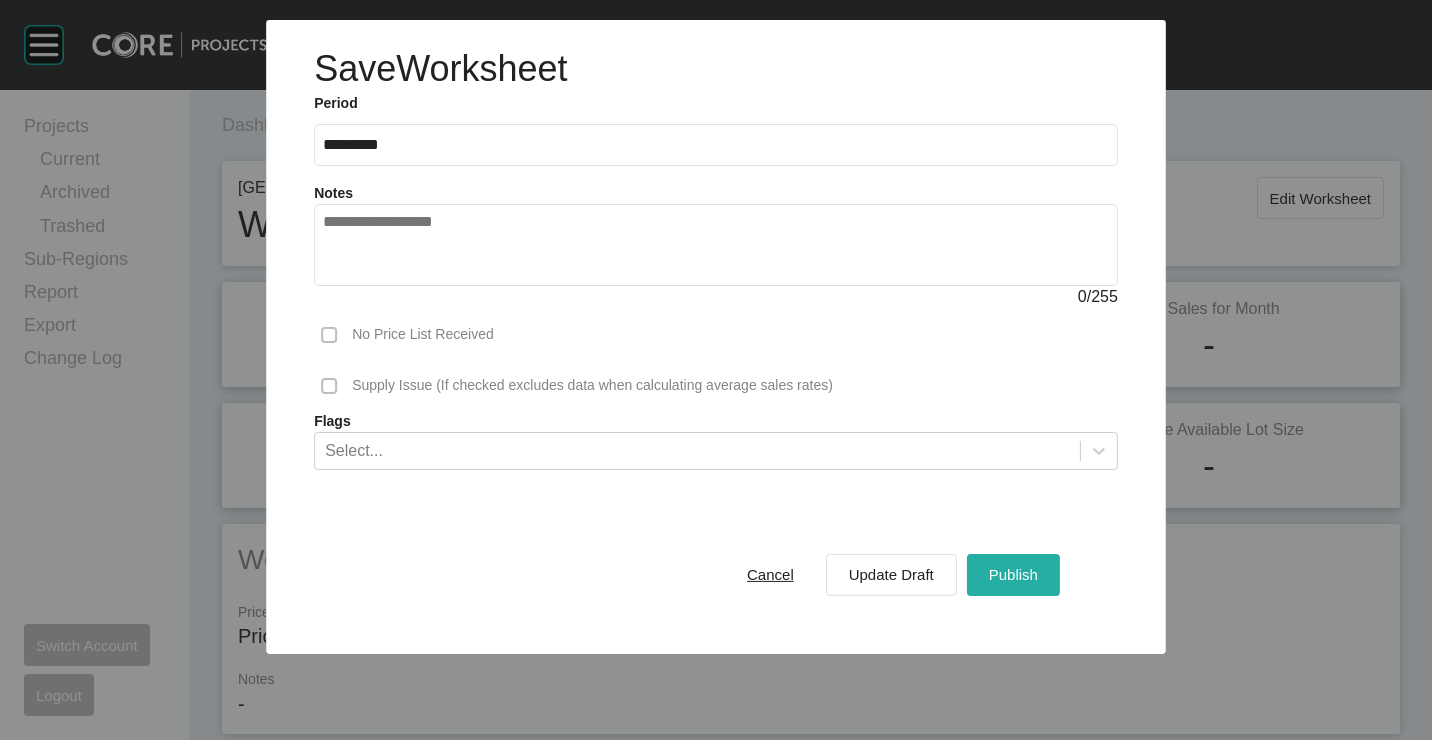 click on "Publish" at bounding box center [1013, 574] 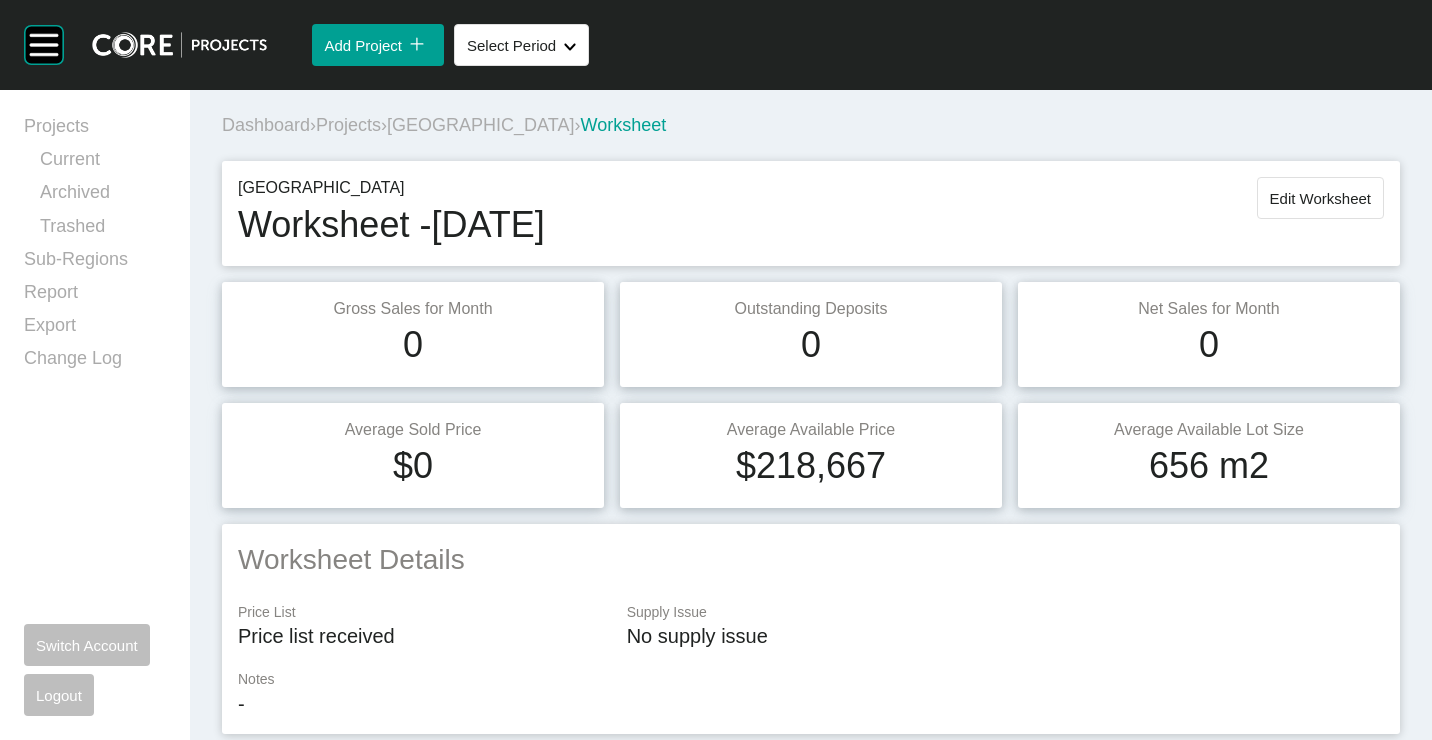 click on "Projects" at bounding box center [348, 125] 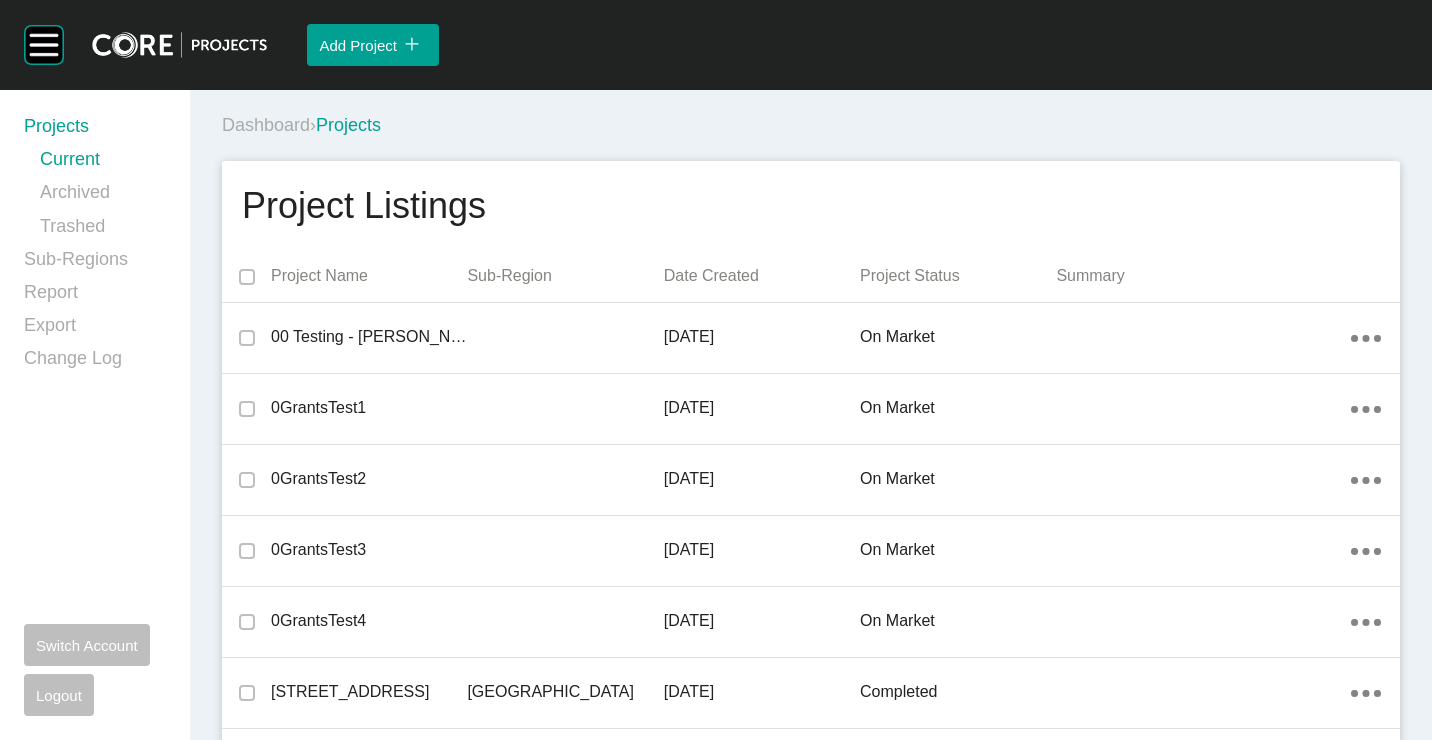 scroll, scrollTop: 27373, scrollLeft: 0, axis: vertical 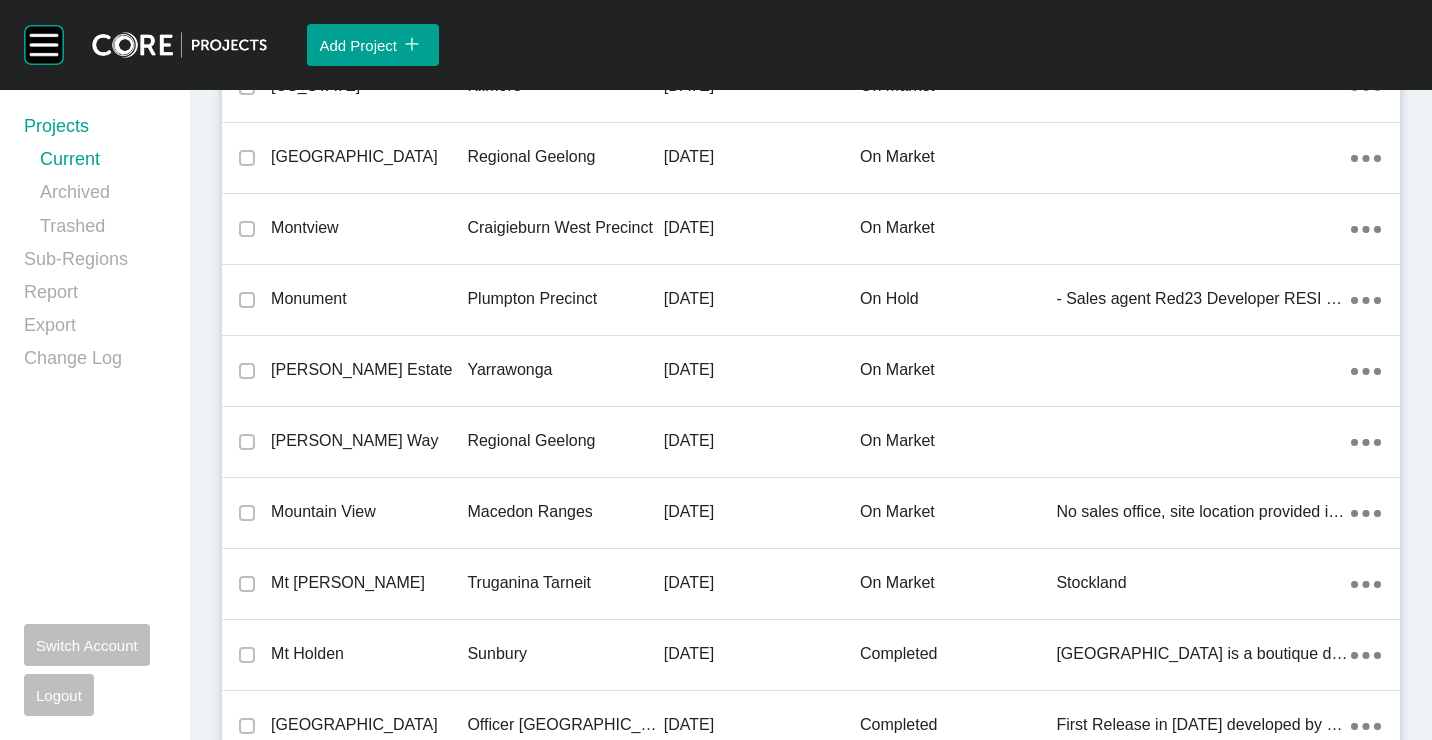 drag, startPoint x: 498, startPoint y: 364, endPoint x: 656, endPoint y: 425, distance: 169.36647 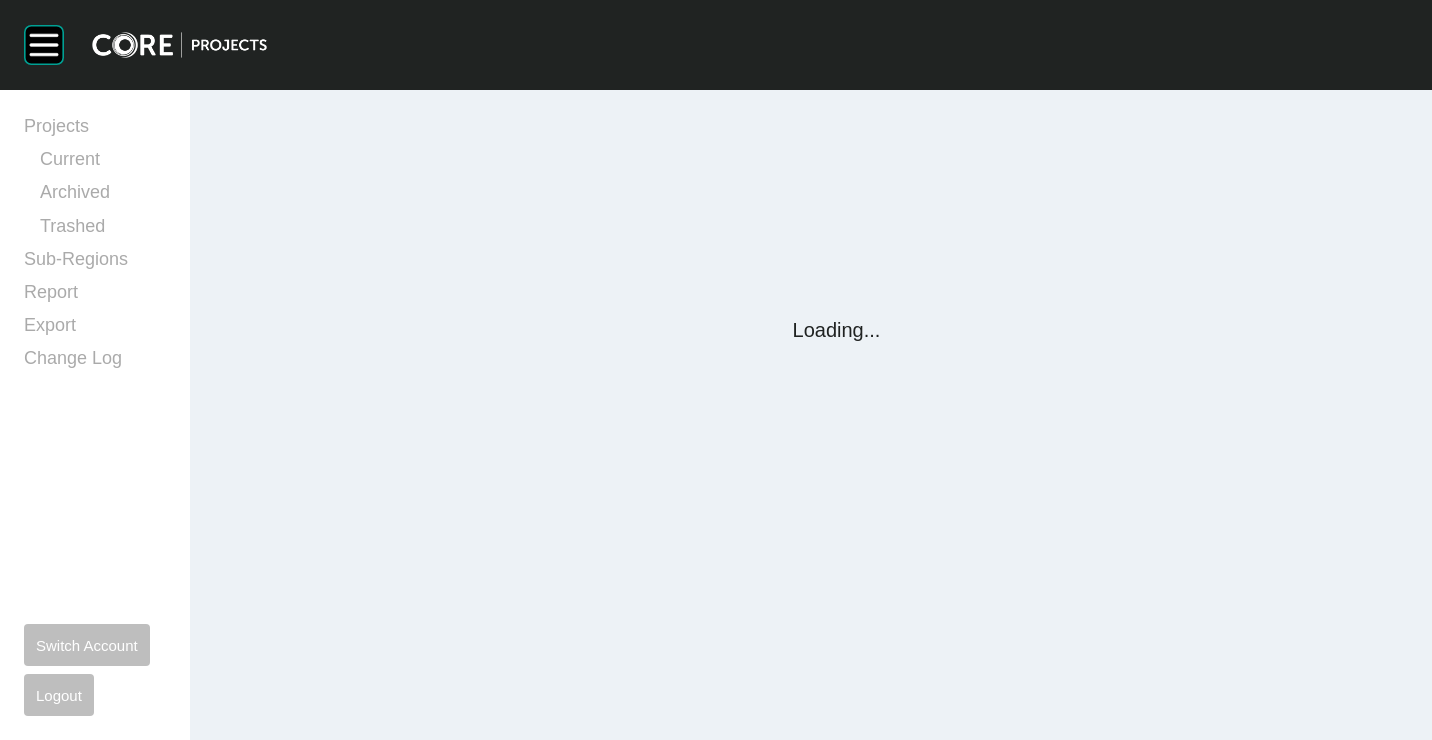 scroll, scrollTop: 0, scrollLeft: 0, axis: both 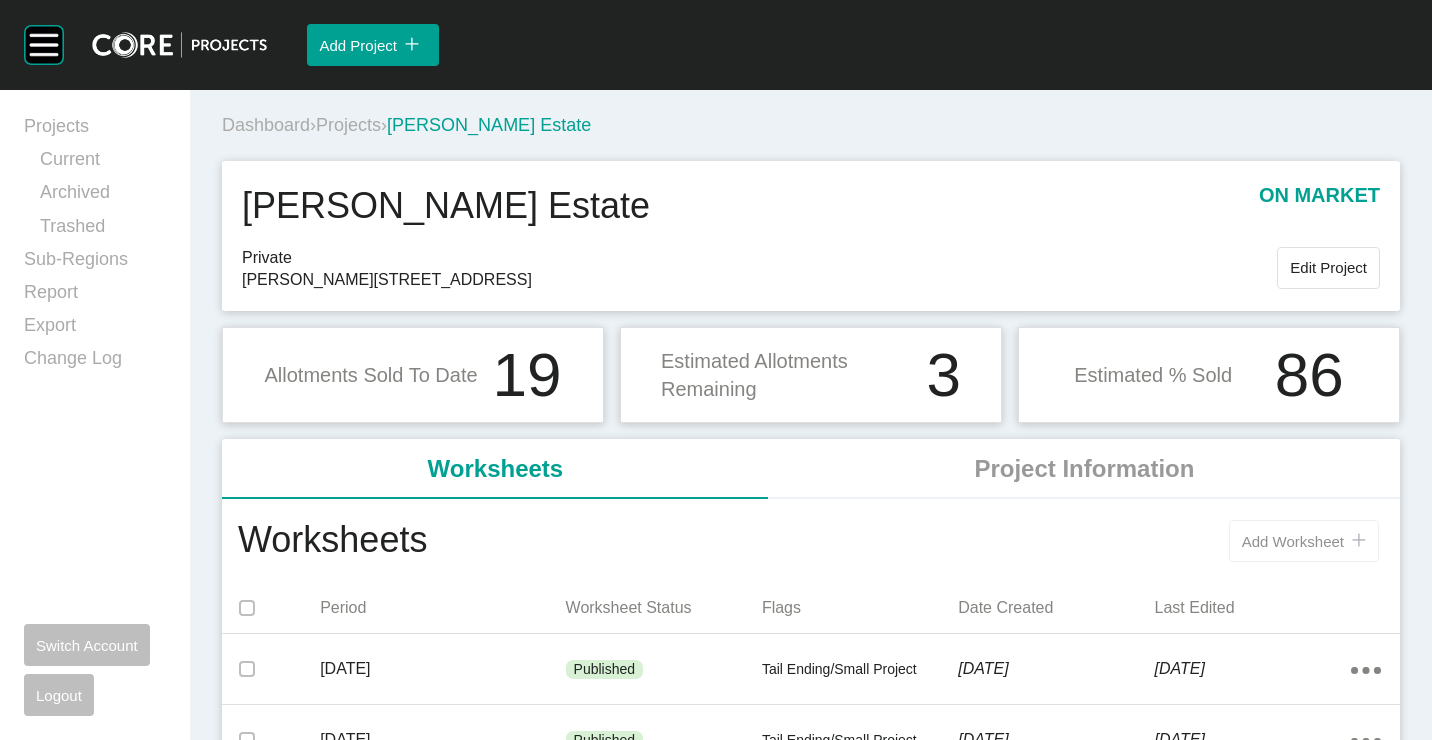 click on "Add Worksheet" at bounding box center [1293, 541] 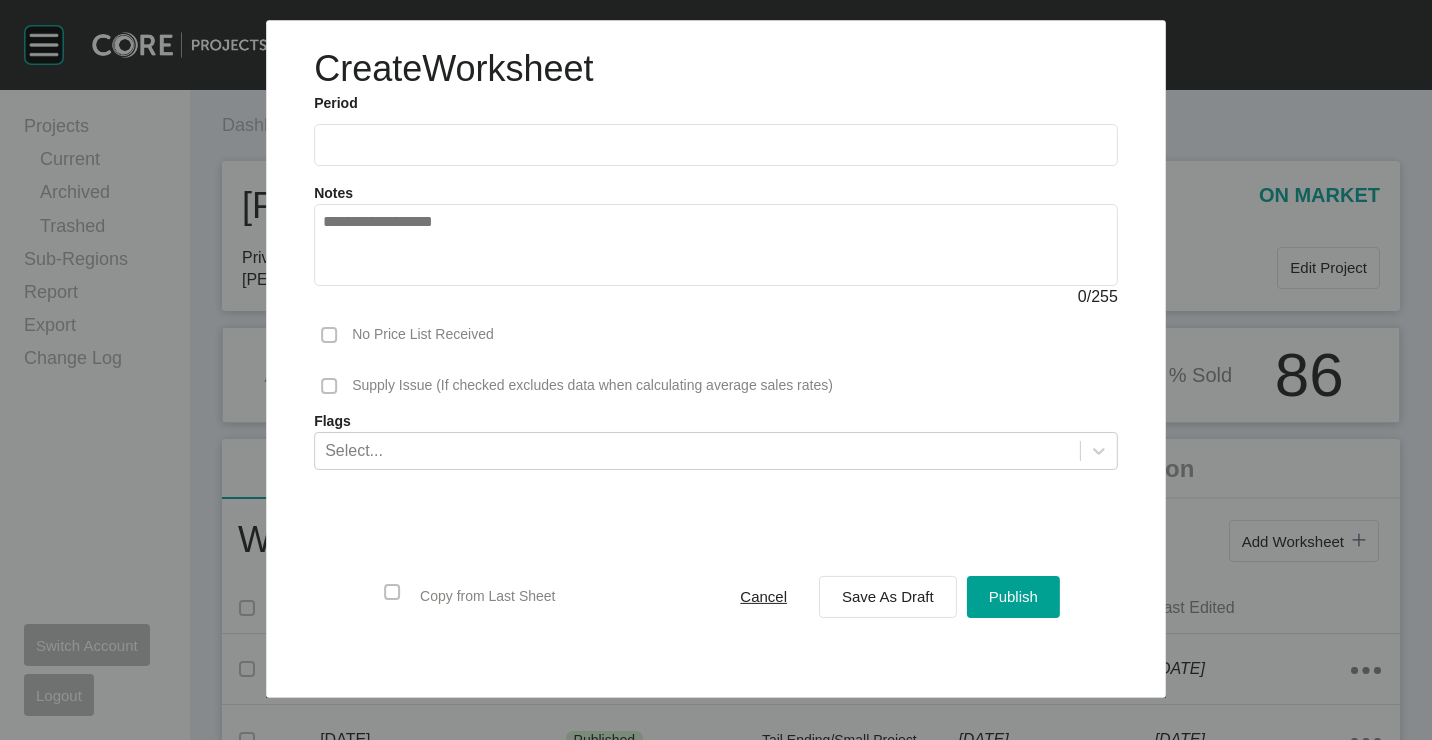 click at bounding box center [716, 145] 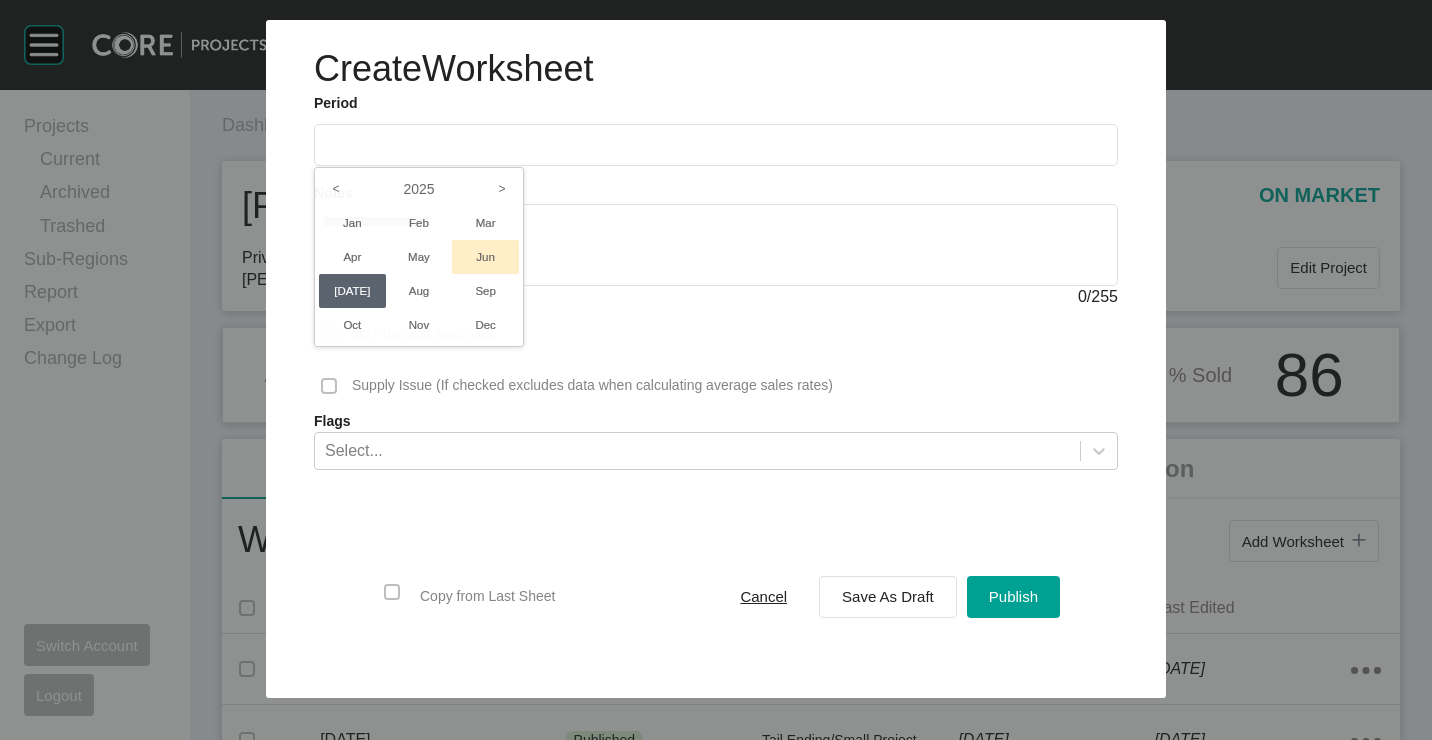 click on "Jun" at bounding box center [485, 257] 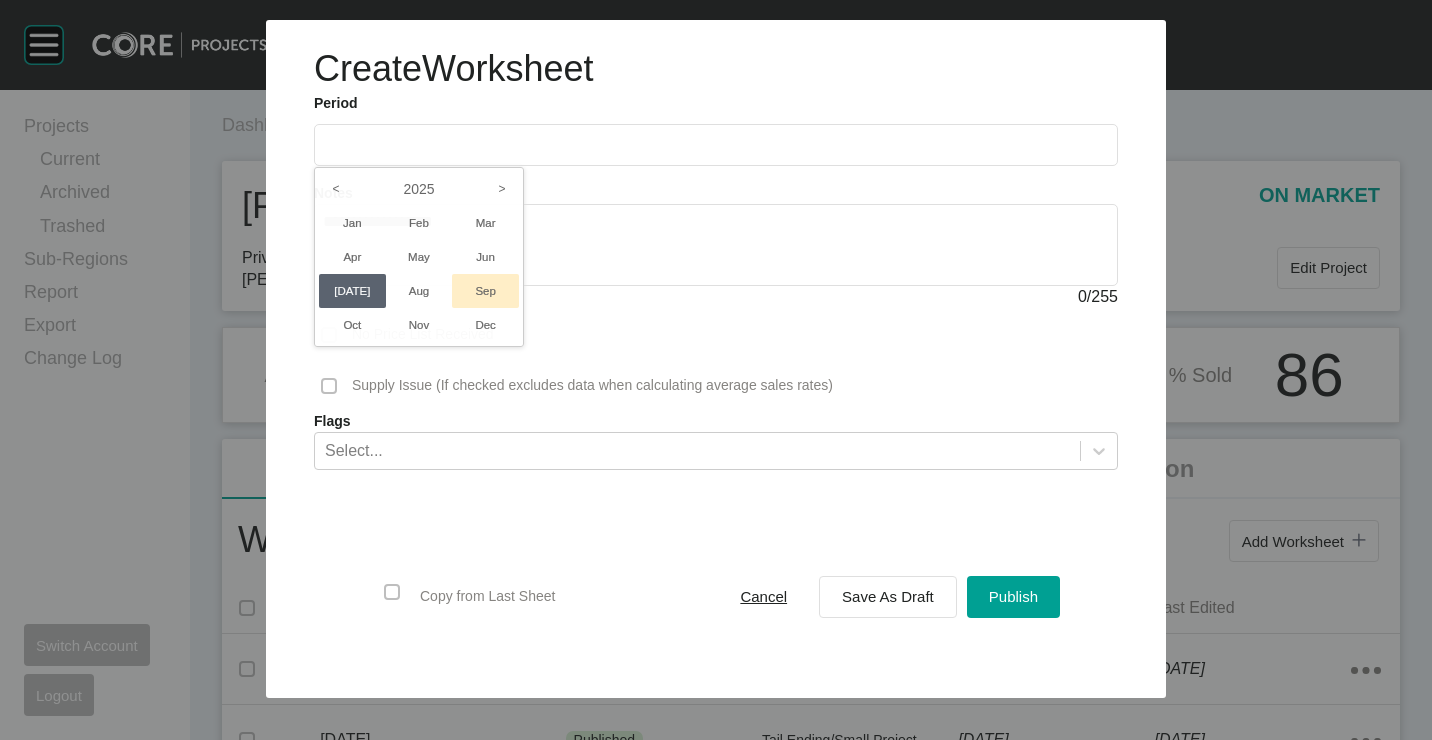 type on "*********" 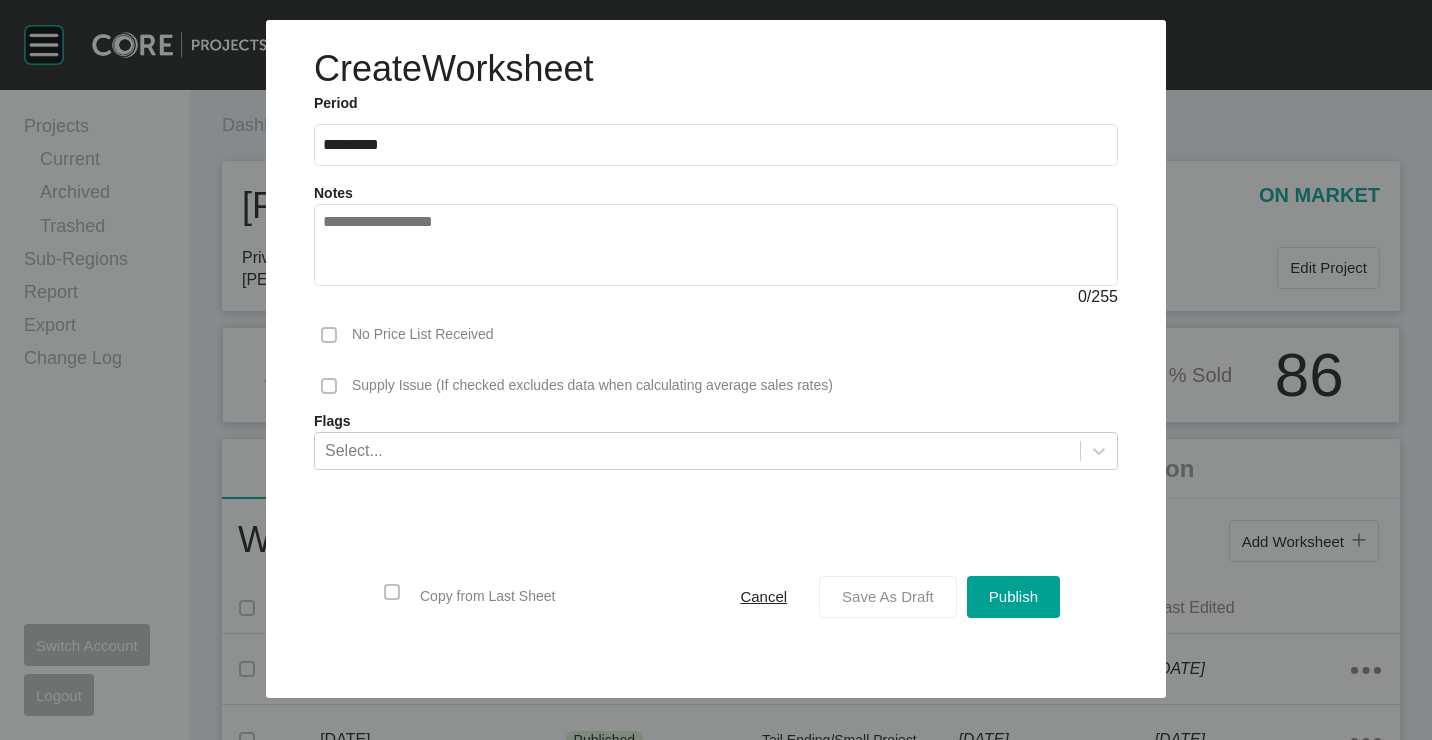 click on "Save As Draft" at bounding box center (888, 596) 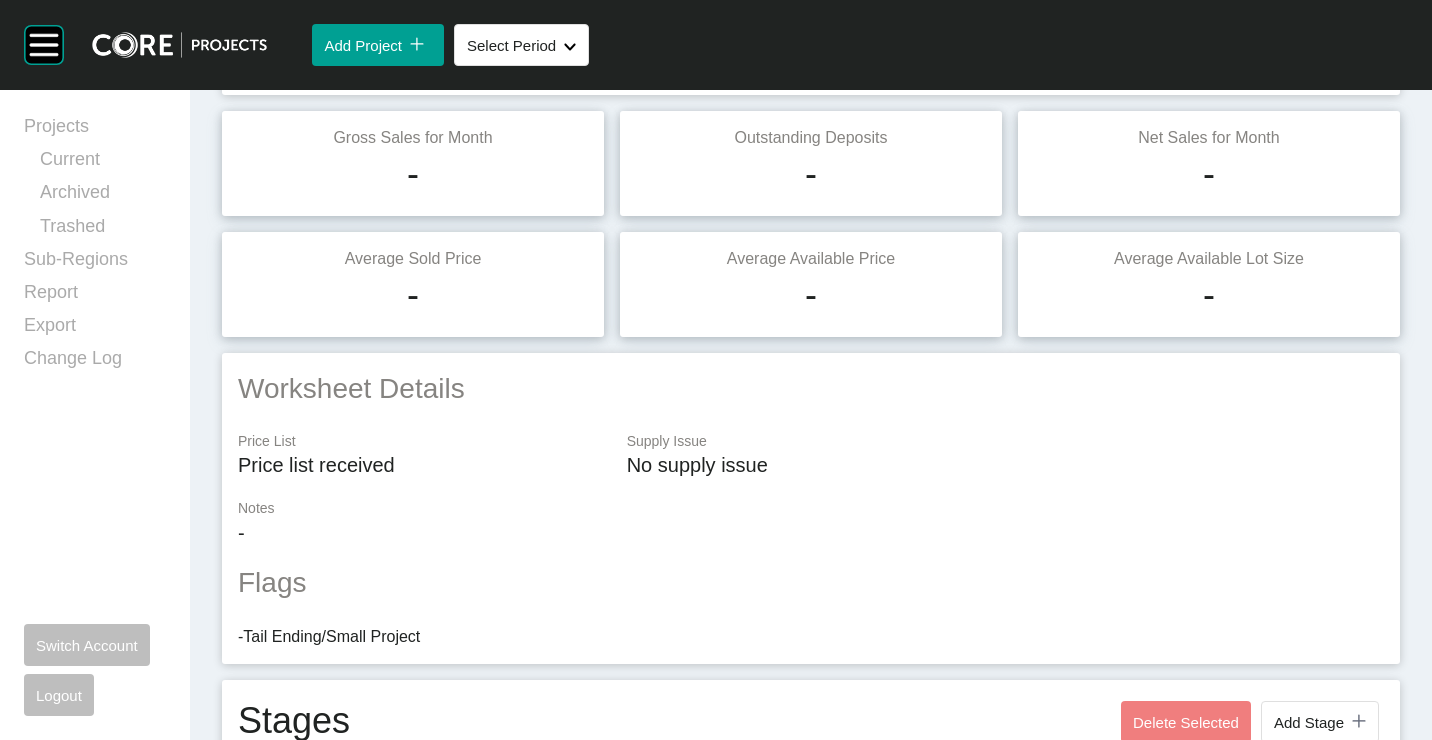 scroll, scrollTop: 0, scrollLeft: 0, axis: both 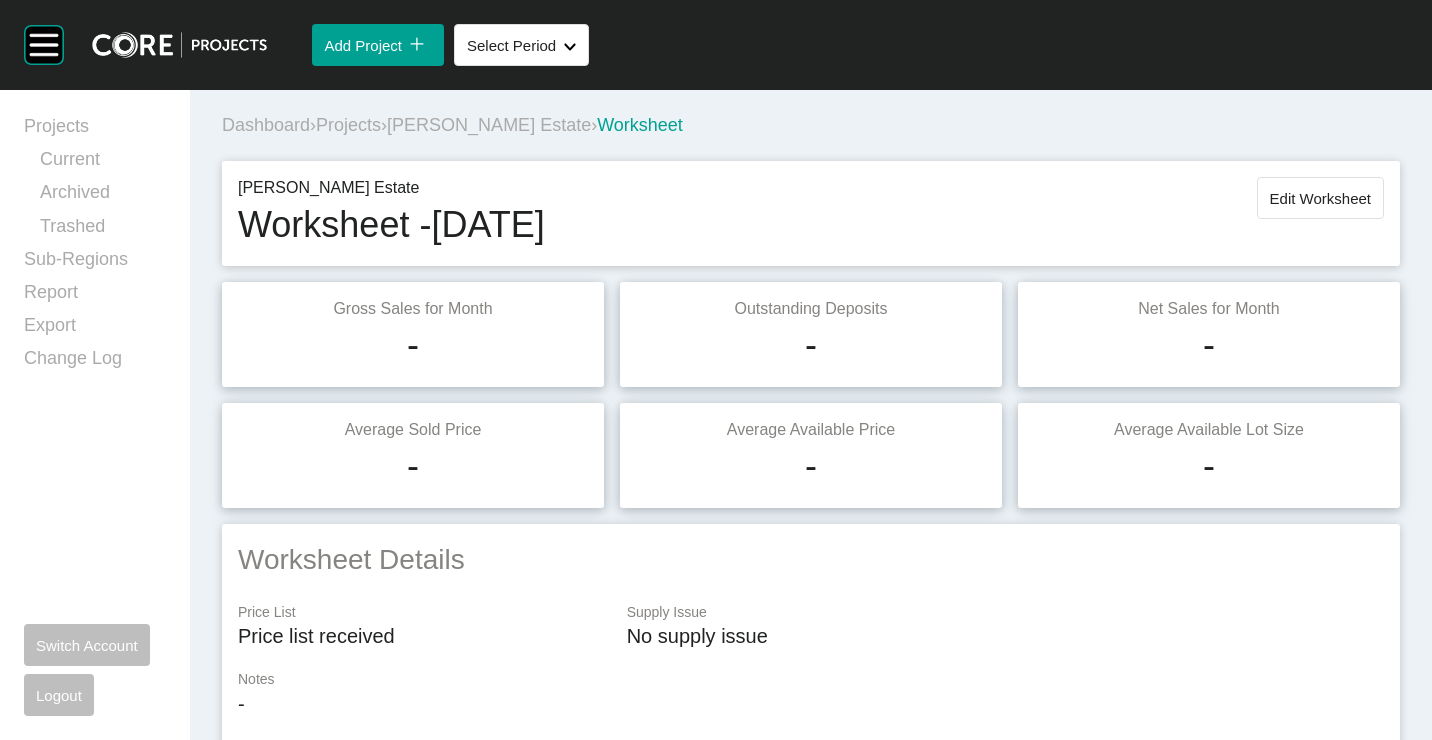 click on "Edit Worksheet" at bounding box center [1320, 198] 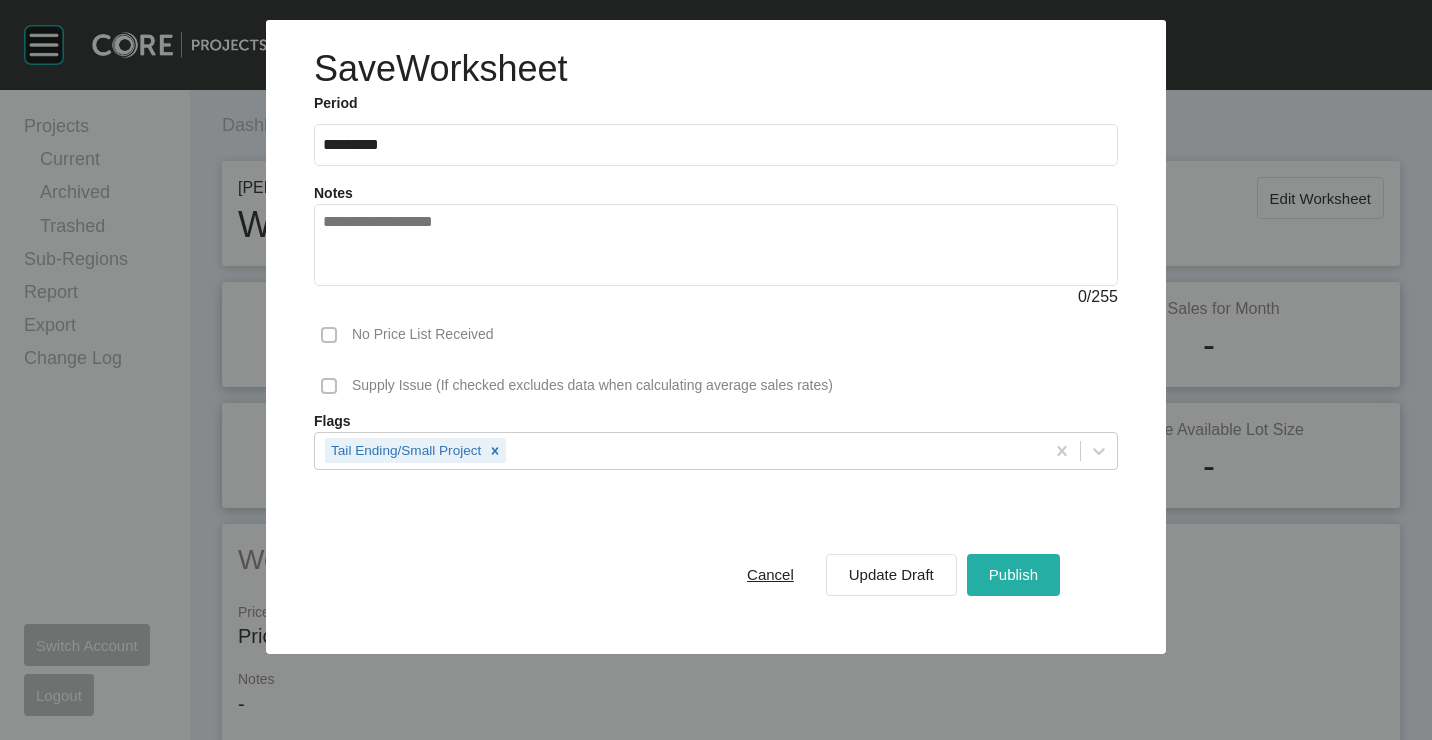click on "Publish" at bounding box center [1013, 574] 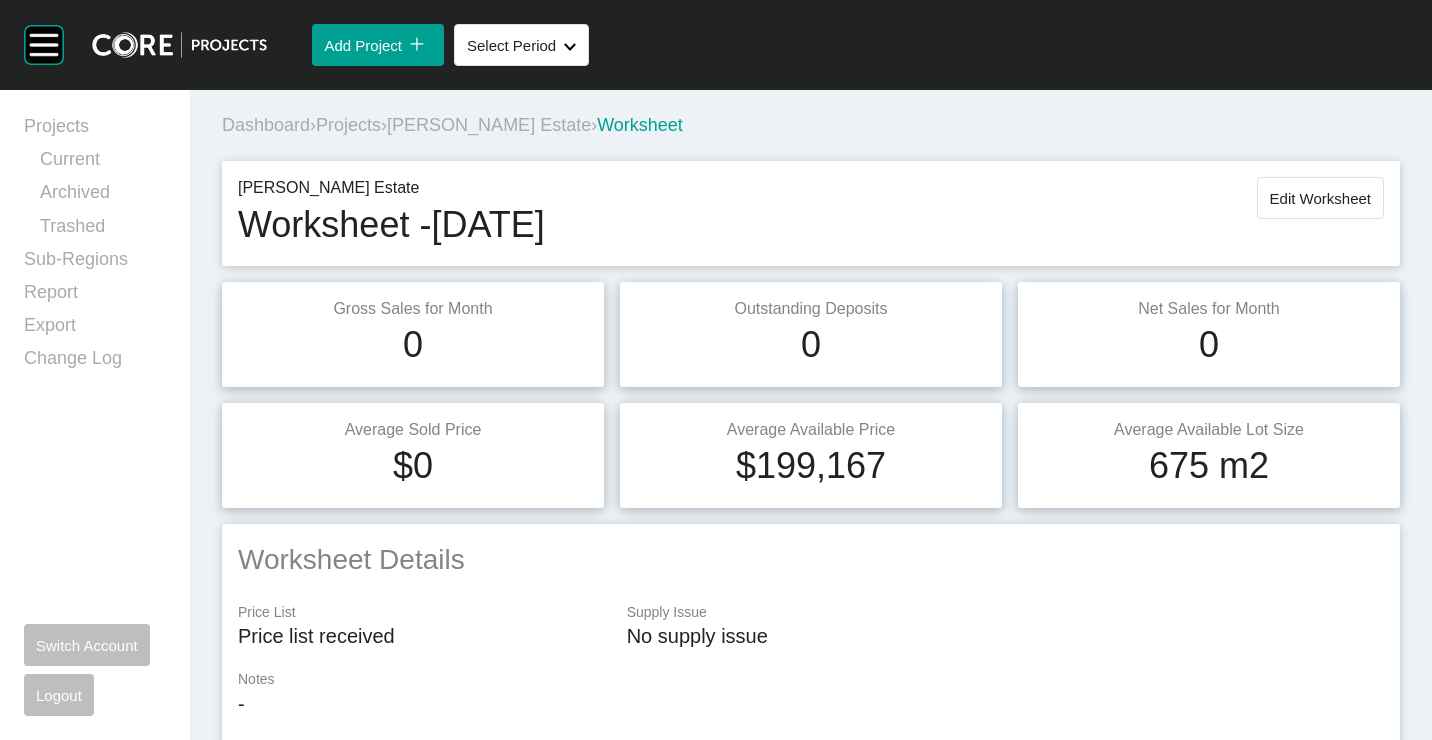 click on "Projects" at bounding box center (348, 125) 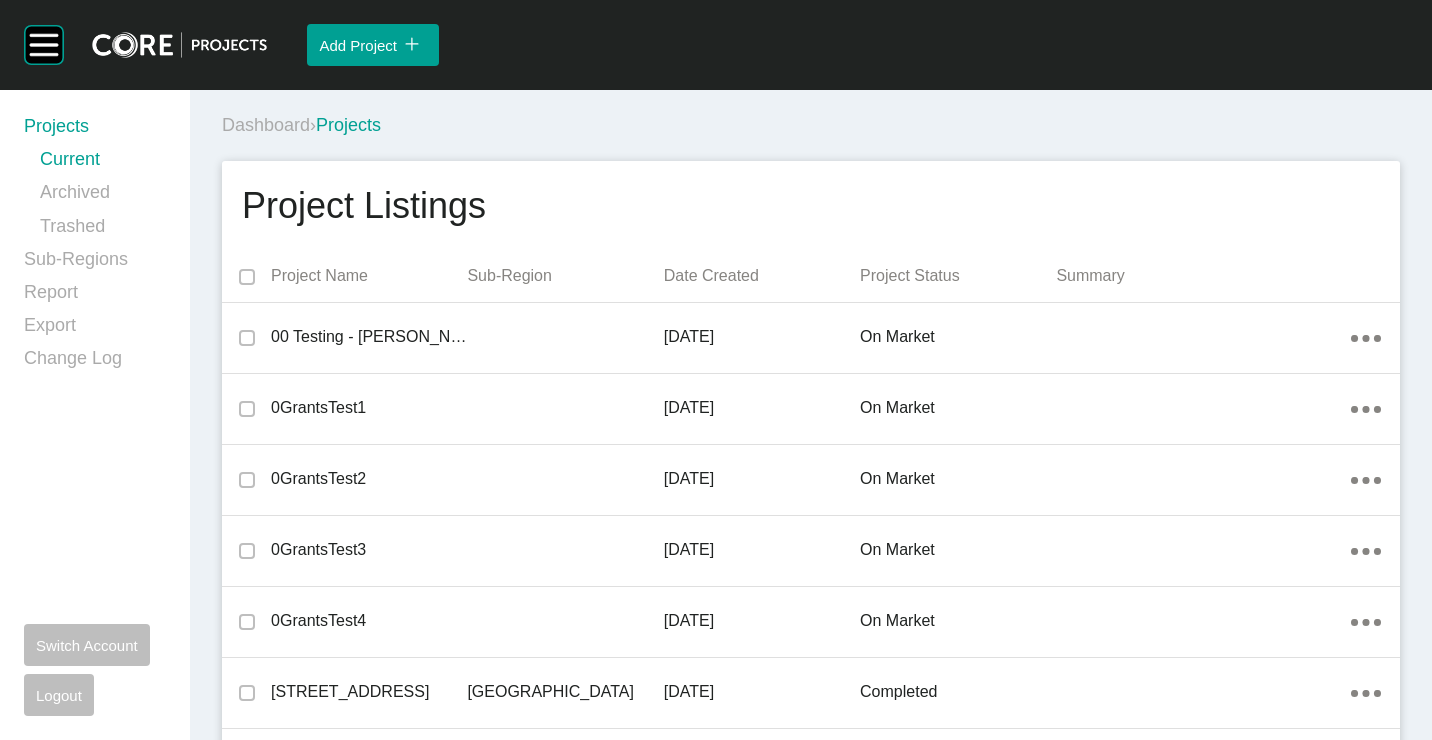 scroll, scrollTop: 30710, scrollLeft: 0, axis: vertical 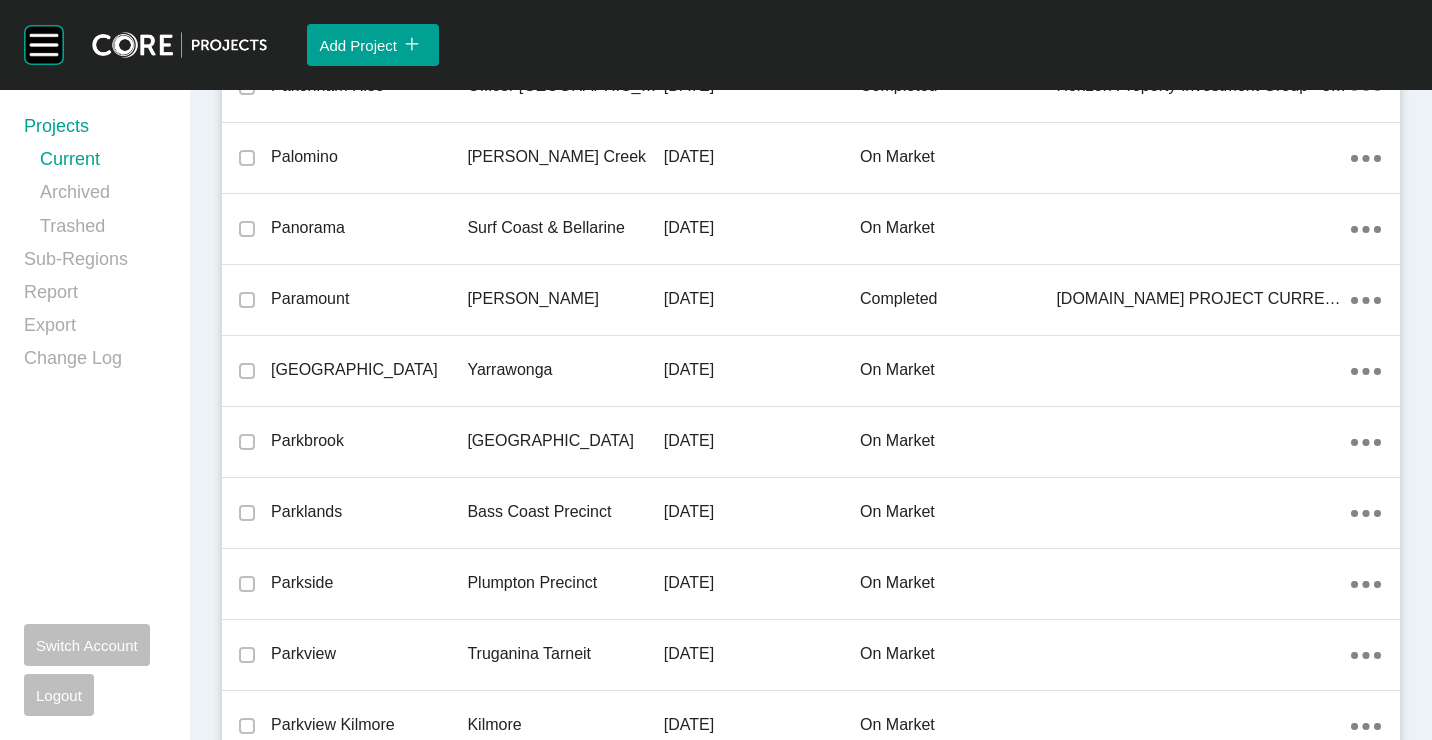 drag, startPoint x: 391, startPoint y: 362, endPoint x: 870, endPoint y: 349, distance: 479.1764 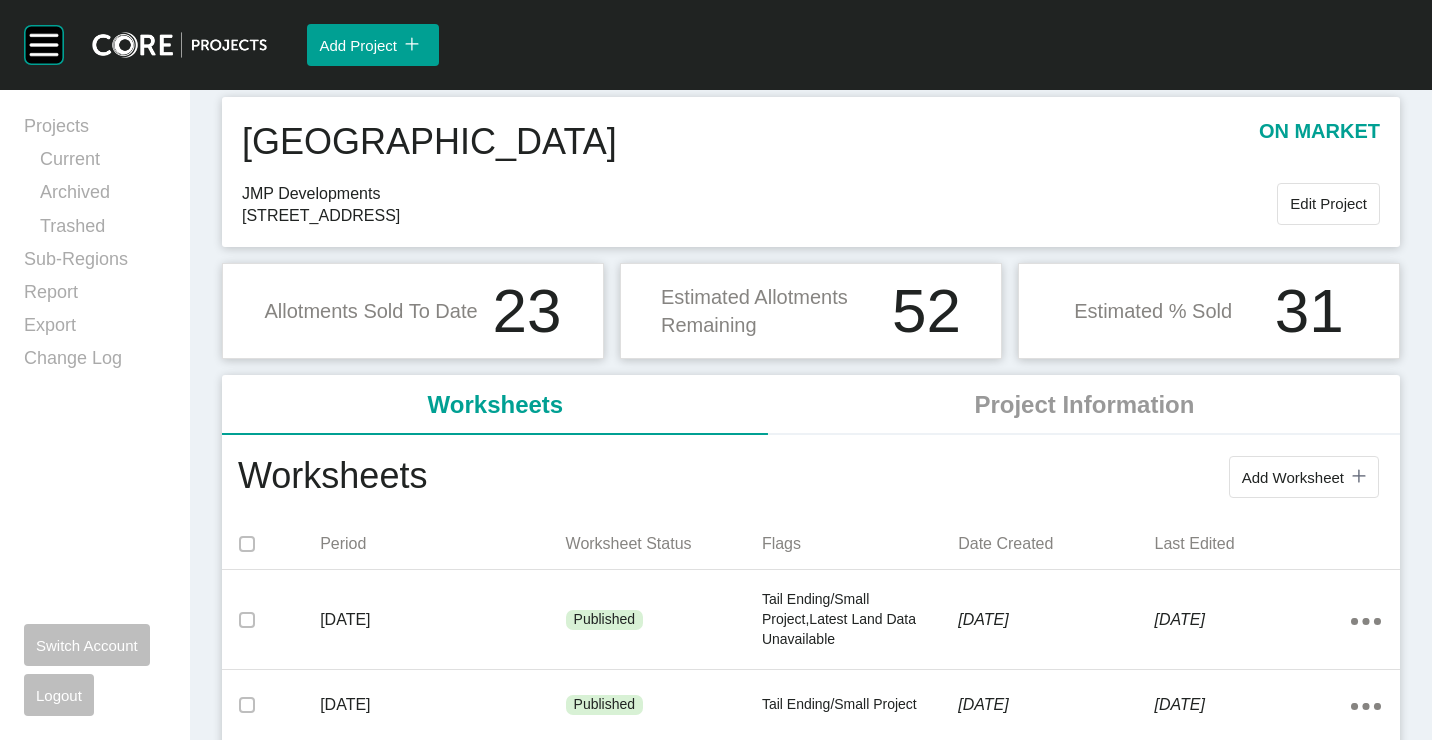 scroll, scrollTop: 100, scrollLeft: 0, axis: vertical 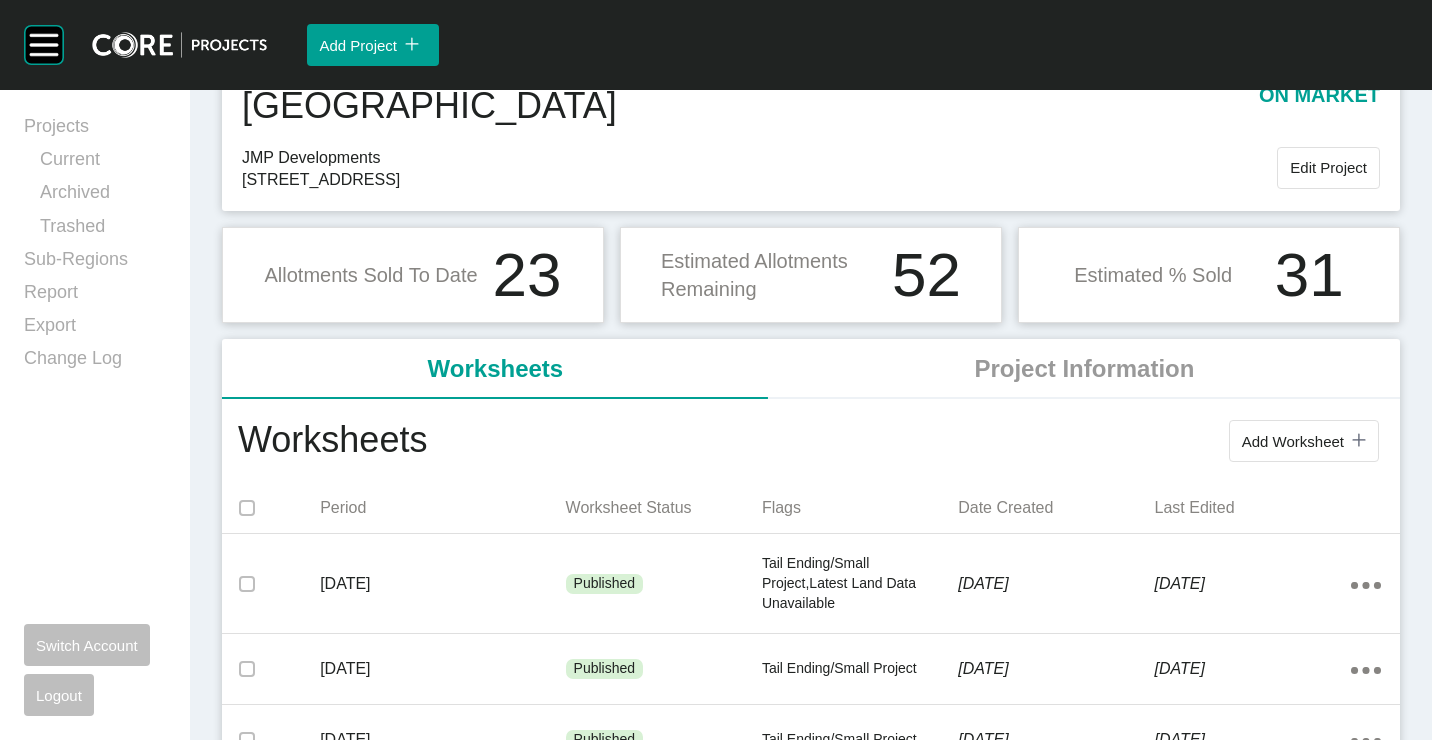 drag, startPoint x: 1310, startPoint y: 444, endPoint x: 1299, endPoint y: 428, distance: 19.416489 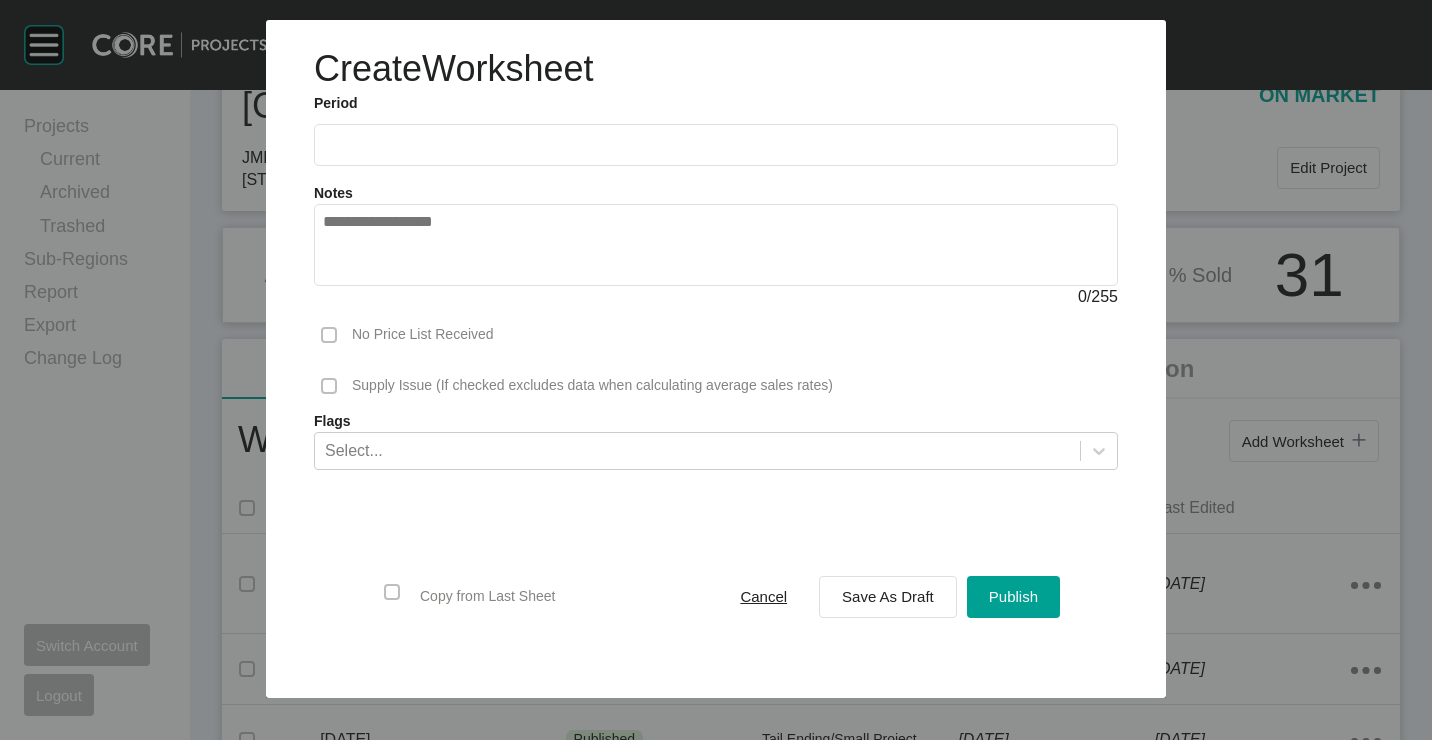 click at bounding box center (716, 145) 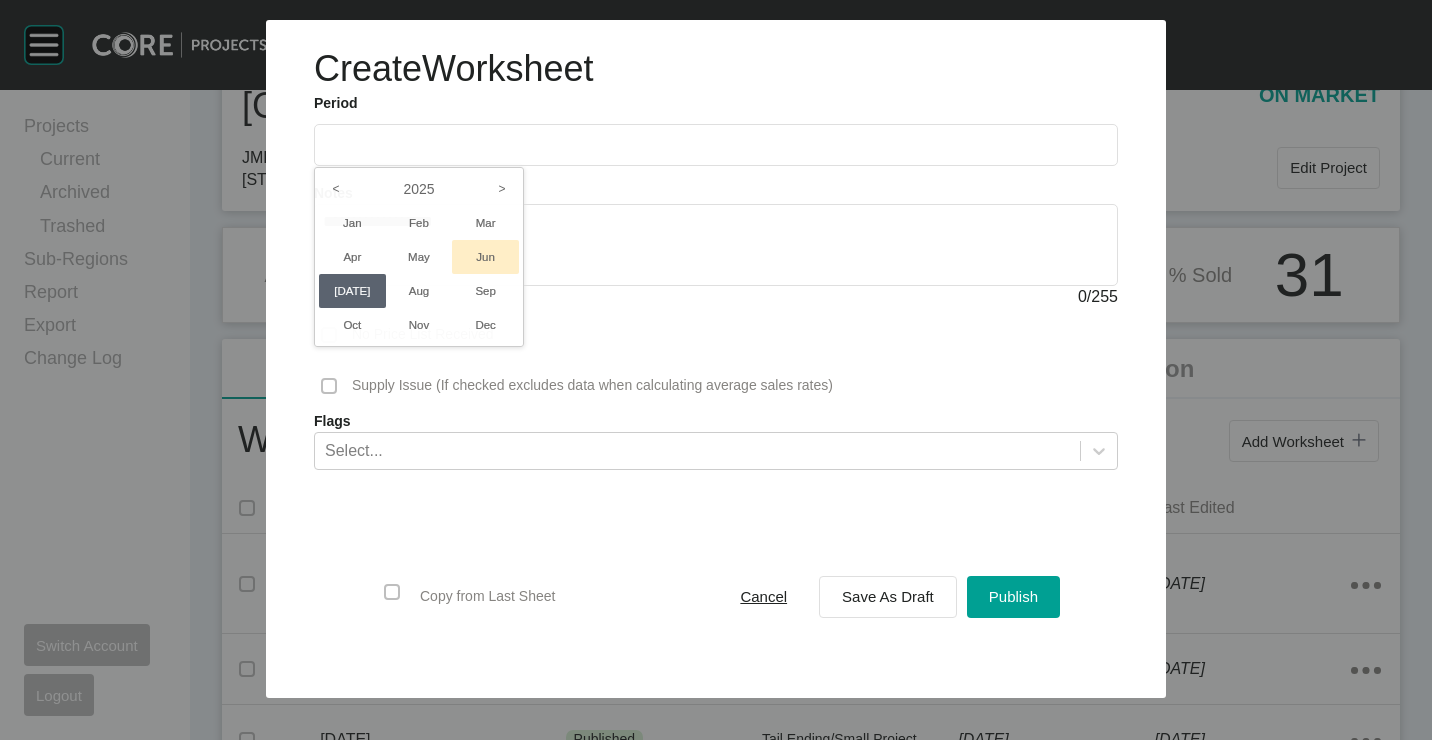 click on "Jun" at bounding box center [485, 257] 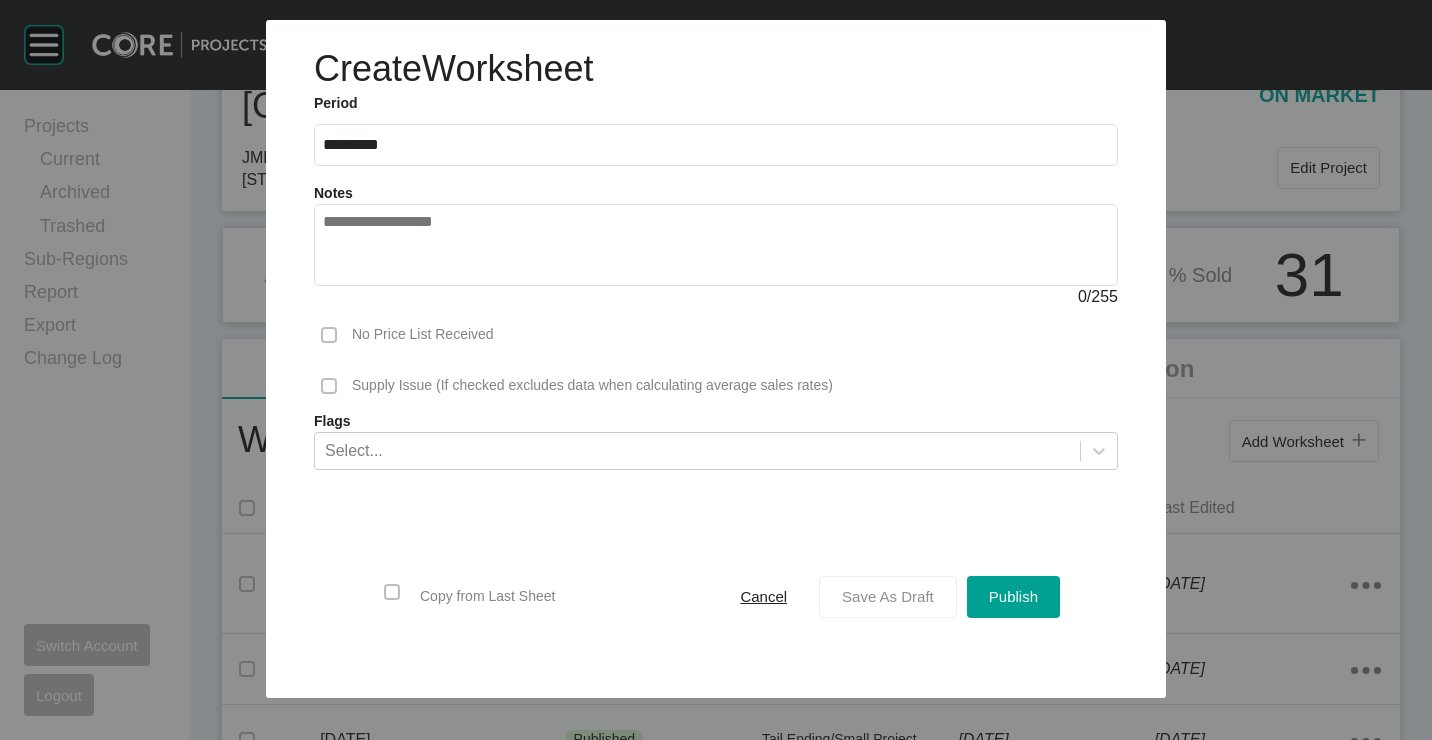 click on "Save As Draft" at bounding box center (888, 596) 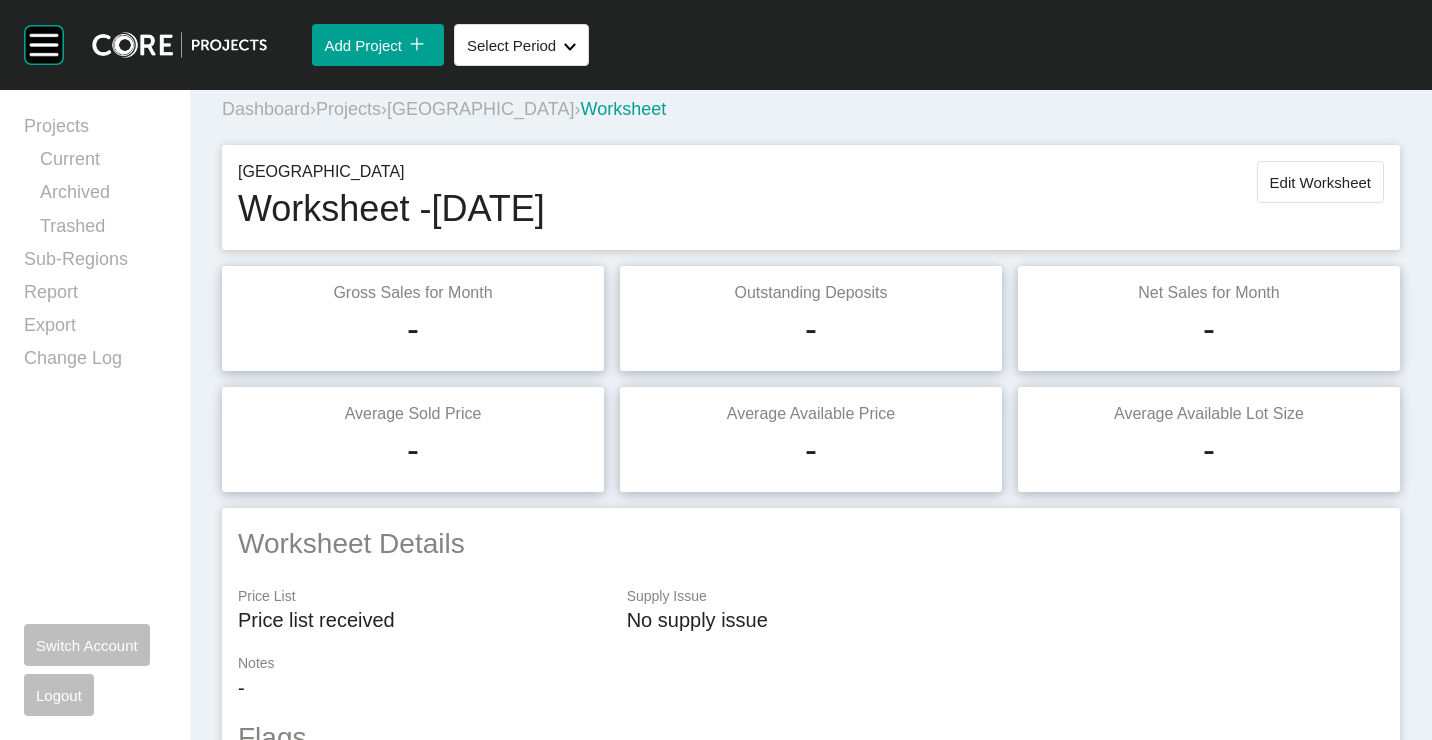 scroll, scrollTop: 0, scrollLeft: 0, axis: both 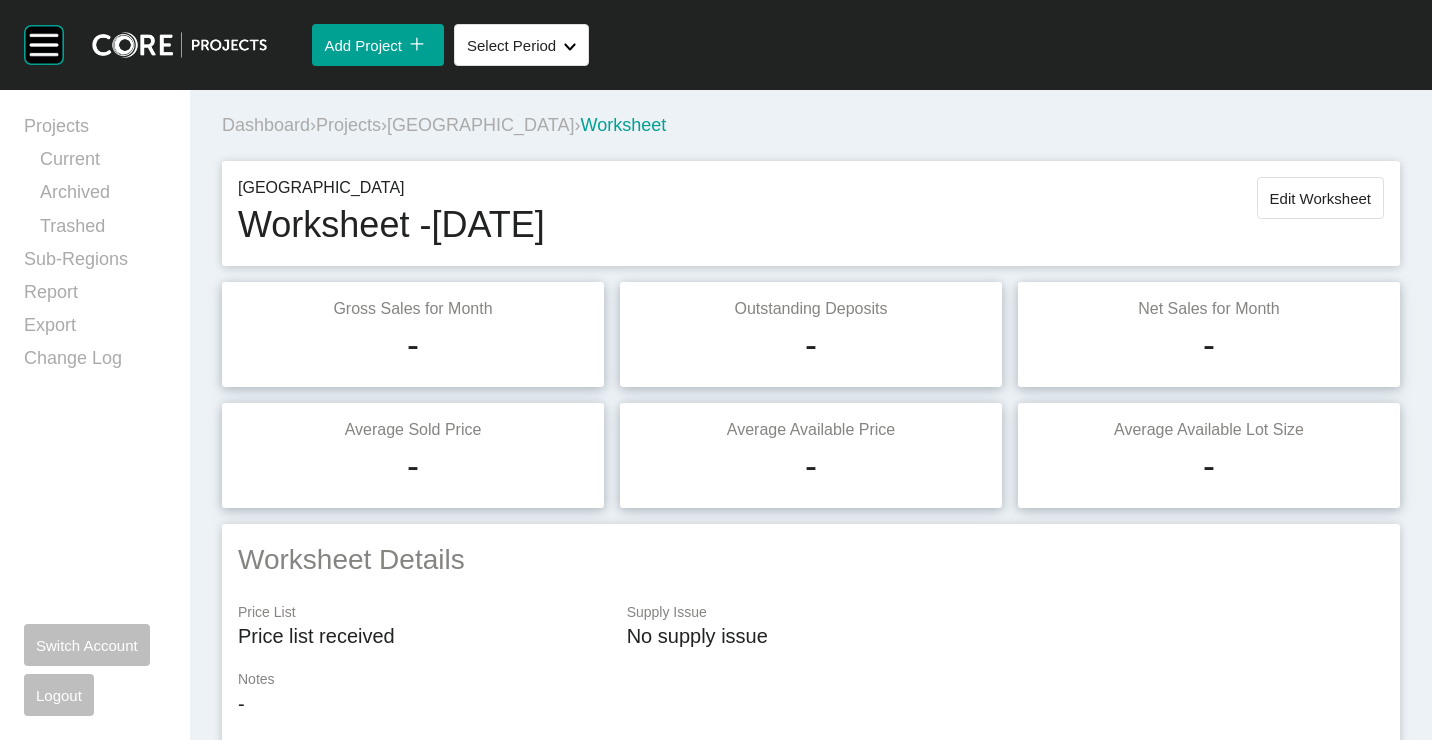 click on "Edit Worksheet" at bounding box center (1320, 198) 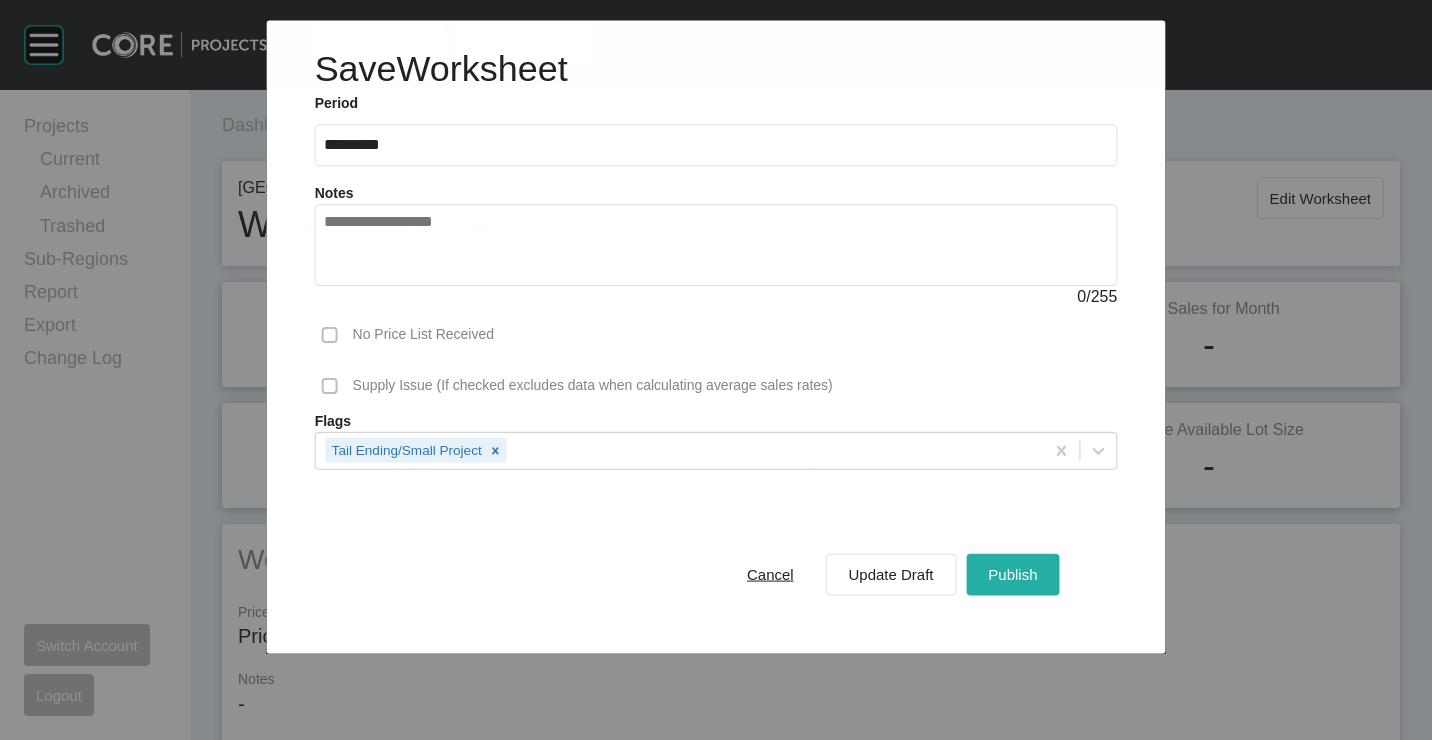 click on "Publish" at bounding box center (1012, 574) 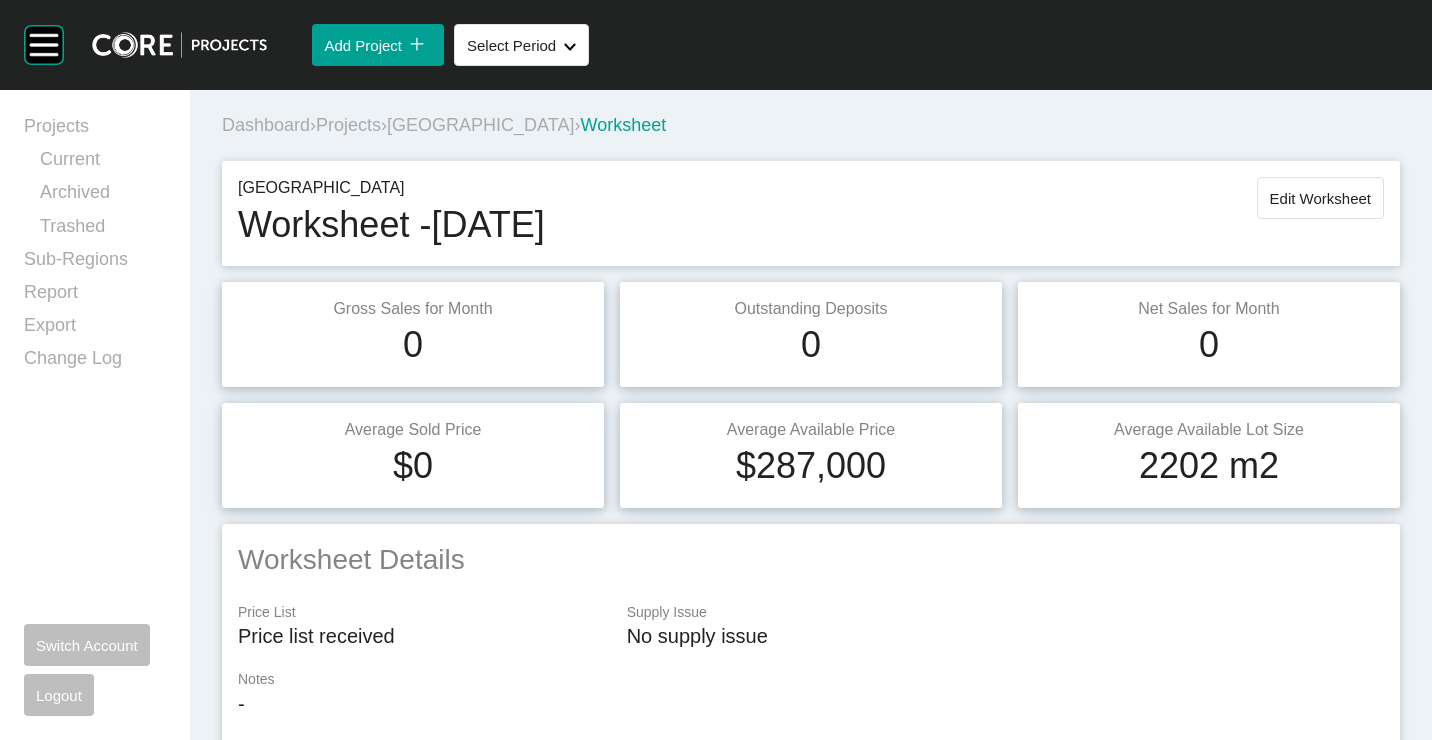 click on "Projects" at bounding box center (348, 125) 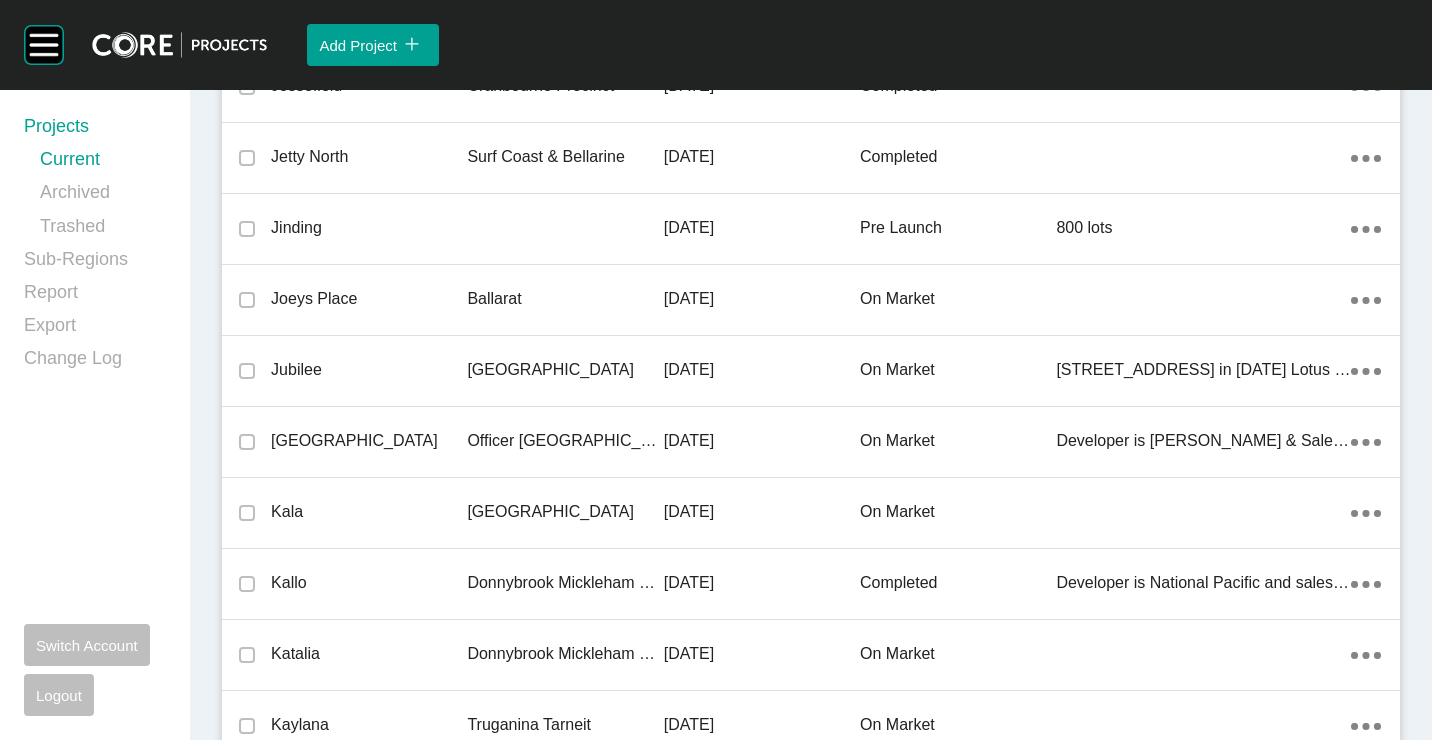 scroll, scrollTop: 24107, scrollLeft: 0, axis: vertical 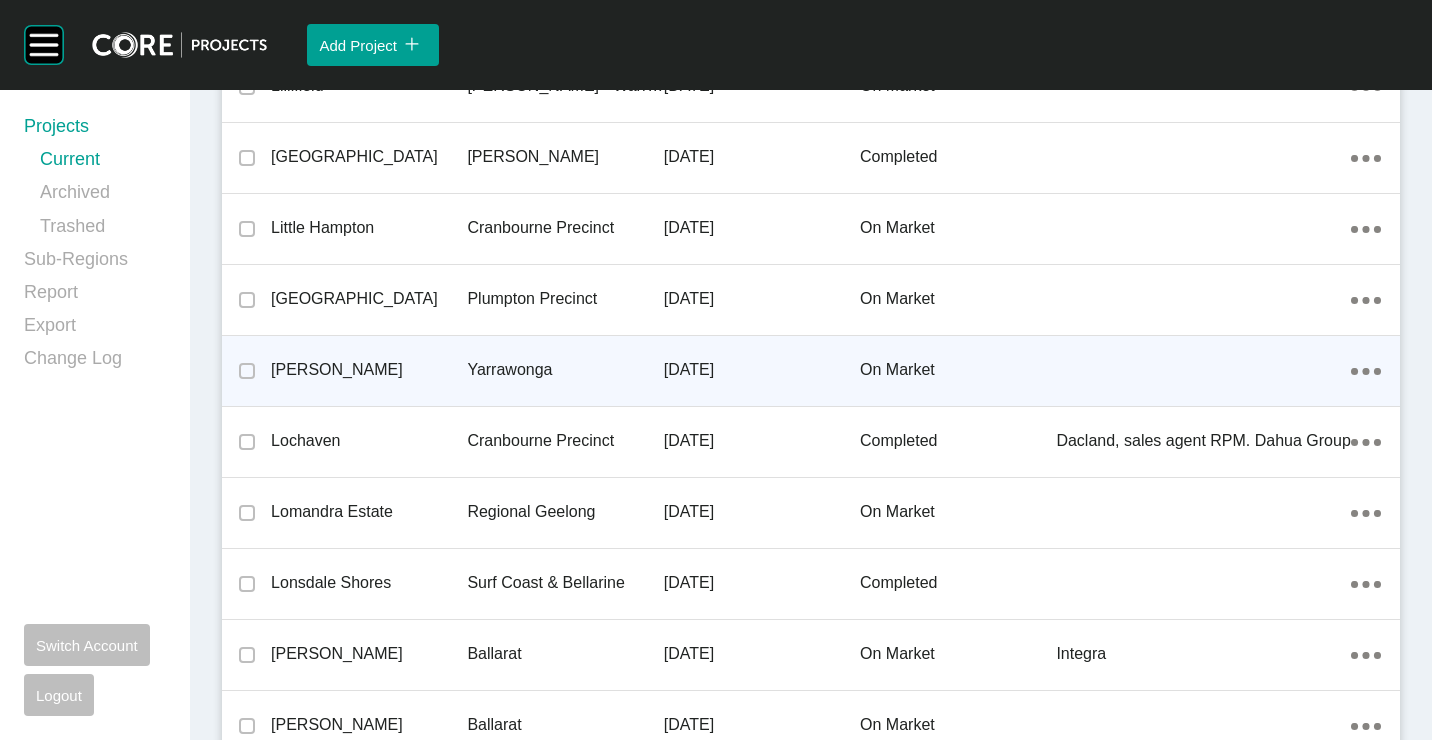 click on "[PERSON_NAME]" at bounding box center [369, 370] 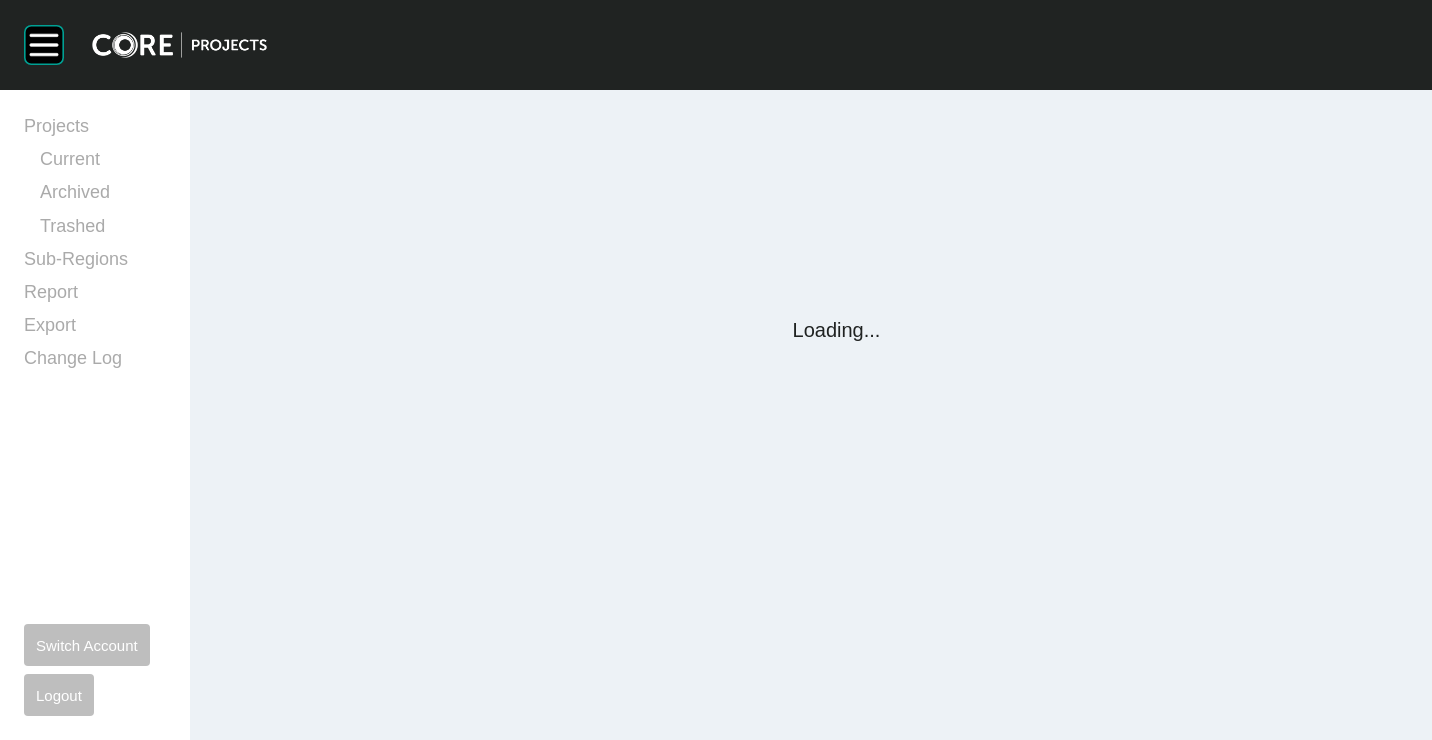 scroll, scrollTop: 0, scrollLeft: 0, axis: both 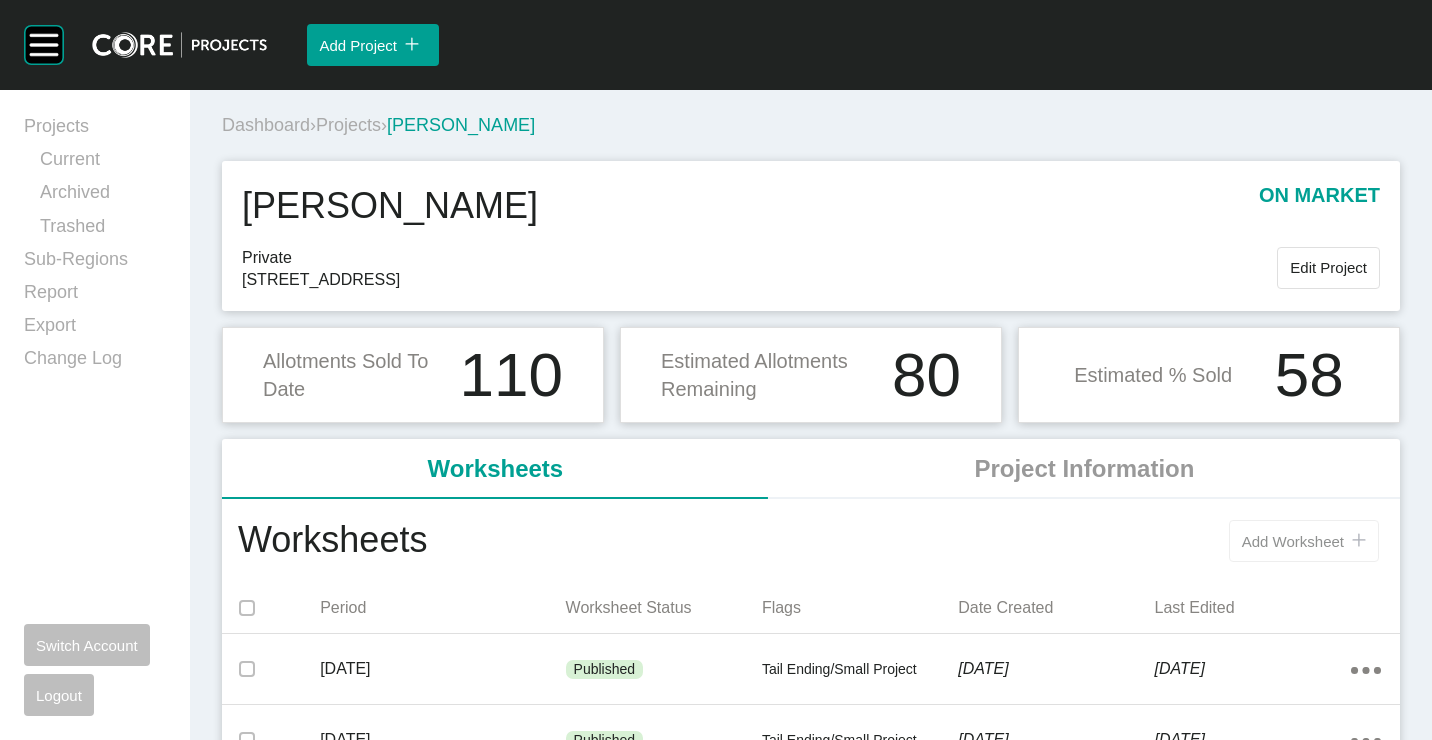 click on "Add Worksheet" at bounding box center [1293, 541] 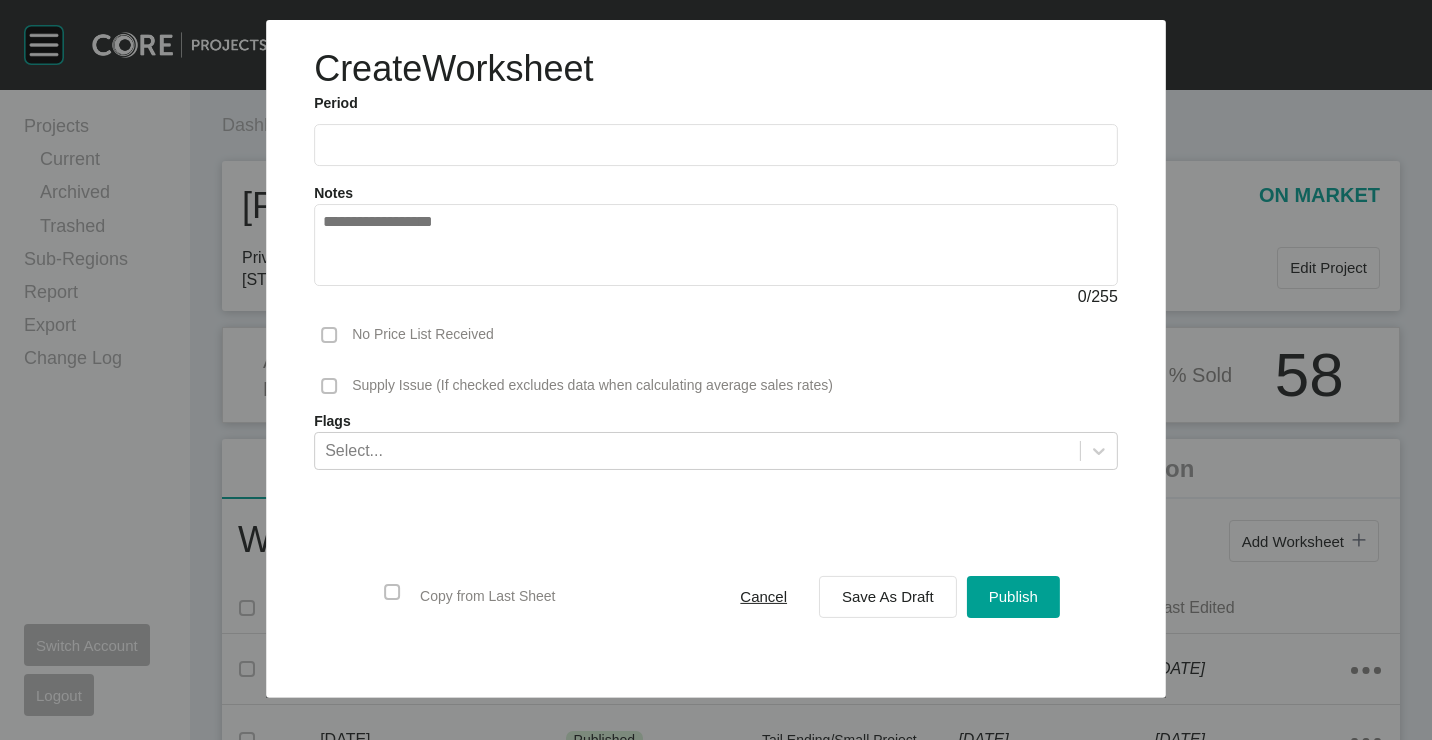 click at bounding box center [716, 145] 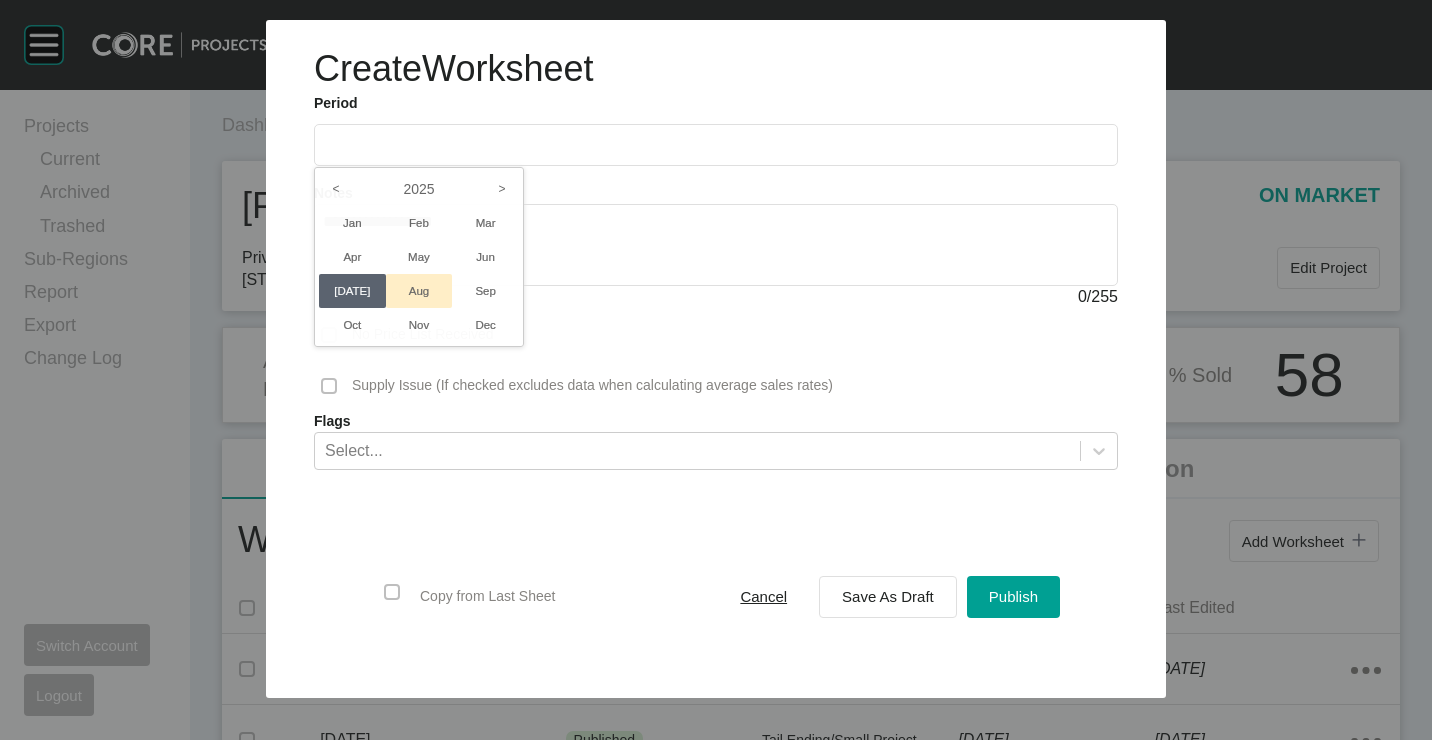 click on "Aug" at bounding box center (419, 291) 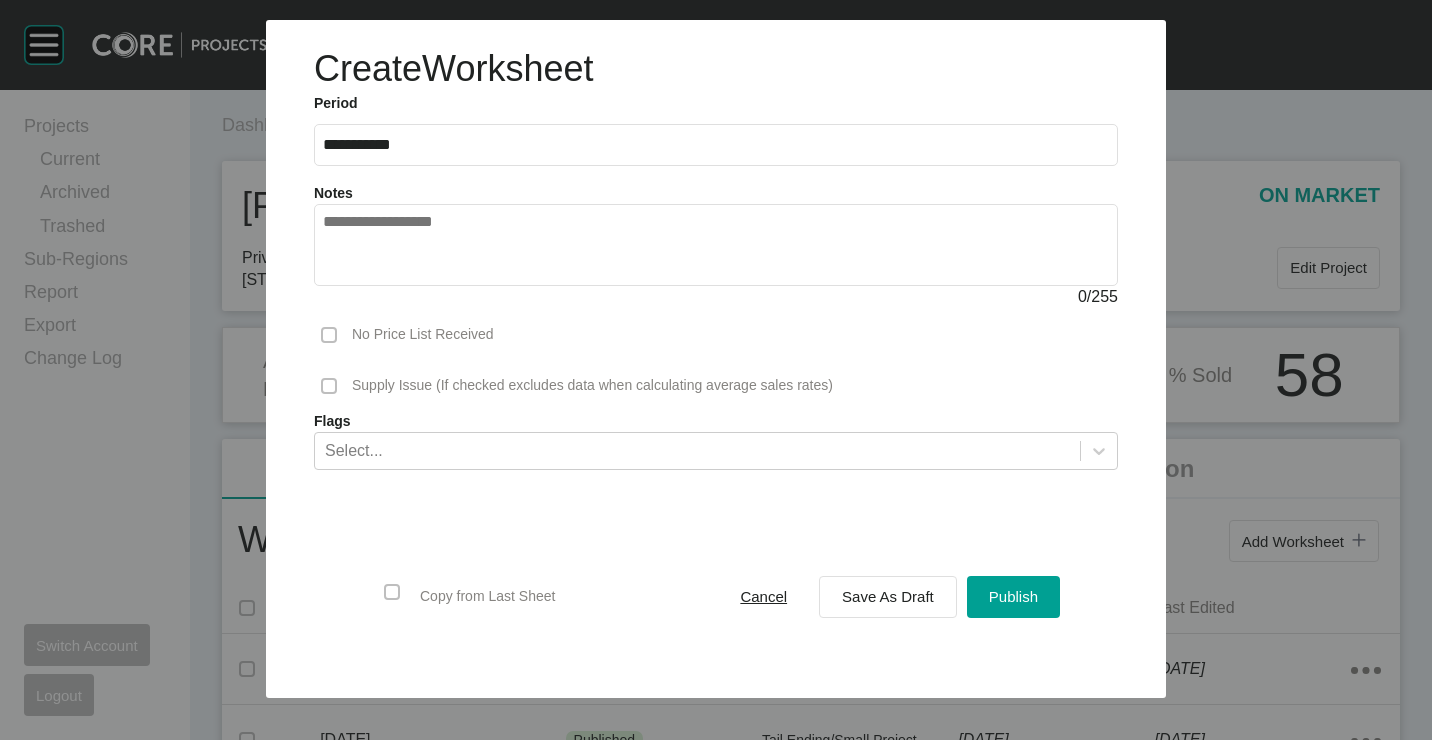 click on "**********" at bounding box center (716, 145) 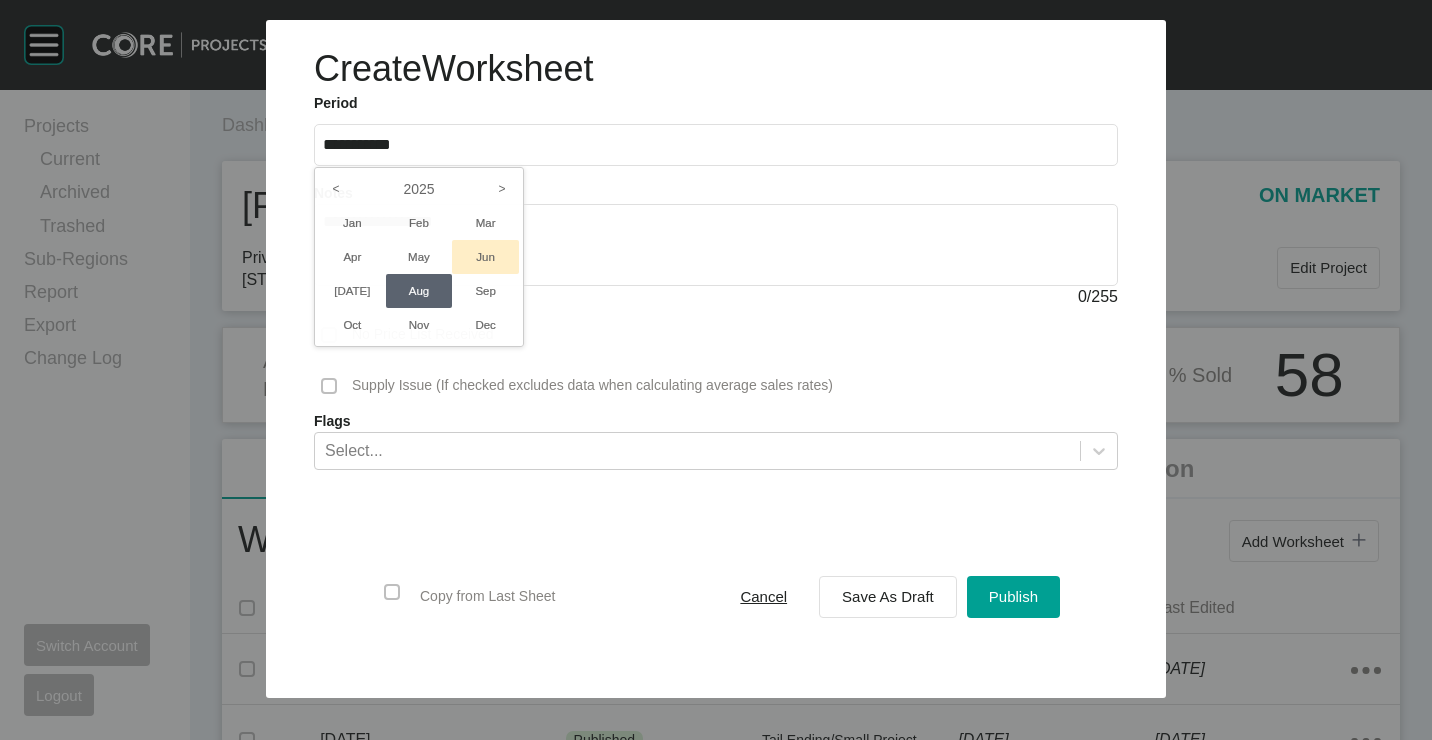 click on "Jun" at bounding box center [485, 257] 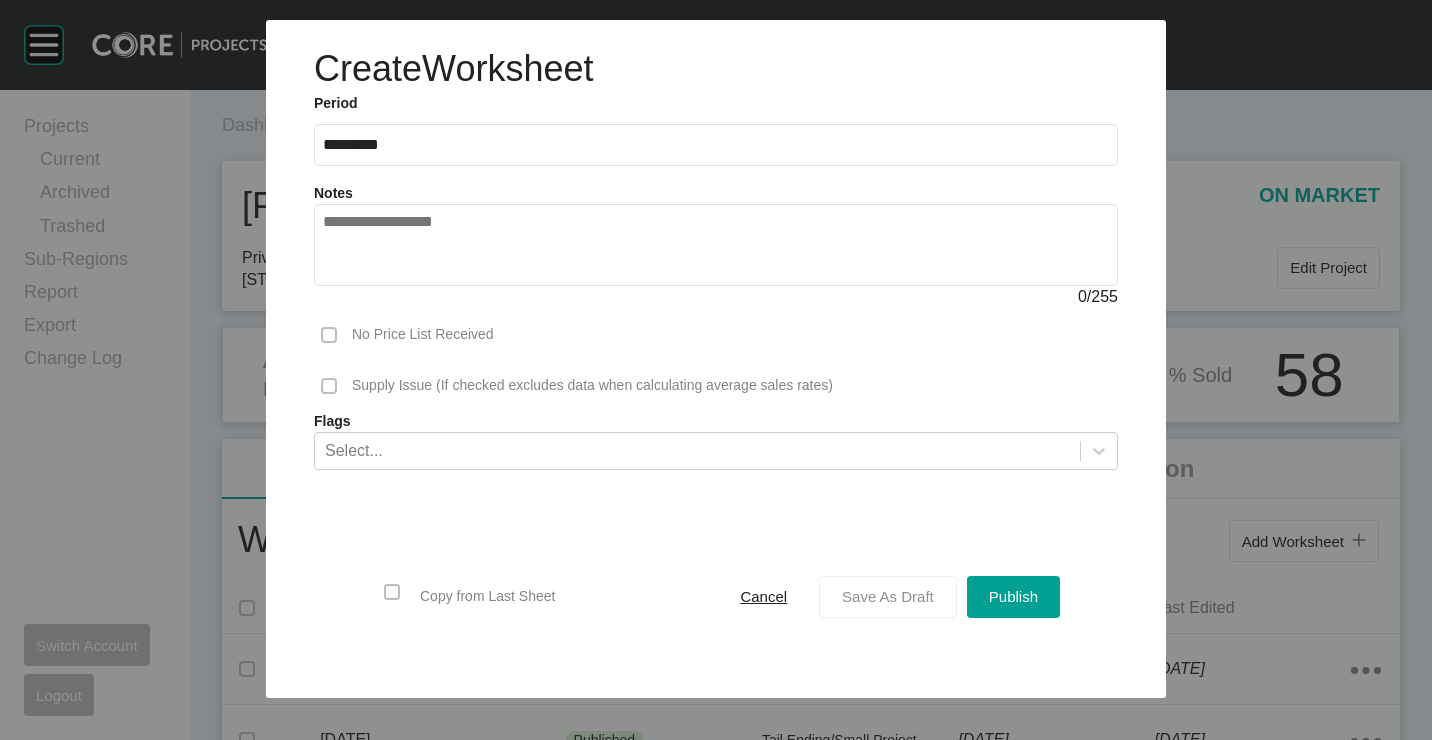click on "Save As Draft" at bounding box center (888, 596) 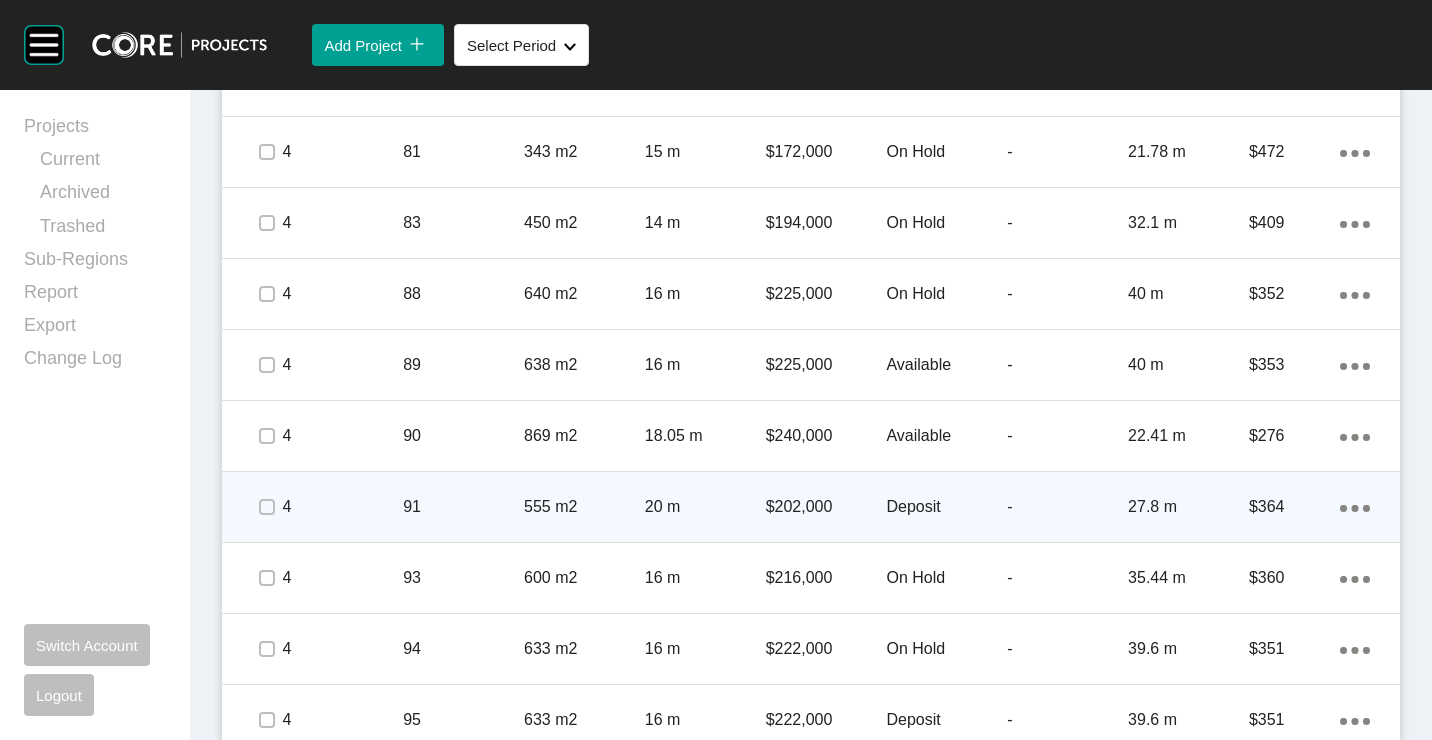 scroll, scrollTop: 1400, scrollLeft: 0, axis: vertical 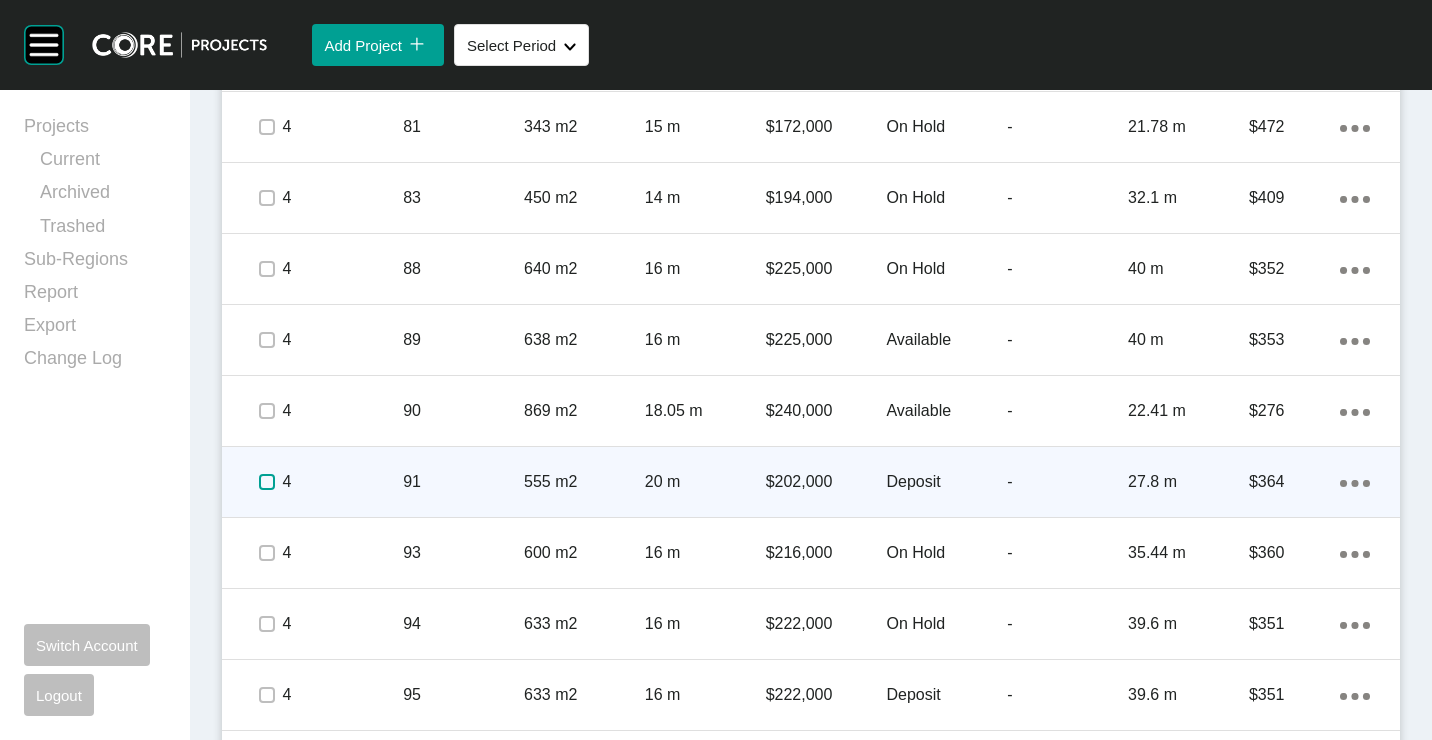 click at bounding box center [267, 482] 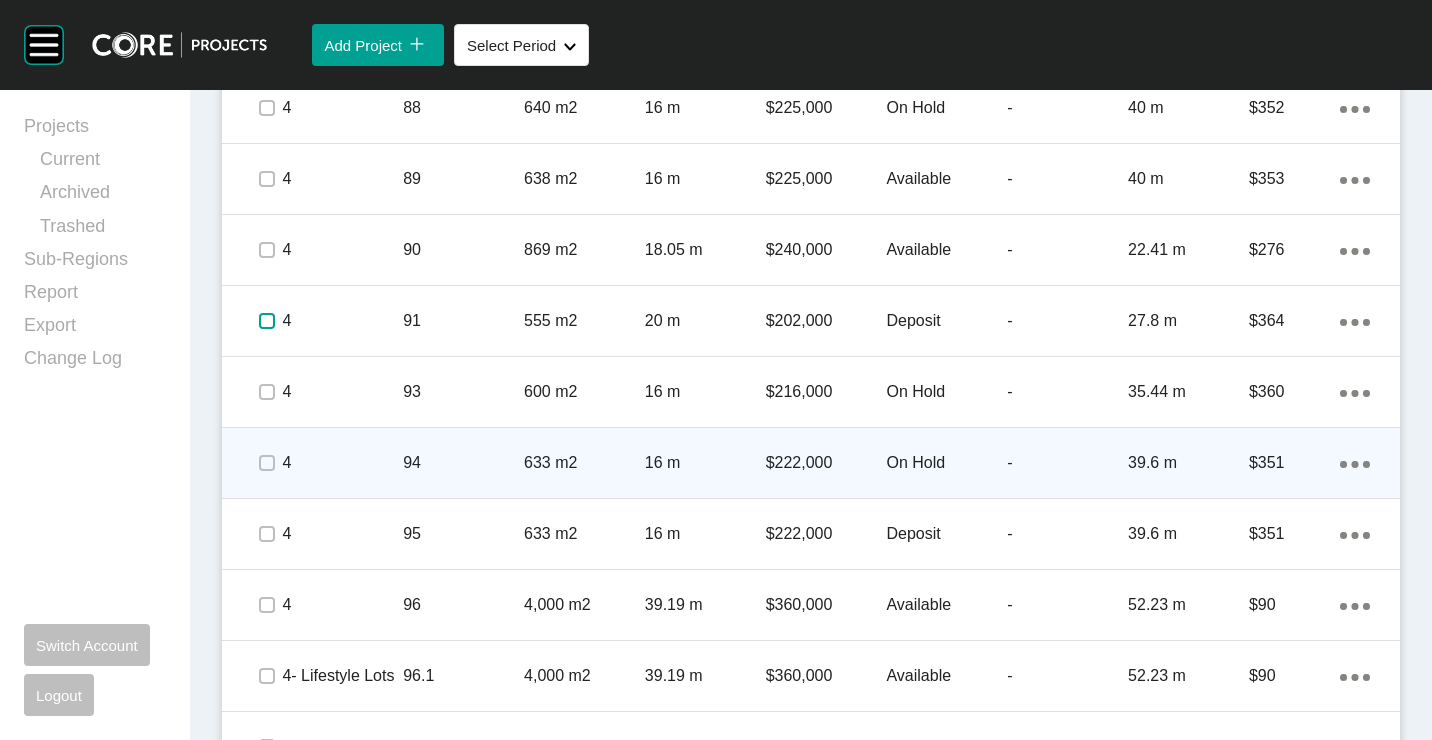 scroll, scrollTop: 1600, scrollLeft: 0, axis: vertical 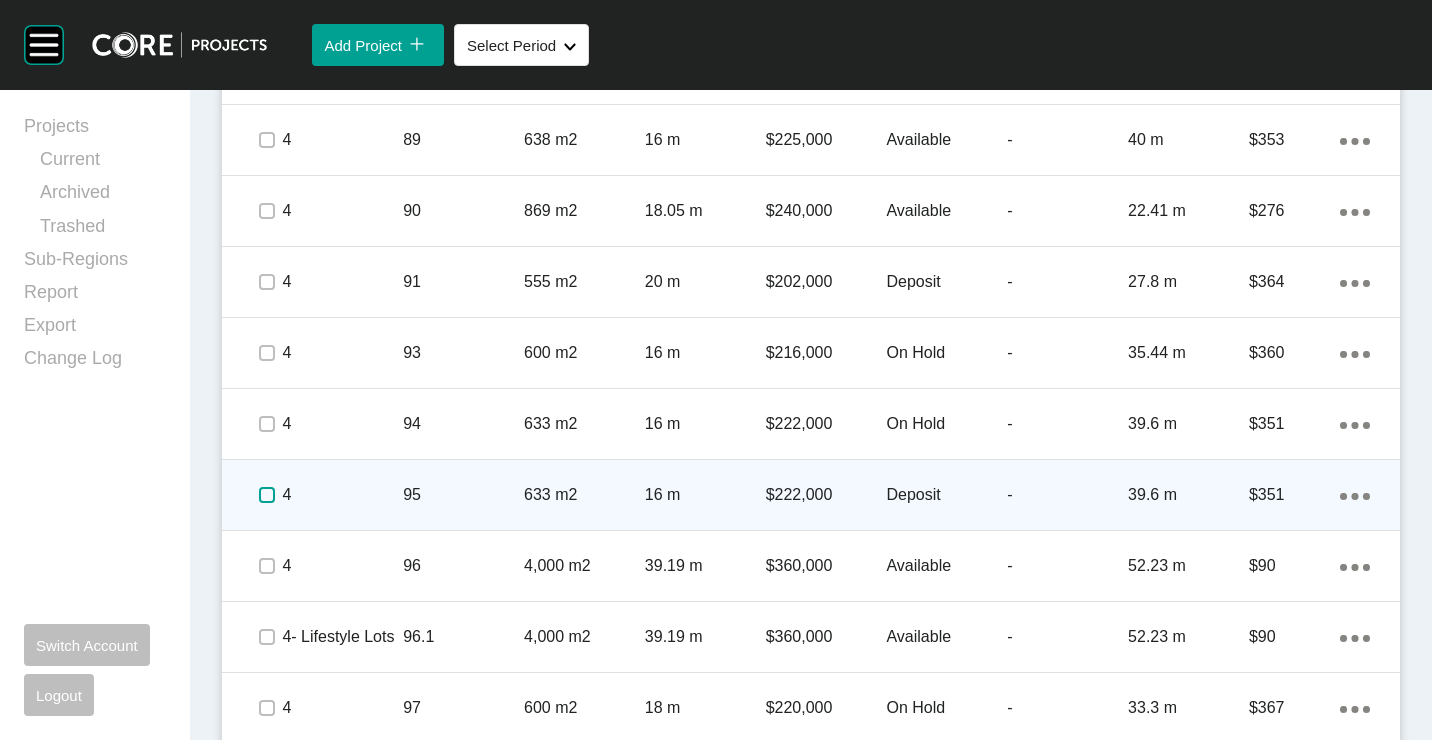 click at bounding box center [267, 495] 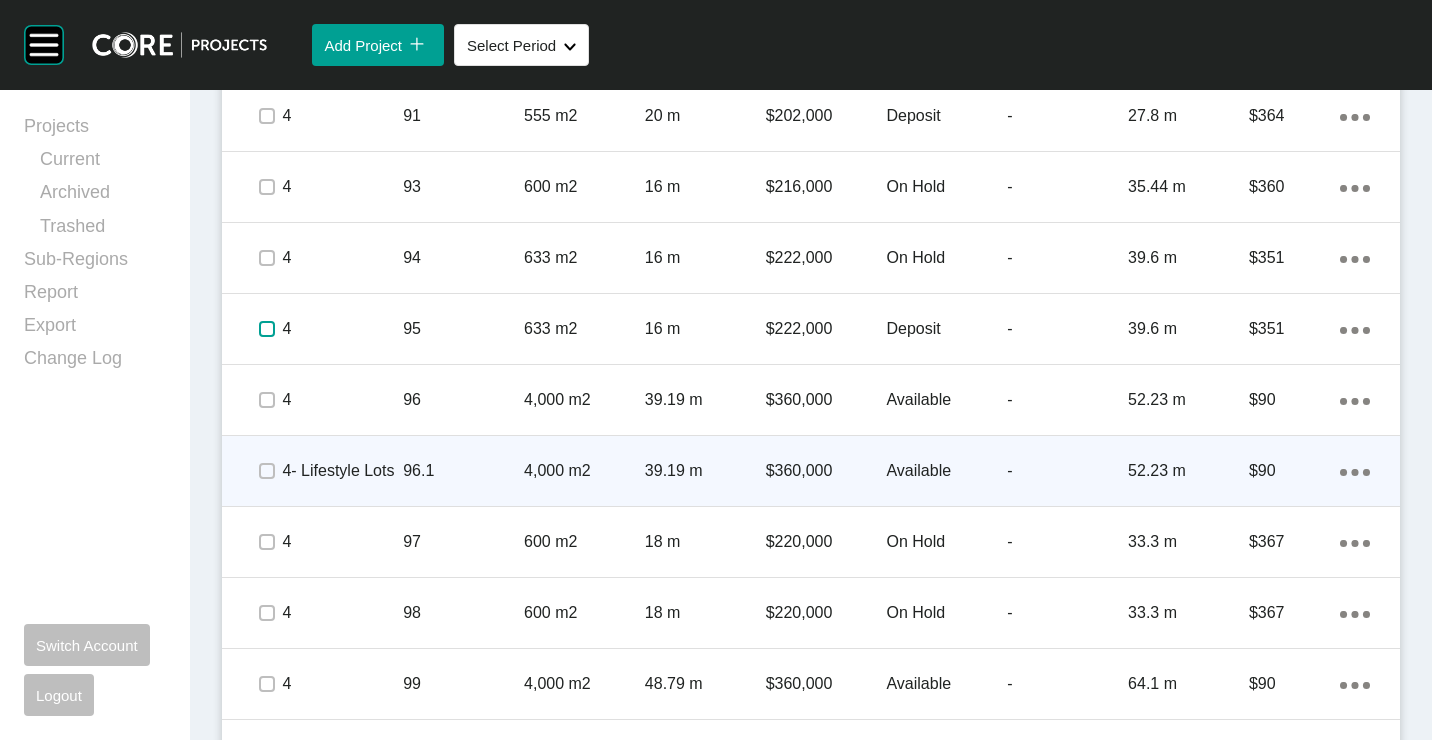 scroll, scrollTop: 1800, scrollLeft: 0, axis: vertical 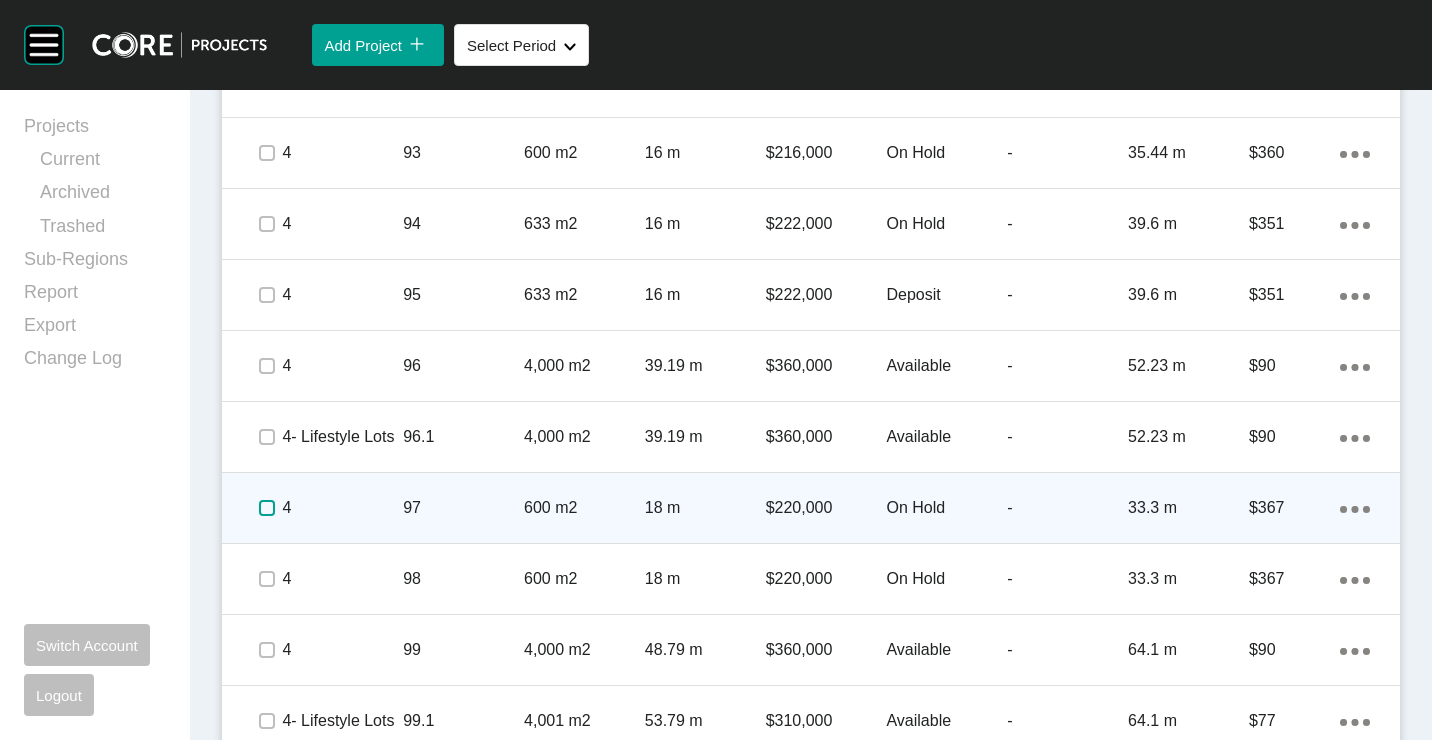 click at bounding box center (267, 508) 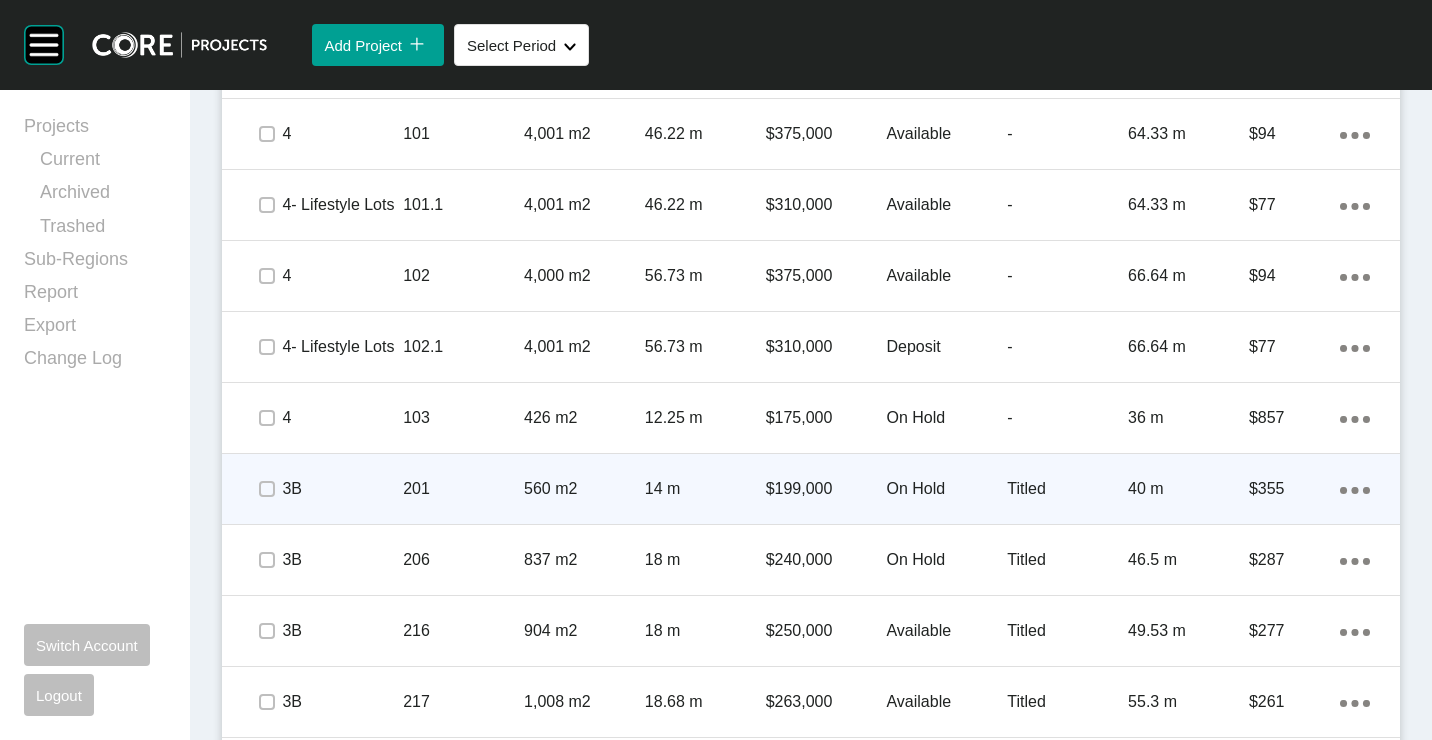 scroll, scrollTop: 2677, scrollLeft: 0, axis: vertical 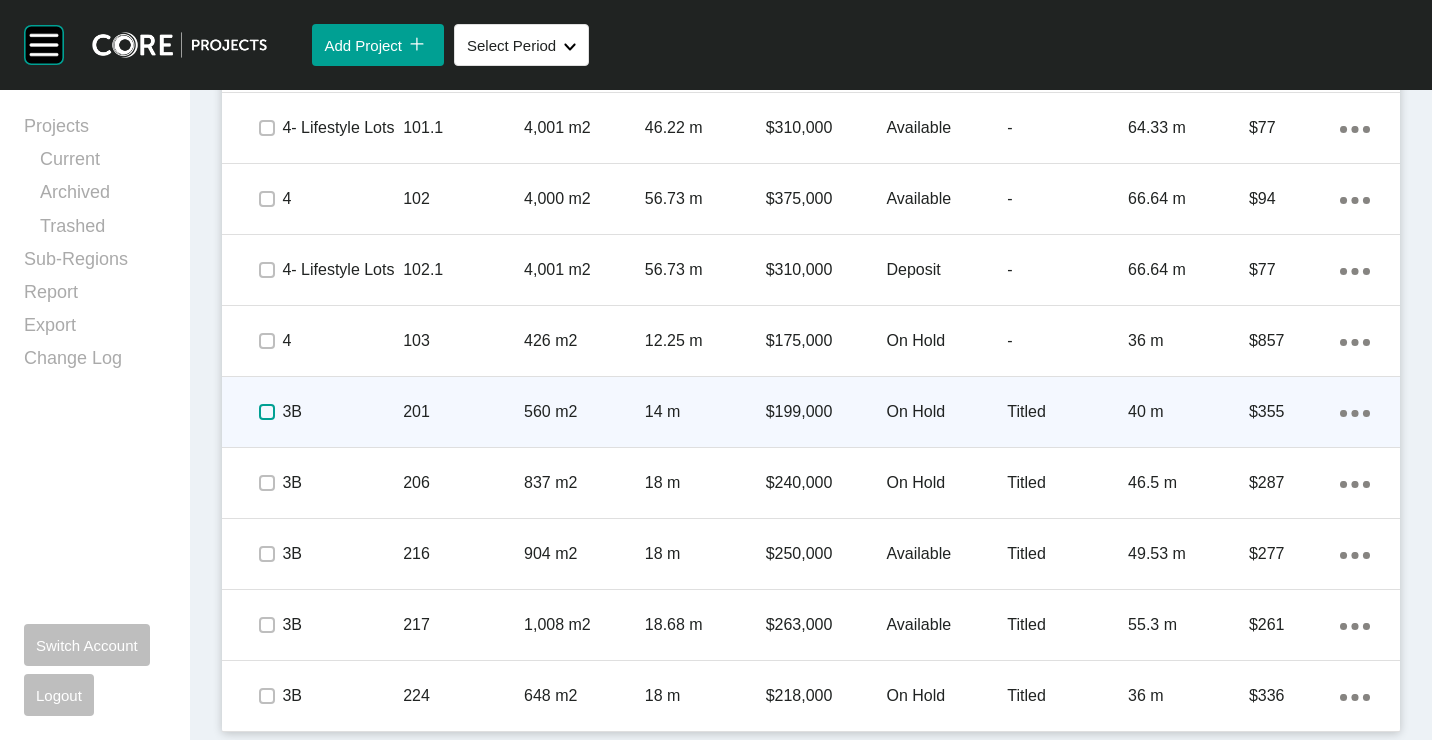 click at bounding box center [267, 412] 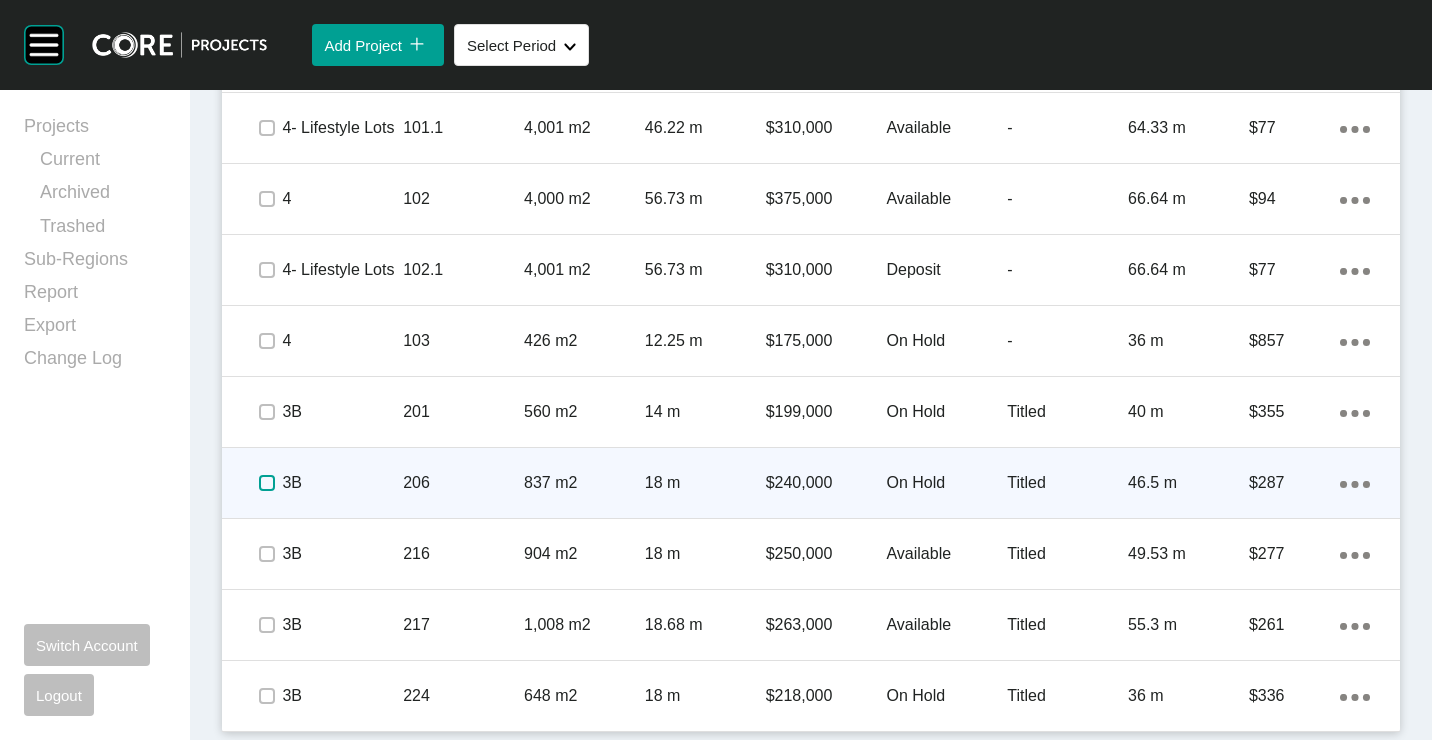 click at bounding box center (267, 483) 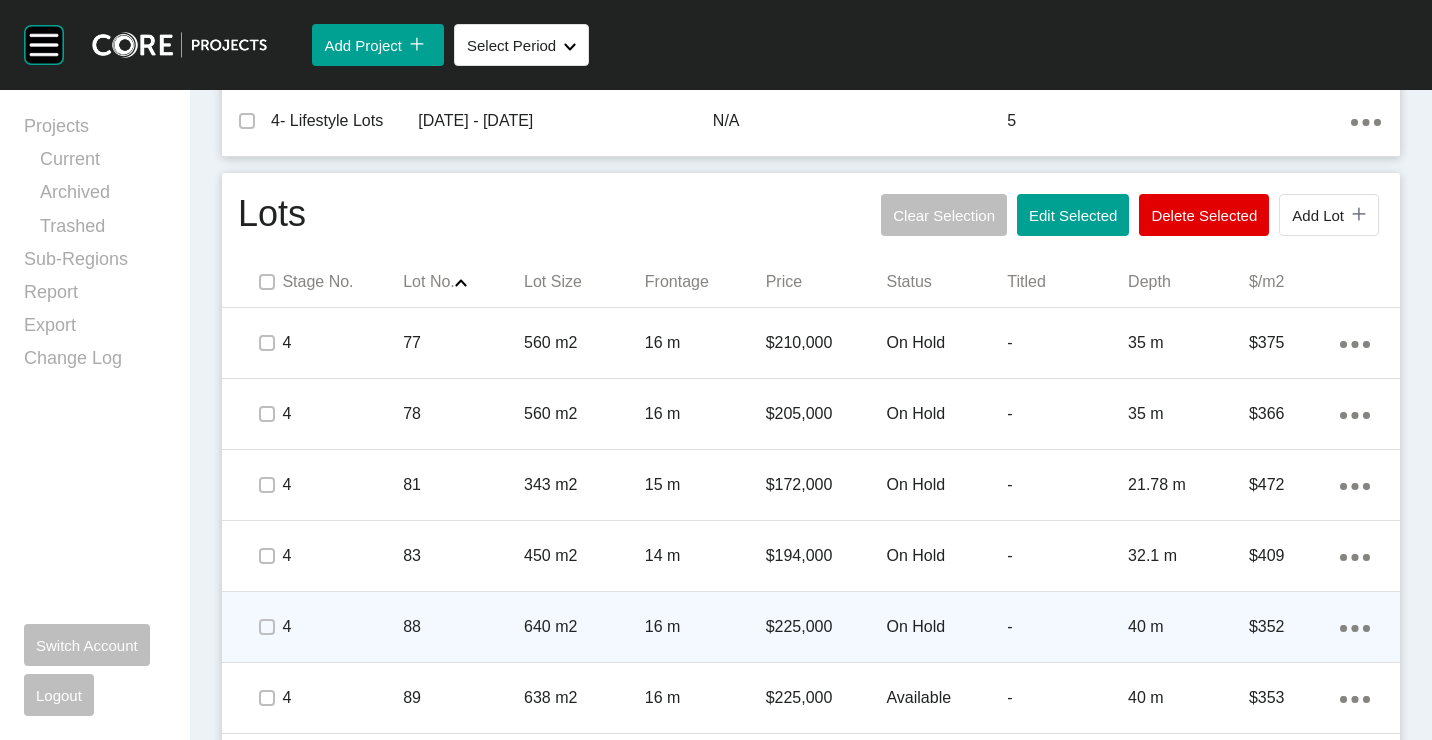 scroll, scrollTop: 677, scrollLeft: 0, axis: vertical 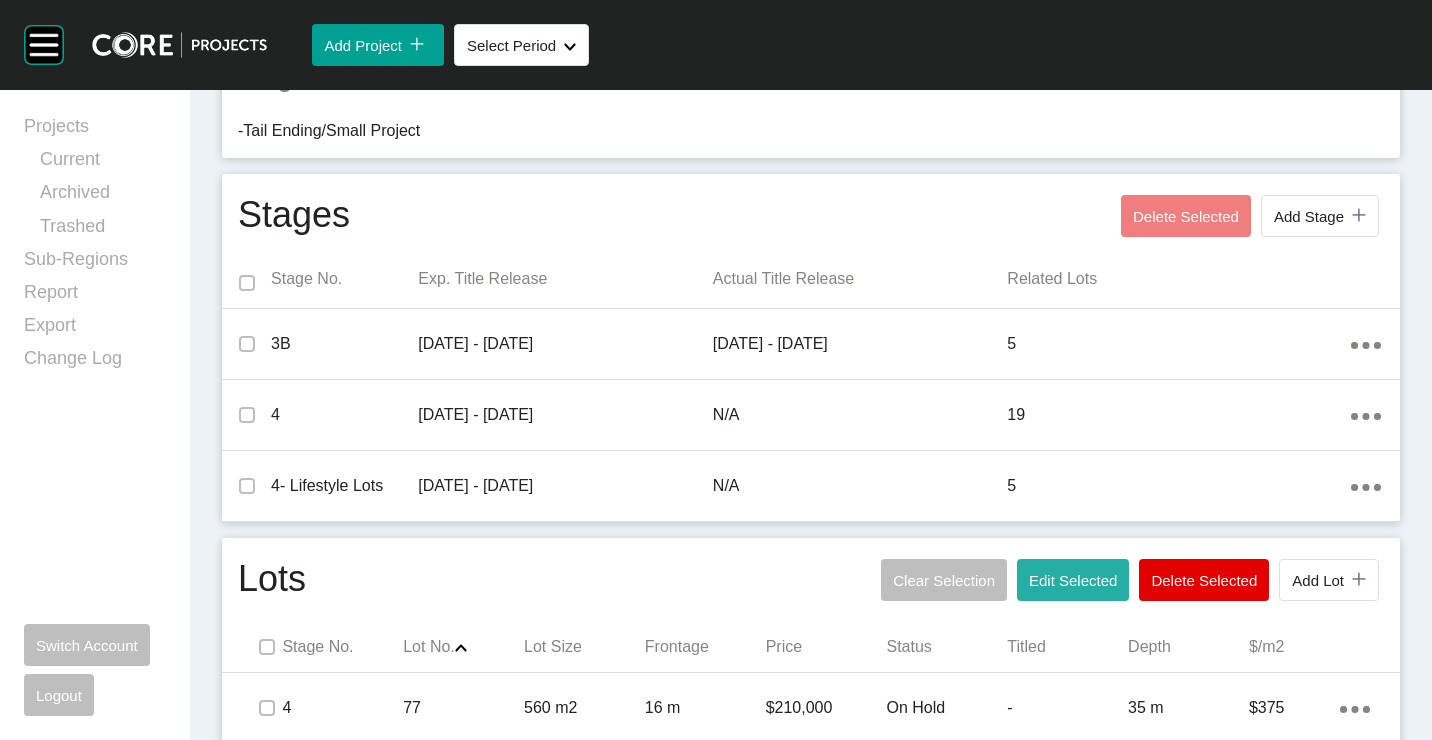click on "Edit Selected" at bounding box center (1073, 580) 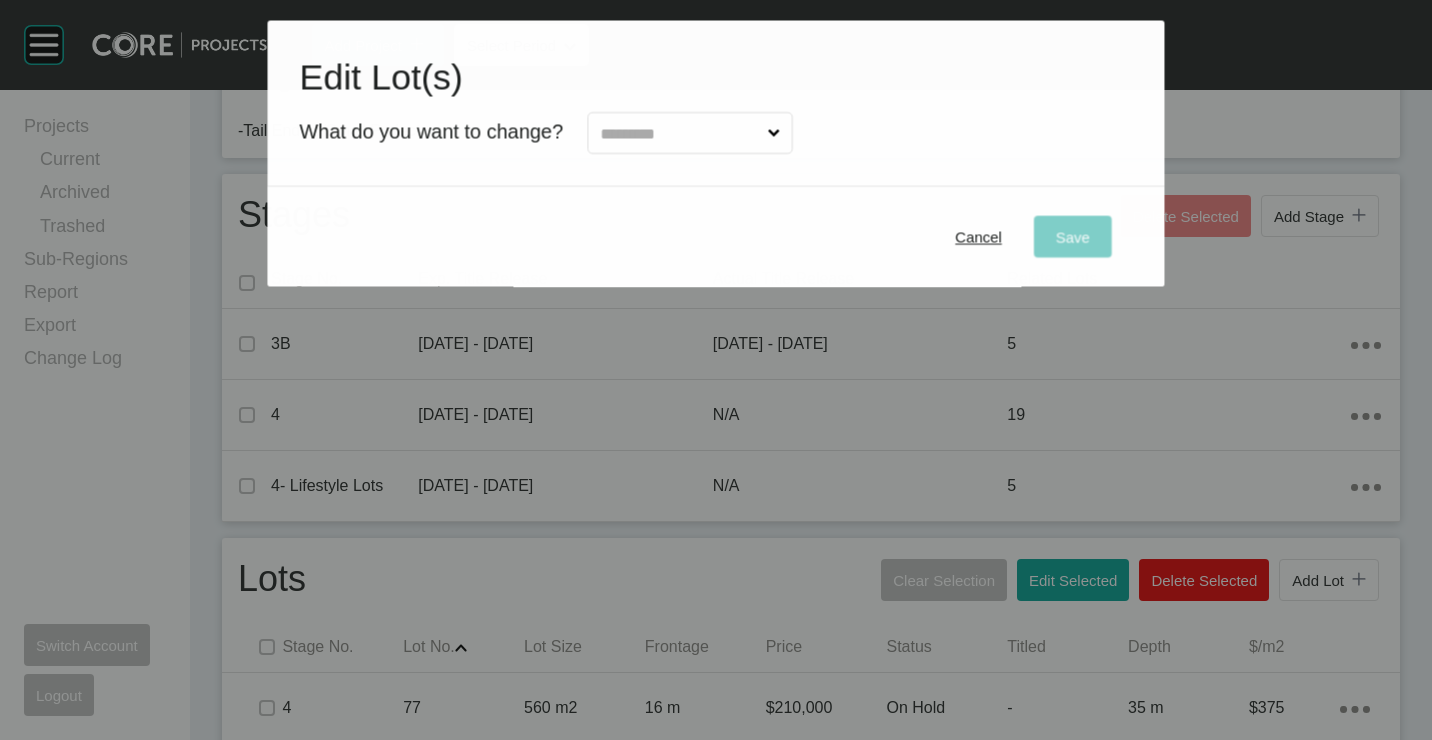 click at bounding box center [679, 133] 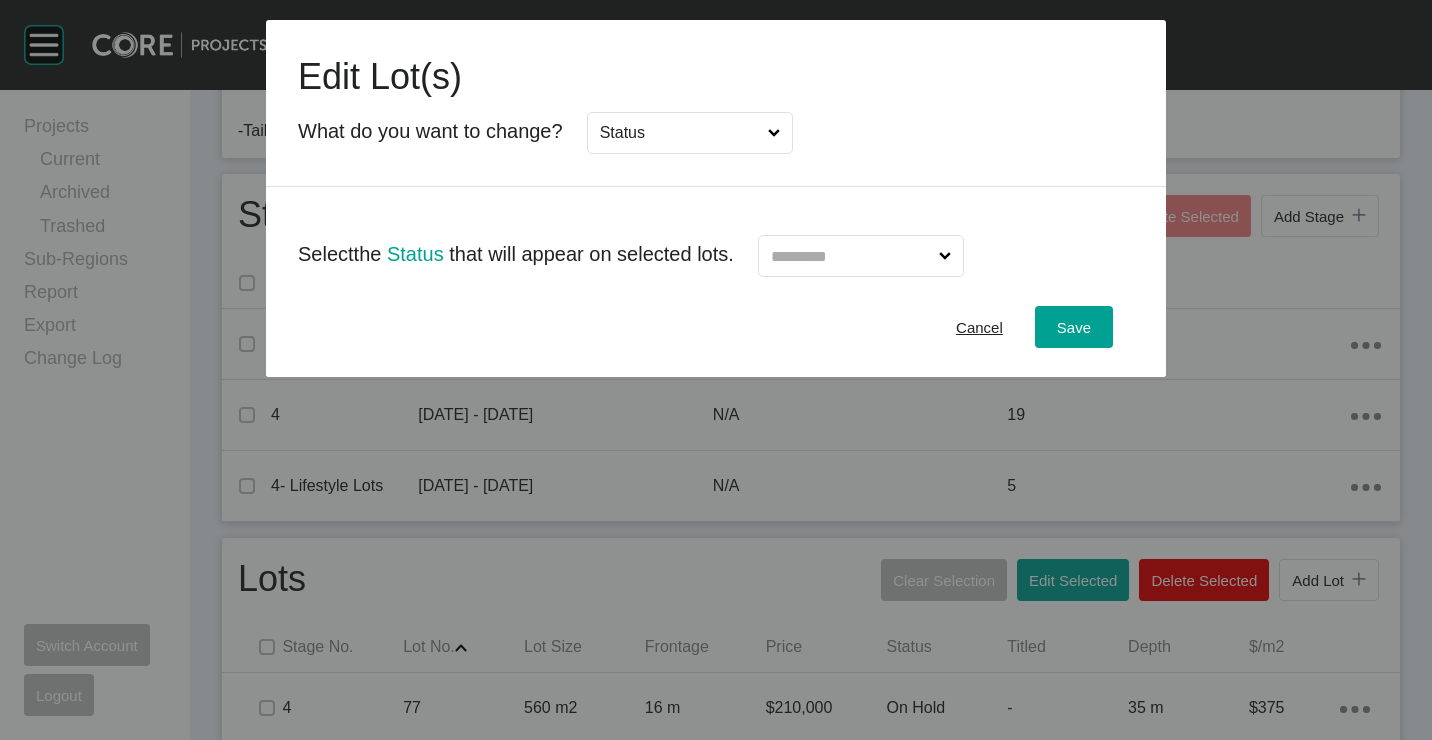 click at bounding box center (851, 256) 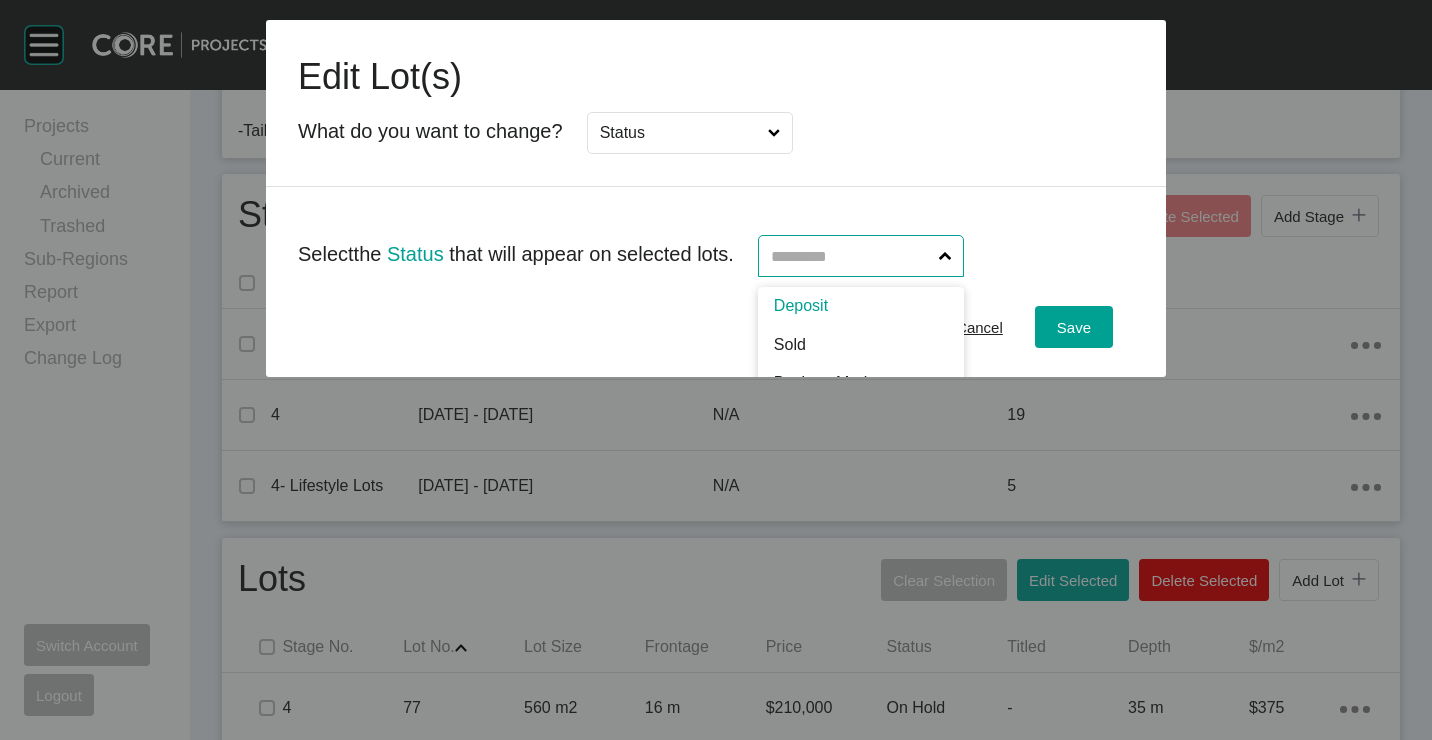 scroll, scrollTop: 99, scrollLeft: 0, axis: vertical 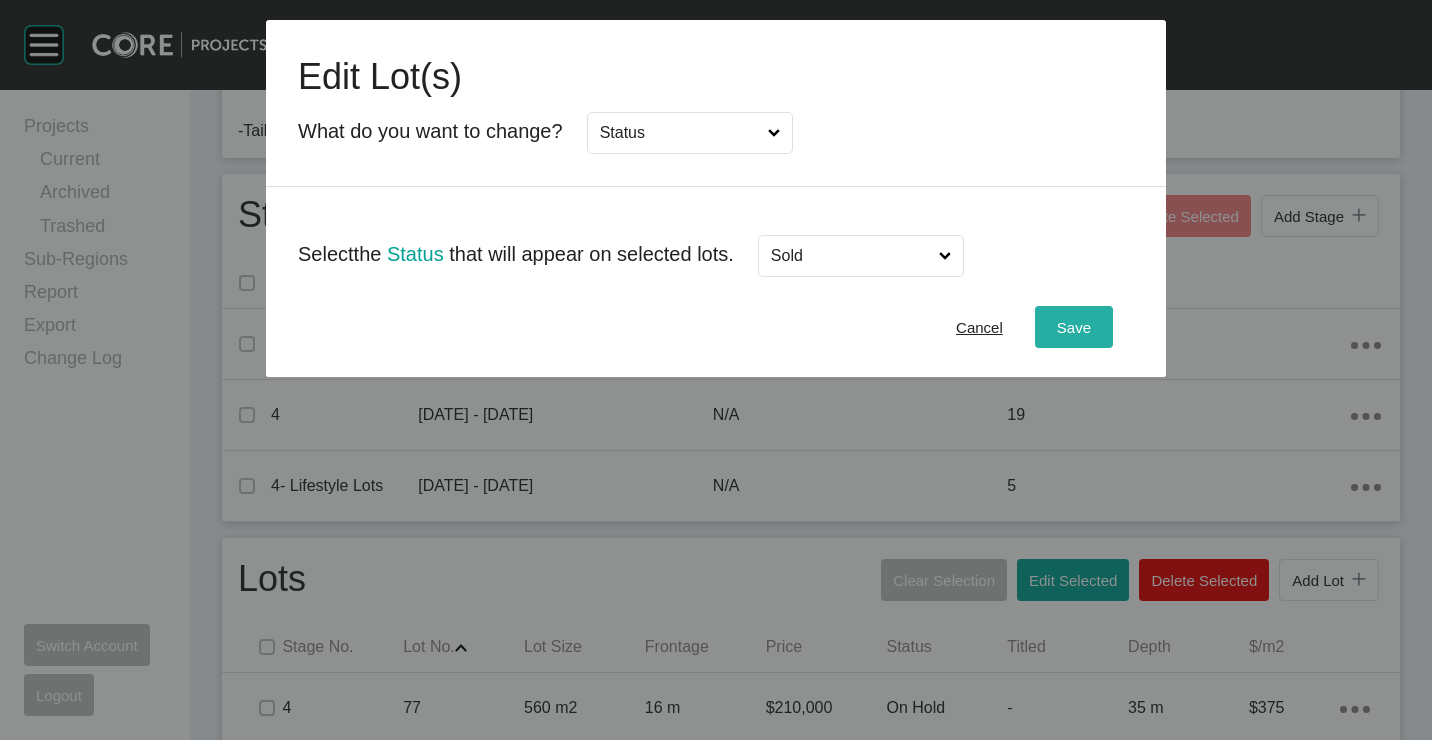 drag, startPoint x: 1081, startPoint y: 330, endPoint x: 1069, endPoint y: 328, distance: 12.165525 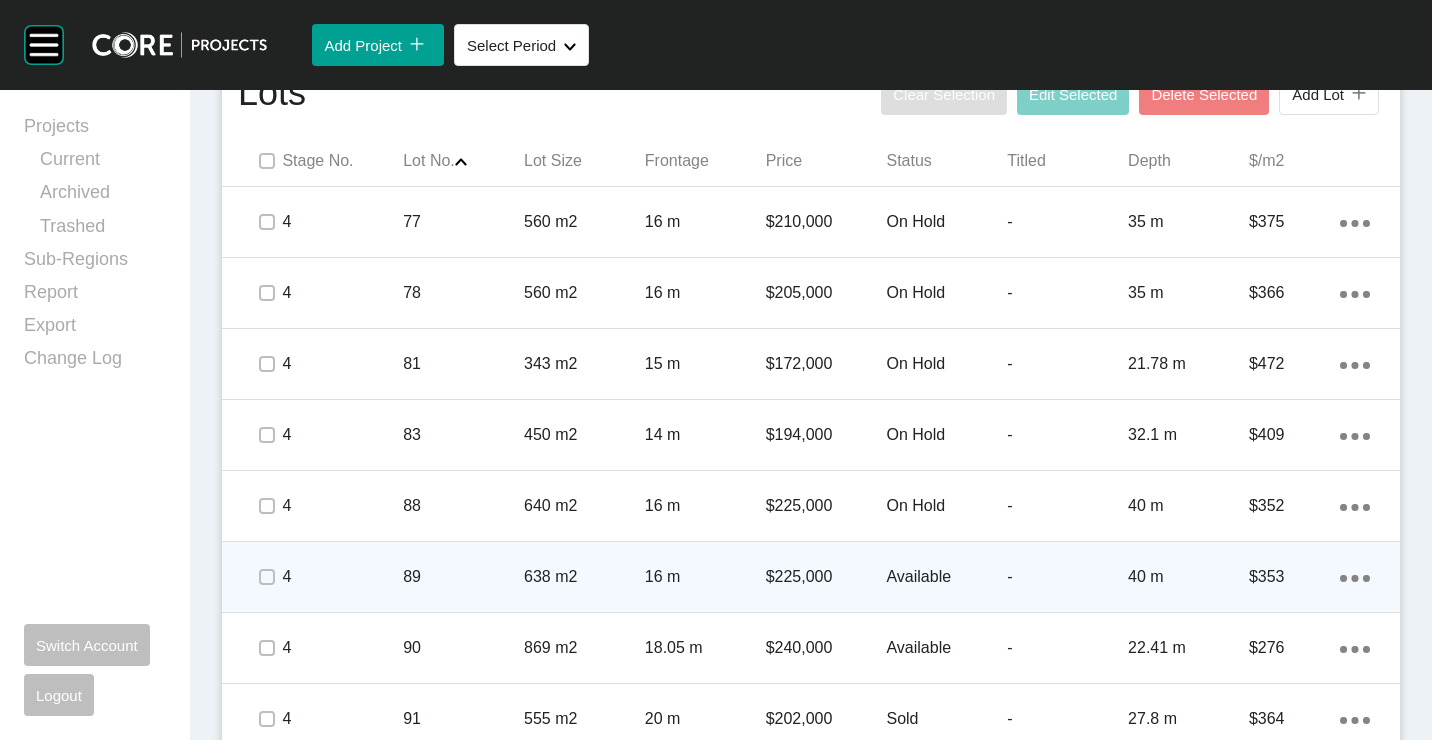 scroll, scrollTop: 1177, scrollLeft: 0, axis: vertical 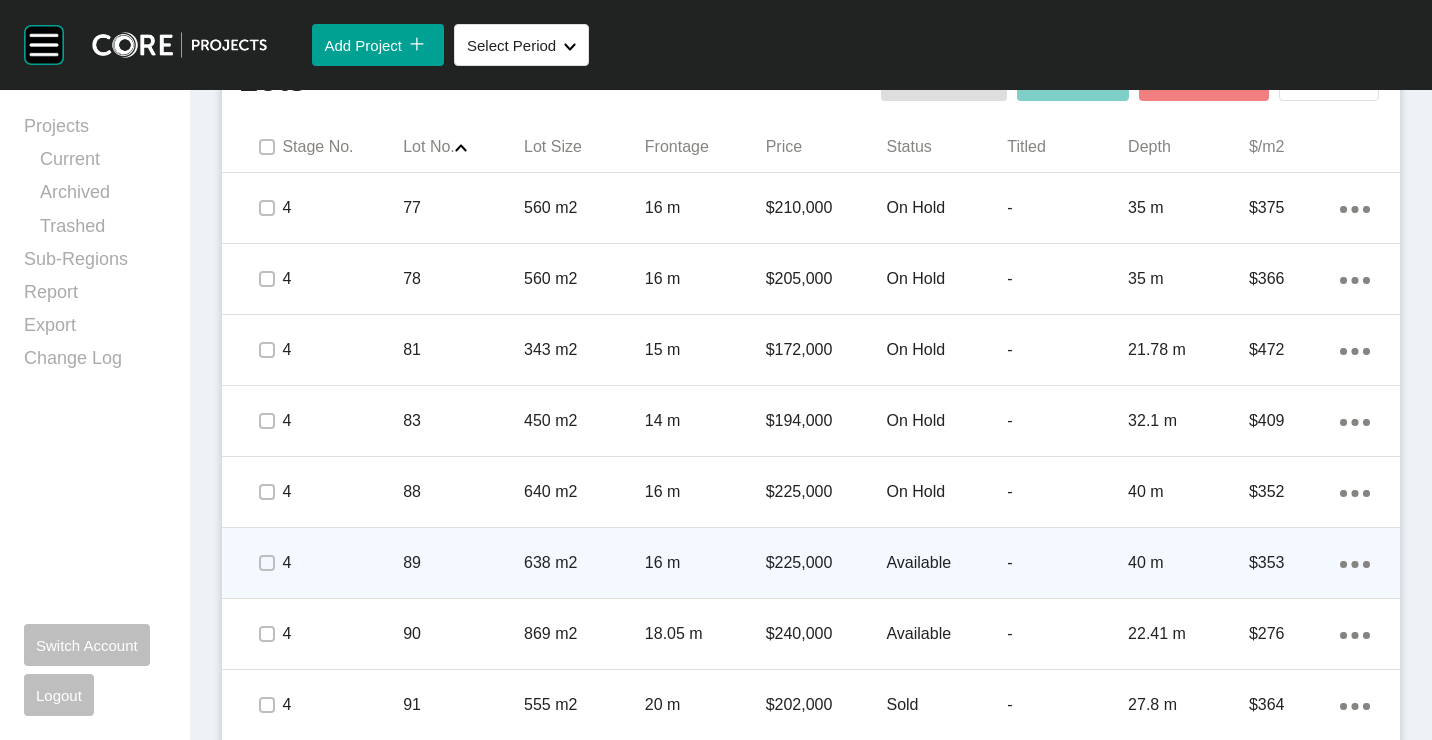 click on "638 m2" at bounding box center [584, 563] 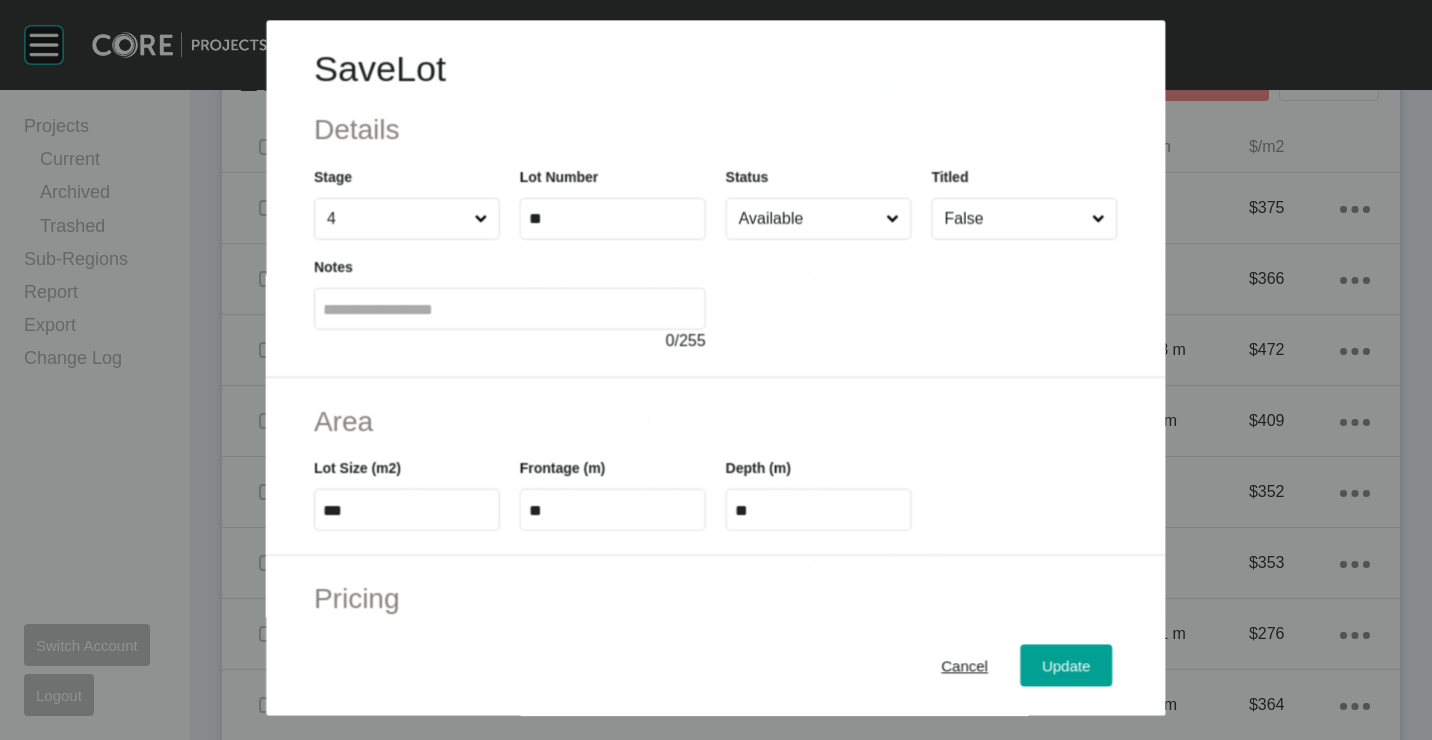 click on "Available" at bounding box center [808, 219] 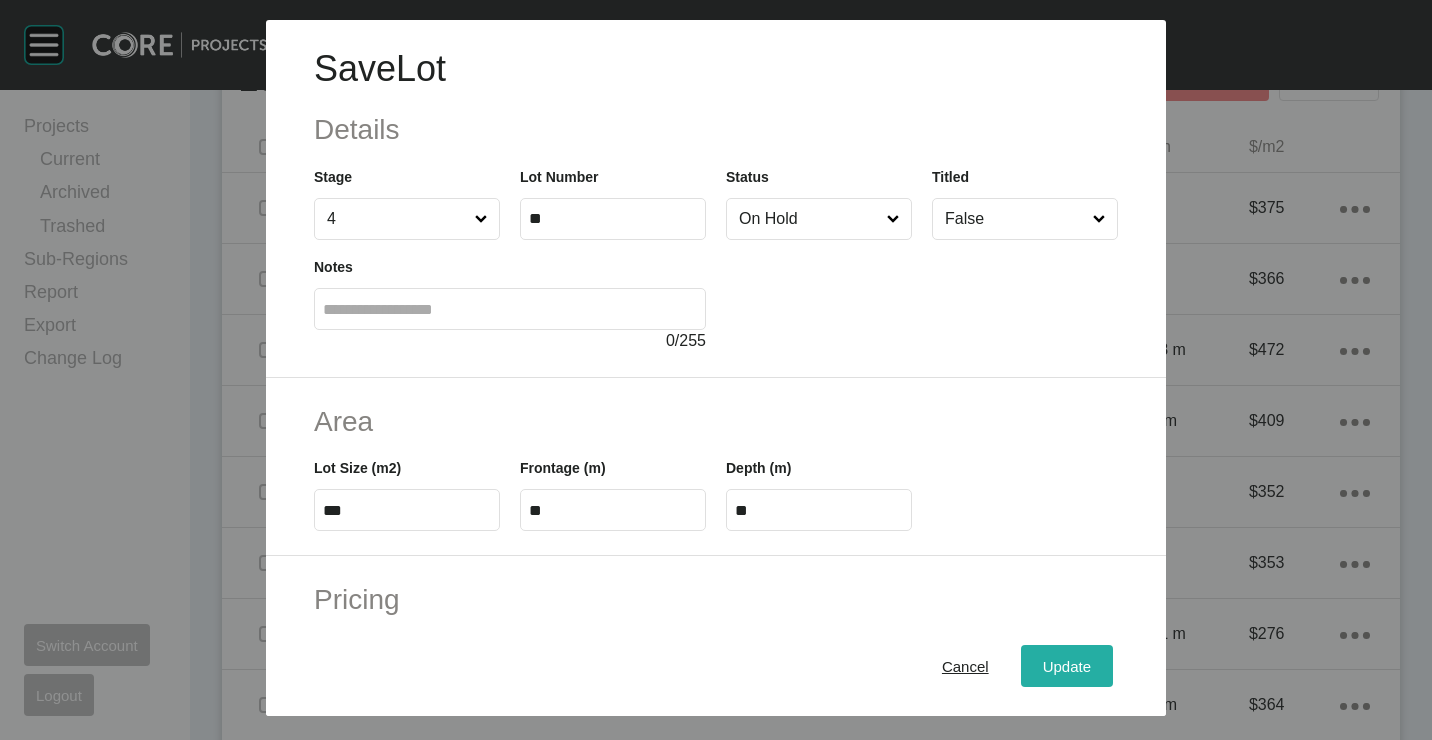 click on "Update" at bounding box center (1067, 665) 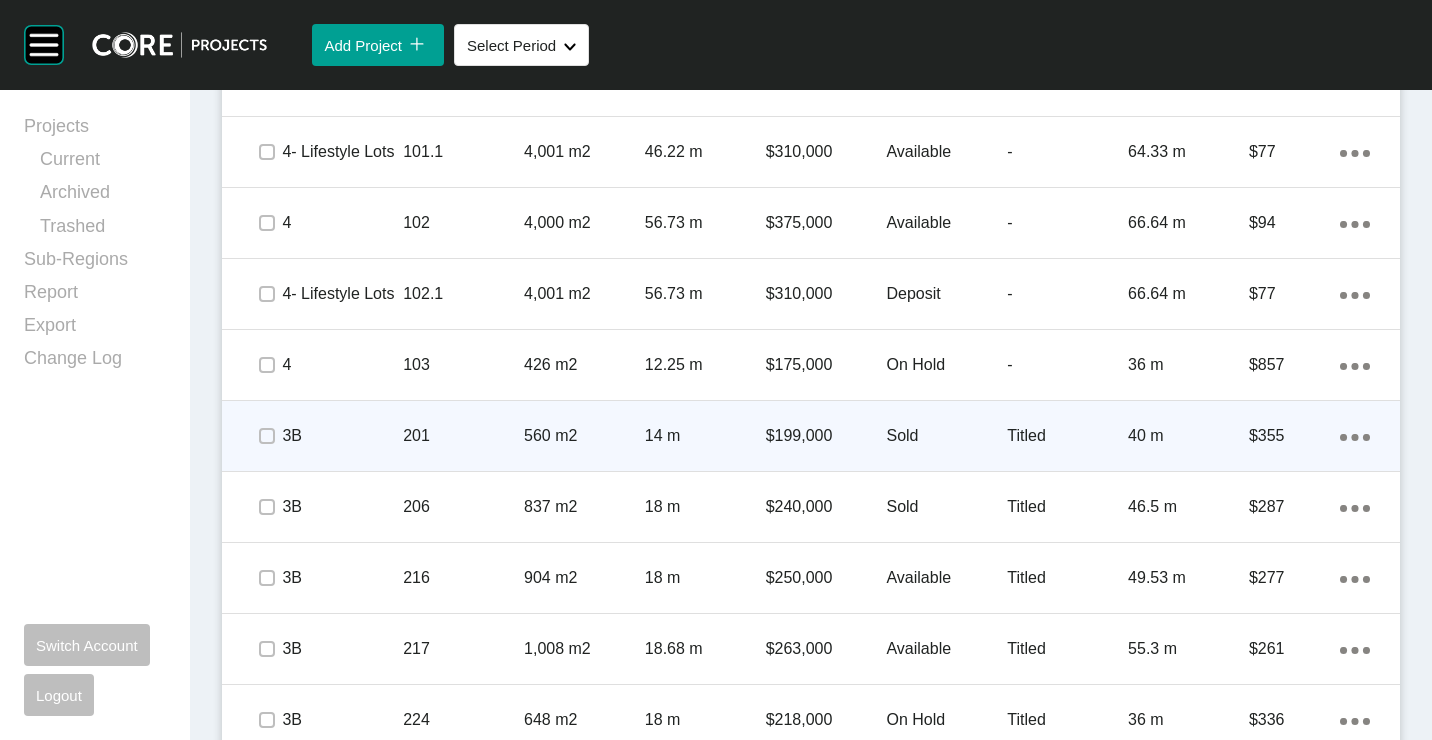scroll, scrollTop: 2677, scrollLeft: 0, axis: vertical 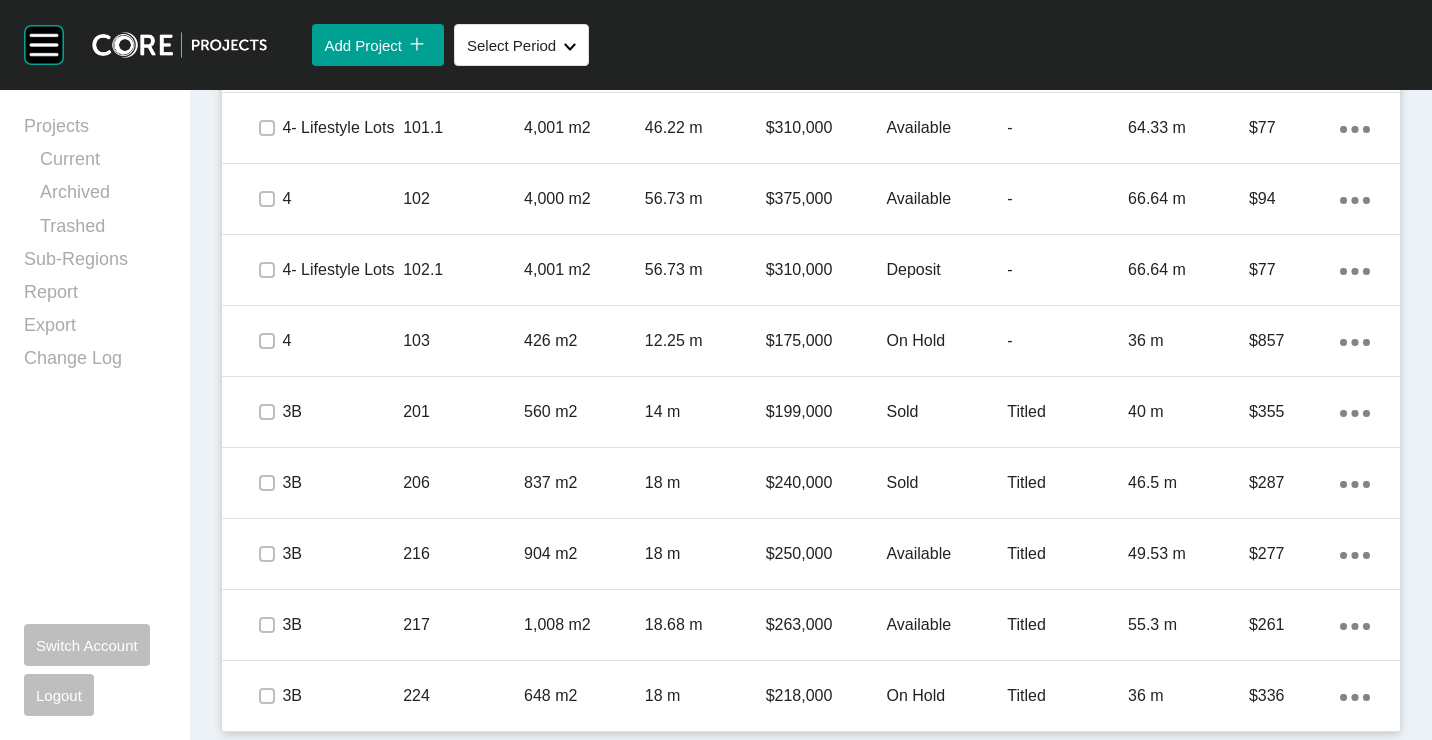 click on "648 m2" at bounding box center [584, 696] 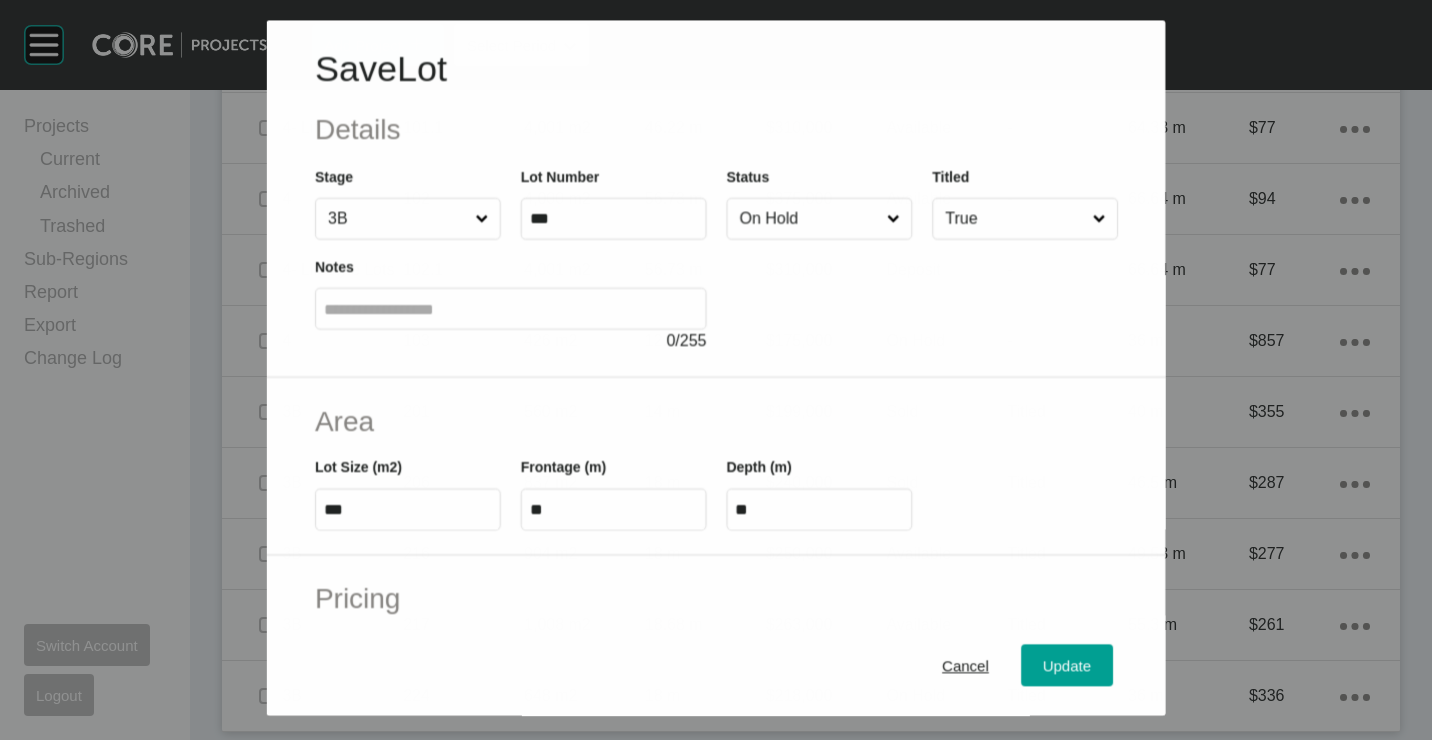 click on "On Hold" at bounding box center [808, 219] 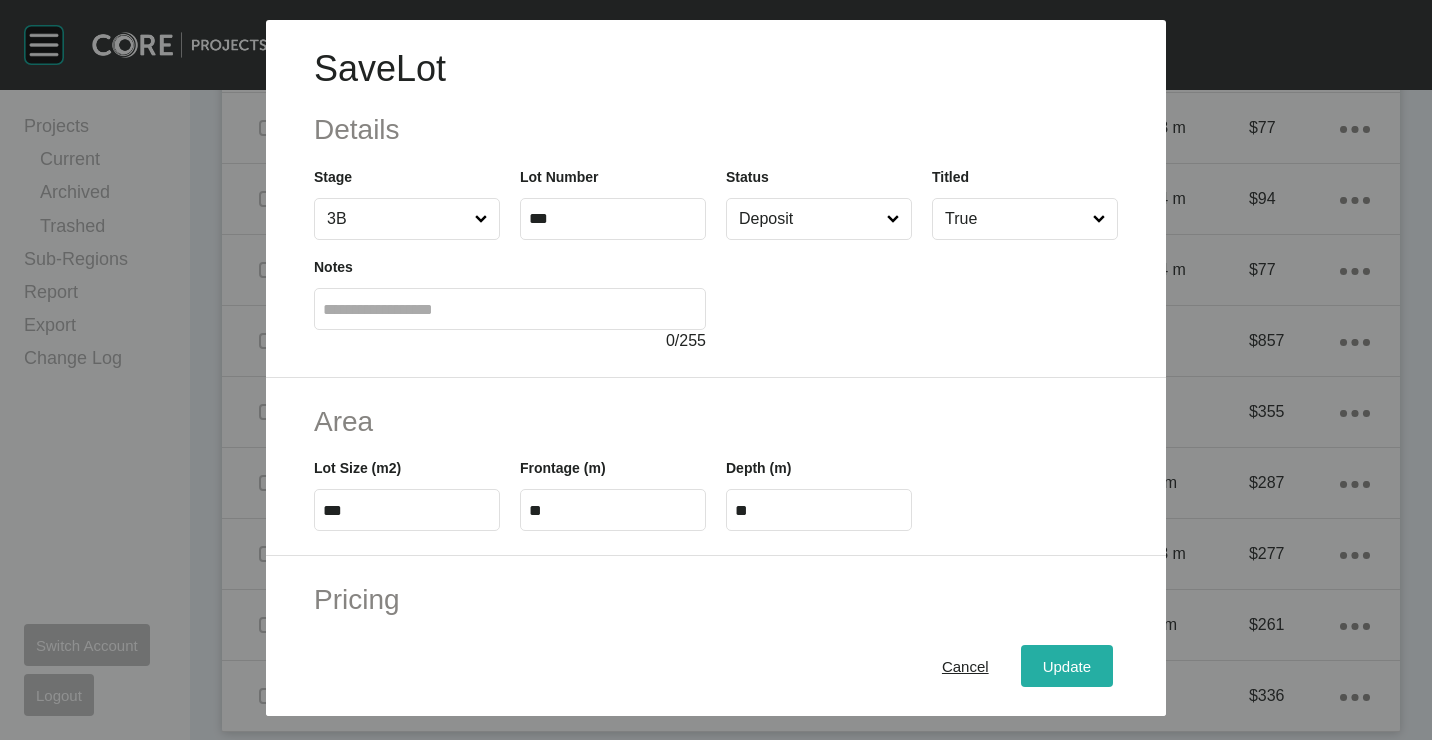 click on "Update" at bounding box center [1067, 665] 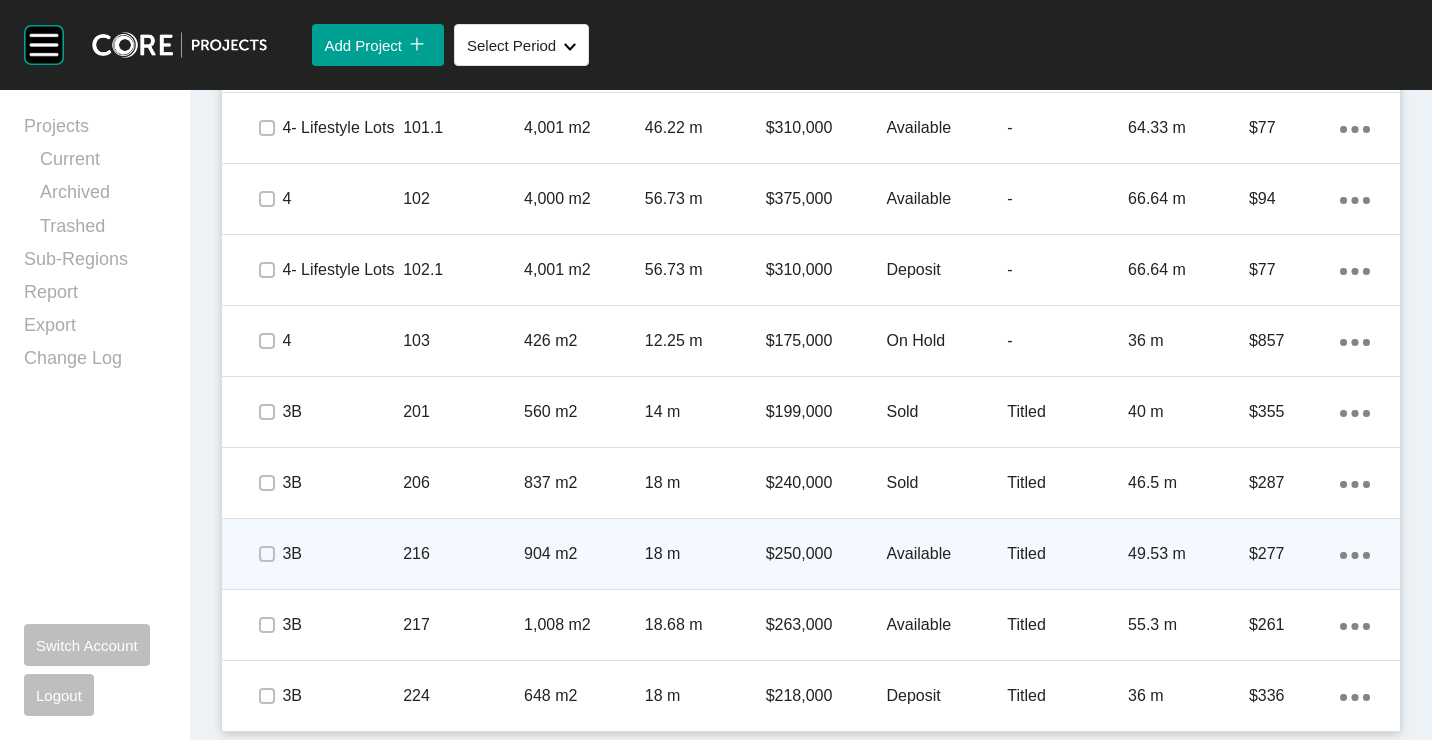 click on "904 m2" at bounding box center [584, 554] 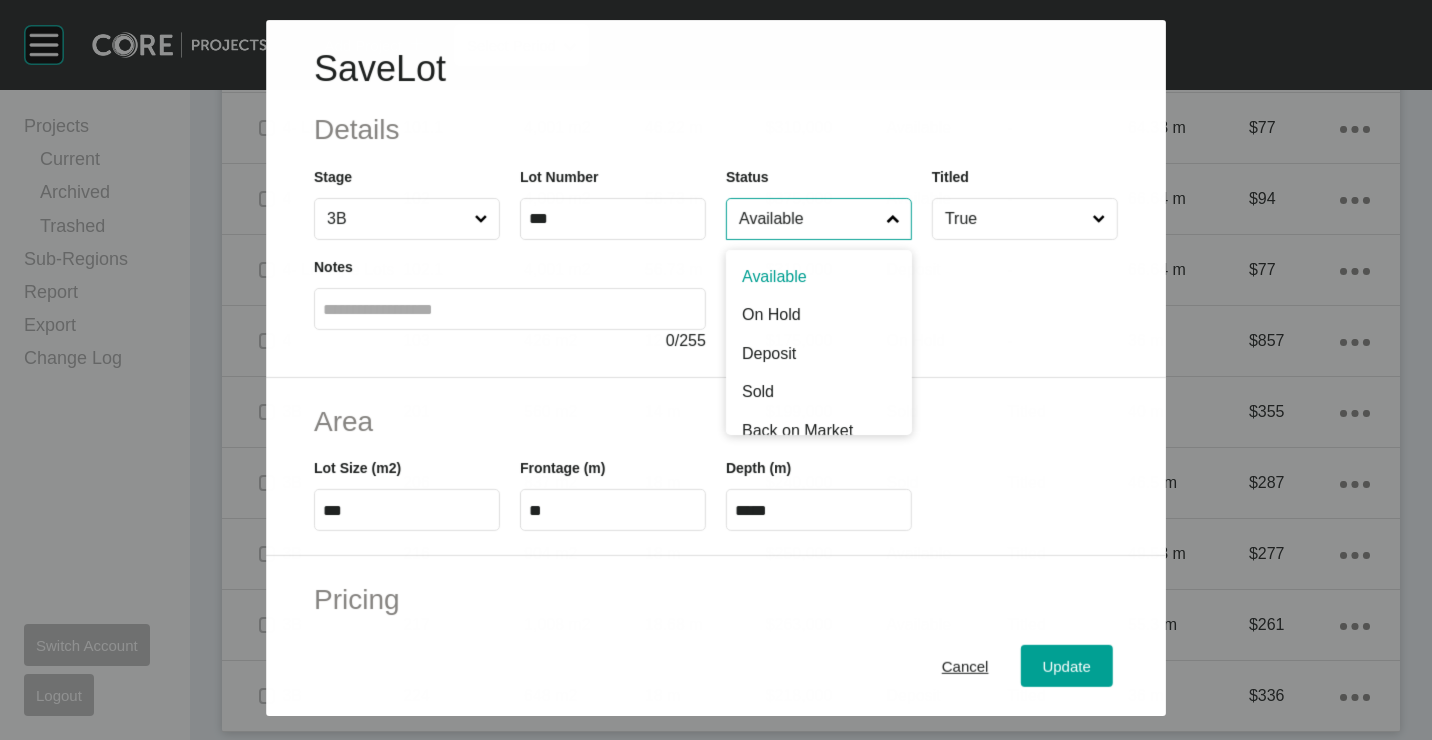 click on "Available" at bounding box center [808, 219] 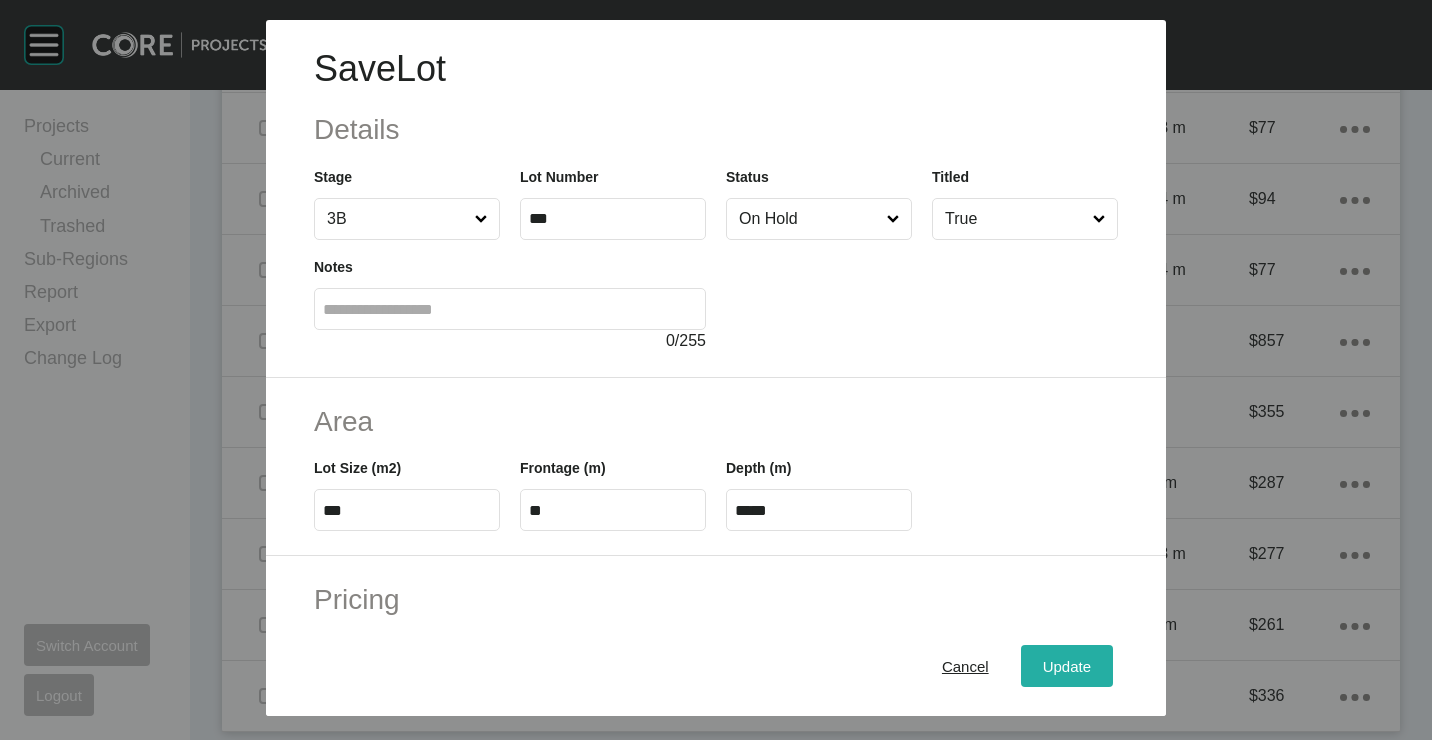 click on "Update" at bounding box center [1067, 665] 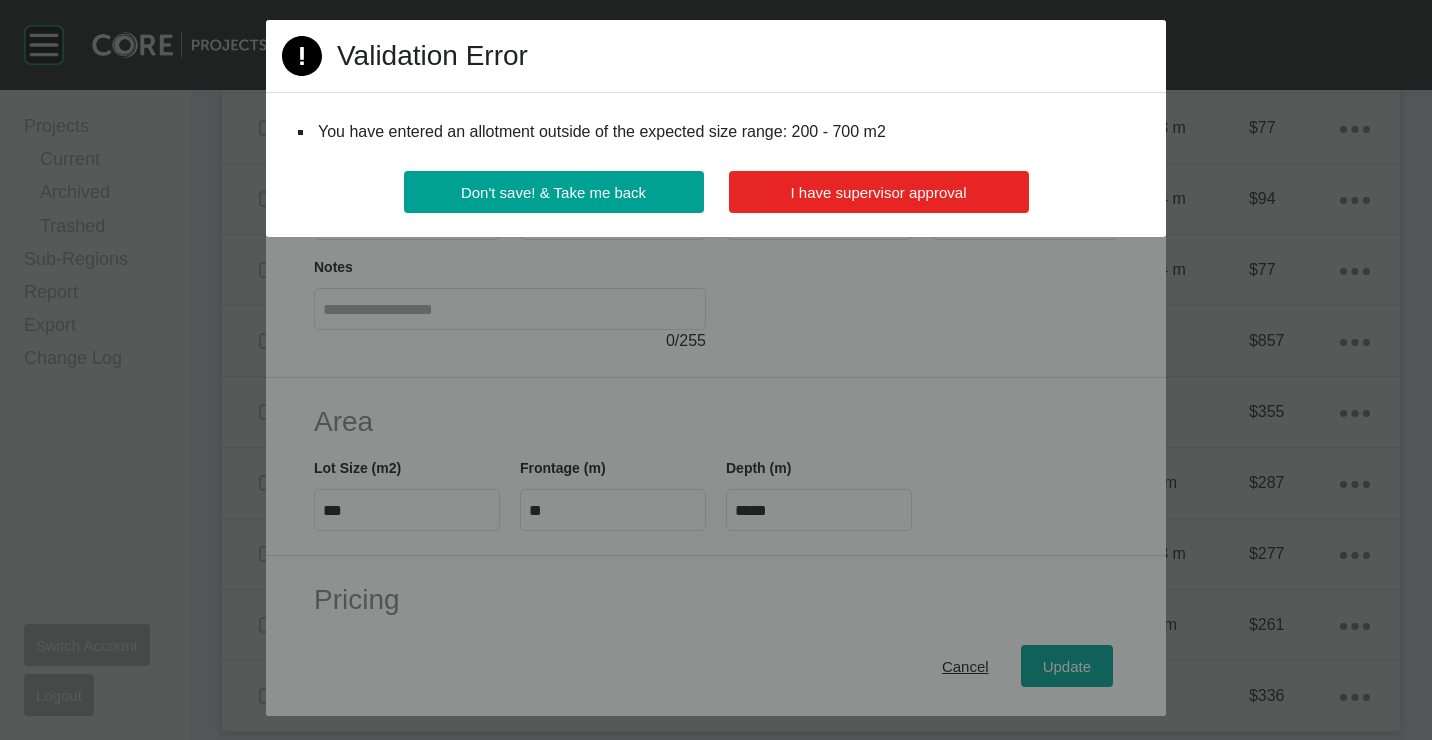 click on "I have supervisor approval" at bounding box center [879, 192] 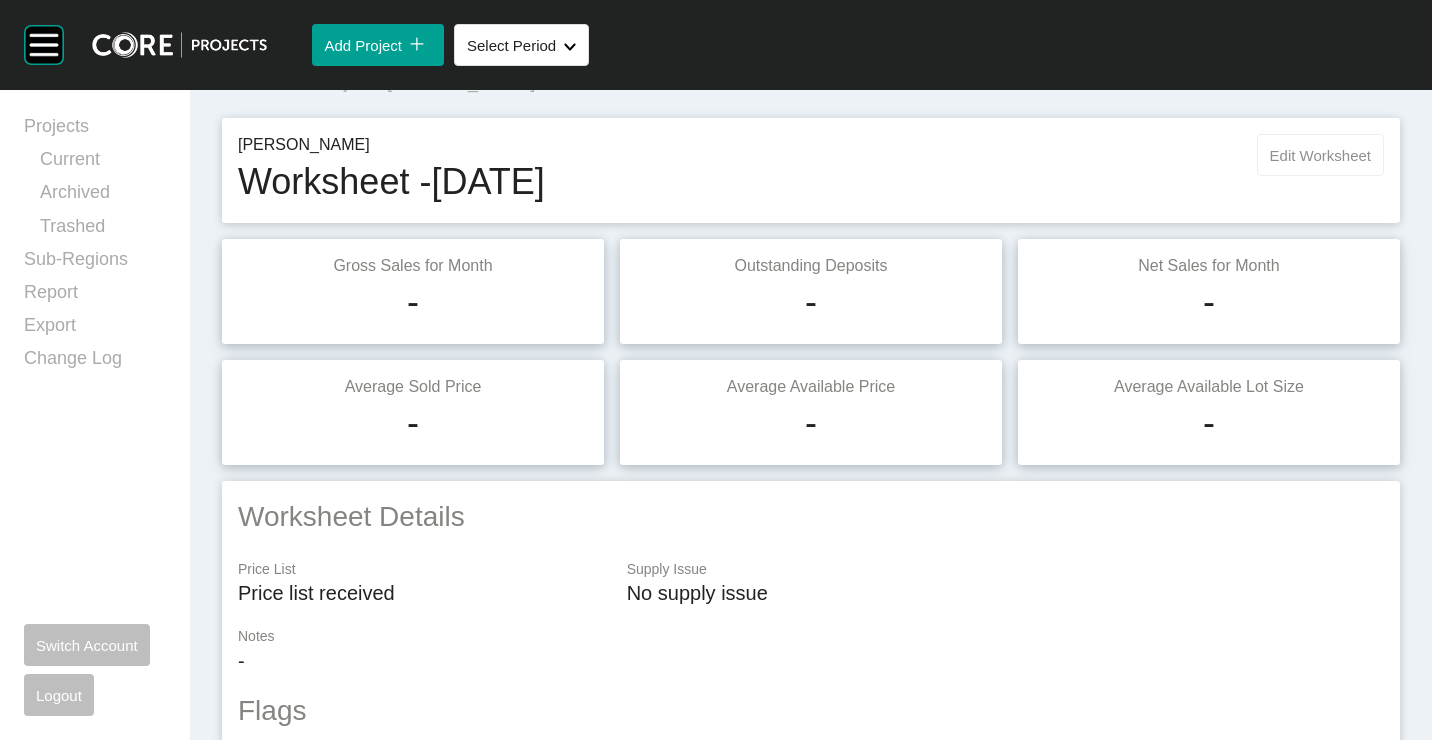 scroll, scrollTop: 0, scrollLeft: 0, axis: both 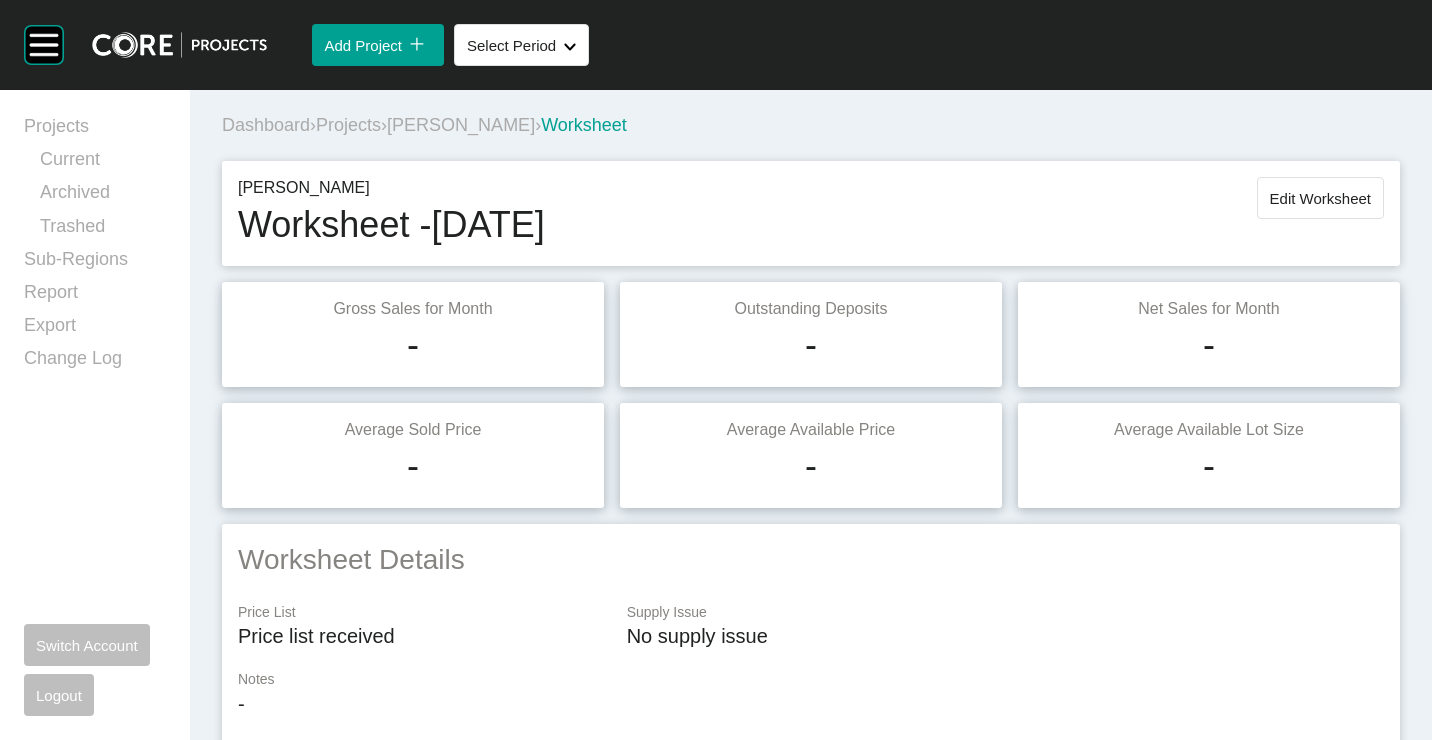 click on "Livingston Worksheet -  June 2025 Edit Worksheet" at bounding box center [811, 213] 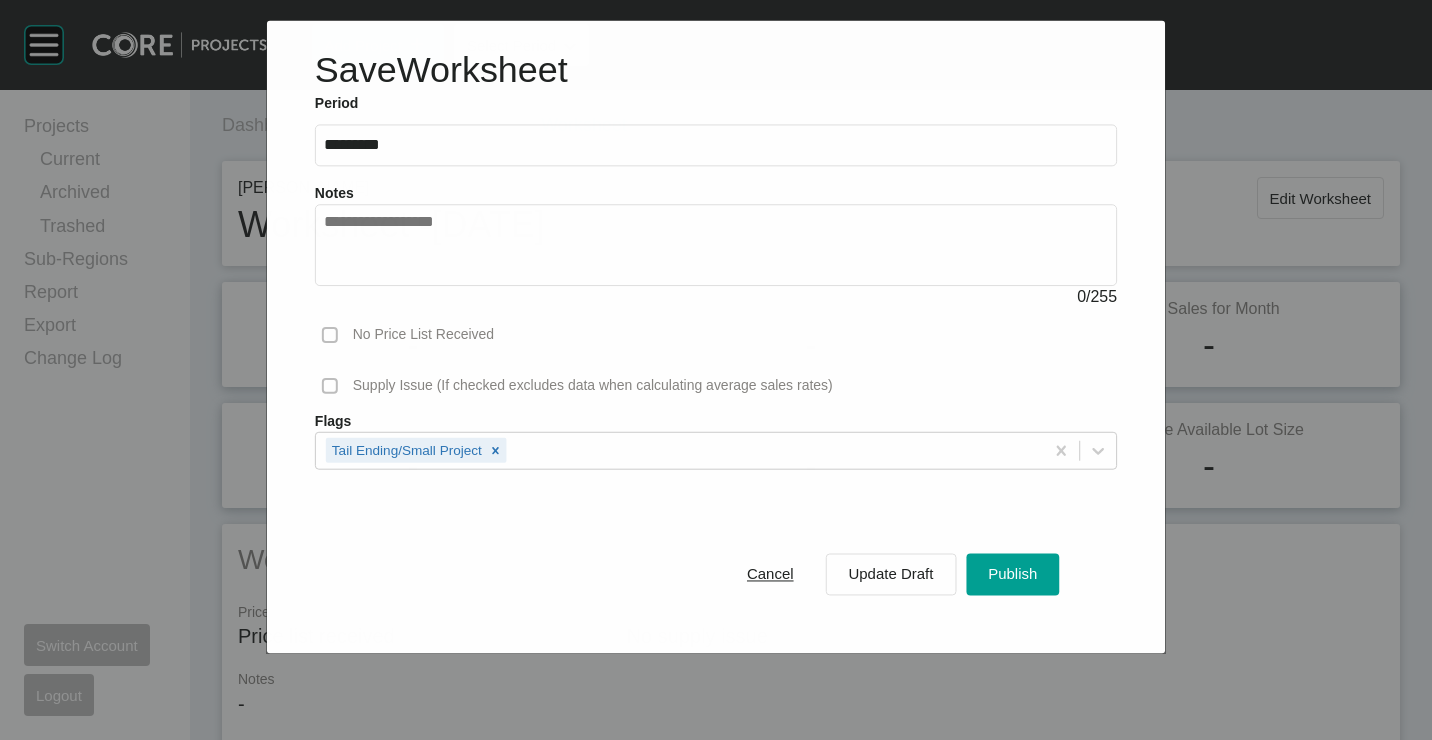 click on "Cancel Update Draft Publish" at bounding box center [892, 574] 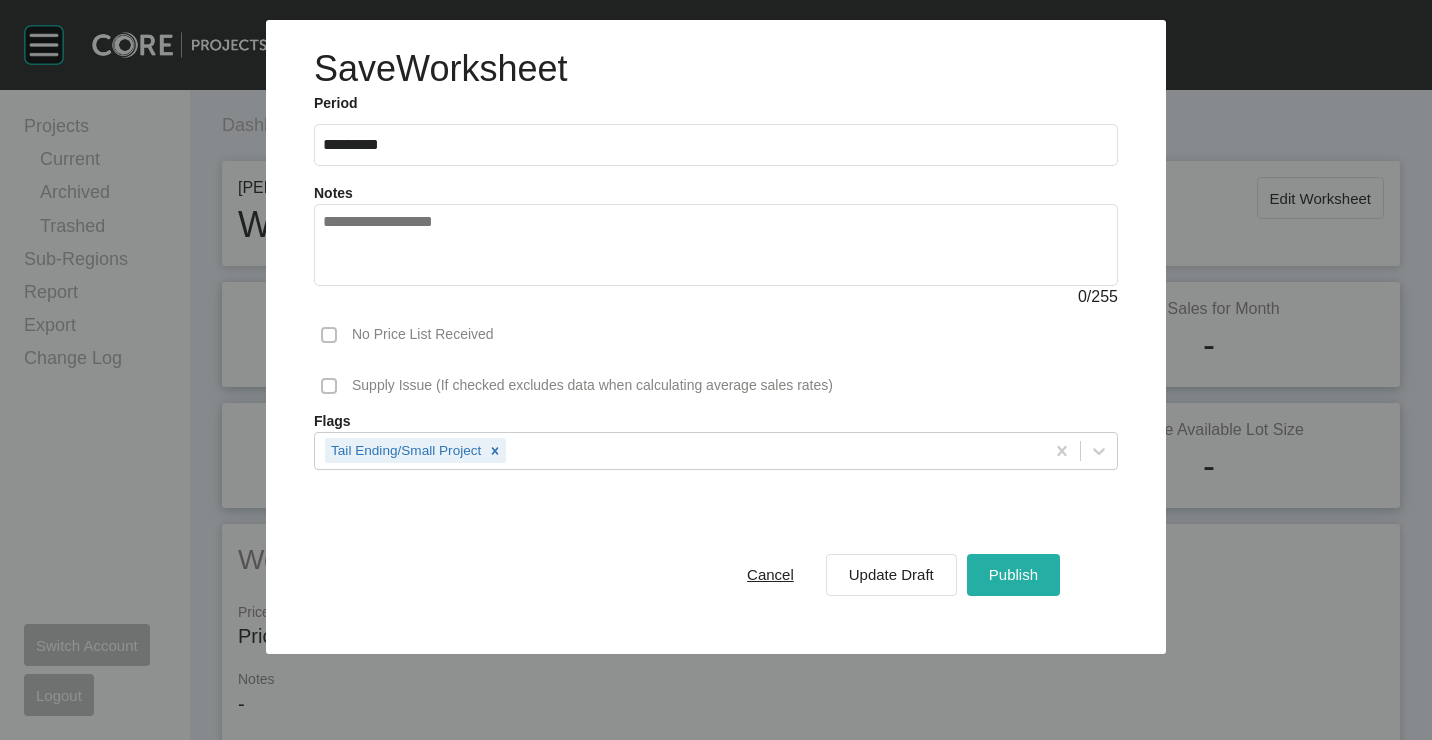 click on "Publish" at bounding box center (1013, 574) 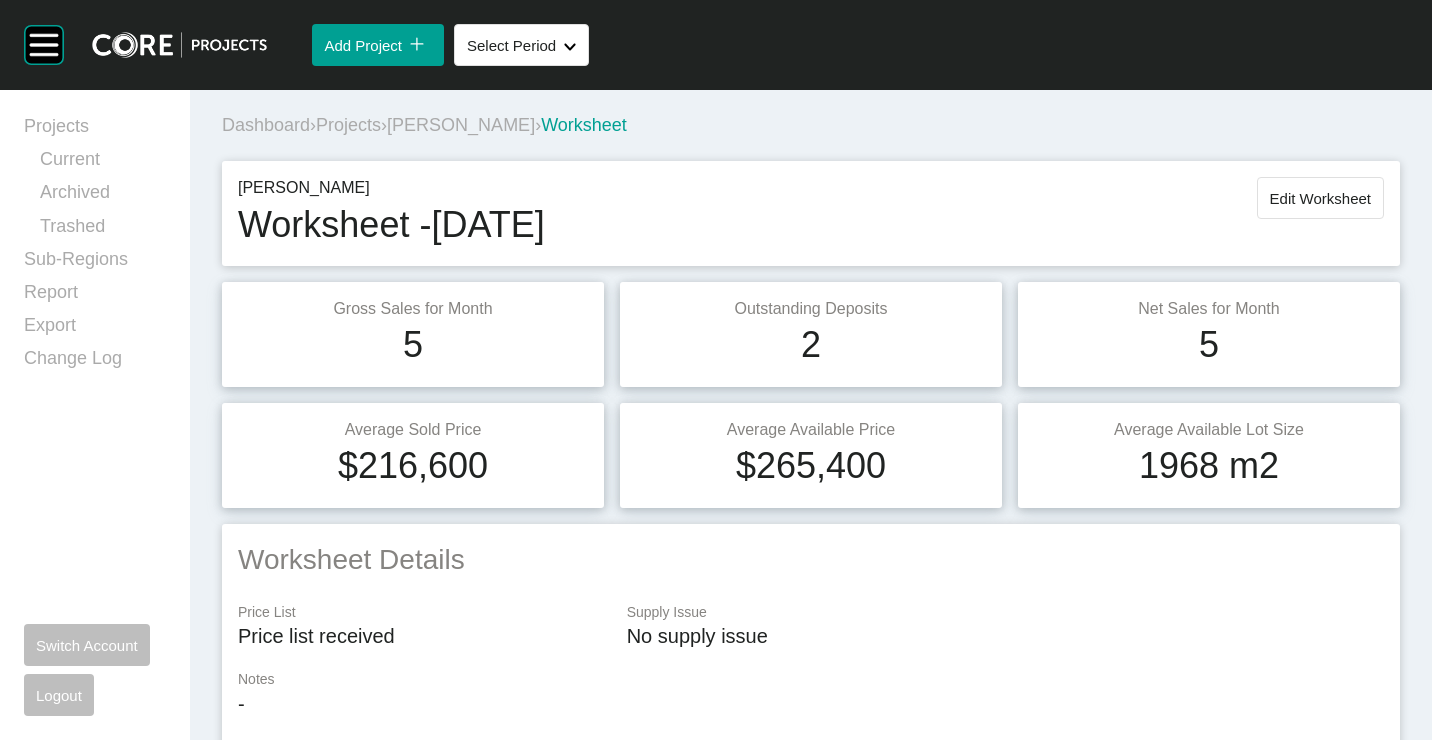 click on "Projects" at bounding box center (348, 125) 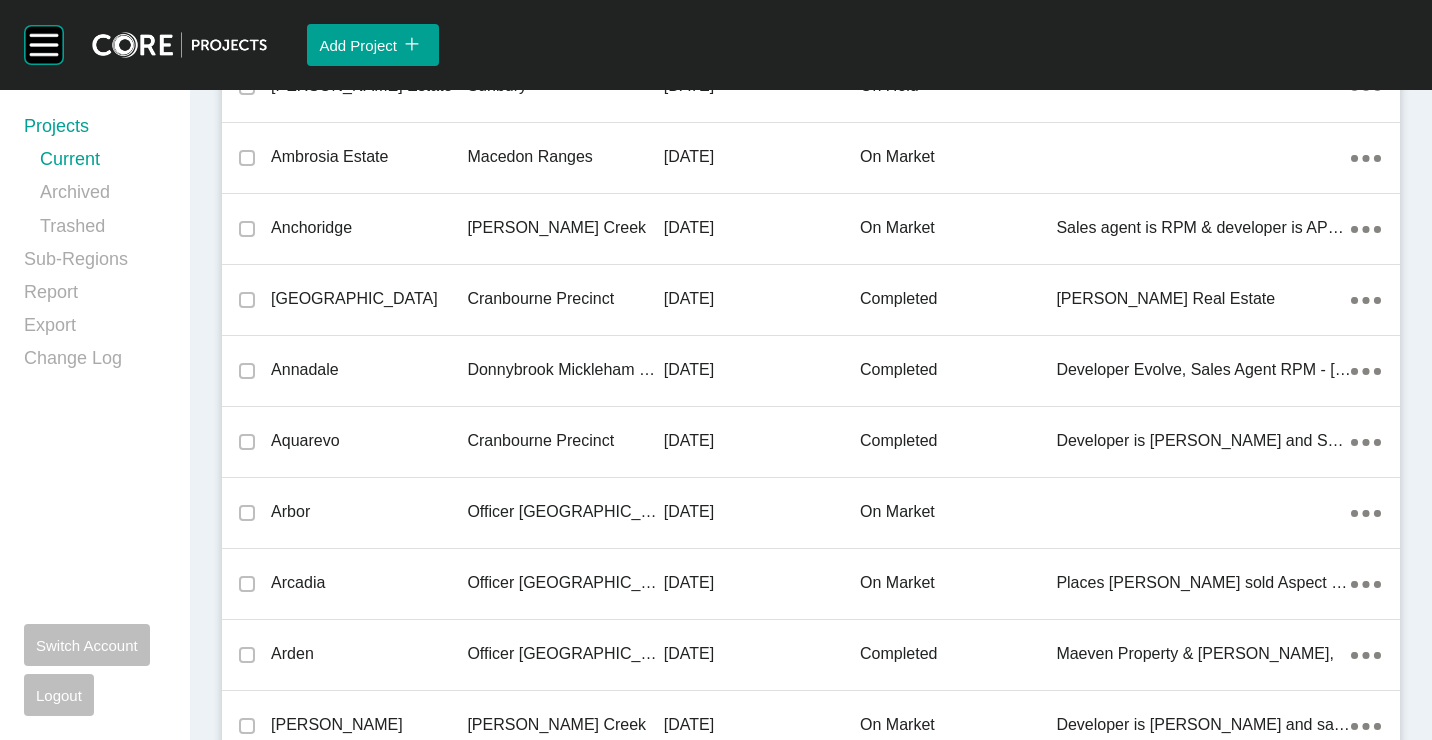 scroll, scrollTop: 37952, scrollLeft: 0, axis: vertical 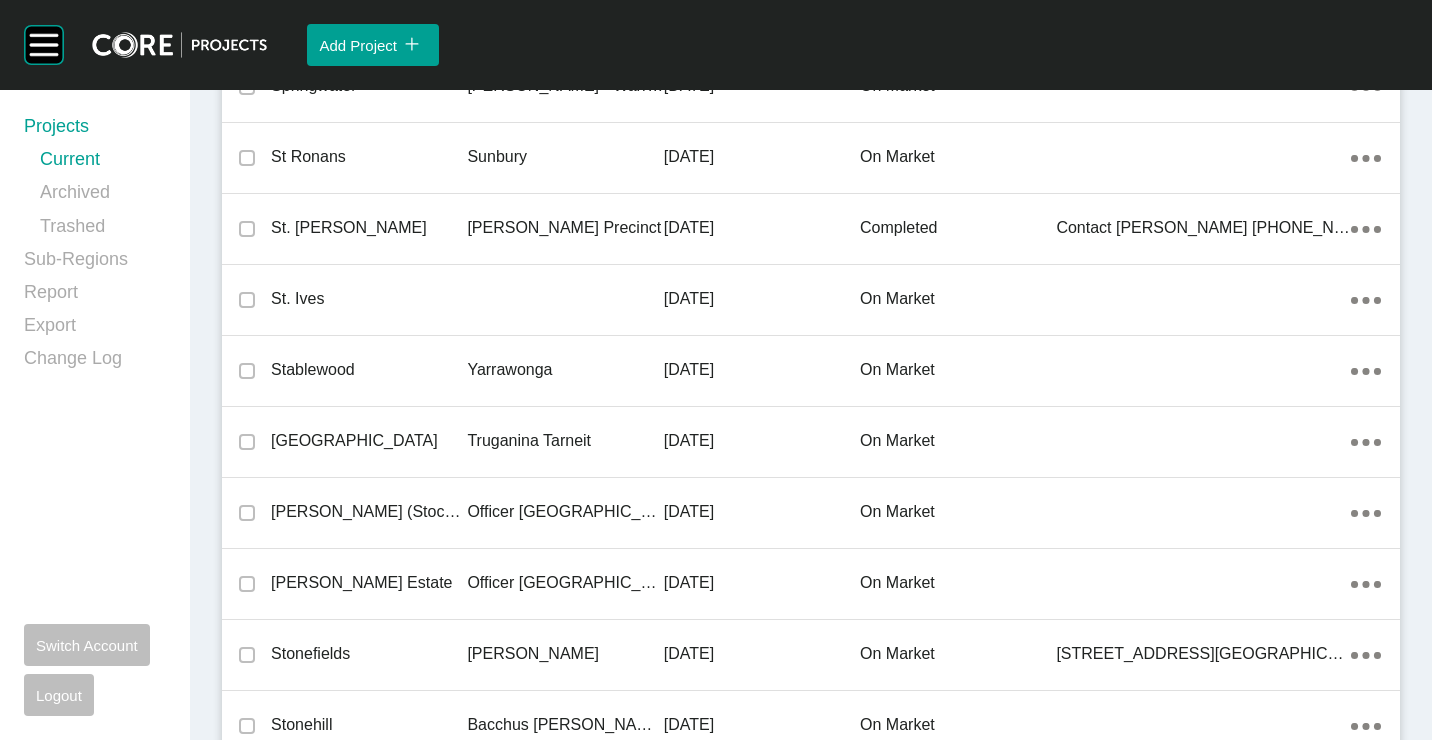 drag, startPoint x: 358, startPoint y: 364, endPoint x: 504, endPoint y: 350, distance: 146.6697 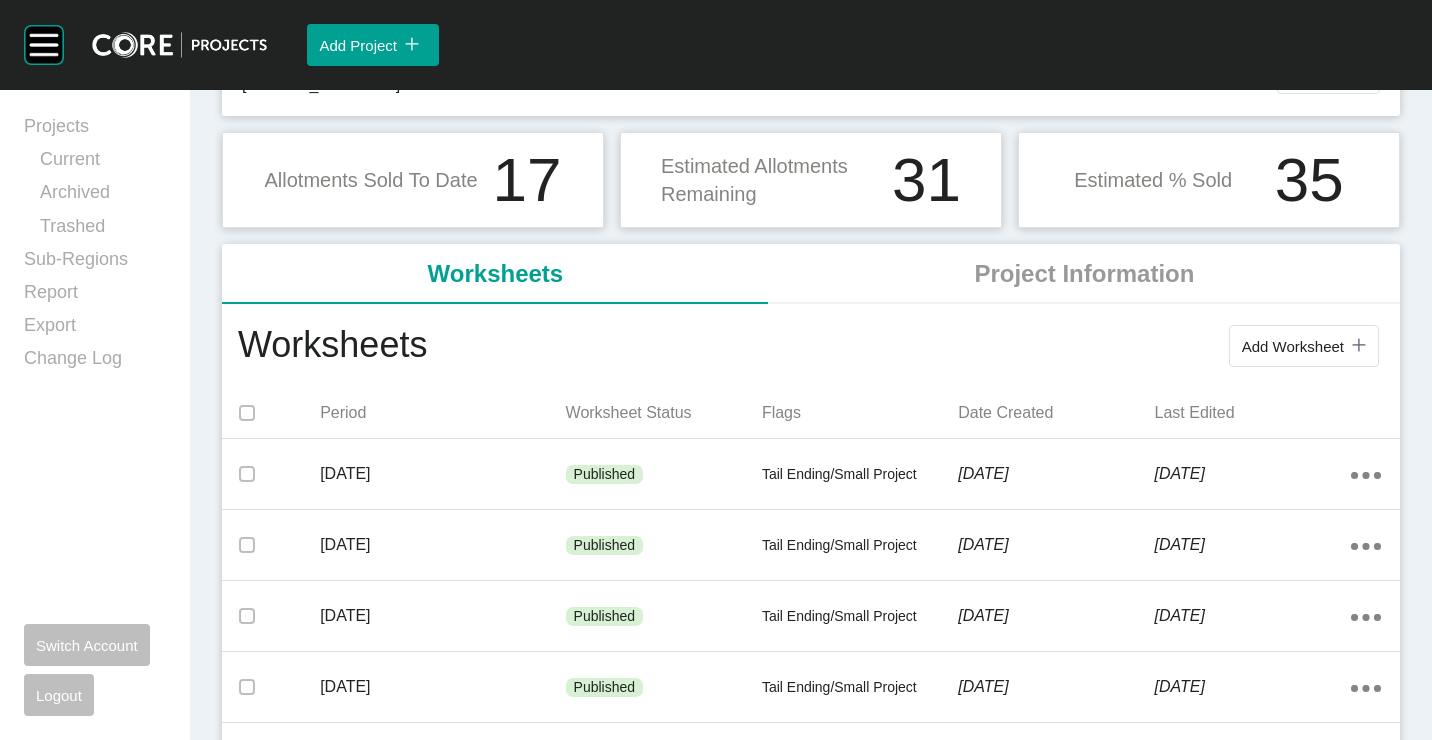 scroll, scrollTop: 200, scrollLeft: 0, axis: vertical 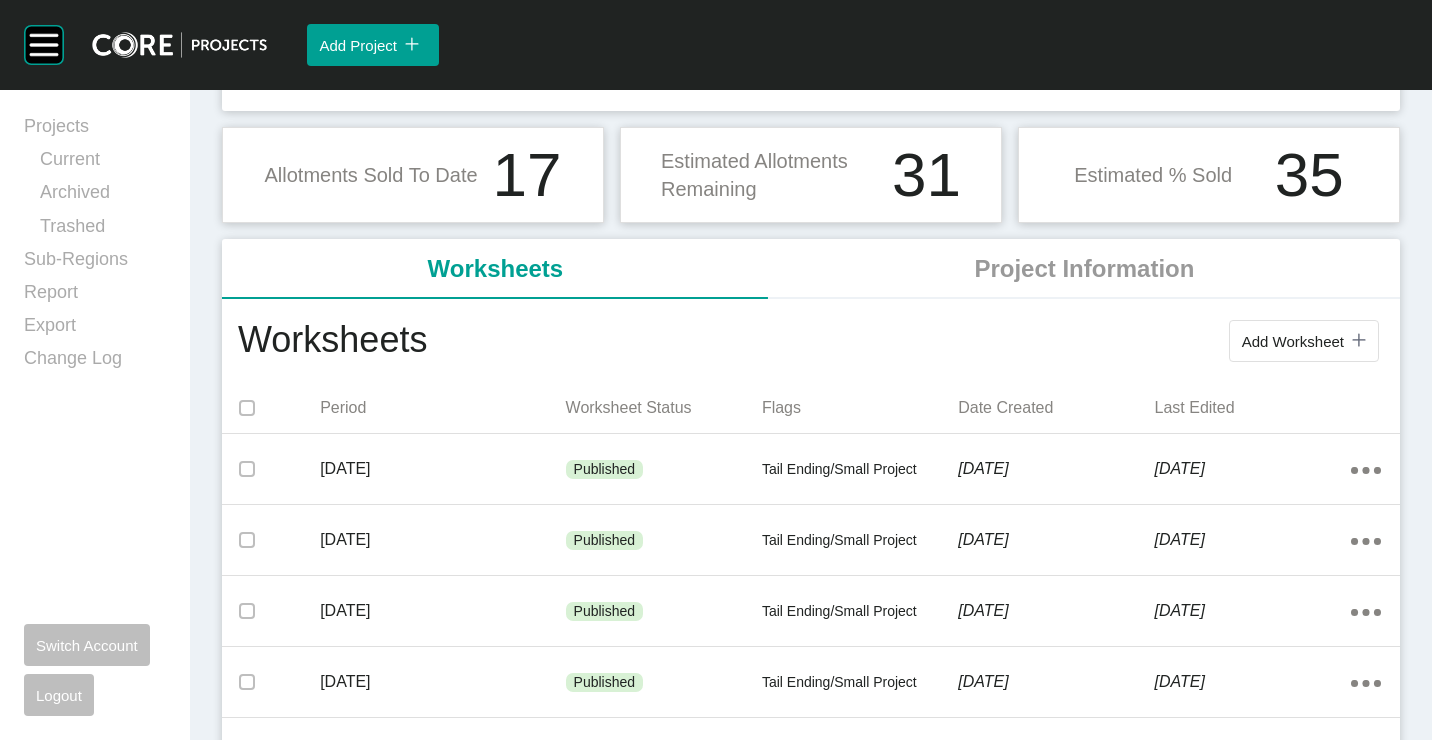 drag, startPoint x: 1275, startPoint y: 358, endPoint x: 1266, endPoint y: 351, distance: 11.401754 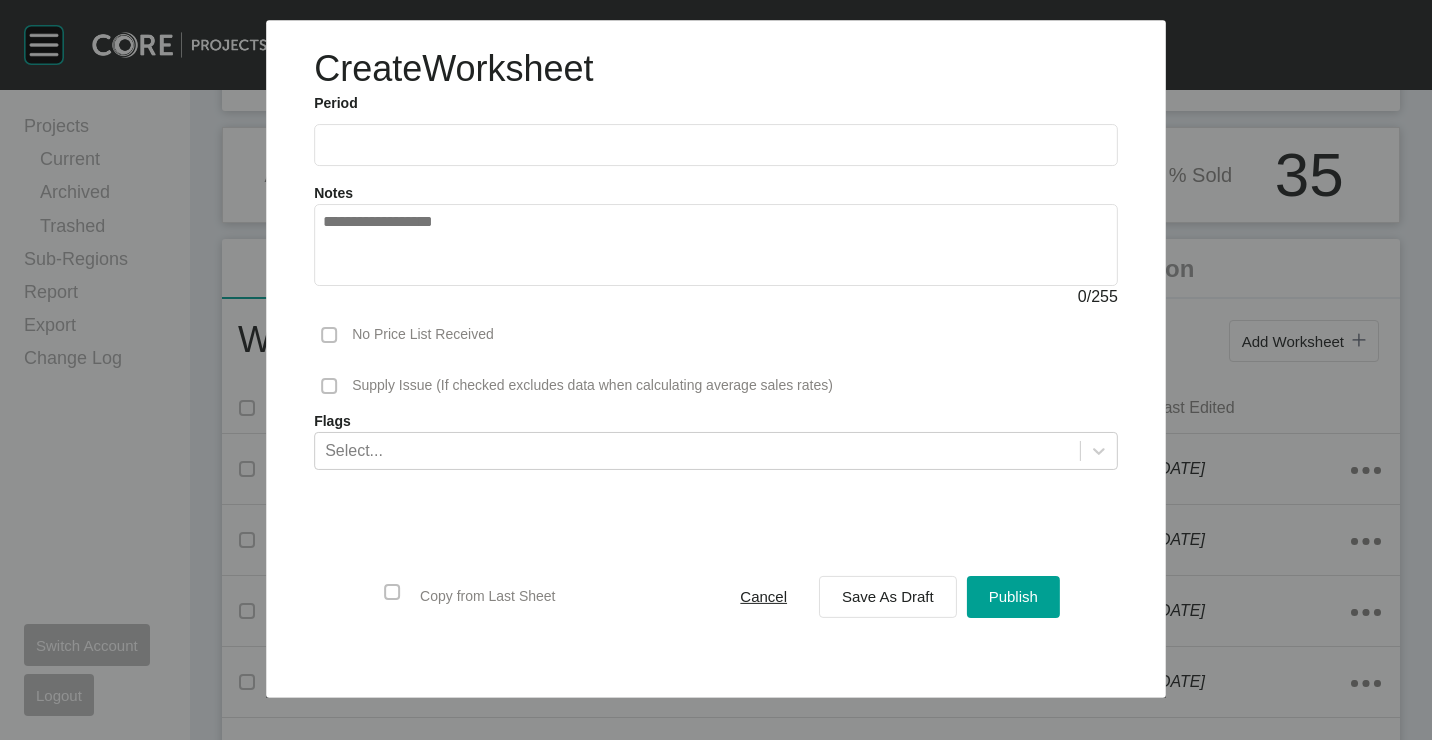 click at bounding box center [716, 145] 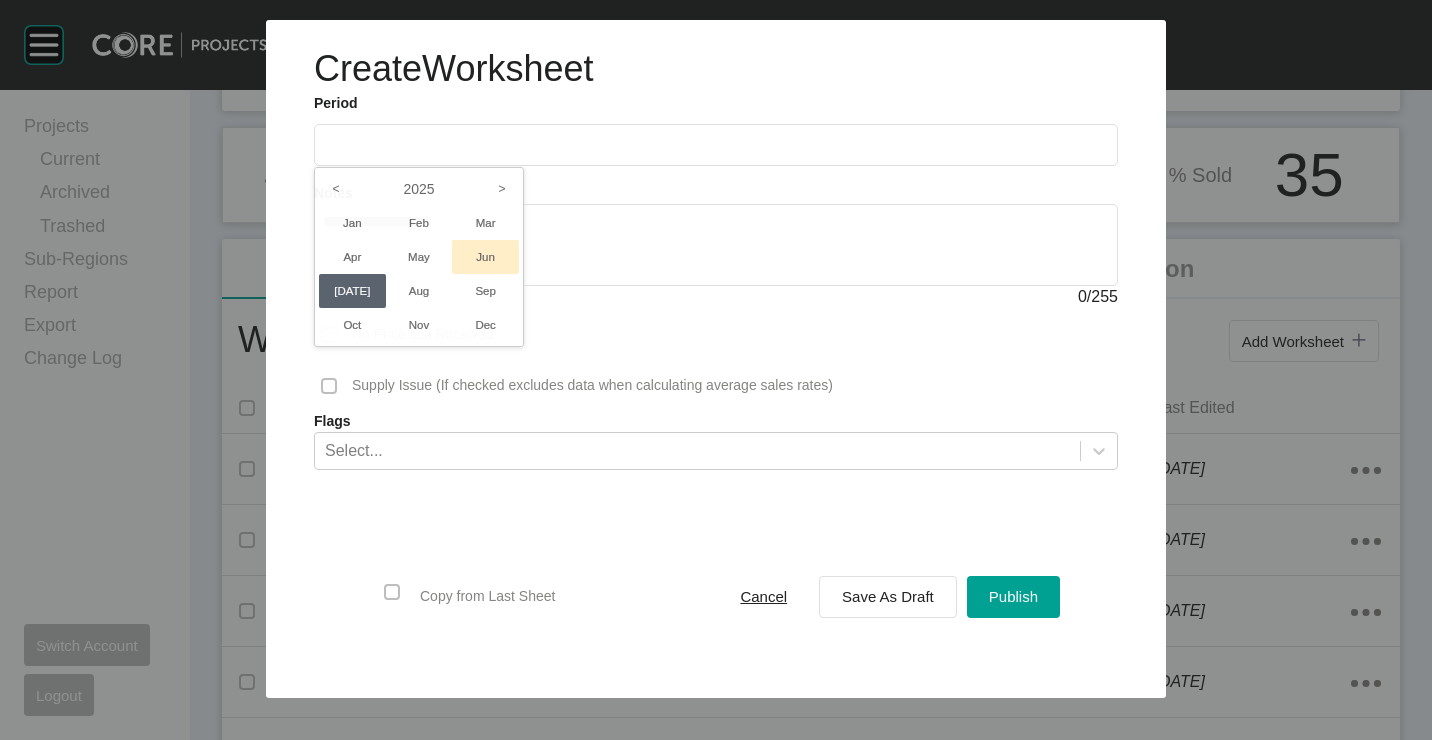 click on "Jun" at bounding box center [485, 257] 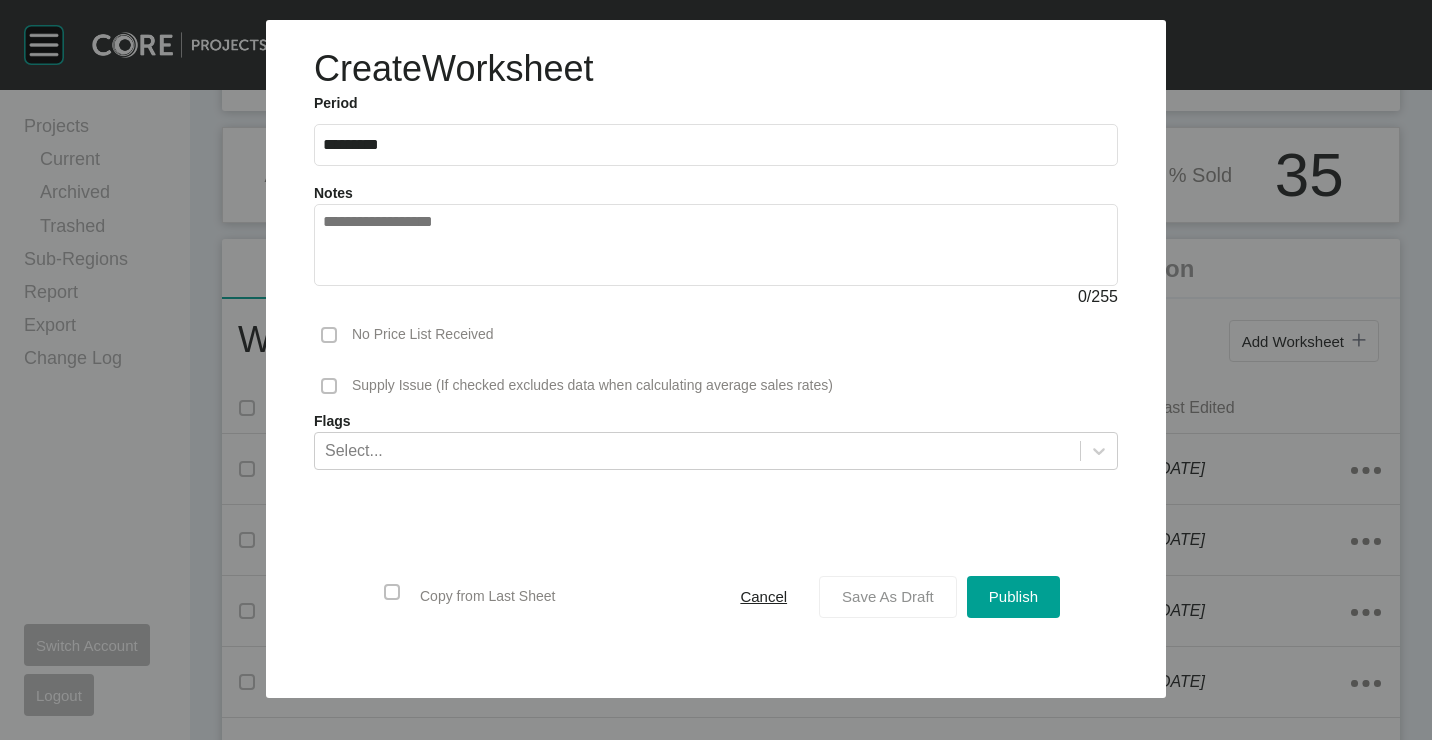 click on "Save As Draft" at bounding box center (888, 596) 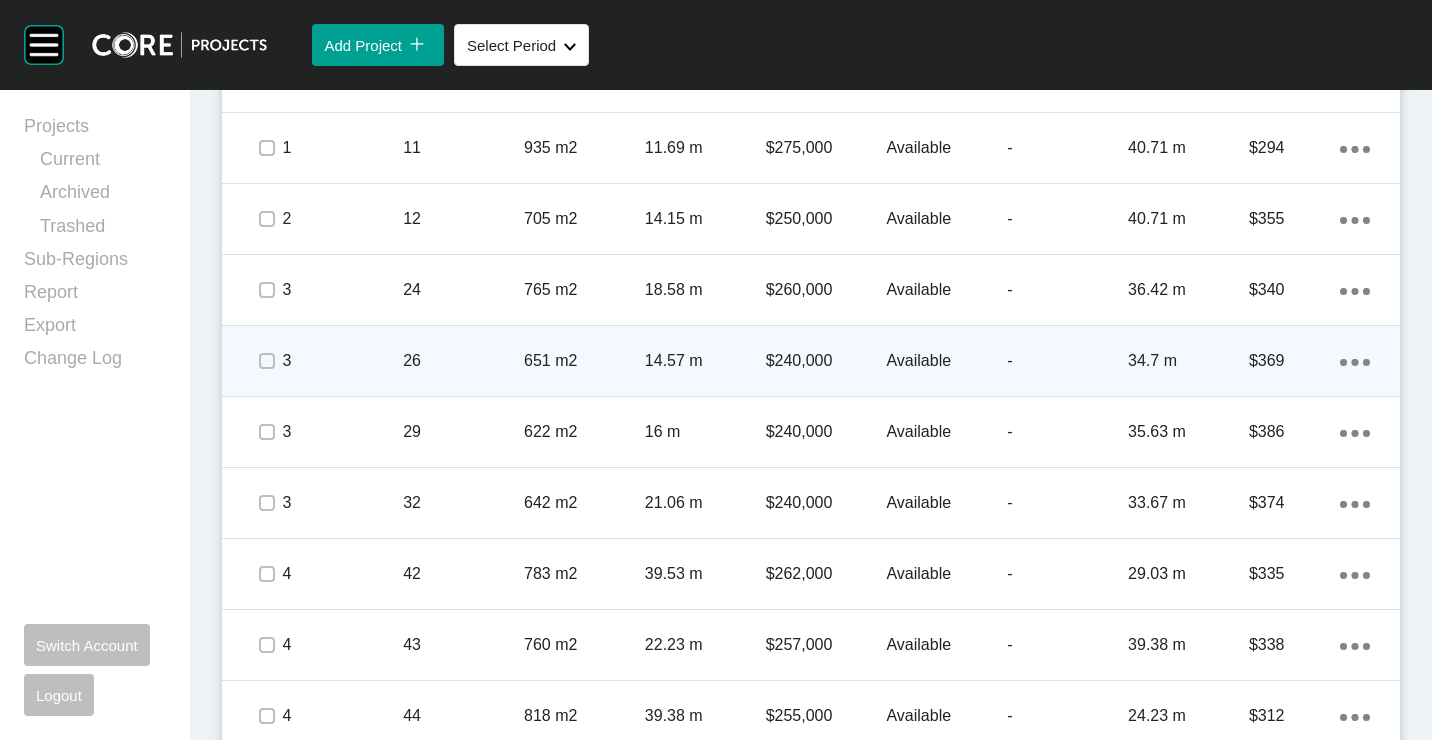 scroll, scrollTop: 1541, scrollLeft: 0, axis: vertical 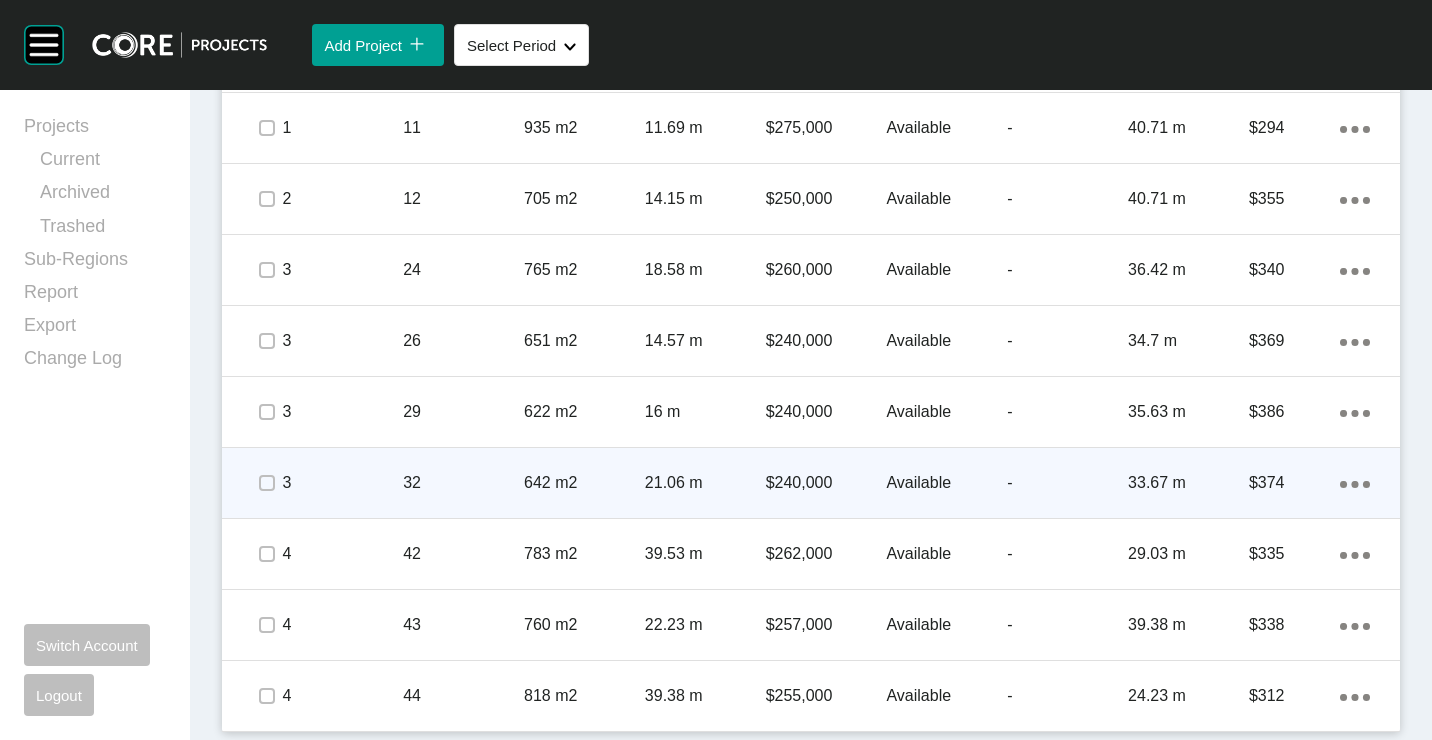 drag, startPoint x: 1344, startPoint y: 484, endPoint x: 1314, endPoint y: 484, distance: 30 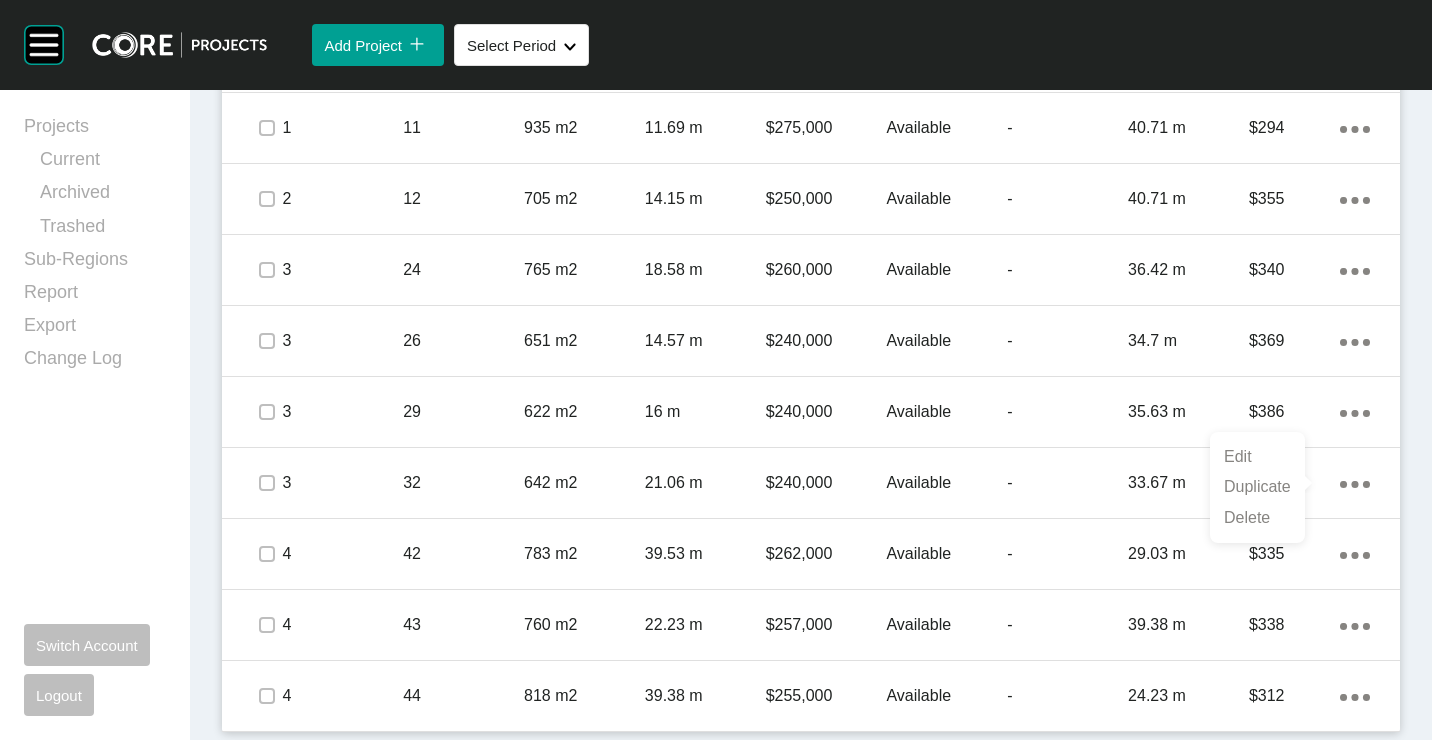 drag, startPoint x: 1281, startPoint y: 484, endPoint x: 1219, endPoint y: 465, distance: 64.84597 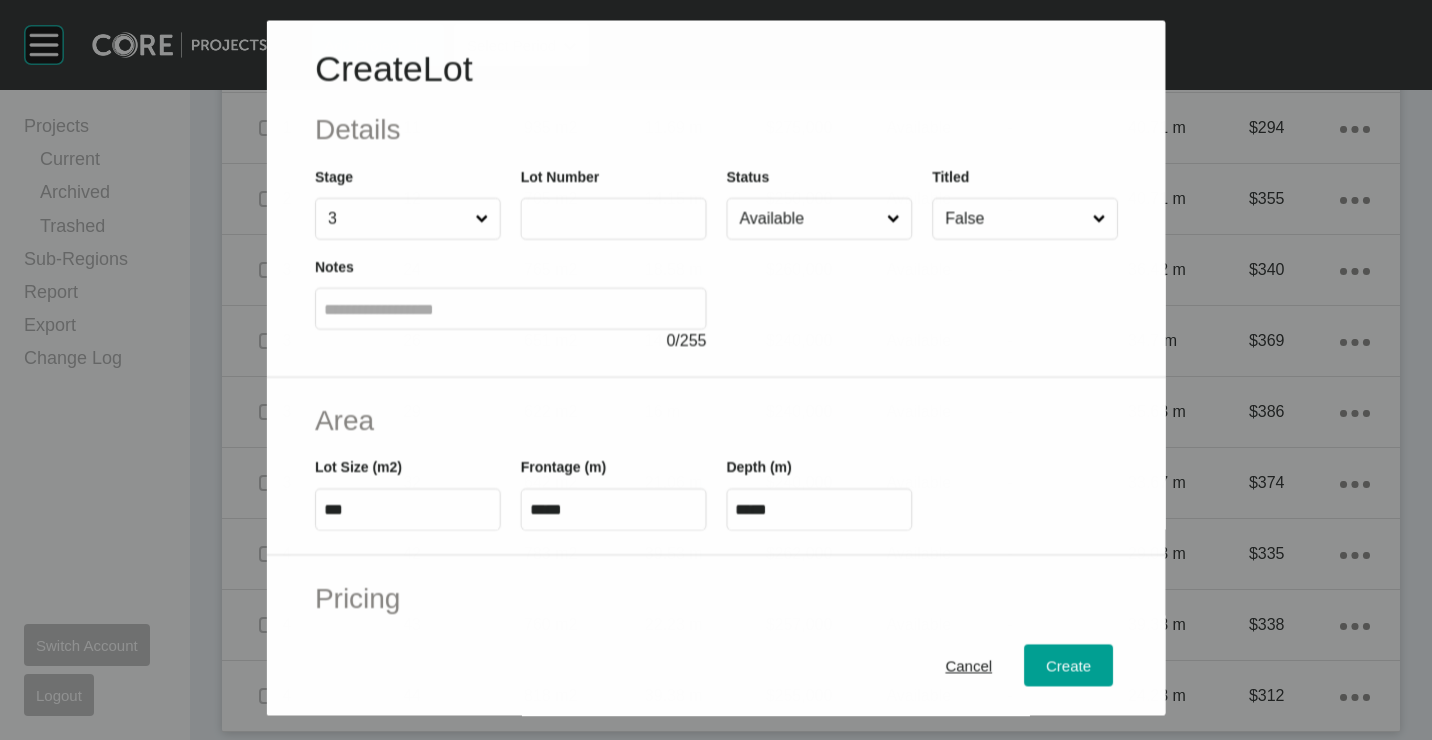 click at bounding box center [613, 219] 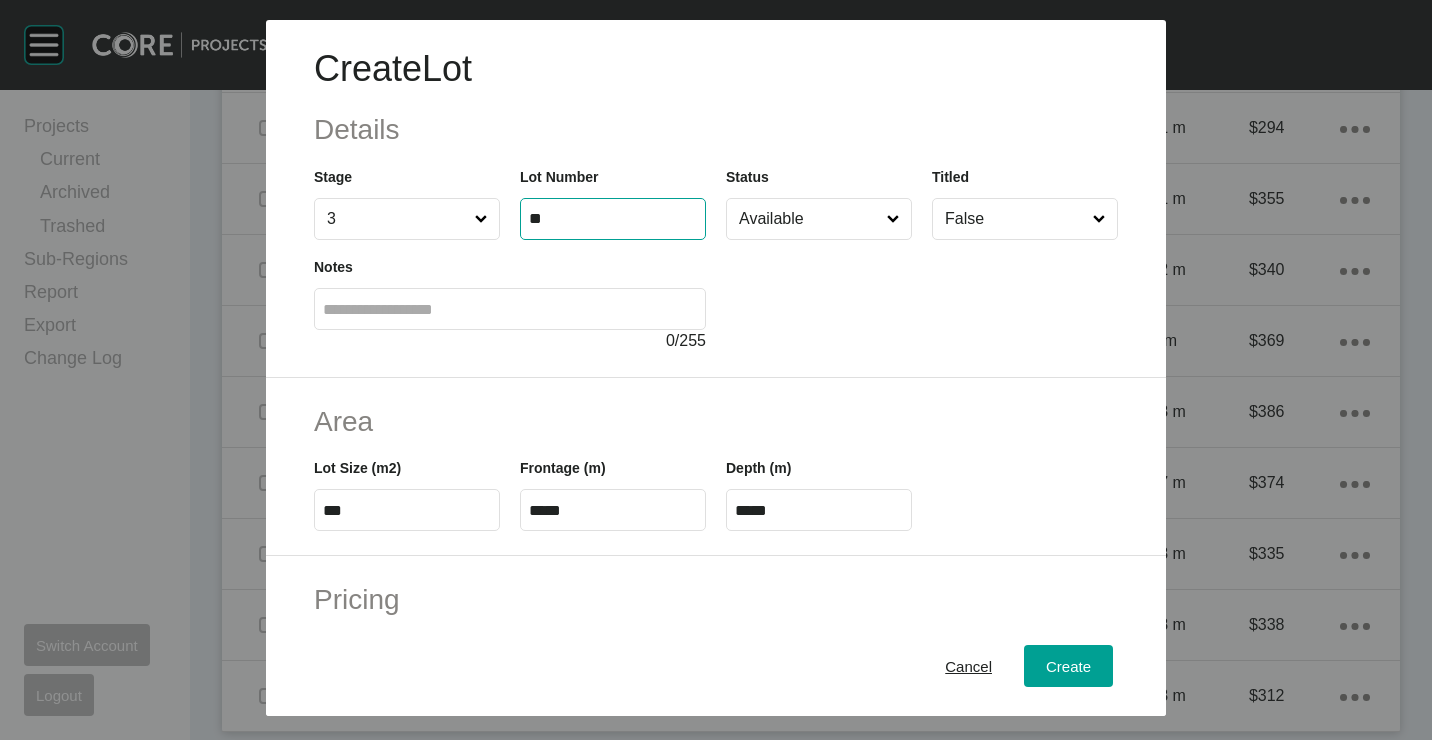 type on "**" 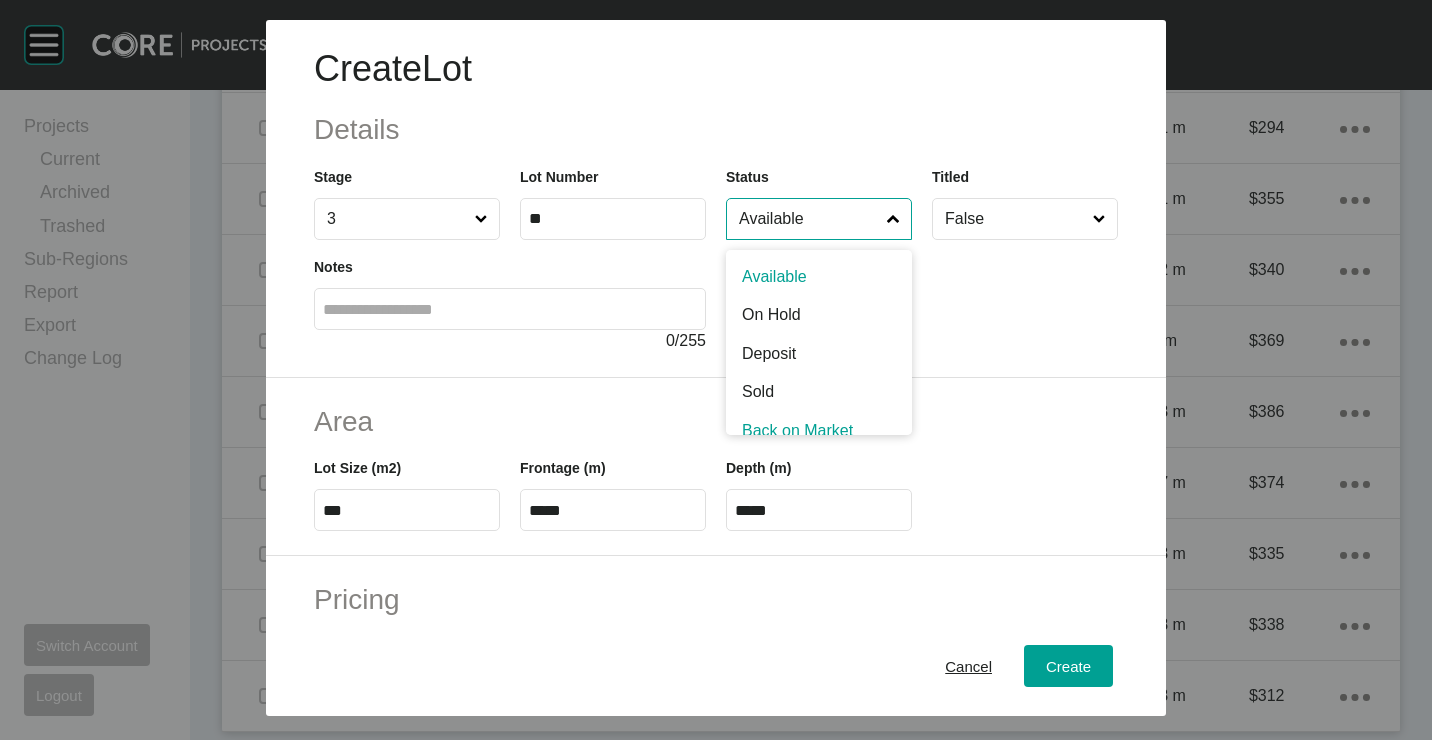 scroll, scrollTop: 15, scrollLeft: 0, axis: vertical 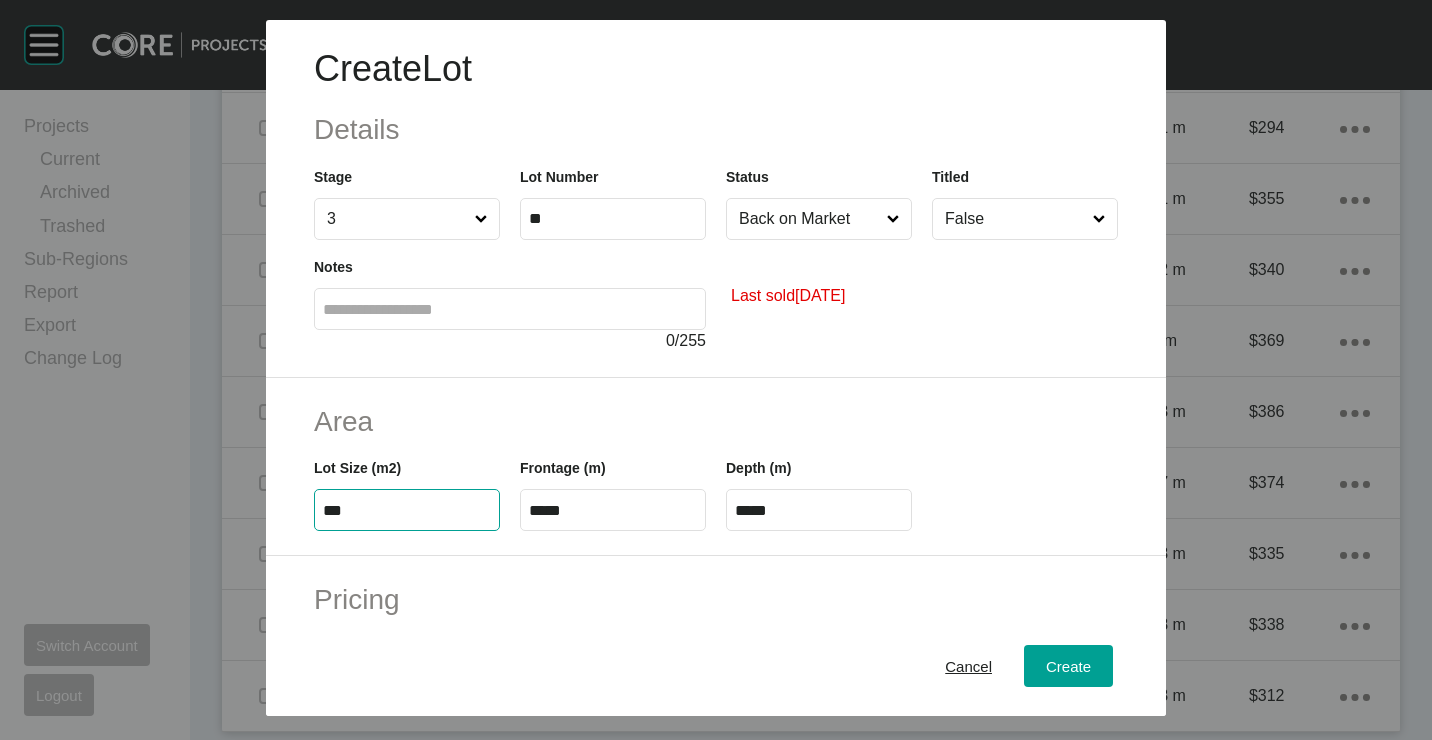 type on "***" 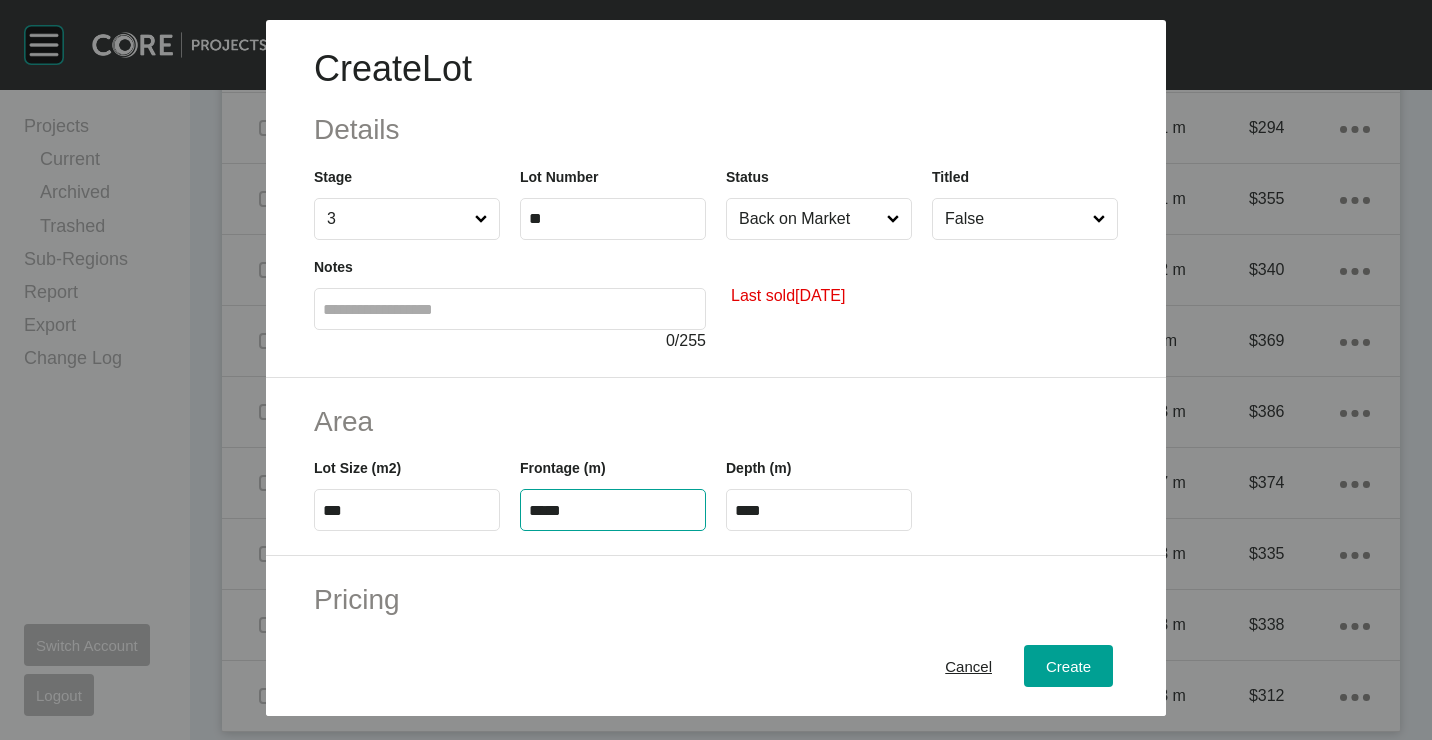 type on "*****" 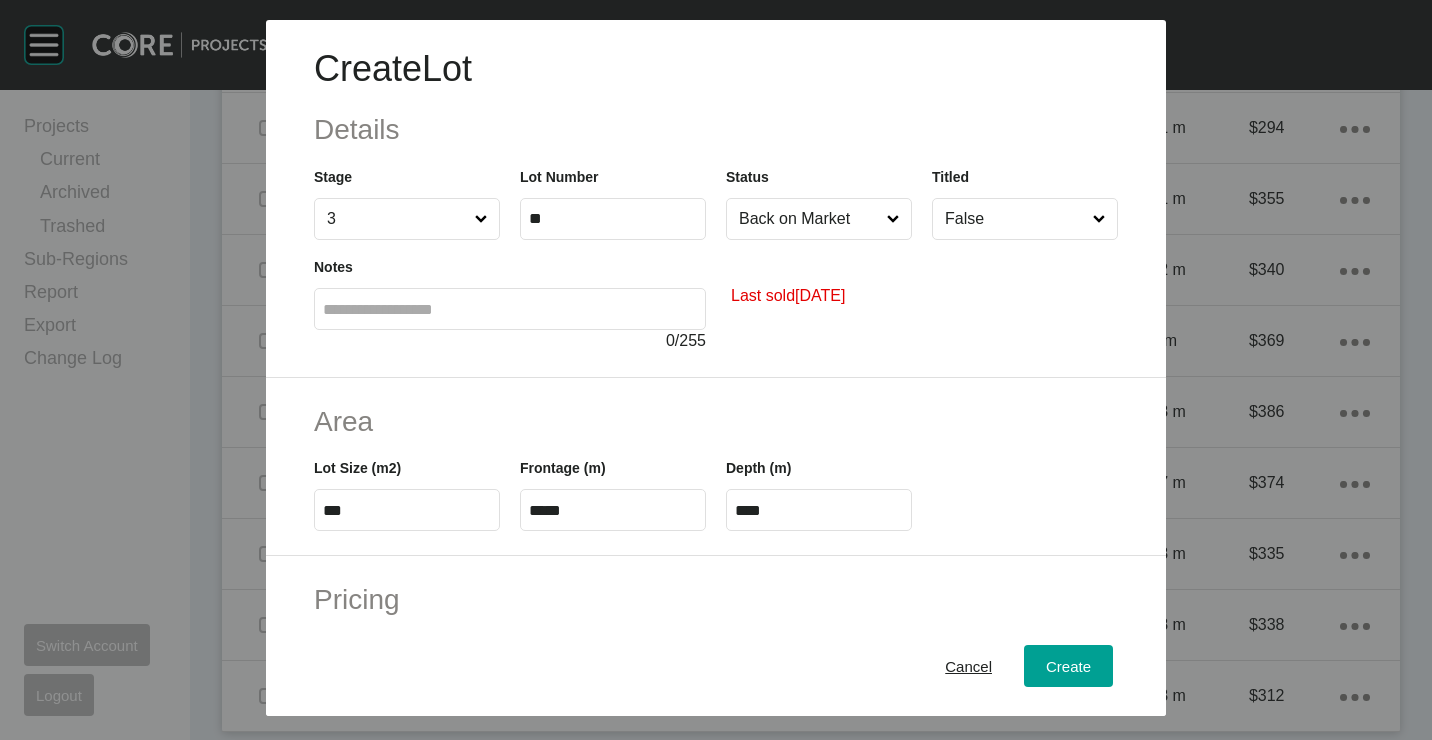 type on "*" 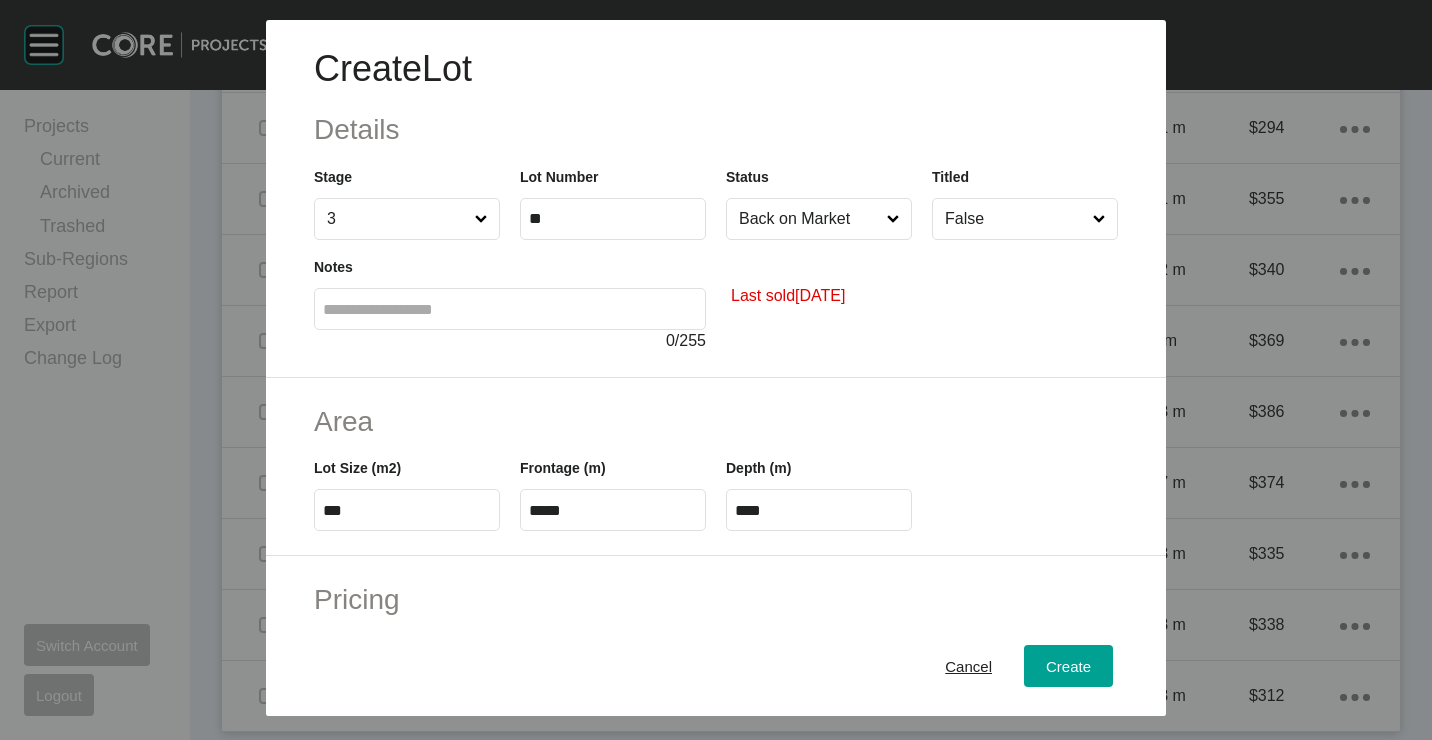 type on "*******" 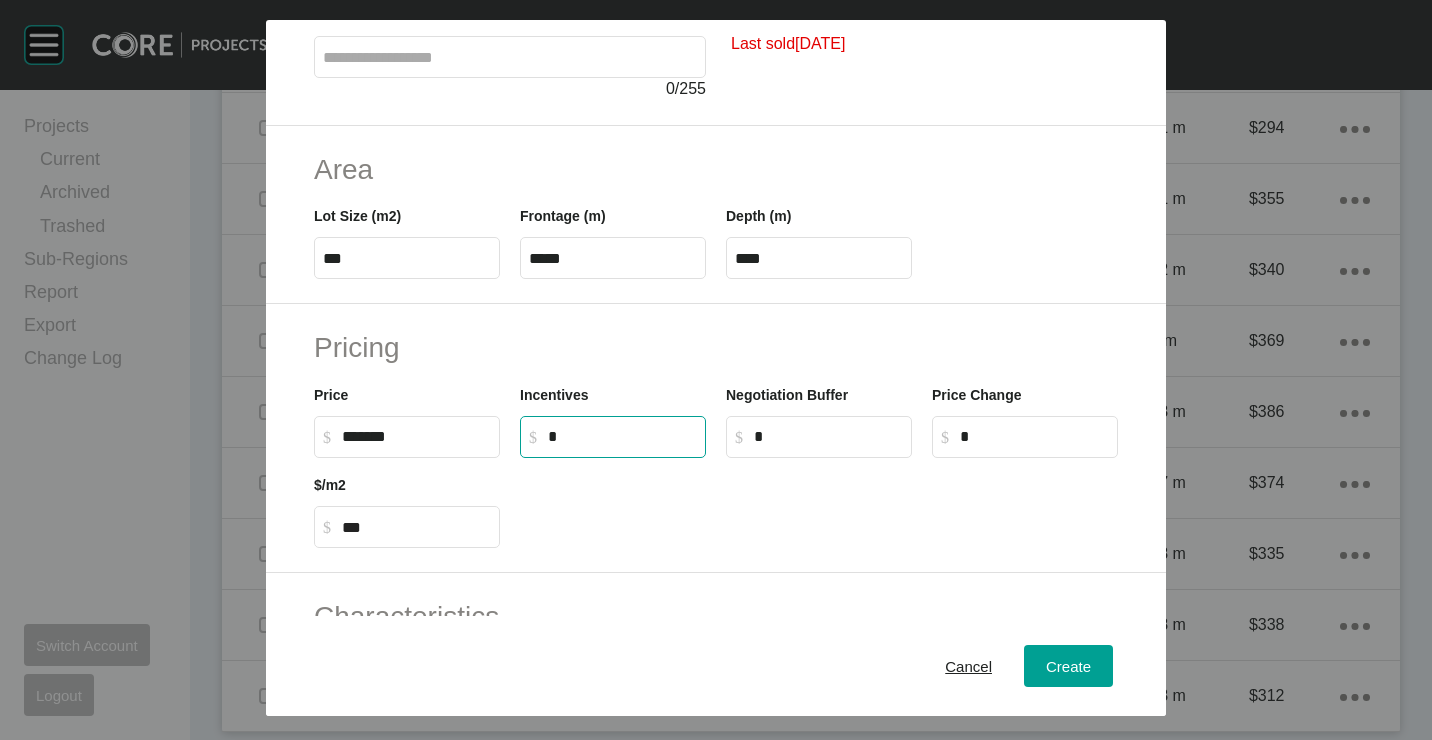 scroll, scrollTop: 400, scrollLeft: 0, axis: vertical 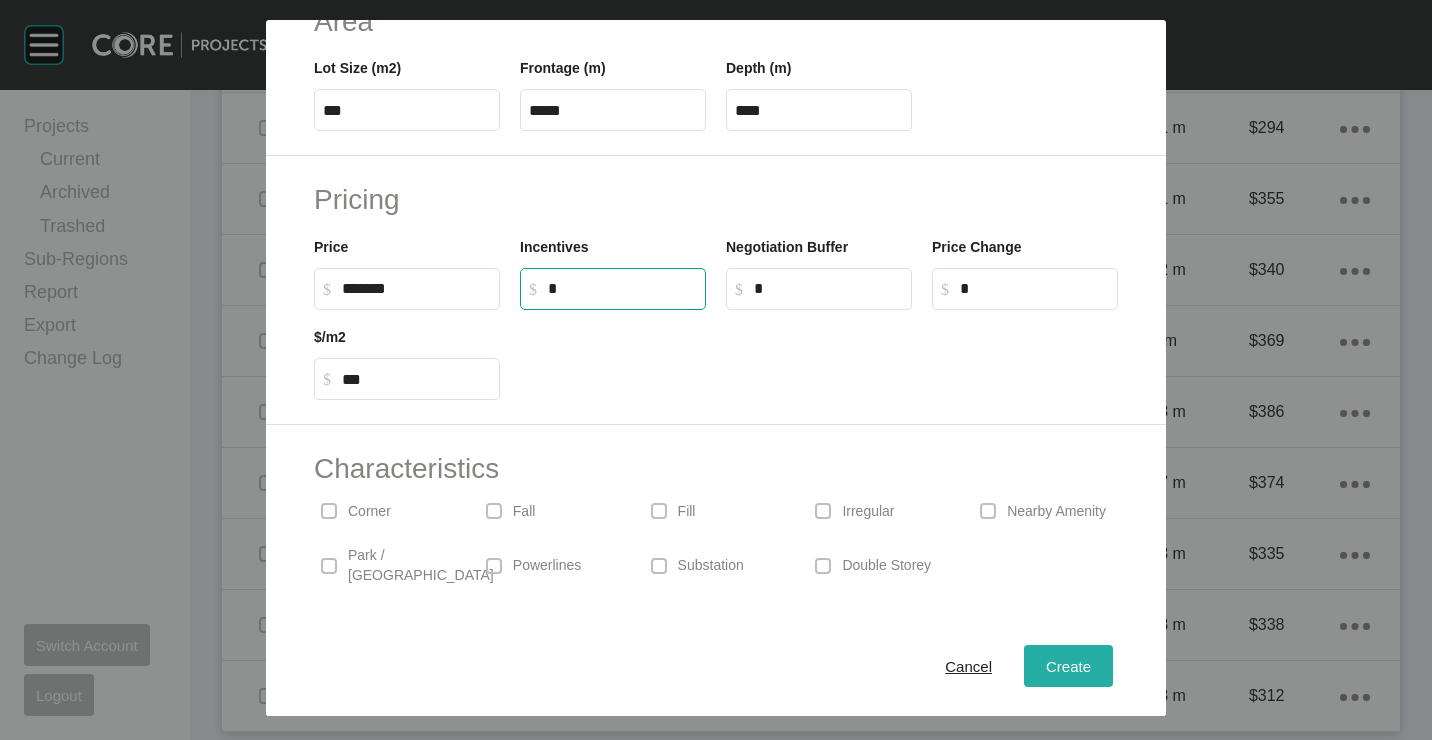 click on "Create" at bounding box center [1068, 665] 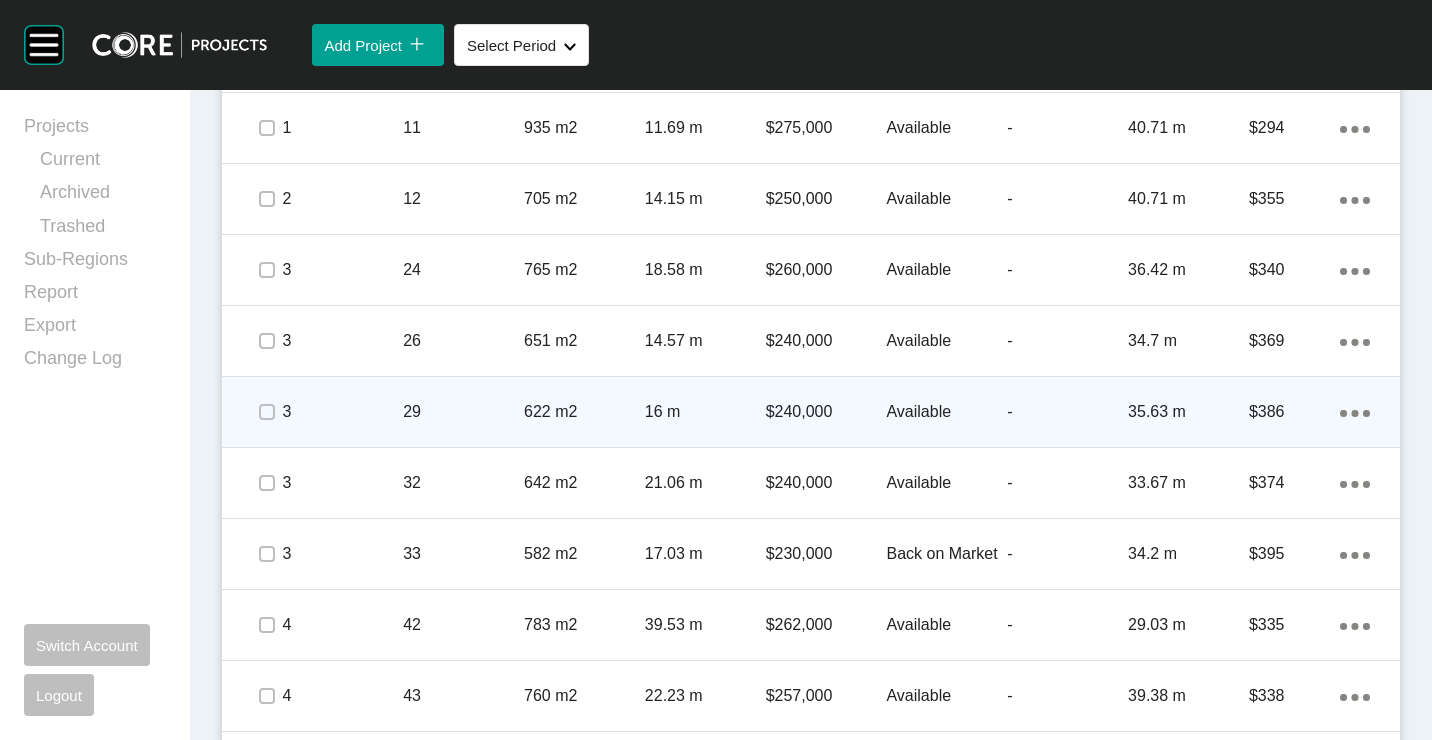 scroll, scrollTop: 1612, scrollLeft: 0, axis: vertical 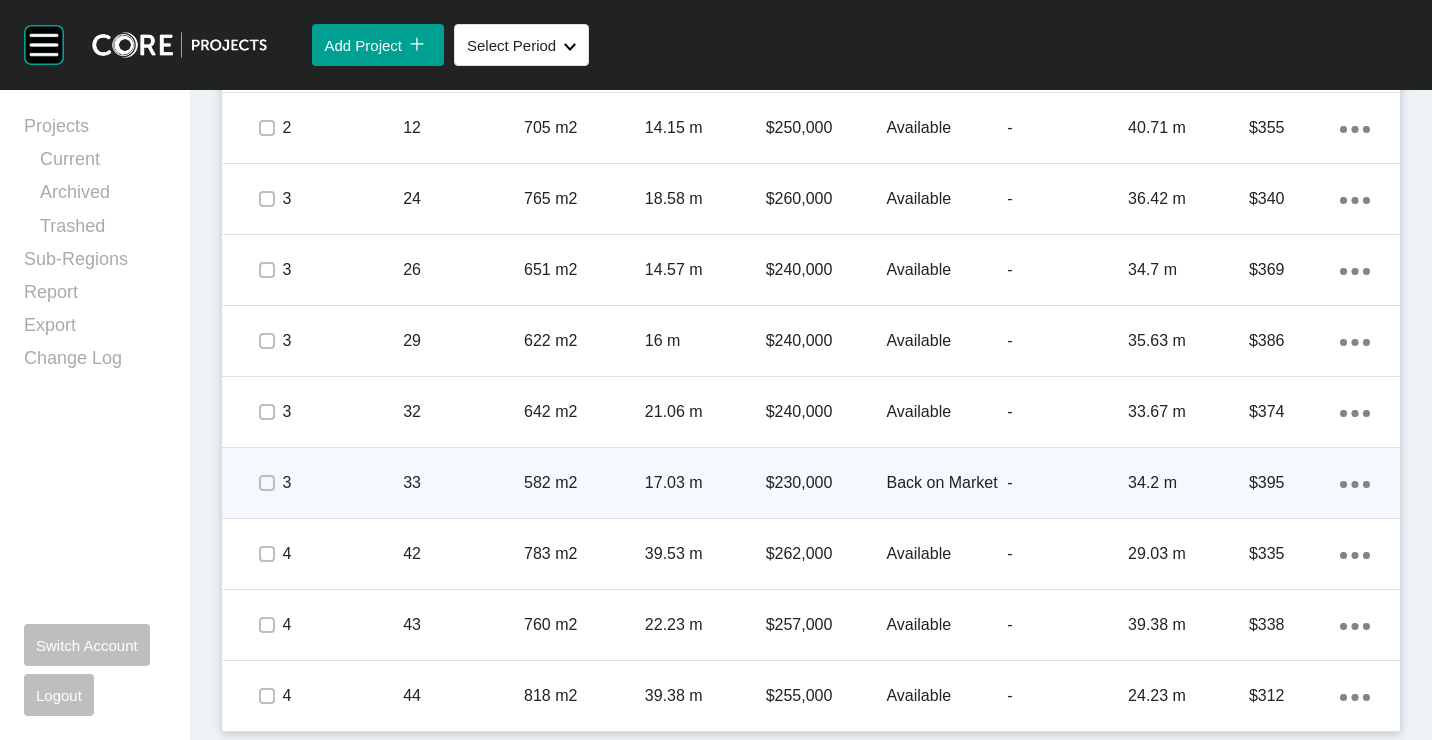 click on "Action Menu Dots Copy 6 Created with Sketch." 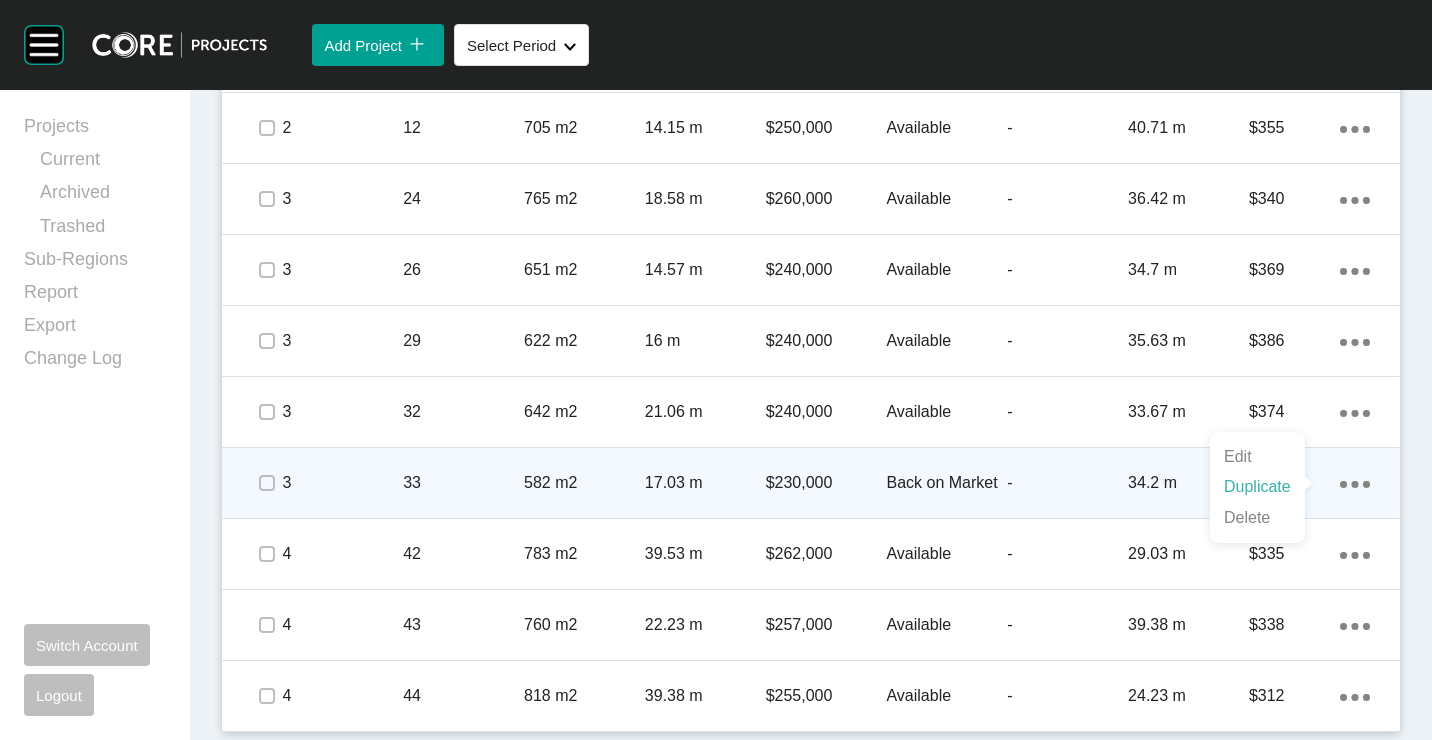 click on "Duplicate" at bounding box center [1257, 487] 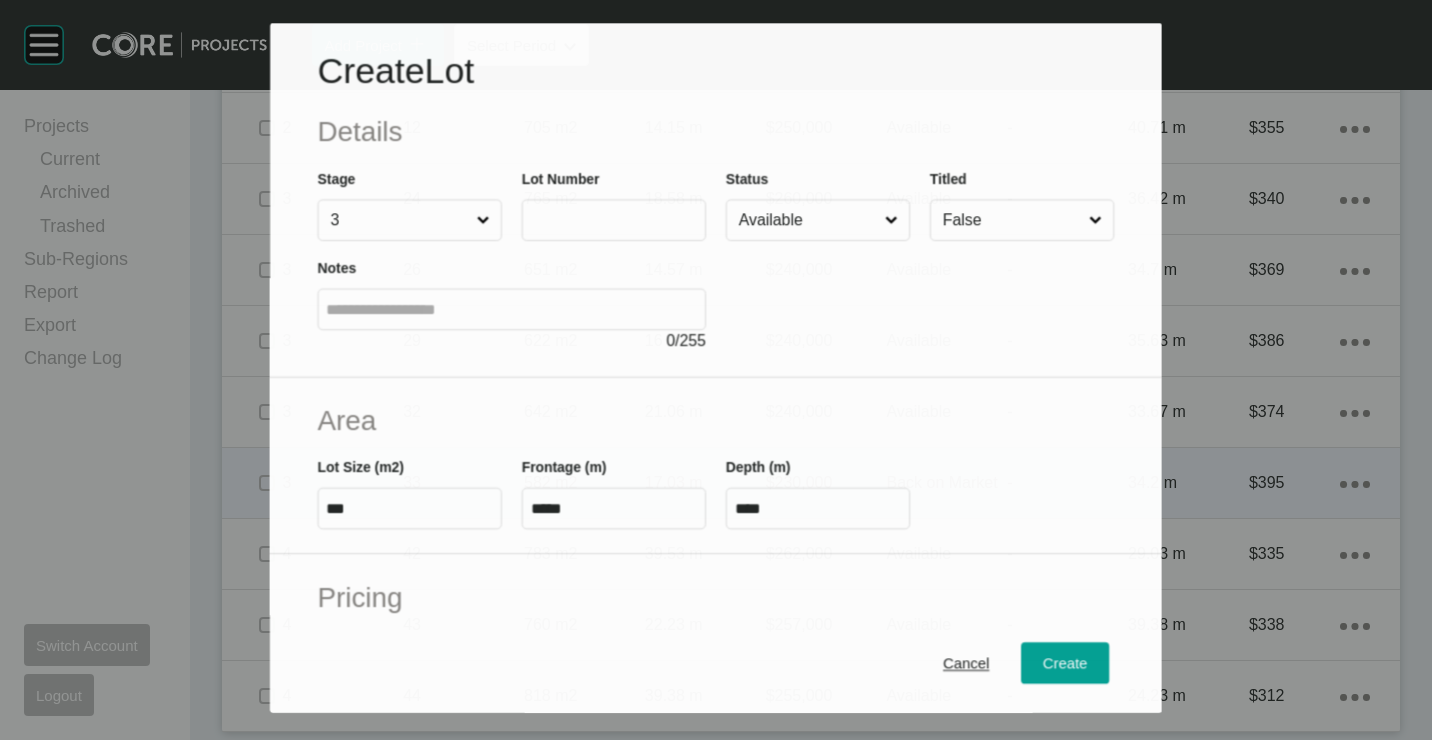 click at bounding box center (614, 220) 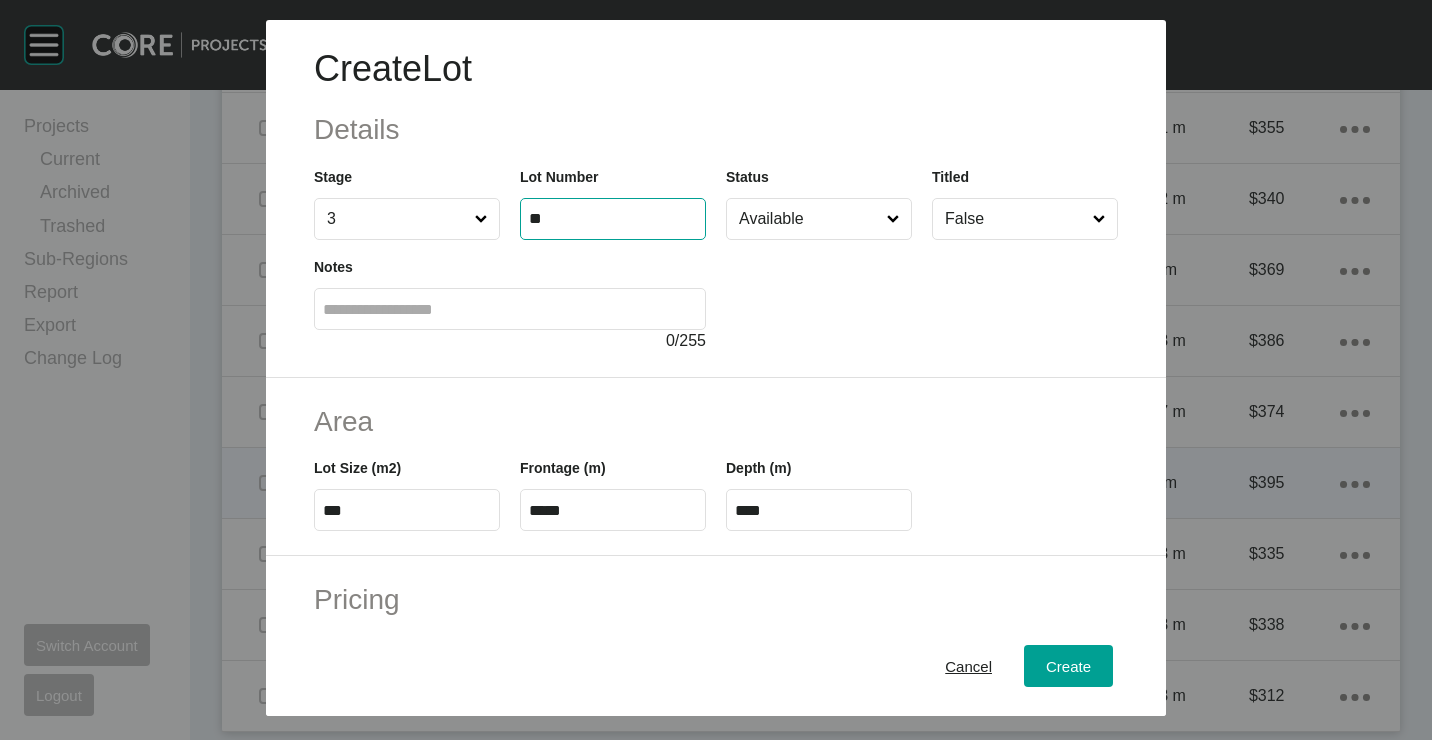 type on "**" 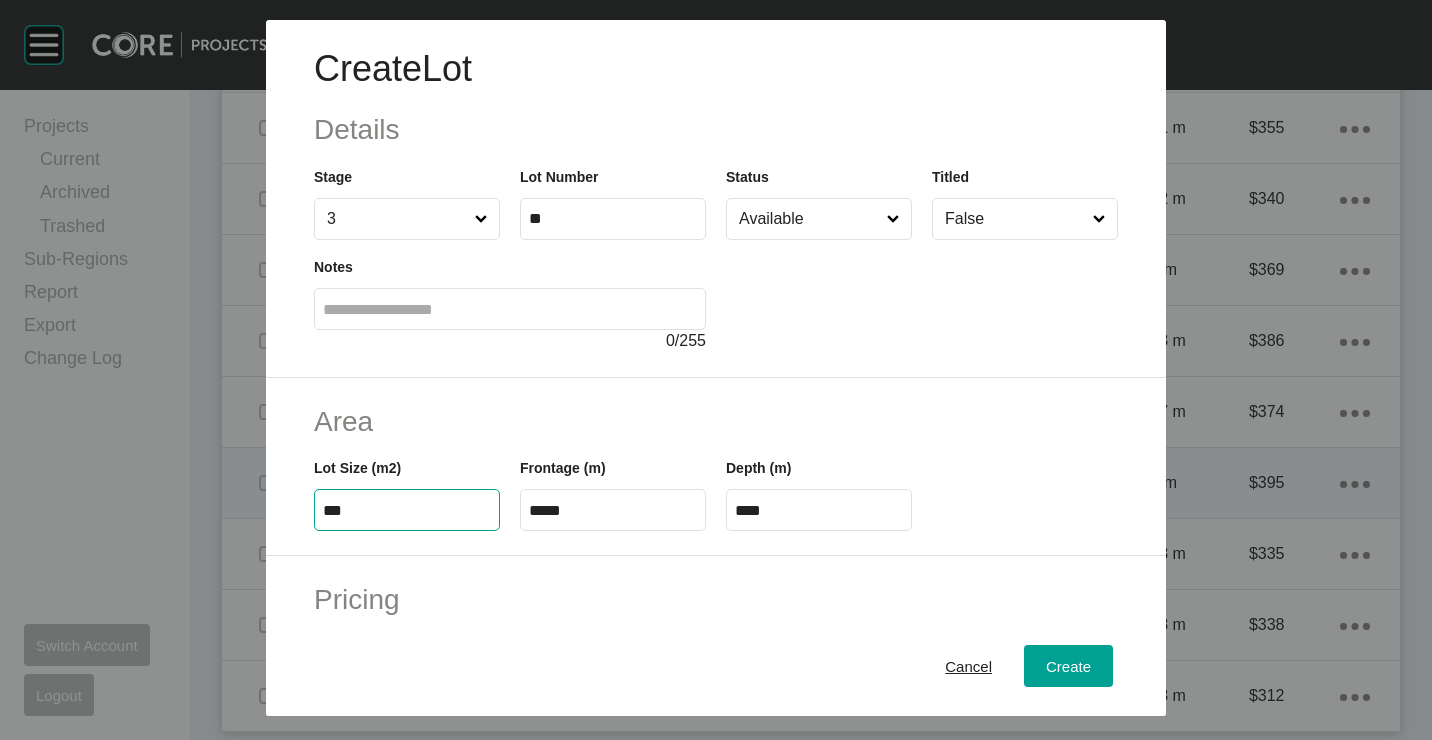 type on "***" 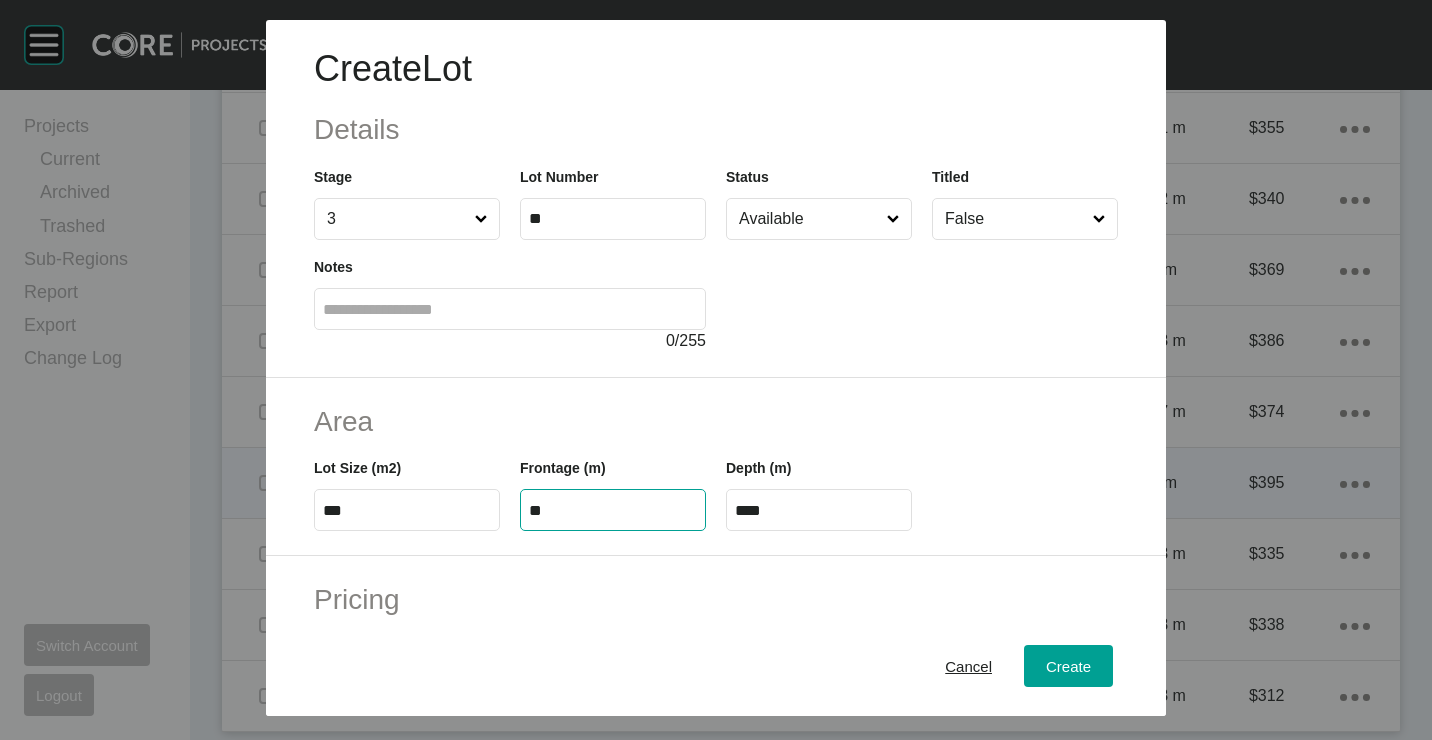 type on "**" 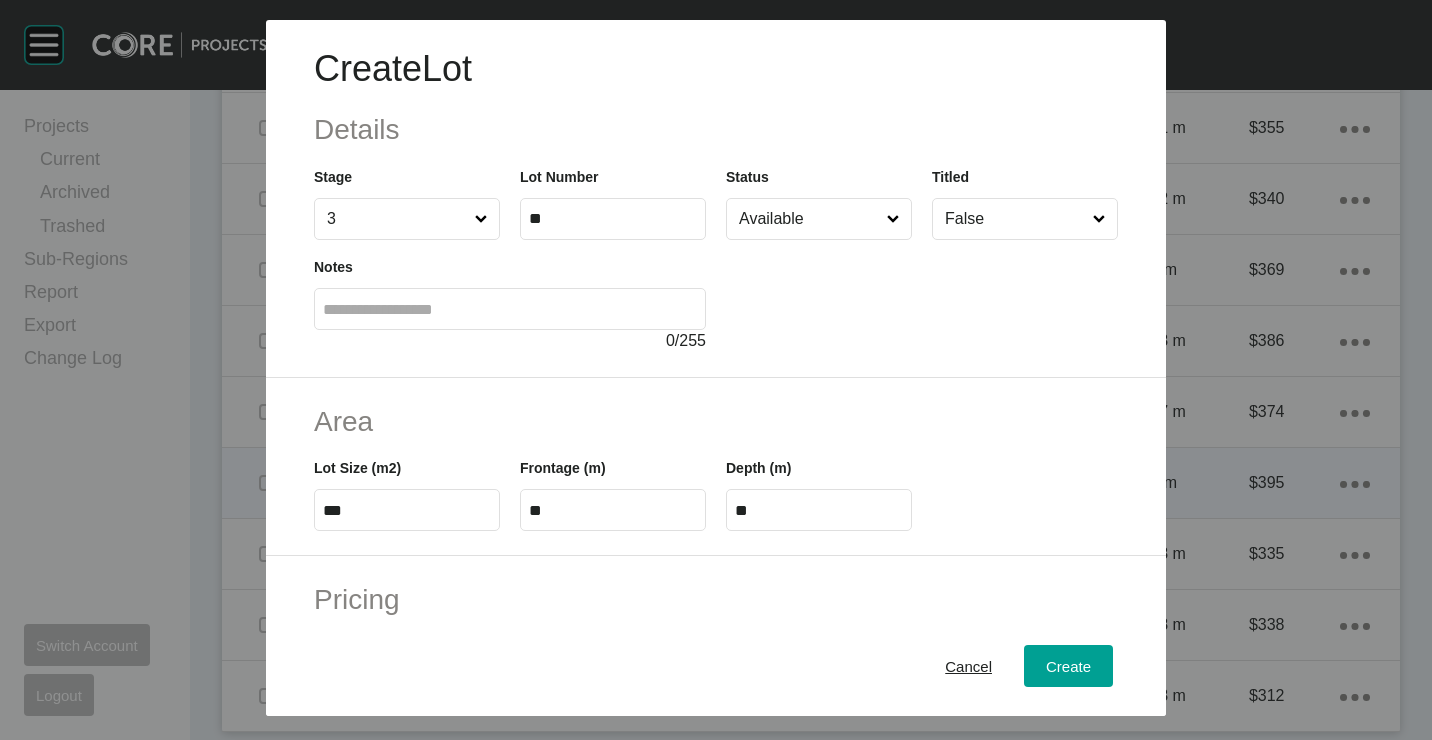 type on "*" 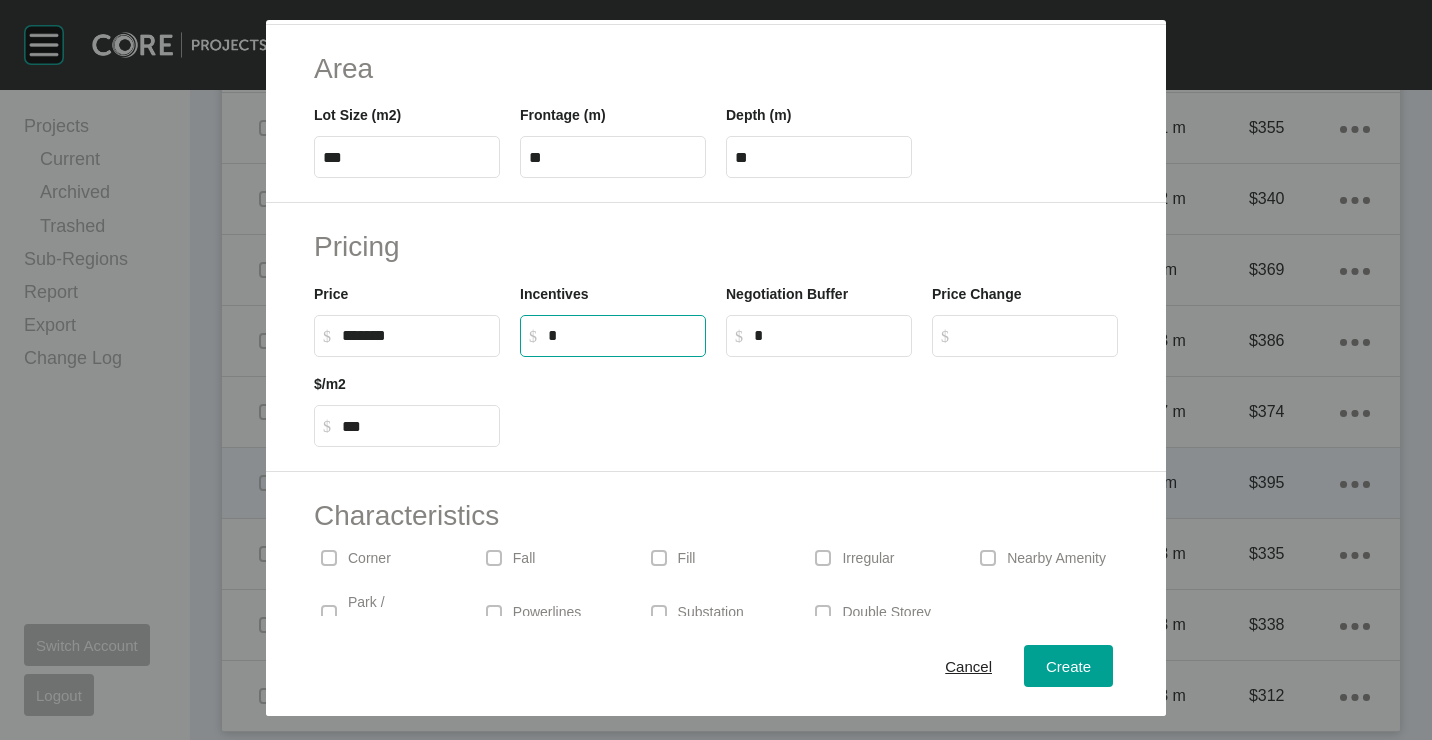 scroll, scrollTop: 480, scrollLeft: 0, axis: vertical 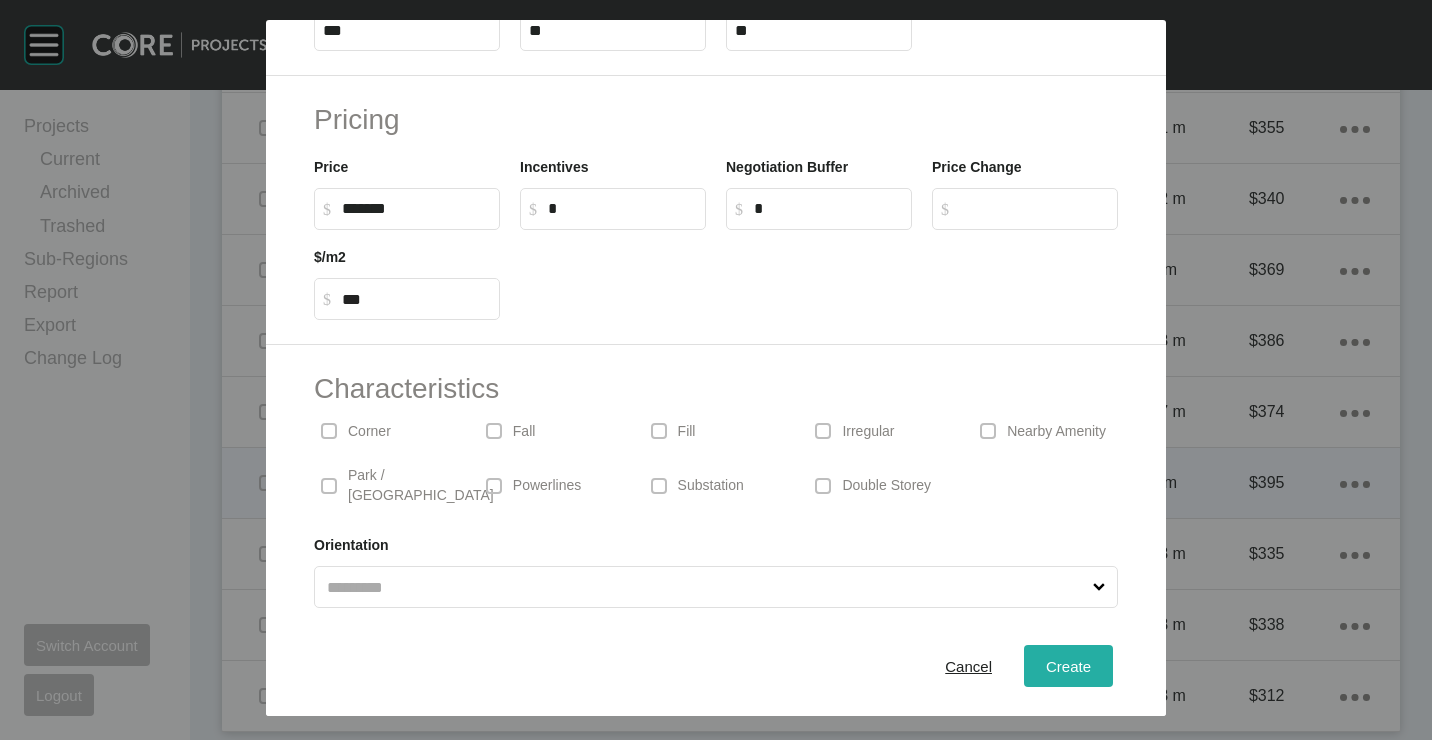 click on "Create" at bounding box center [1068, 665] 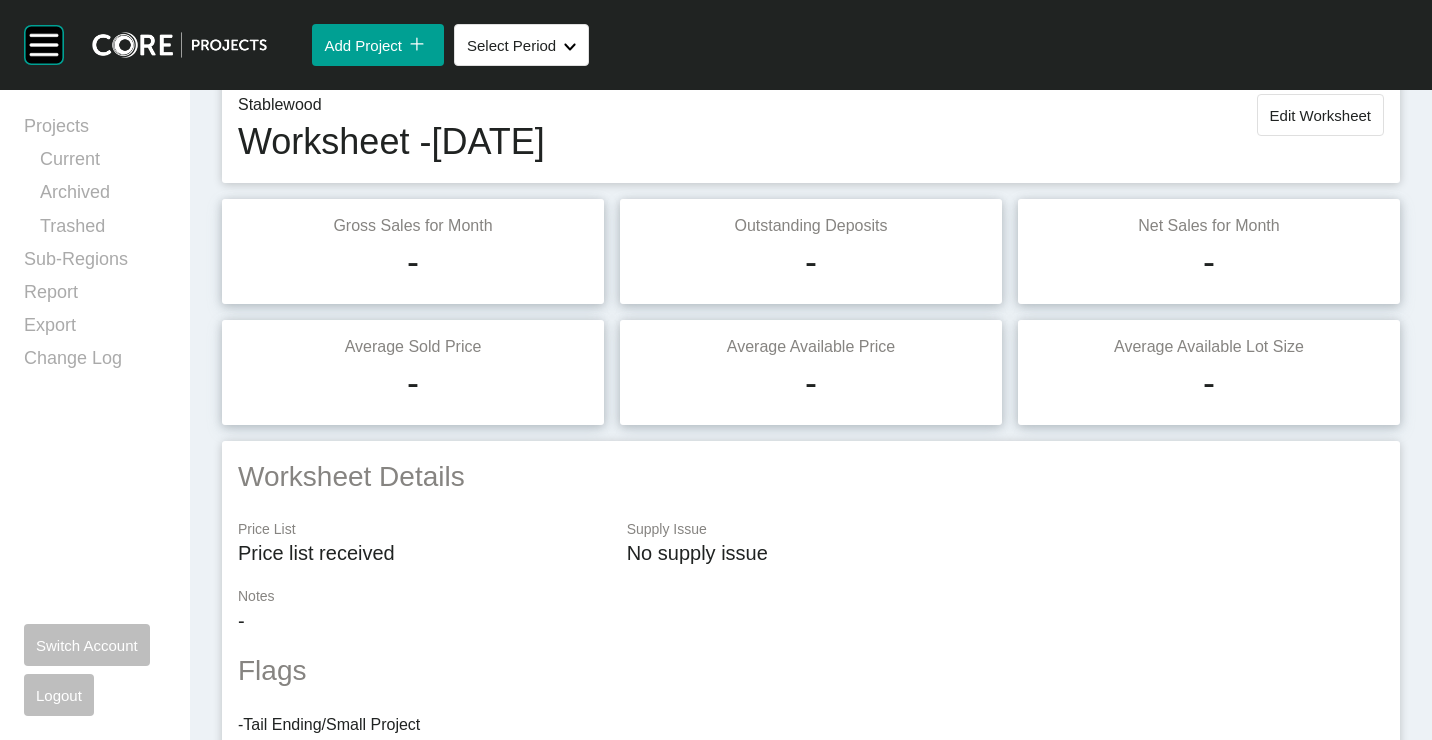 scroll, scrollTop: 0, scrollLeft: 0, axis: both 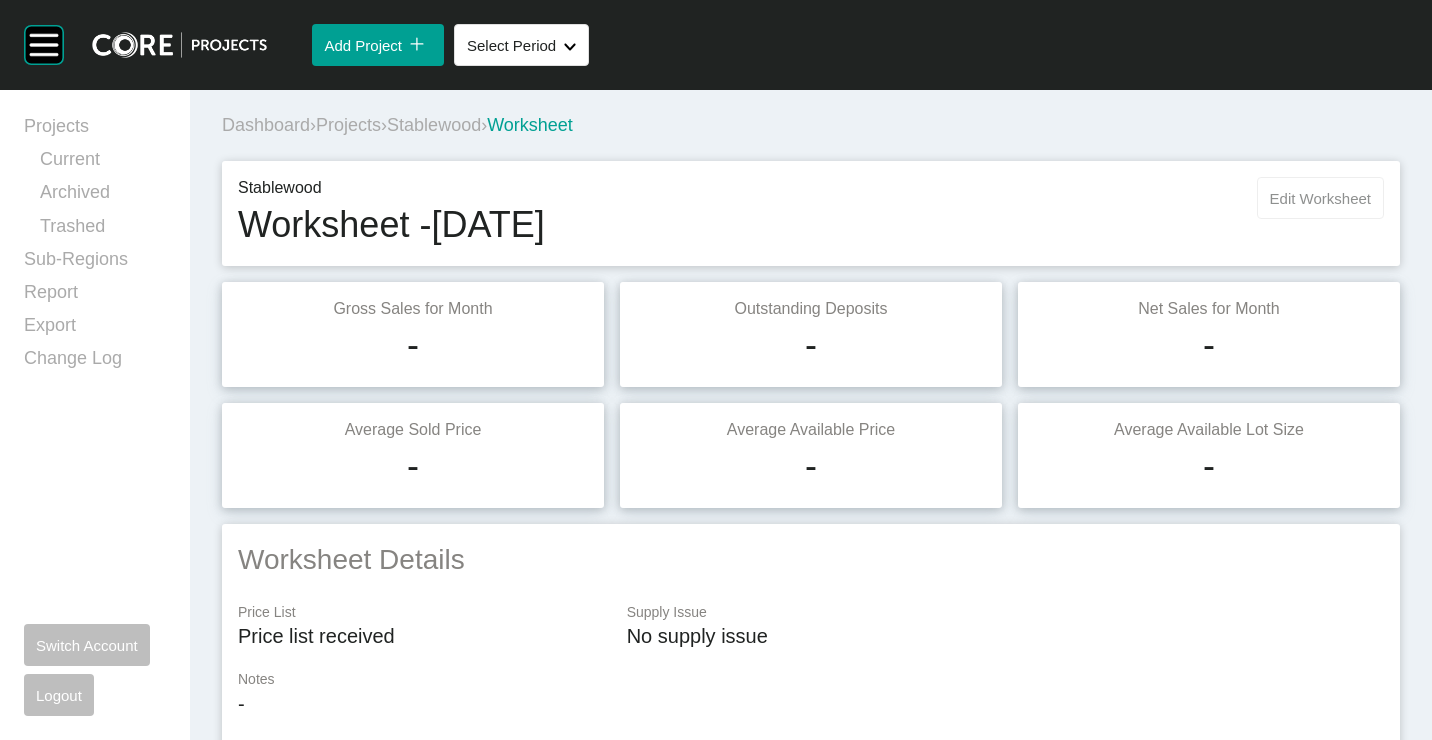 click on "Edit Worksheet" at bounding box center [1320, 198] 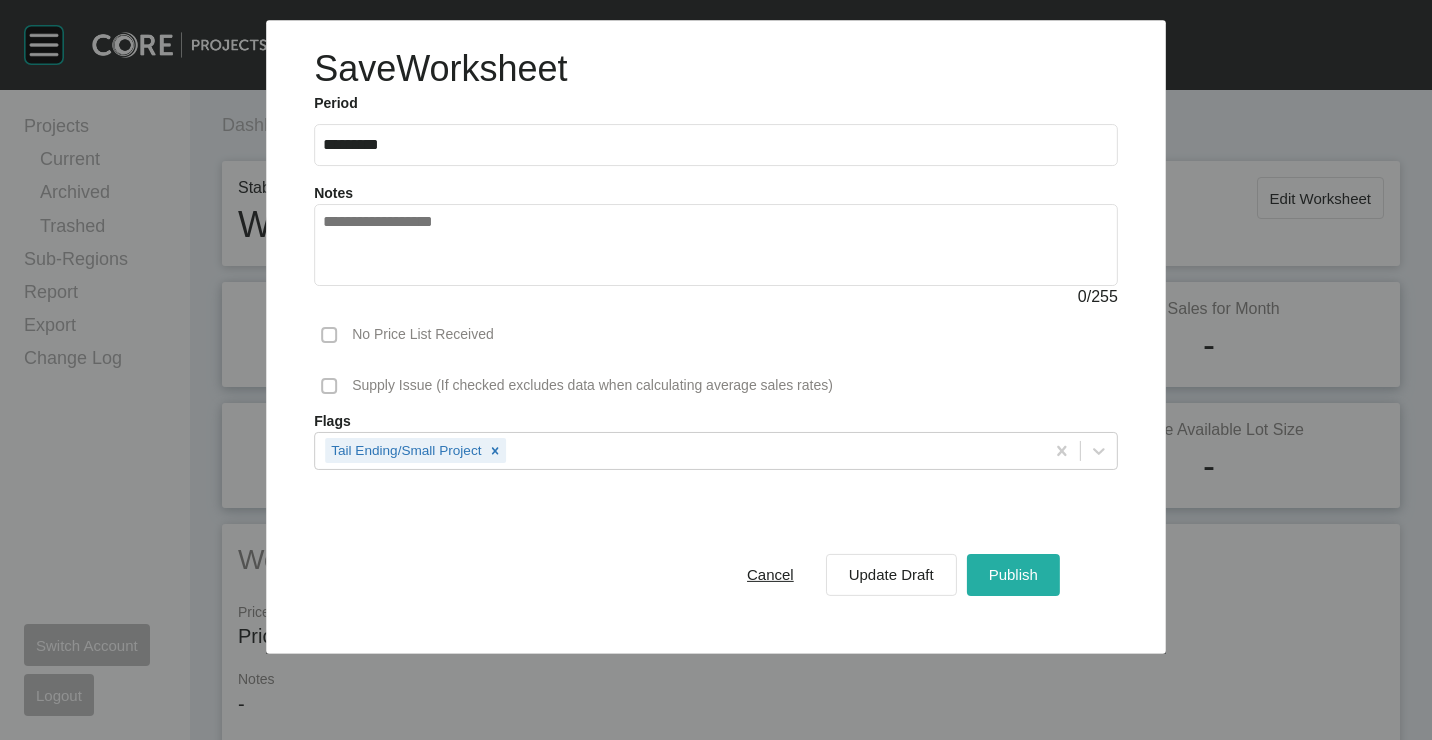 click on "Publish" at bounding box center (1013, 574) 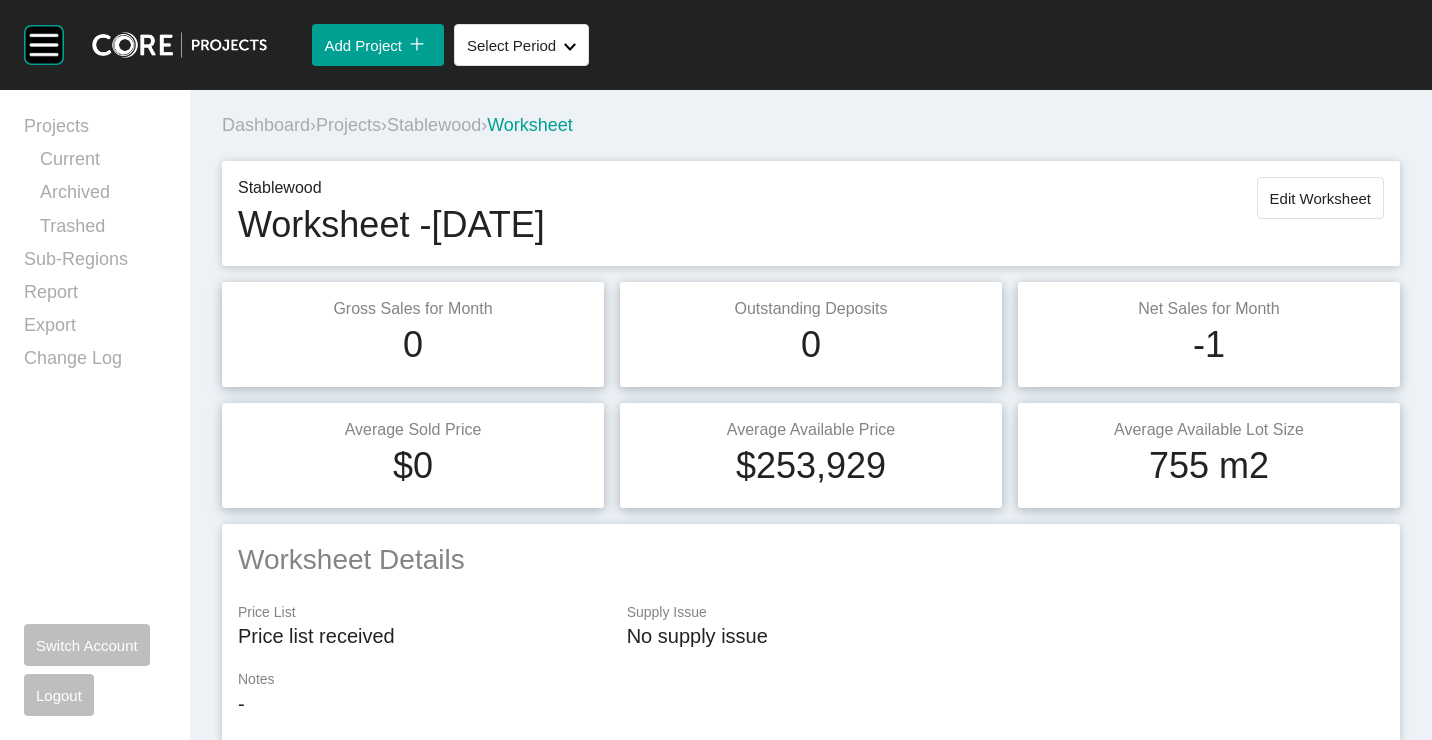 click on "Projects" at bounding box center (348, 125) 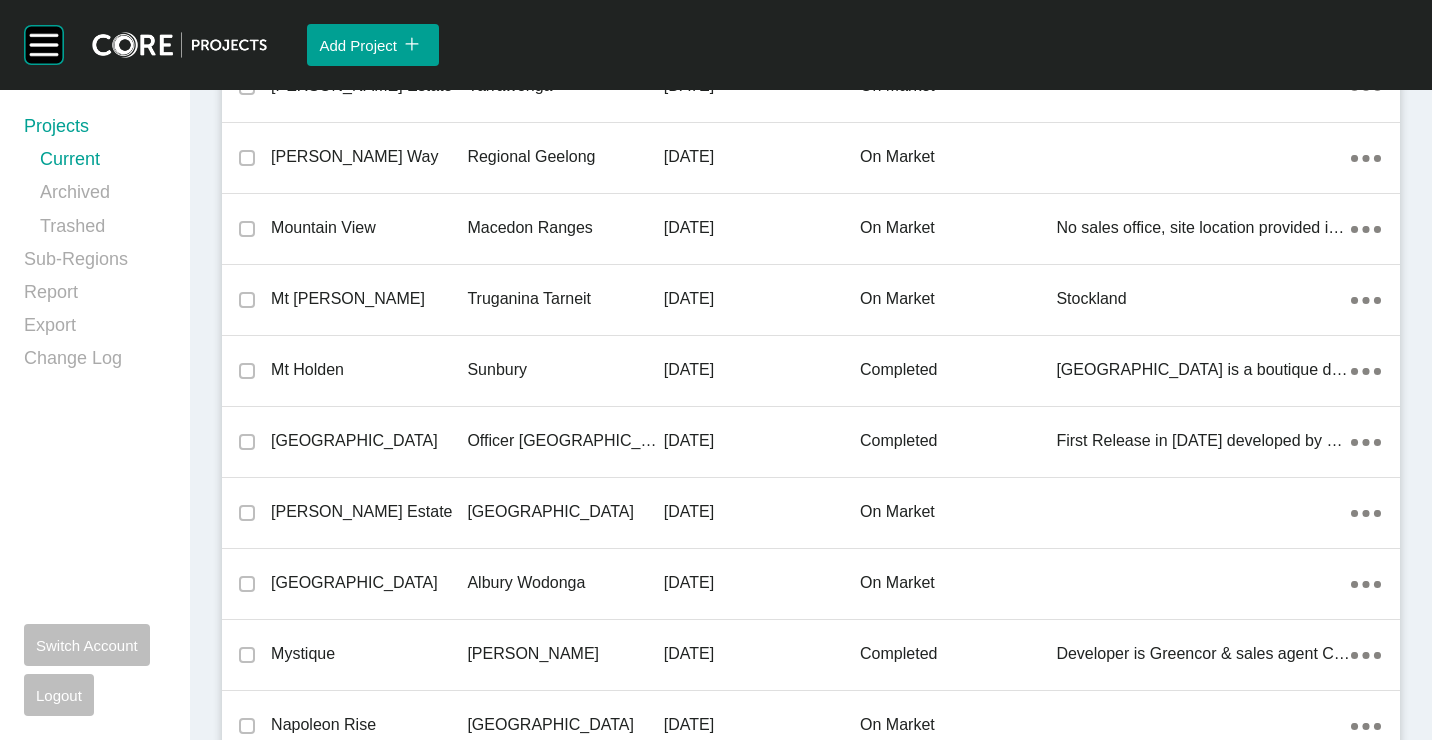 scroll, scrollTop: 45691, scrollLeft: 0, axis: vertical 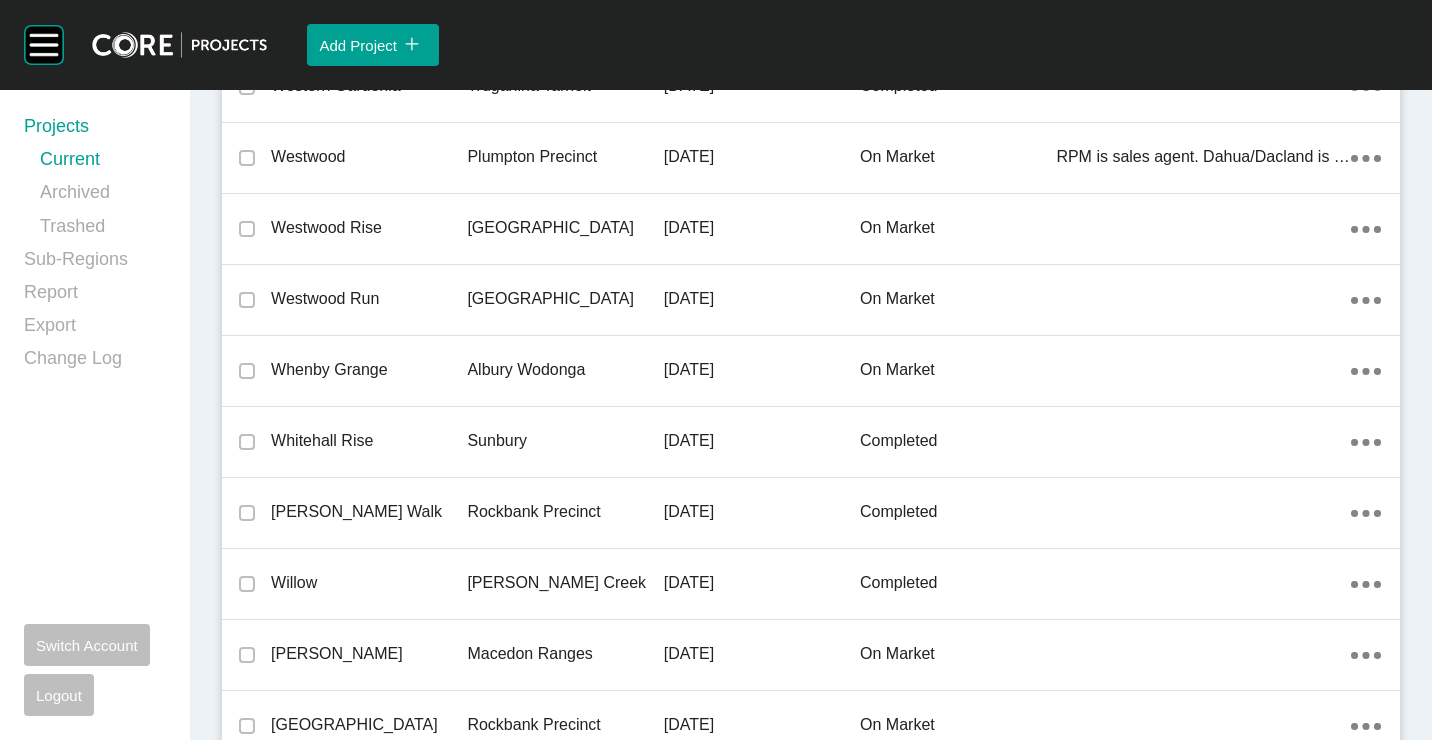 click on "Whenby Grange" at bounding box center (369, 370) 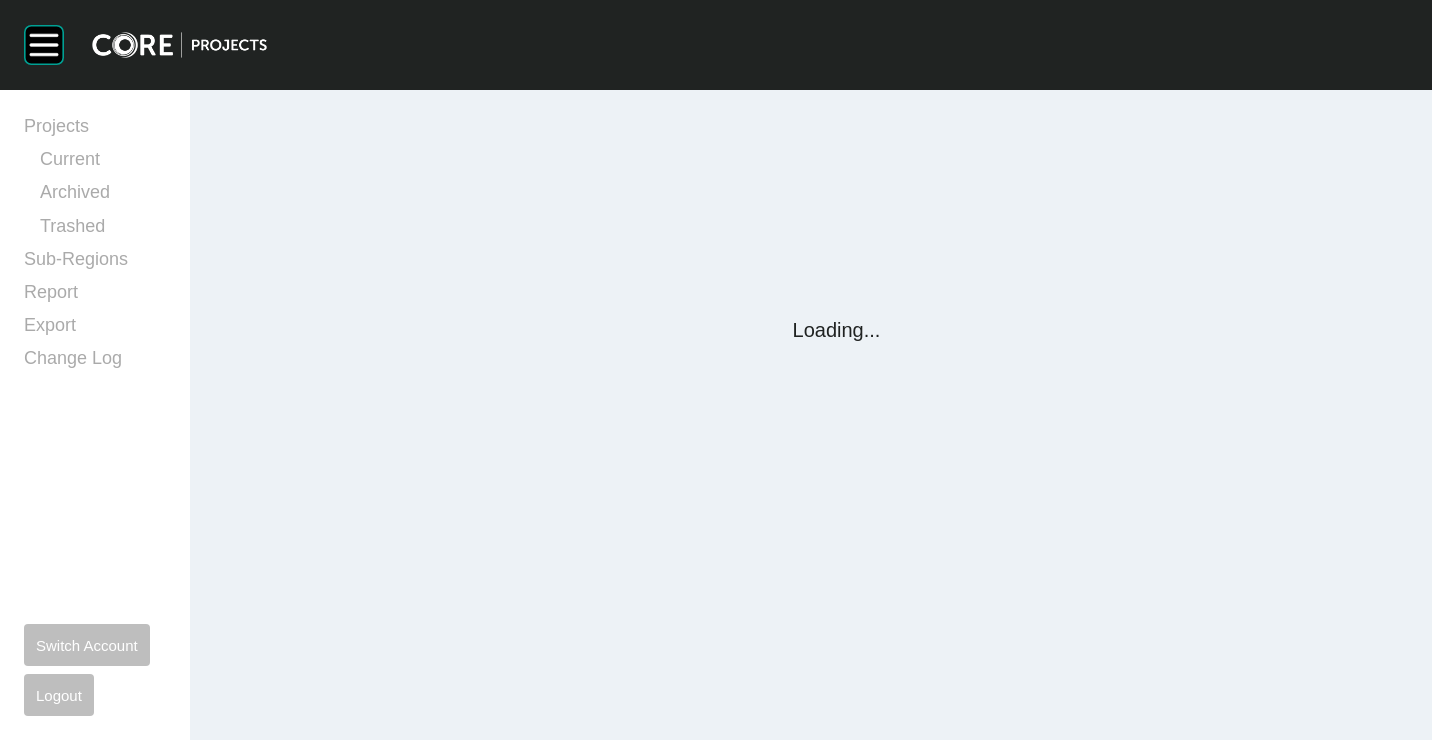 scroll, scrollTop: 0, scrollLeft: 0, axis: both 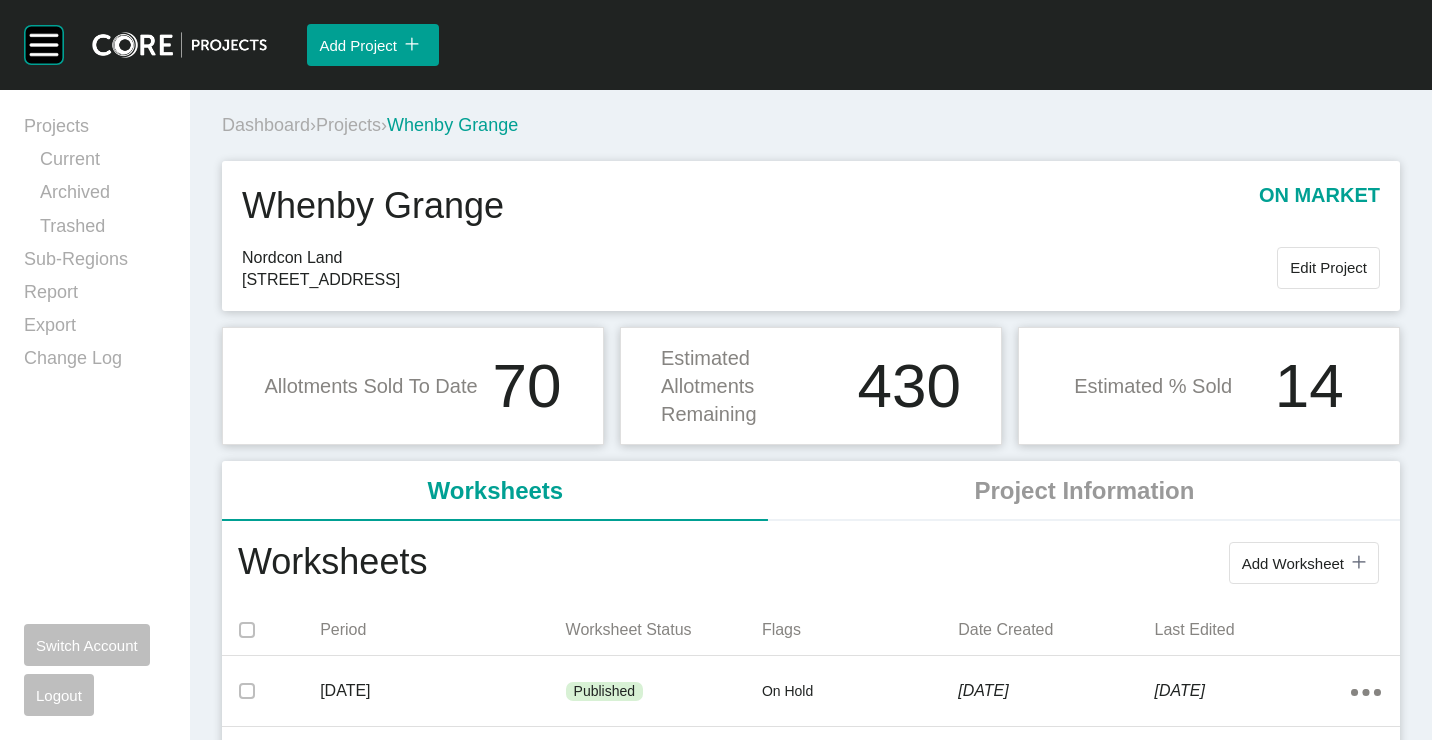 drag, startPoint x: 1269, startPoint y: 564, endPoint x: 1254, endPoint y: 547, distance: 22.671568 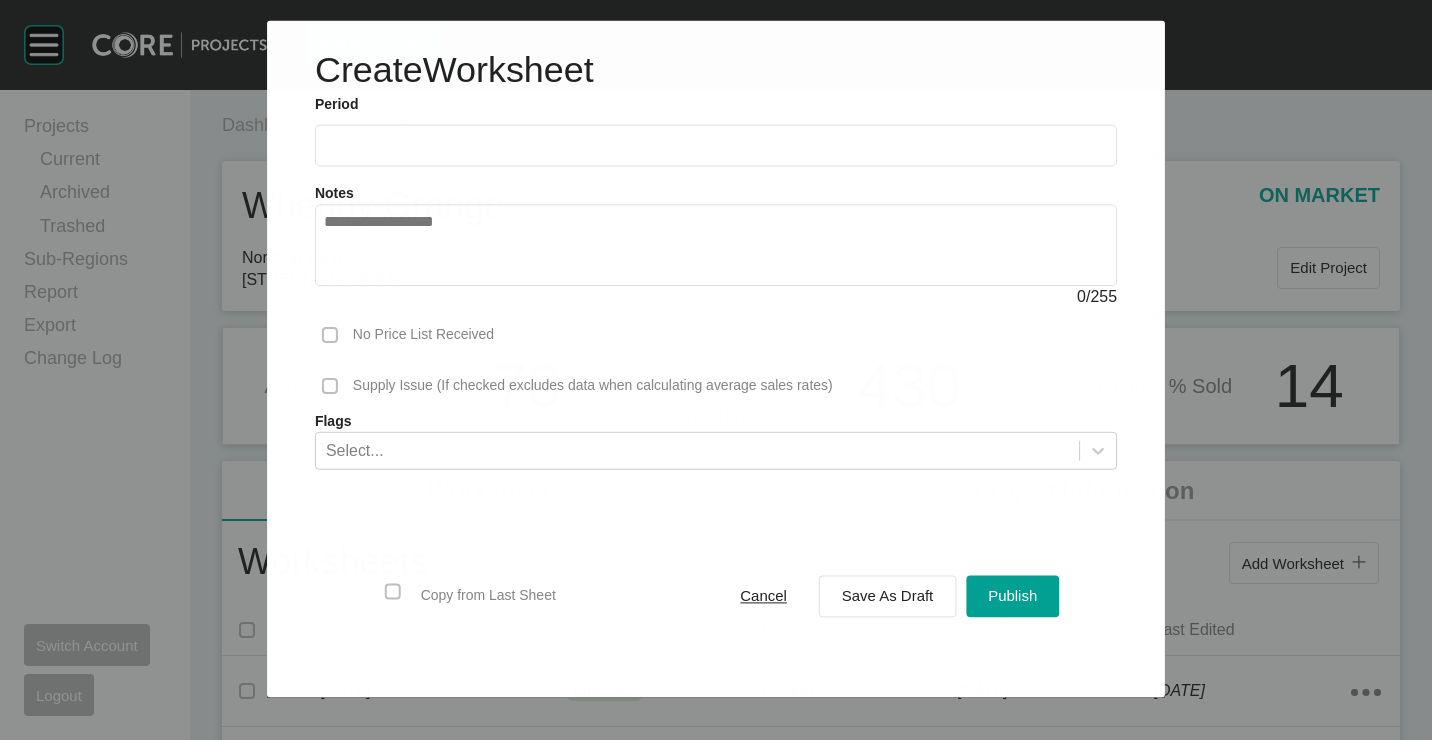 click at bounding box center (716, 145) 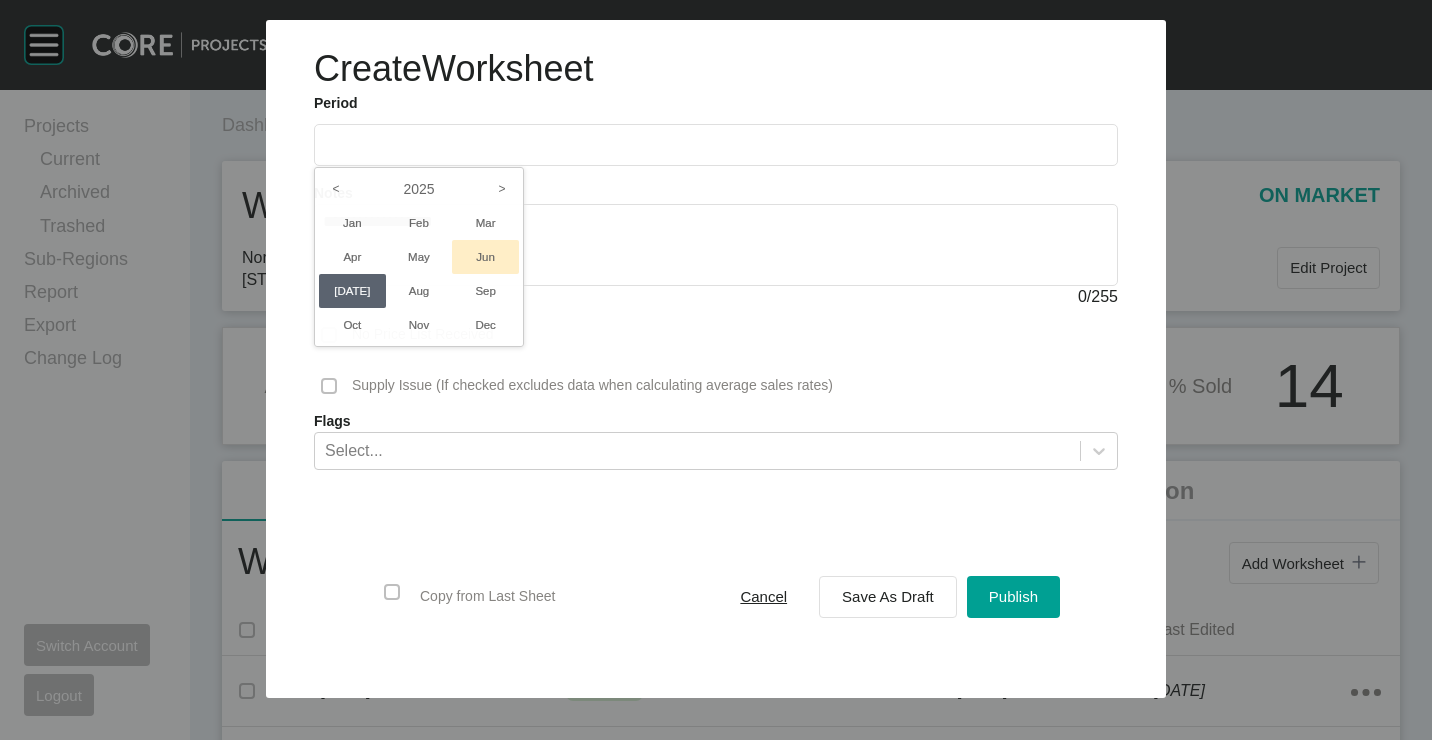click on "Jun" at bounding box center (485, 257) 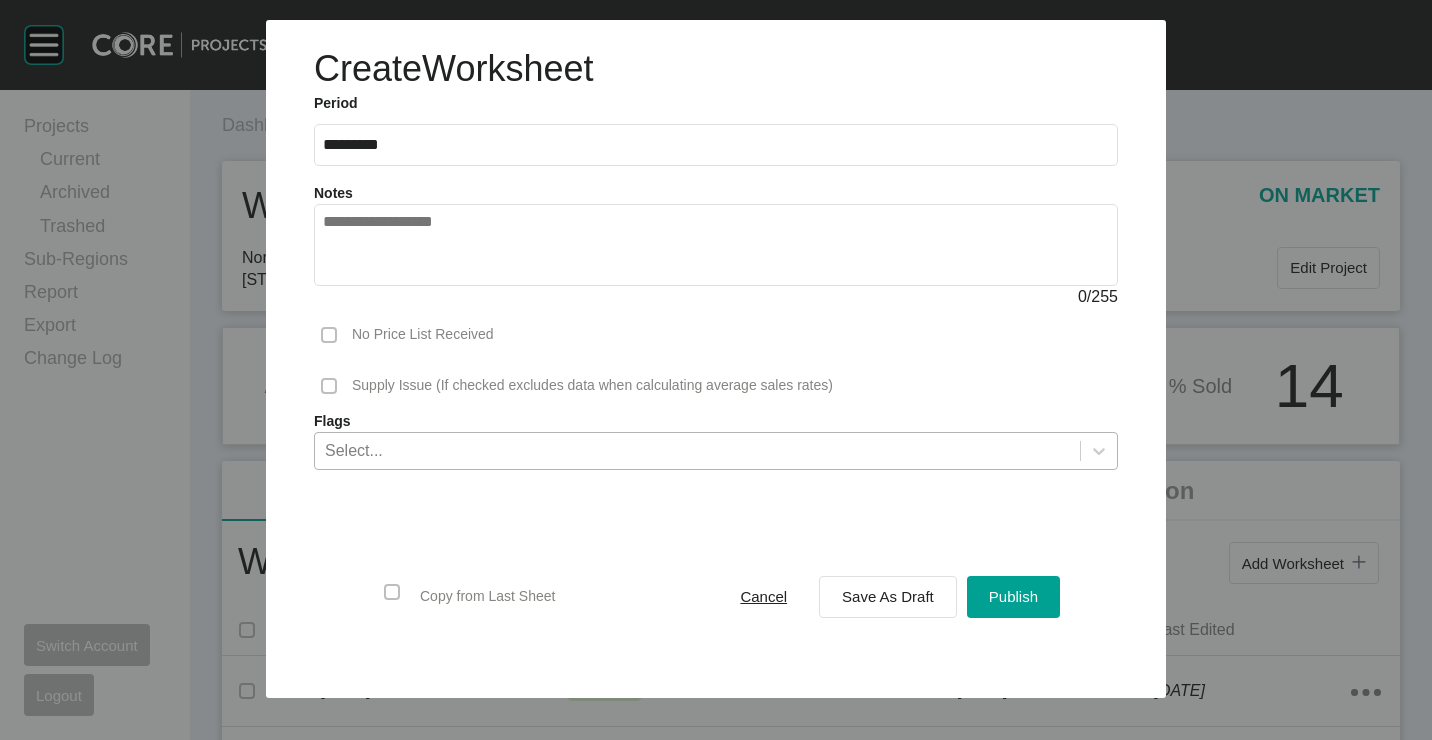 click on "Select..." at bounding box center (697, 450) 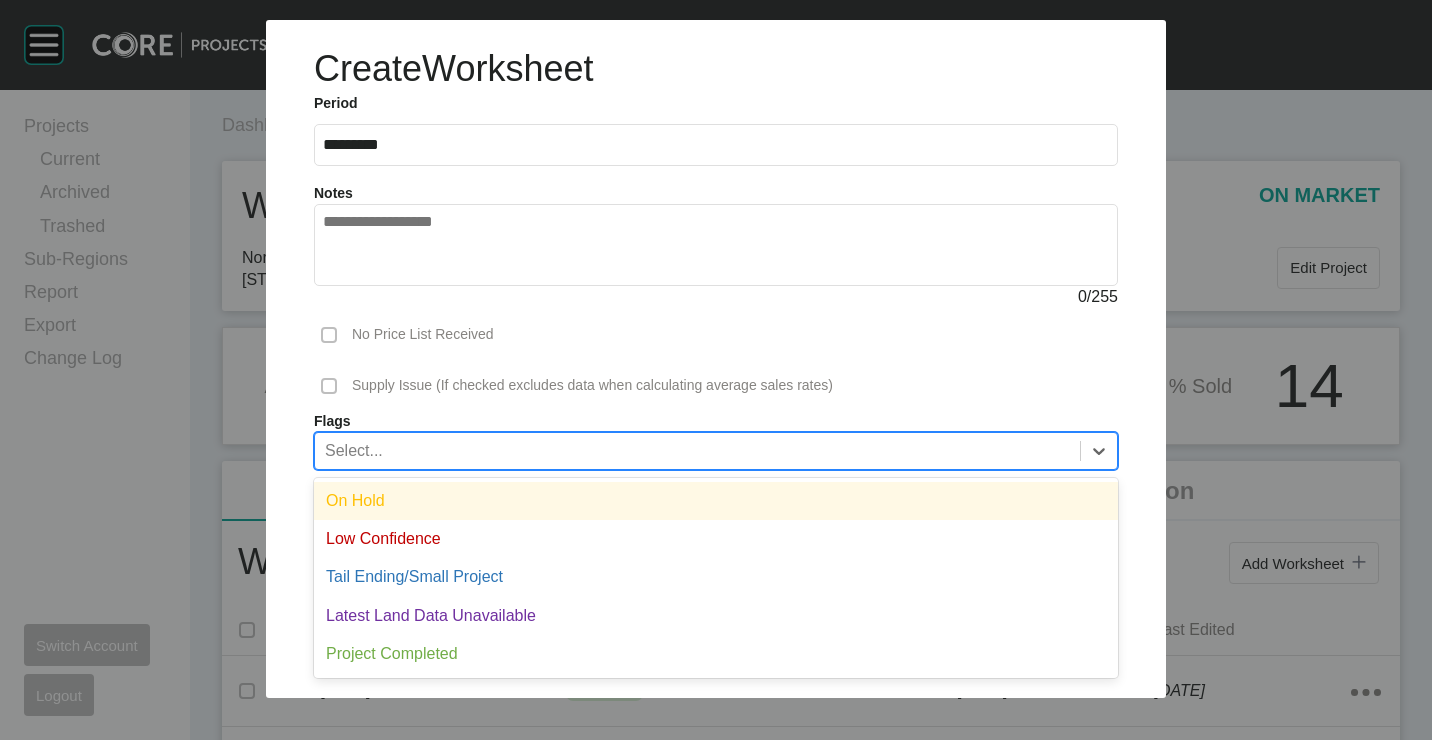 click on "On Hold" at bounding box center (716, 501) 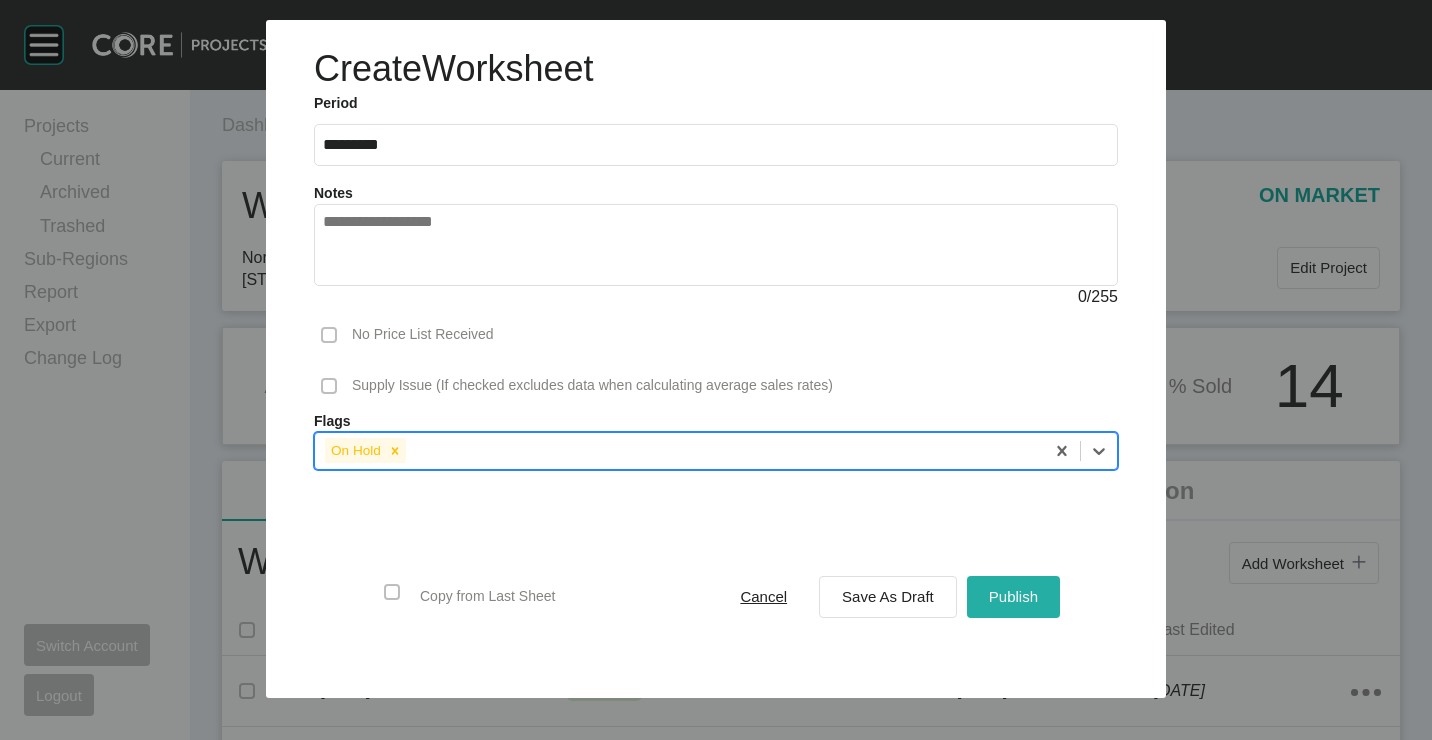 click on "Publish" at bounding box center [1013, 596] 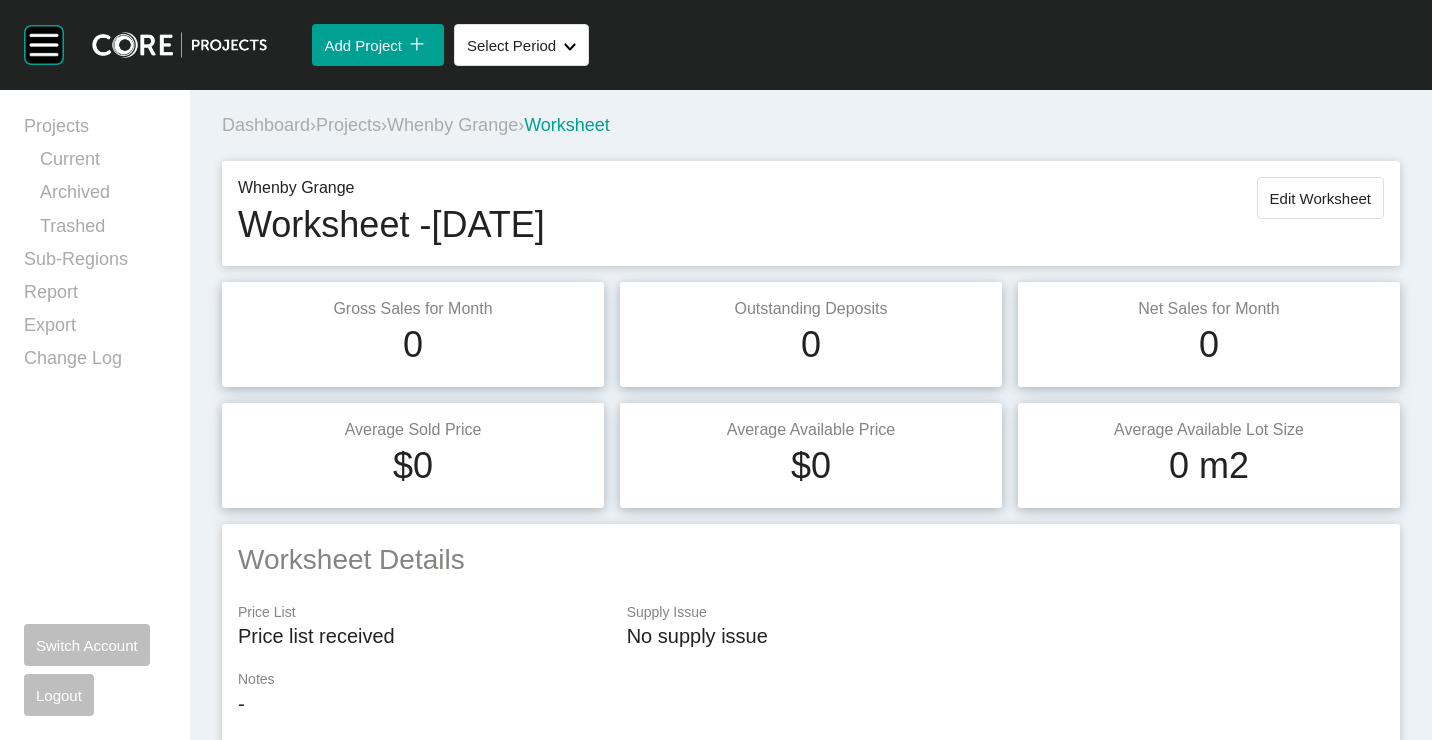 click on "Projects" at bounding box center (348, 125) 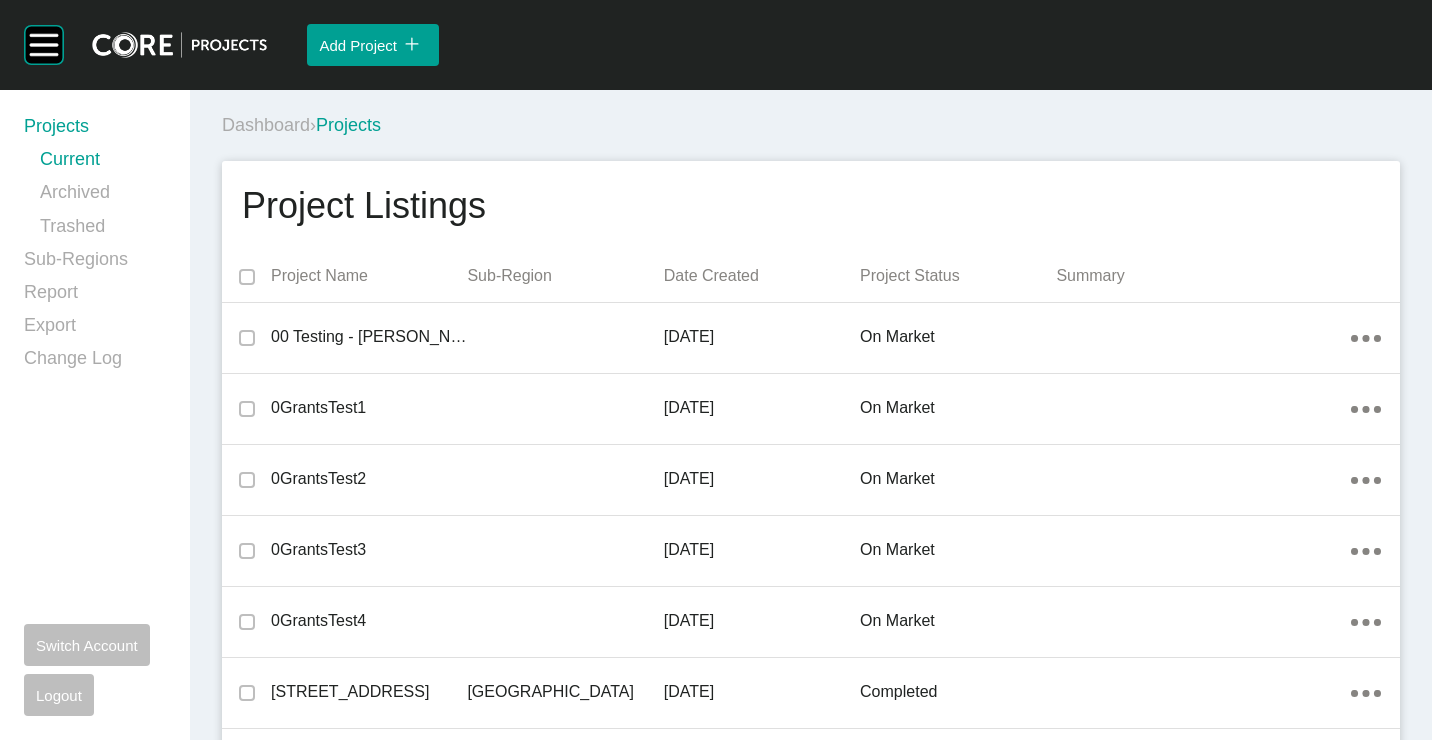 scroll, scrollTop: 5292, scrollLeft: 0, axis: vertical 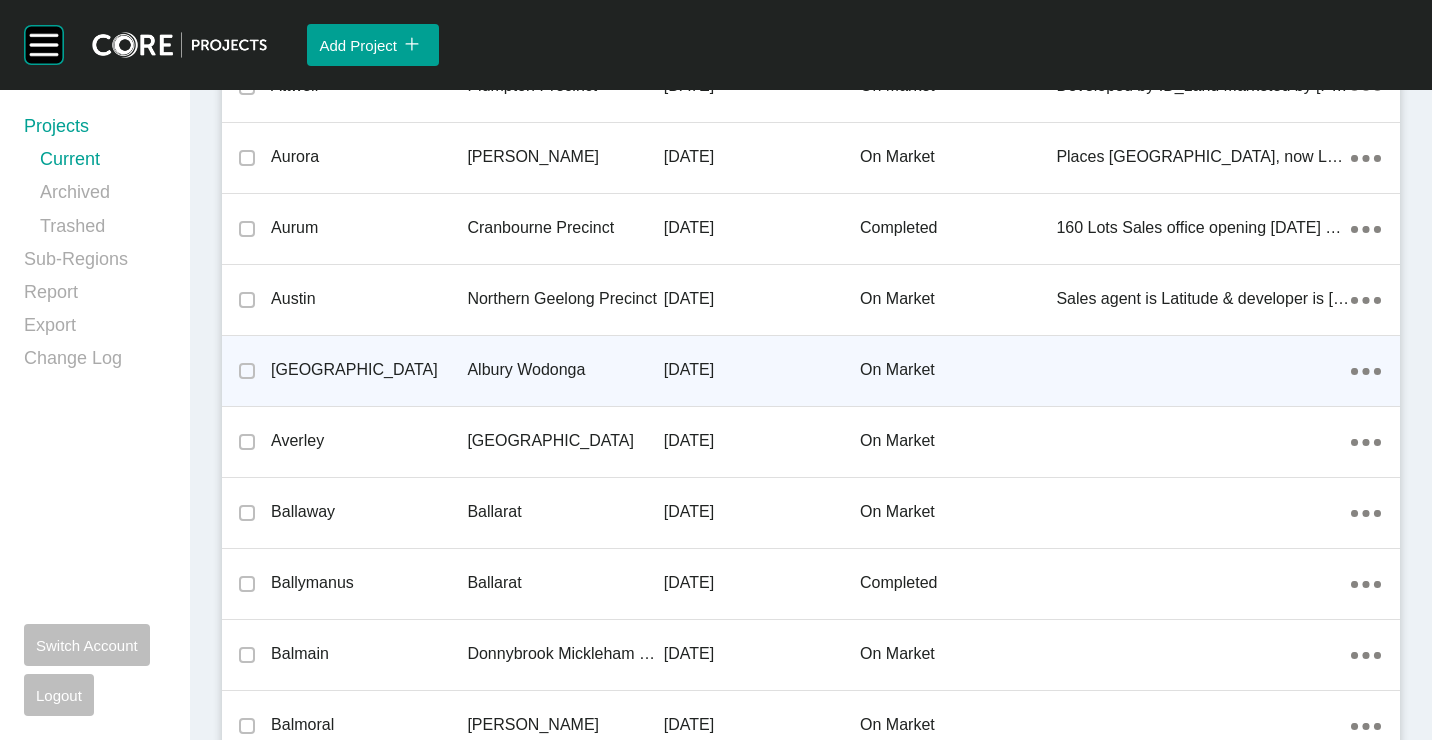 click on "[GEOGRAPHIC_DATA]" at bounding box center (369, 370) 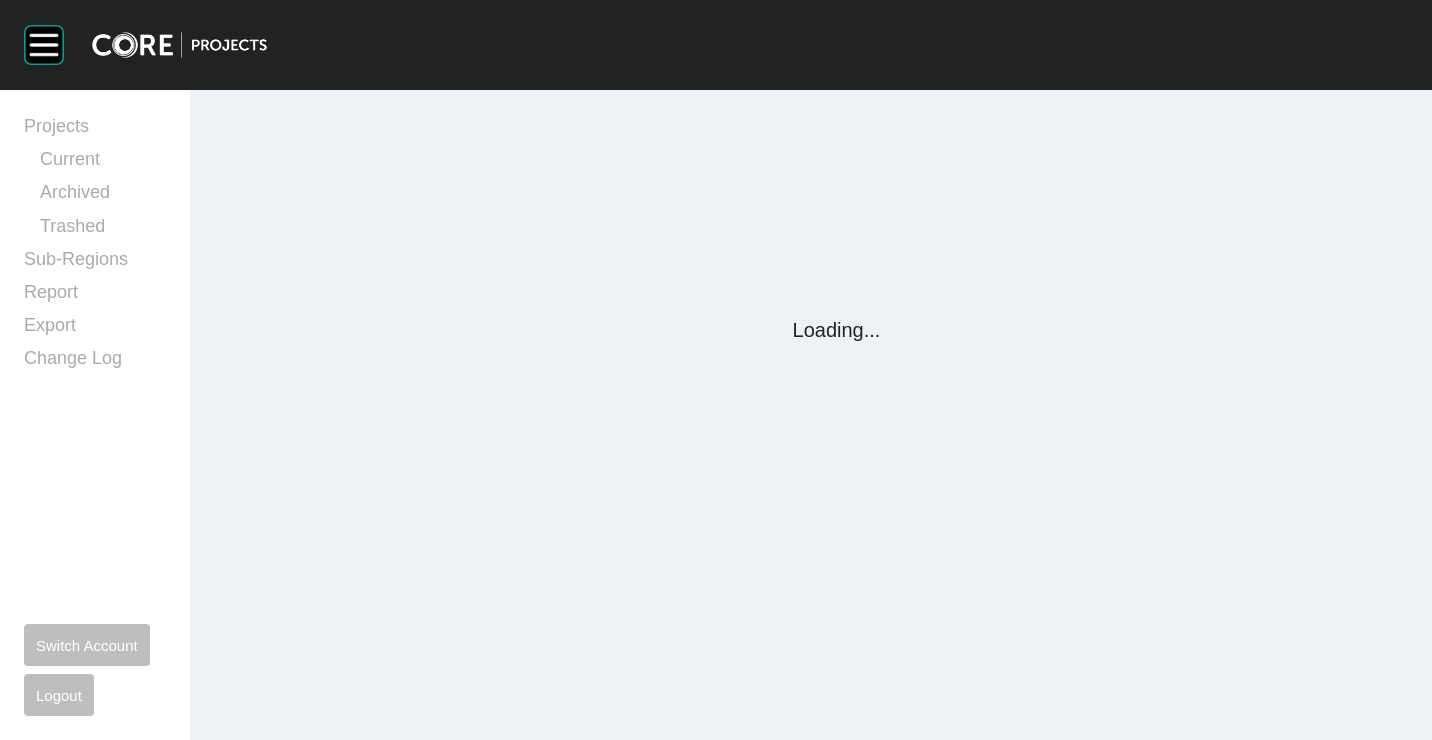 scroll, scrollTop: 0, scrollLeft: 0, axis: both 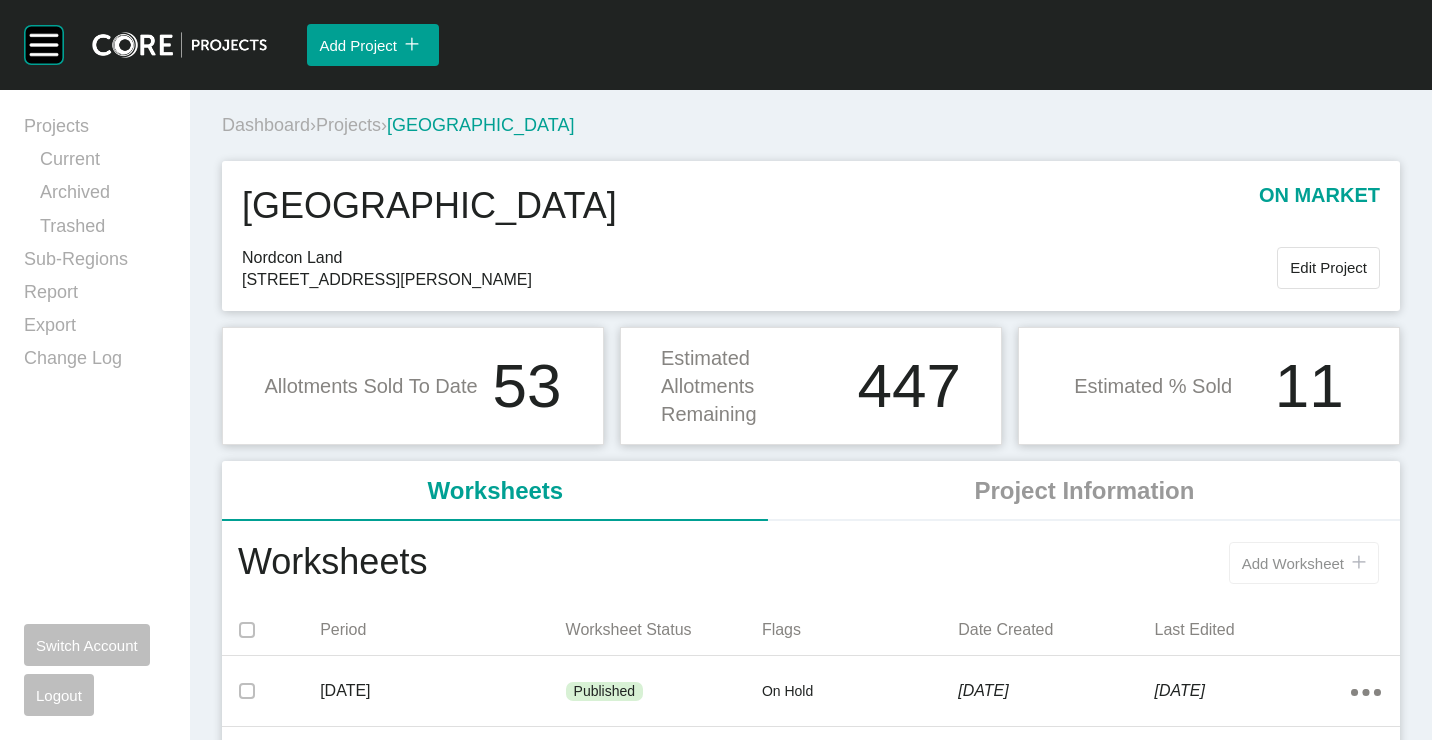 click on "Add Worksheet" at bounding box center [1293, 563] 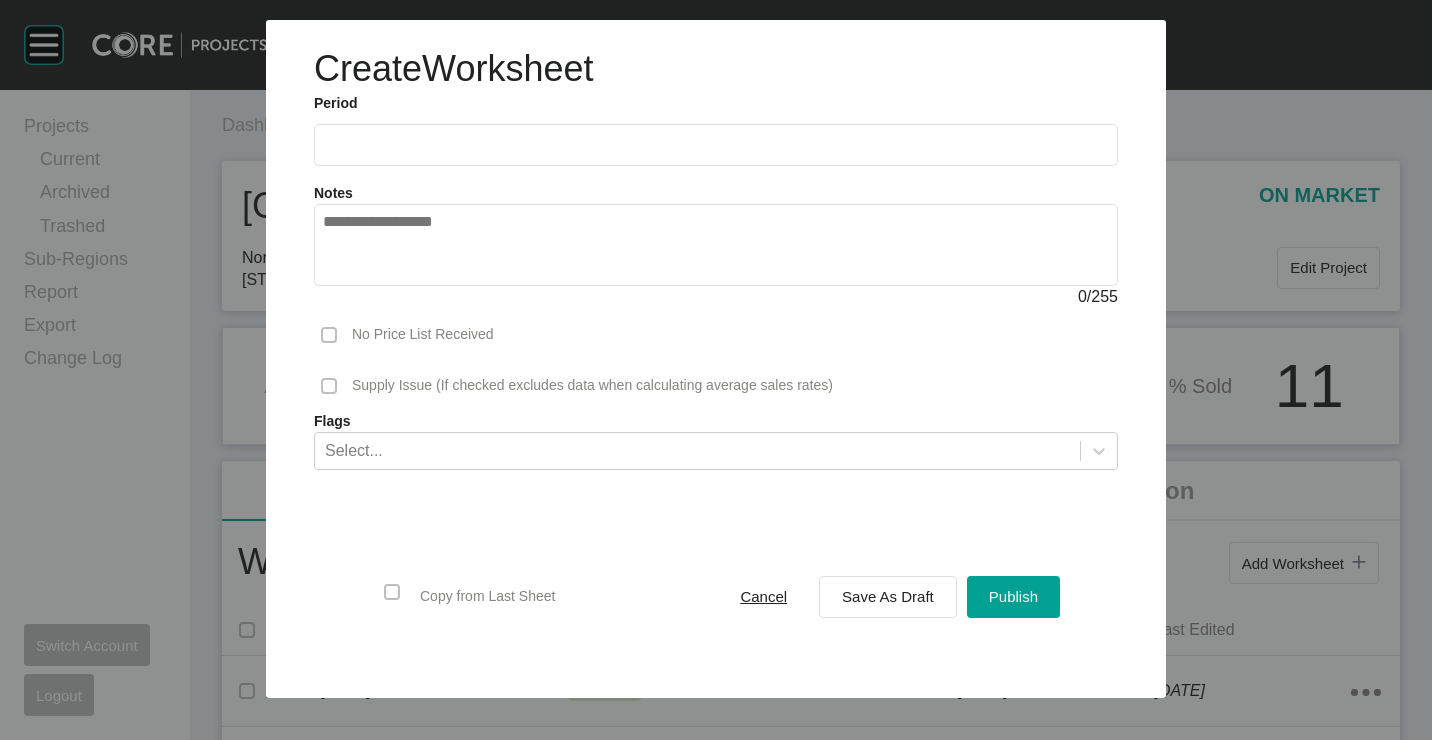 click on "Notes
0 / 255" at bounding box center [716, 237] 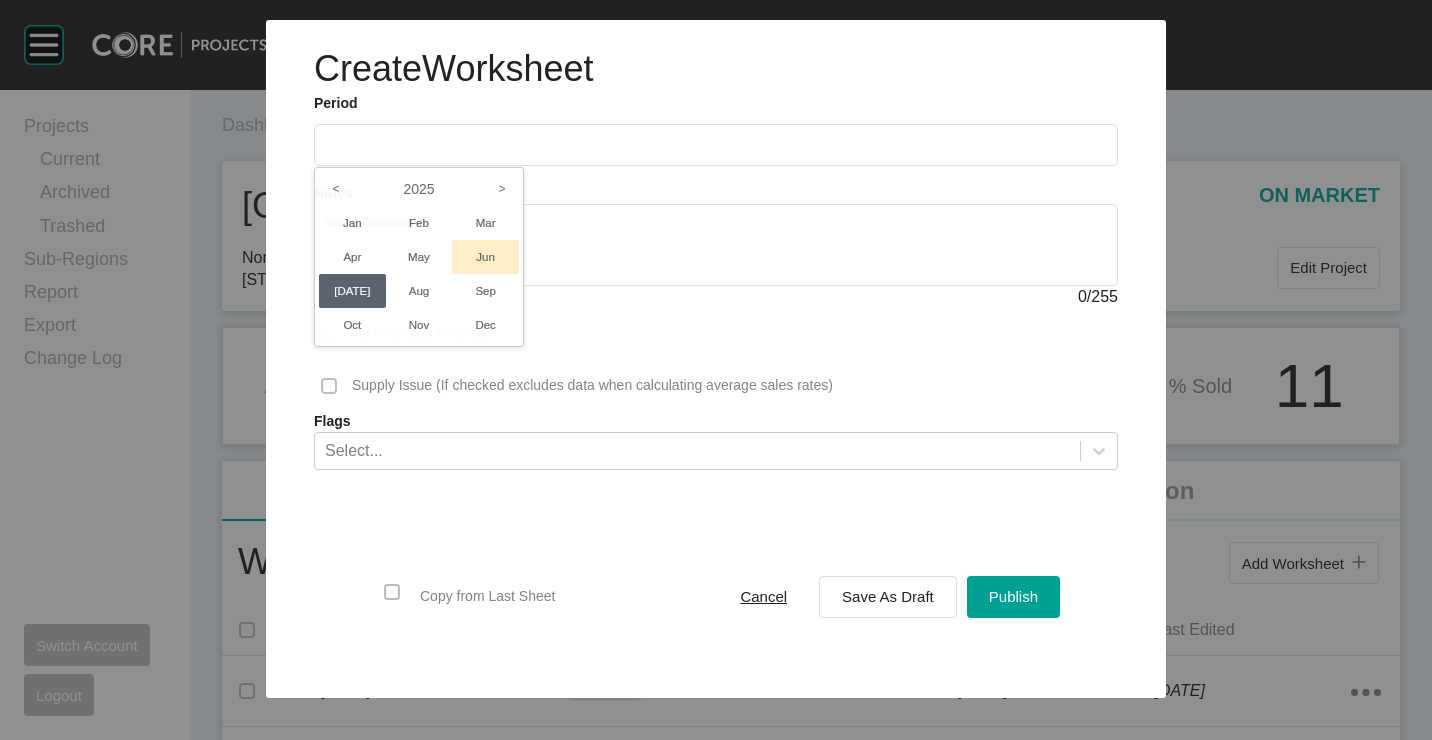 click on "Jun" at bounding box center (485, 257) 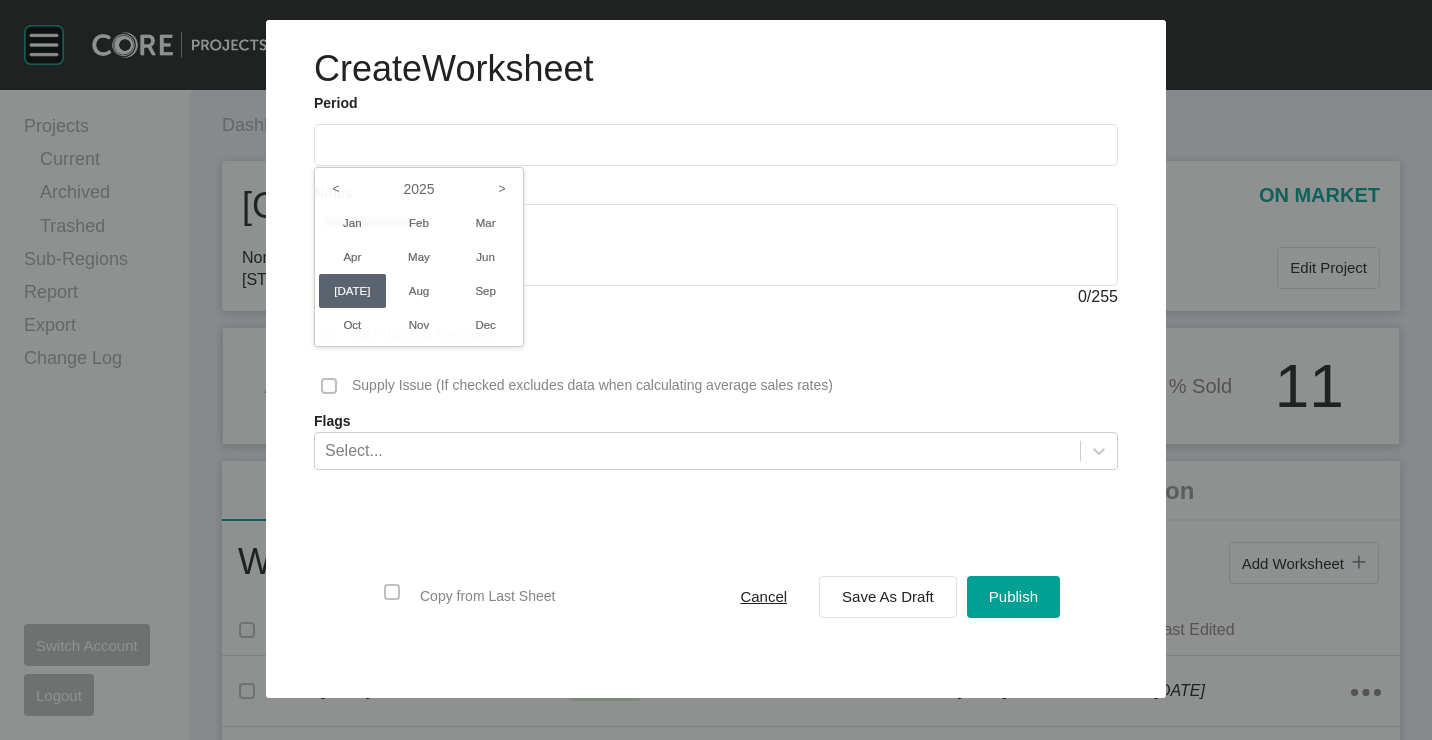 type on "*********" 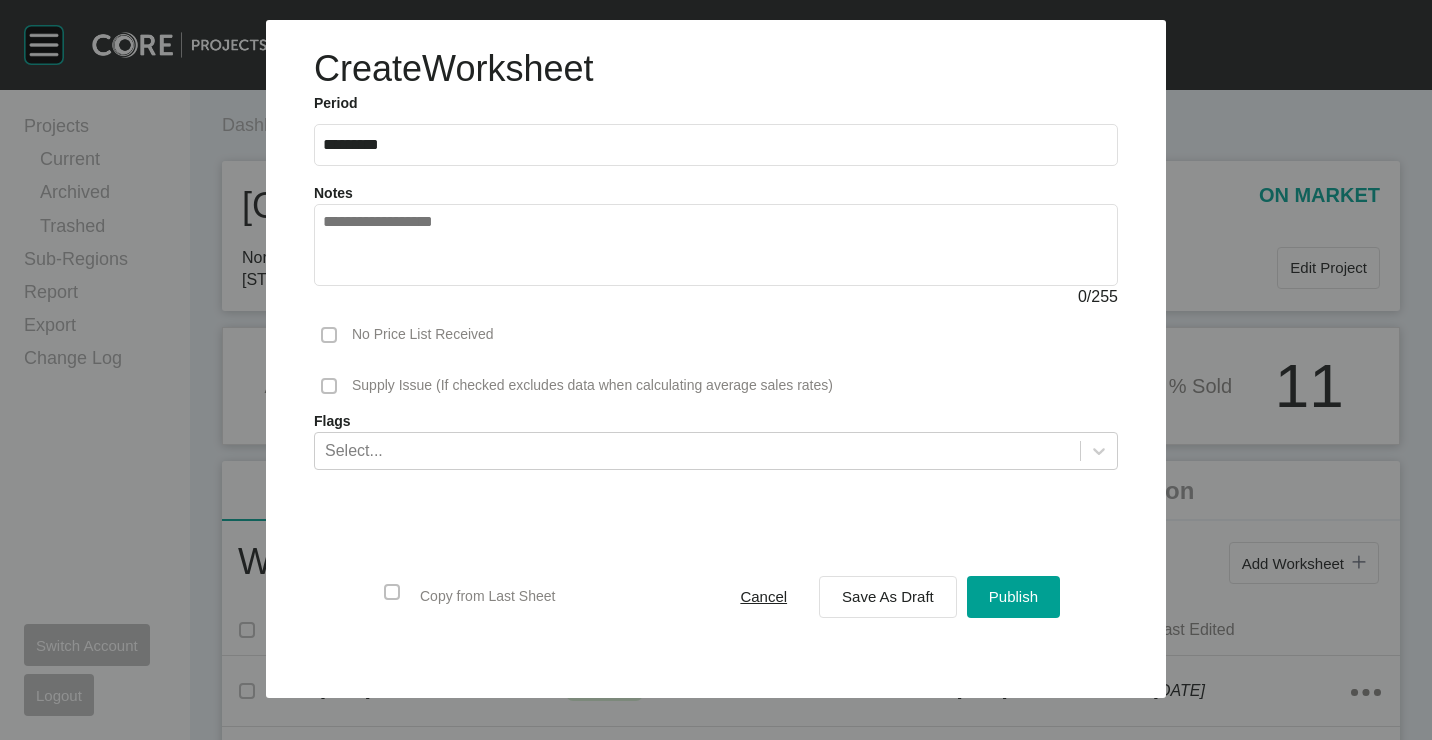 click on "Flags" at bounding box center [716, 422] 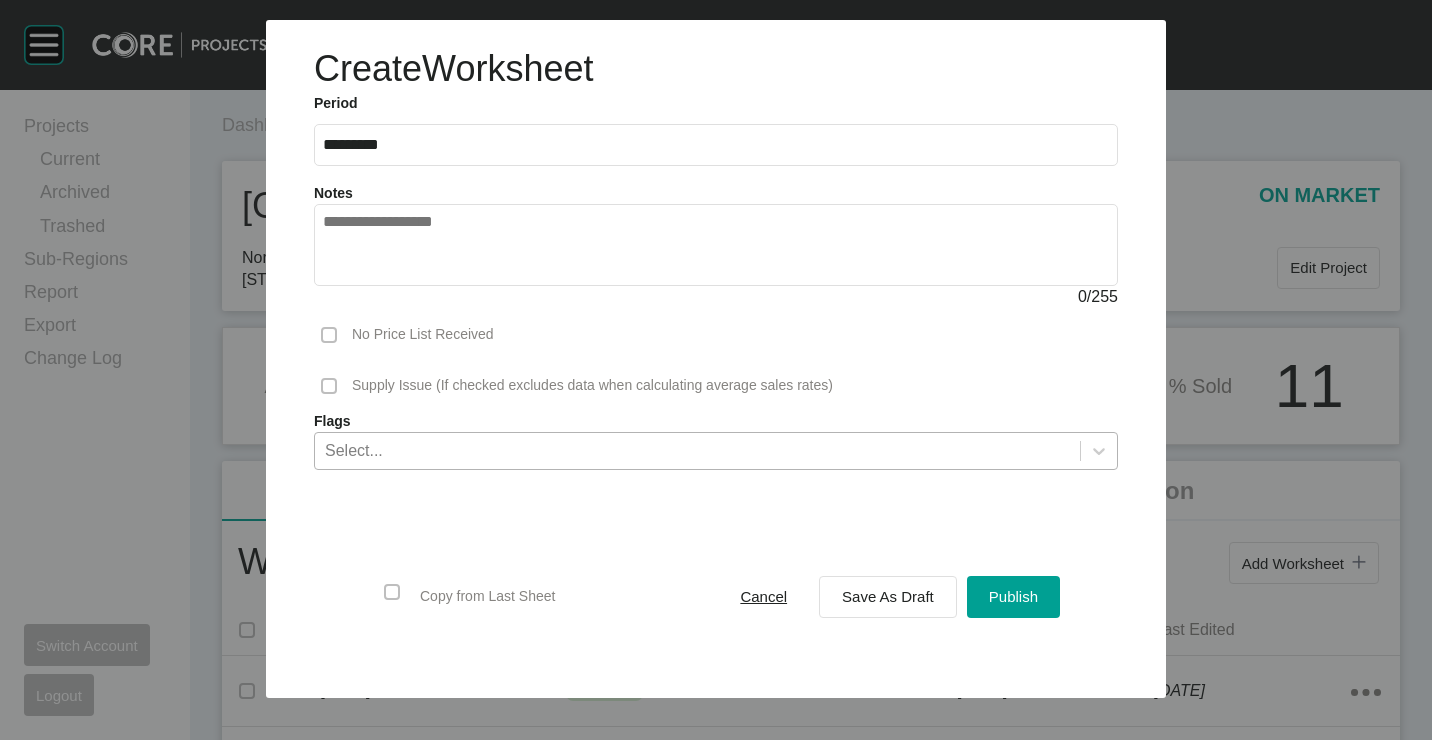 click on "Select..." at bounding box center [697, 450] 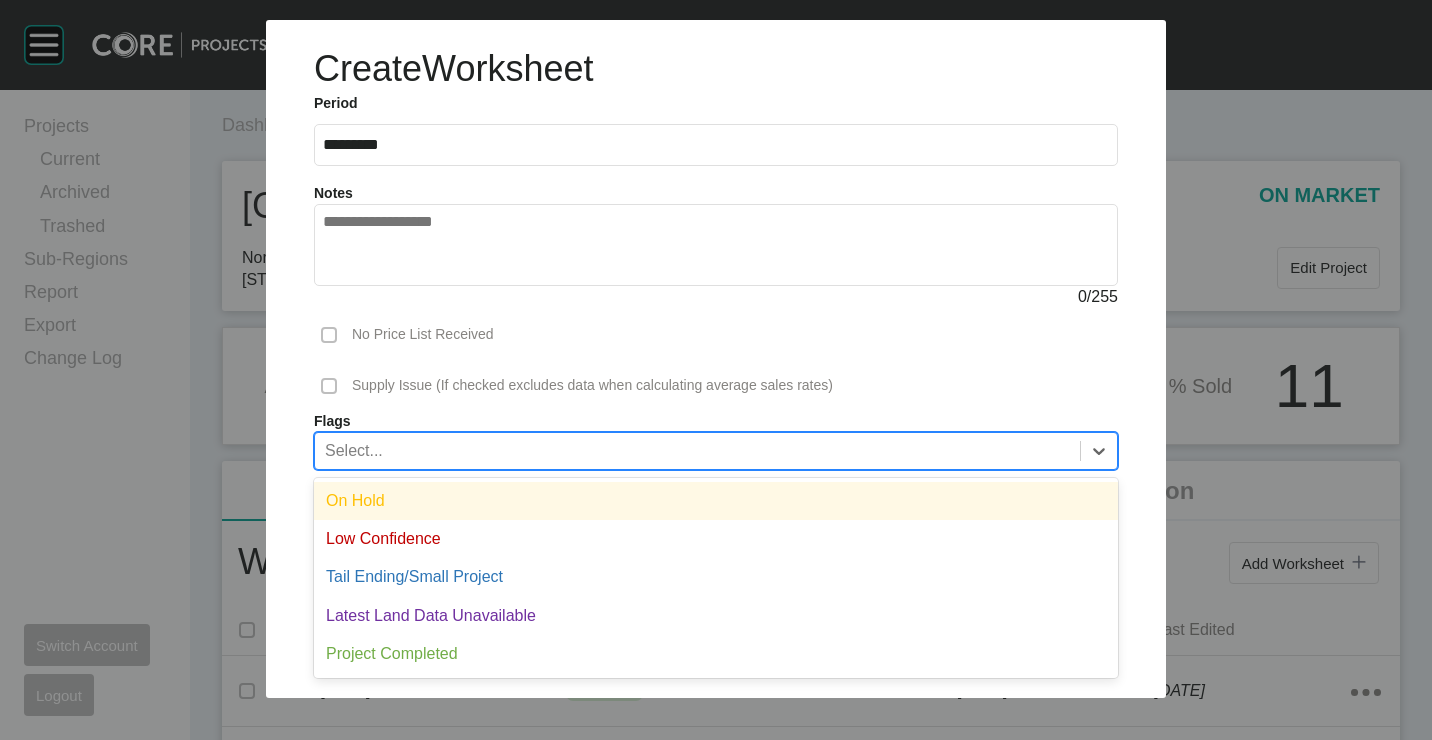 drag, startPoint x: 366, startPoint y: 487, endPoint x: 469, endPoint y: 520, distance: 108.157295 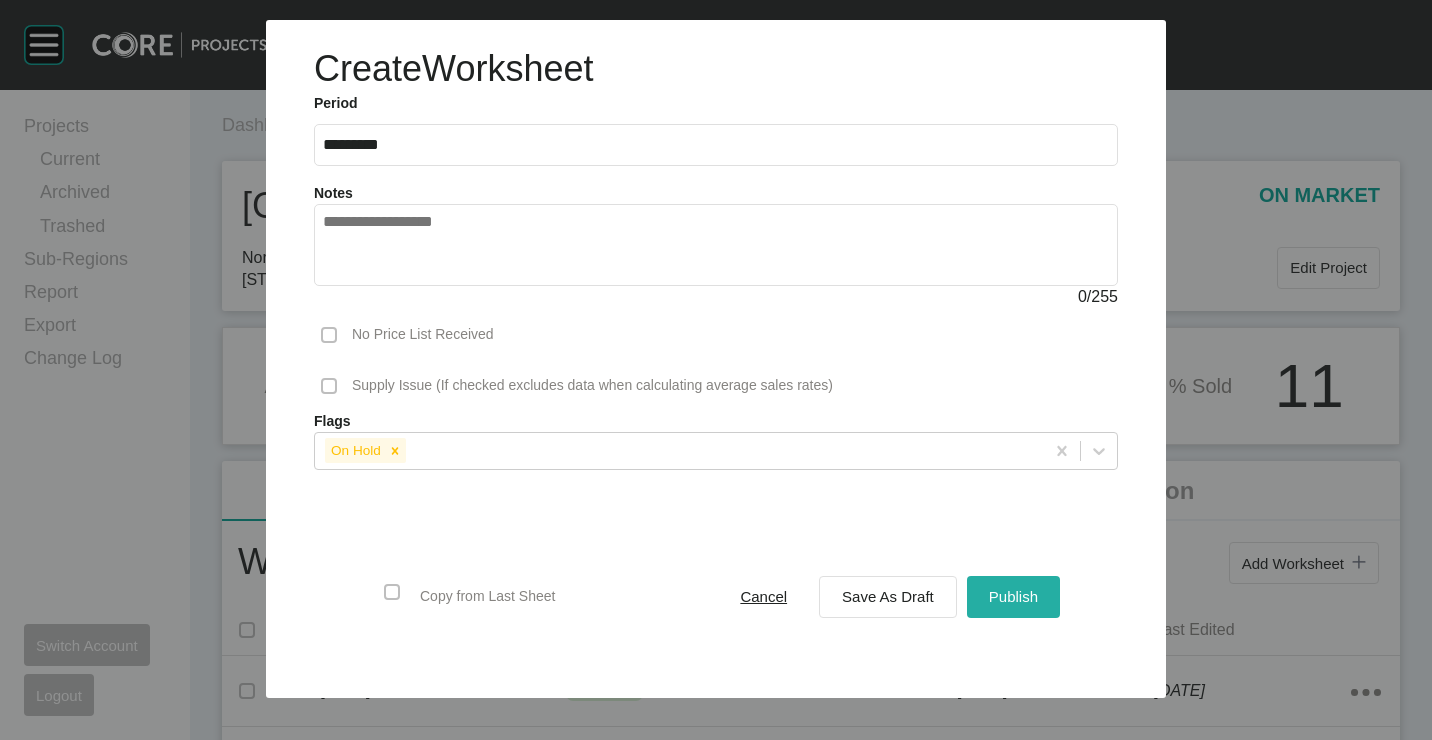 click on "Publish" at bounding box center [1013, 596] 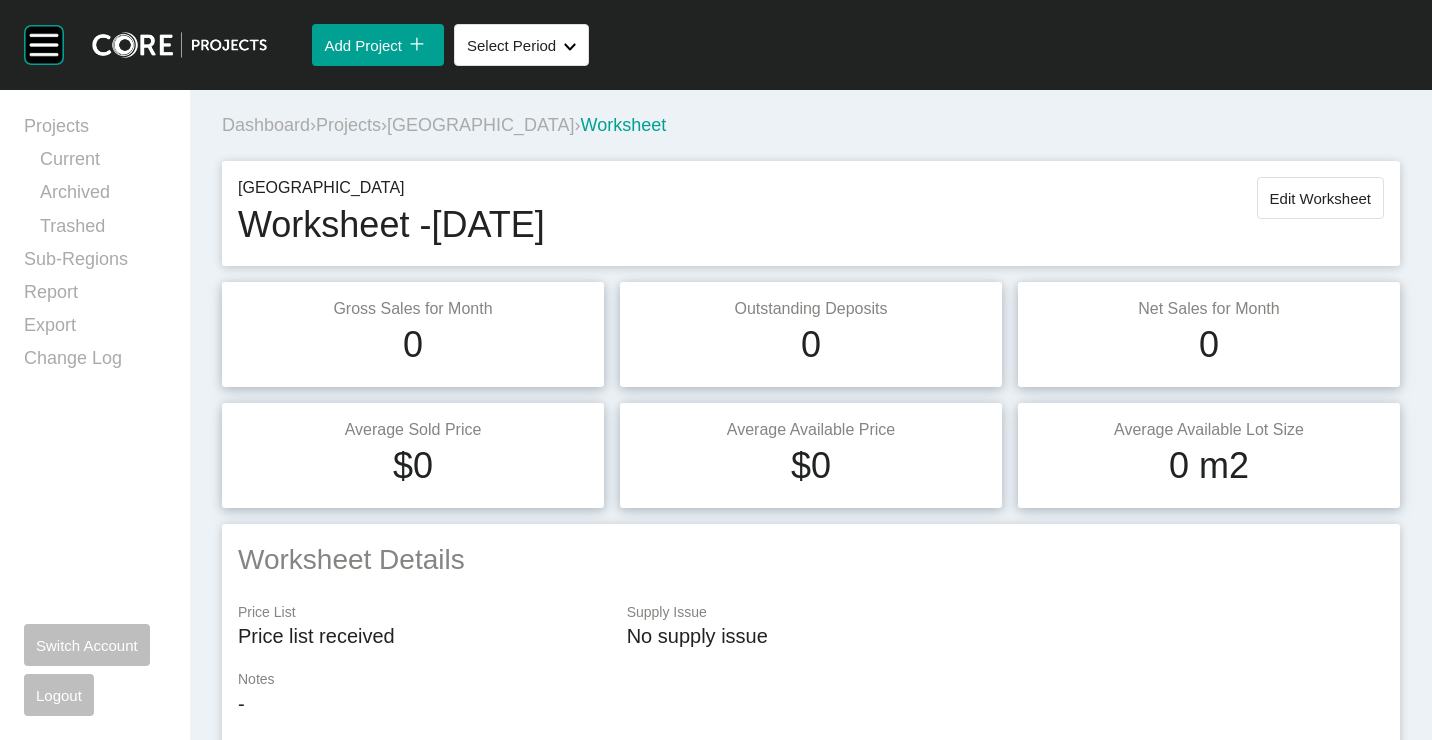 click on "Projects" at bounding box center [348, 125] 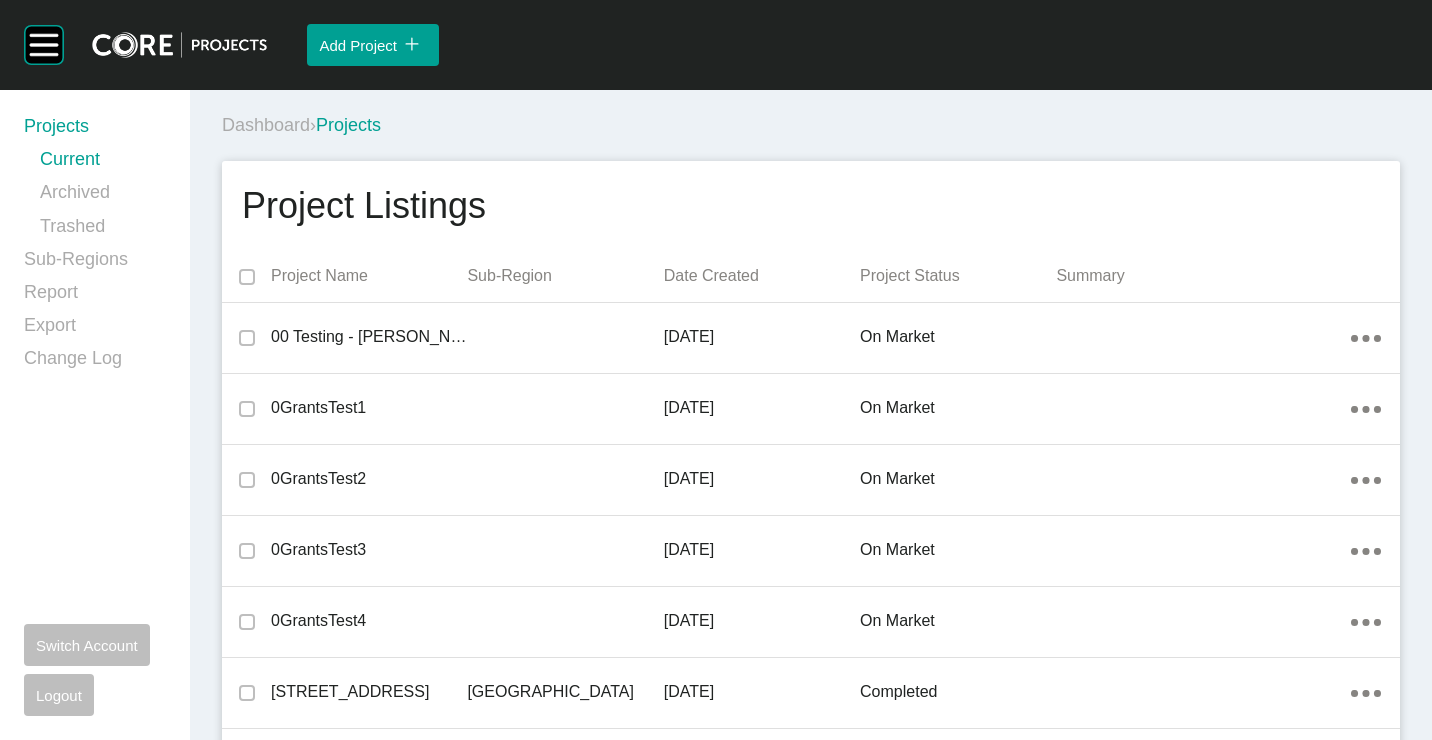 scroll, scrollTop: 27799, scrollLeft: 0, axis: vertical 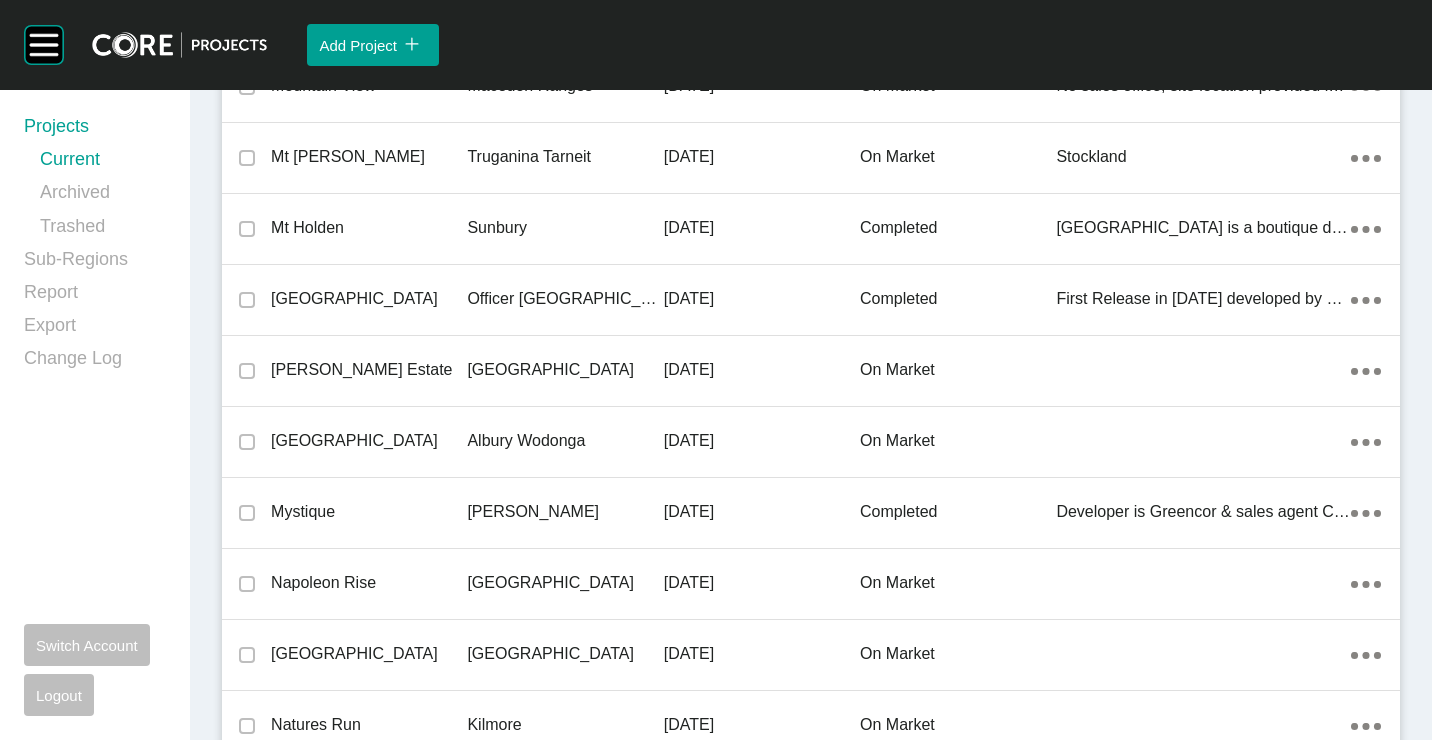 click on "[GEOGRAPHIC_DATA]" at bounding box center (369, 441) 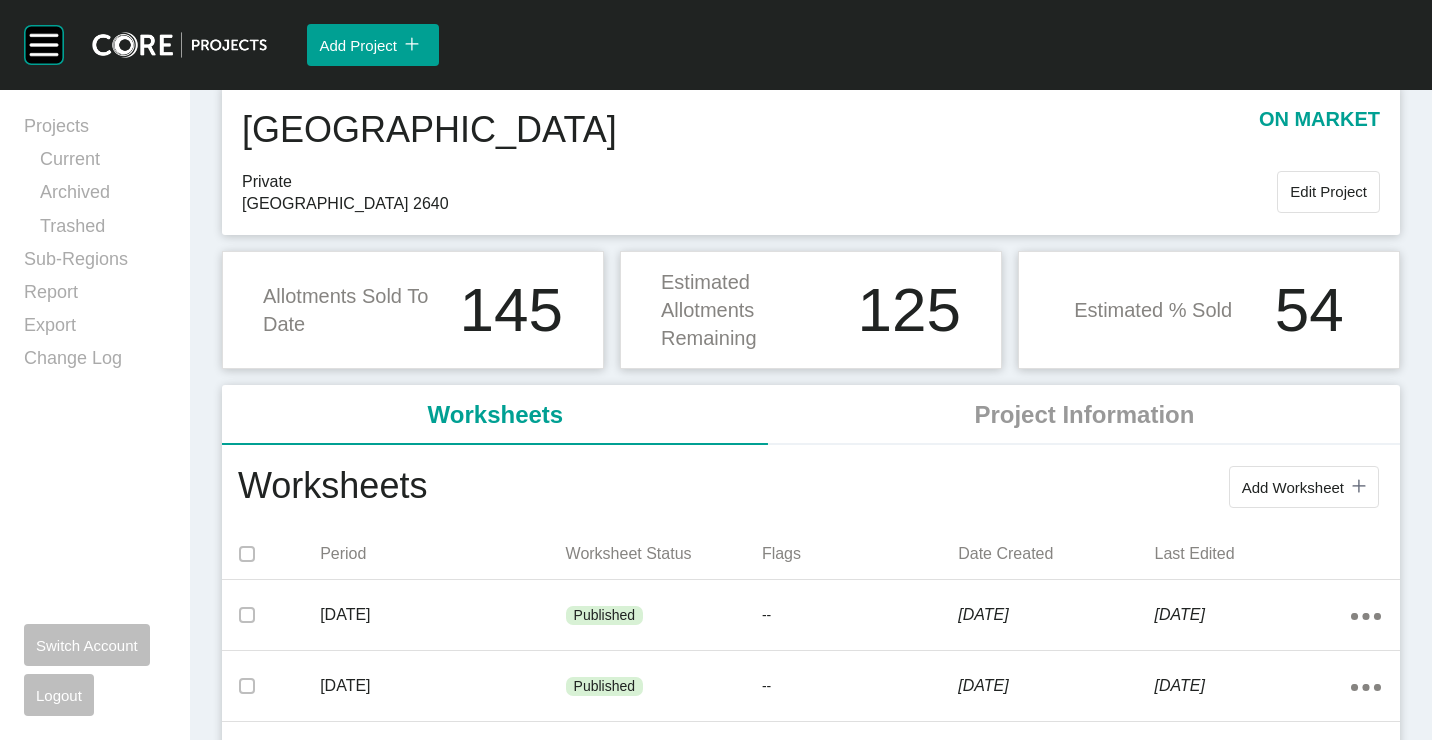 scroll, scrollTop: 100, scrollLeft: 0, axis: vertical 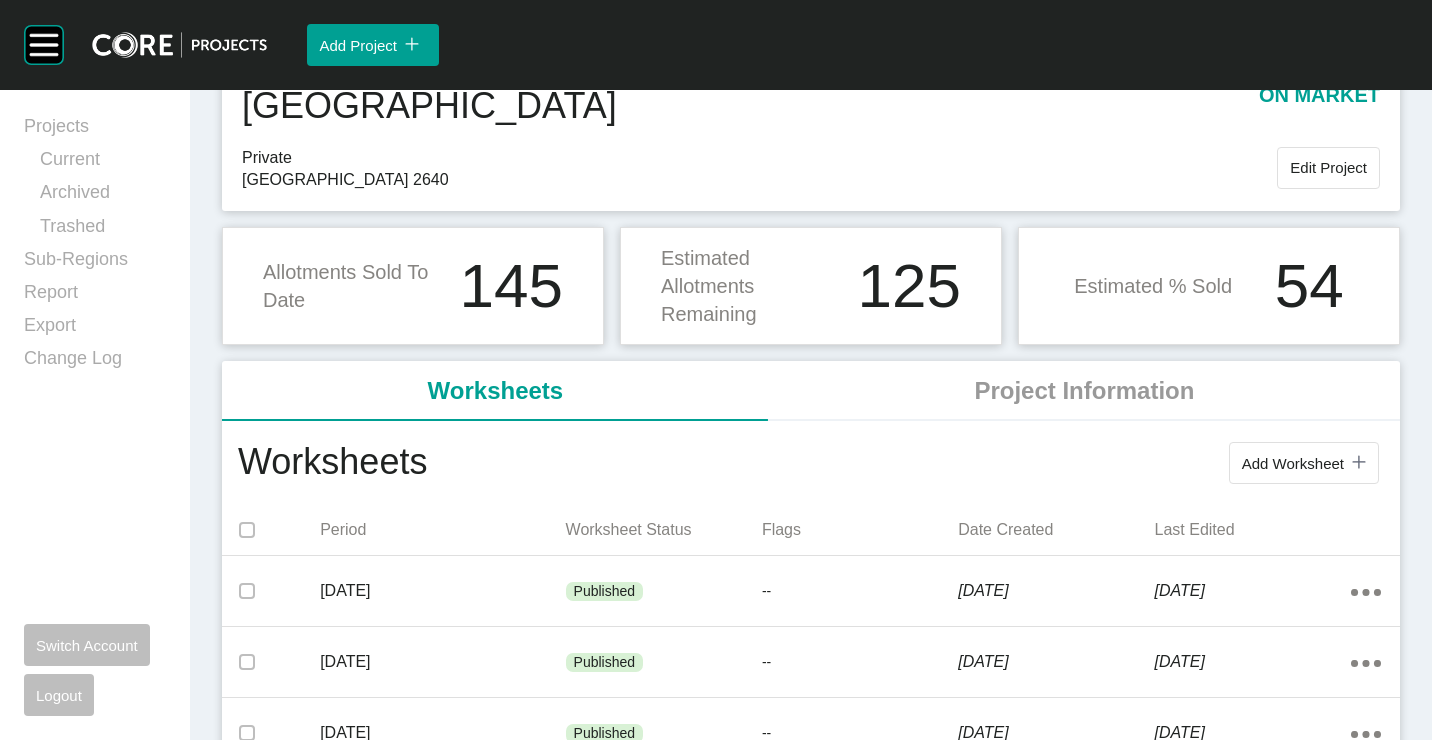 click on "Add Worksheet" at bounding box center [1293, 463] 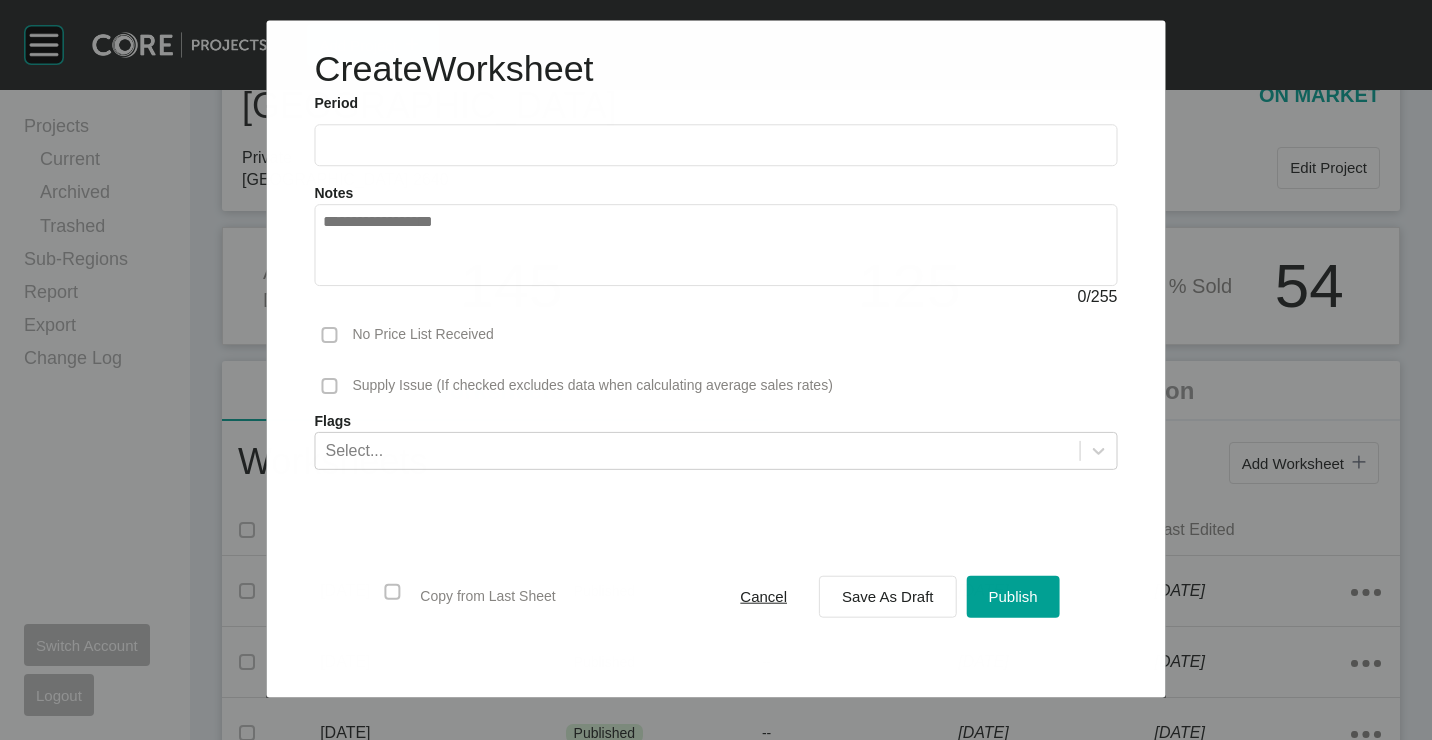 click at bounding box center [715, 145] 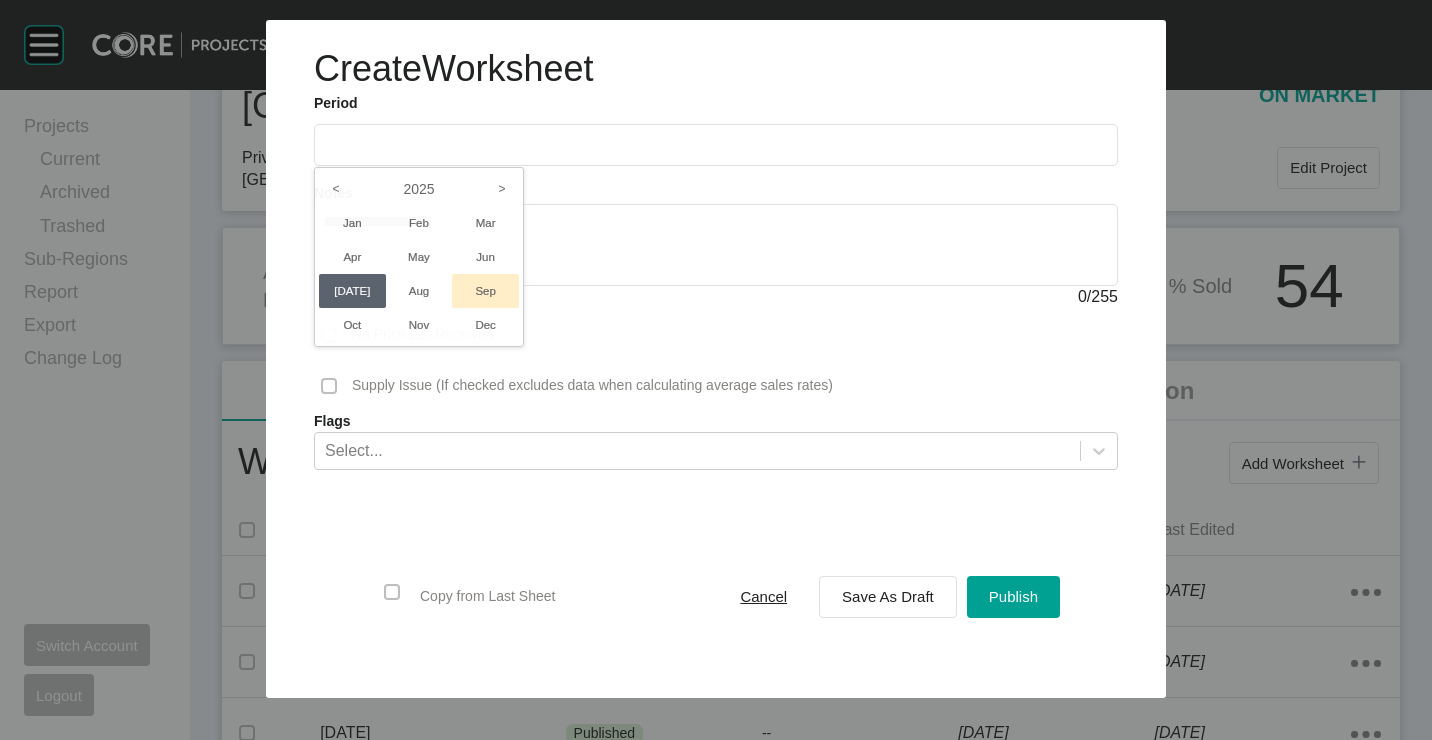 click on "Jun" at bounding box center (485, 257) 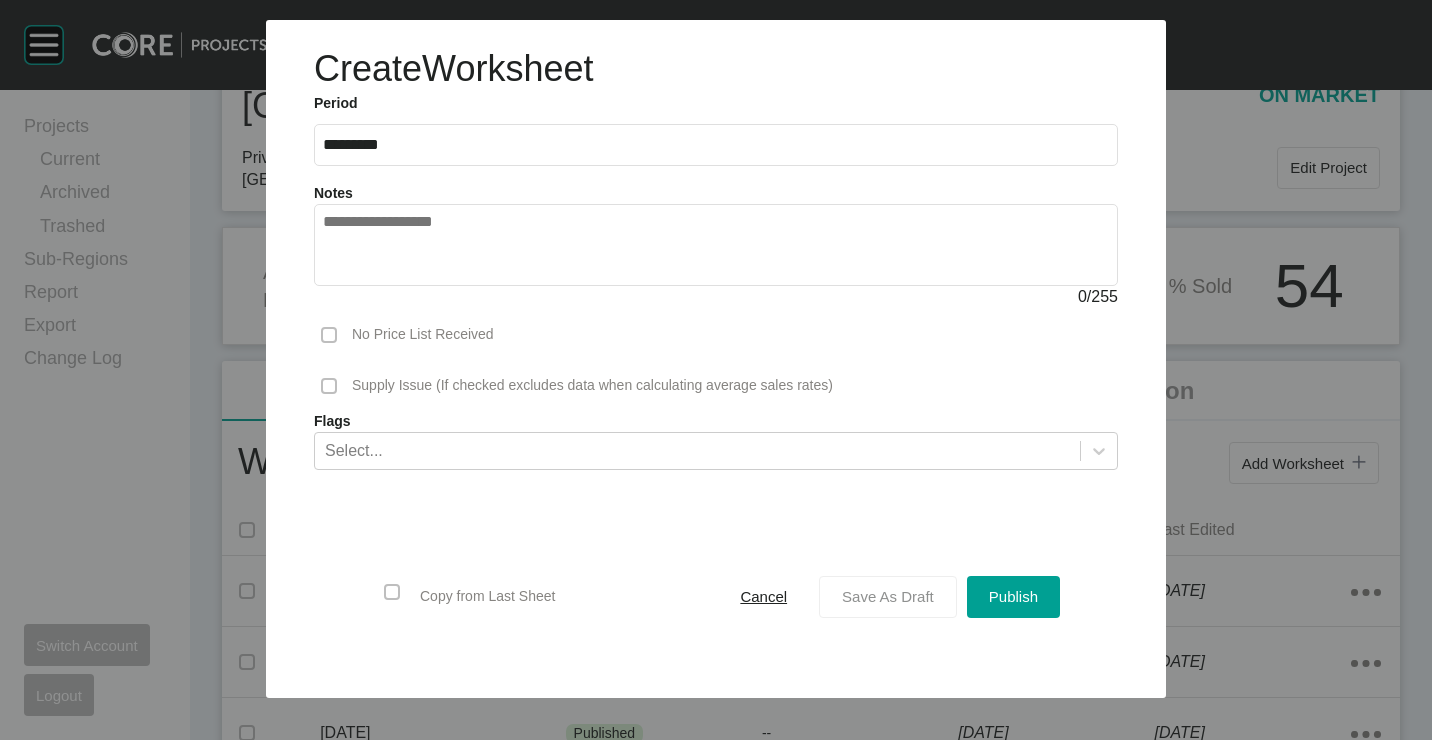 click on "Save As Draft" at bounding box center [888, 596] 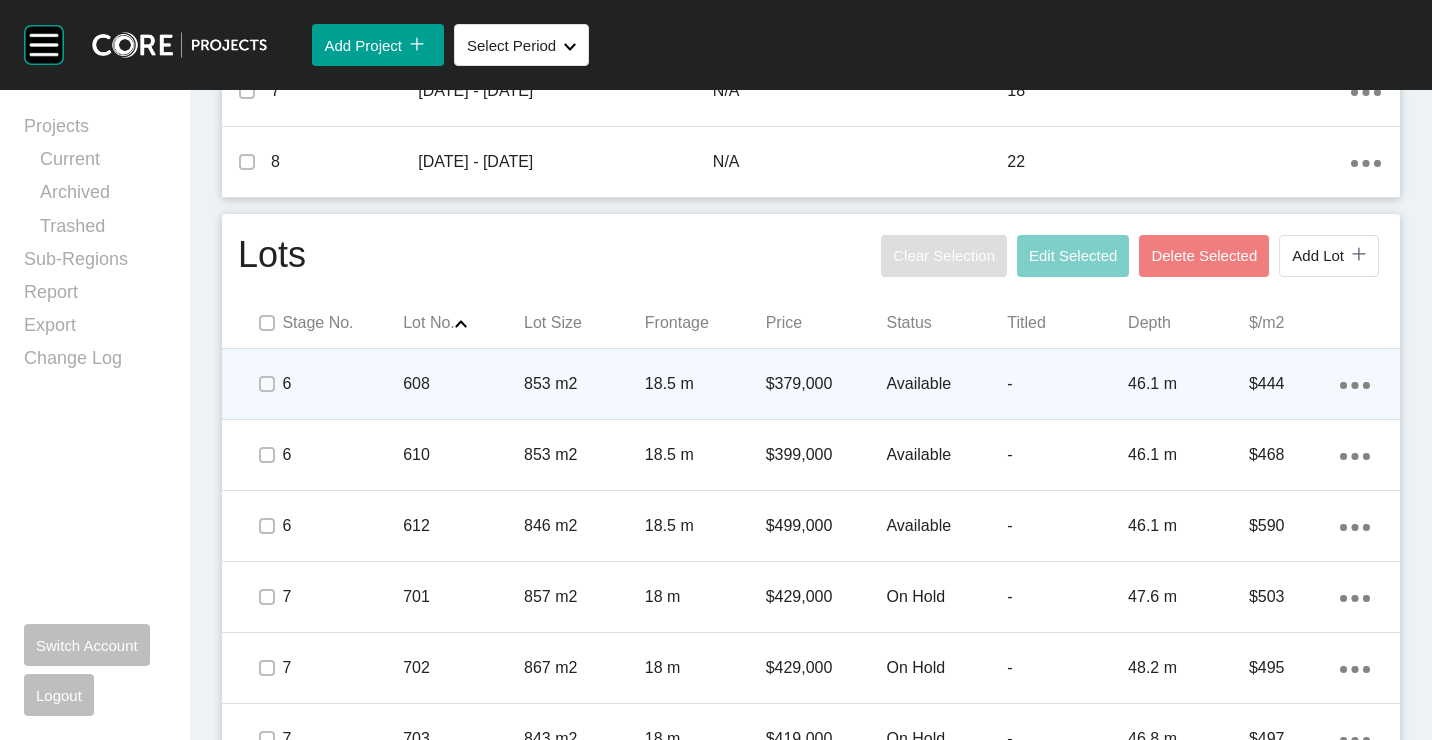 scroll, scrollTop: 1100, scrollLeft: 0, axis: vertical 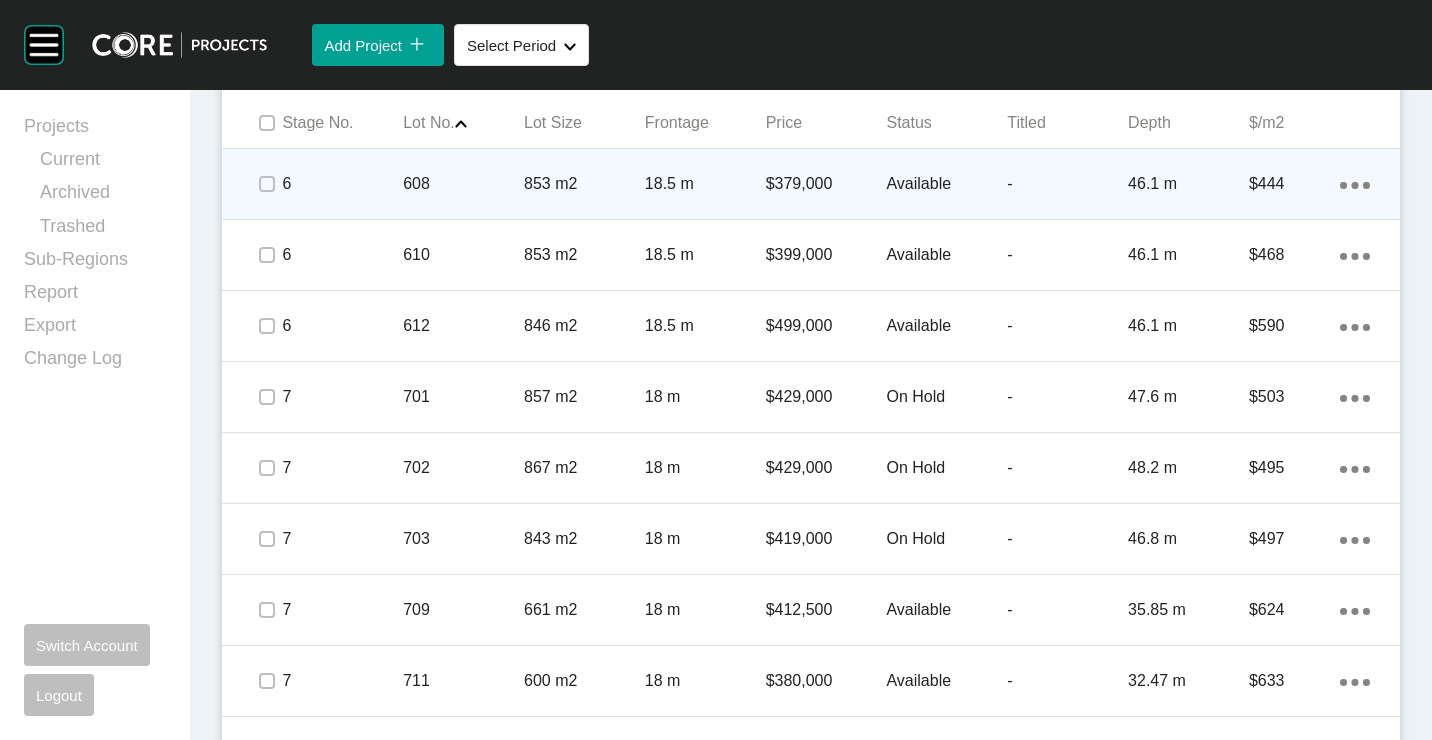click on "$379,000" at bounding box center (826, 184) 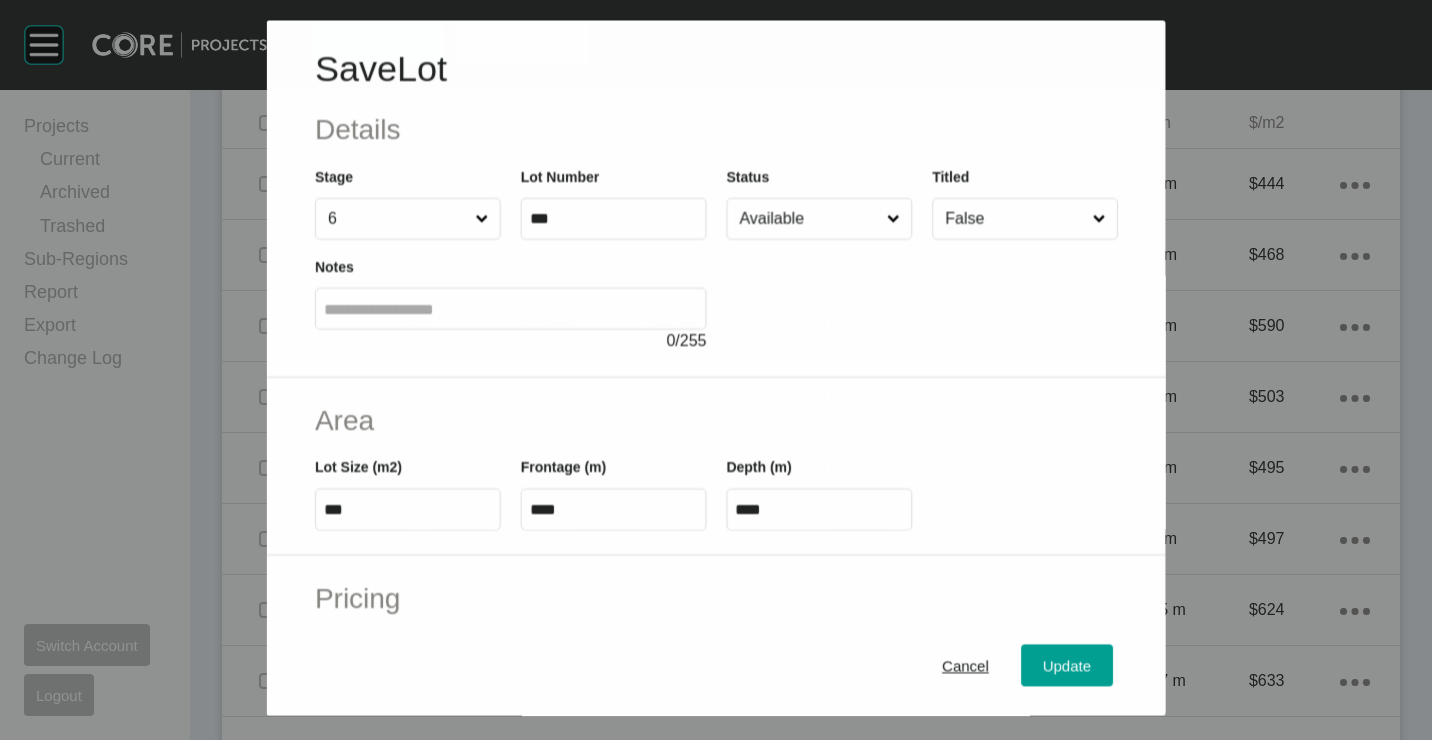 click on "Available" at bounding box center (808, 219) 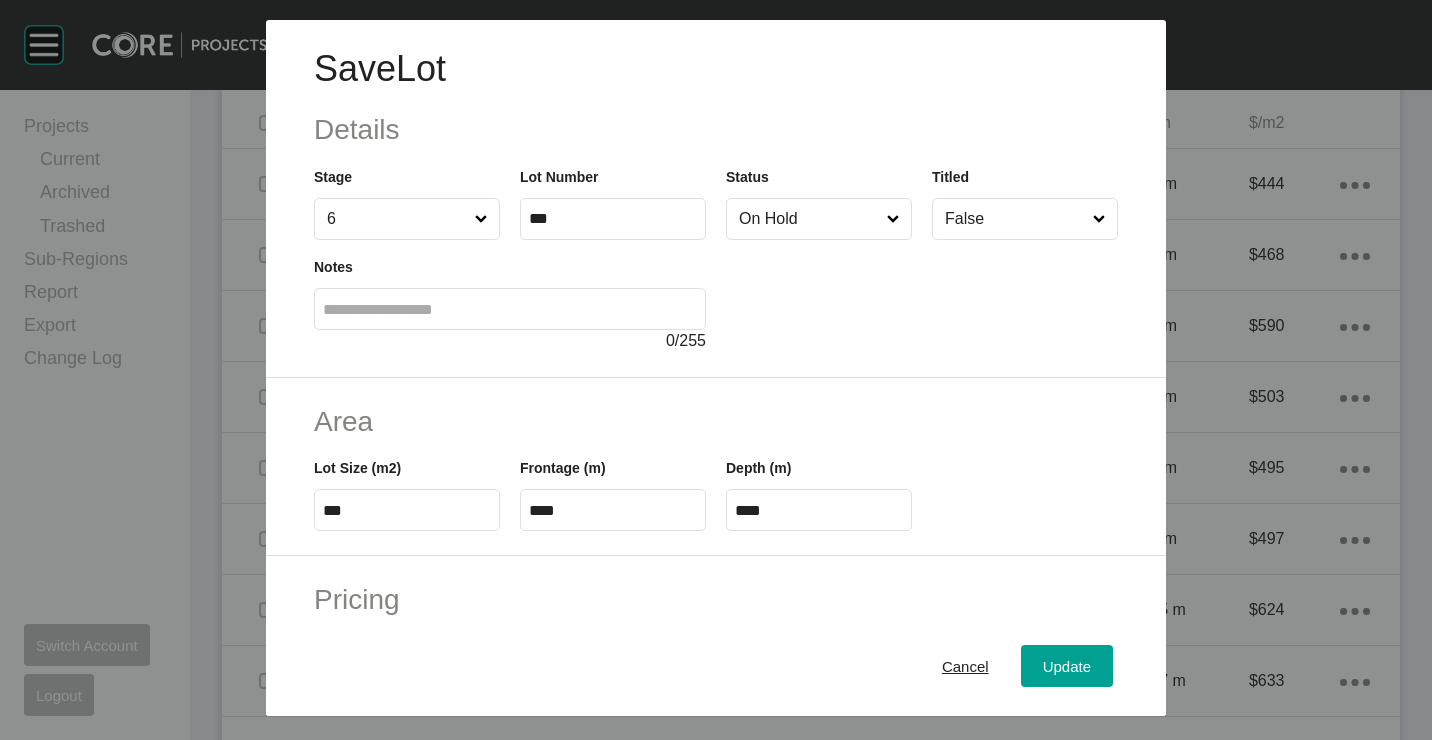 drag, startPoint x: 793, startPoint y: 311, endPoint x: 936, endPoint y: 428, distance: 184.76471 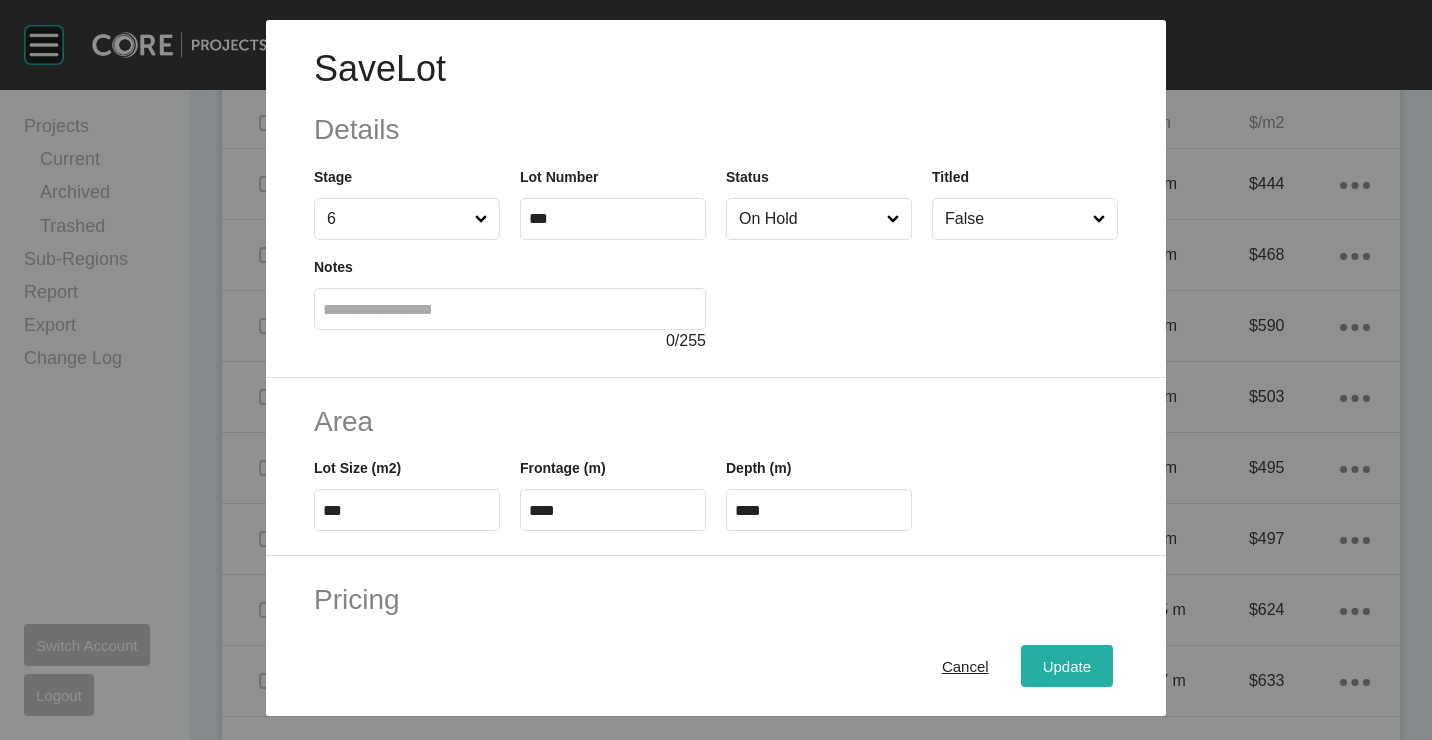 click on "Update" at bounding box center (1067, 665) 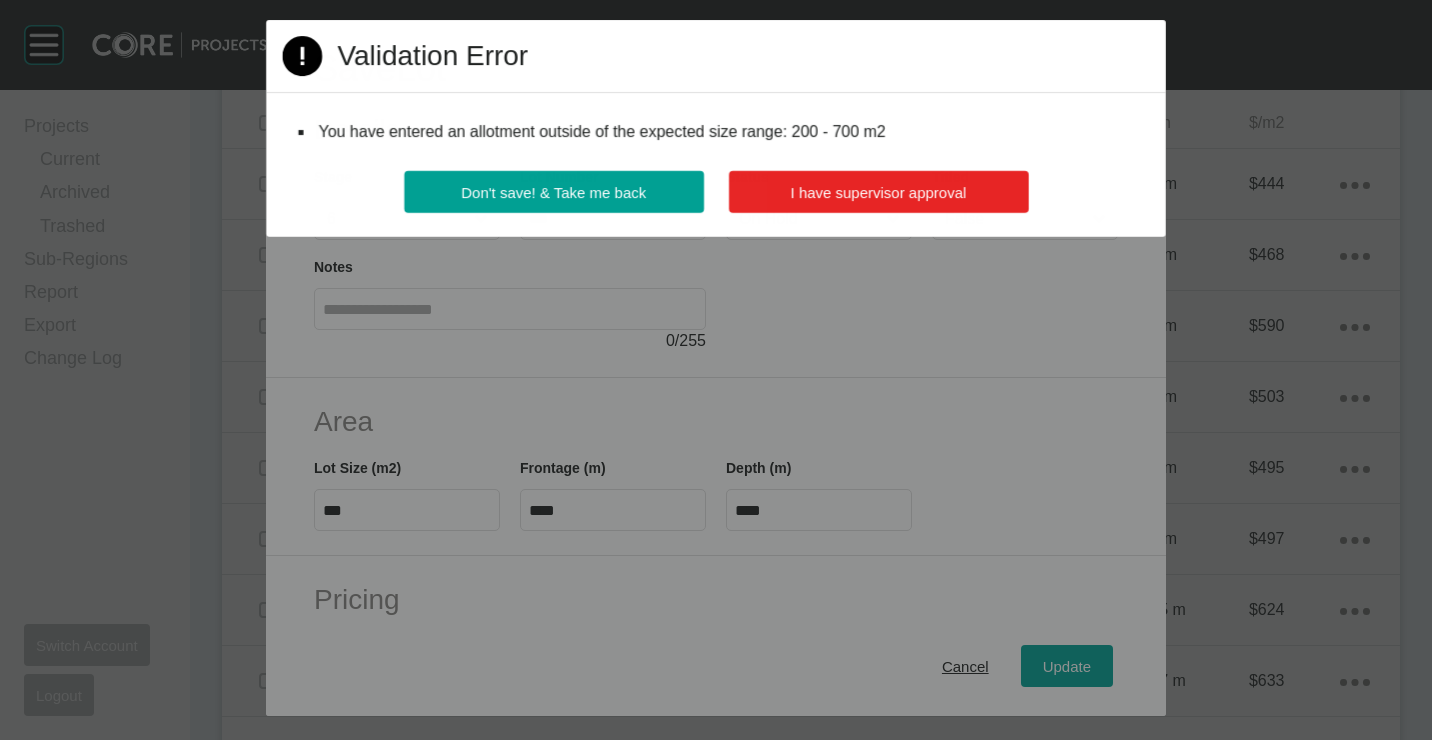 click on "I have supervisor approval" at bounding box center (878, 192) 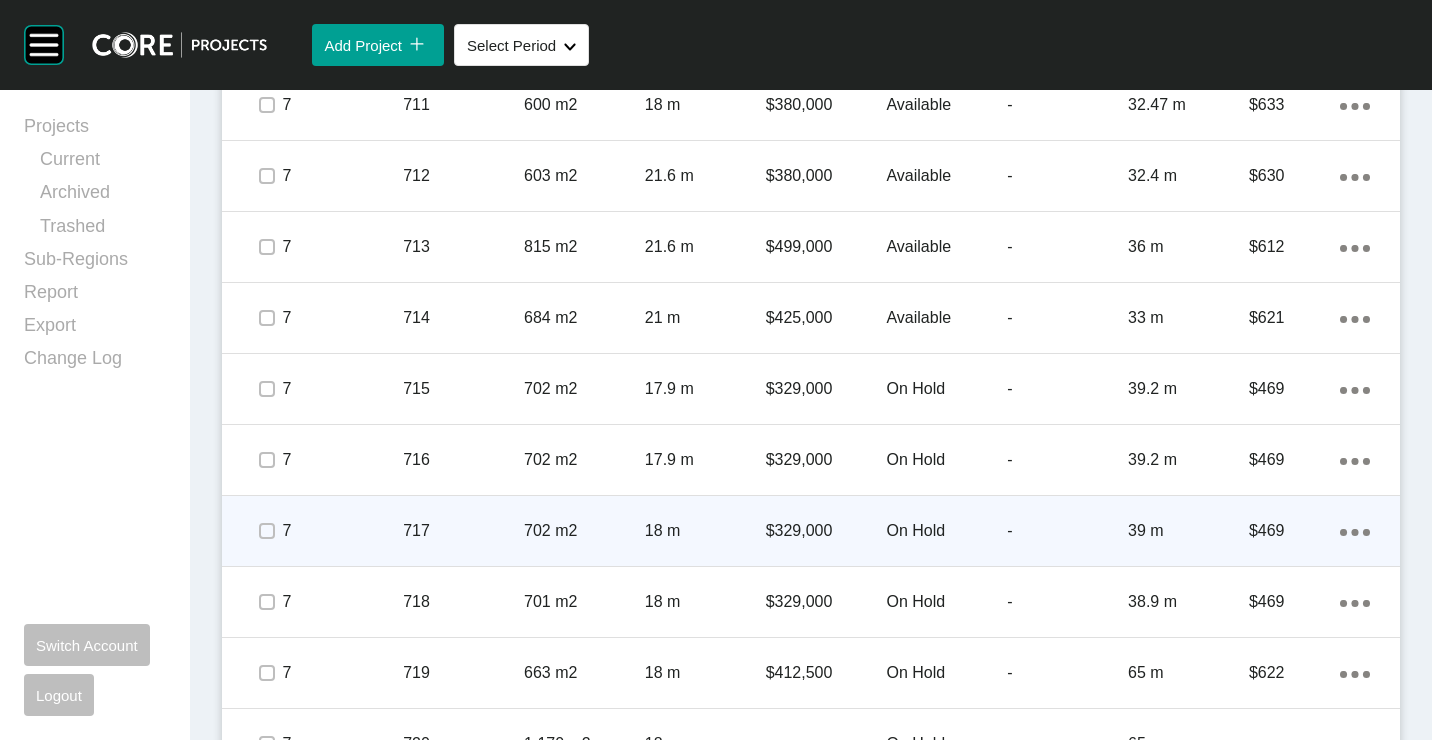 scroll, scrollTop: 1700, scrollLeft: 0, axis: vertical 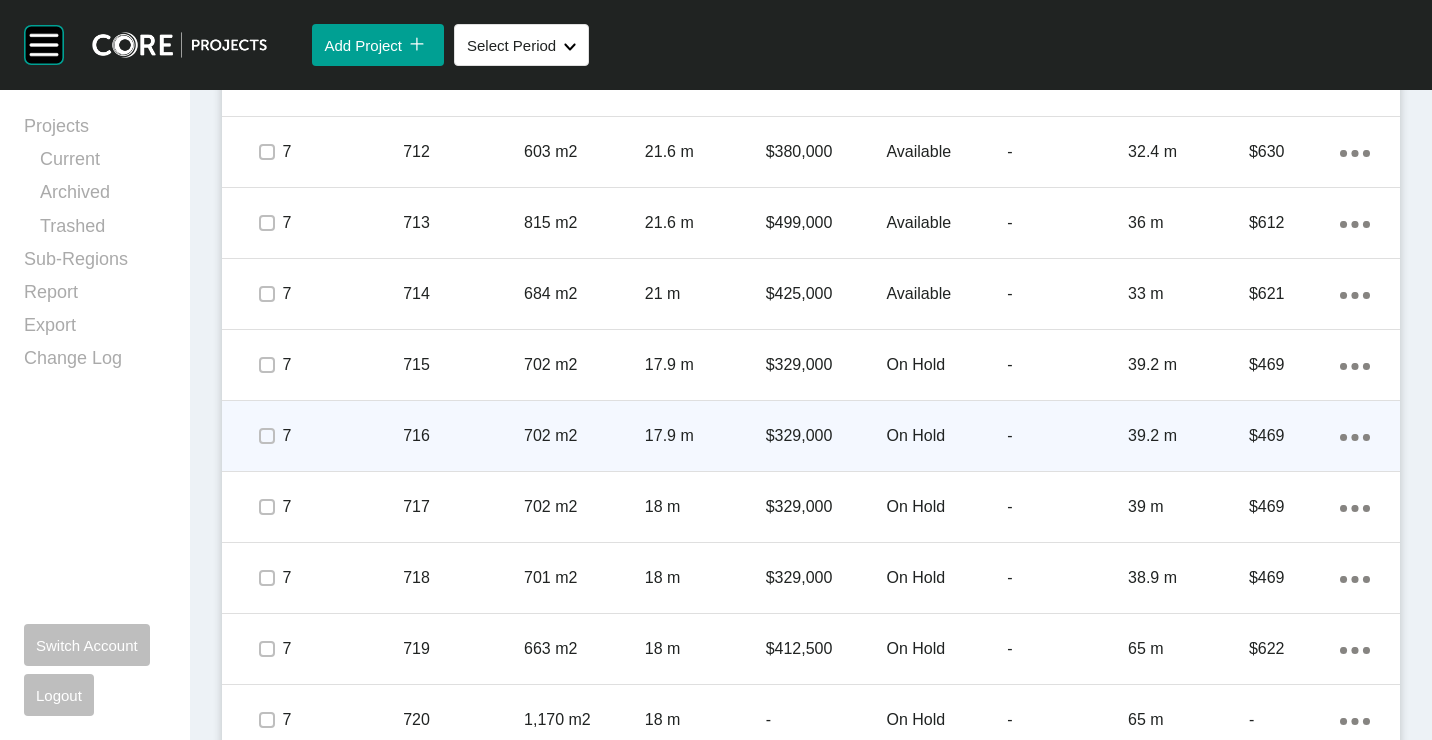 click on "716" at bounding box center [463, 436] 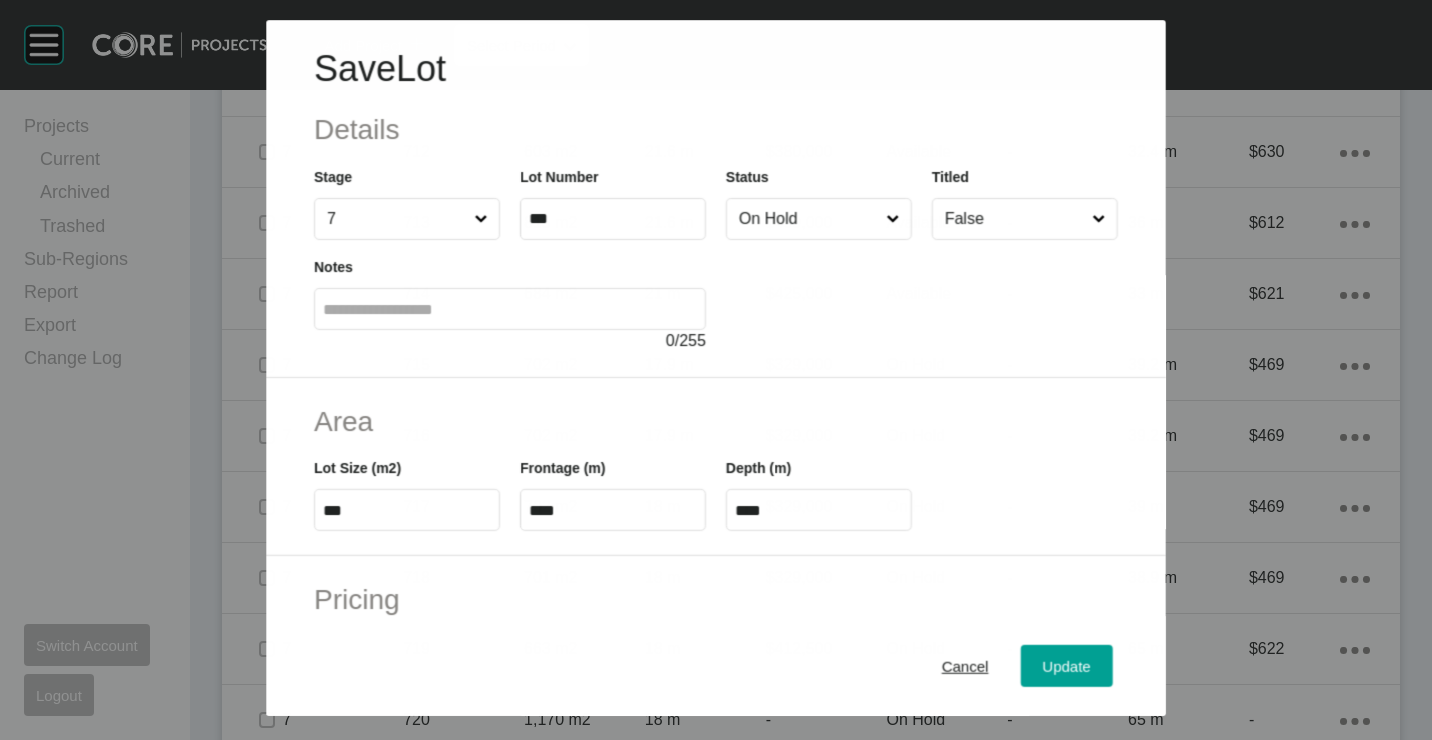 drag, startPoint x: 851, startPoint y: 235, endPoint x: 828, endPoint y: 225, distance: 25.079872 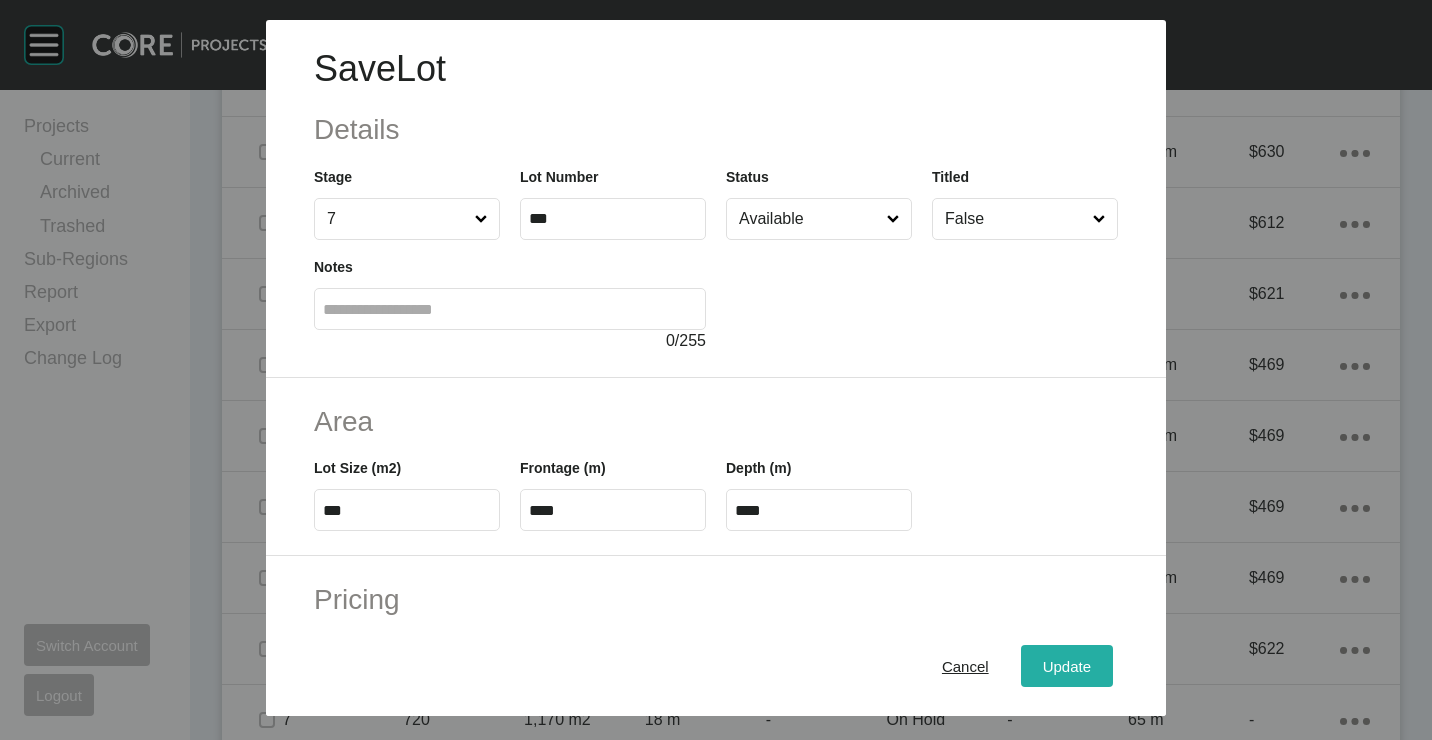 click on "Update" at bounding box center [1067, 665] 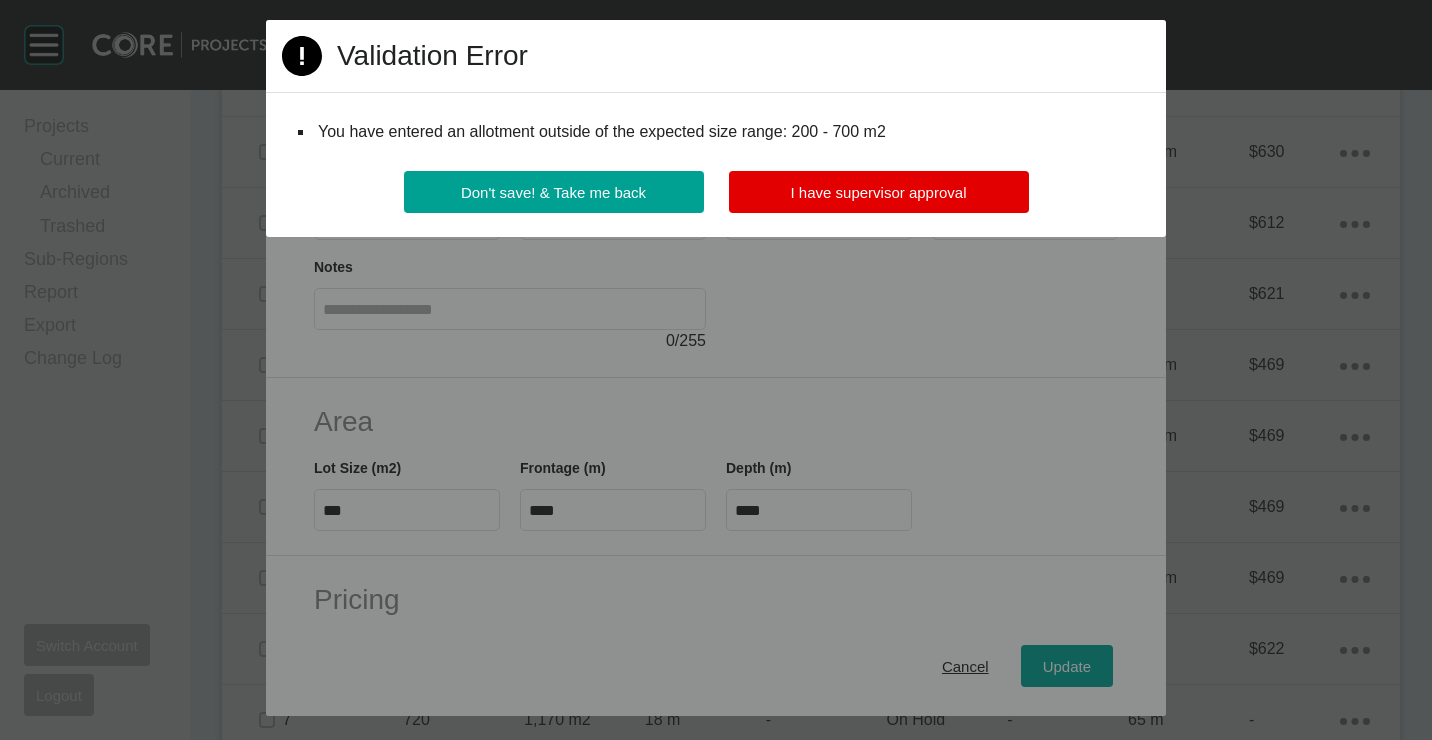 click on "Don't save! & Take me back I have supervisor approval" at bounding box center (716, 204) 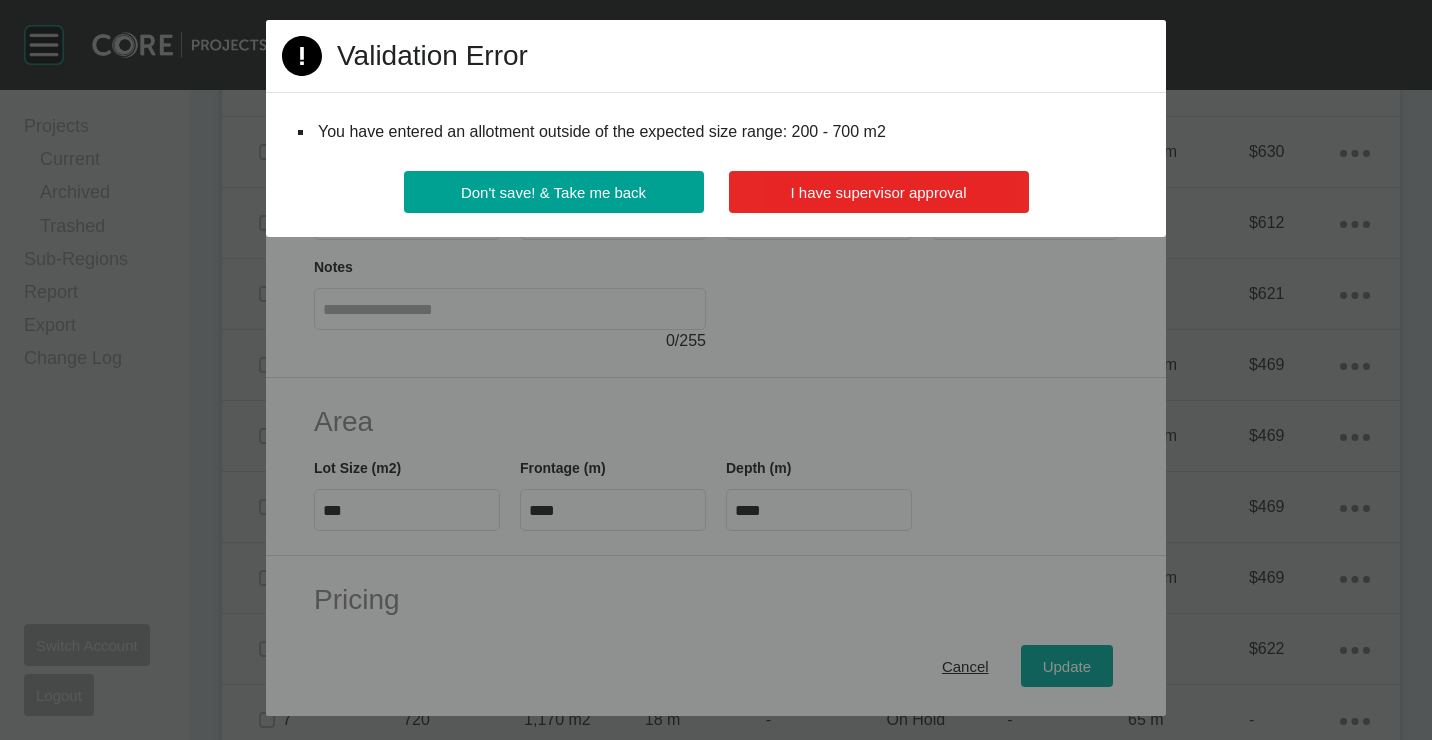 click on "I have supervisor approval" at bounding box center [879, 192] 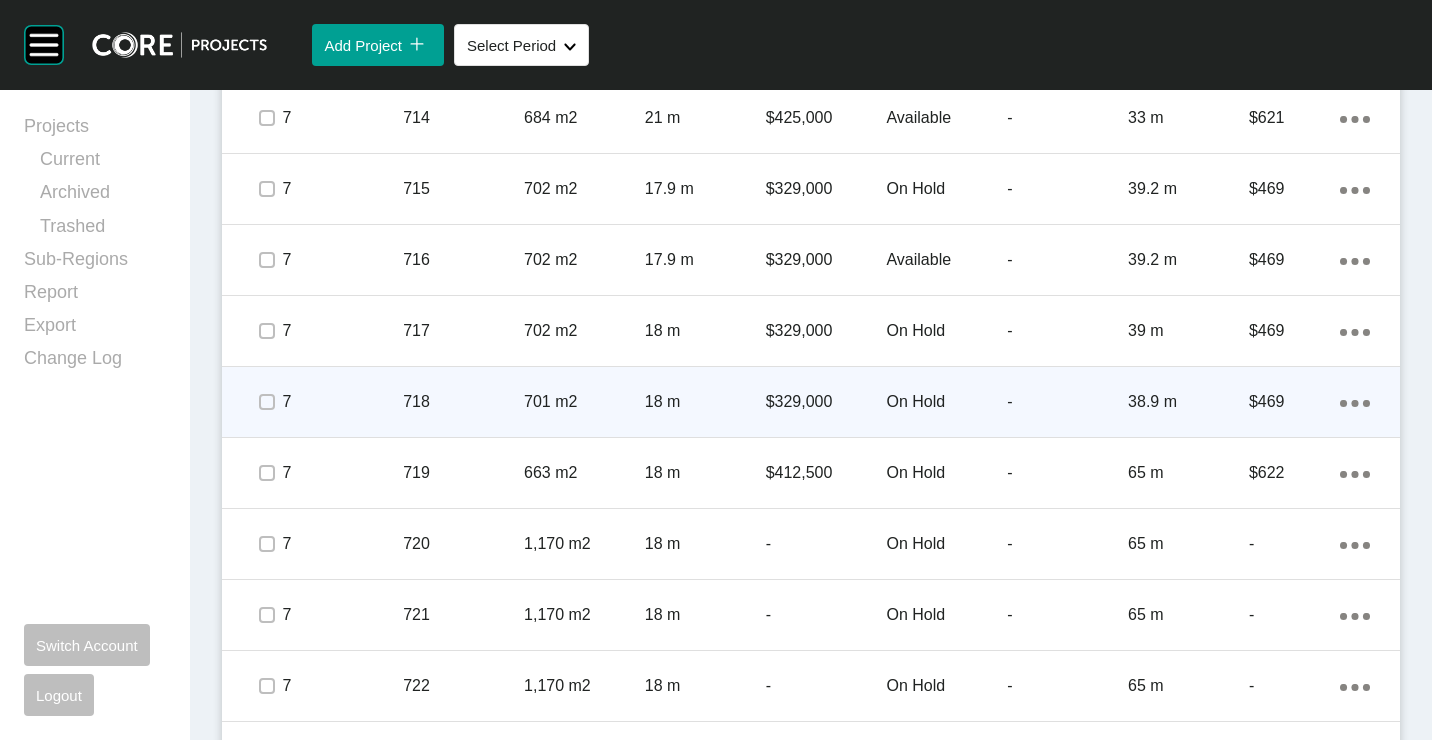 scroll, scrollTop: 1900, scrollLeft: 0, axis: vertical 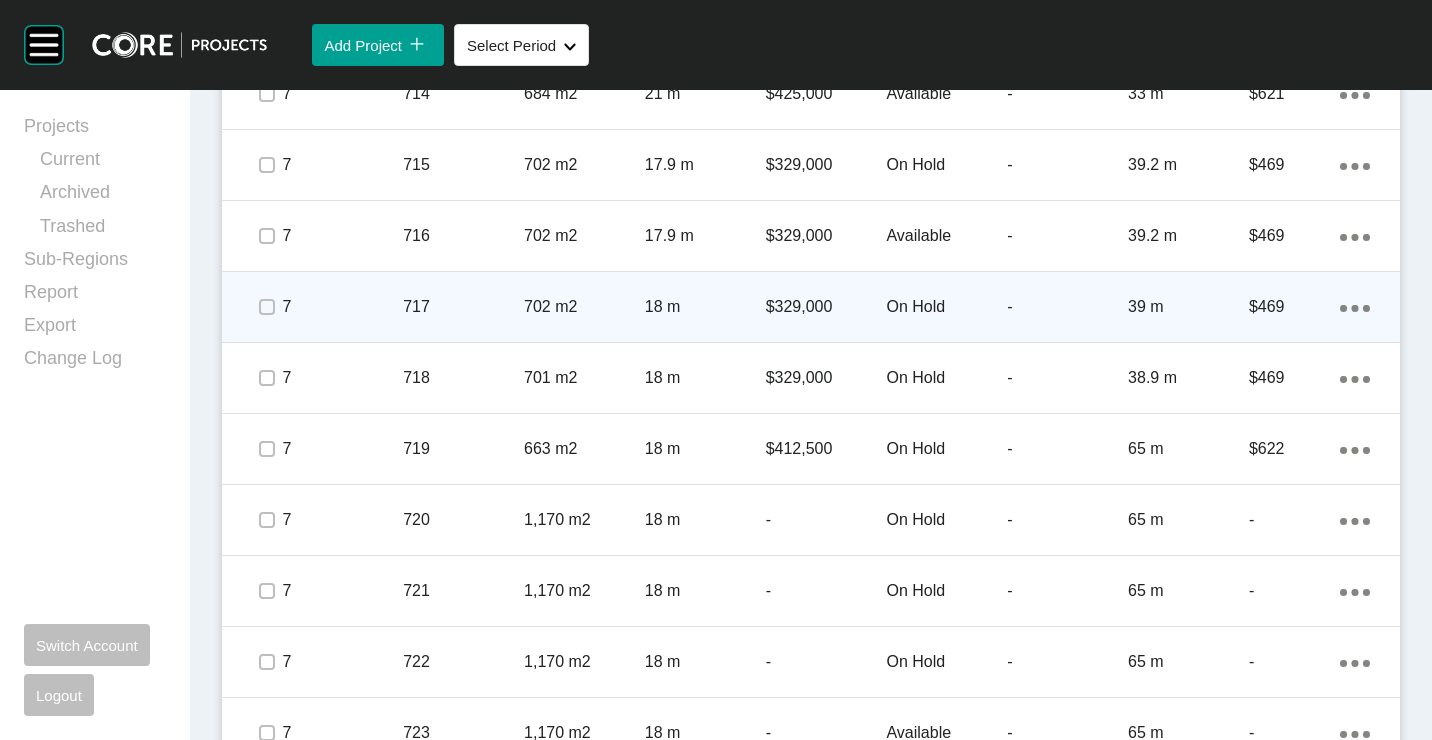 click on "702 m2" at bounding box center (584, 307) 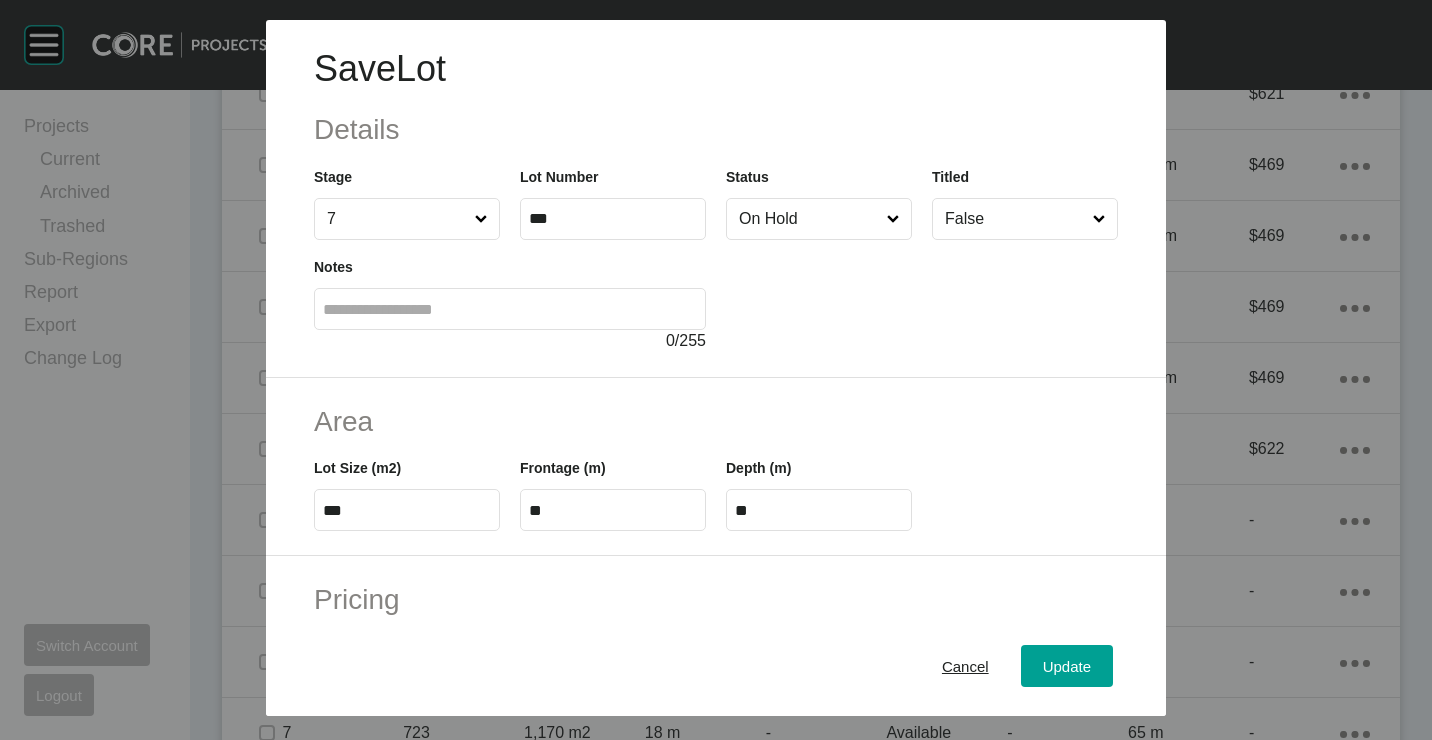 click on "On Hold" at bounding box center (809, 219) 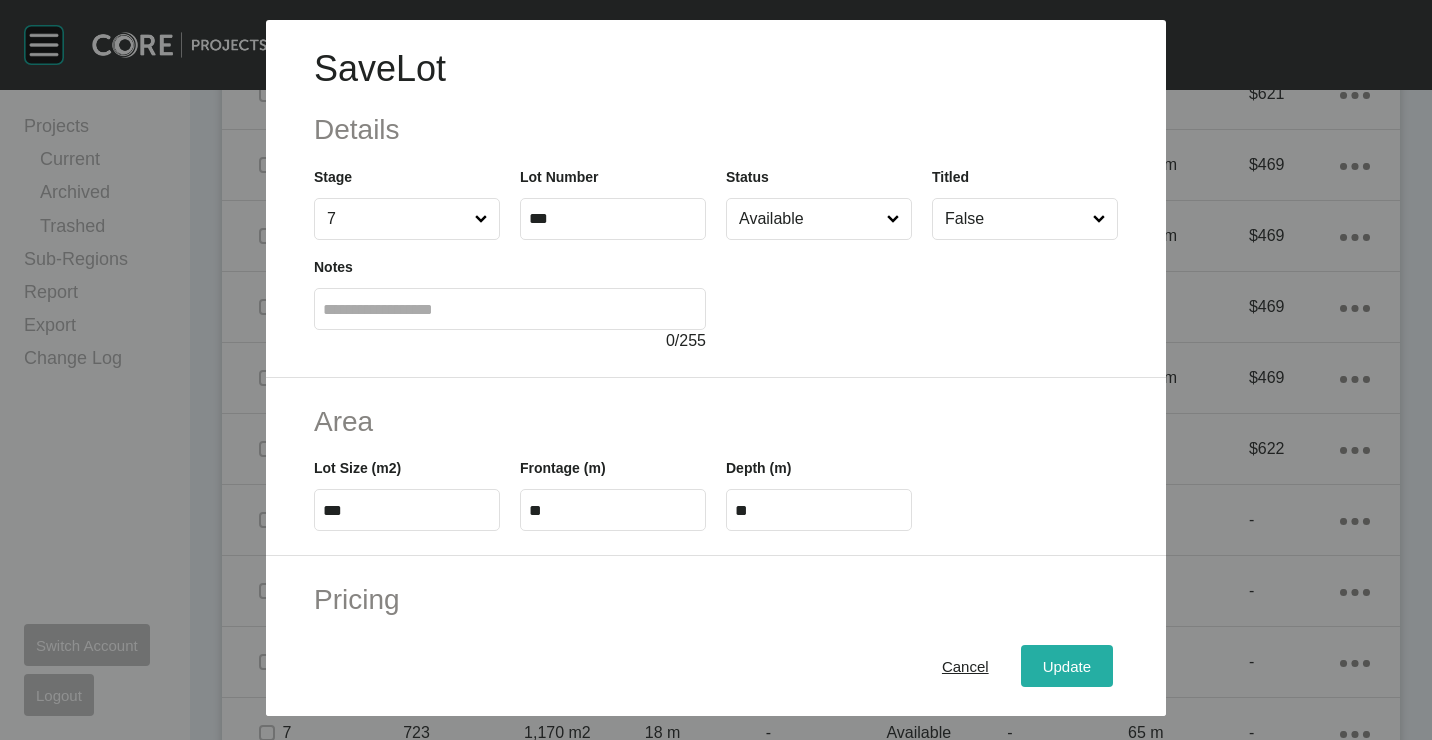 click on "Update" at bounding box center (1067, 665) 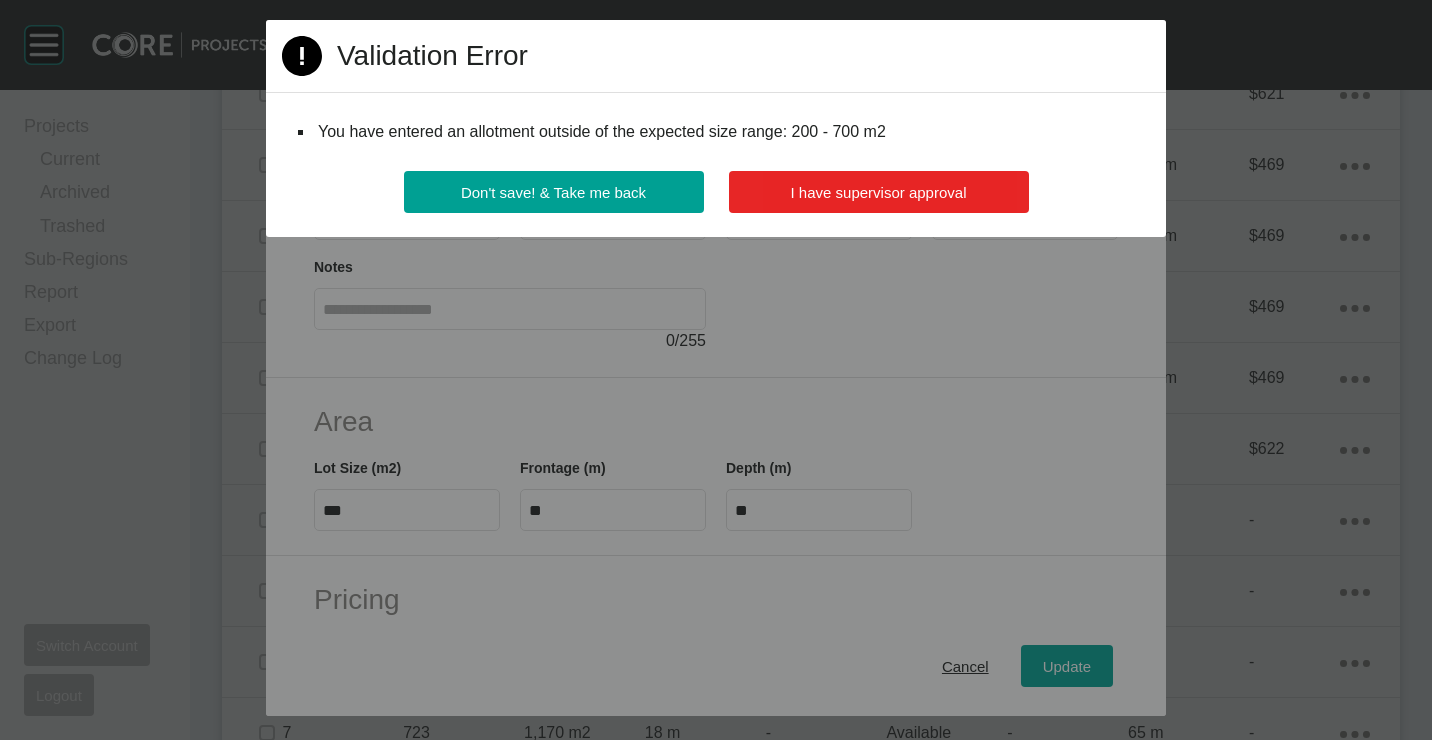 click on "I have supervisor approval" at bounding box center (879, 192) 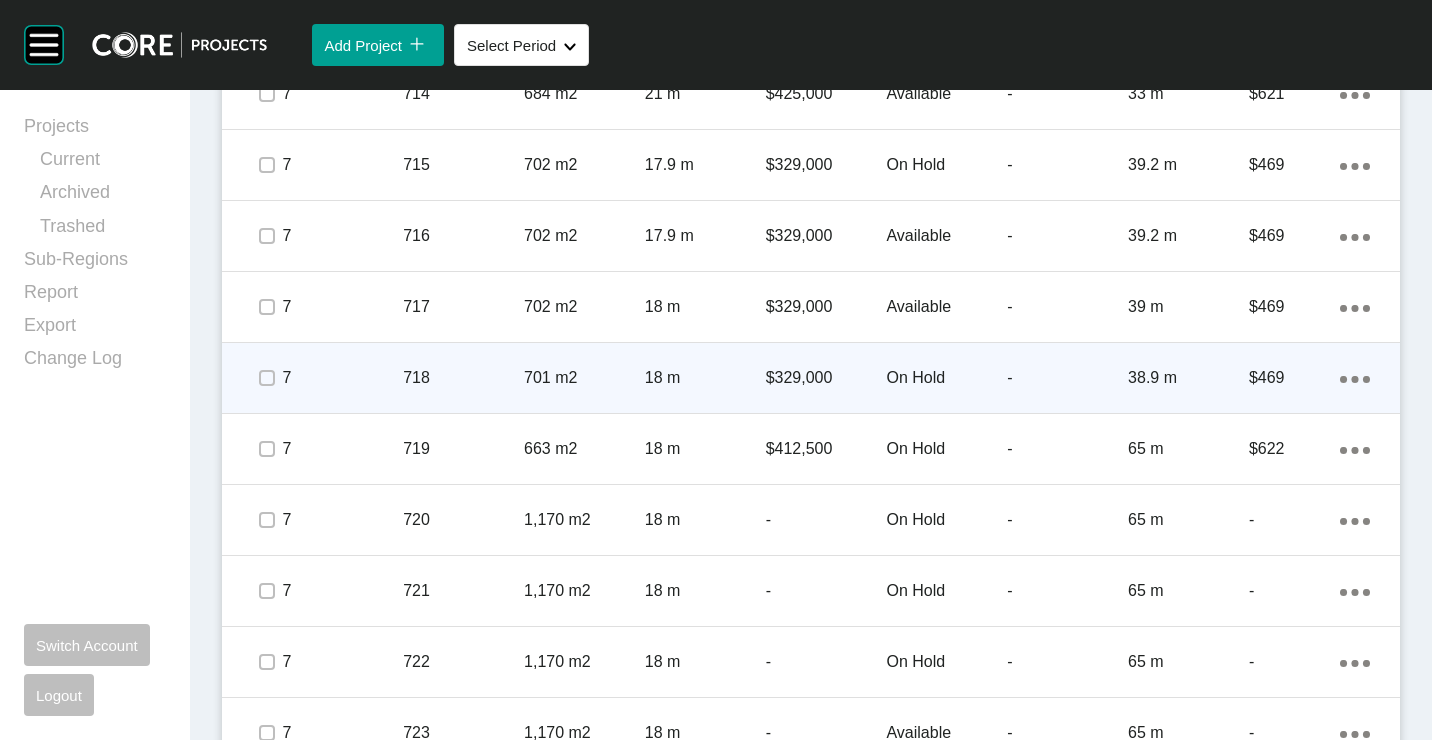 click on "701 m2" at bounding box center [584, 378] 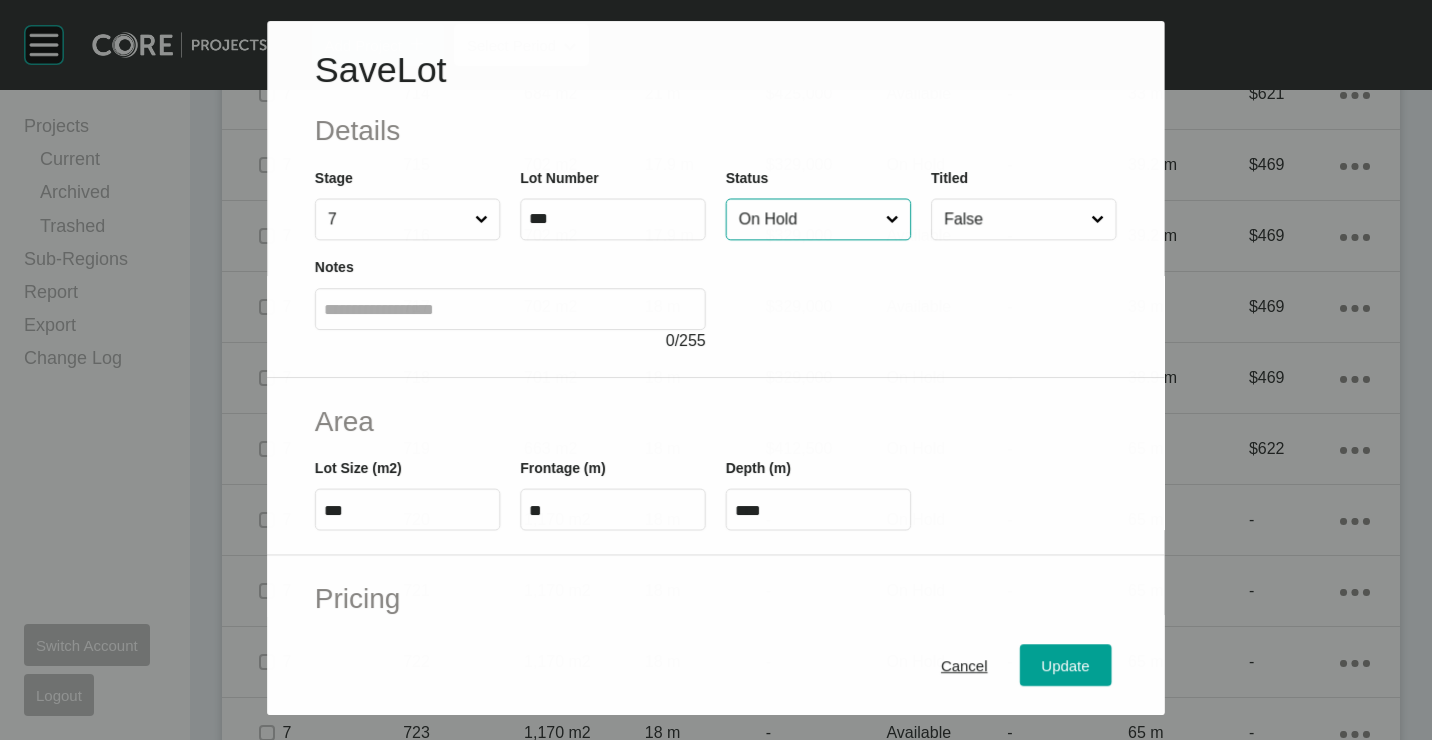click on "On Hold" at bounding box center [808, 219] 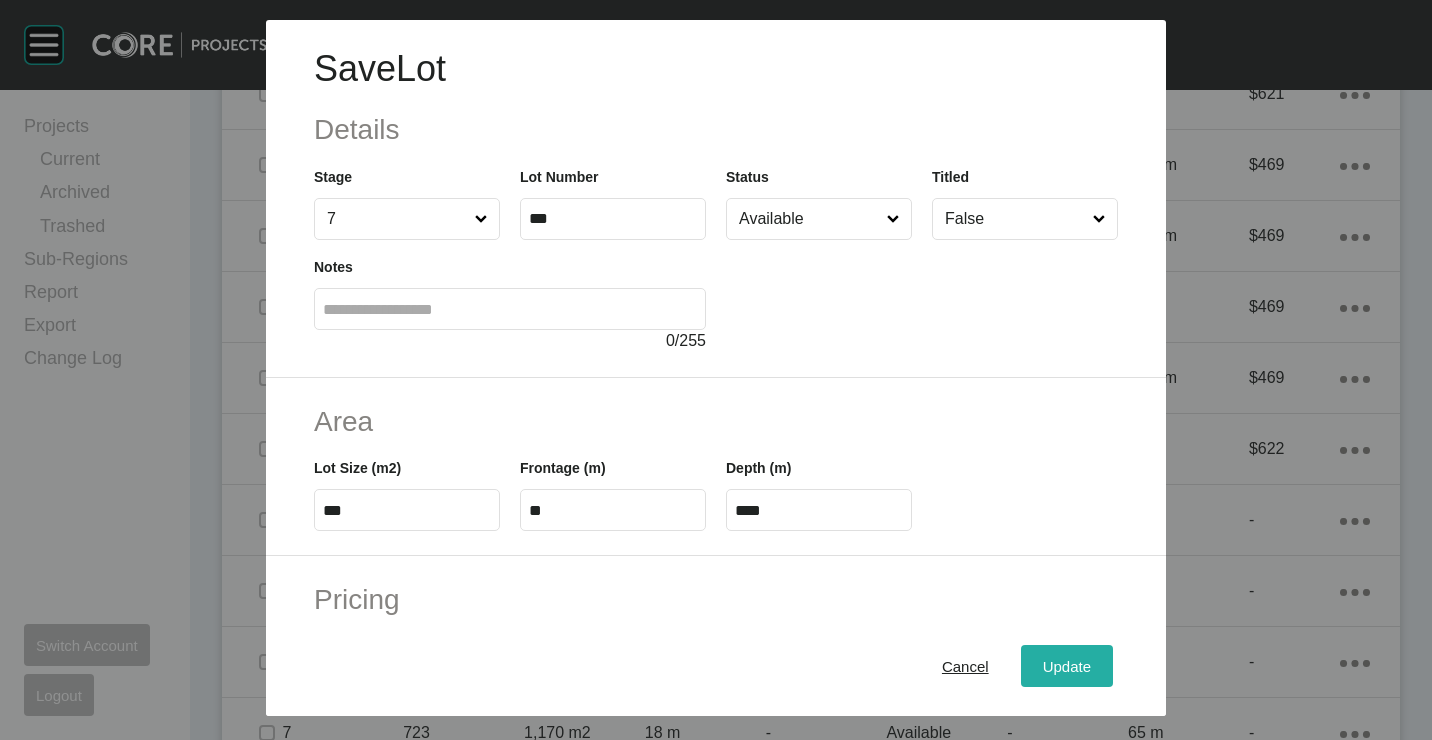 click on "Update" at bounding box center [1067, 665] 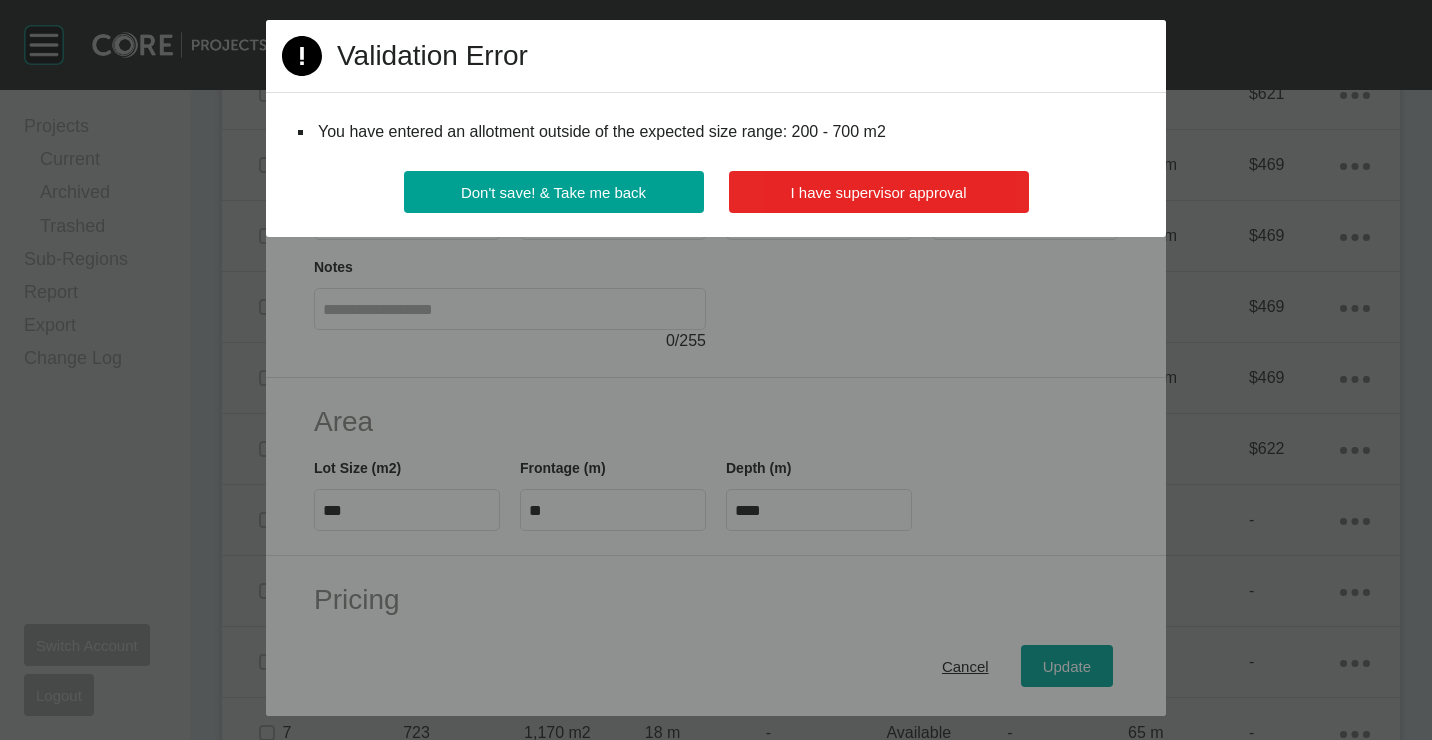 click on "I have supervisor approval" at bounding box center [879, 192] 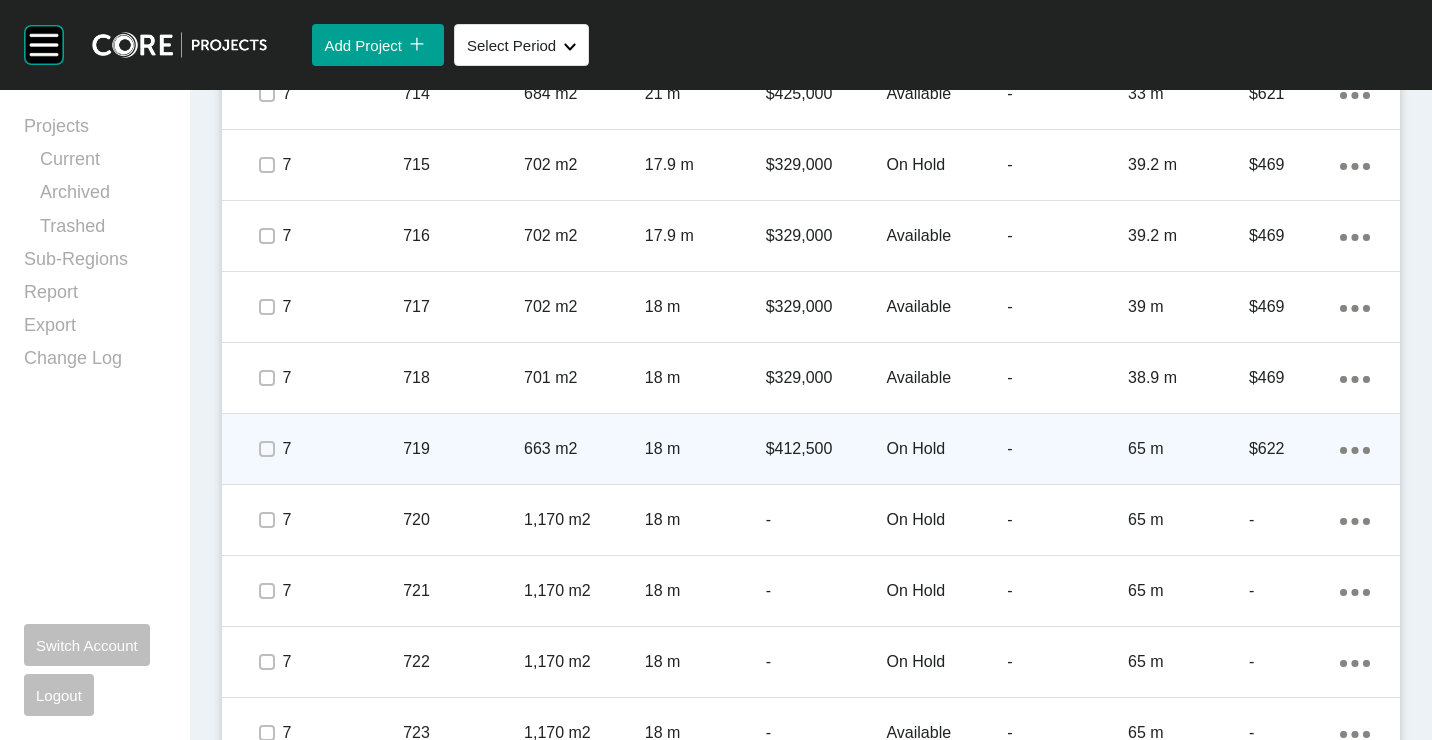 click on "18 m" at bounding box center [705, 449] 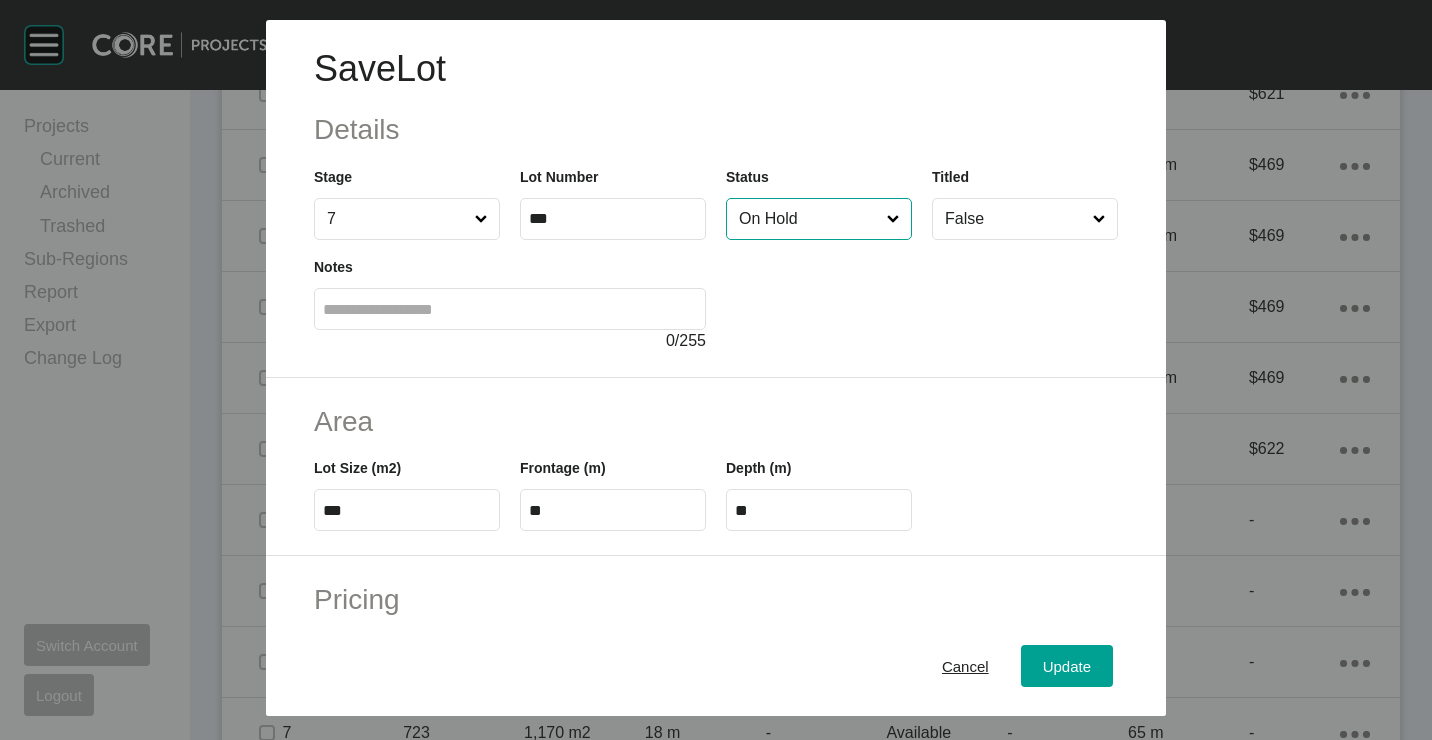 click on "On Hold" at bounding box center [809, 219] 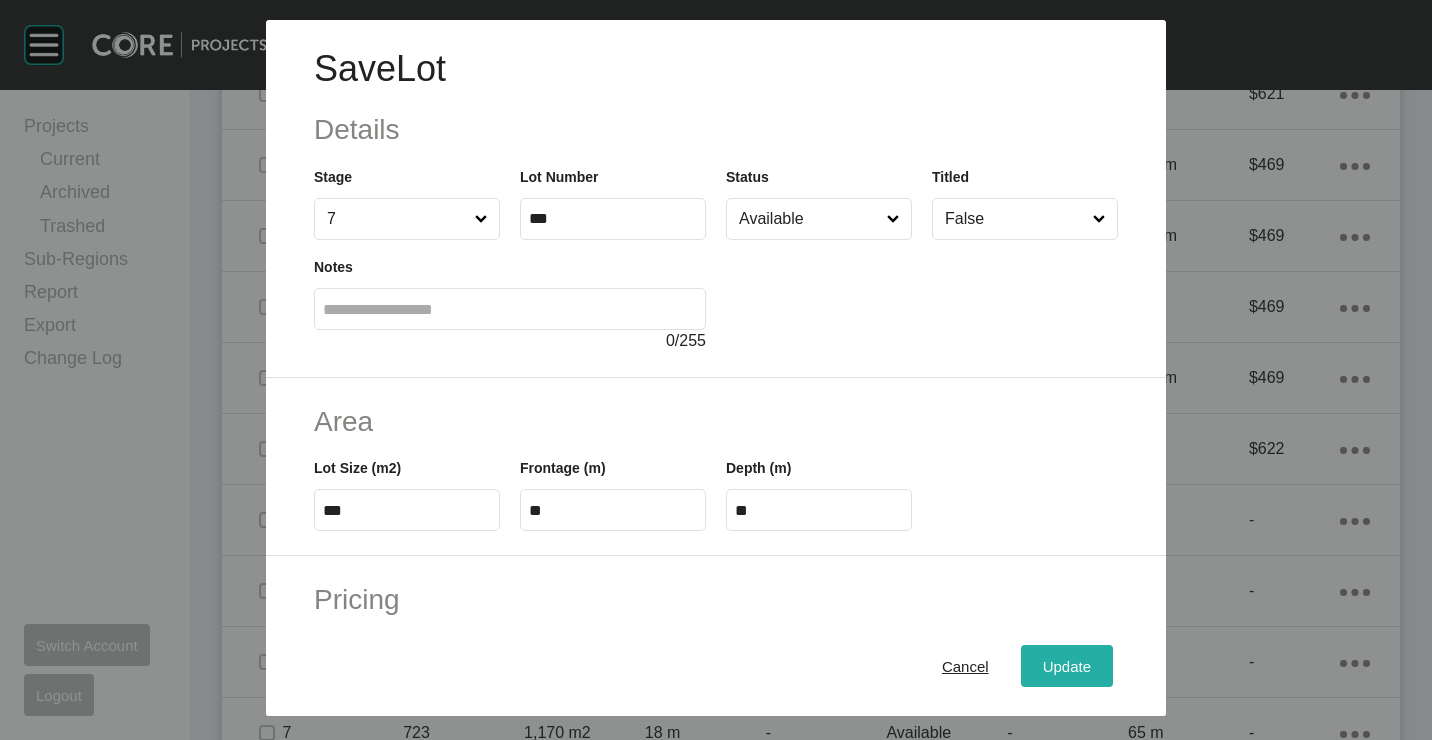 click on "Update" at bounding box center [1067, 665] 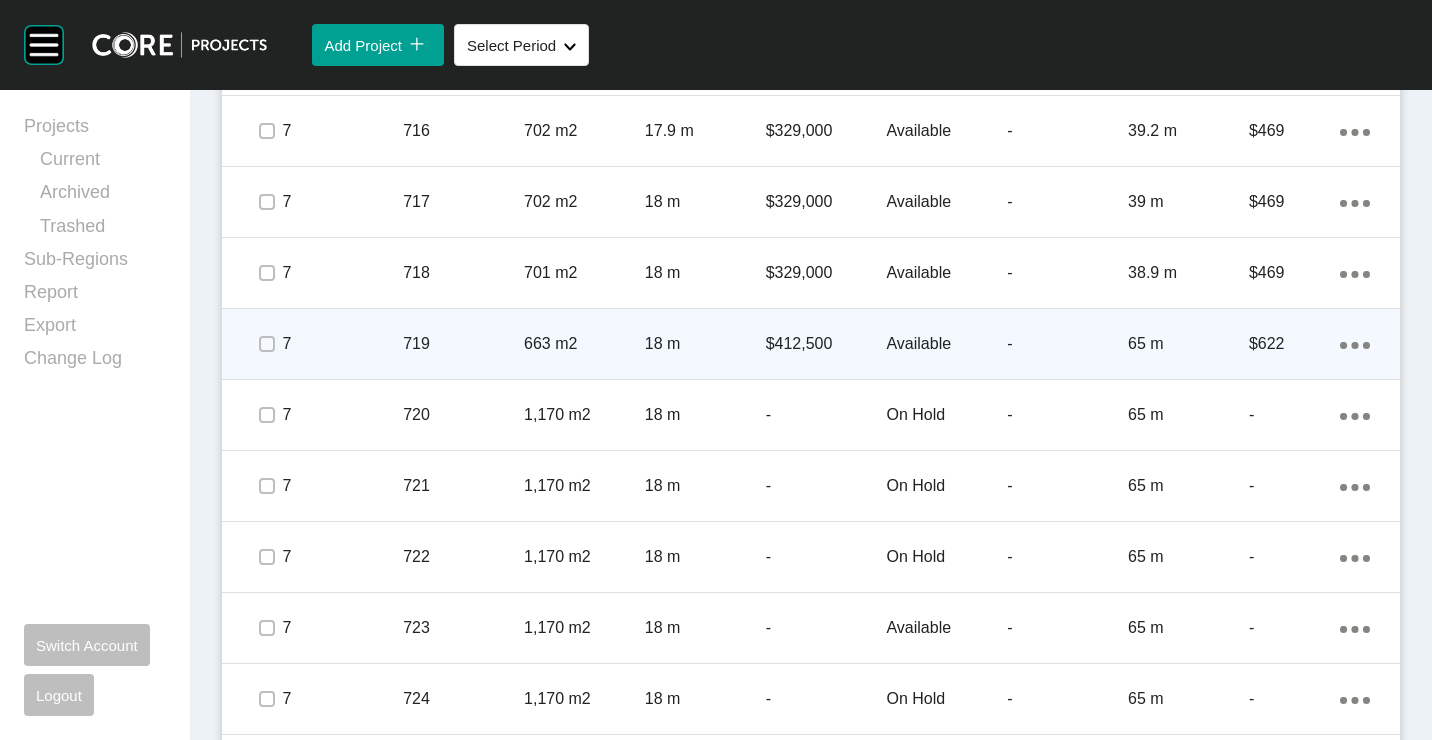 scroll, scrollTop: 2100, scrollLeft: 0, axis: vertical 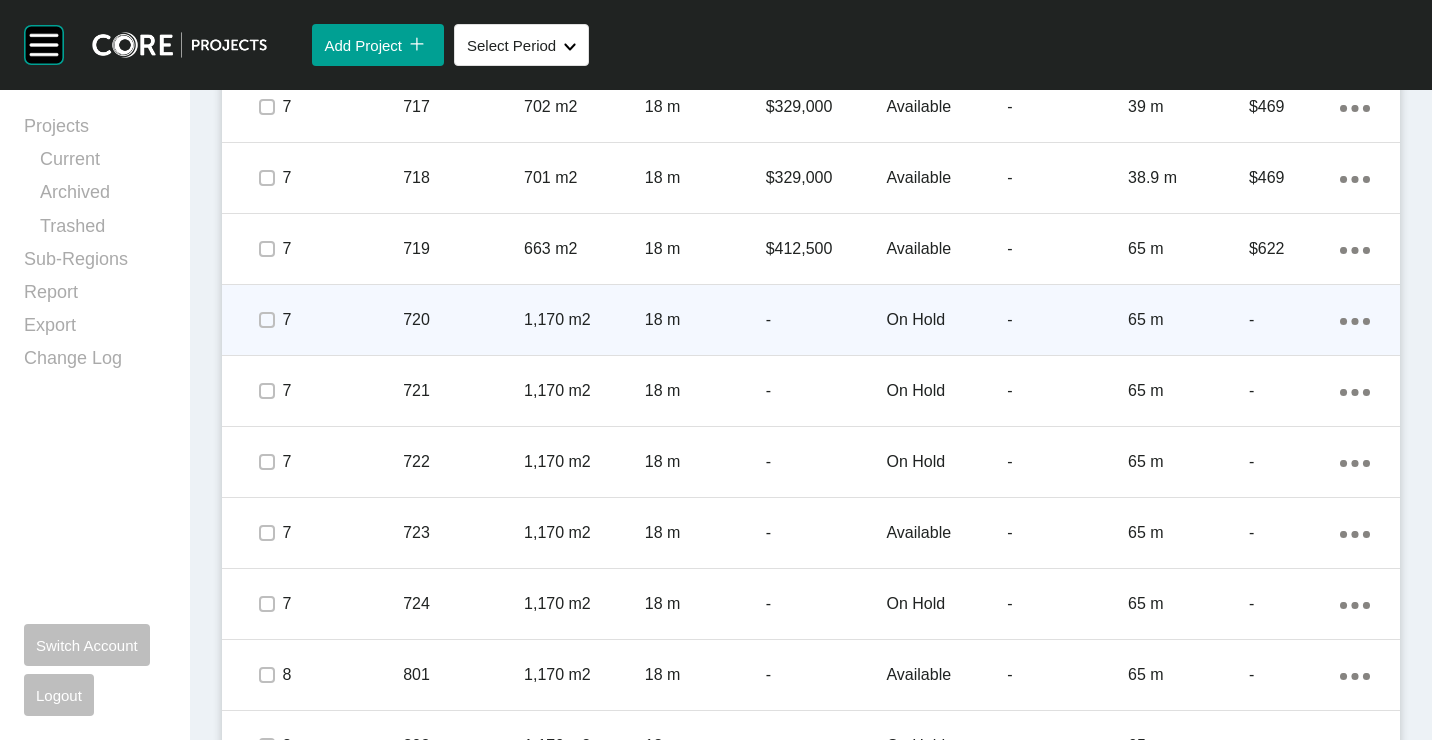 click on "1,170 m2" at bounding box center [584, 320] 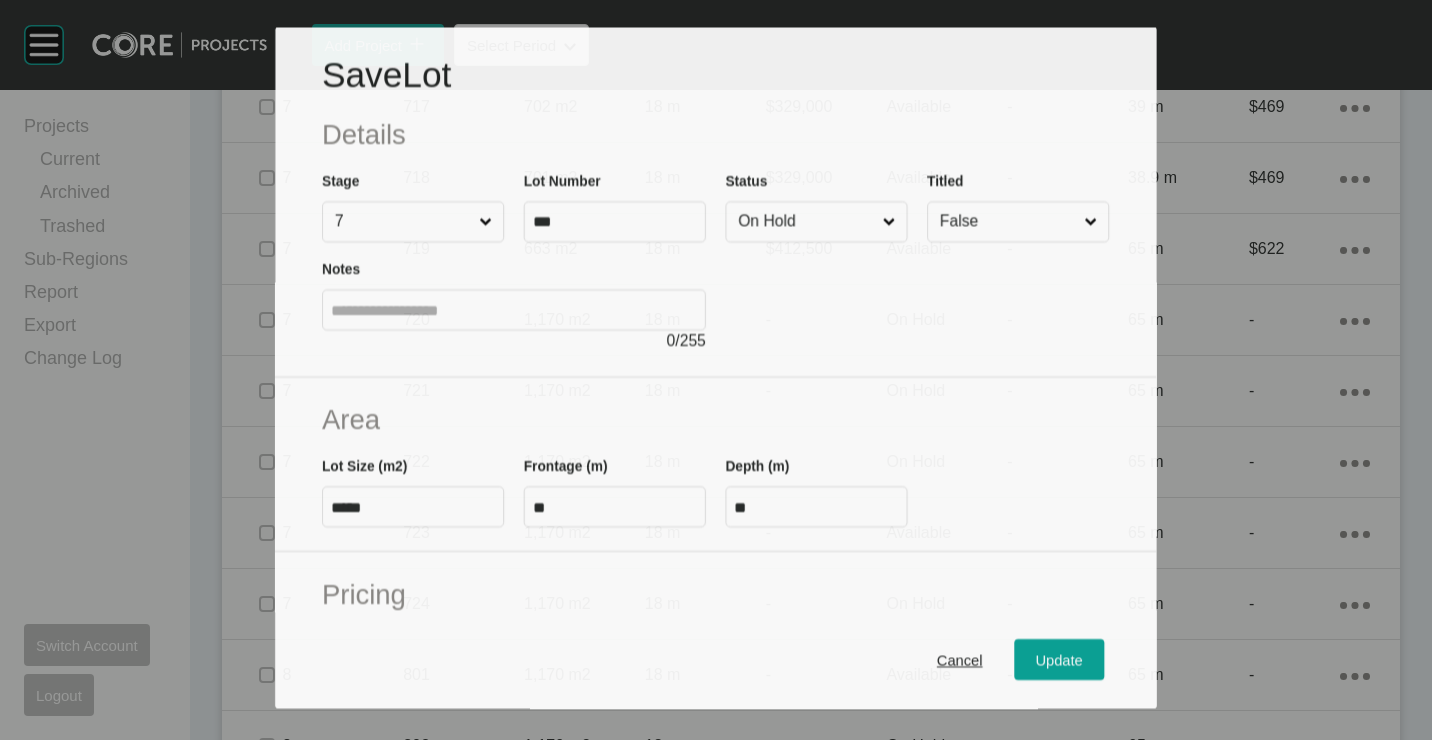 click on "On Hold" at bounding box center (807, 221) 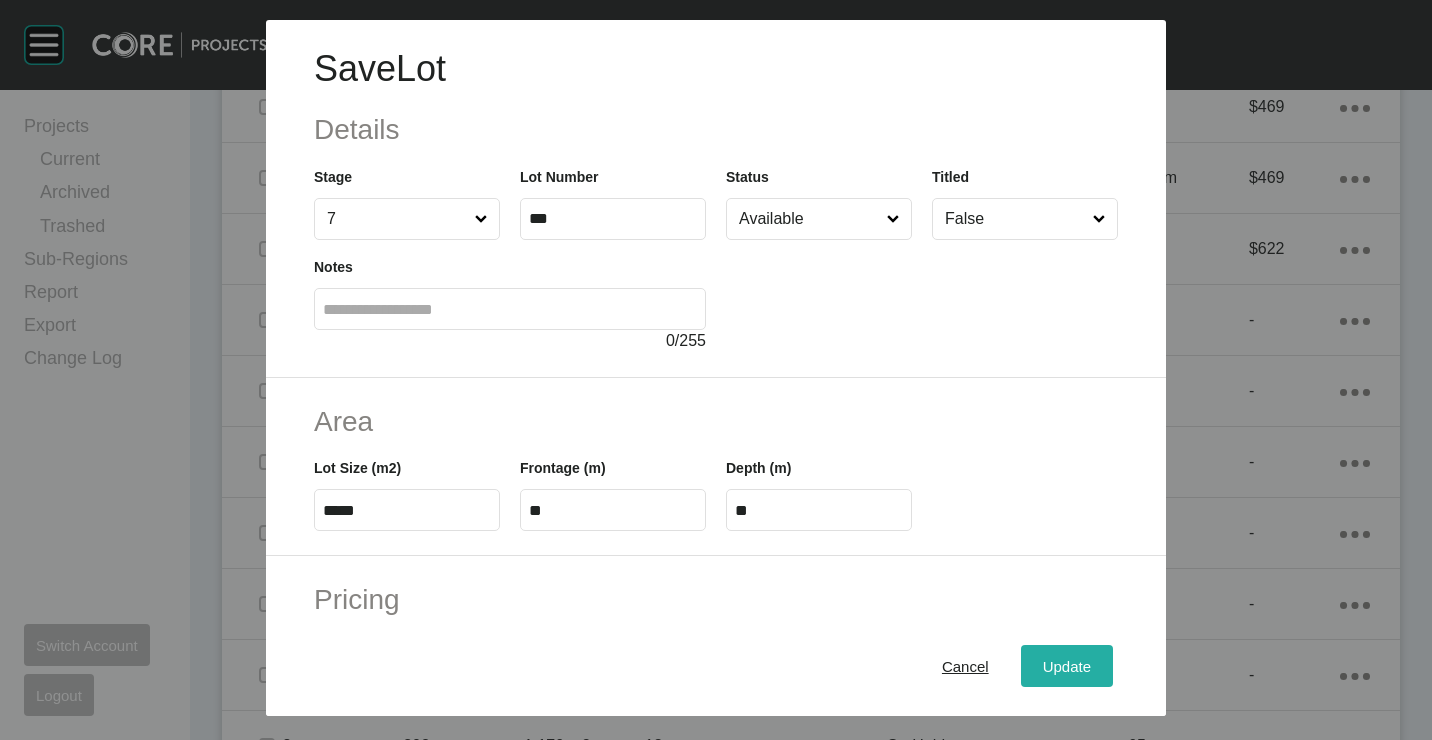 click on "Update" at bounding box center [1067, 665] 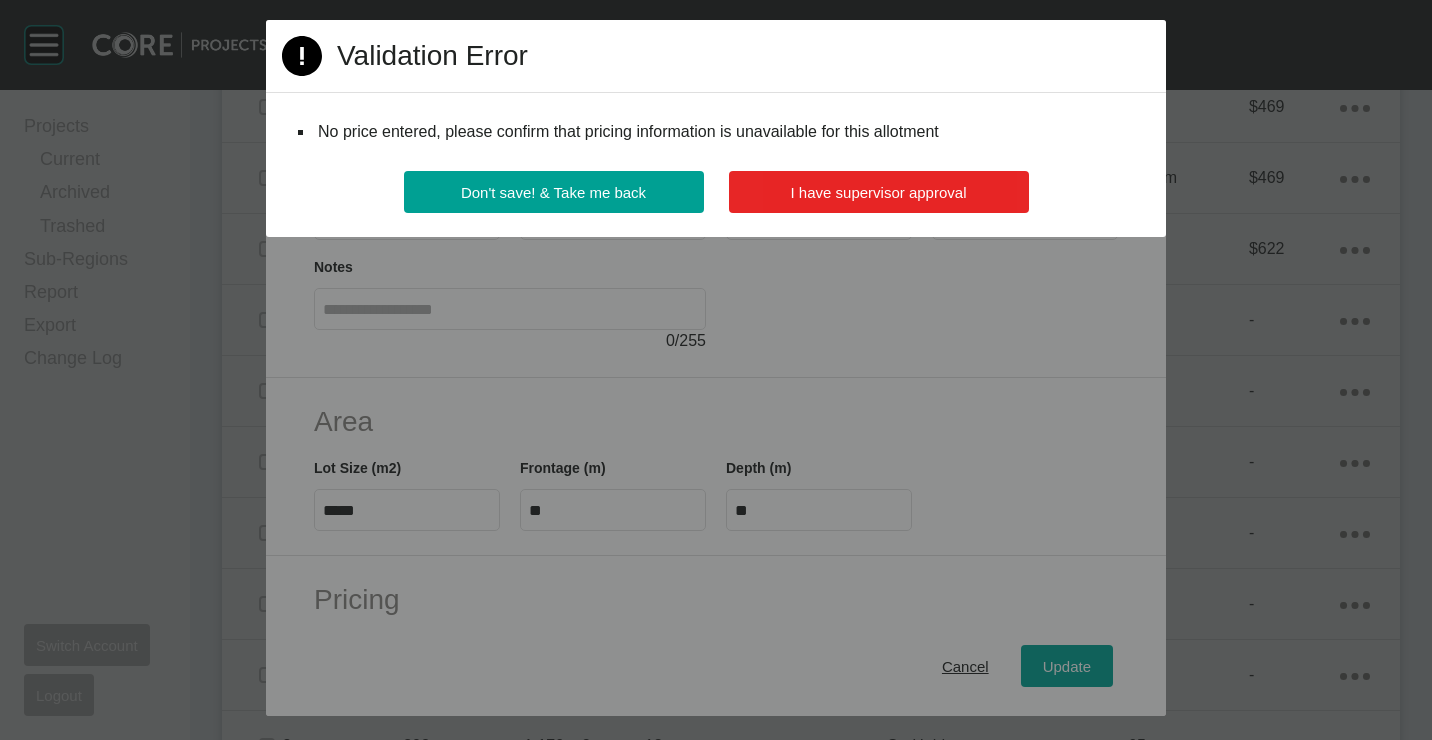 click on "I have supervisor approval" at bounding box center [879, 192] 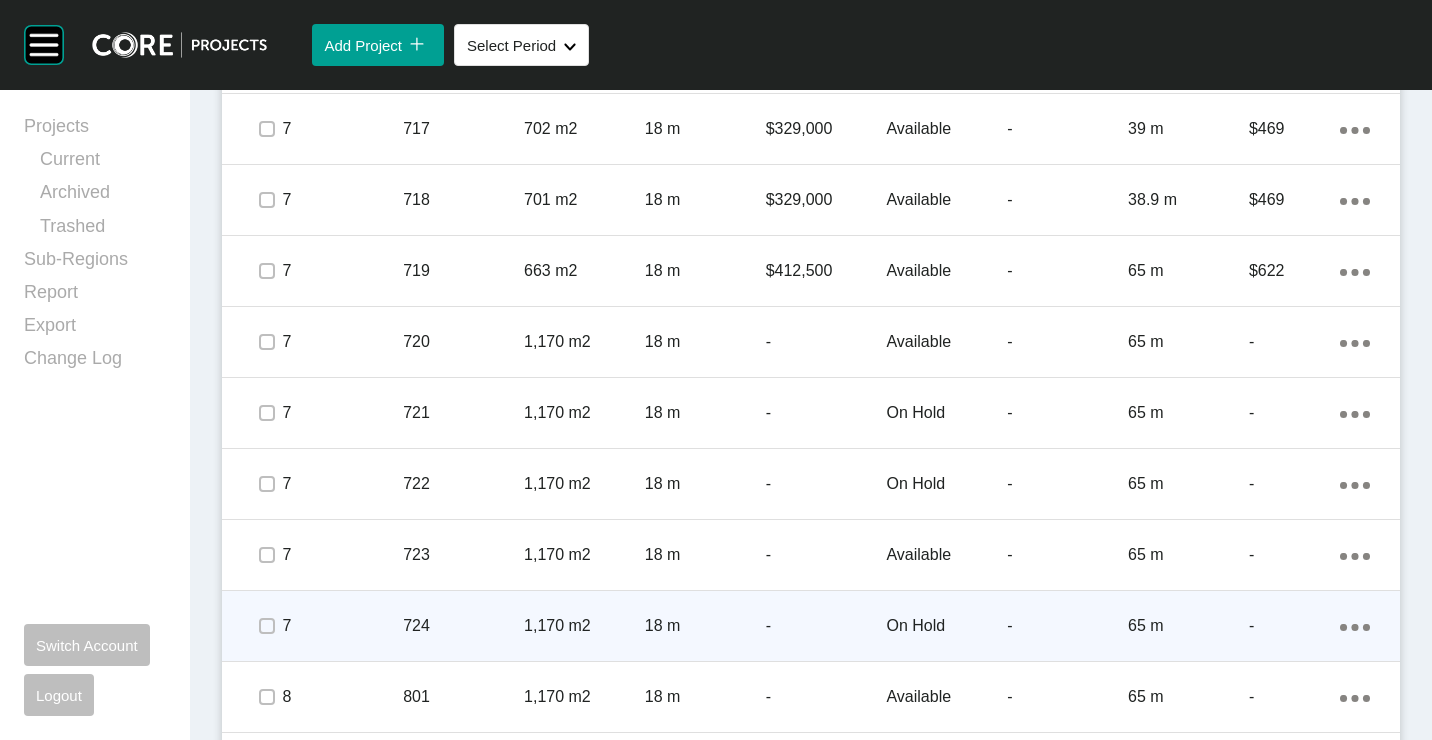 scroll, scrollTop: 2100, scrollLeft: 0, axis: vertical 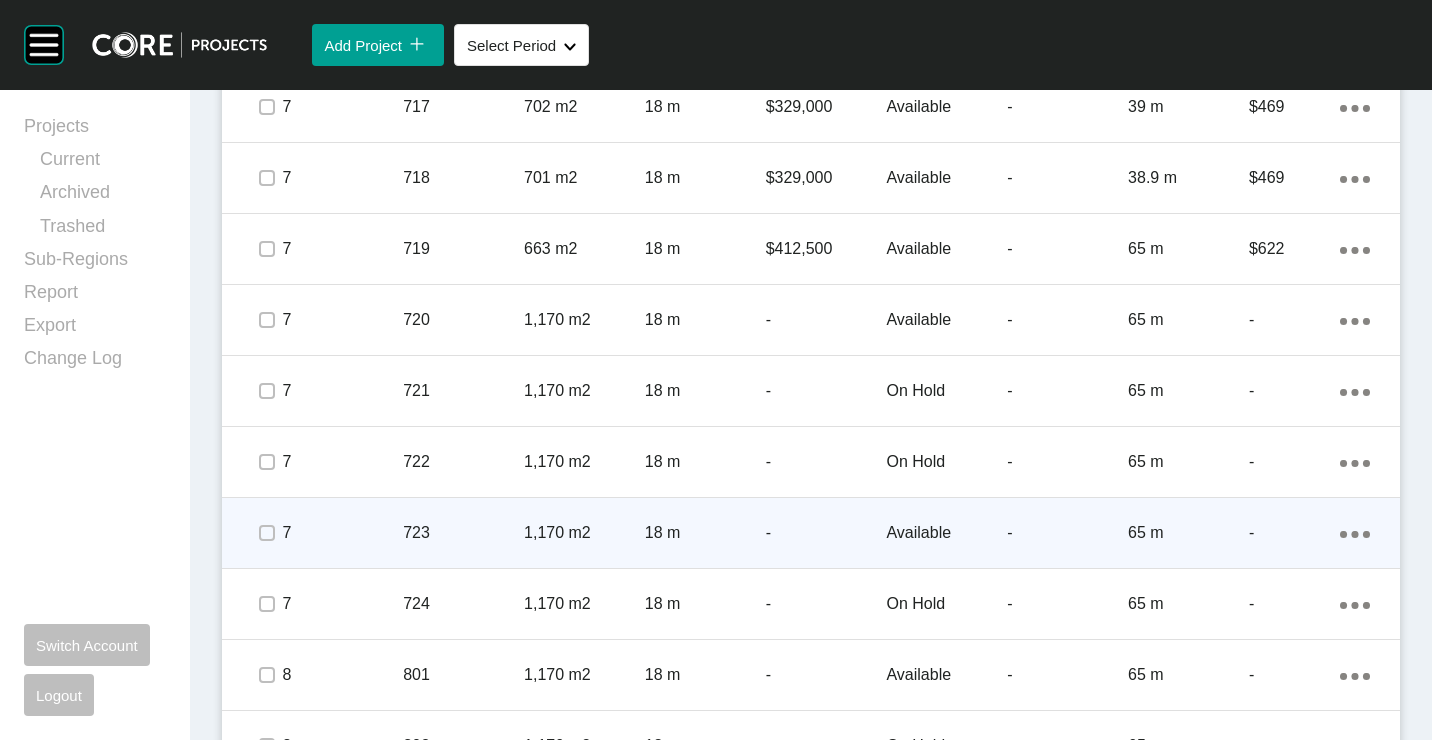 click on "18 m" at bounding box center (705, 533) 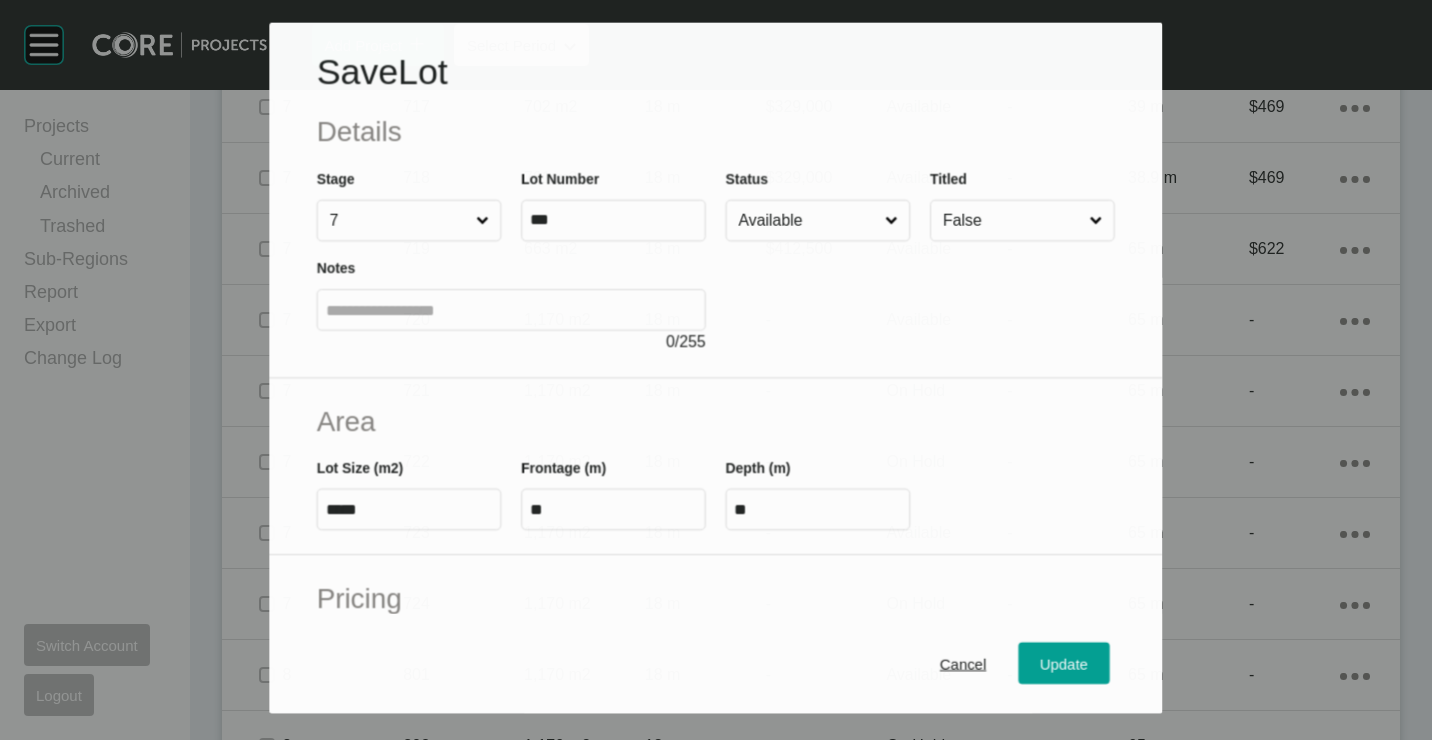 click on "Available" at bounding box center [808, 220] 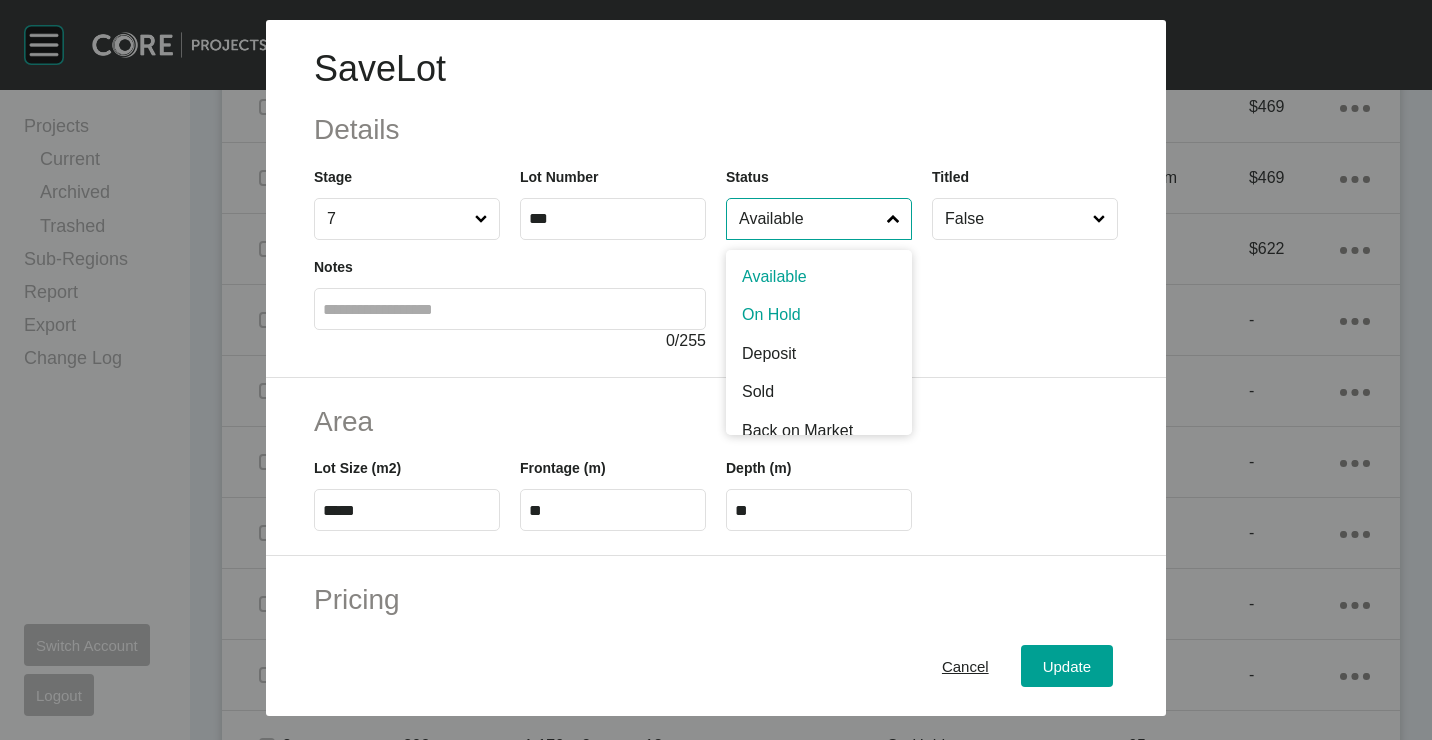 drag, startPoint x: 798, startPoint y: 307, endPoint x: 813, endPoint y: 328, distance: 25.806976 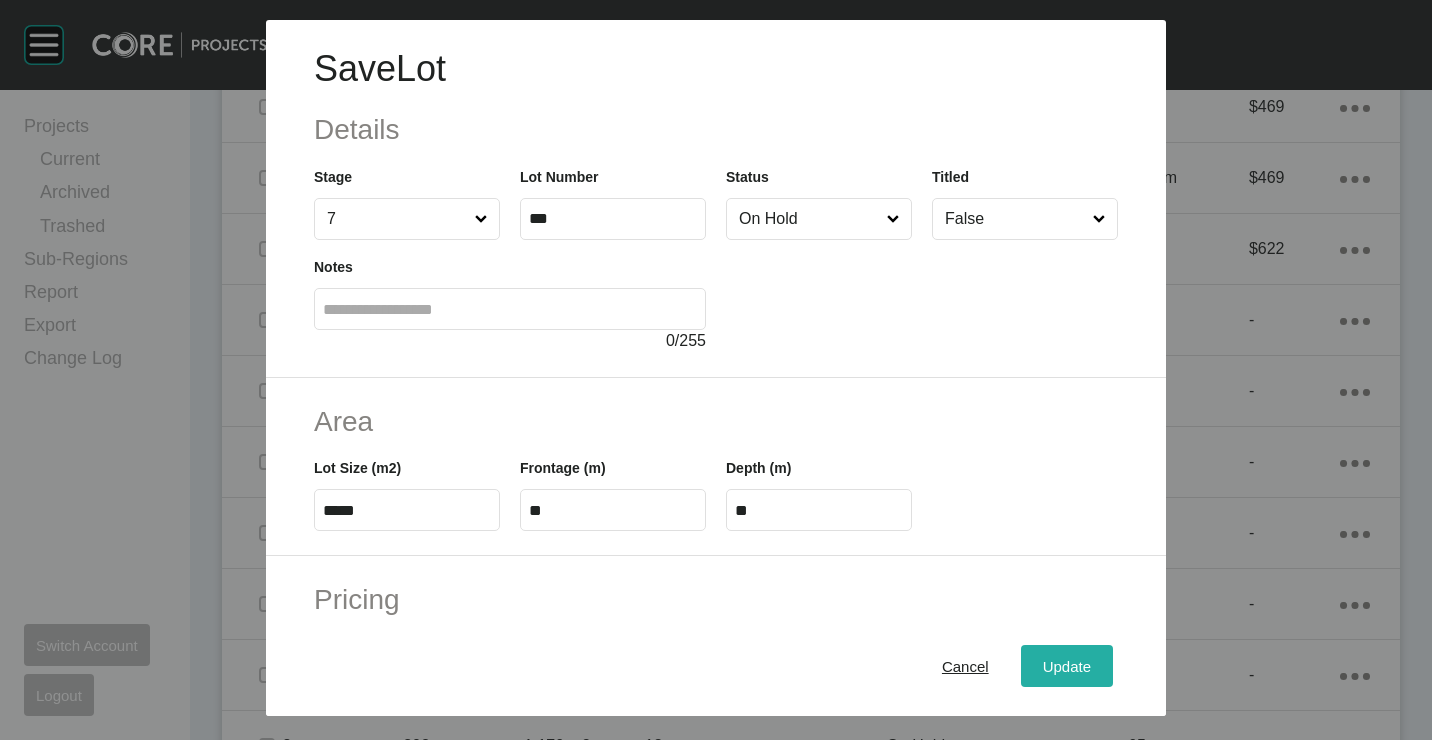 click on "Update" at bounding box center (1067, 666) 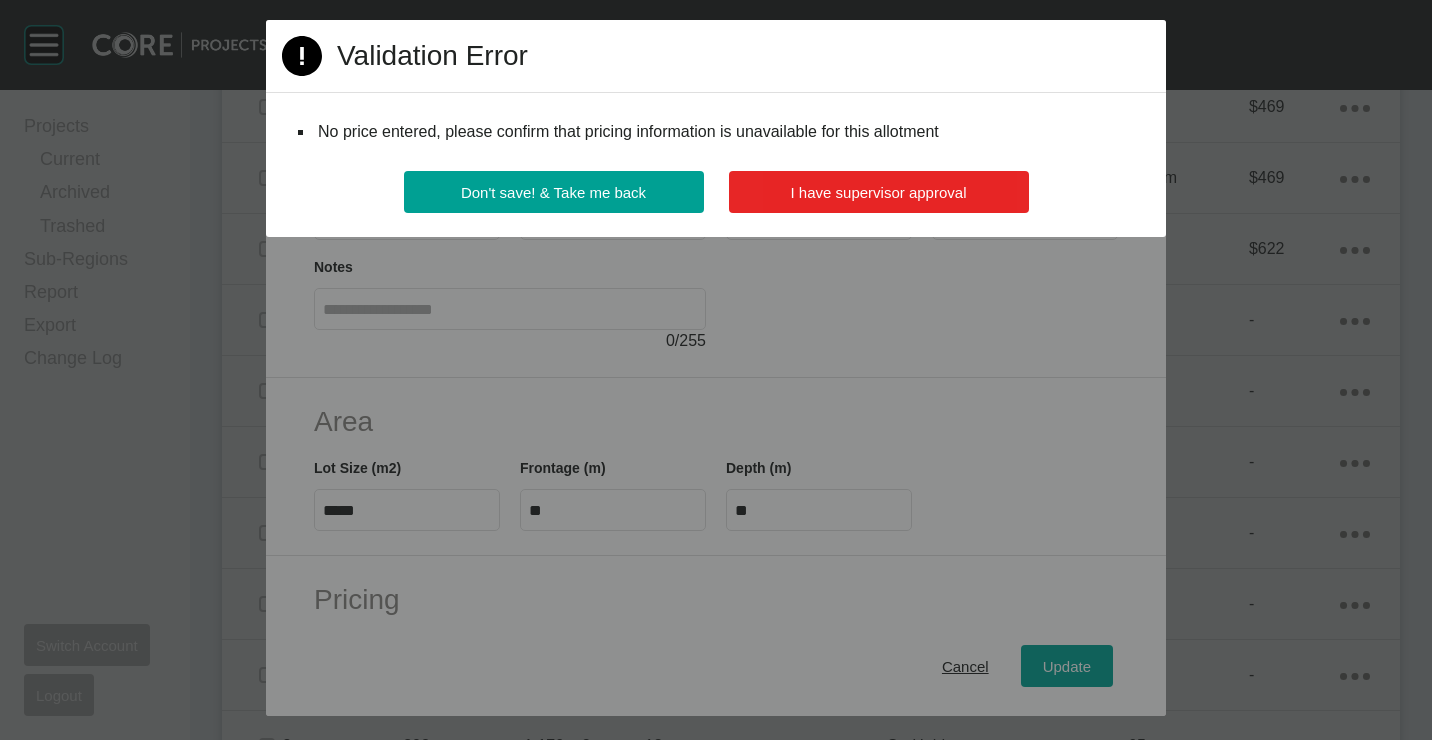 click on "I have supervisor approval" at bounding box center (879, 192) 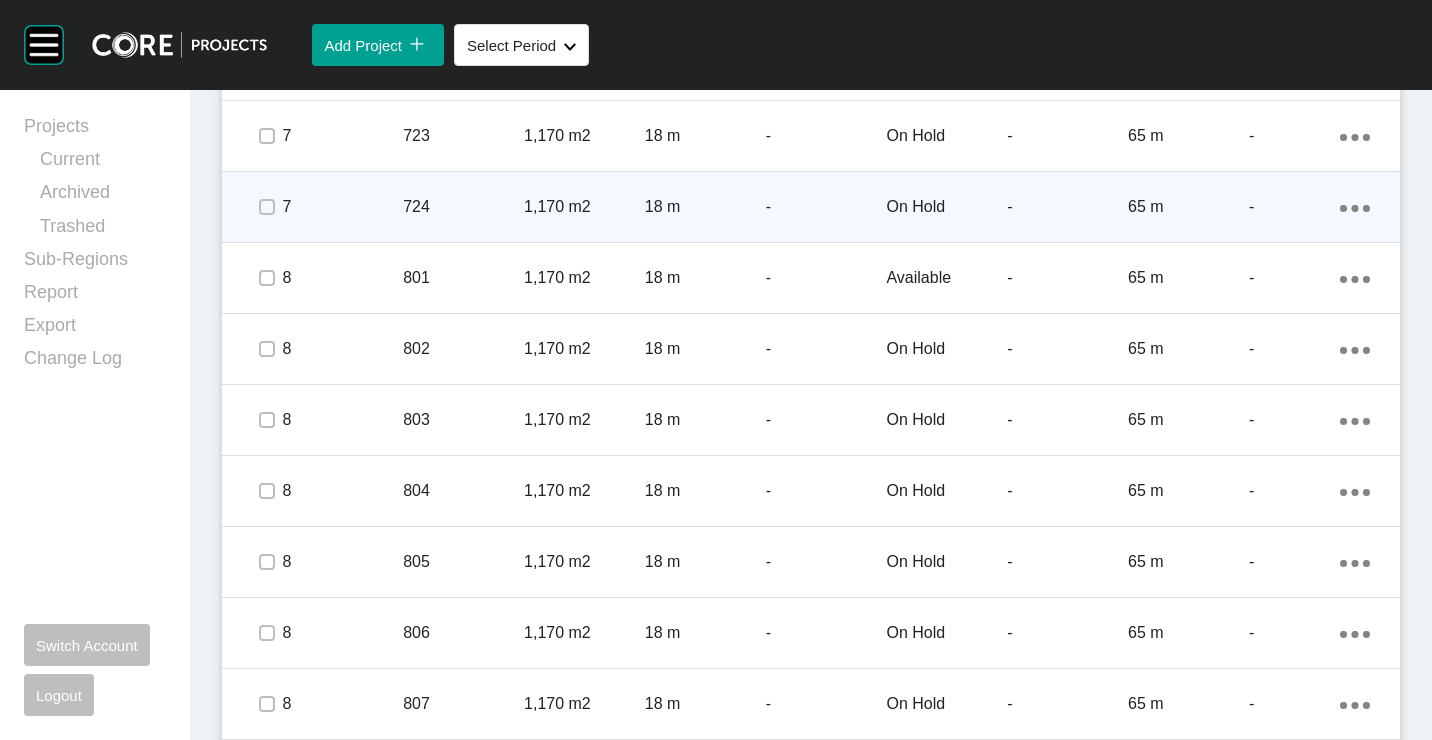scroll, scrollTop: 2500, scrollLeft: 0, axis: vertical 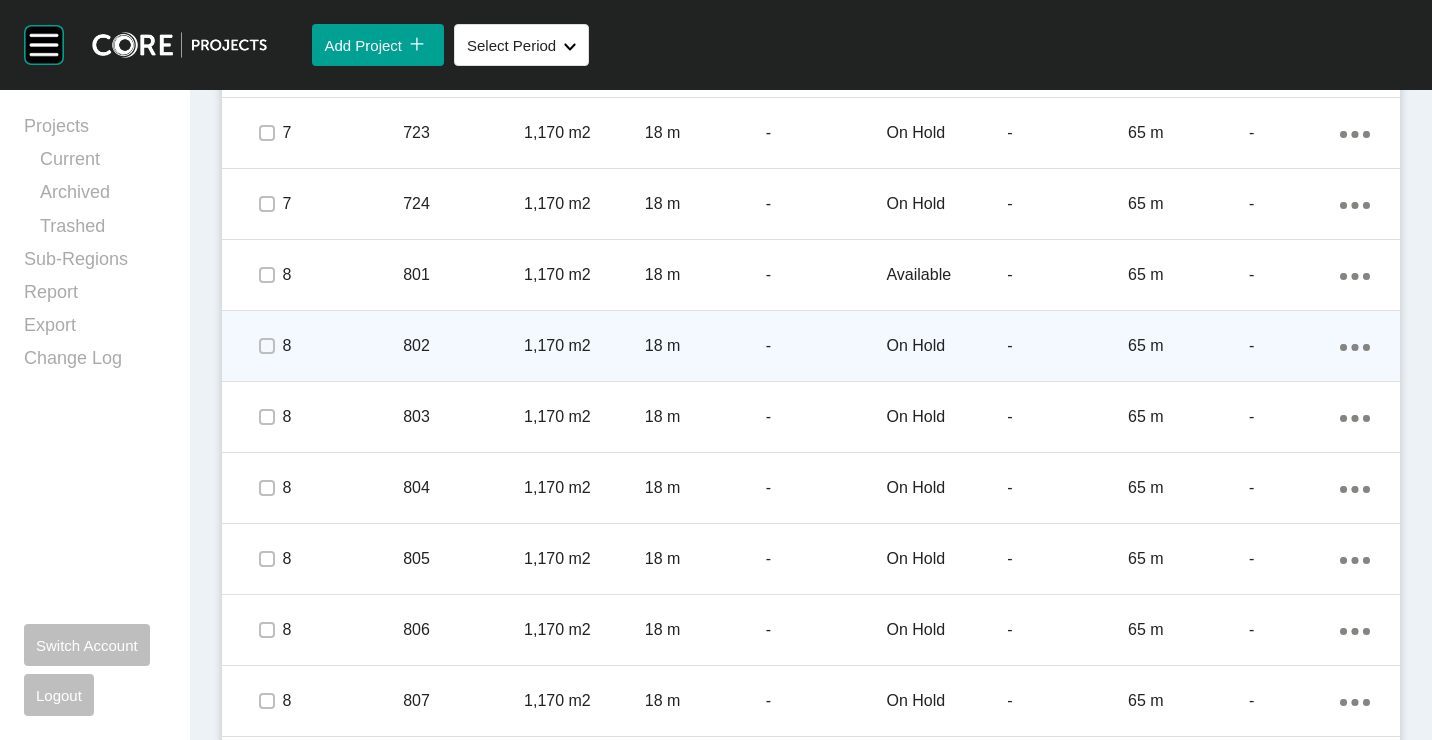 click on "802" at bounding box center (463, 346) 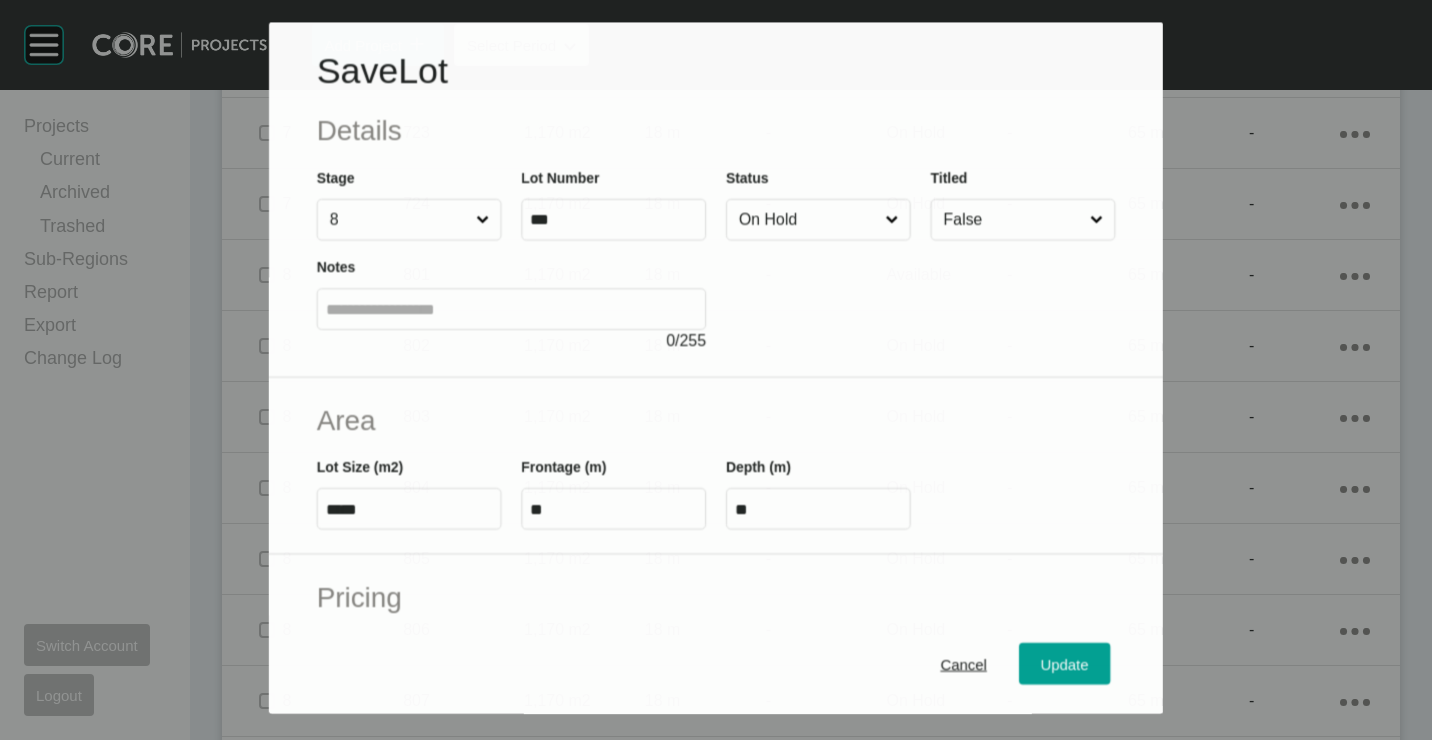 click on "On Hold" at bounding box center (808, 220) 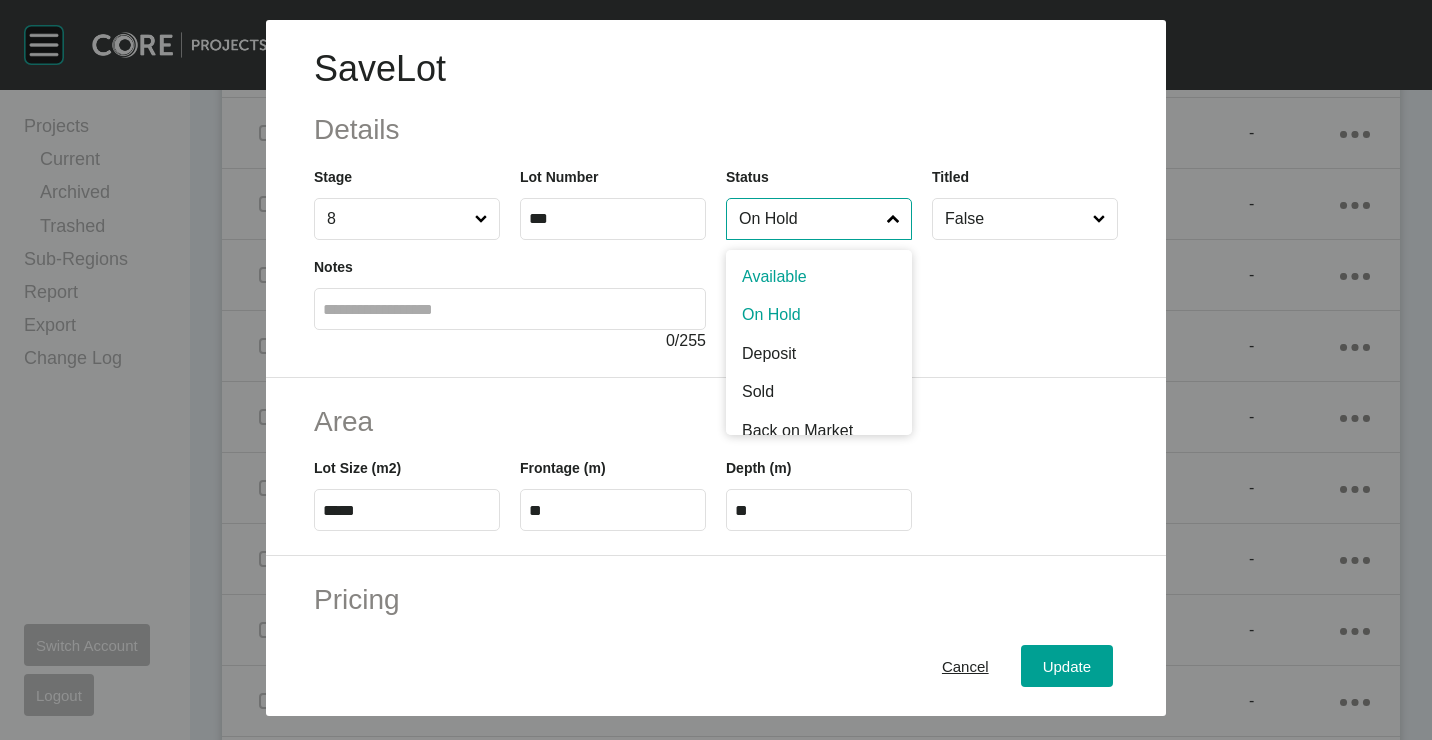 drag, startPoint x: 774, startPoint y: 278, endPoint x: 951, endPoint y: 438, distance: 238.59799 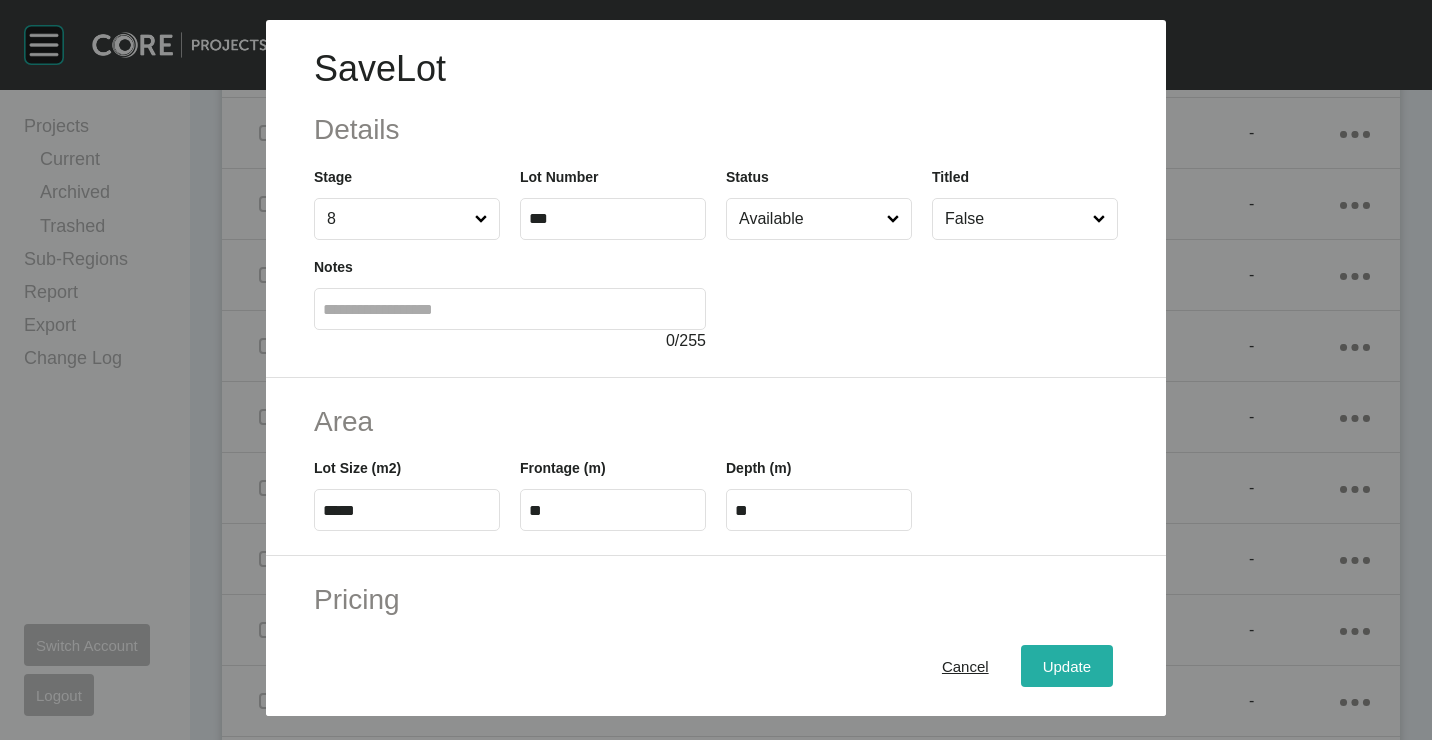 click on "Update" at bounding box center (1067, 665) 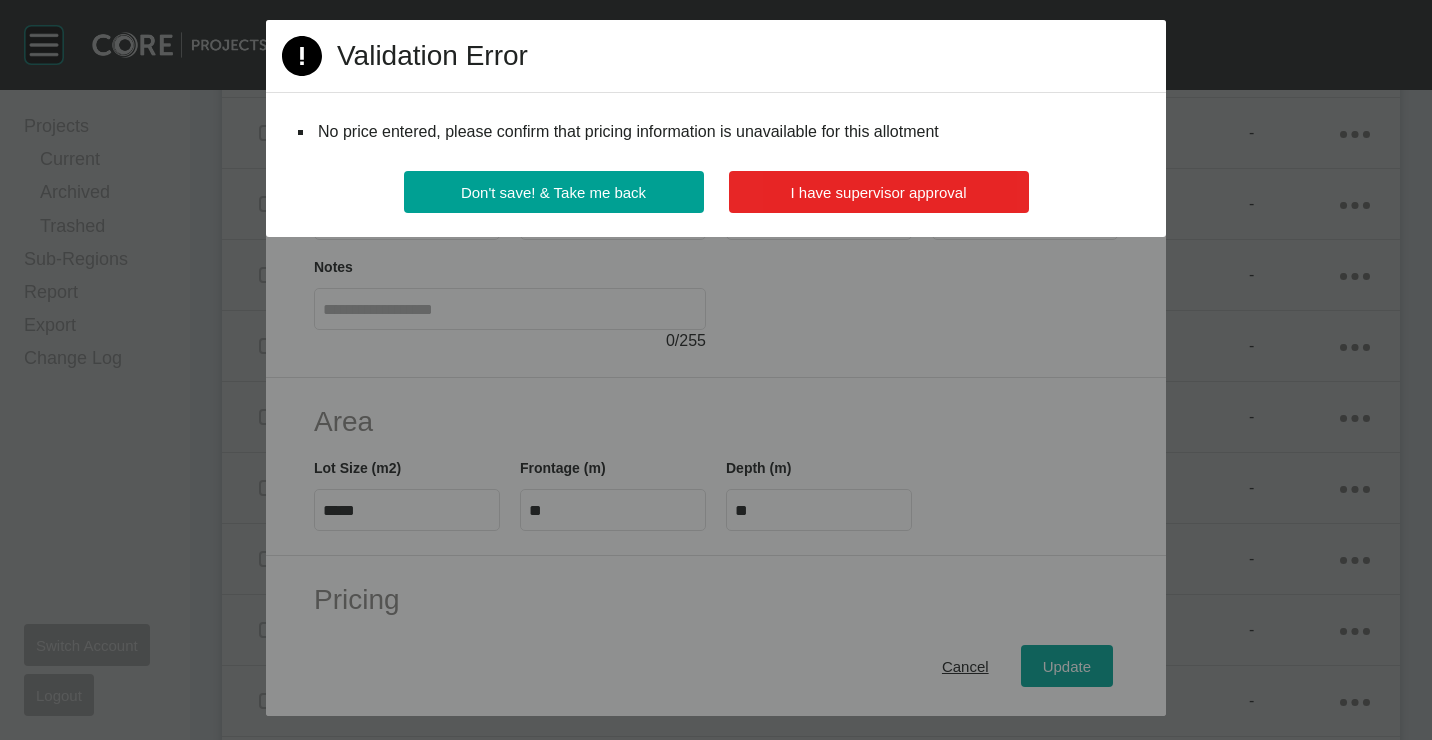 click on "I have supervisor approval" at bounding box center [879, 192] 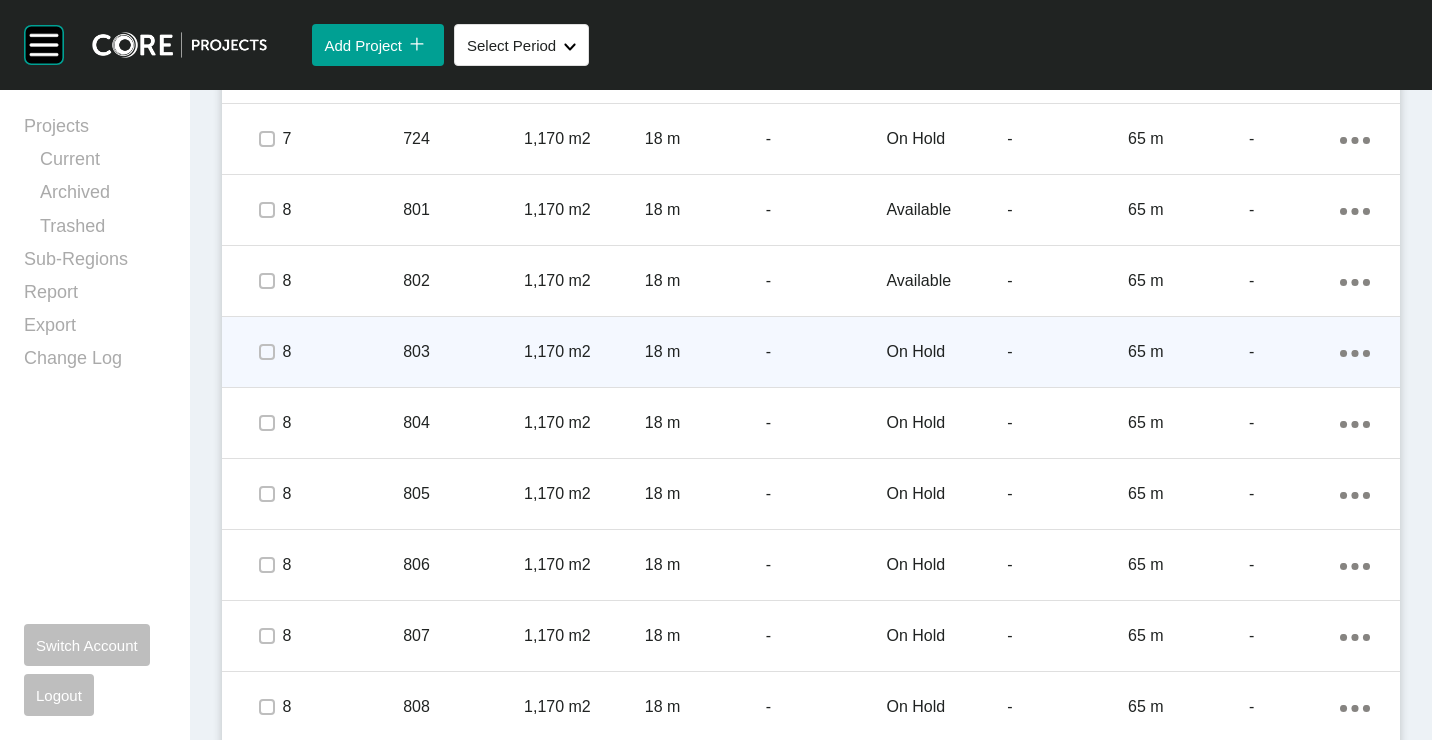 scroll, scrollTop: 2600, scrollLeft: 0, axis: vertical 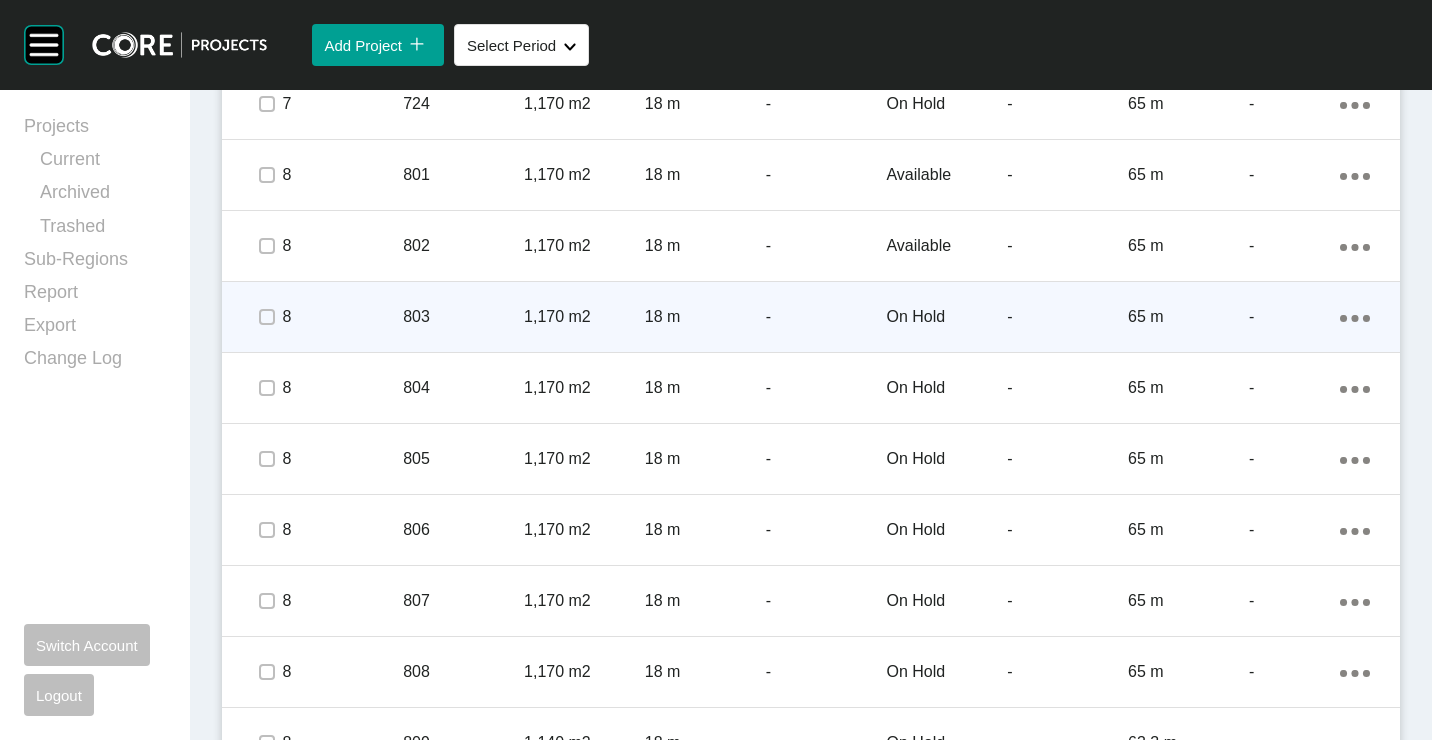 click on "18 m" at bounding box center [705, 317] 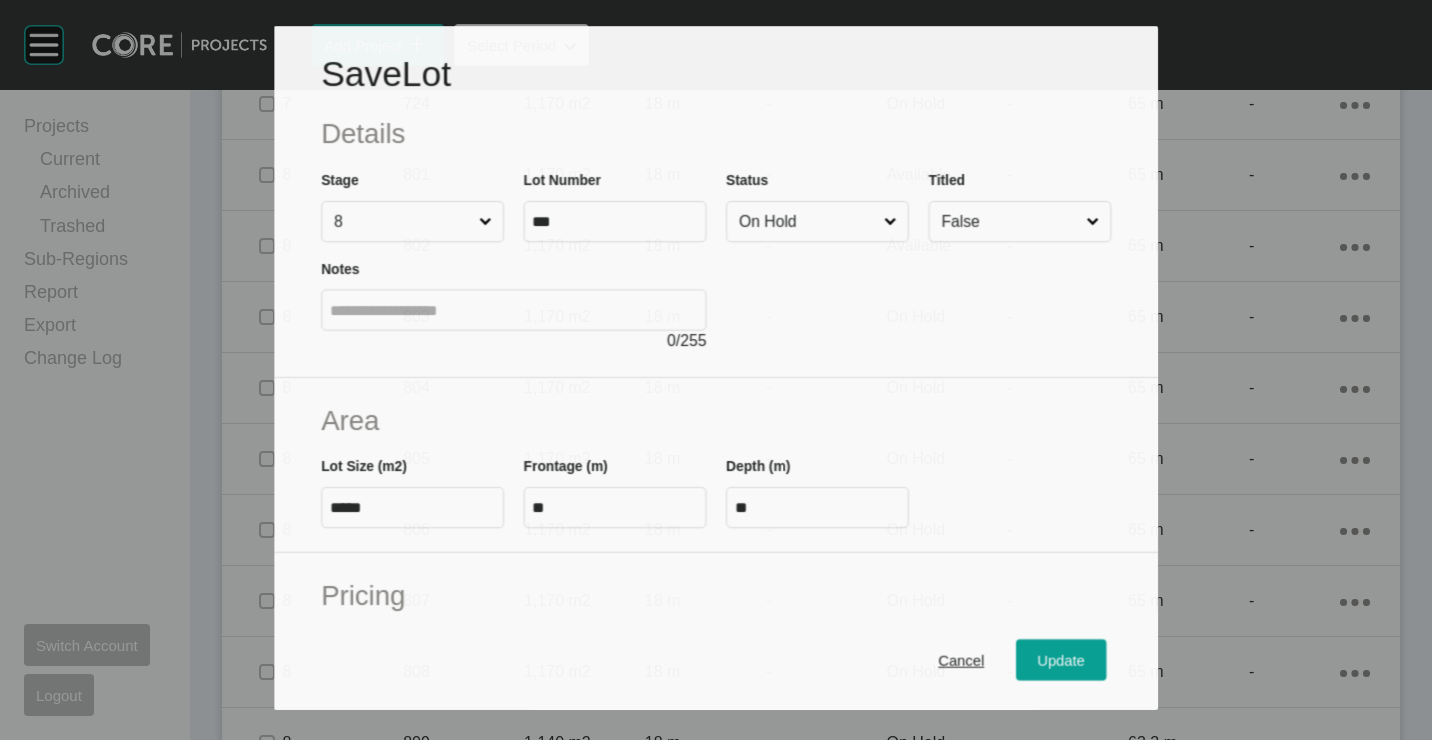 click on "On Hold" at bounding box center (807, 221) 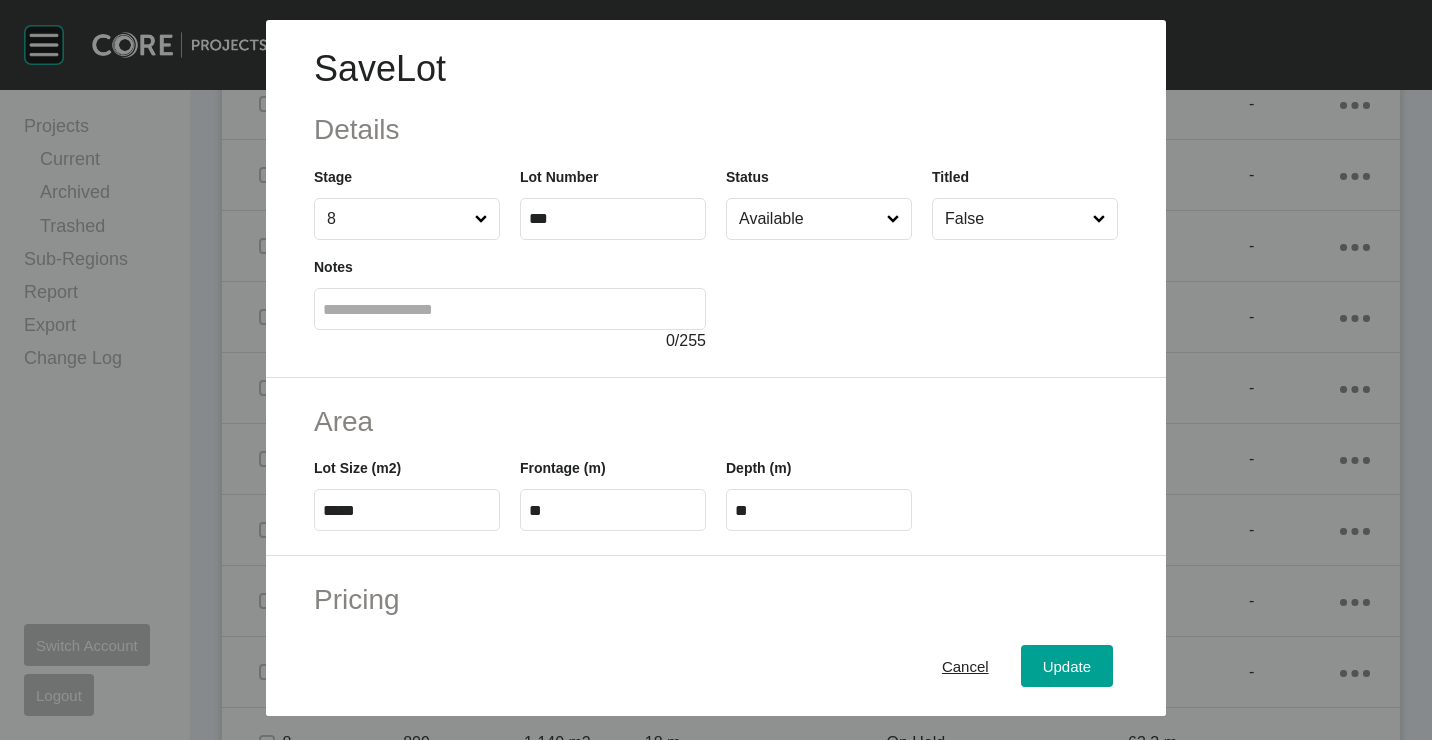 drag, startPoint x: 813, startPoint y: 267, endPoint x: 902, endPoint y: 408, distance: 166.73932 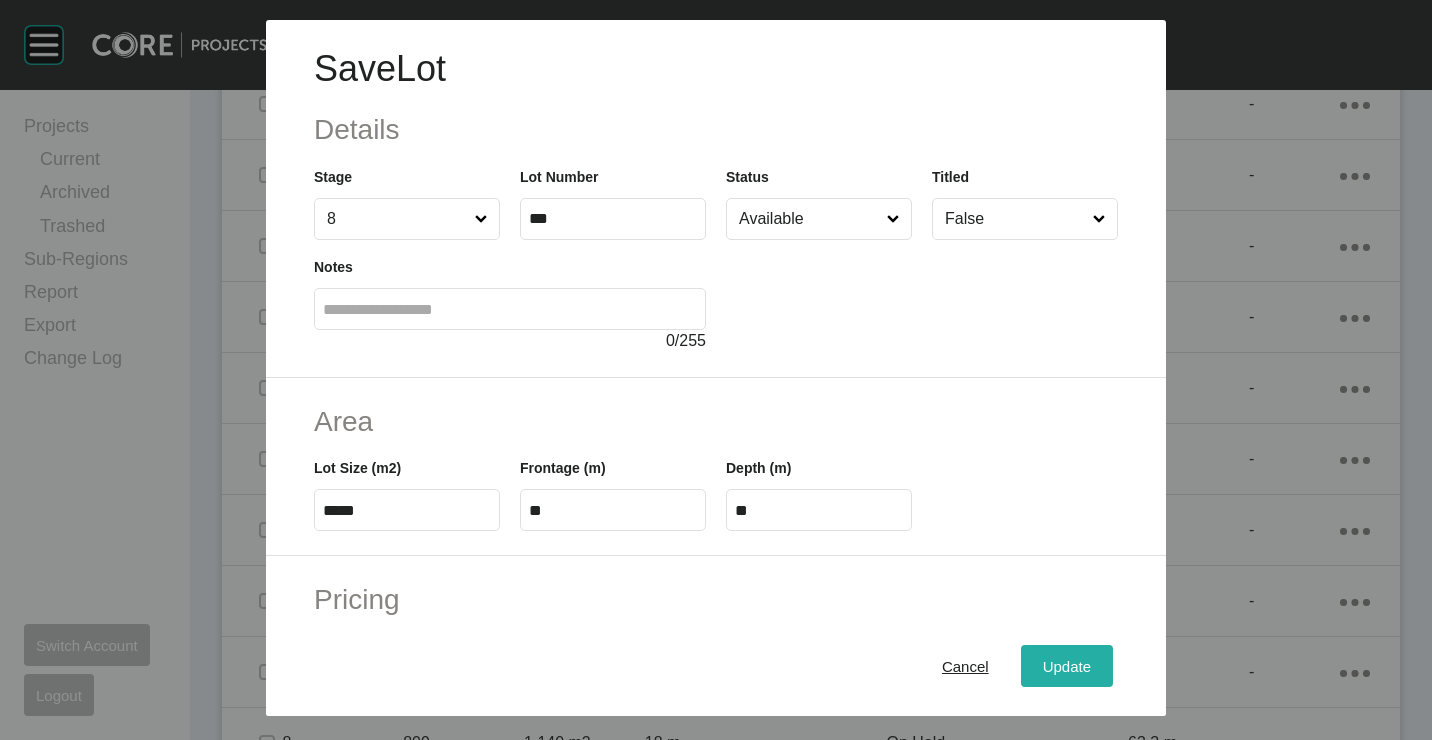click on "Update" at bounding box center (1067, 665) 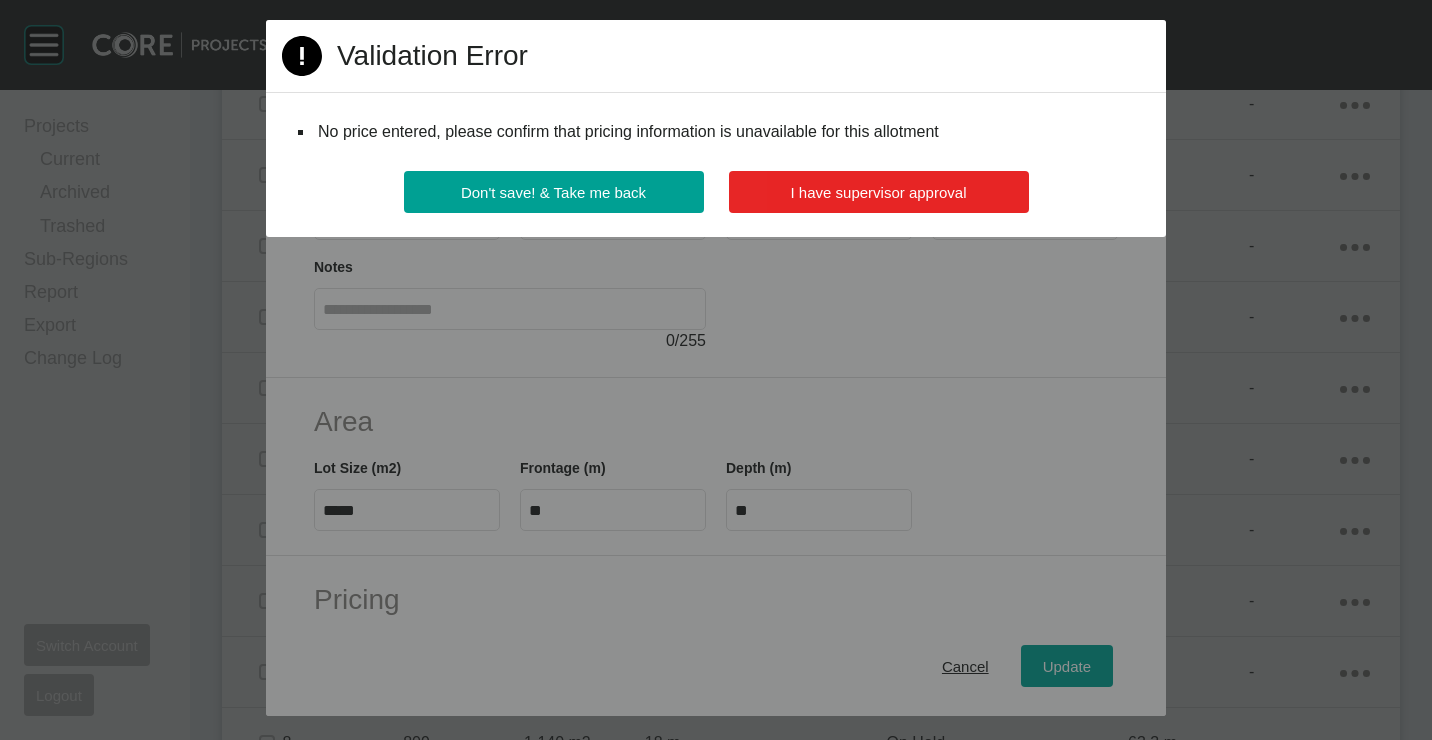 click on "I have supervisor approval" at bounding box center (879, 192) 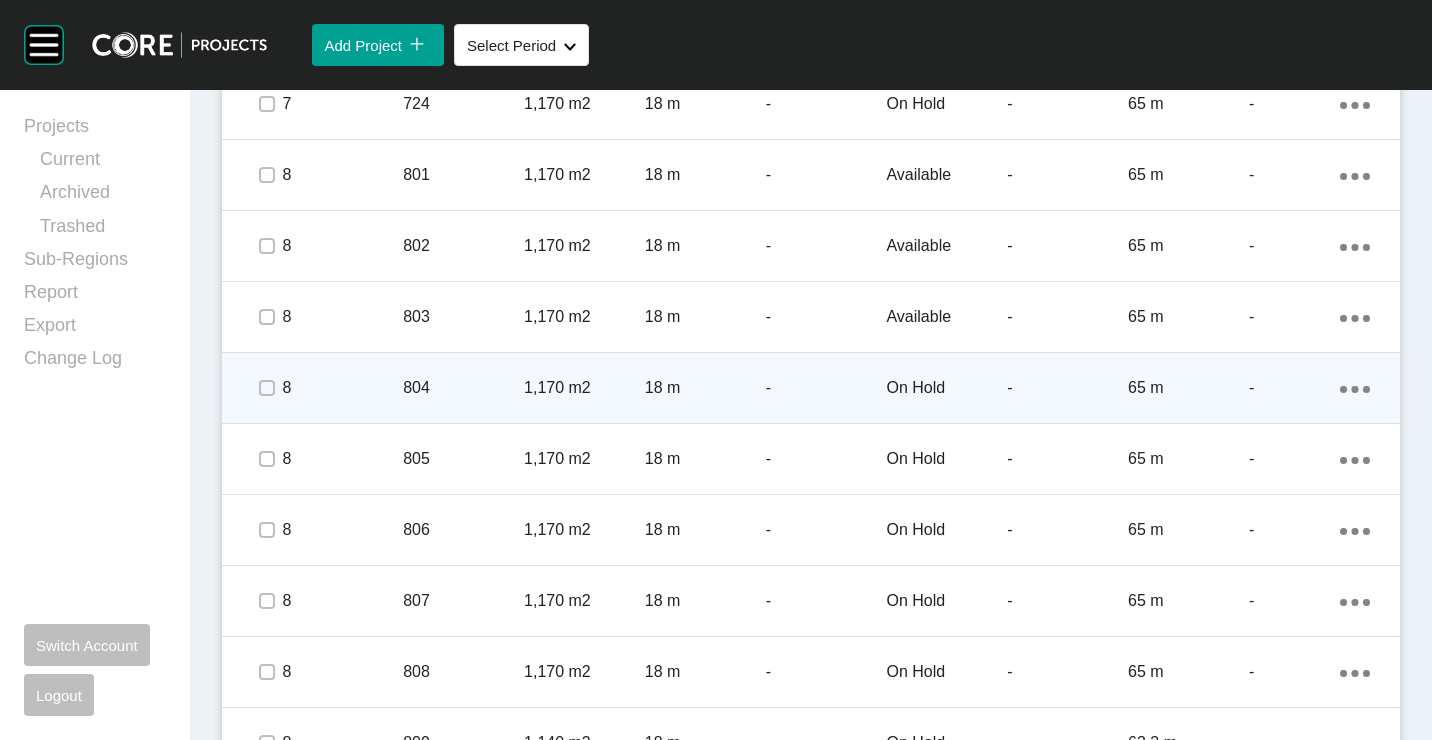 click on "-" at bounding box center [826, 388] 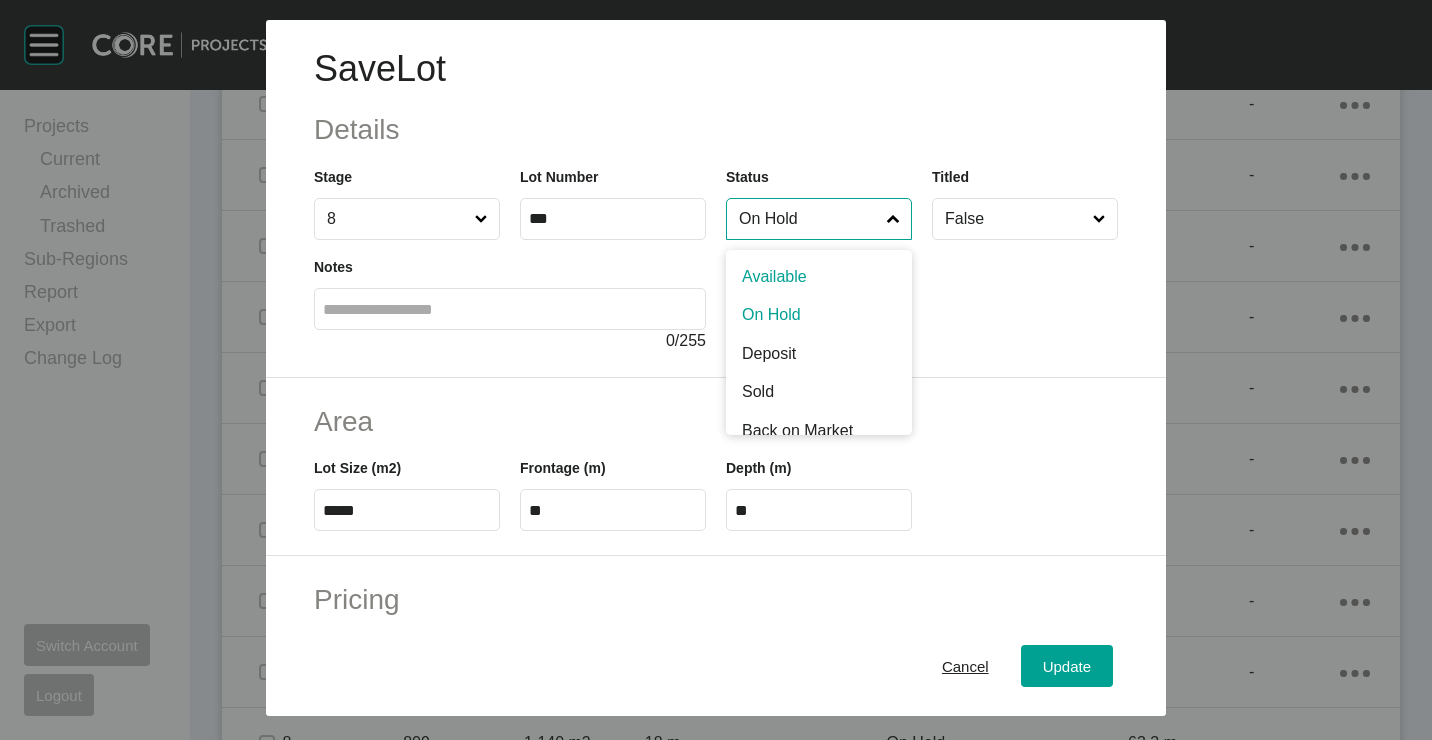click on "On Hold" at bounding box center (809, 219) 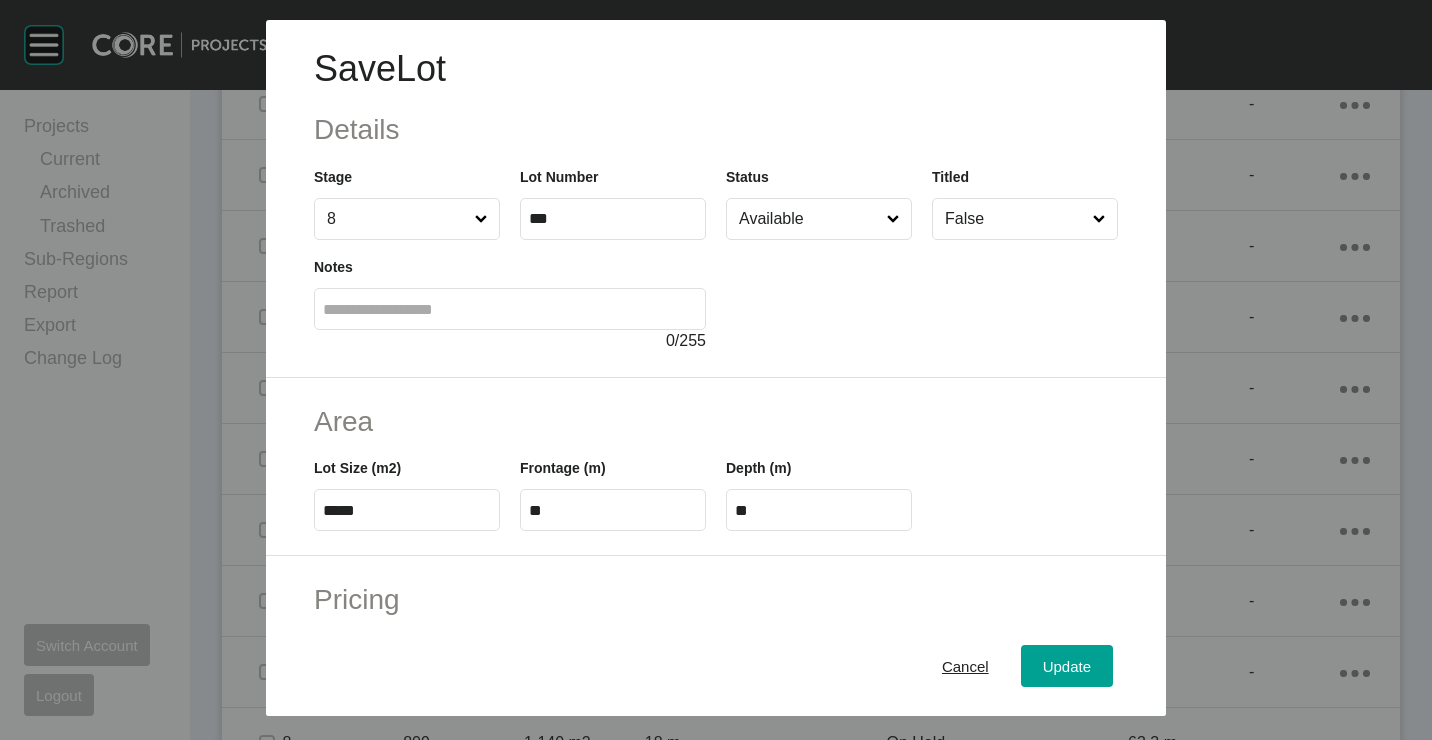 drag, startPoint x: 1046, startPoint y: 687, endPoint x: 970, endPoint y: 561, distance: 147.14618 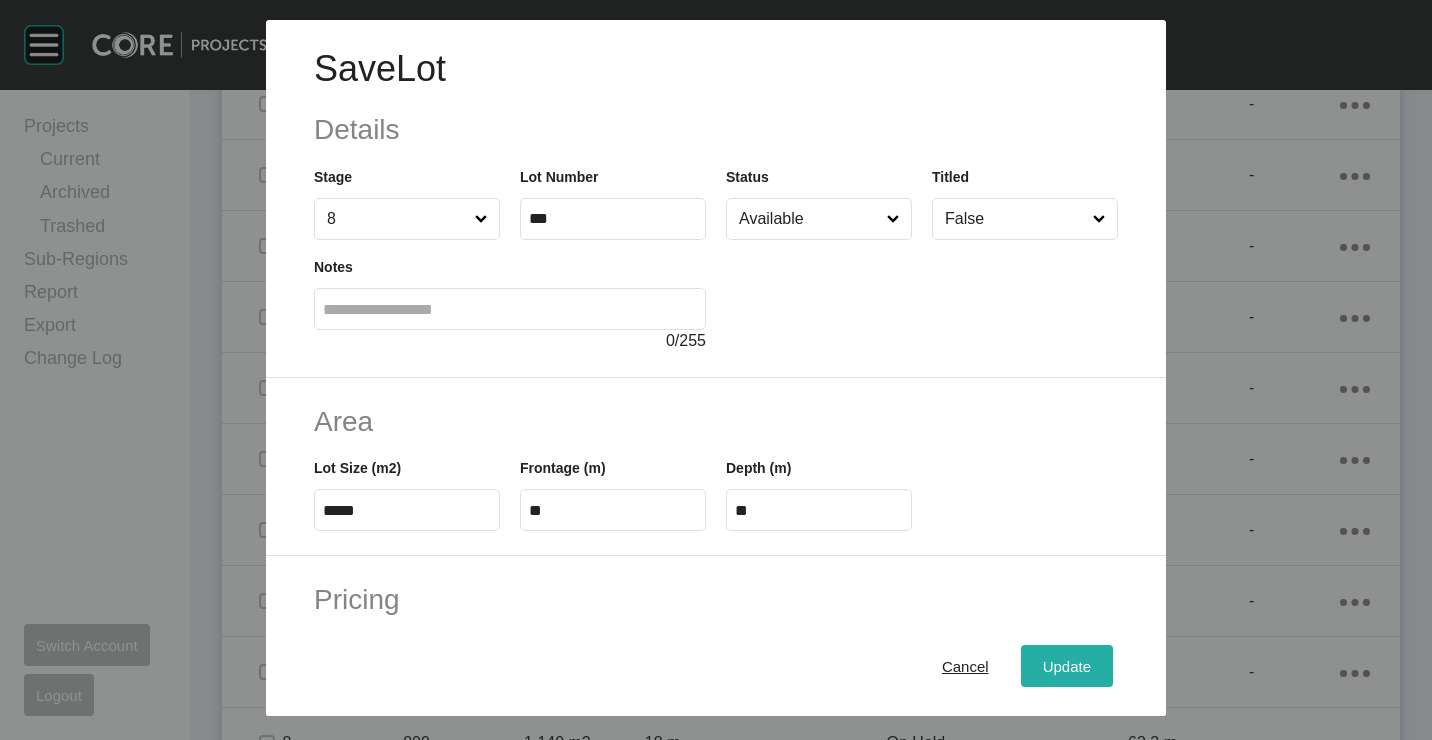 click on "Update" at bounding box center [1067, 665] 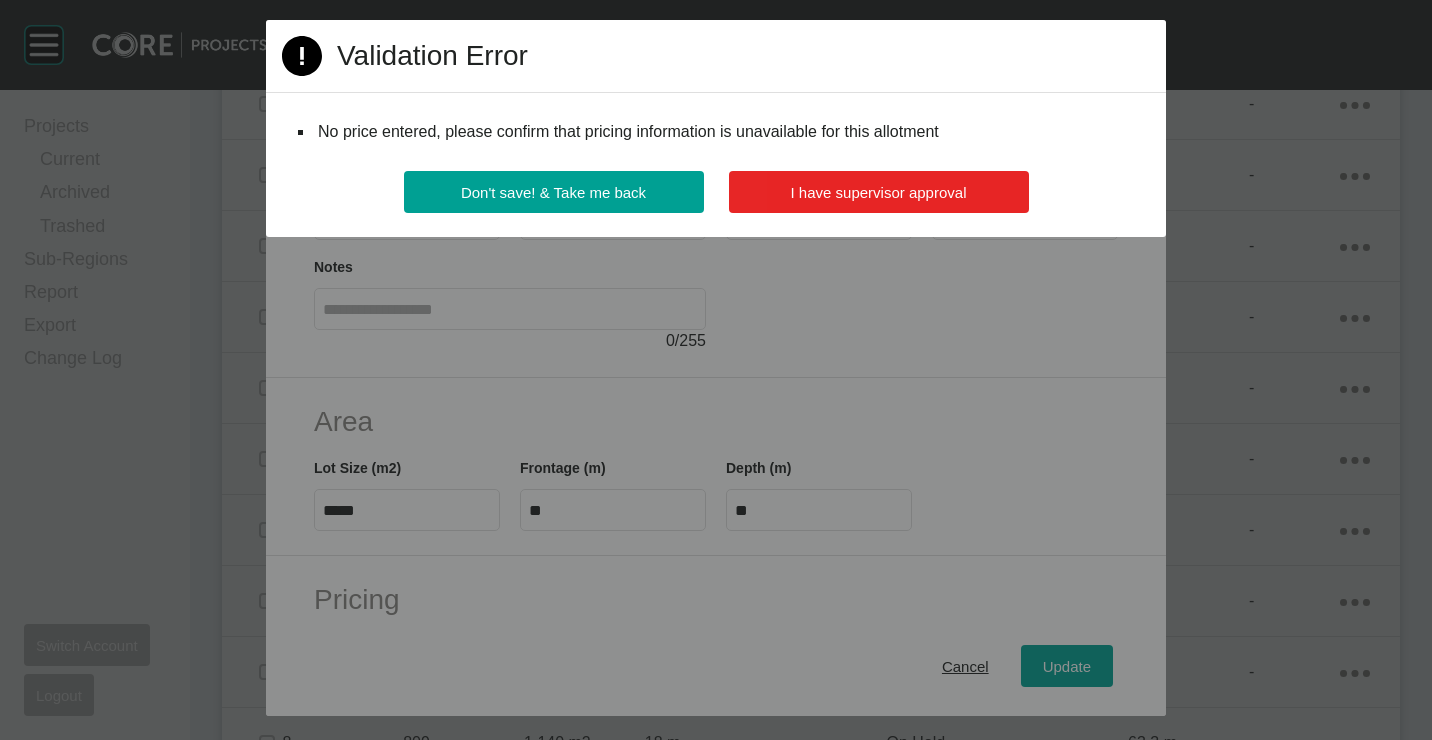 click on "I have supervisor approval" at bounding box center (879, 192) 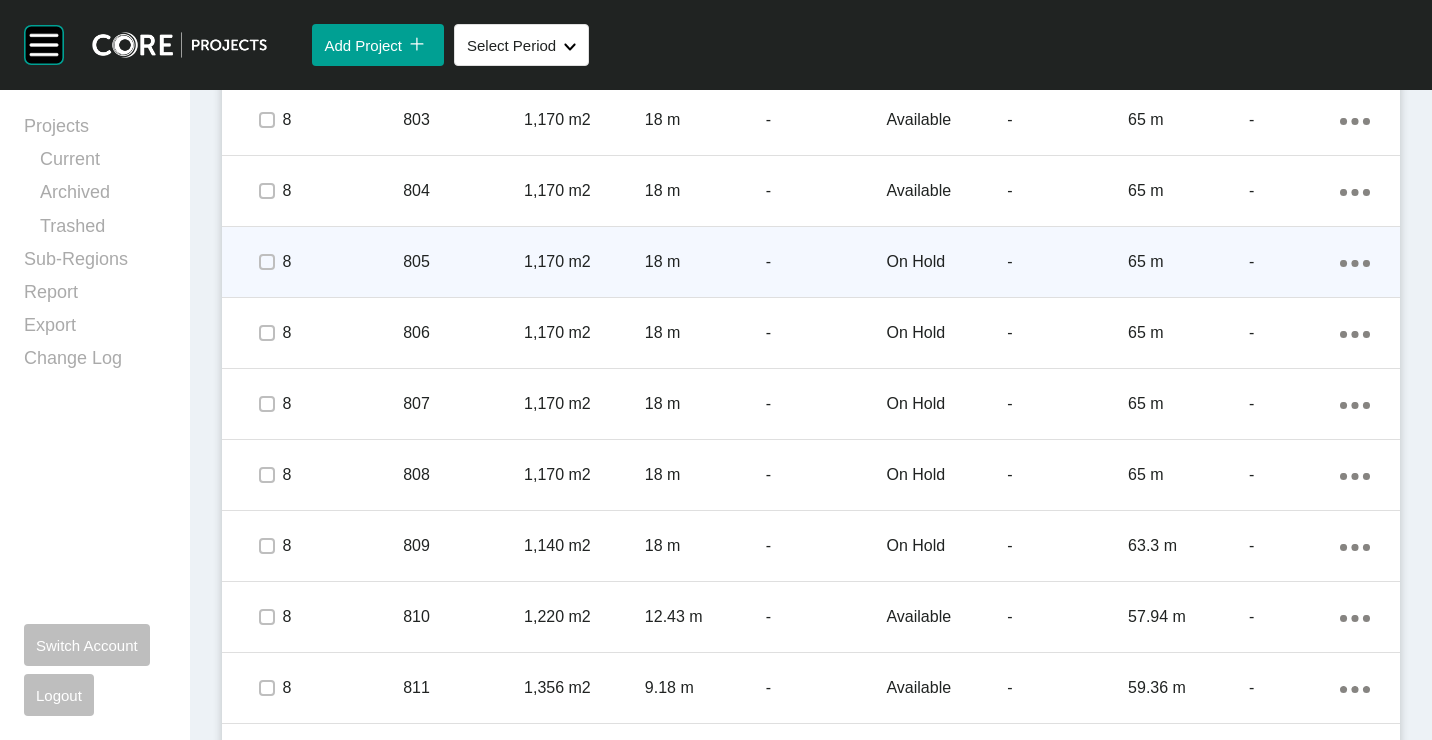scroll, scrollTop: 2800, scrollLeft: 0, axis: vertical 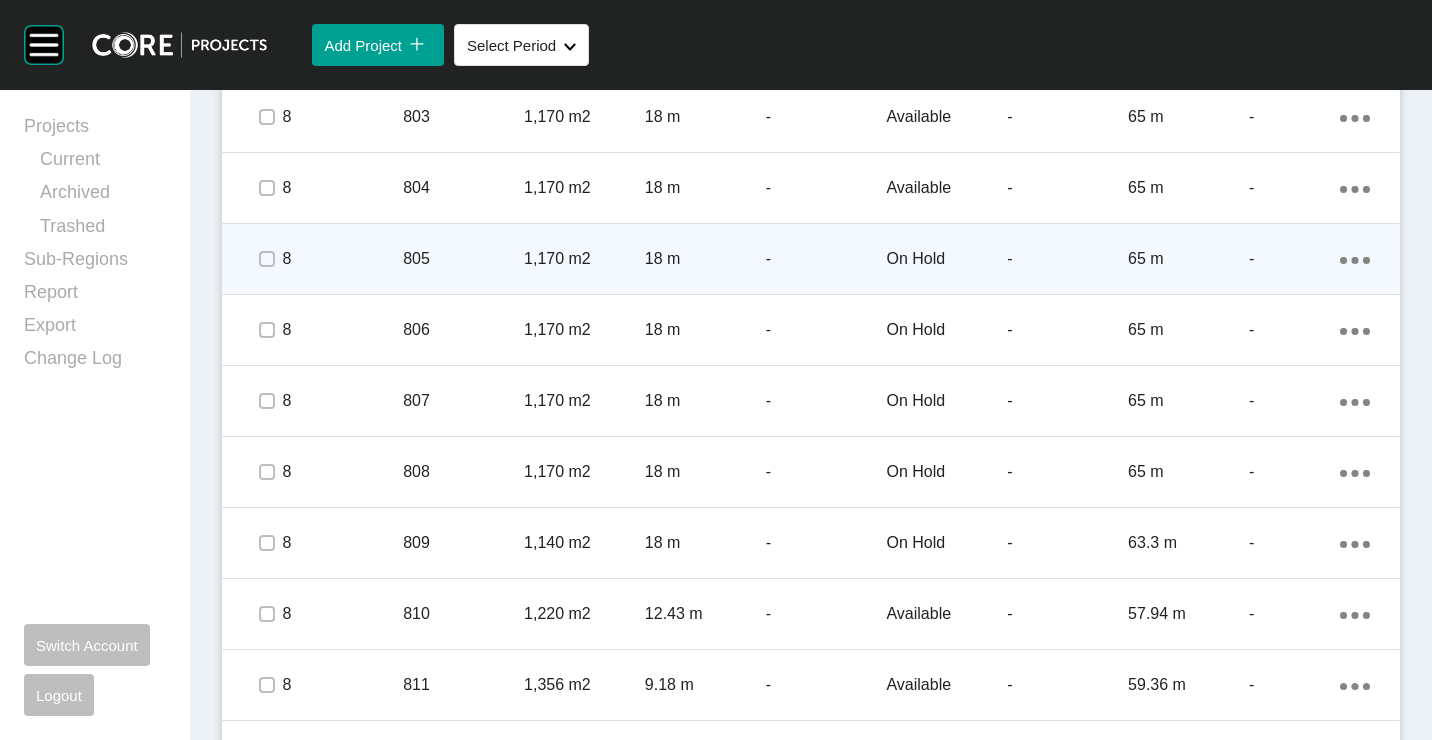 click on "1,170 m2" at bounding box center (584, 259) 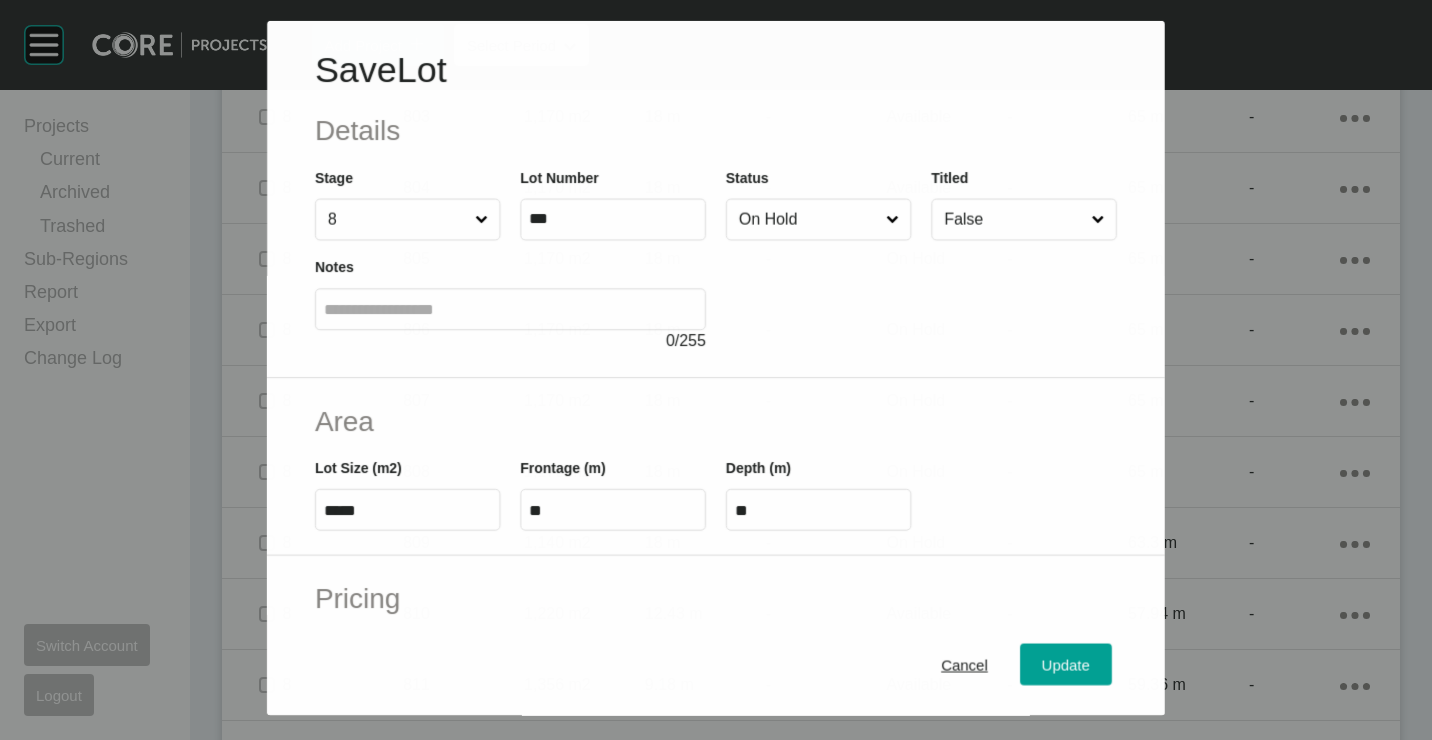 drag, startPoint x: 791, startPoint y: 219, endPoint x: 794, endPoint y: 245, distance: 26.172504 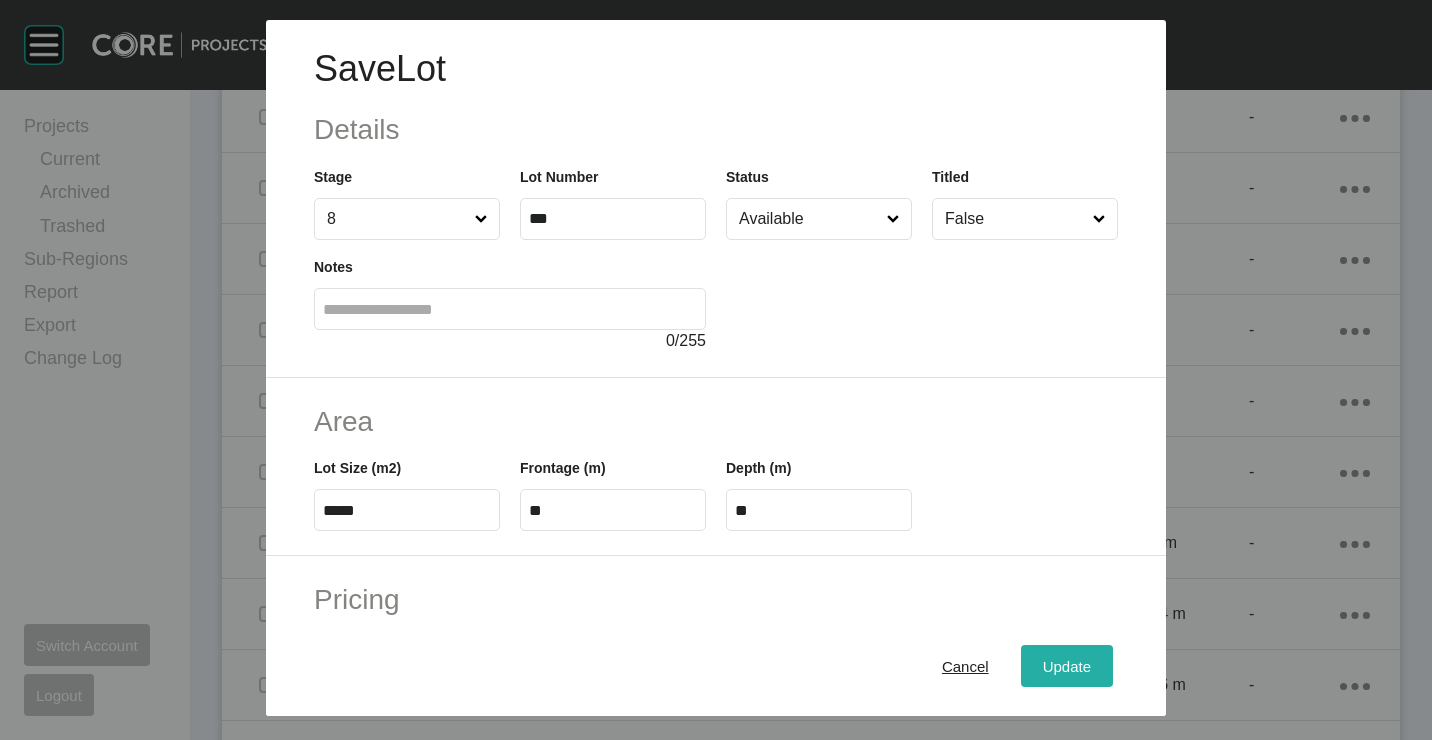 click on "Update" at bounding box center [1067, 666] 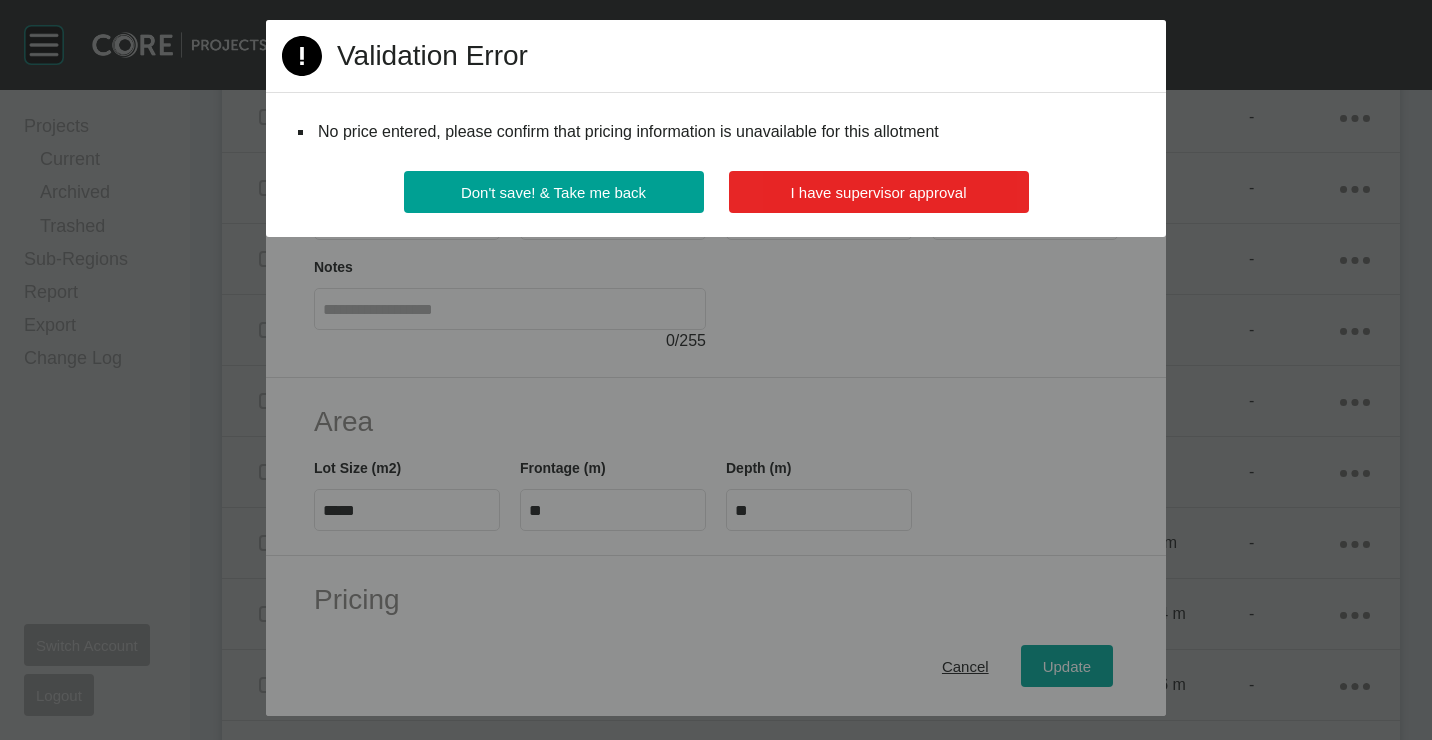 click on "I have supervisor approval" at bounding box center (879, 192) 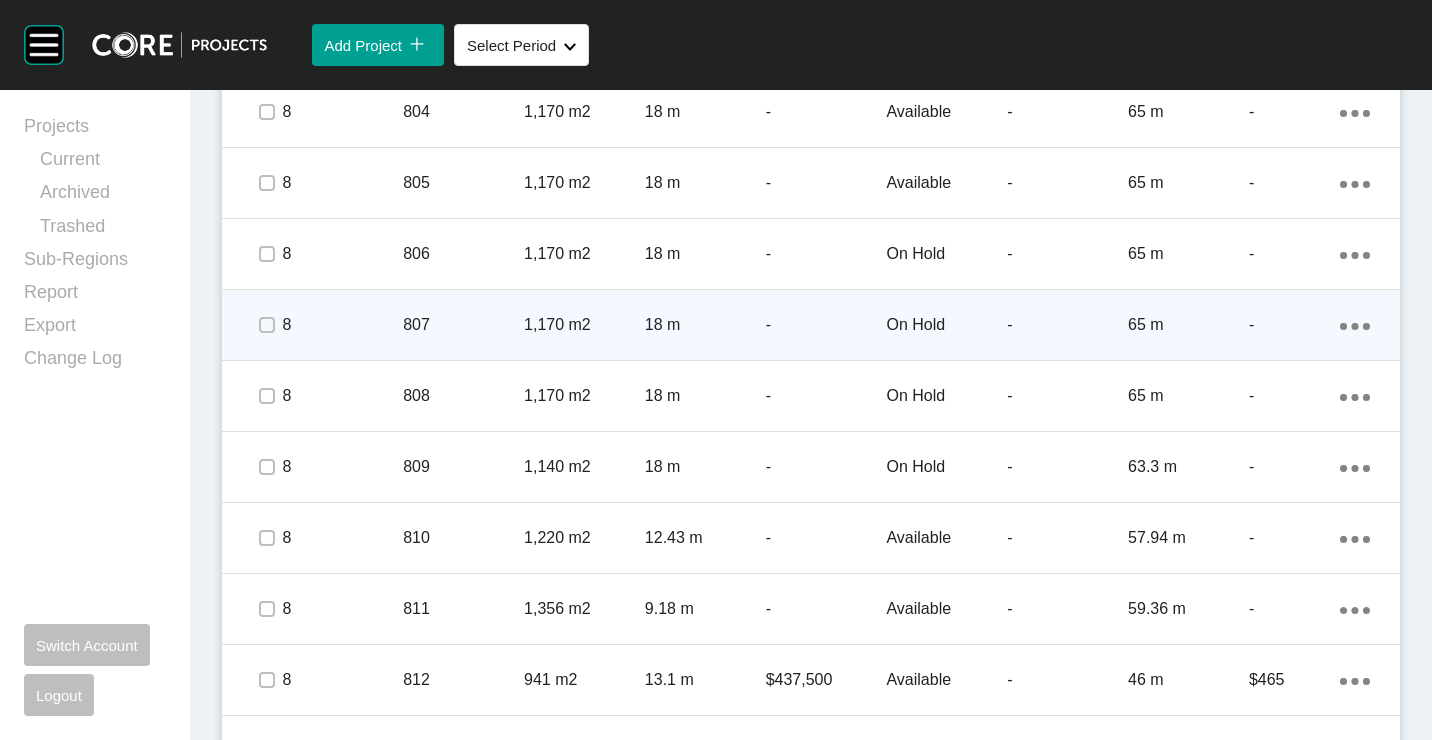 scroll, scrollTop: 2900, scrollLeft: 0, axis: vertical 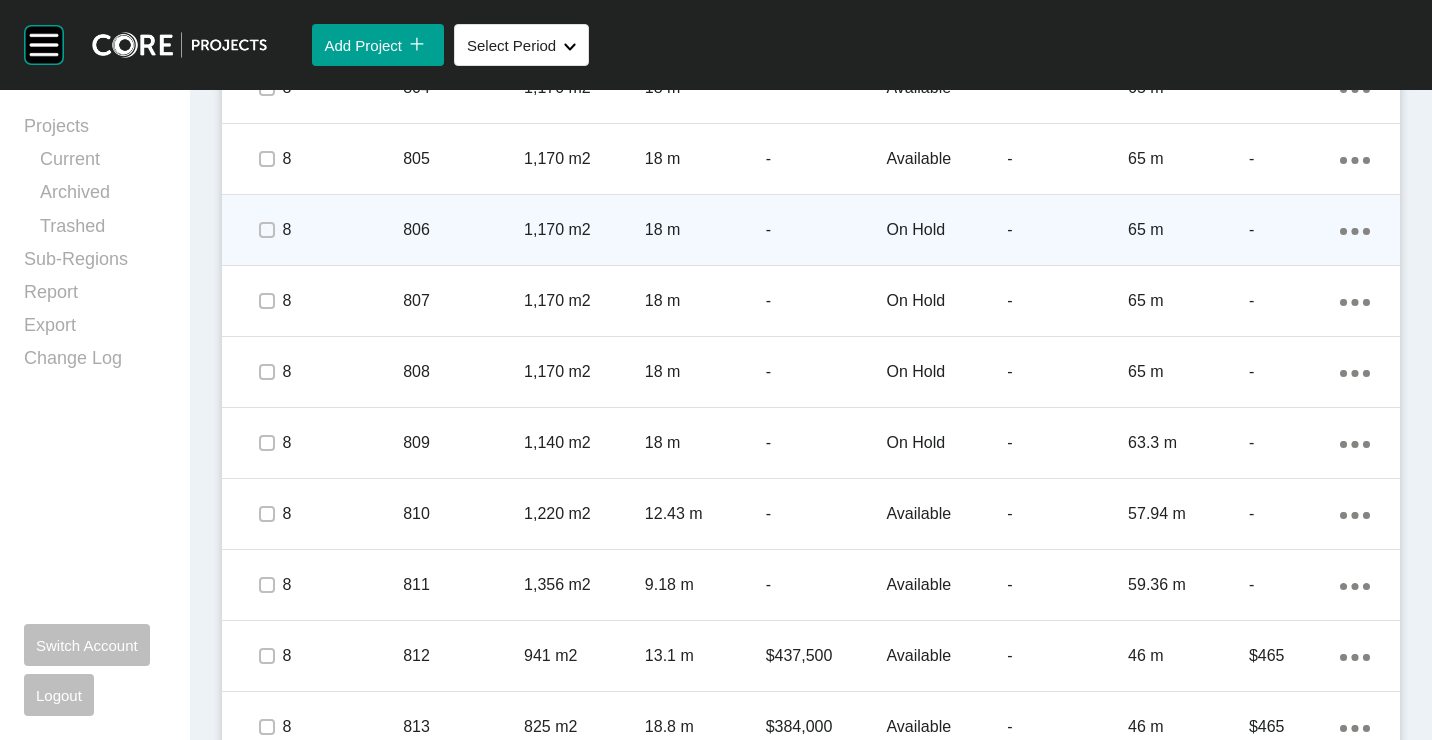 click on "806" at bounding box center [463, 230] 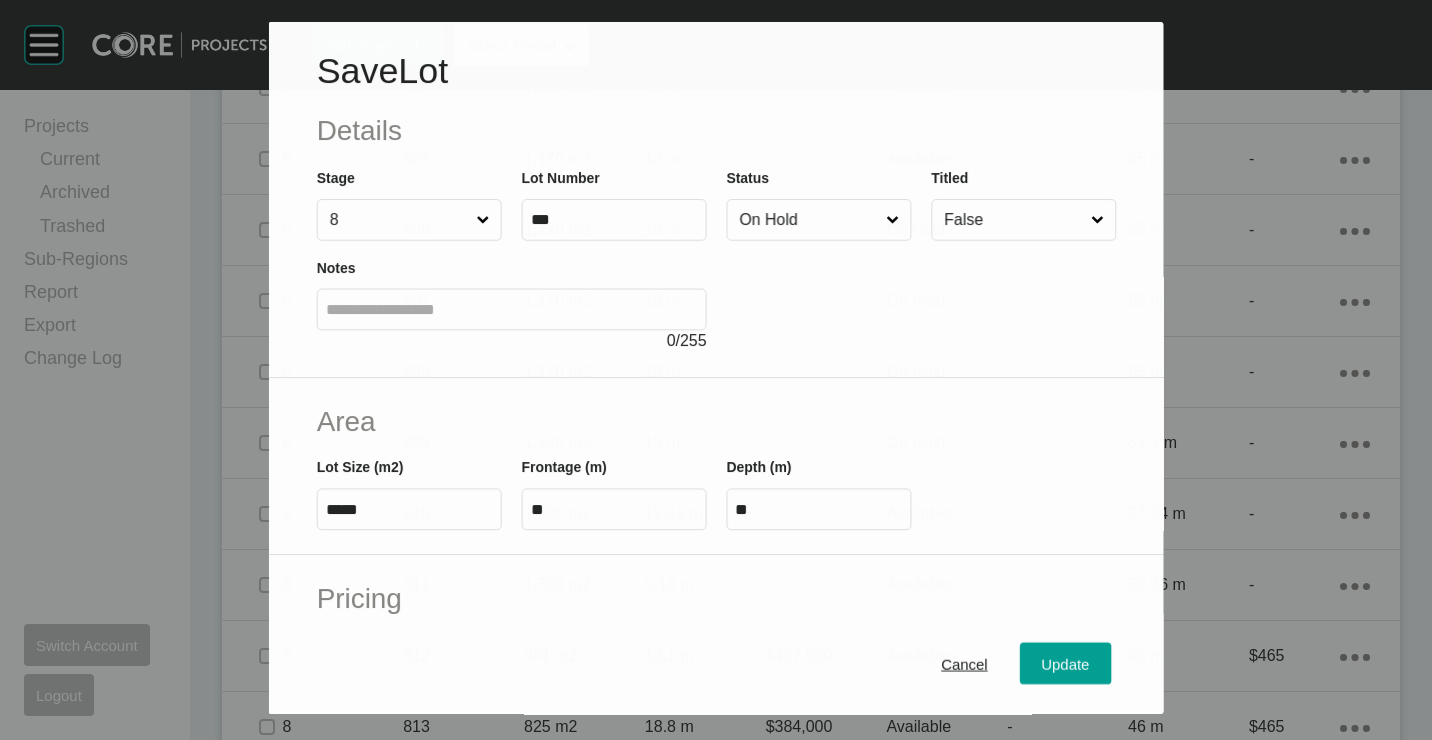 click on "On Hold" at bounding box center (808, 220) 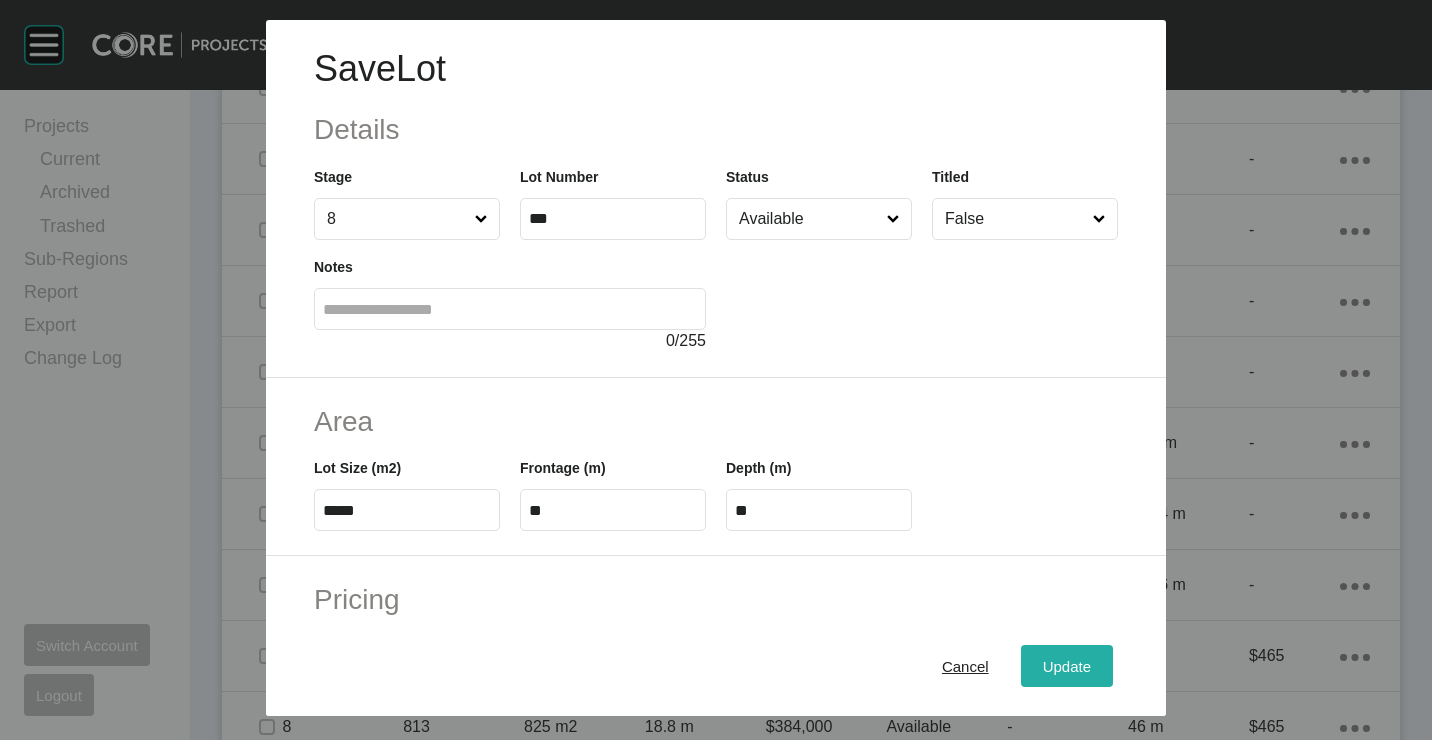 drag, startPoint x: 1036, startPoint y: 672, endPoint x: 1033, endPoint y: 662, distance: 10.440307 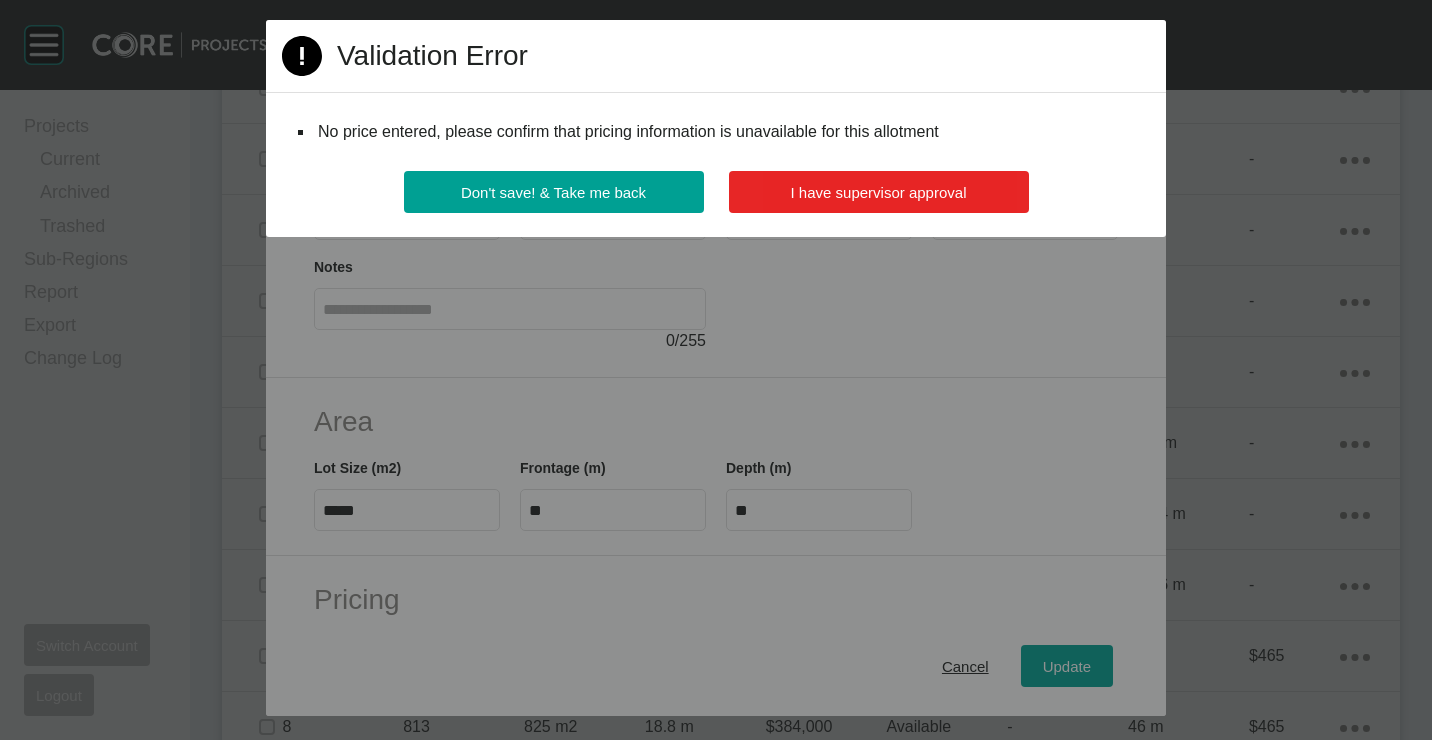 click on "I have supervisor approval" at bounding box center [879, 192] 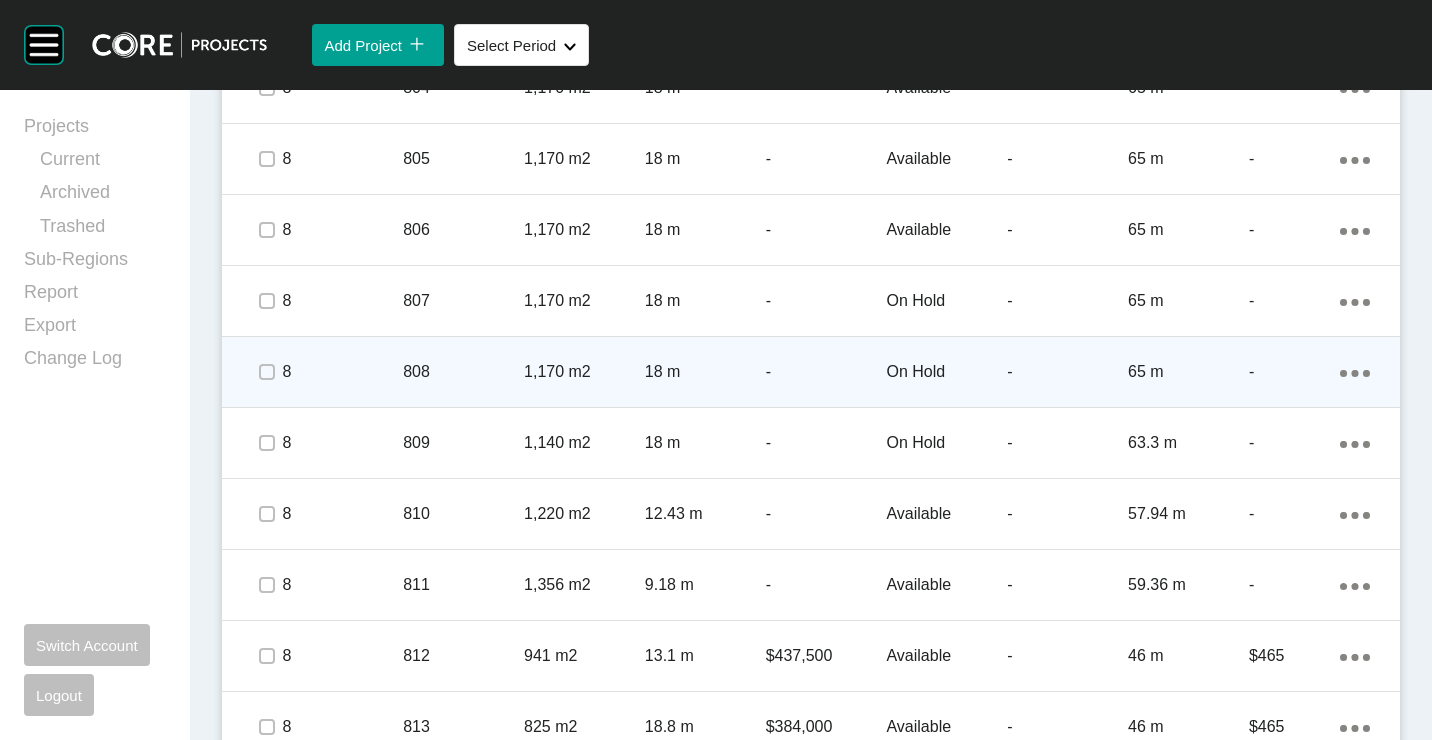 click on "18 m" at bounding box center [705, 372] 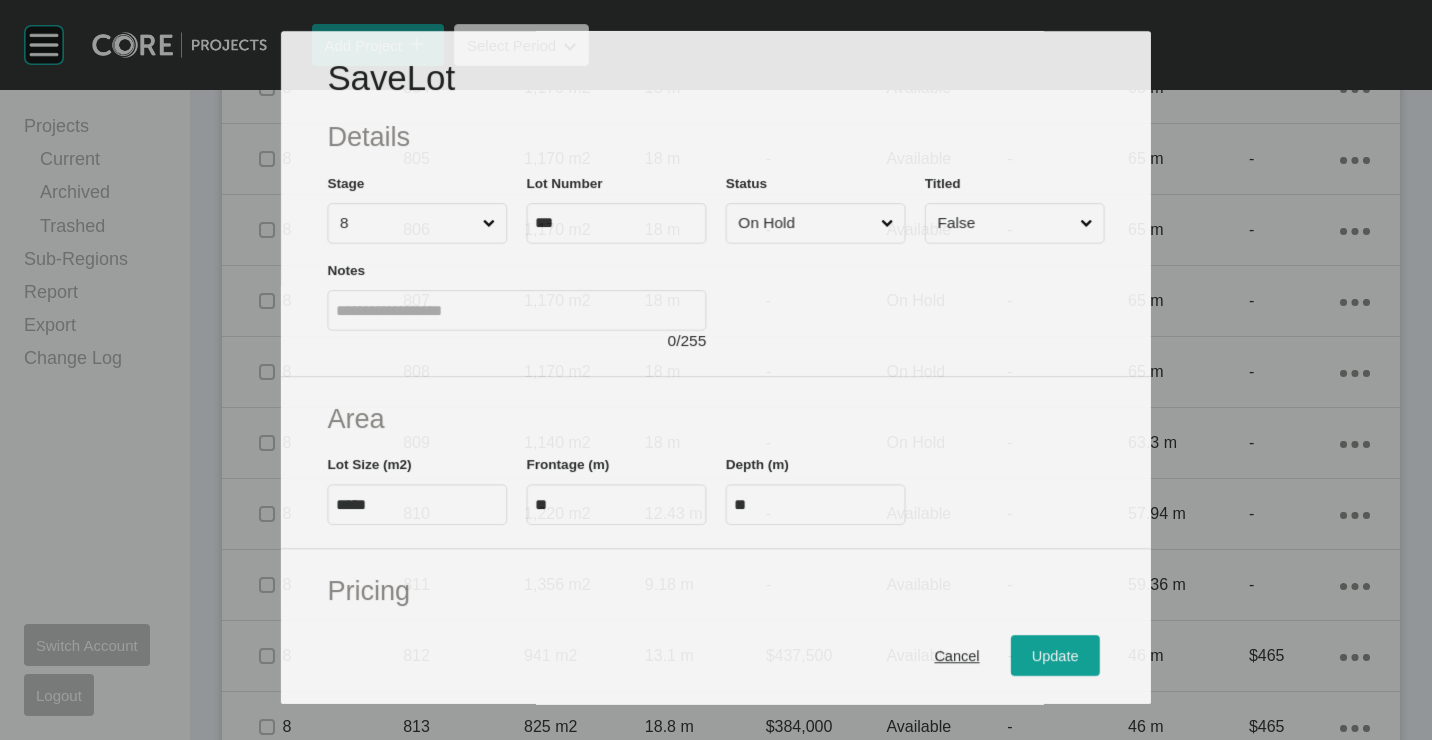 click on "On Hold" at bounding box center (805, 223) 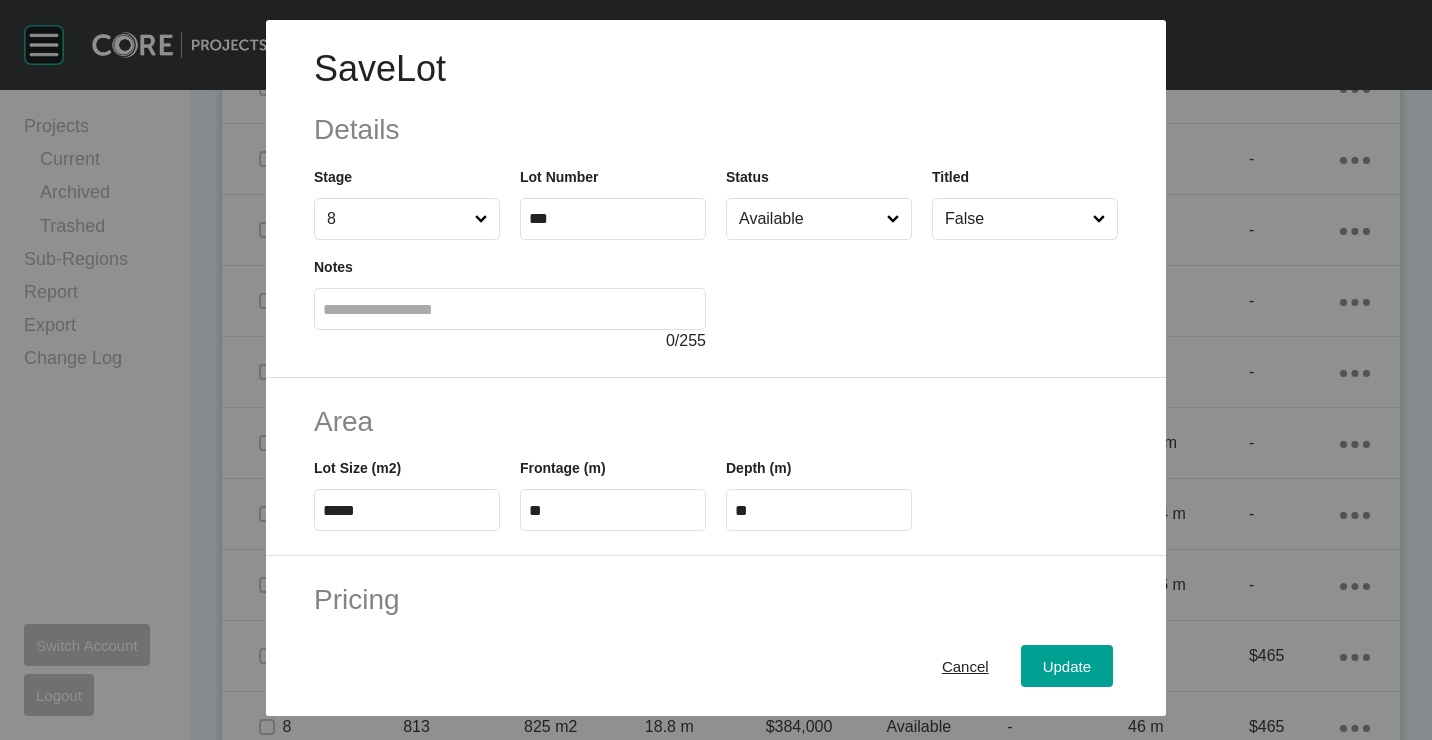 drag, startPoint x: 786, startPoint y: 216, endPoint x: 792, endPoint y: 242, distance: 26.683329 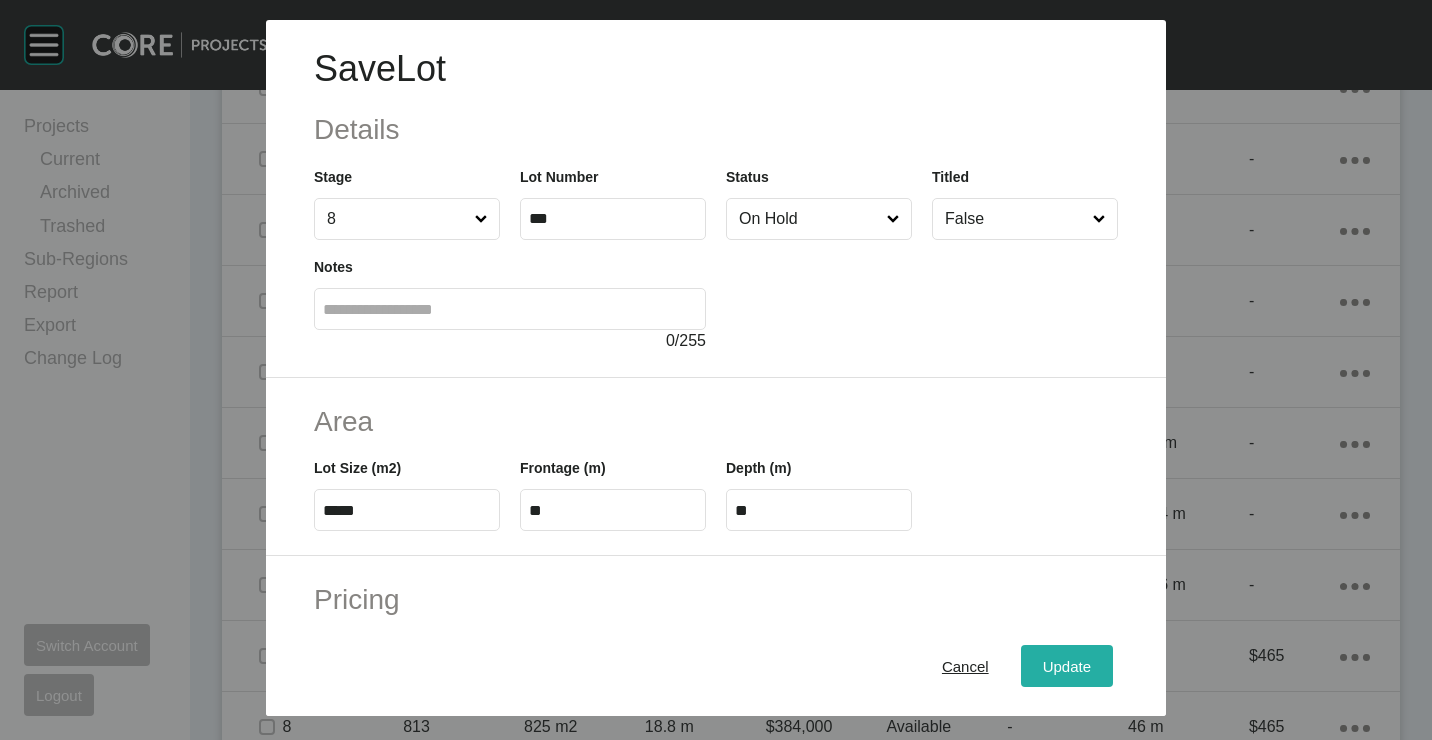 click on "Update" at bounding box center (1067, 665) 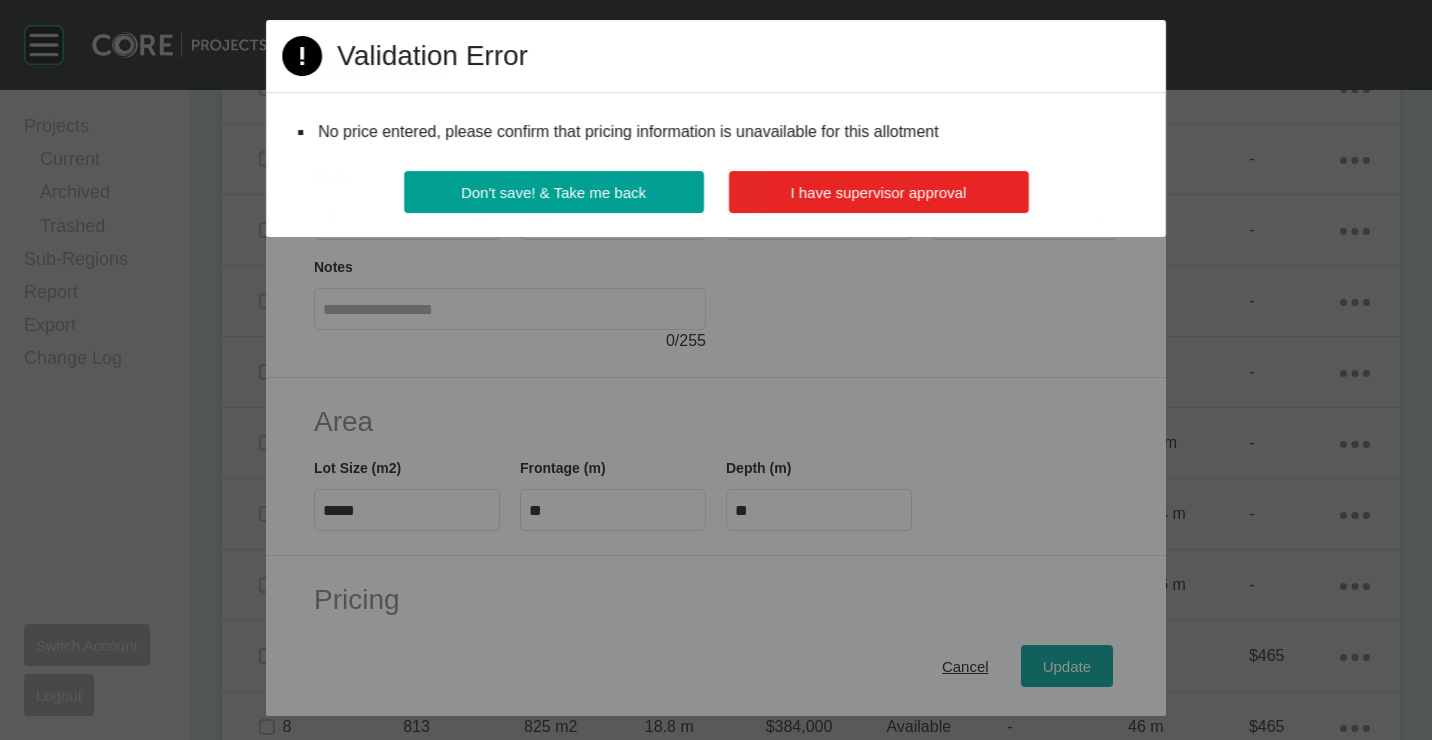 drag, startPoint x: 873, startPoint y: 159, endPoint x: 879, endPoint y: 194, distance: 35.510563 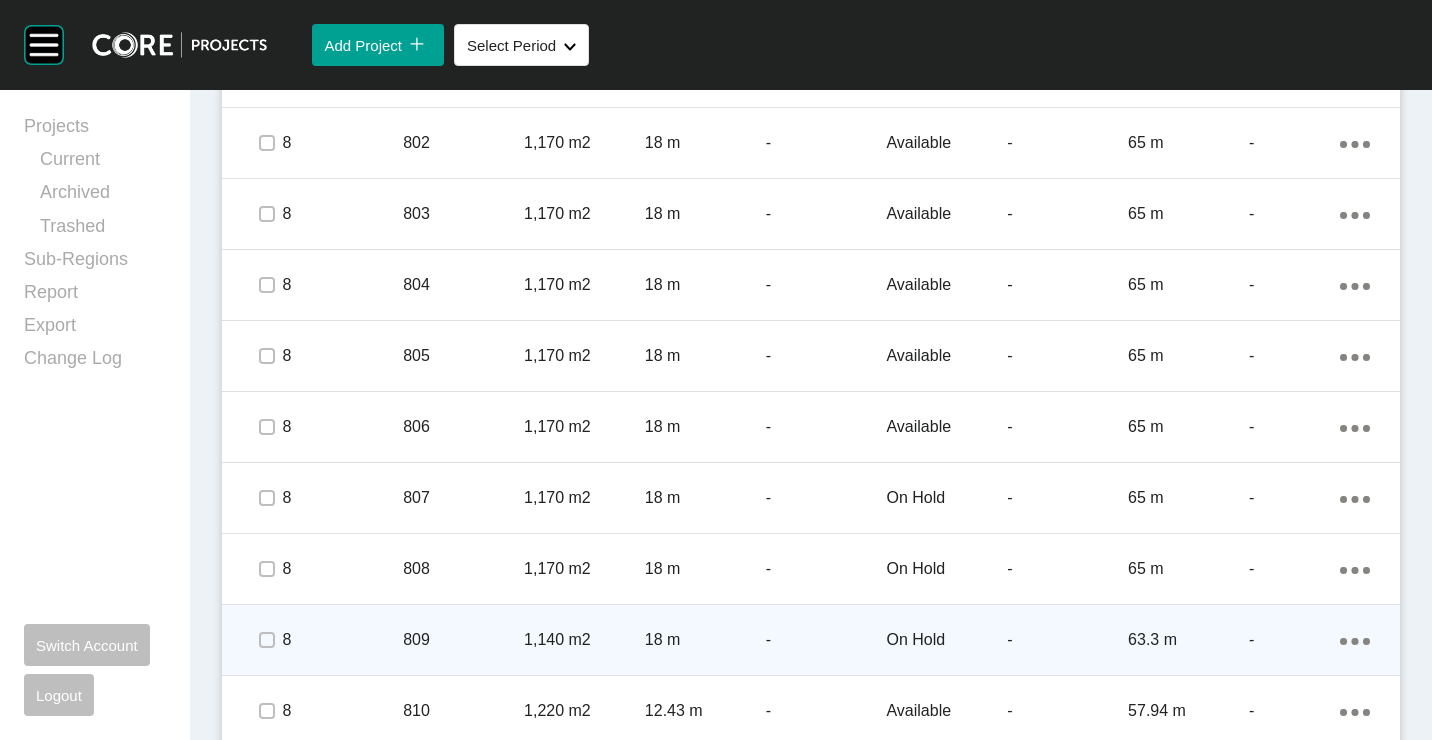 scroll, scrollTop: 2700, scrollLeft: 0, axis: vertical 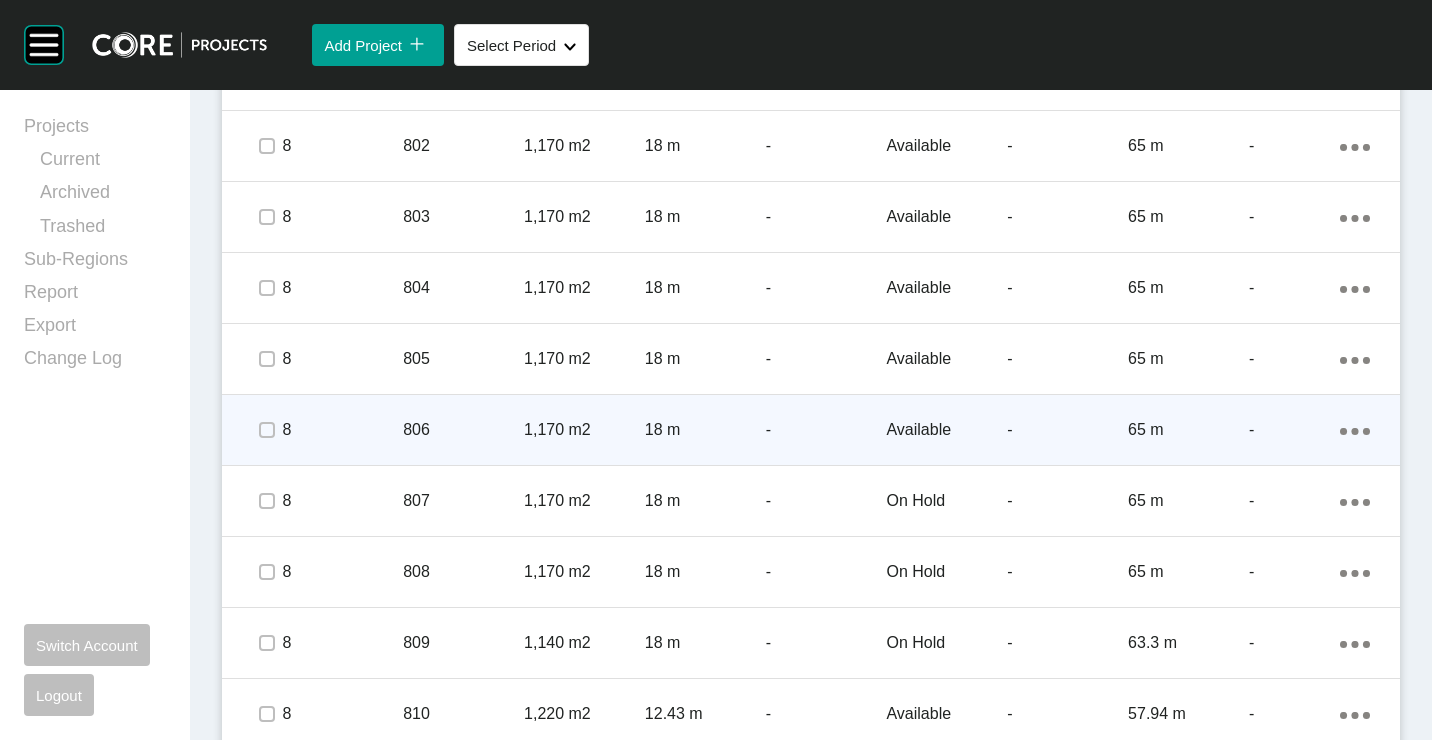 click on "18 m" at bounding box center (705, 430) 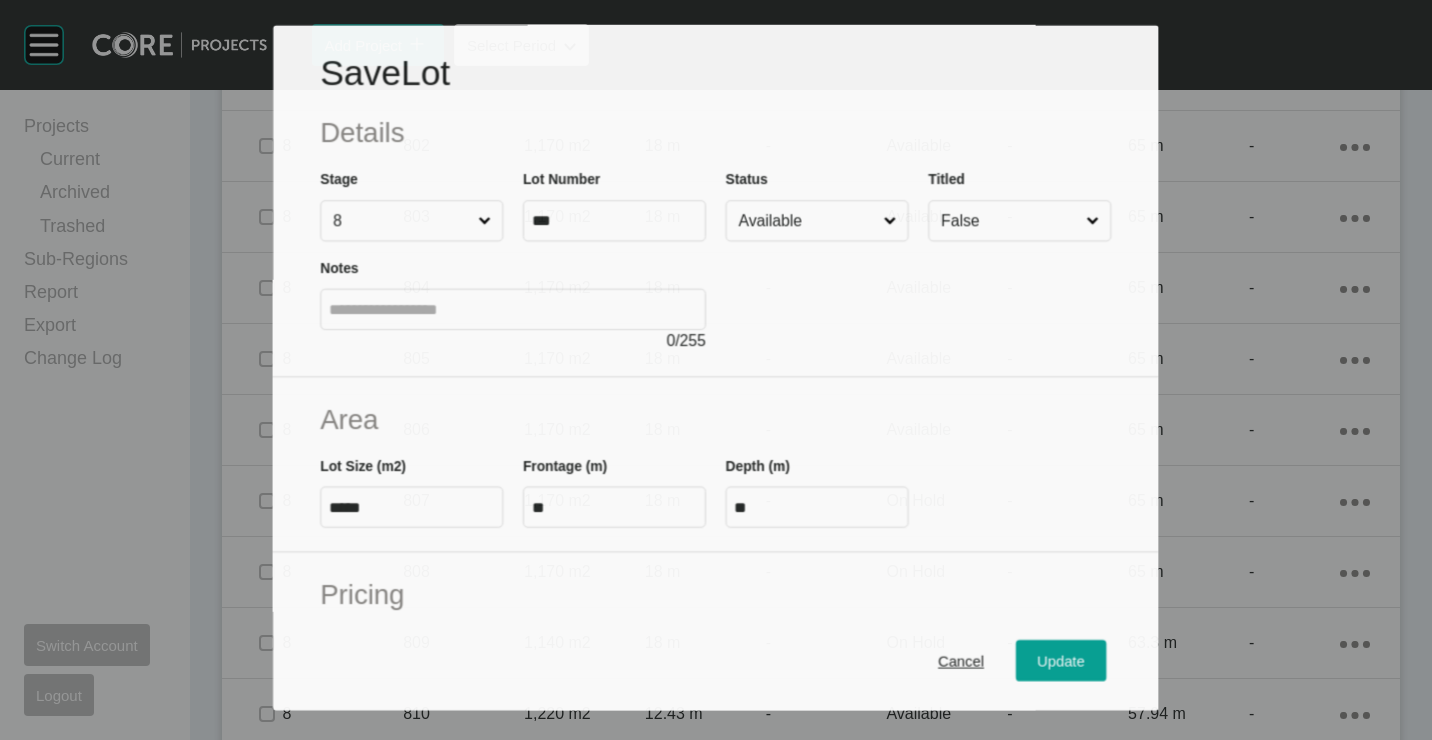 click on "Available" at bounding box center (807, 221) 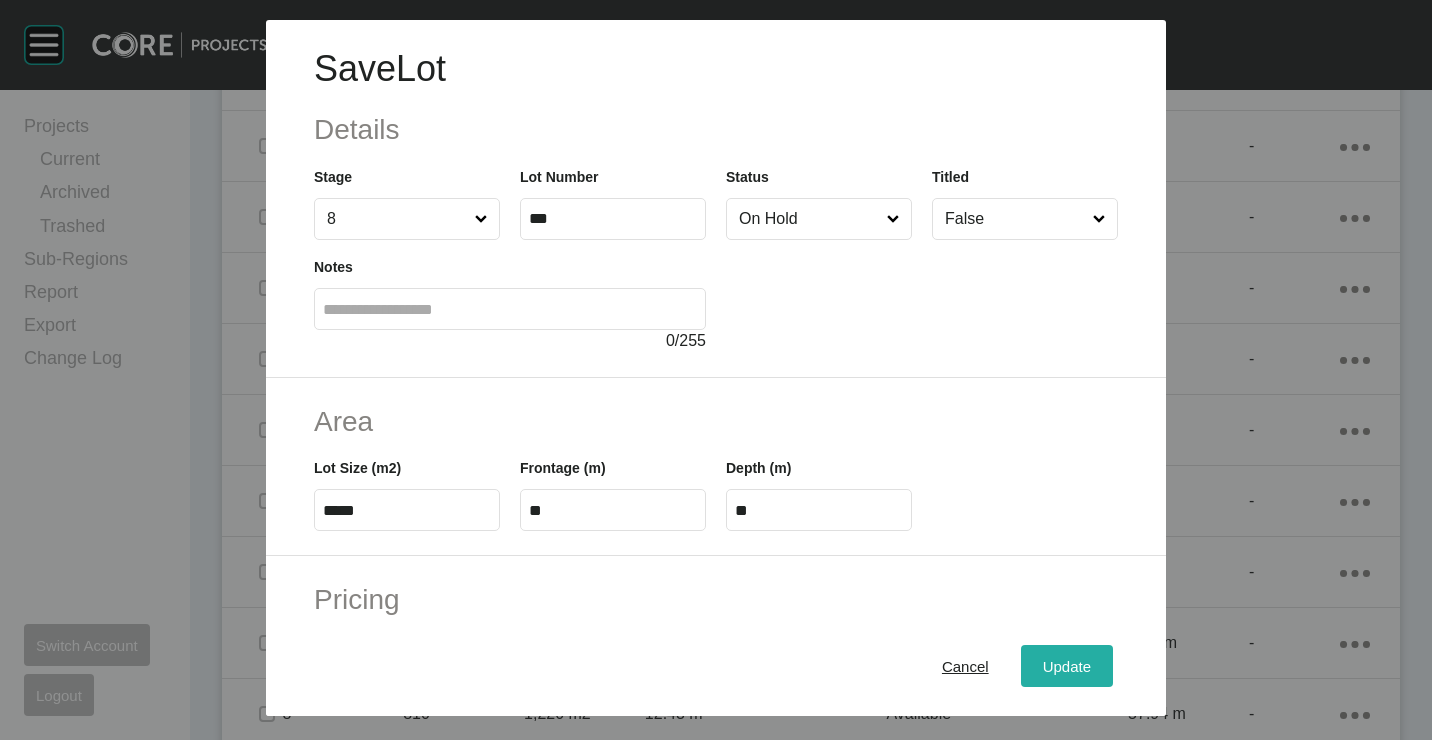 click on "Update" at bounding box center (1067, 665) 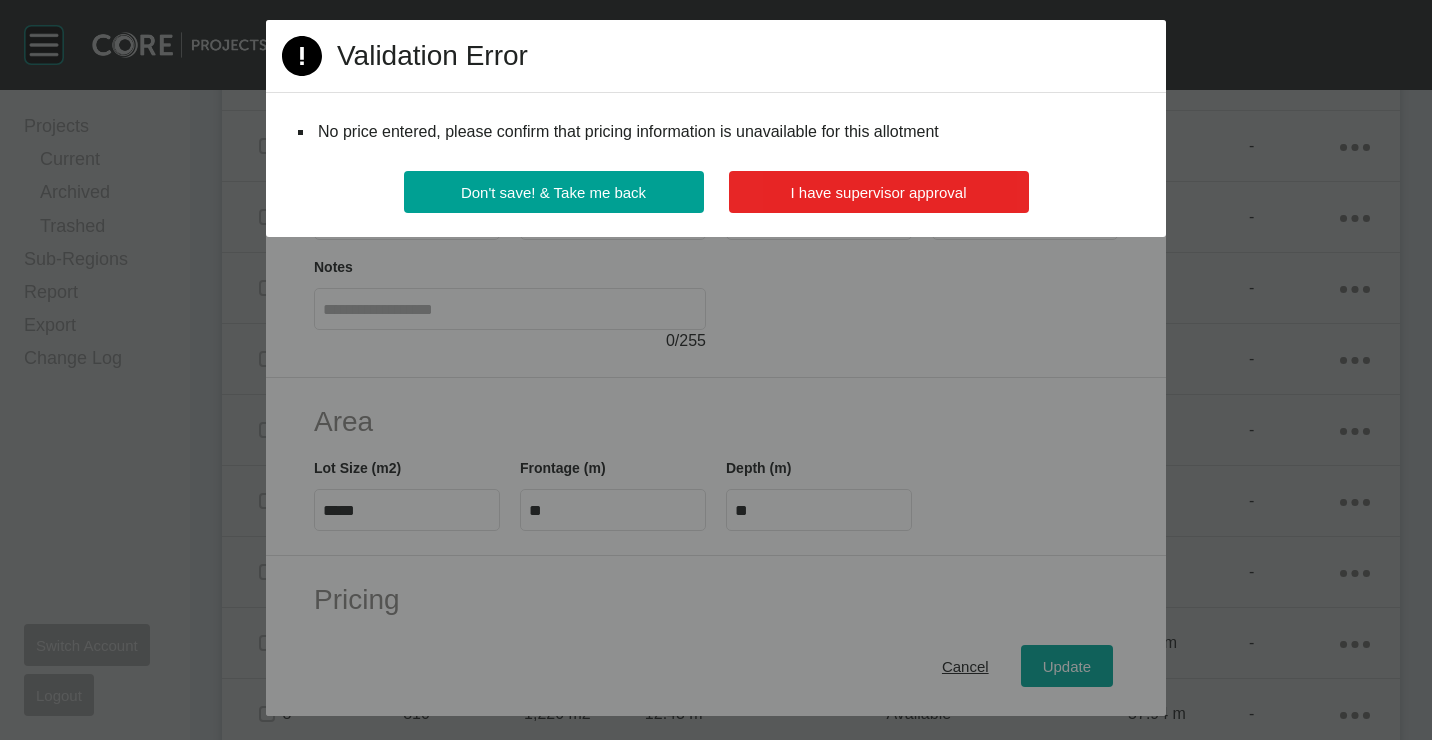 click on "I have supervisor approval" at bounding box center (879, 192) 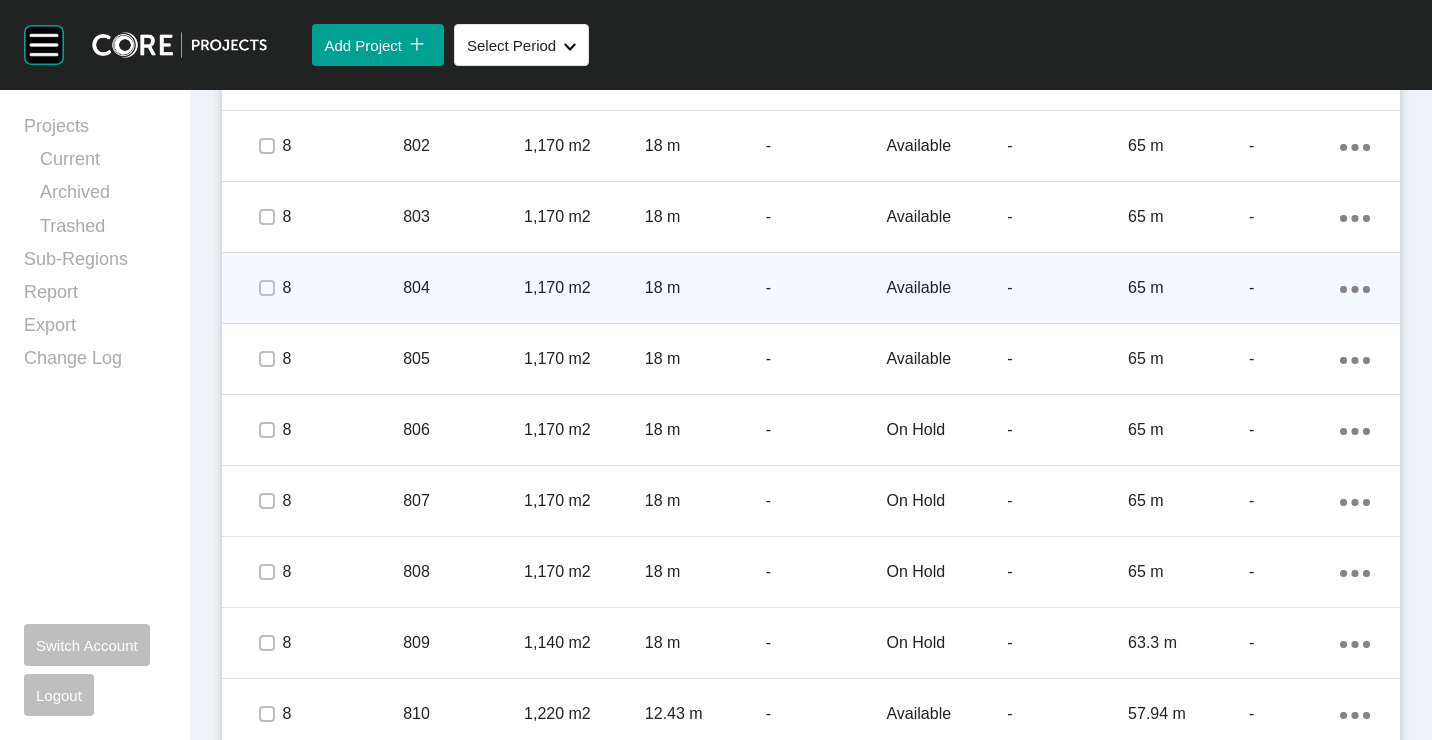 click on "1,170 m2" at bounding box center (584, 288) 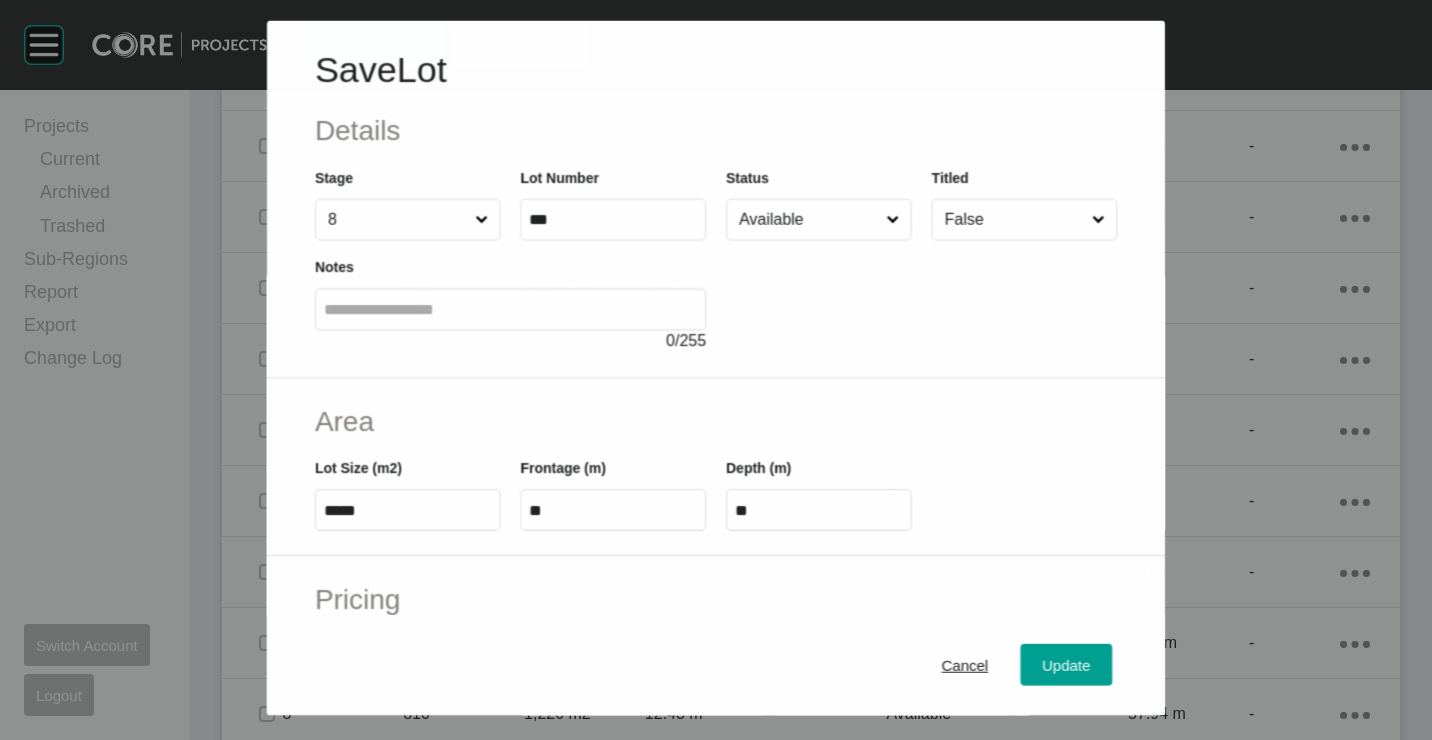 click on "Available" at bounding box center (808, 219) 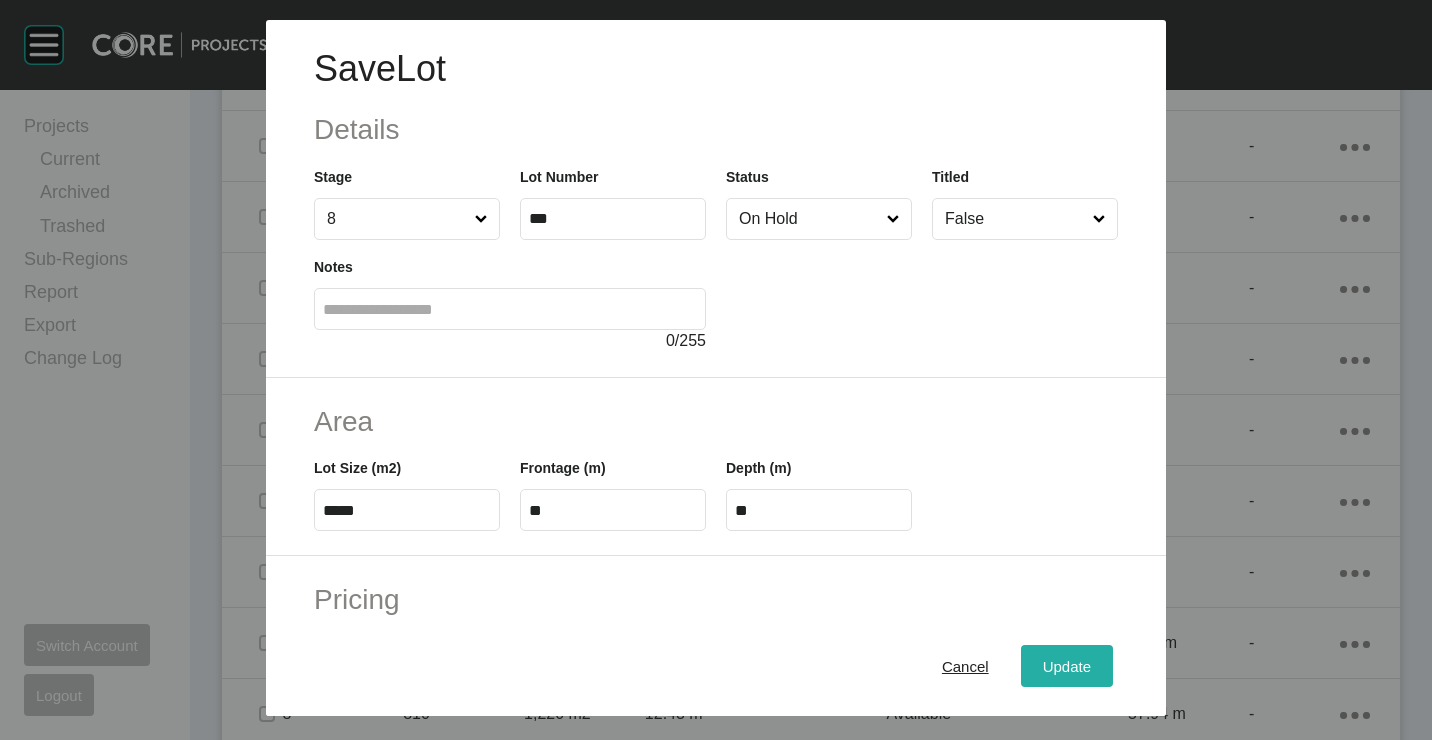click on "Update" at bounding box center [1067, 665] 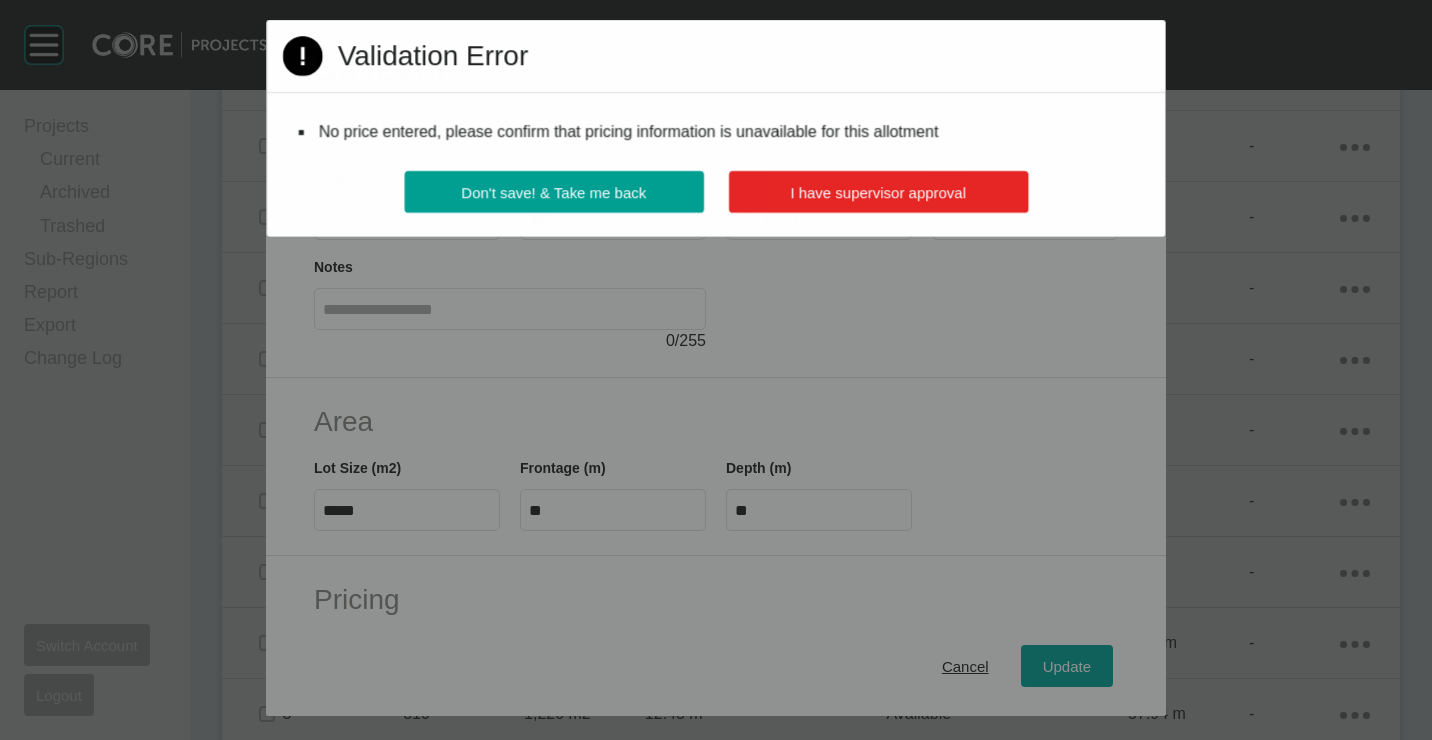 click on "I have supervisor approval" at bounding box center [877, 192] 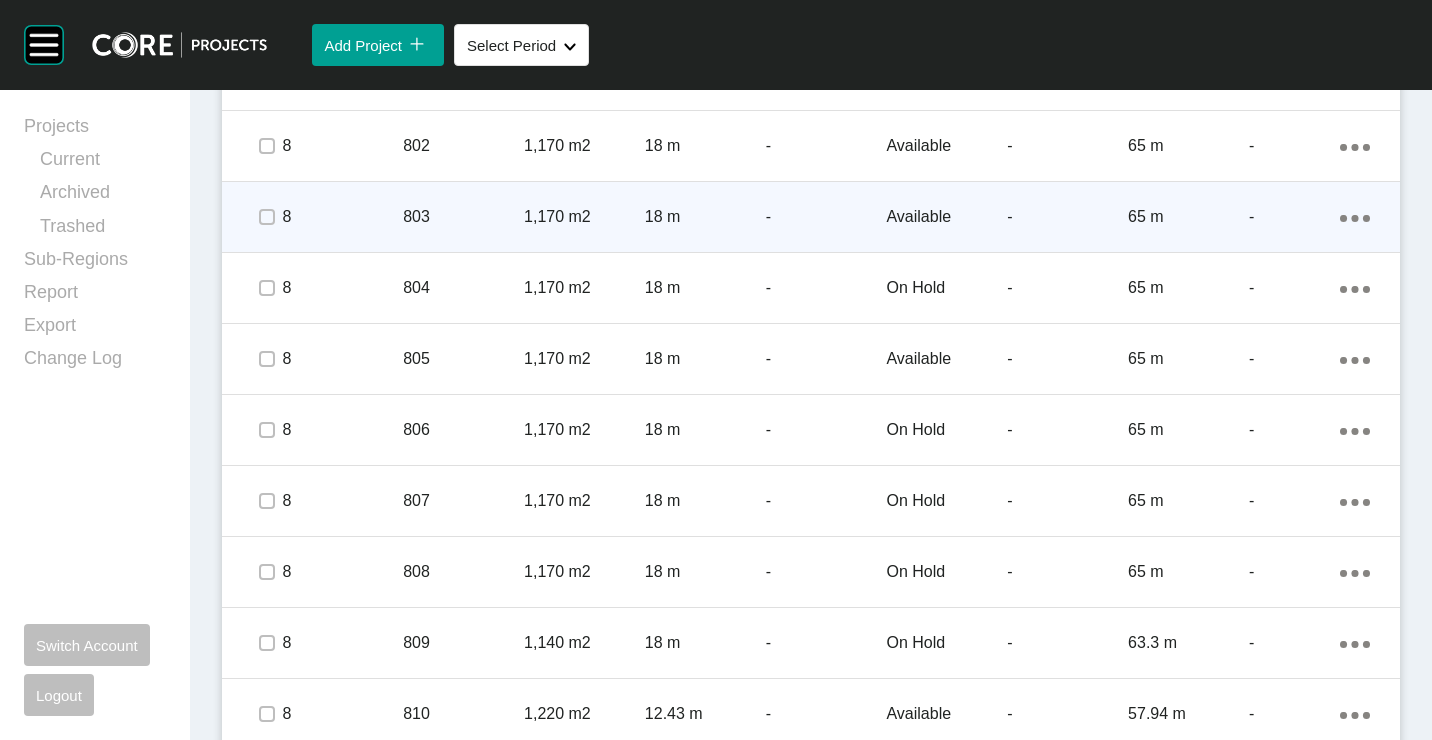 click on "18 m" at bounding box center [705, 217] 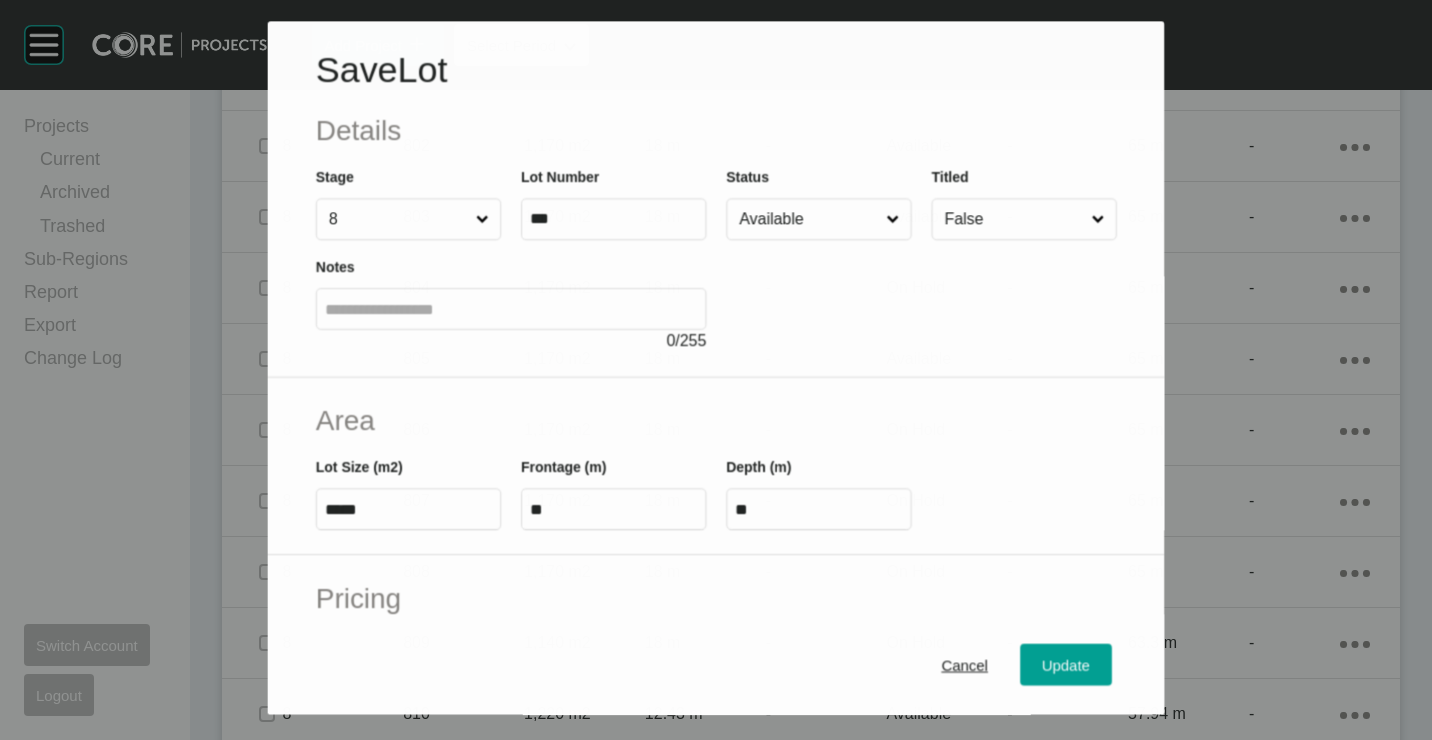 click on "Available" at bounding box center [808, 220] 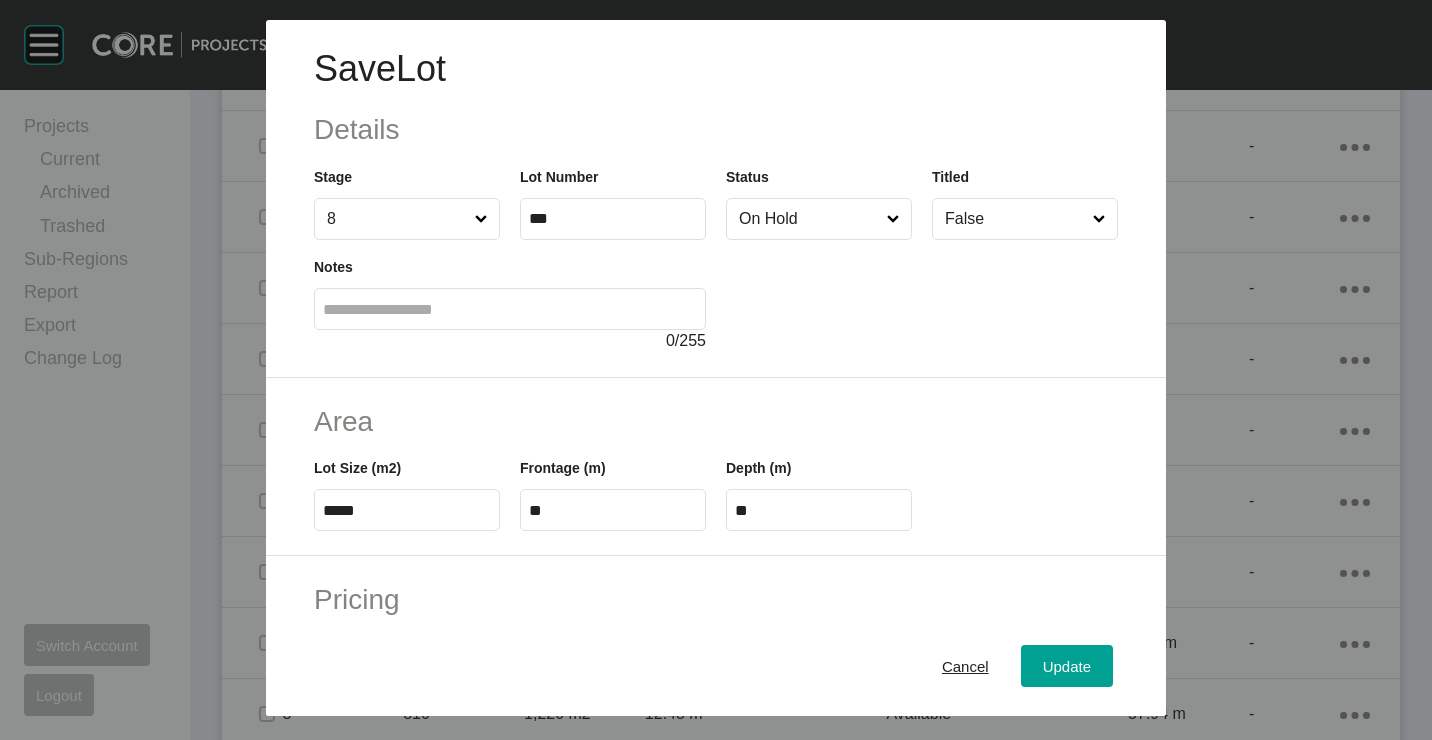 drag, startPoint x: 791, startPoint y: 308, endPoint x: 1024, endPoint y: 544, distance: 331.63986 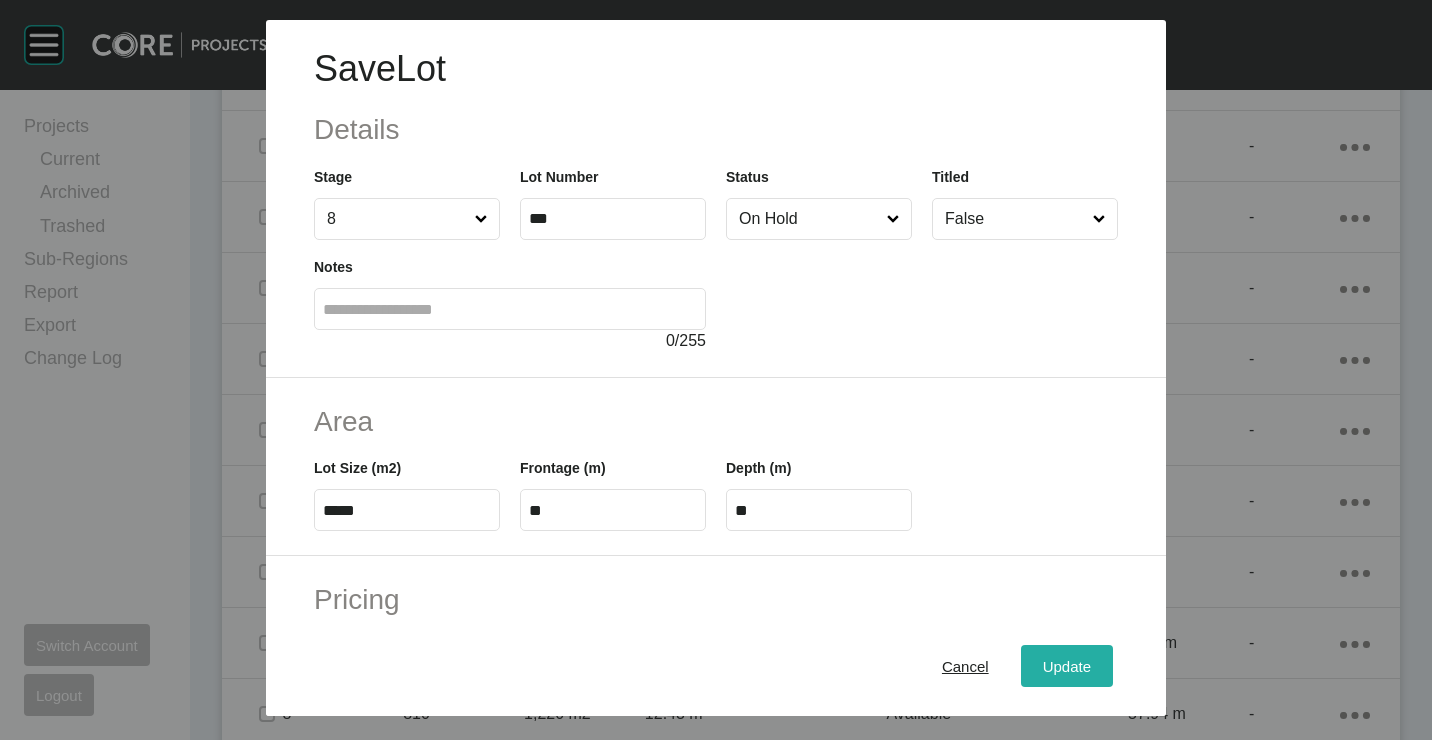 click on "Update" at bounding box center [1067, 665] 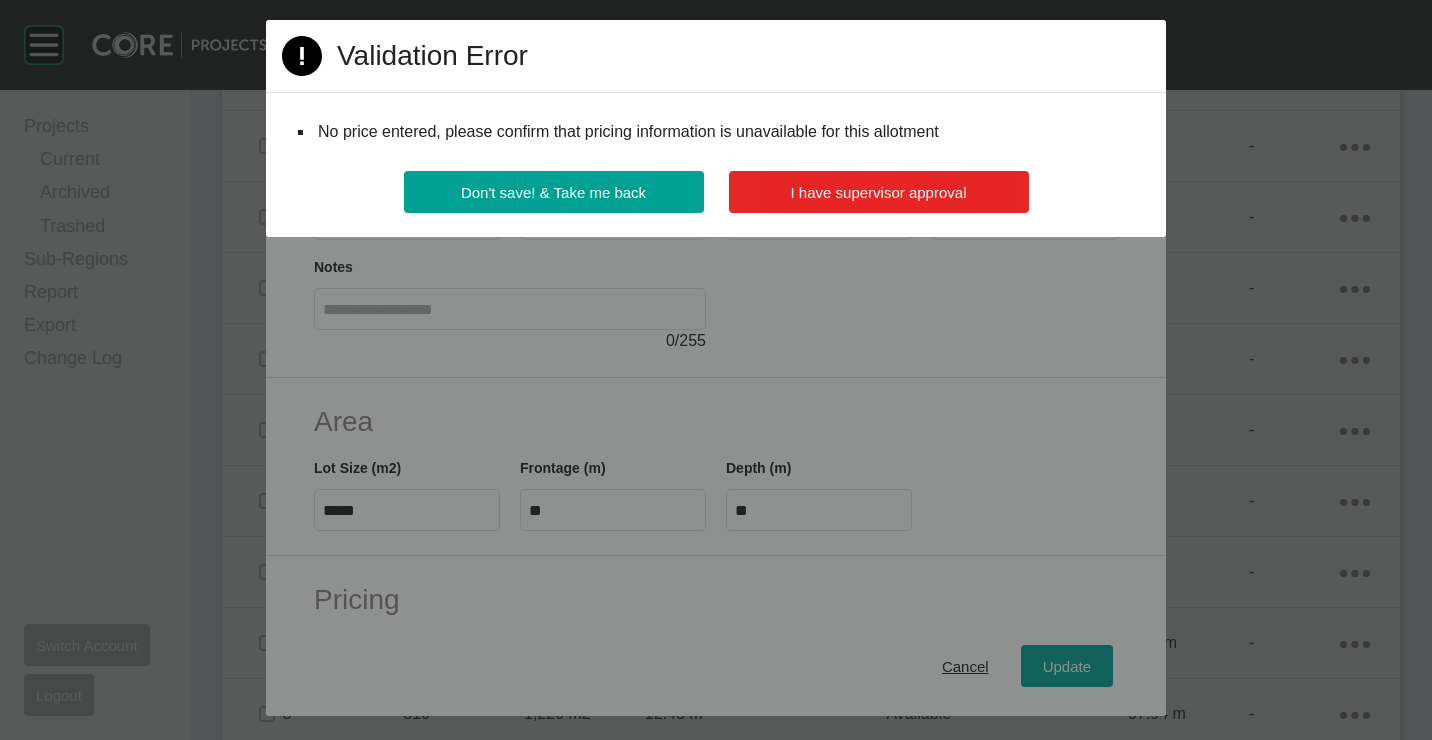 click on "I have supervisor approval" at bounding box center (879, 192) 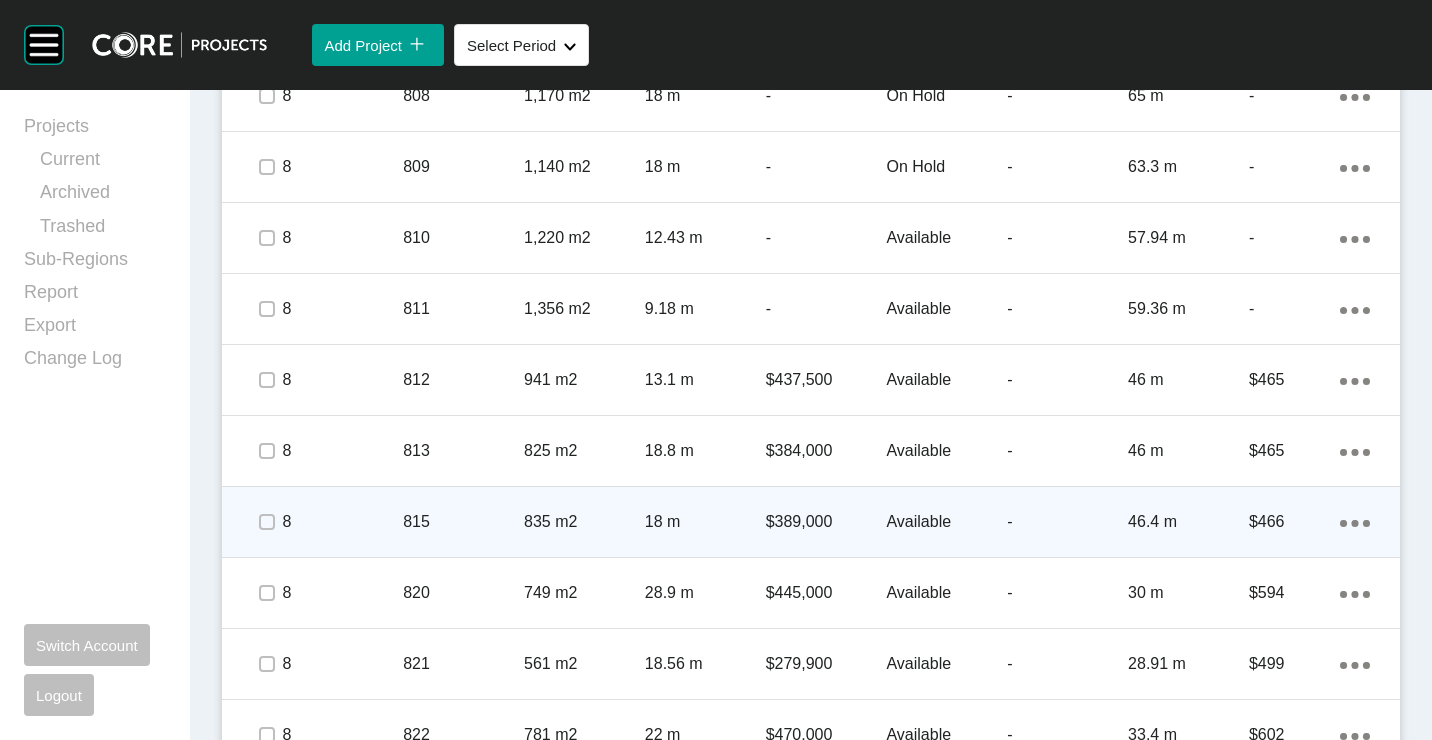 scroll, scrollTop: 3200, scrollLeft: 0, axis: vertical 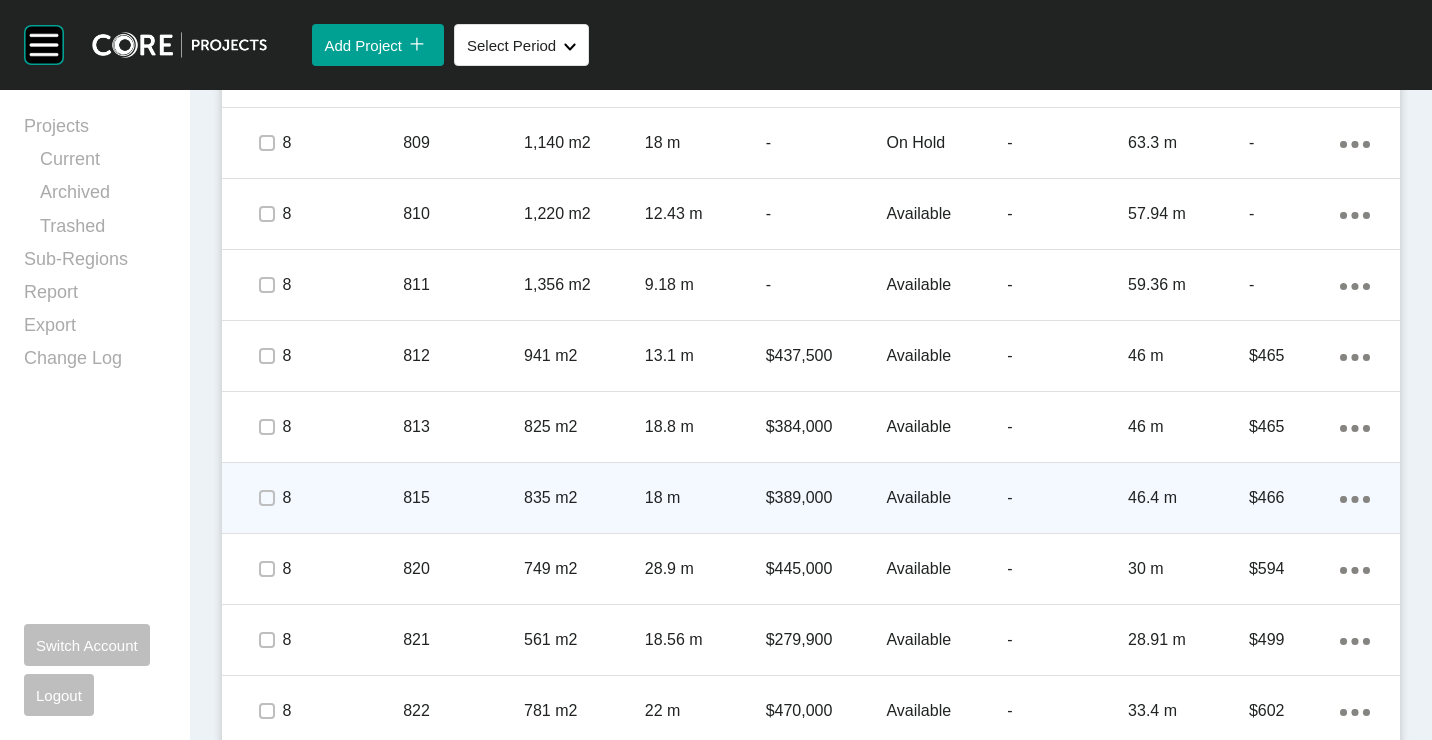 click on "Action Menu Dots Copy 6 Created with Sketch." at bounding box center [1355, 498] 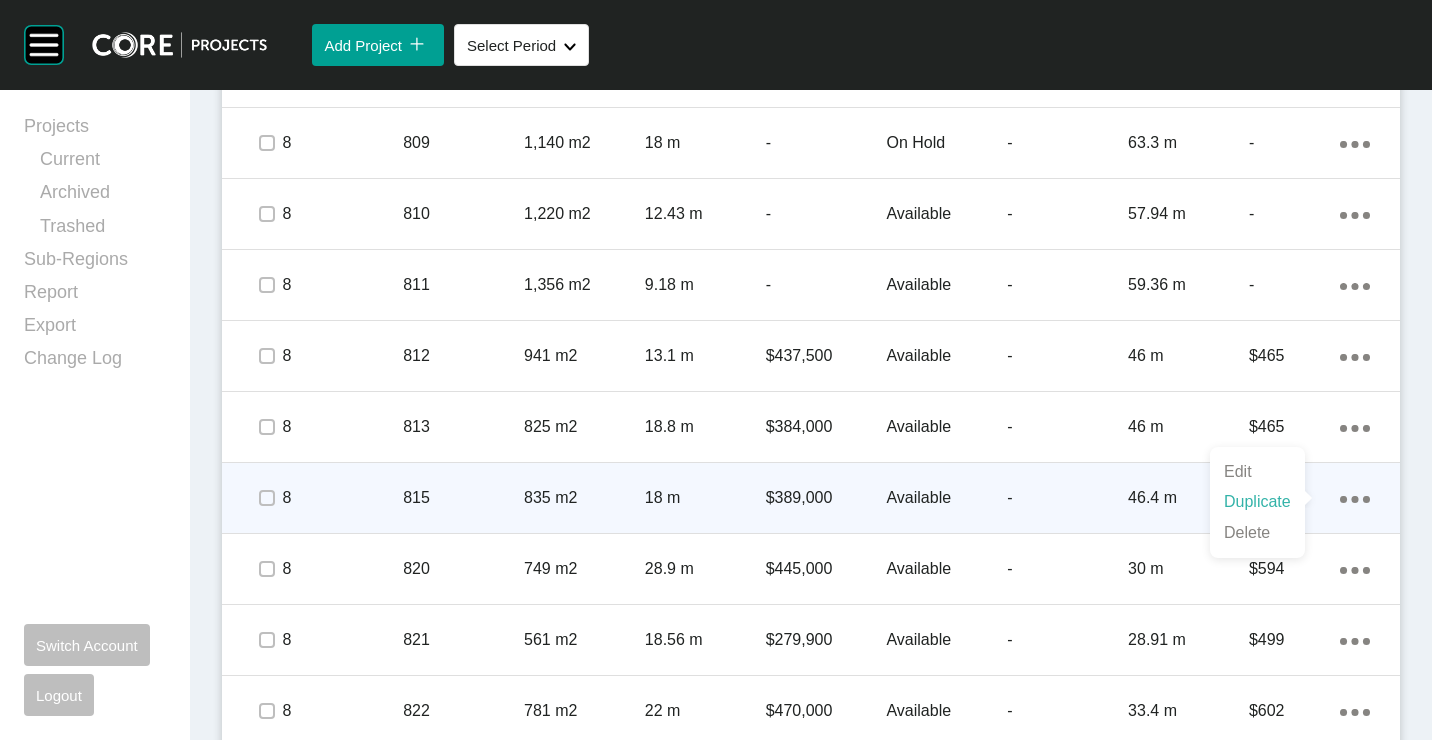 click on "Duplicate" at bounding box center [1257, 502] 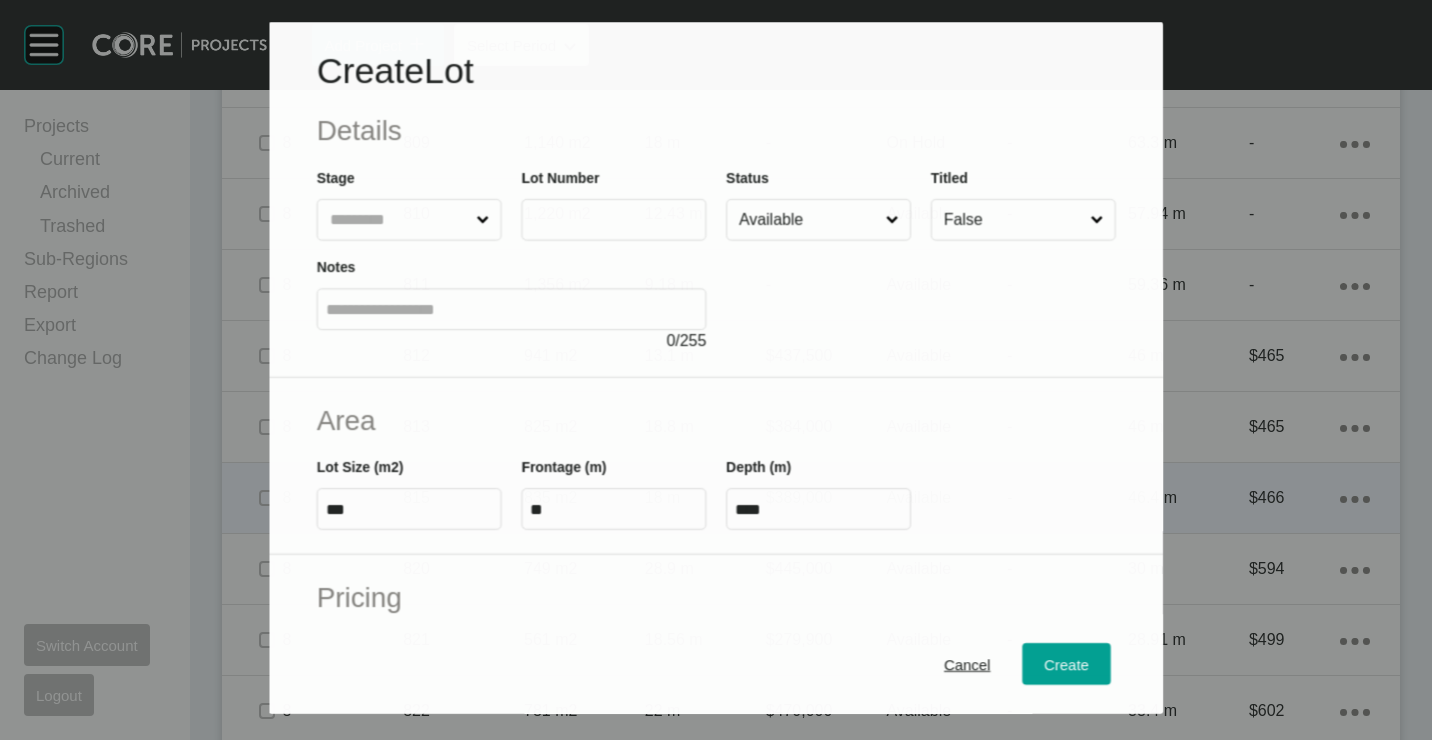 click at bounding box center [613, 220] 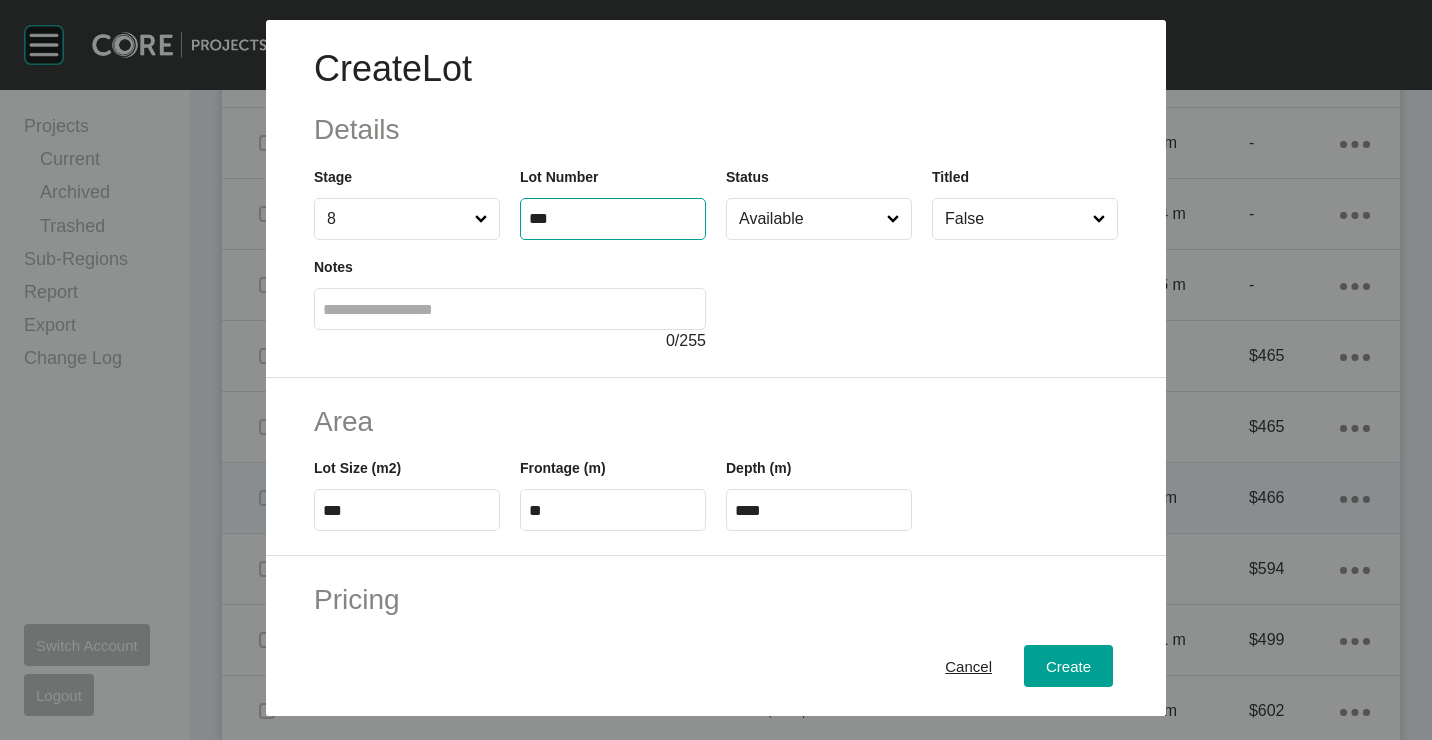 type on "***" 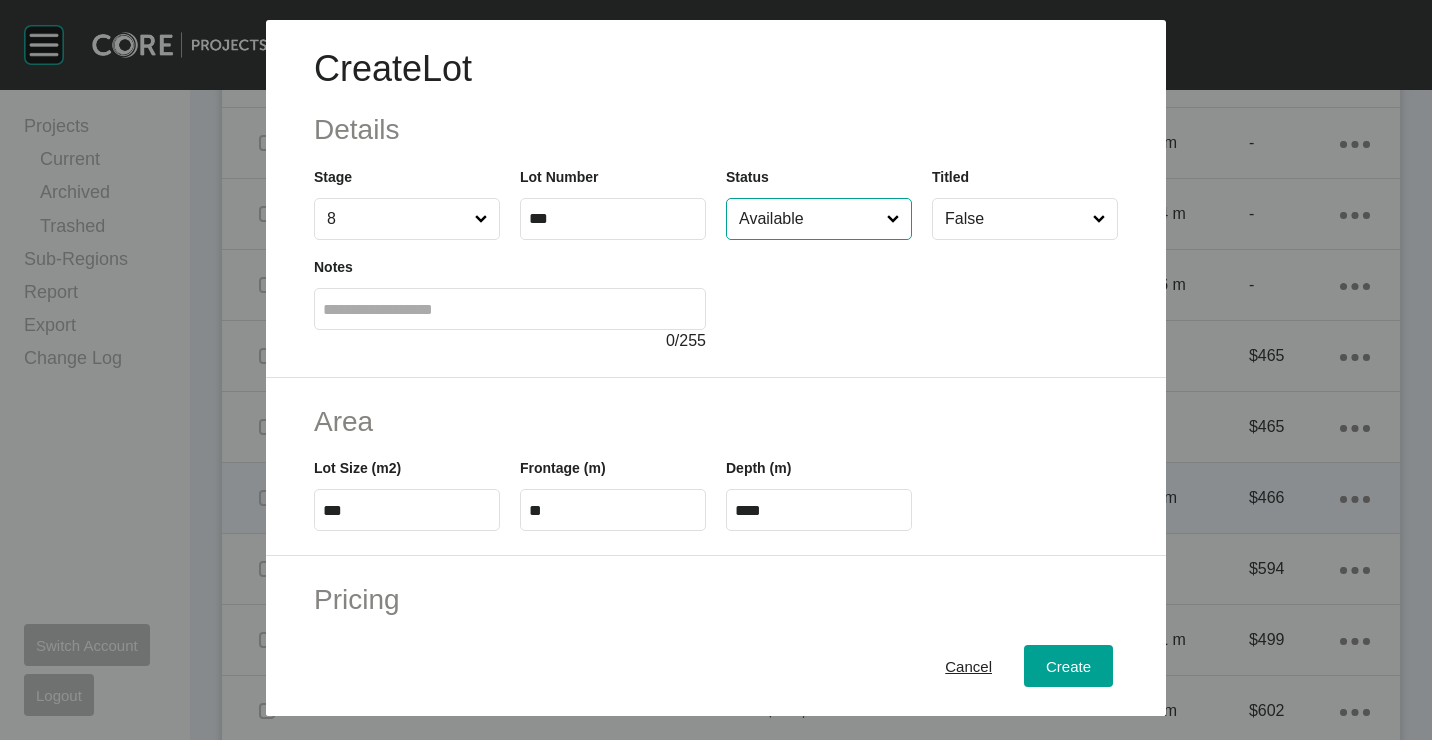type on "*" 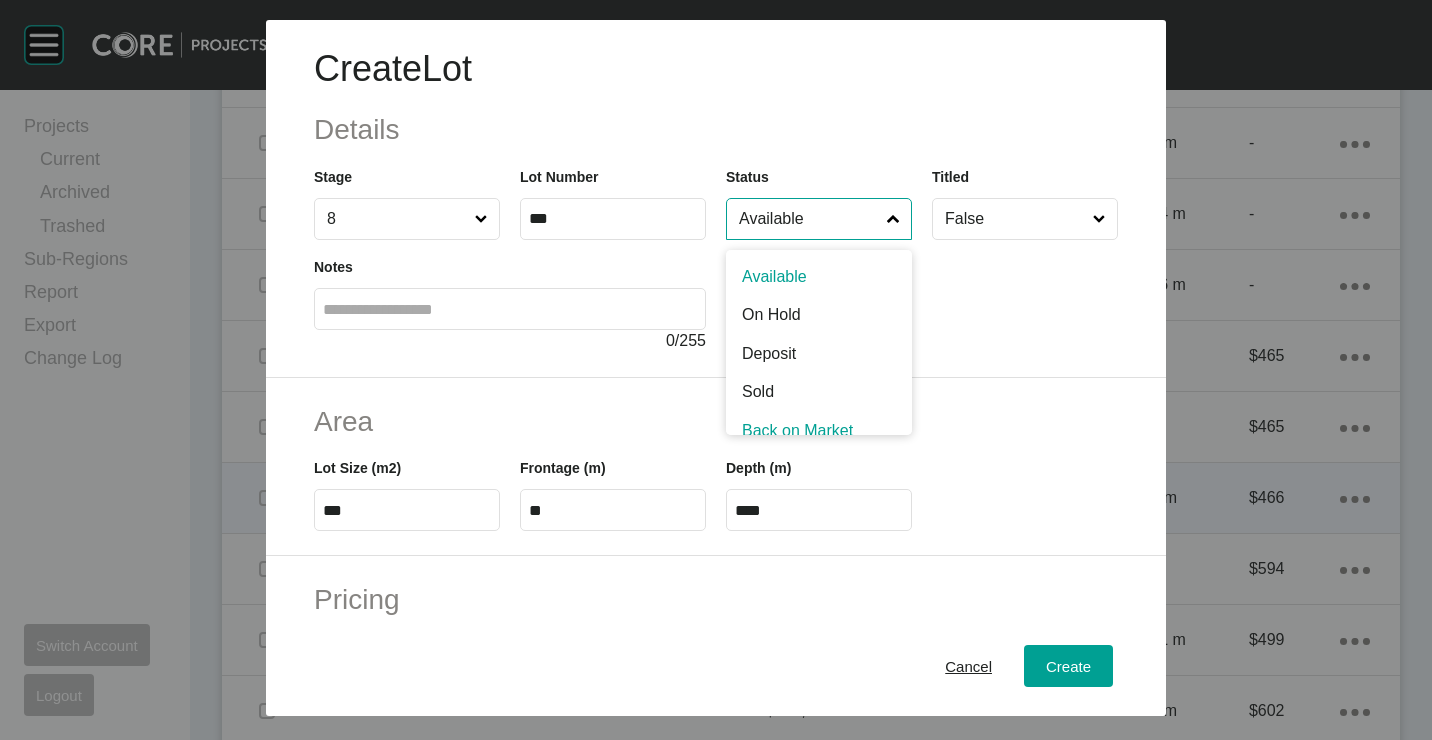 scroll, scrollTop: 15, scrollLeft: 0, axis: vertical 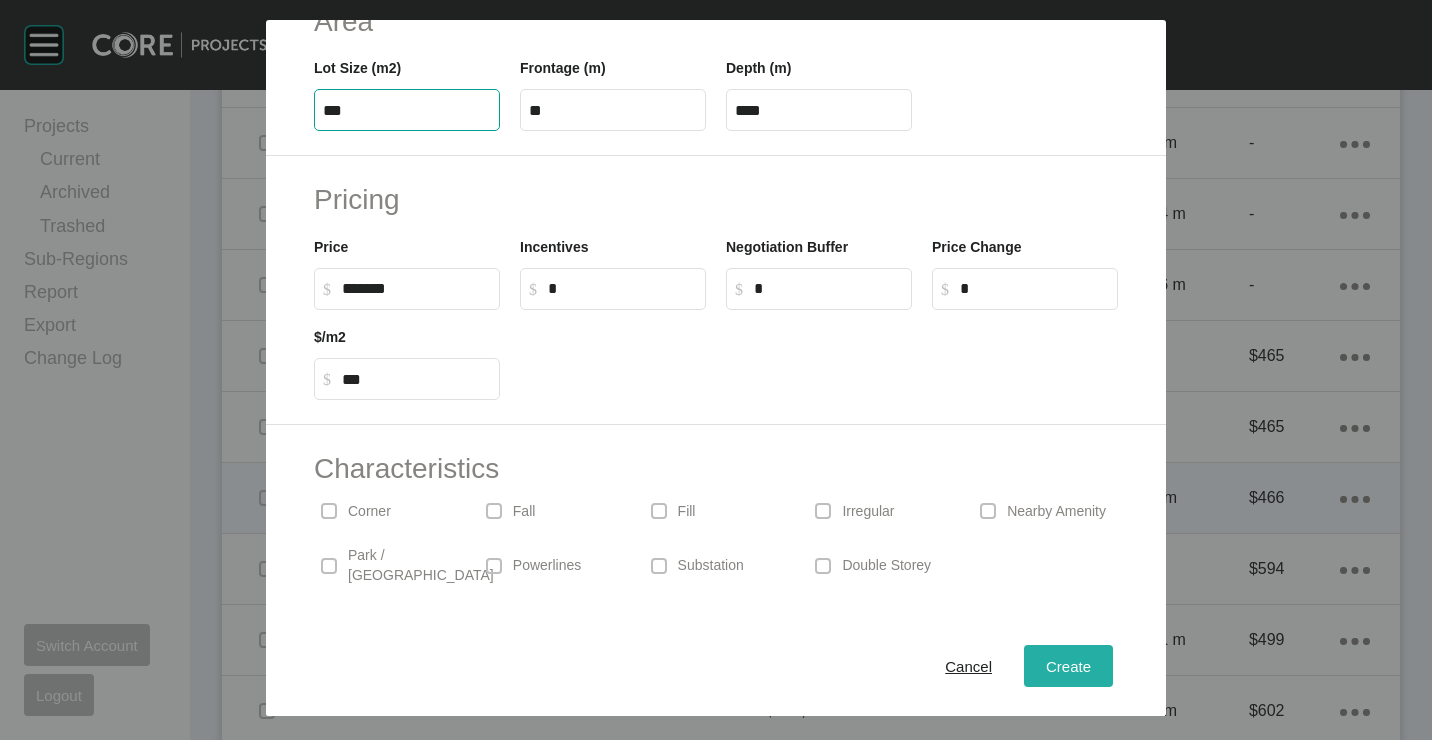 click on "Create  Lot Details Stage 8 Lot Number *** Status Back on Market Titled False Notes 0 / 255 Last sold  May 2025 Area Lot Size (m2) *** Frontage (m) ** Depth (m) **** Pricing Price $ Created with Sketch. $ ******* Incentives $ Created with Sketch. $ * Negotiation Buffer $ Created with Sketch. $ * Price Change $ Created with Sketch. $ * $/m2 $ Created with Sketch. $ *** Characteristics Corner Fall Fill Irregular Nearby Amenity Park / Wetlands Powerlines Substation Double Storey Orientation Cancel Create" at bounding box center [716, 370] 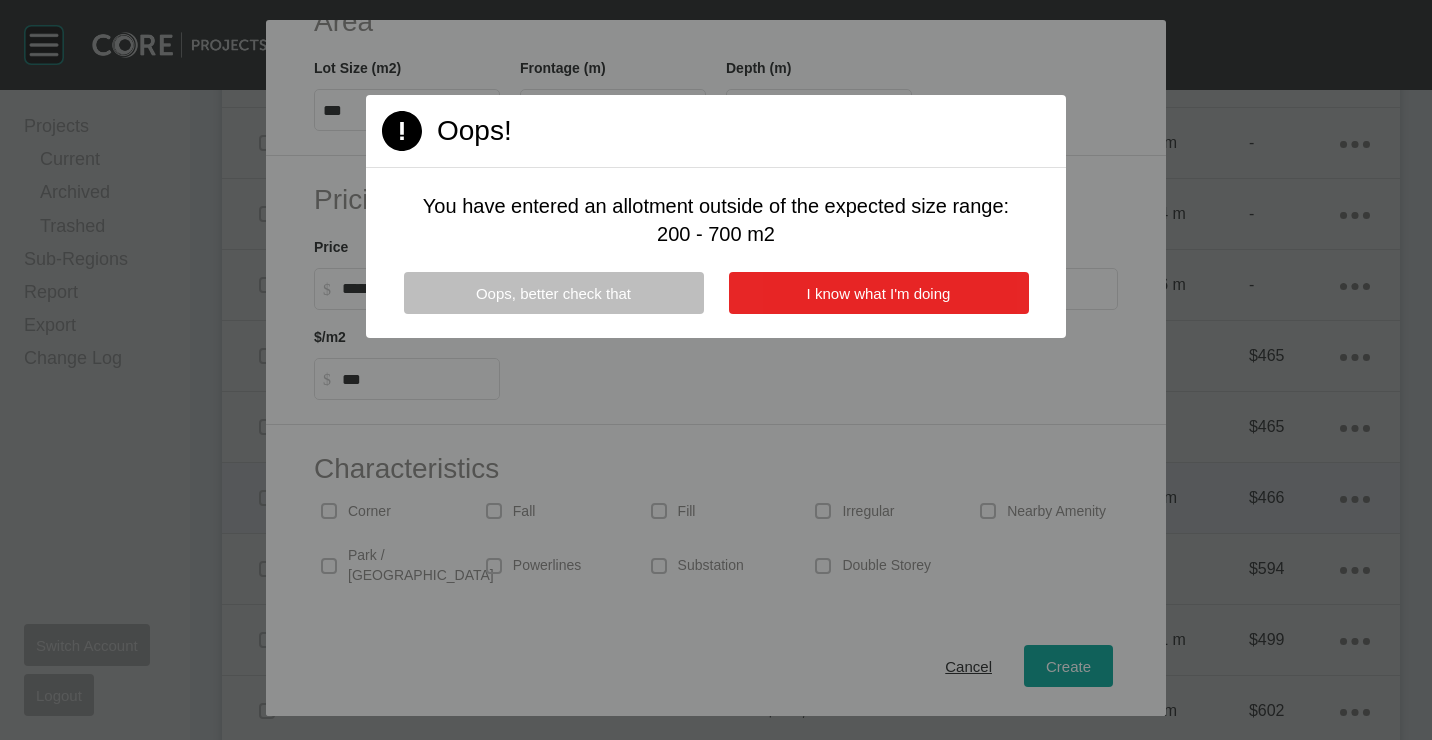 click on "I know what I'm doing" at bounding box center (879, 293) 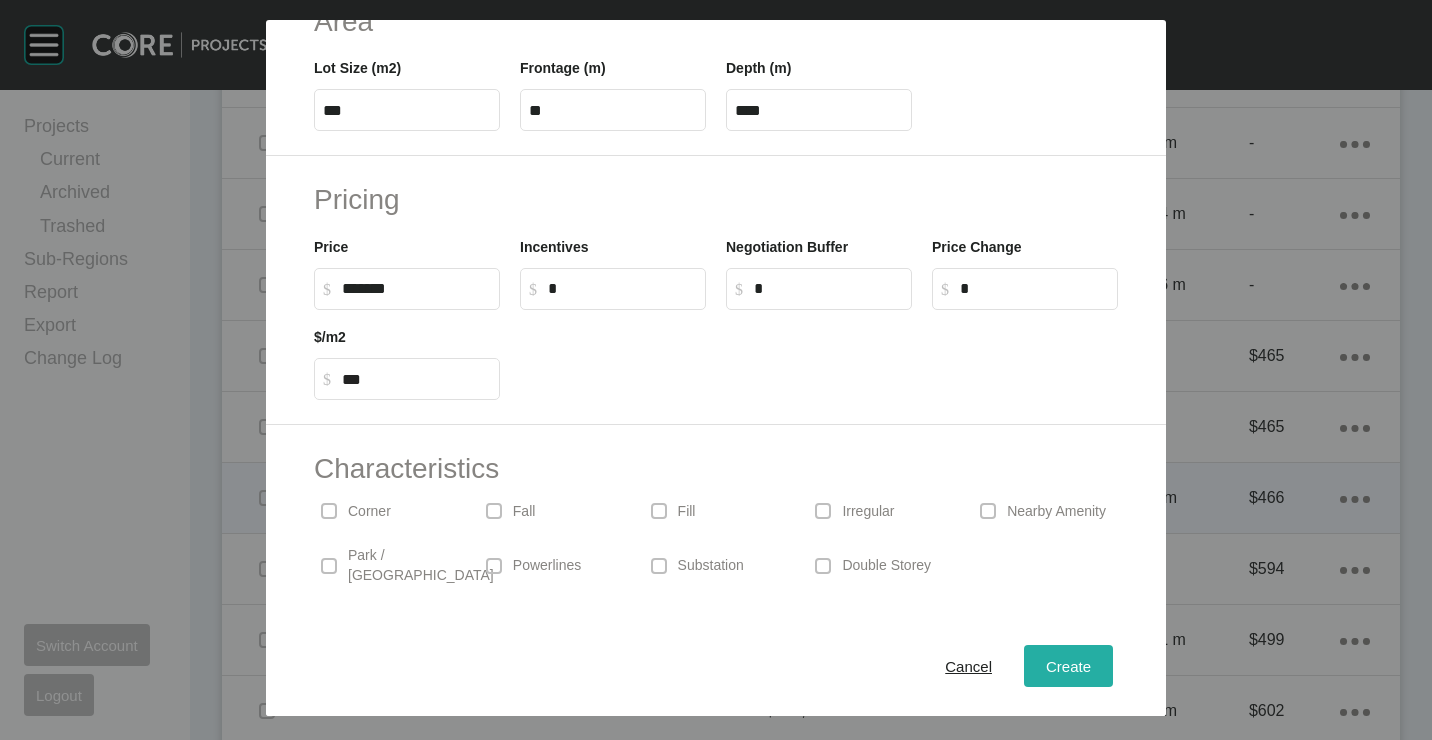 click on "Create" at bounding box center (1068, 665) 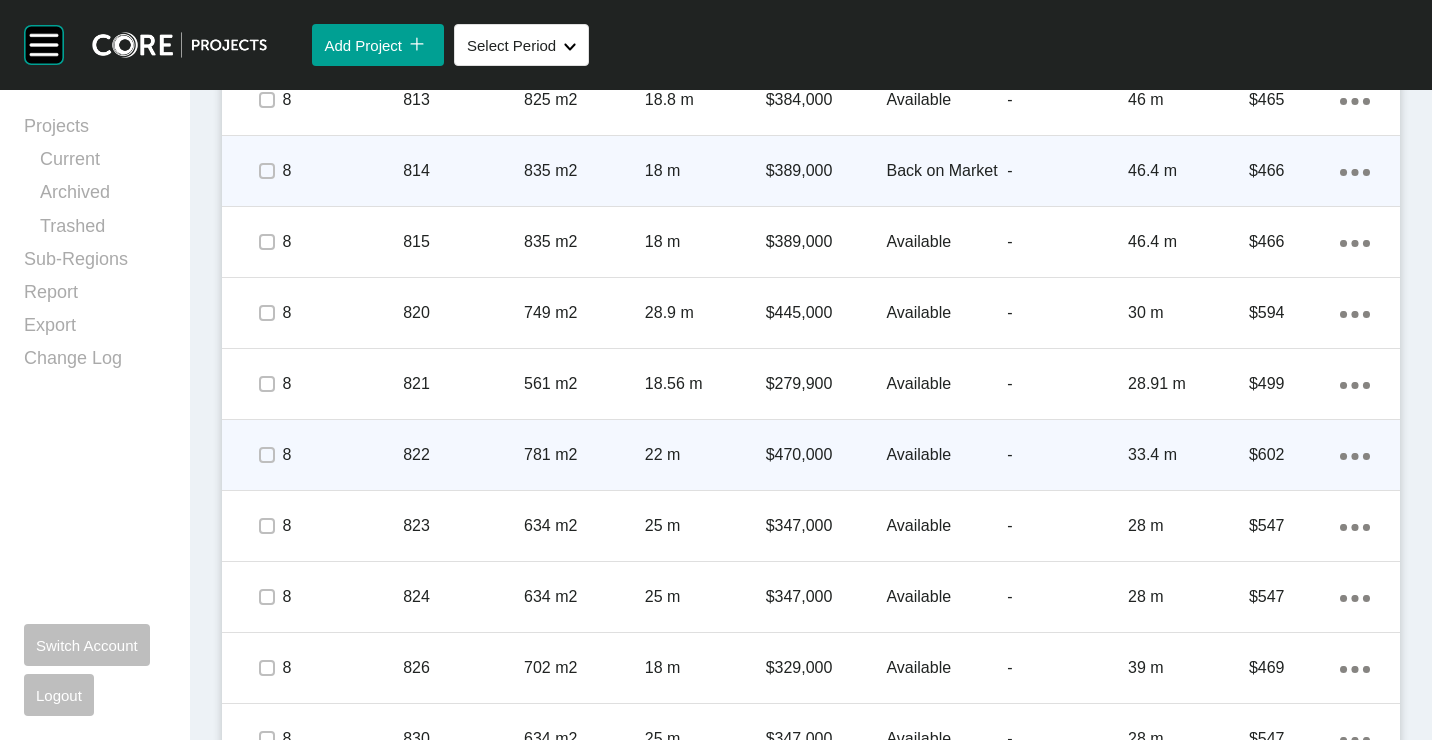 scroll, scrollTop: 3600, scrollLeft: 0, axis: vertical 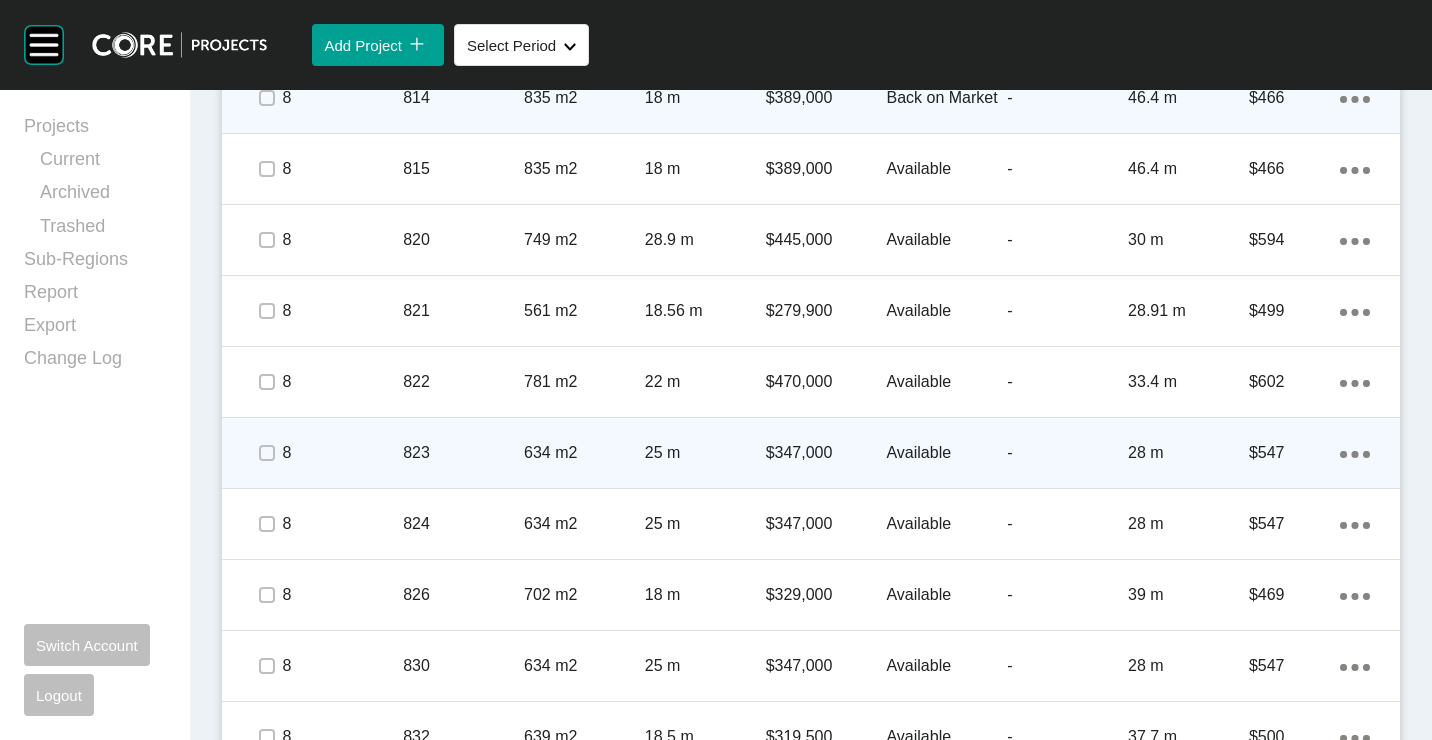 click on "823" at bounding box center (463, 453) 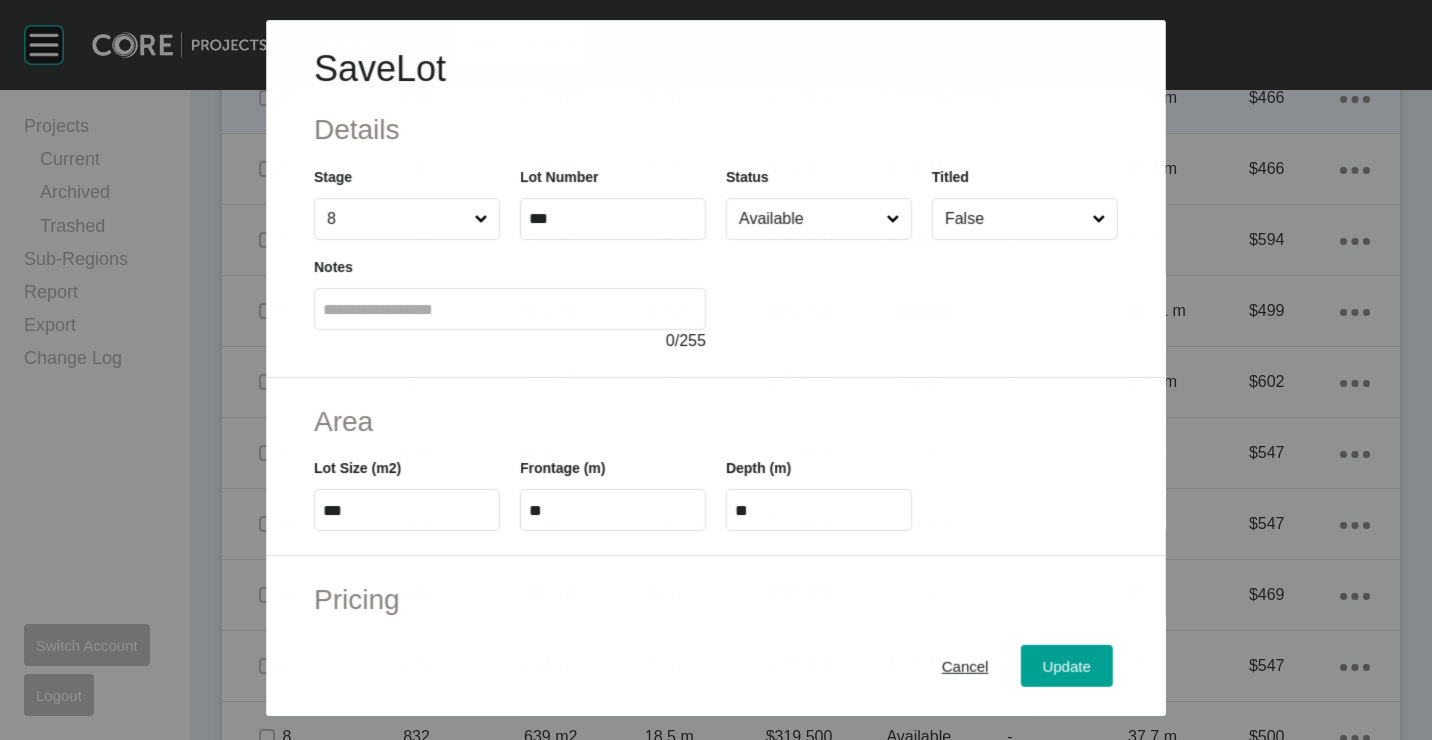 click on "Available" at bounding box center [808, 219] 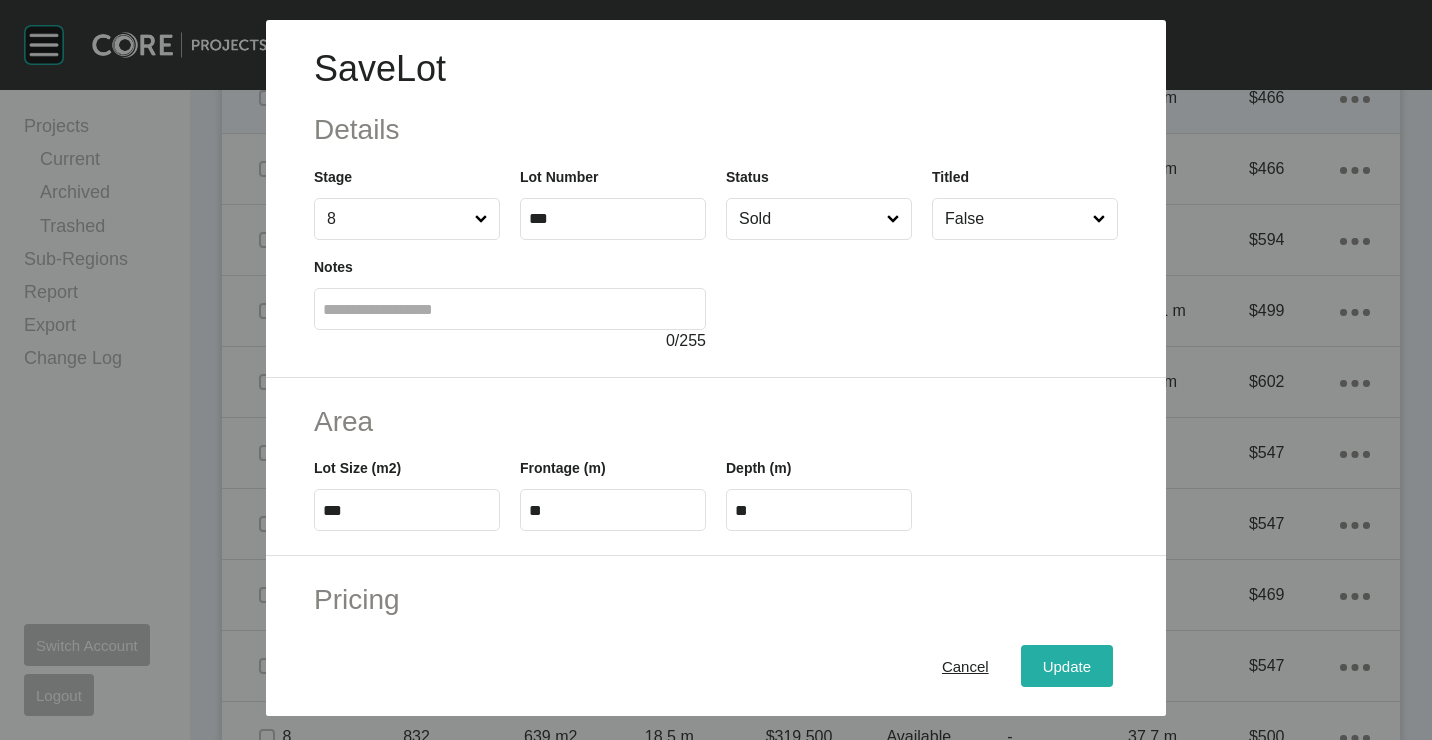 click on "Update" at bounding box center [1067, 665] 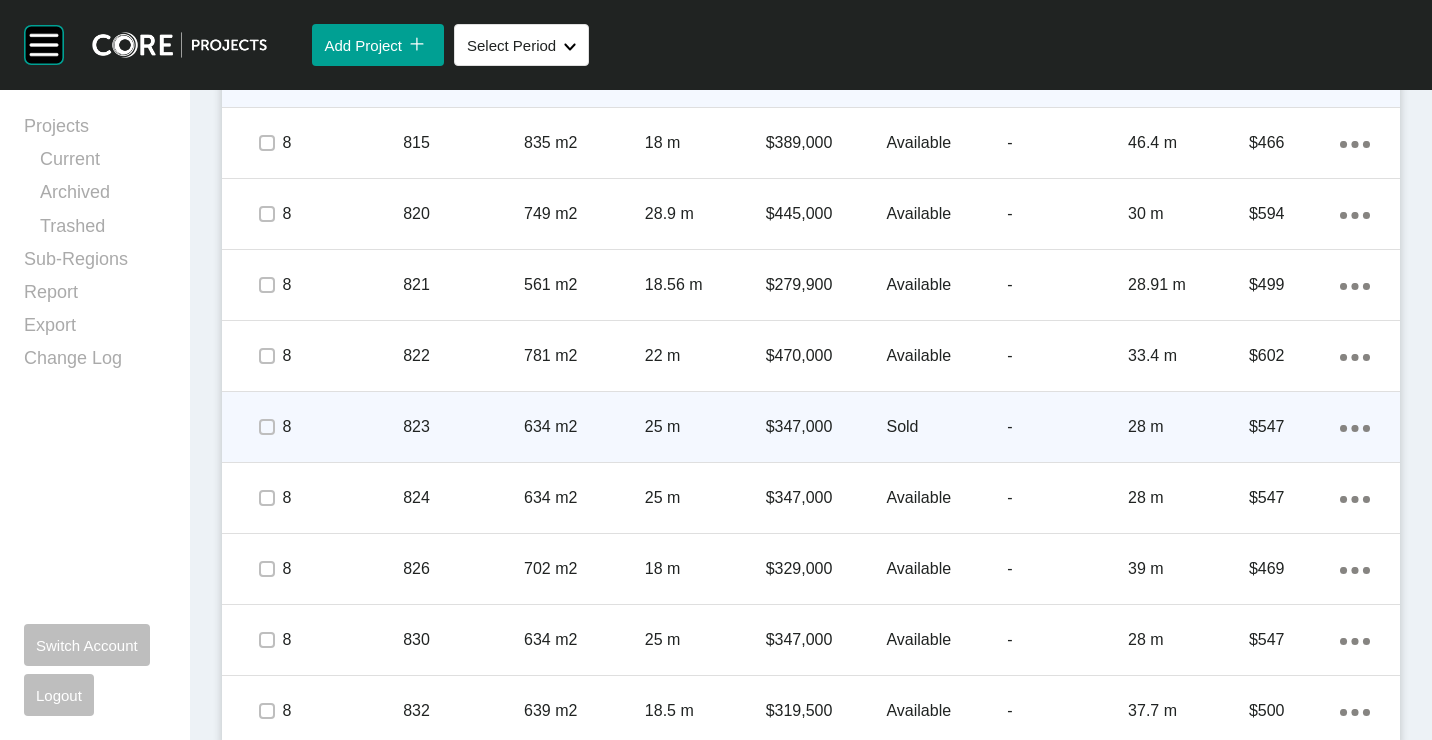 scroll, scrollTop: 3641, scrollLeft: 0, axis: vertical 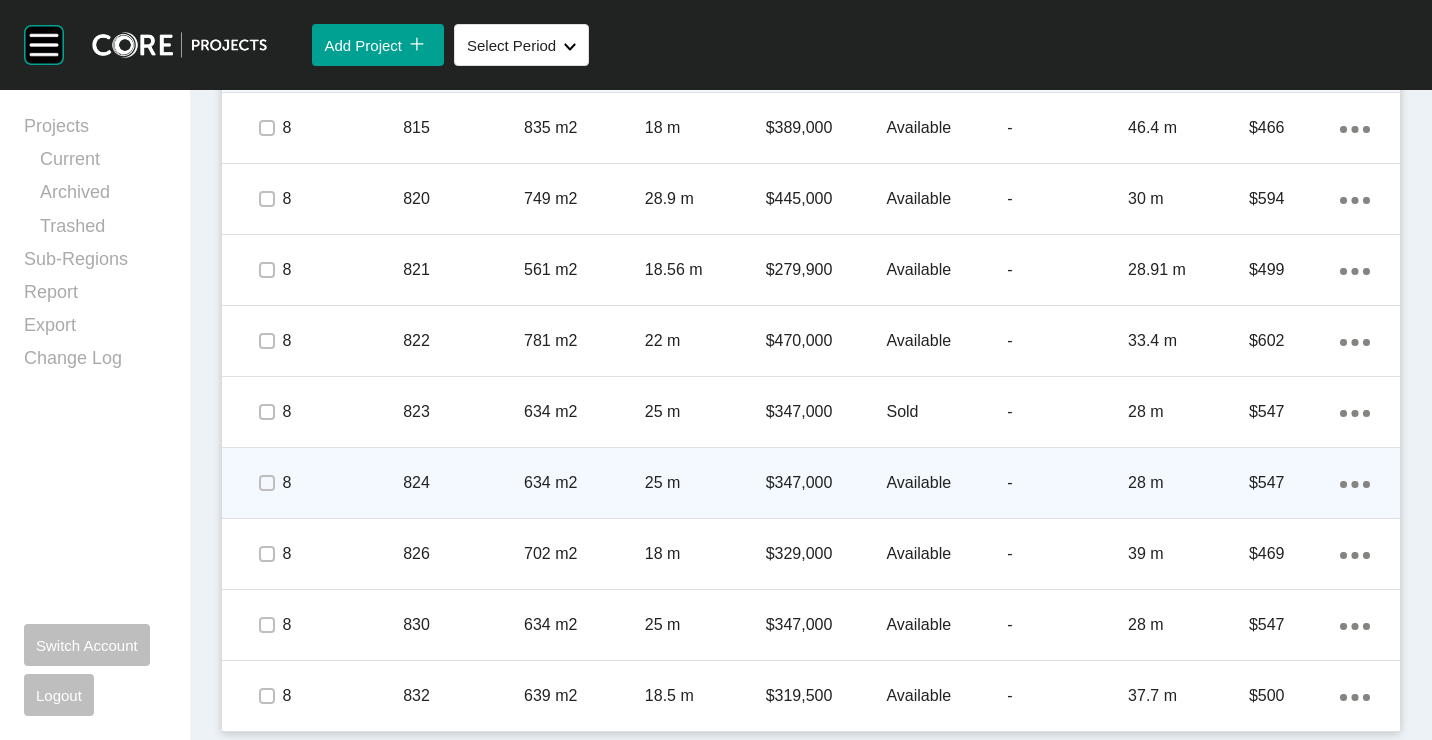 click on "634 m2" at bounding box center (584, 483) 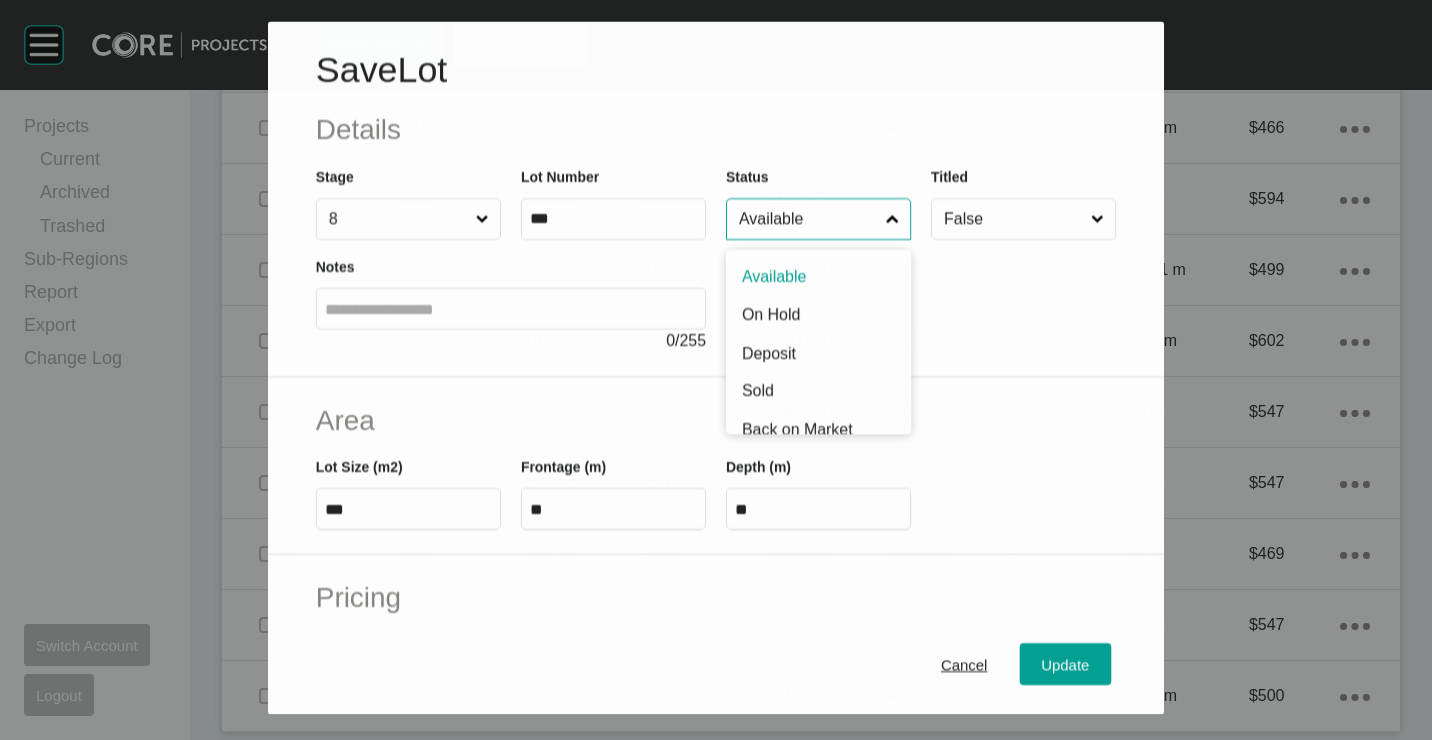 click on "Available" at bounding box center (808, 220) 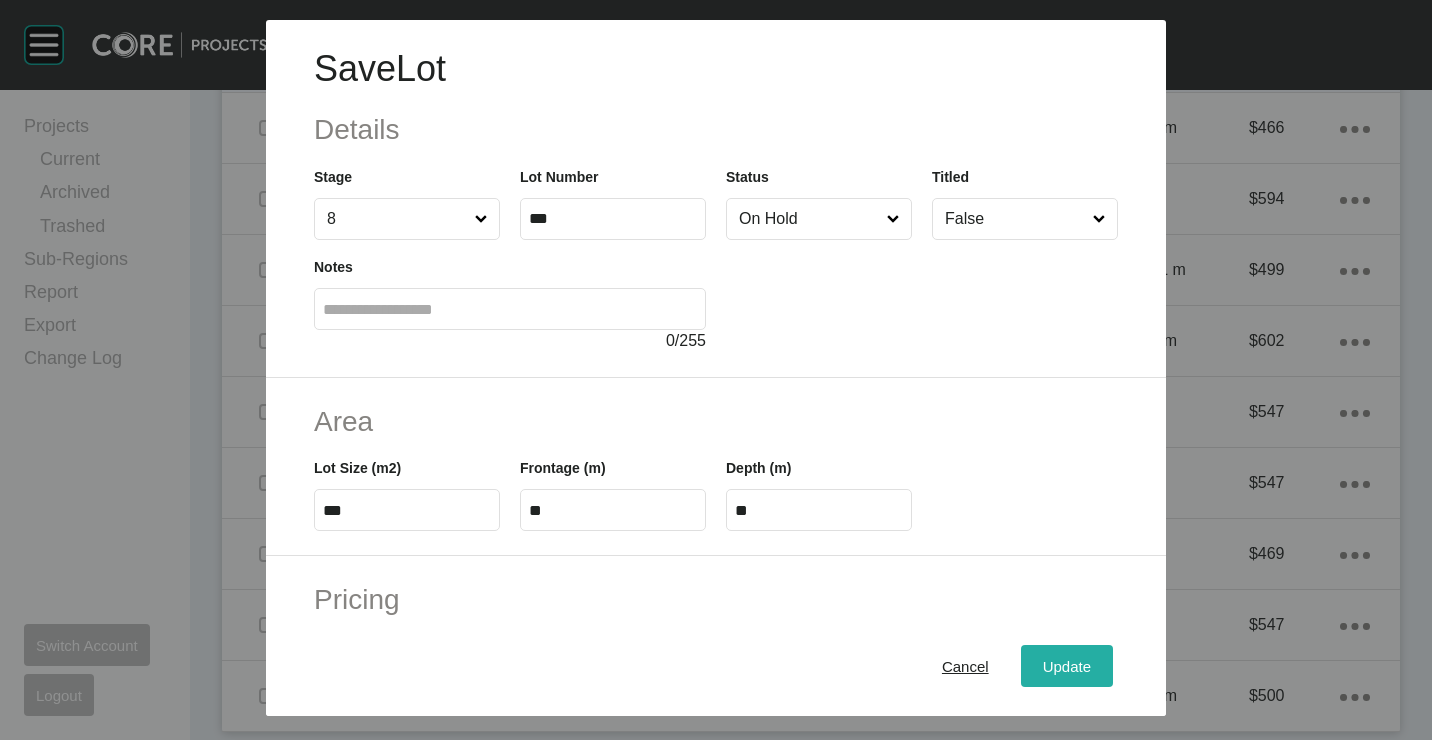 click on "Update" at bounding box center (1067, 665) 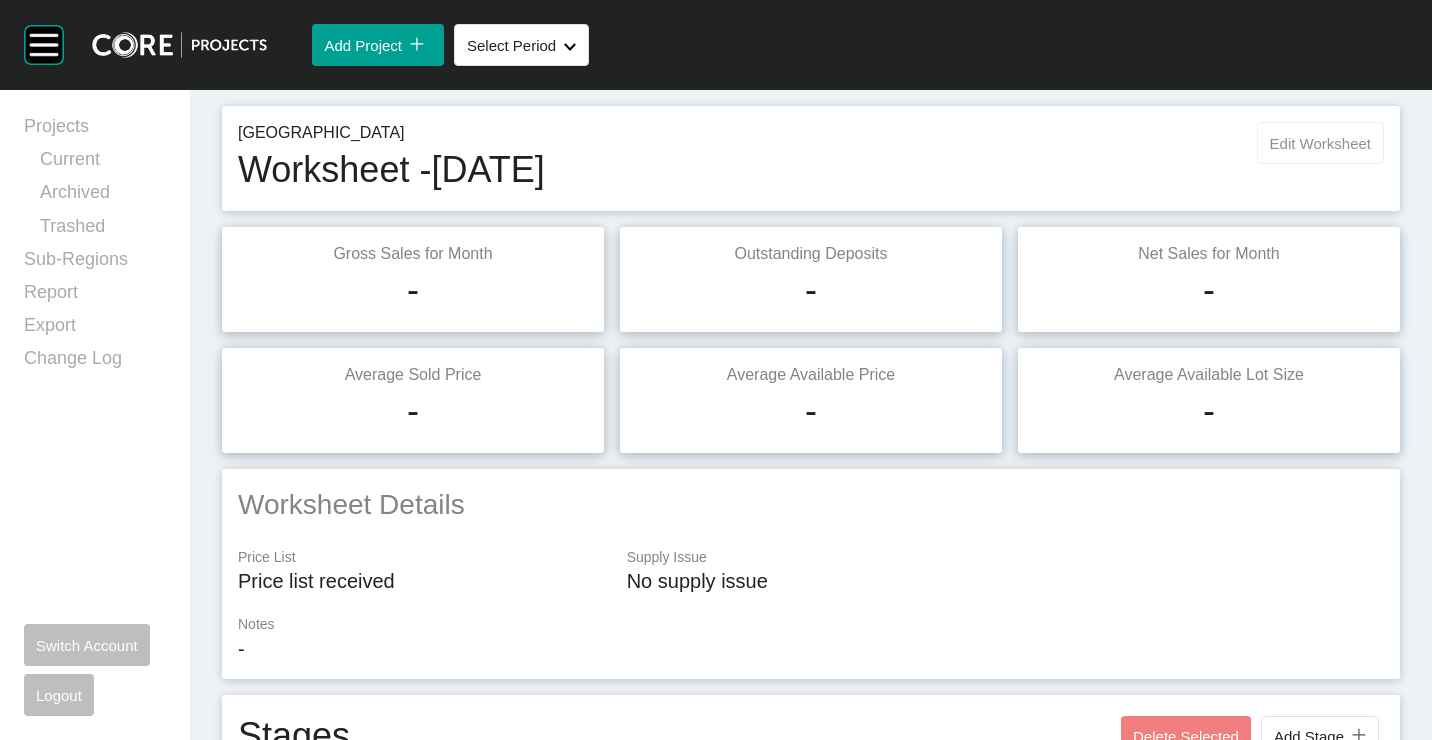 scroll, scrollTop: 0, scrollLeft: 0, axis: both 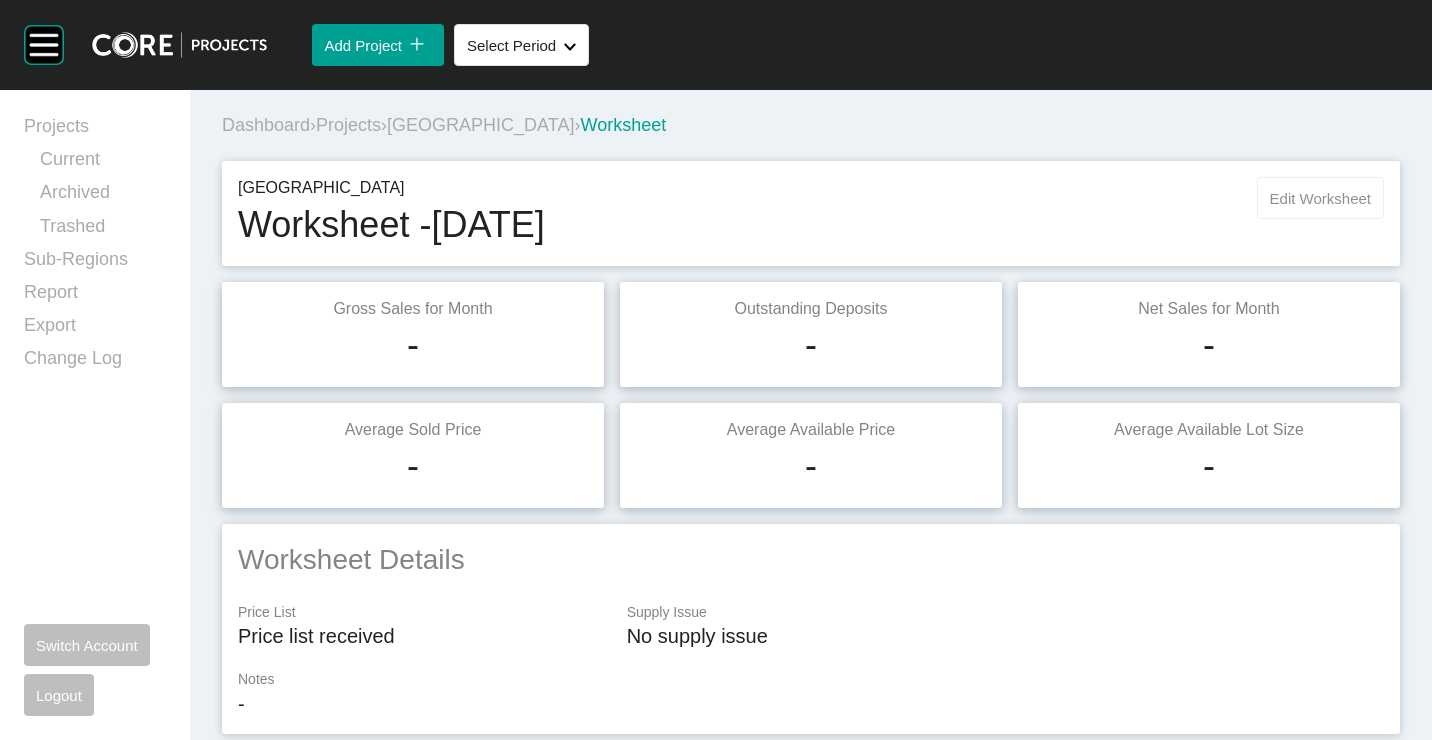 click on "Edit Worksheet" at bounding box center (1320, 198) 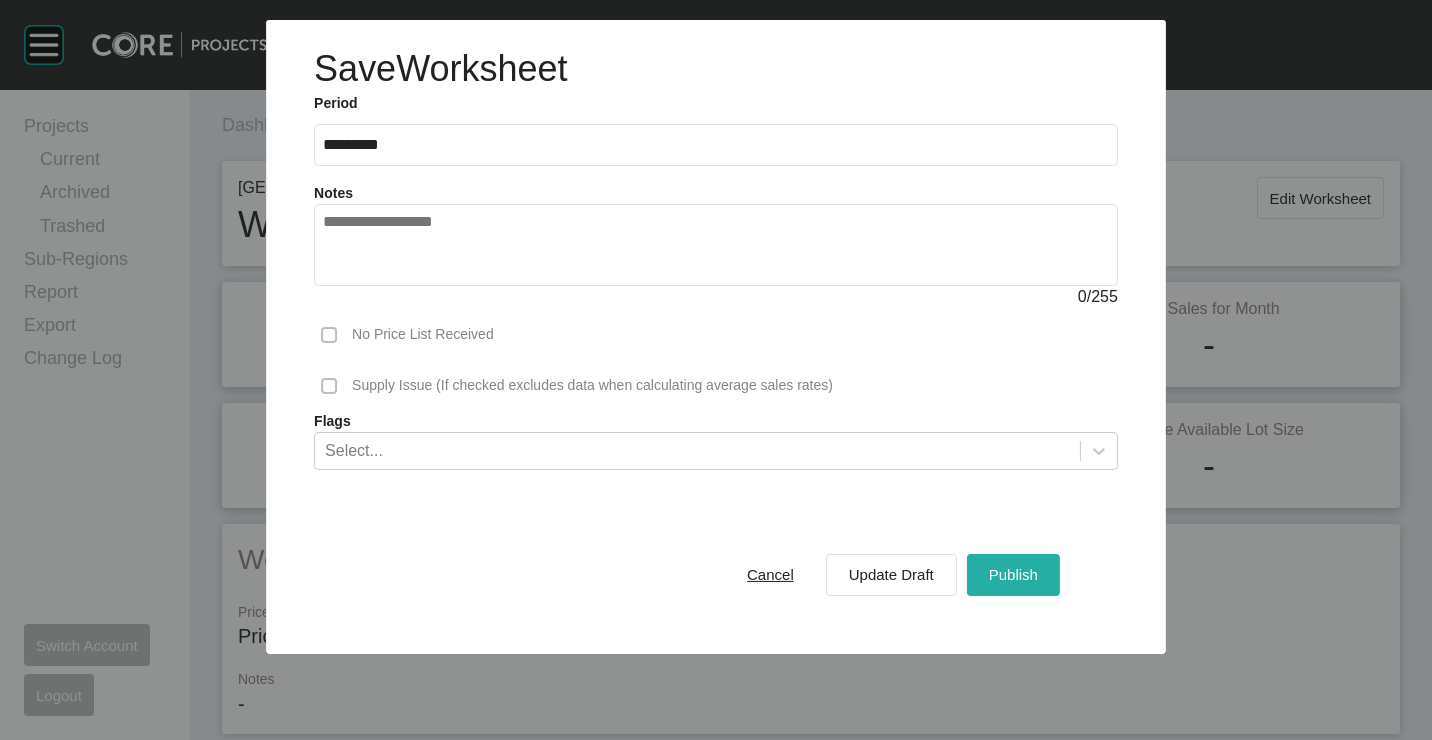 click on "Publish" at bounding box center (1013, 574) 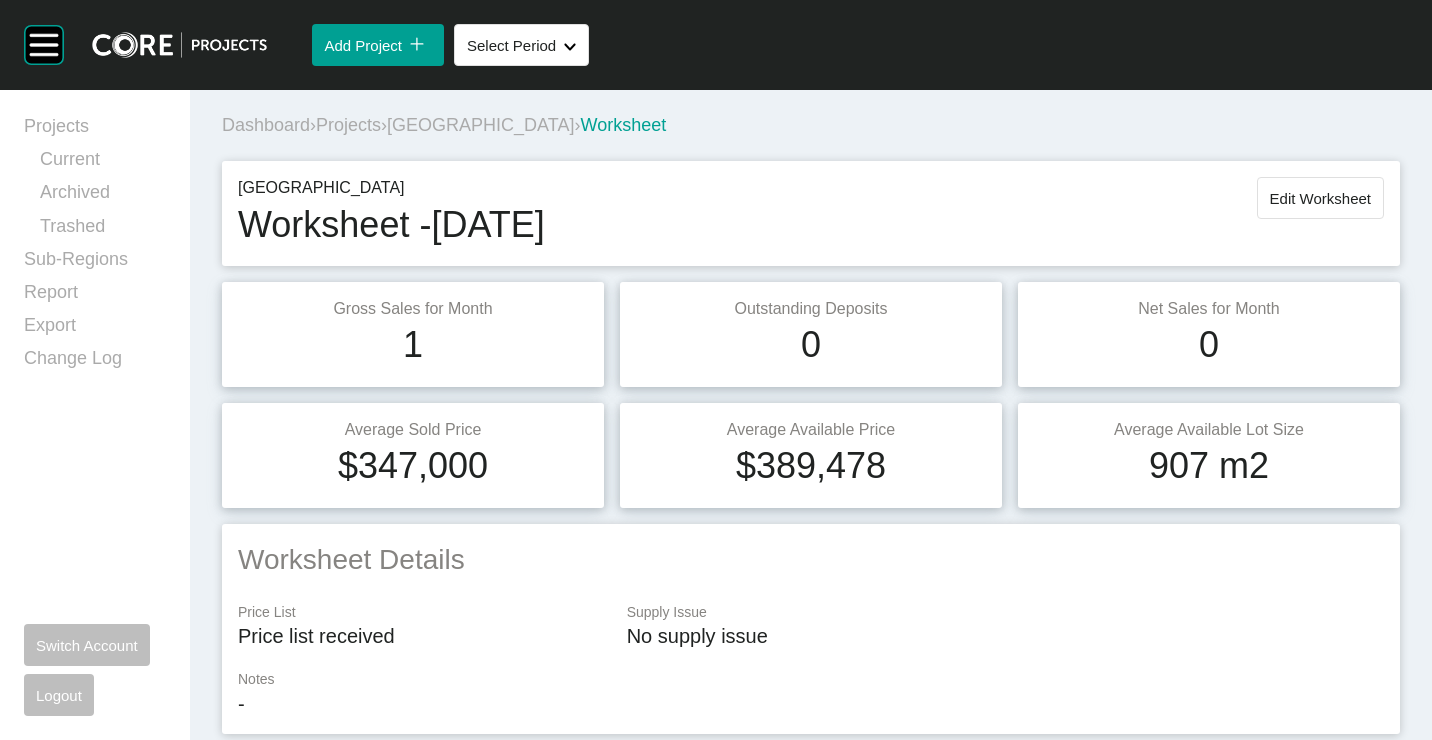 click on "Projects" at bounding box center [348, 125] 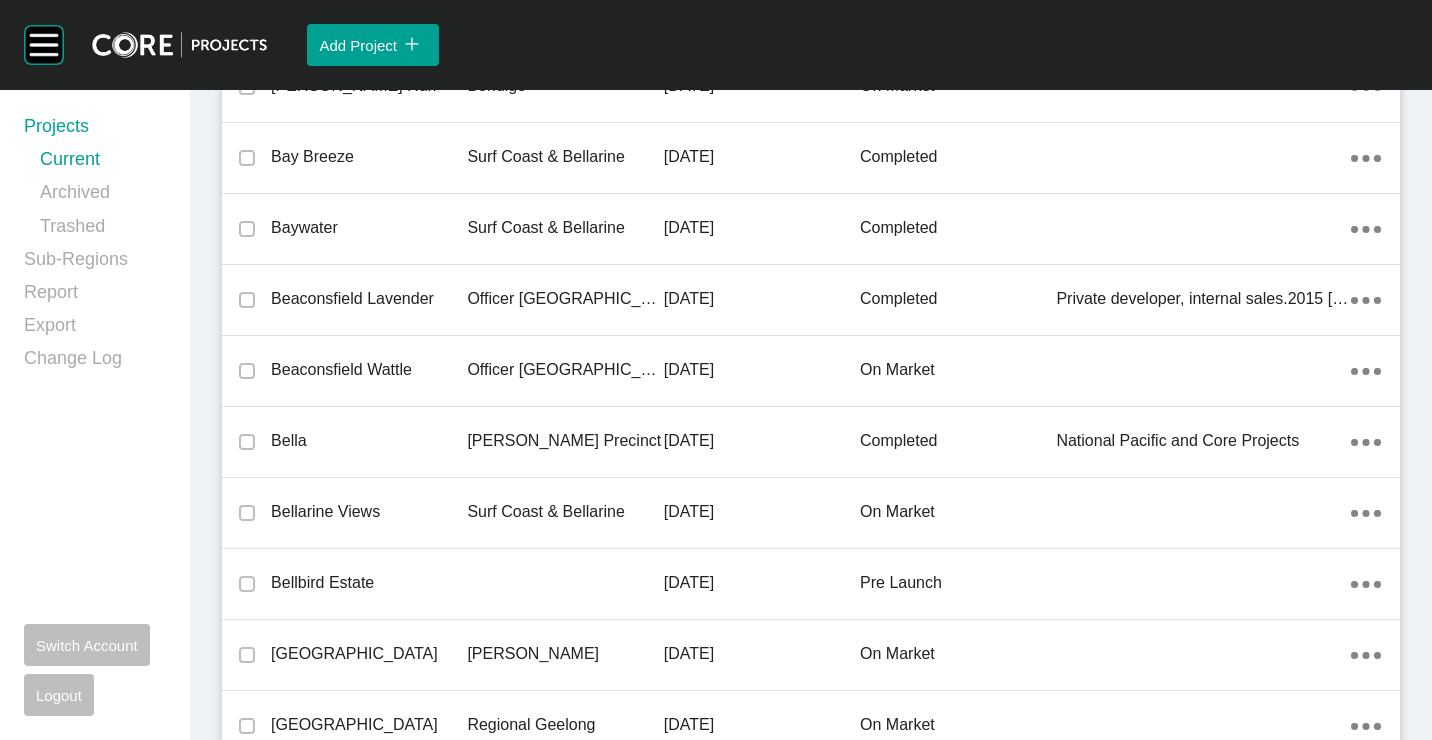 scroll, scrollTop: 44839, scrollLeft: 0, axis: vertical 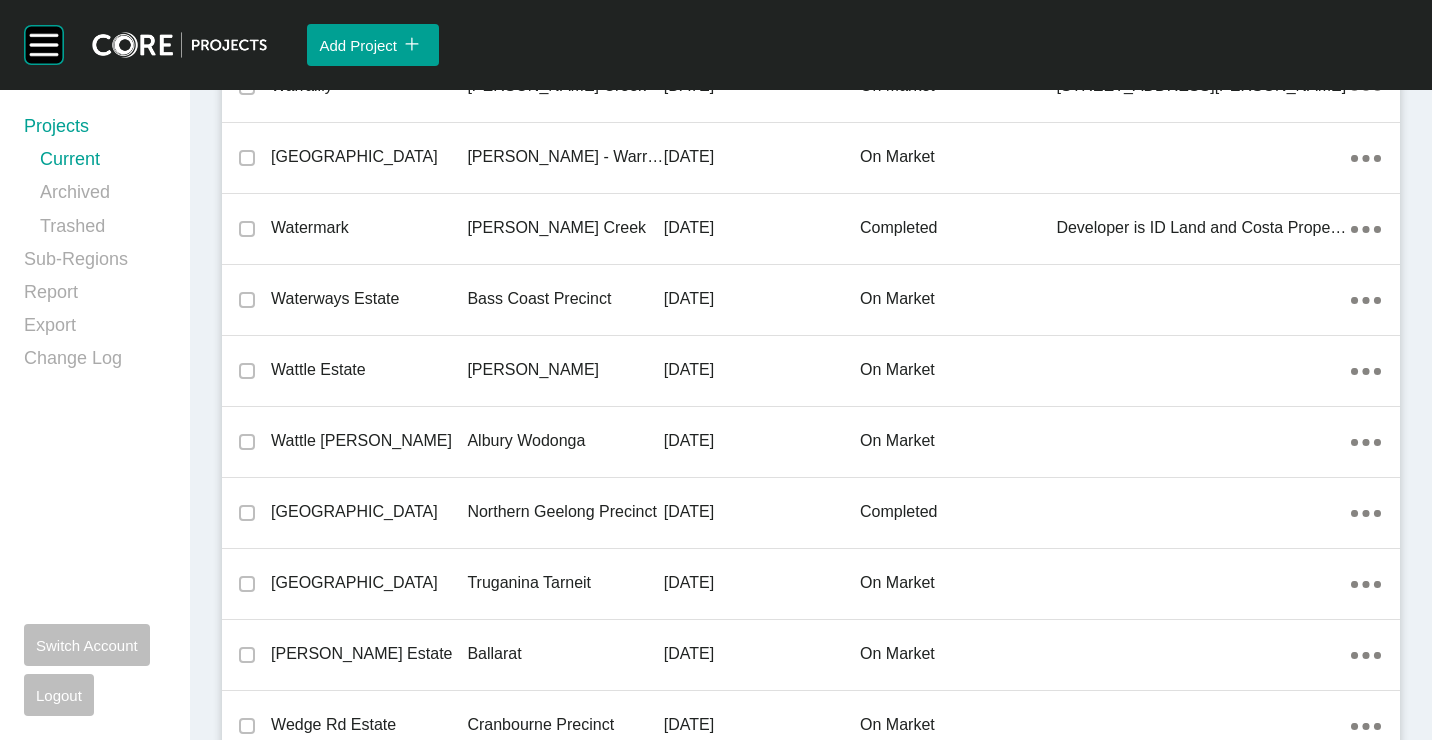 click on "Wattle [PERSON_NAME]" at bounding box center (369, 441) 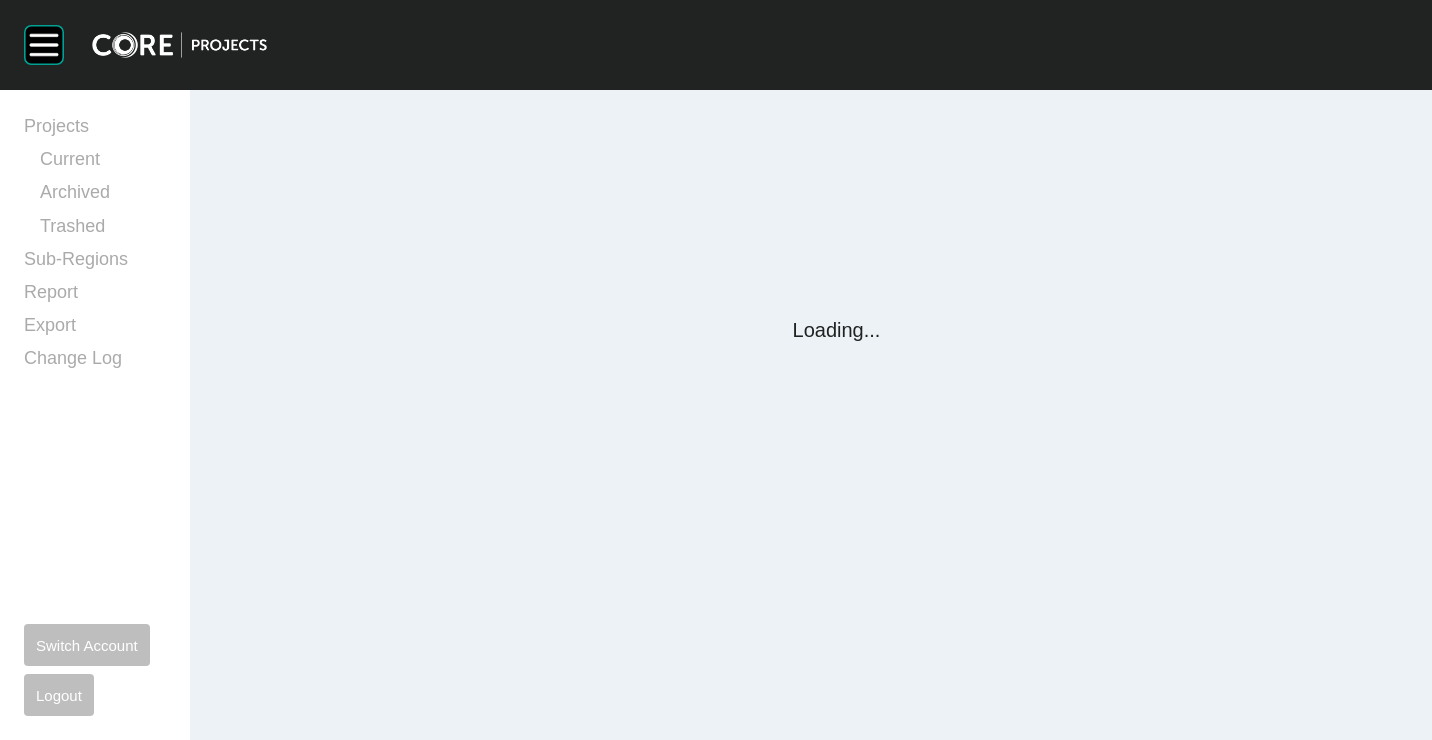 scroll, scrollTop: 0, scrollLeft: 0, axis: both 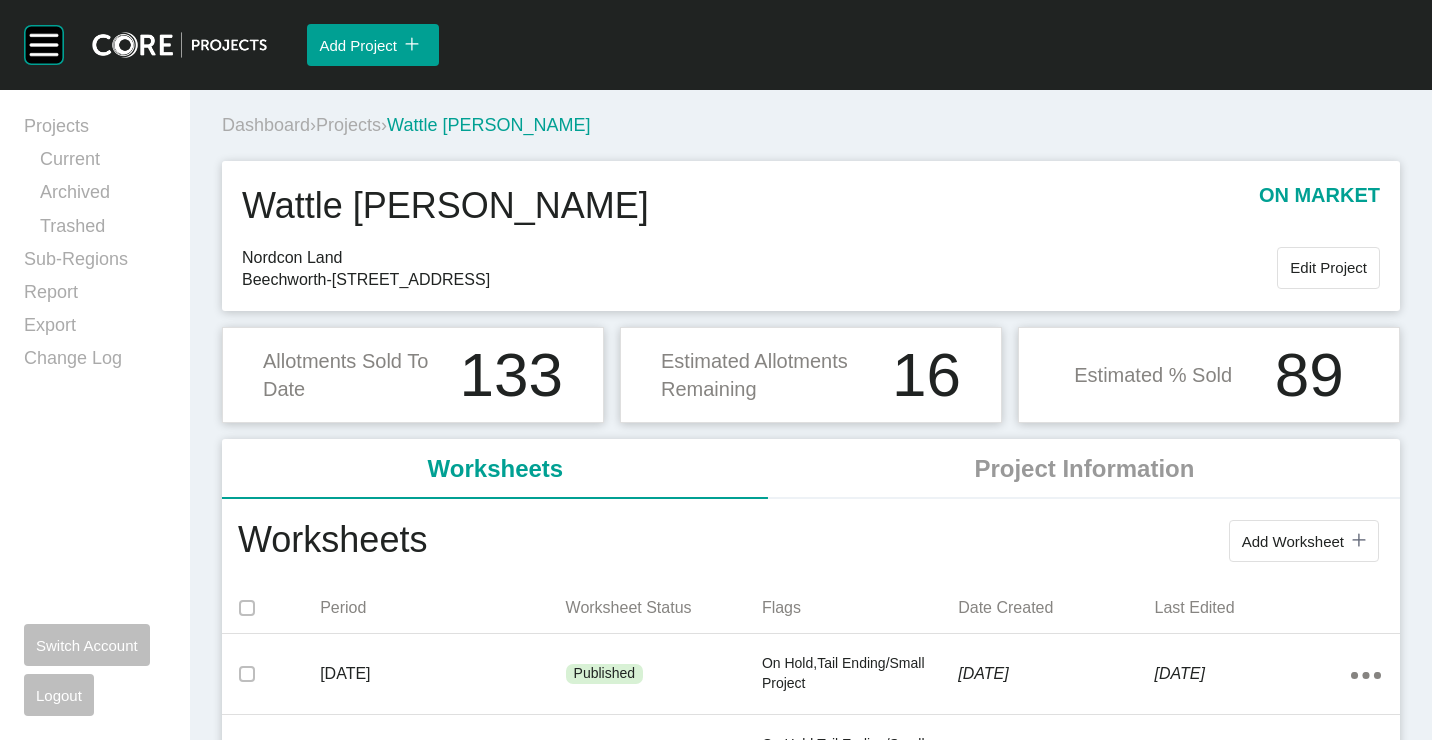 drag, startPoint x: 1262, startPoint y: 543, endPoint x: 1267, endPoint y: 552, distance: 10.29563 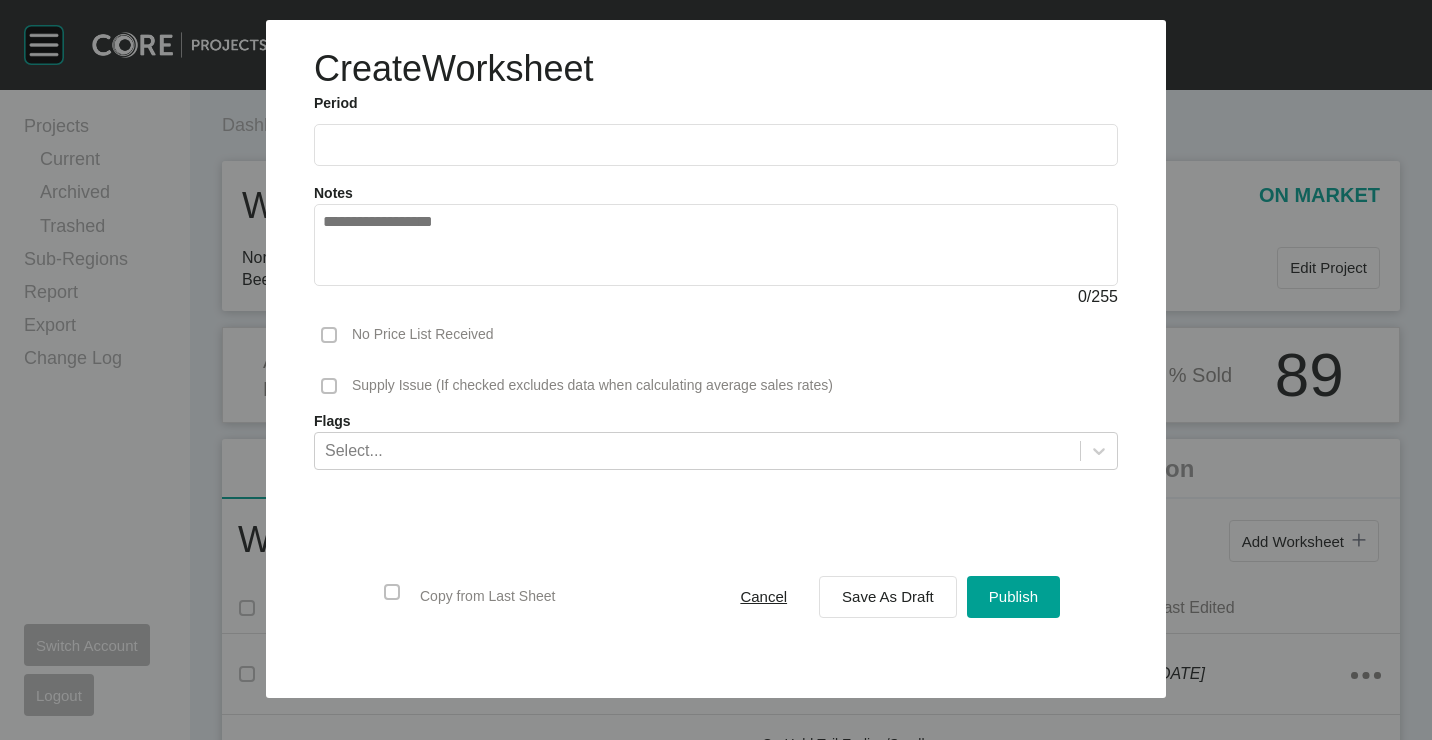click at bounding box center [716, 145] 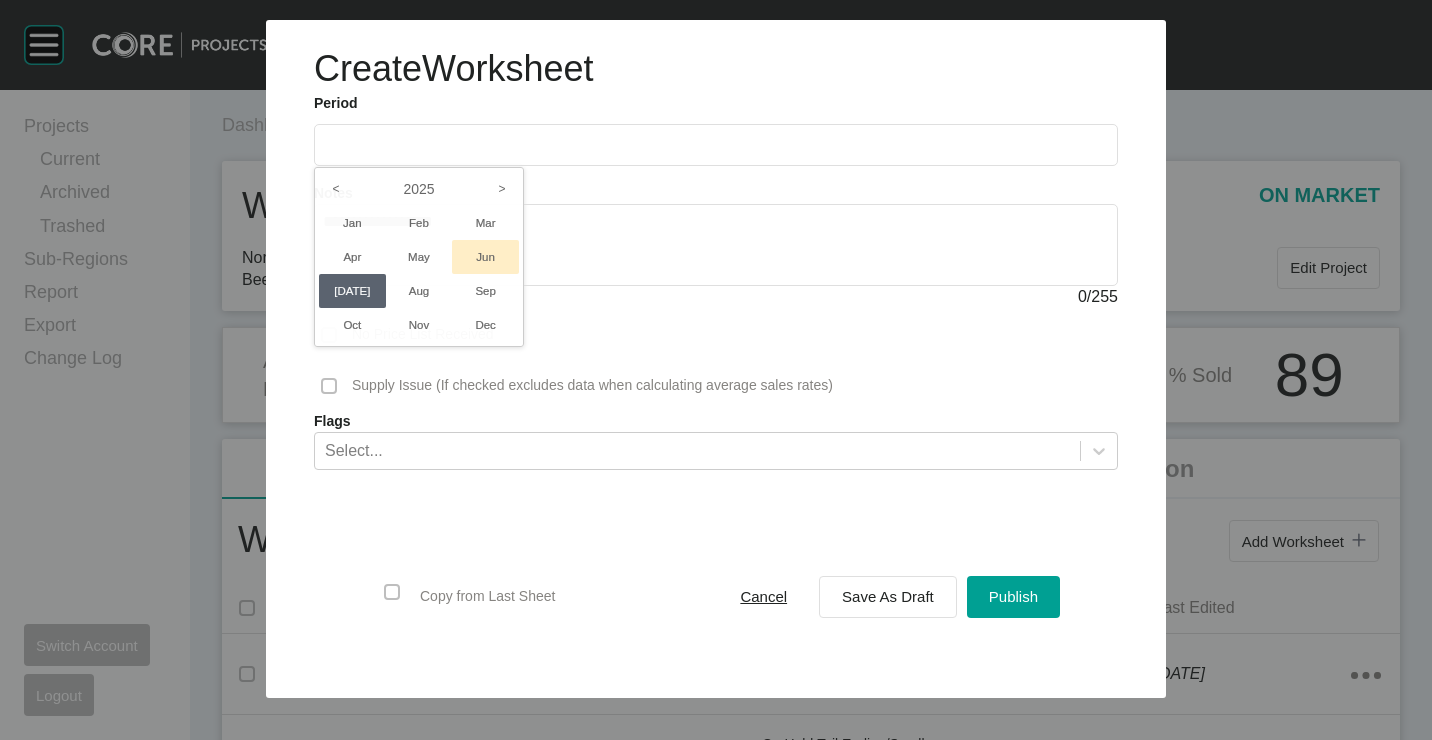 drag, startPoint x: 479, startPoint y: 258, endPoint x: 524, endPoint y: 286, distance: 53 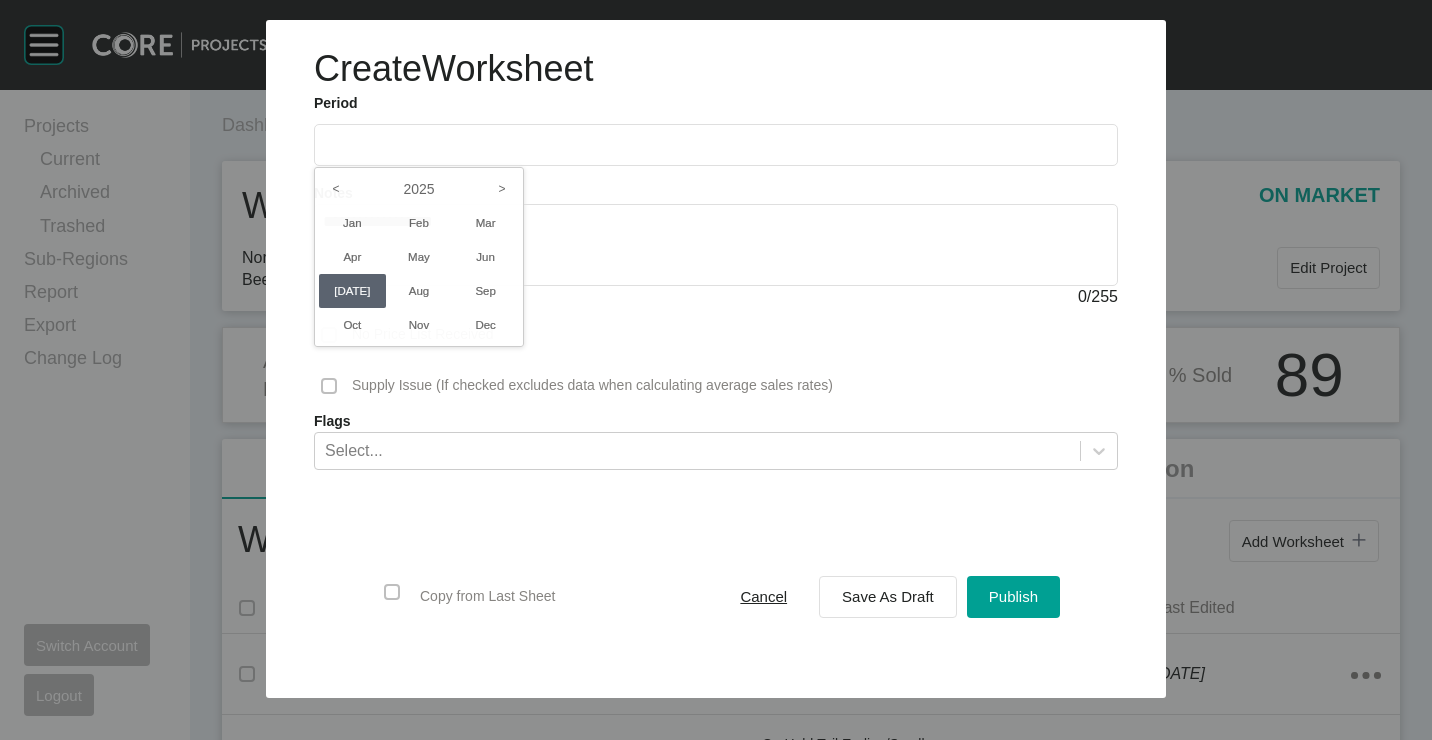 type on "*********" 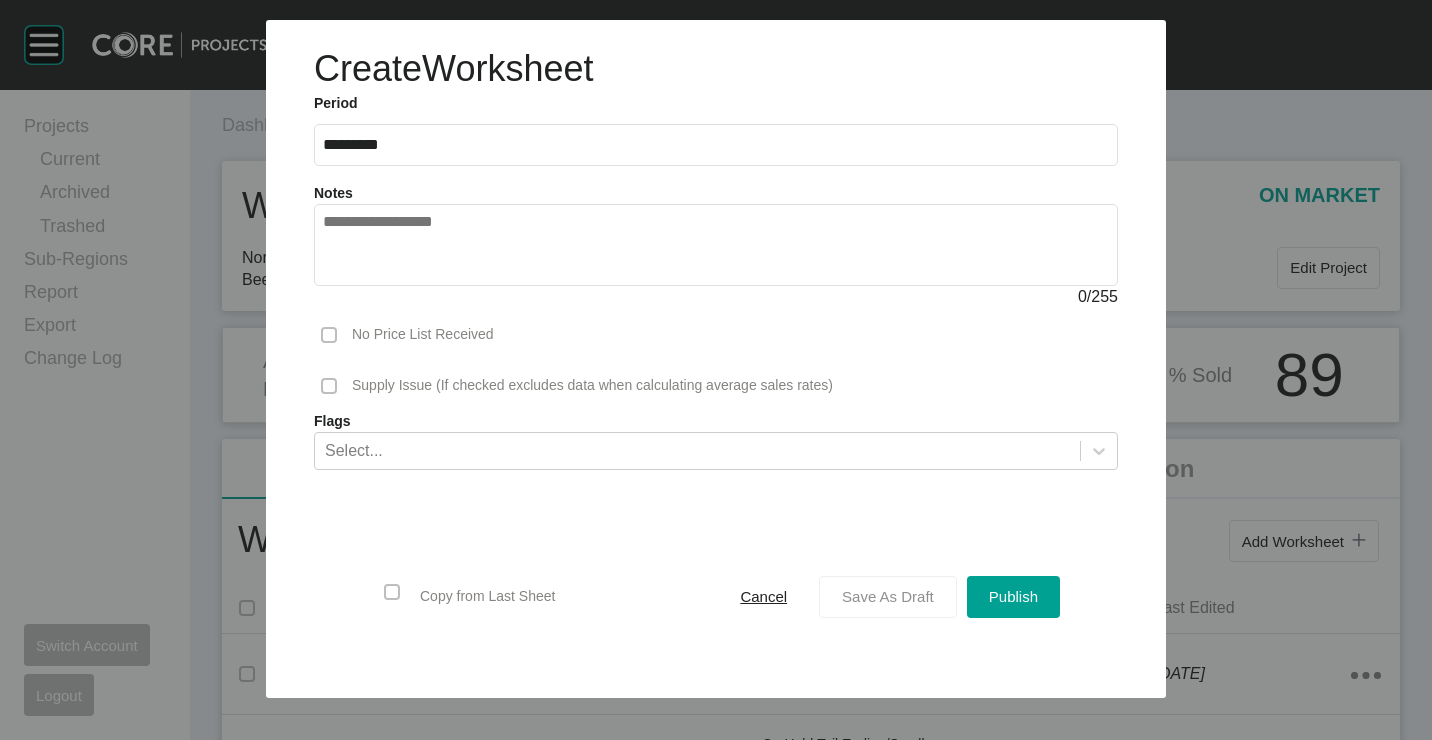click on "Save As Draft" at bounding box center (888, 596) 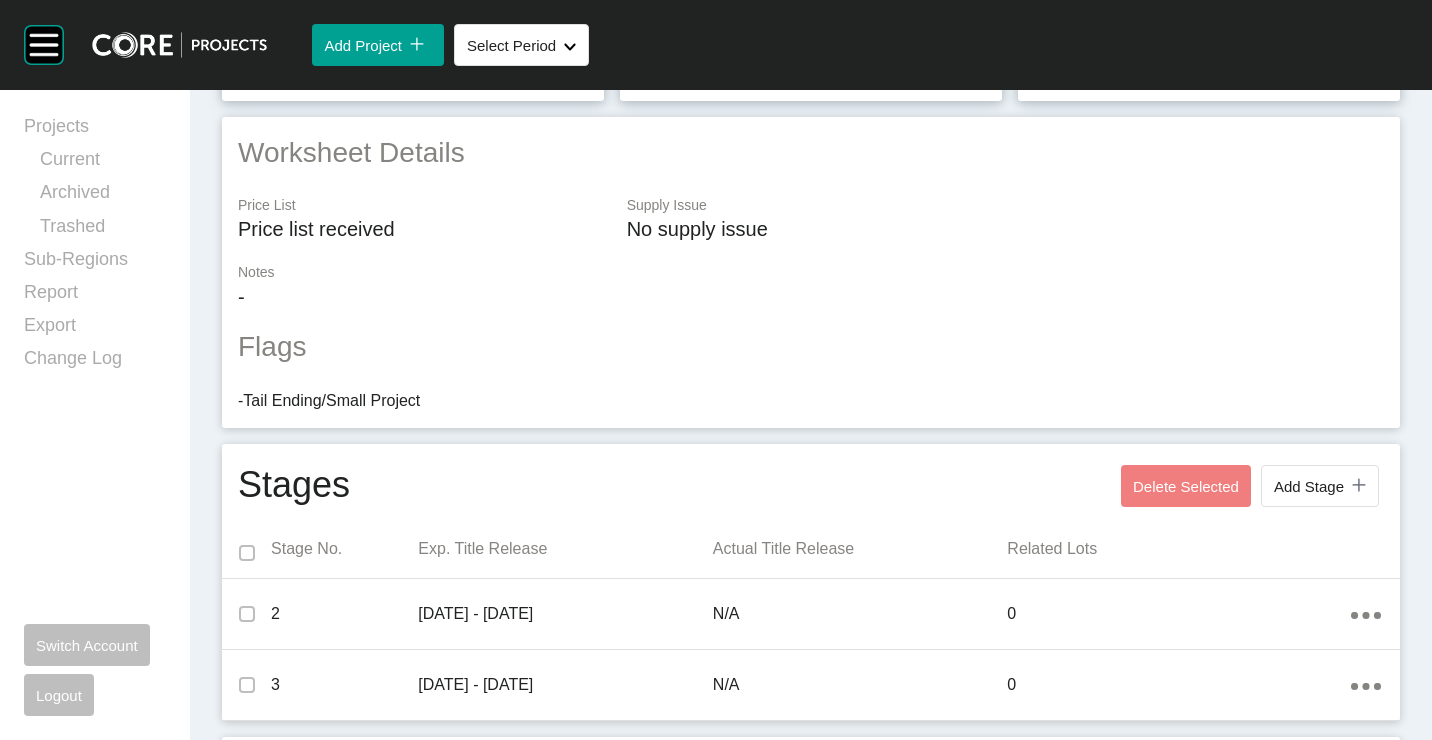 scroll, scrollTop: 0, scrollLeft: 0, axis: both 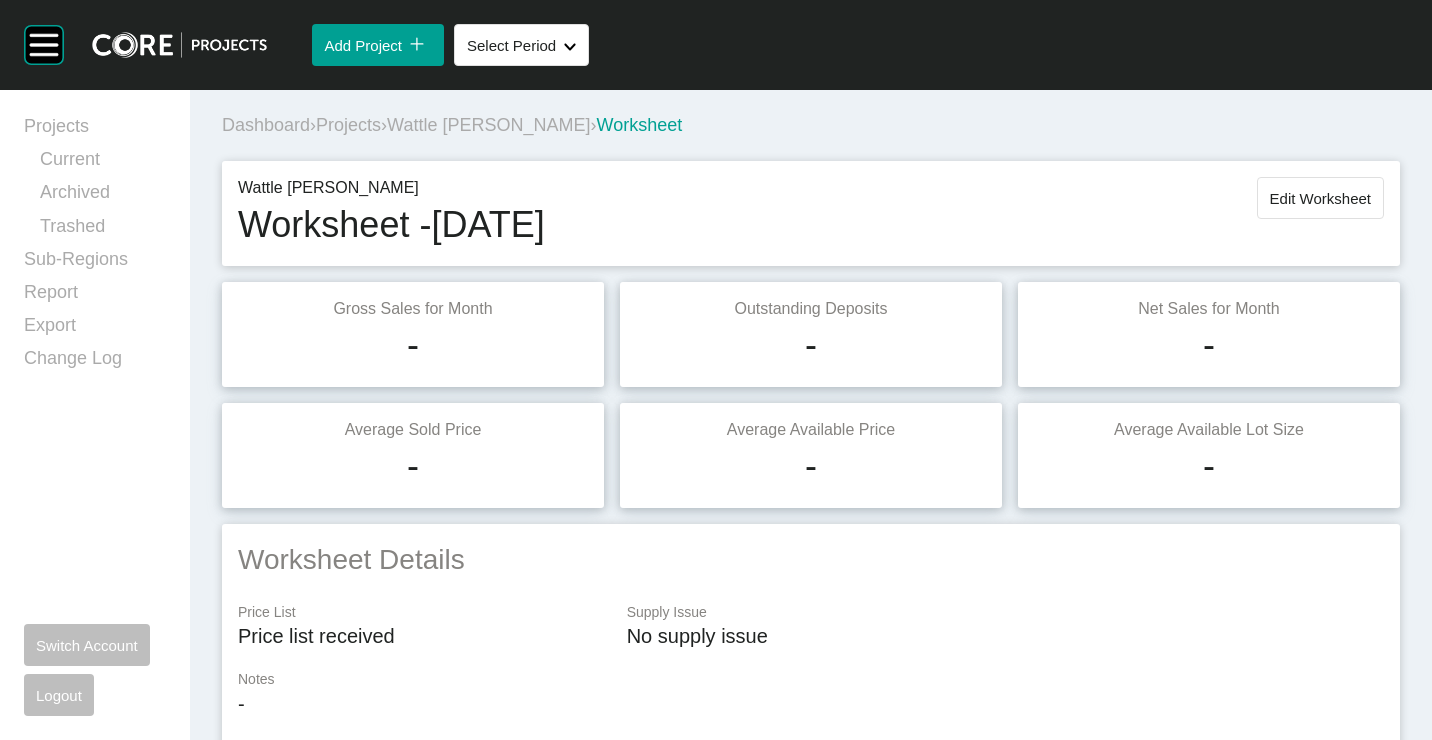 click on "Edit Worksheet" at bounding box center [1320, 198] 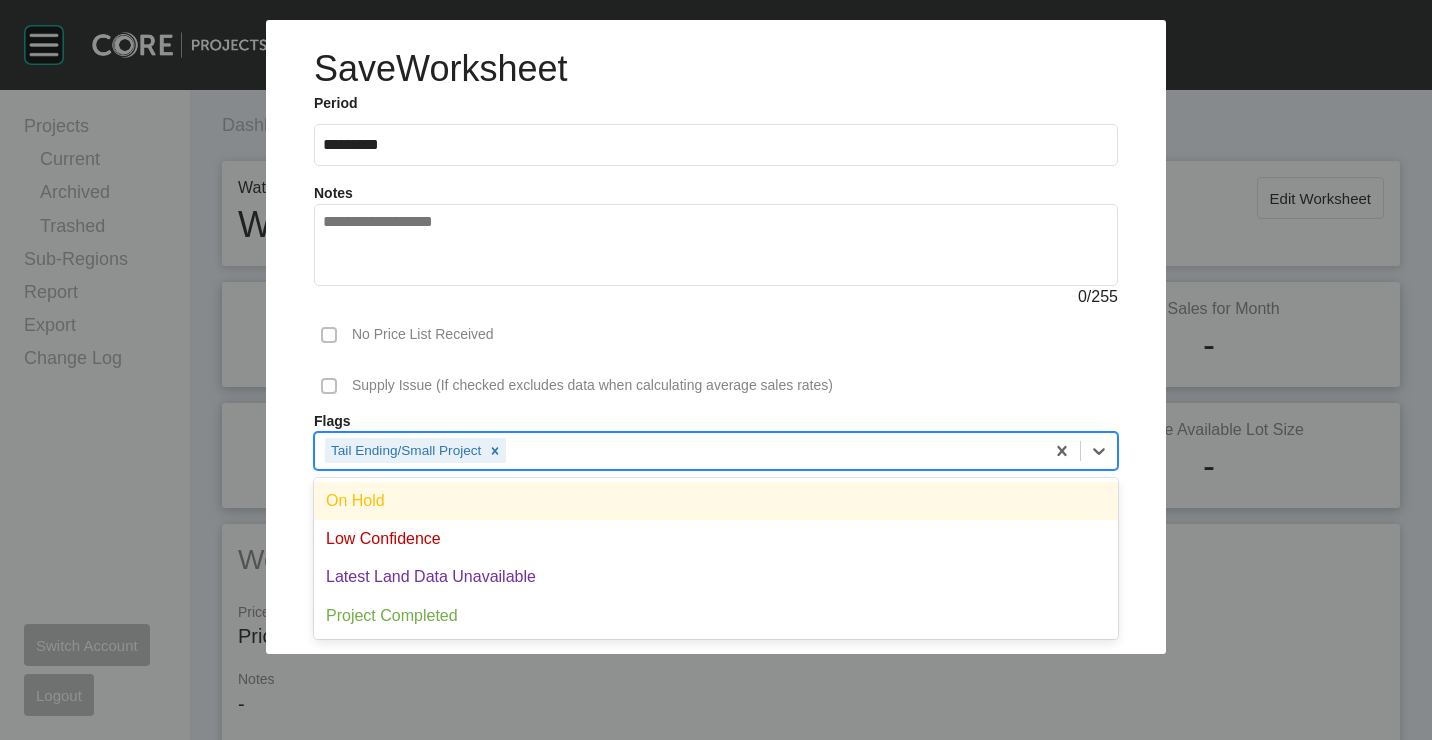 click on "Tail Ending/Small Project" at bounding box center [679, 450] 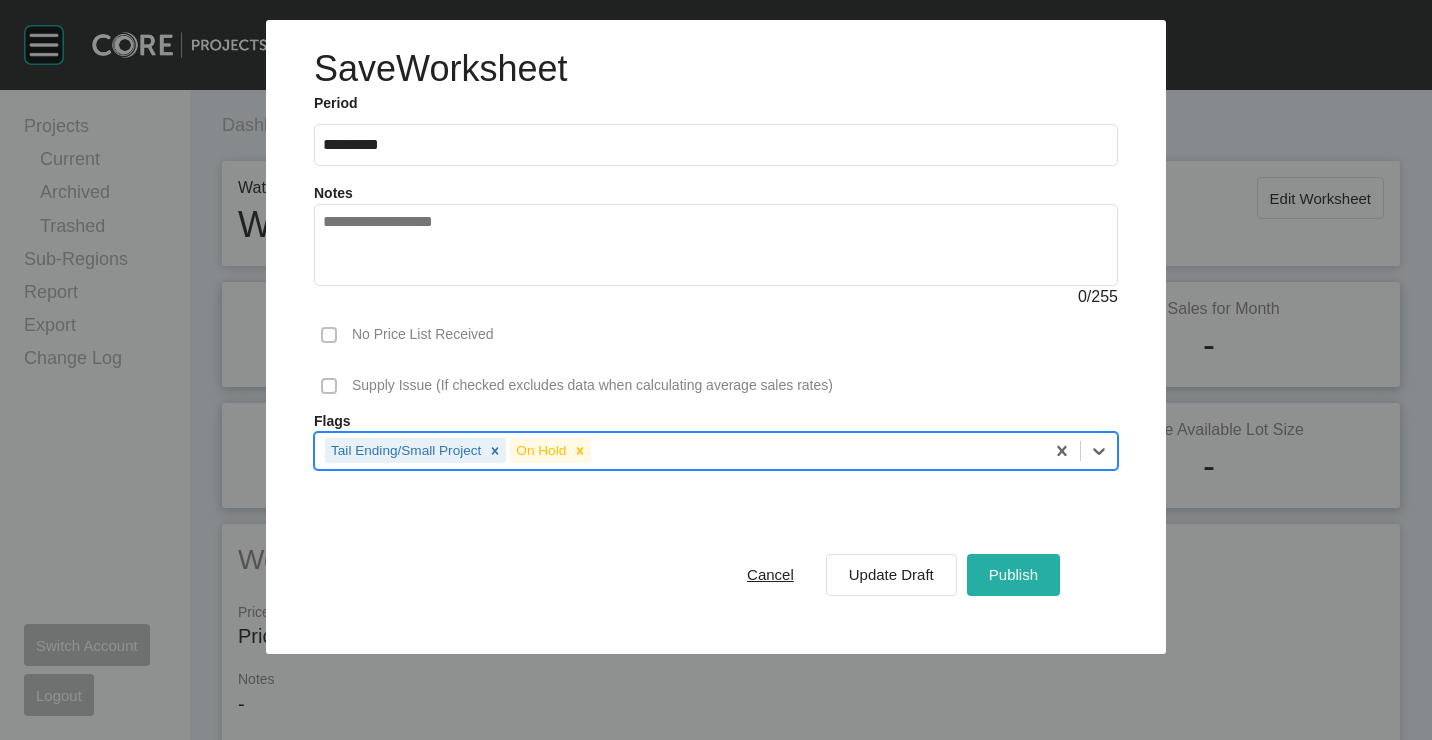 click on "Publish" at bounding box center (1013, 574) 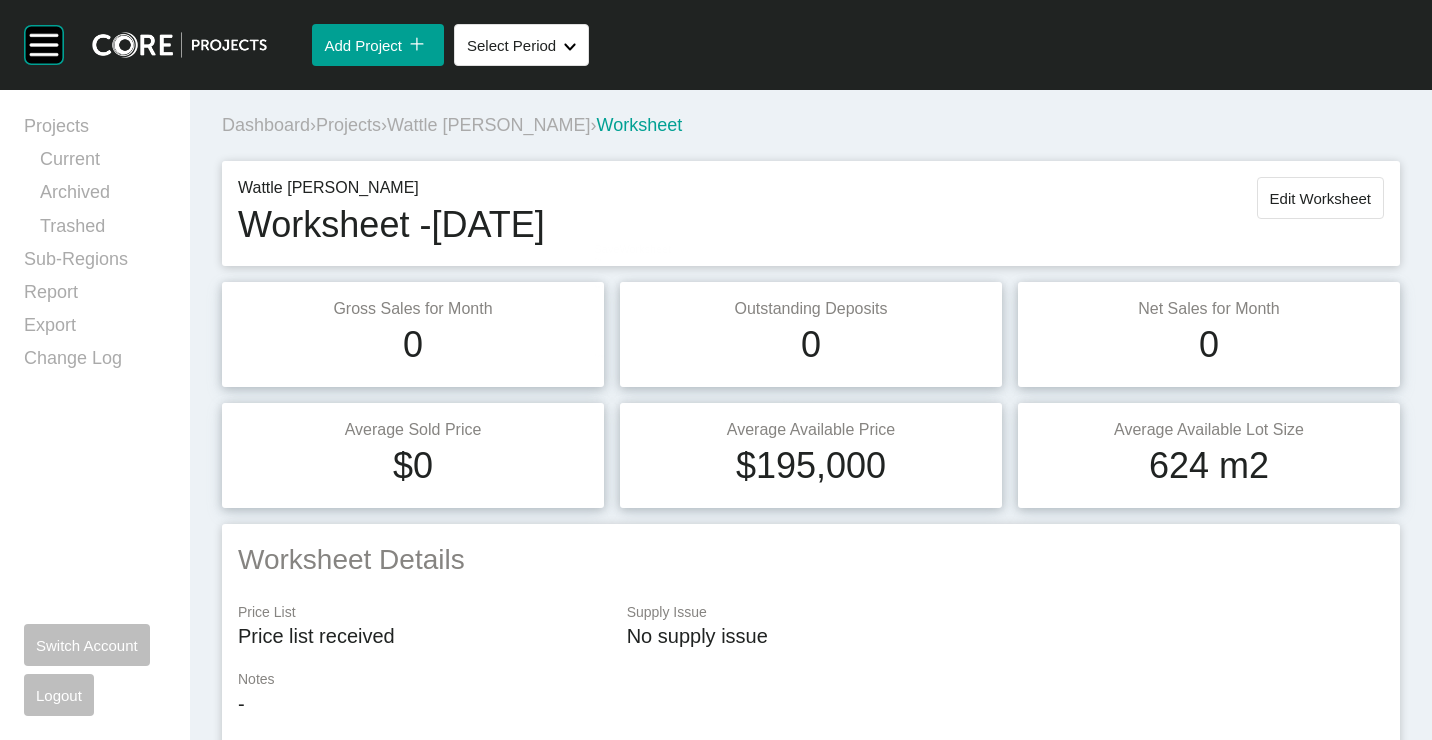 click on "Wattle [PERSON_NAME]" at bounding box center [488, 125] 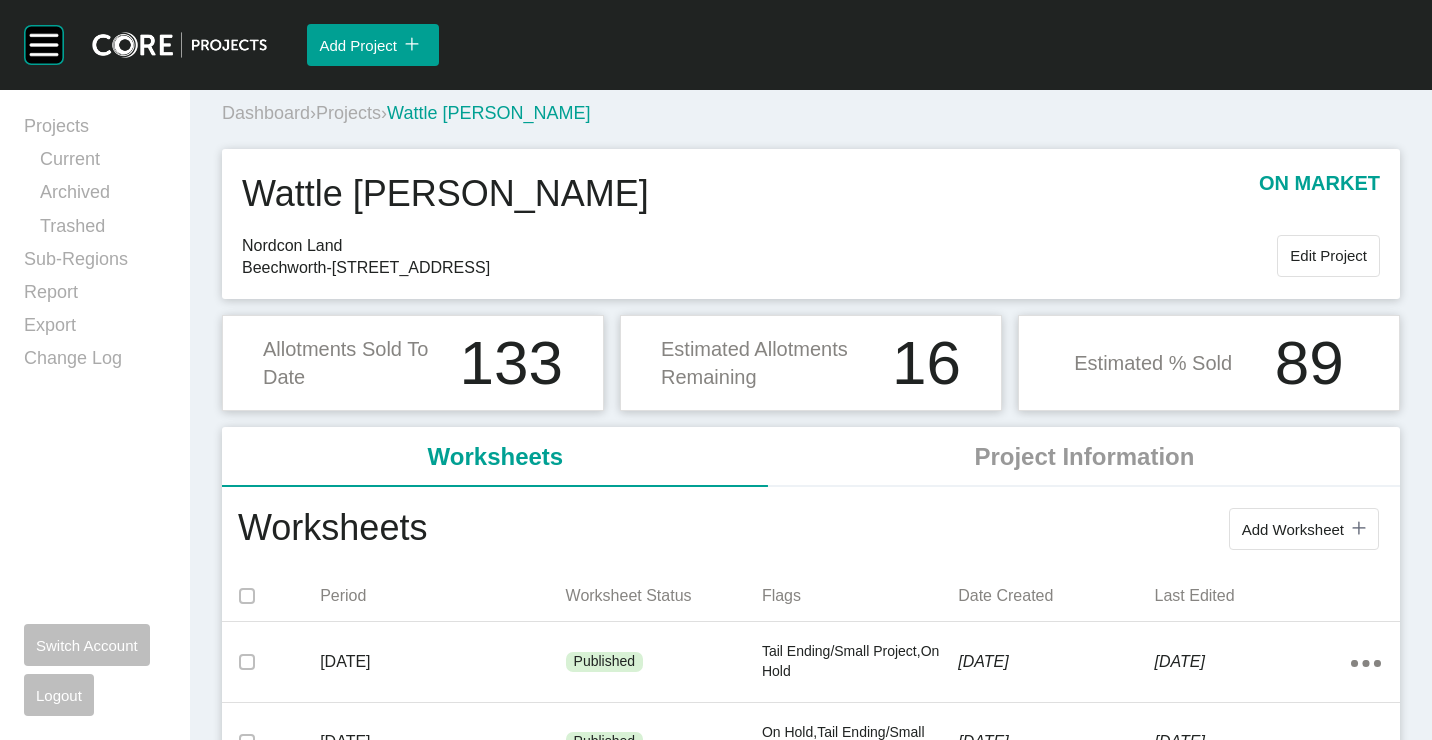 scroll, scrollTop: 0, scrollLeft: 0, axis: both 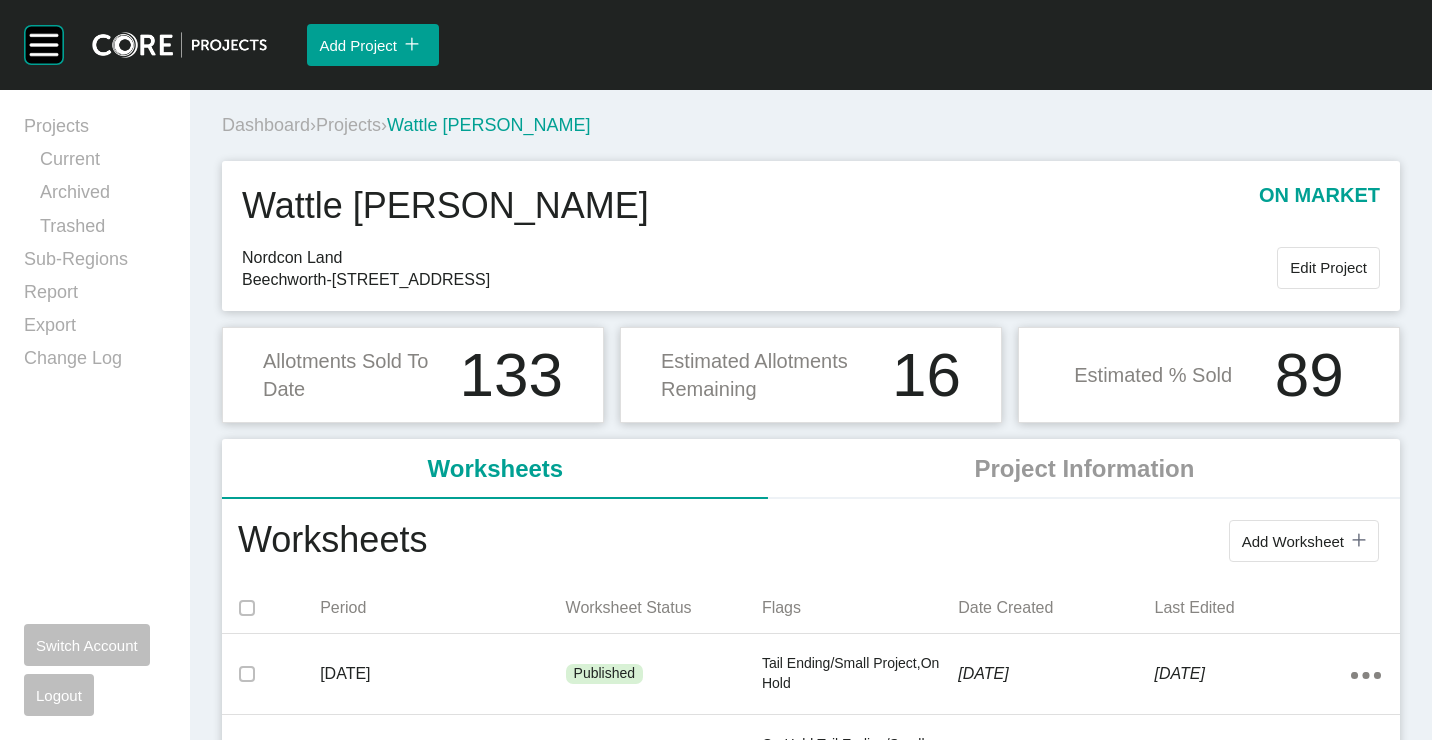drag, startPoint x: 364, startPoint y: 107, endPoint x: 364, endPoint y: 119, distance: 12 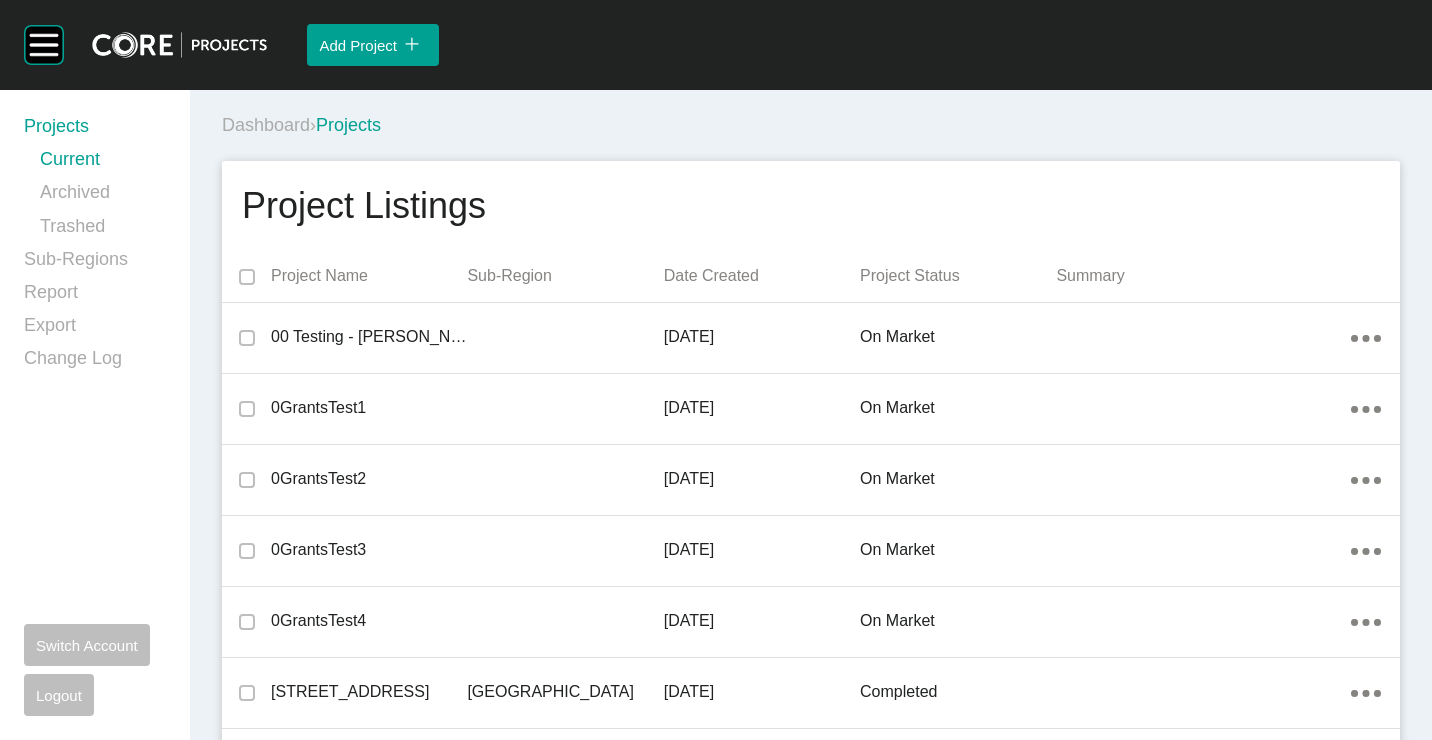 scroll, scrollTop: 22119, scrollLeft: 0, axis: vertical 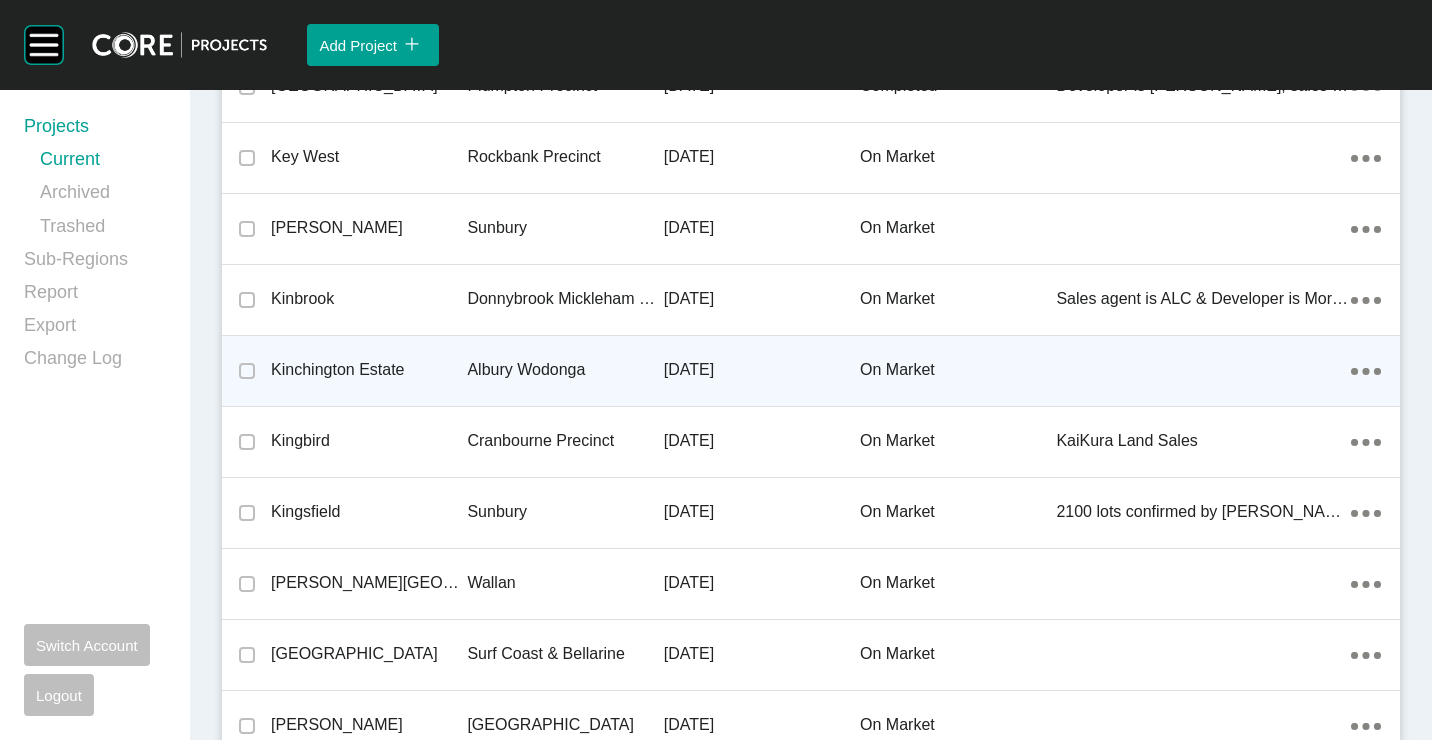 click on "Albury Wodonga" at bounding box center [565, 370] 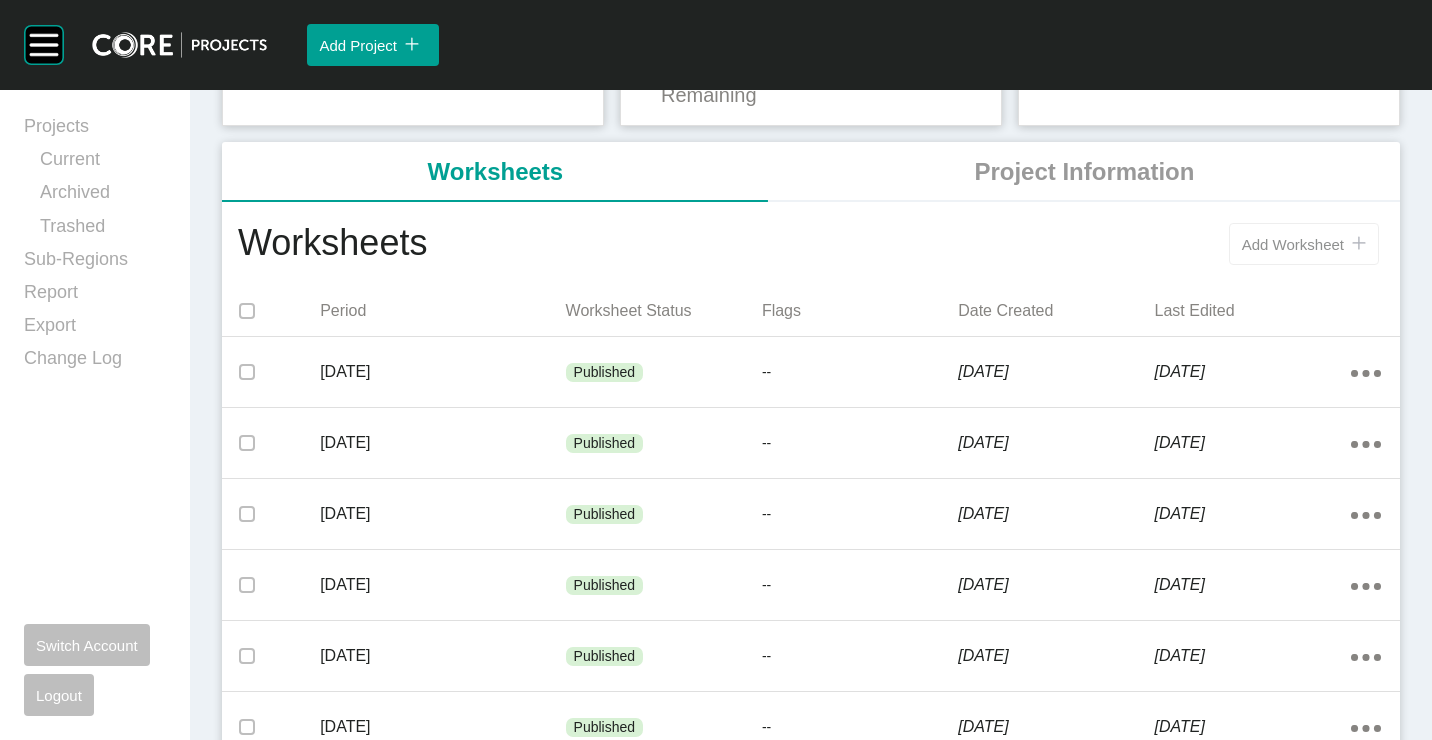 scroll, scrollTop: 300, scrollLeft: 0, axis: vertical 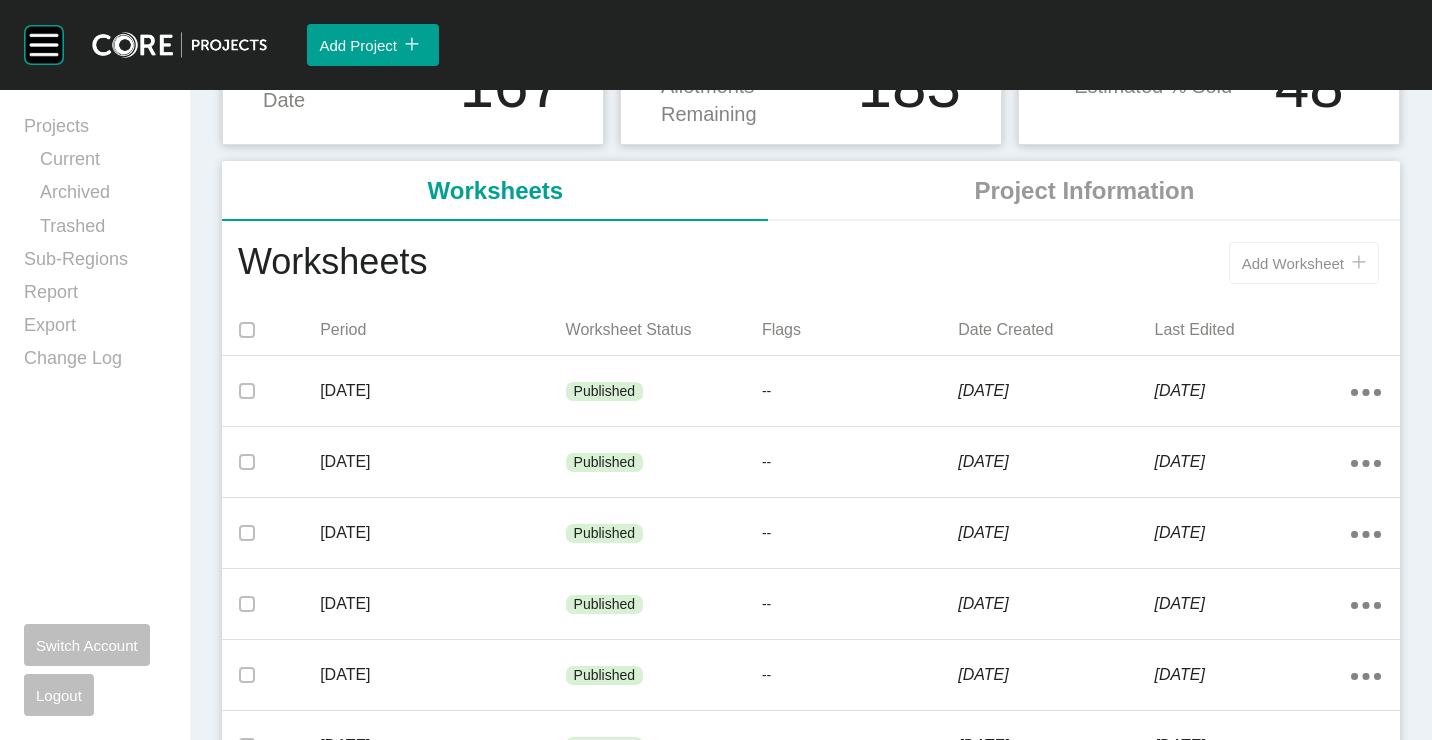 click on "Add Worksheet icon/tick copy 11 Created with Sketch." at bounding box center [1304, 263] 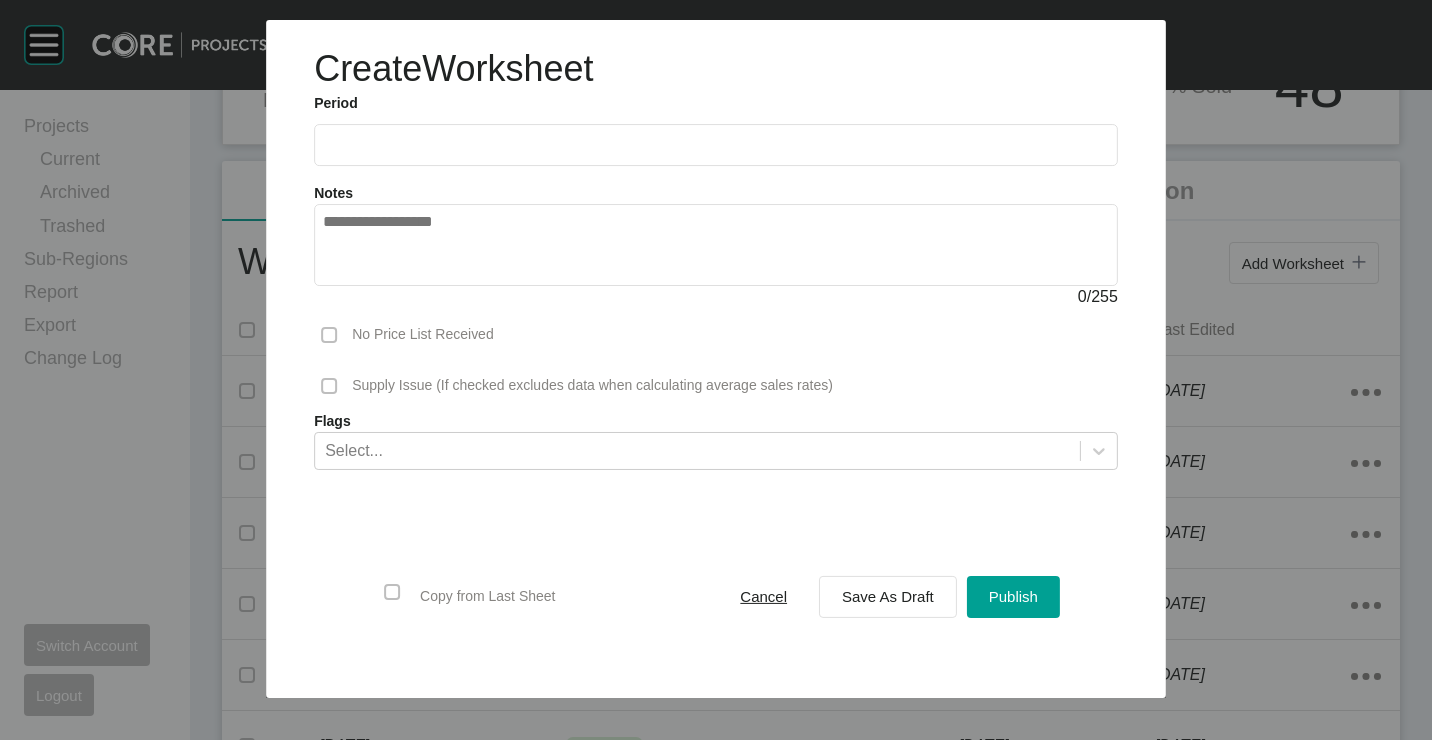 click at bounding box center [716, 145] 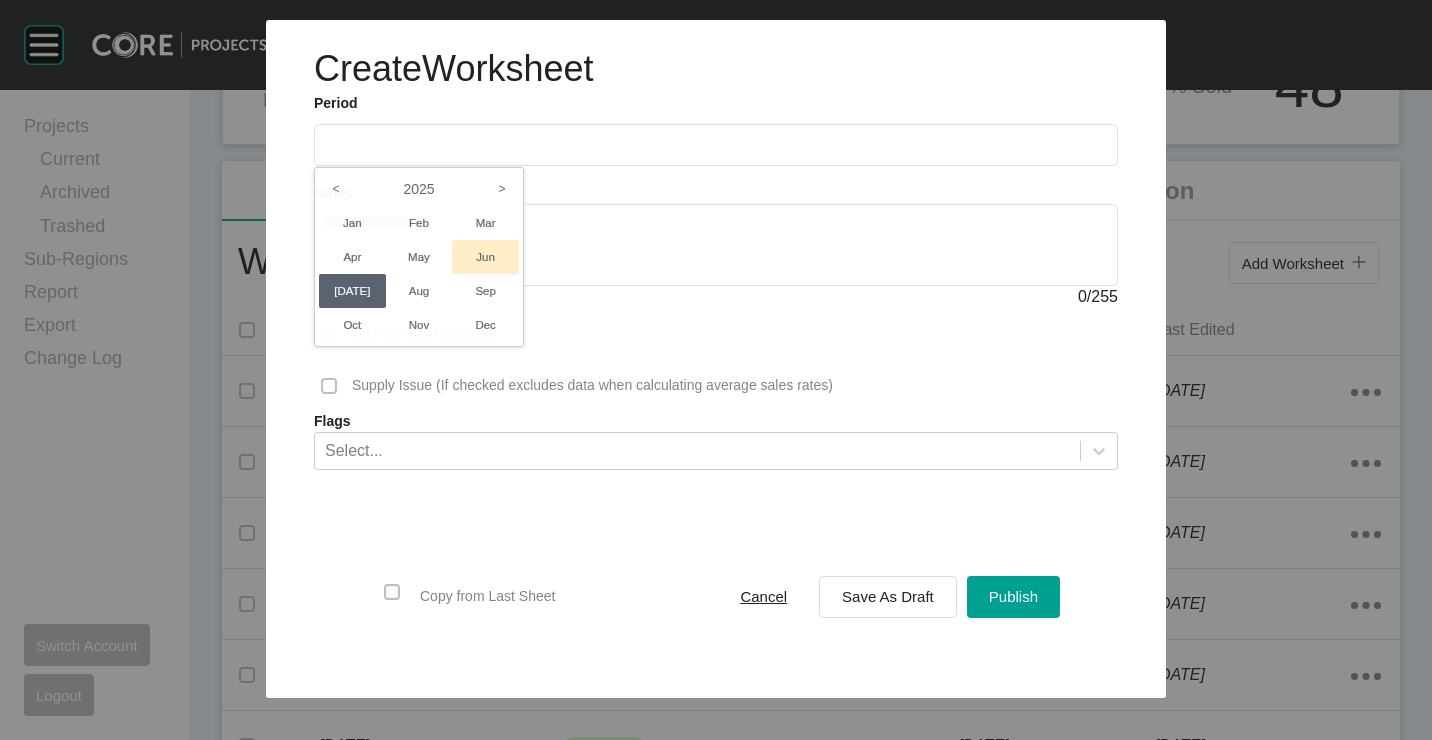 click on "Jun" at bounding box center [485, 257] 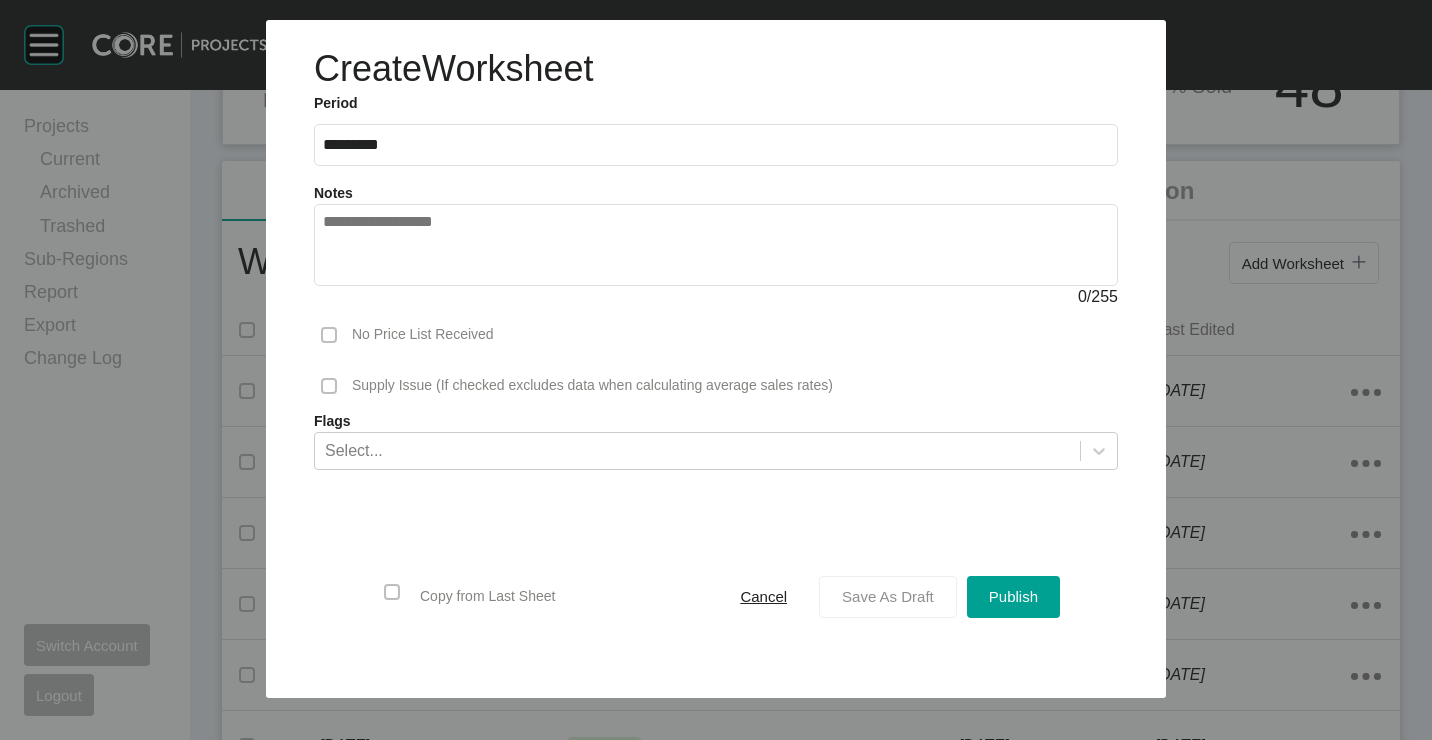 click on "Save As Draft" at bounding box center [888, 596] 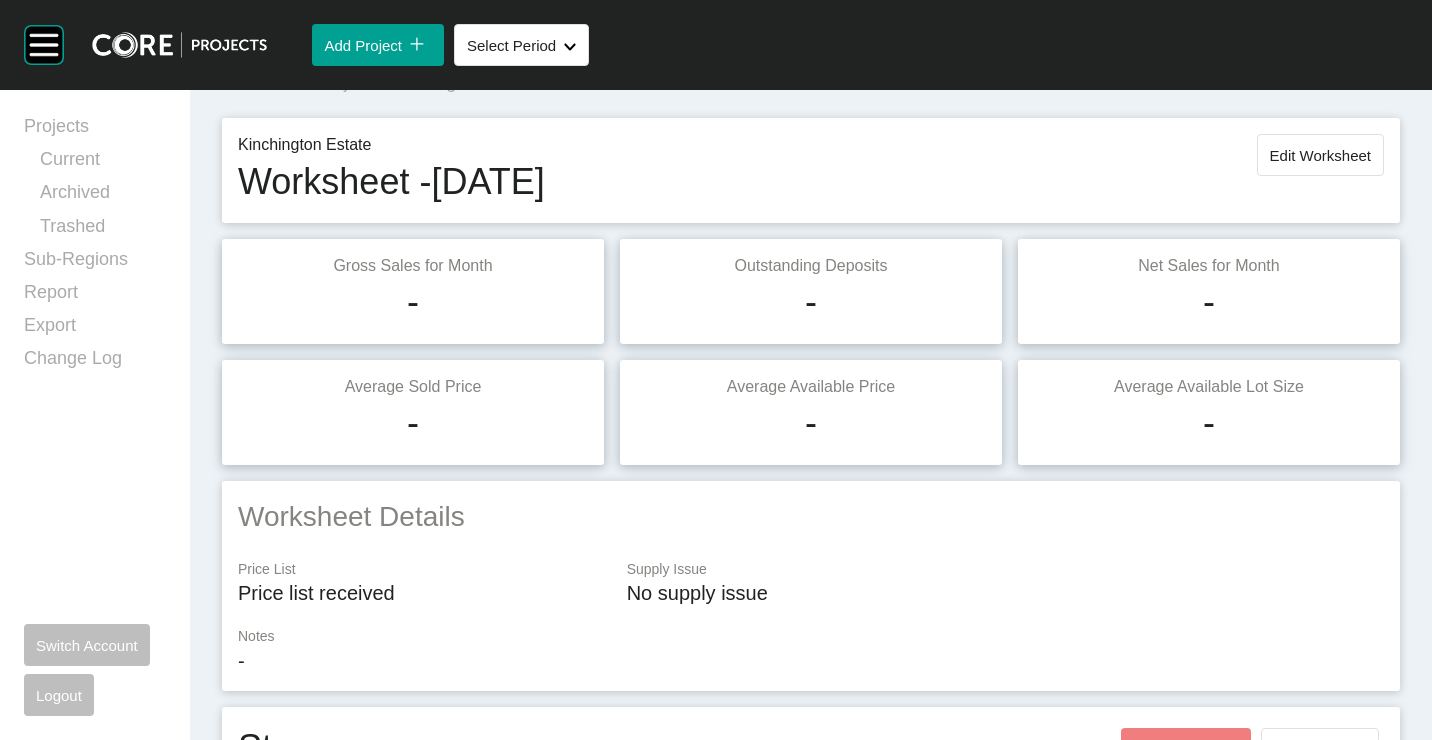 scroll, scrollTop: 0, scrollLeft: 0, axis: both 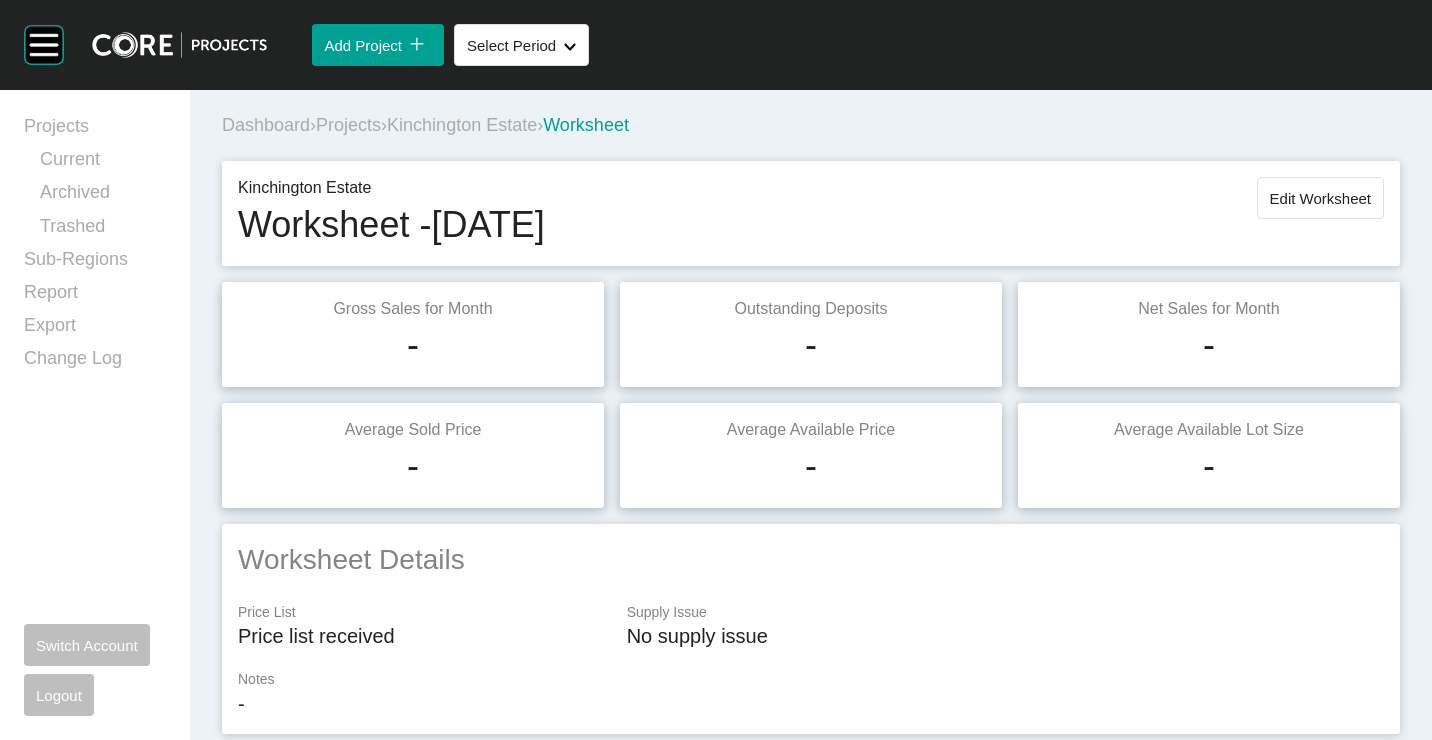 click on "Kinchington Estate Worksheet -  June 2025 Edit Worksheet" at bounding box center (811, 213) 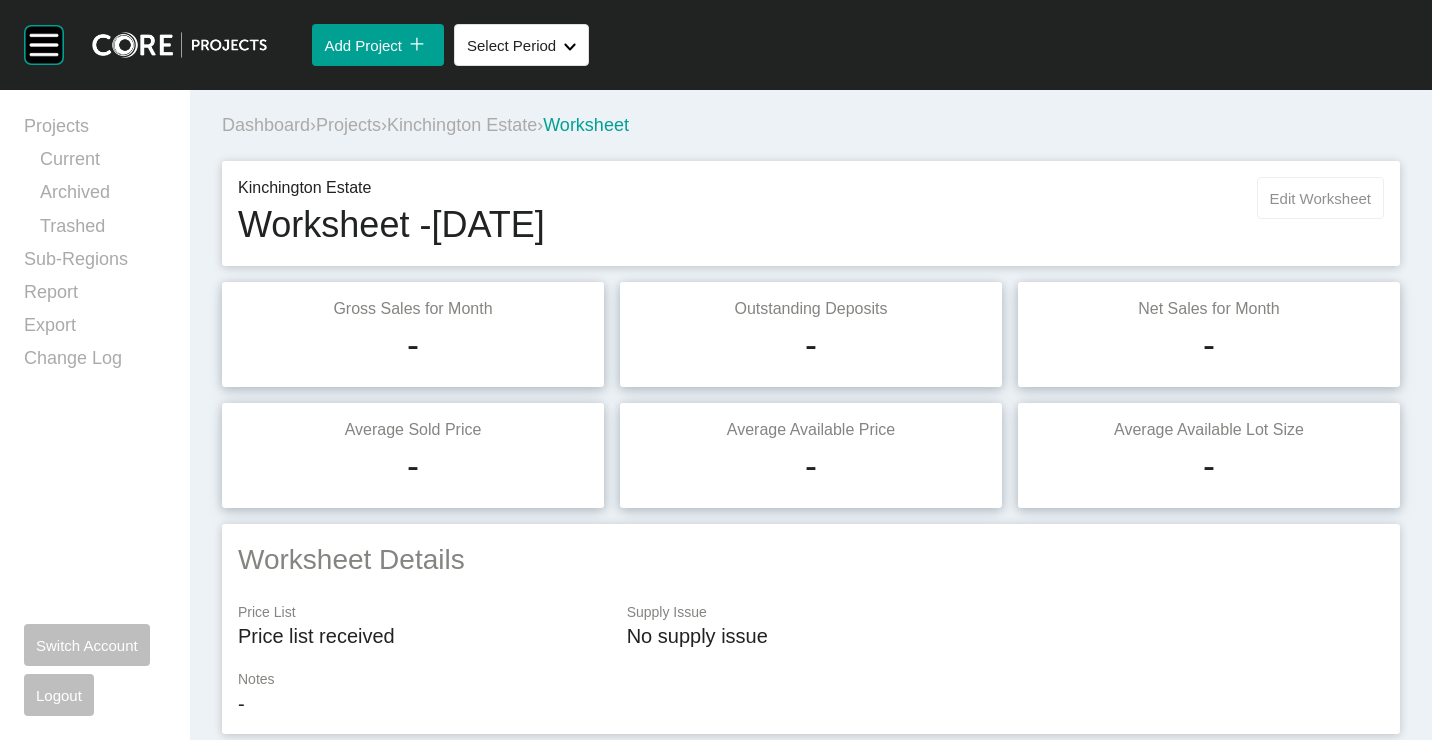 click on "Edit Worksheet" at bounding box center (1320, 198) 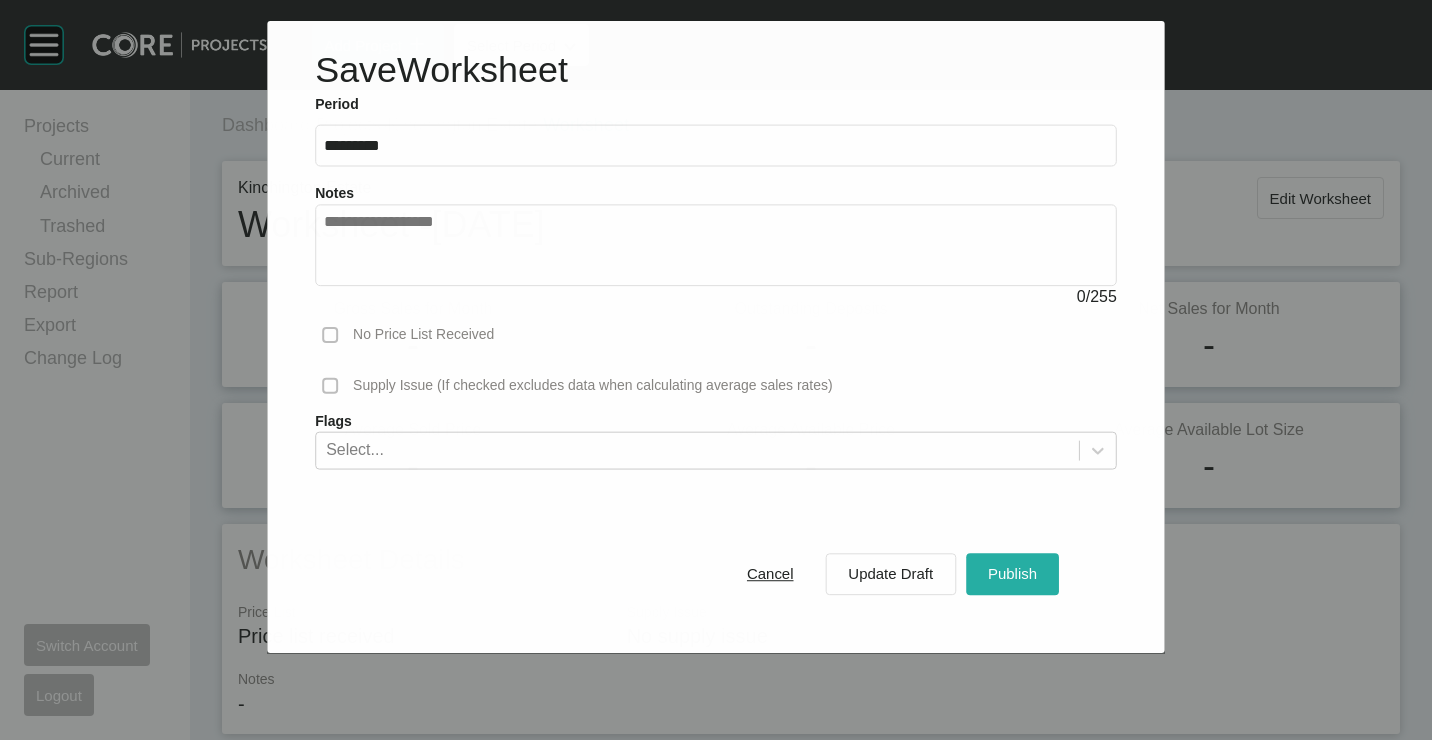 click on "Publish" at bounding box center [1012, 573] 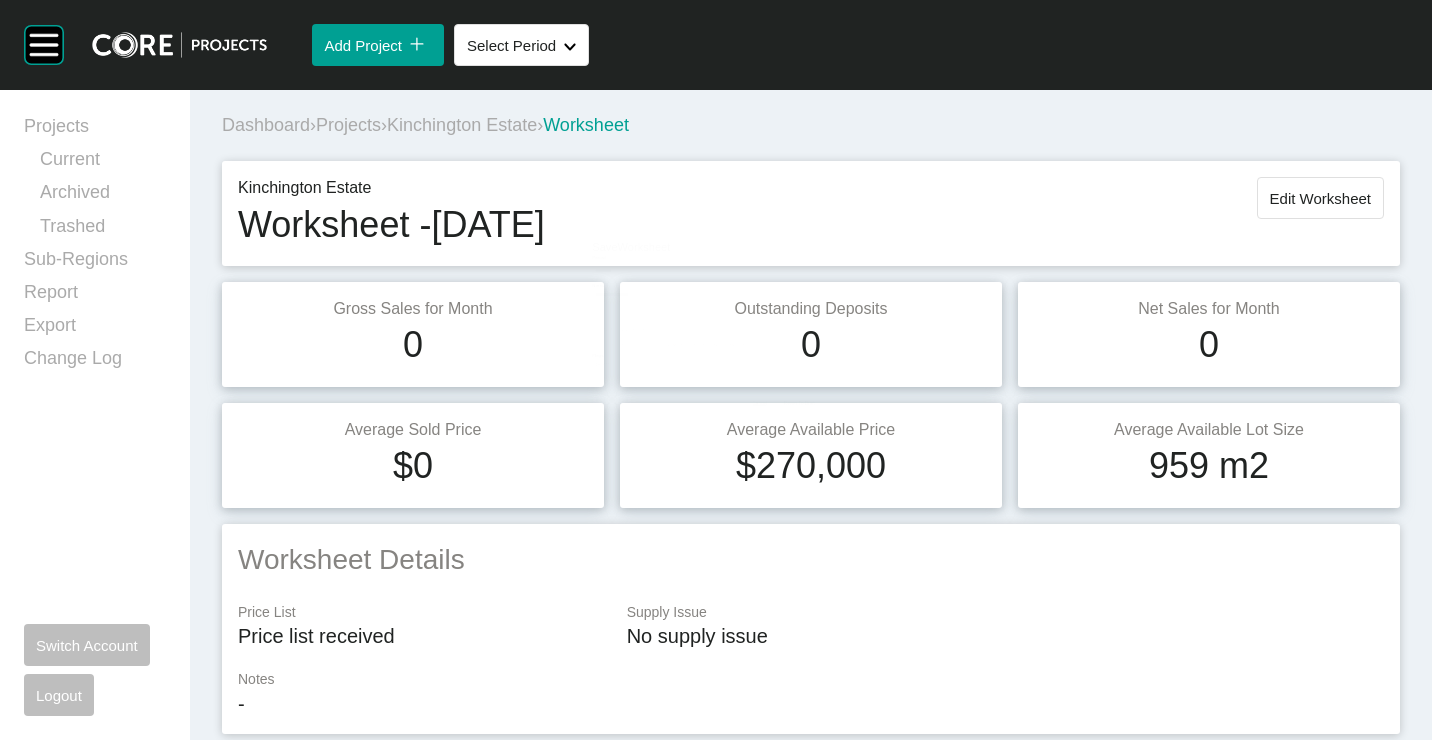 click on "Kinchington Estate" at bounding box center (462, 125) 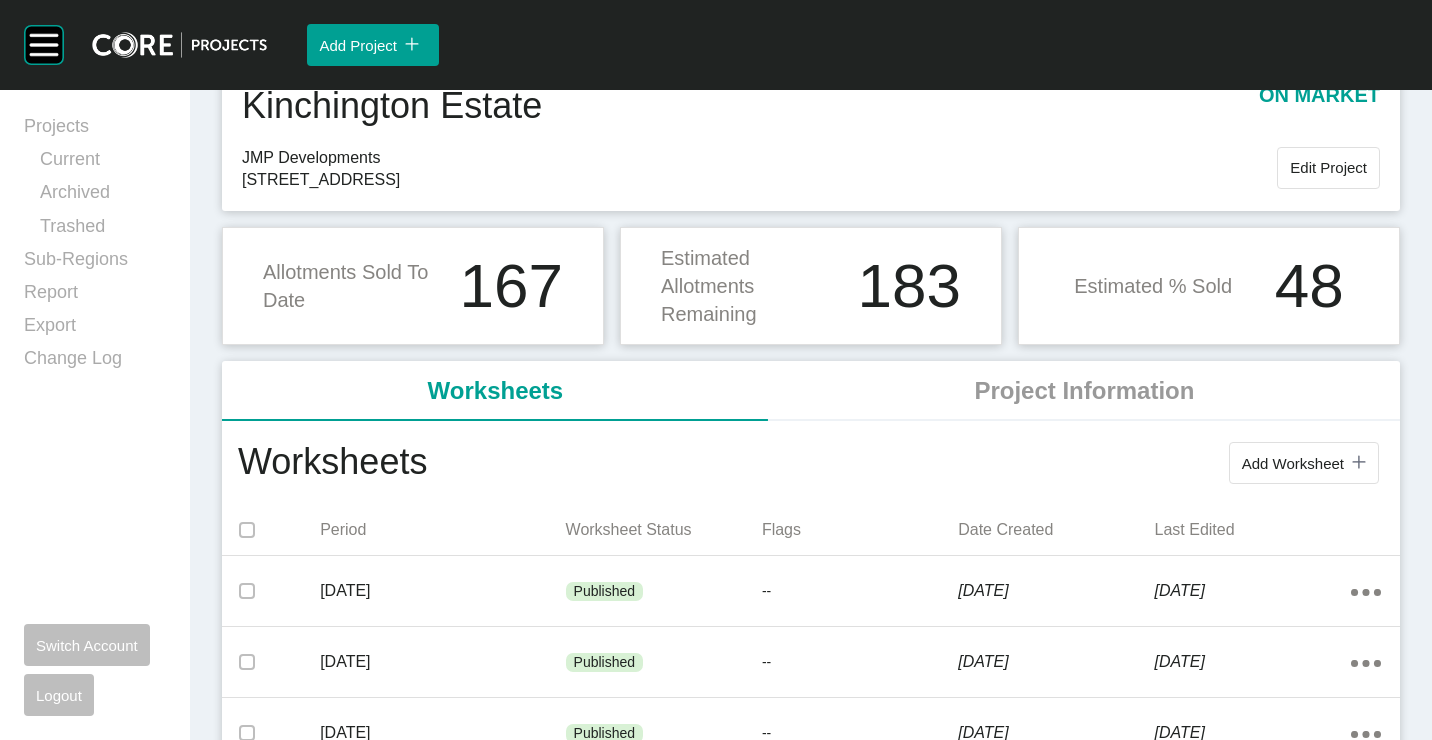 scroll, scrollTop: 0, scrollLeft: 0, axis: both 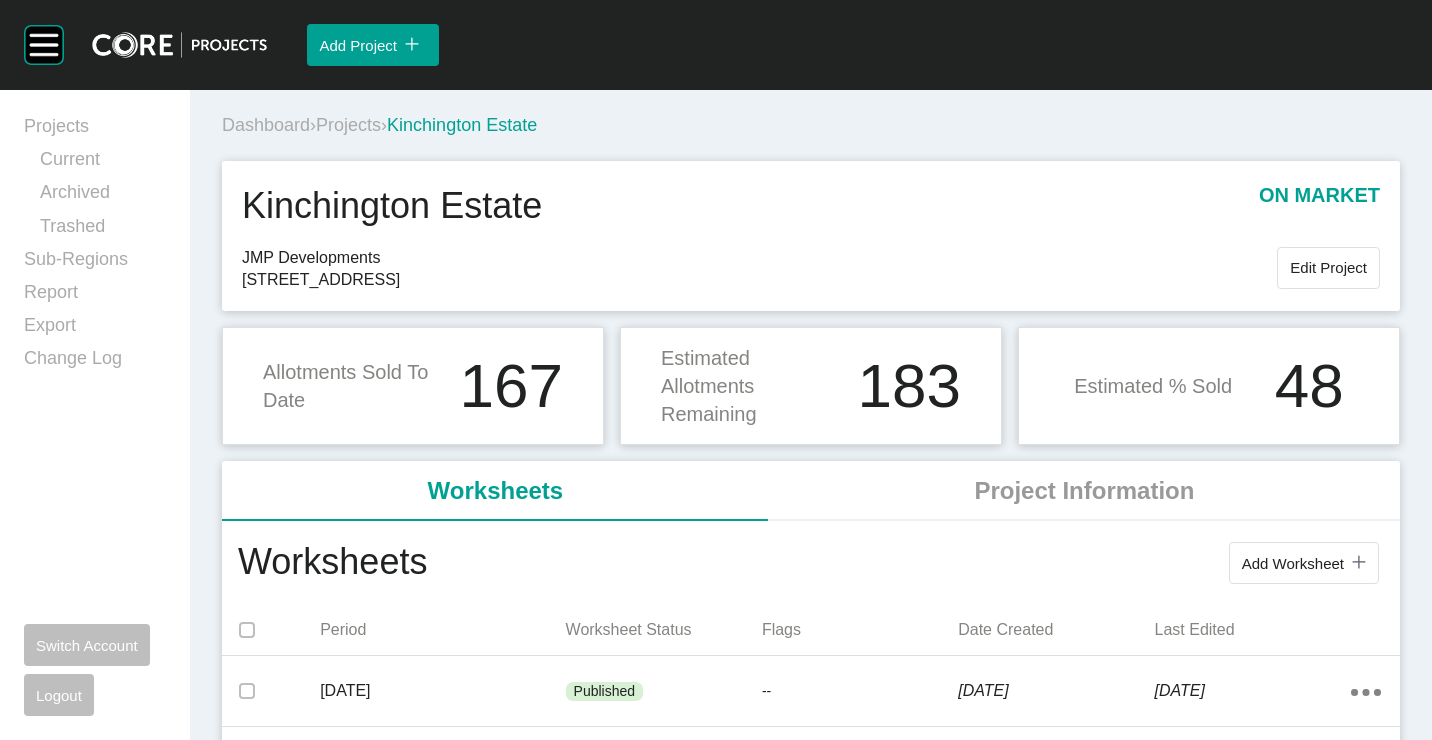 click on "Projects" at bounding box center [348, 125] 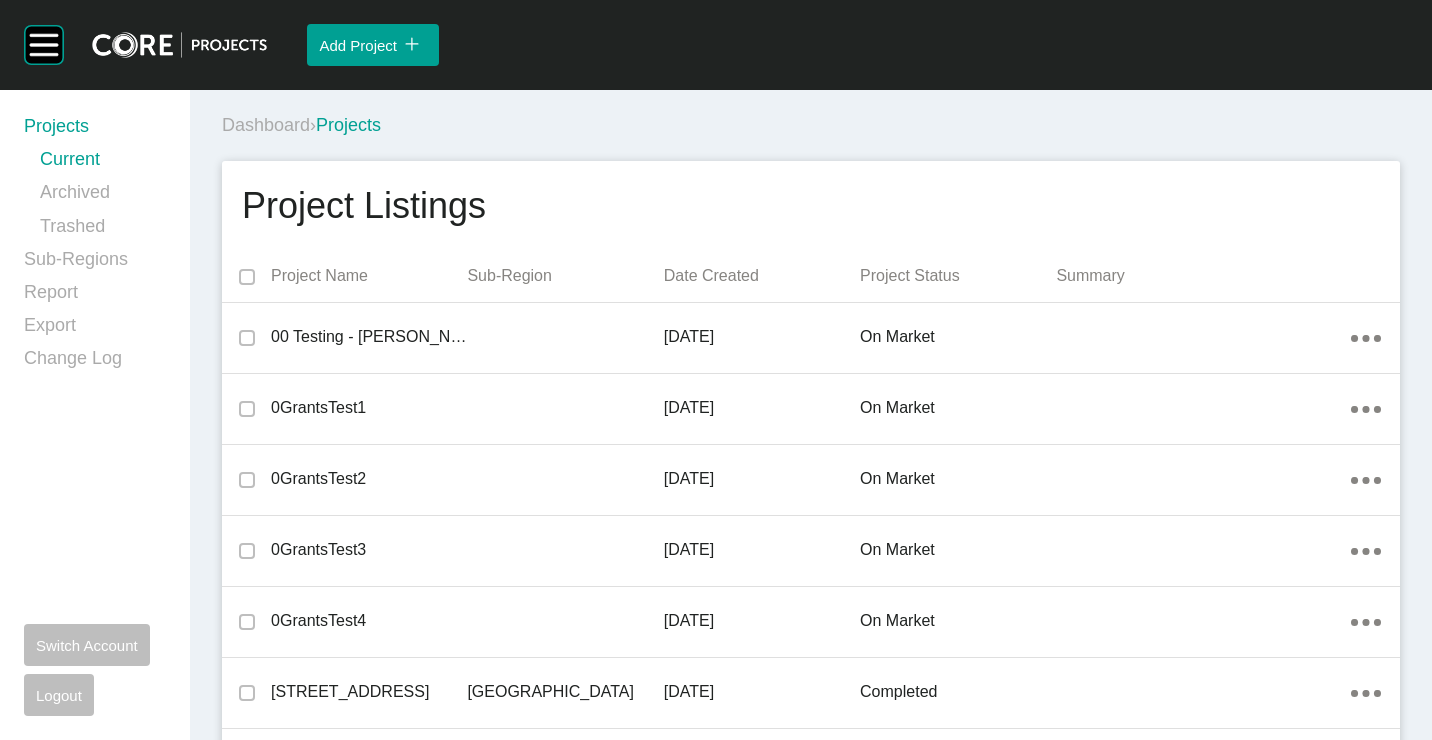 scroll, scrollTop: 23468, scrollLeft: 0, axis: vertical 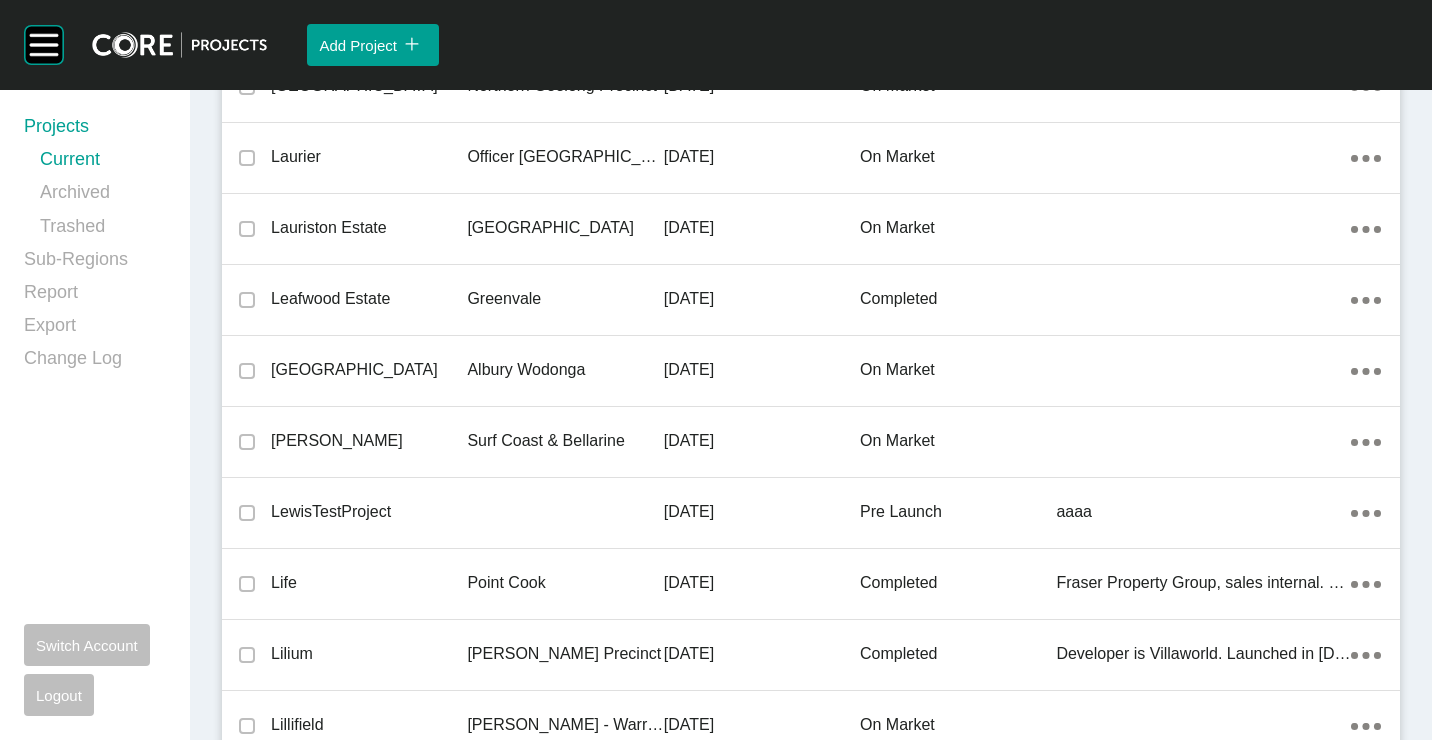 drag, startPoint x: 438, startPoint y: 387, endPoint x: 405, endPoint y: 375, distance: 35.1141 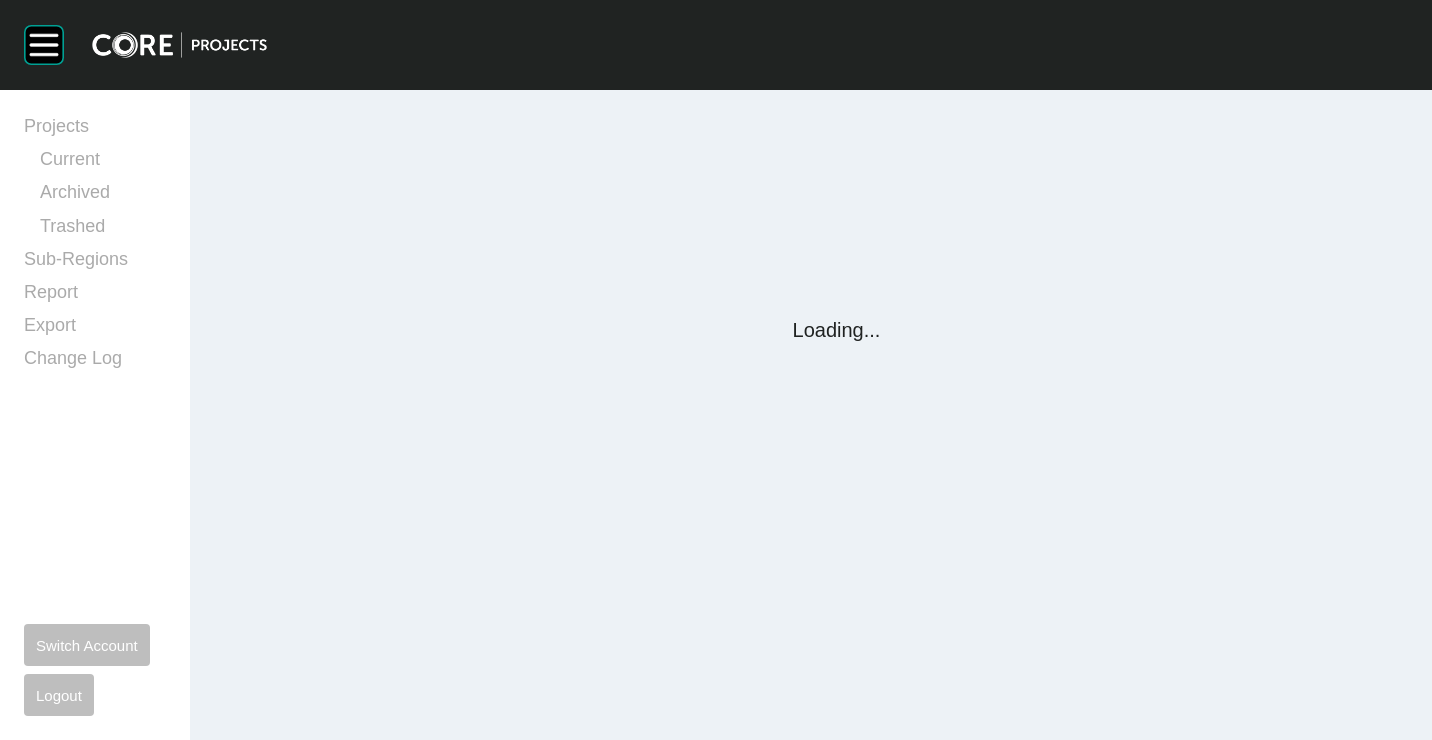 scroll, scrollTop: 0, scrollLeft: 0, axis: both 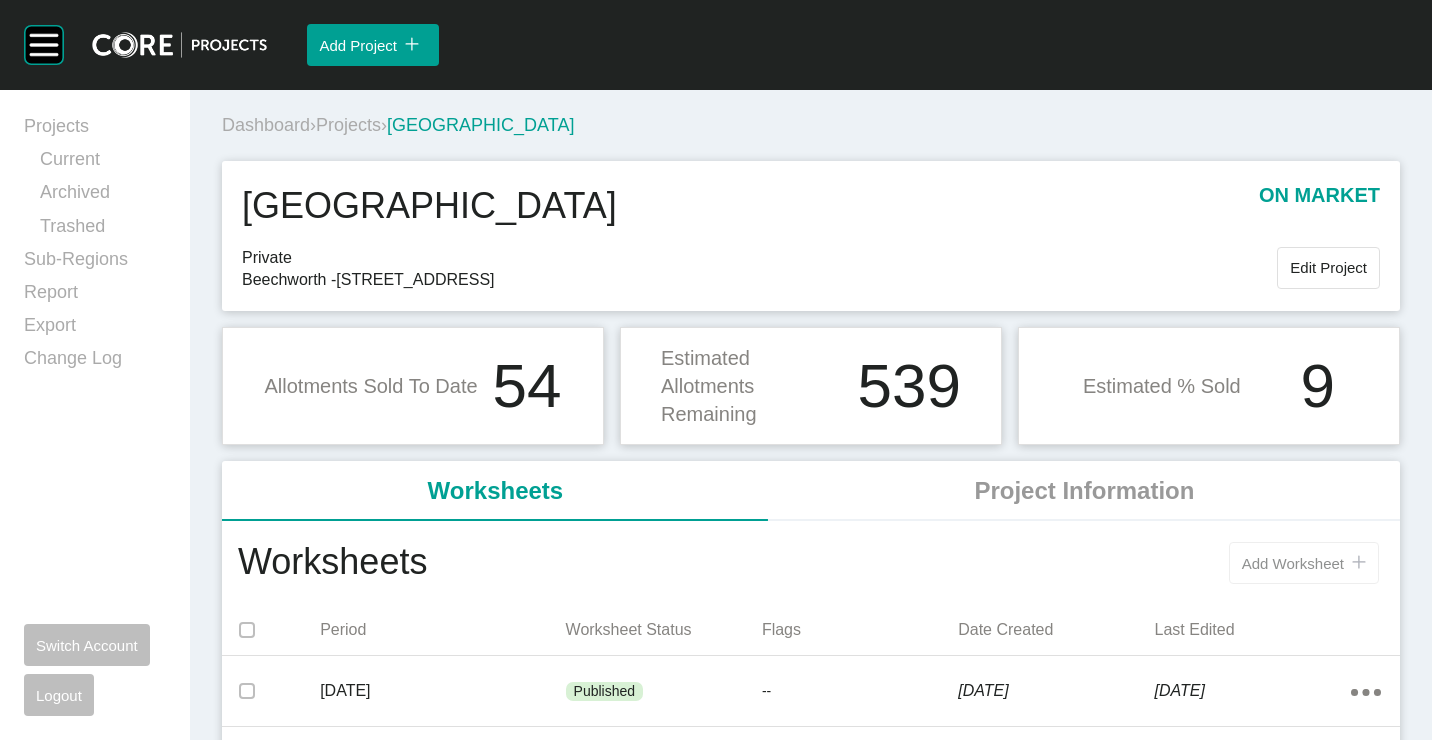 click on "Add Worksheet" at bounding box center [1293, 563] 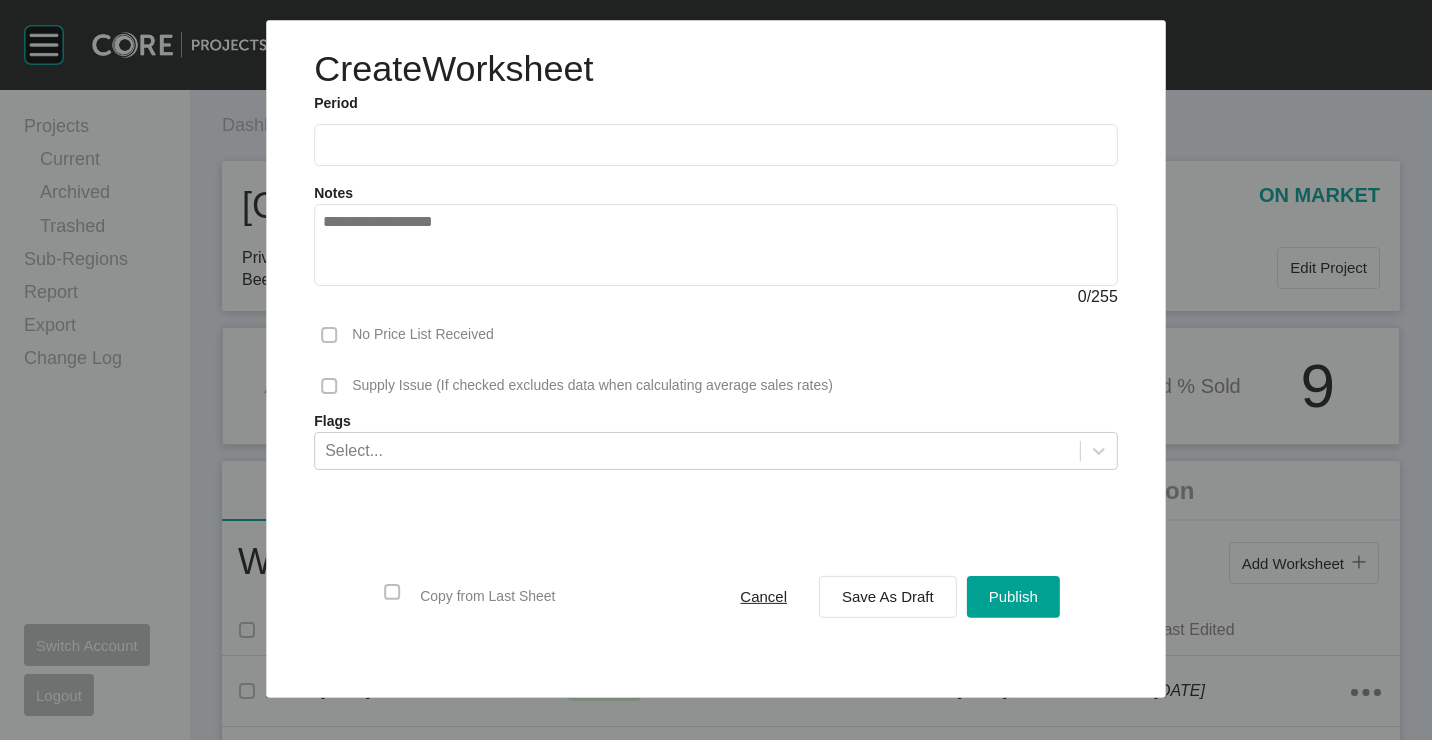 click at bounding box center (716, 145) 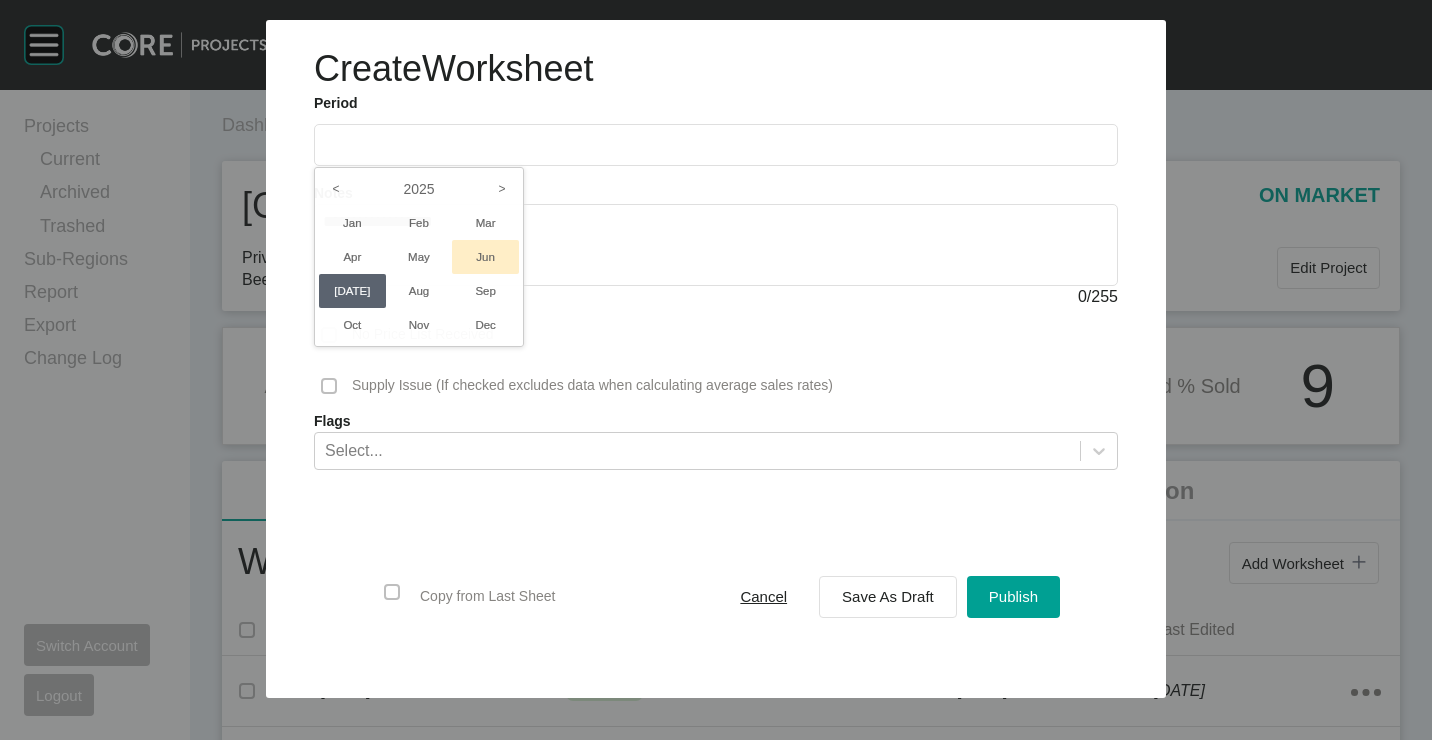 click on "Jun" at bounding box center (485, 257) 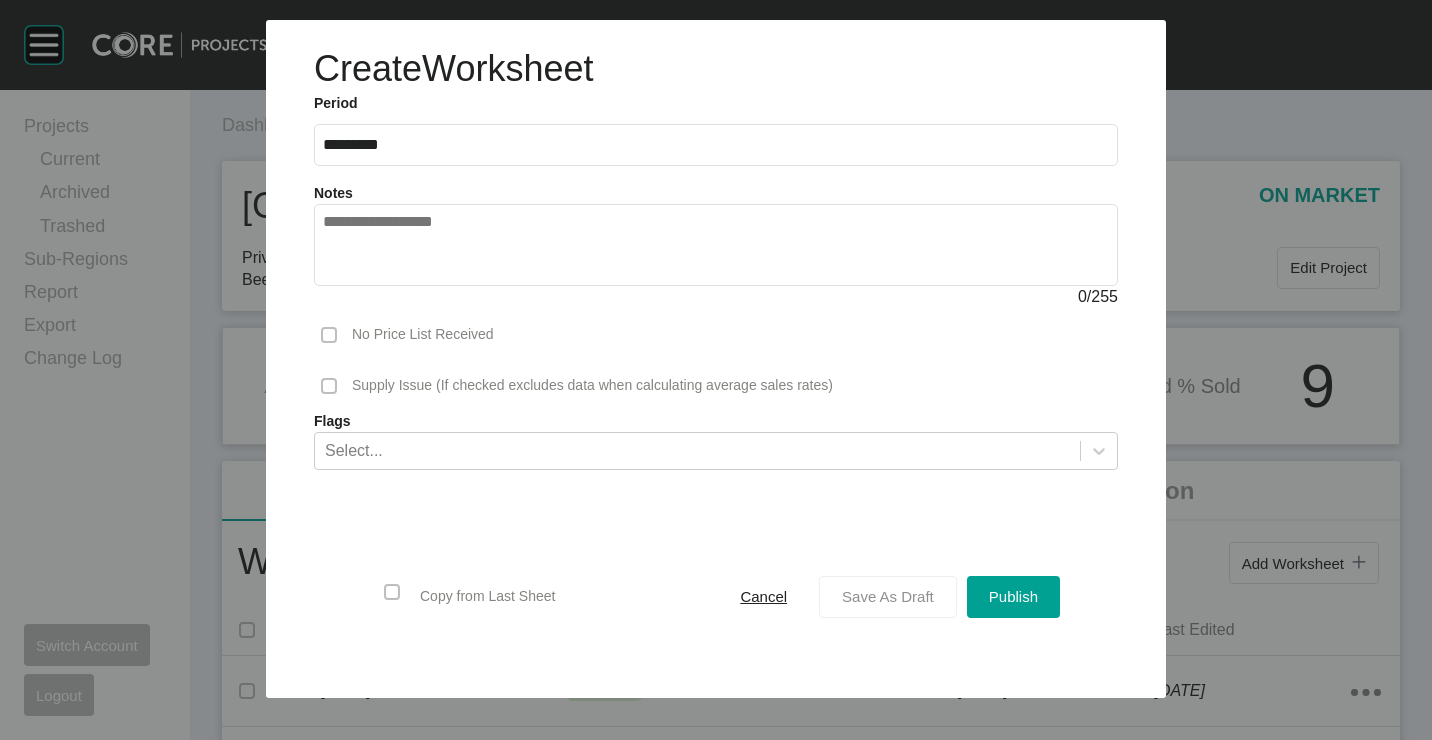 click on "Save As Draft" at bounding box center [888, 596] 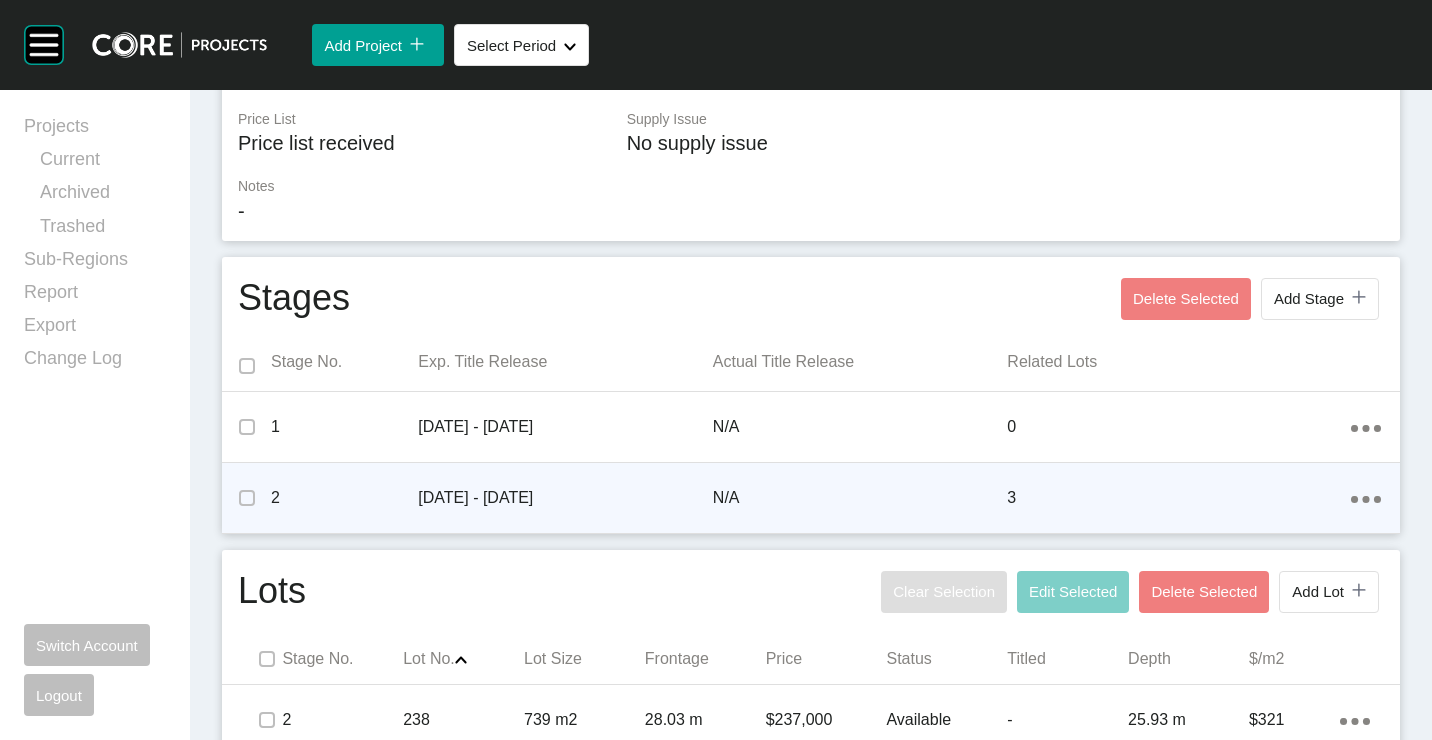 scroll, scrollTop: 659, scrollLeft: 0, axis: vertical 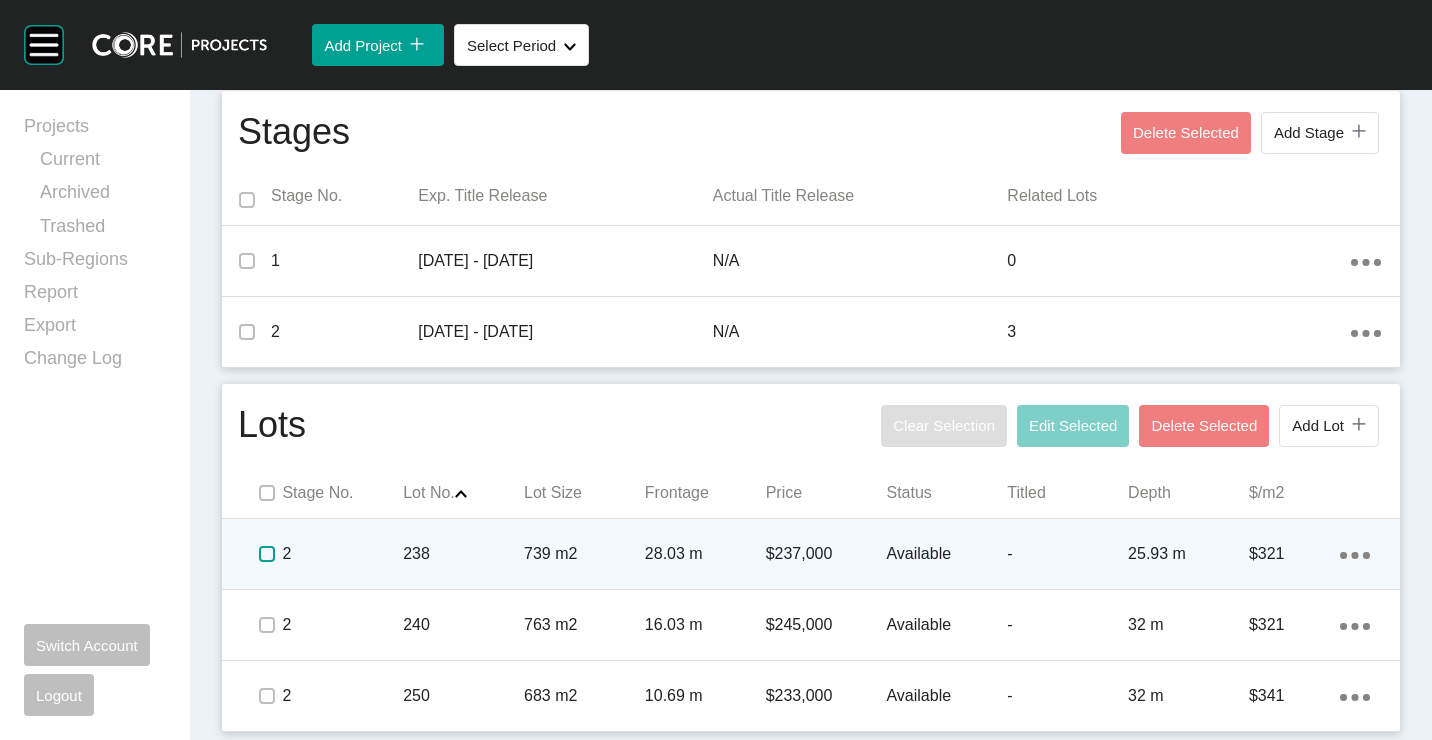 click at bounding box center (267, 554) 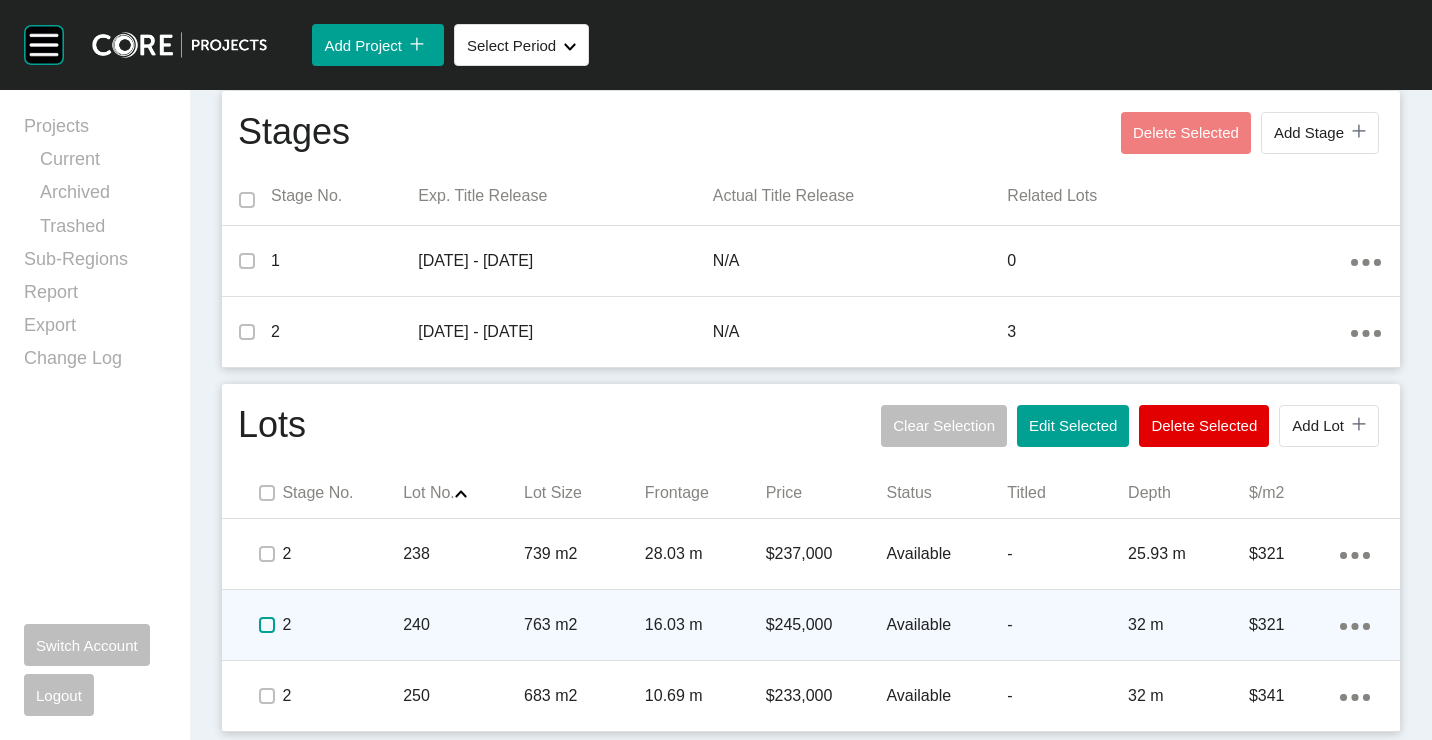 click at bounding box center (267, 625) 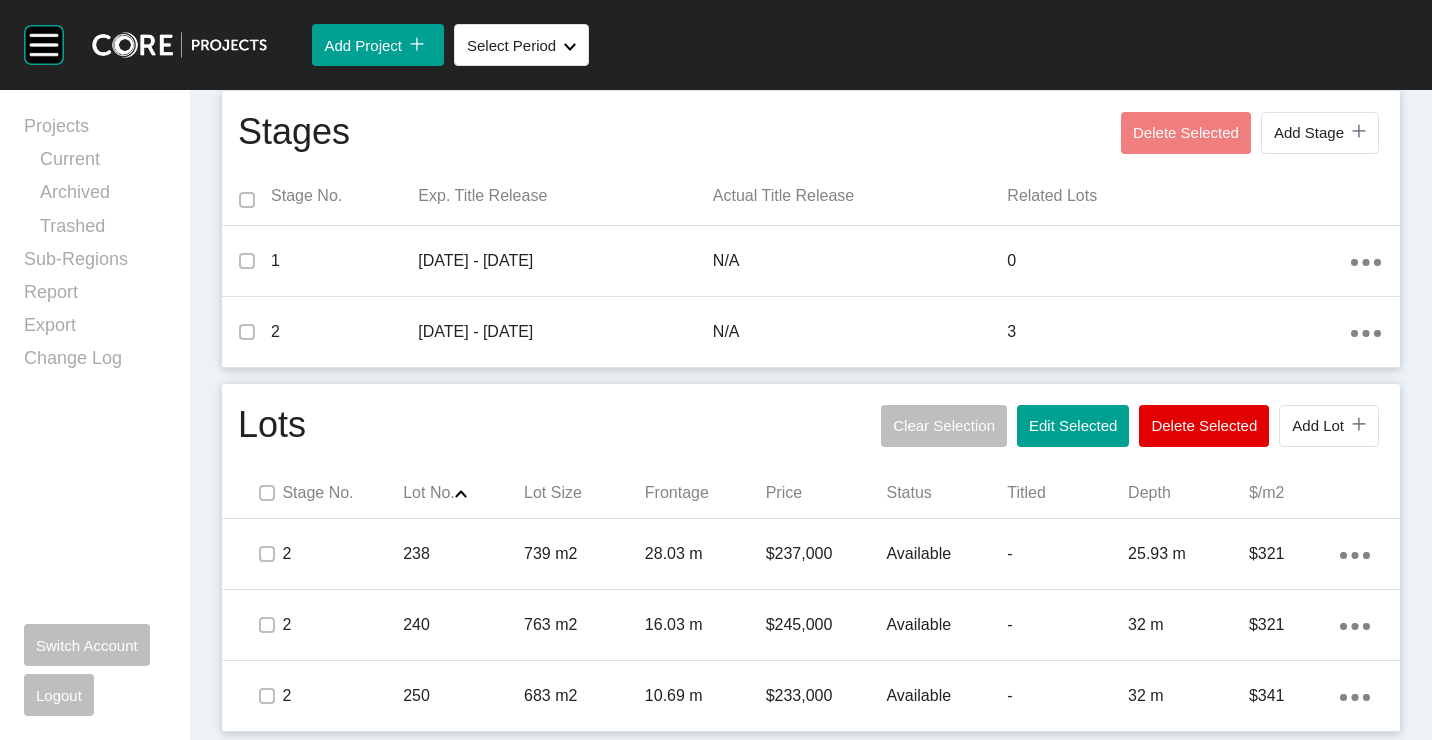 drag, startPoint x: 1104, startPoint y: 430, endPoint x: 1085, endPoint y: 426, distance: 19.416489 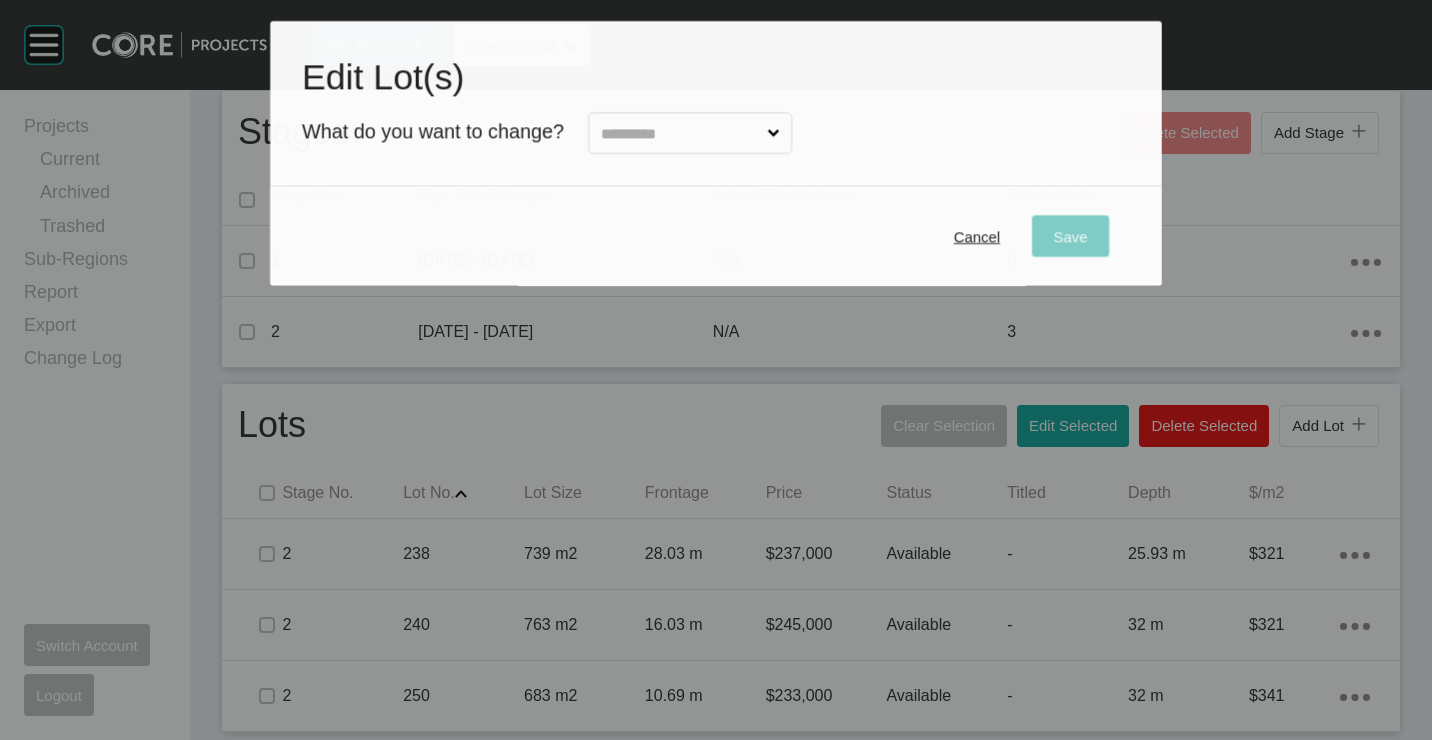 click at bounding box center [680, 134] 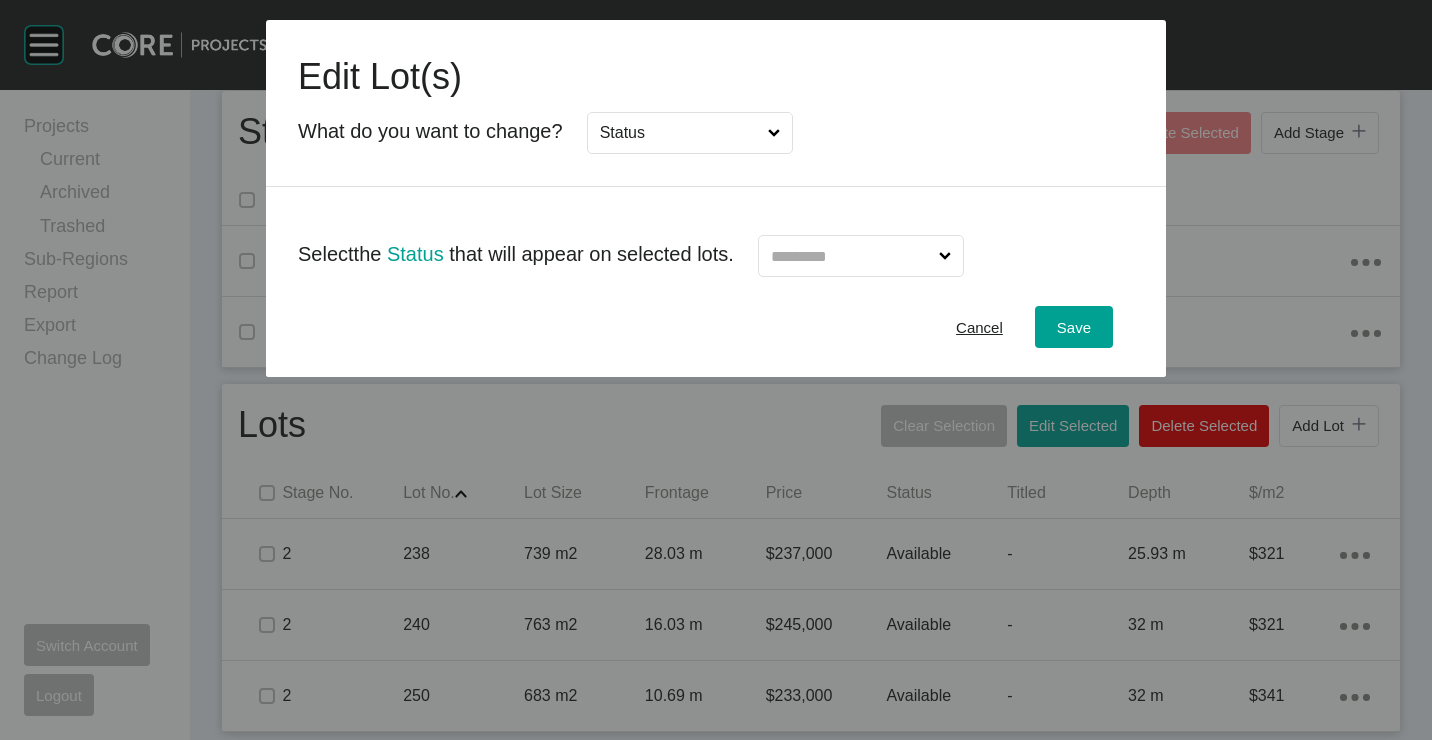 click at bounding box center (851, 256) 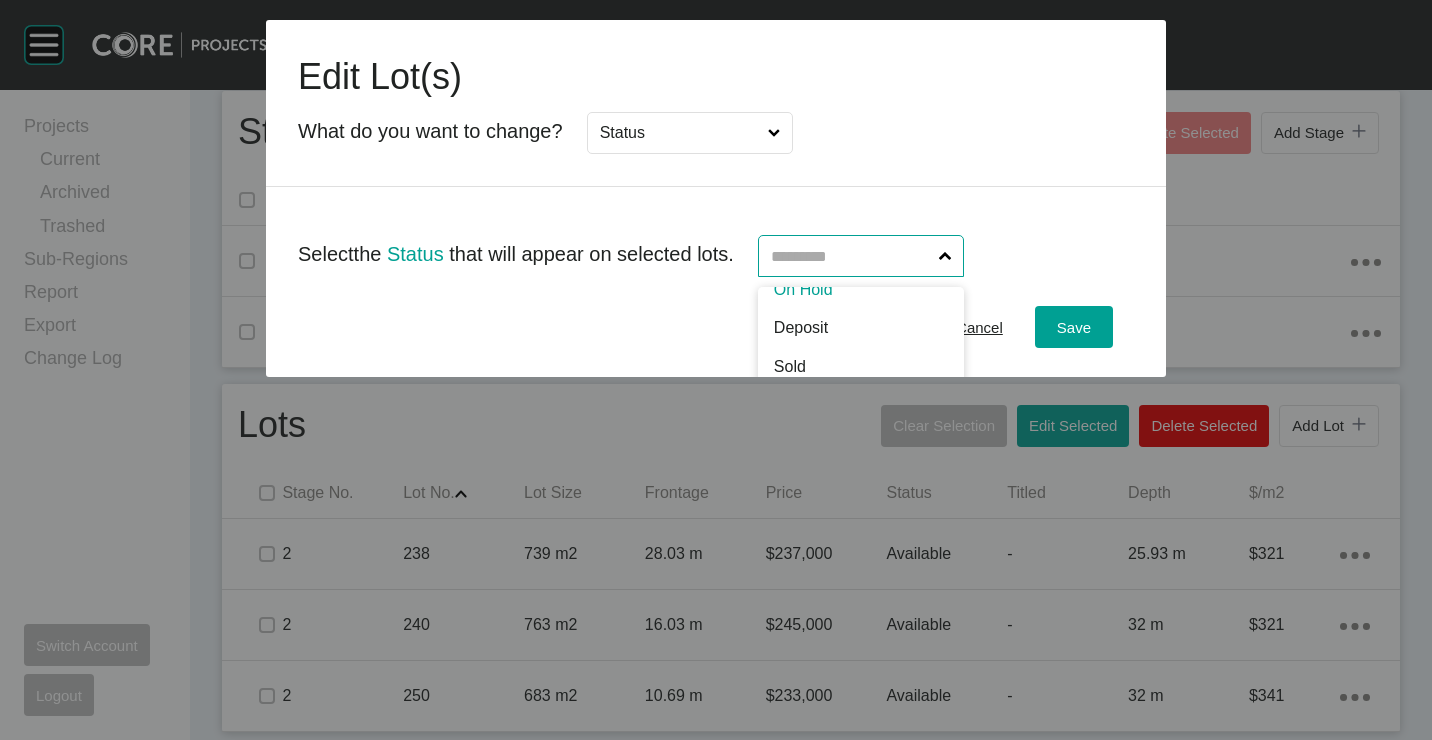 scroll, scrollTop: 99, scrollLeft: 0, axis: vertical 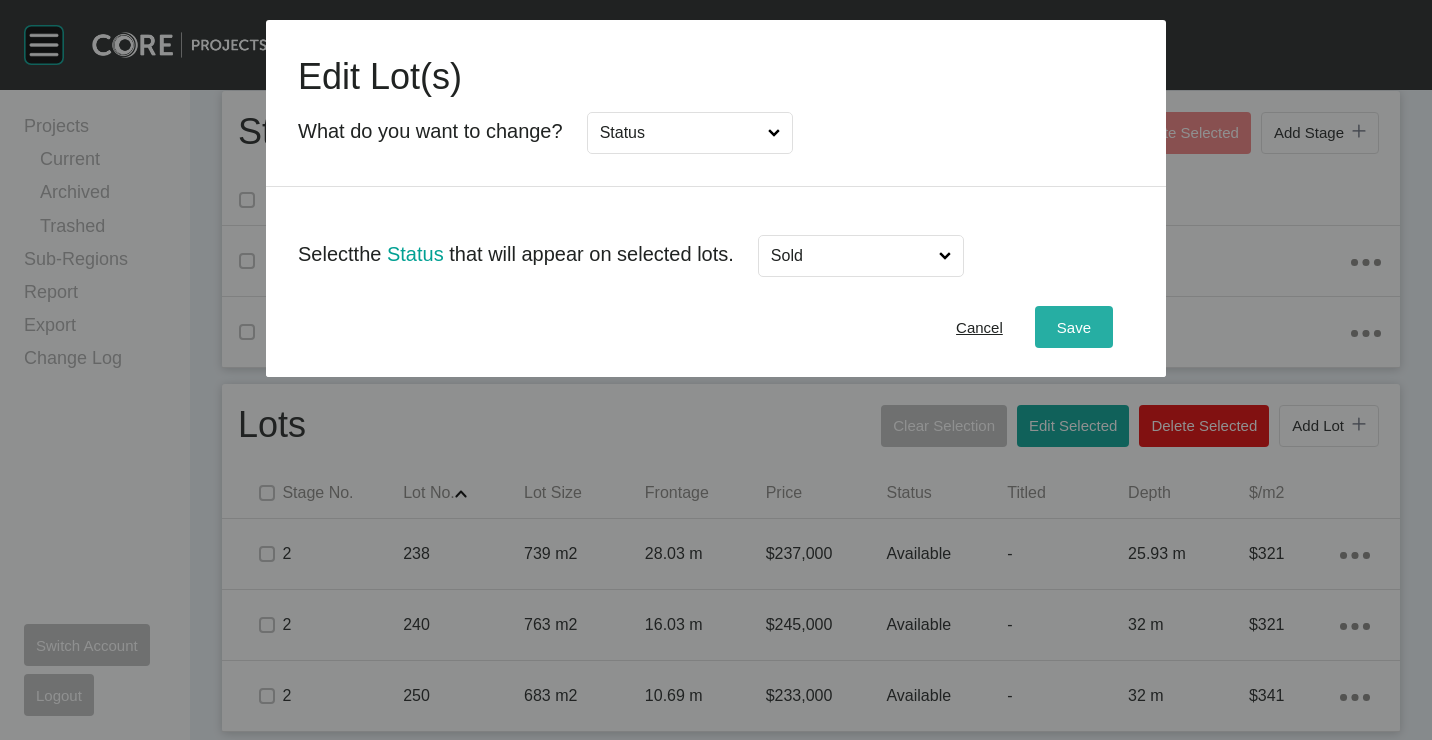 click on "Save" at bounding box center (1074, 327) 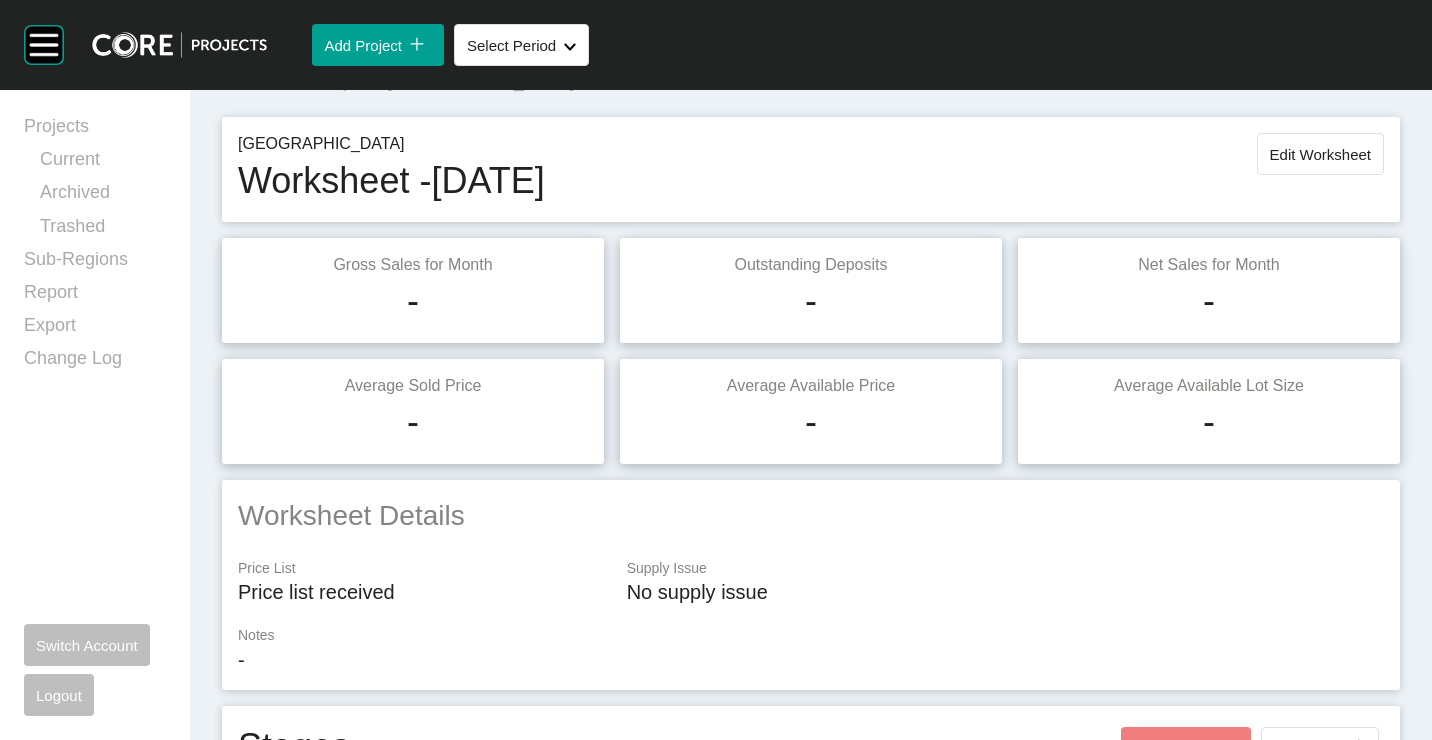 scroll, scrollTop: 0, scrollLeft: 0, axis: both 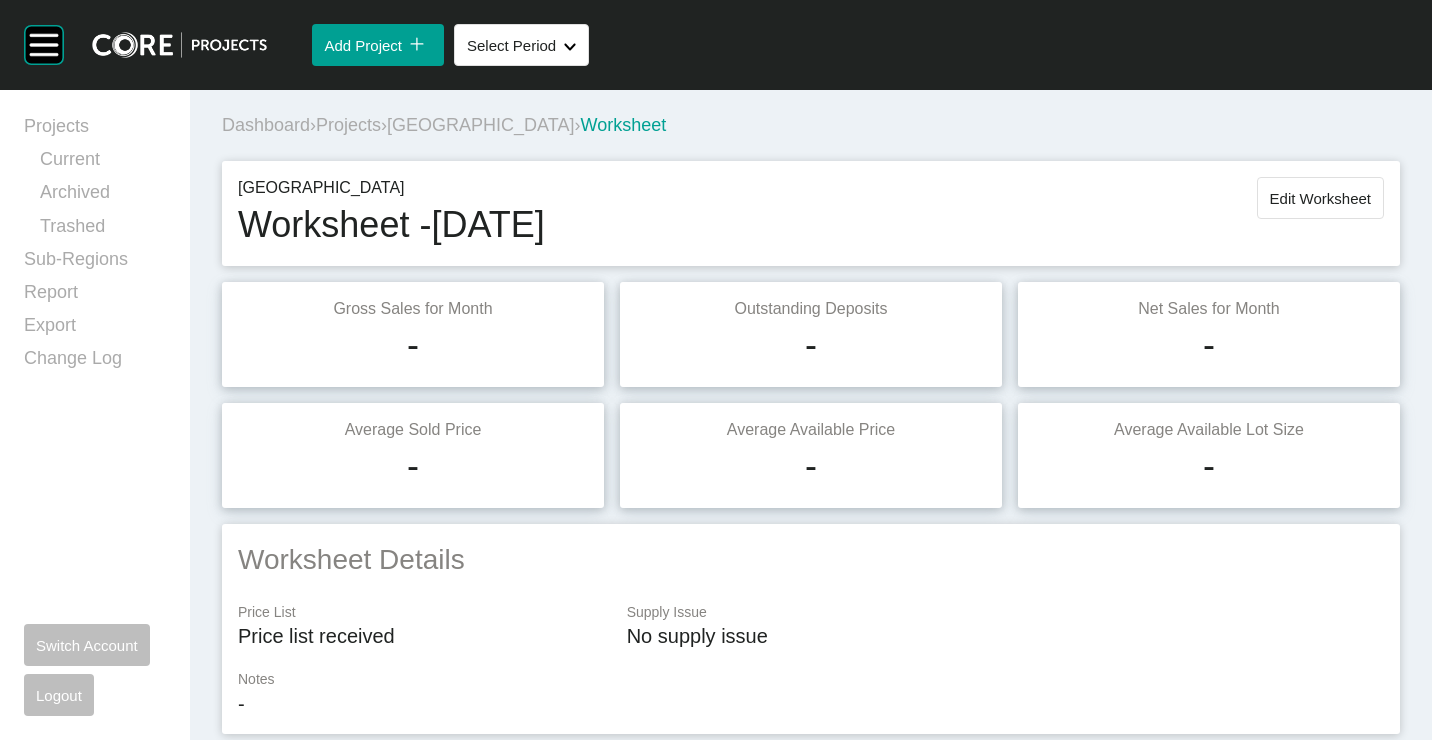 click on "Edit Worksheet" at bounding box center (1320, 198) 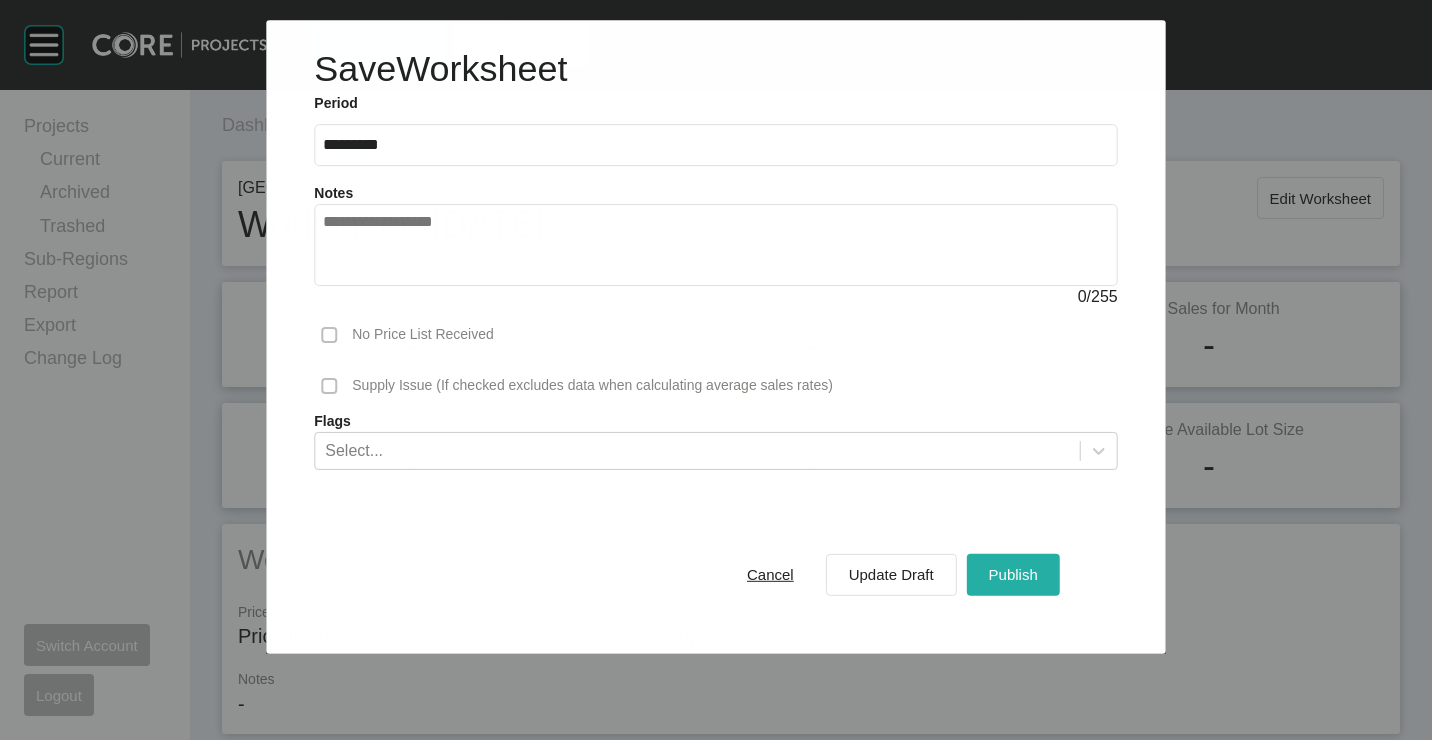 click on "Publish" at bounding box center (1013, 574) 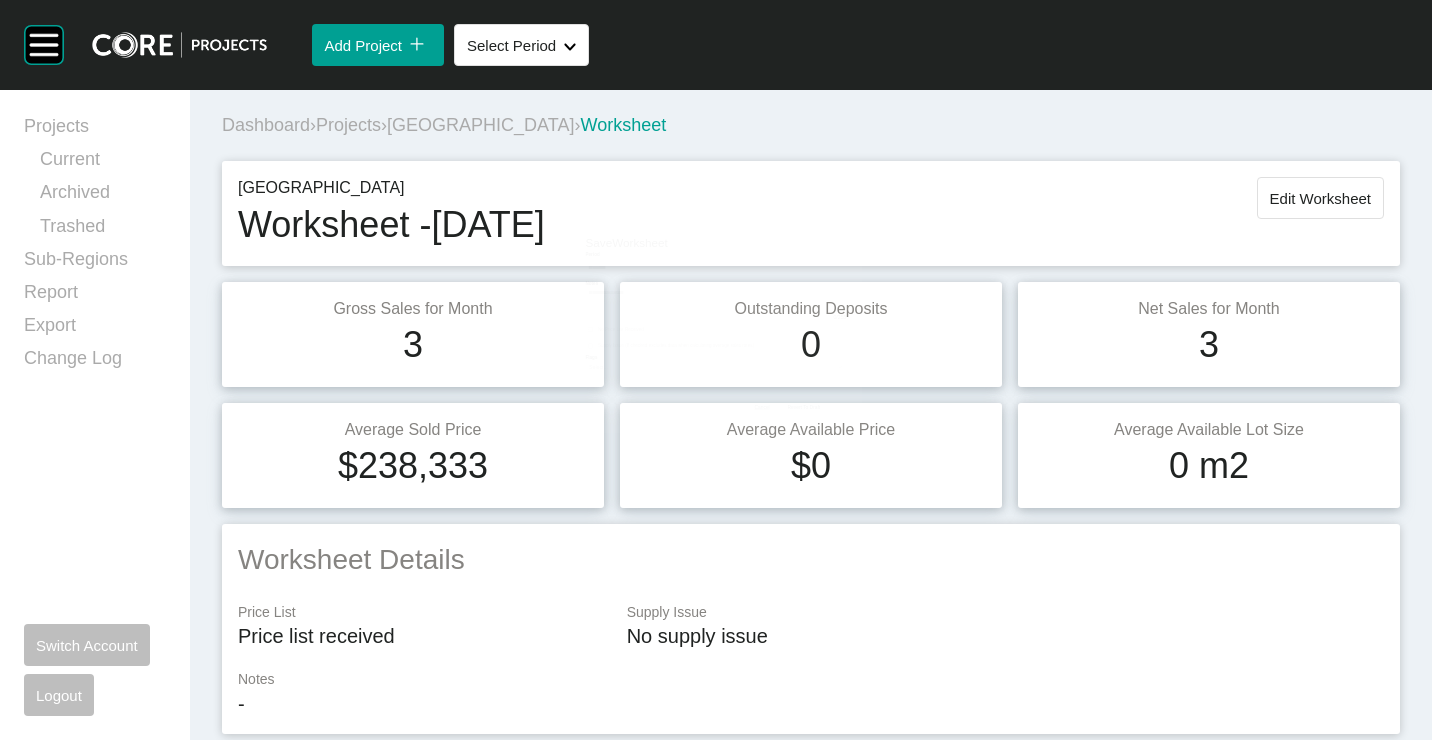 click on "Projects" at bounding box center [348, 125] 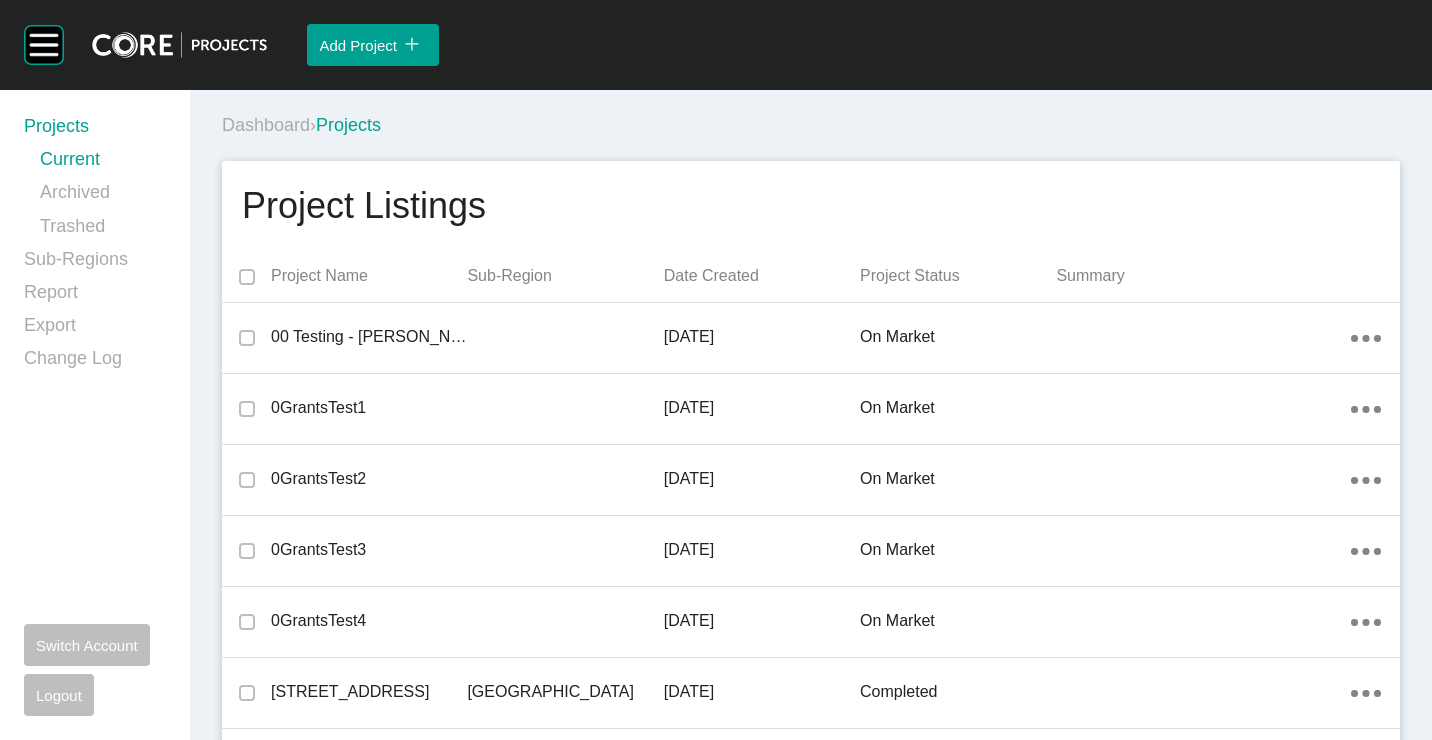 scroll, scrollTop: 46401, scrollLeft: 0, axis: vertical 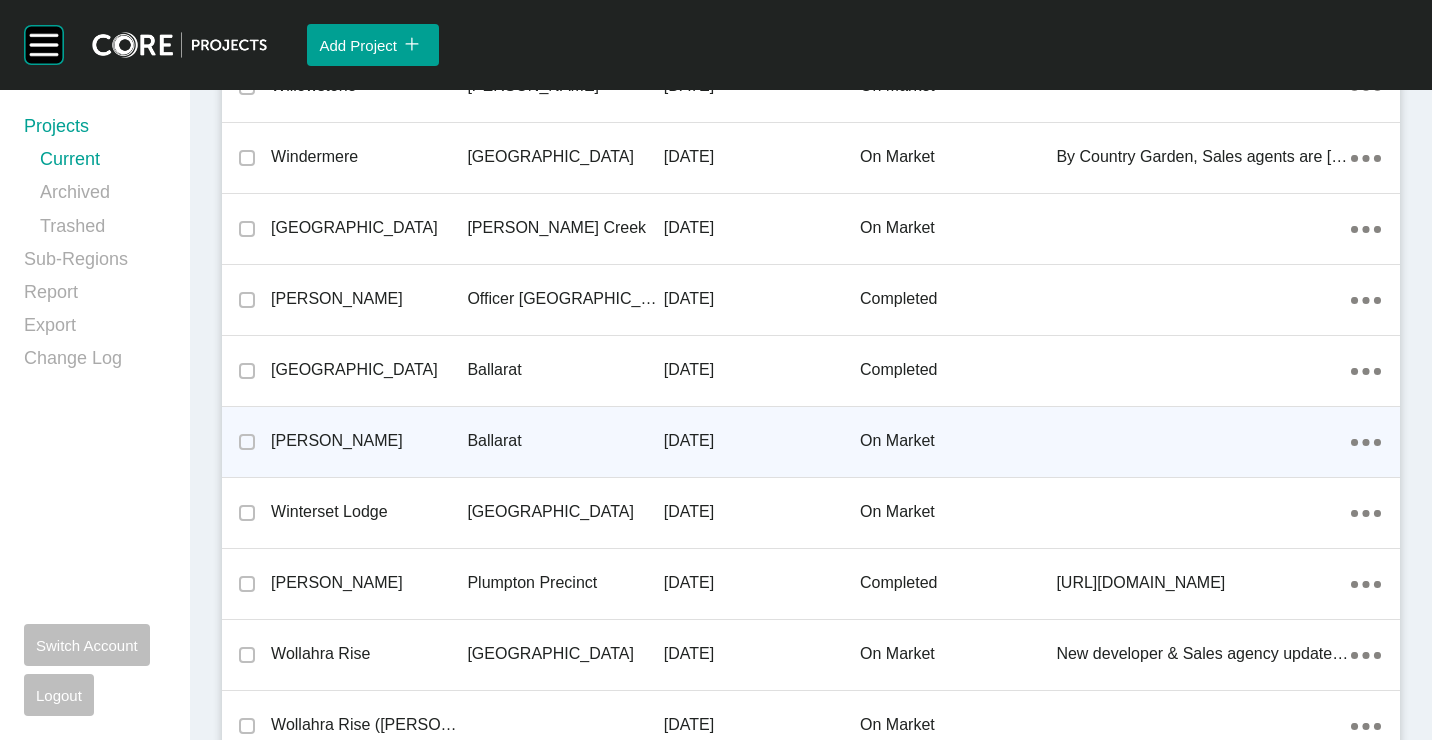 click on "[PERSON_NAME]" at bounding box center [369, 441] 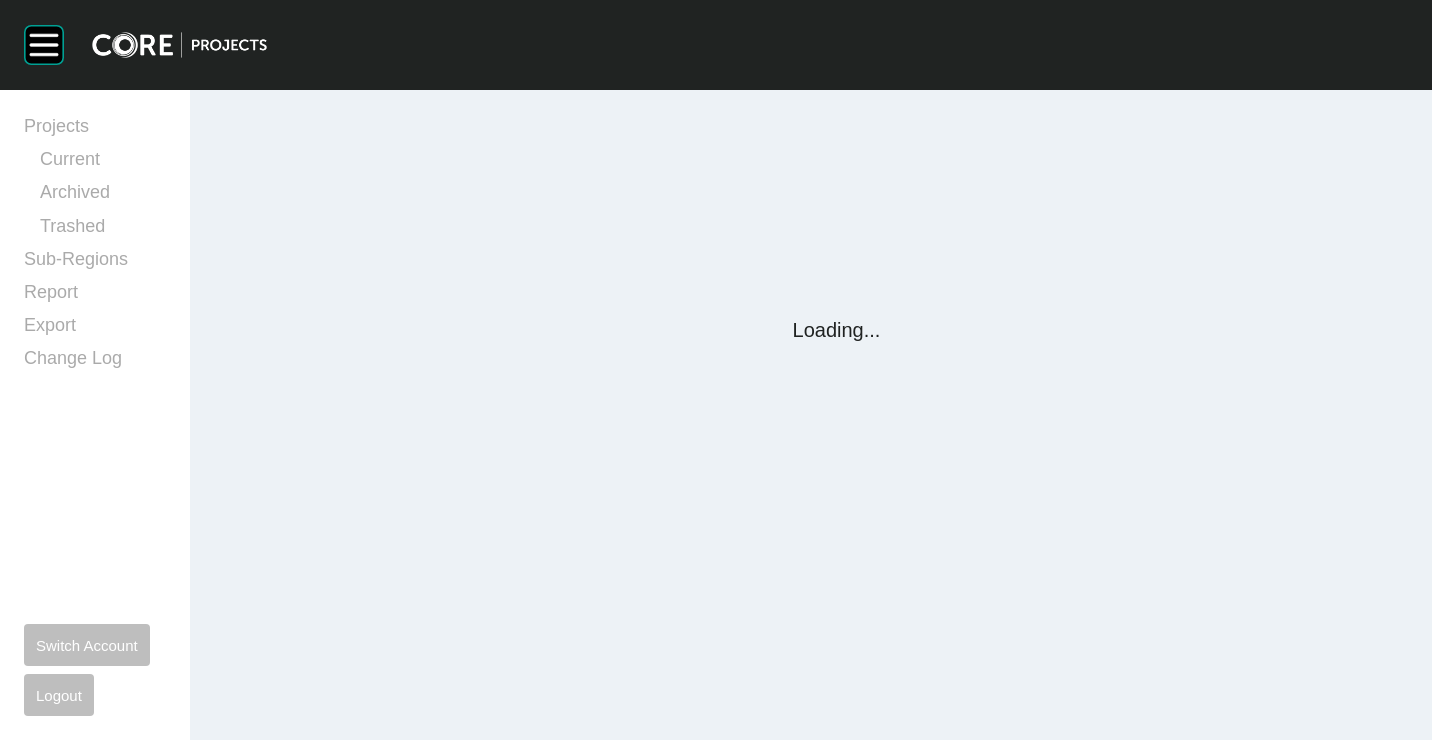 scroll, scrollTop: 0, scrollLeft: 0, axis: both 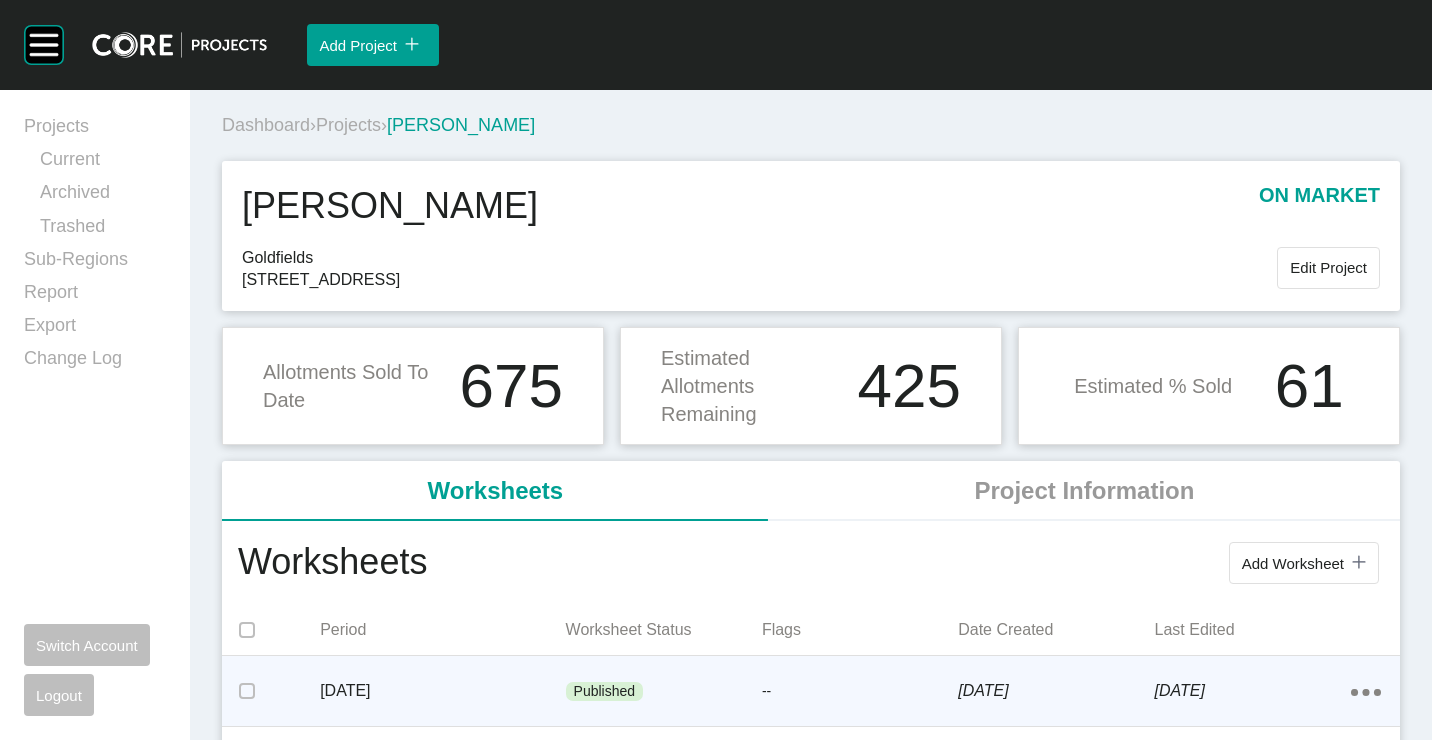 click on "Published" at bounding box center [664, 692] 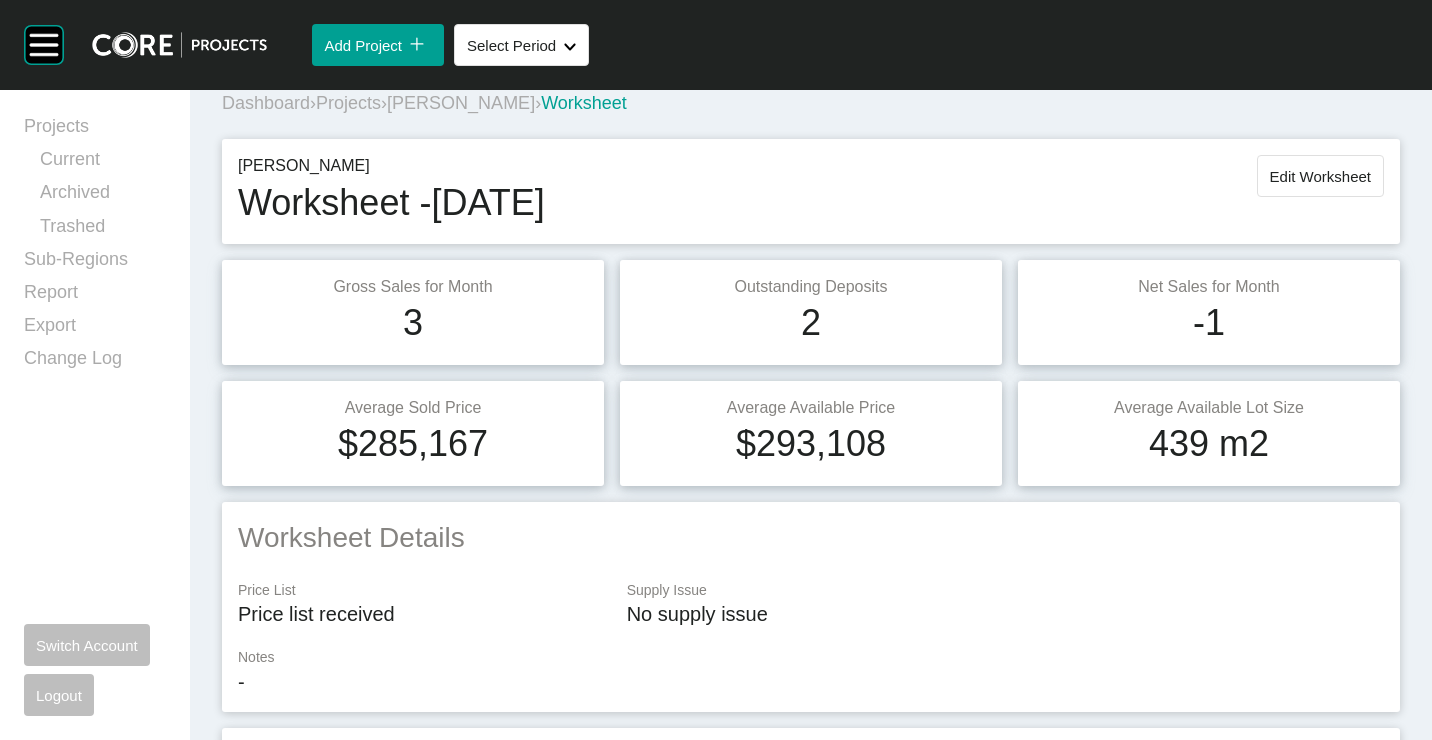 scroll, scrollTop: 0, scrollLeft: 0, axis: both 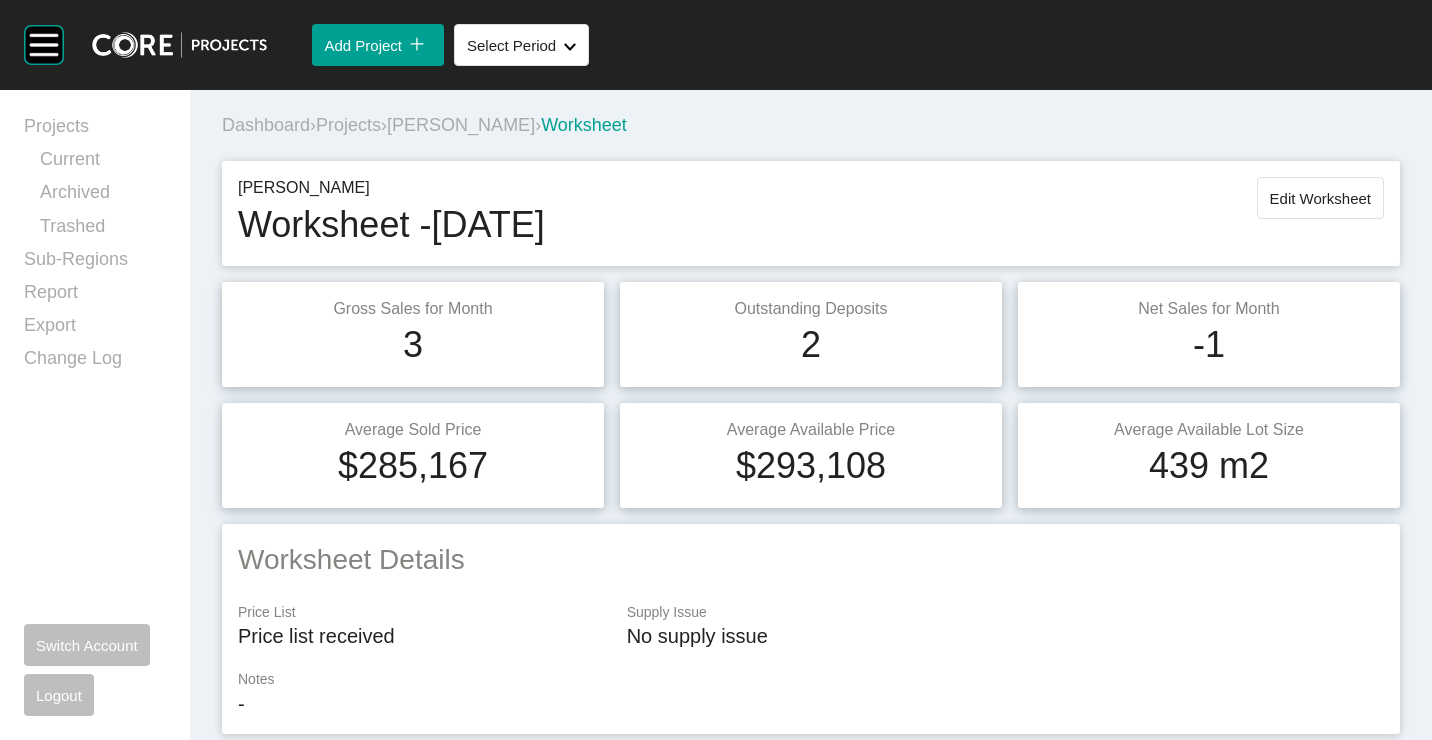 click on "Edit Worksheet" at bounding box center [1320, 198] 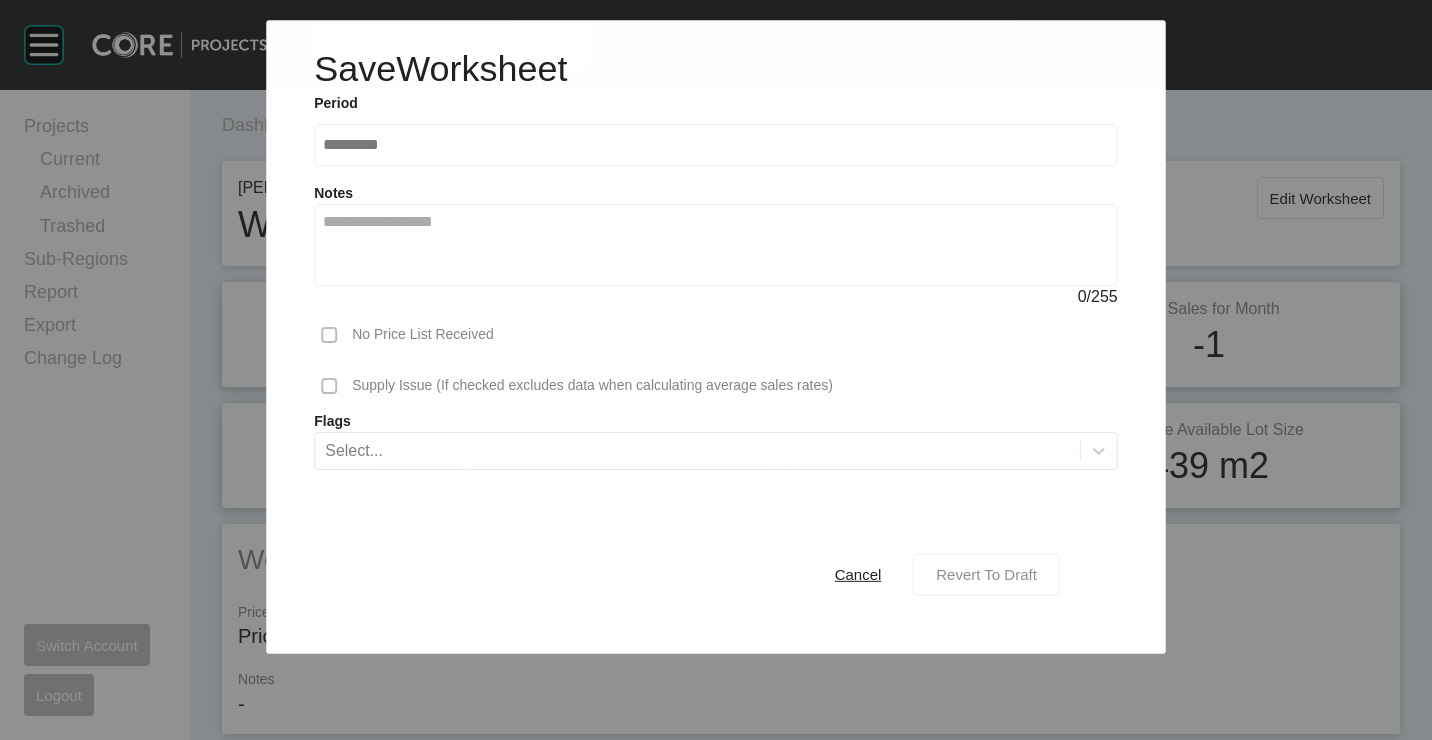 click on "Revert To Draft" at bounding box center (986, 574) 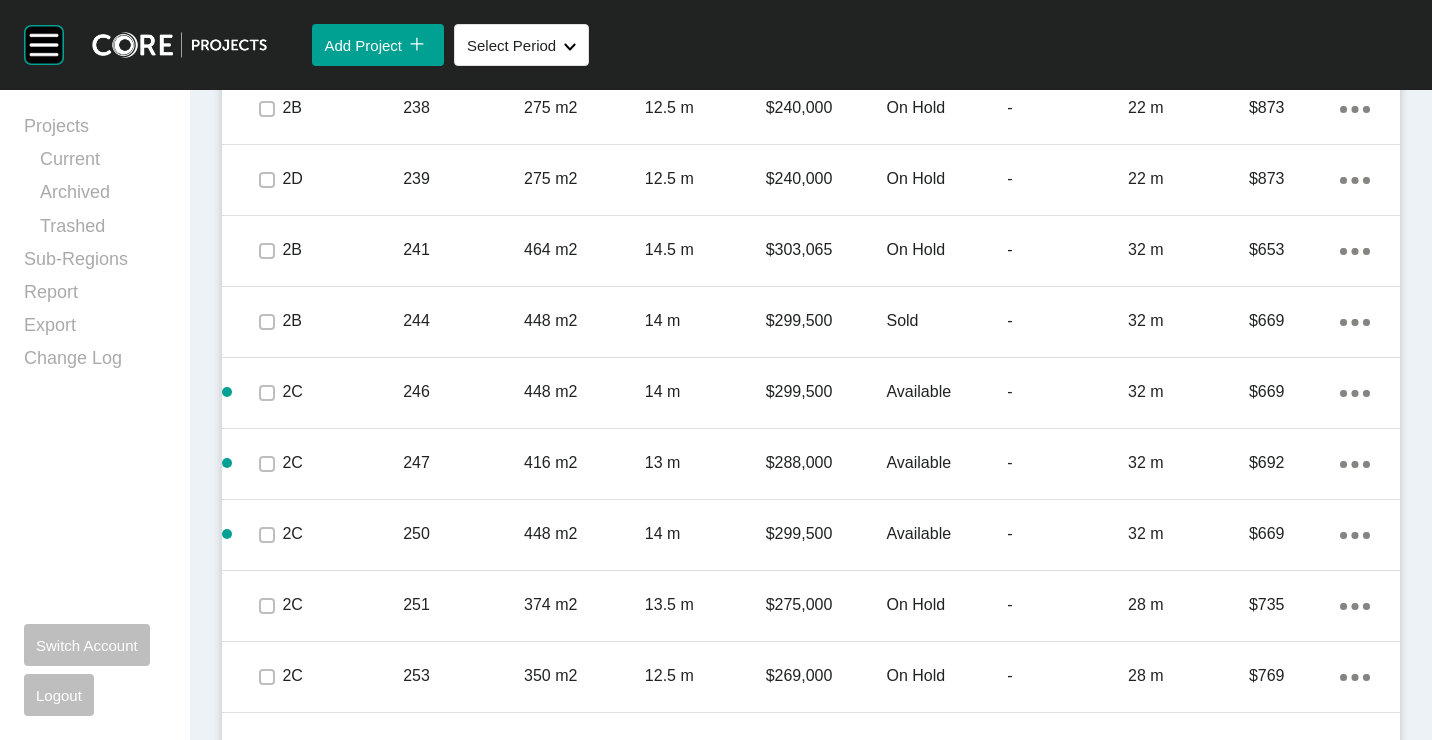 scroll, scrollTop: 3900, scrollLeft: 0, axis: vertical 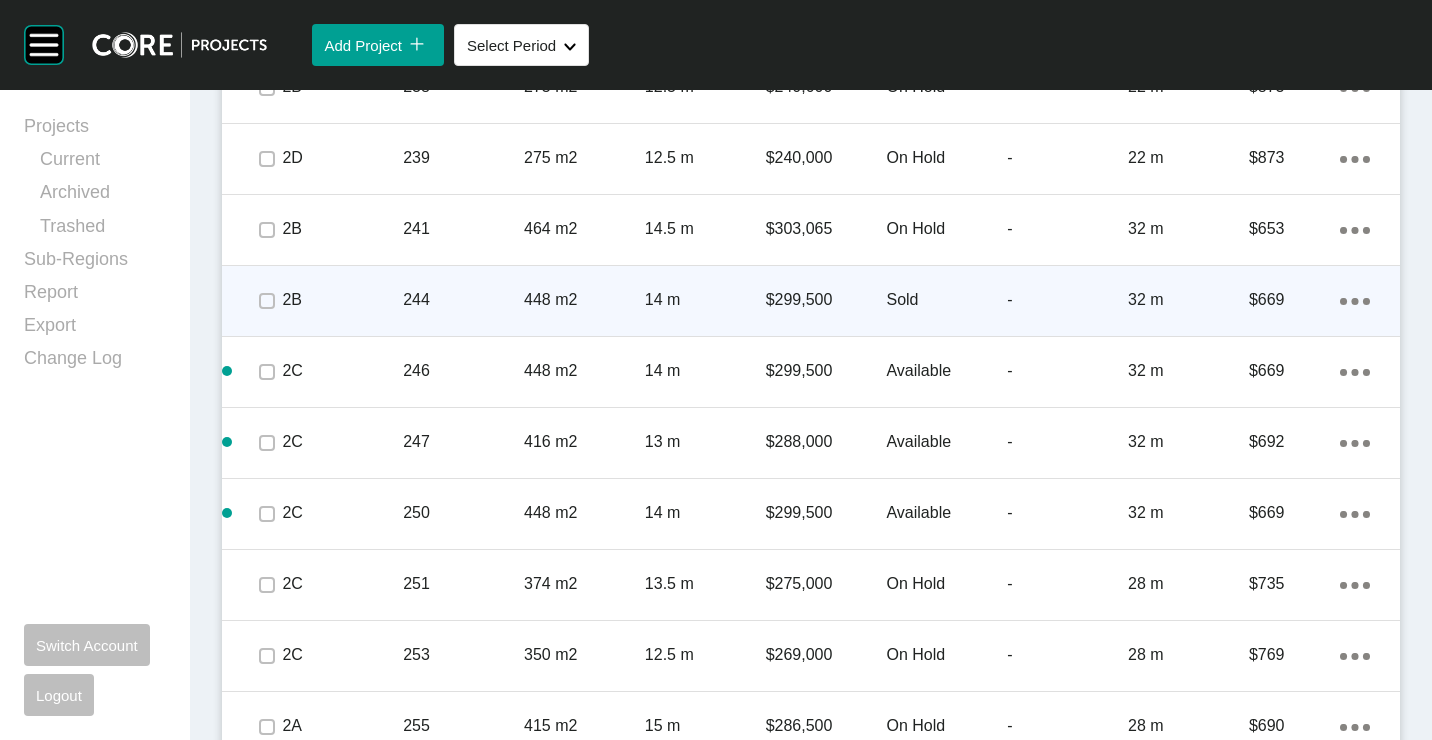 click on "Action Menu Dots Copy 6 Created with Sketch." at bounding box center [1355, 300] 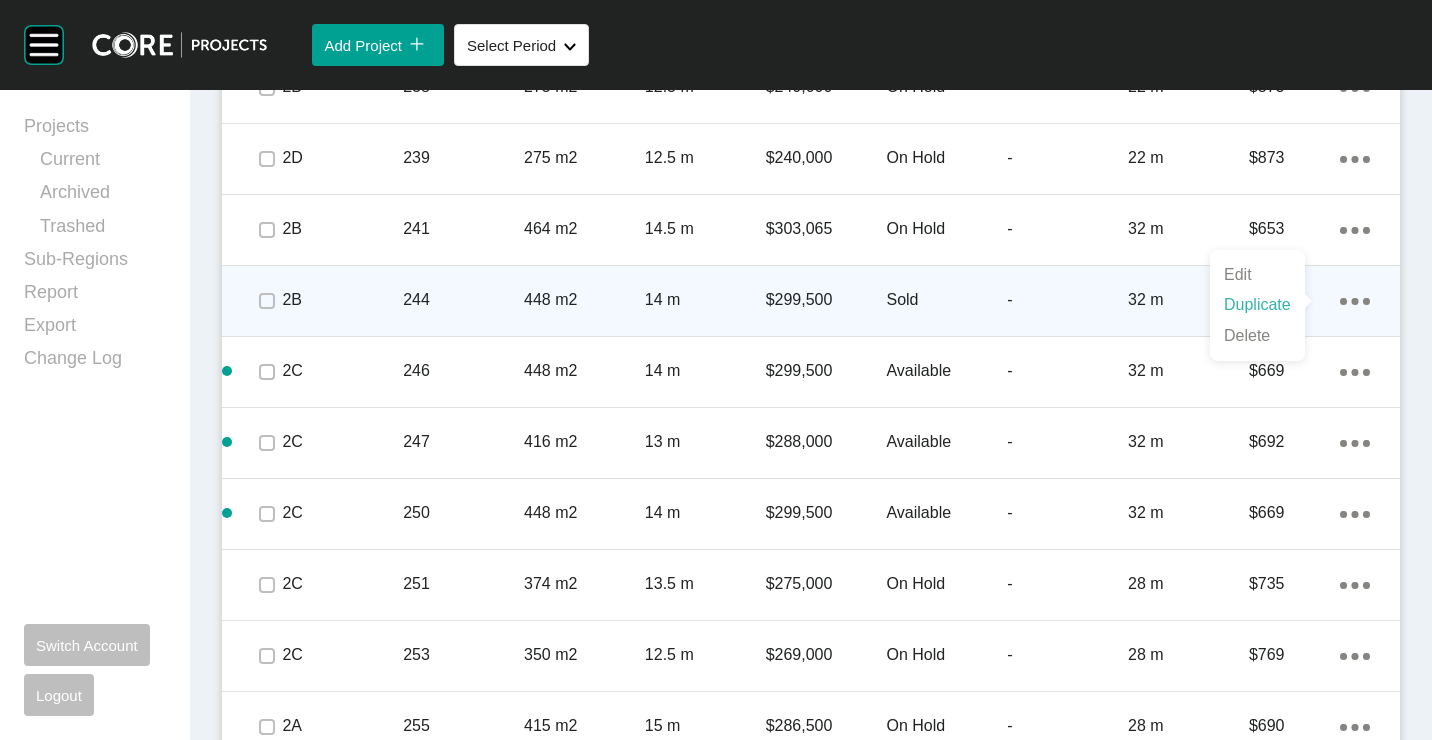 click on "Duplicate" at bounding box center [1257, 305] 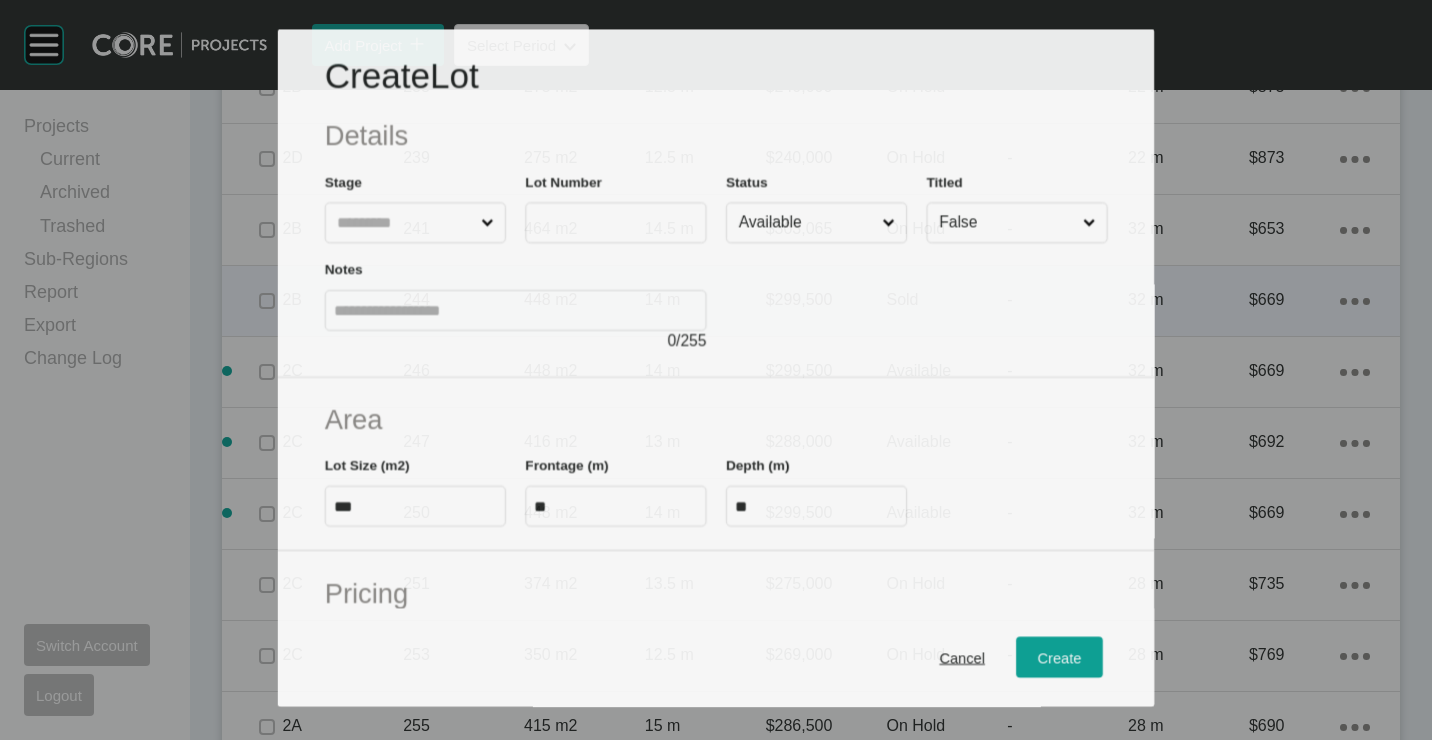 scroll, scrollTop: 3838, scrollLeft: 0, axis: vertical 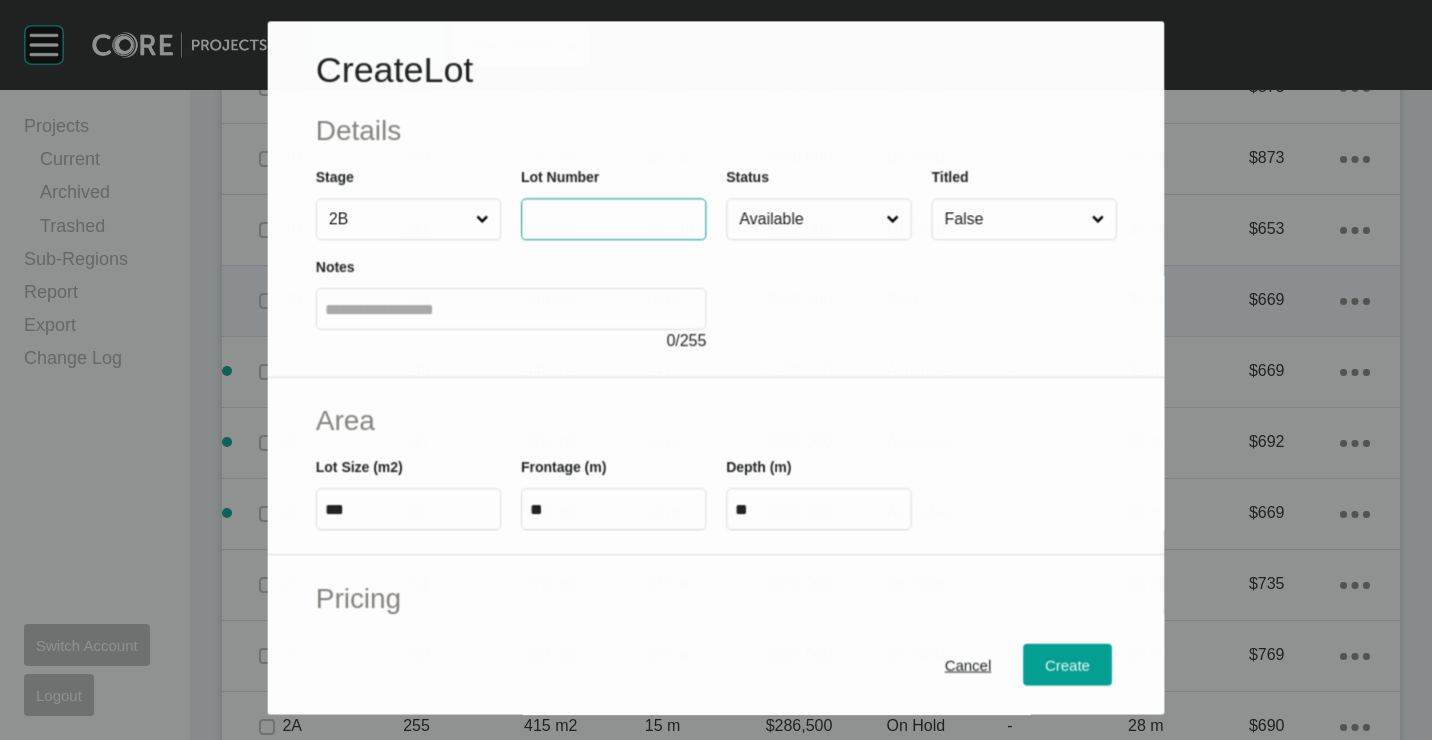click at bounding box center (613, 219) 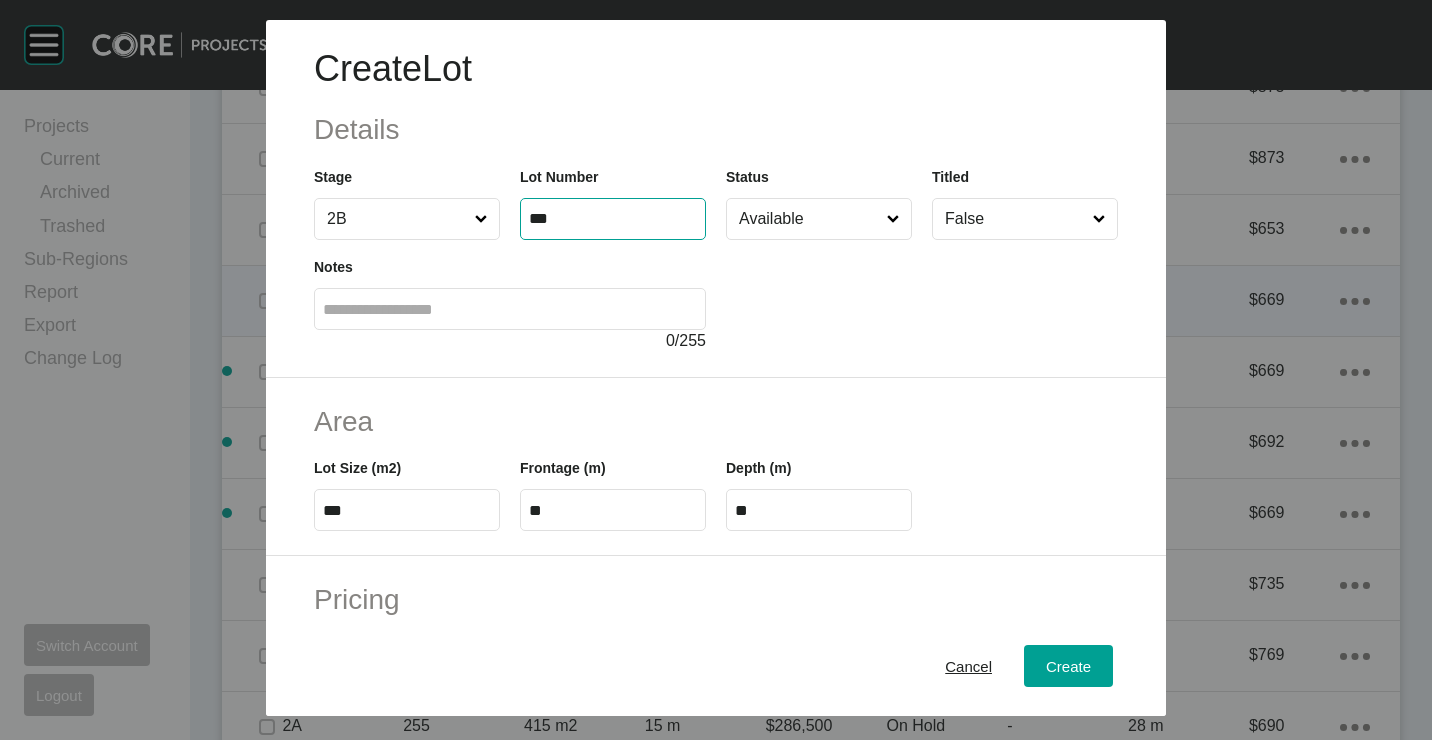 type on "***" 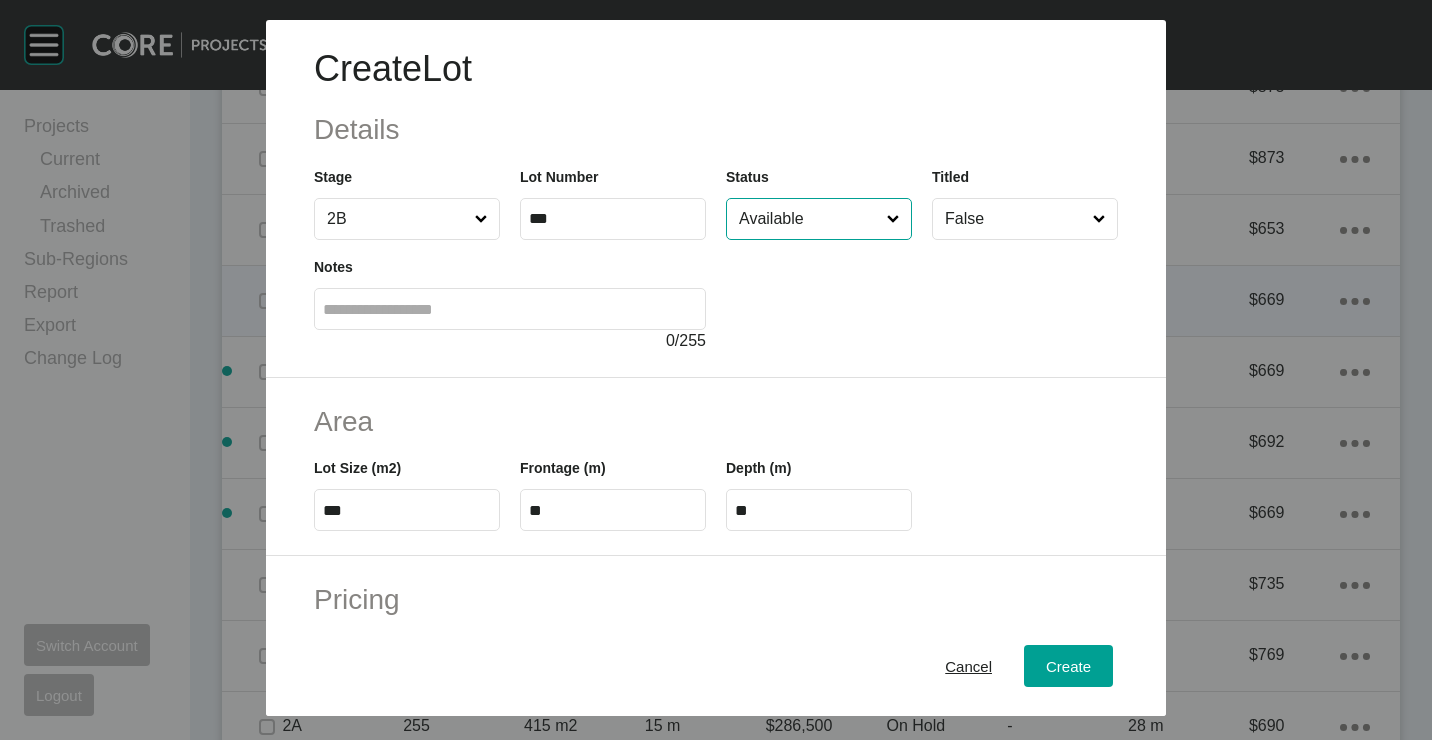 type on "*******" 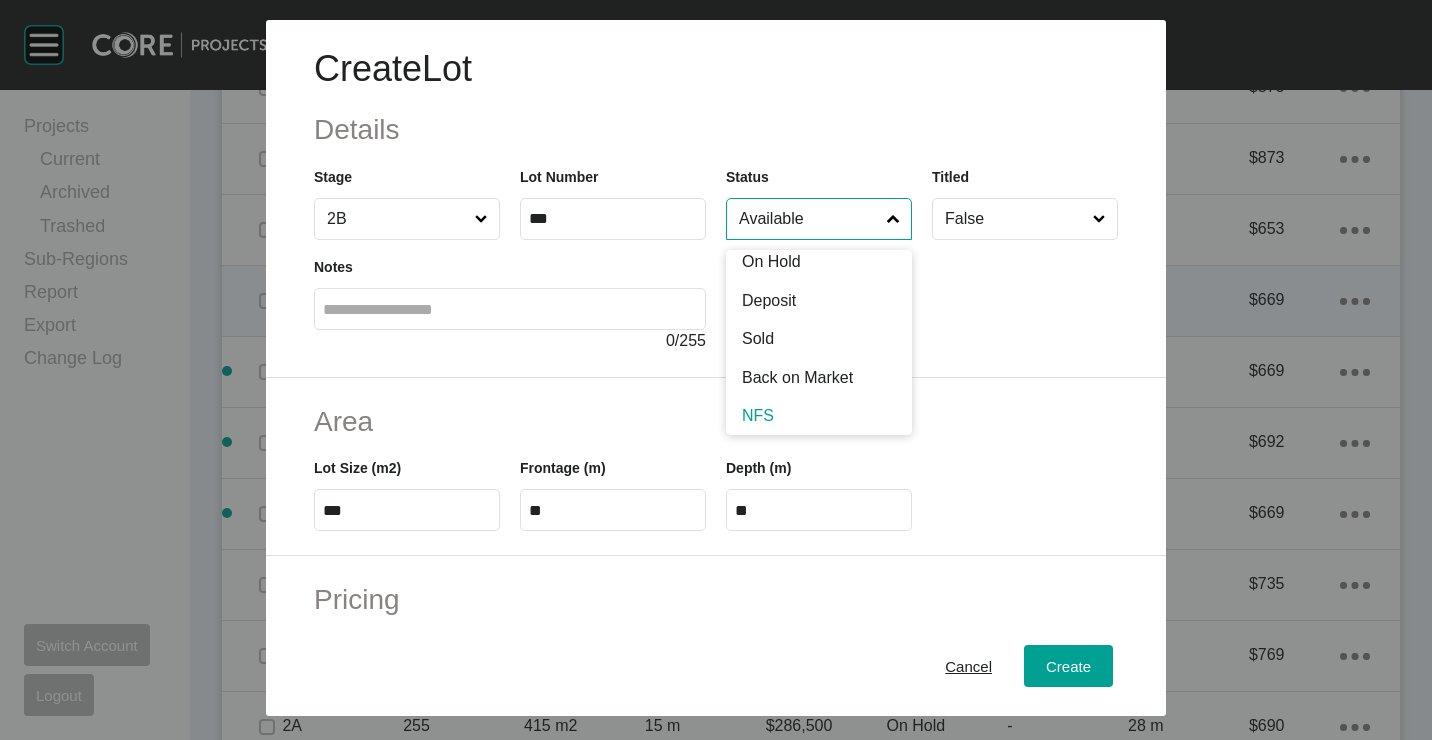 scroll, scrollTop: 99, scrollLeft: 0, axis: vertical 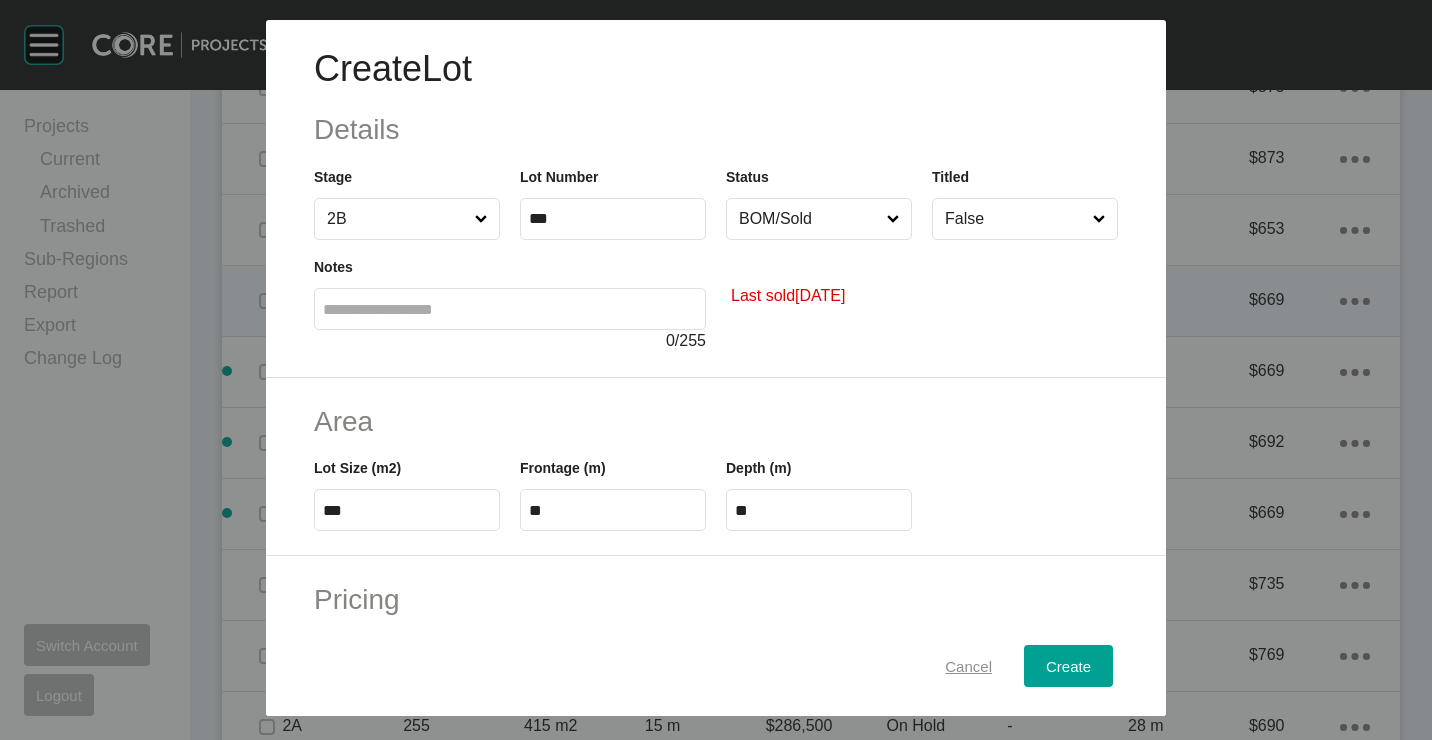 click on "Cancel" at bounding box center (968, 665) 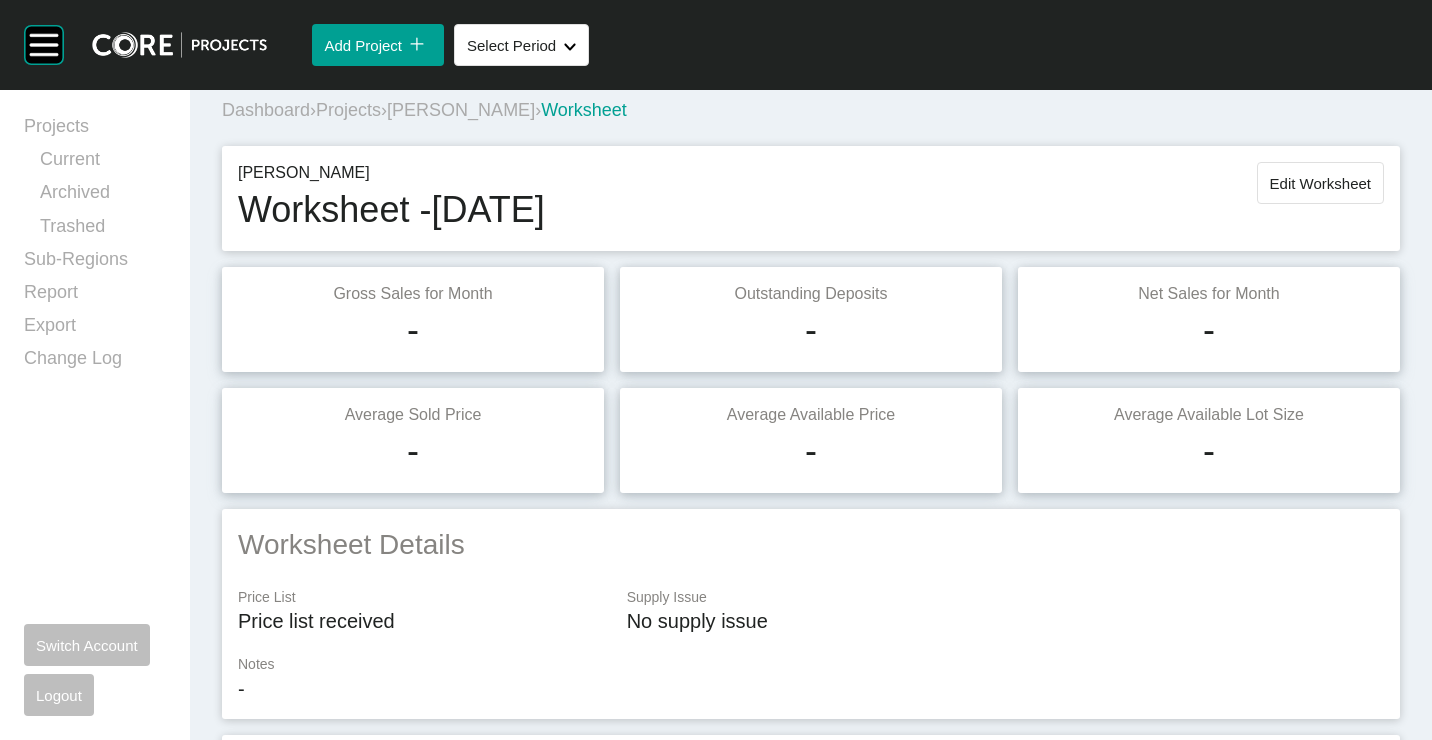 scroll, scrollTop: 0, scrollLeft: 0, axis: both 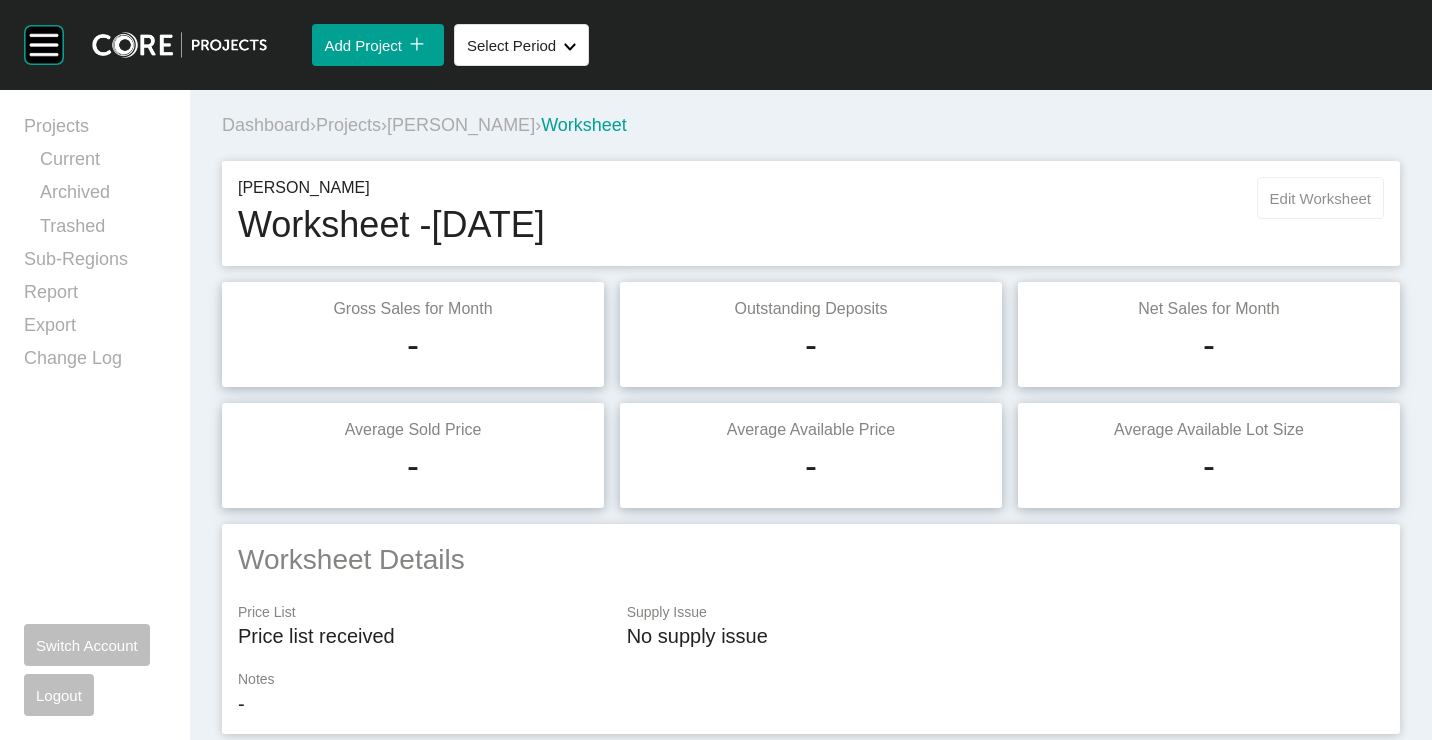 click on "Edit Worksheet" at bounding box center (1320, 198) 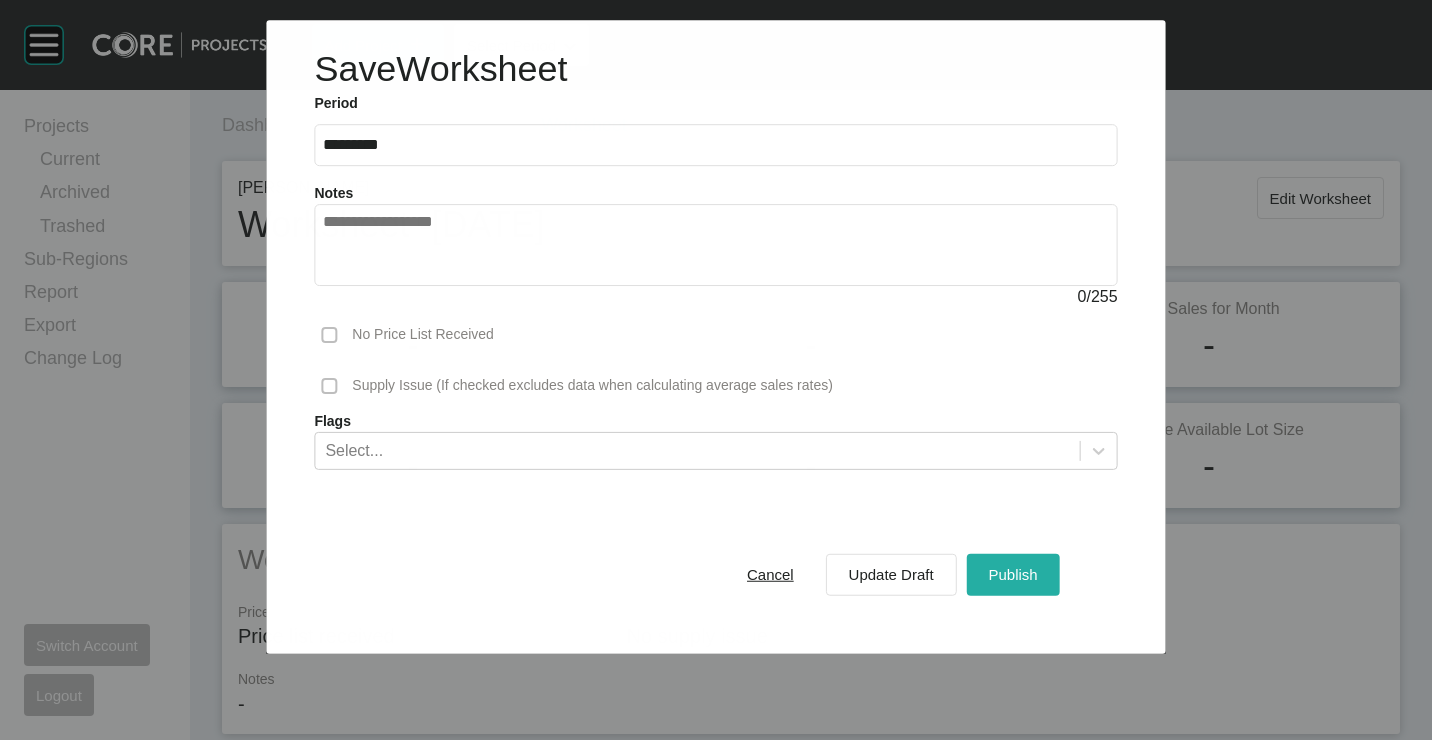 click on "Publish" at bounding box center [1013, 574] 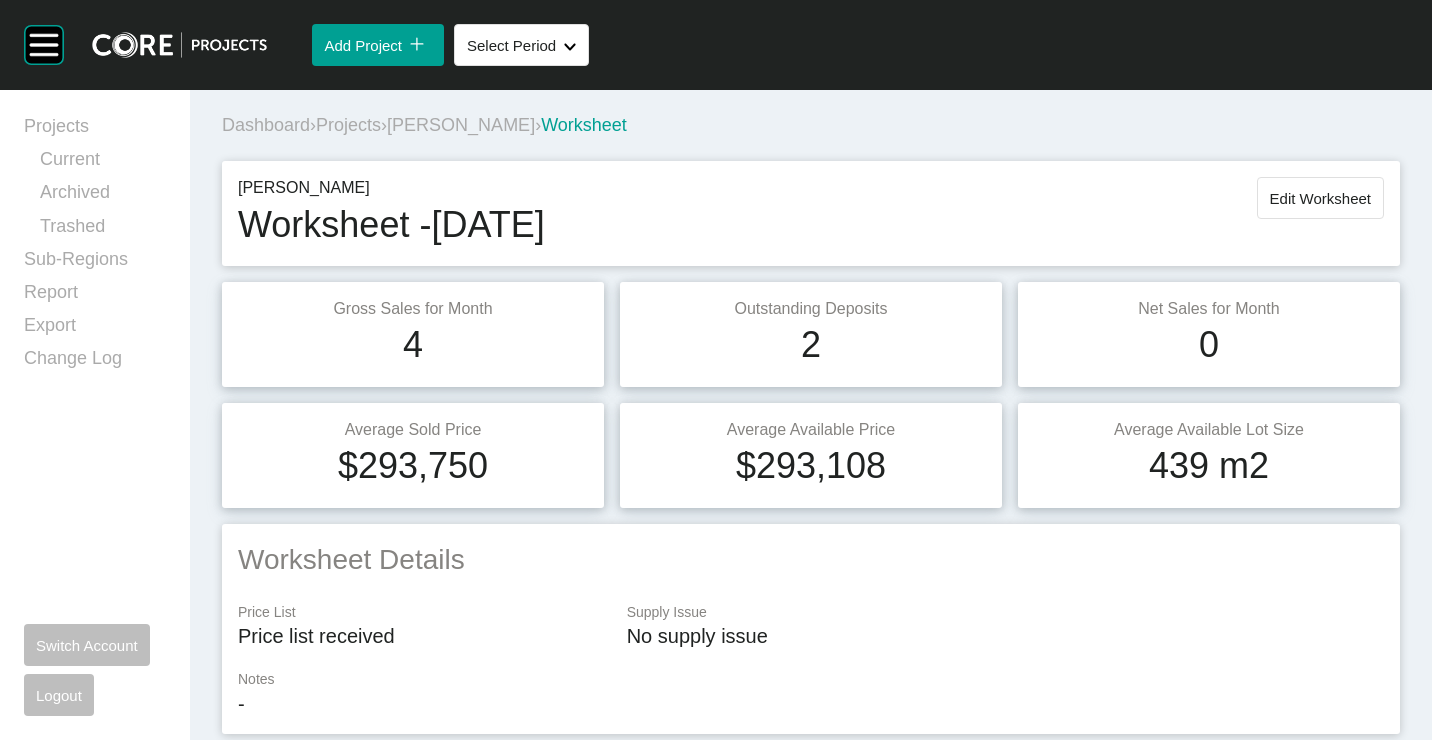 click on "Projects" at bounding box center (348, 125) 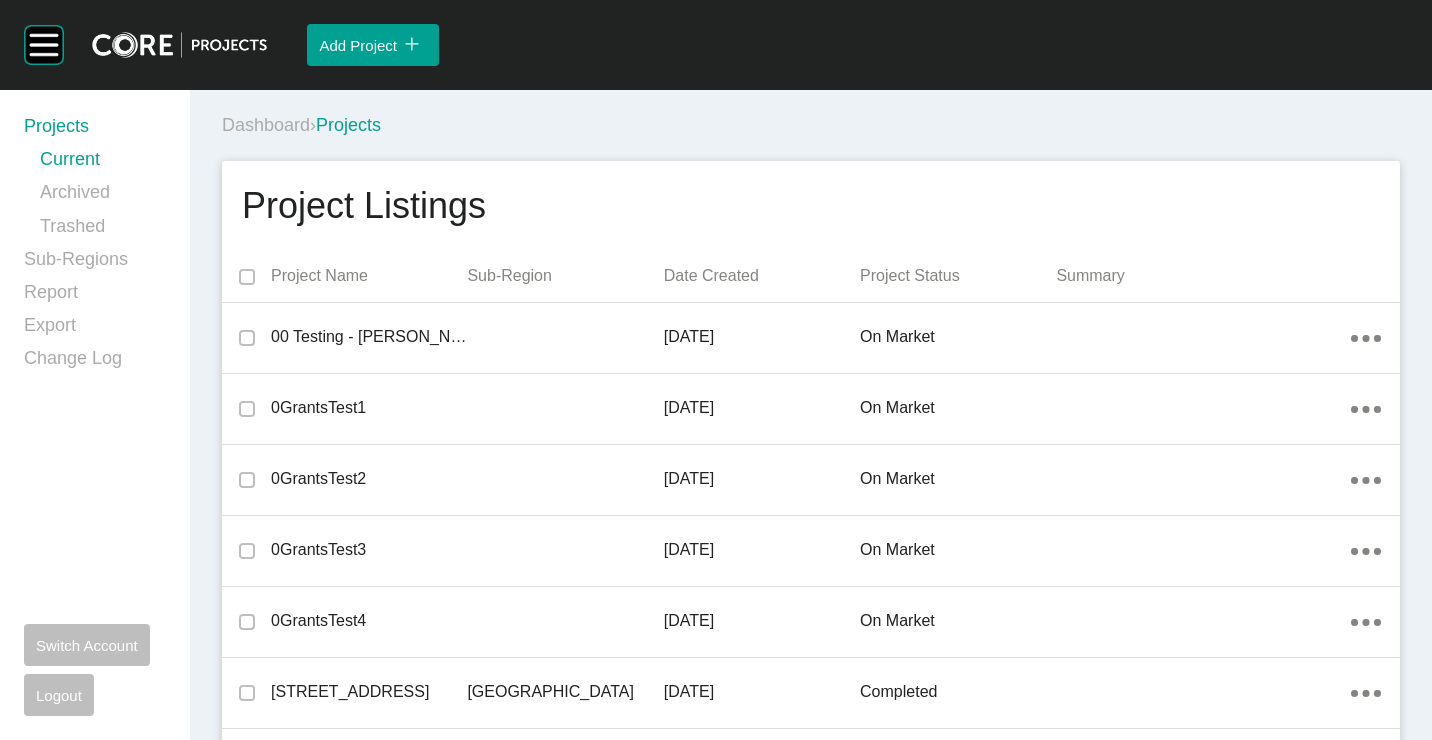 scroll, scrollTop: 44484, scrollLeft: 0, axis: vertical 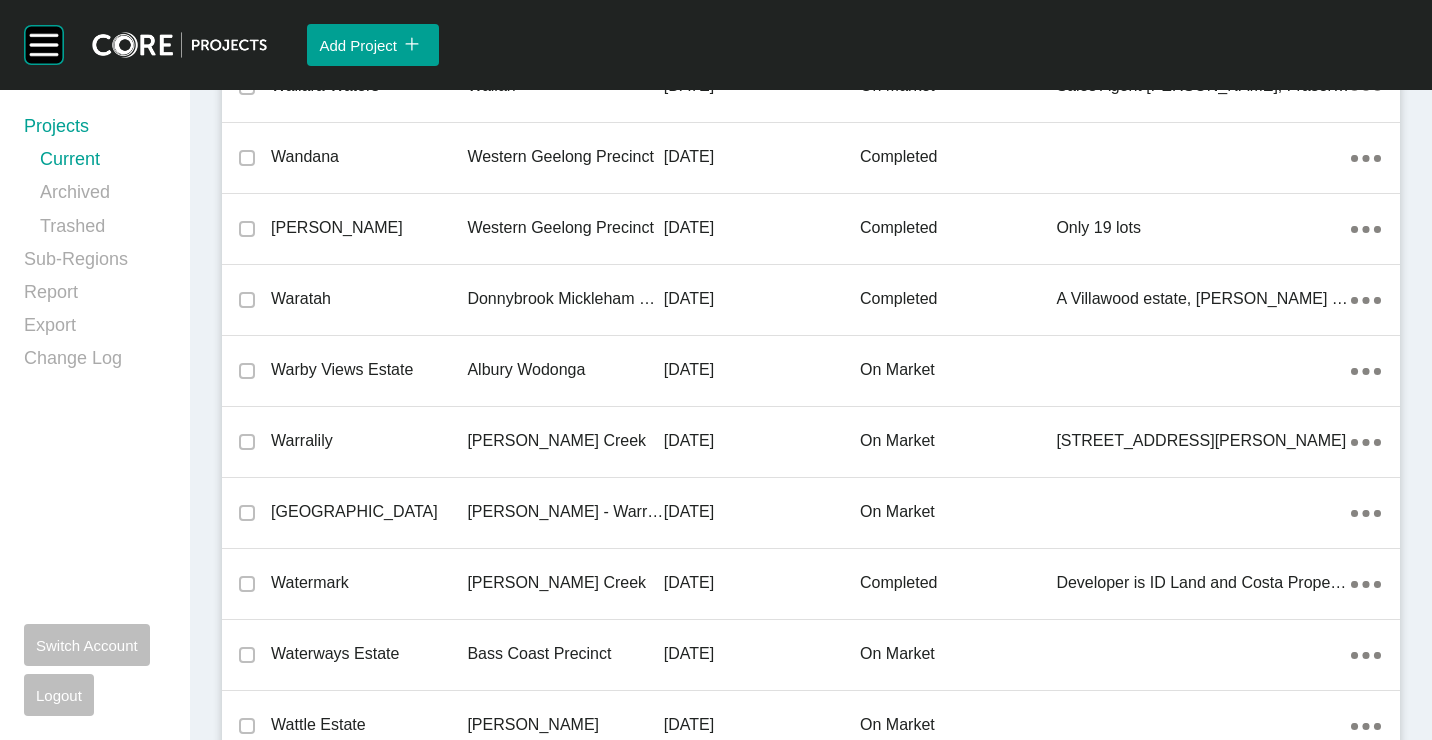click on "Albury Wodonga" at bounding box center (565, 370) 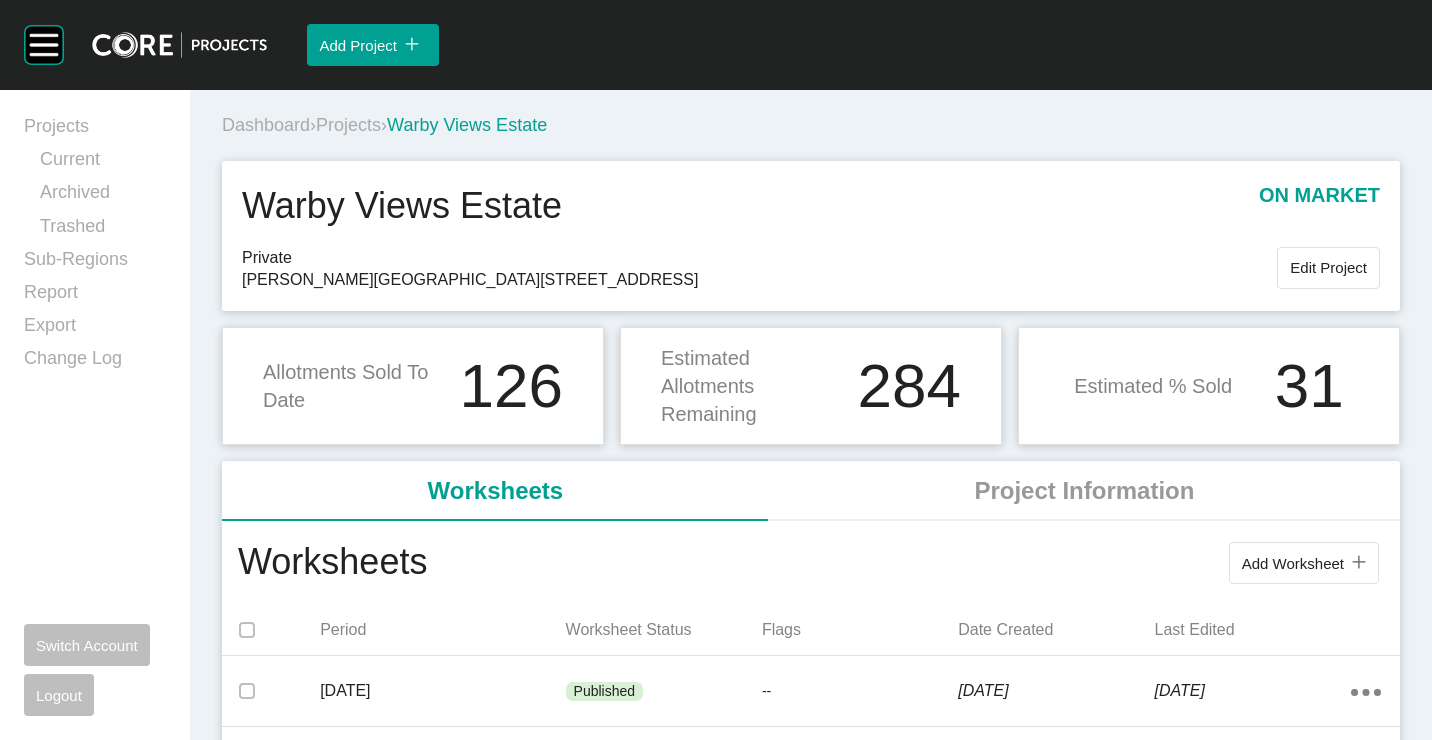scroll, scrollTop: 100, scrollLeft: 0, axis: vertical 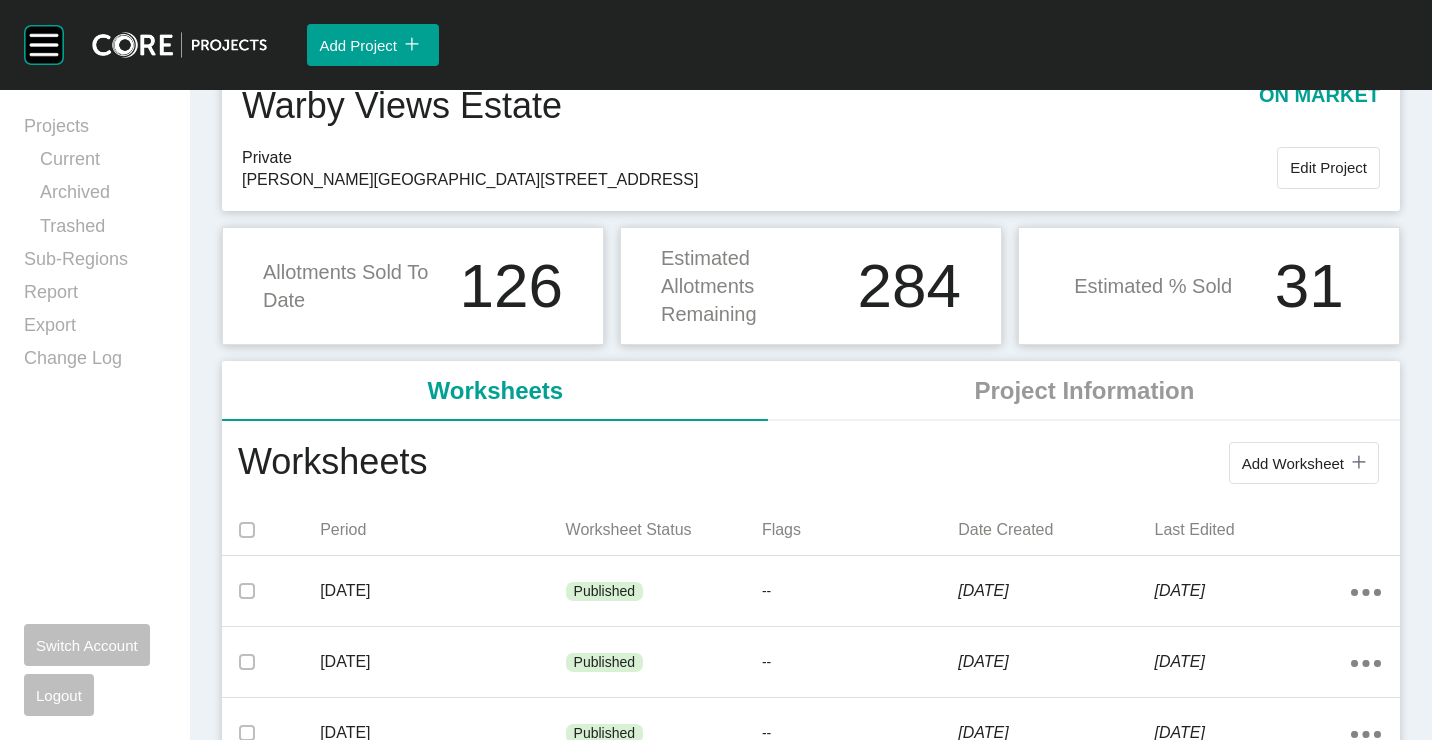 click on "Add Worksheet" at bounding box center [1293, 463] 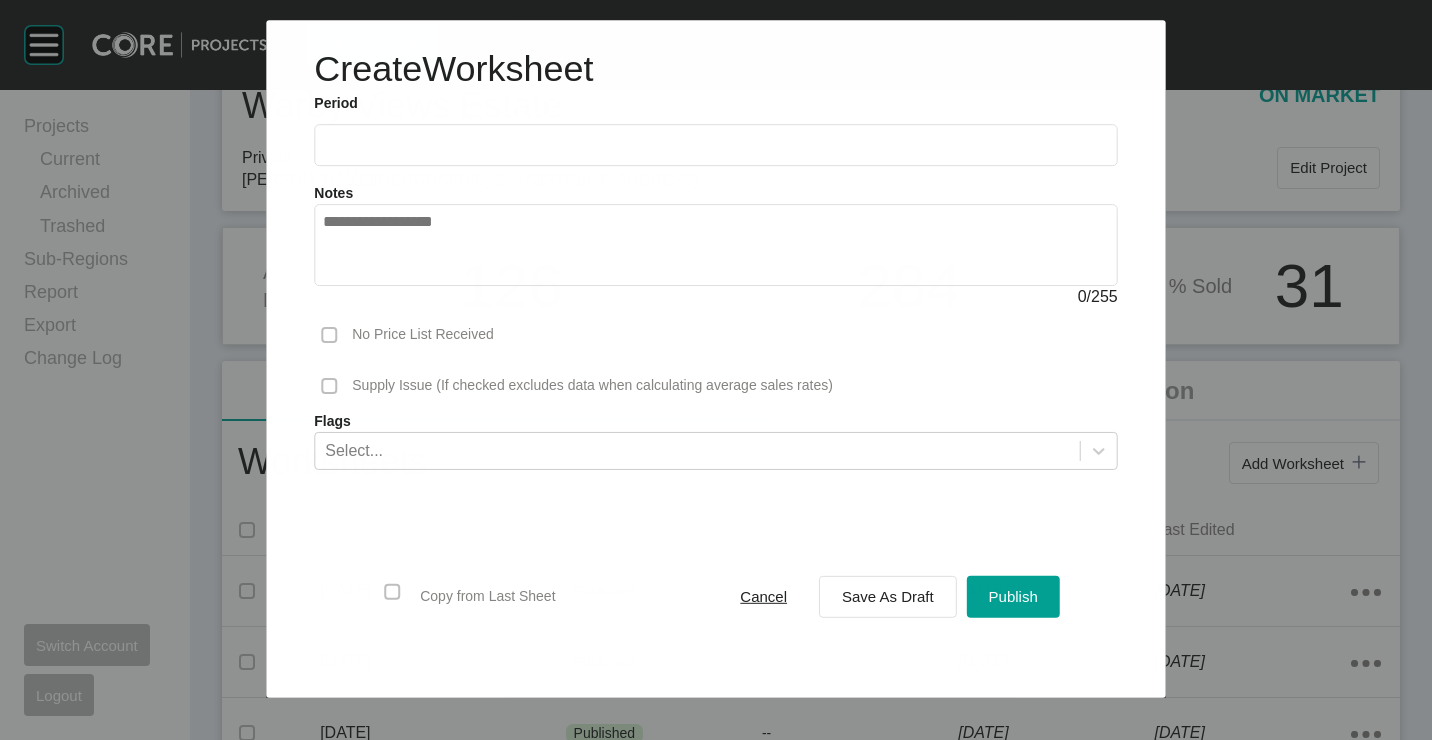 click at bounding box center [715, 145] 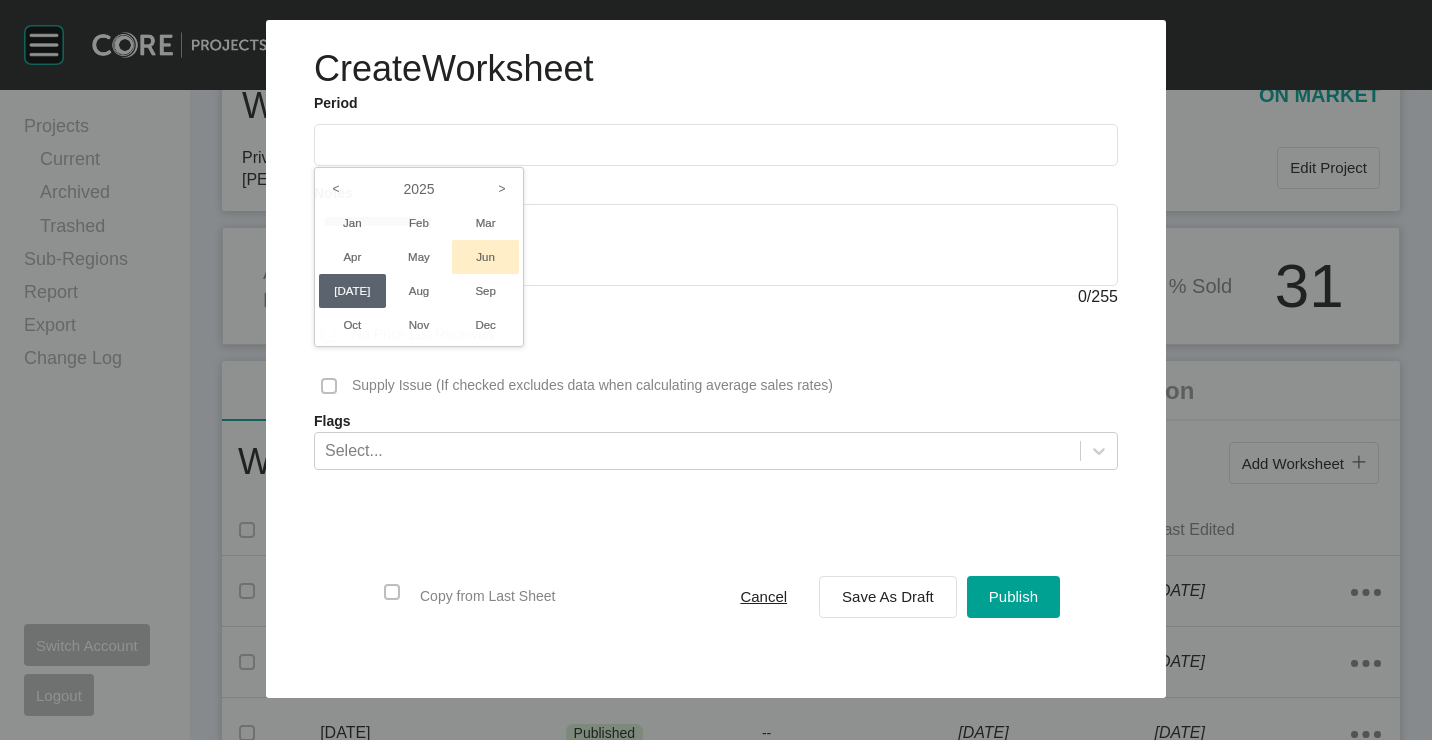 click on "Jun" at bounding box center (485, 257) 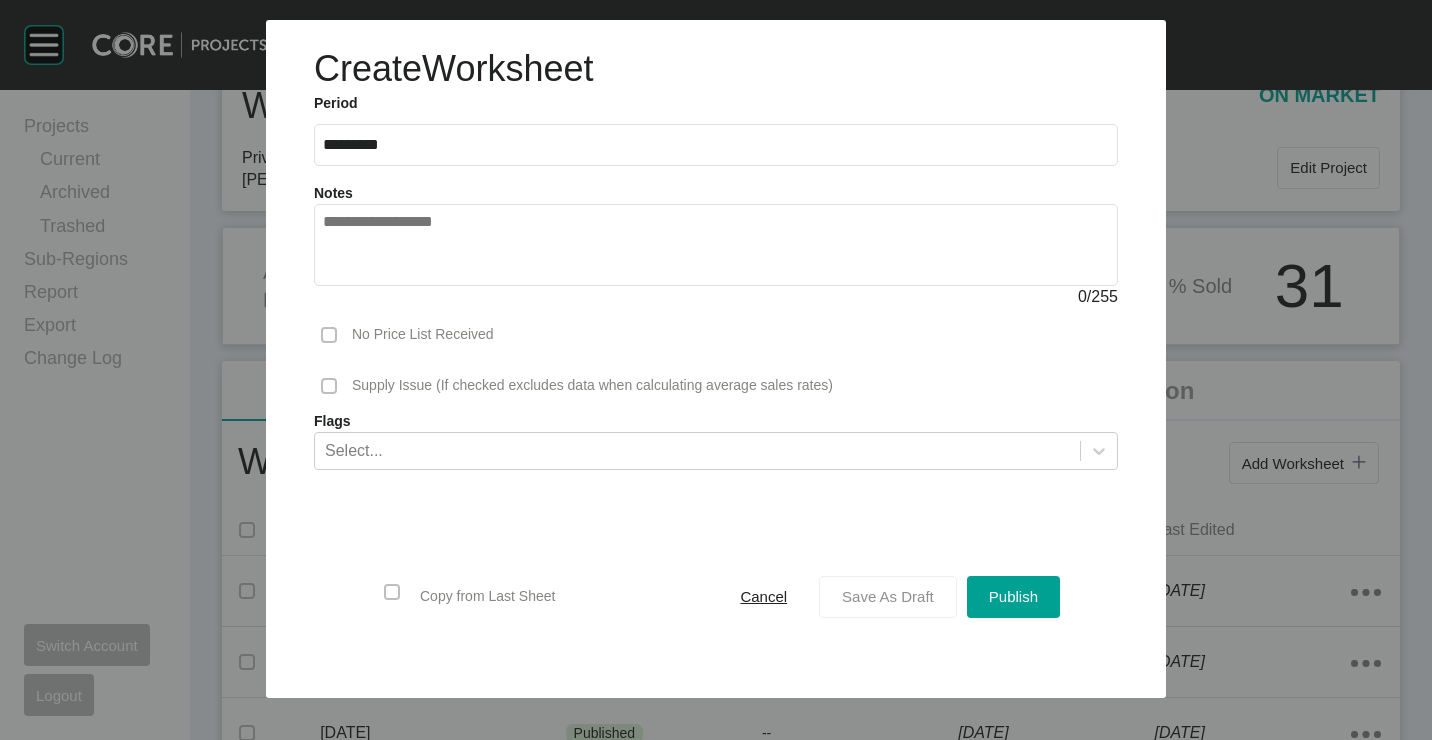 click on "Save As Draft" at bounding box center [888, 597] 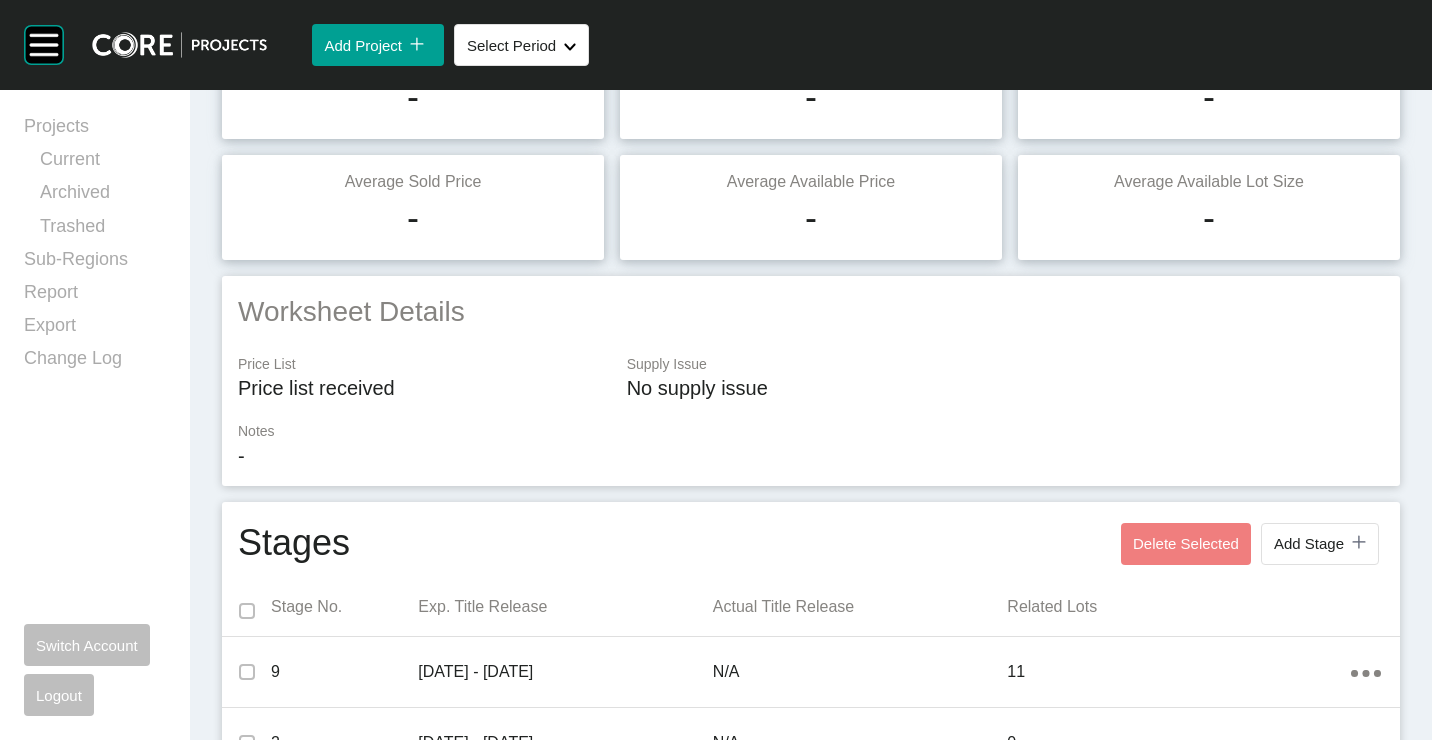 scroll, scrollTop: 0, scrollLeft: 0, axis: both 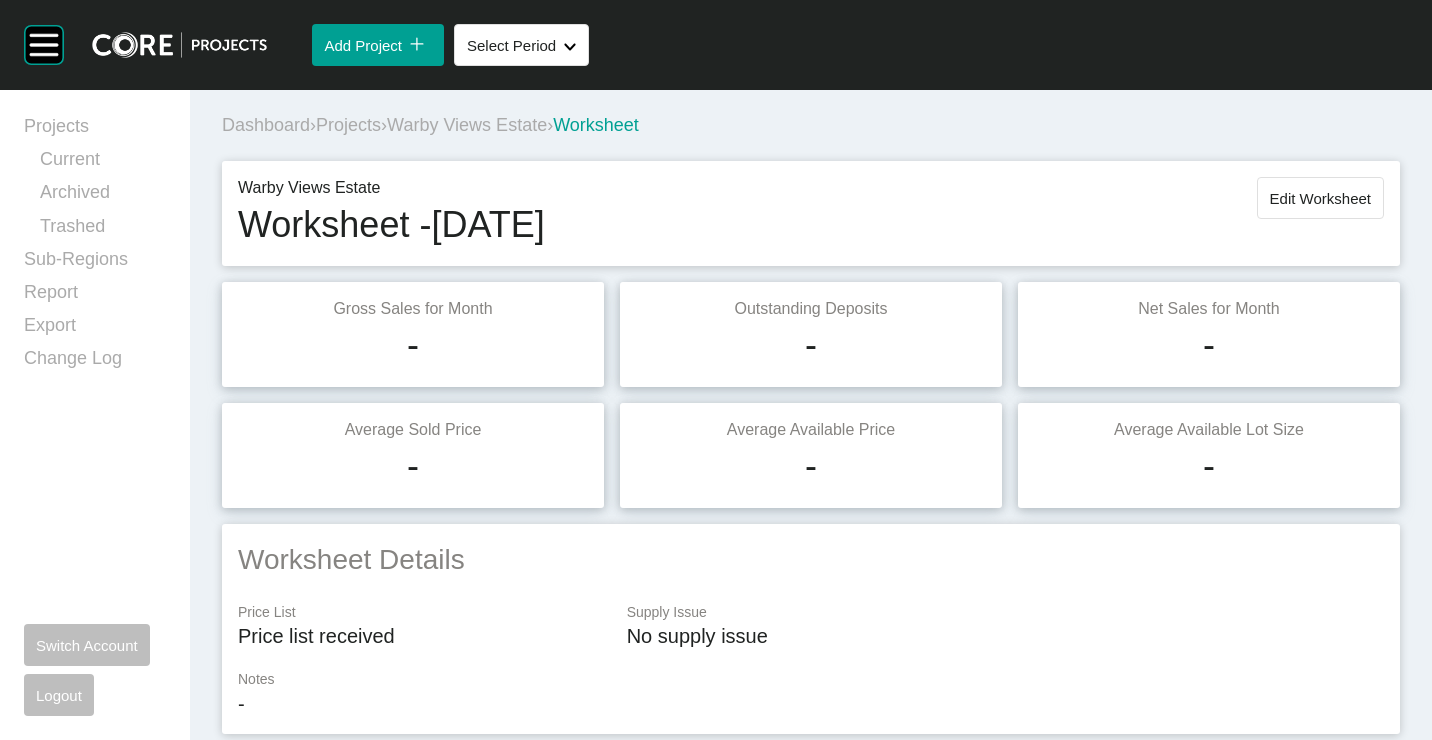 drag, startPoint x: 1325, startPoint y: 218, endPoint x: 1314, endPoint y: 218, distance: 11 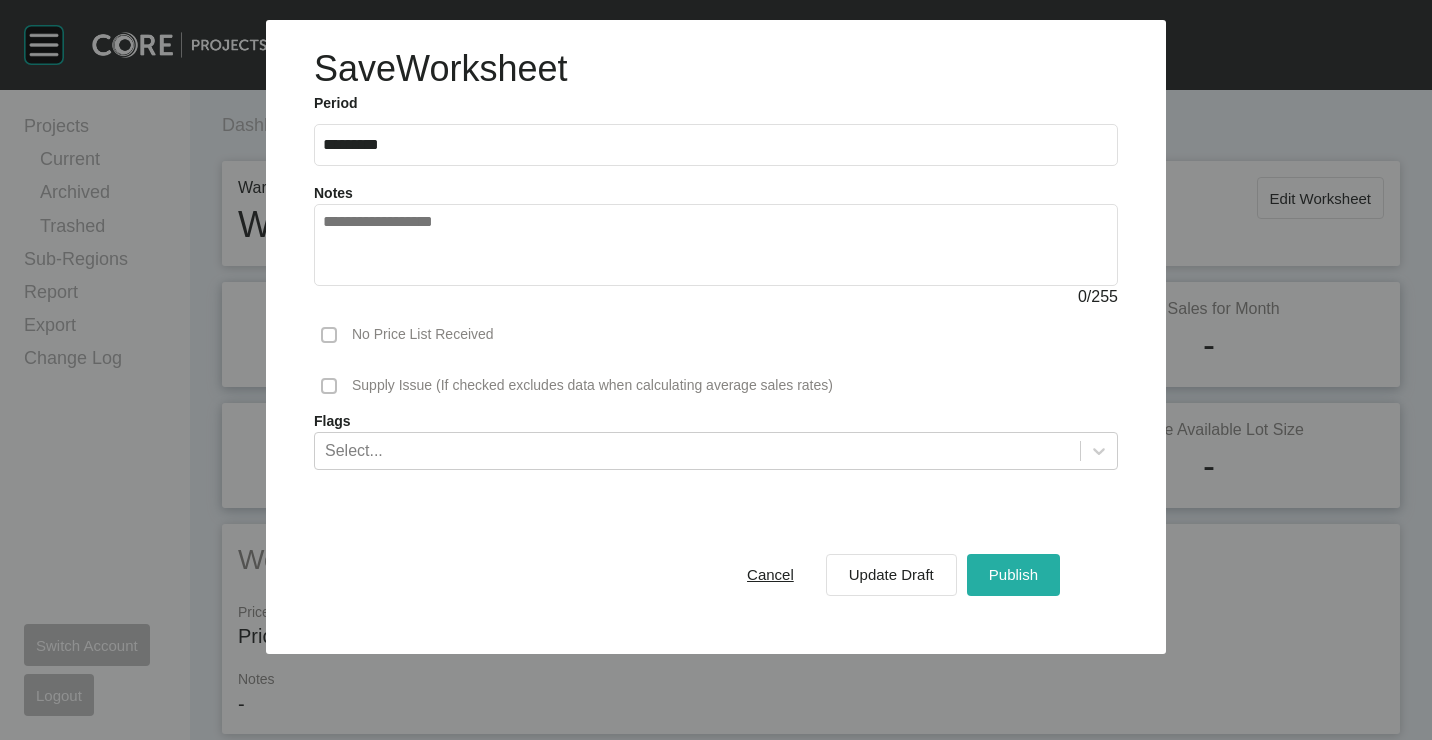 click on "Publish" at bounding box center (1013, 575) 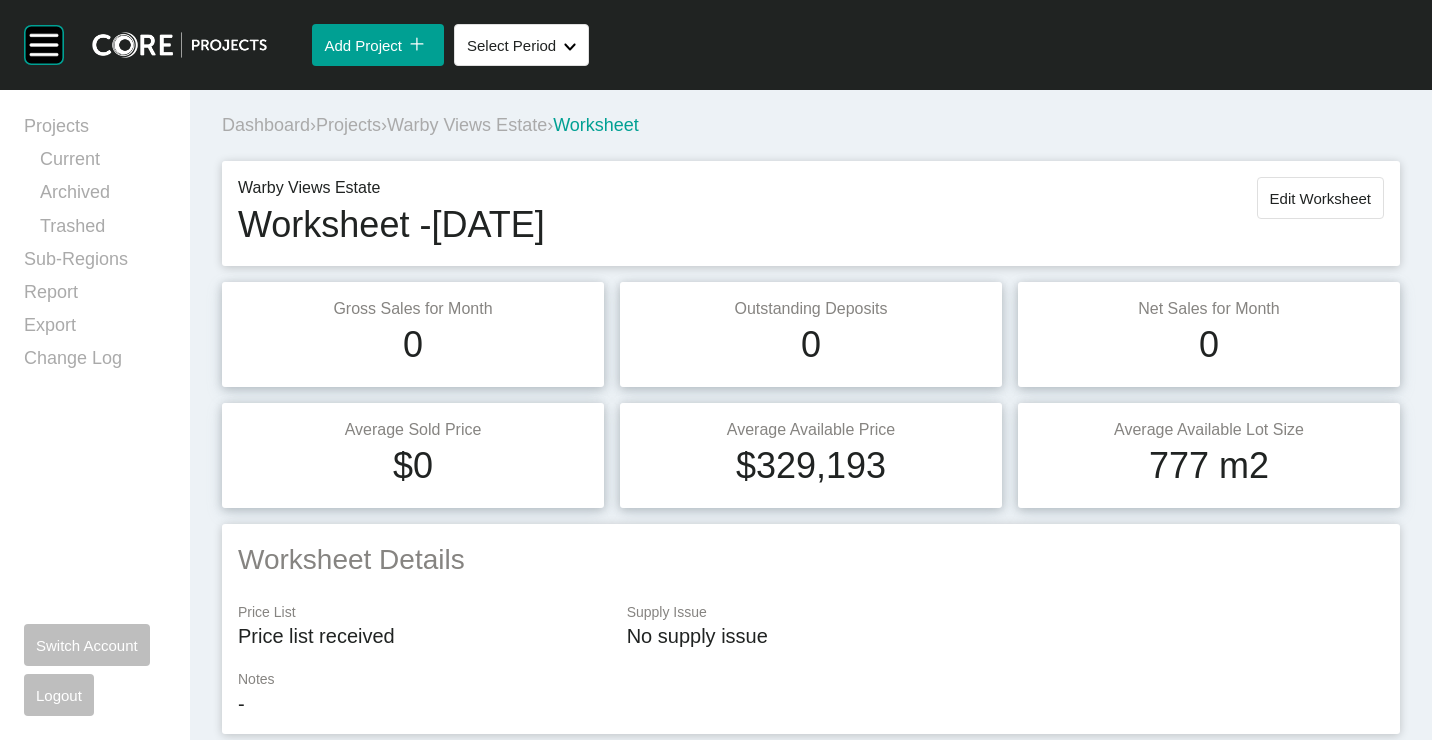 click on "Projects" at bounding box center (348, 125) 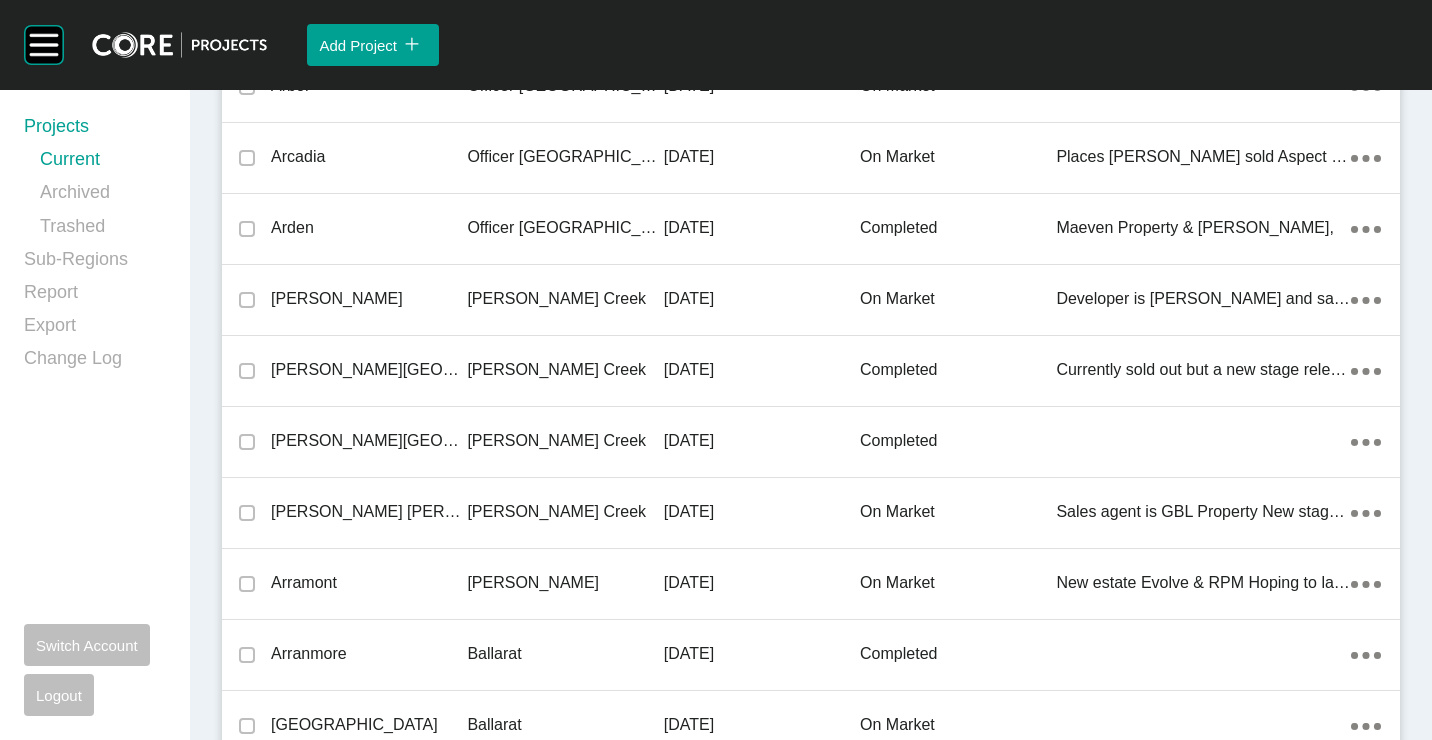 scroll, scrollTop: 10972, scrollLeft: 0, axis: vertical 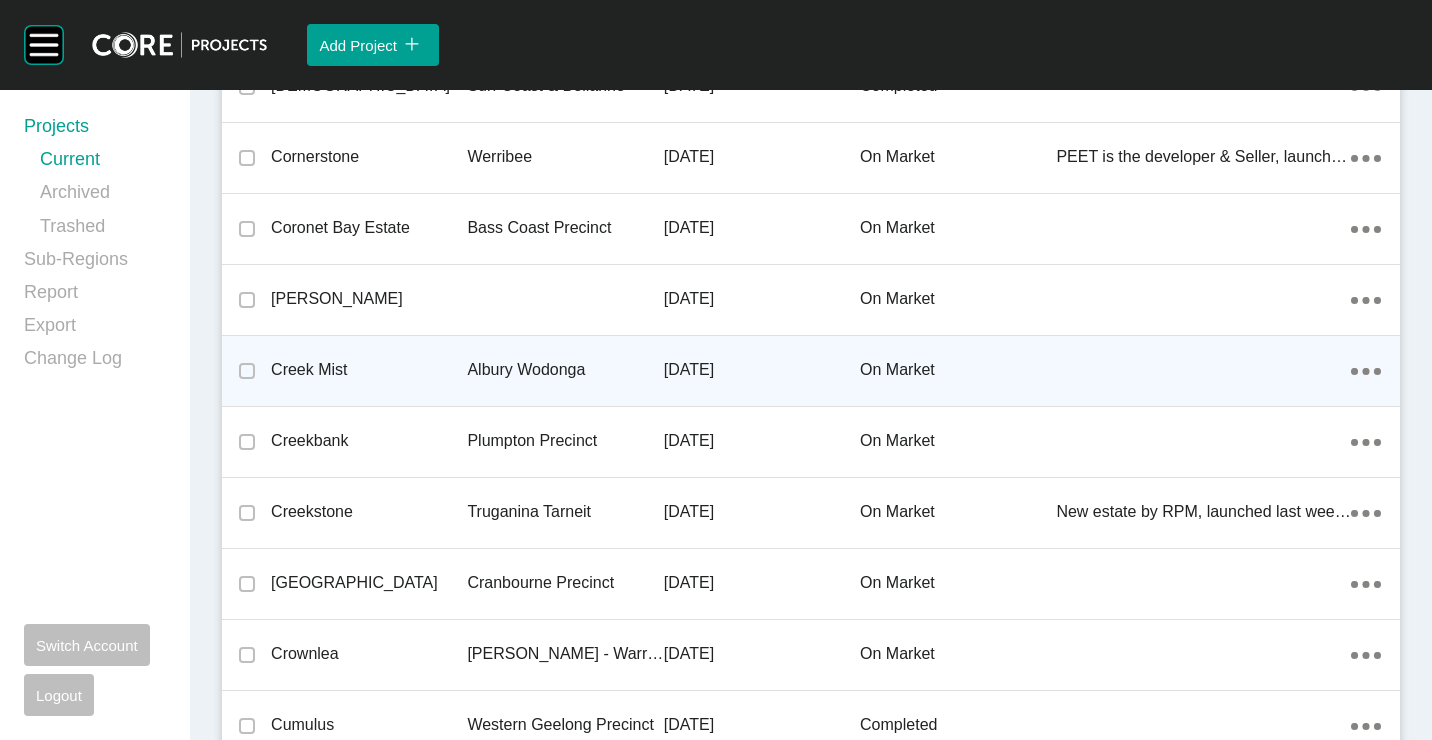 click on "Creek Mist" at bounding box center [369, 370] 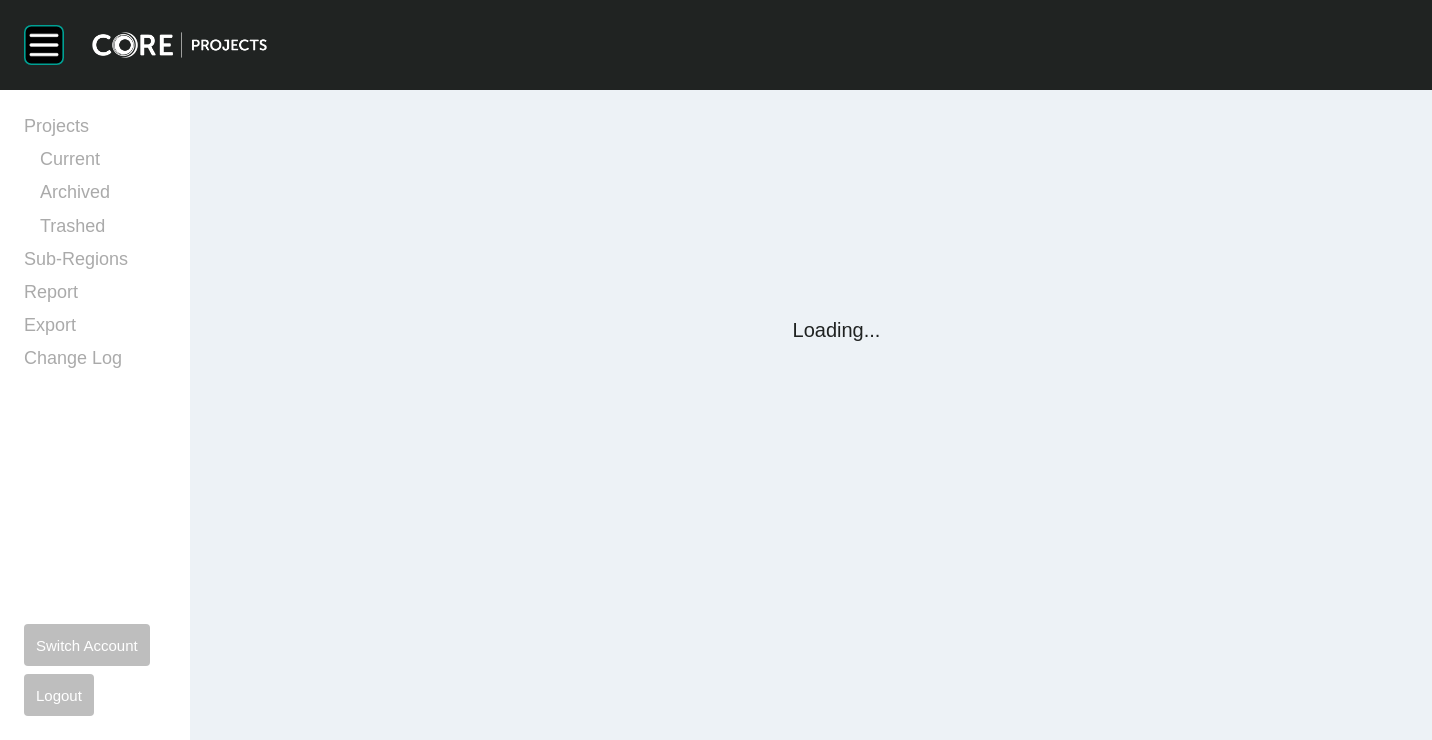scroll, scrollTop: 0, scrollLeft: 0, axis: both 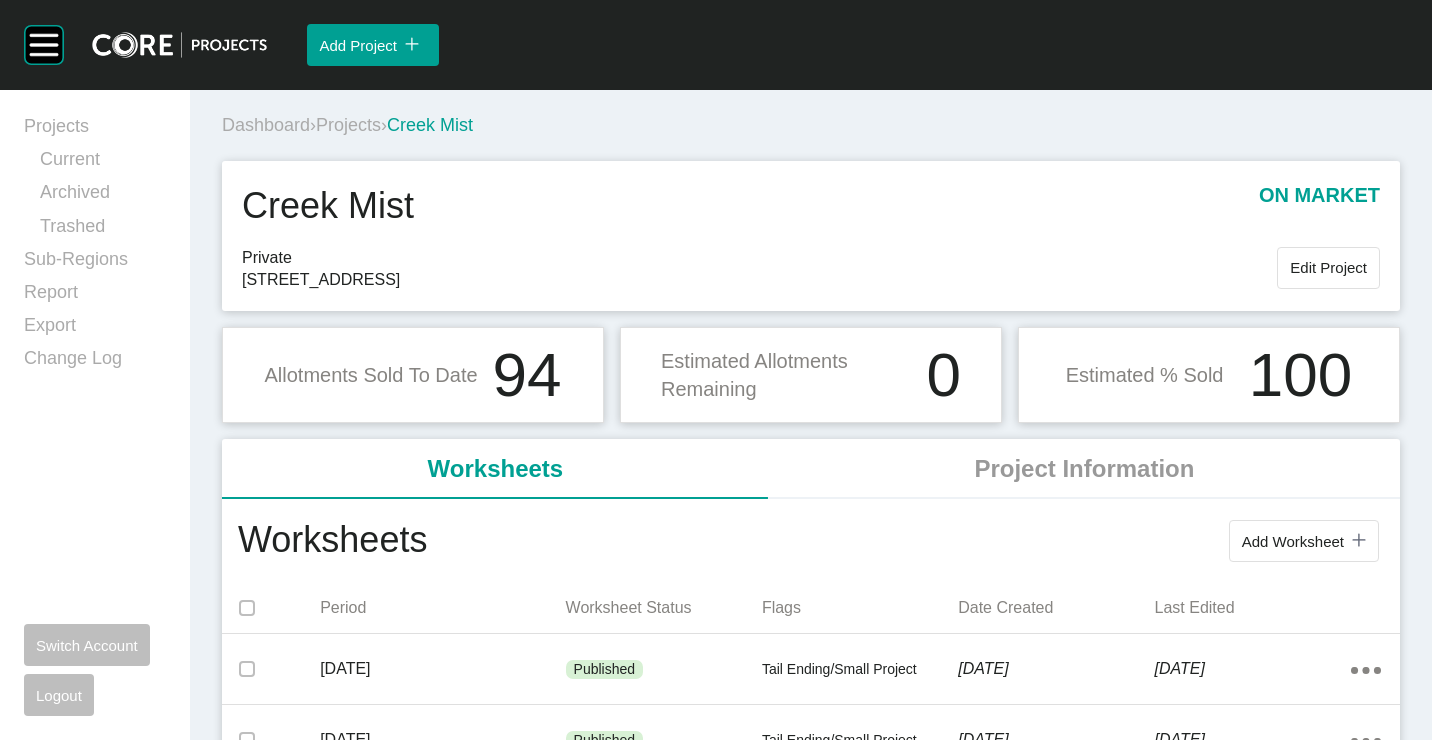drag, startPoint x: 1302, startPoint y: 548, endPoint x: 1279, endPoint y: 534, distance: 26.925823 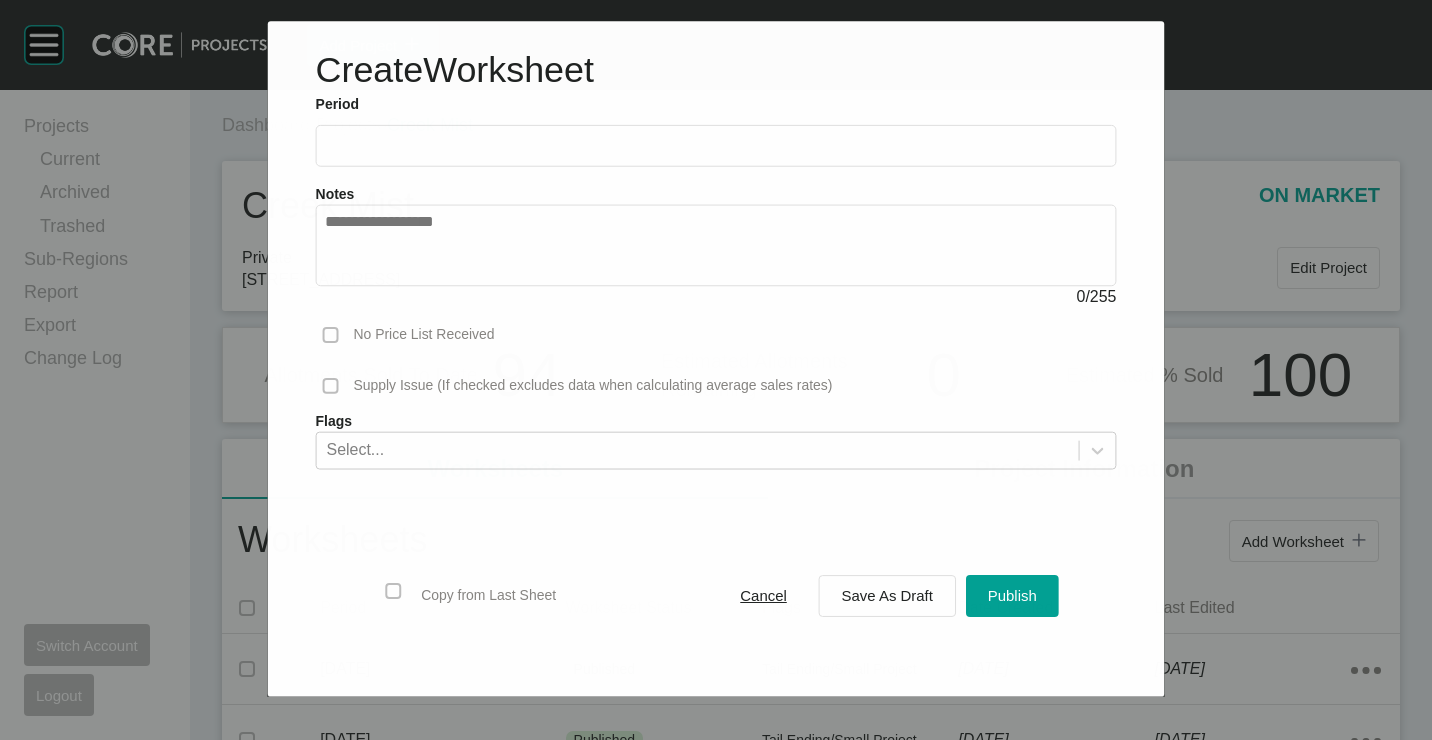 click at bounding box center [716, 145] 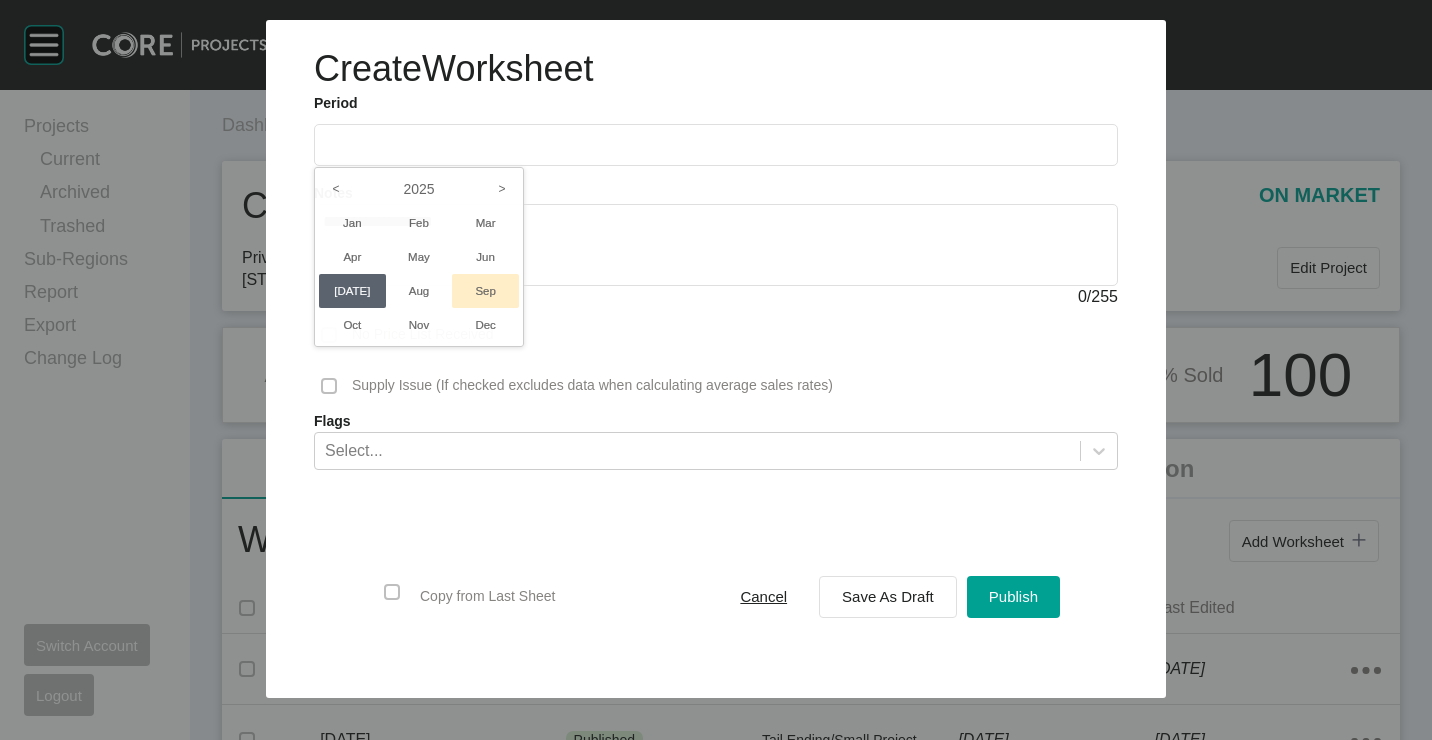 click on "Jun" at bounding box center [485, 257] 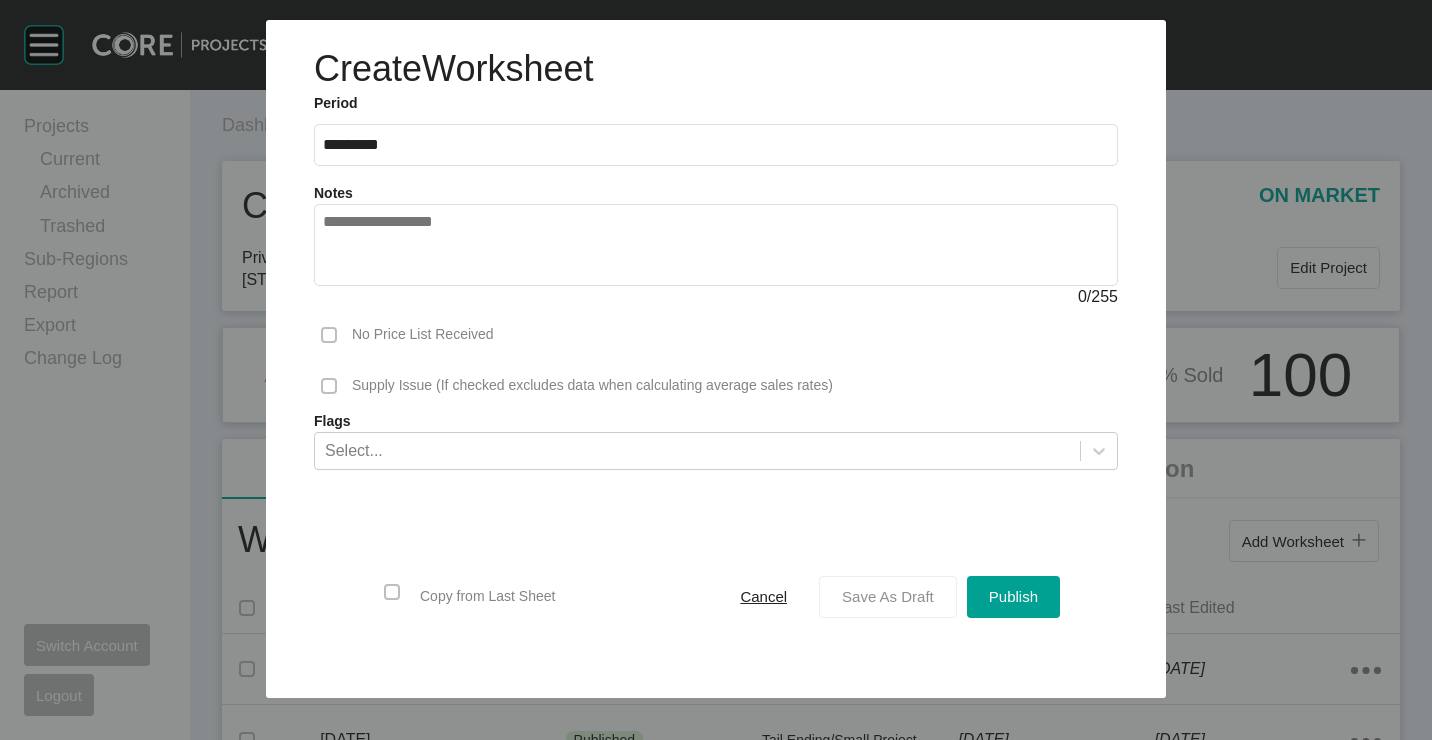 click on "Save As Draft" at bounding box center [888, 596] 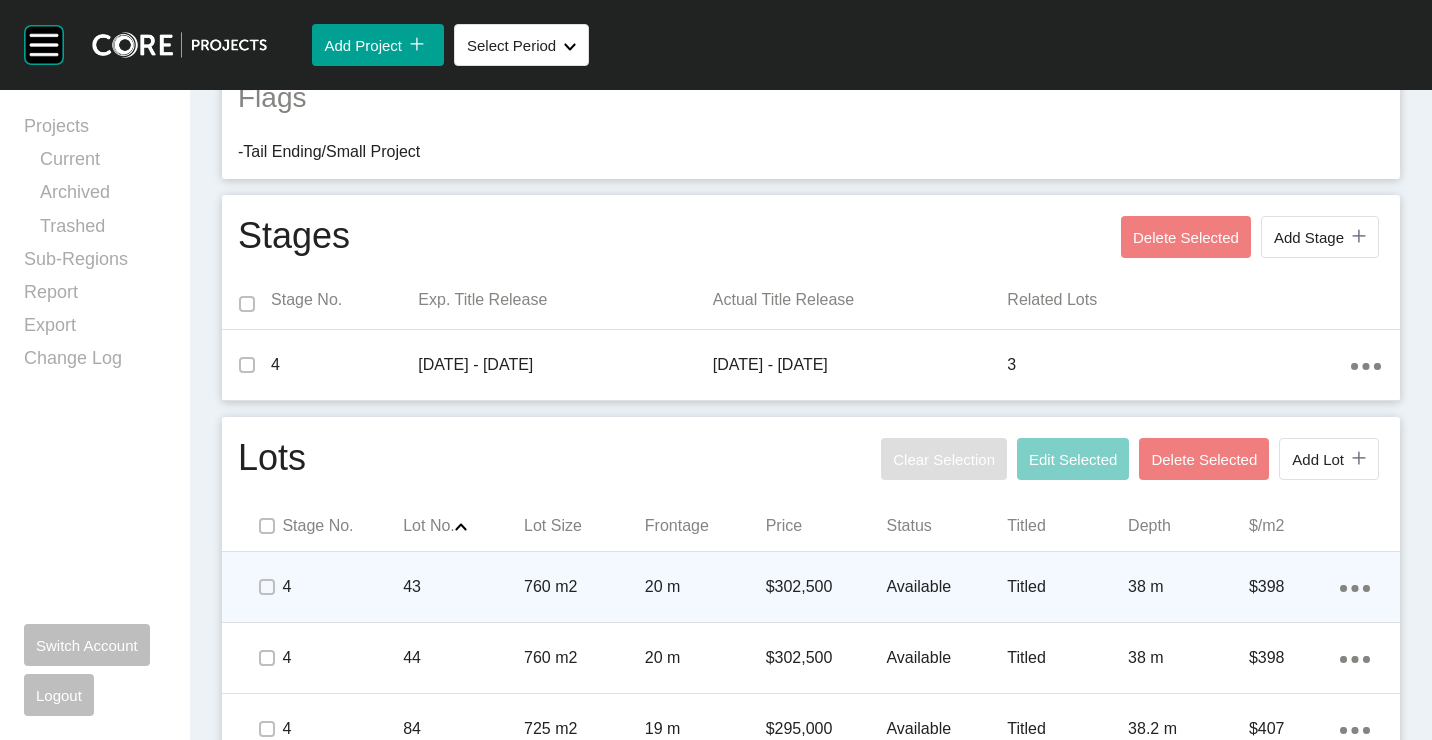 scroll, scrollTop: 689, scrollLeft: 0, axis: vertical 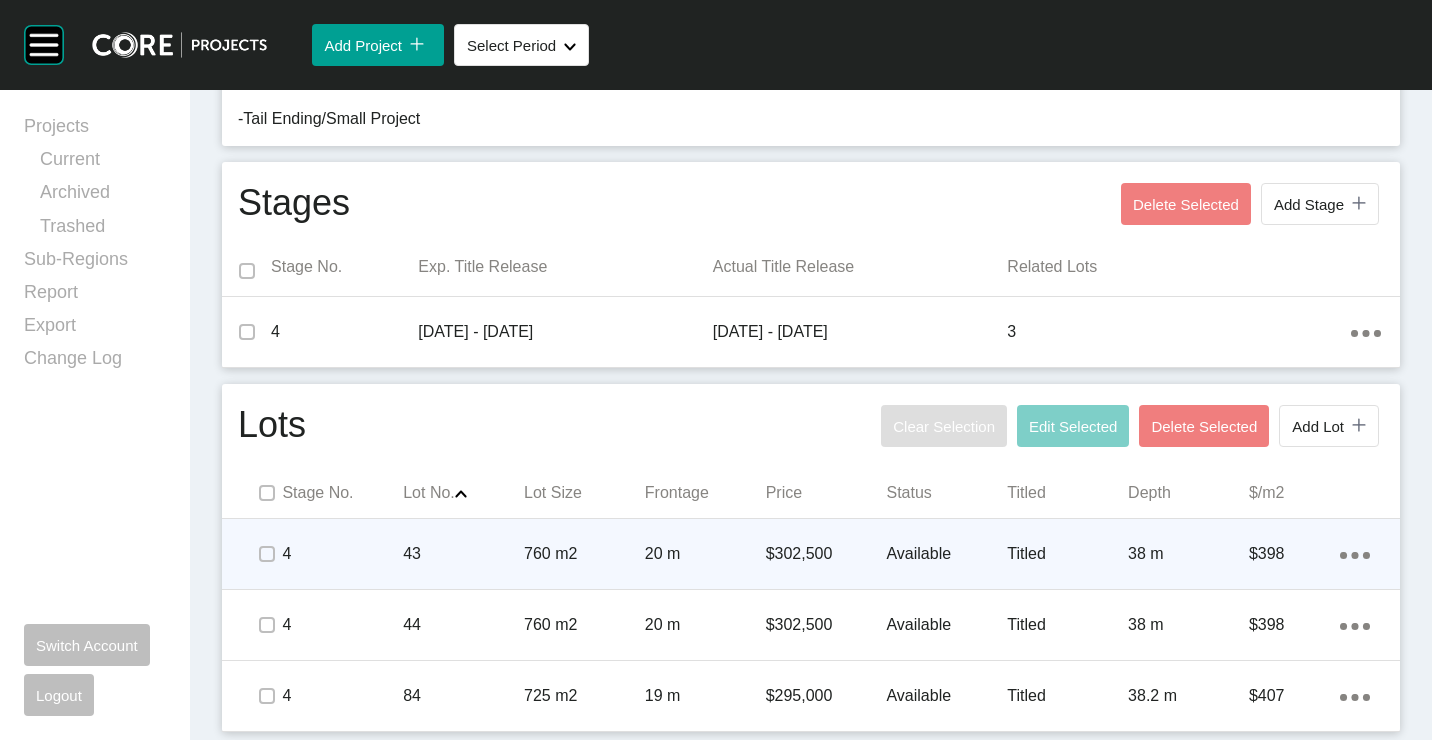 click on "Titled" at bounding box center (1067, 554) 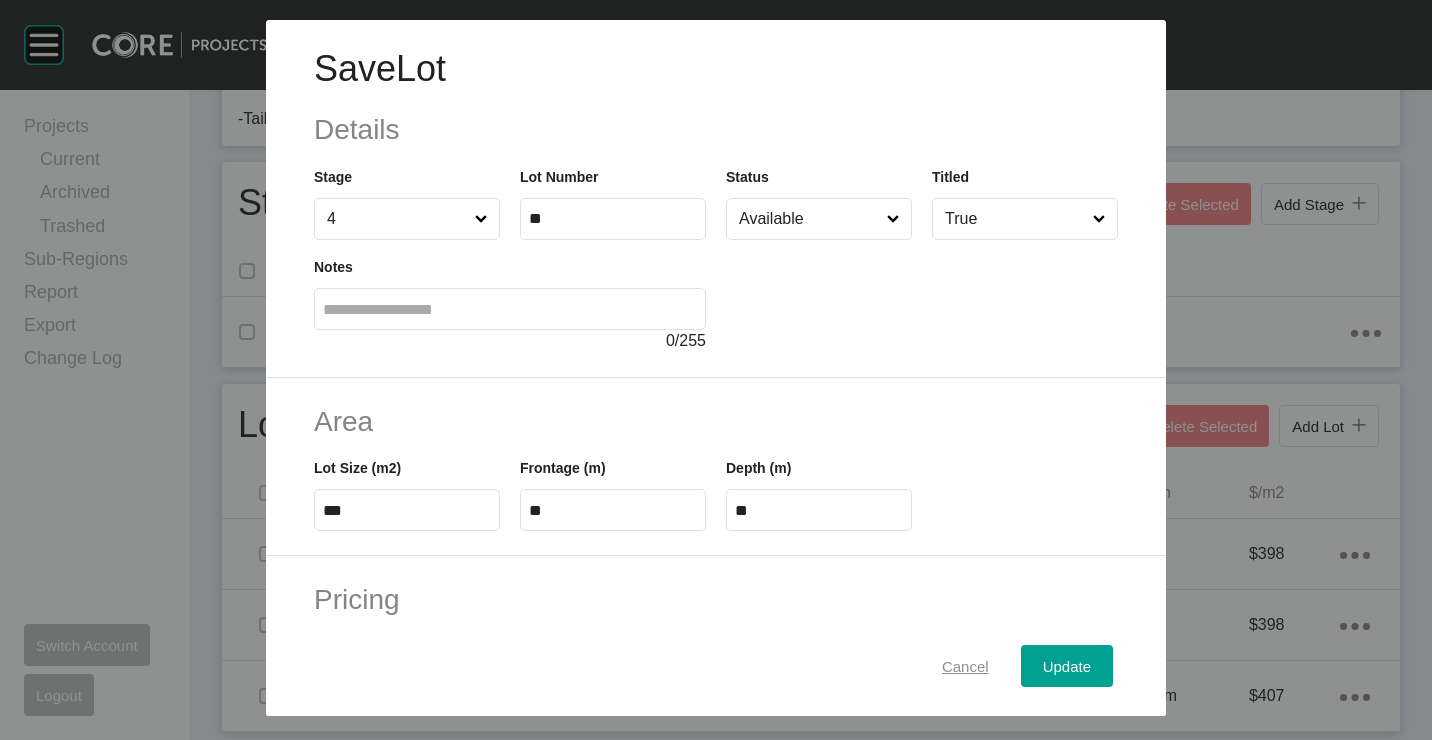 click on "Cancel" at bounding box center (965, 665) 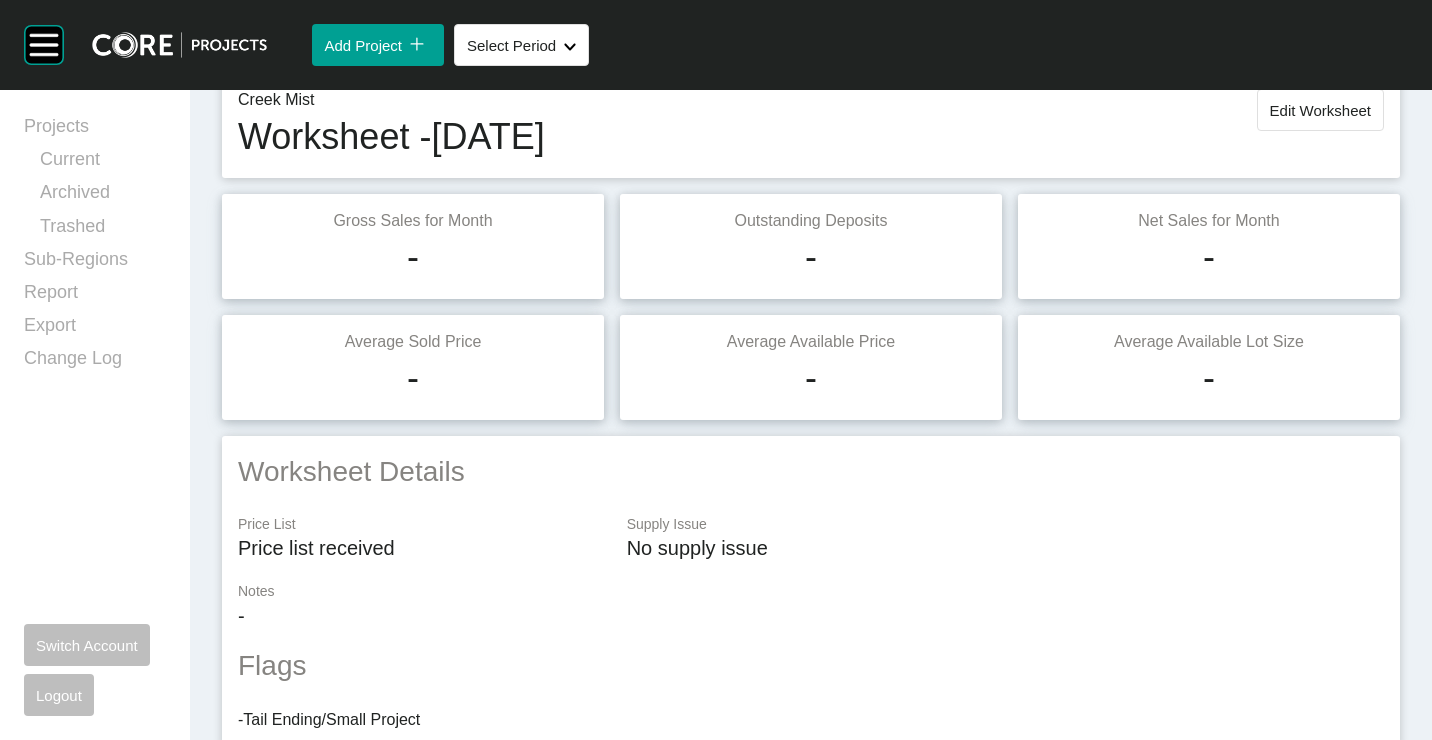 scroll, scrollTop: 0, scrollLeft: 0, axis: both 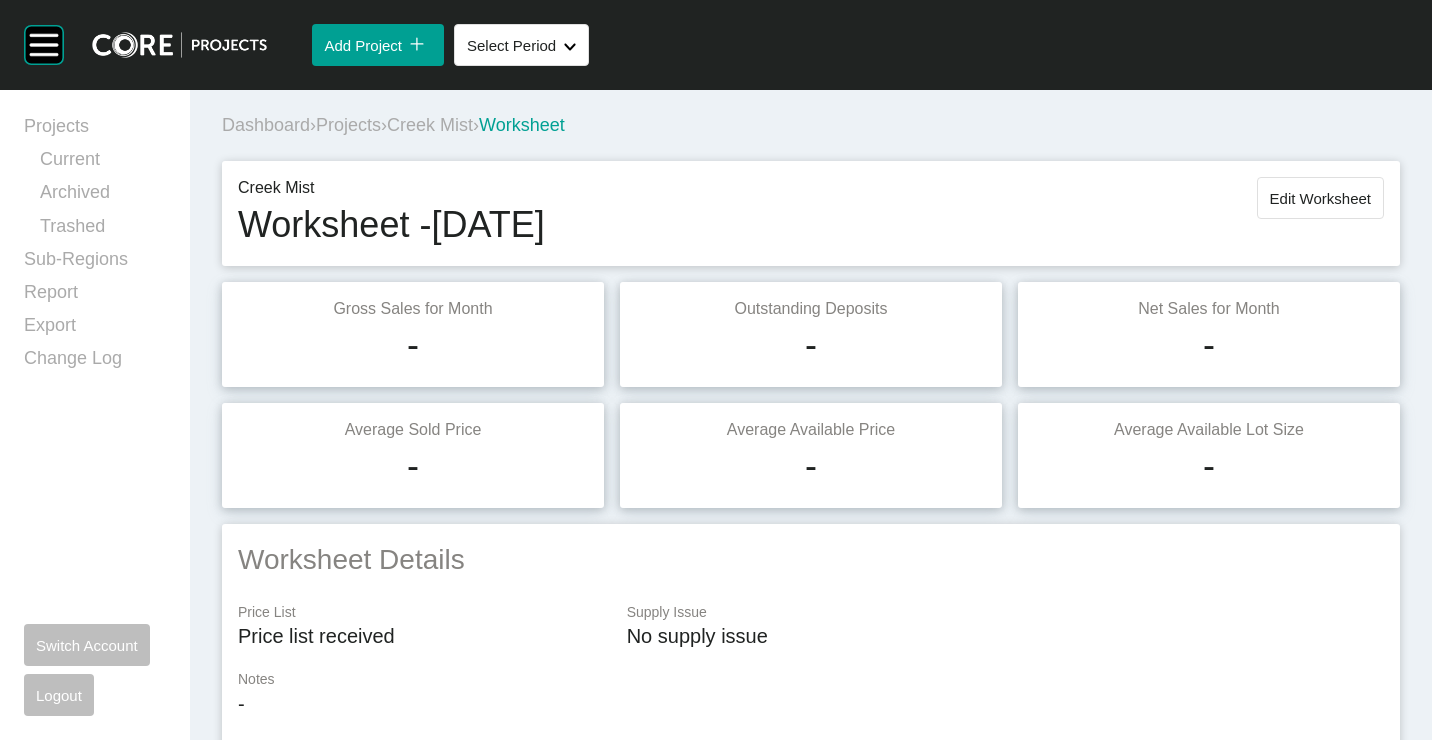click on "Edit Worksheet" at bounding box center (1320, 198) 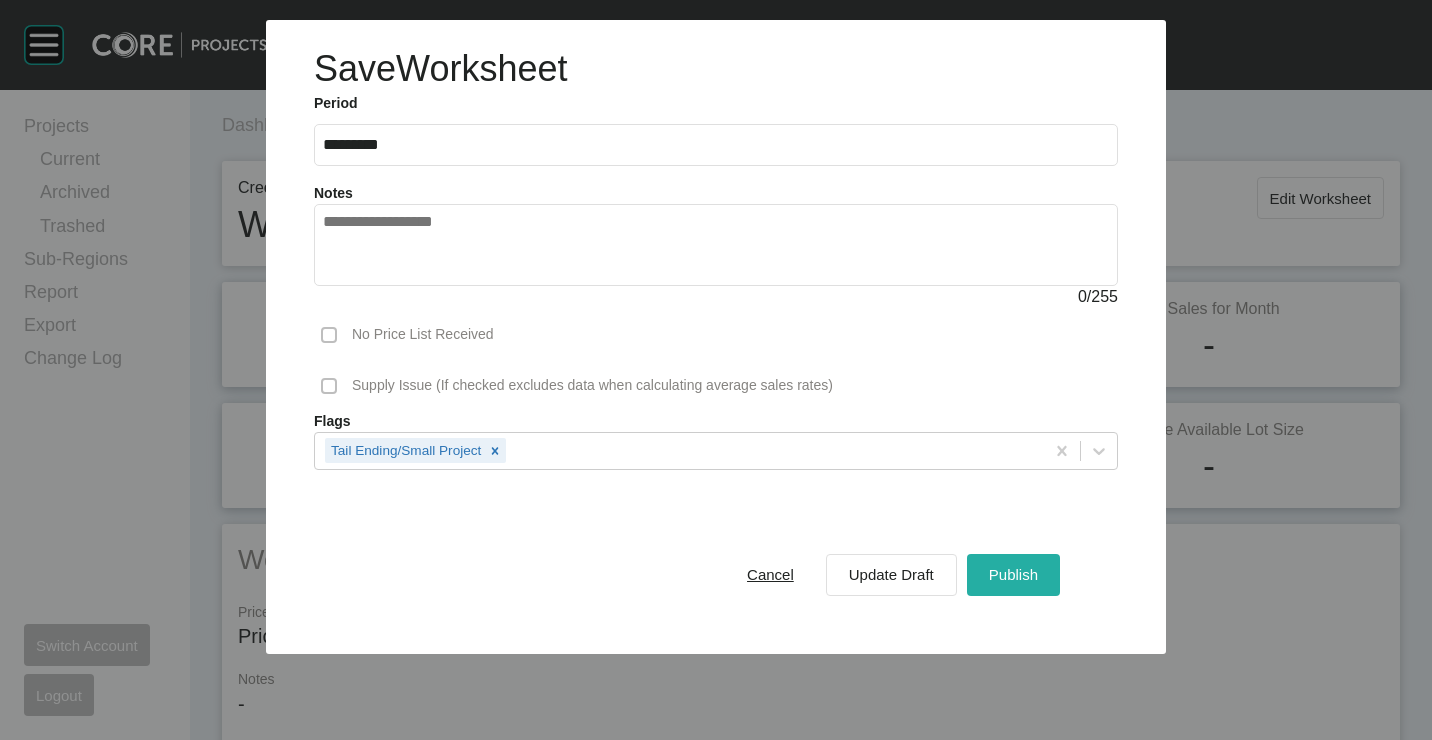 click on "Publish" at bounding box center (1013, 574) 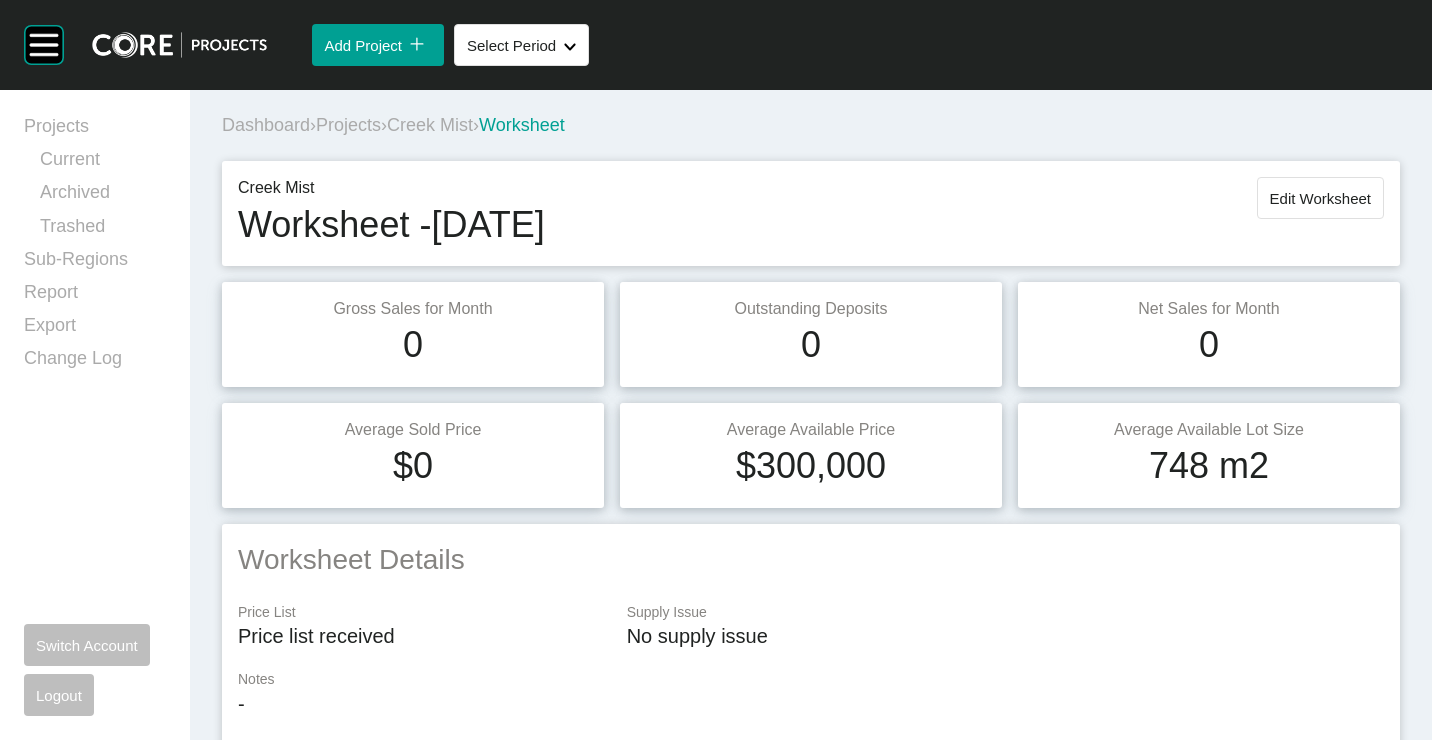click on "Projects" at bounding box center [348, 125] 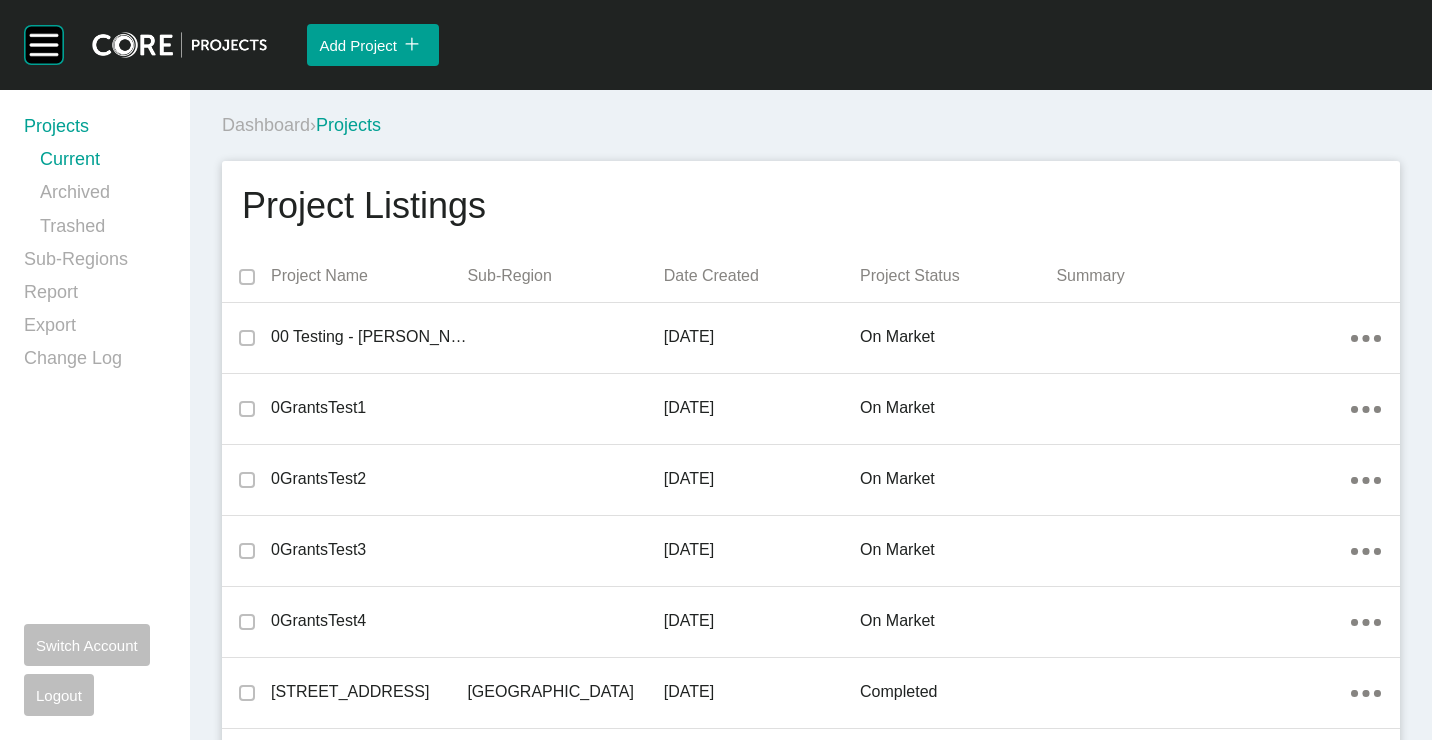 scroll, scrollTop: 17291, scrollLeft: 0, axis: vertical 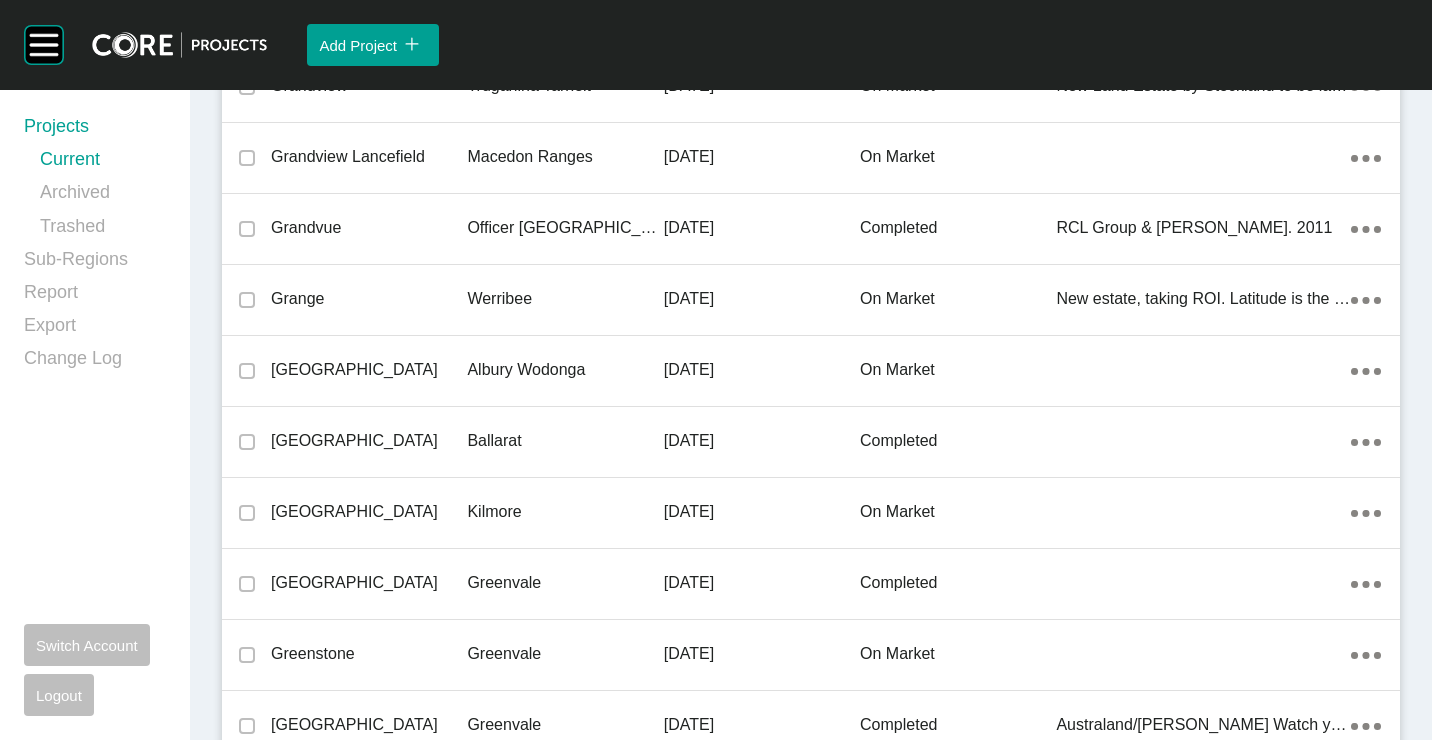 click on "Albury Wodonga" at bounding box center [565, 370] 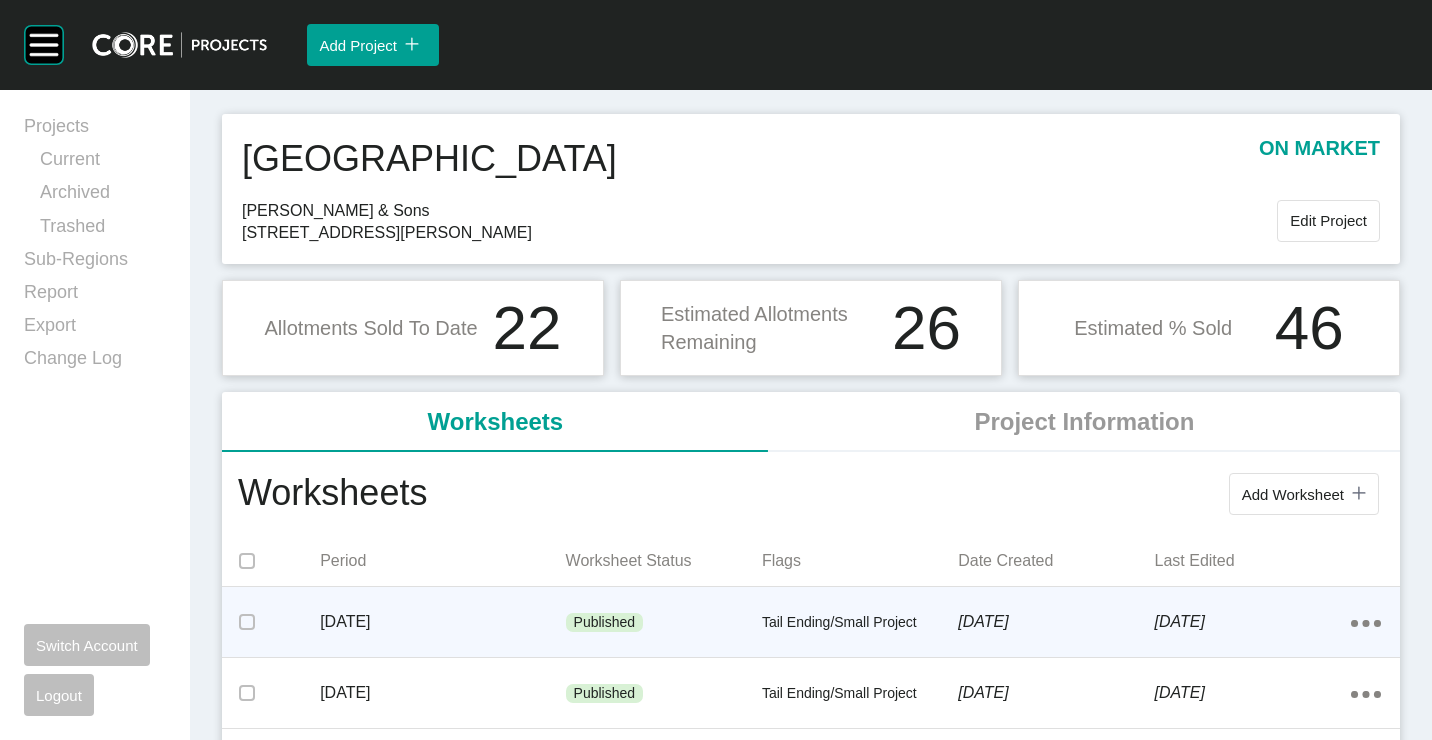 scroll, scrollTop: 200, scrollLeft: 0, axis: vertical 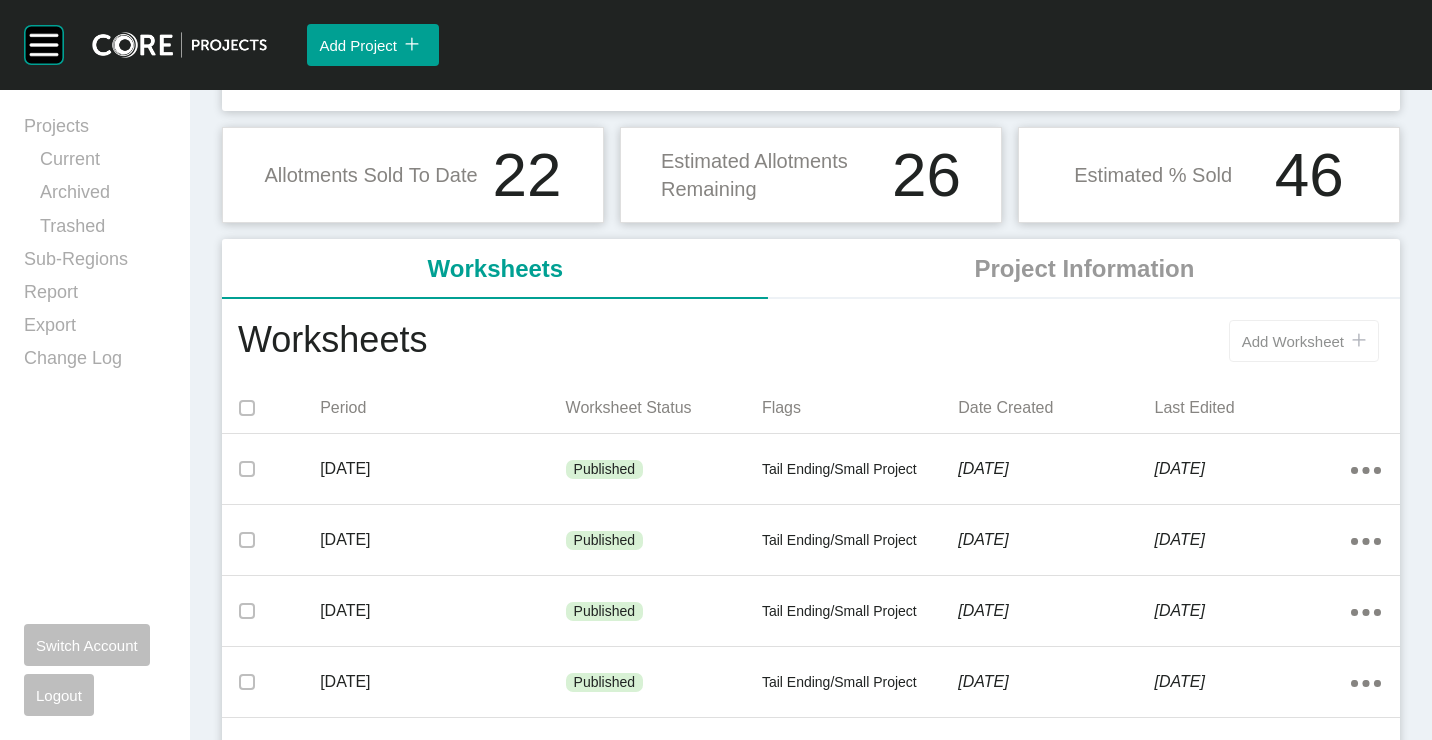 click on "Add Worksheet" at bounding box center [1293, 341] 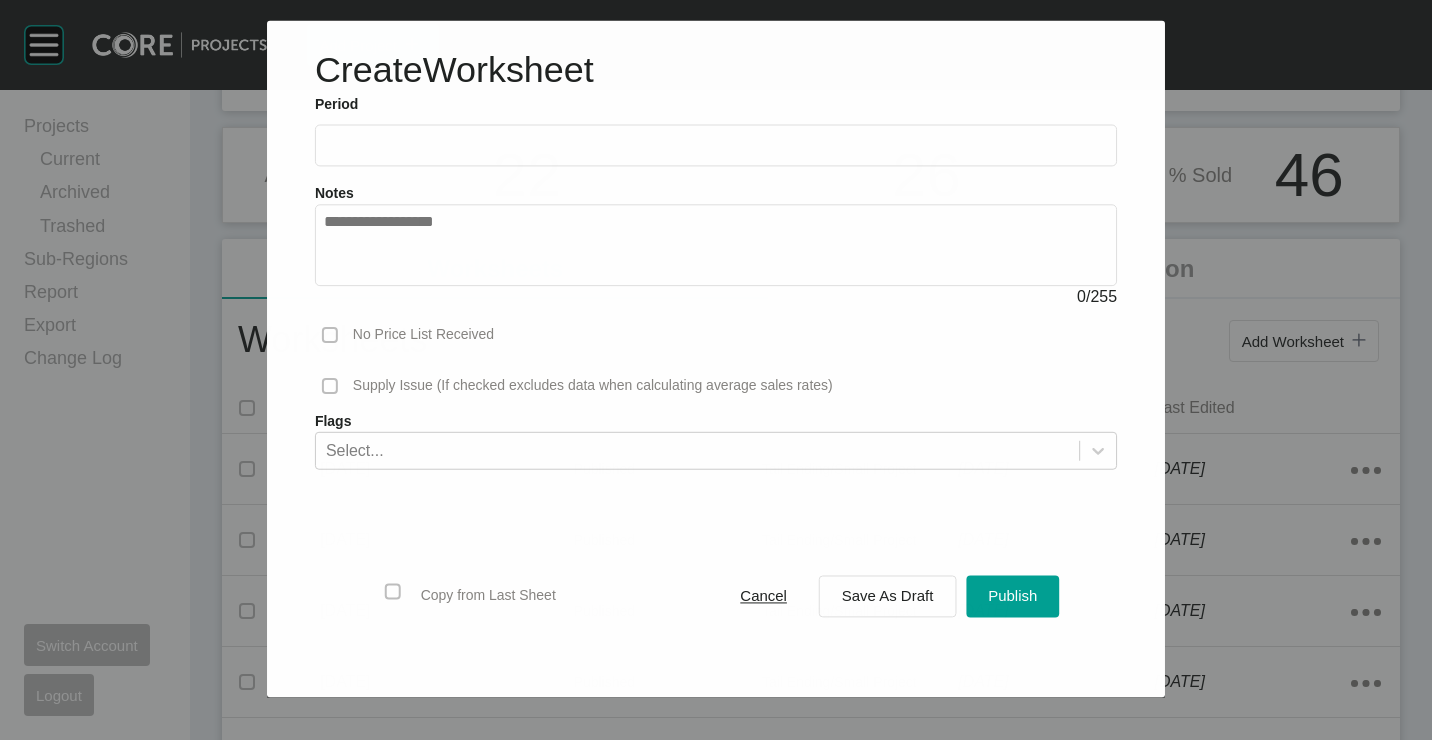 click on "2025 < > Jan Feb Mar Apr May Jun Jul Aug Sep Oct Nov Dec" at bounding box center (716, 141) 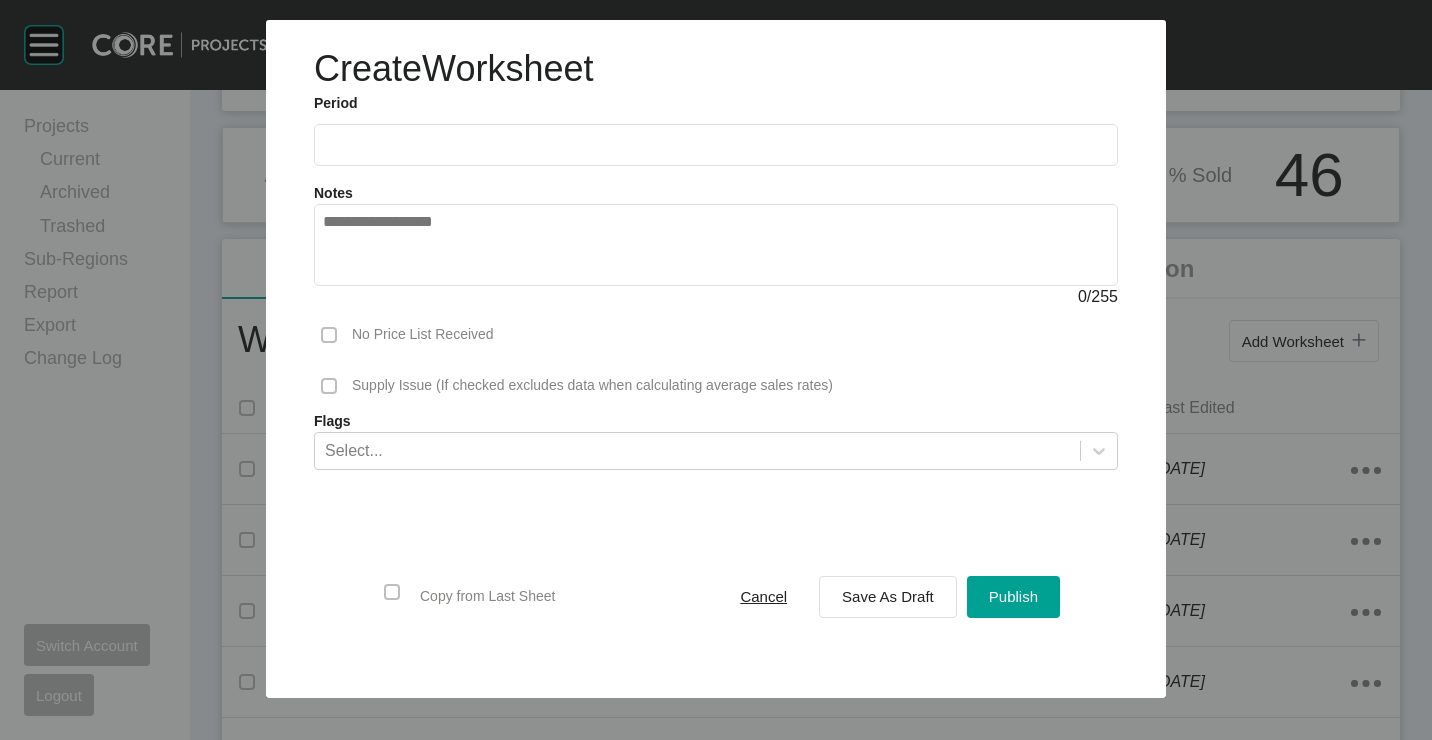 click at bounding box center [716, 144] 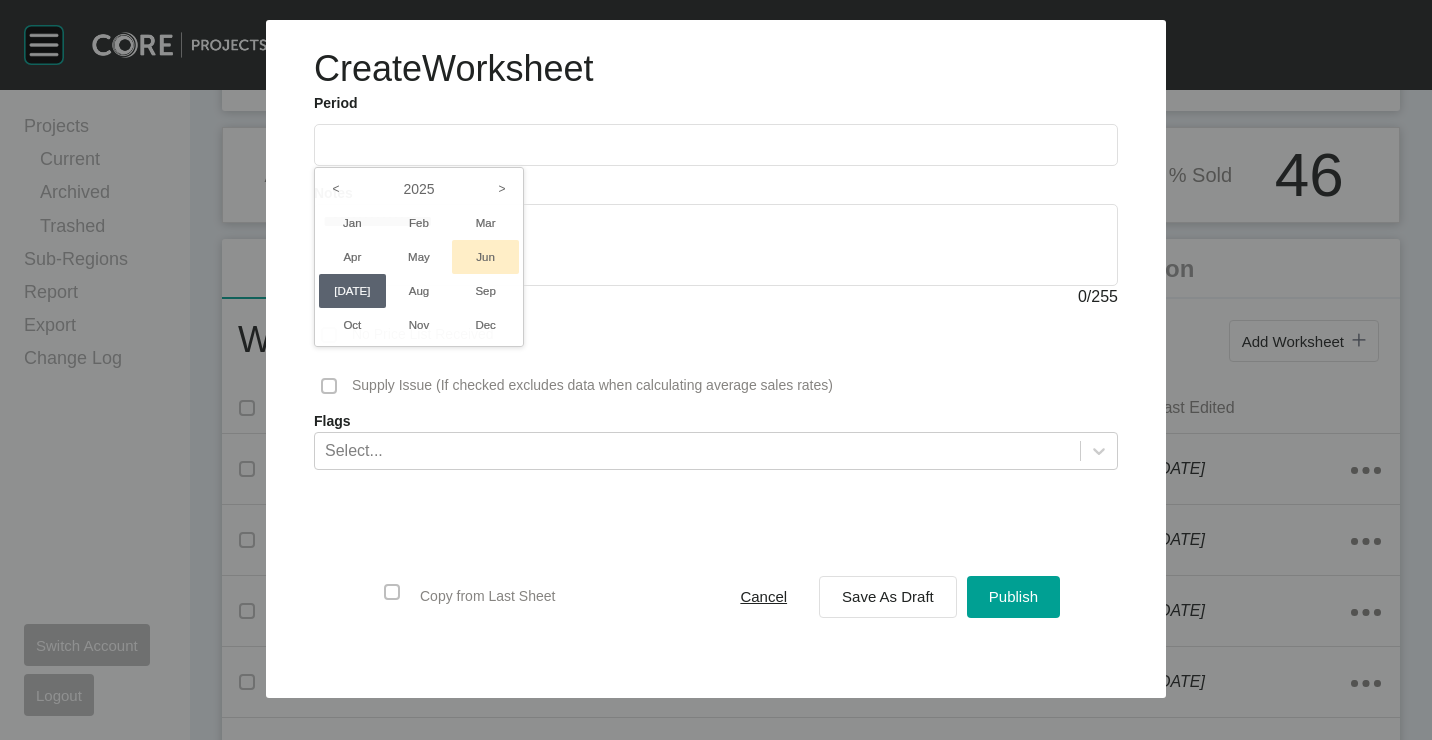 click on "Jun" at bounding box center [485, 257] 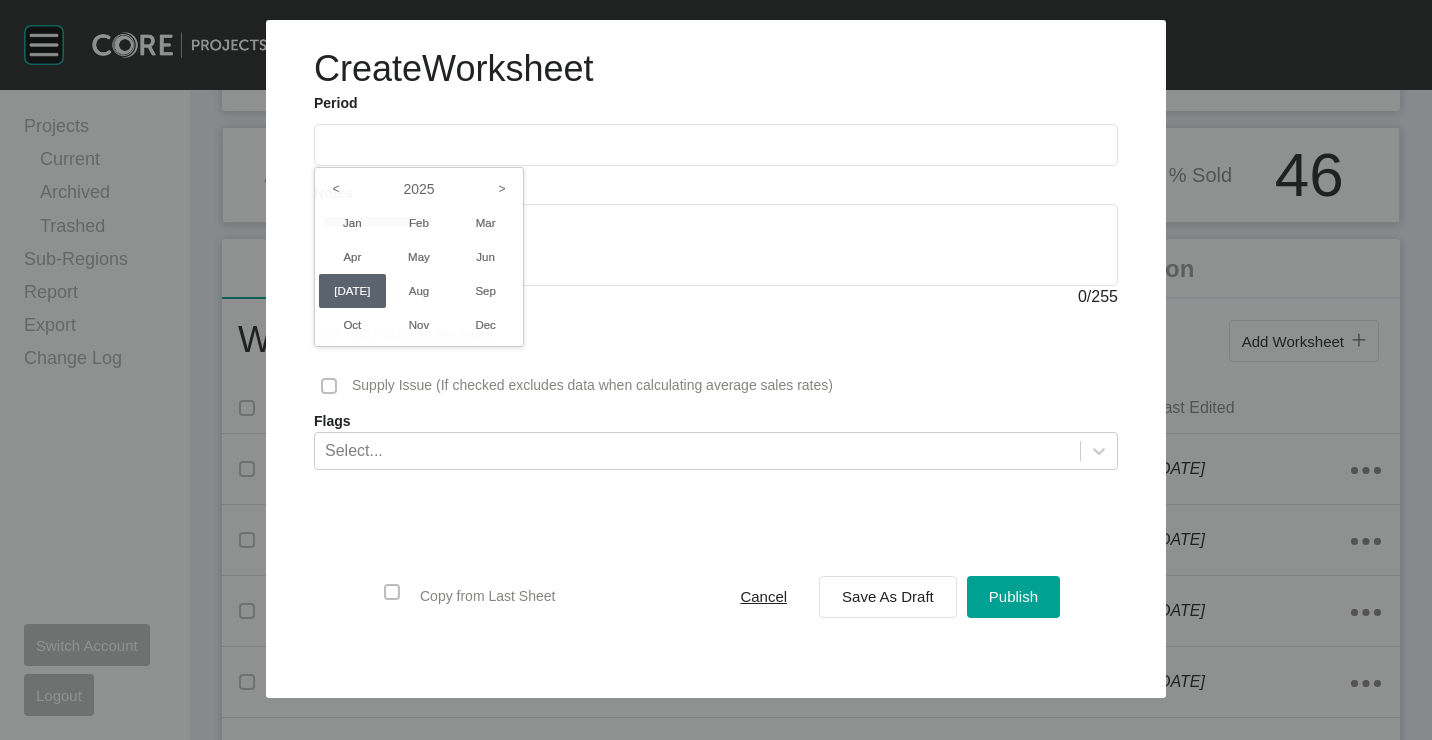 type on "*********" 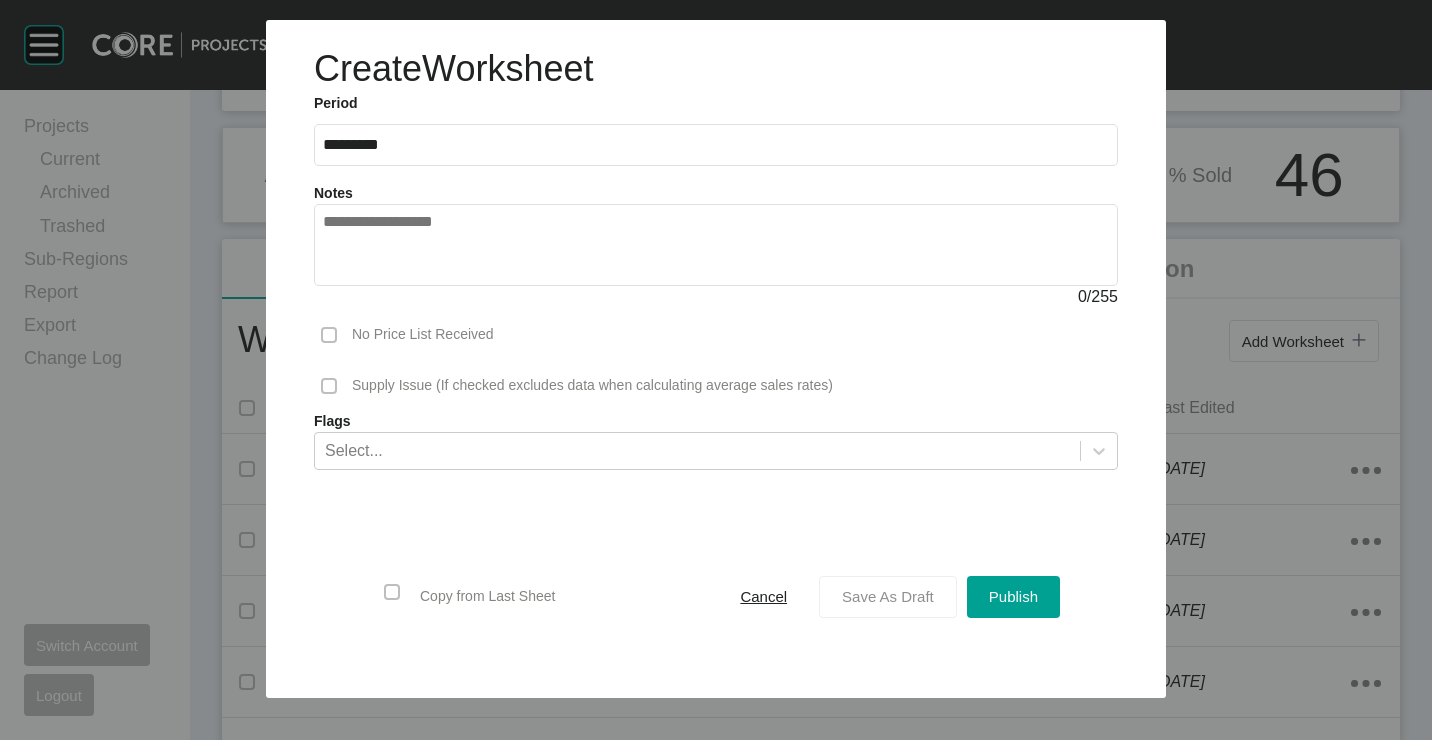click on "Save As Draft" at bounding box center [888, 596] 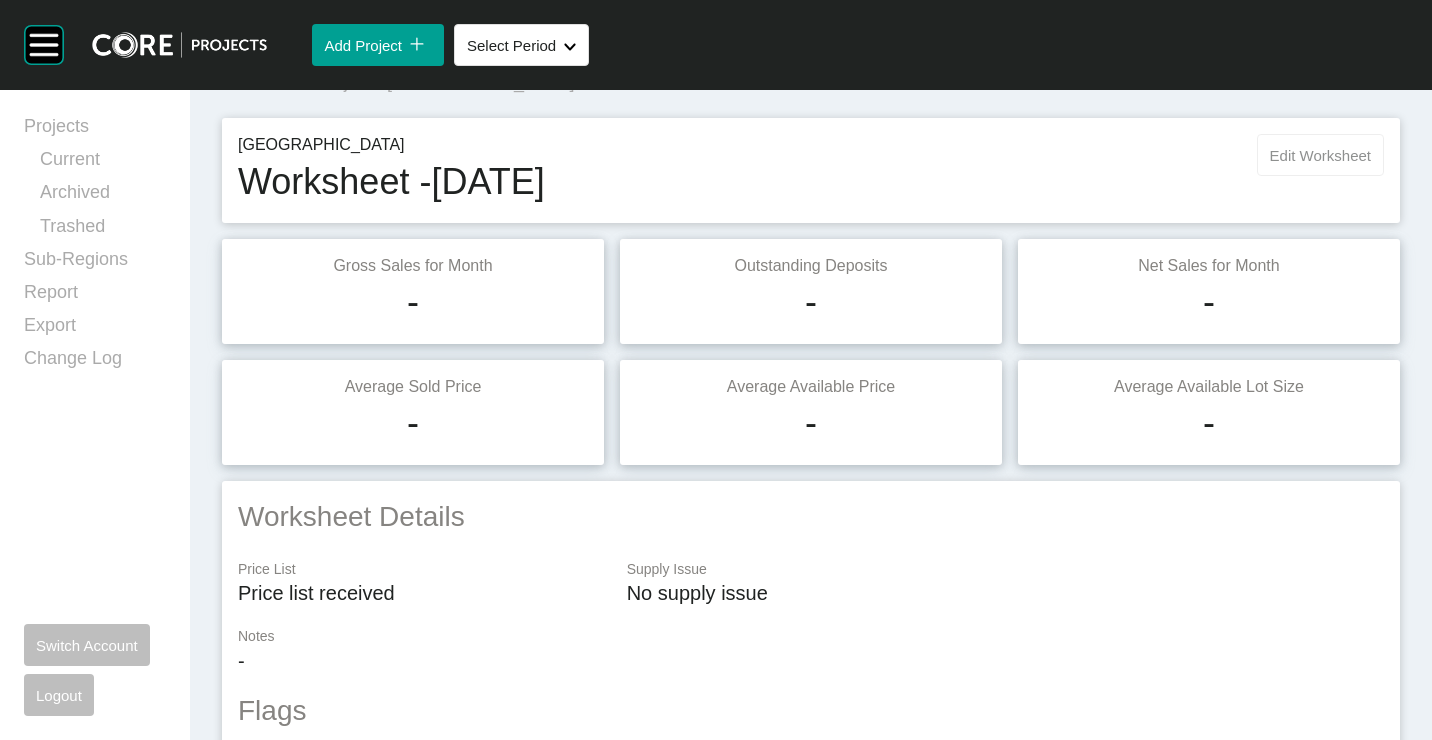 scroll, scrollTop: 0, scrollLeft: 0, axis: both 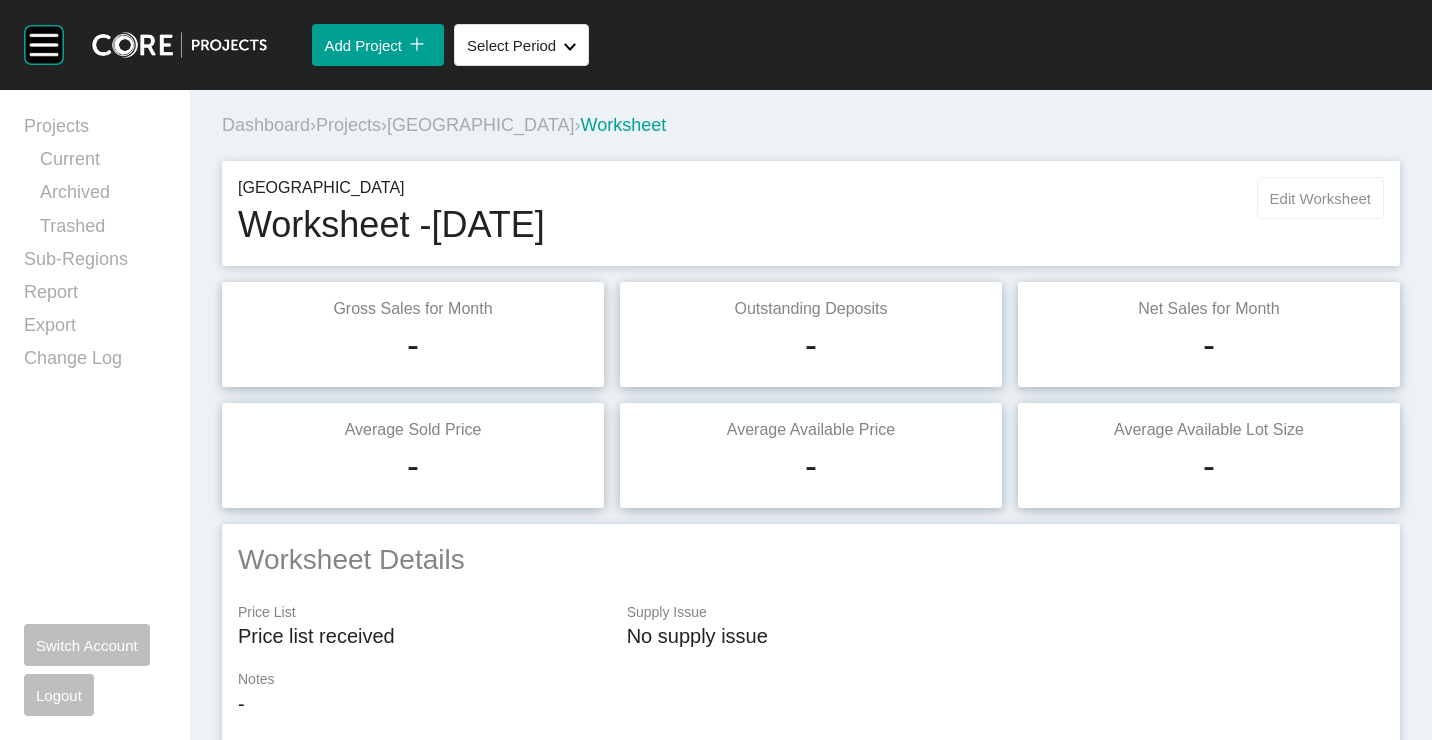 click on "Edit Worksheet" at bounding box center [1320, 198] 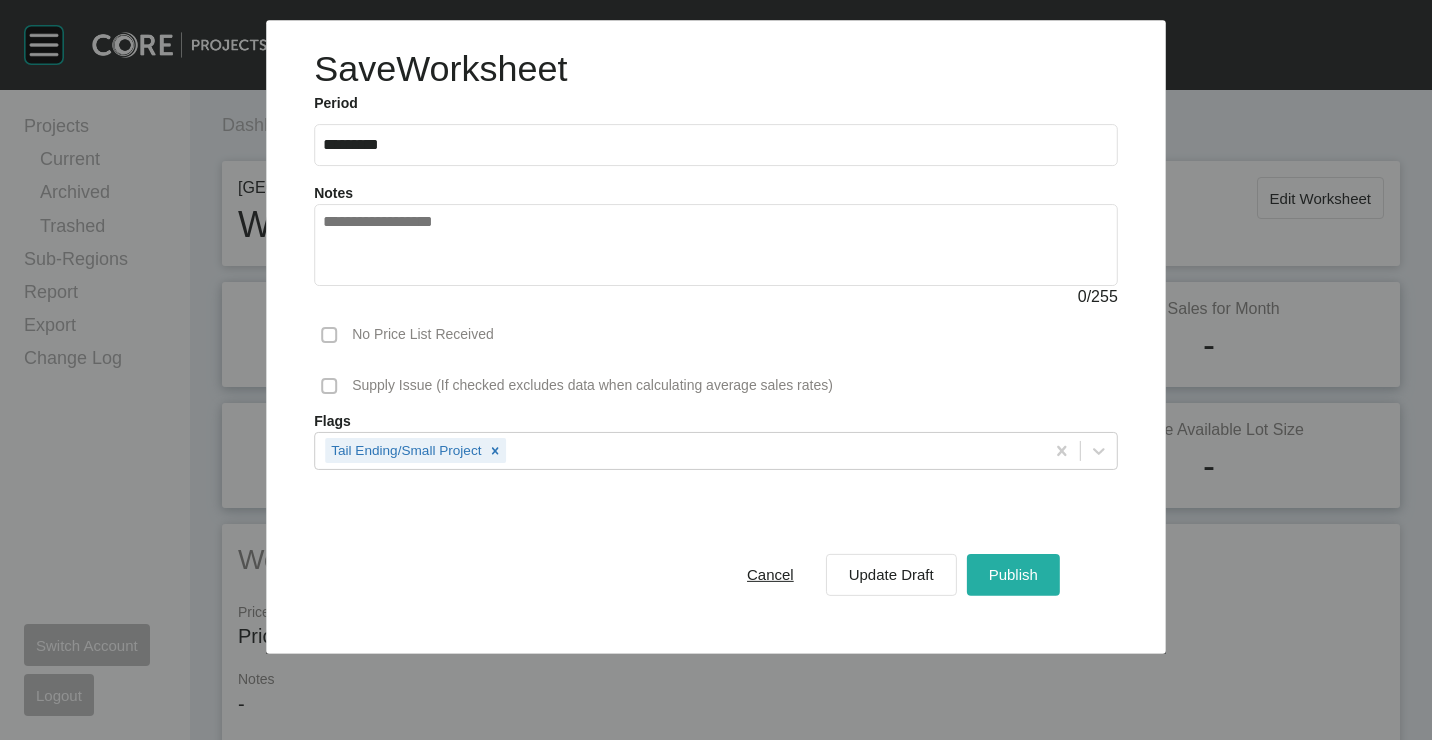 click on "Publish" at bounding box center (1013, 574) 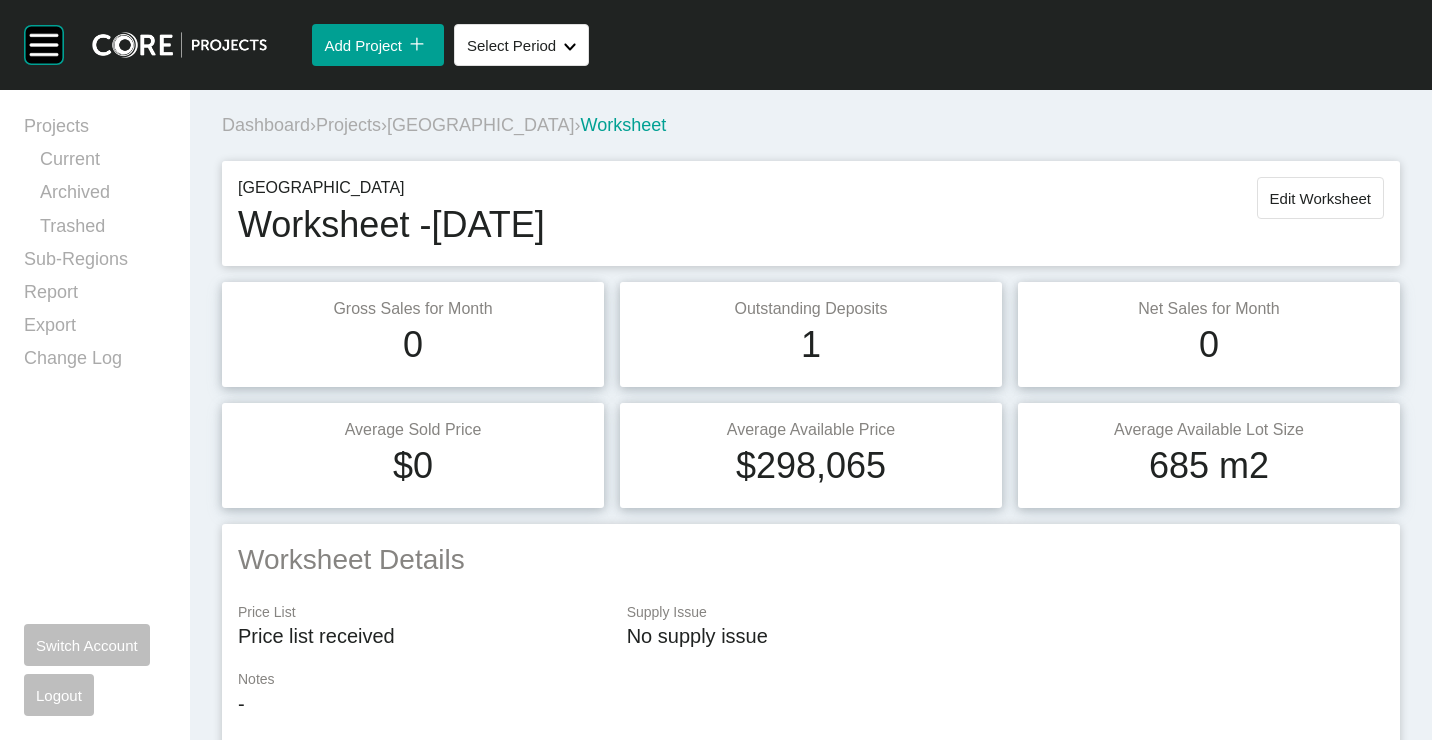 click on "Projects" at bounding box center (348, 125) 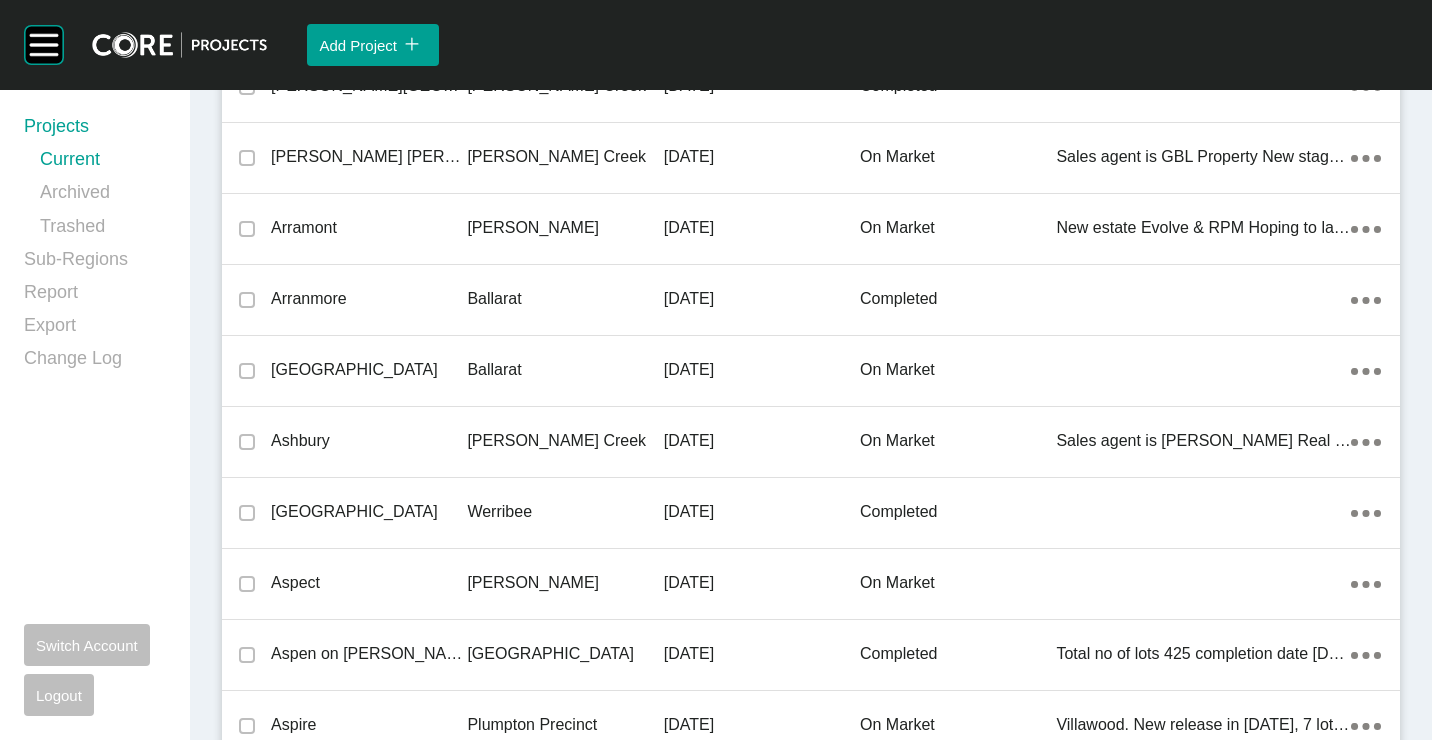scroll, scrollTop: 37597, scrollLeft: 0, axis: vertical 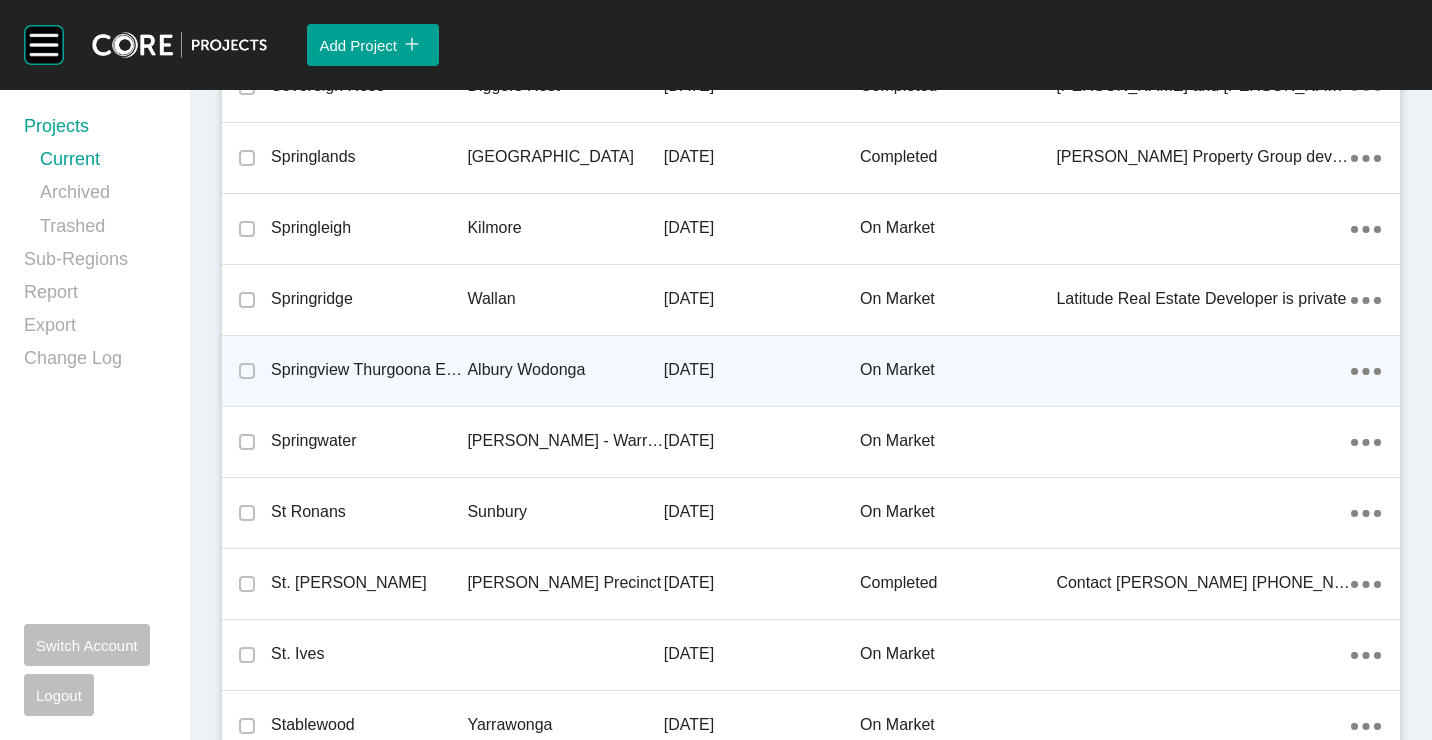 click on "Springview Thurgoona Estate" at bounding box center [369, 370] 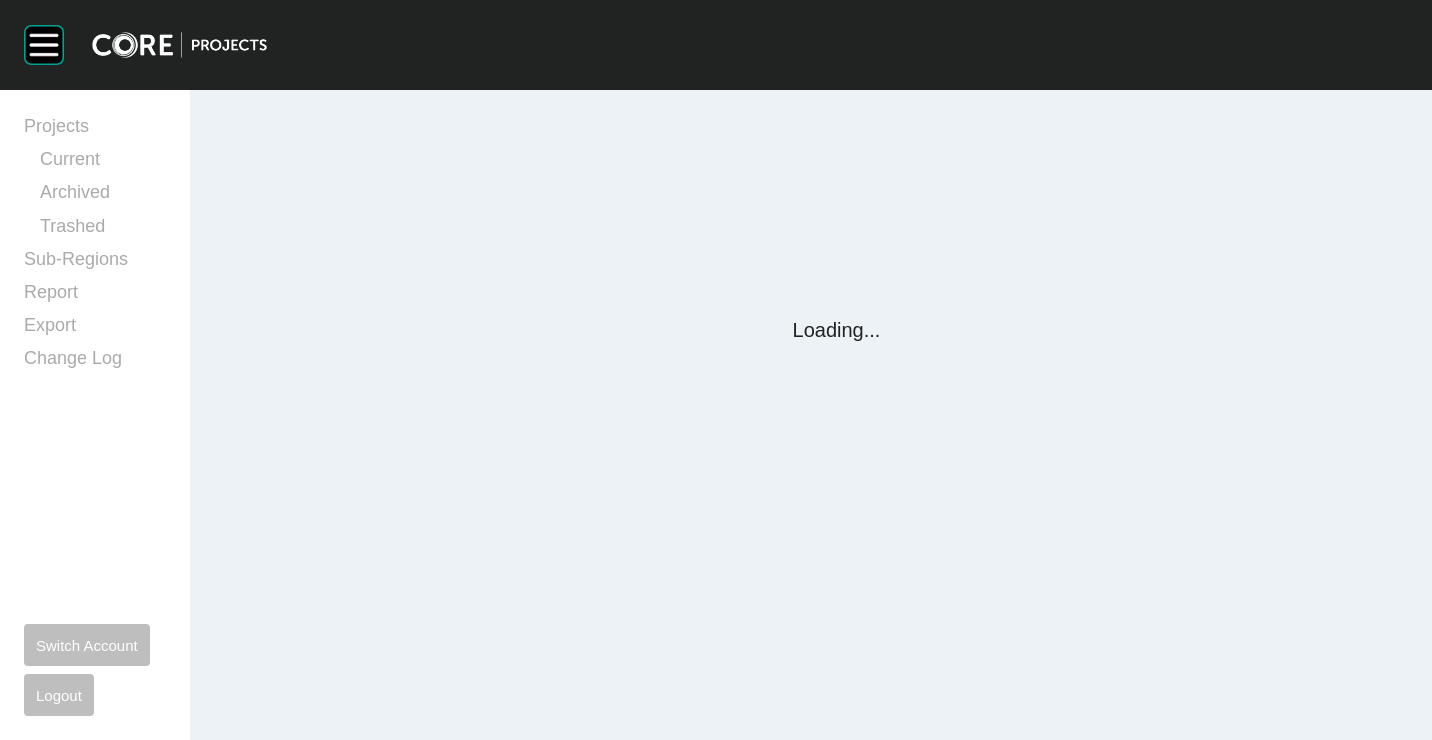 scroll, scrollTop: 0, scrollLeft: 0, axis: both 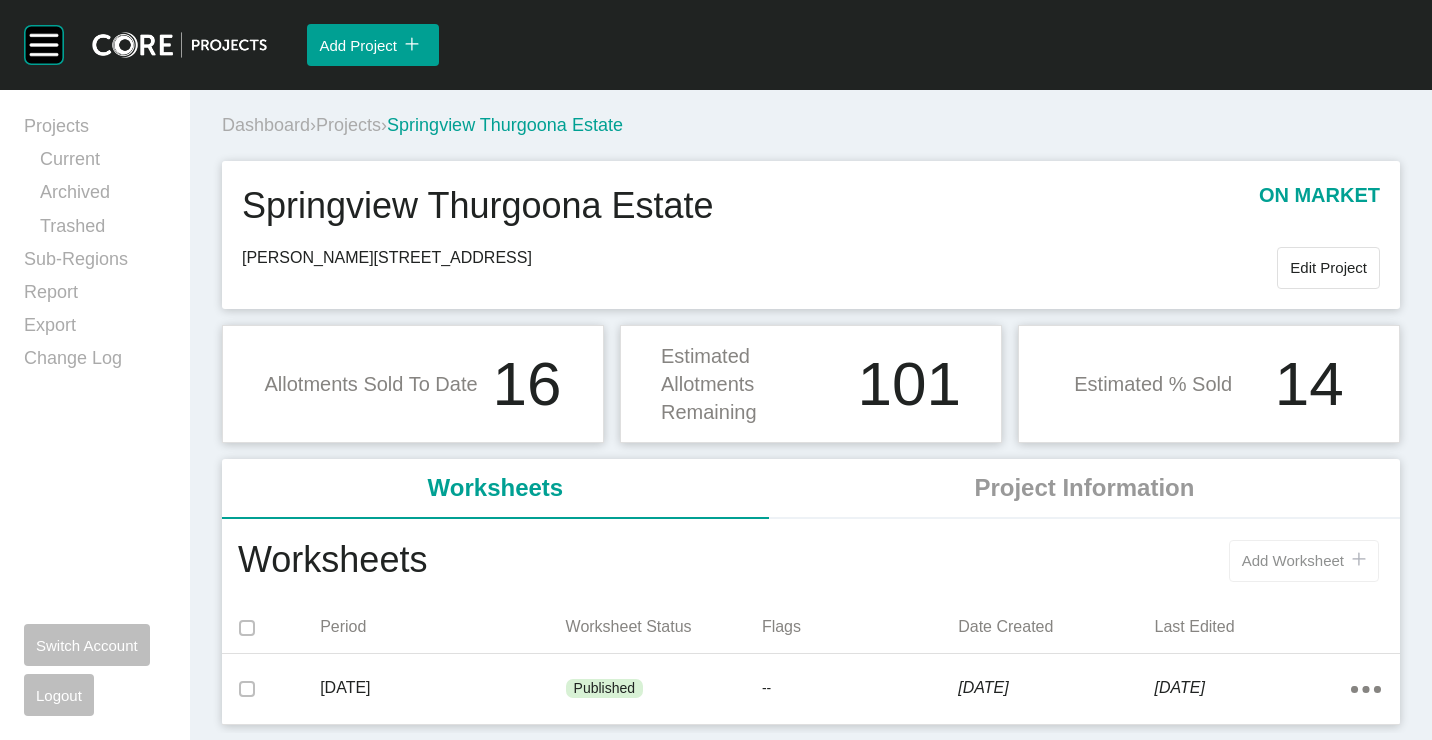 click on "Add Worksheet" at bounding box center (1293, 560) 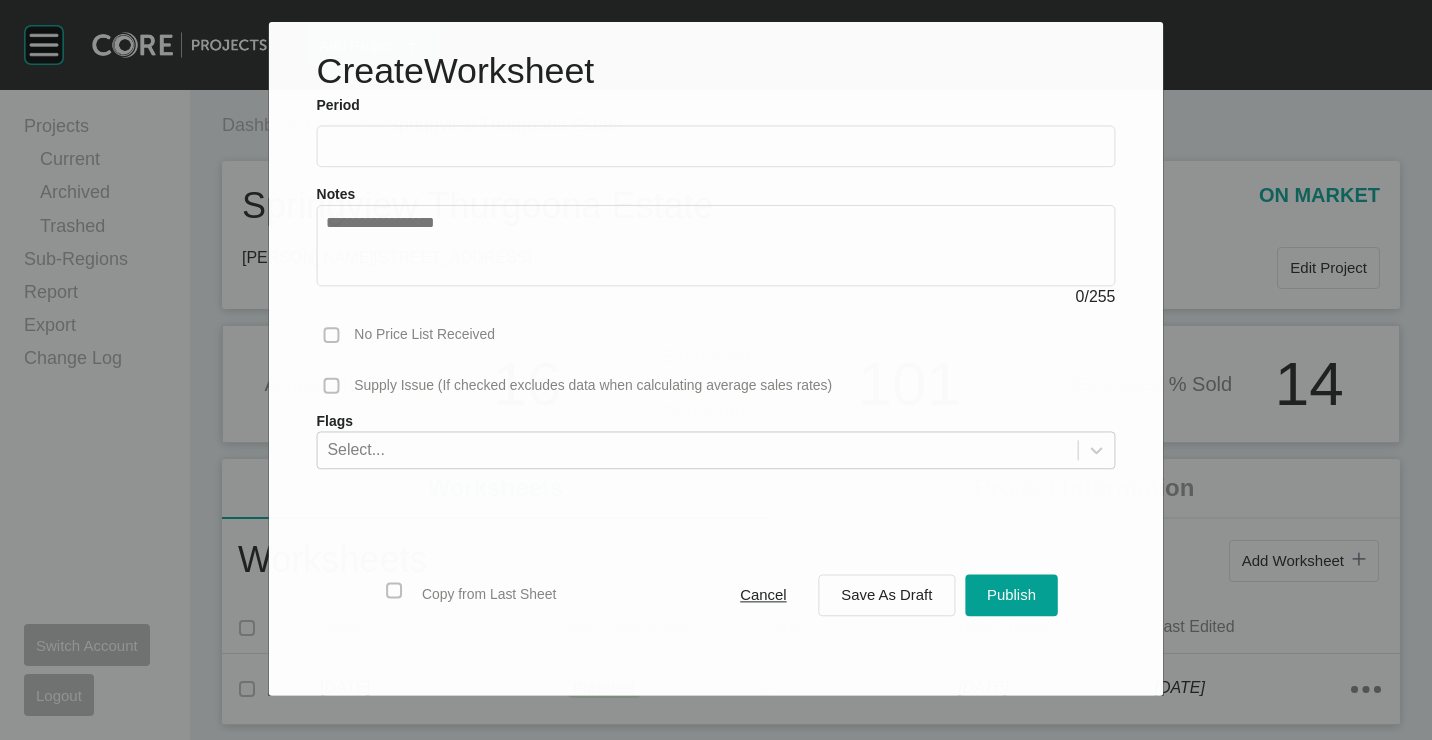 click at bounding box center (716, 146) 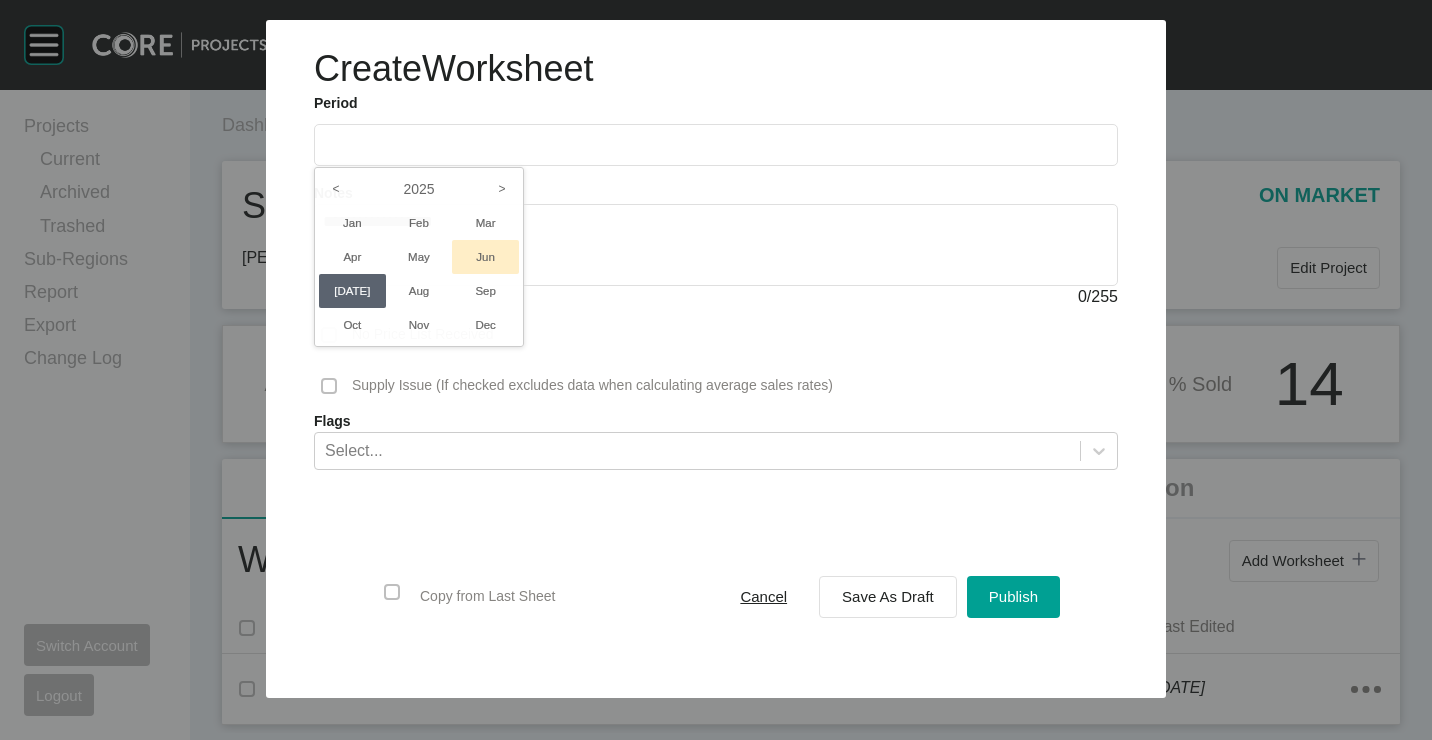 click on "Jun" at bounding box center [485, 257] 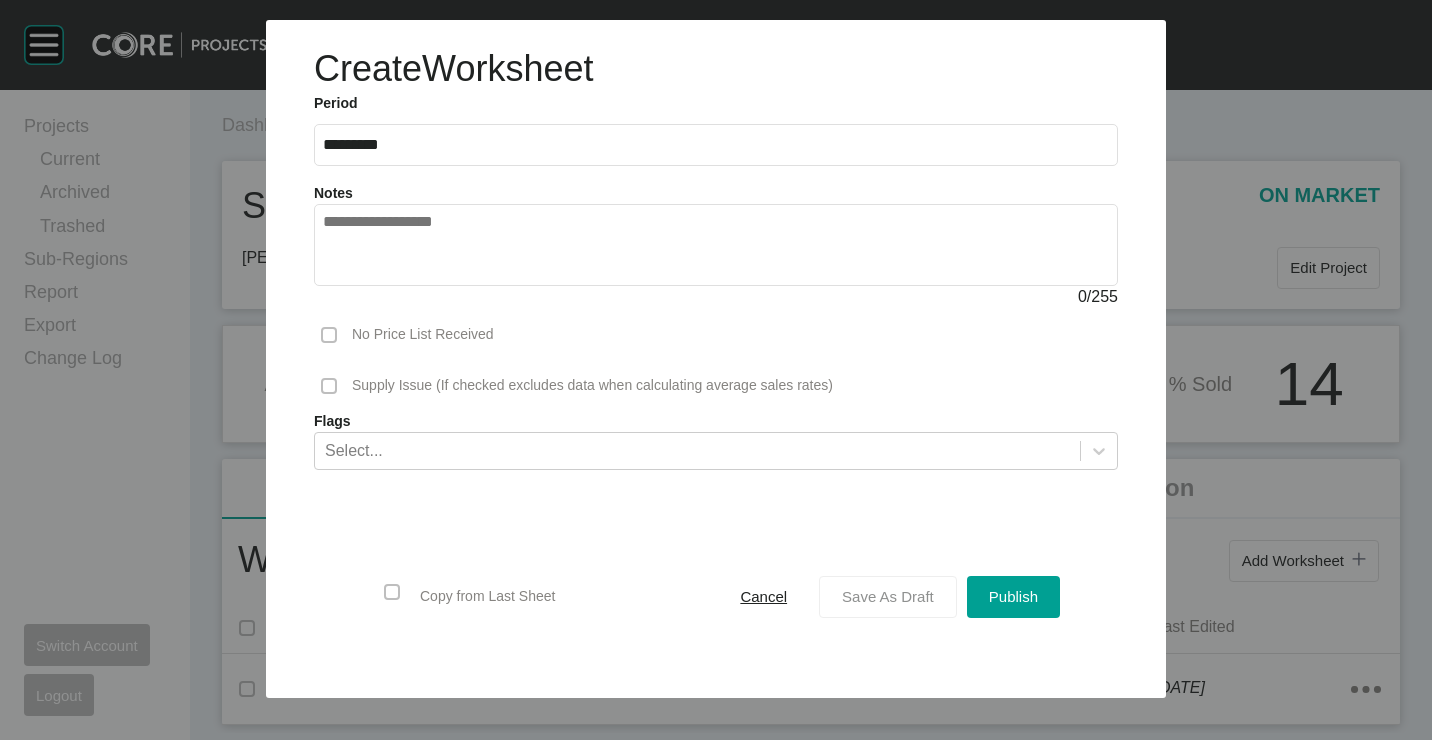 click on "Save As Draft" at bounding box center [888, 596] 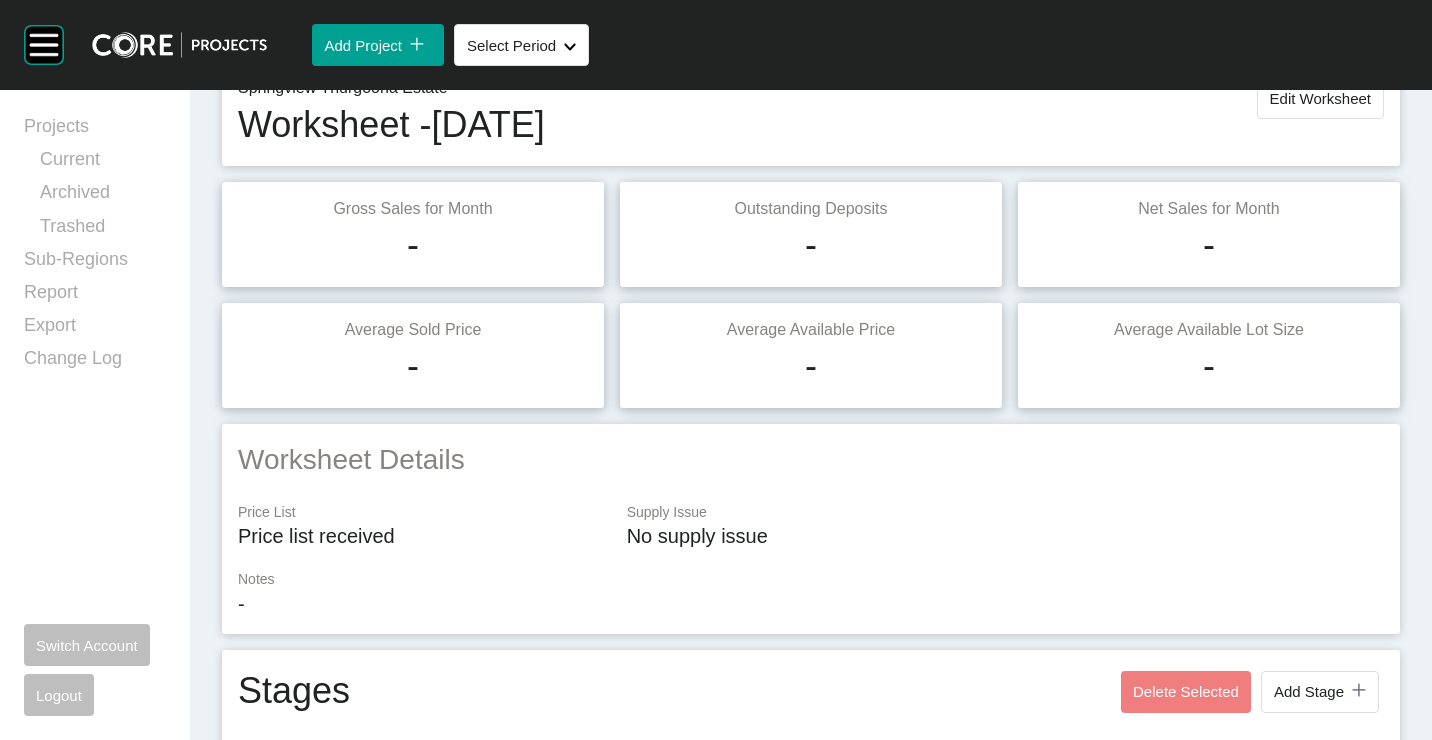 scroll, scrollTop: 0, scrollLeft: 0, axis: both 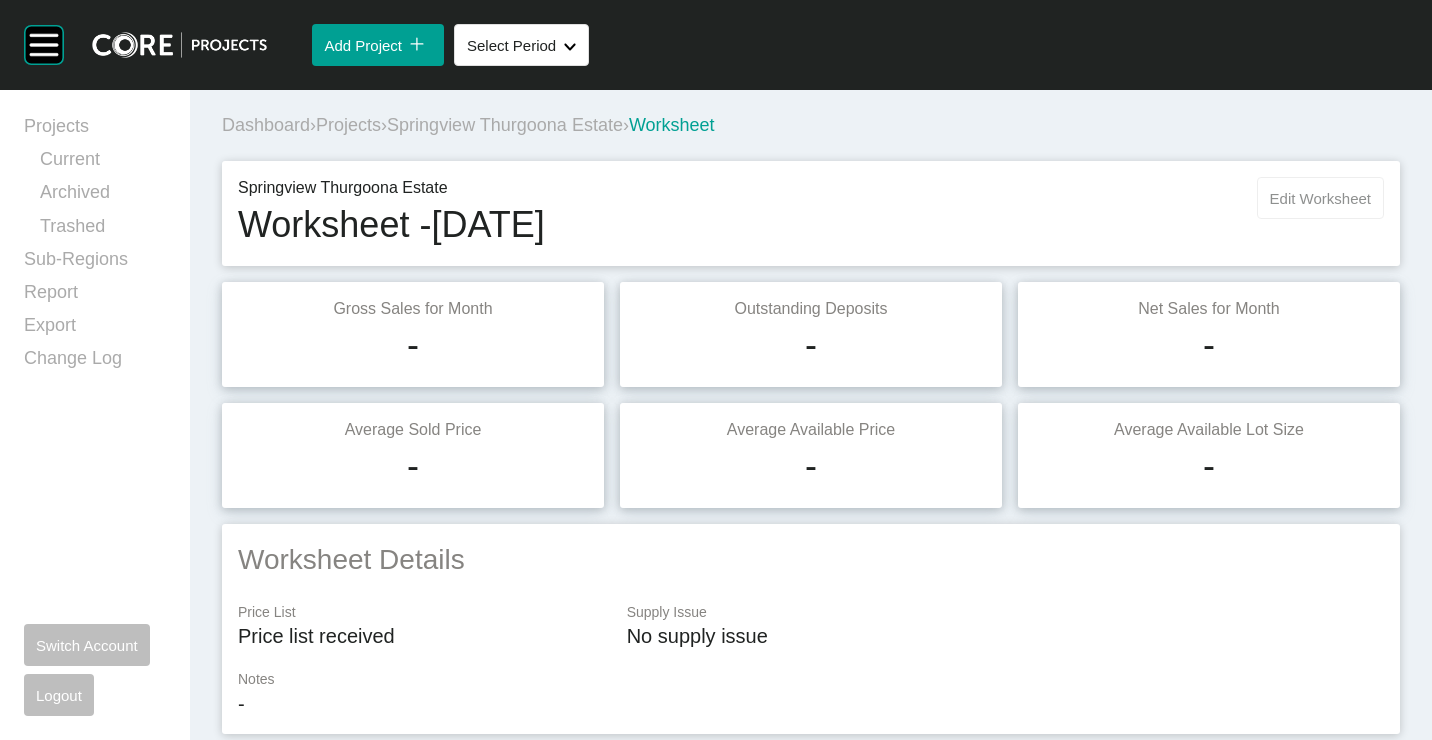 click on "Edit Worksheet" at bounding box center [1320, 198] 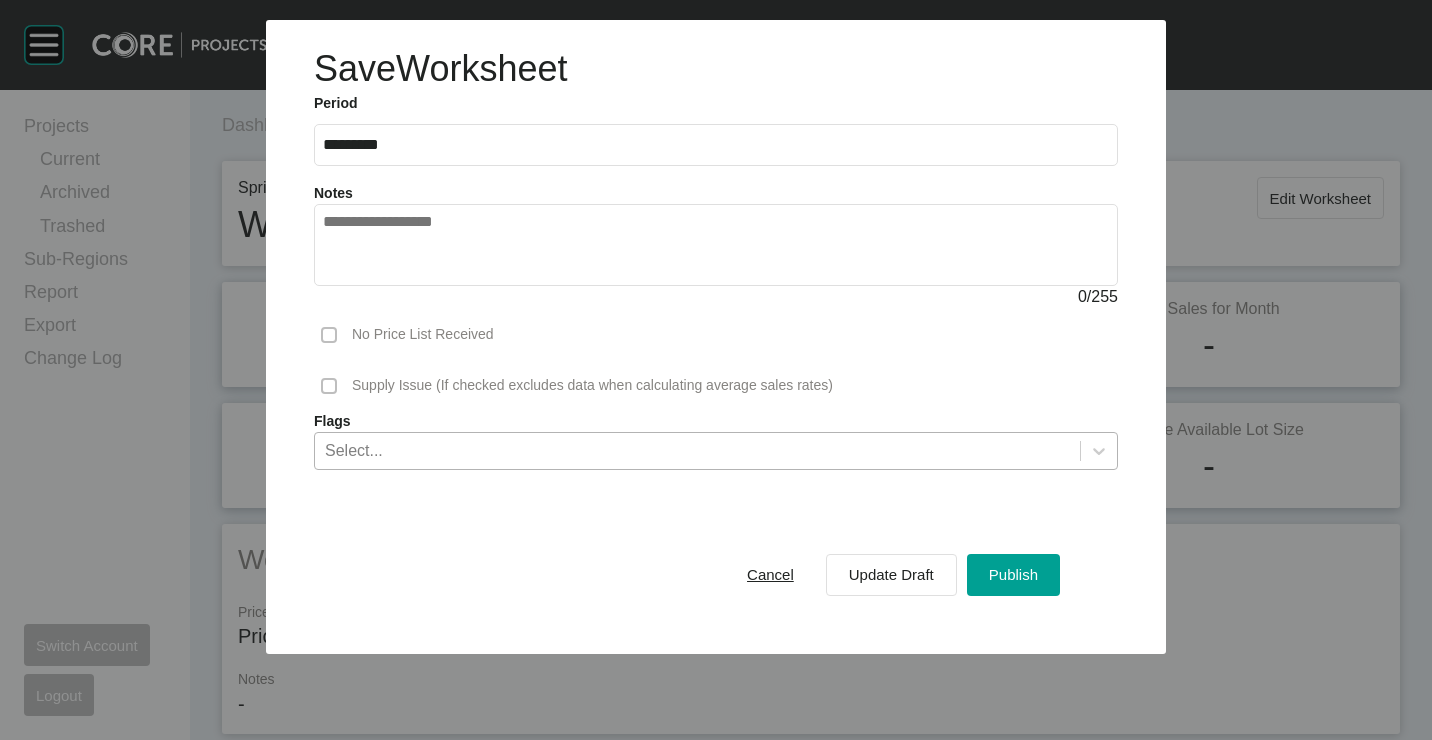 click on "Select..." at bounding box center [697, 450] 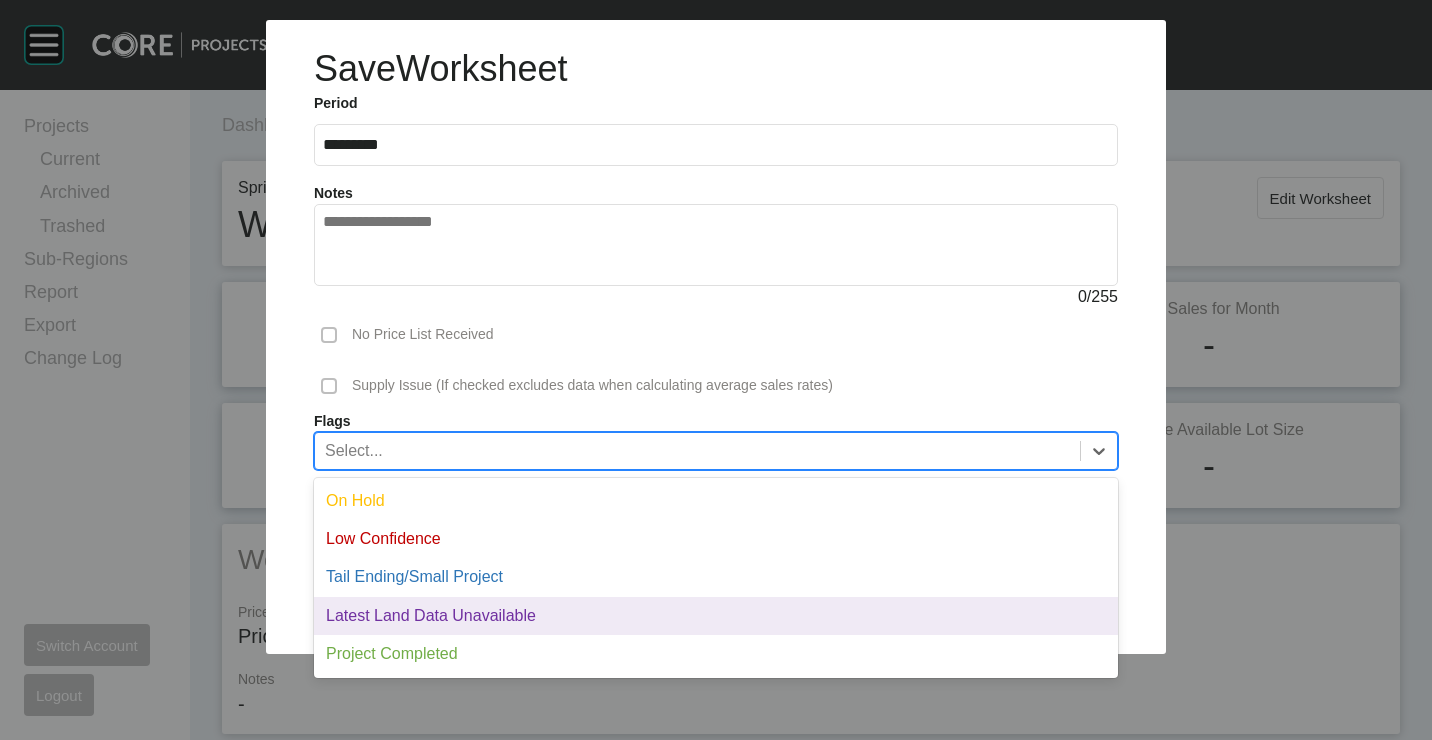 click on "Latest Land Data Unavailable" at bounding box center (716, 616) 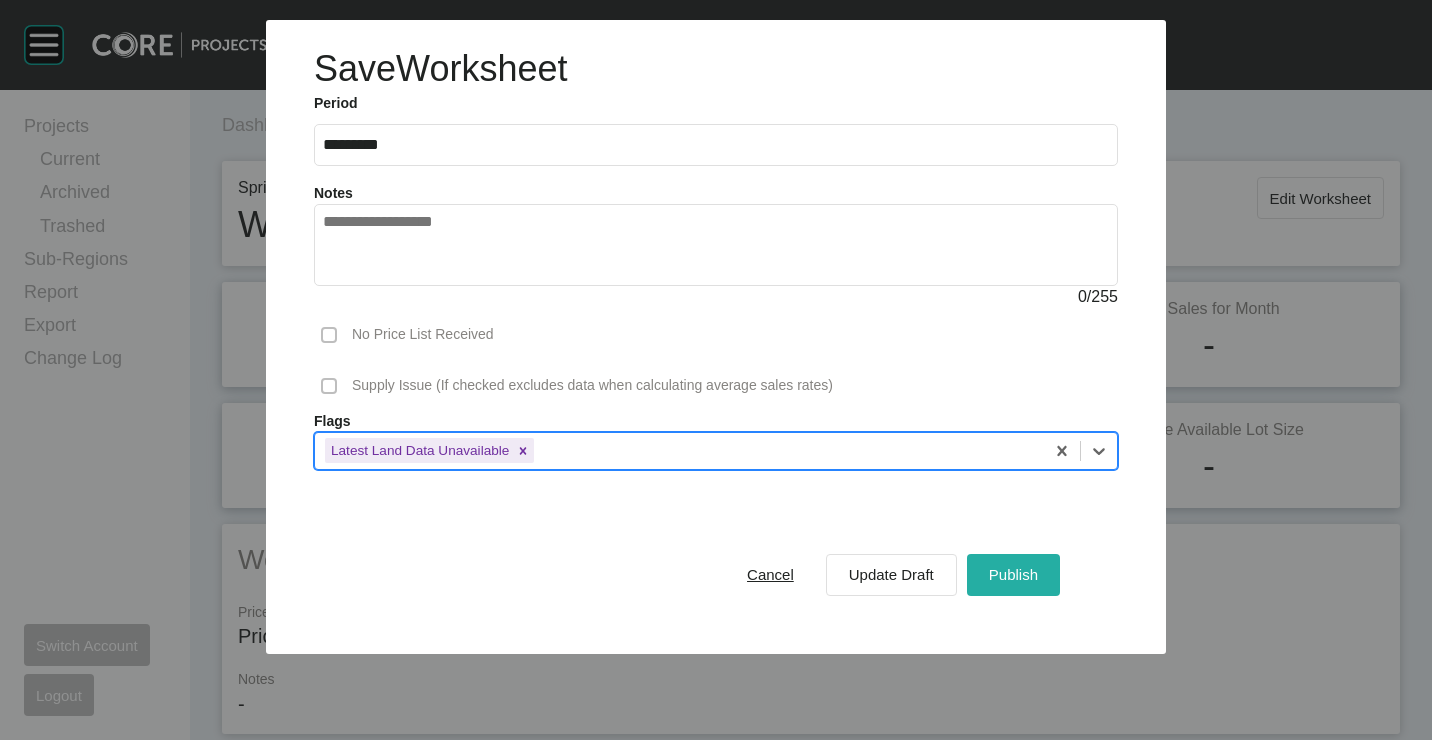 click on "Publish" at bounding box center (1013, 574) 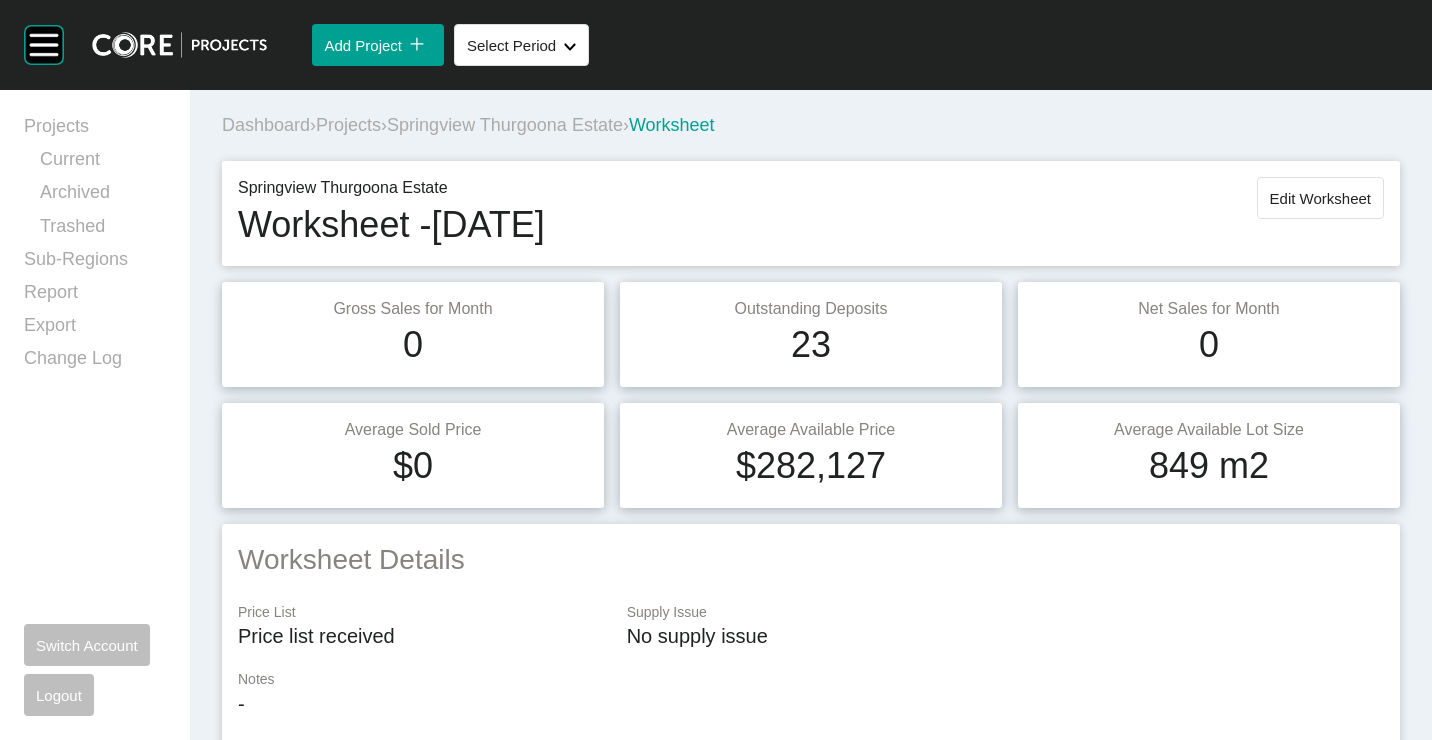 click on "Projects" at bounding box center [348, 125] 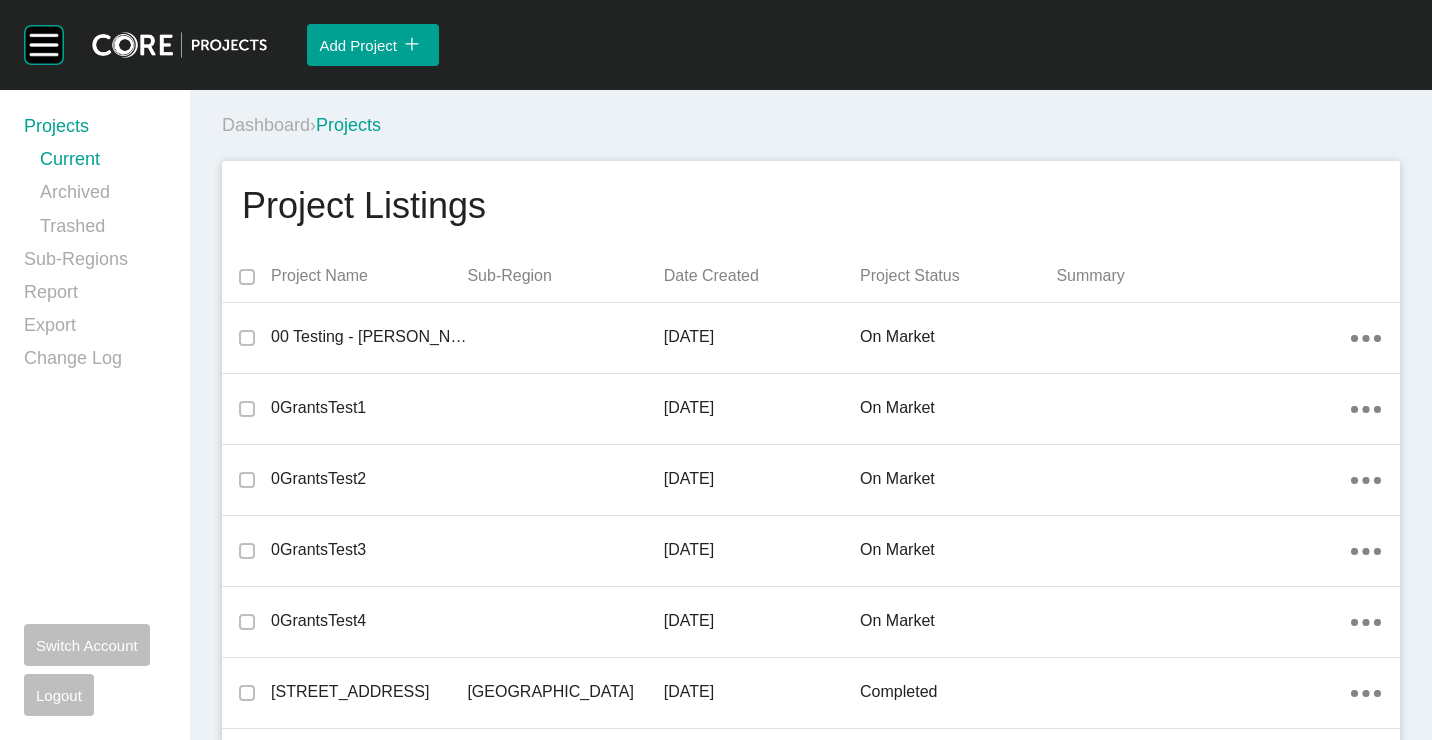 scroll, scrollTop: 19918, scrollLeft: 0, axis: vertical 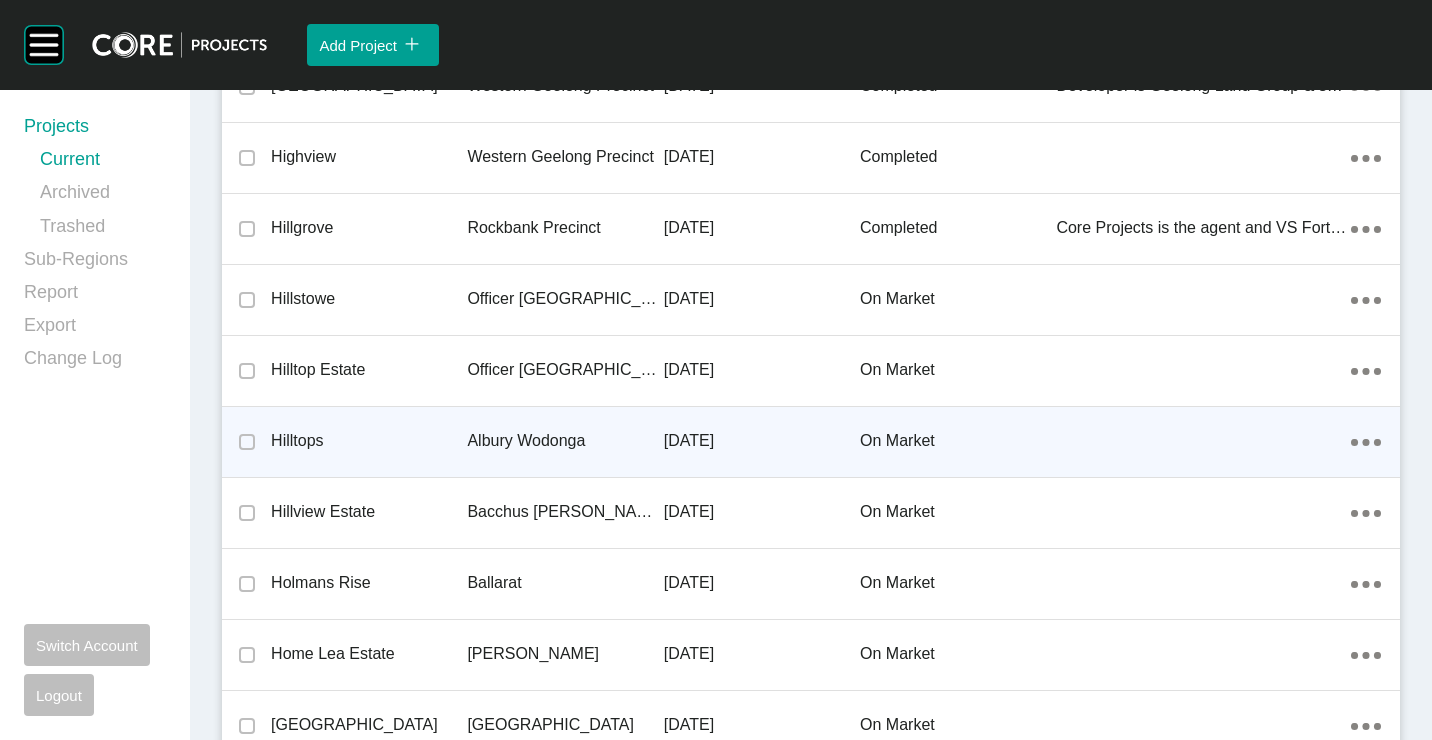 click on "Albury Wodonga" at bounding box center (565, 441) 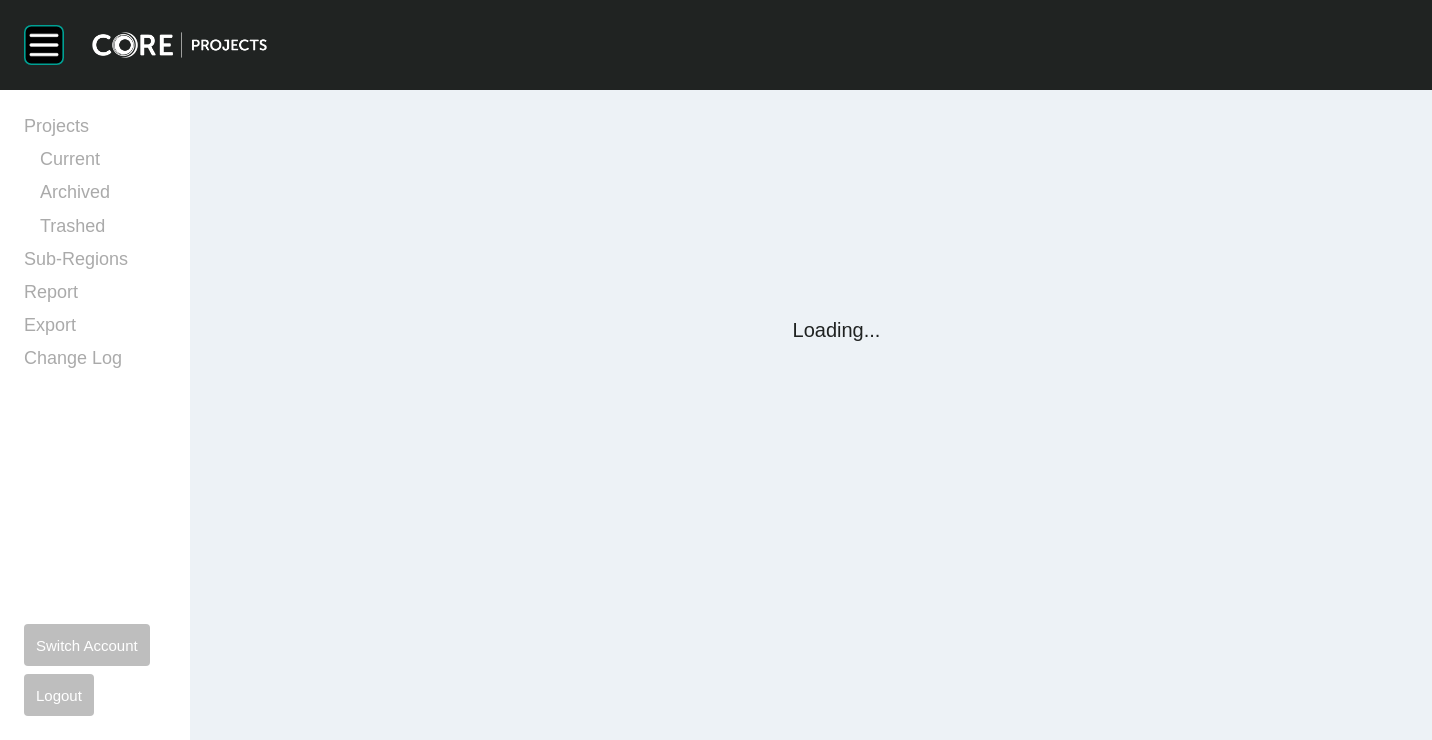 scroll, scrollTop: 0, scrollLeft: 0, axis: both 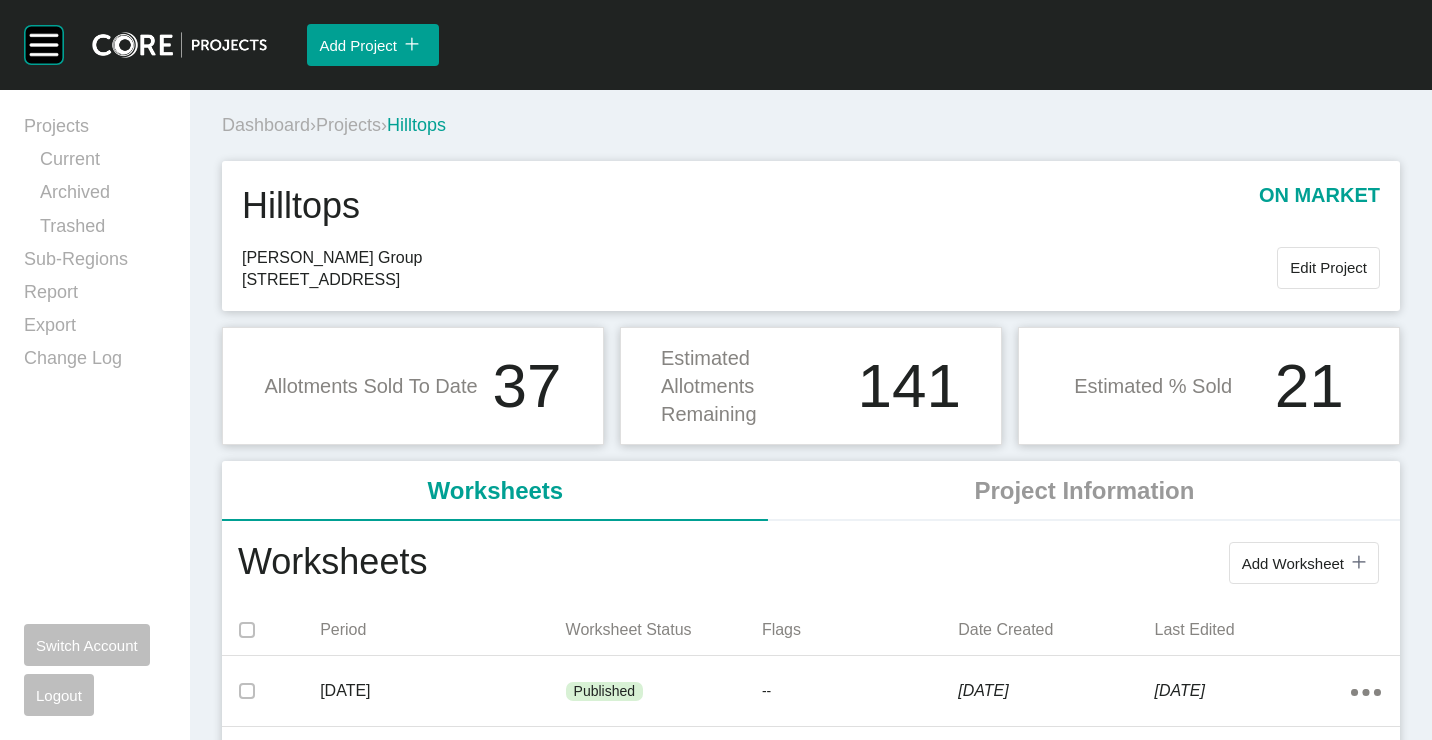 drag, startPoint x: 1274, startPoint y: 579, endPoint x: 1251, endPoint y: 560, distance: 29.832869 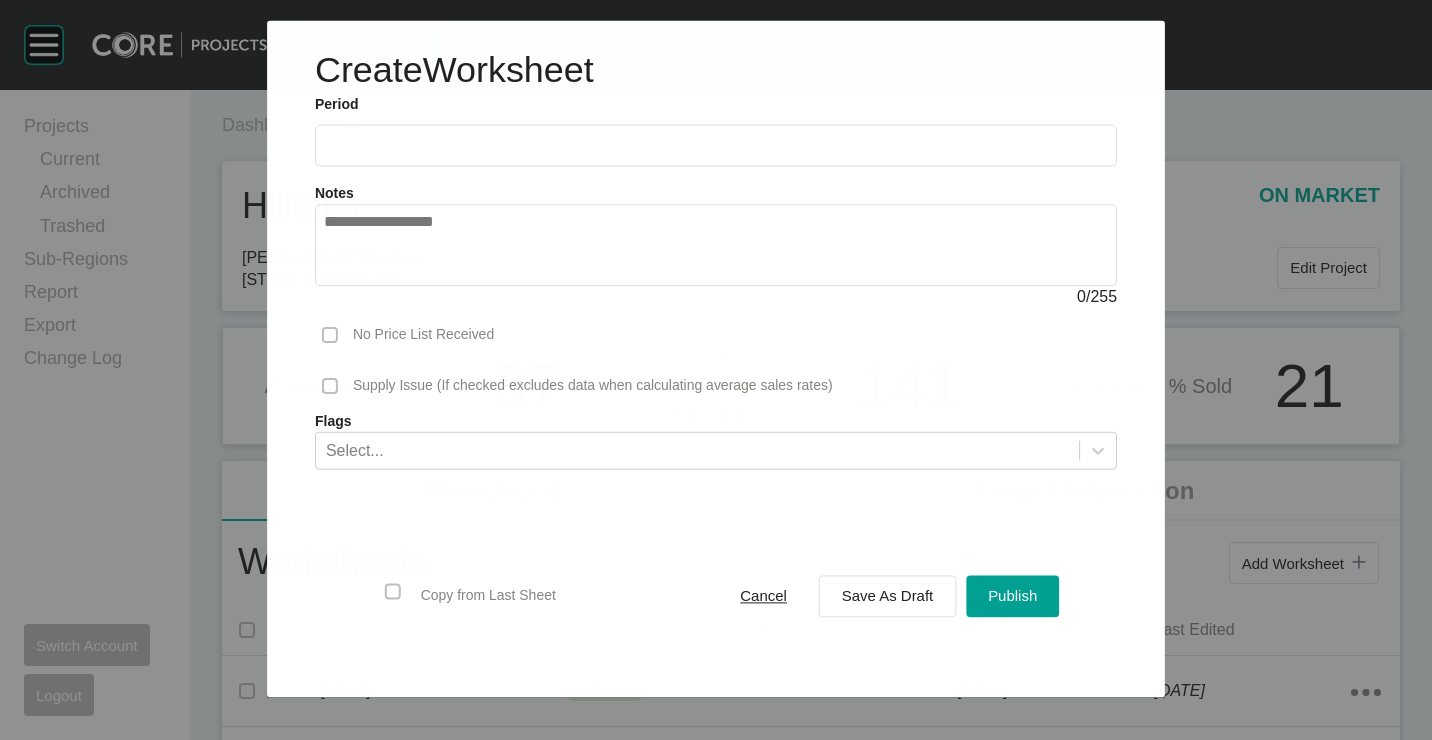 click at bounding box center [716, 146] 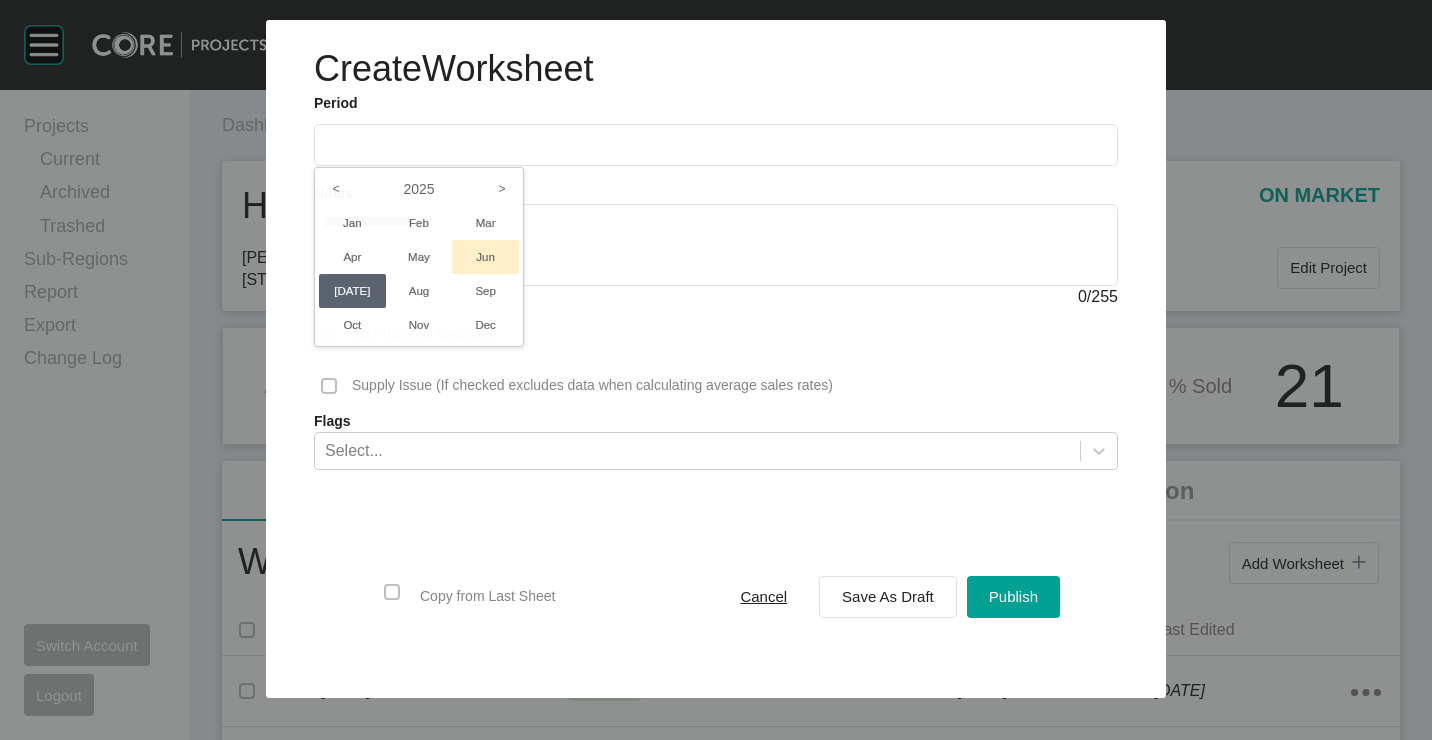 click on "Jun" at bounding box center (485, 257) 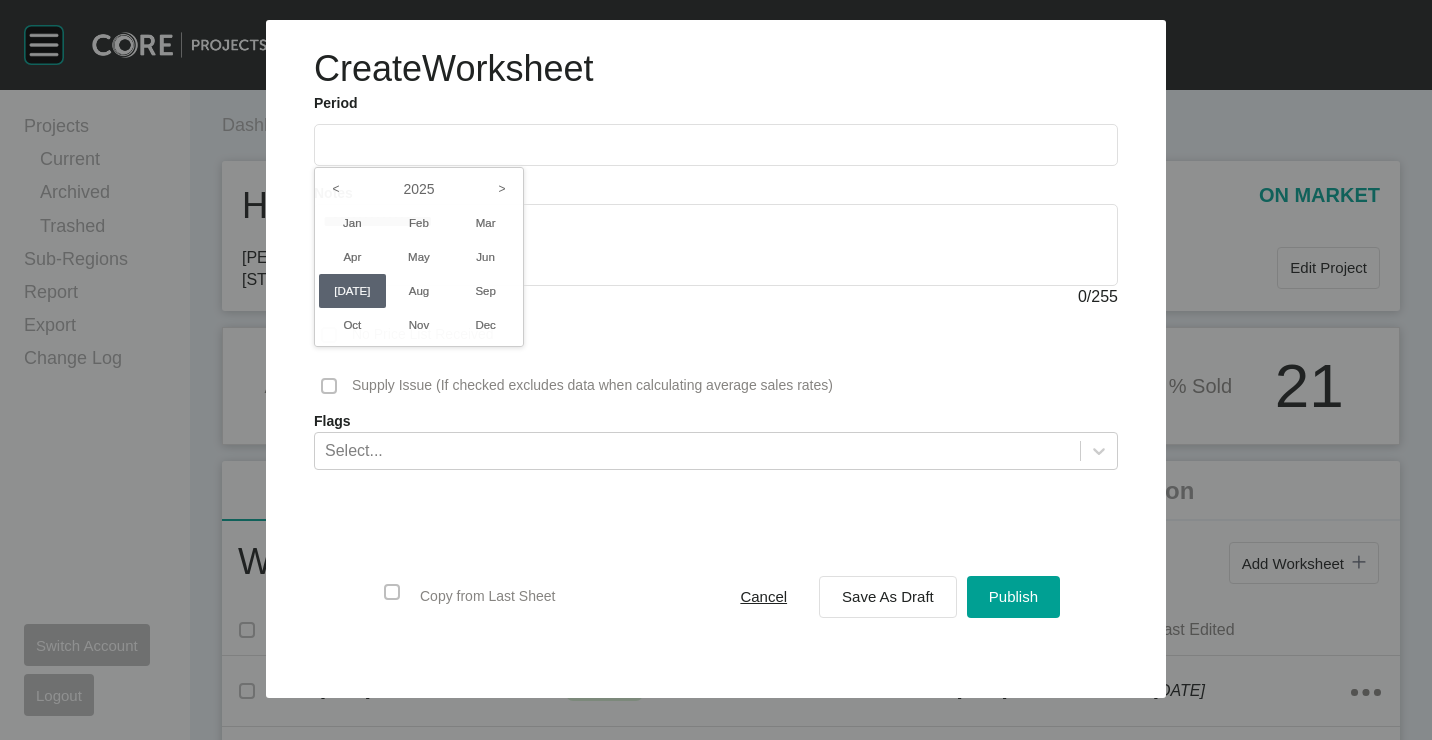 type on "*********" 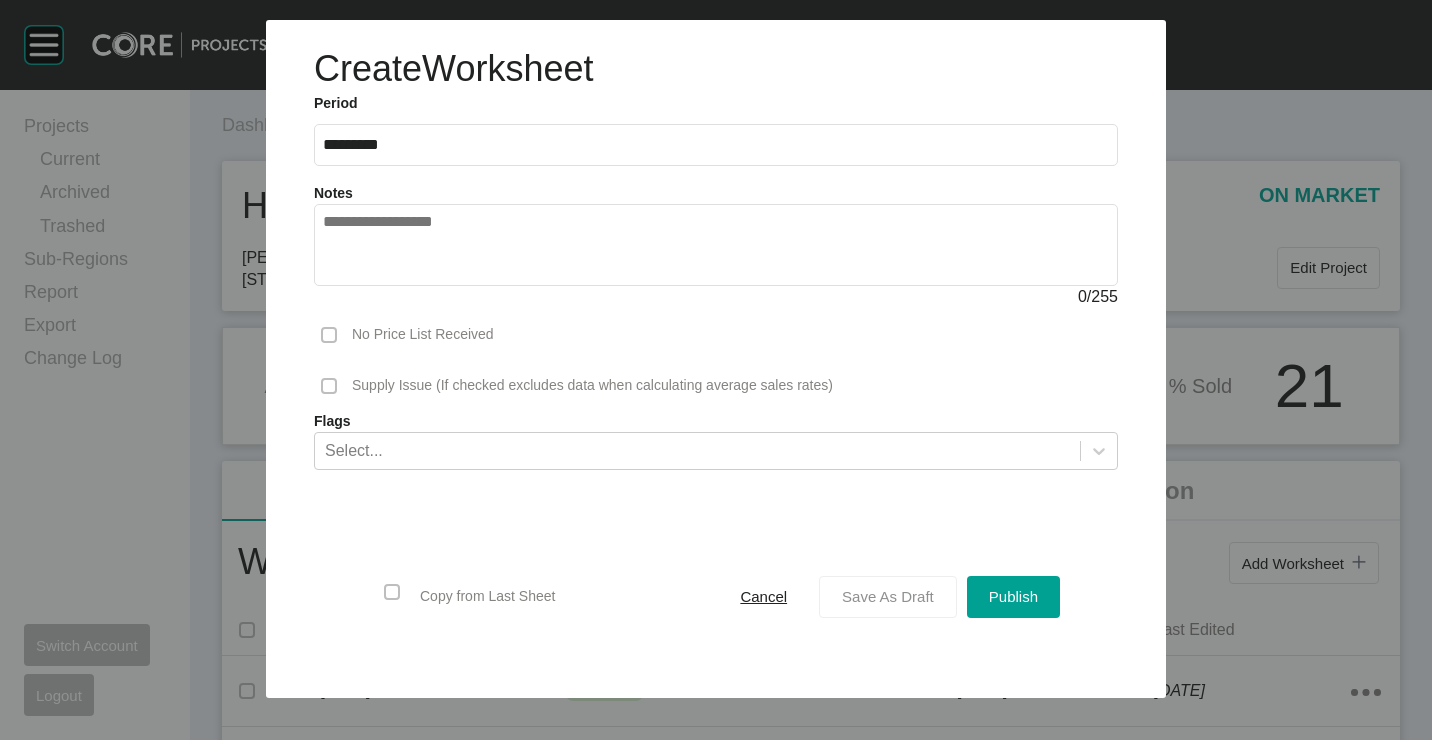 click on "Save As Draft" at bounding box center [888, 596] 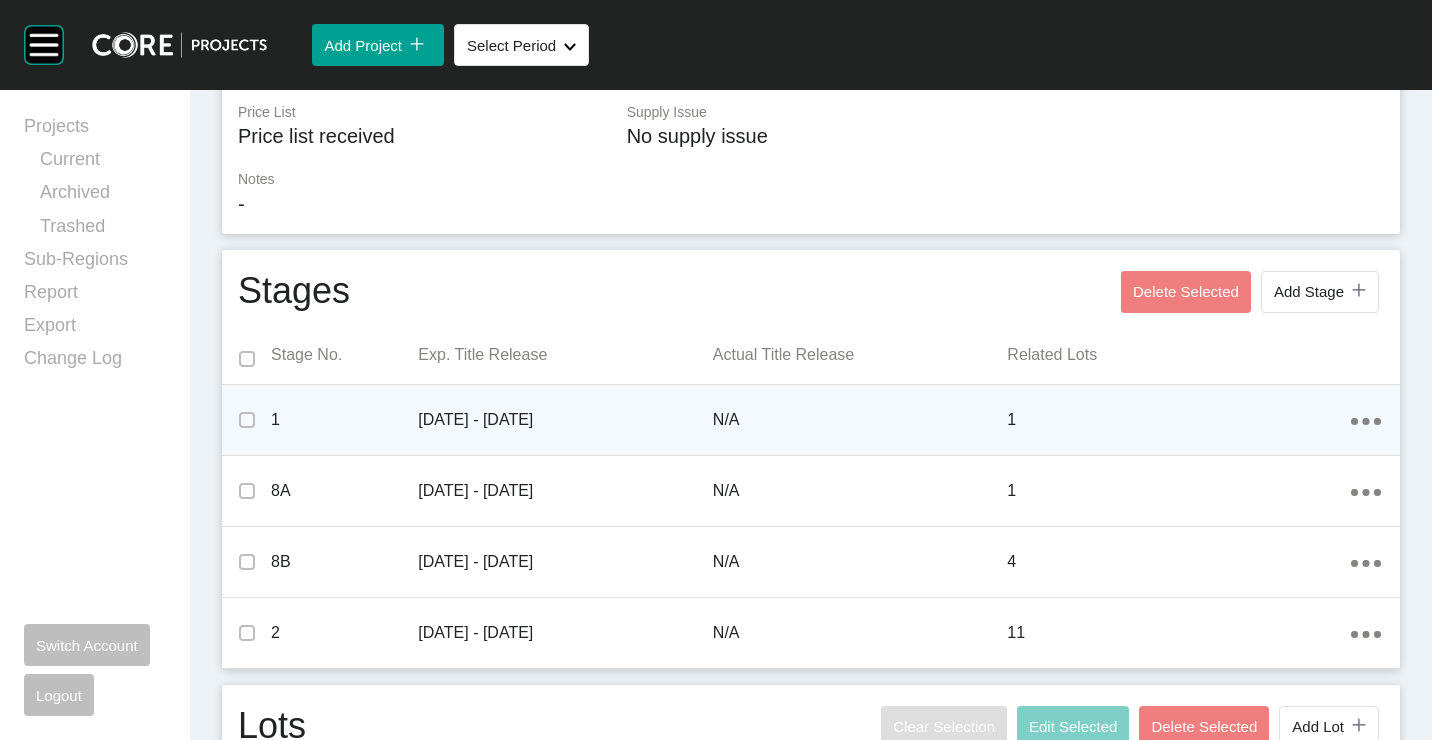 scroll, scrollTop: 1000, scrollLeft: 0, axis: vertical 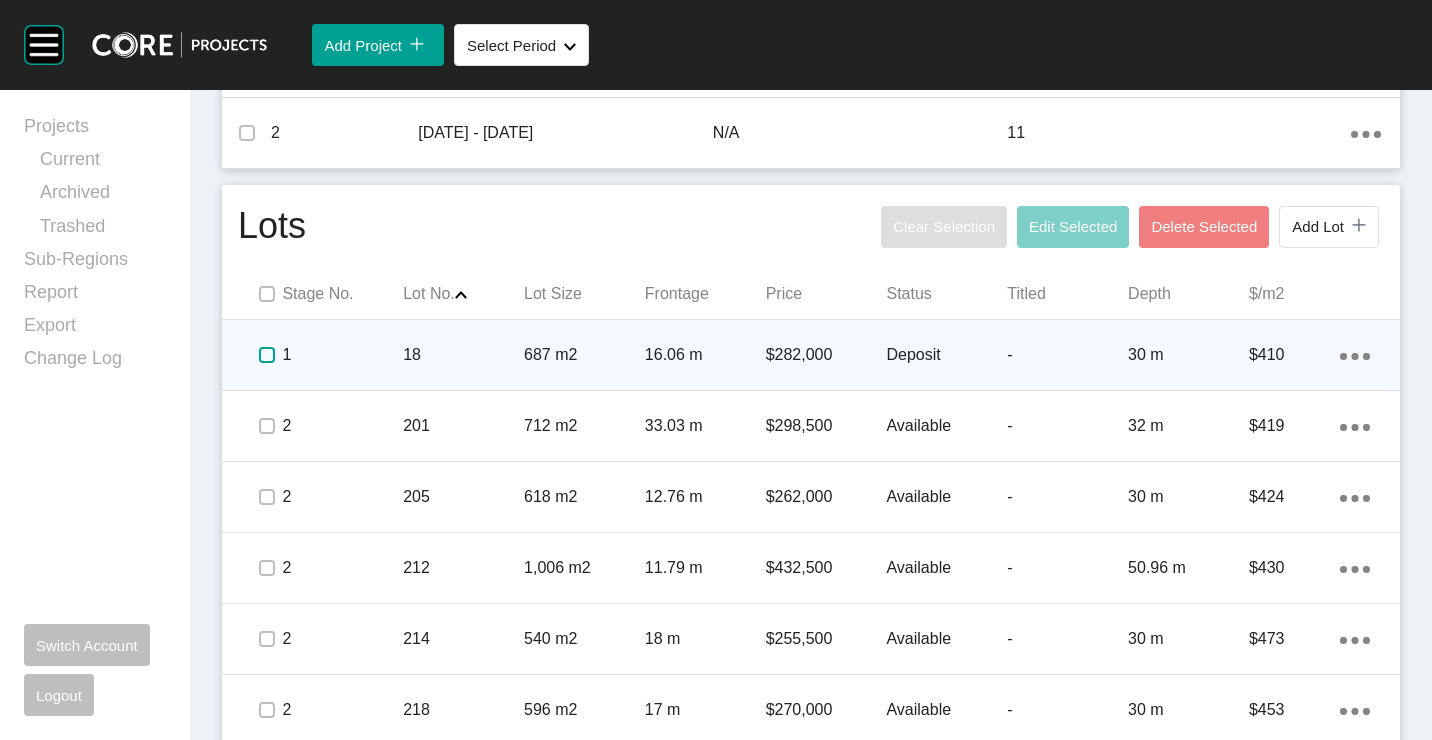 click at bounding box center [267, 355] 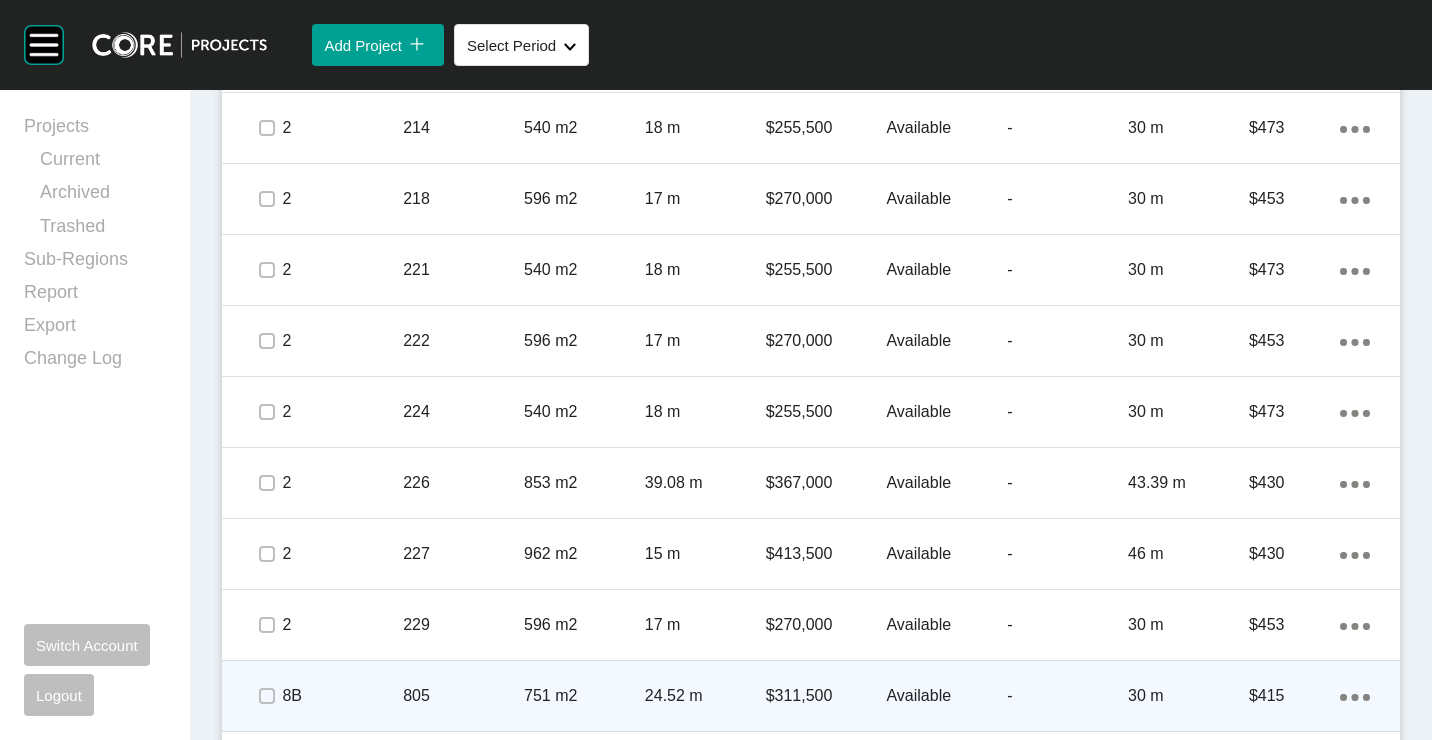 scroll, scrollTop: 1795, scrollLeft: 0, axis: vertical 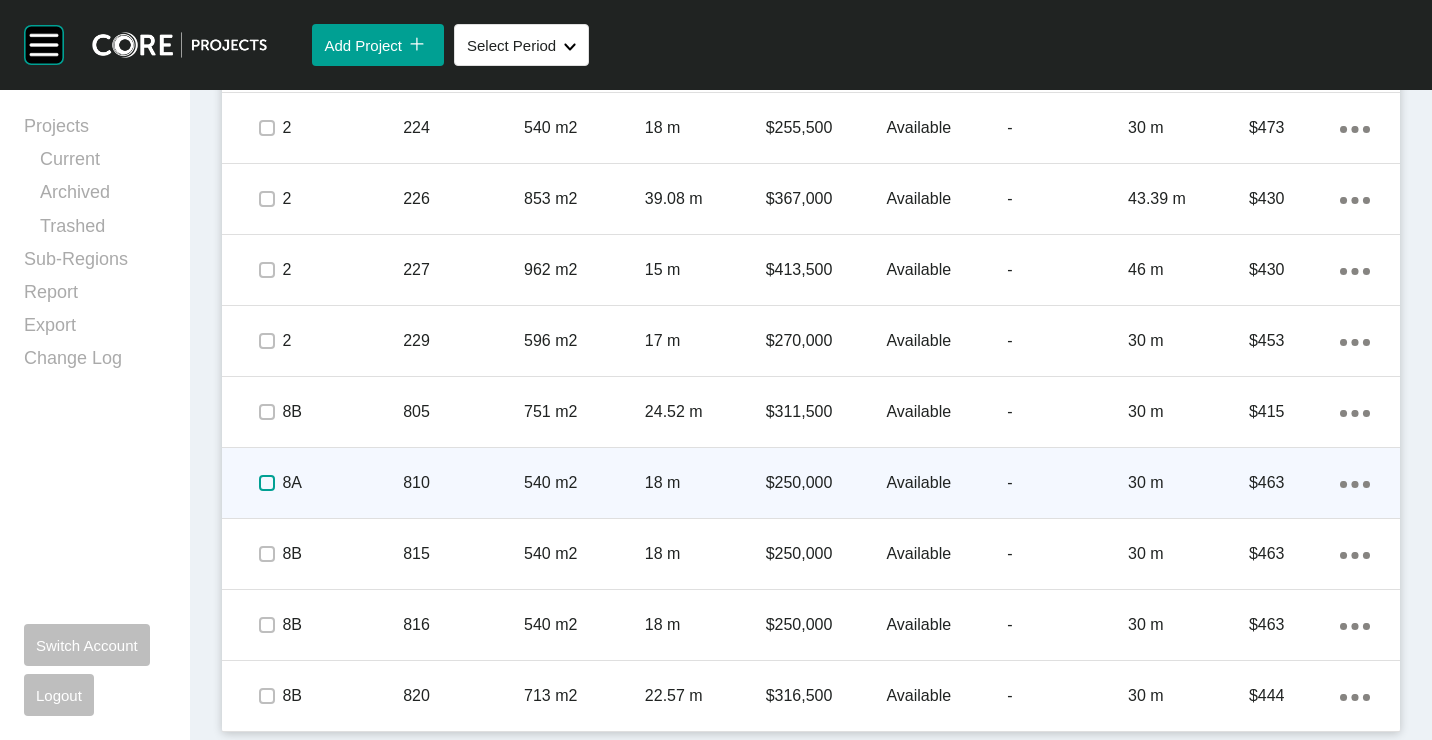 click at bounding box center (267, 483) 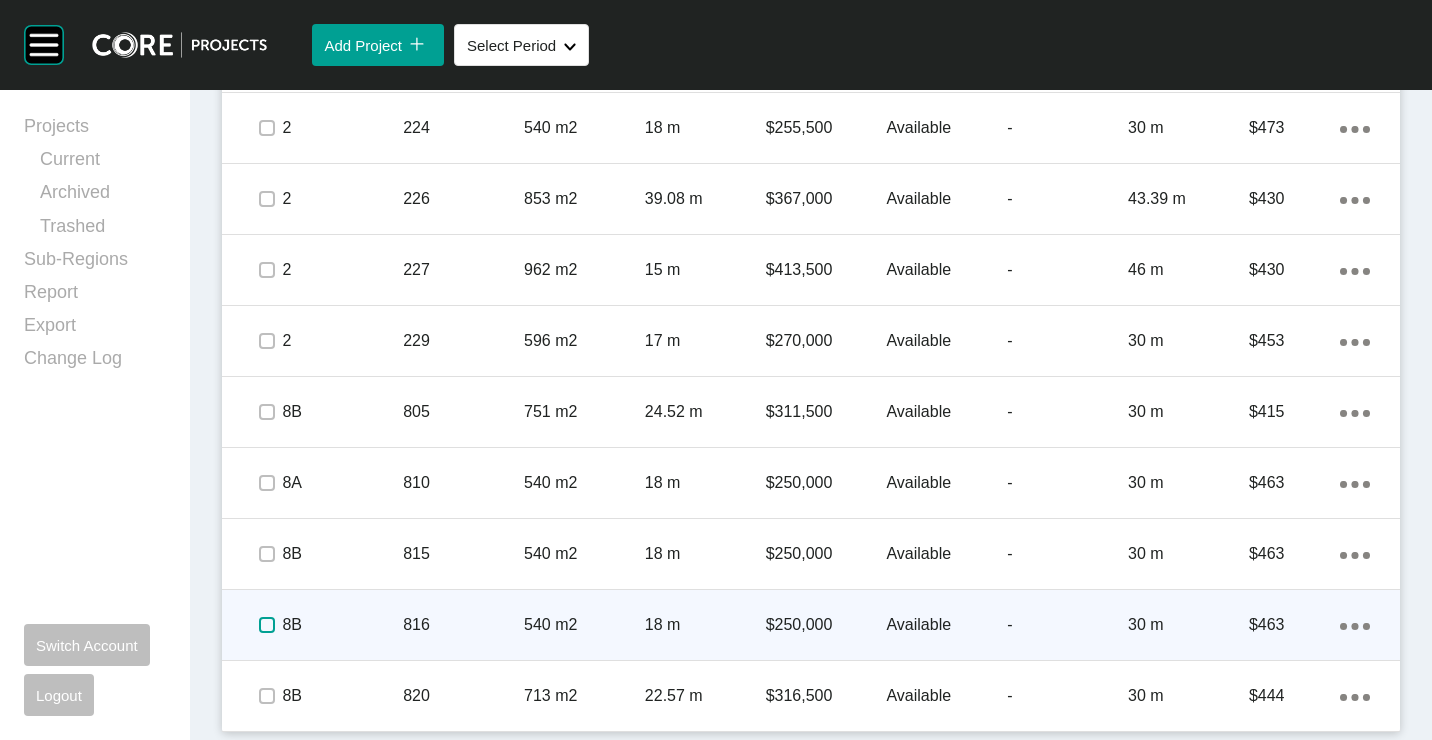click at bounding box center [267, 625] 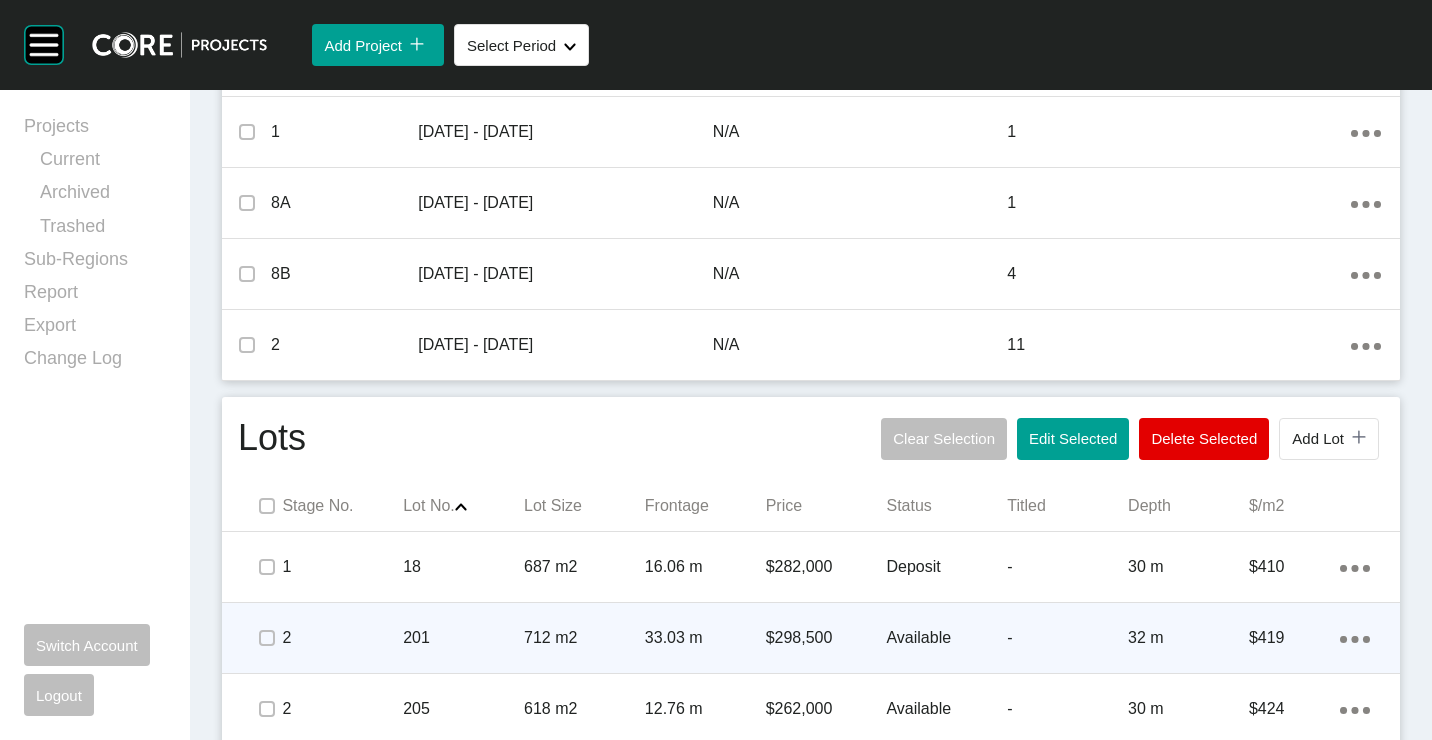 scroll, scrollTop: 695, scrollLeft: 0, axis: vertical 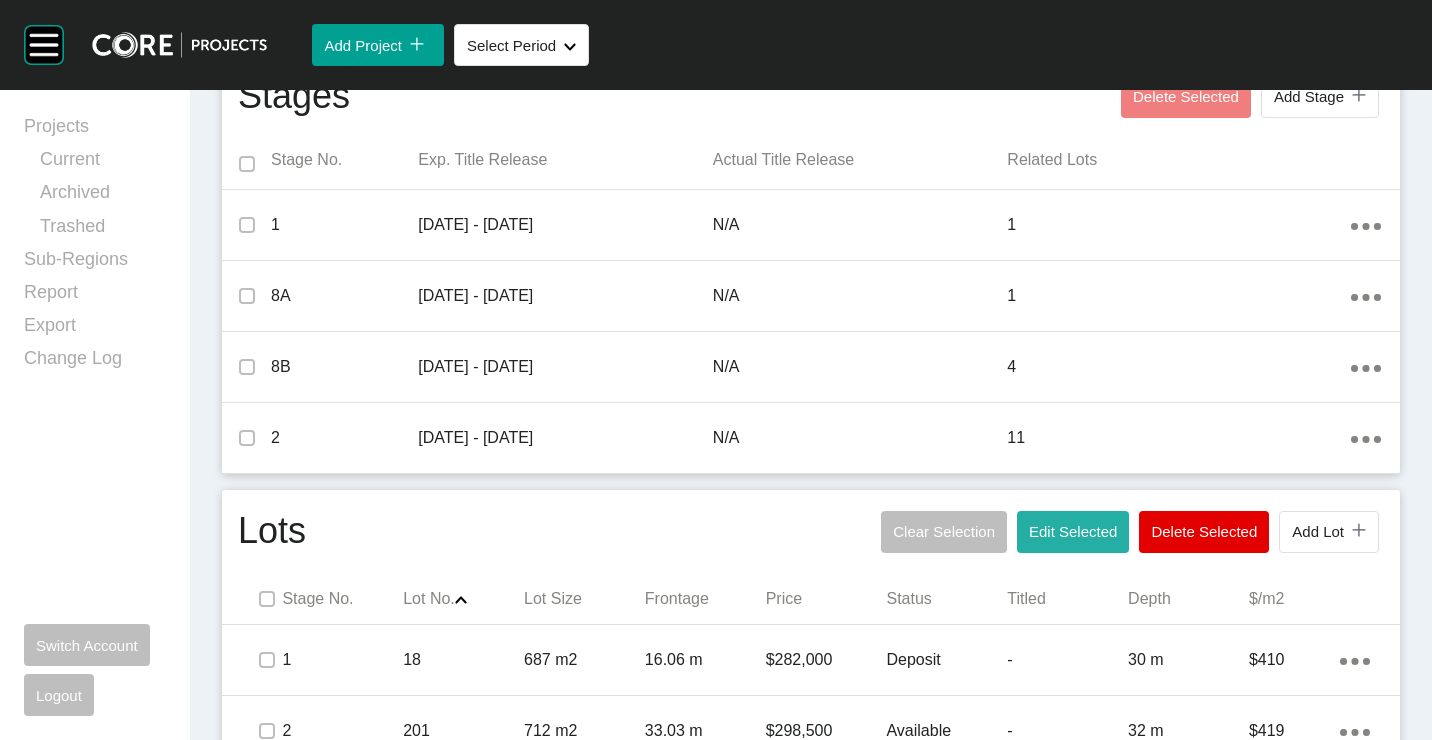 click on "Edit Selected" at bounding box center (1073, 532) 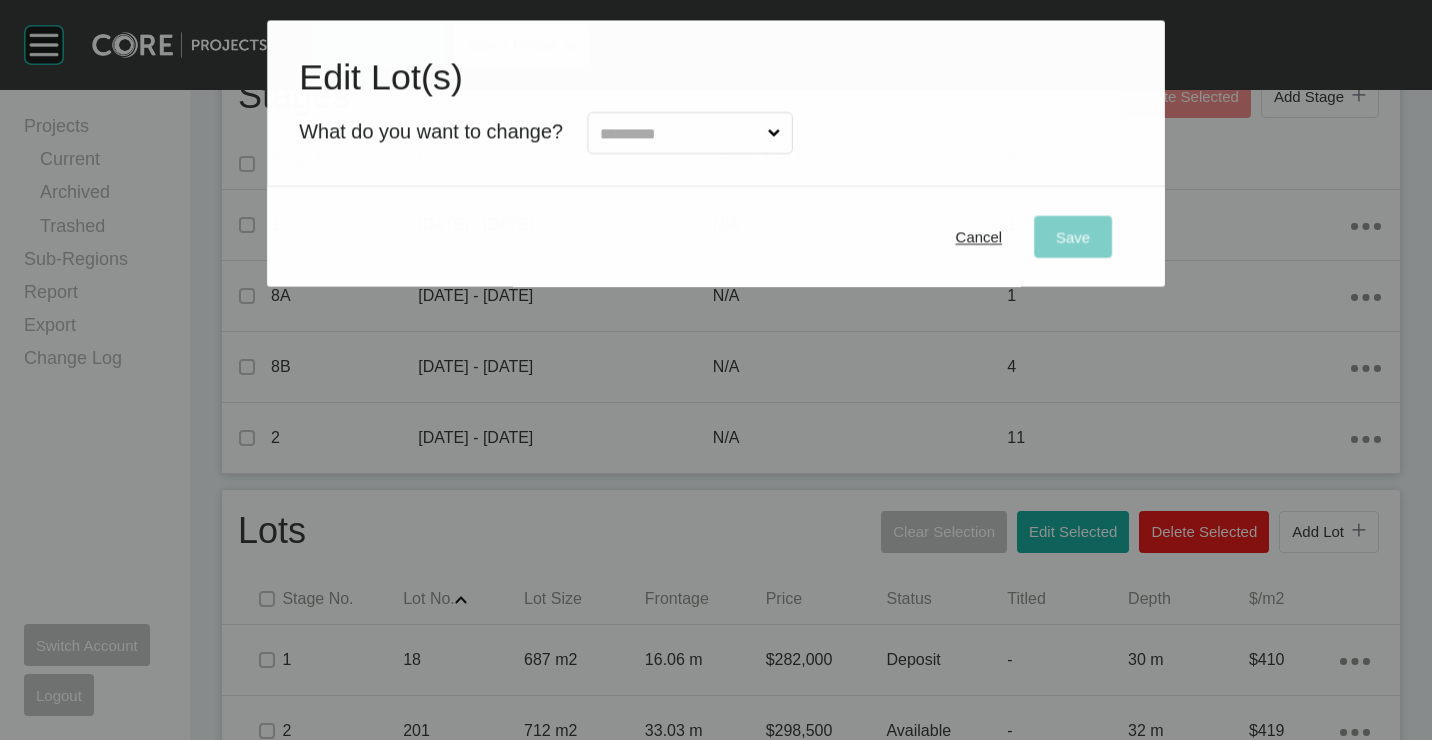 click at bounding box center (680, 133) 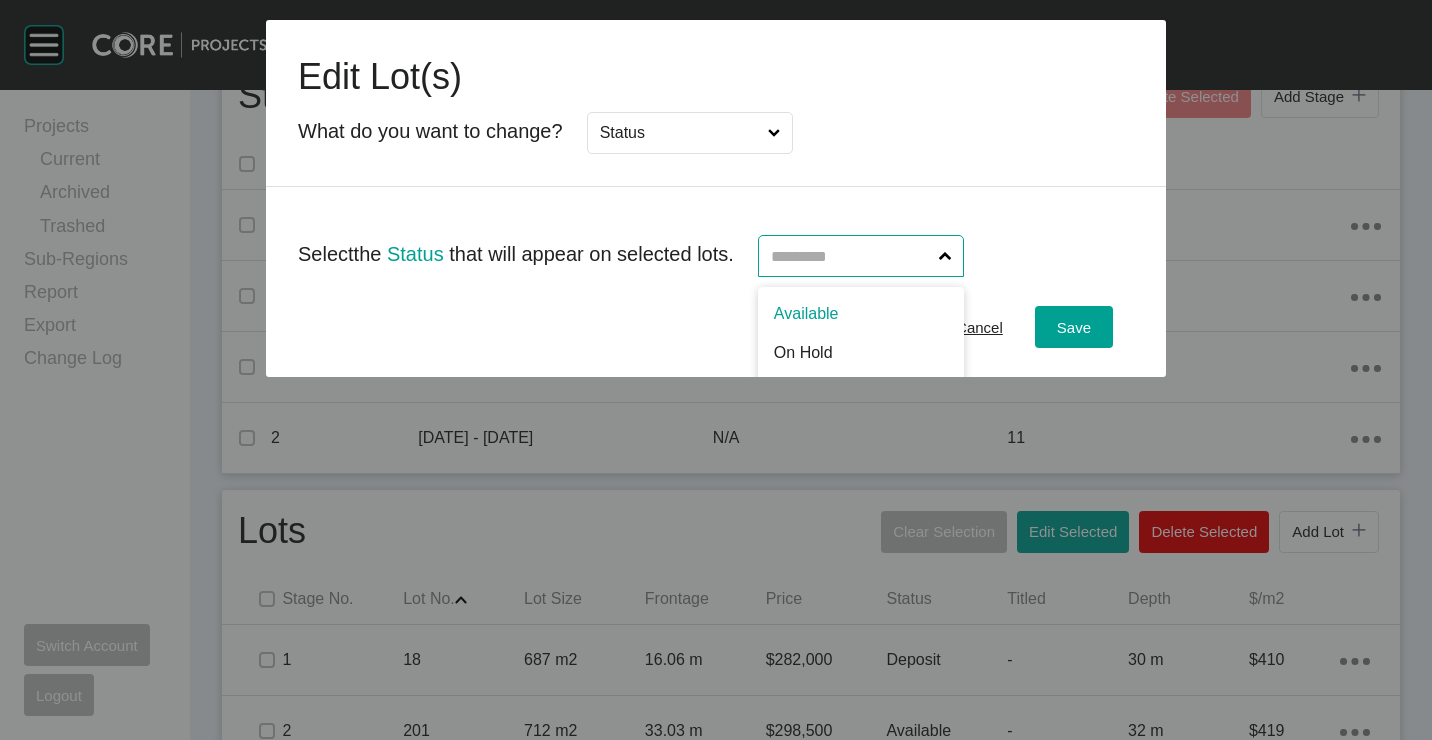 click at bounding box center [851, 256] 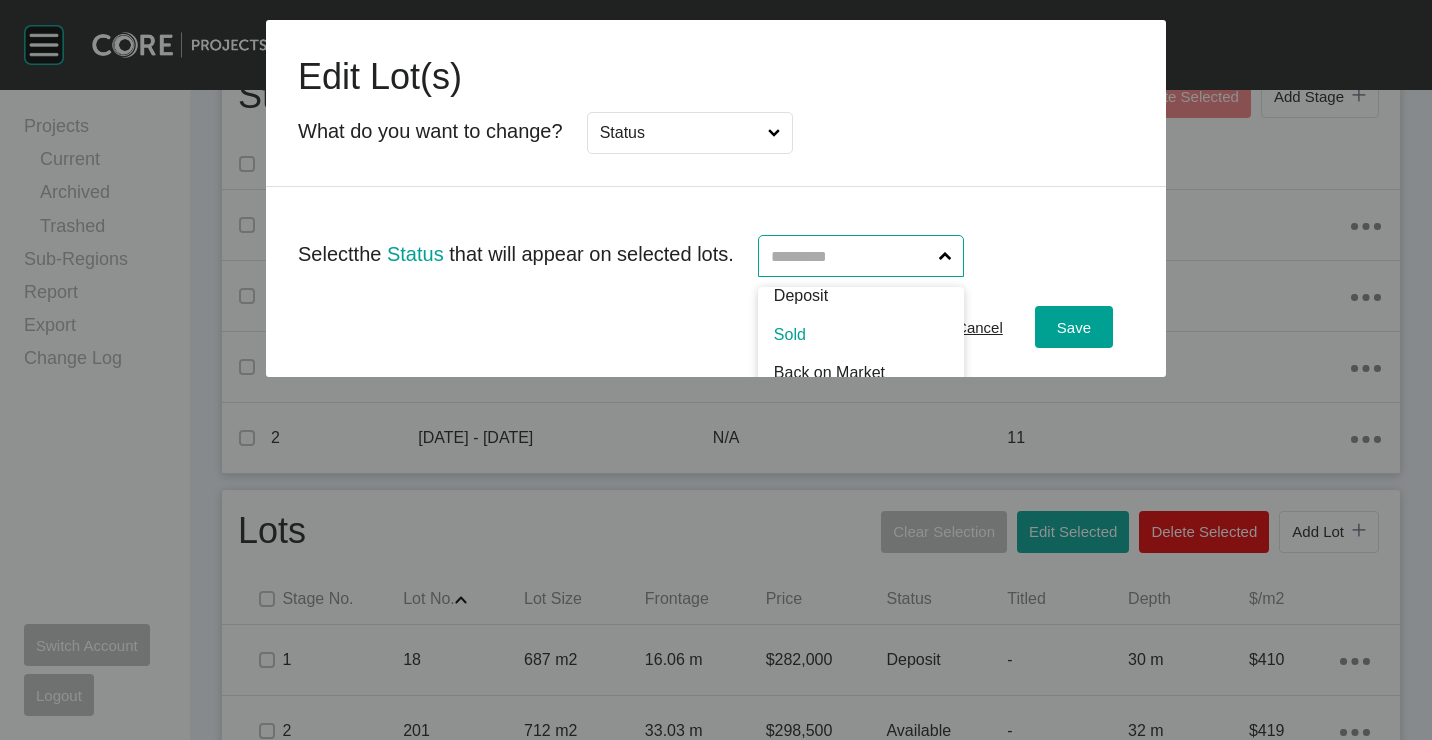scroll, scrollTop: 96, scrollLeft: 0, axis: vertical 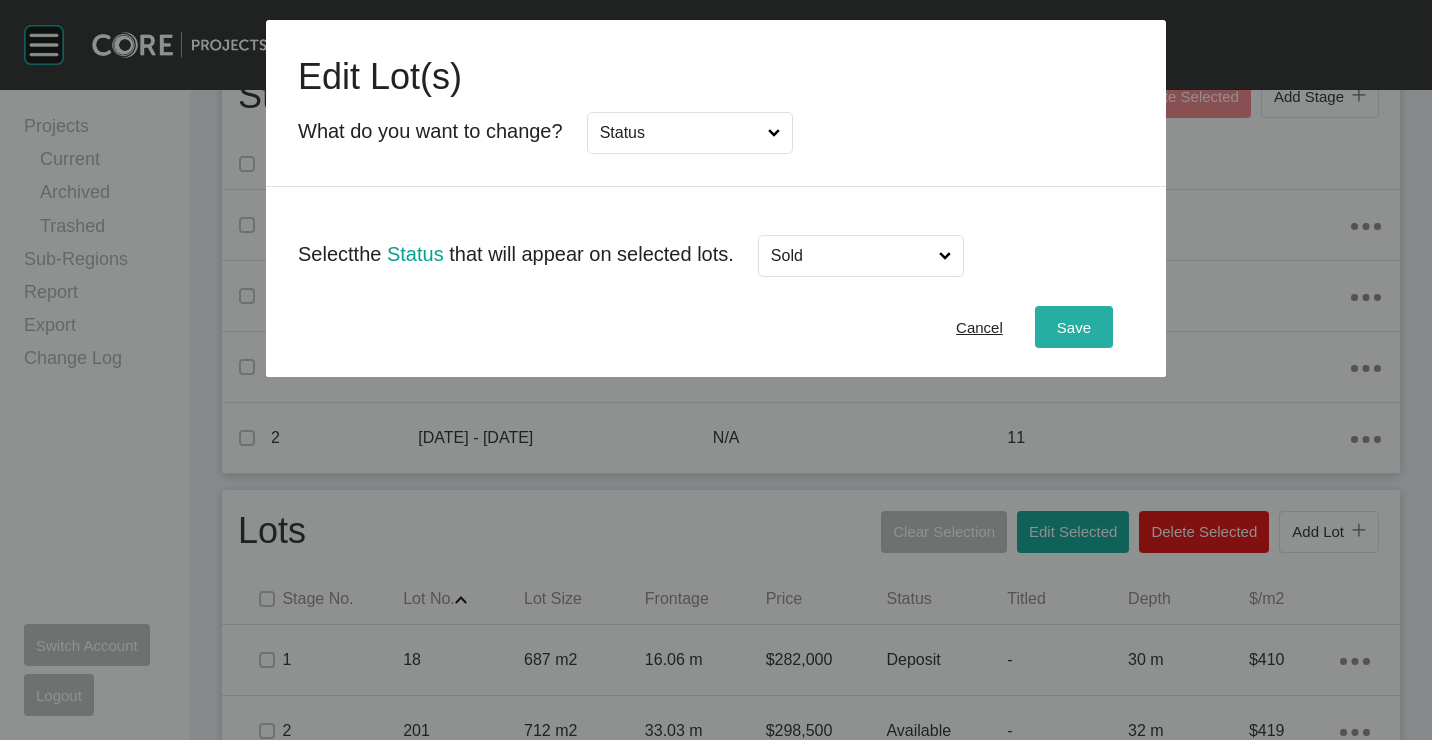 click on "Save" at bounding box center (1074, 327) 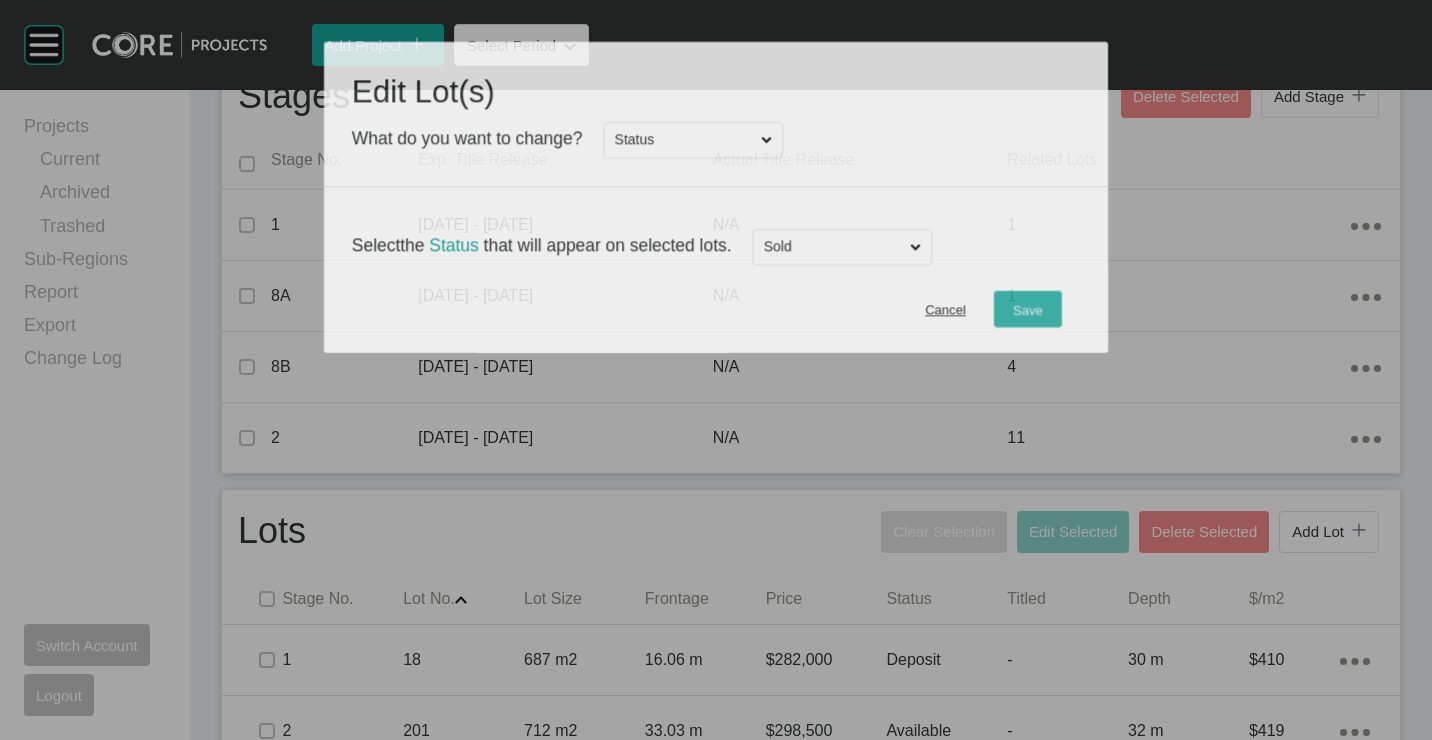 click on "1" at bounding box center [1179, 296] 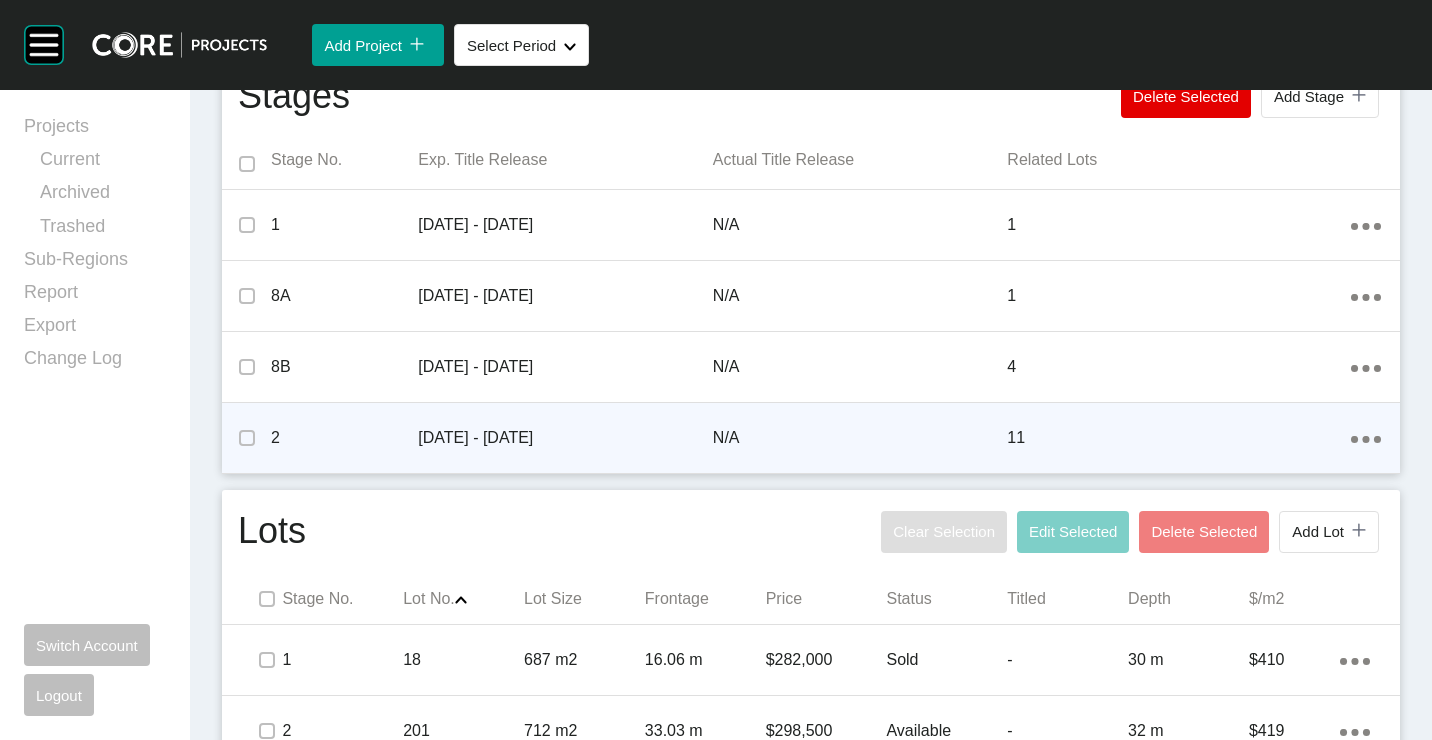 drag, startPoint x: 242, startPoint y: 306, endPoint x: 924, endPoint y: 442, distance: 695.4279 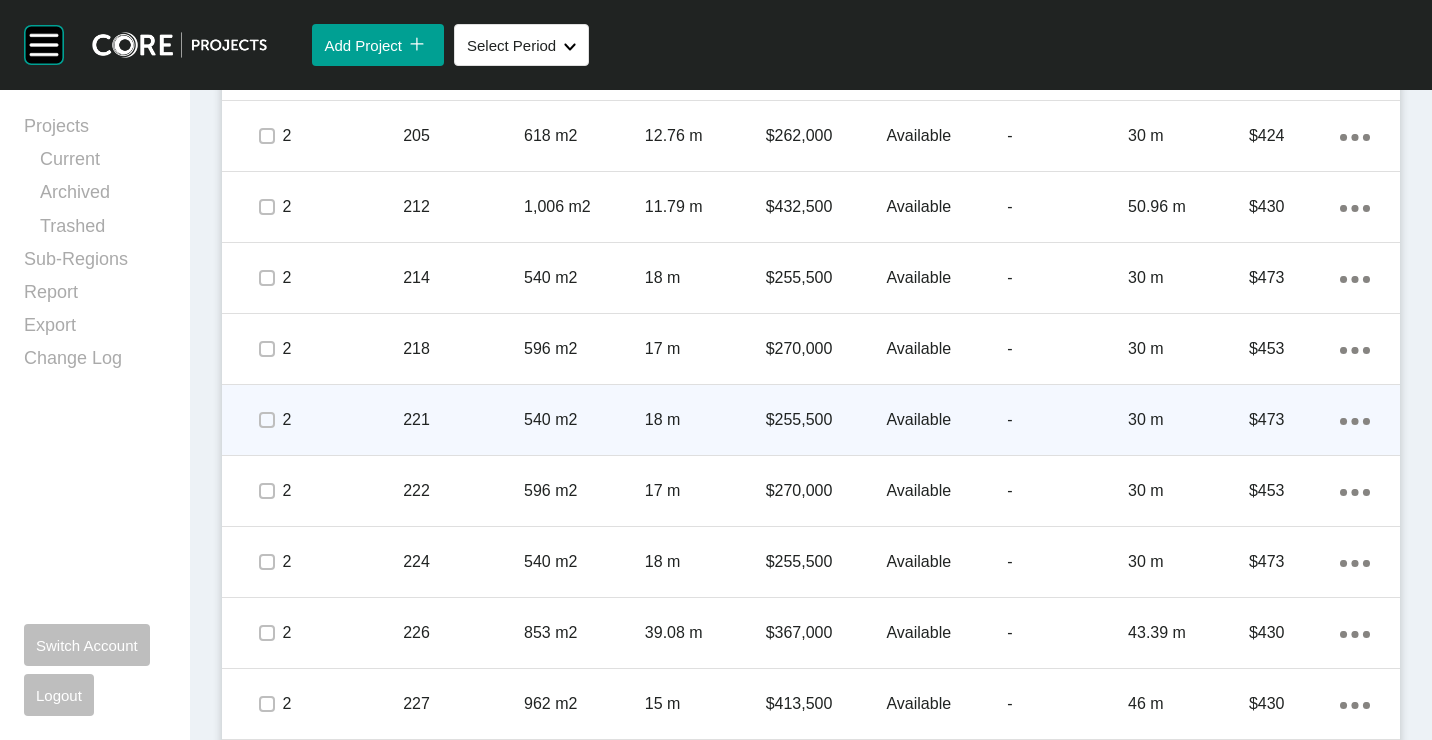 scroll, scrollTop: 1395, scrollLeft: 0, axis: vertical 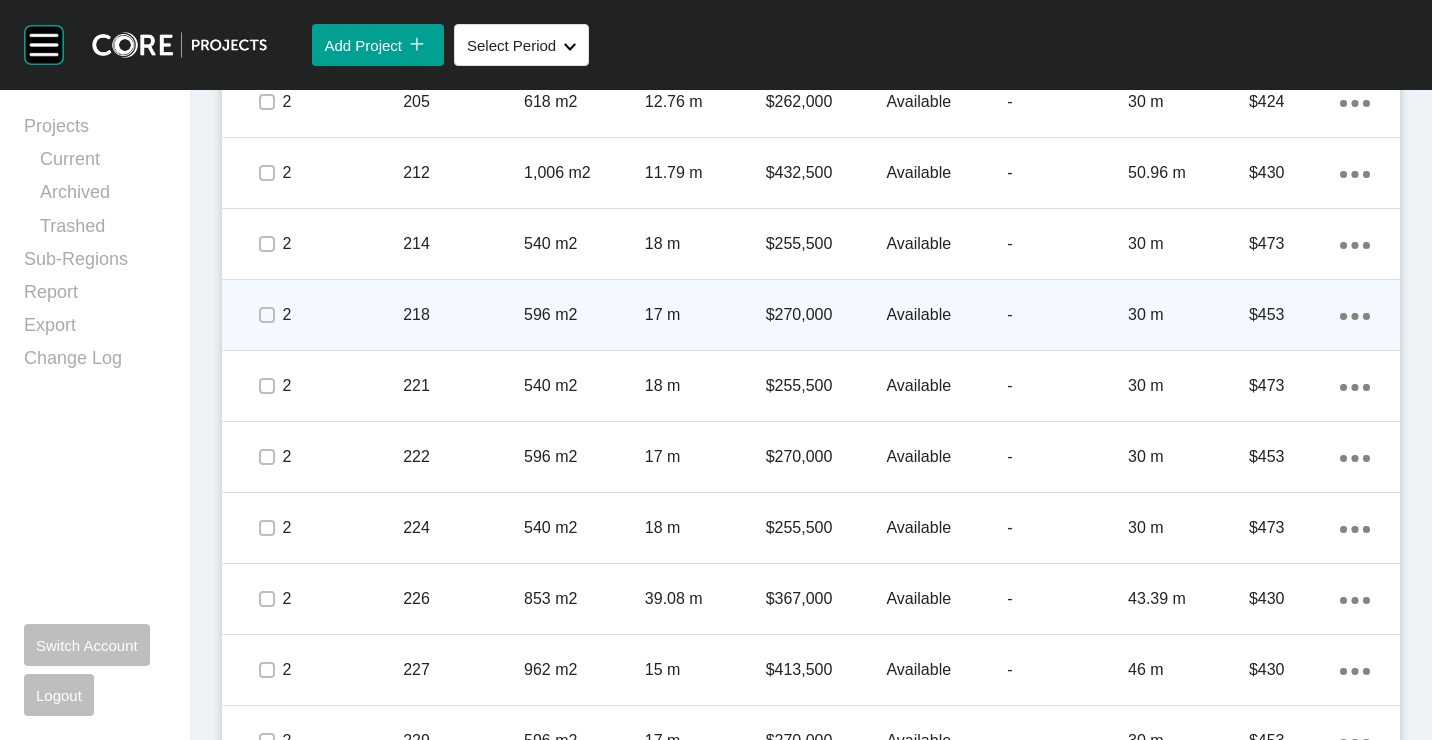 click on "218" at bounding box center (463, 315) 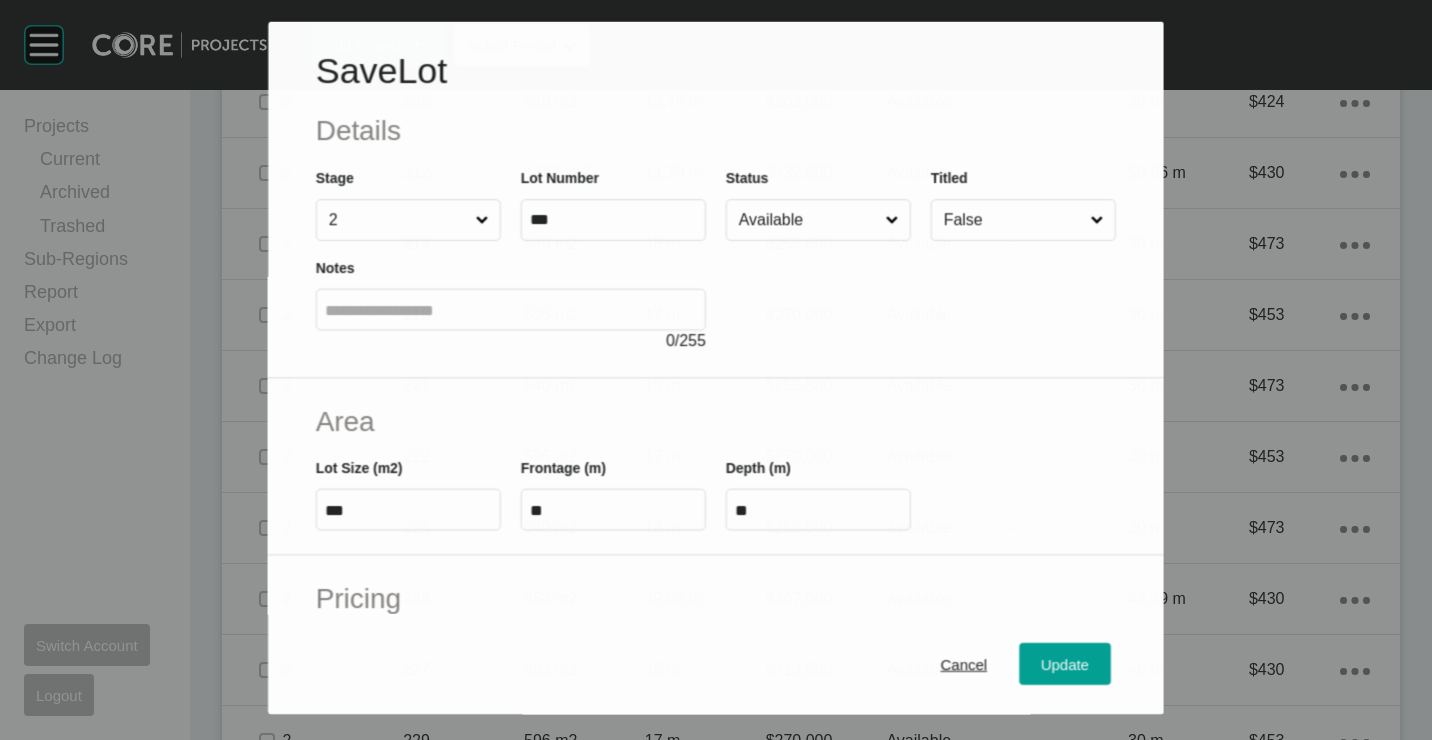 click on "Available" at bounding box center [808, 220] 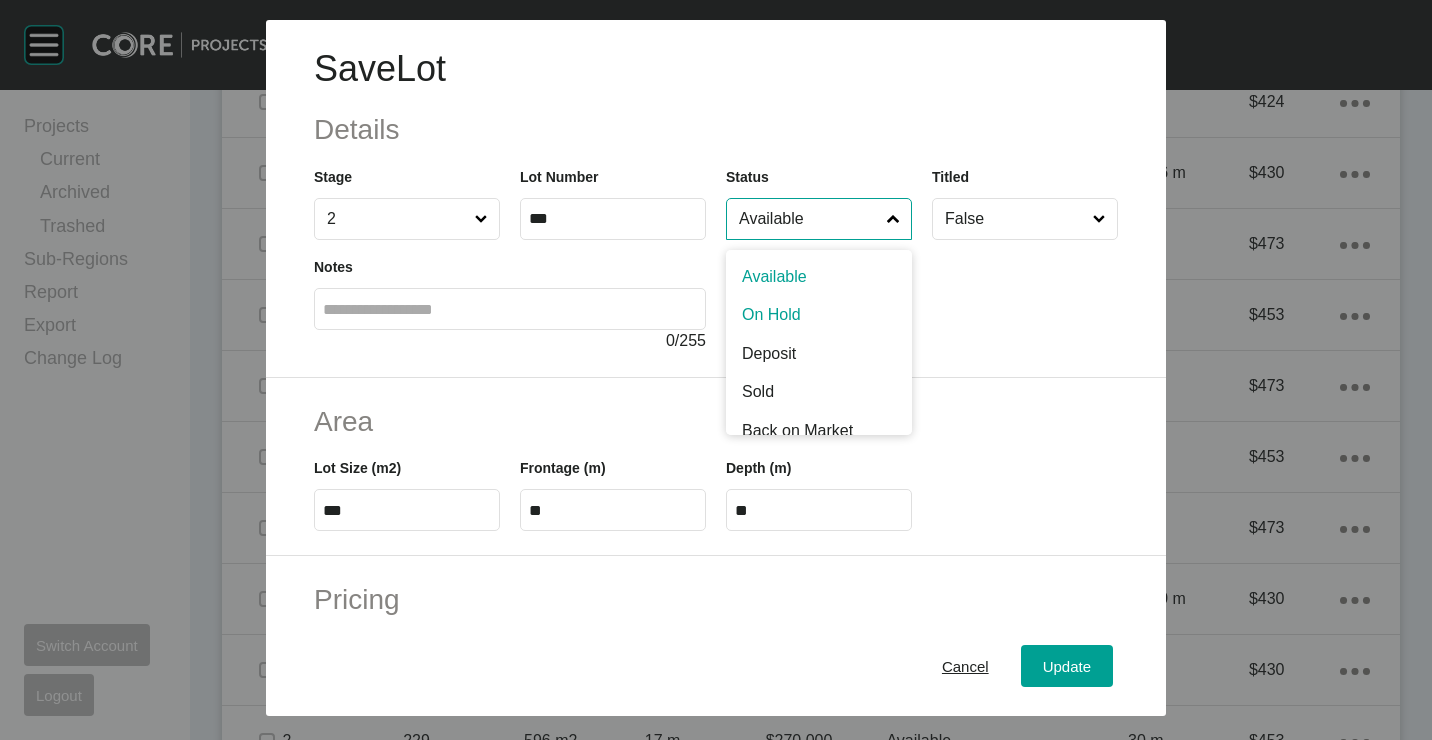 drag, startPoint x: 774, startPoint y: 331, endPoint x: 836, endPoint y: 360, distance: 68.44706 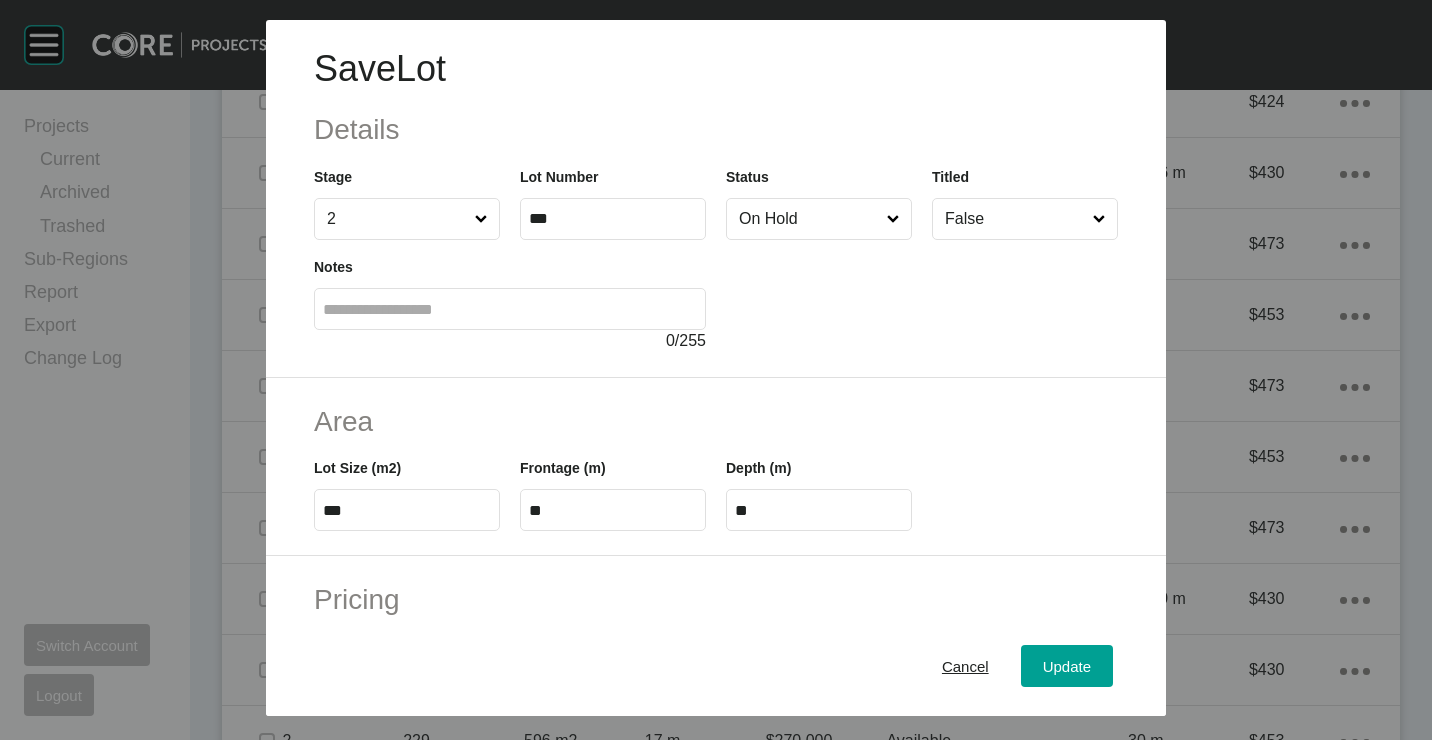 click on "Cancel Update" at bounding box center (716, 666) 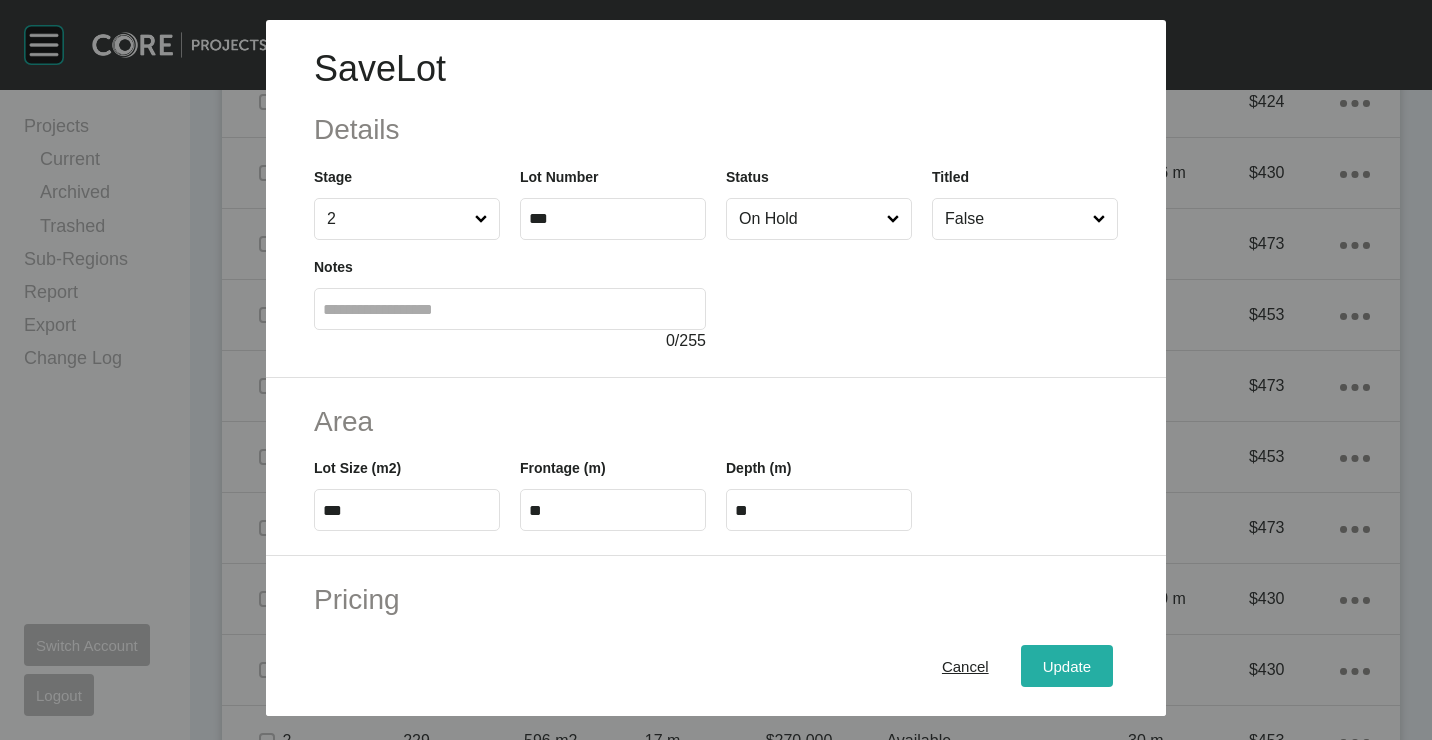 click on "Update" at bounding box center (1067, 665) 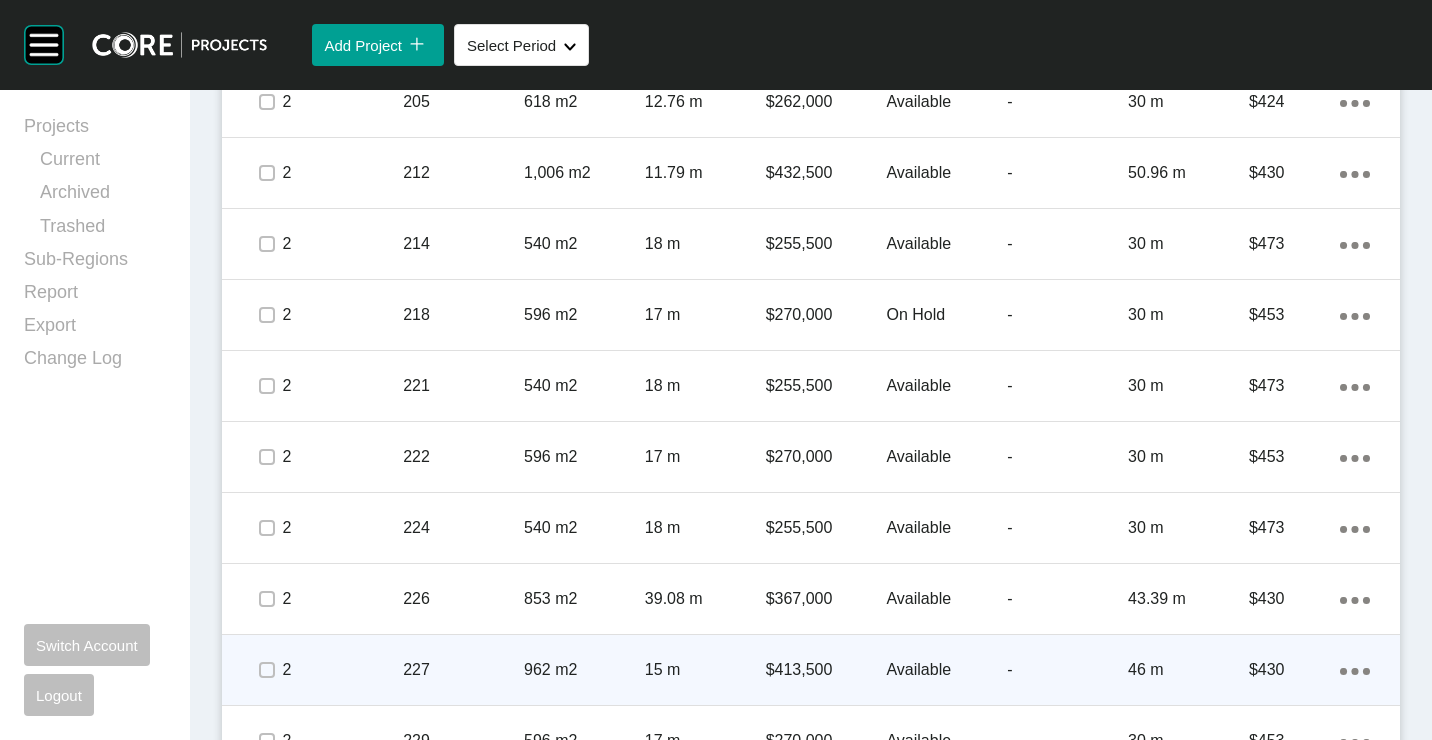 scroll, scrollTop: 1595, scrollLeft: 0, axis: vertical 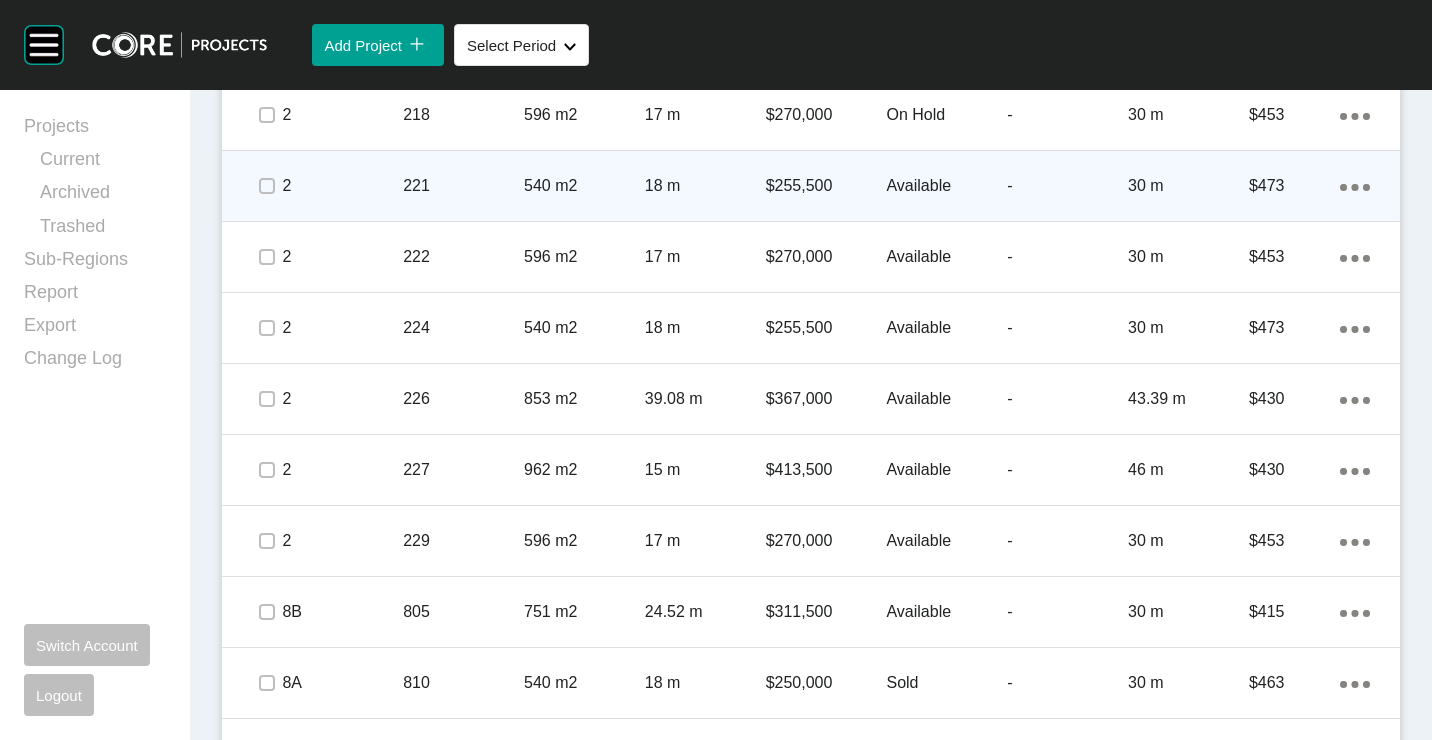 click on "221" at bounding box center (463, 186) 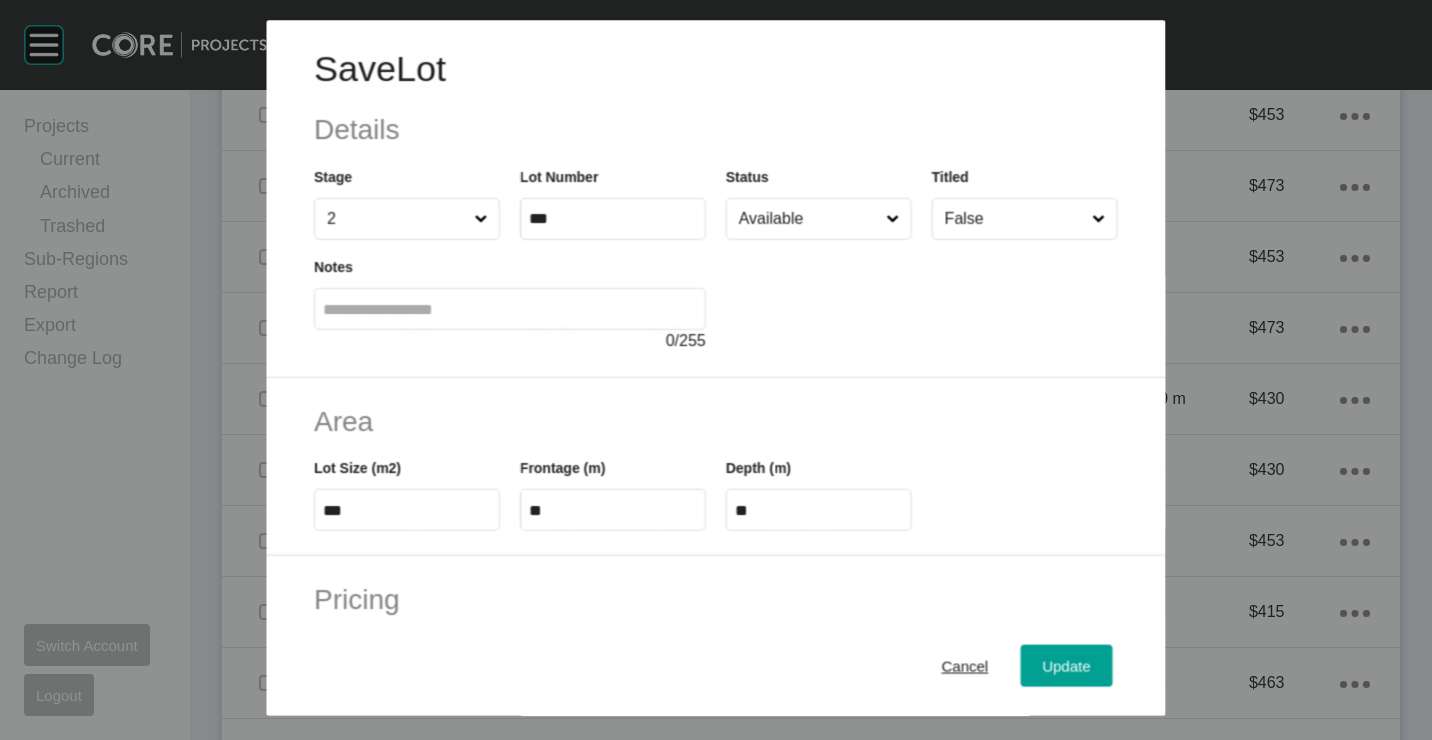 click on "Available" at bounding box center (808, 219) 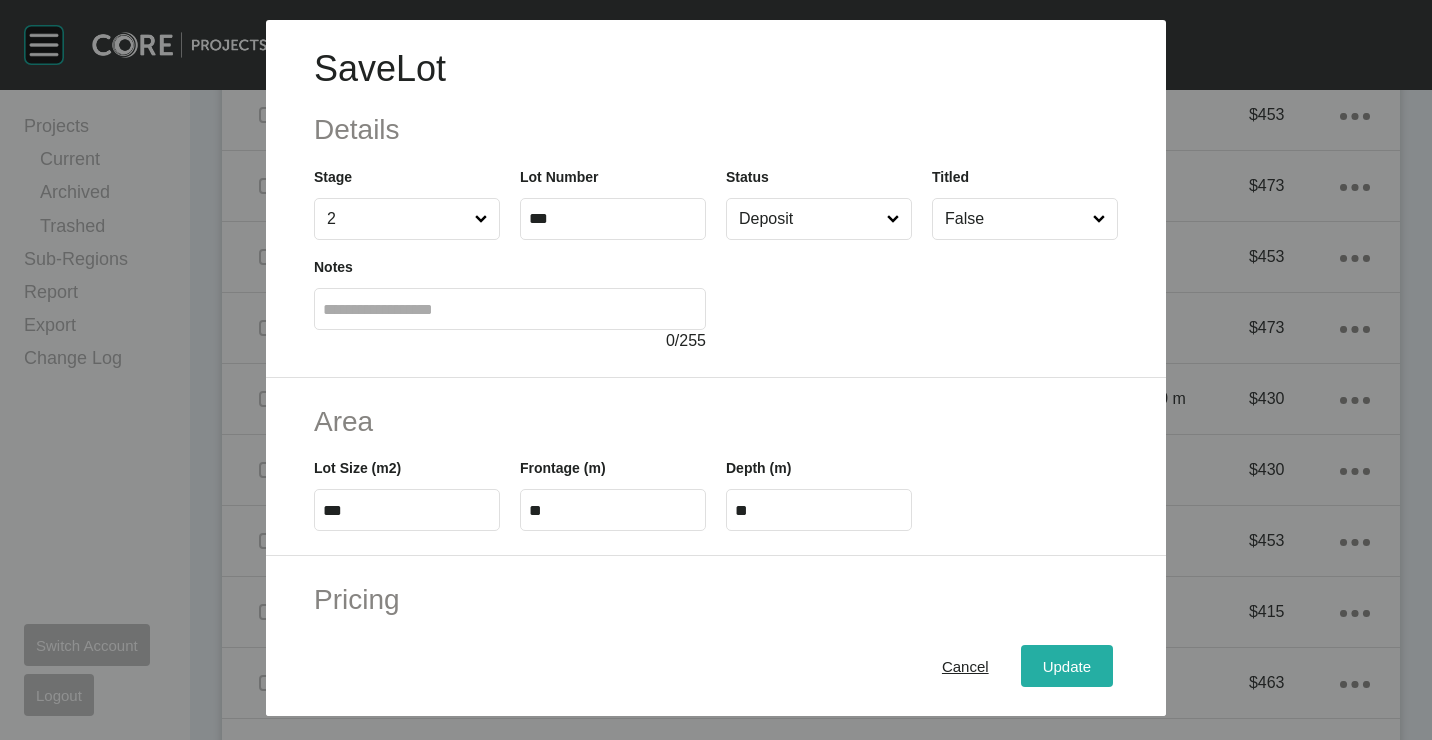 click on "Update" at bounding box center (1067, 666) 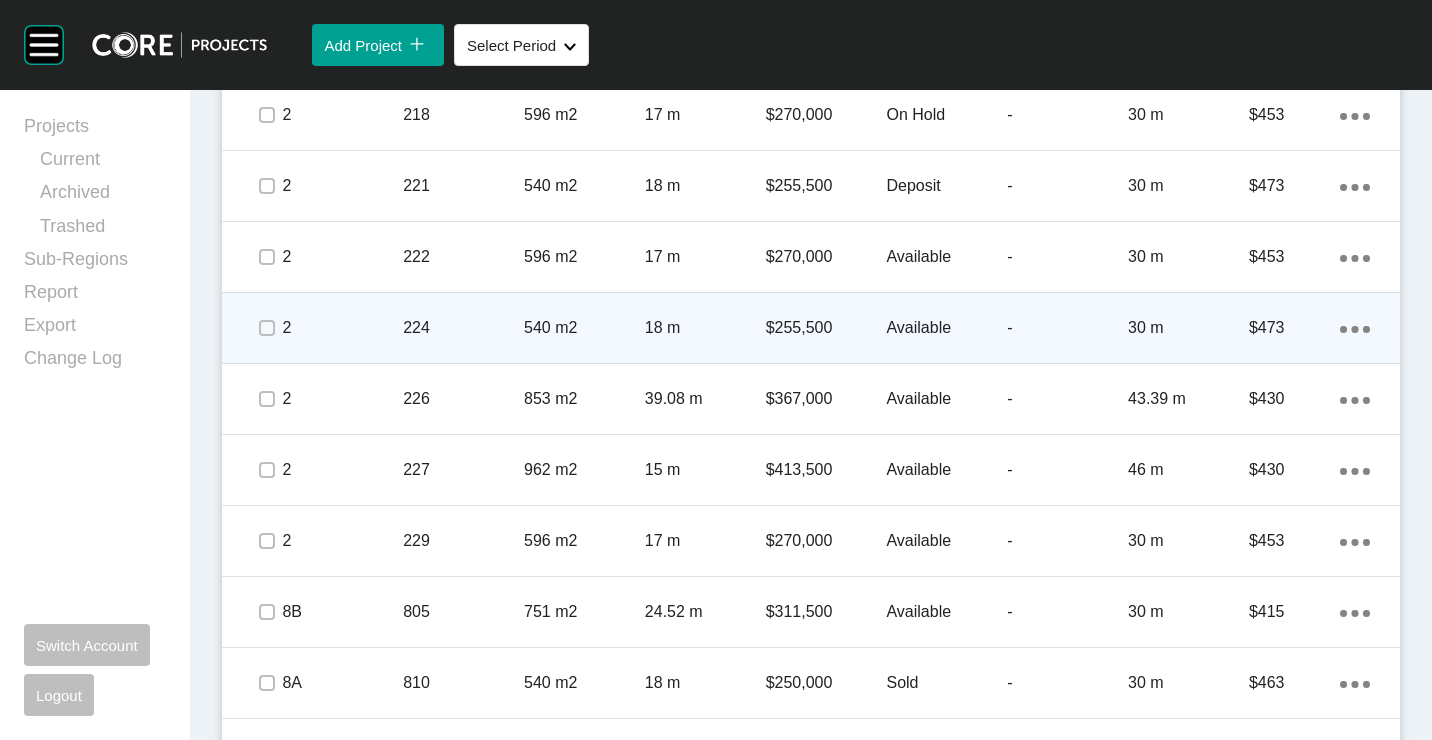 click on "224" at bounding box center (463, 328) 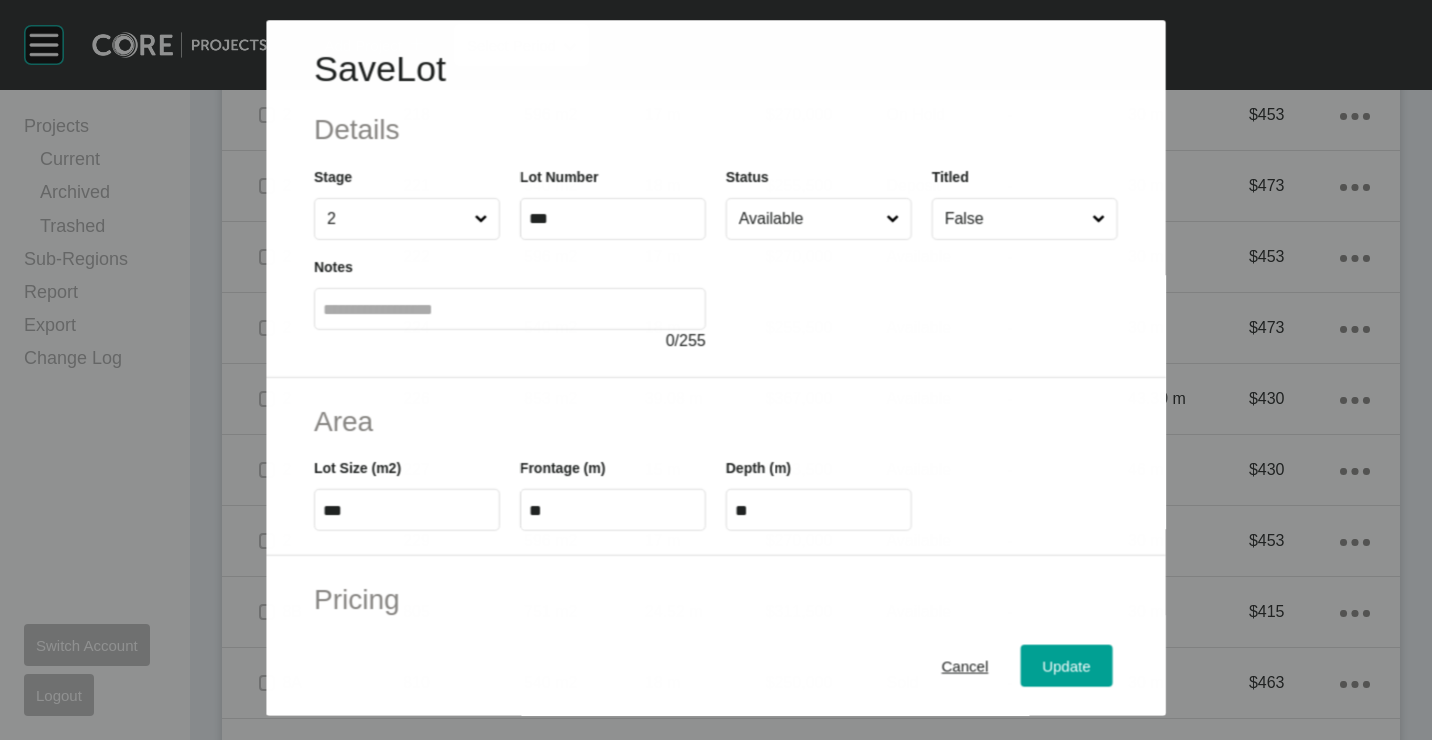 drag, startPoint x: 773, startPoint y: 212, endPoint x: 773, endPoint y: 230, distance: 18 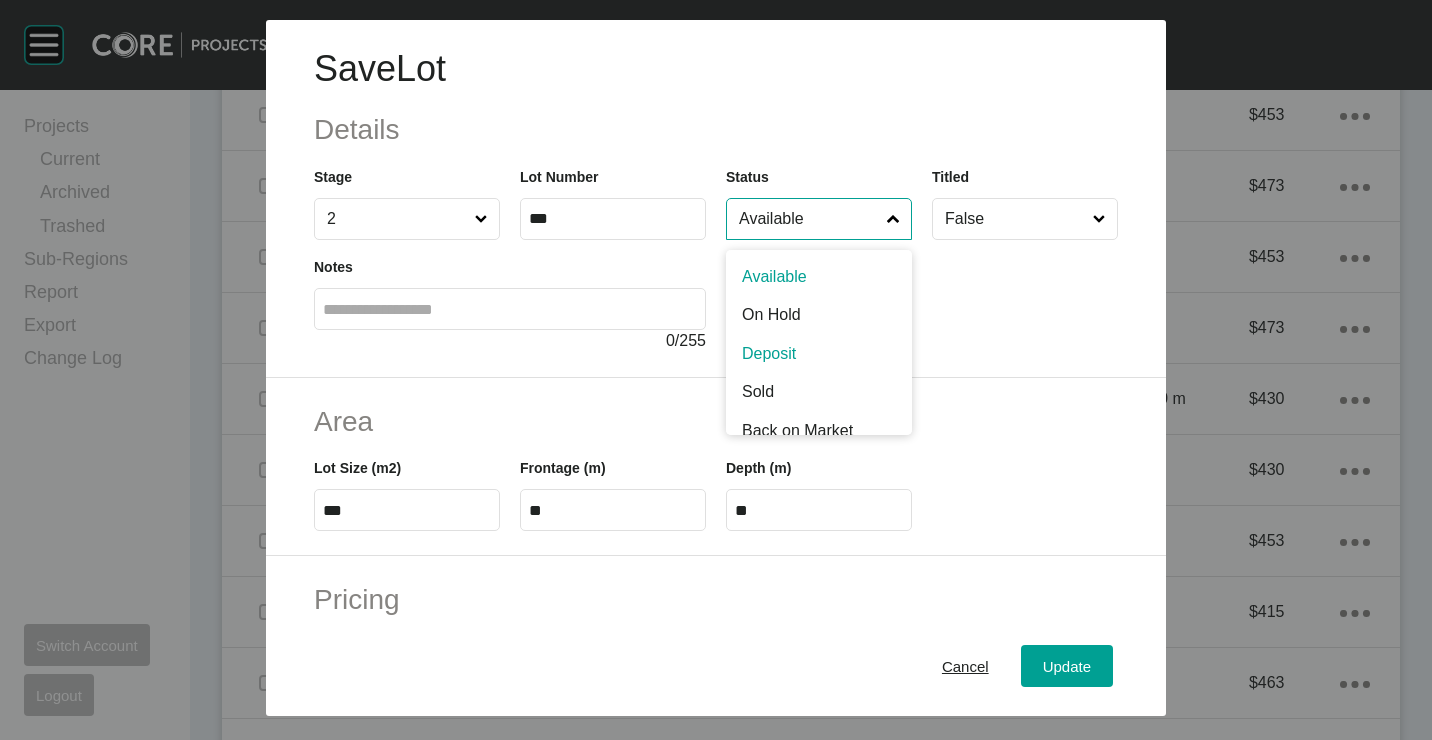 drag, startPoint x: 757, startPoint y: 358, endPoint x: 918, endPoint y: 469, distance: 195.55562 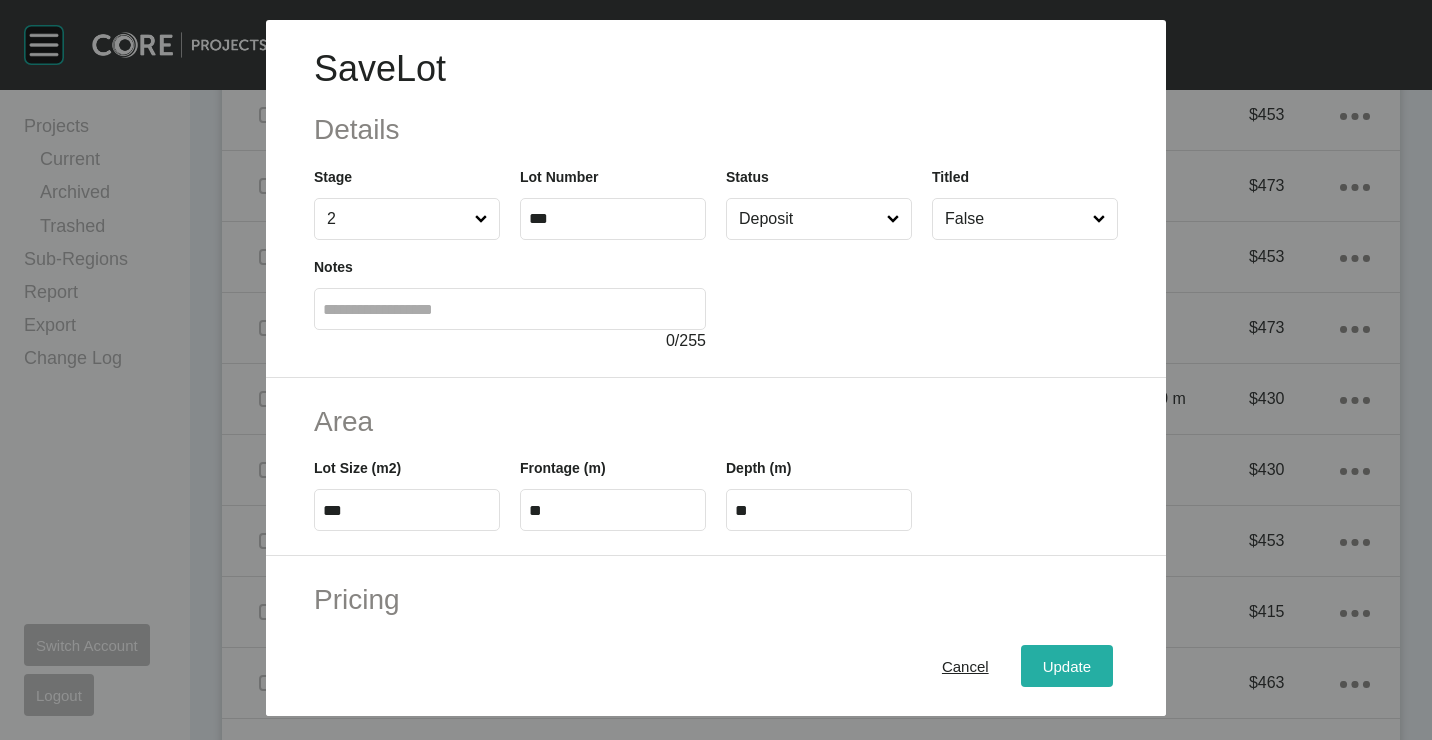 click on "Update" at bounding box center [1067, 665] 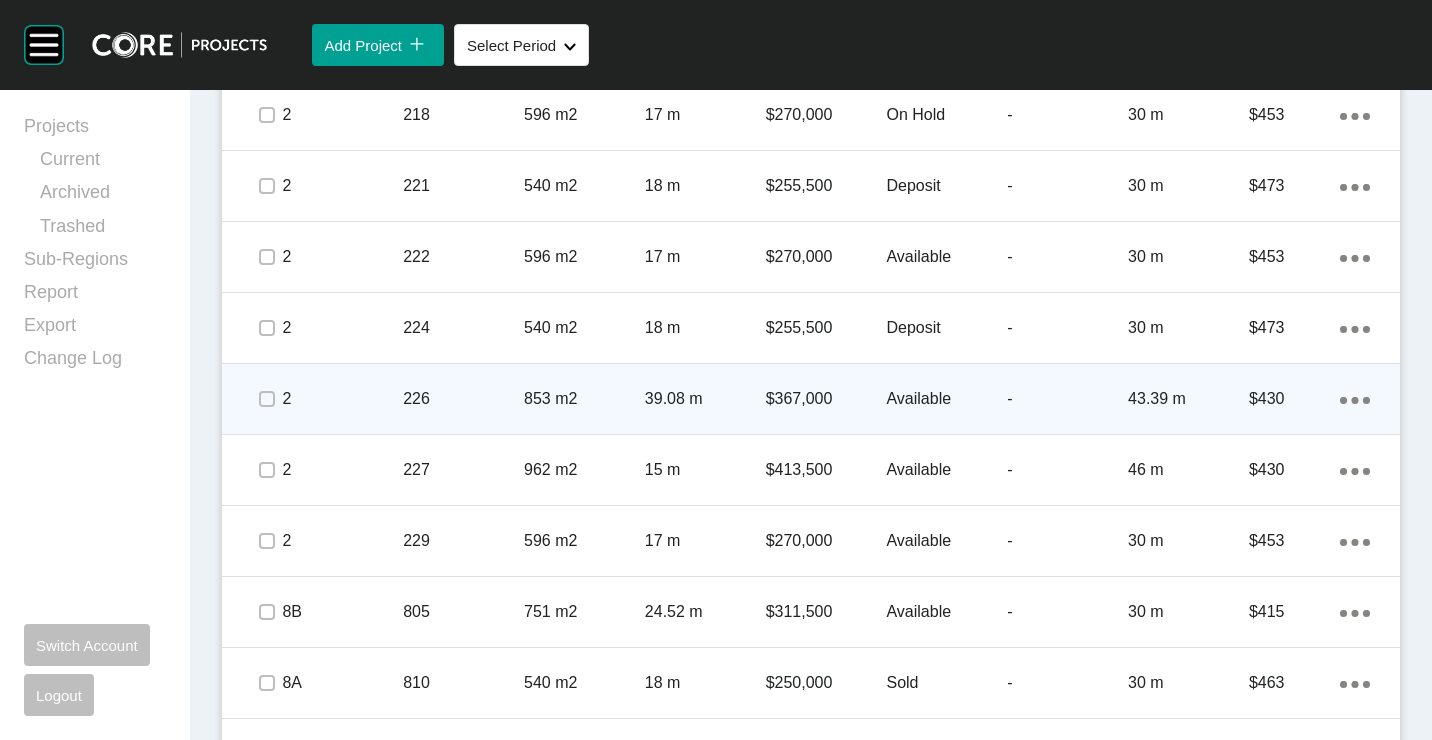 scroll, scrollTop: 1795, scrollLeft: 0, axis: vertical 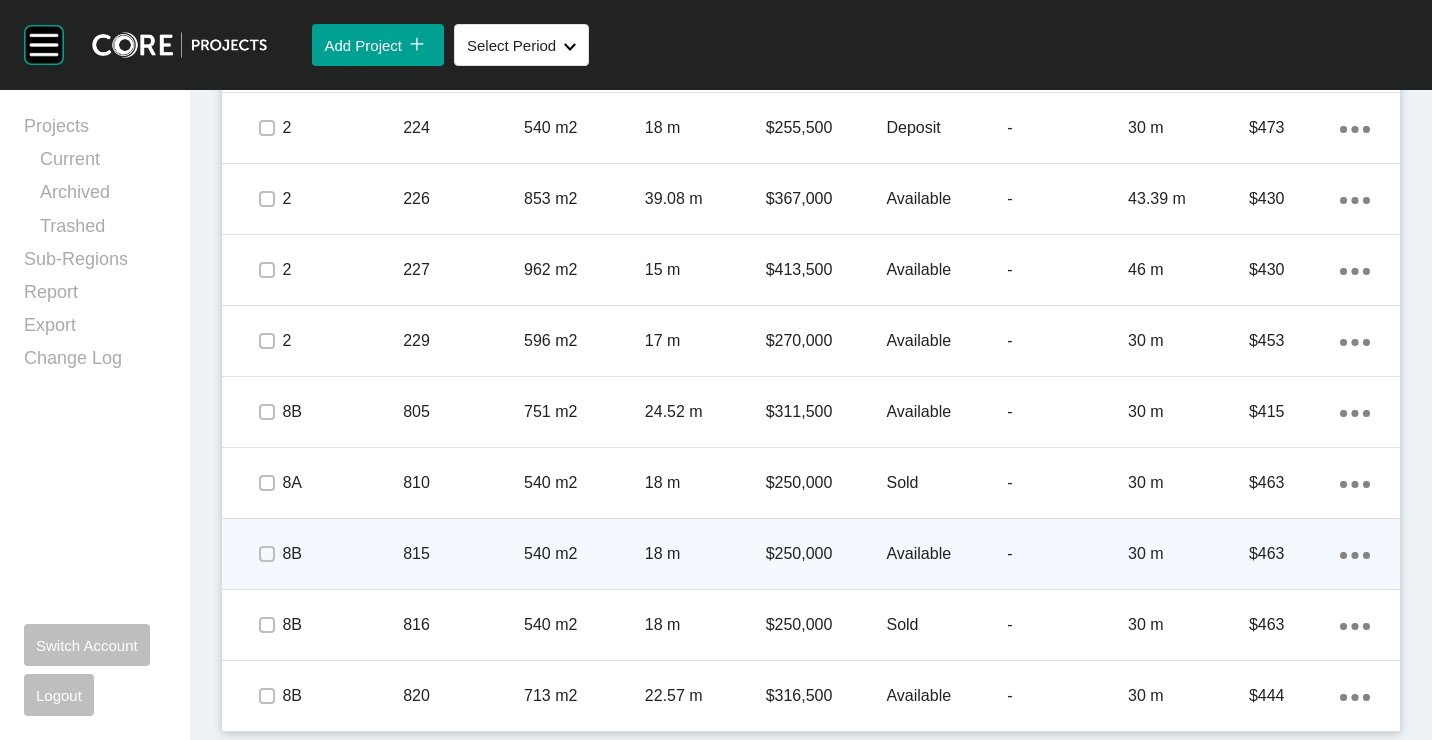 click on "540 m2" at bounding box center [584, 554] 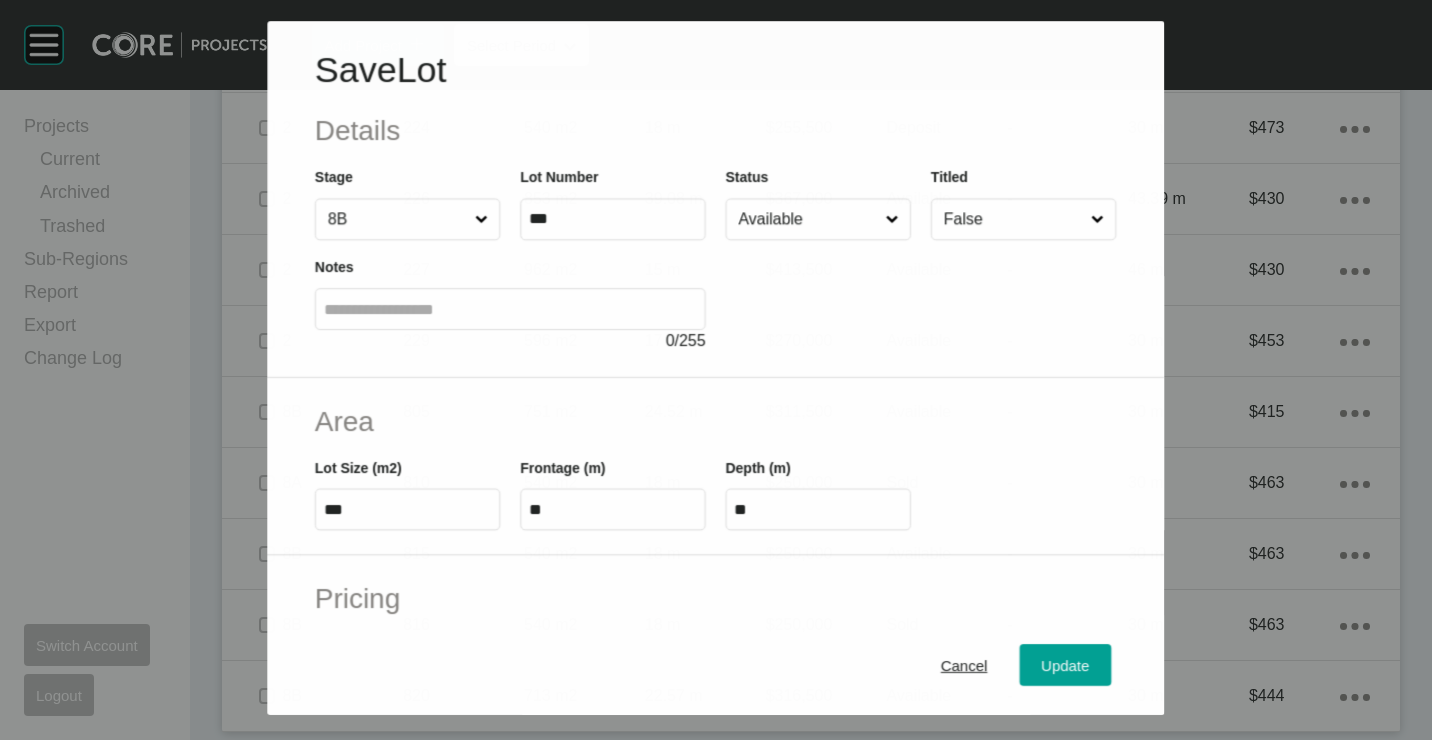 click at bounding box center (921, 296) 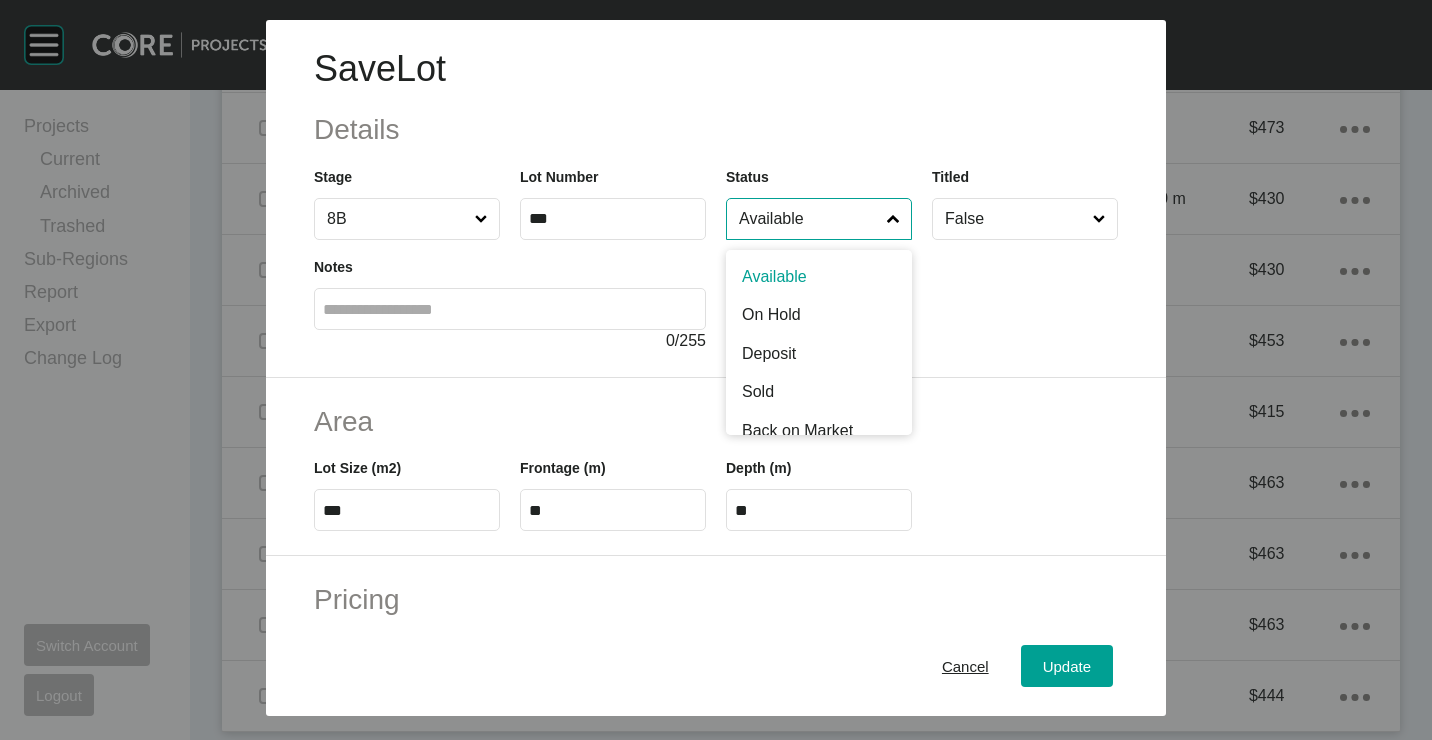 drag, startPoint x: 771, startPoint y: 210, endPoint x: 784, endPoint y: 314, distance: 104.80935 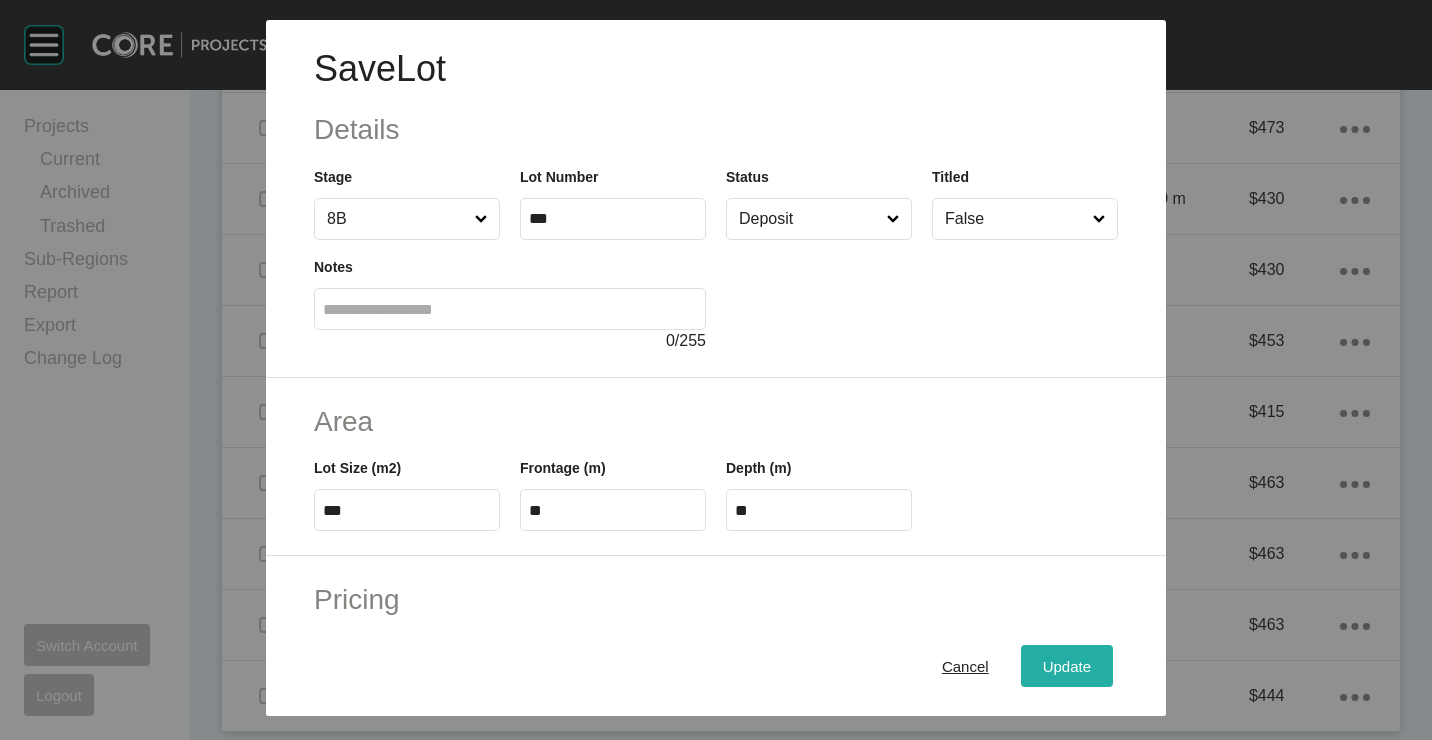 click on "Update" at bounding box center (1067, 665) 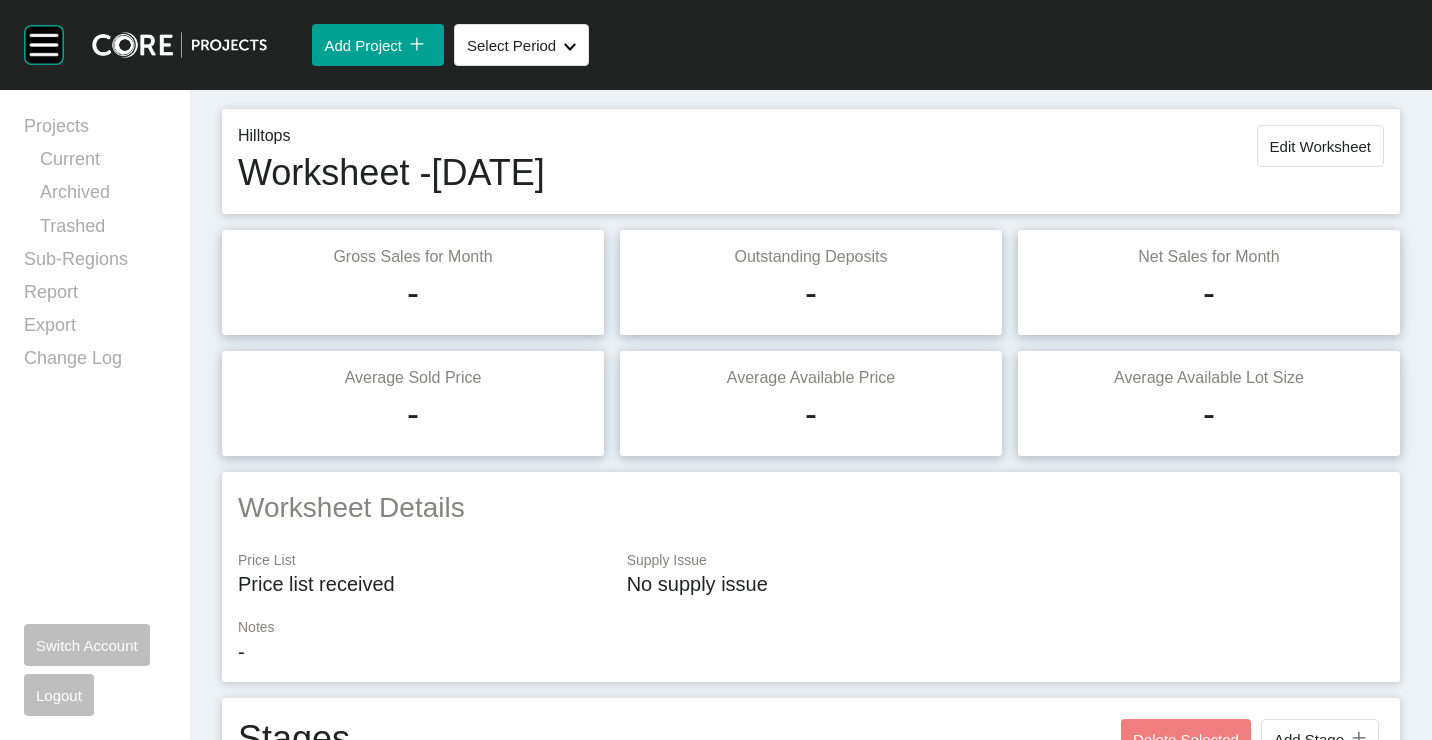 scroll, scrollTop: 0, scrollLeft: 0, axis: both 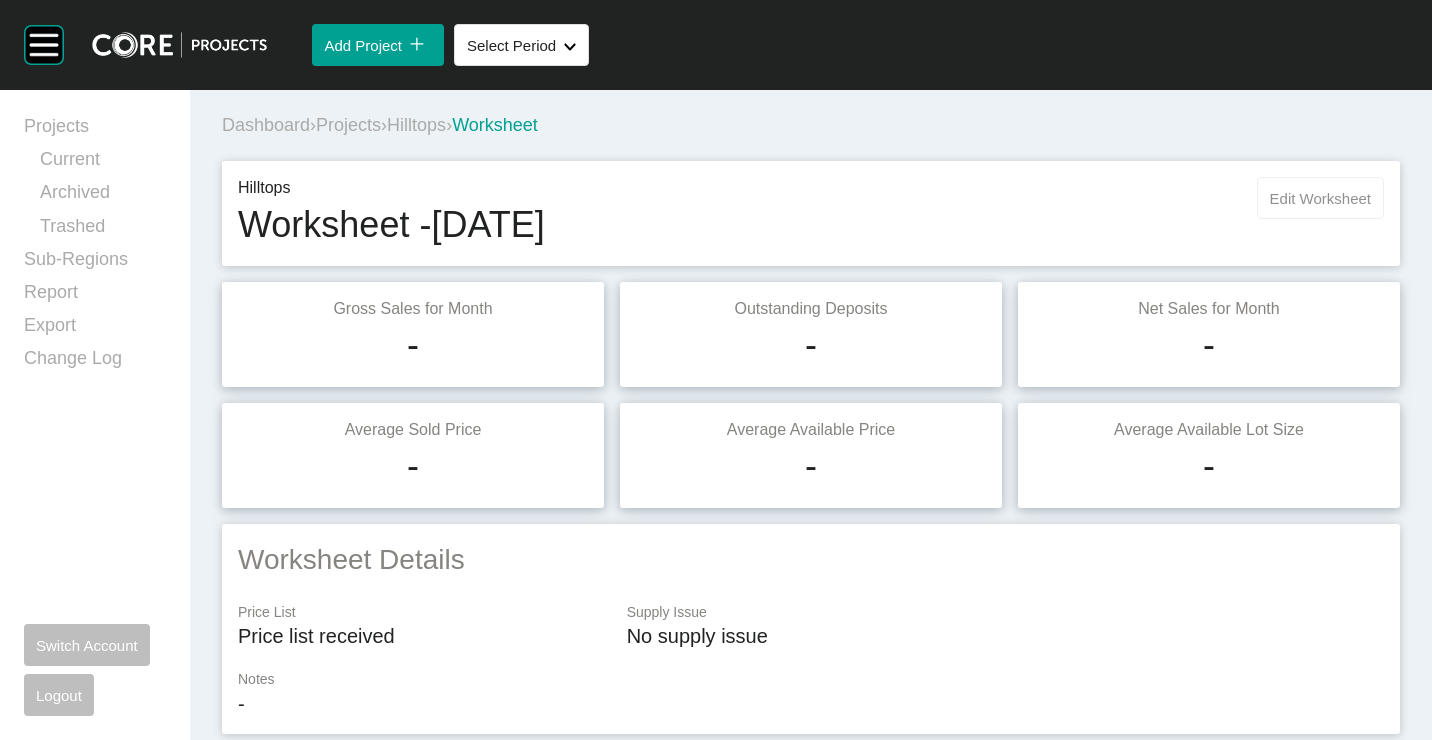 click on "Edit Worksheet" at bounding box center (1320, 198) 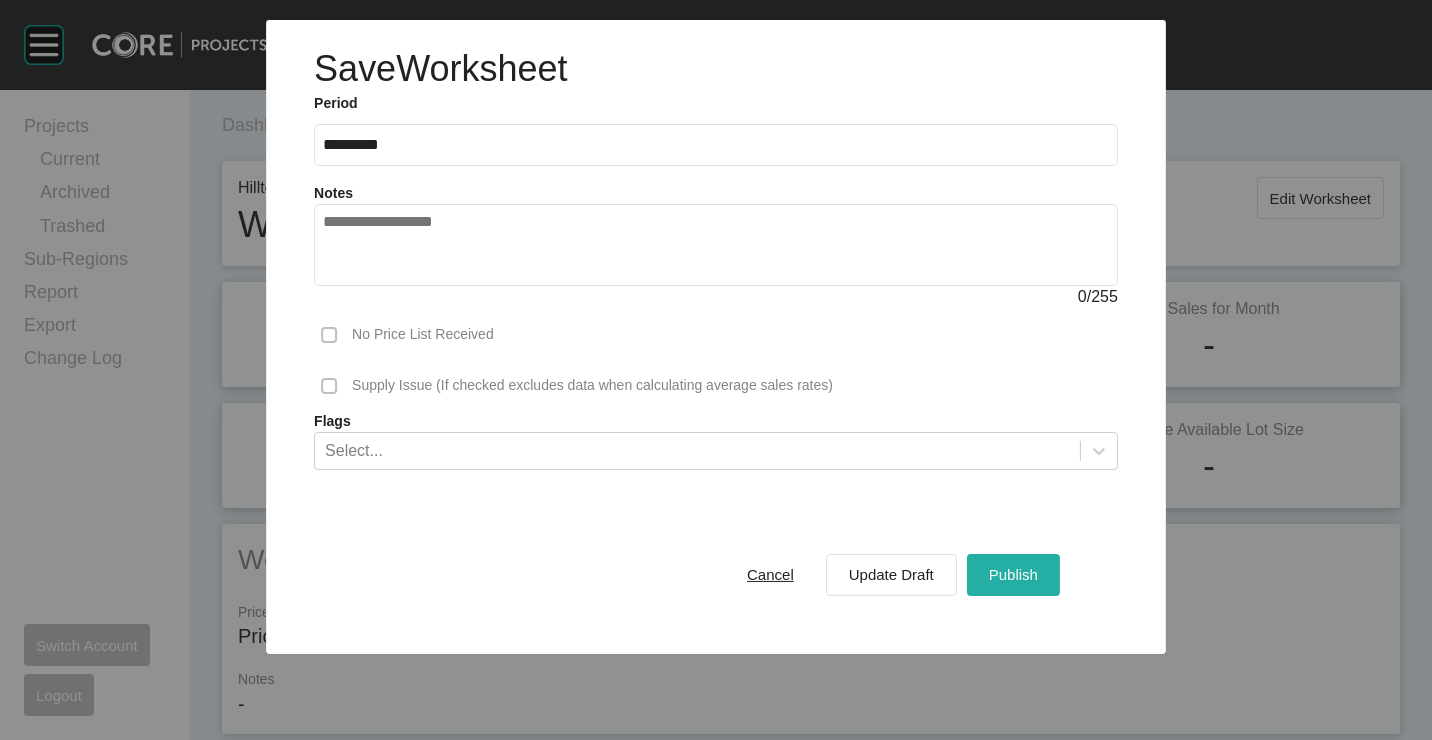 click on "Publish" at bounding box center [1013, 574] 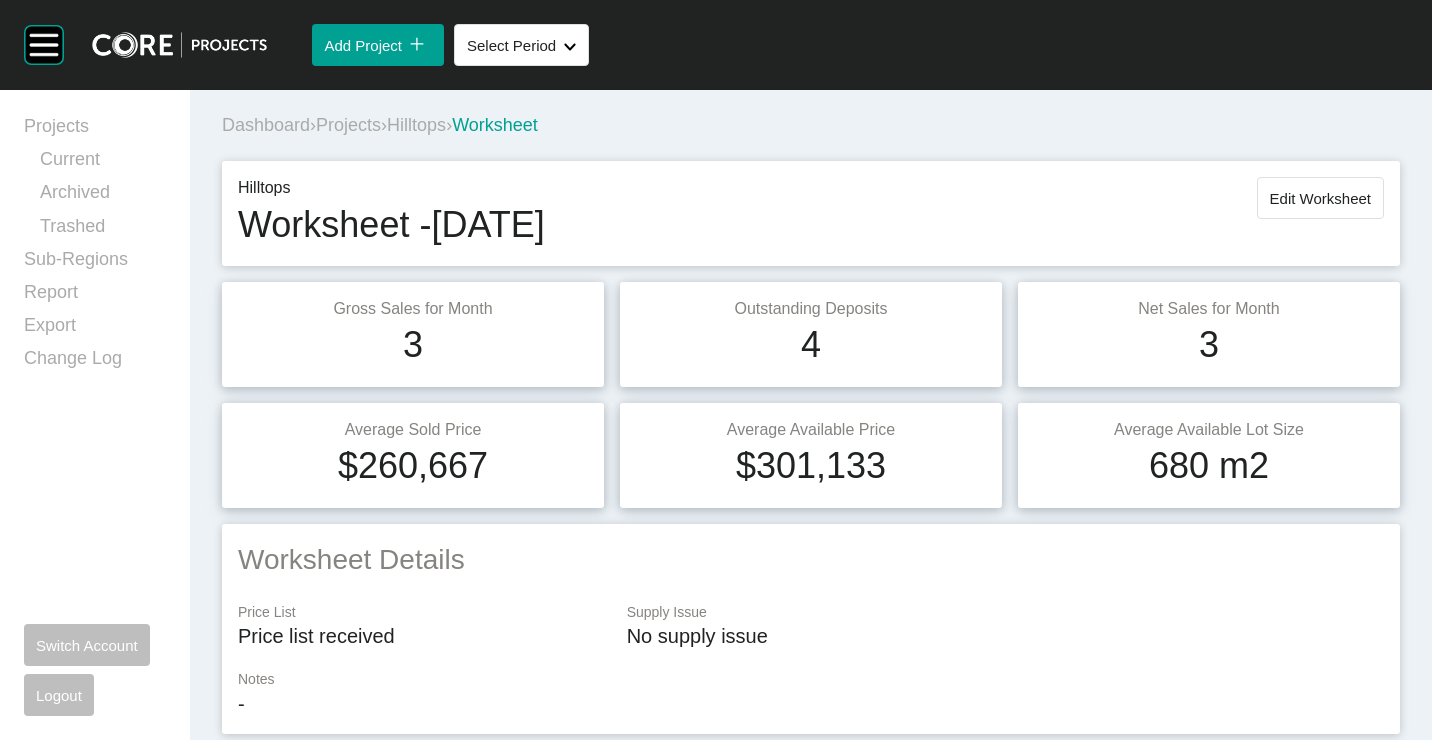 click on "Projects" at bounding box center [348, 125] 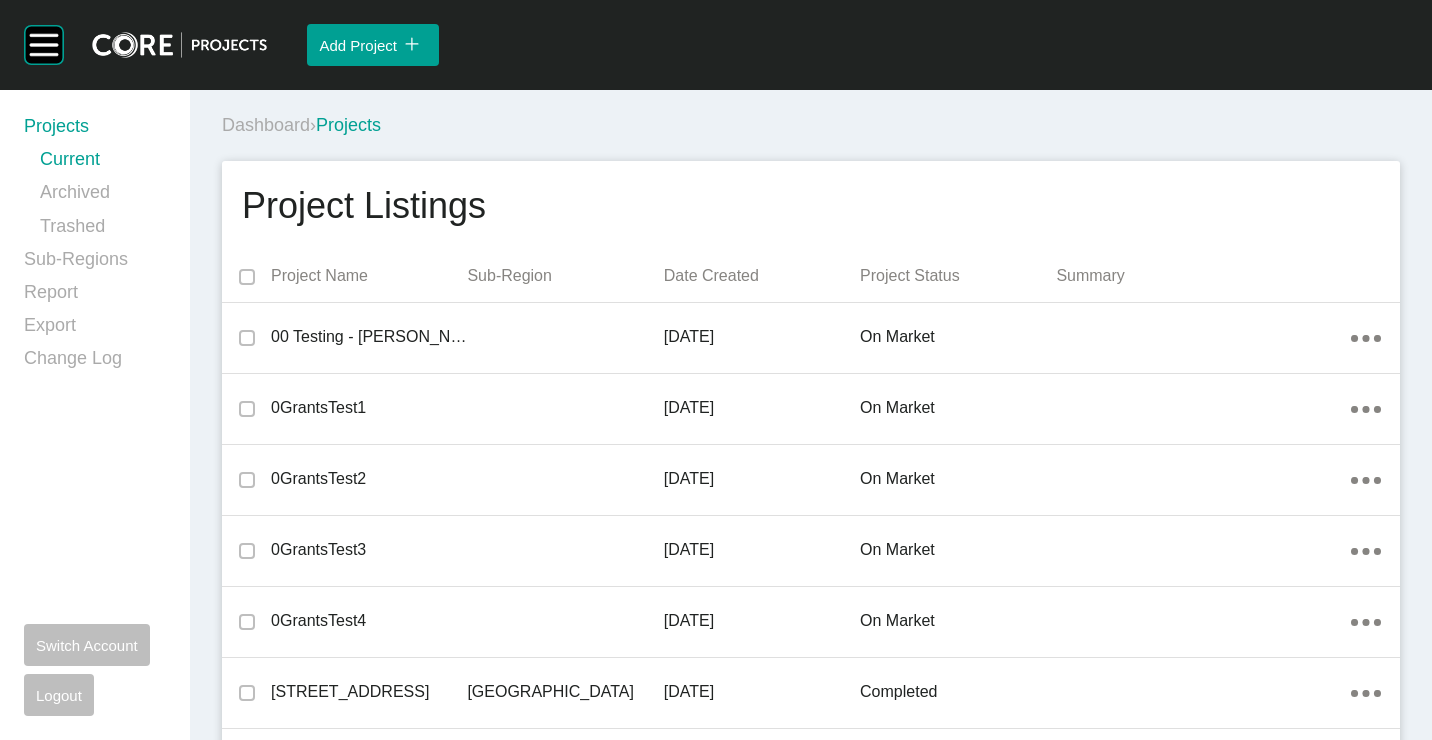scroll, scrollTop: 9481, scrollLeft: 0, axis: vertical 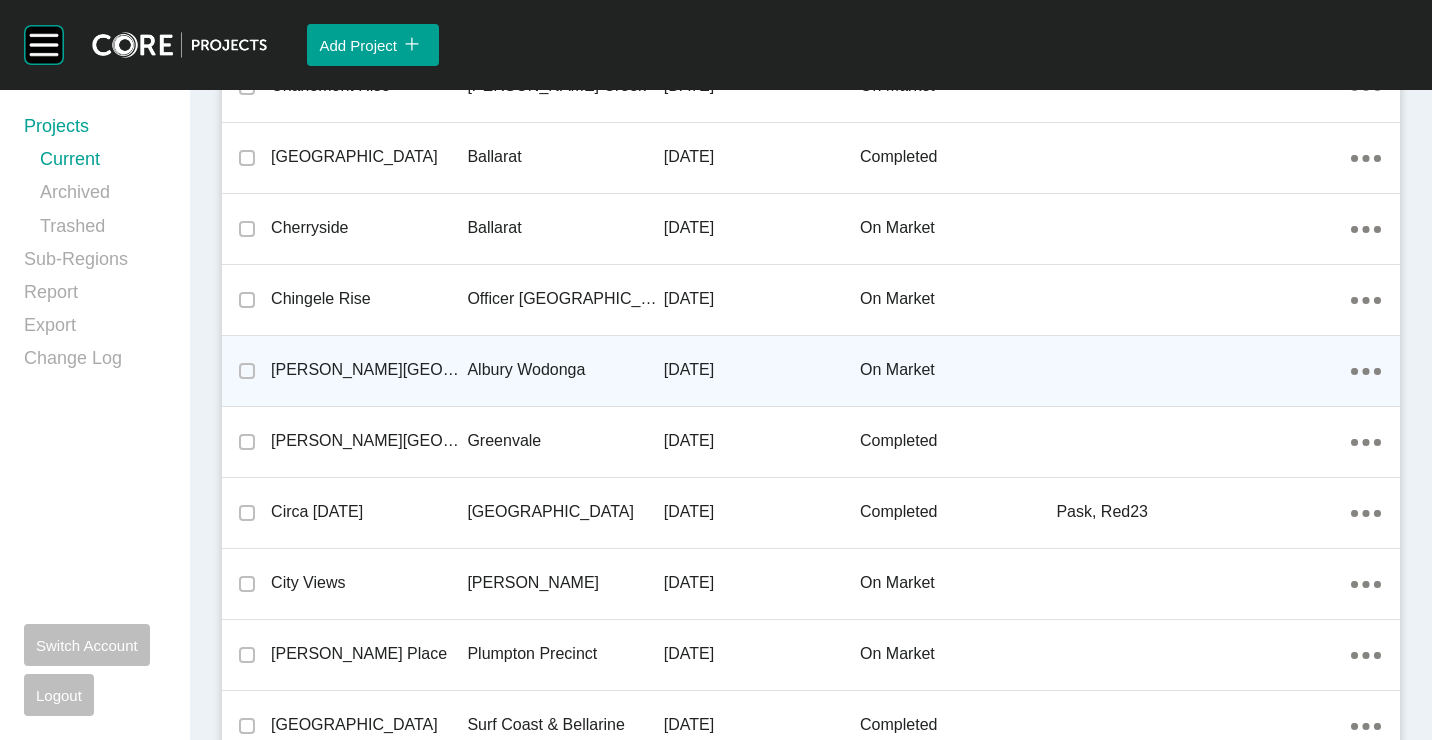 click on "Albury Wodonga" at bounding box center (565, 370) 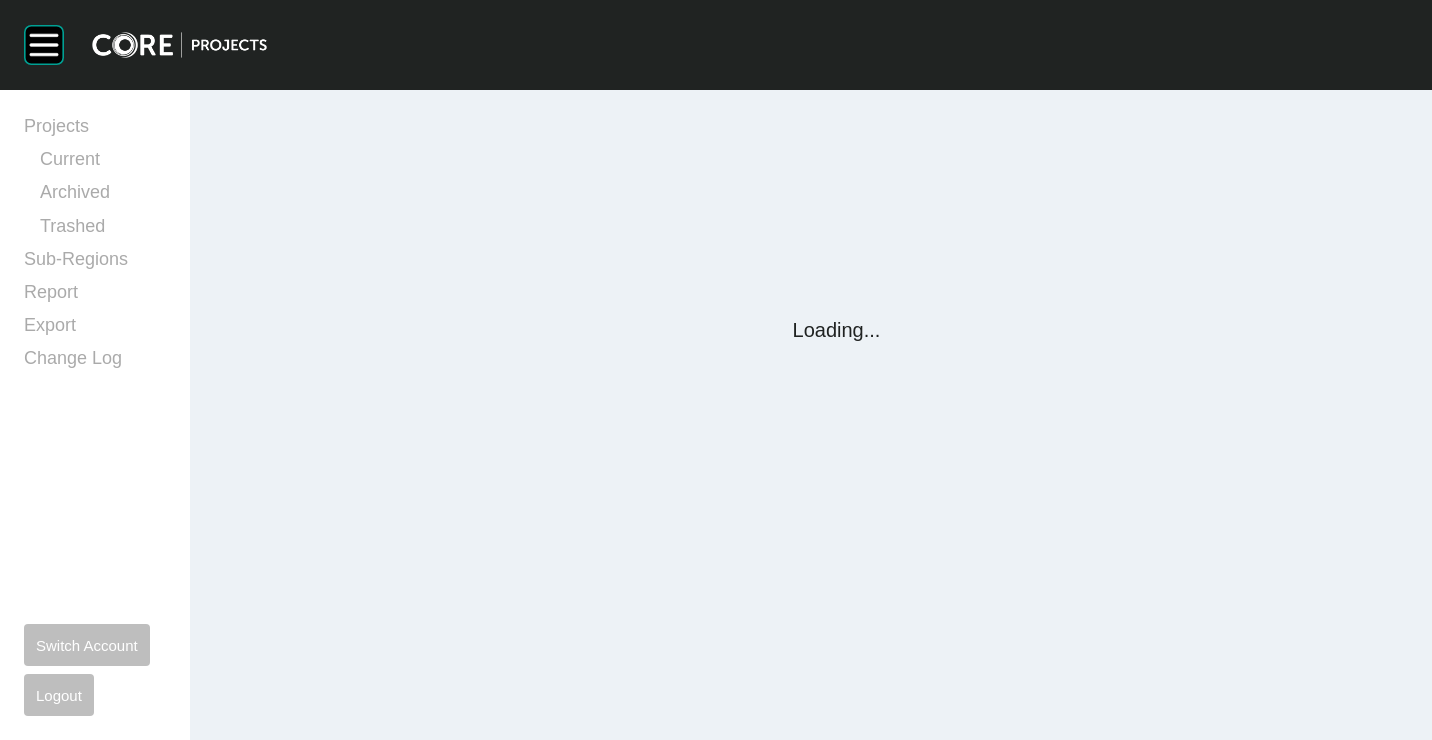 scroll, scrollTop: 0, scrollLeft: 0, axis: both 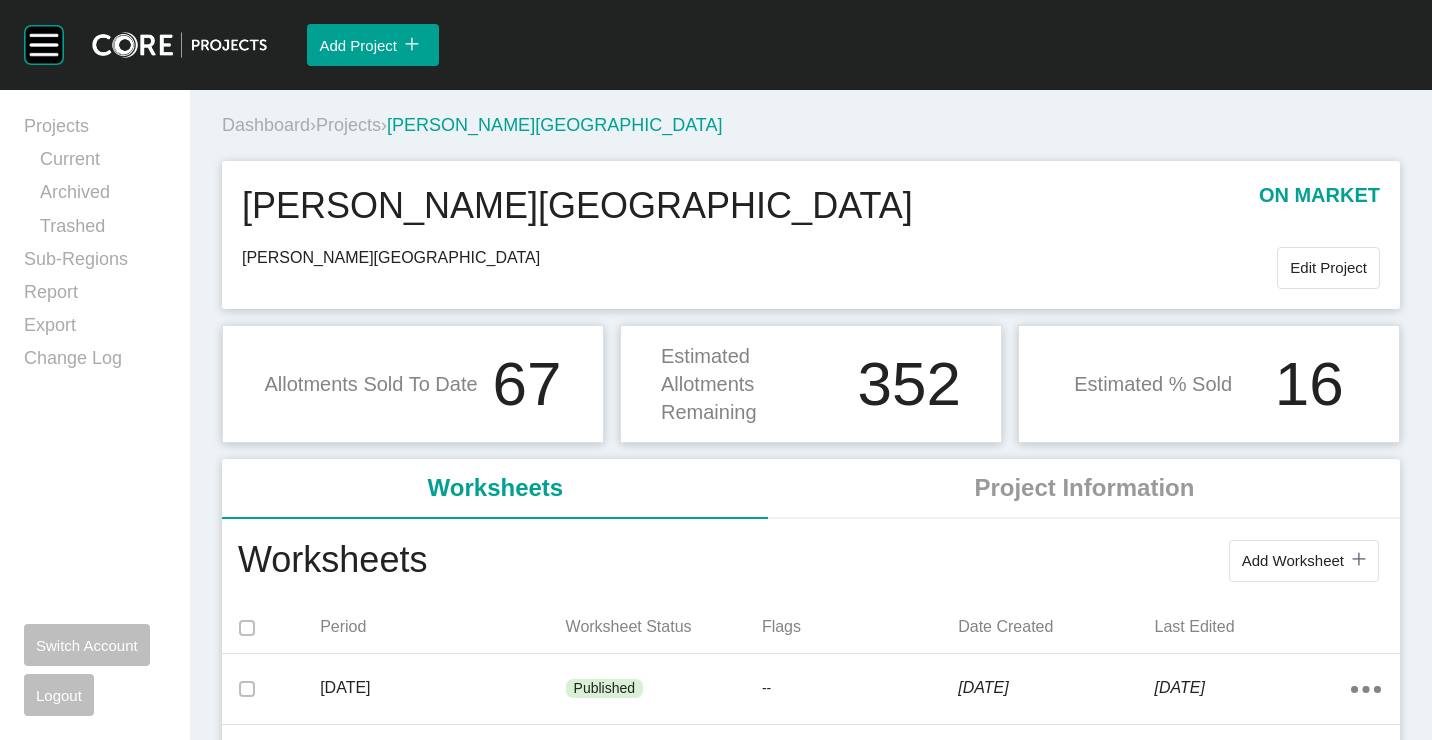 drag, startPoint x: 1309, startPoint y: 569, endPoint x: 1256, endPoint y: 557, distance: 54.34151 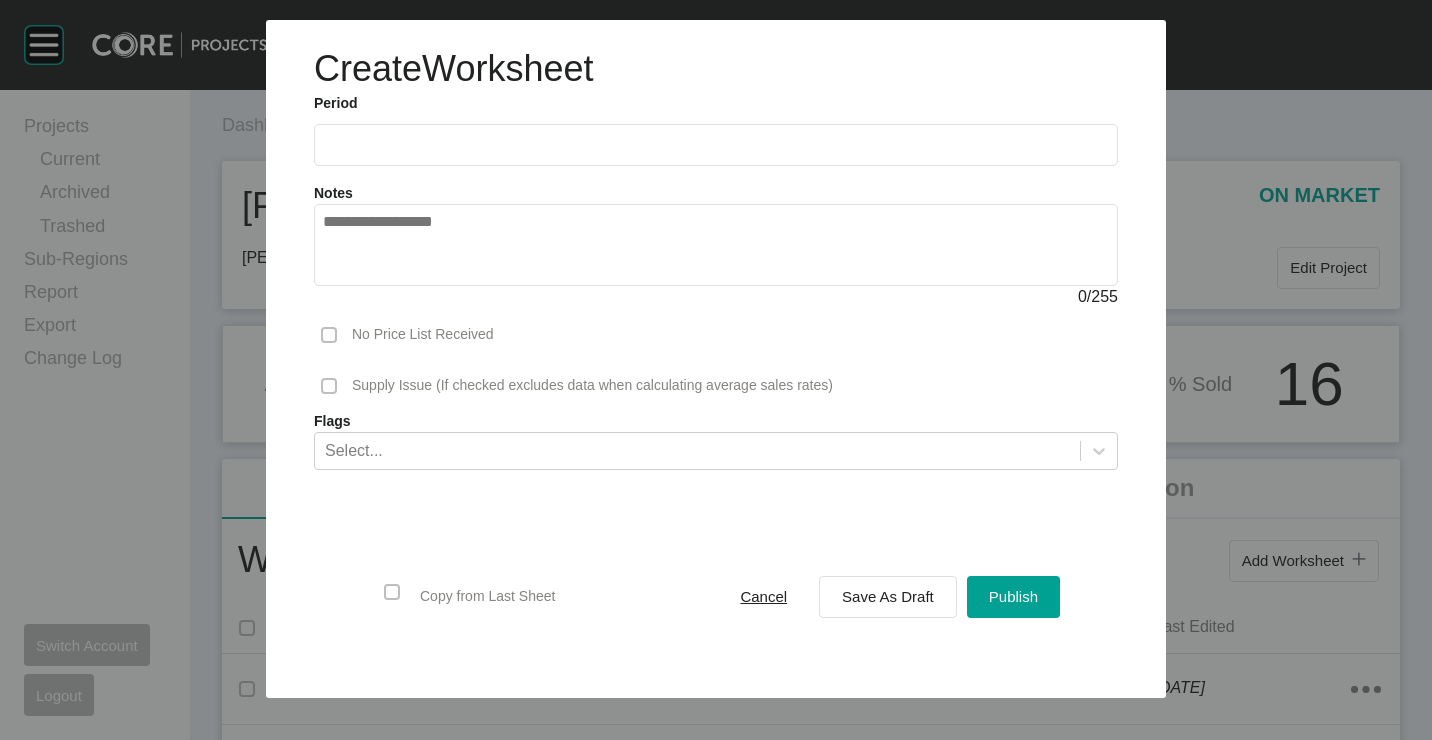 click at bounding box center (716, 144) 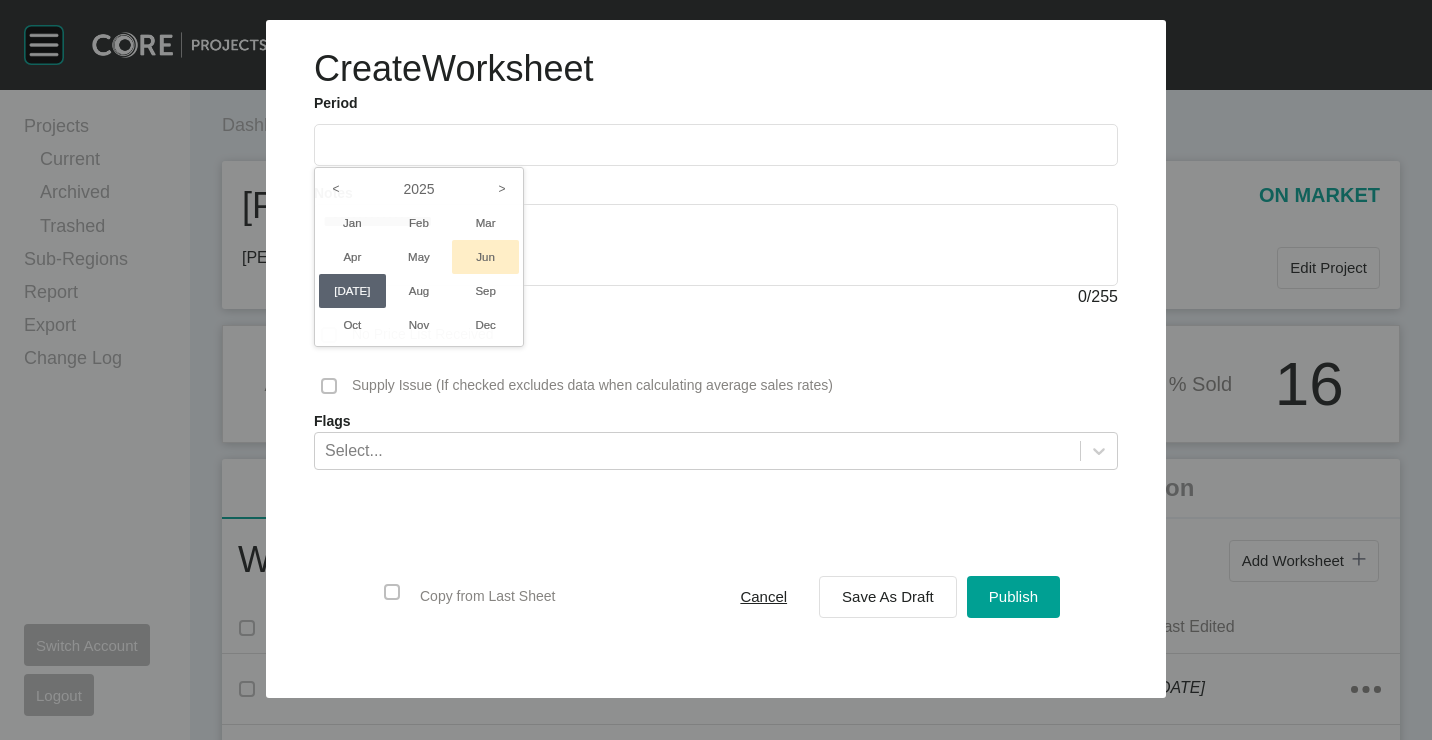 click on "Jun" at bounding box center (485, 257) 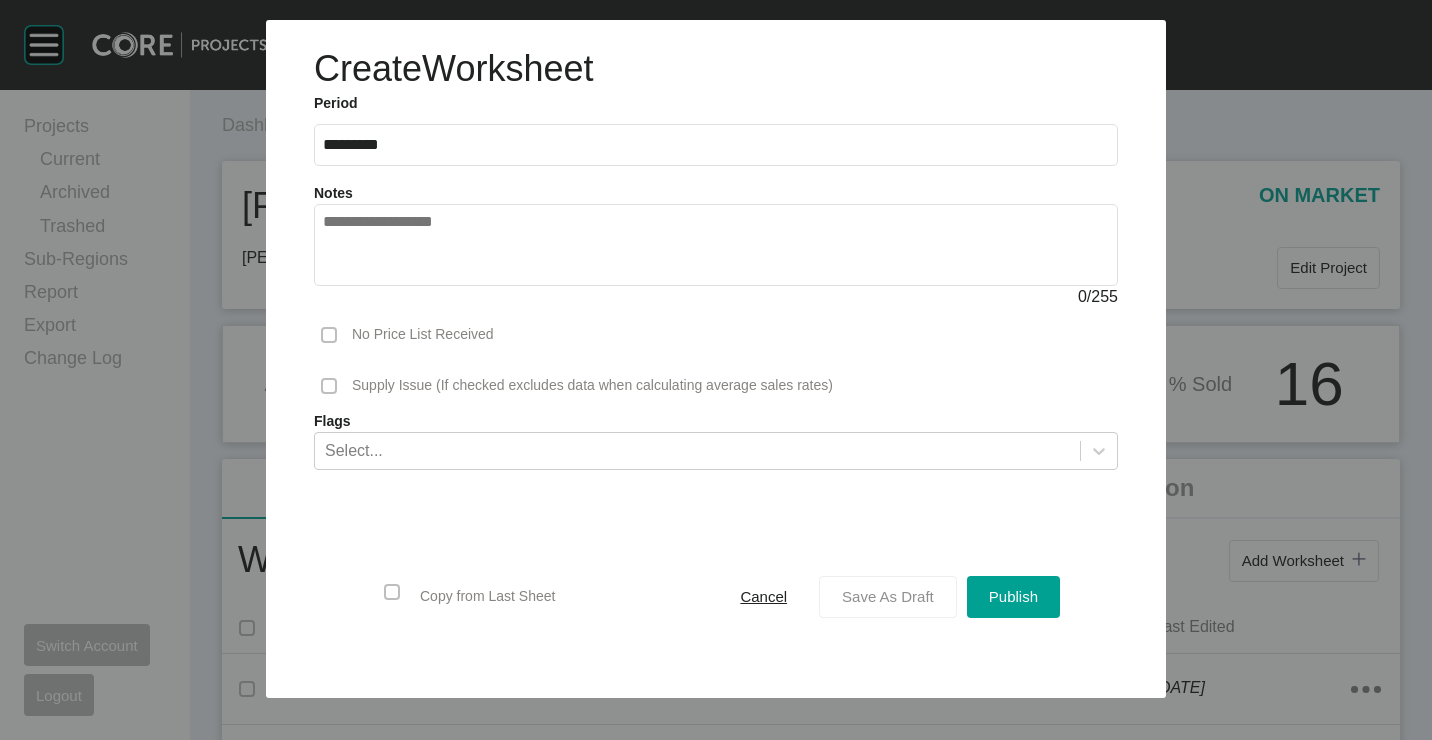 click on "Save As Draft" at bounding box center [888, 596] 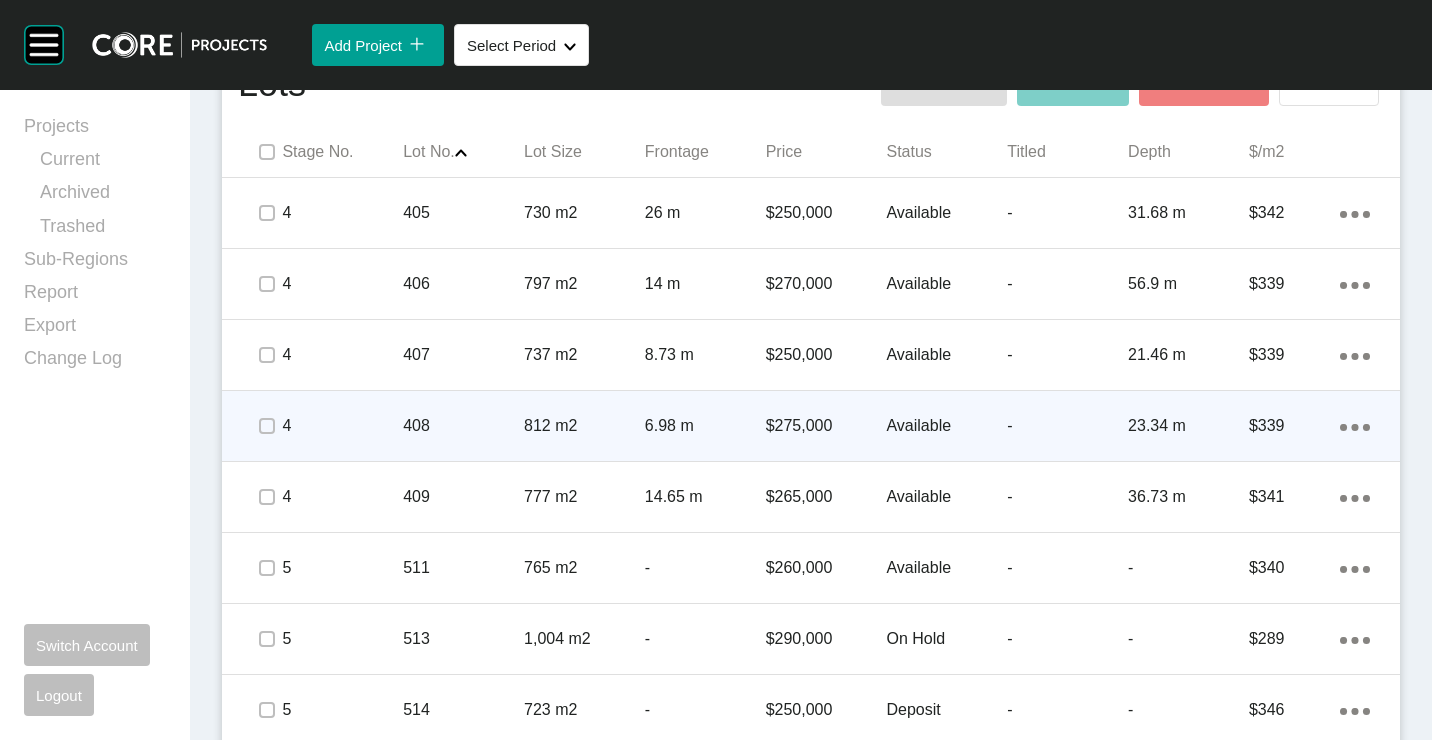 scroll, scrollTop: 1085, scrollLeft: 0, axis: vertical 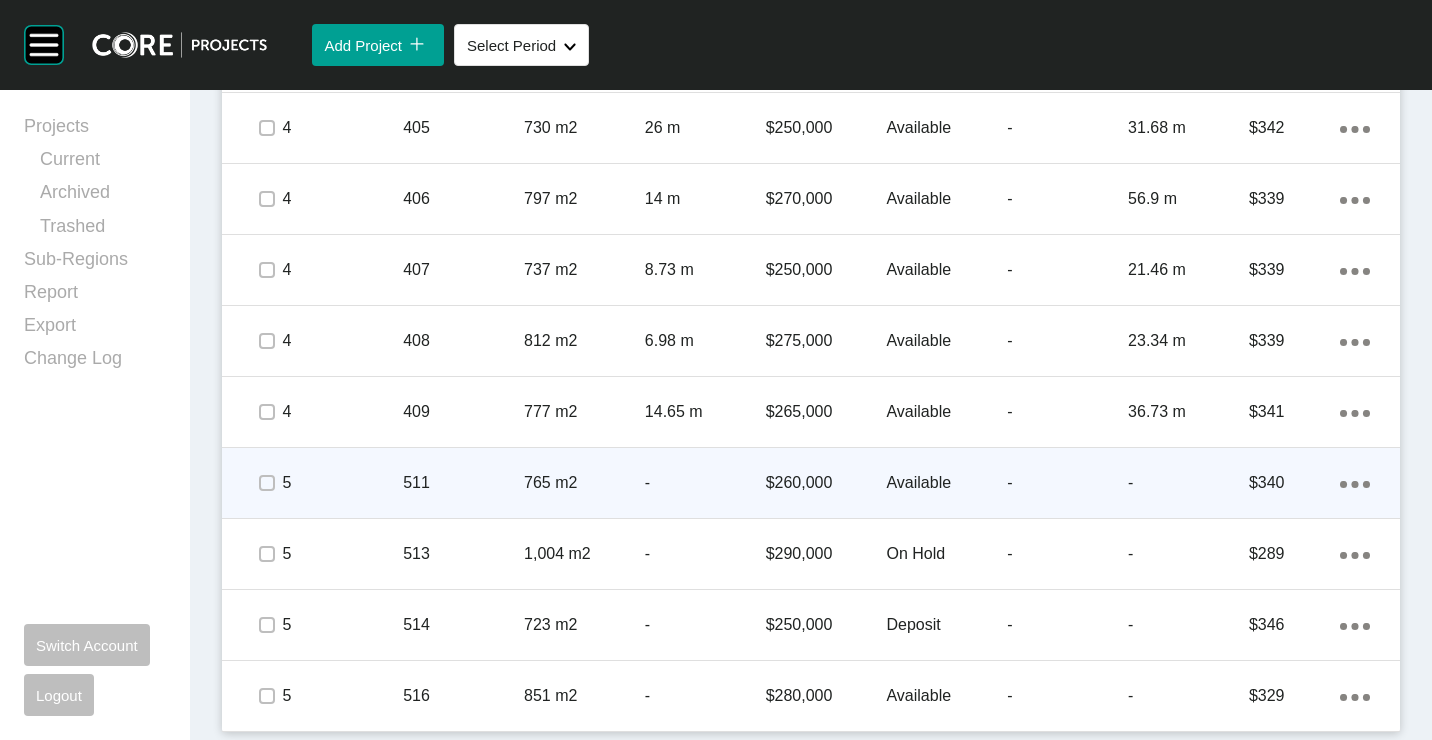click on "511" at bounding box center (463, 483) 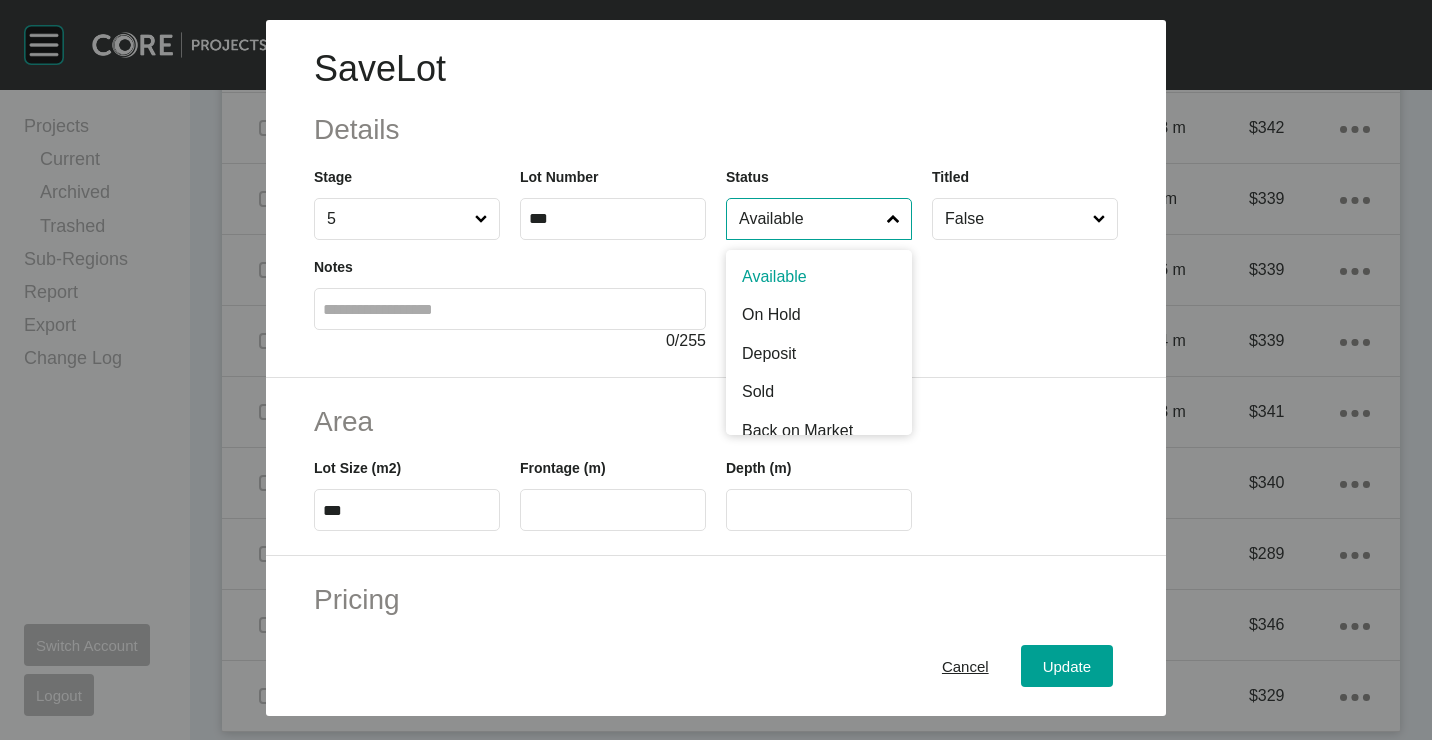 click on "Available" at bounding box center (809, 219) 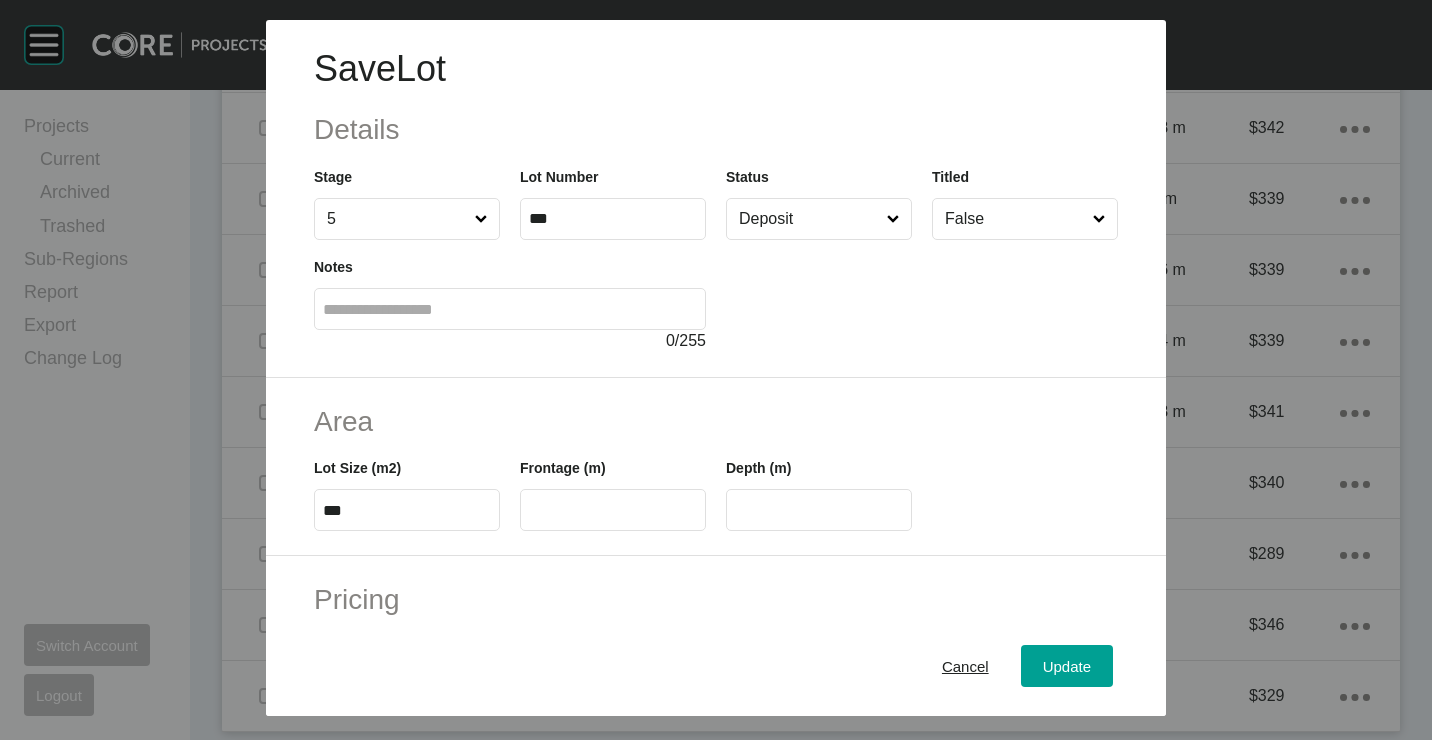 drag, startPoint x: 759, startPoint y: 351, endPoint x: 990, endPoint y: 567, distance: 316.25464 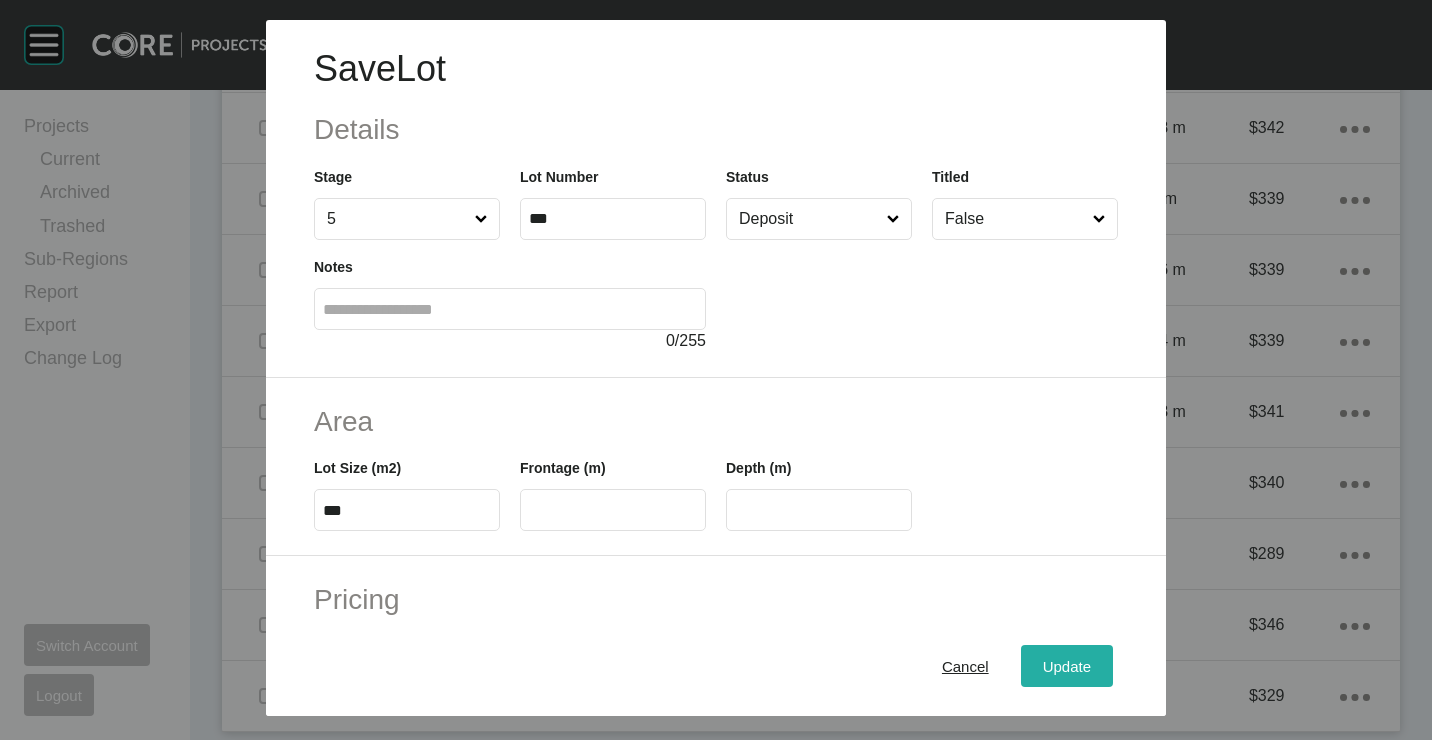 click on "Update" at bounding box center (1067, 665) 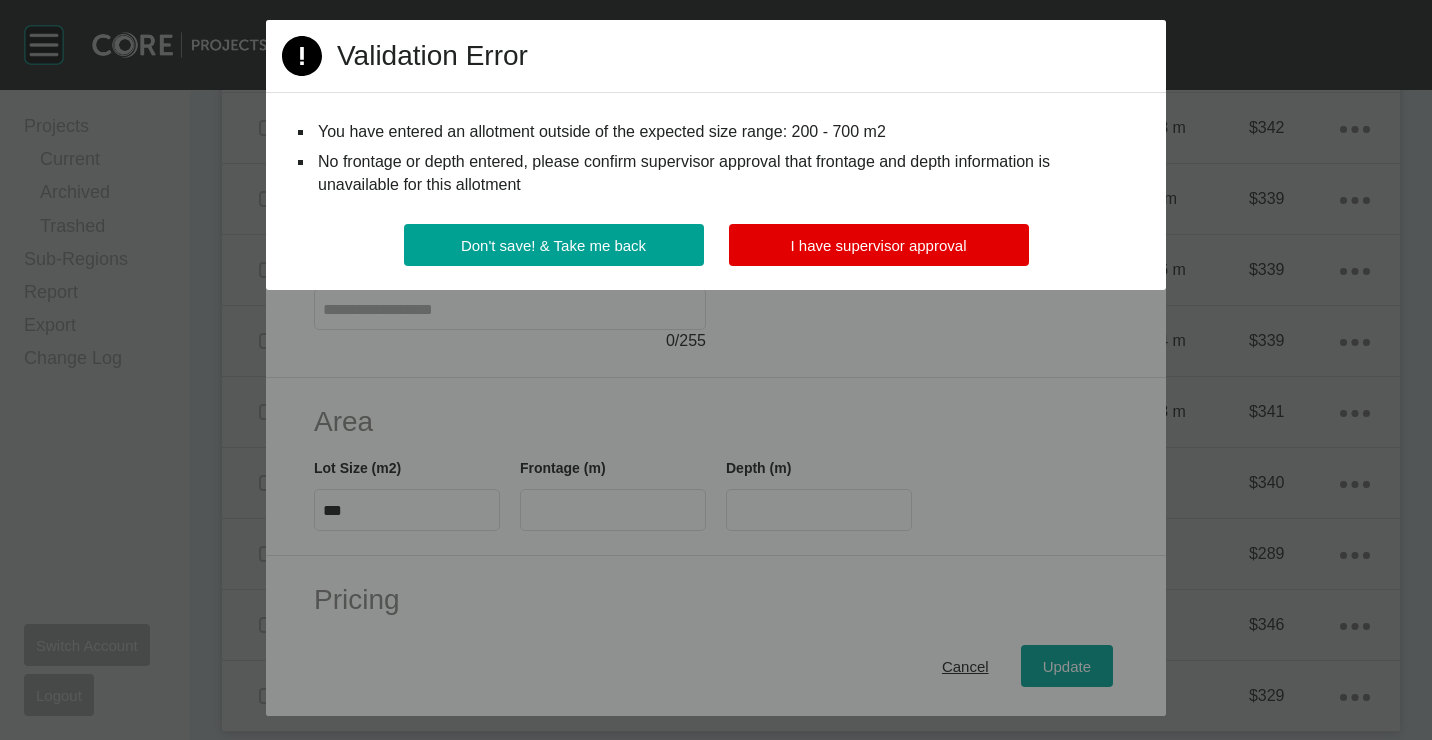 drag, startPoint x: 827, startPoint y: 232, endPoint x: 830, endPoint y: 249, distance: 17.262676 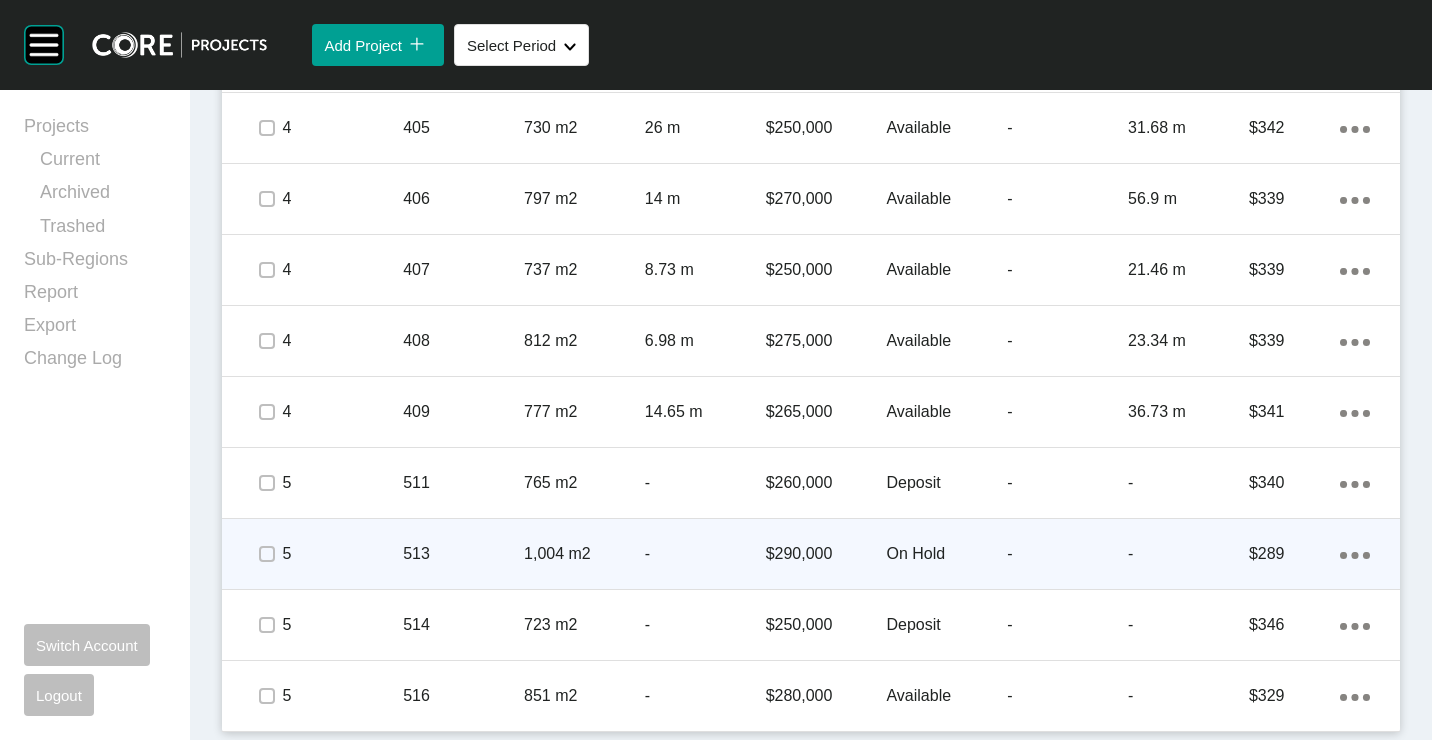 click on "1,004 m2" at bounding box center [584, 554] 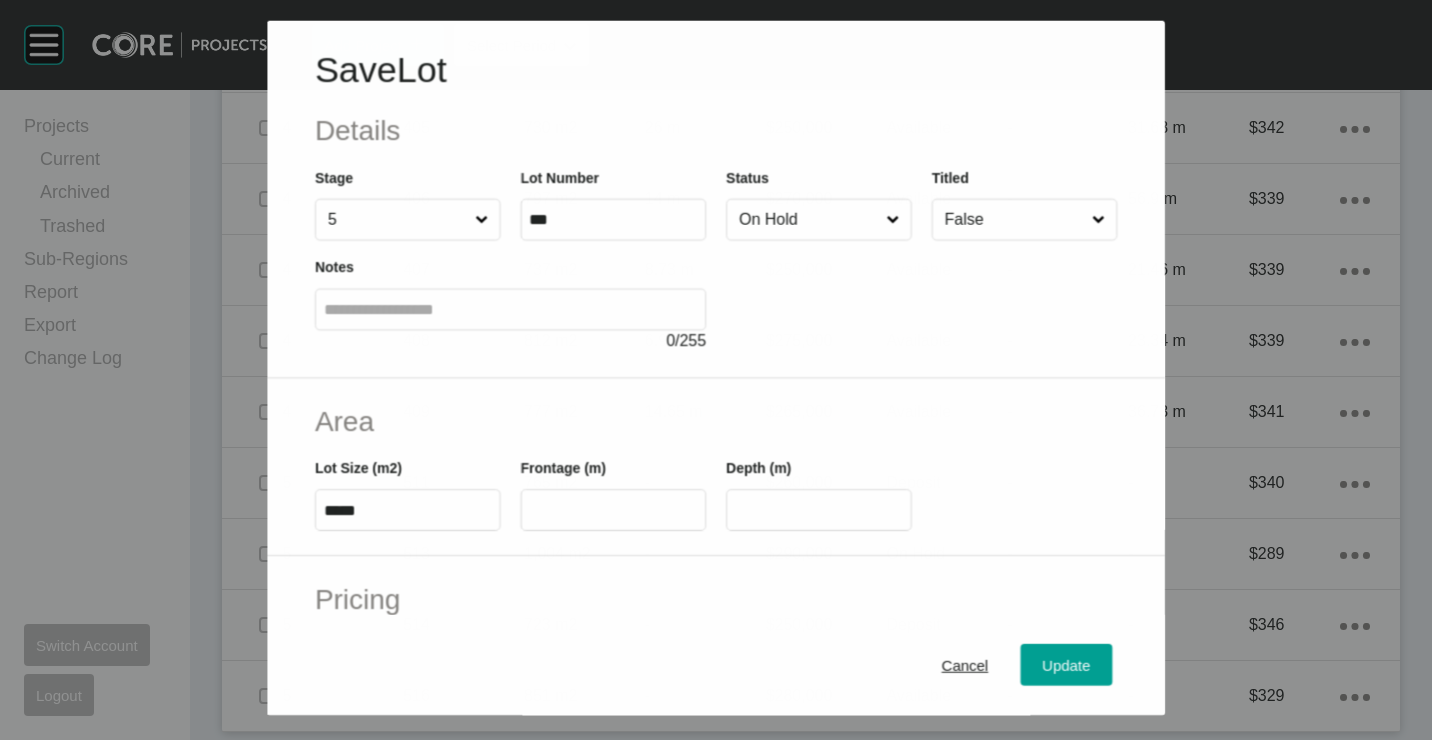 drag, startPoint x: 789, startPoint y: 183, endPoint x: 791, endPoint y: 208, distance: 25.079872 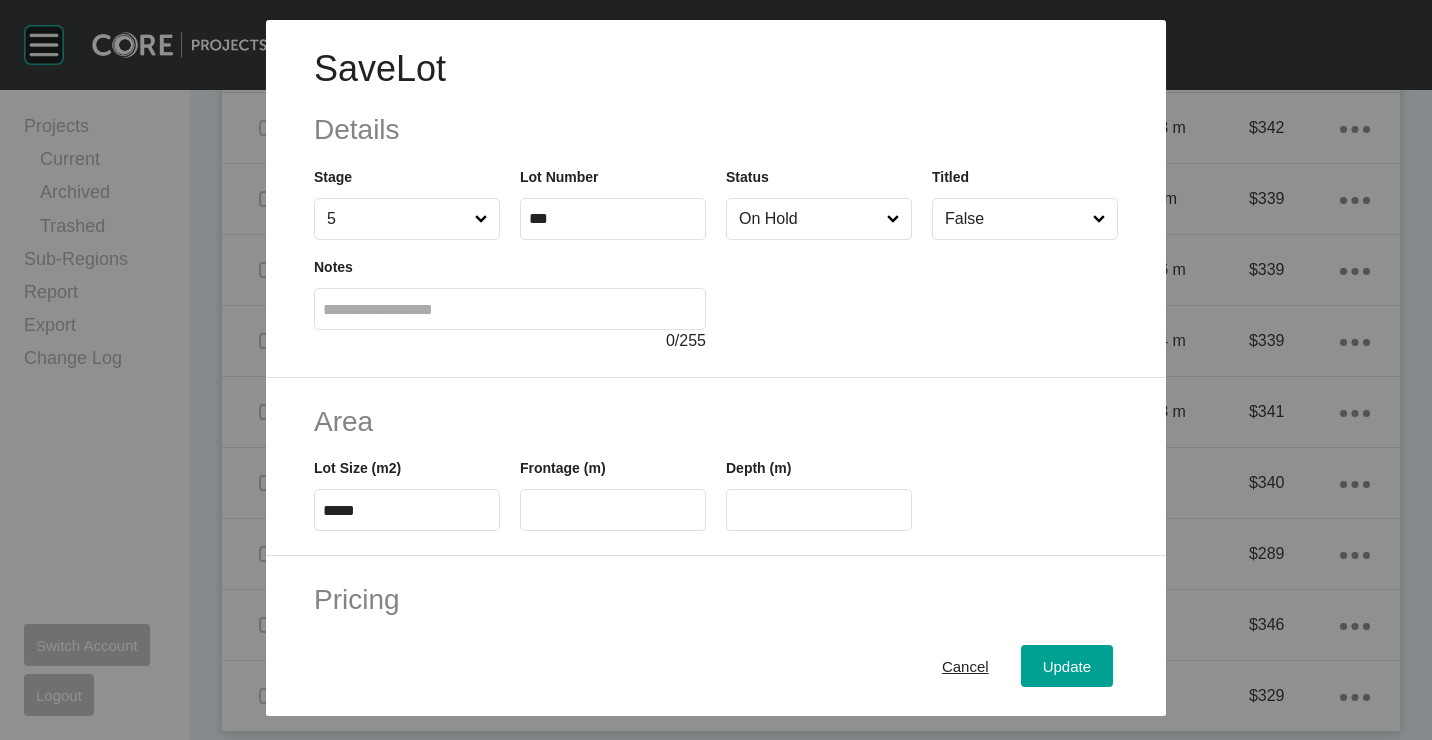 click on "On Hold" at bounding box center [809, 219] 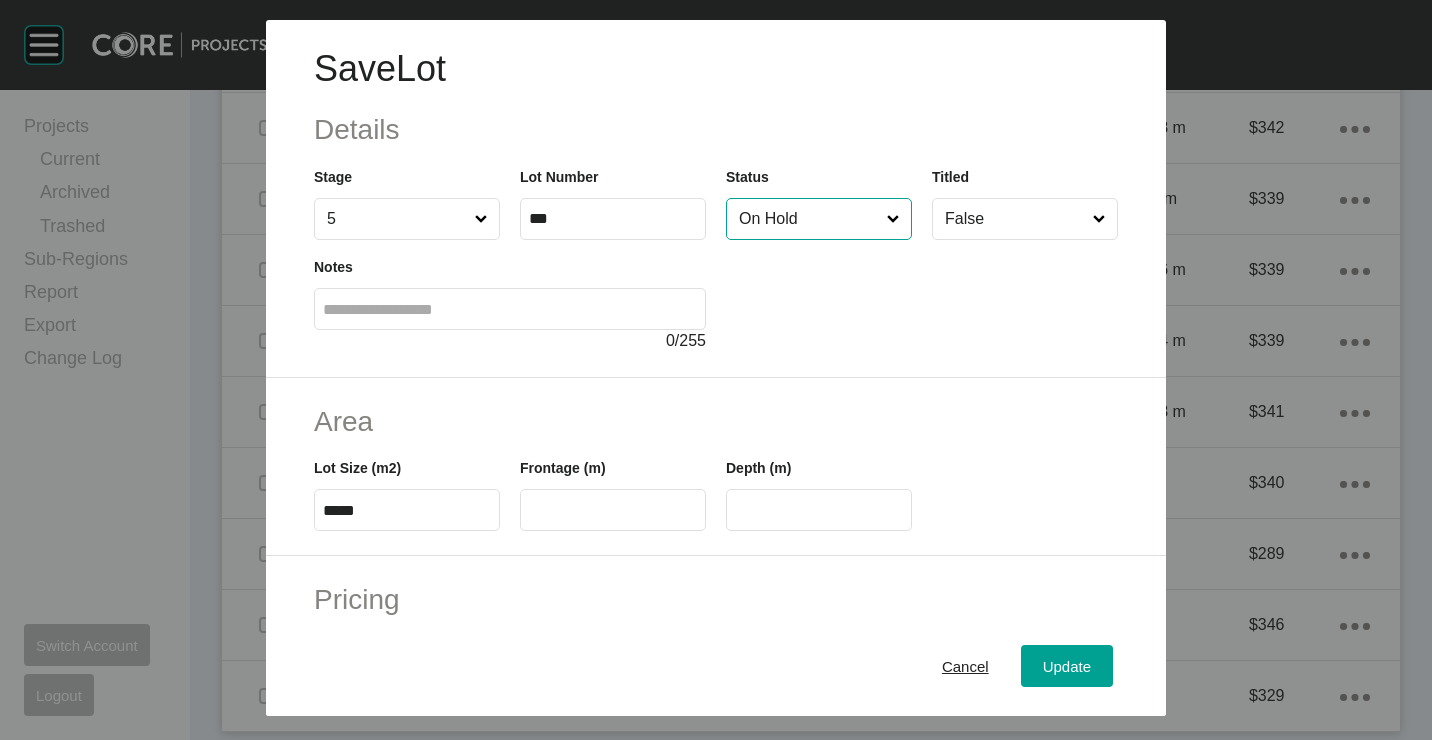 click on "On Hold" at bounding box center [809, 219] 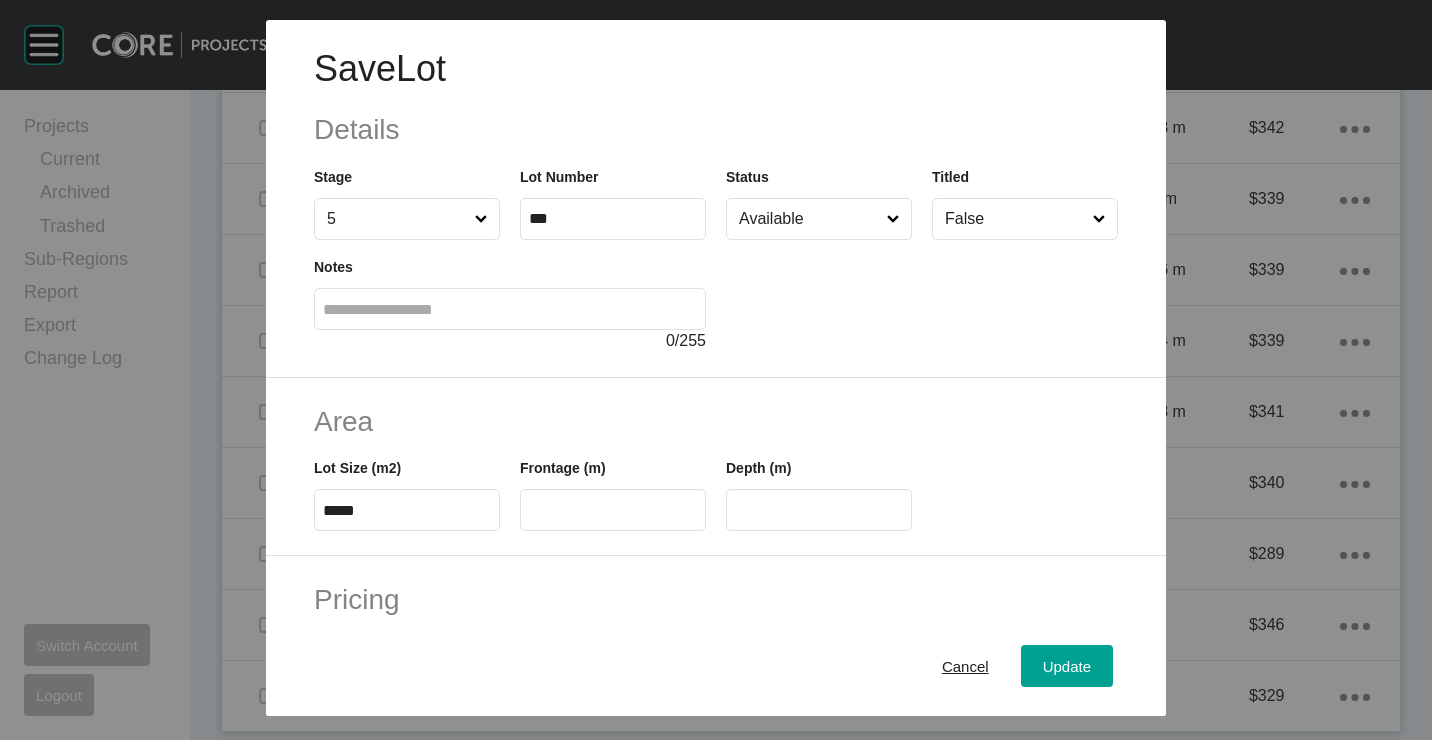 click on "Cancel Update" at bounding box center (716, 666) 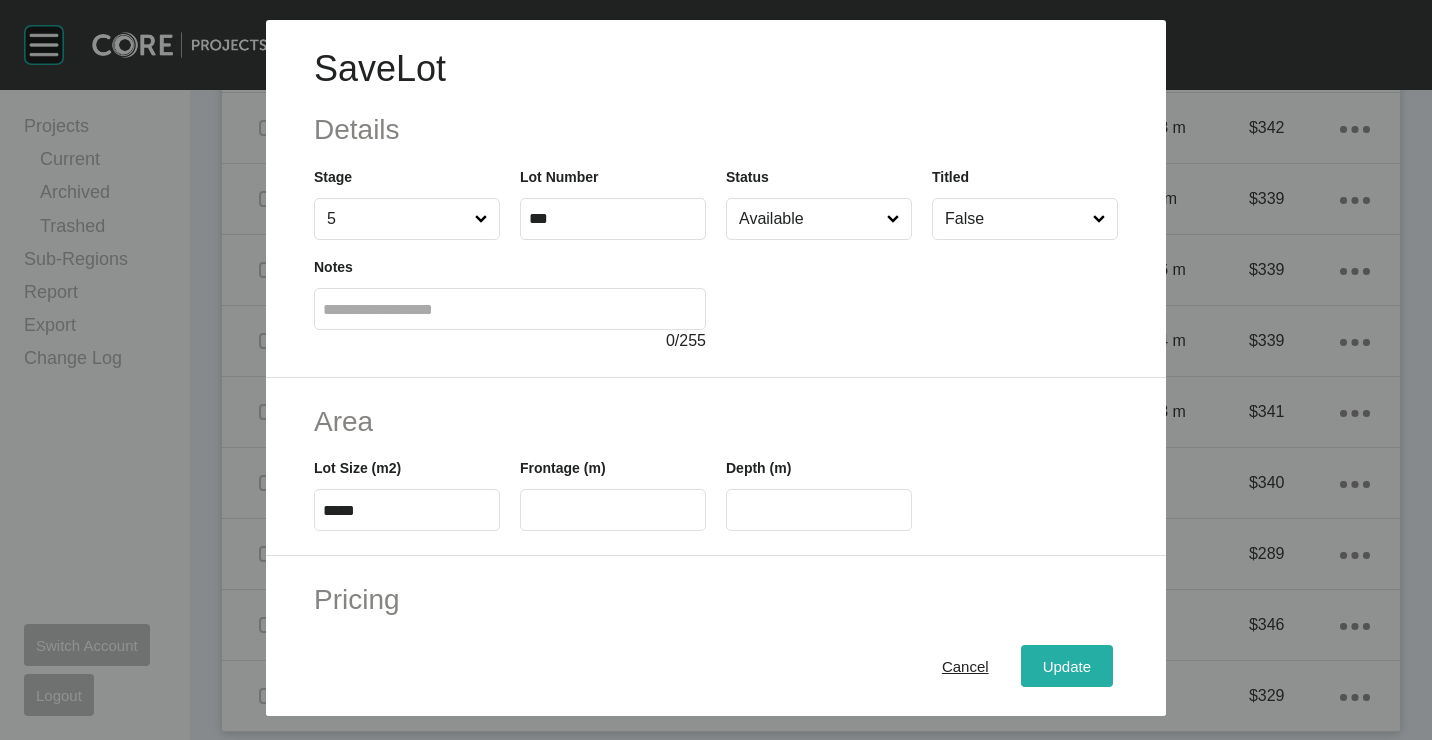 click on "Update" at bounding box center [1067, 665] 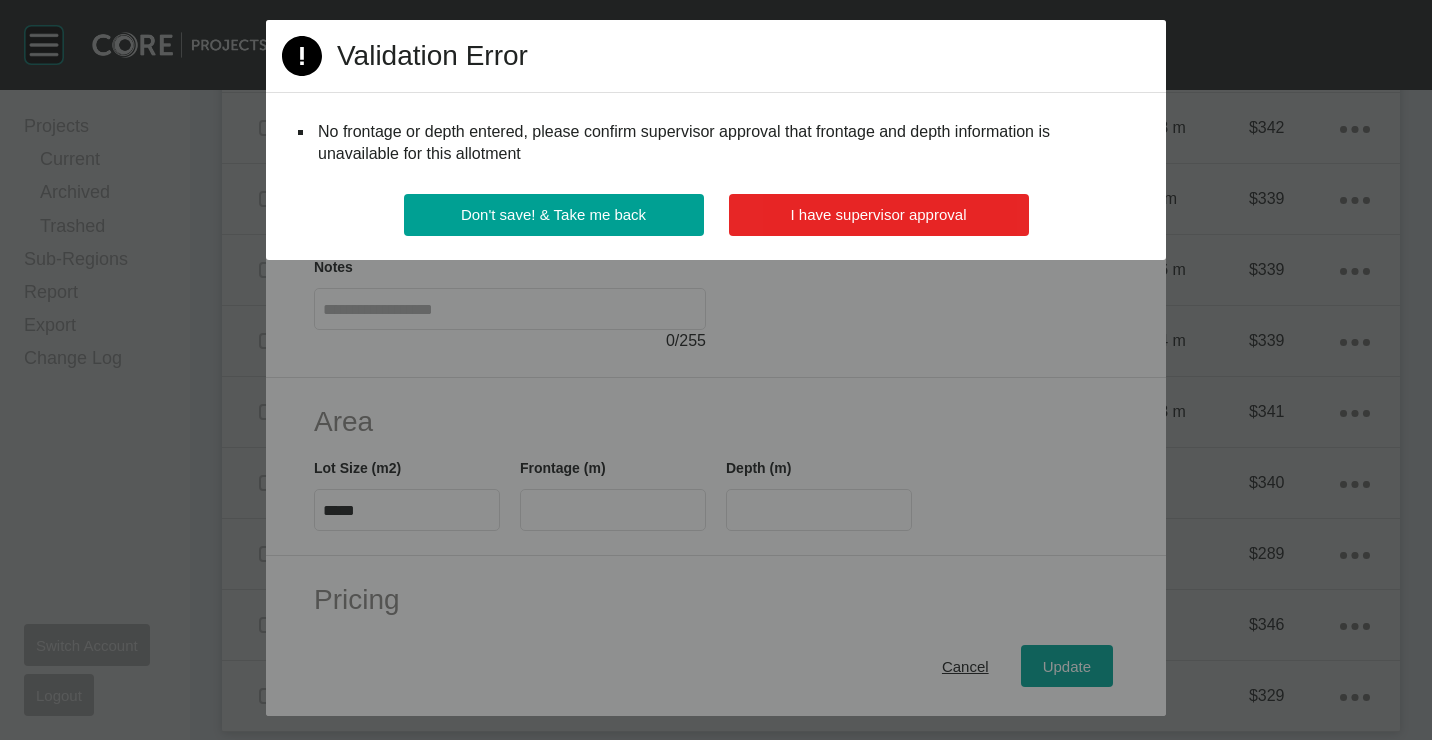 click on "I have supervisor approval" at bounding box center (879, 214) 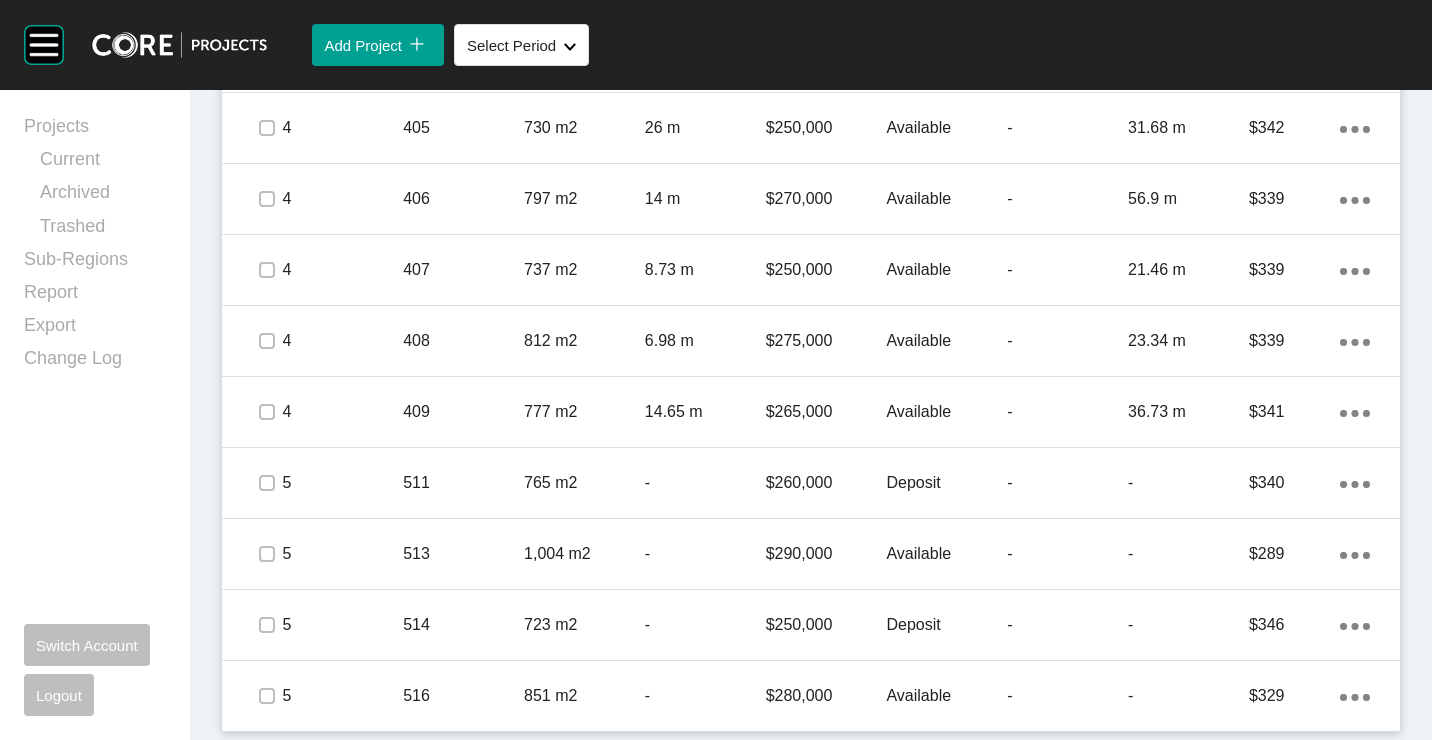 drag, startPoint x: 572, startPoint y: 632, endPoint x: 574, endPoint y: 615, distance: 17.117243 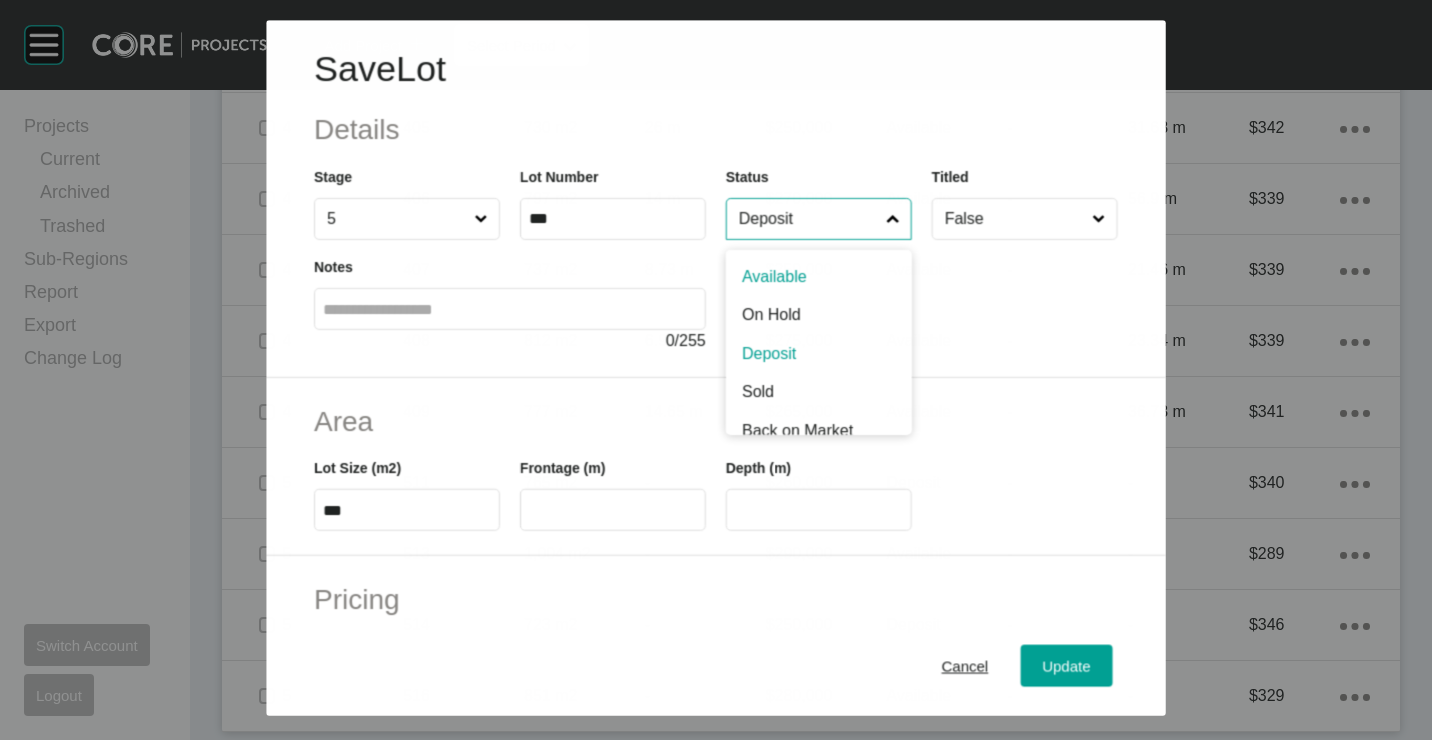 click on "Deposit" at bounding box center [808, 219] 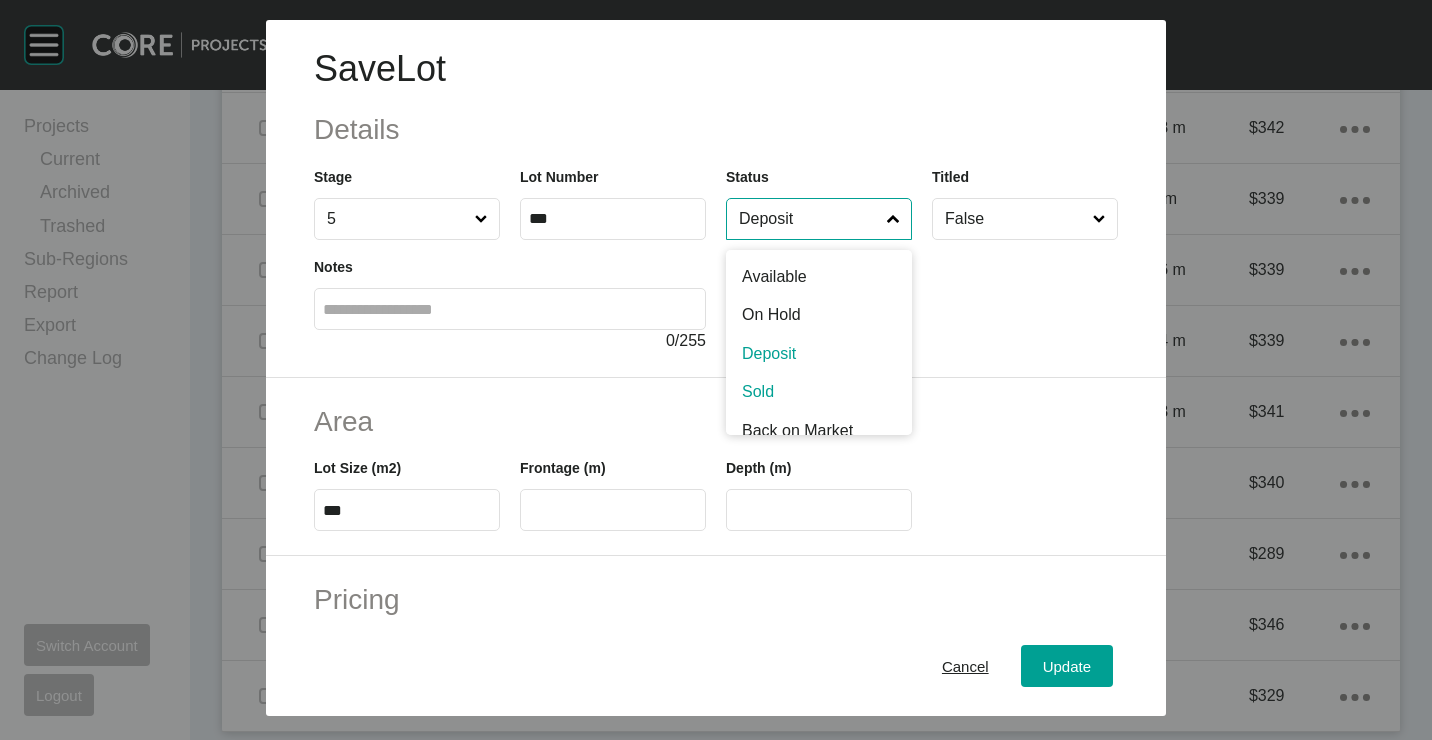 drag, startPoint x: 755, startPoint y: 386, endPoint x: 944, endPoint y: 564, distance: 259.62473 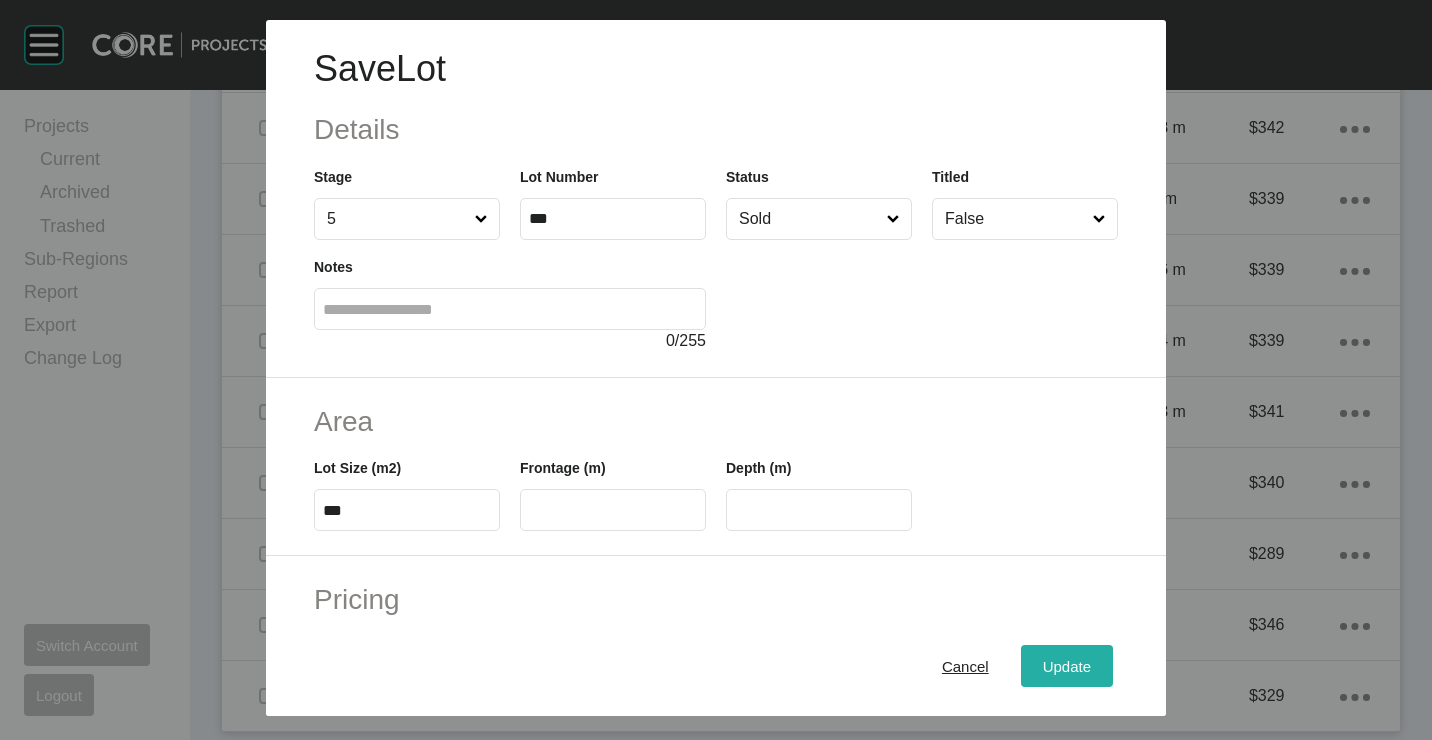 click on "Update" at bounding box center (1067, 665) 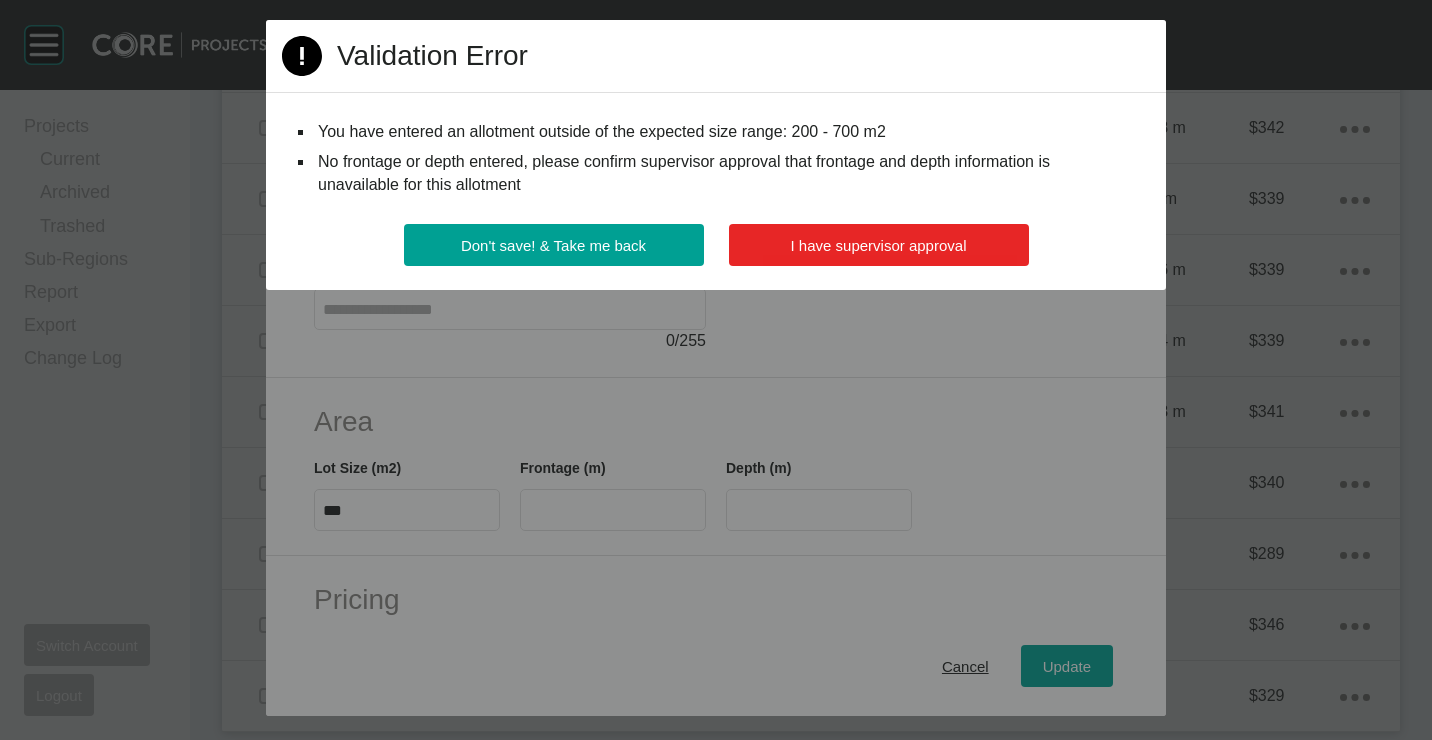 click on "I have supervisor approval" at bounding box center [879, 245] 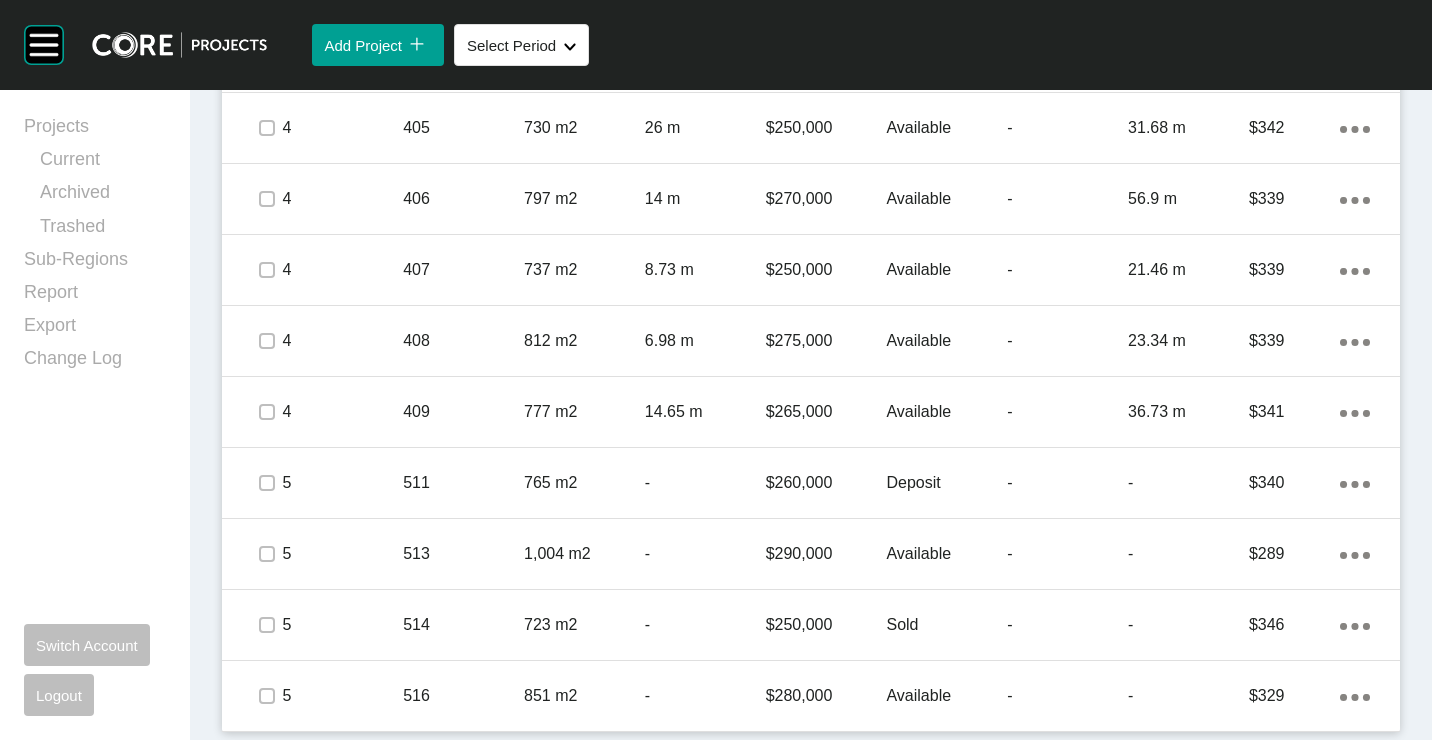 click on "851 m2" at bounding box center [584, 696] 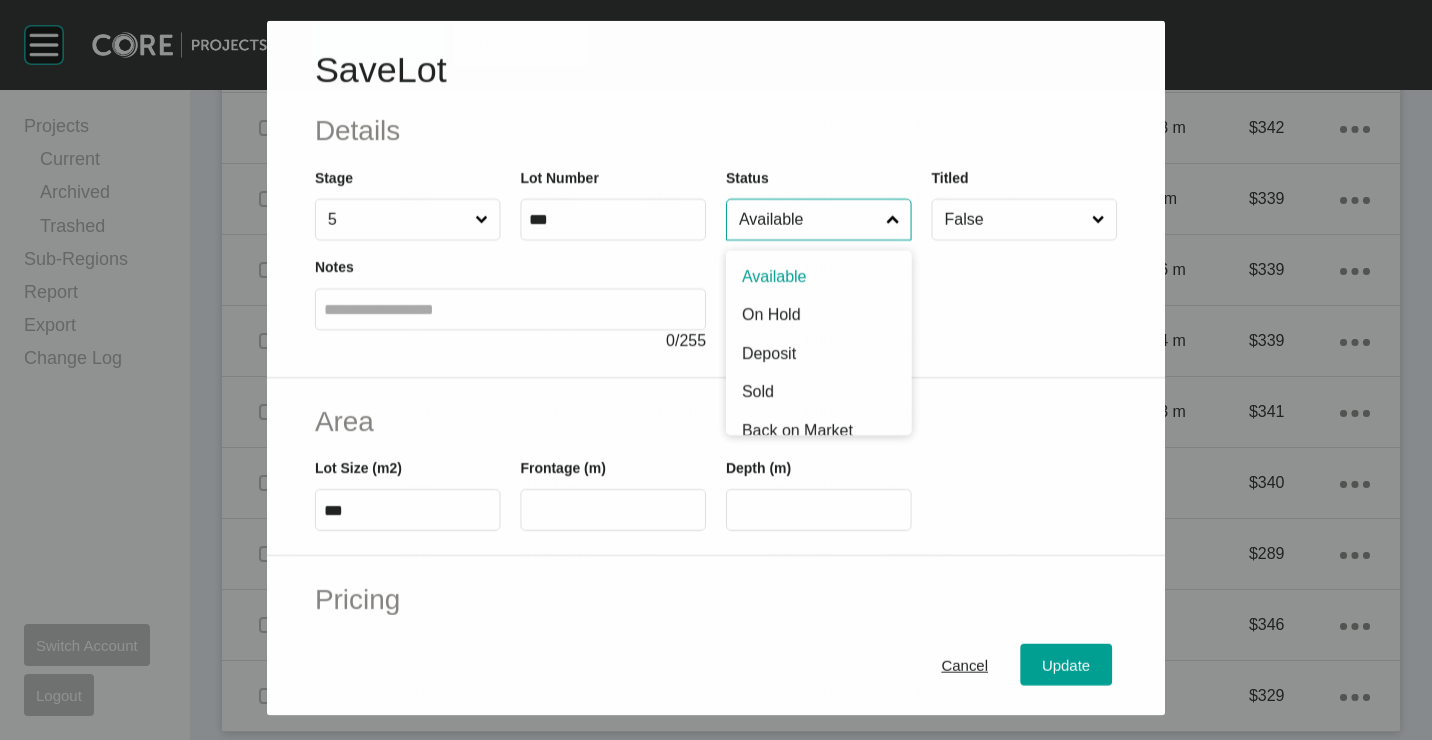 click on "Available" at bounding box center [808, 219] 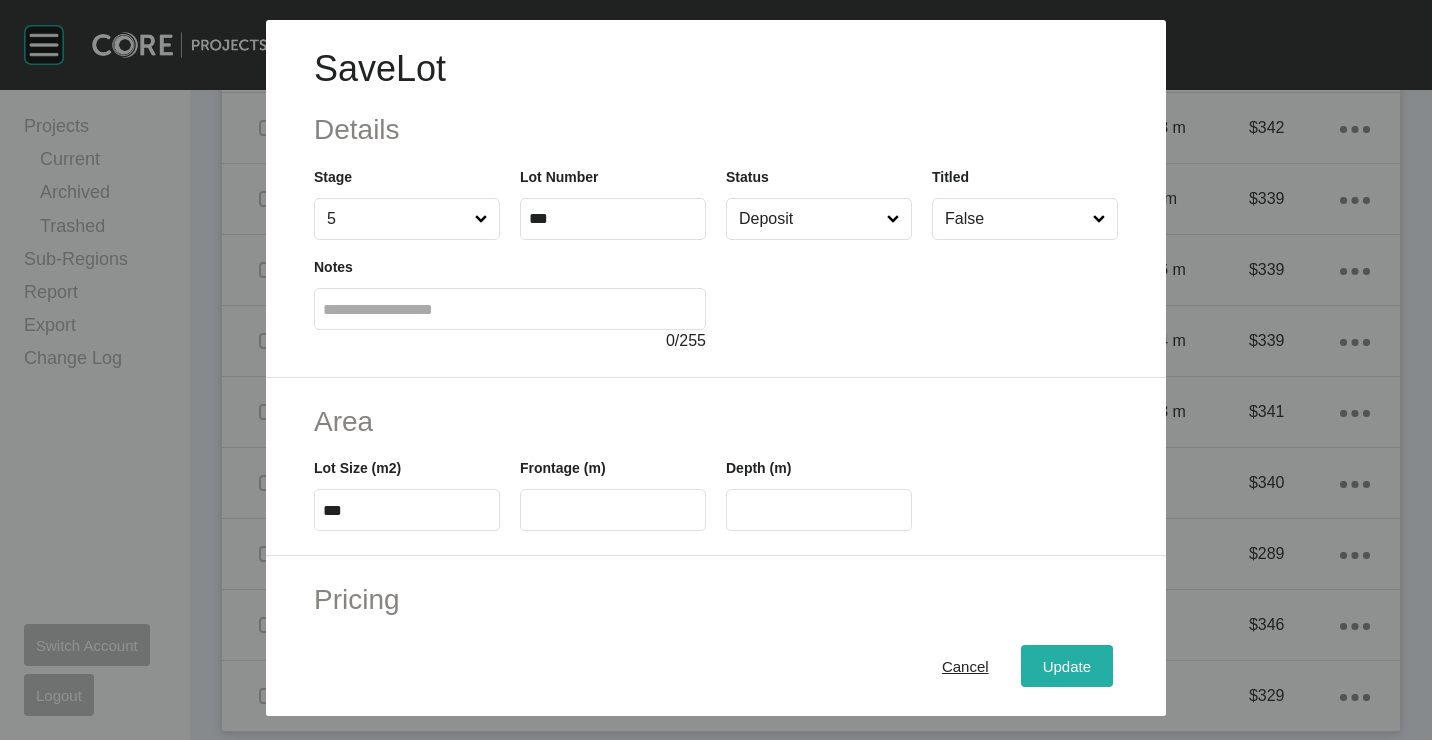 click on "Update" at bounding box center [1067, 665] 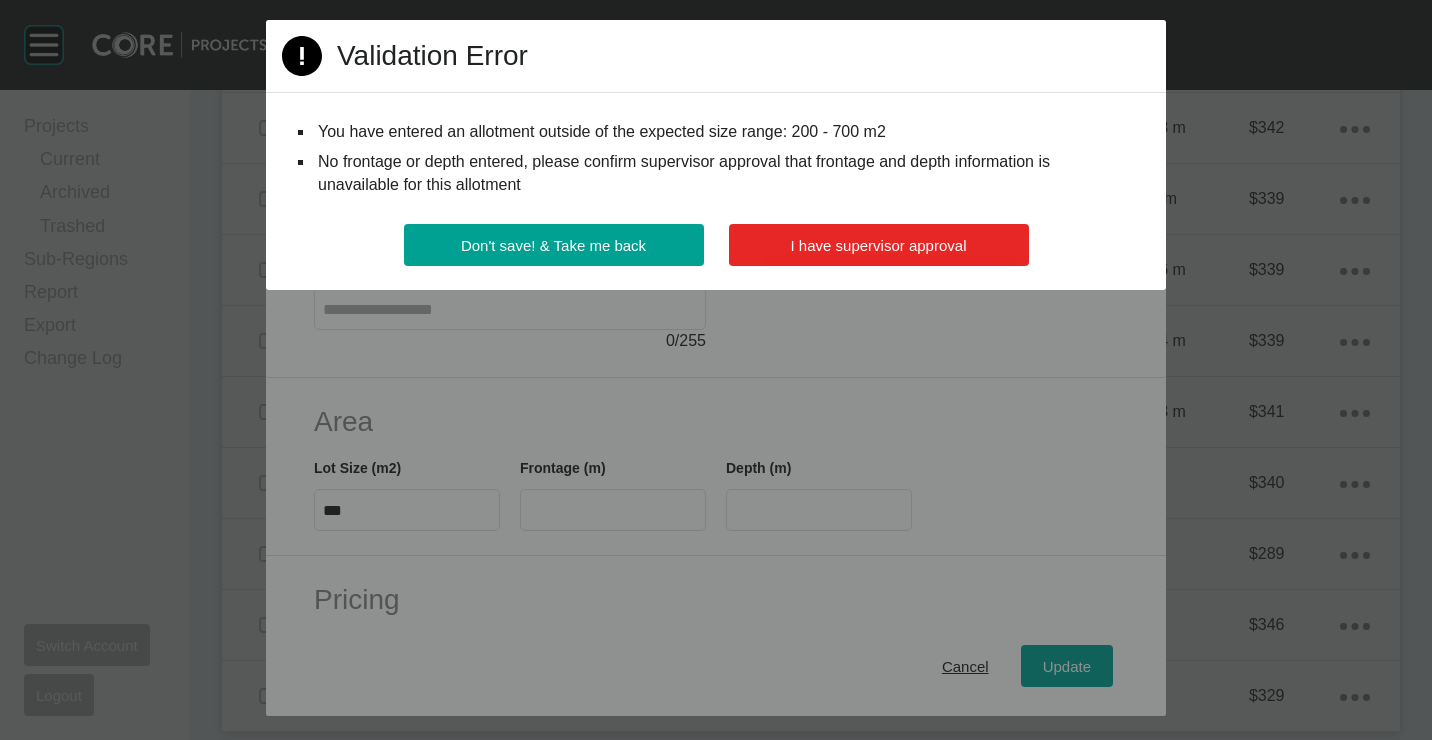 click on "I have supervisor approval" at bounding box center [879, 245] 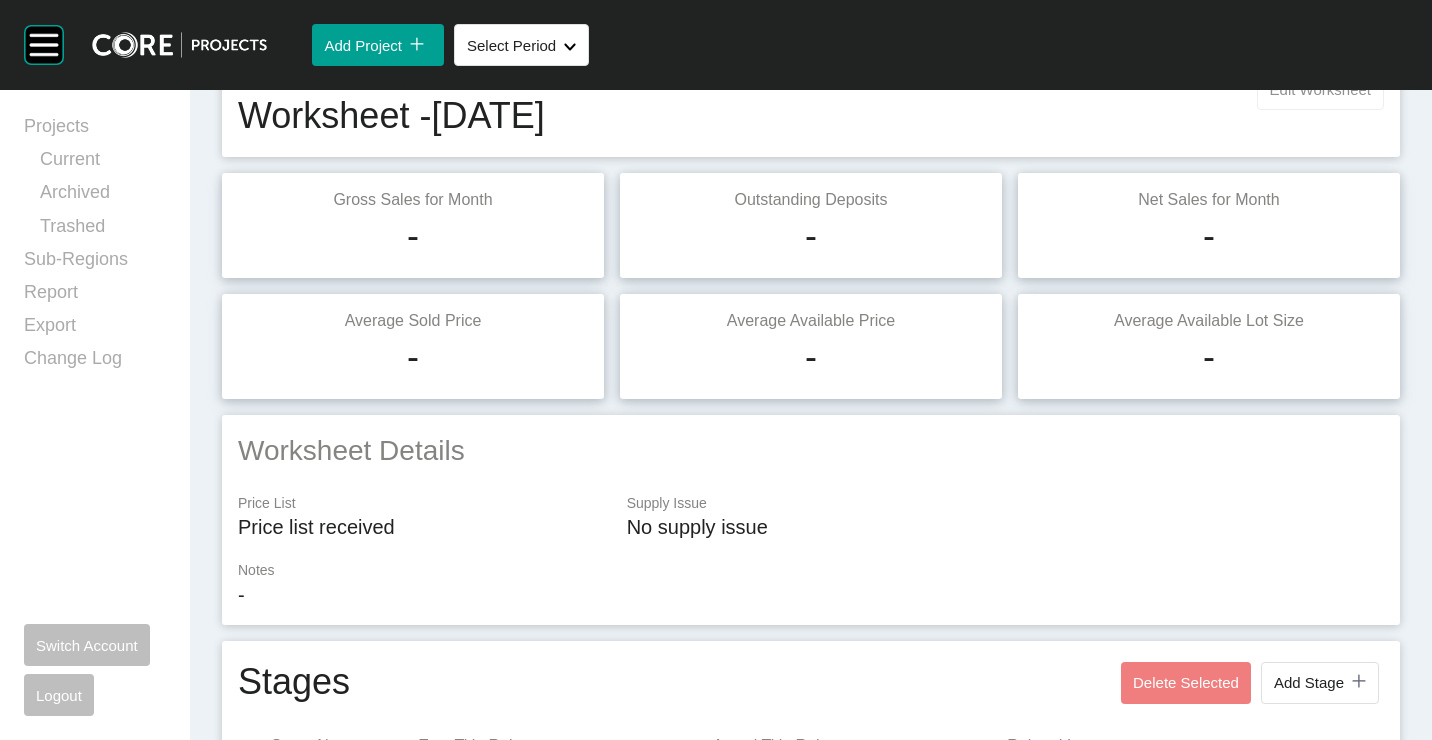 scroll, scrollTop: 0, scrollLeft: 0, axis: both 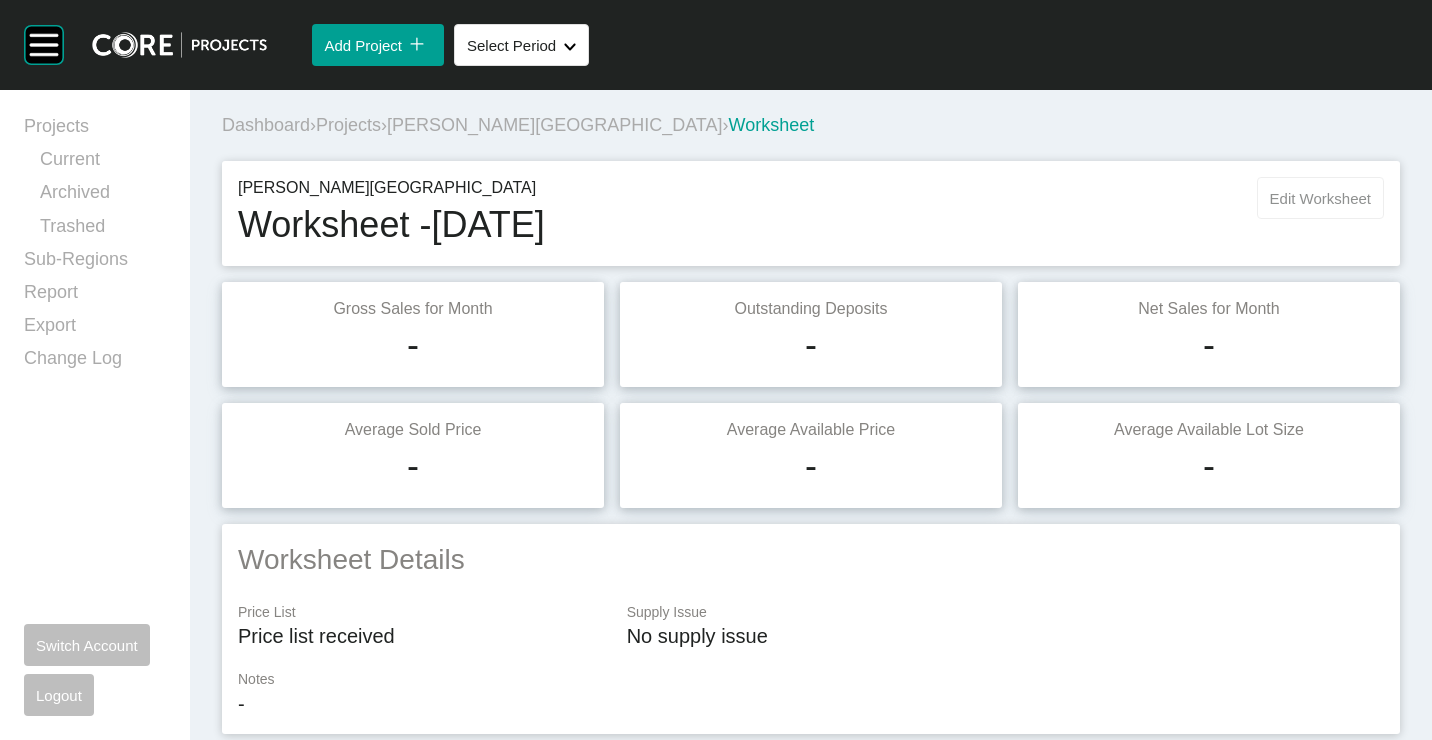 click on "Edit Worksheet" at bounding box center [1320, 198] 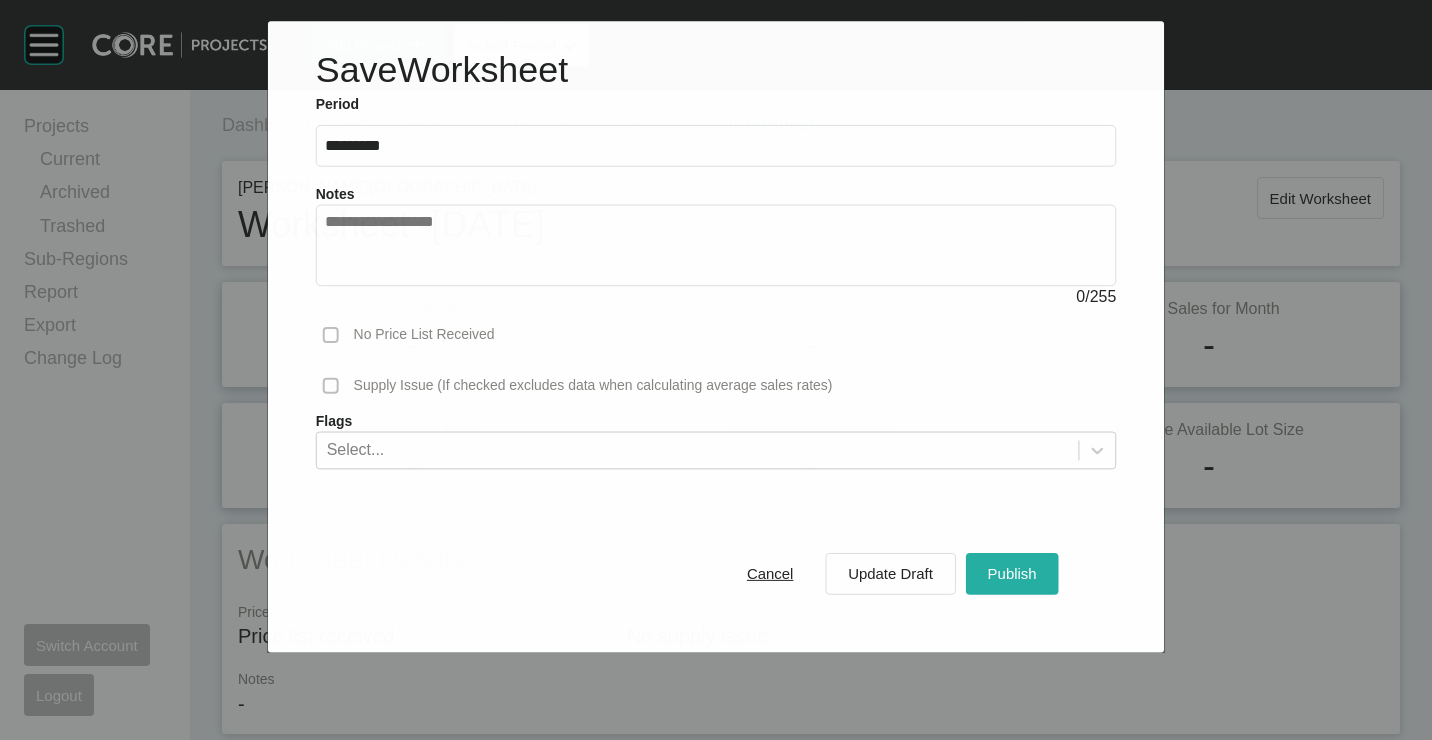 click on "Publish" at bounding box center (1012, 573) 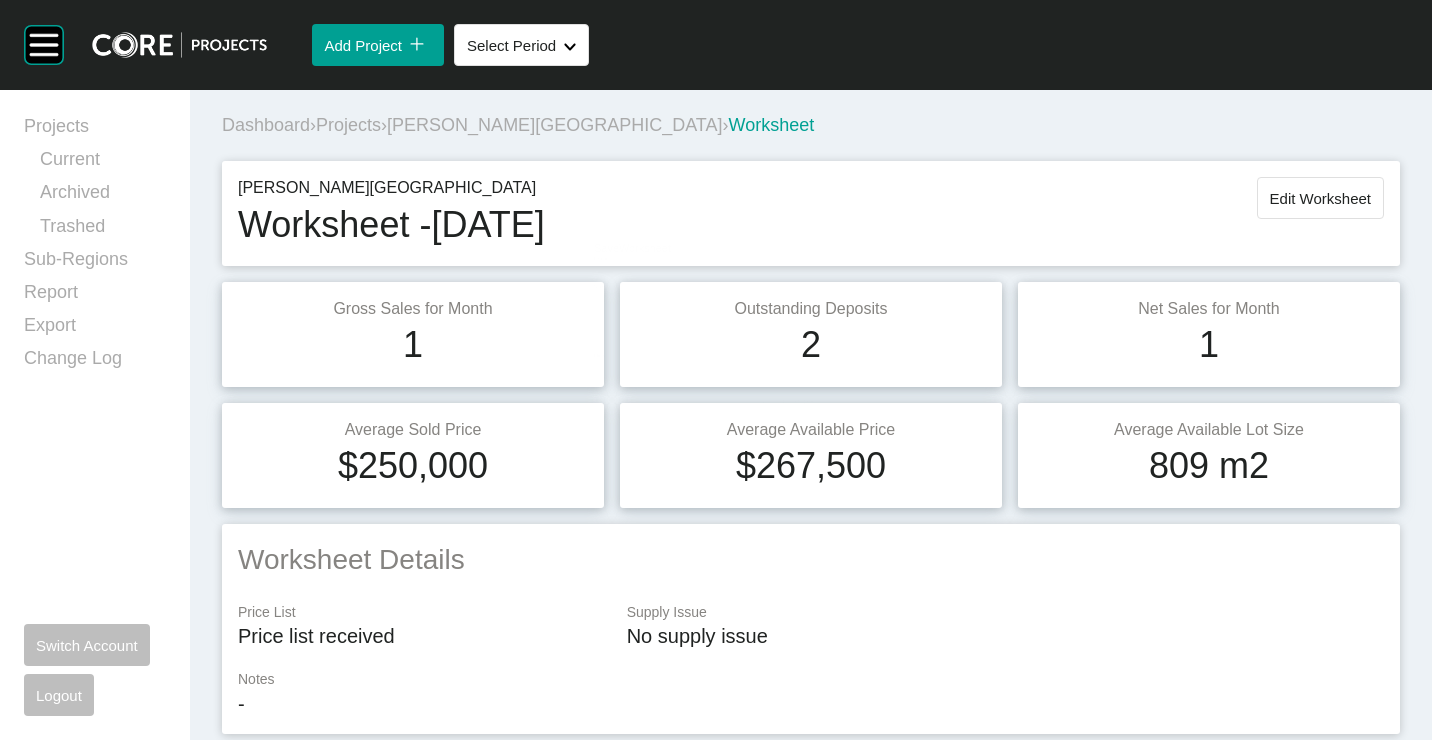 click on "Projects" at bounding box center (348, 125) 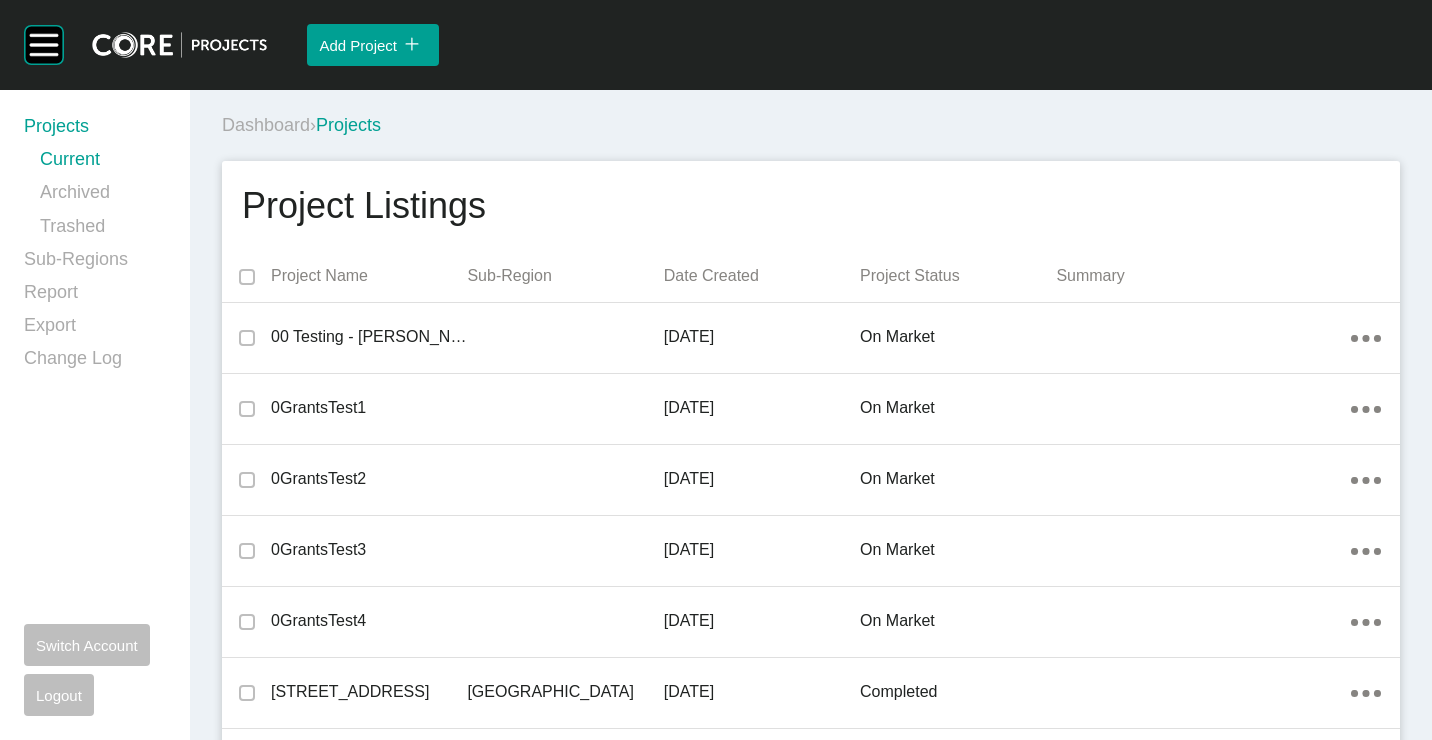 scroll, scrollTop: 0, scrollLeft: 0, axis: both 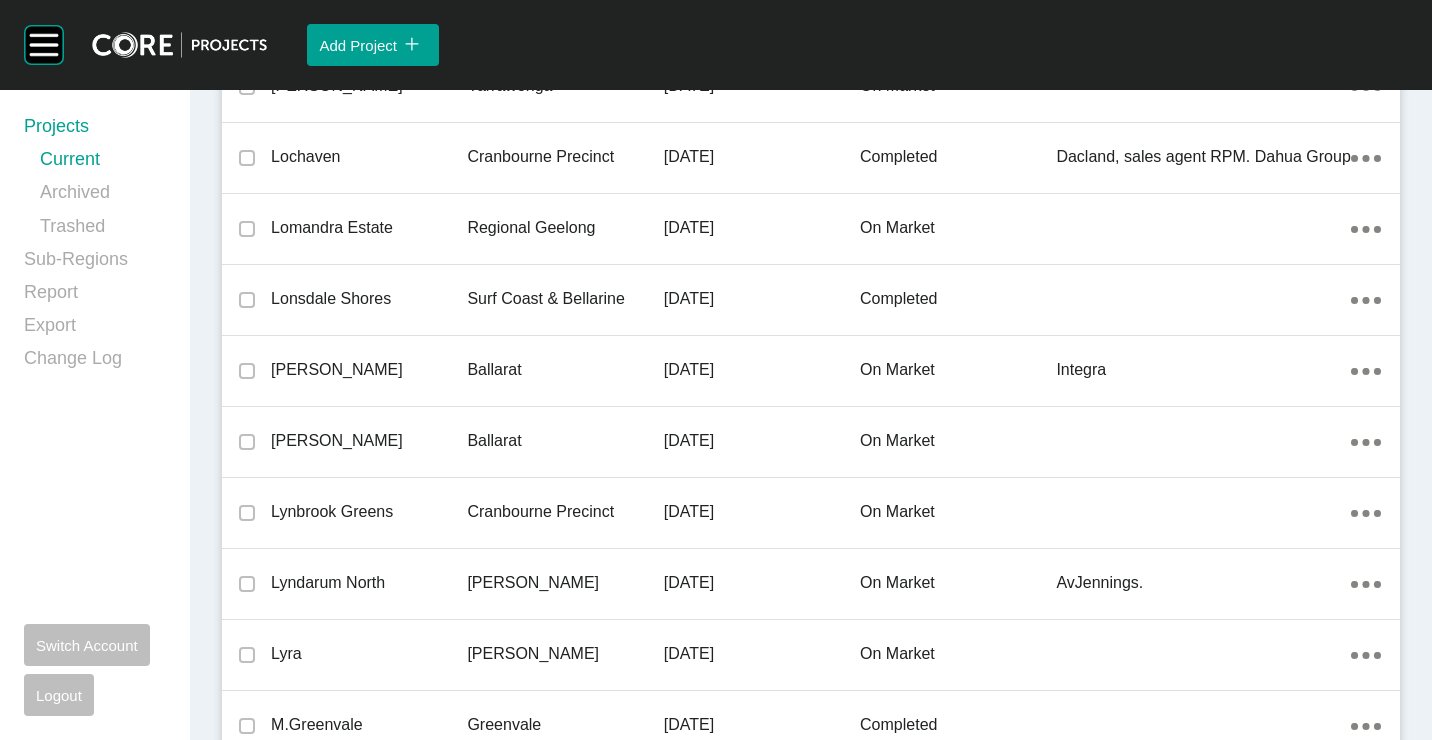 click on "Ballarat" at bounding box center (565, 370) 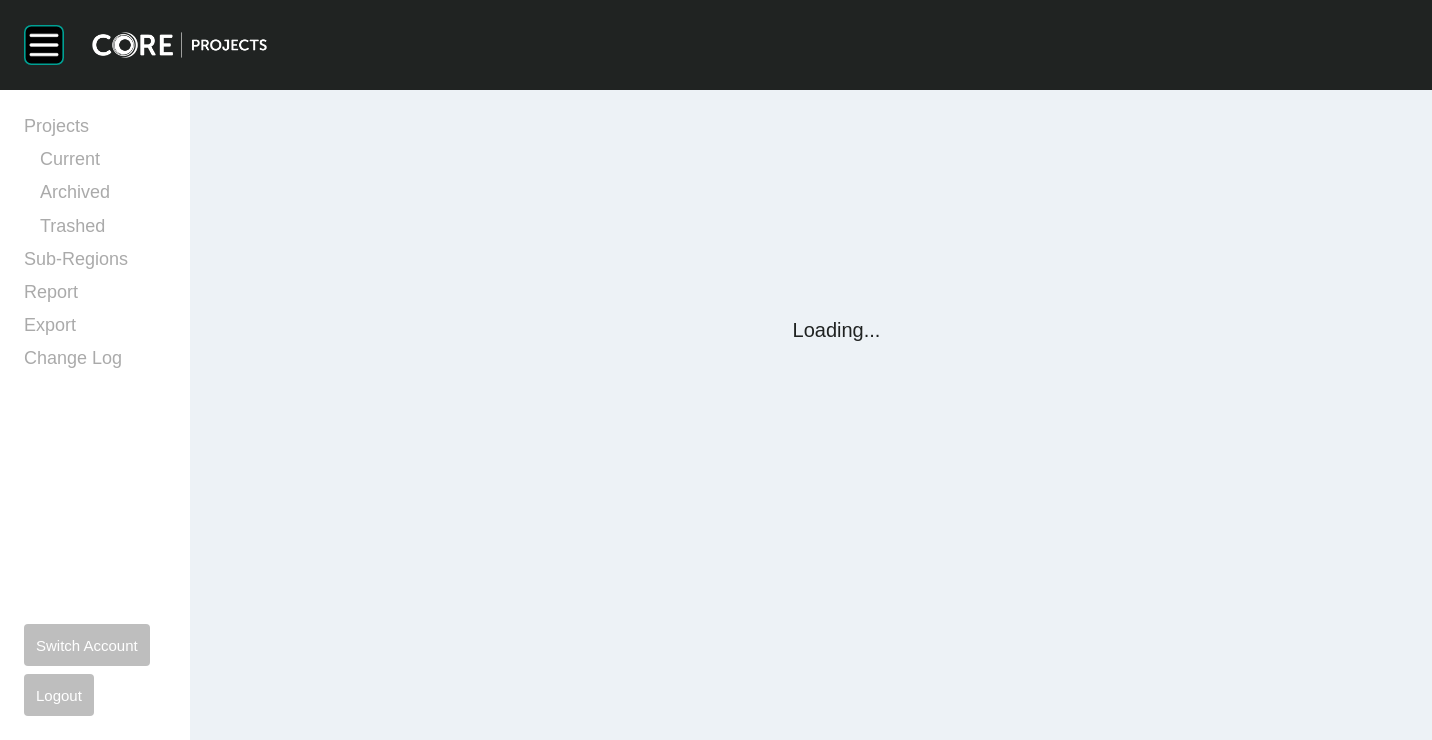 scroll, scrollTop: 0, scrollLeft: 0, axis: both 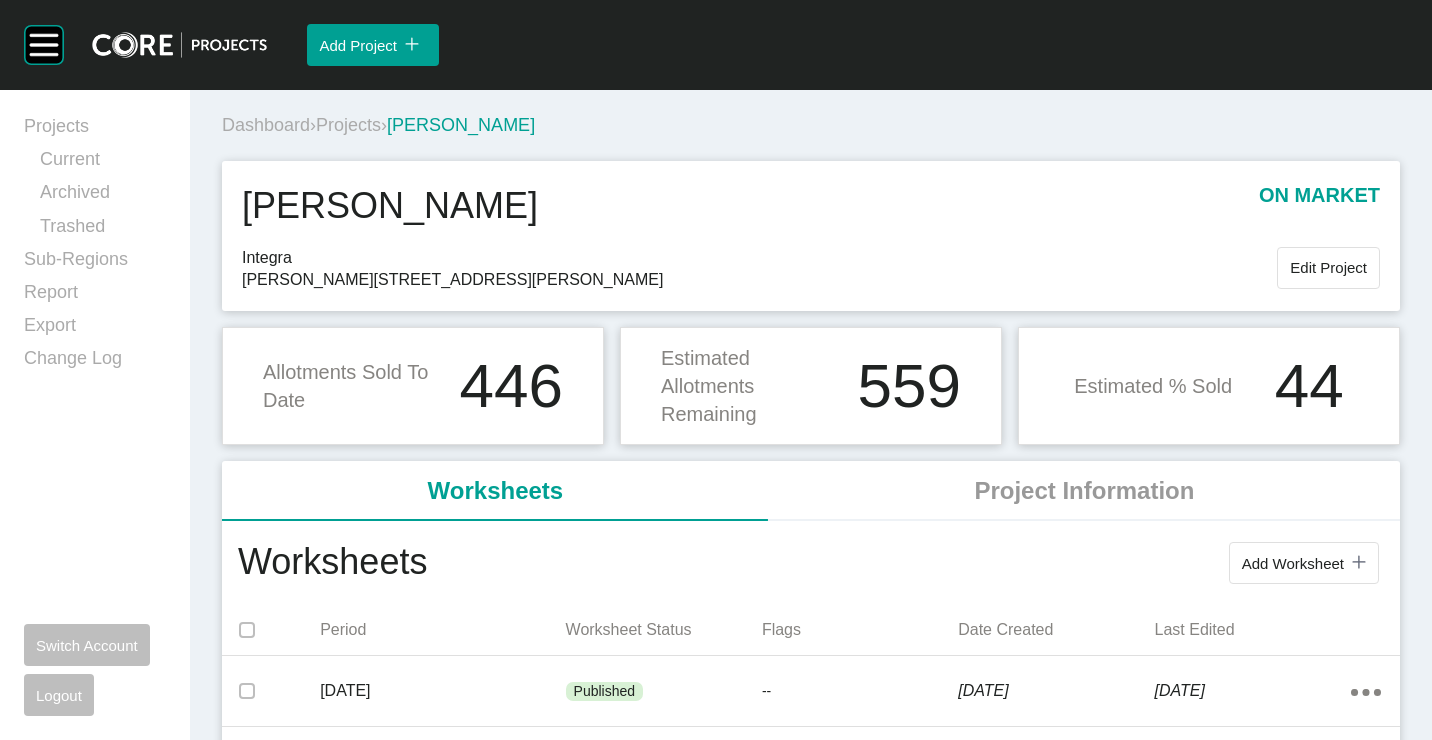 click on "Projects" at bounding box center (348, 125) 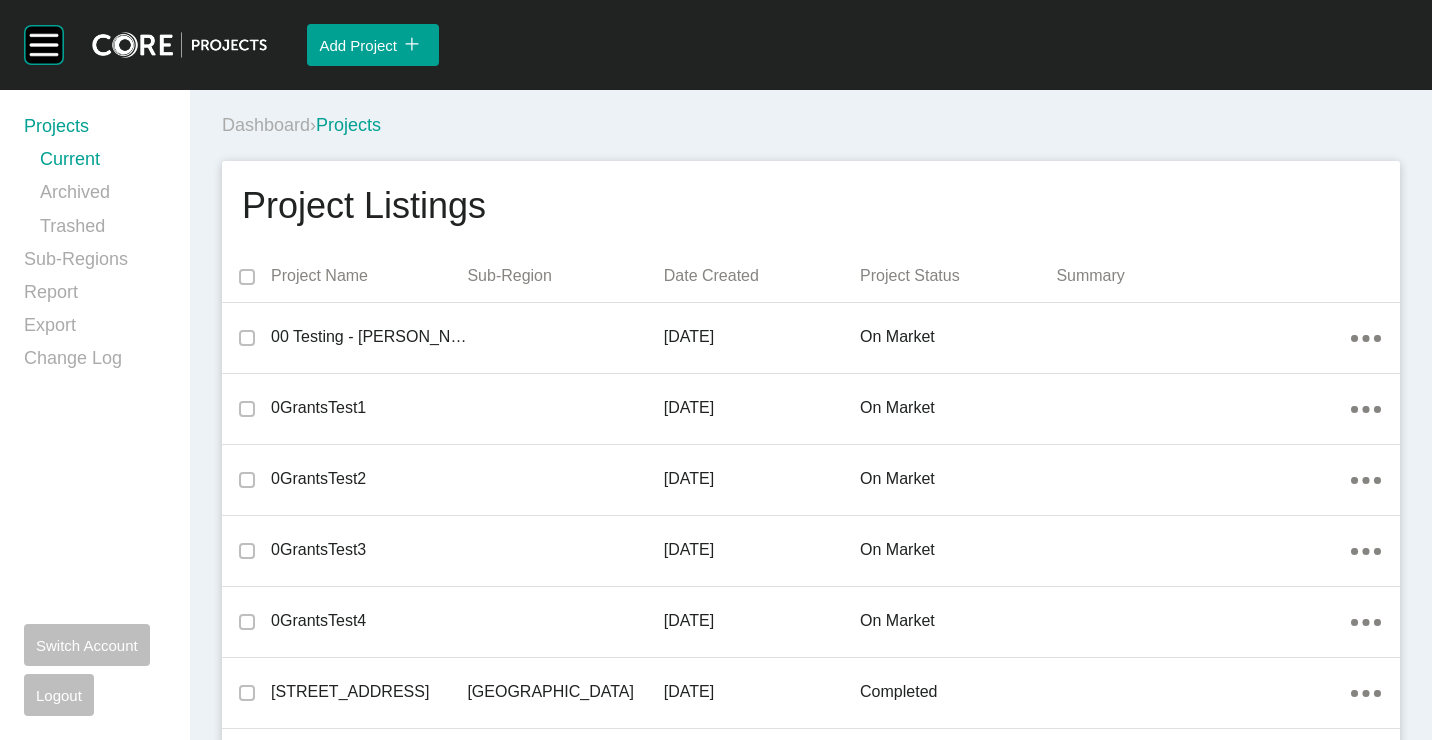 scroll, scrollTop: 2736, scrollLeft: 0, axis: vertical 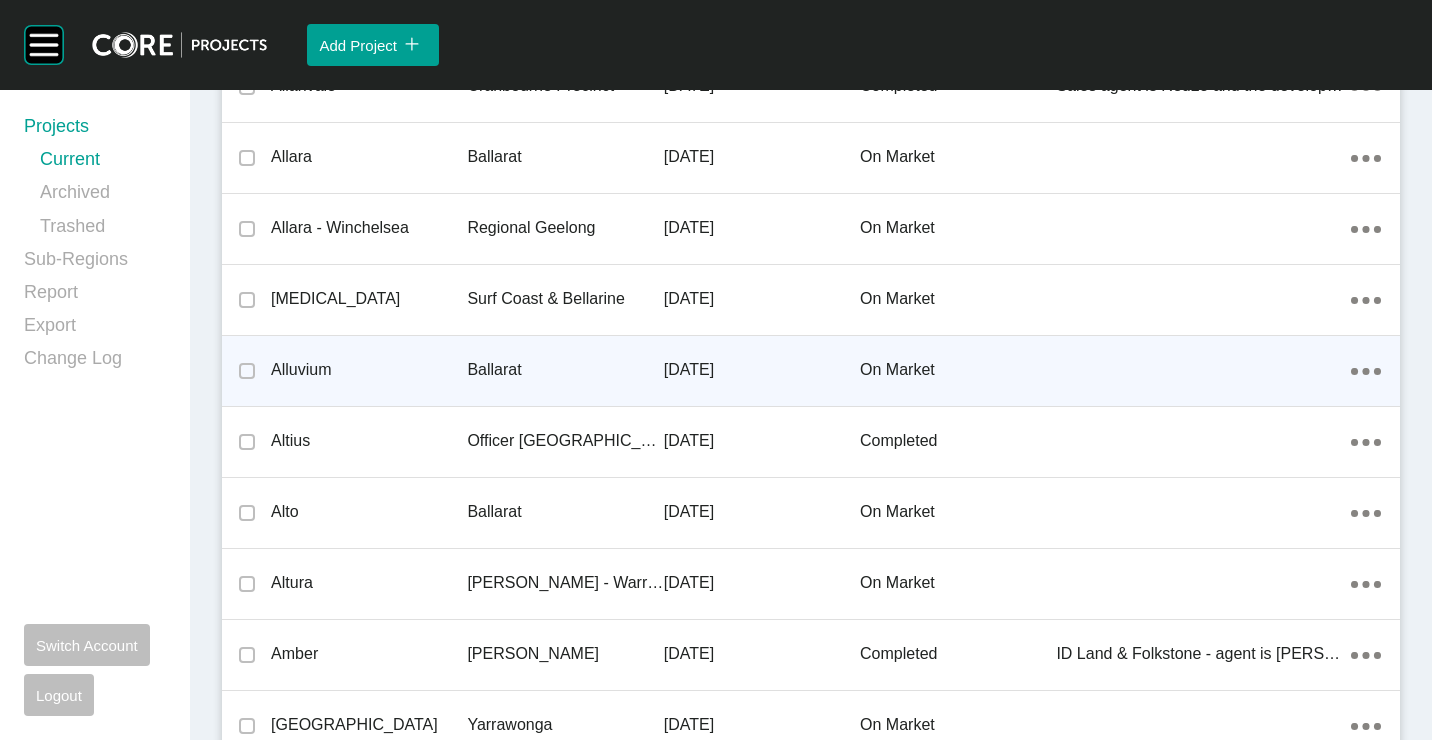 click on "Ballarat" at bounding box center (565, 370) 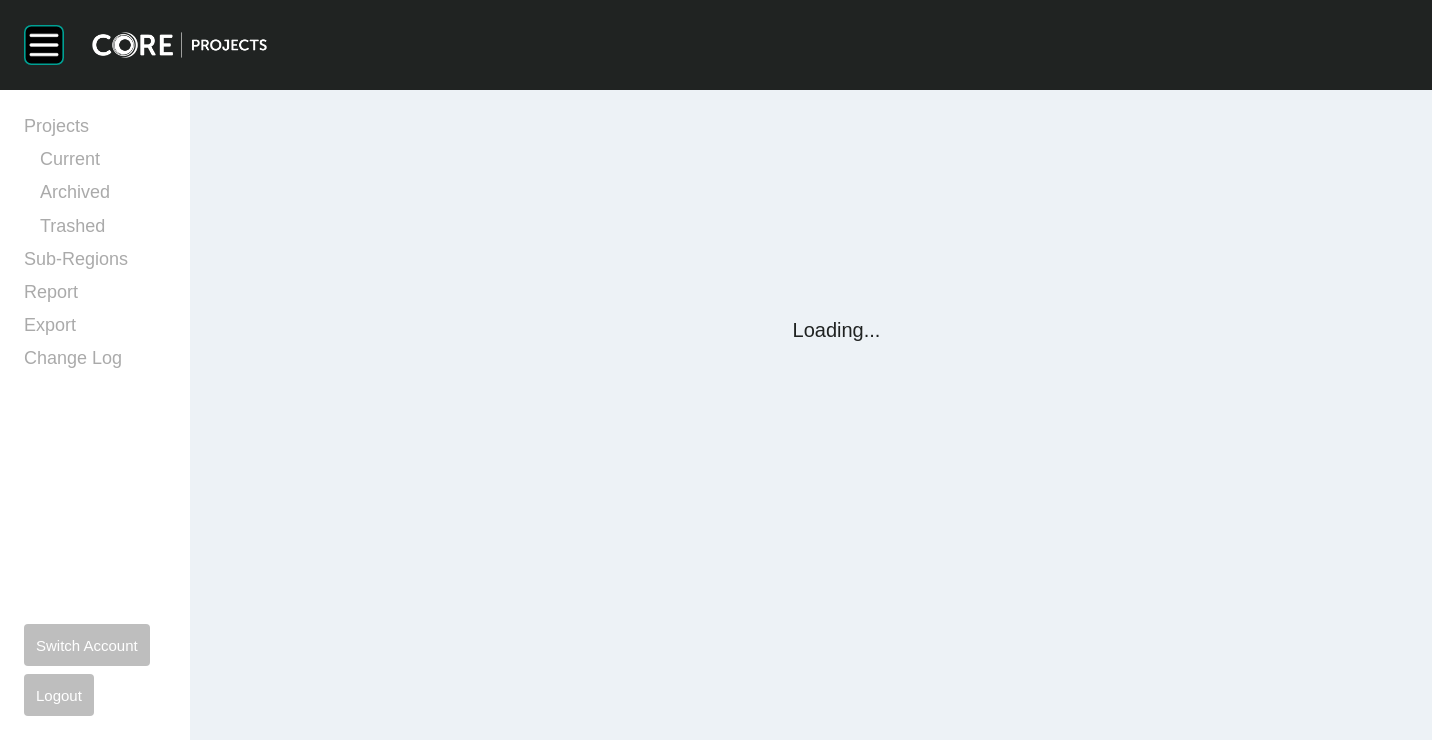 scroll, scrollTop: 0, scrollLeft: 0, axis: both 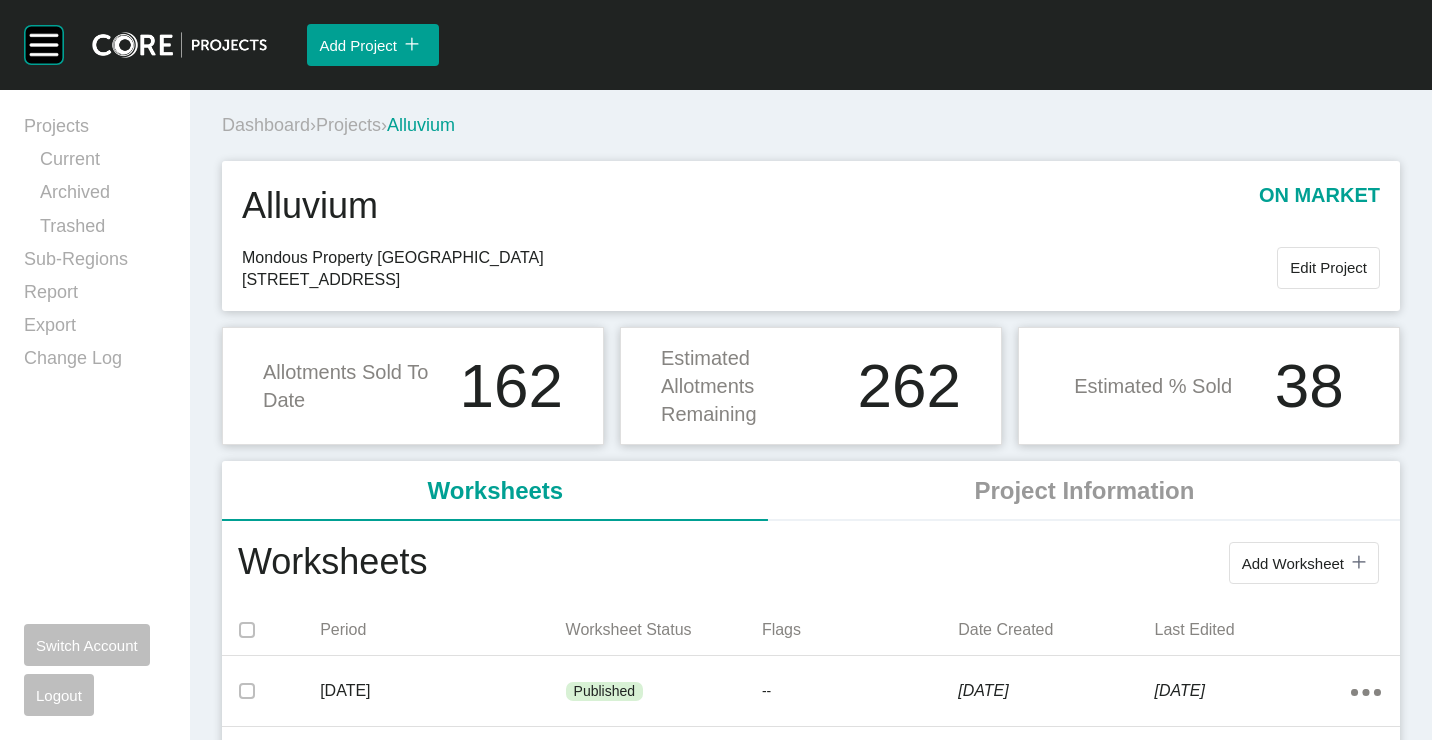 drag, startPoint x: 375, startPoint y: 119, endPoint x: 622, endPoint y: 58, distance: 254.42091 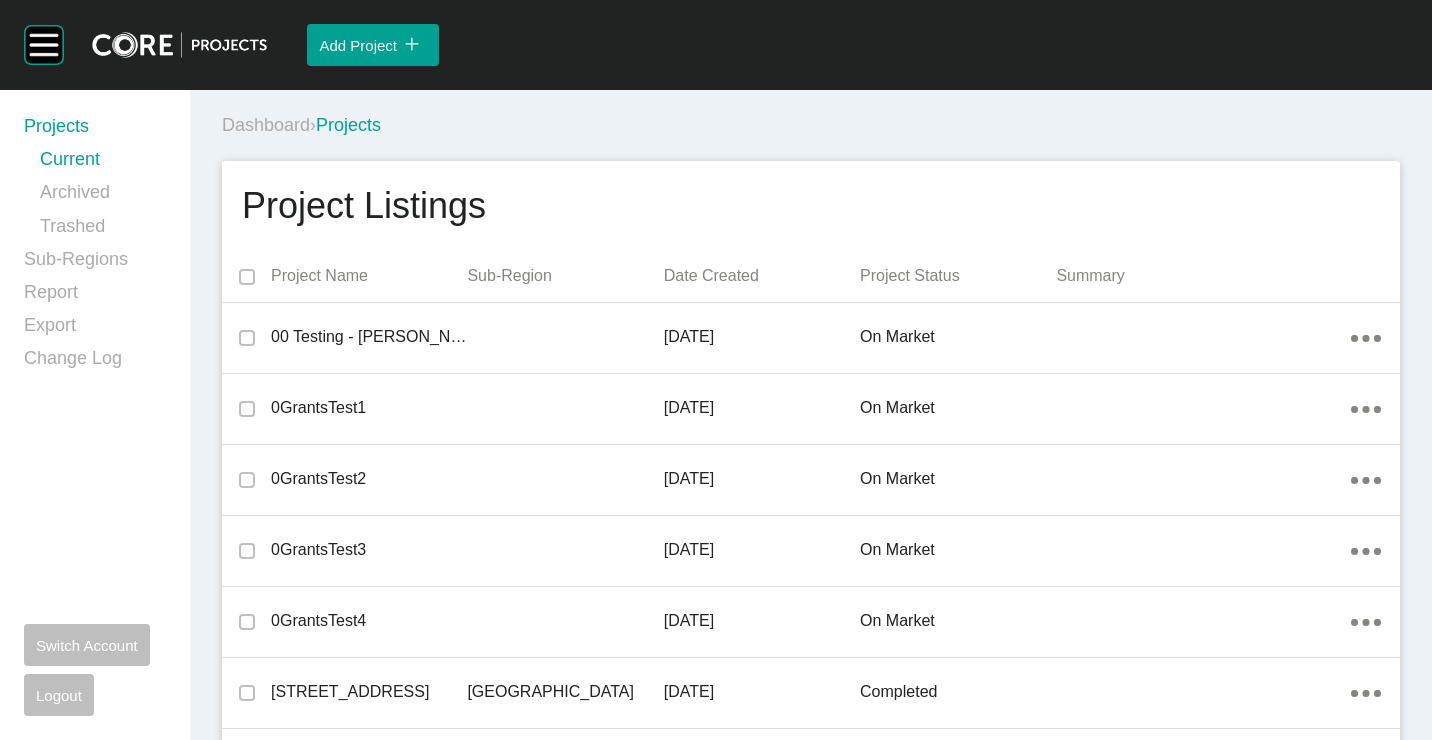 scroll, scrollTop: 2878, scrollLeft: 0, axis: vertical 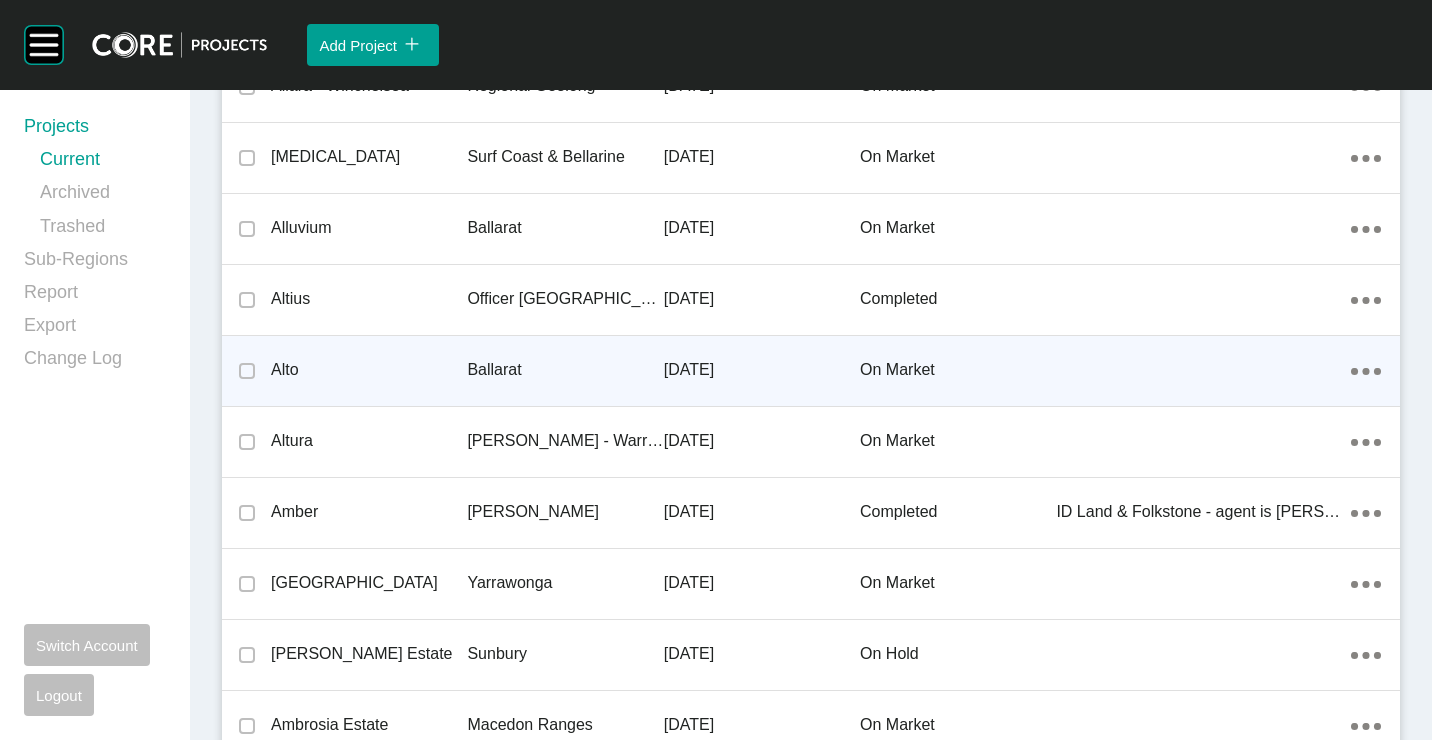 click on "Ballarat" at bounding box center (565, 370) 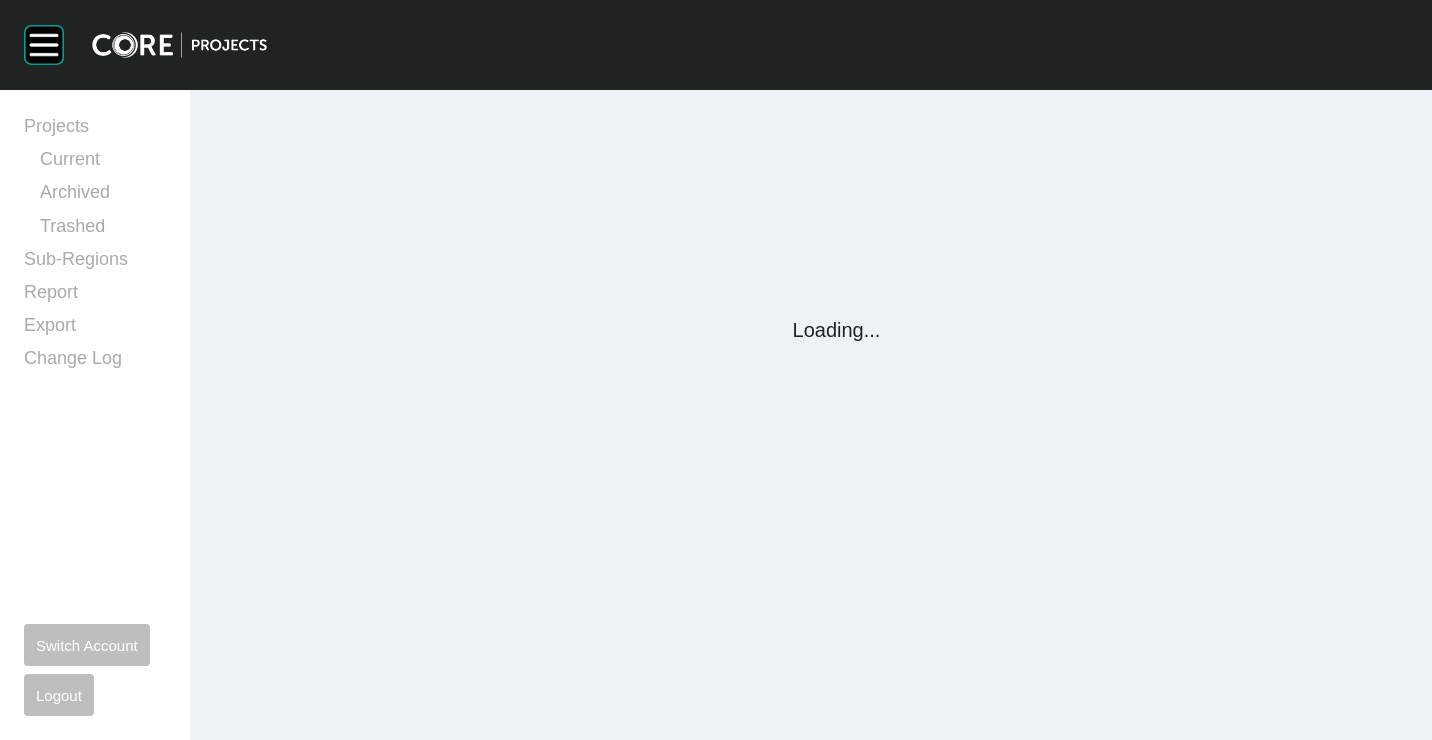 scroll, scrollTop: 0, scrollLeft: 0, axis: both 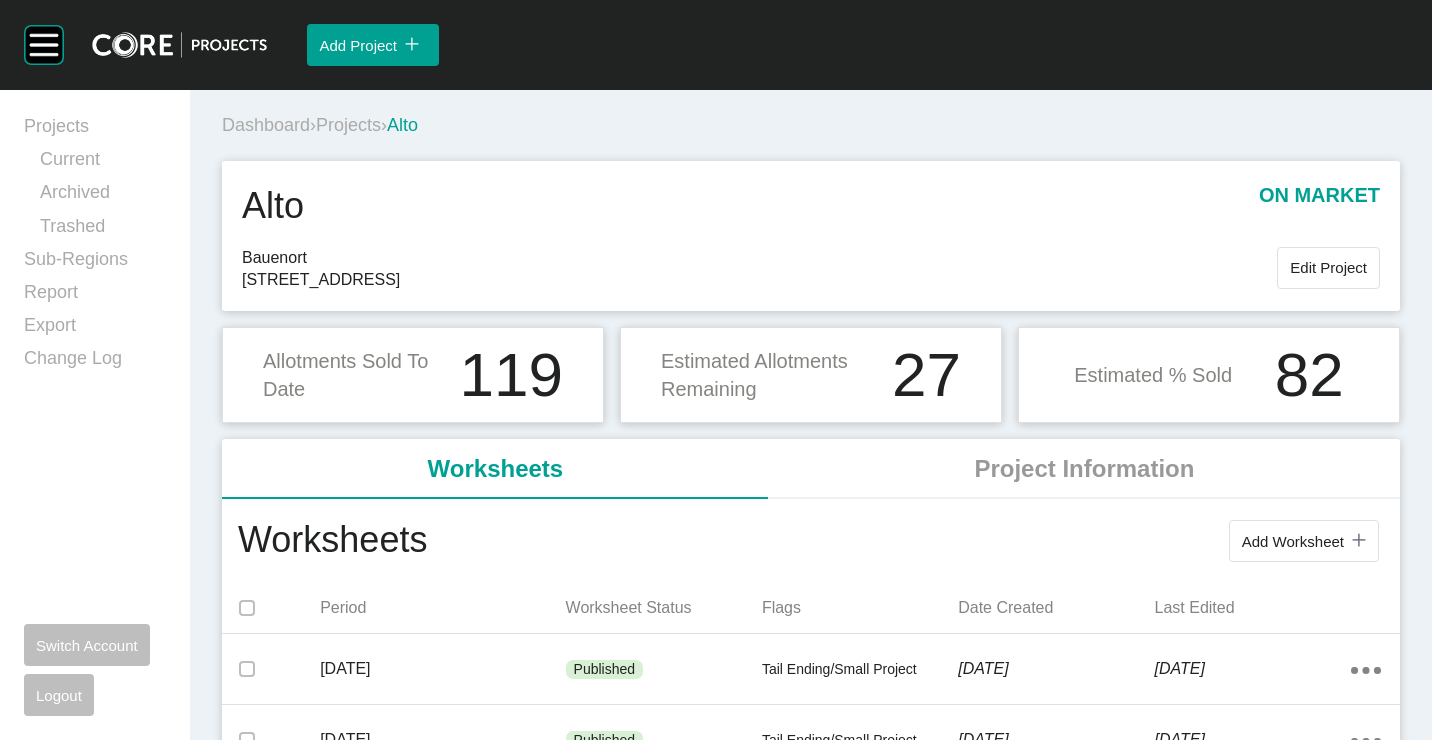 click on "Projects" at bounding box center [348, 125] 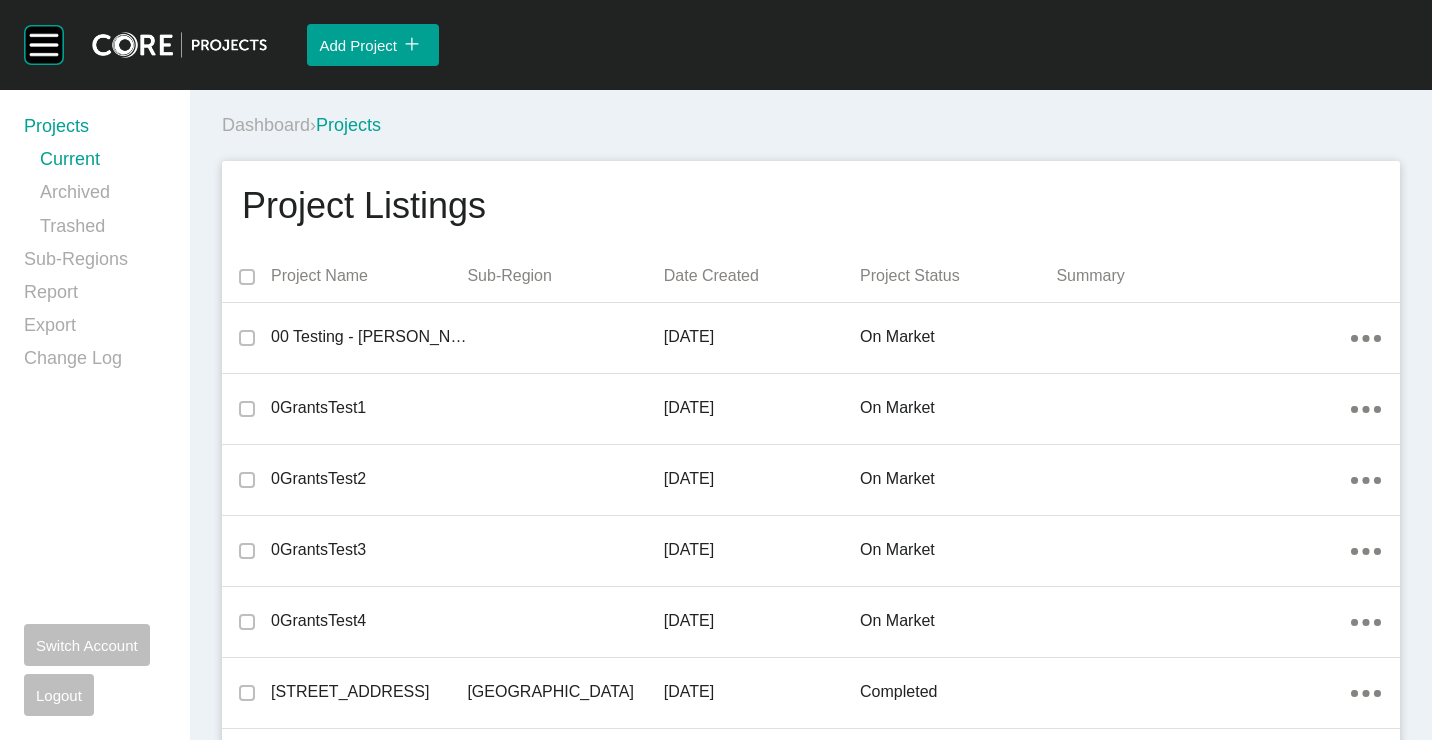 scroll, scrollTop: 33266, scrollLeft: 0, axis: vertical 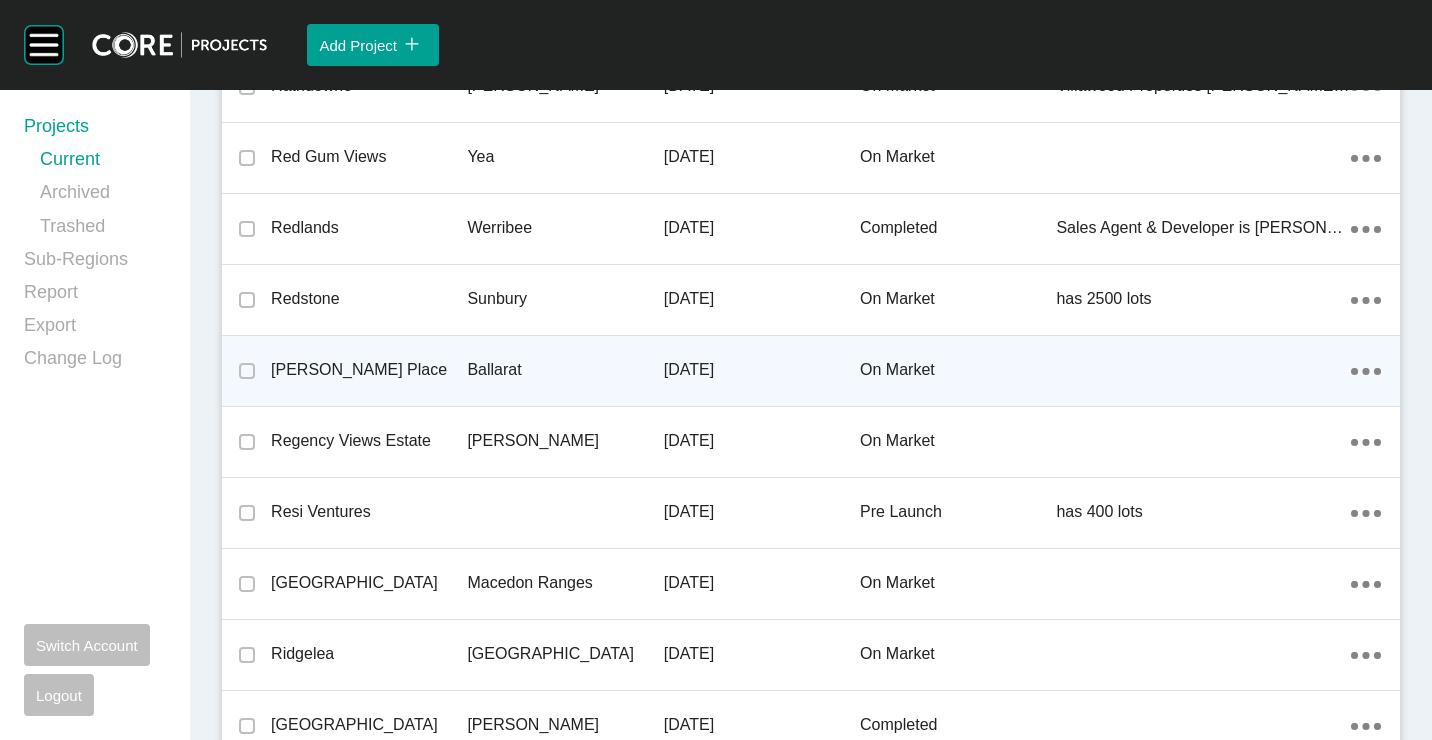 click on "[PERSON_NAME] Place" at bounding box center (369, 370) 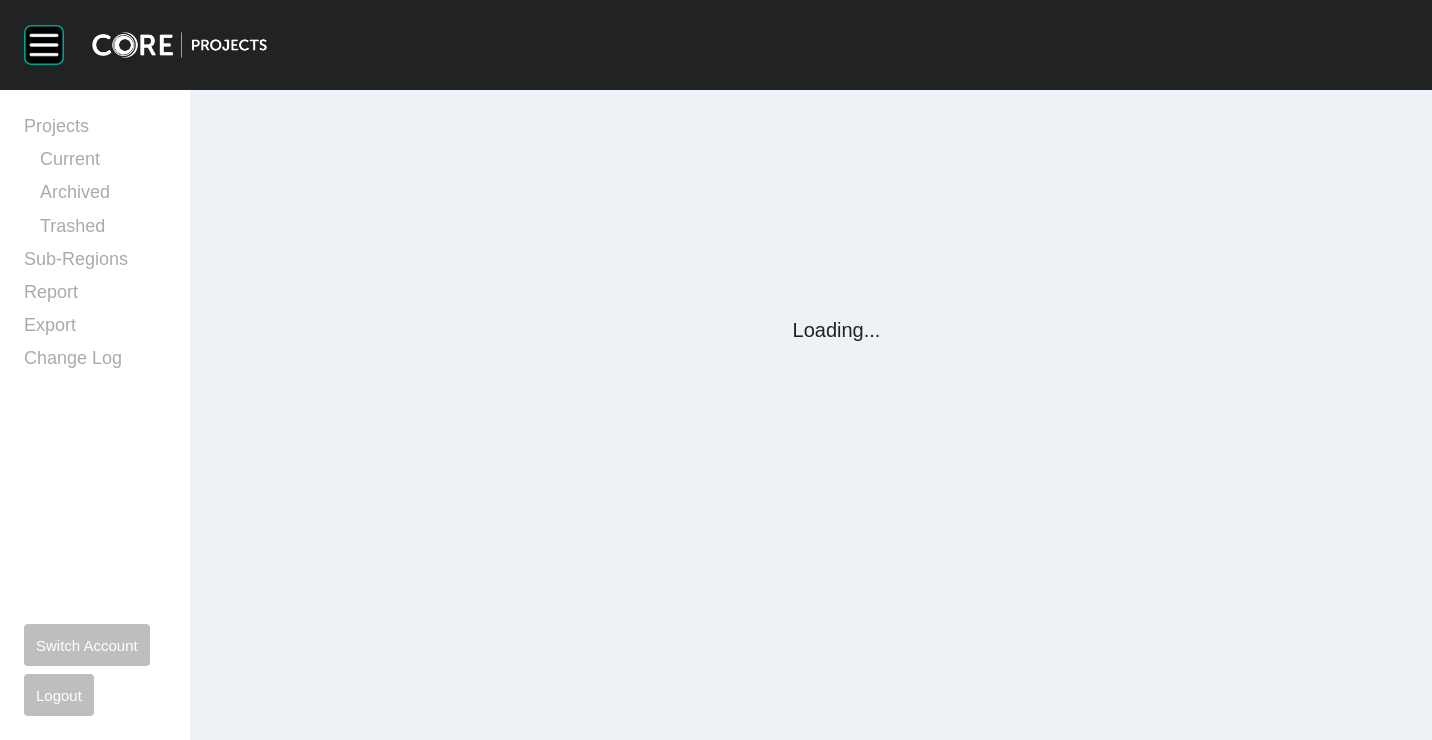 scroll, scrollTop: 0, scrollLeft: 0, axis: both 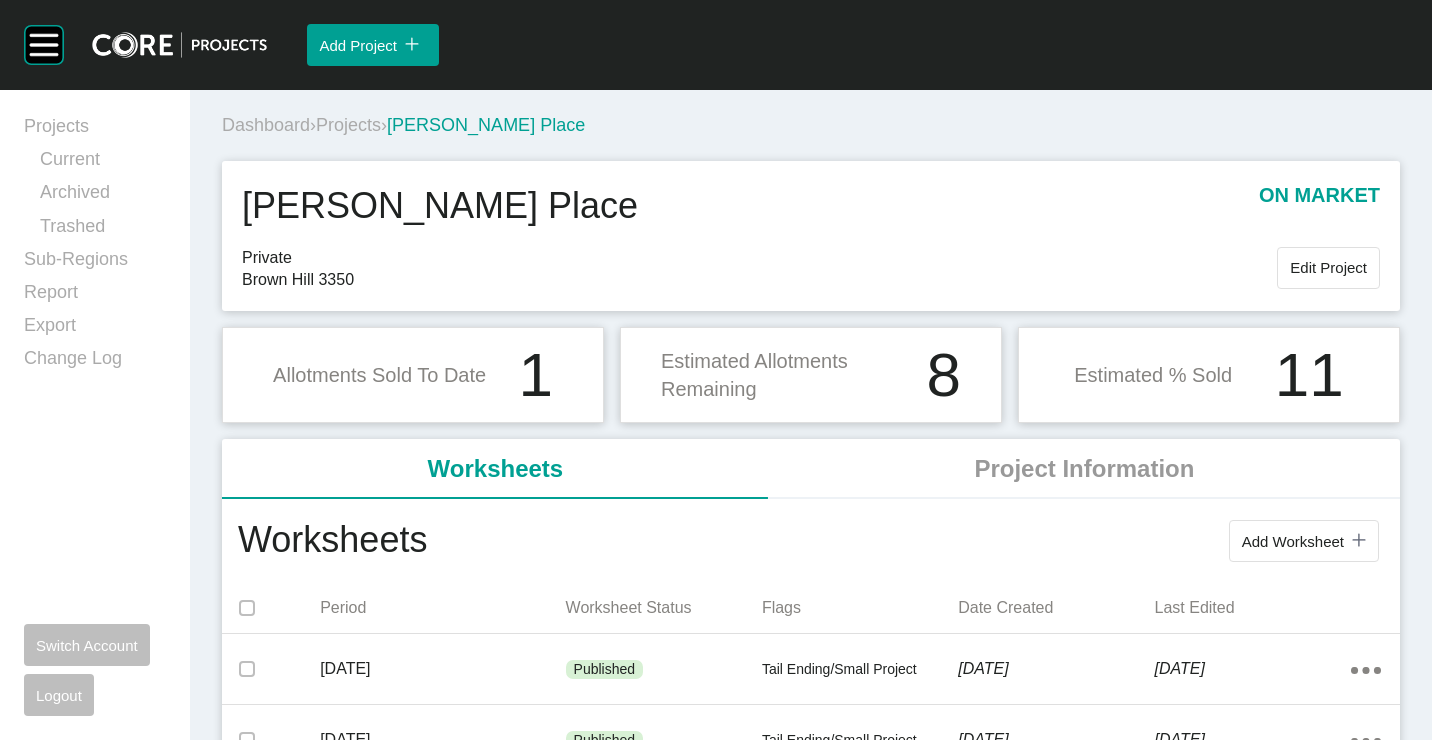 click on "Projects" at bounding box center (348, 125) 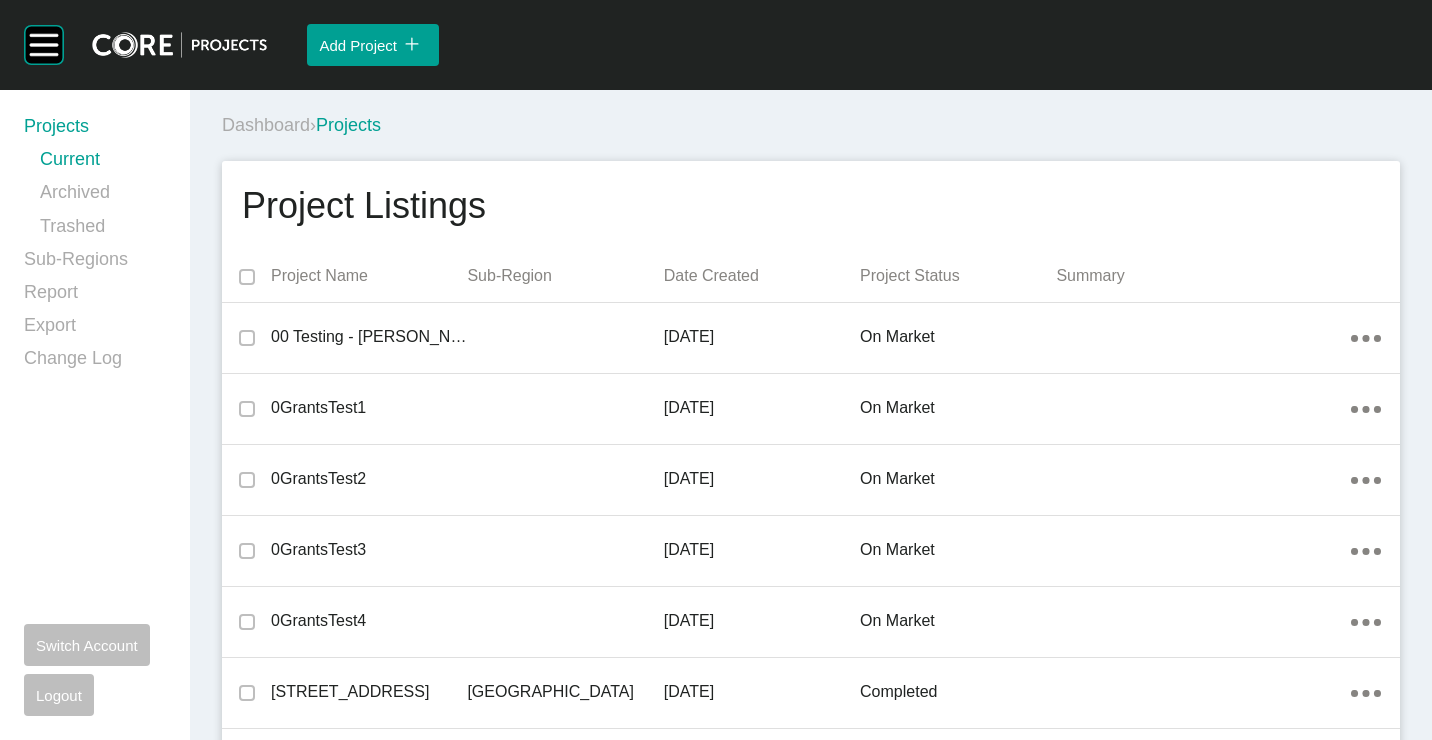 scroll, scrollTop: 9339, scrollLeft: 0, axis: vertical 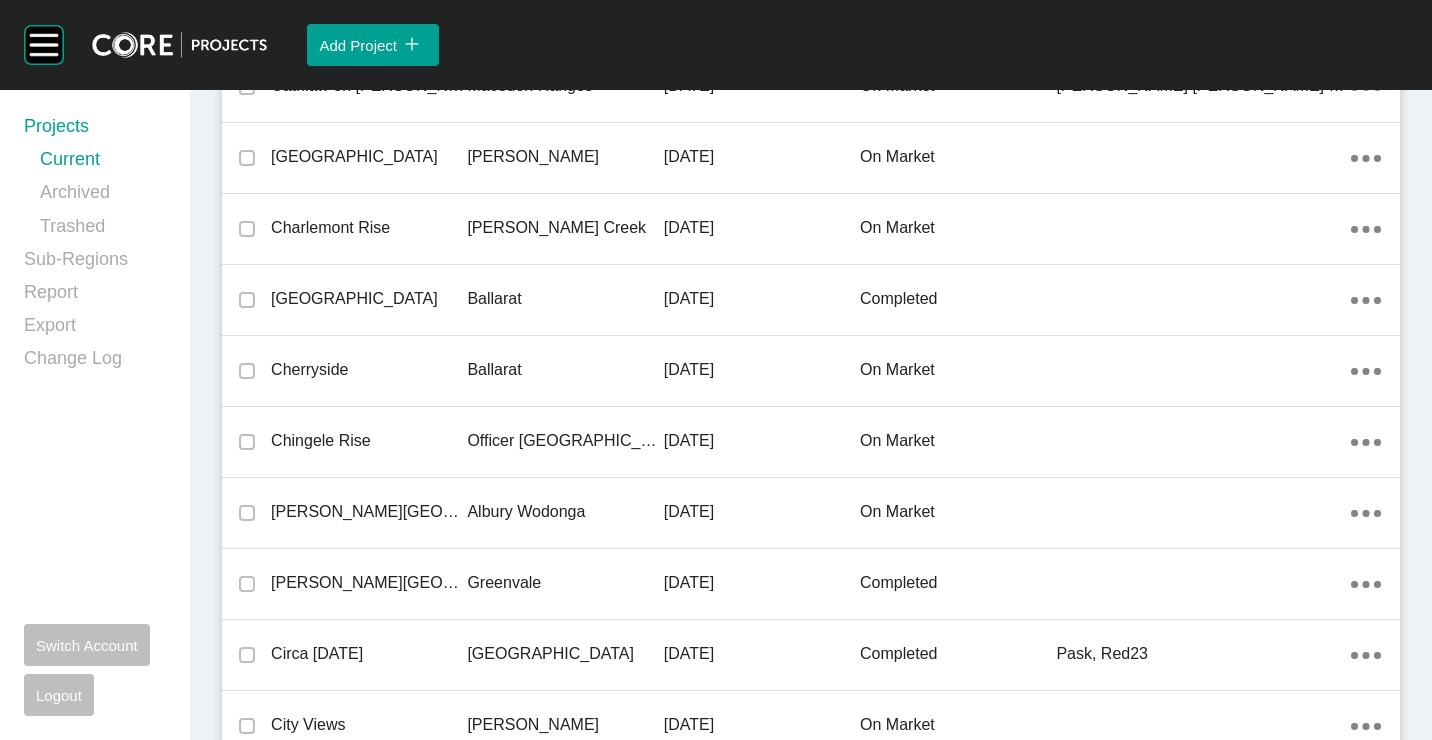 drag, startPoint x: 426, startPoint y: 389, endPoint x: 609, endPoint y: 382, distance: 183.13383 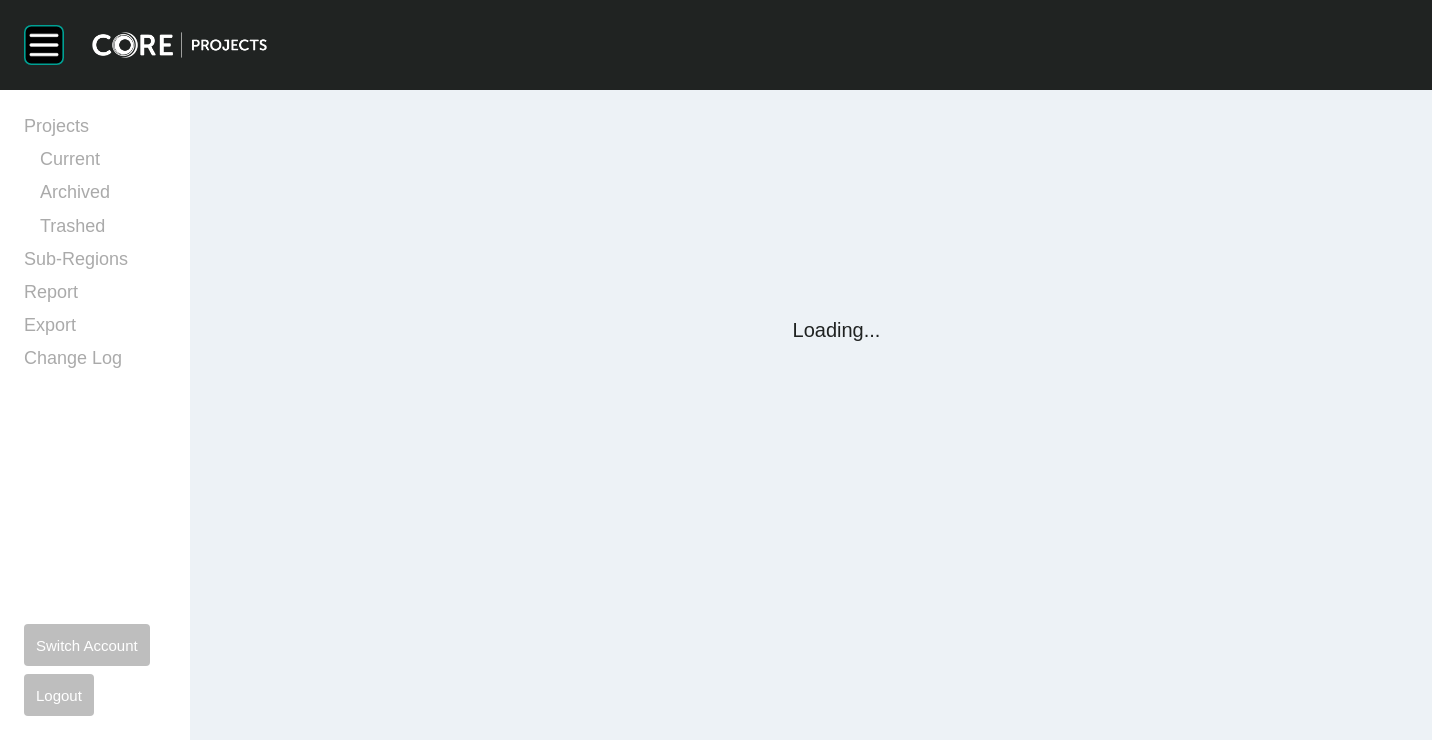 scroll, scrollTop: 0, scrollLeft: 0, axis: both 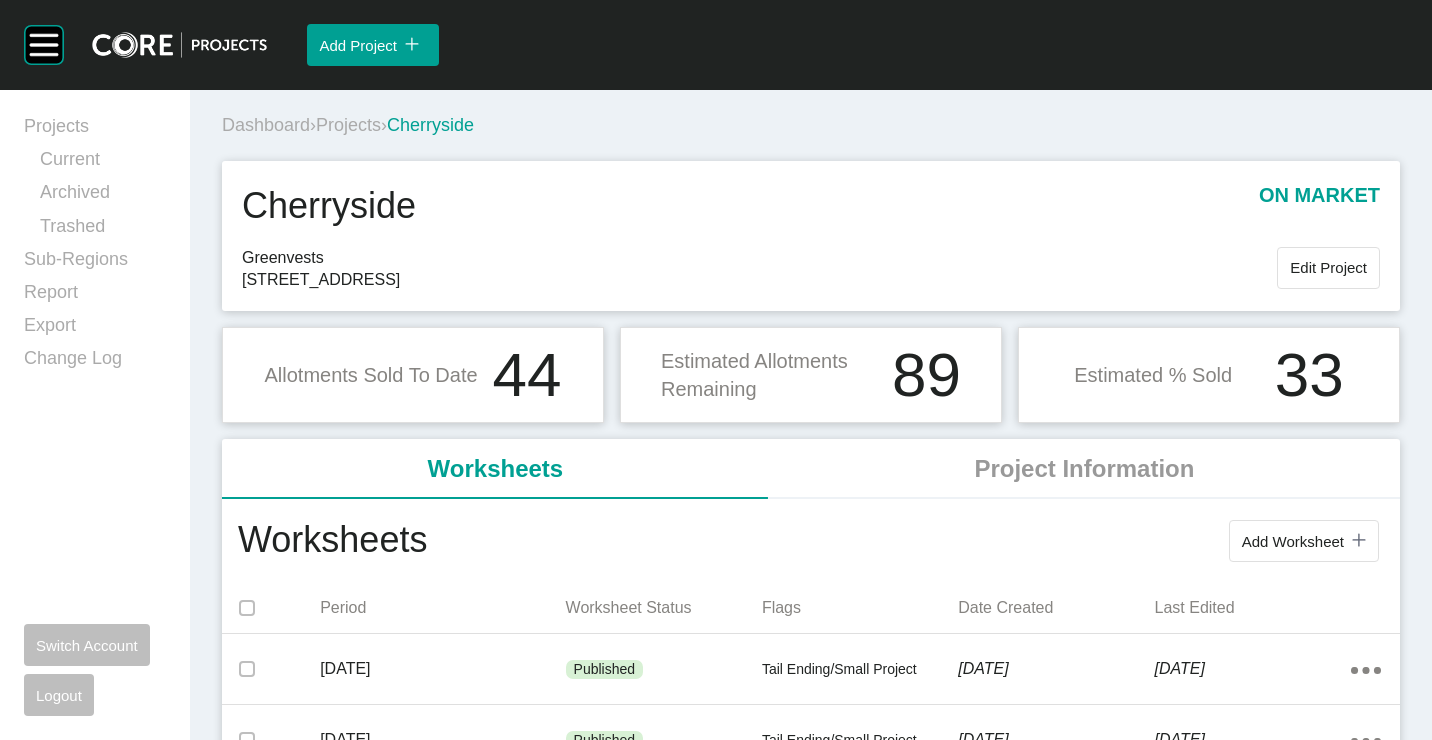 click on "Projects" at bounding box center (348, 125) 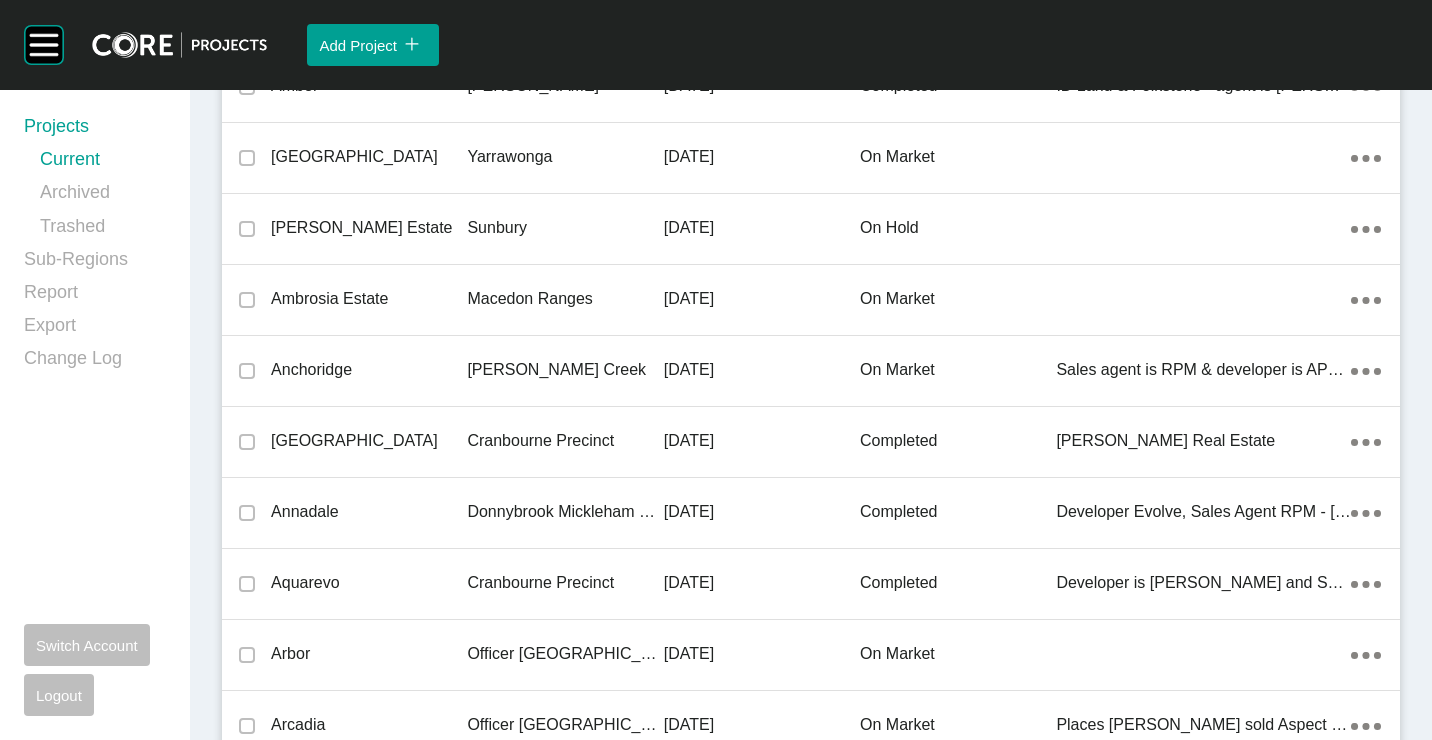 scroll, scrollTop: 14025, scrollLeft: 0, axis: vertical 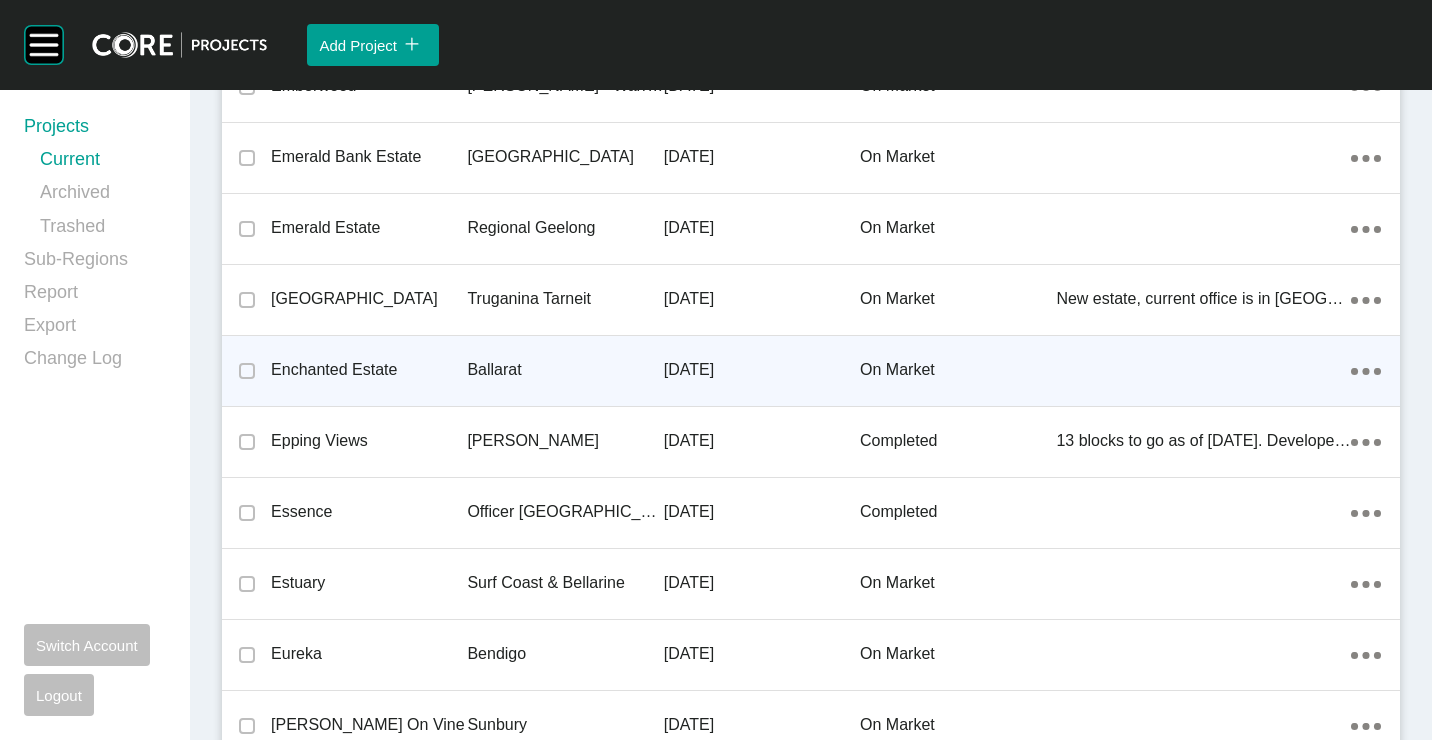 click on "Enchanted Estate" at bounding box center [369, 370] 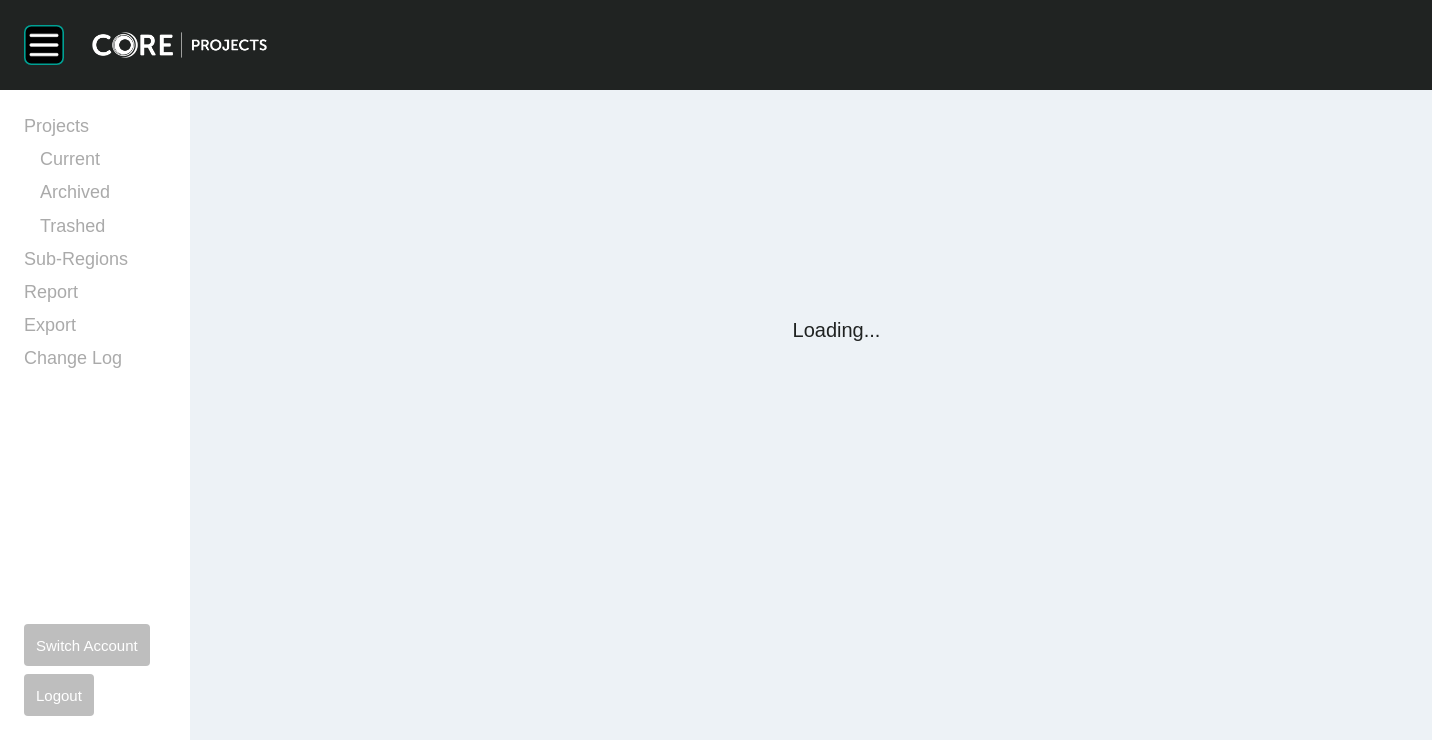 scroll, scrollTop: 0, scrollLeft: 0, axis: both 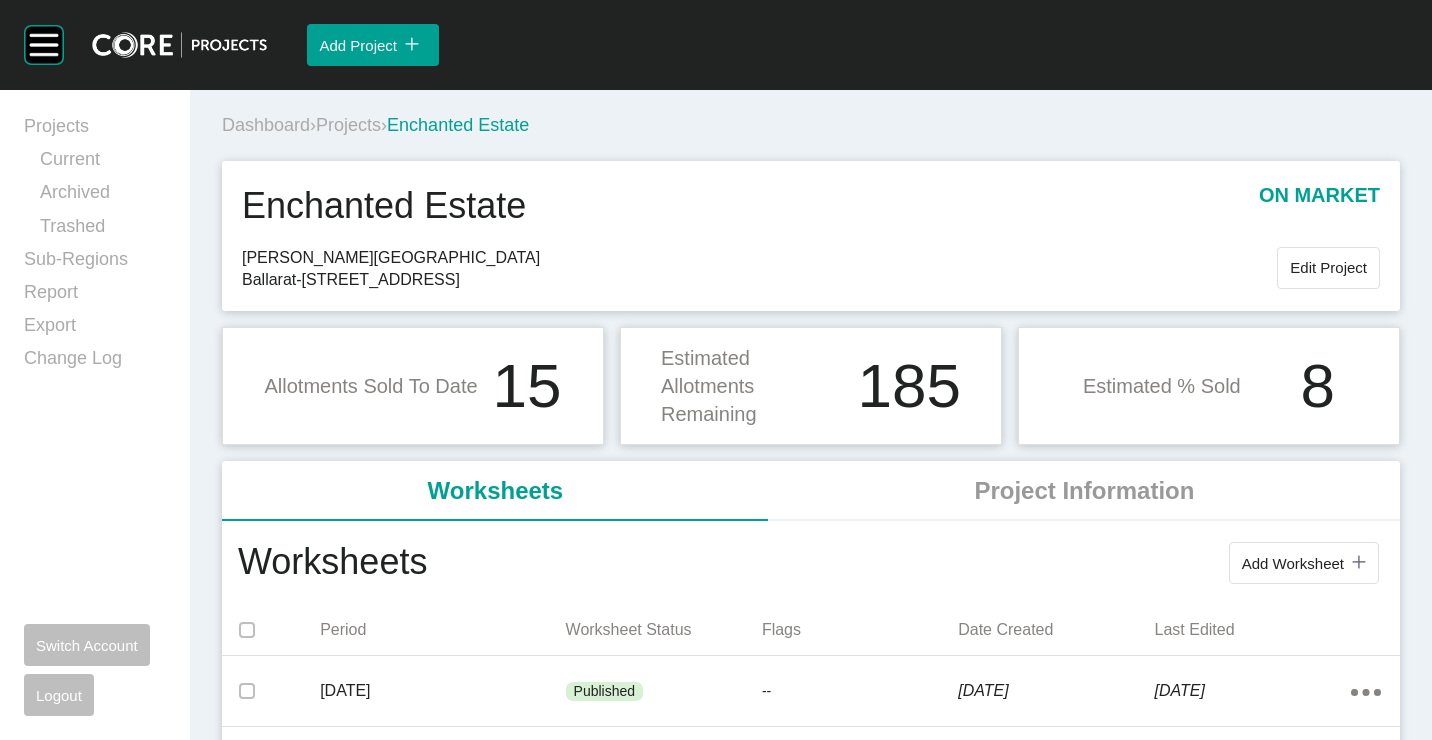 click on "Projects" at bounding box center [348, 125] 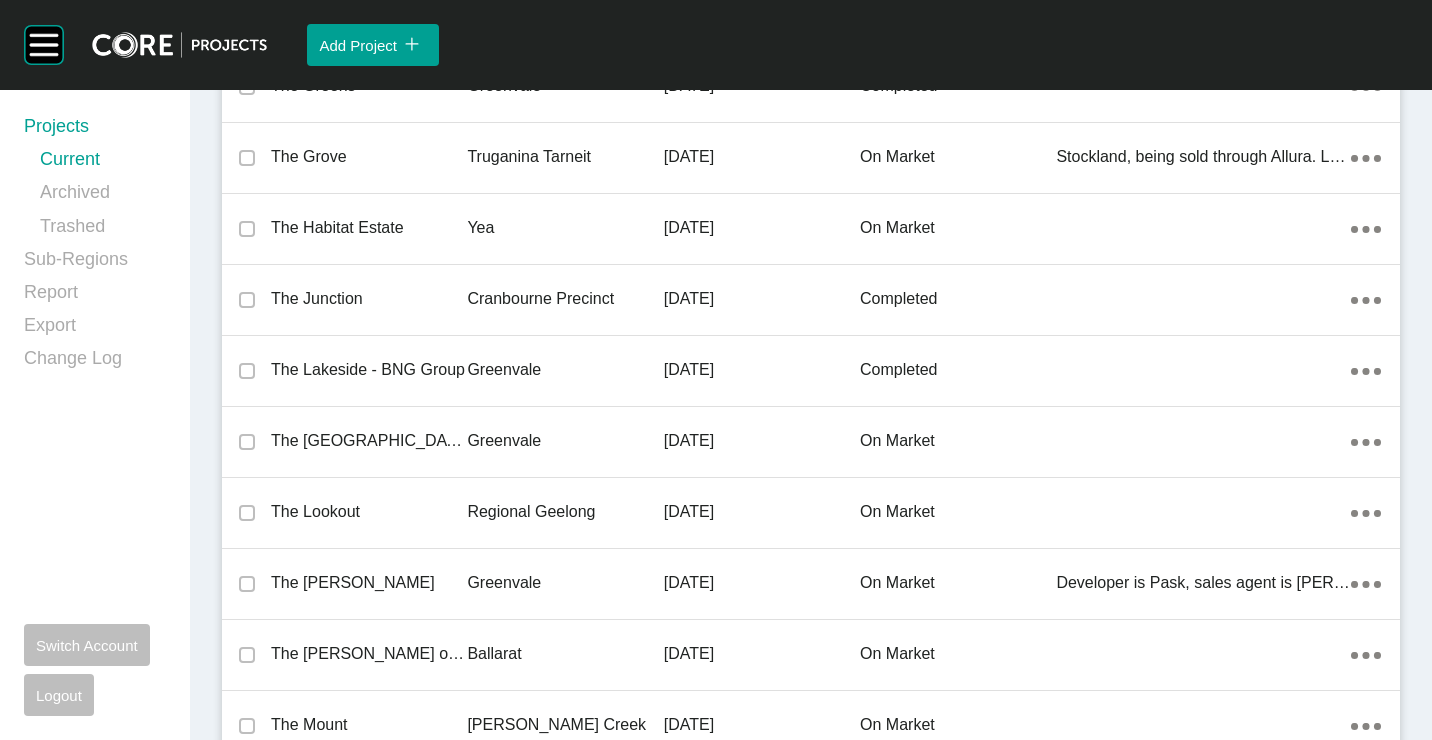 scroll, scrollTop: 24462, scrollLeft: 0, axis: vertical 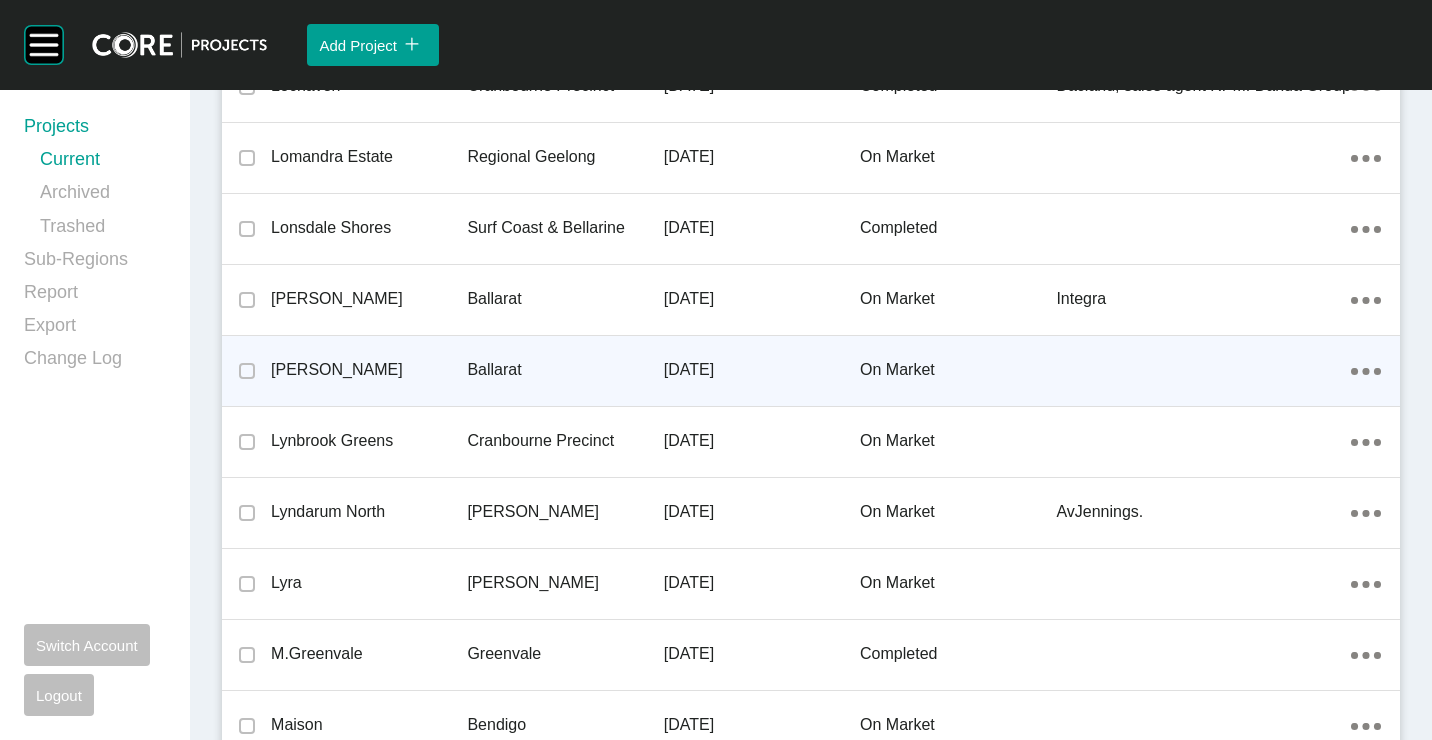 click on "[PERSON_NAME]" at bounding box center [369, 370] 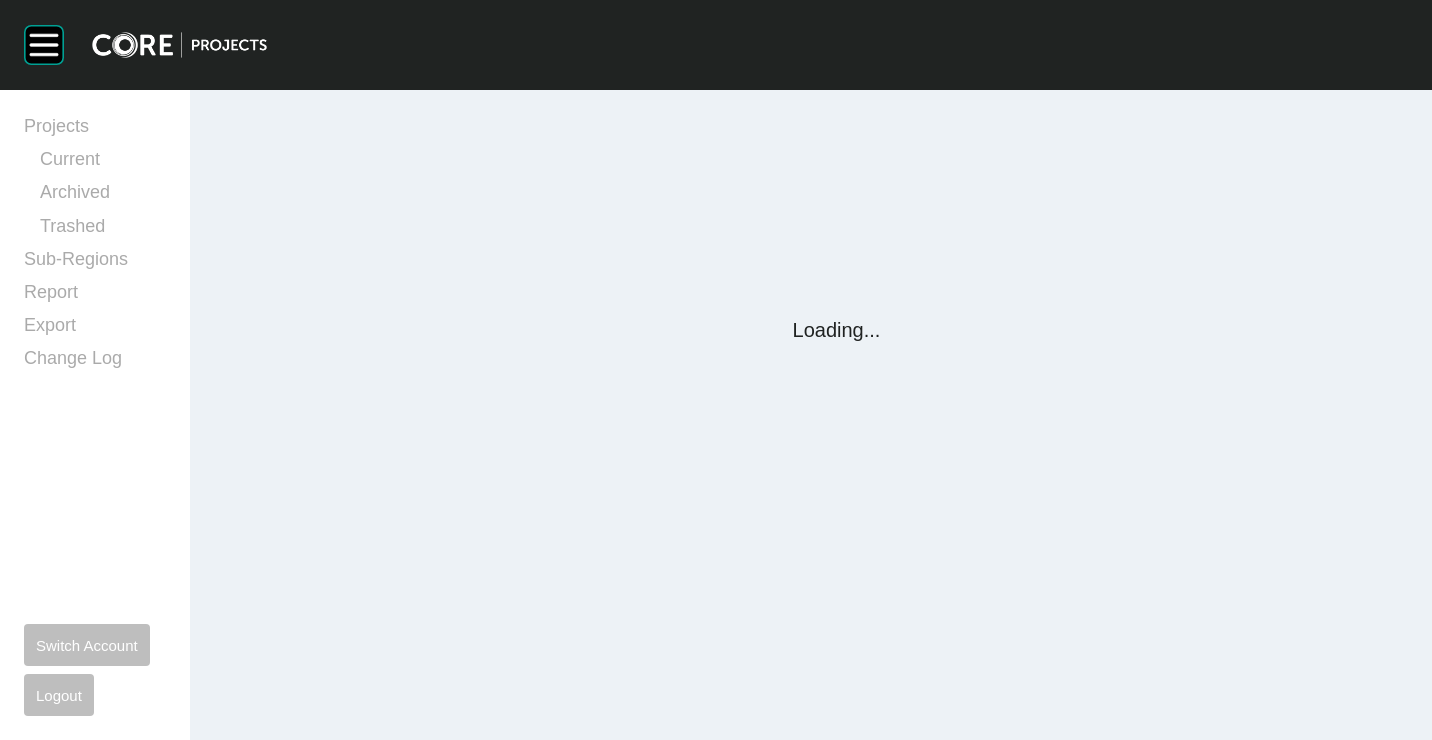 scroll, scrollTop: 0, scrollLeft: 0, axis: both 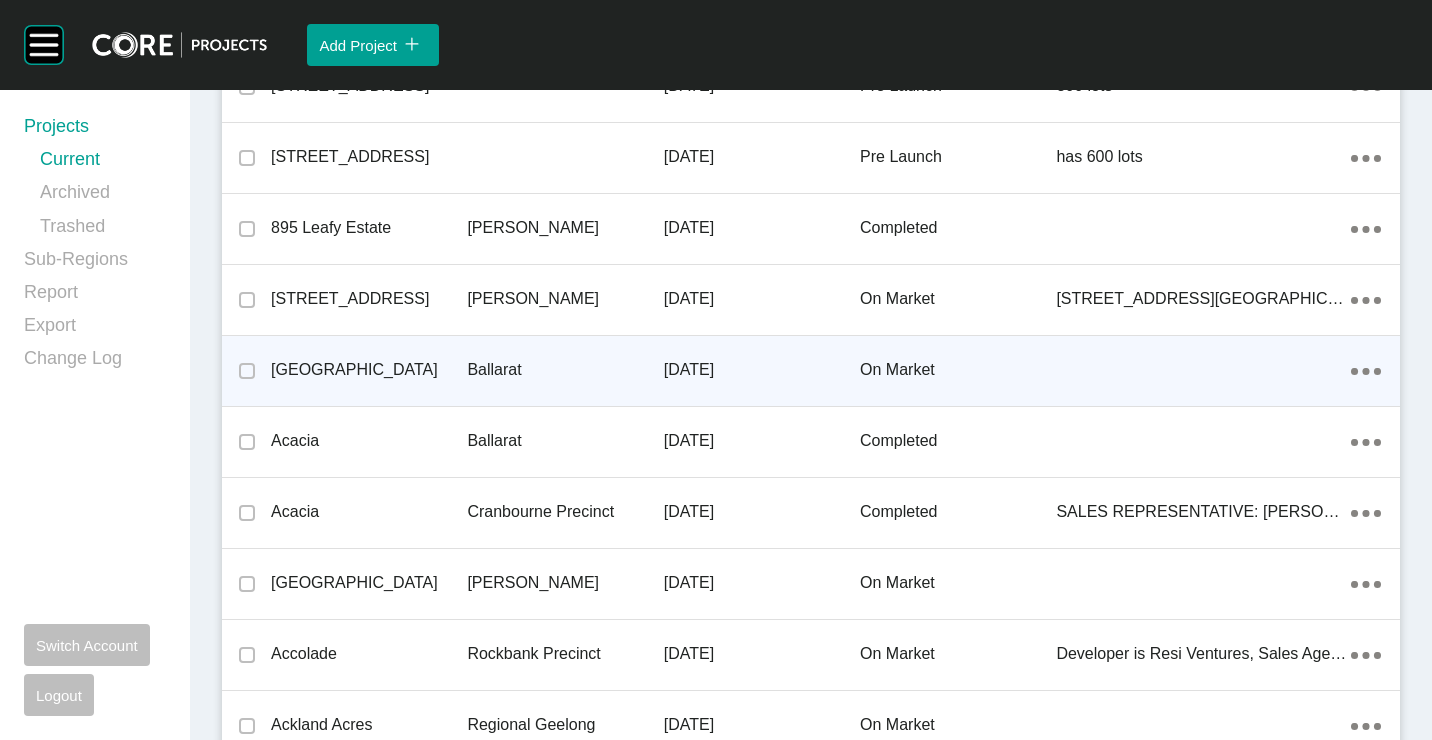 click on "[GEOGRAPHIC_DATA]" at bounding box center [369, 370] 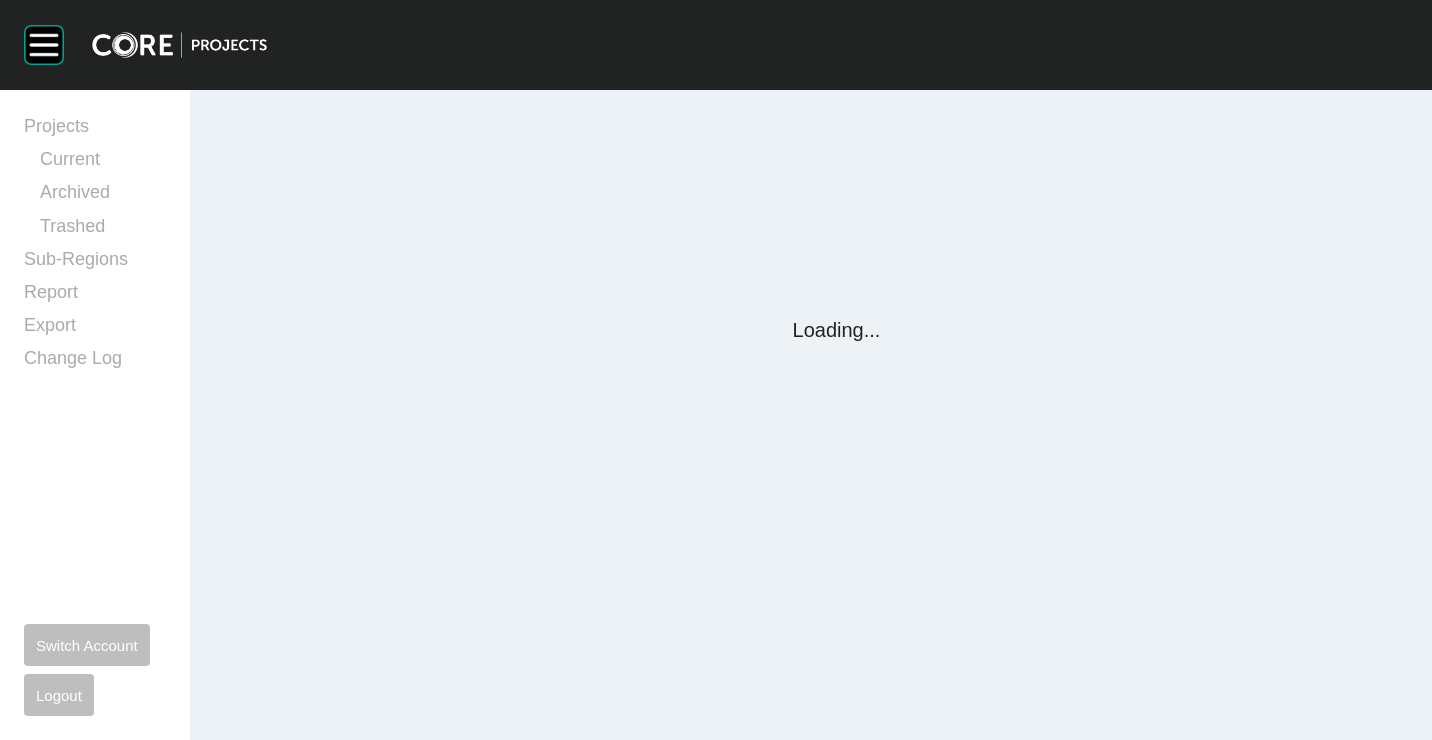 scroll, scrollTop: 0, scrollLeft: 0, axis: both 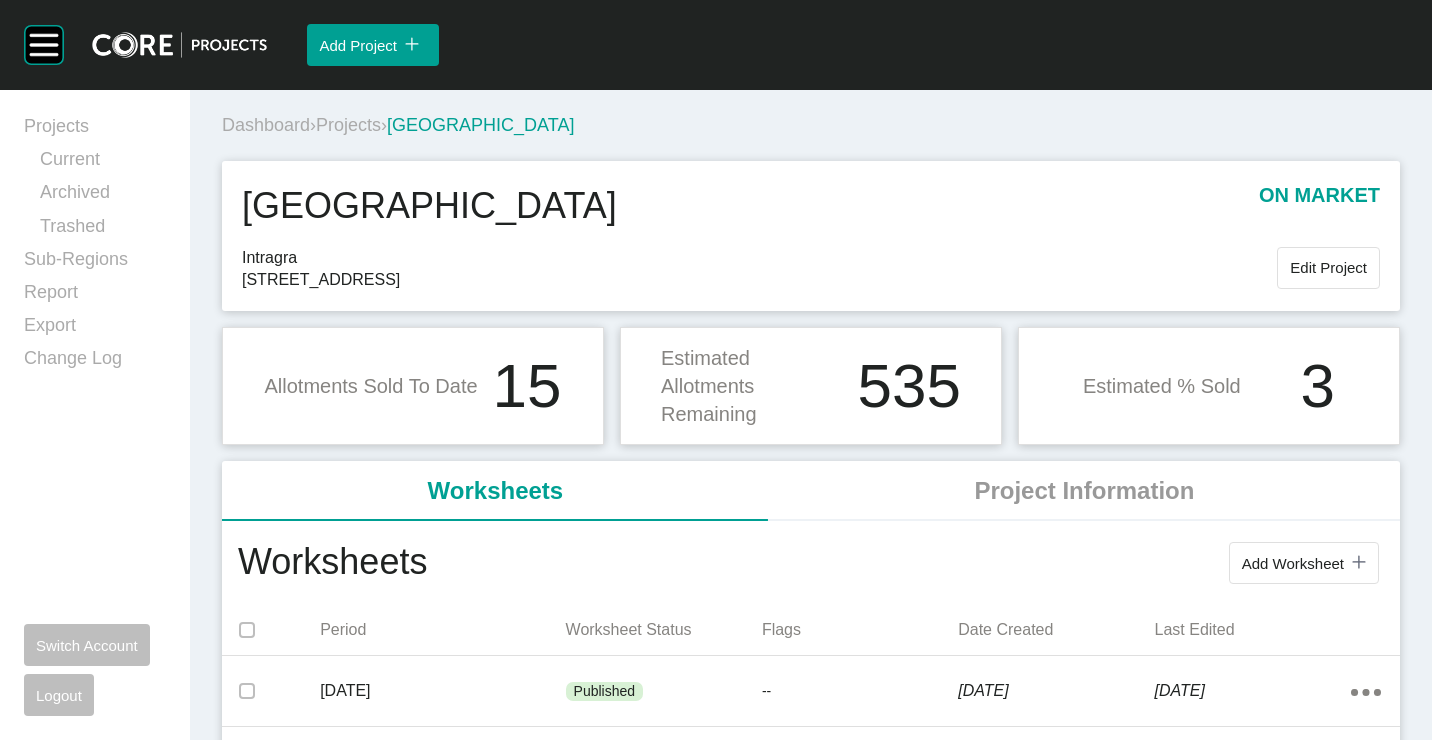 click on "Projects" at bounding box center (348, 125) 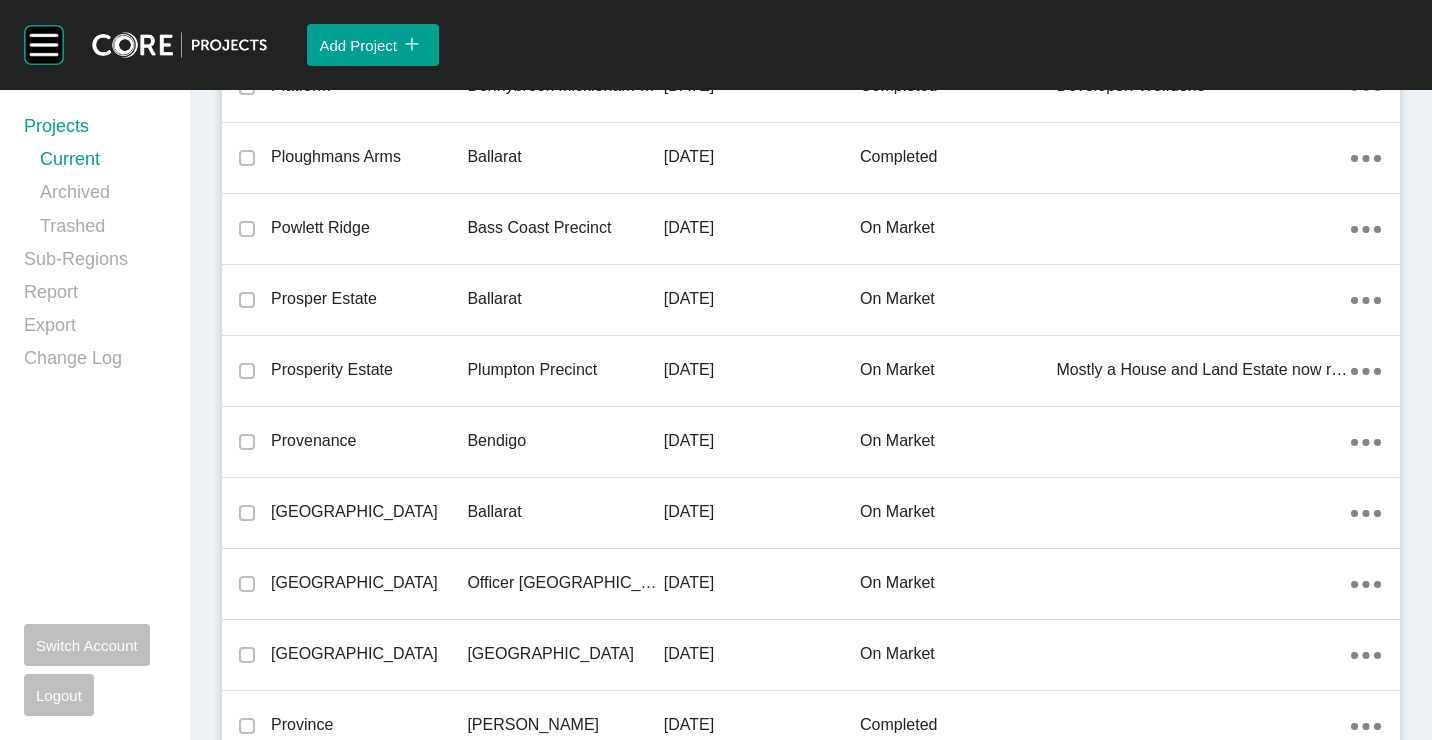 scroll, scrollTop: 41076, scrollLeft: 0, axis: vertical 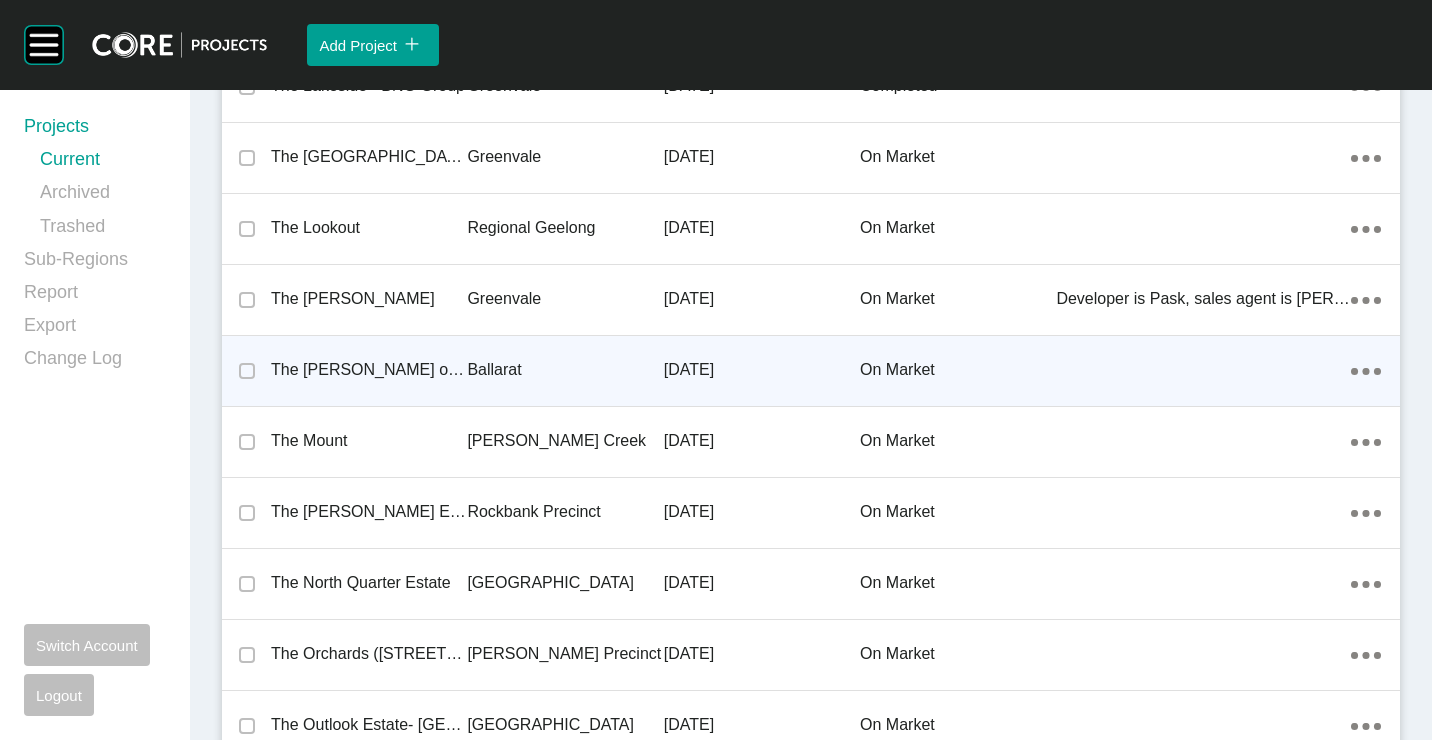 click on "The [PERSON_NAME] on Eureka Estate" at bounding box center (369, 370) 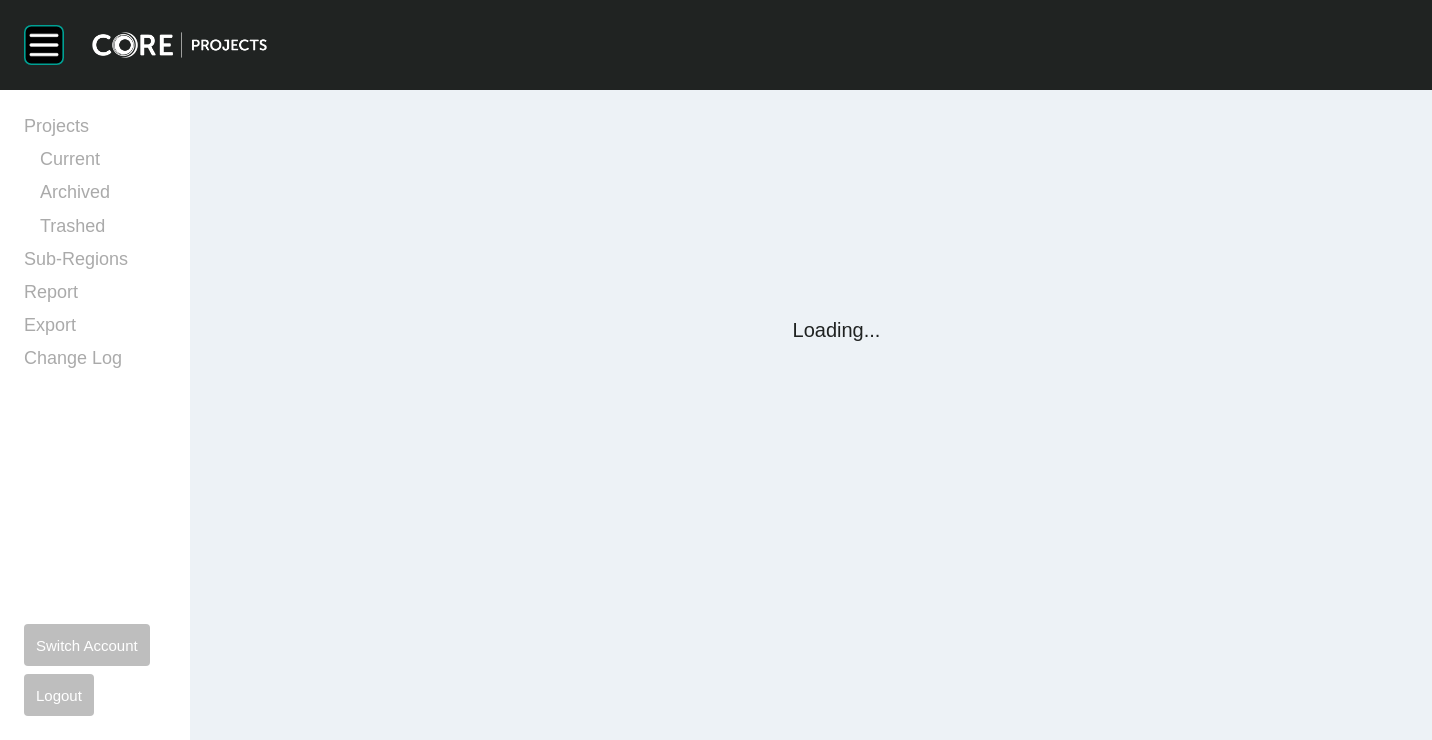 scroll, scrollTop: 0, scrollLeft: 0, axis: both 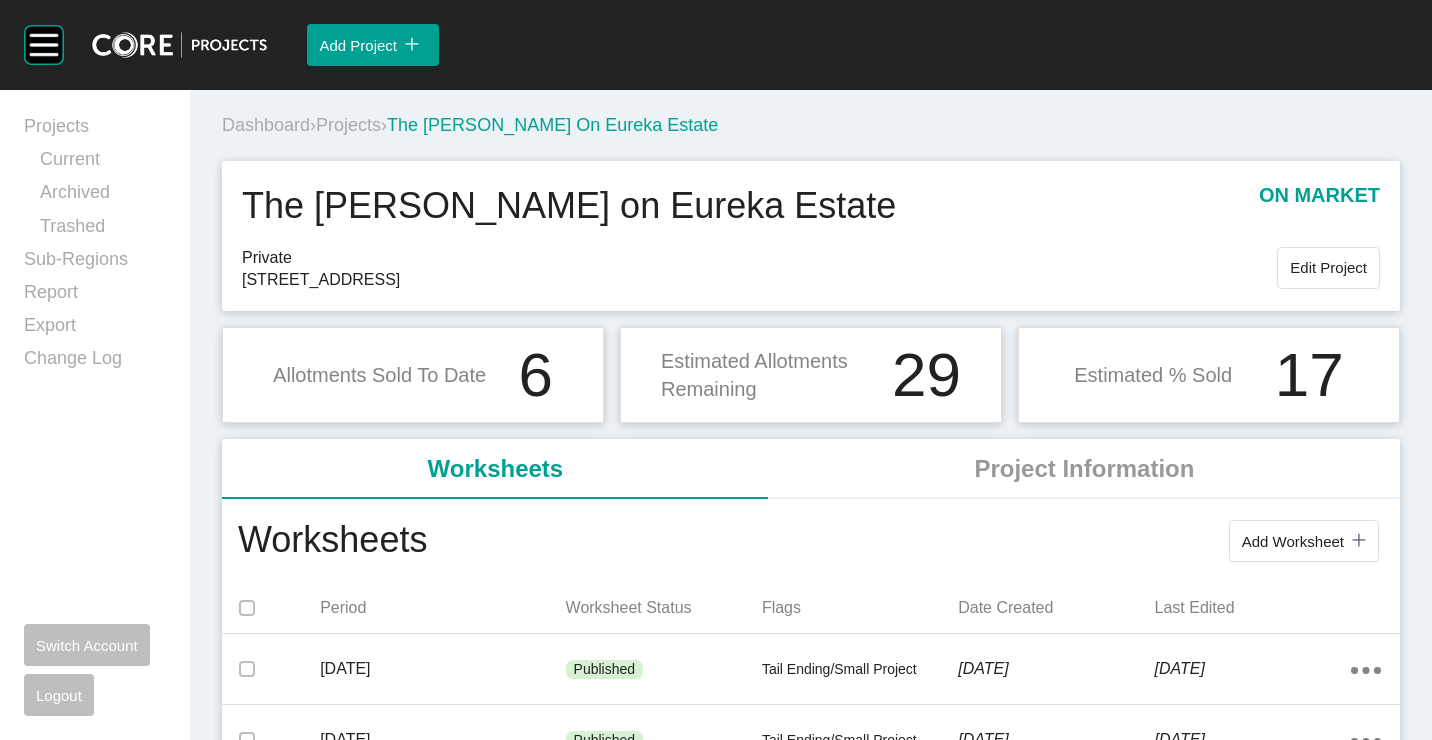 click on "Projects" at bounding box center (348, 125) 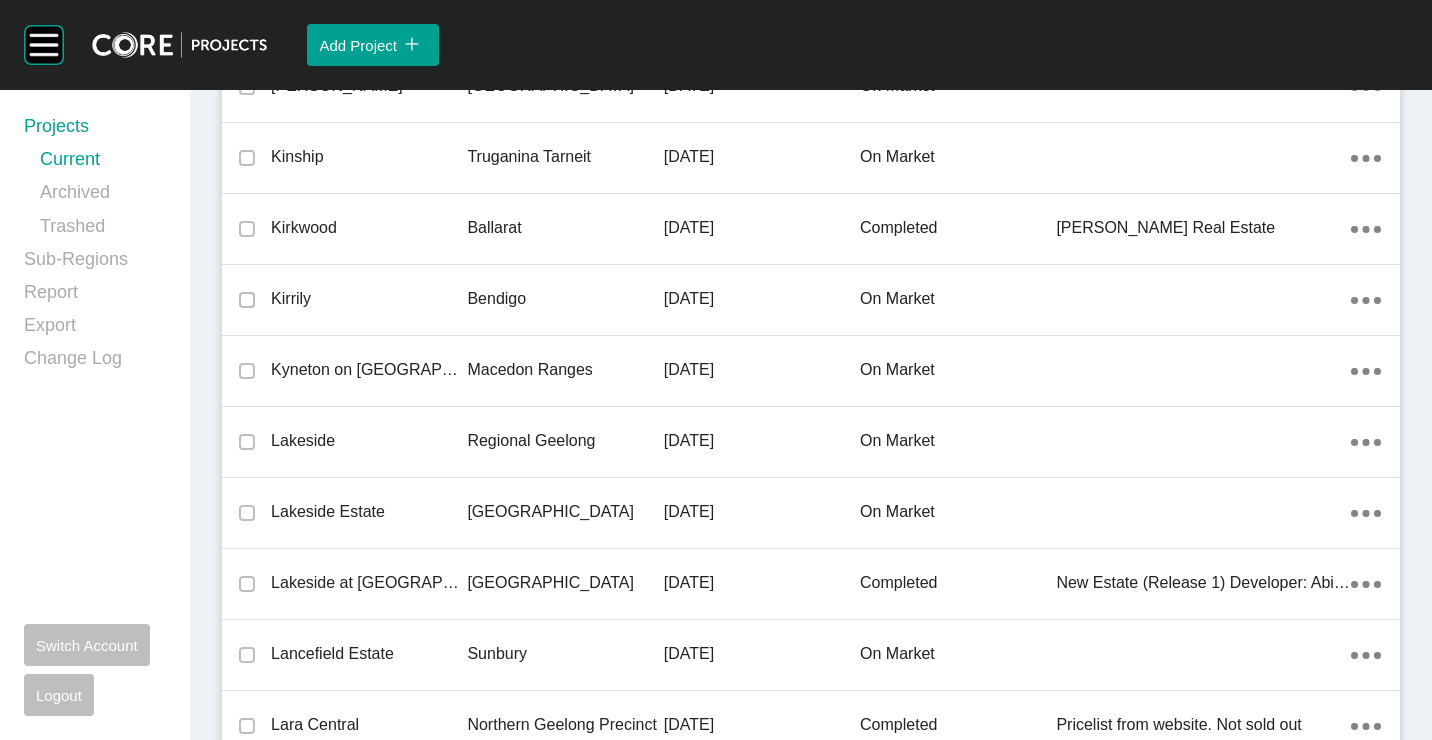 scroll, scrollTop: 33692, scrollLeft: 0, axis: vertical 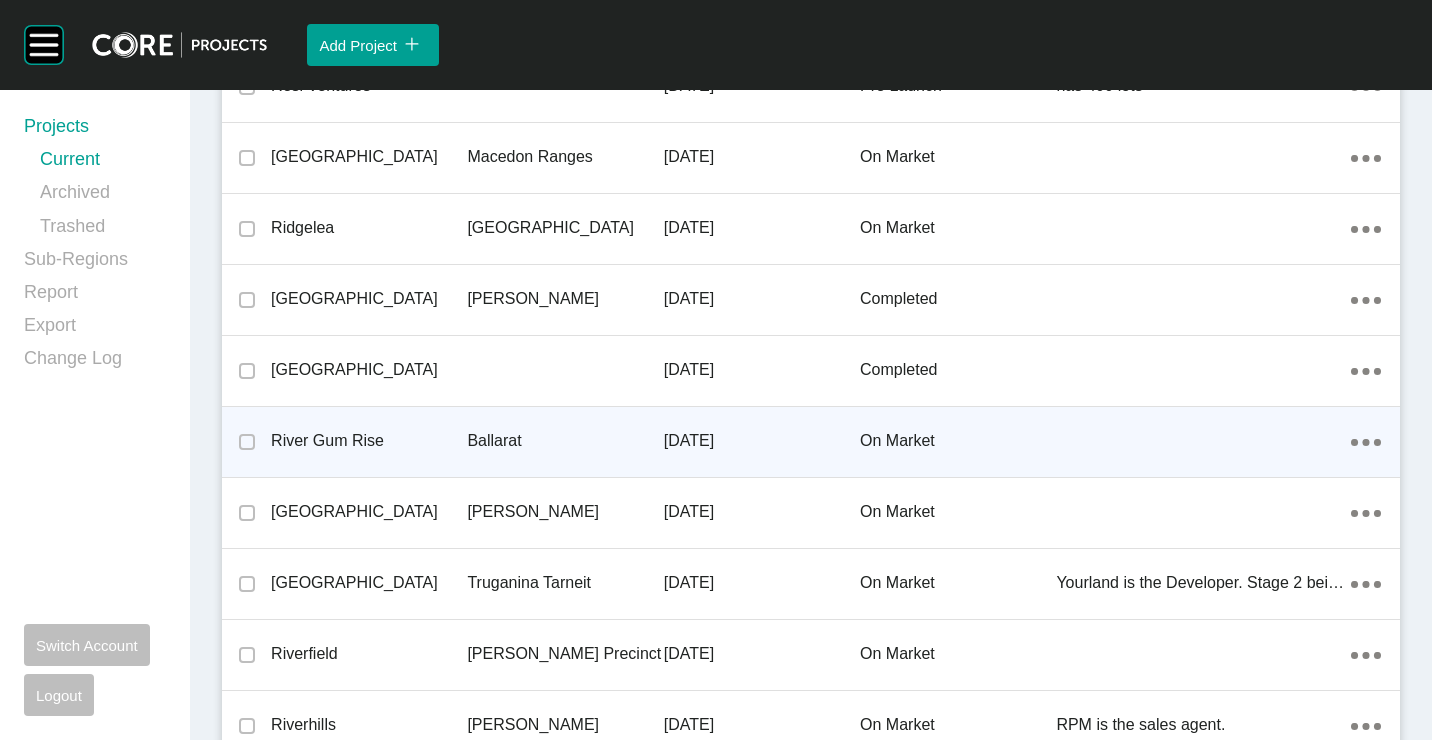 click on "River Gum Rise" at bounding box center (369, 441) 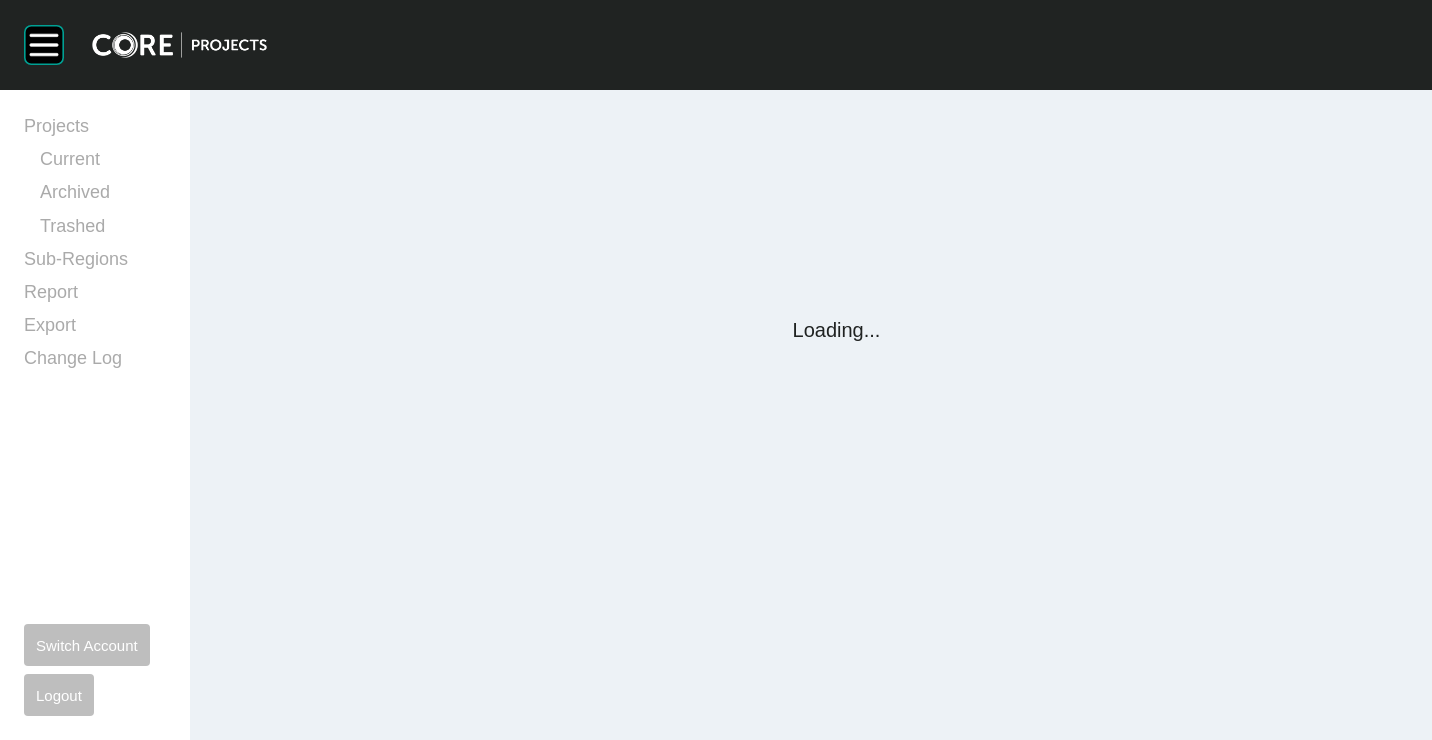 scroll, scrollTop: 0, scrollLeft: 0, axis: both 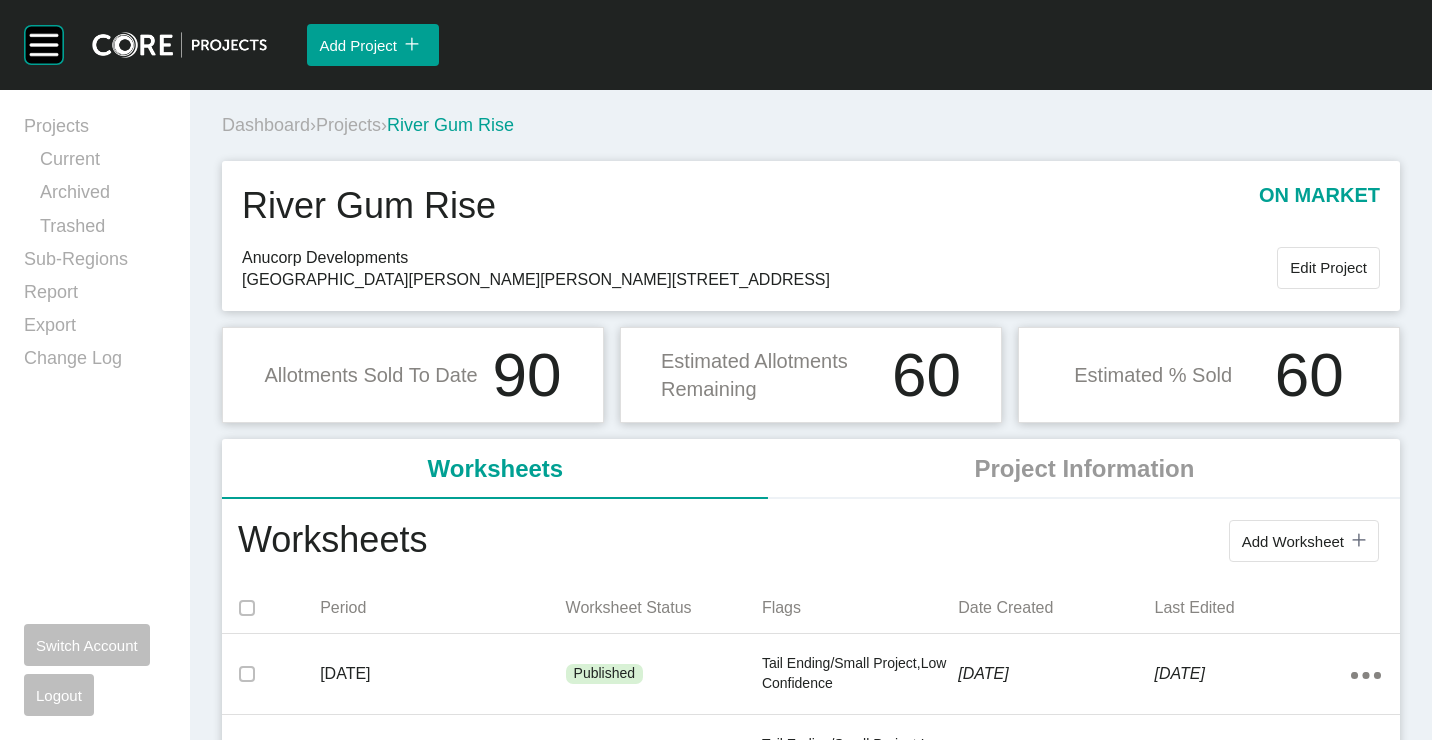 click on "Projects" at bounding box center (348, 125) 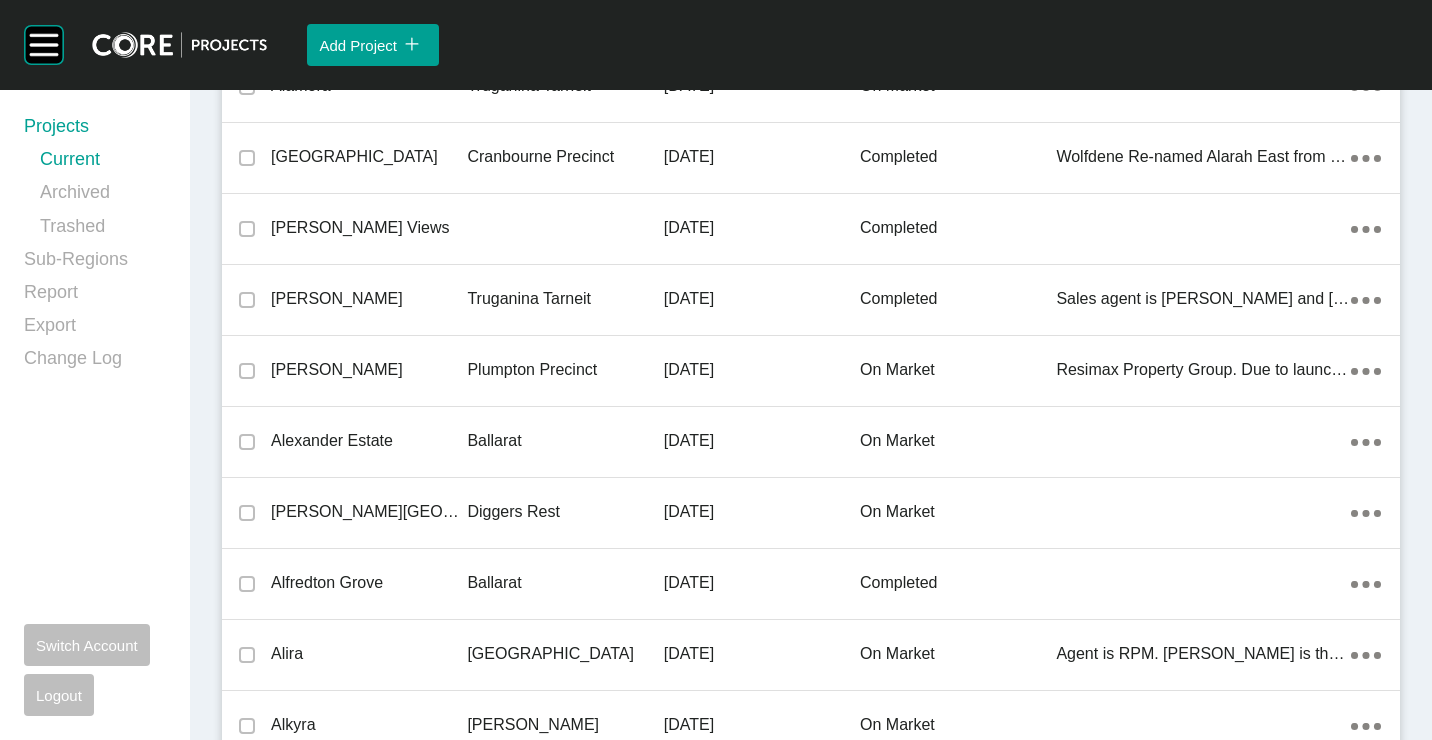 scroll, scrollTop: 32201, scrollLeft: 0, axis: vertical 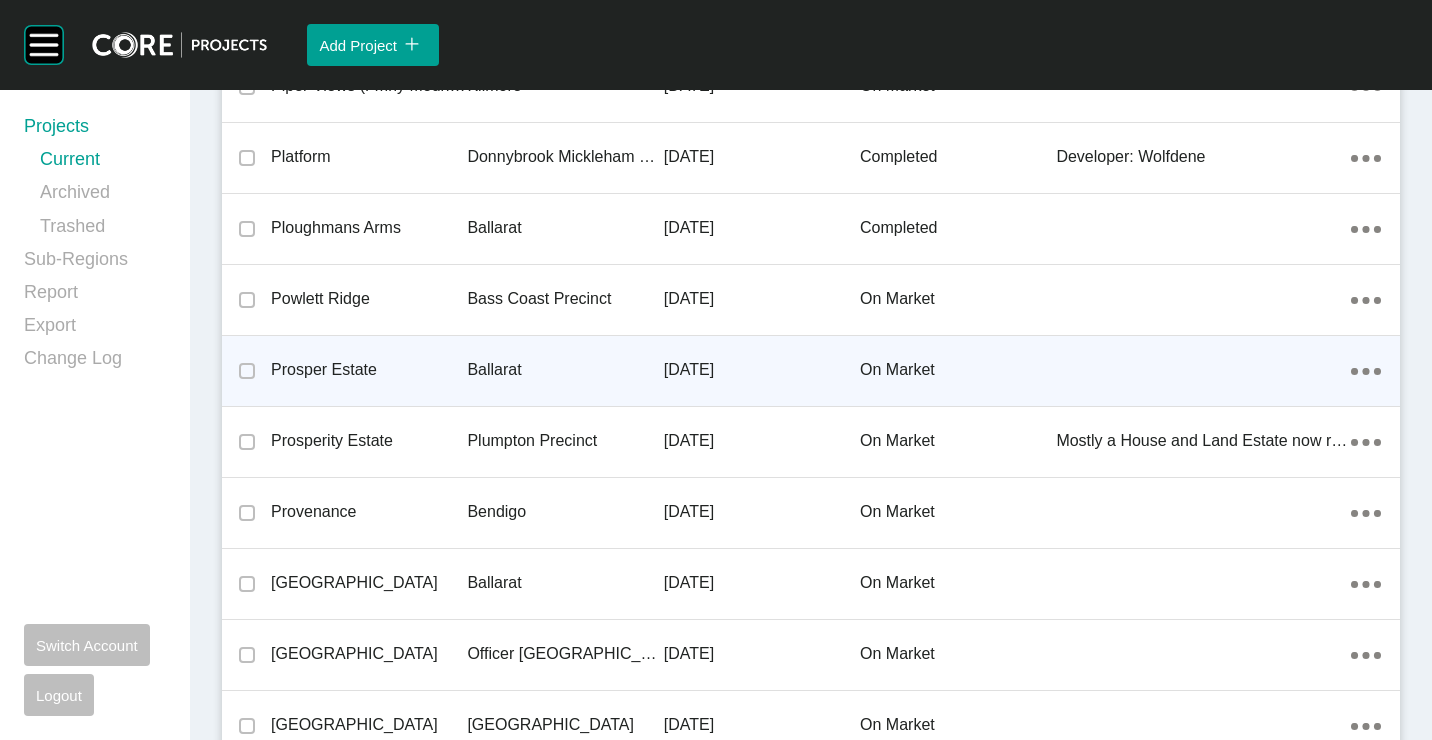 click on "Ballarat" at bounding box center [565, 370] 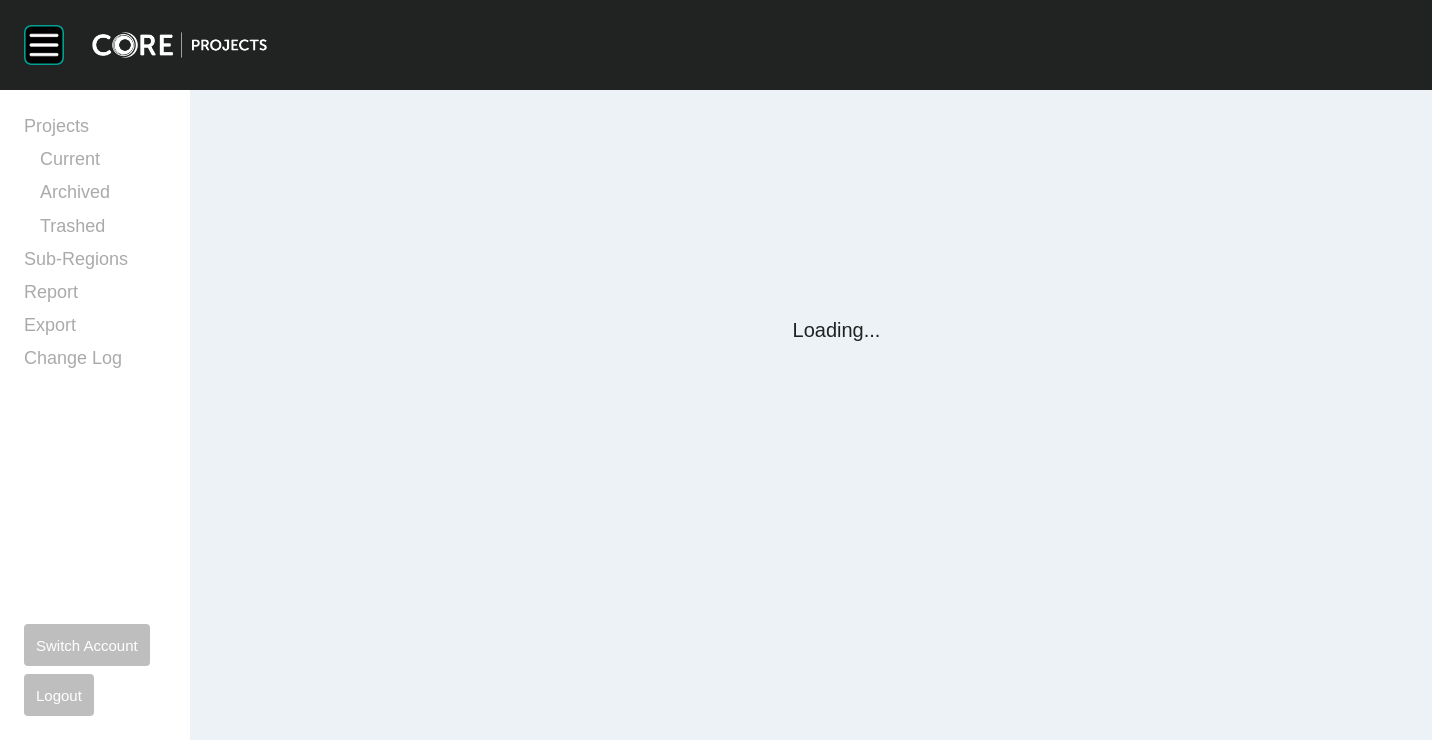 scroll, scrollTop: 0, scrollLeft: 0, axis: both 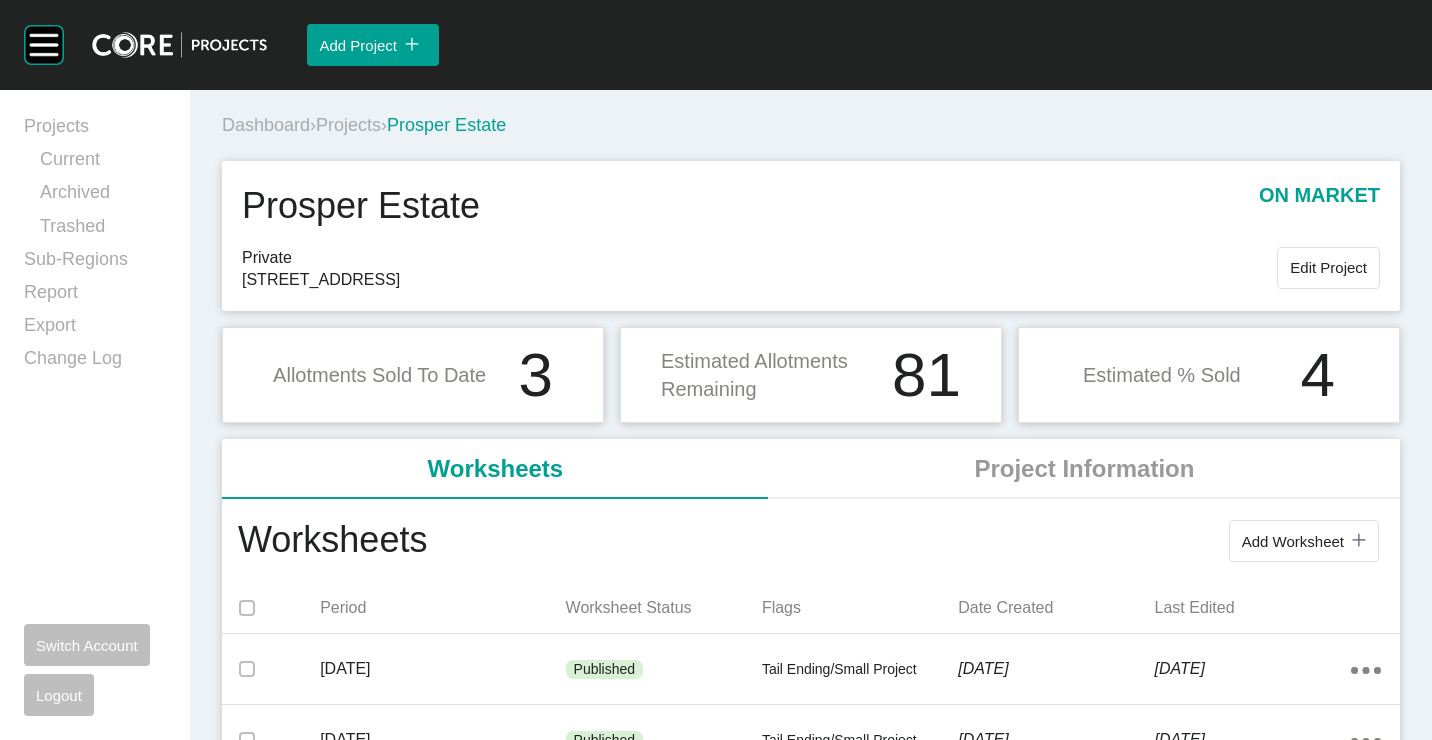 click on "Projects" at bounding box center (348, 125) 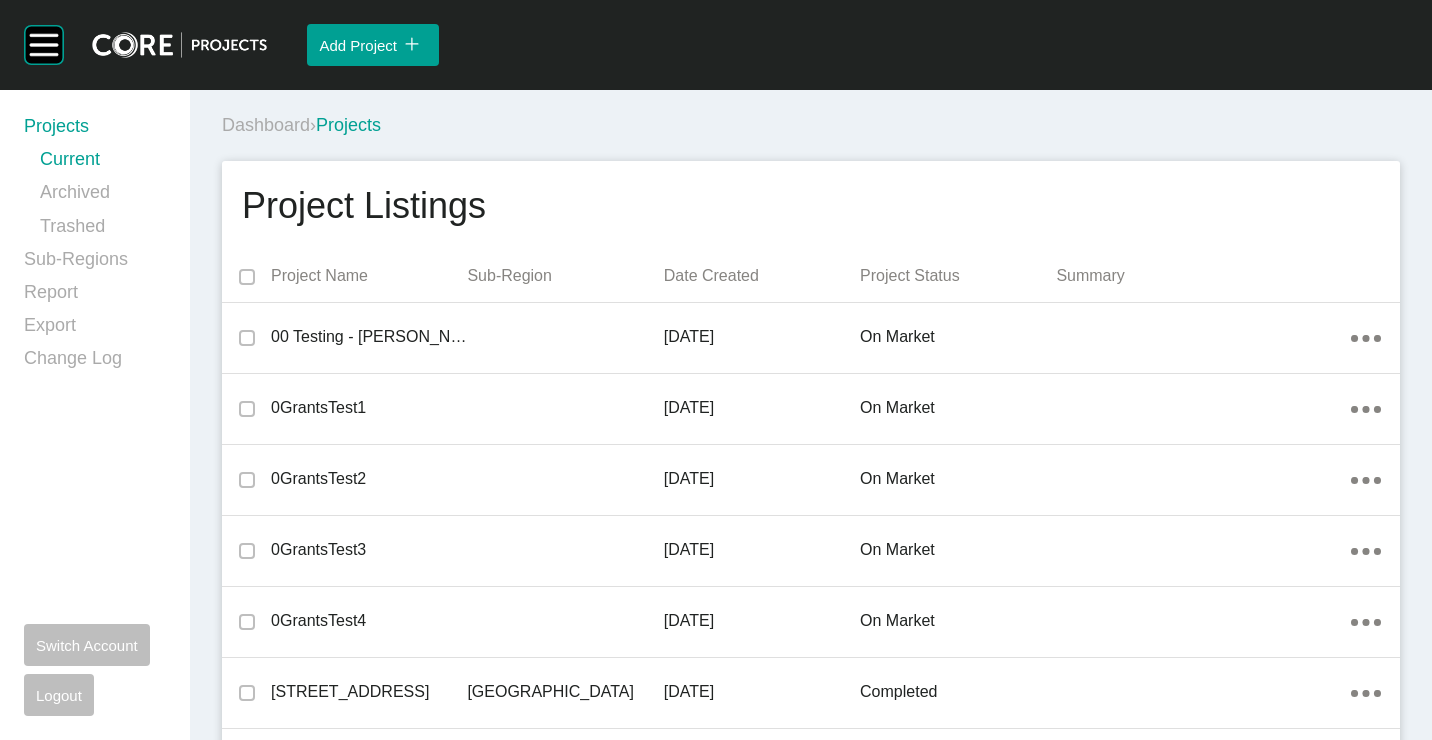 scroll, scrollTop: 25101, scrollLeft: 0, axis: vertical 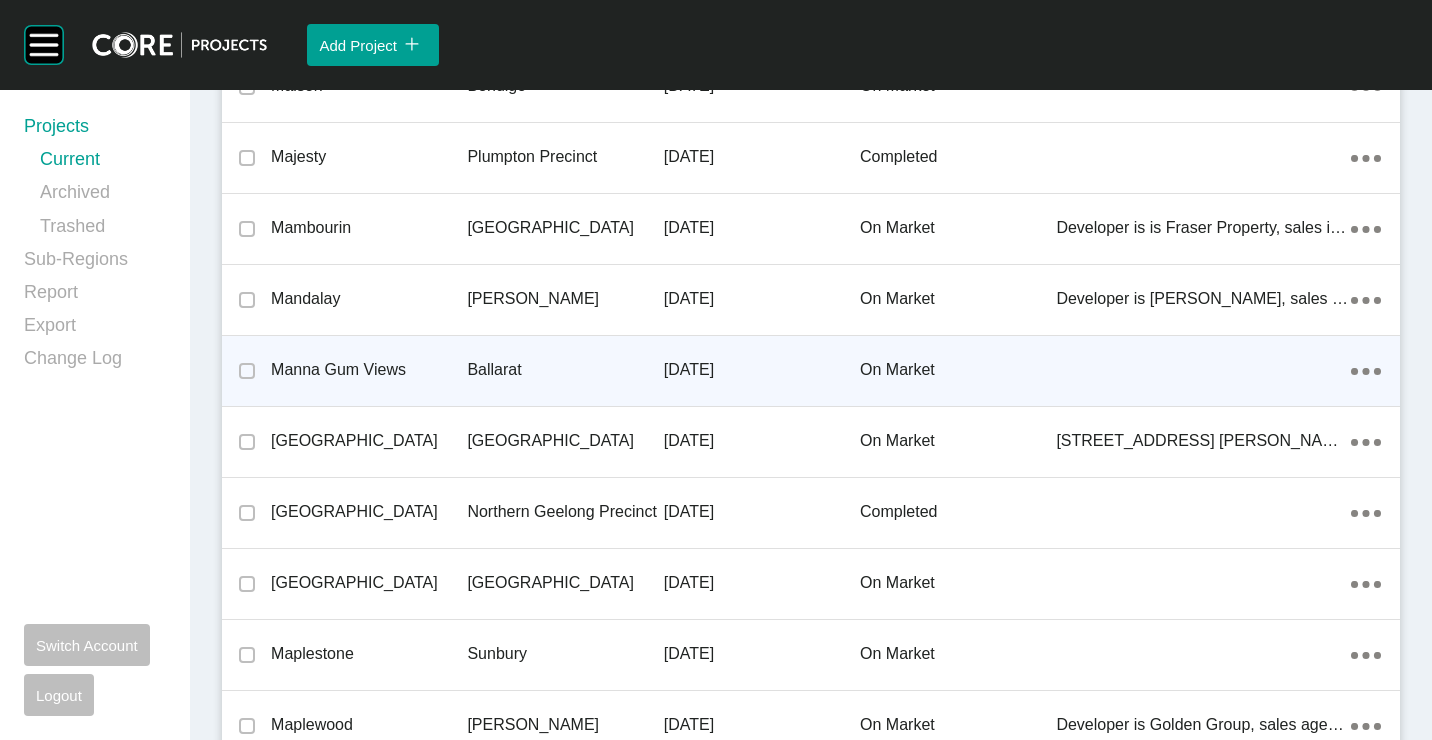 click on "Manna Gum Views" at bounding box center [369, 370] 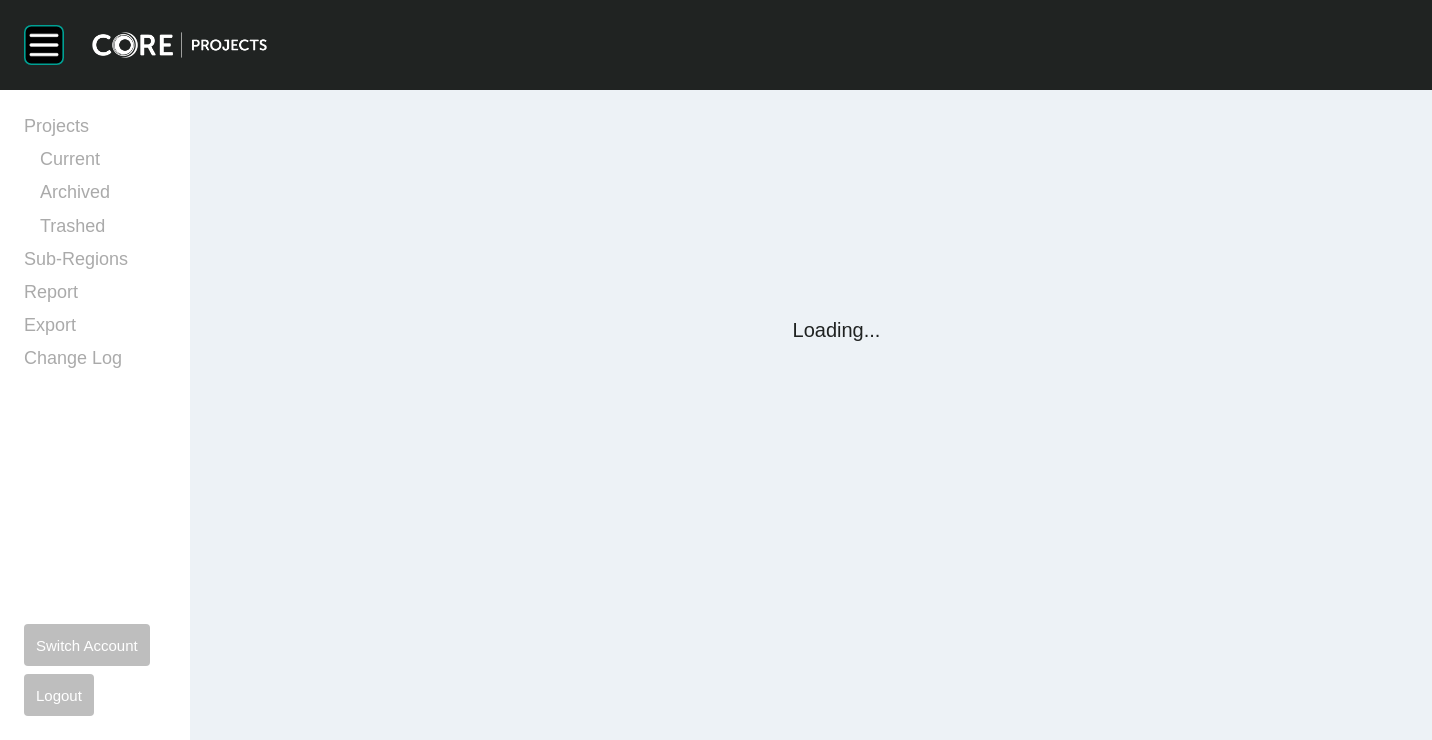 scroll, scrollTop: 0, scrollLeft: 0, axis: both 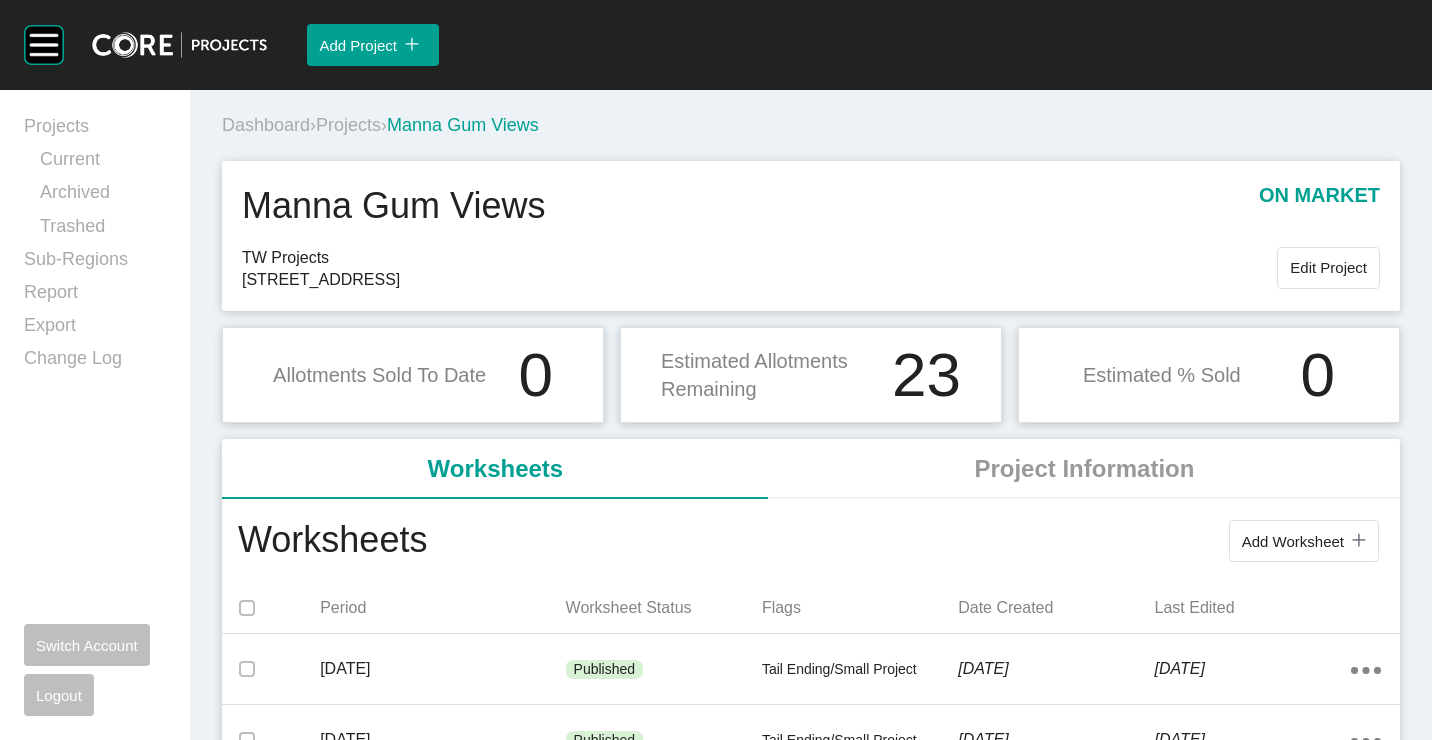 drag, startPoint x: 351, startPoint y: 138, endPoint x: 368, endPoint y: 107, distance: 35.35534 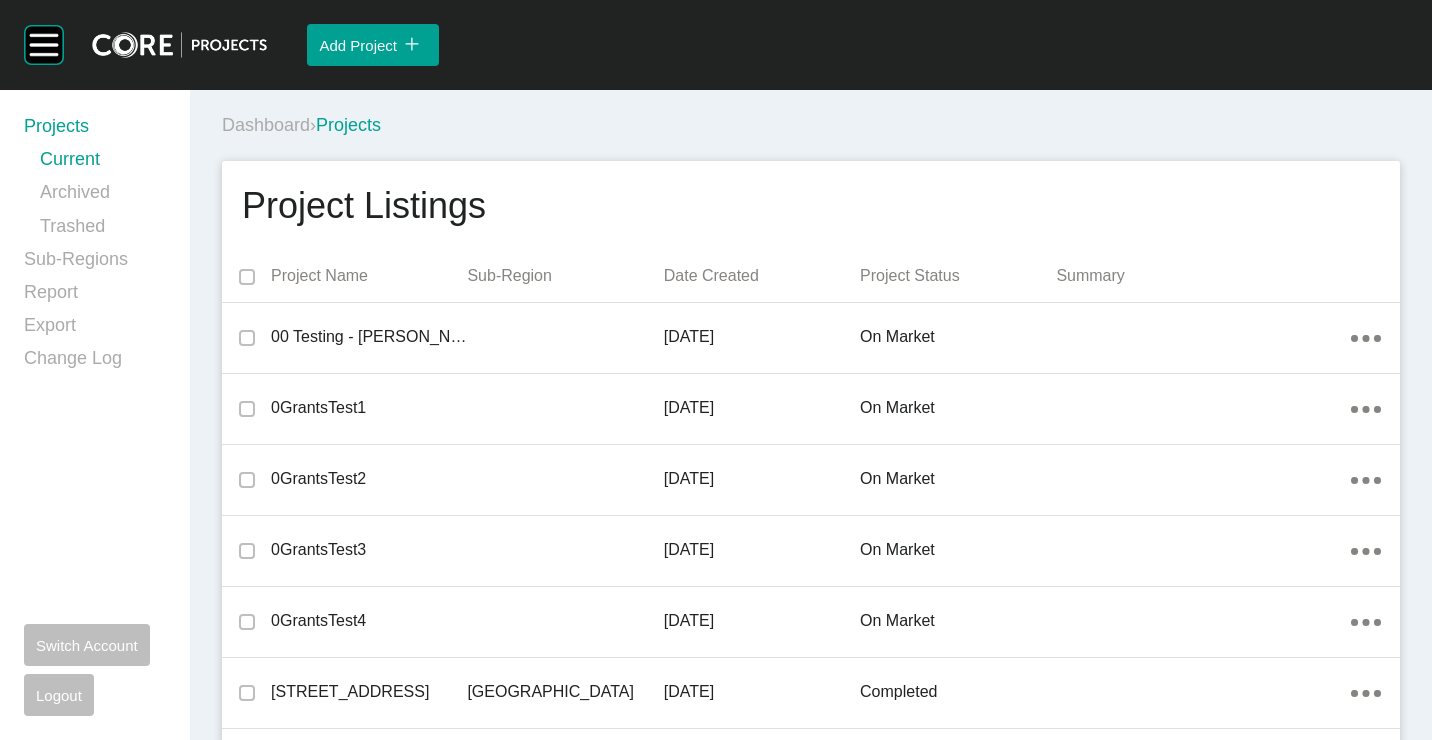 scroll, scrollTop: 9907, scrollLeft: 0, axis: vertical 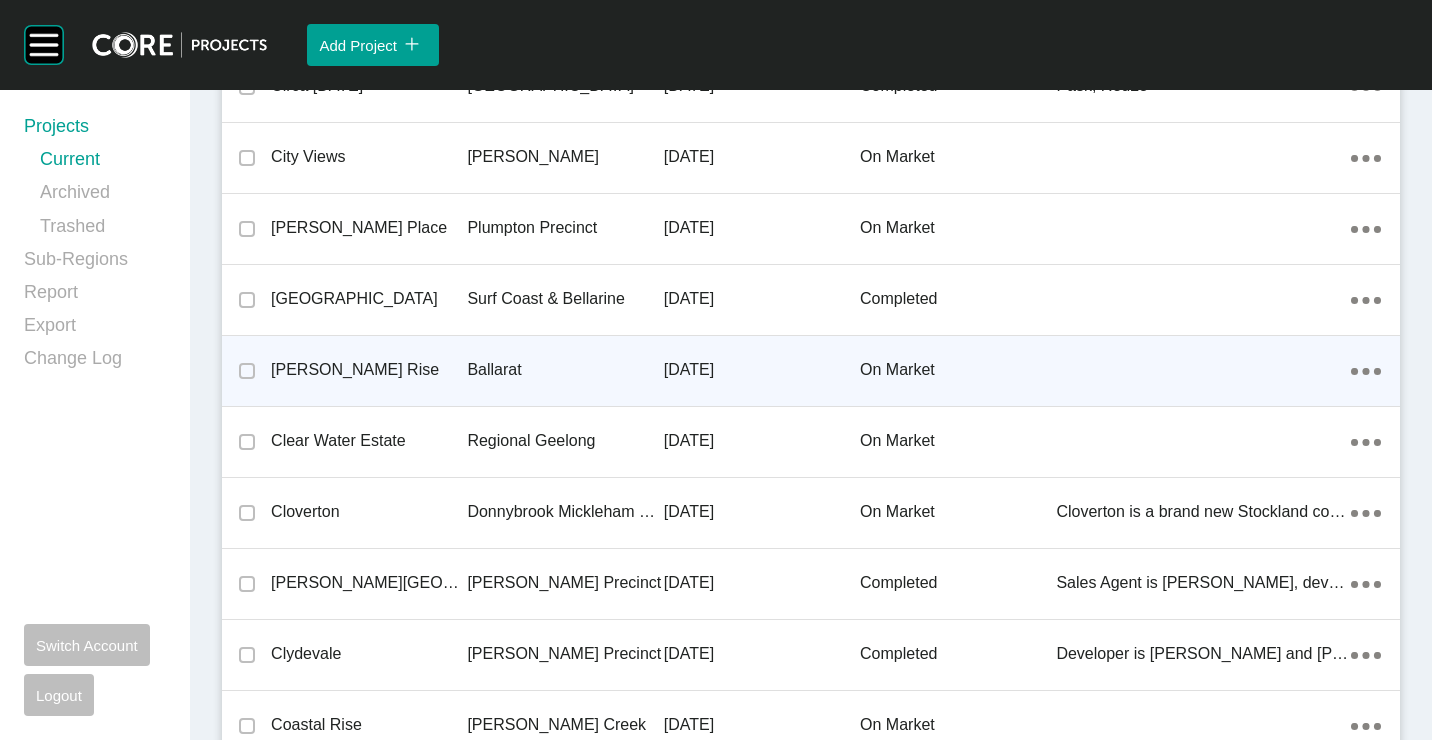 click on "[PERSON_NAME] Rise" at bounding box center [369, 370] 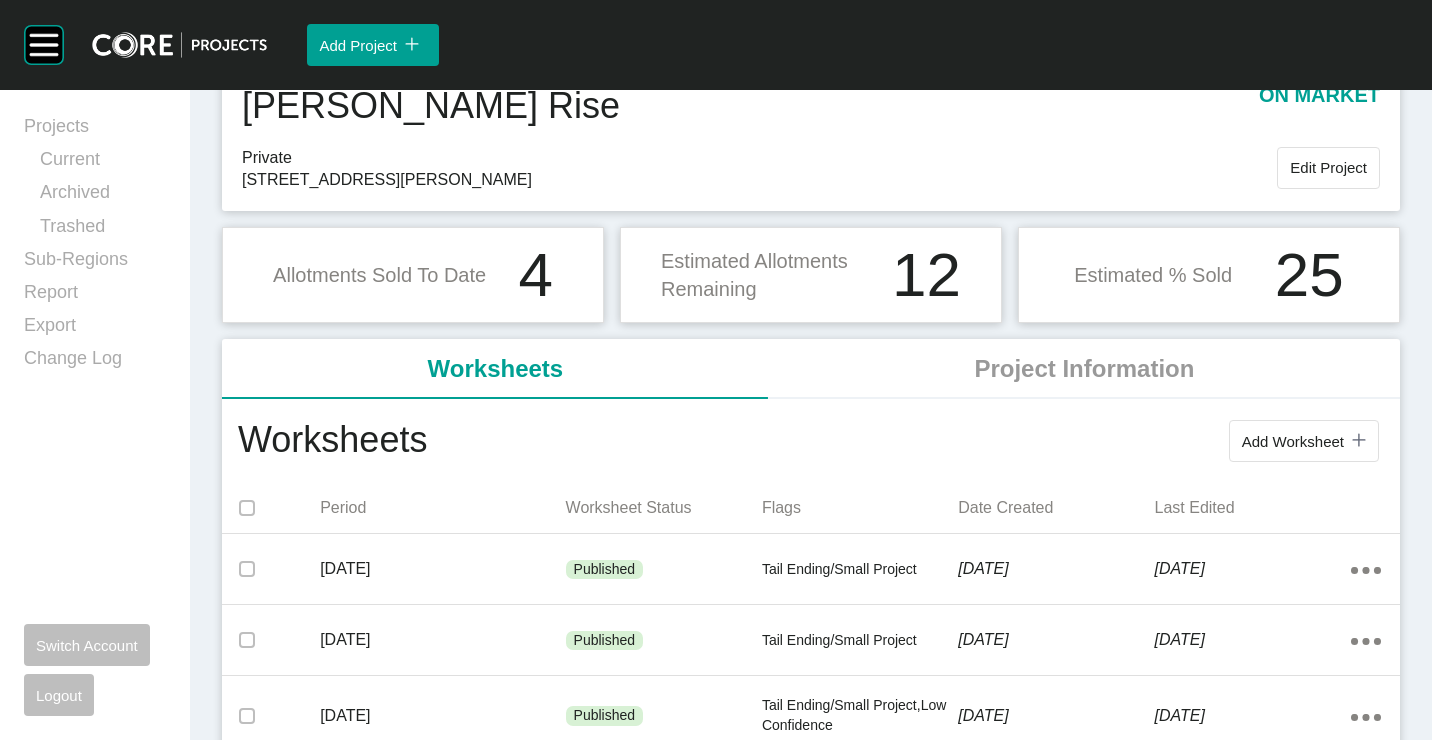 scroll, scrollTop: 0, scrollLeft: 0, axis: both 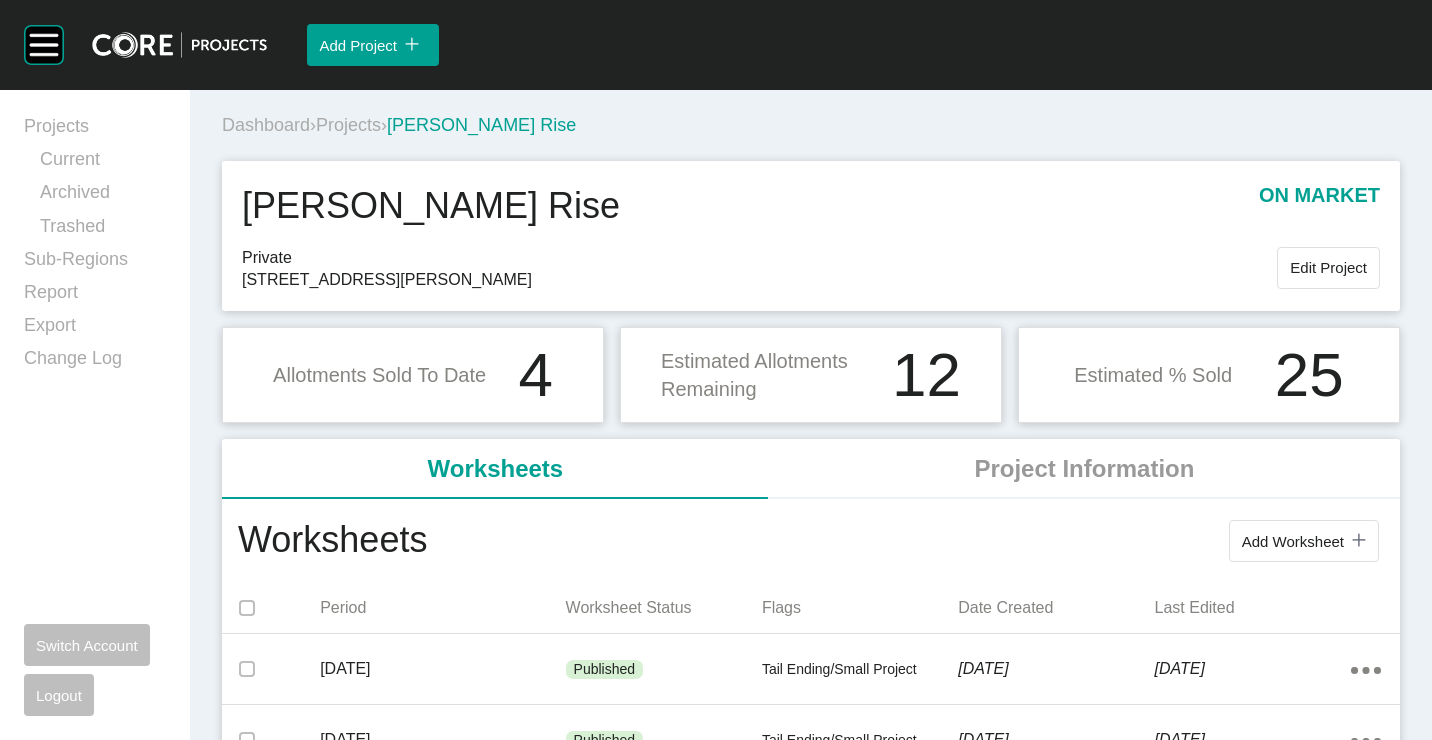 drag, startPoint x: 371, startPoint y: 127, endPoint x: 932, endPoint y: 13, distance: 572.4657 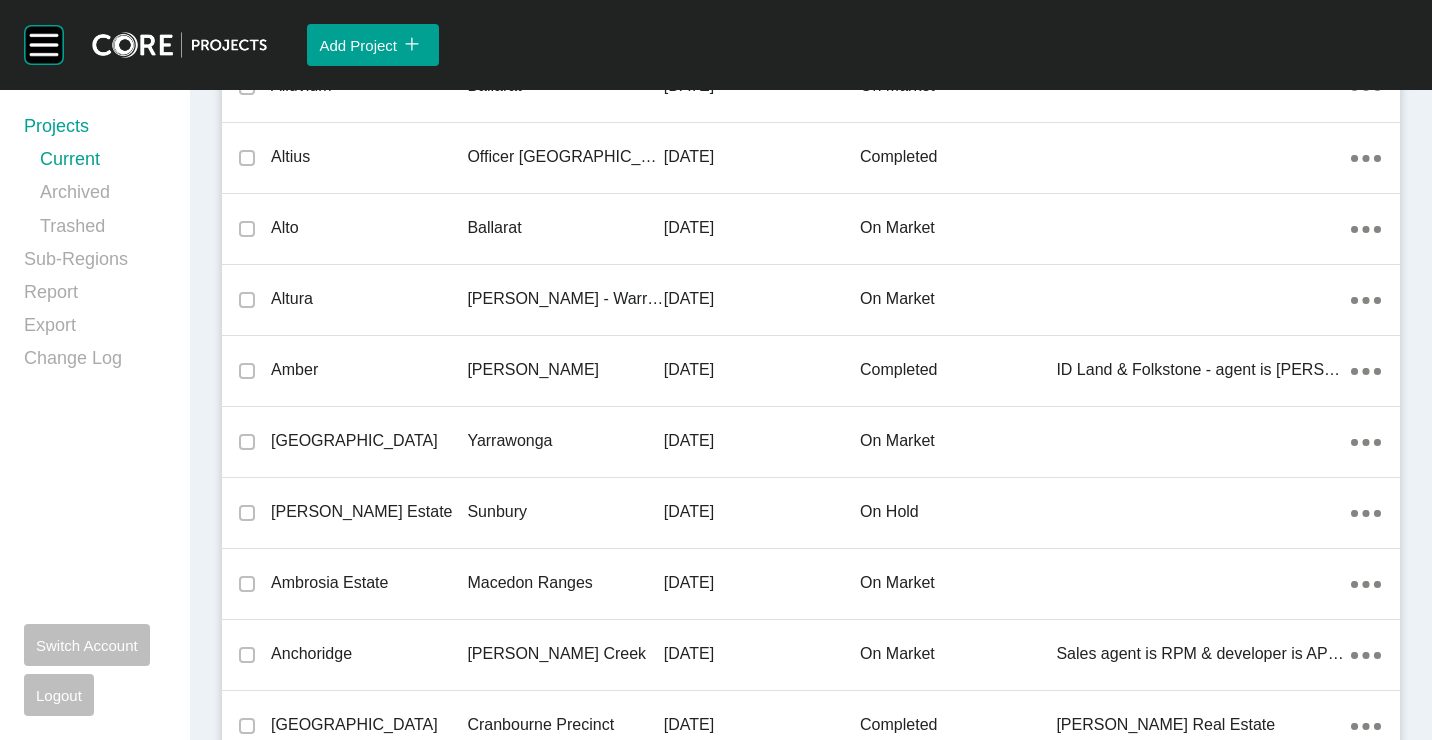 scroll, scrollTop: 15516, scrollLeft: 0, axis: vertical 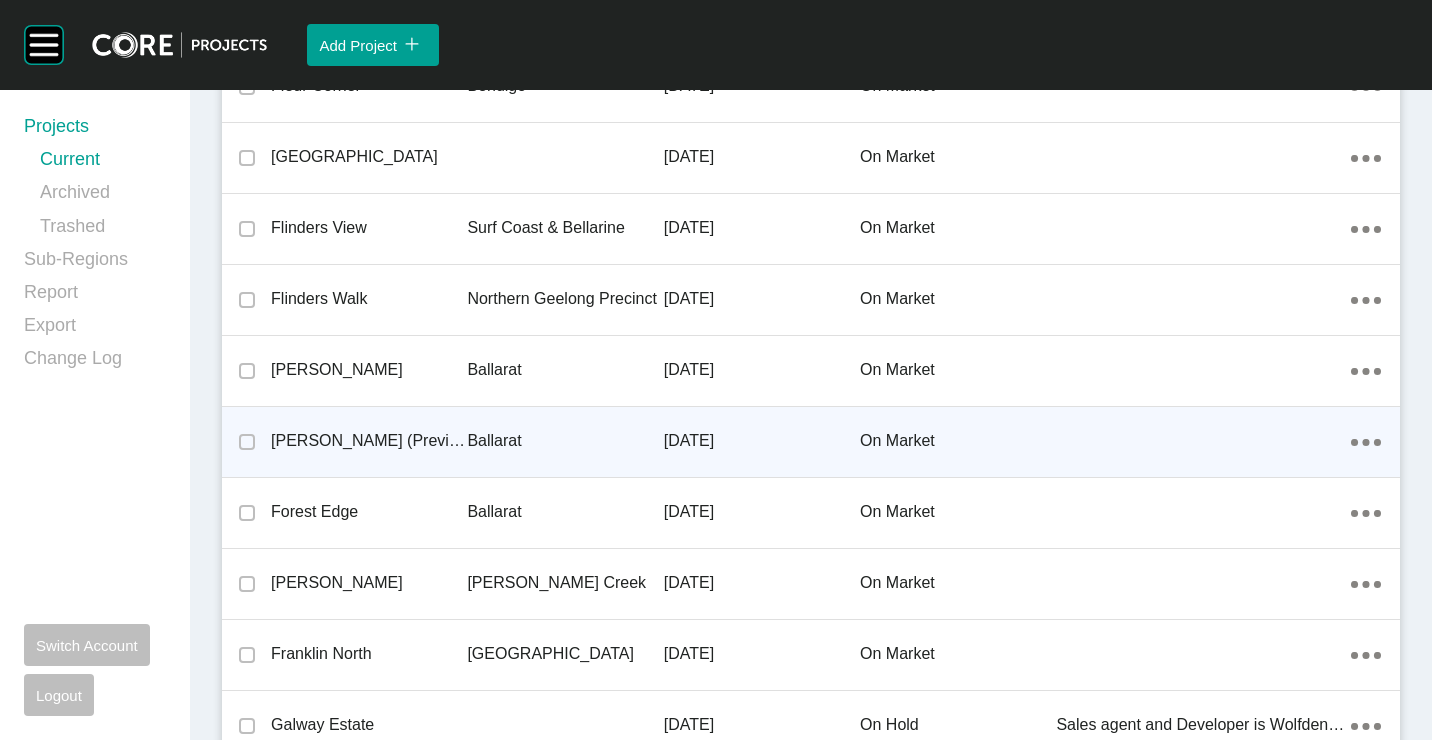 click on "[PERSON_NAME] (Previously Bonshaw Run)" at bounding box center (369, 441) 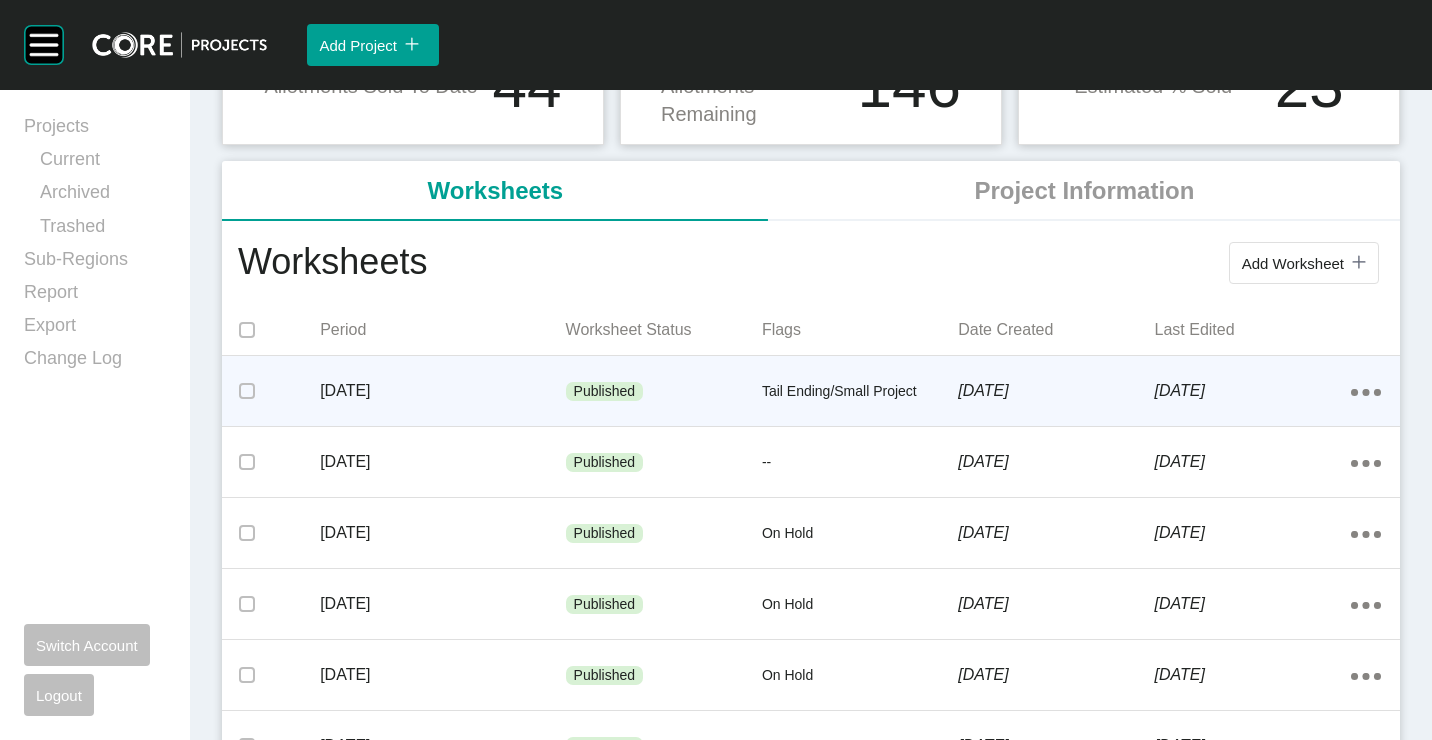 scroll, scrollTop: 0, scrollLeft: 0, axis: both 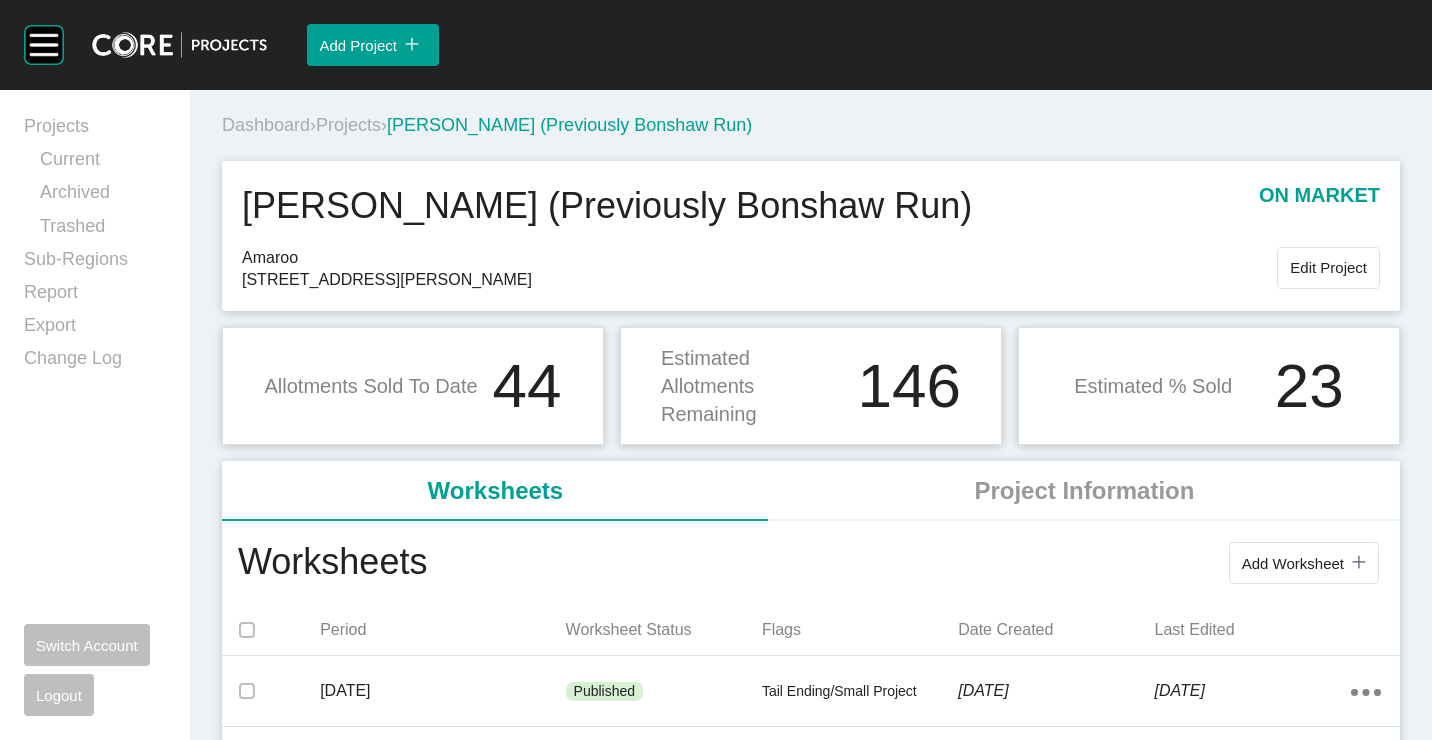 click on "Projects" at bounding box center (348, 125) 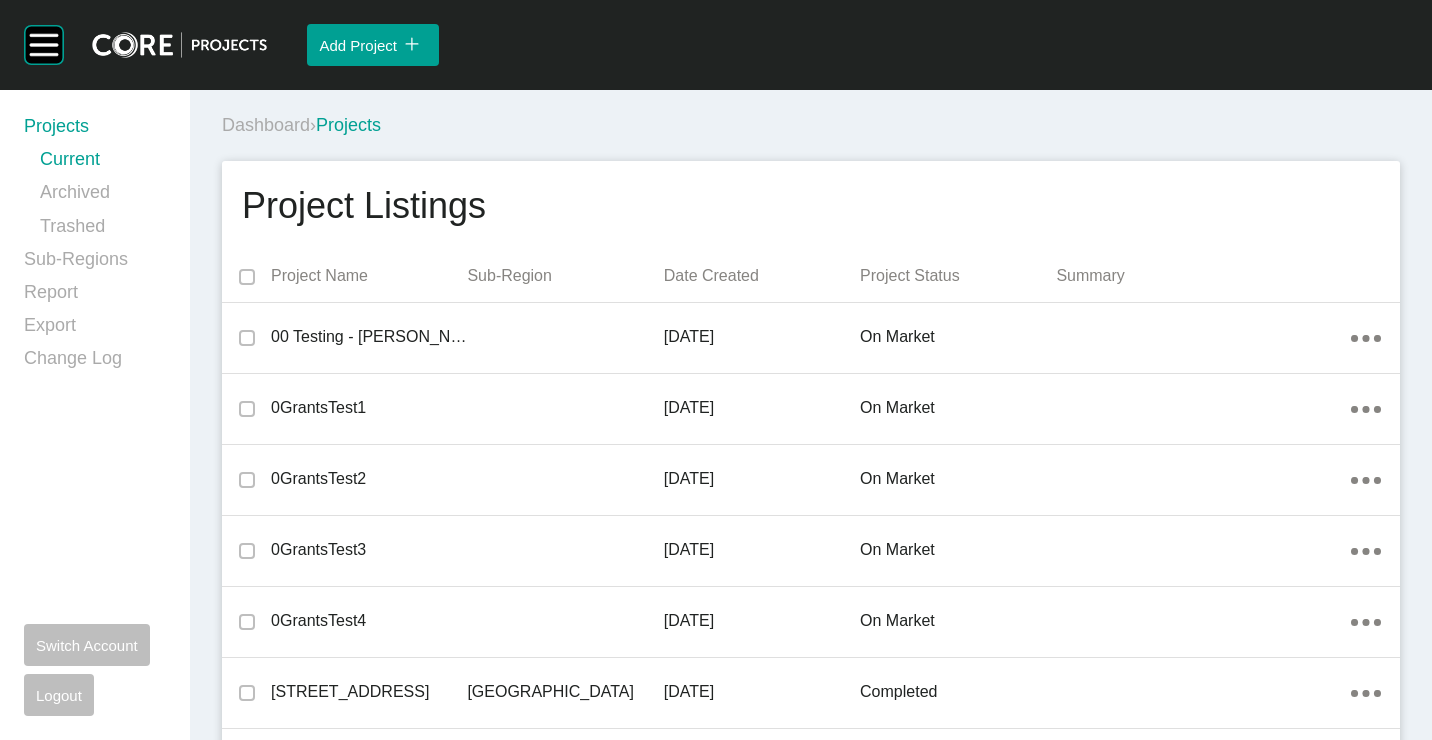 scroll, scrollTop: 21267, scrollLeft: 0, axis: vertical 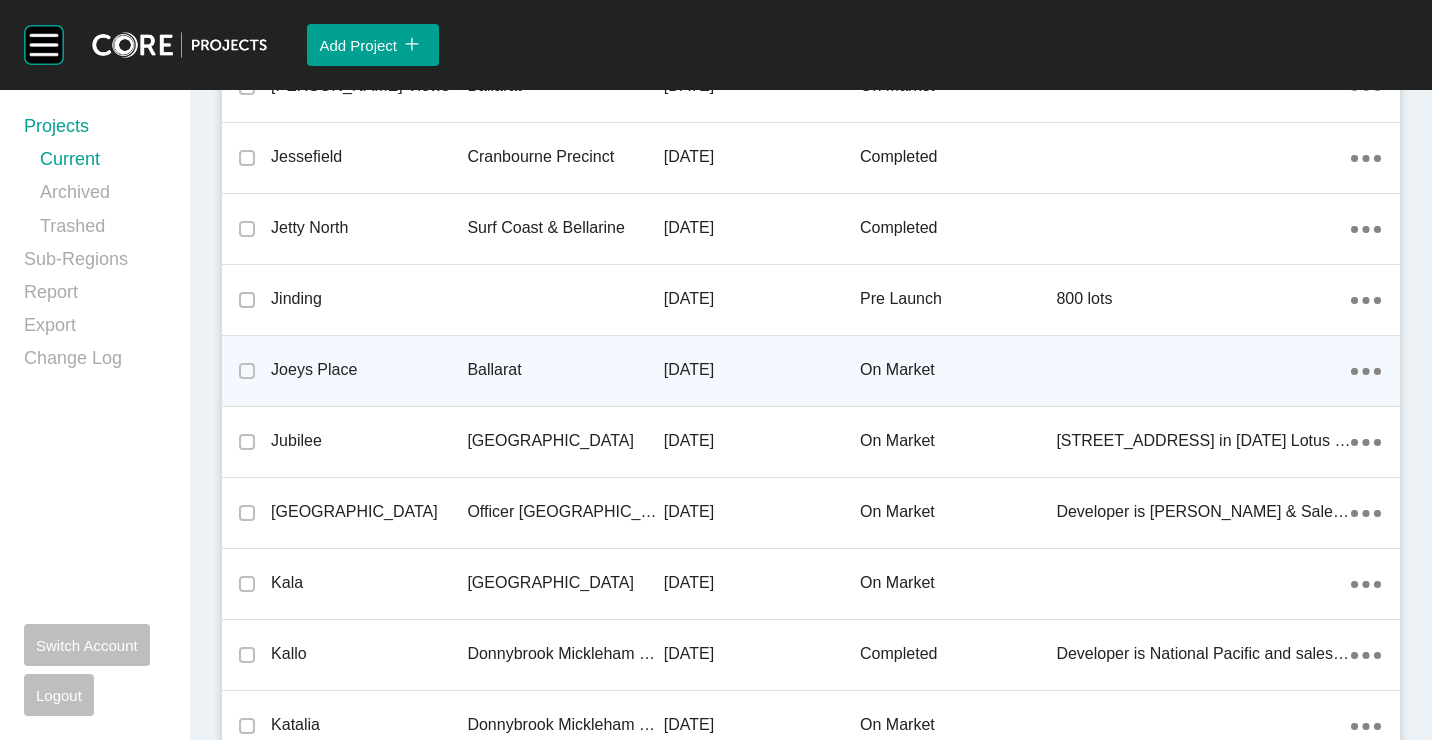 click on "Joeys Place" at bounding box center [369, 370] 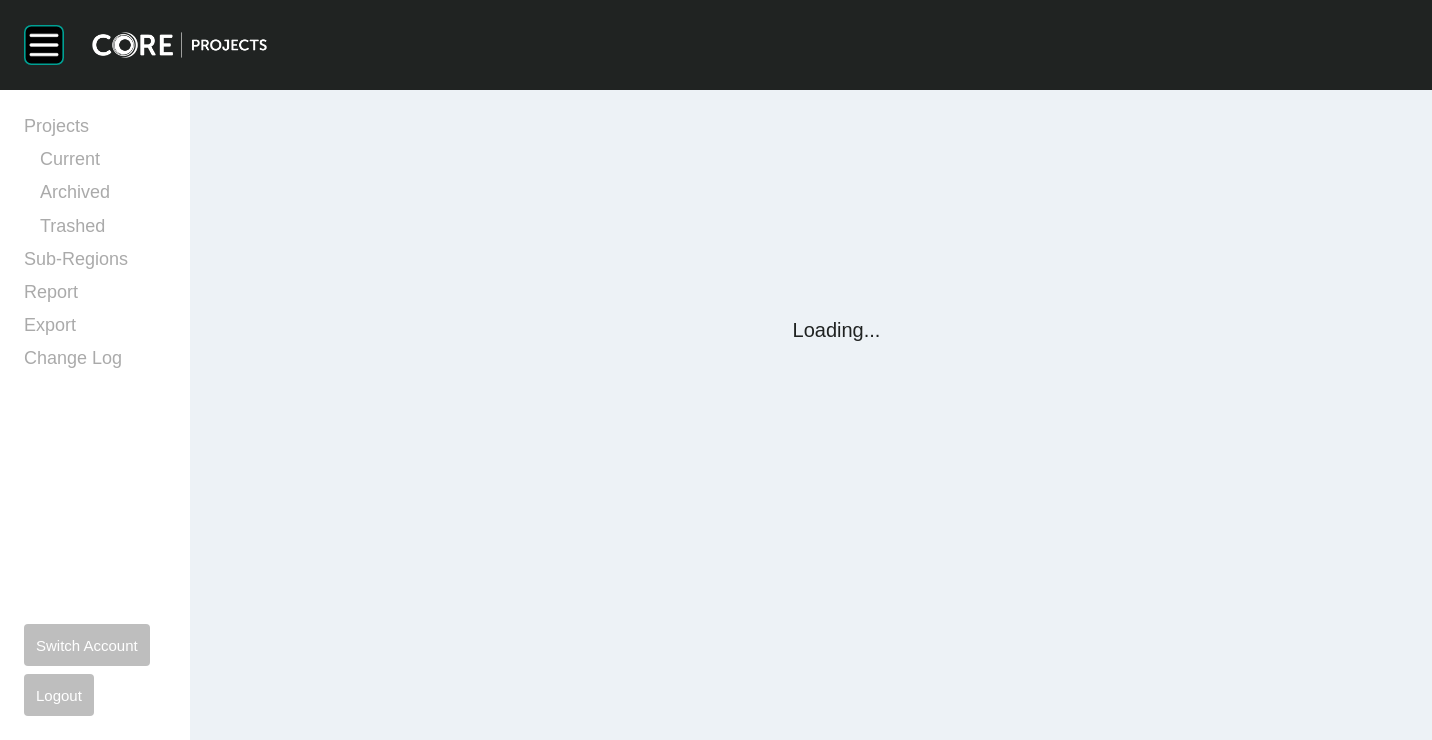 scroll, scrollTop: 0, scrollLeft: 0, axis: both 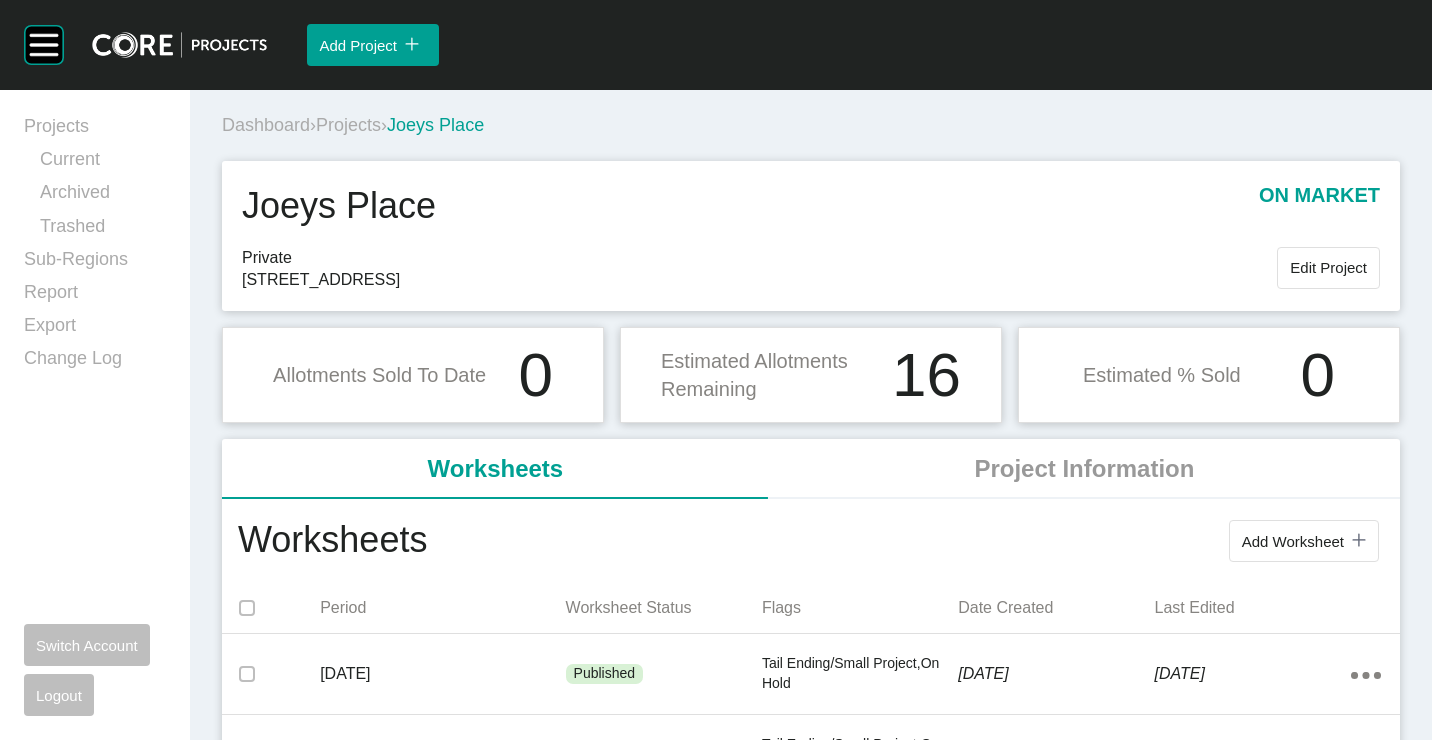 click on "Projects" at bounding box center [348, 125] 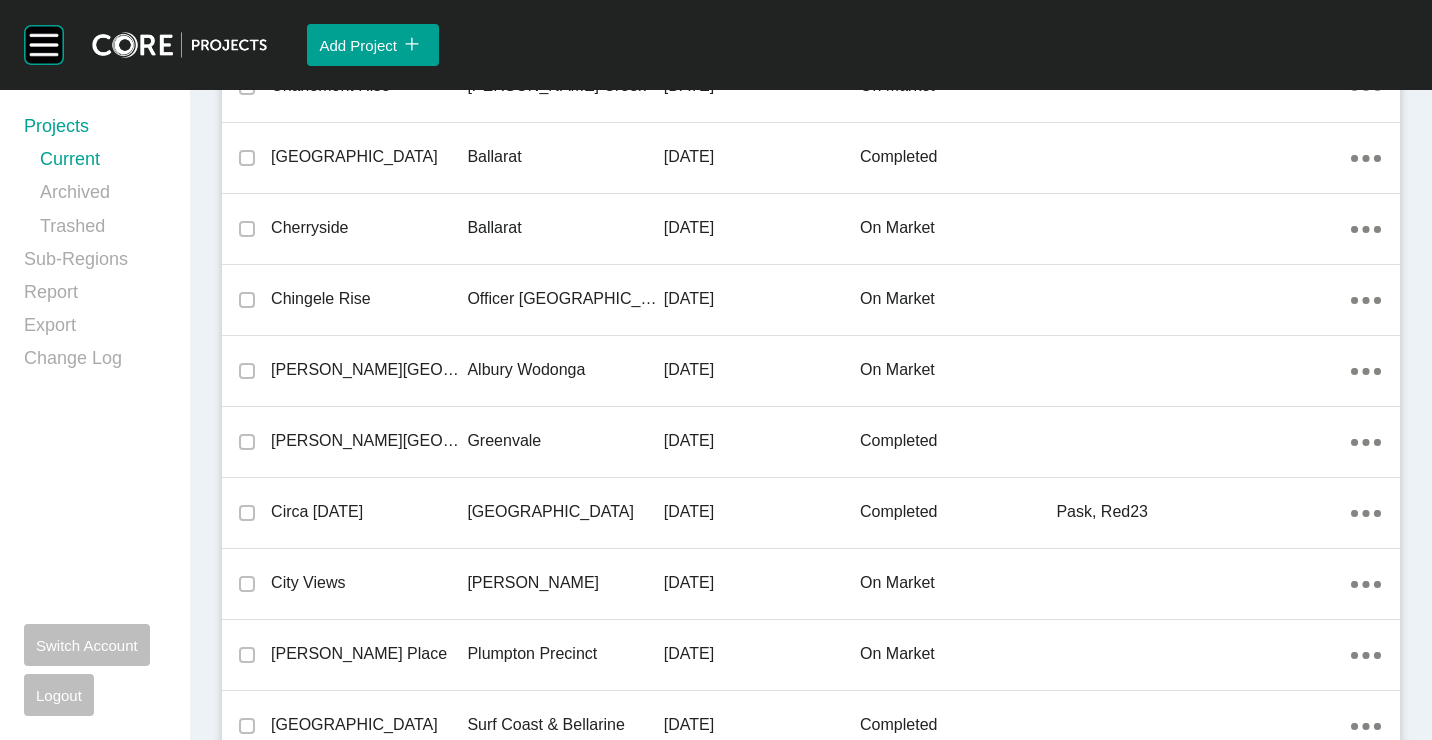 scroll, scrollTop: 20131, scrollLeft: 0, axis: vertical 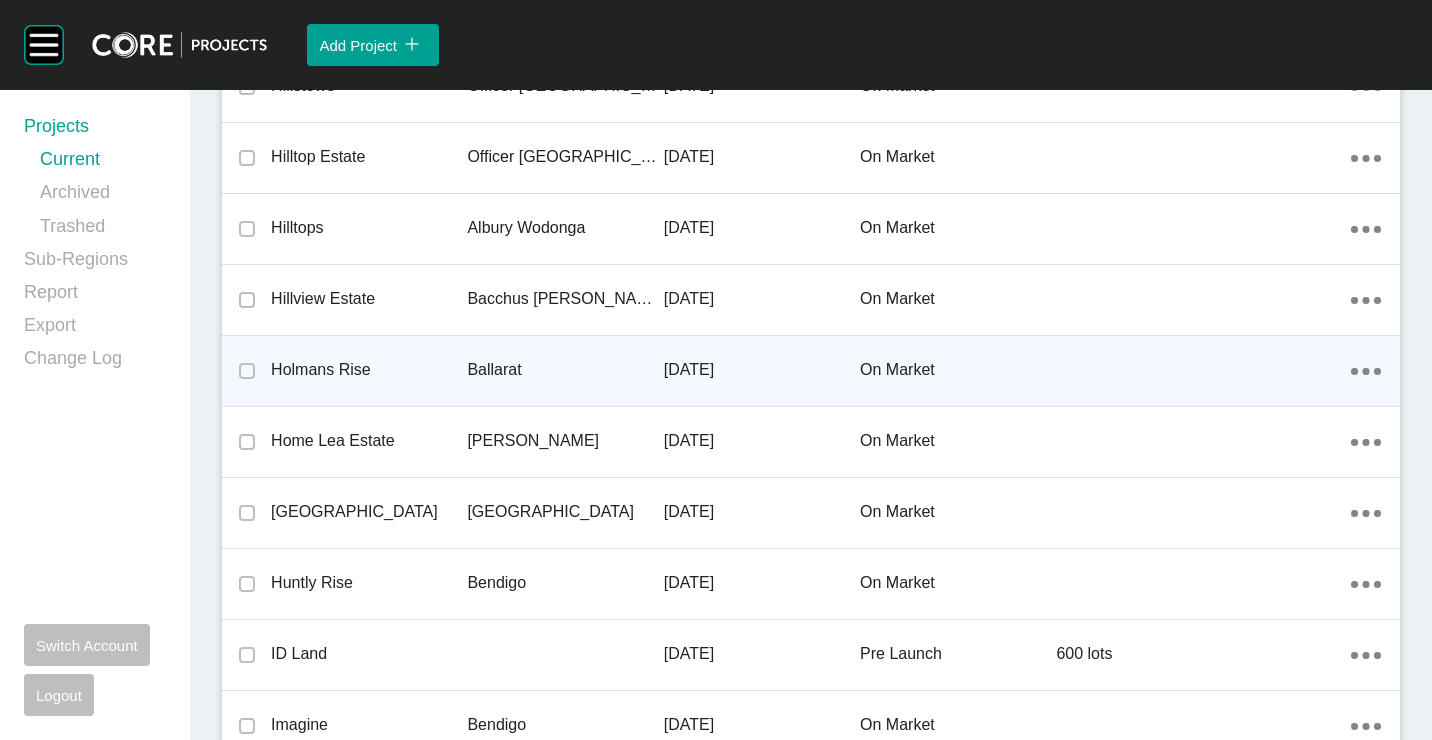 click on "Holmans Rise" at bounding box center (369, 370) 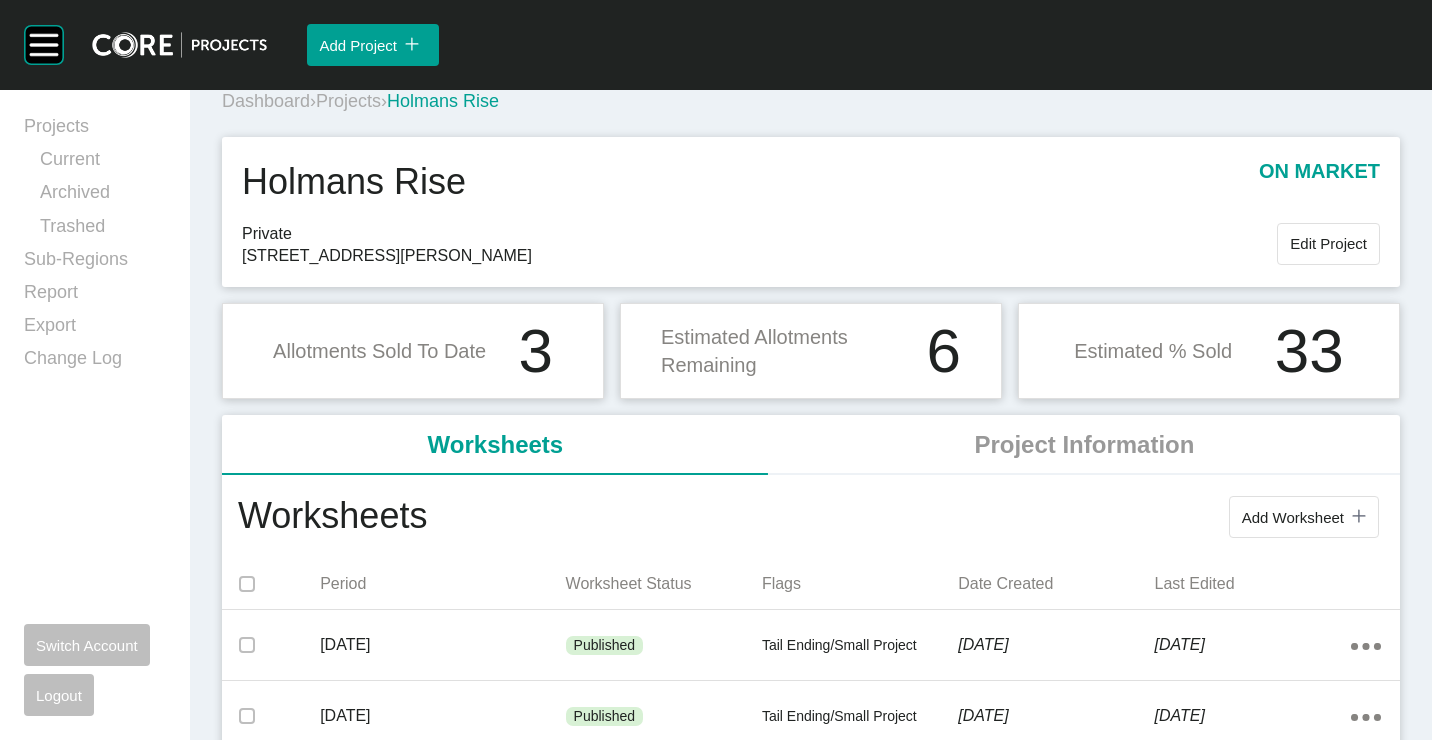 scroll, scrollTop: 0, scrollLeft: 0, axis: both 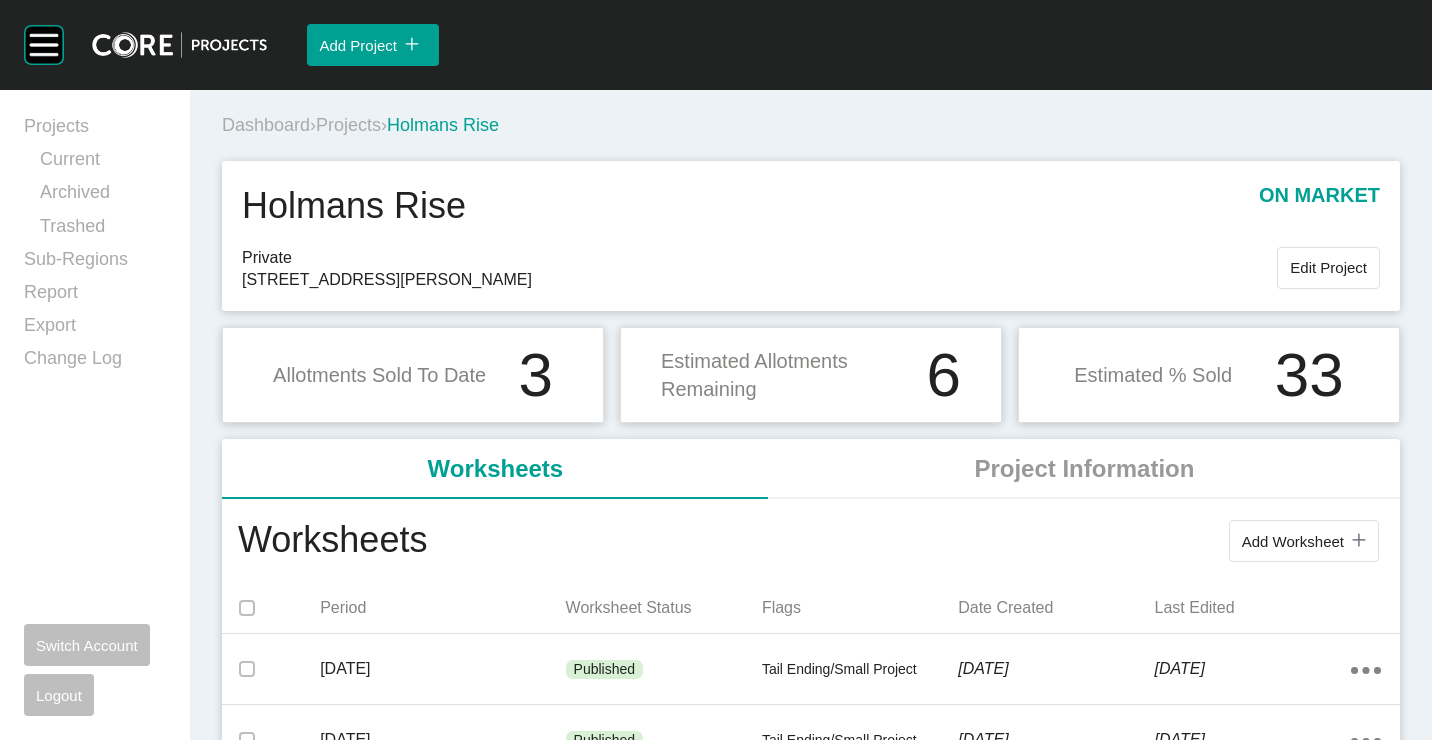 drag, startPoint x: 366, startPoint y: 134, endPoint x: 638, endPoint y: 26, distance: 292.6568 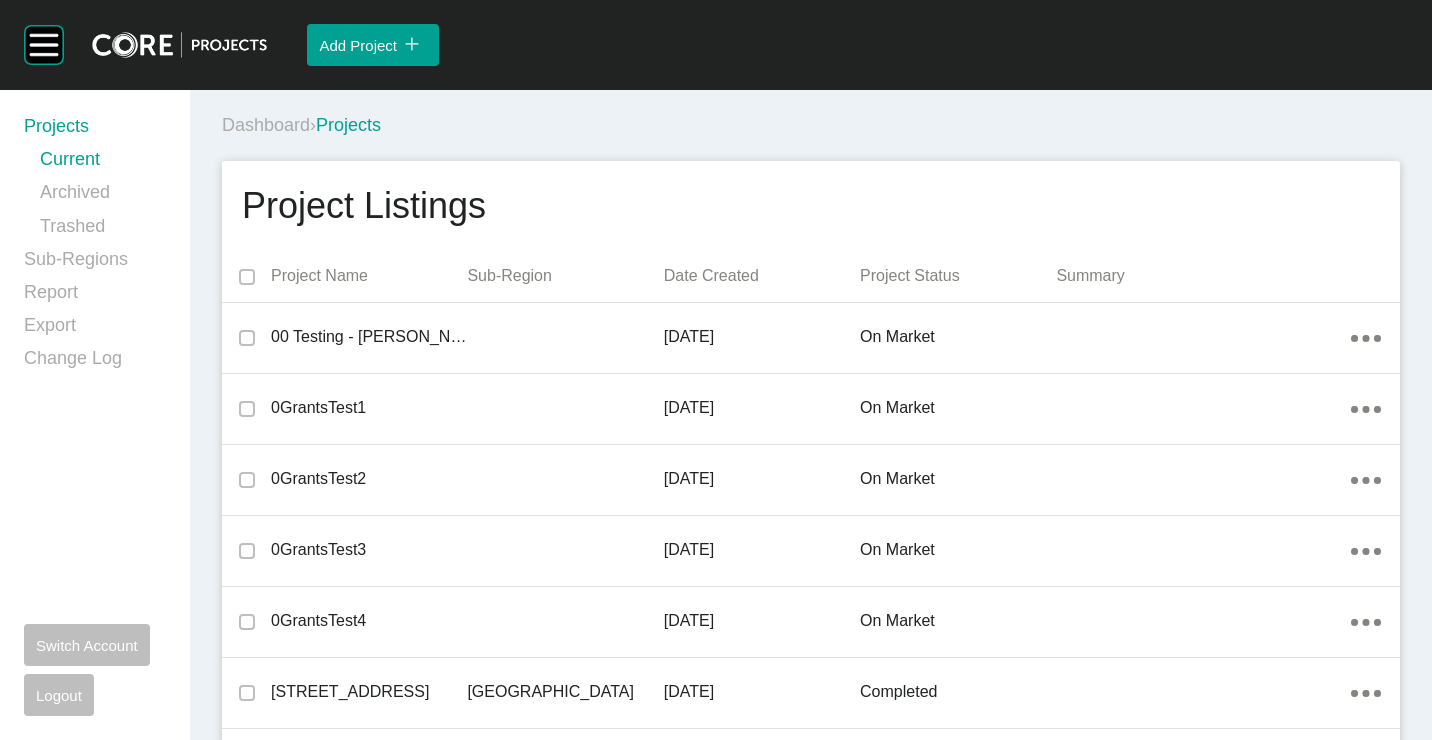 scroll, scrollTop: 45123, scrollLeft: 0, axis: vertical 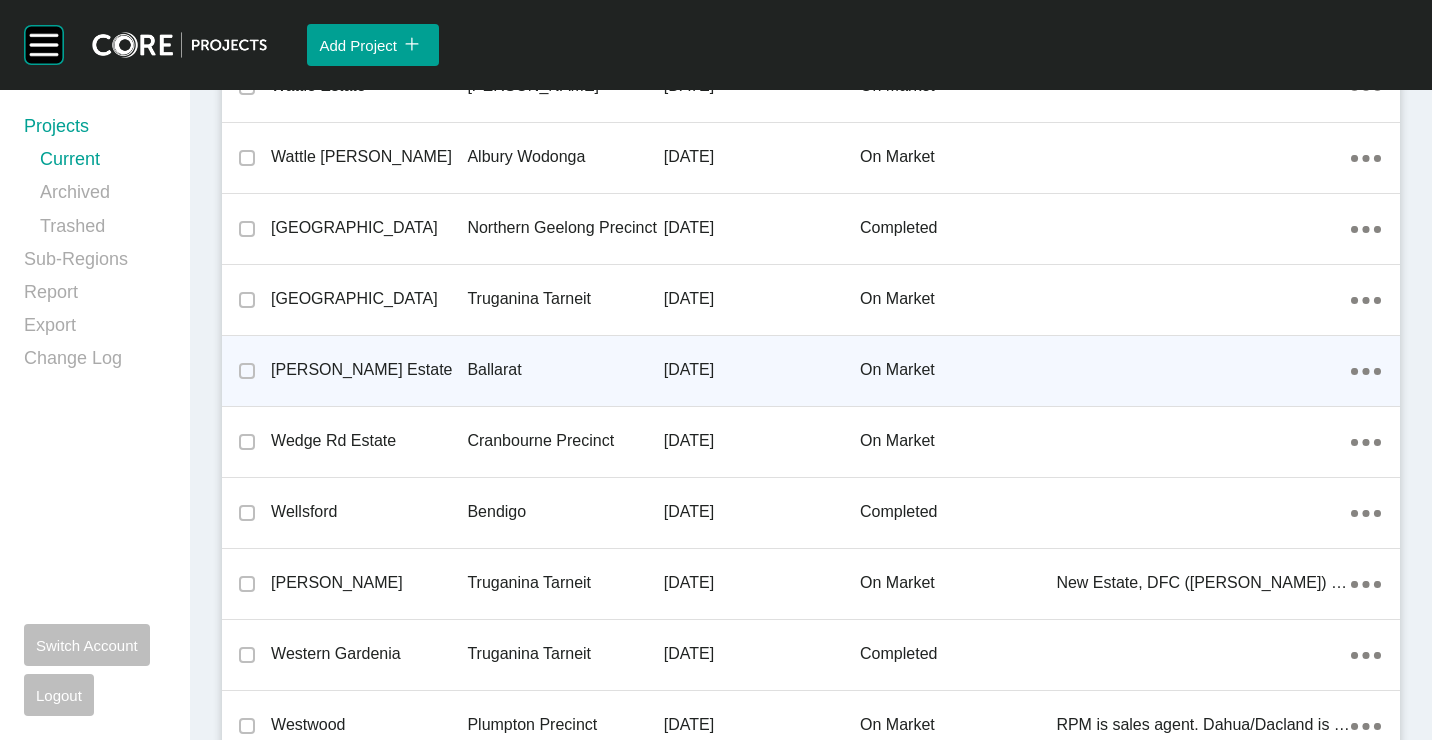 click on "Ballarat" at bounding box center [565, 370] 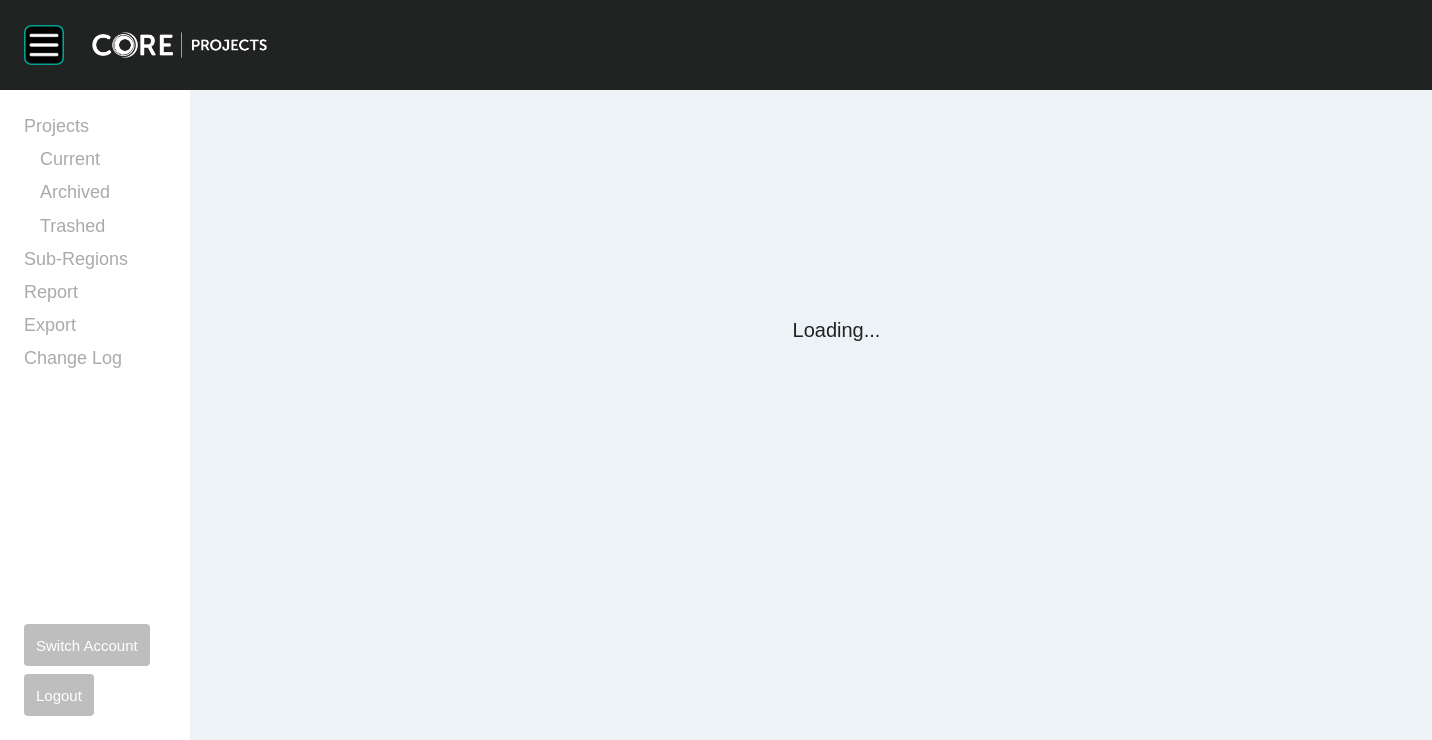 scroll, scrollTop: 0, scrollLeft: 0, axis: both 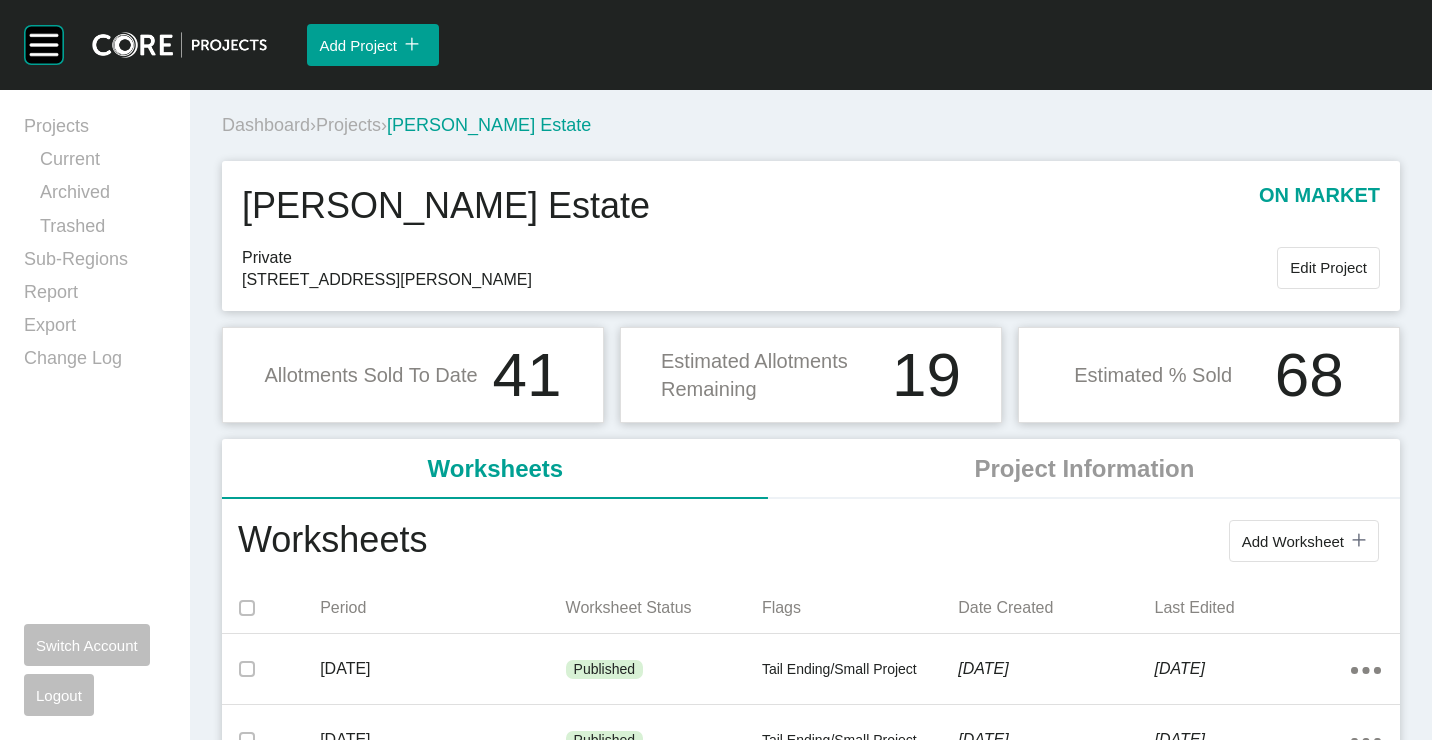 click on "Projects" at bounding box center (348, 125) 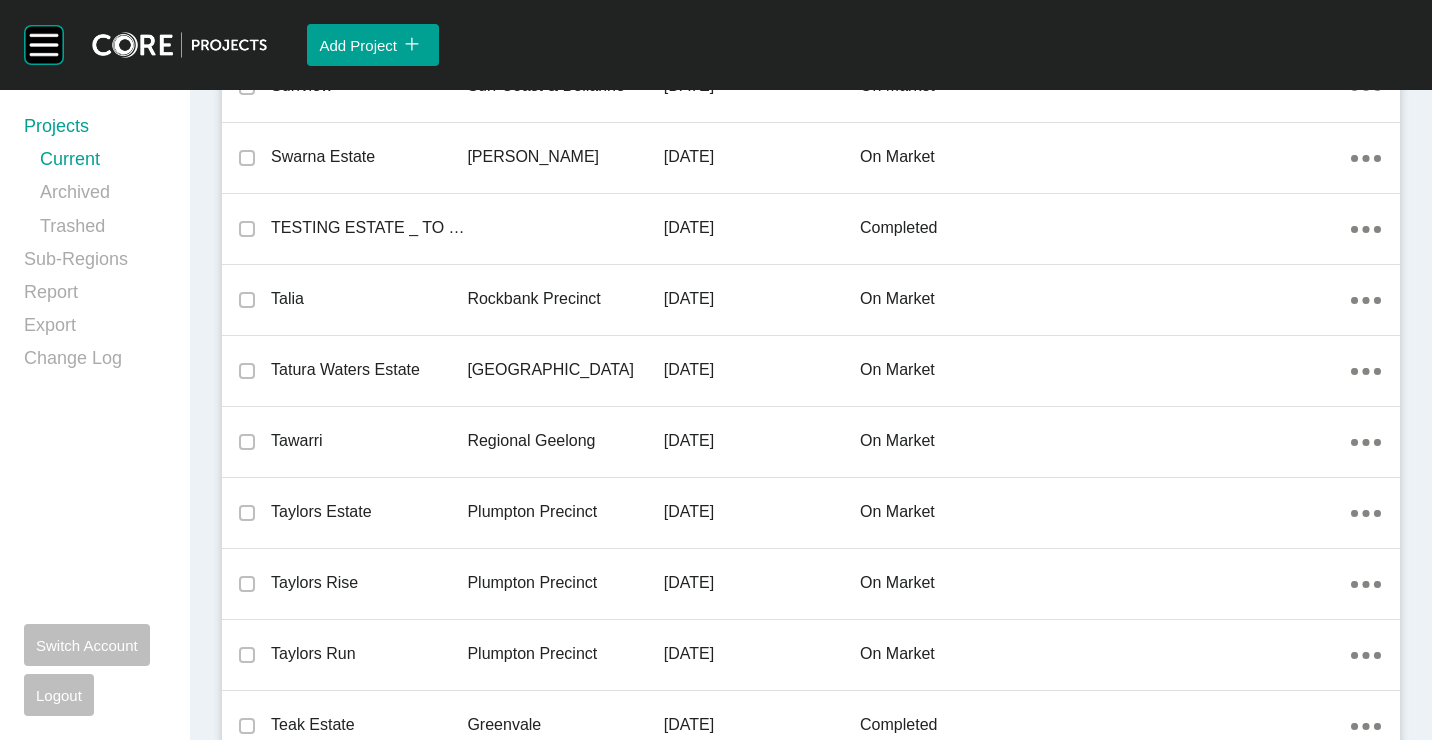 scroll, scrollTop: 4227, scrollLeft: 0, axis: vertical 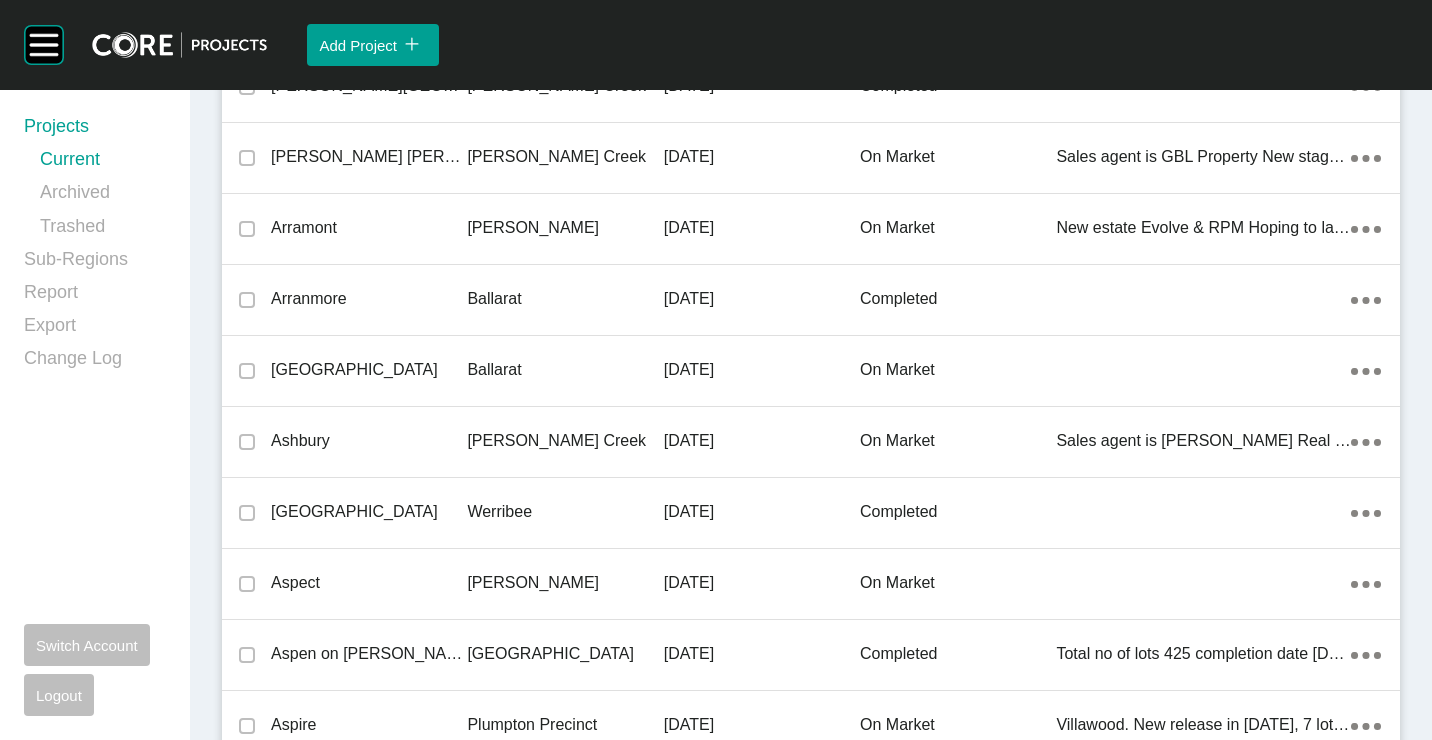 click on "[GEOGRAPHIC_DATA]" at bounding box center (369, 370) 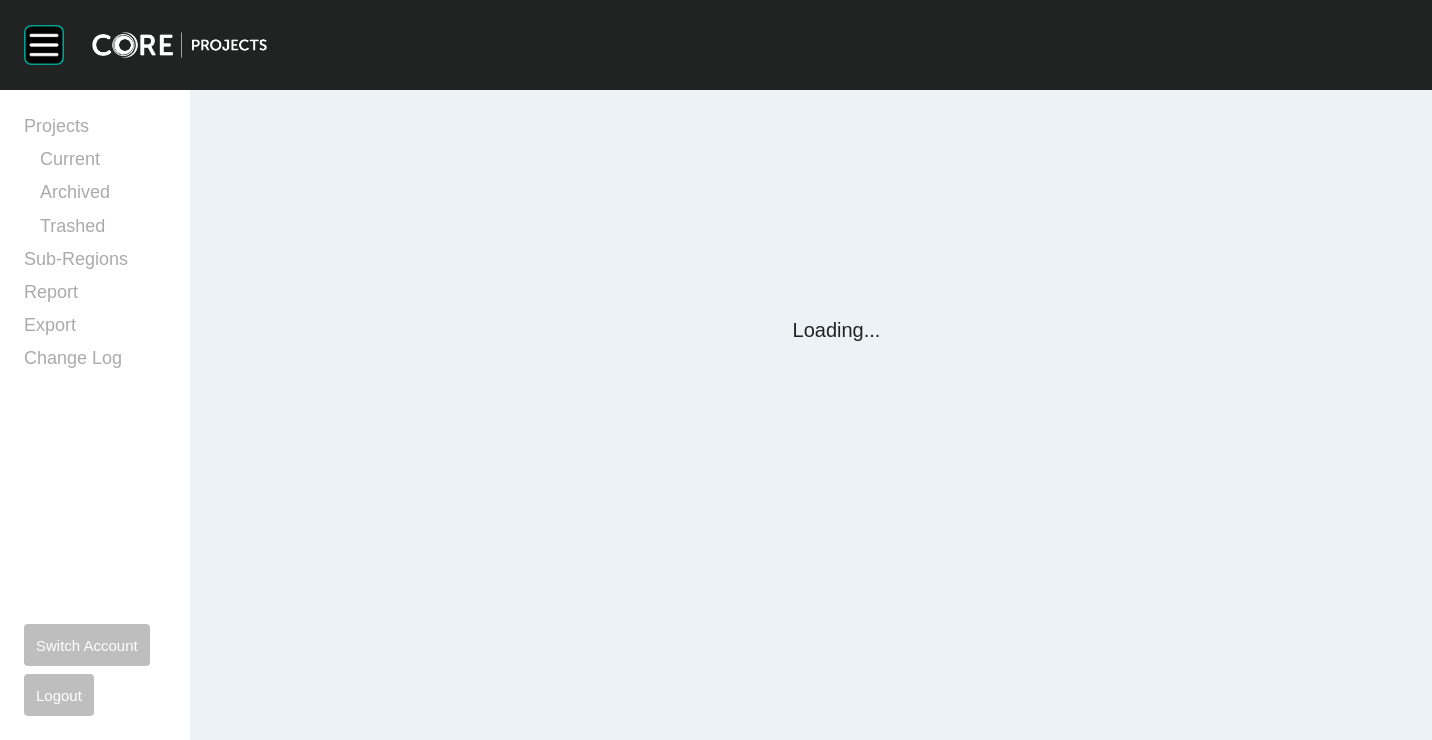 scroll, scrollTop: 0, scrollLeft: 0, axis: both 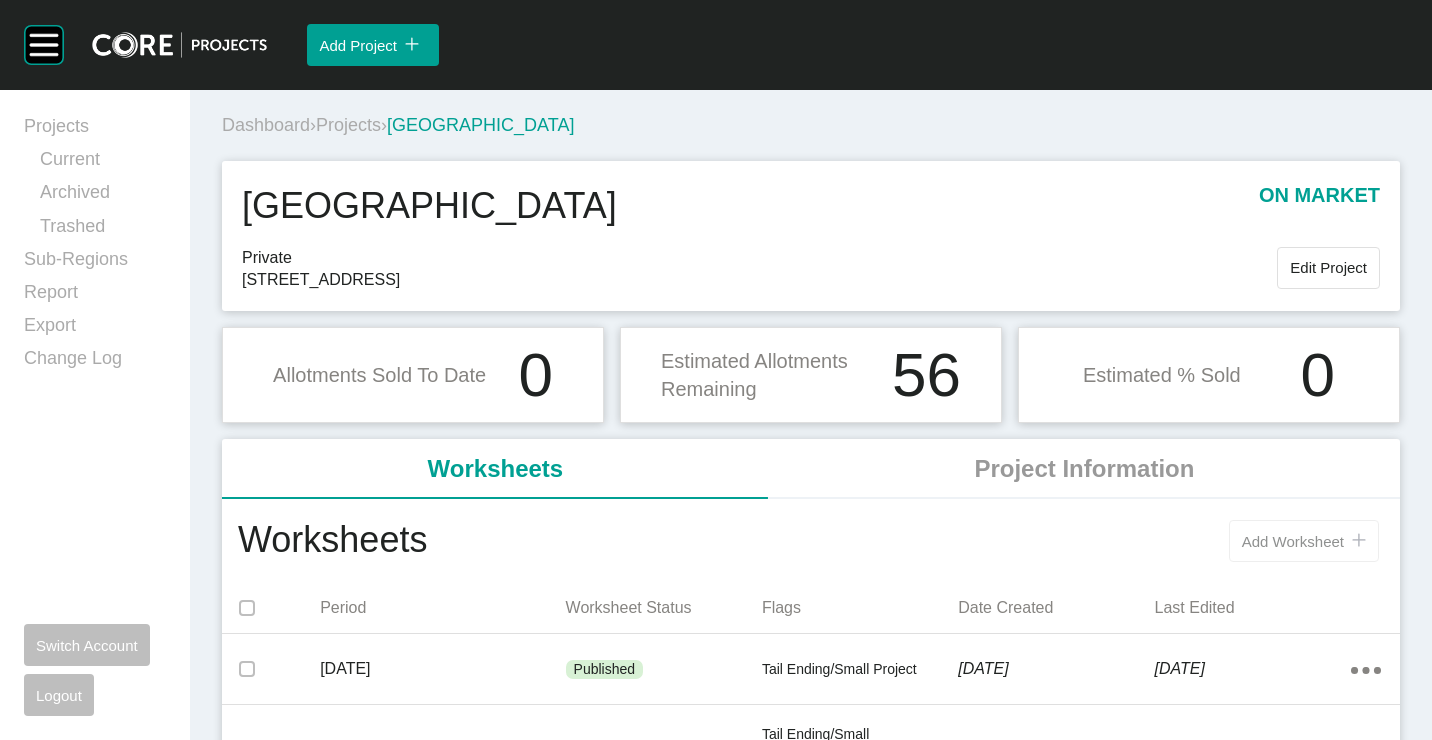 click on "Add Worksheet" at bounding box center (1293, 541) 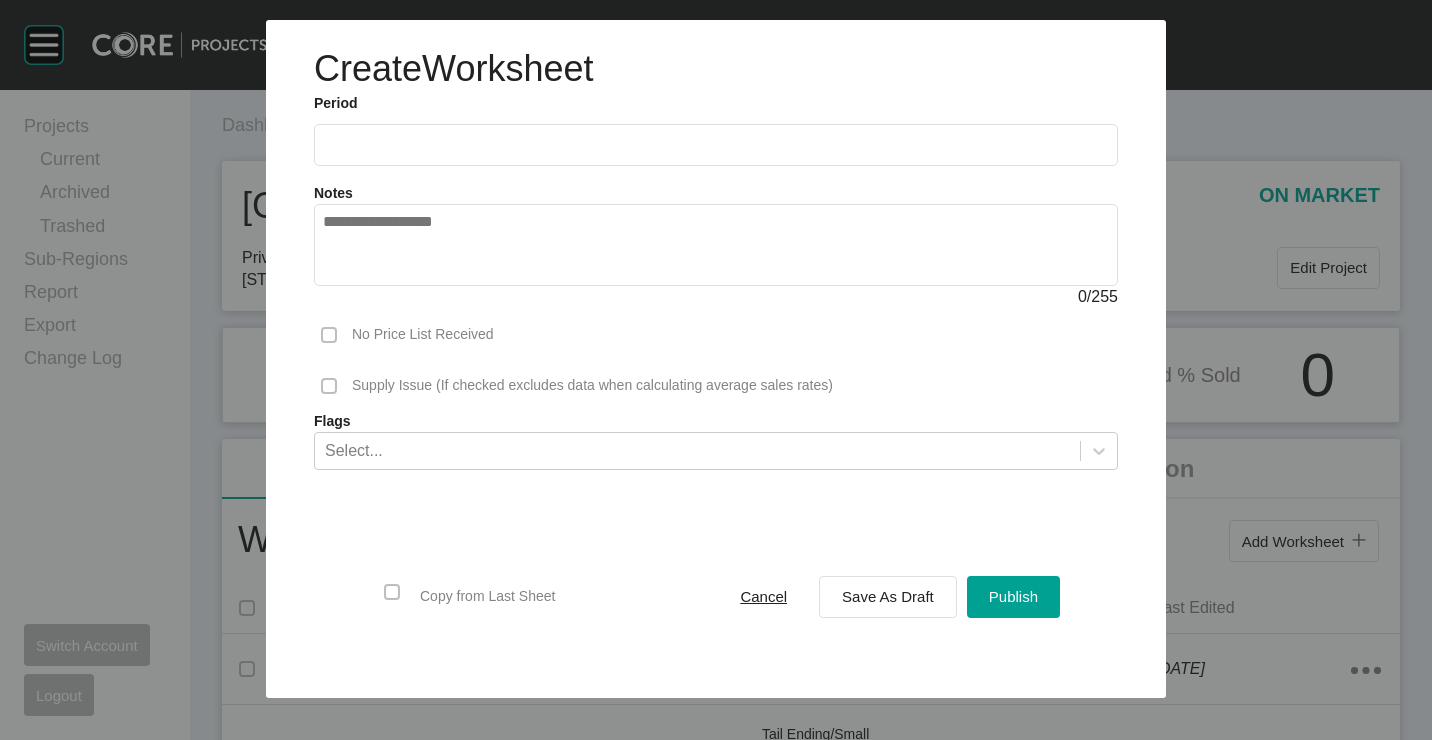 drag, startPoint x: 470, startPoint y: 144, endPoint x: 468, endPoint y: 180, distance: 36.05551 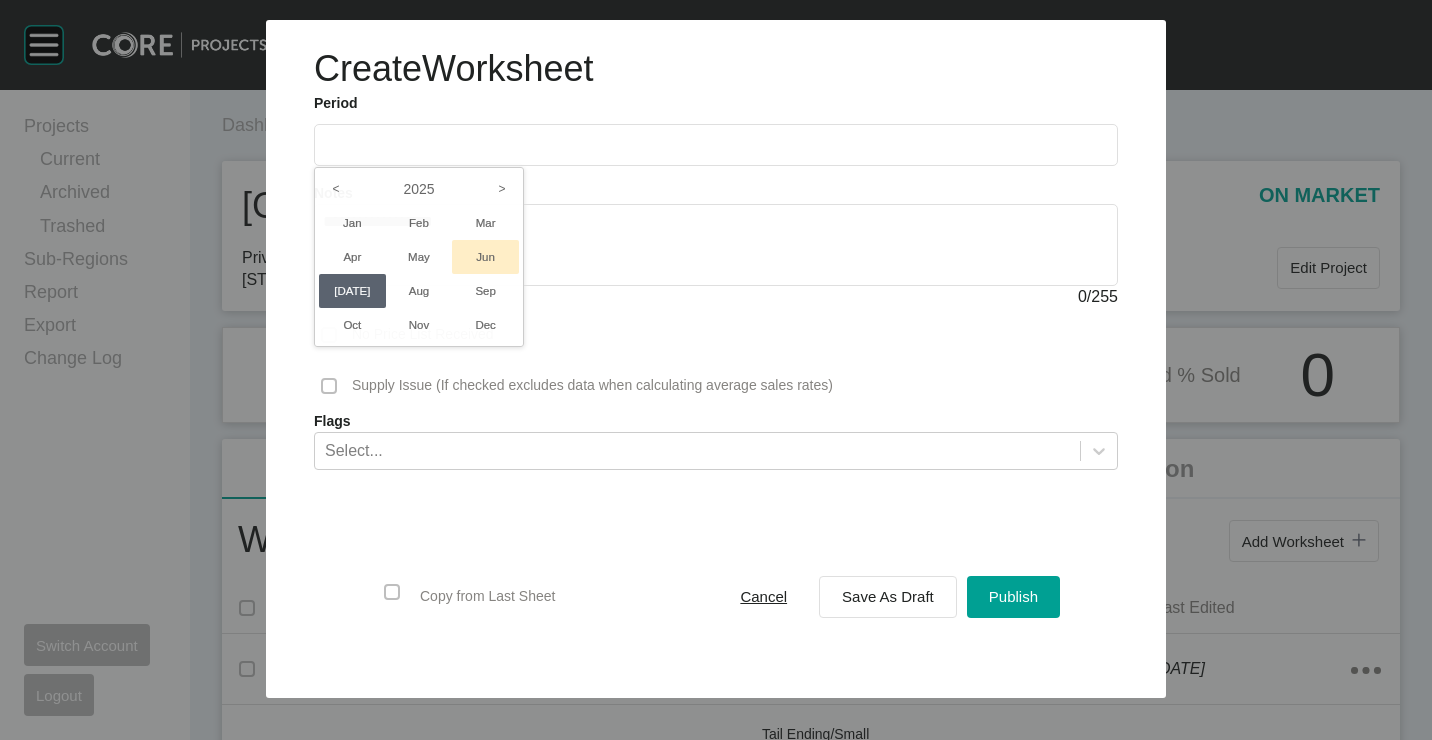 click on "Jun" at bounding box center [485, 257] 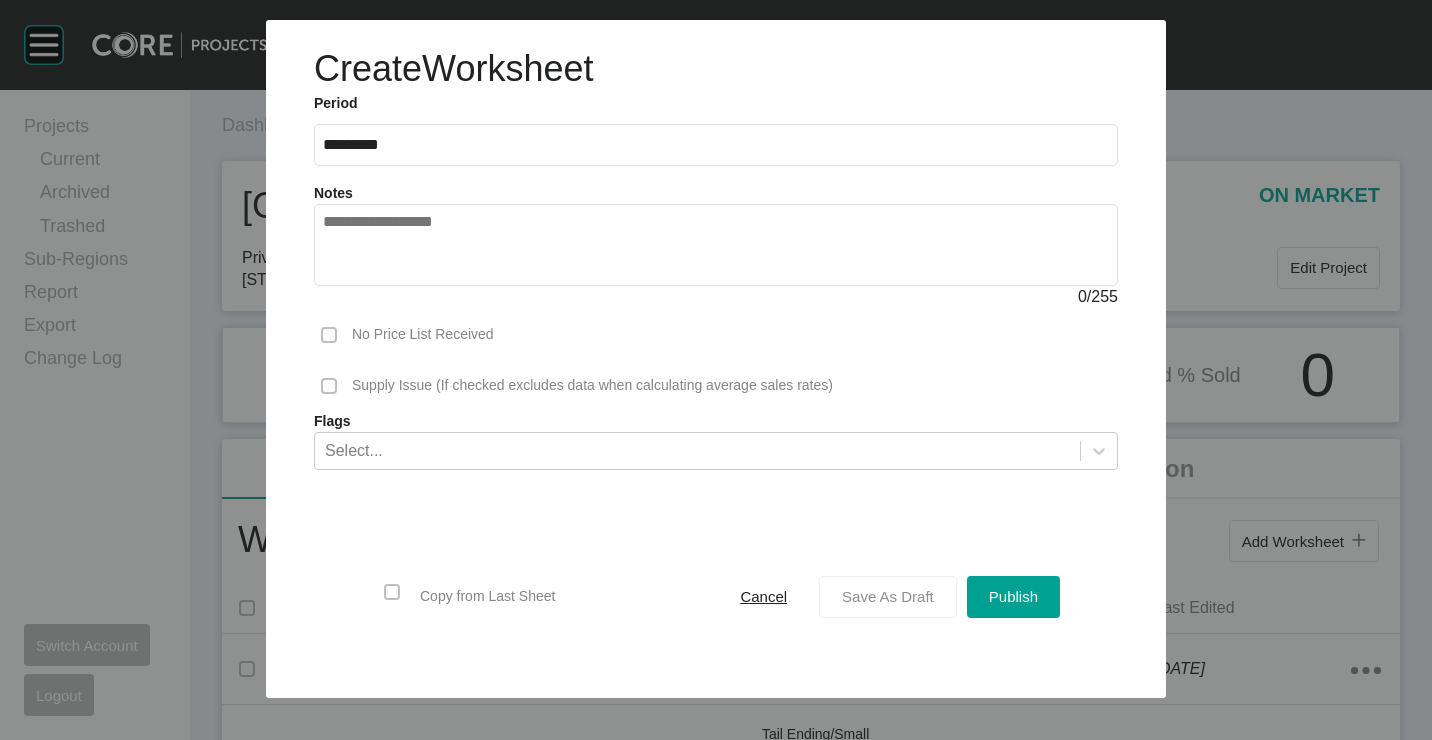 click on "Save As Draft" at bounding box center [888, 596] 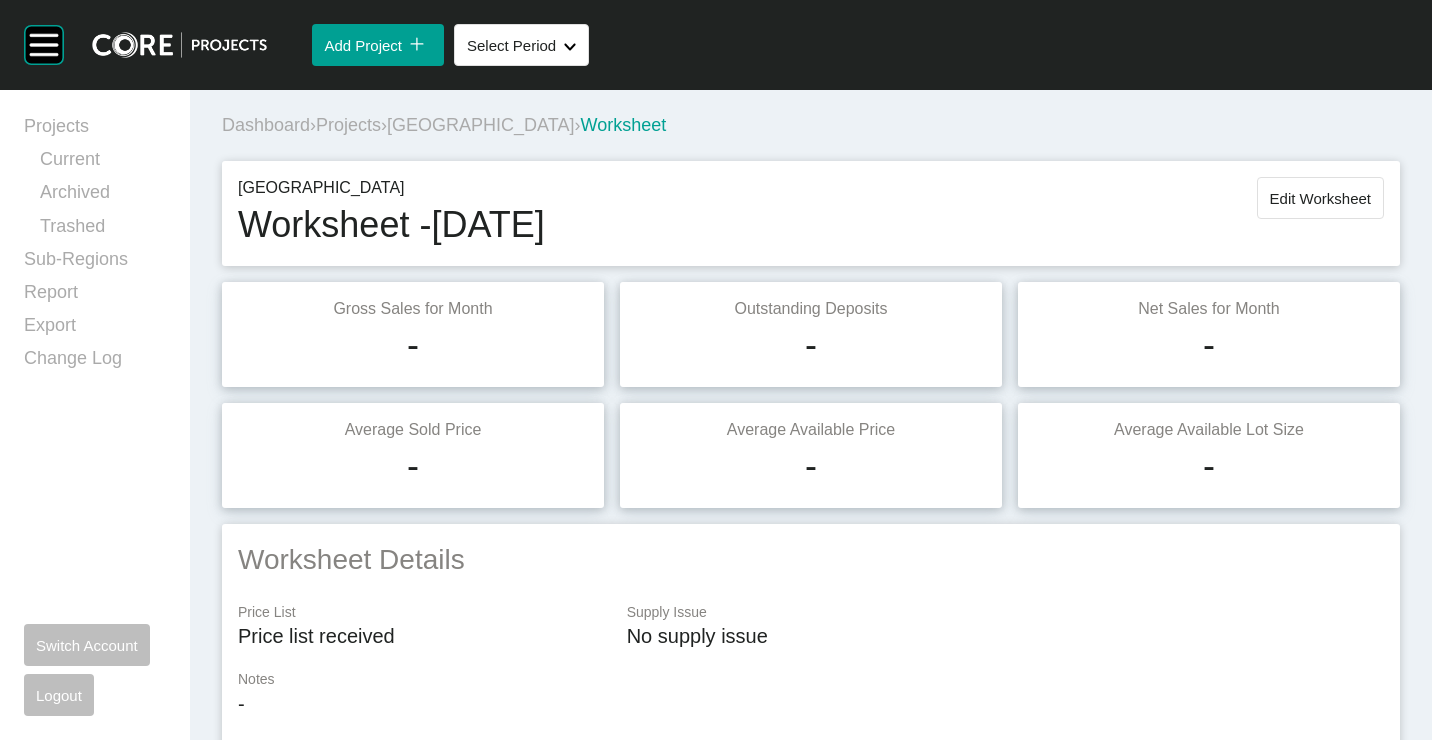 click on "Projects" at bounding box center [348, 125] 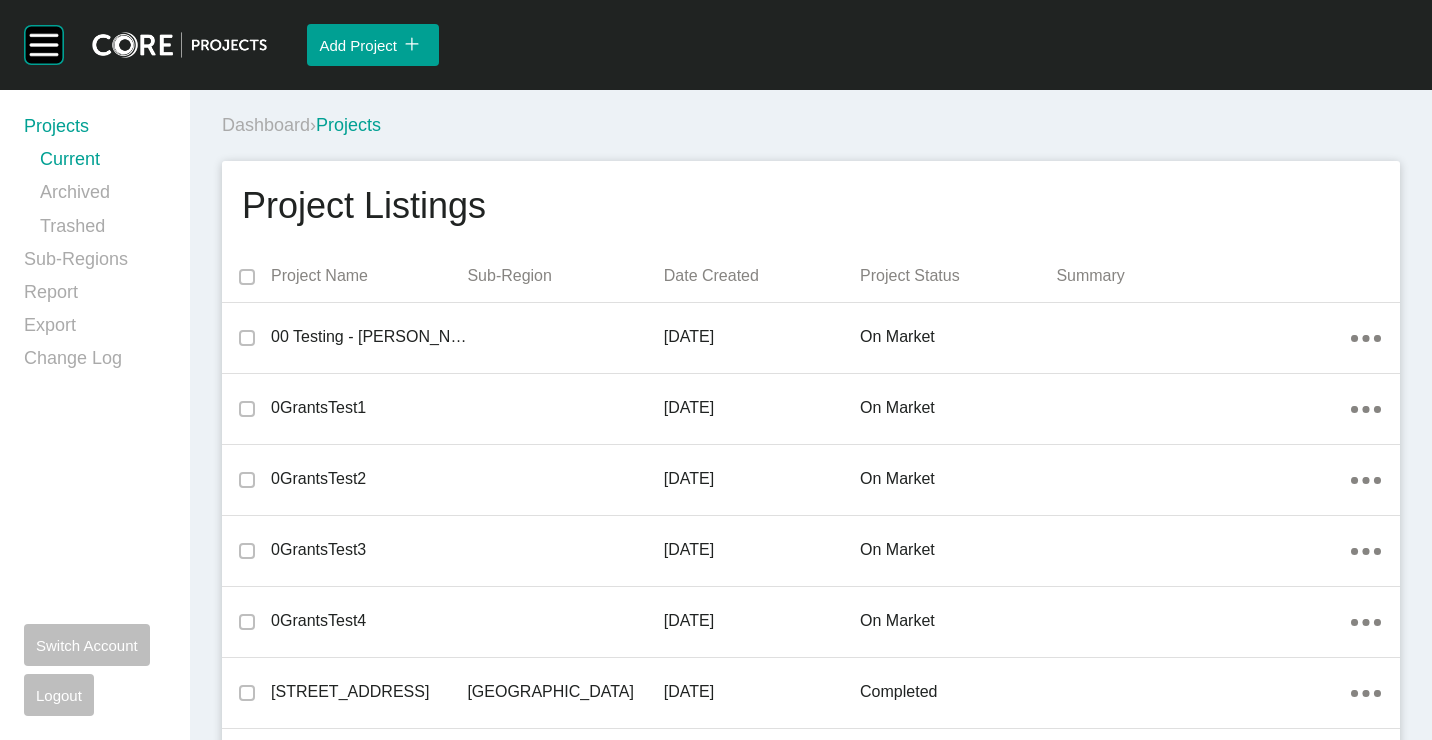 scroll, scrollTop: 4227, scrollLeft: 0, axis: vertical 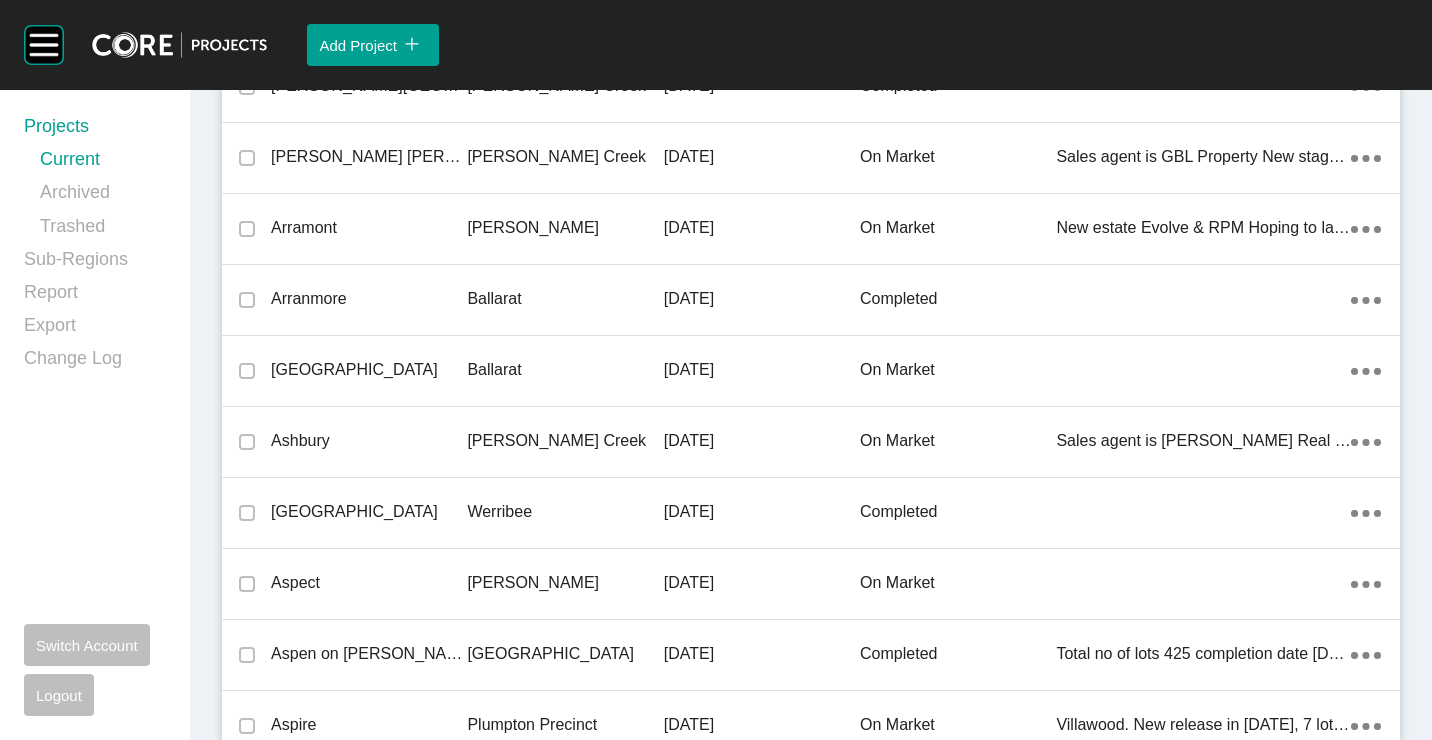 click on "[GEOGRAPHIC_DATA]" at bounding box center (369, 370) 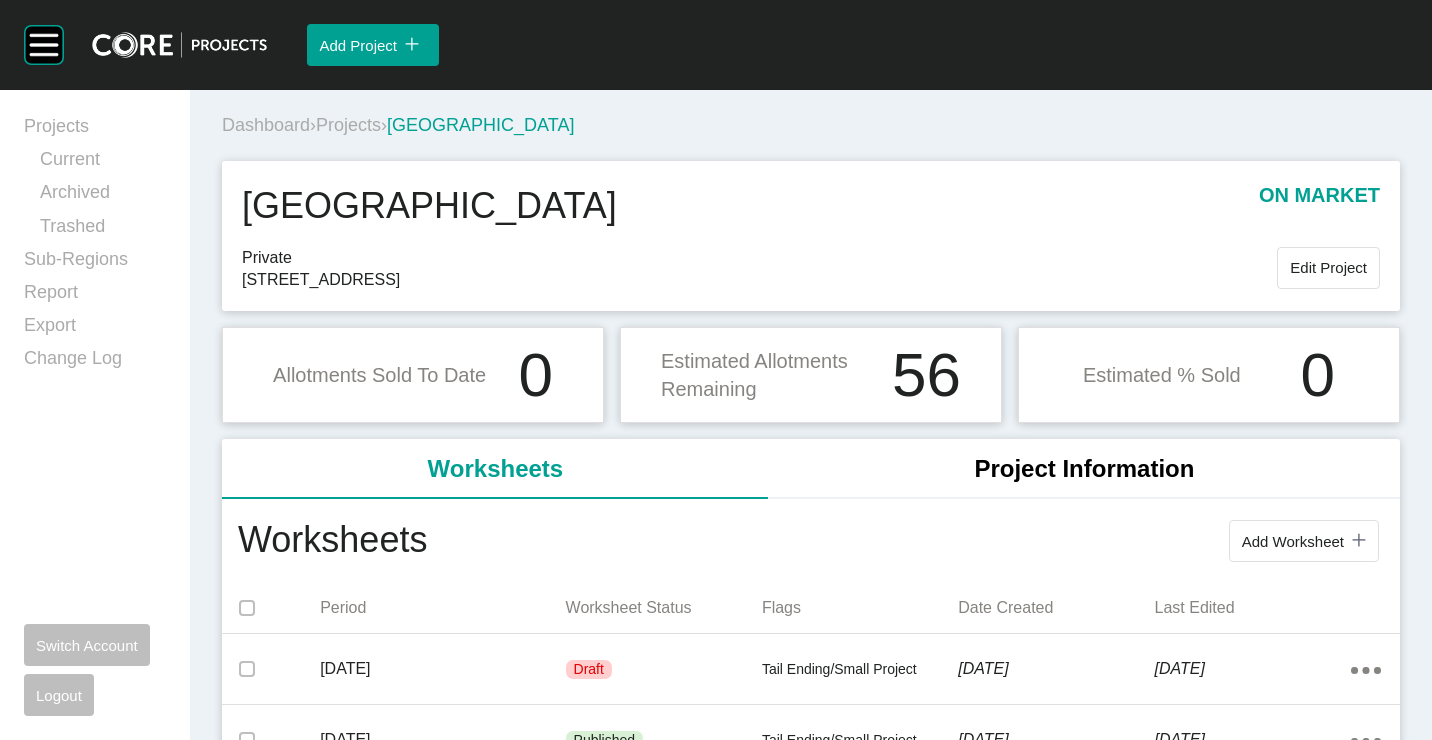 scroll, scrollTop: 200, scrollLeft: 0, axis: vertical 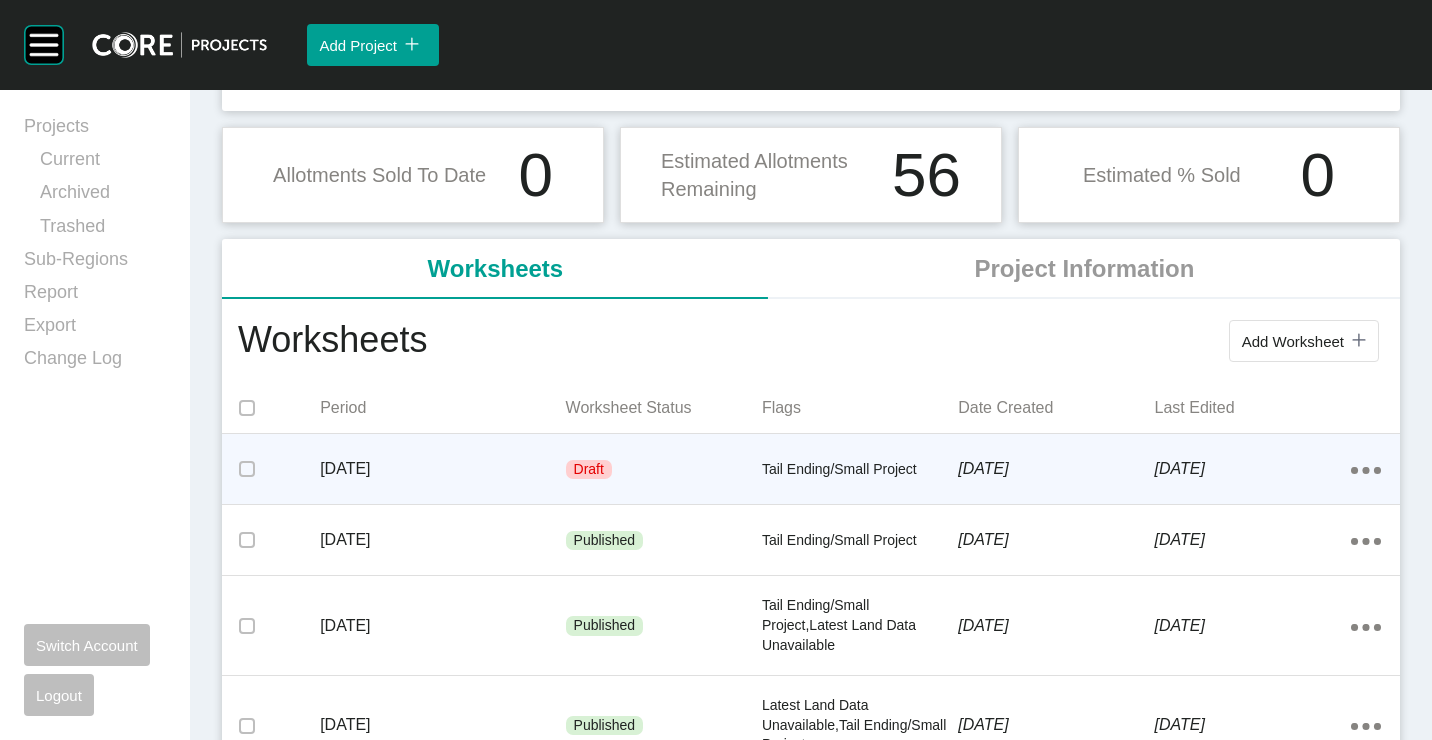 click on "Draft" at bounding box center (589, 470) 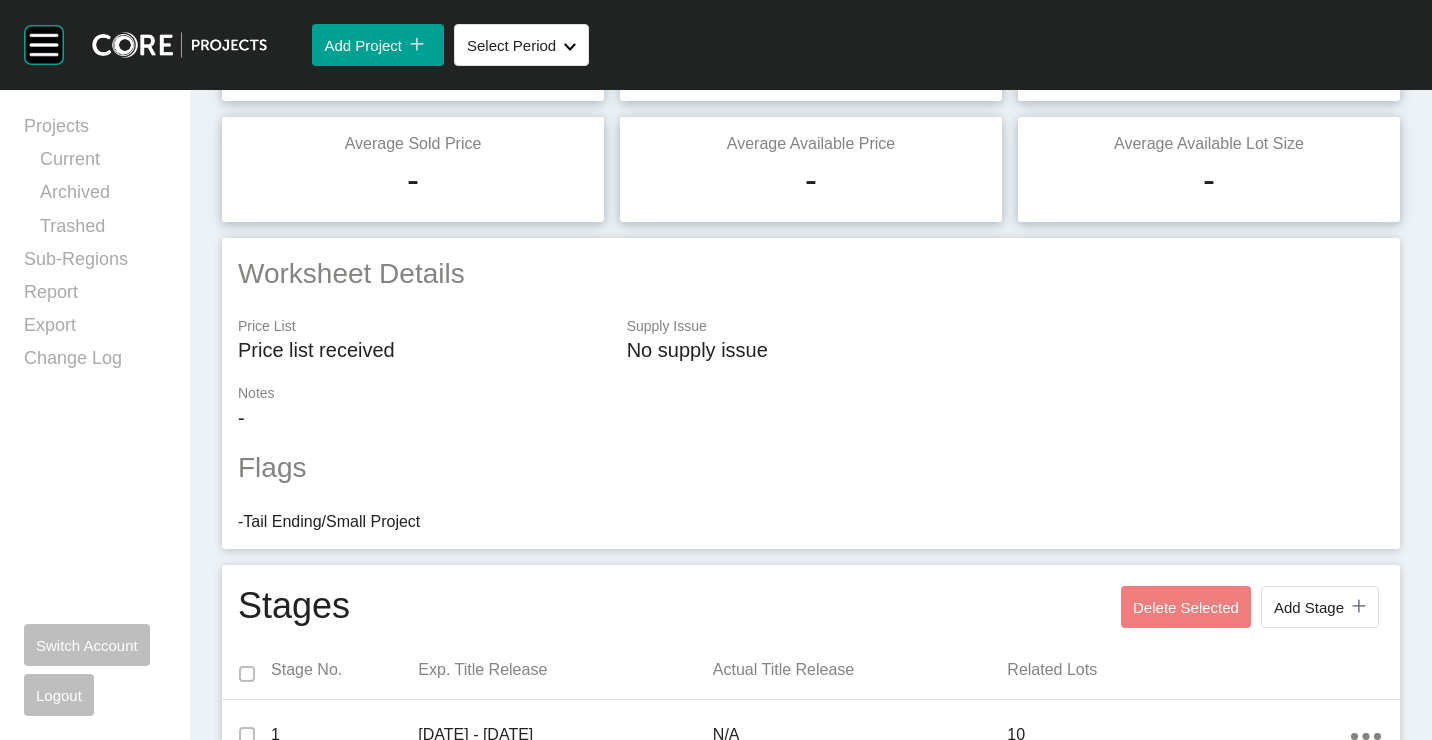 scroll, scrollTop: 0, scrollLeft: 0, axis: both 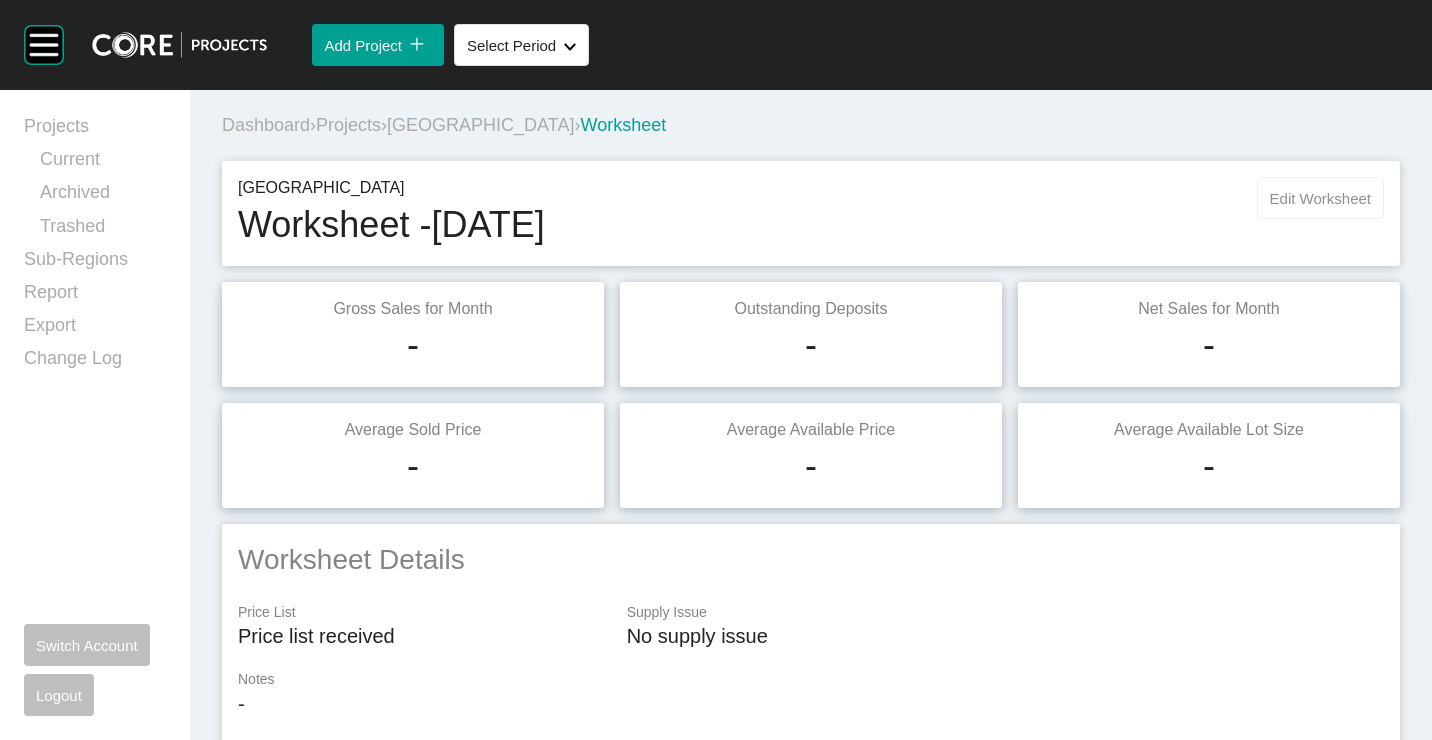 click on "Edit Worksheet" at bounding box center (1320, 198) 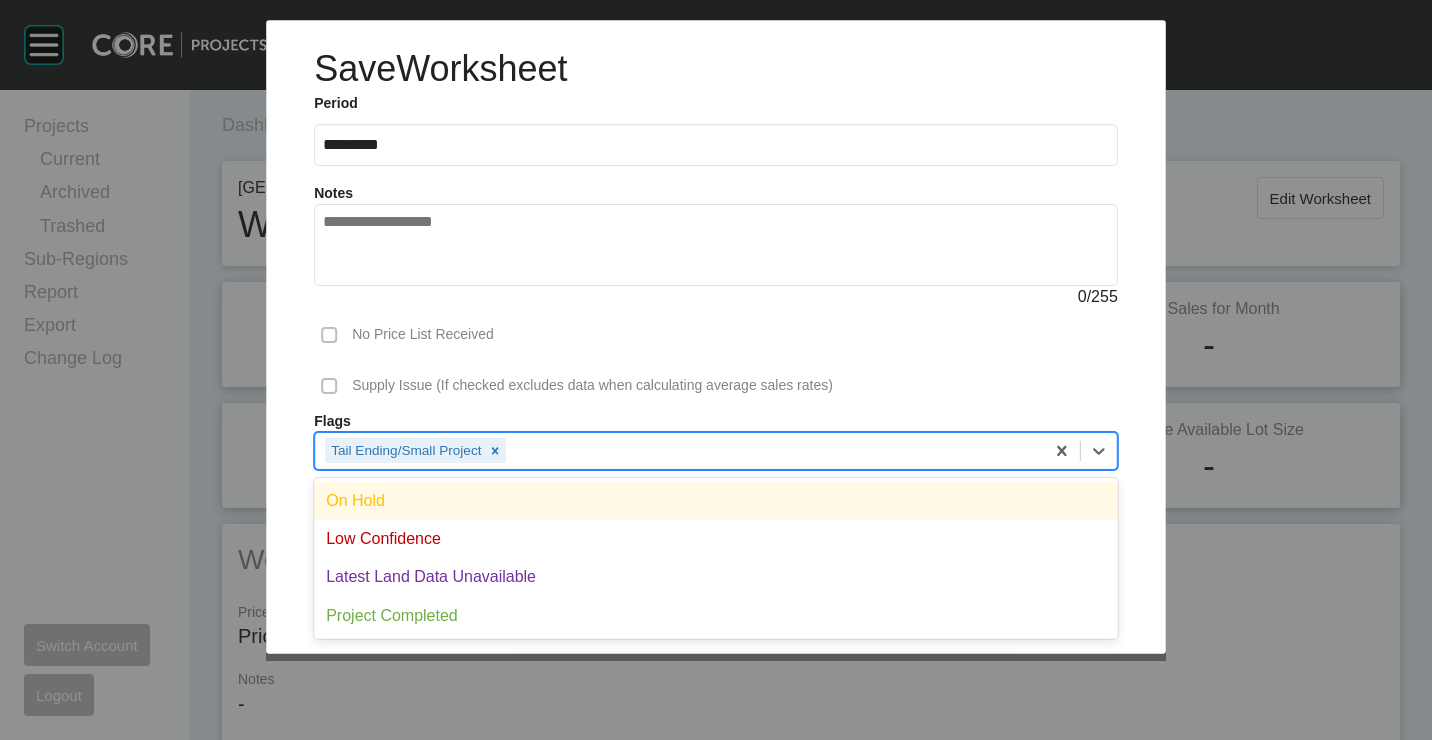 drag, startPoint x: 604, startPoint y: 441, endPoint x: 597, endPoint y: 451, distance: 12.206555 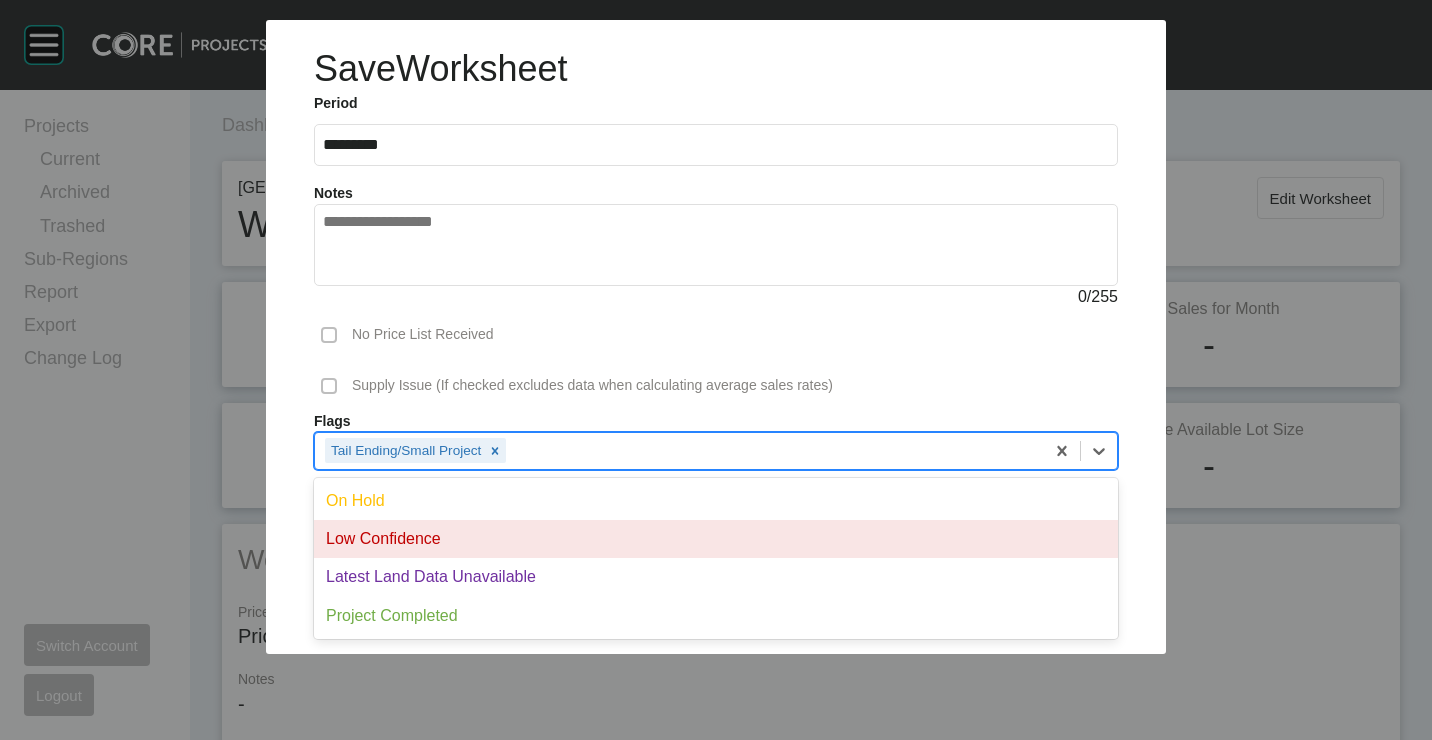 click on "Low Confidence" at bounding box center [716, 539] 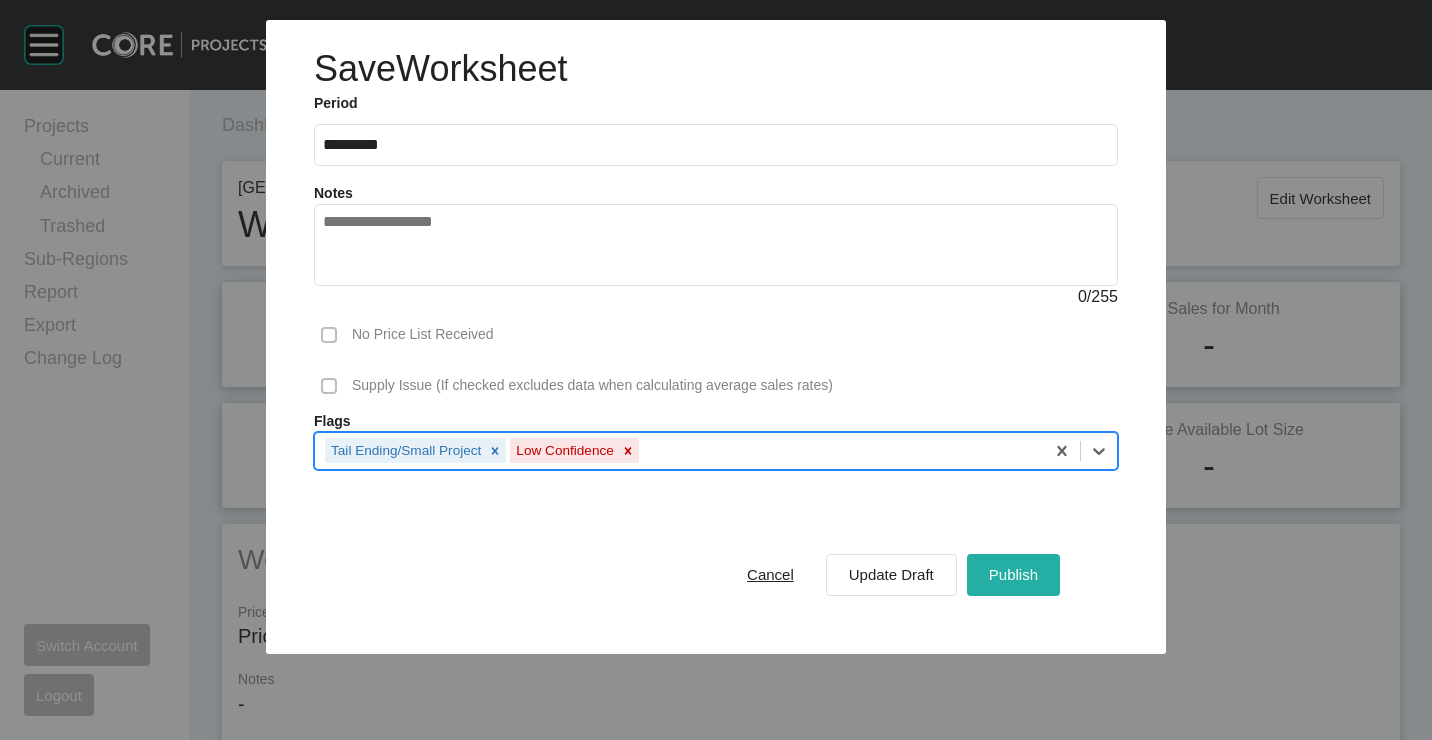 click on "Publish" at bounding box center (1013, 574) 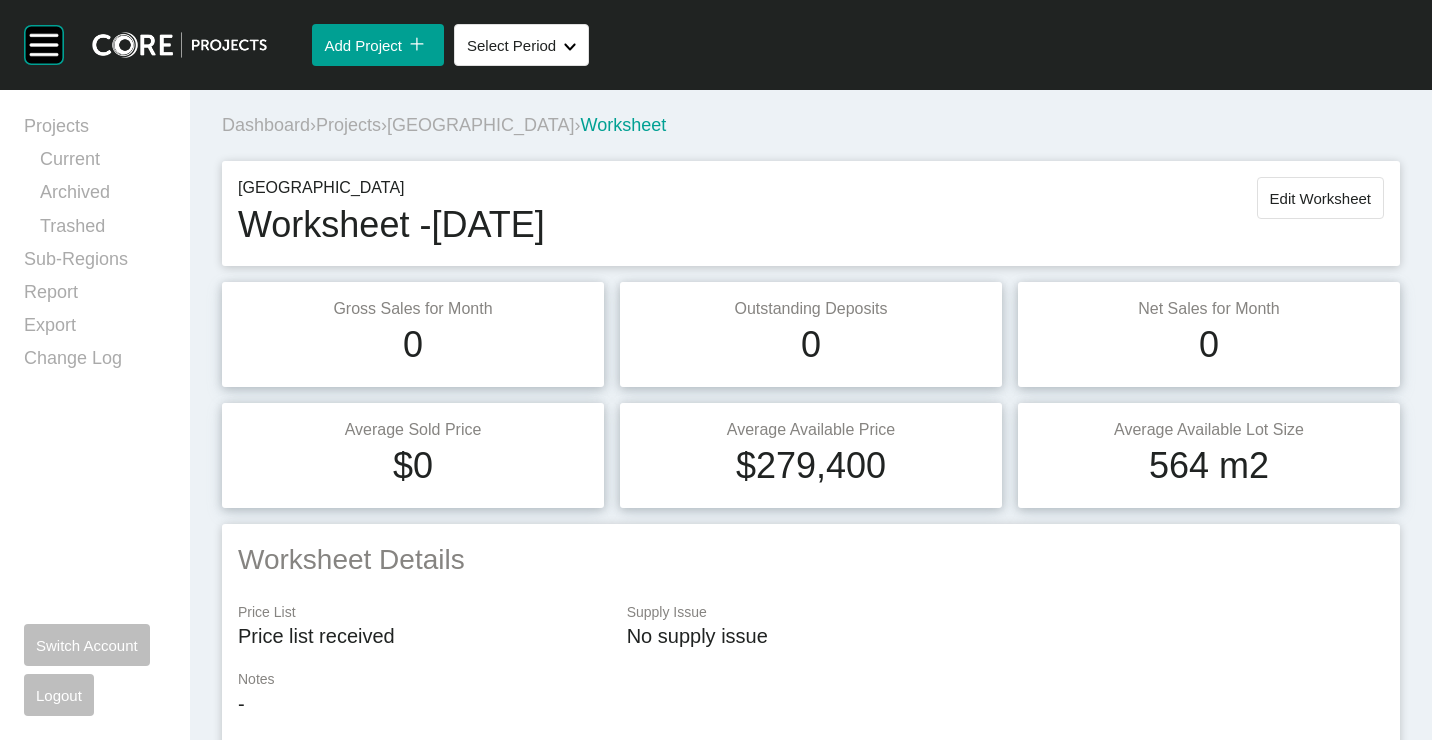 click on "Projects" at bounding box center [348, 125] 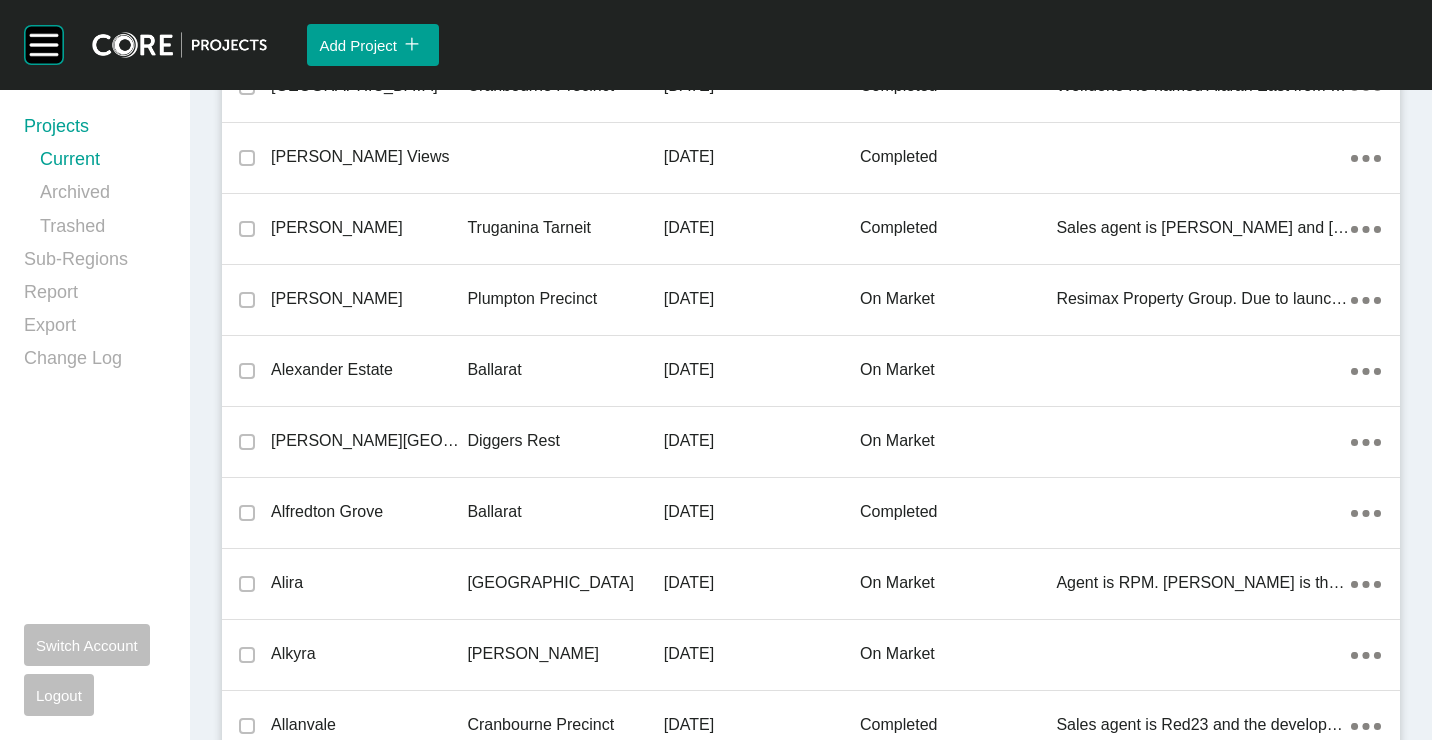 scroll, scrollTop: 2097, scrollLeft: 0, axis: vertical 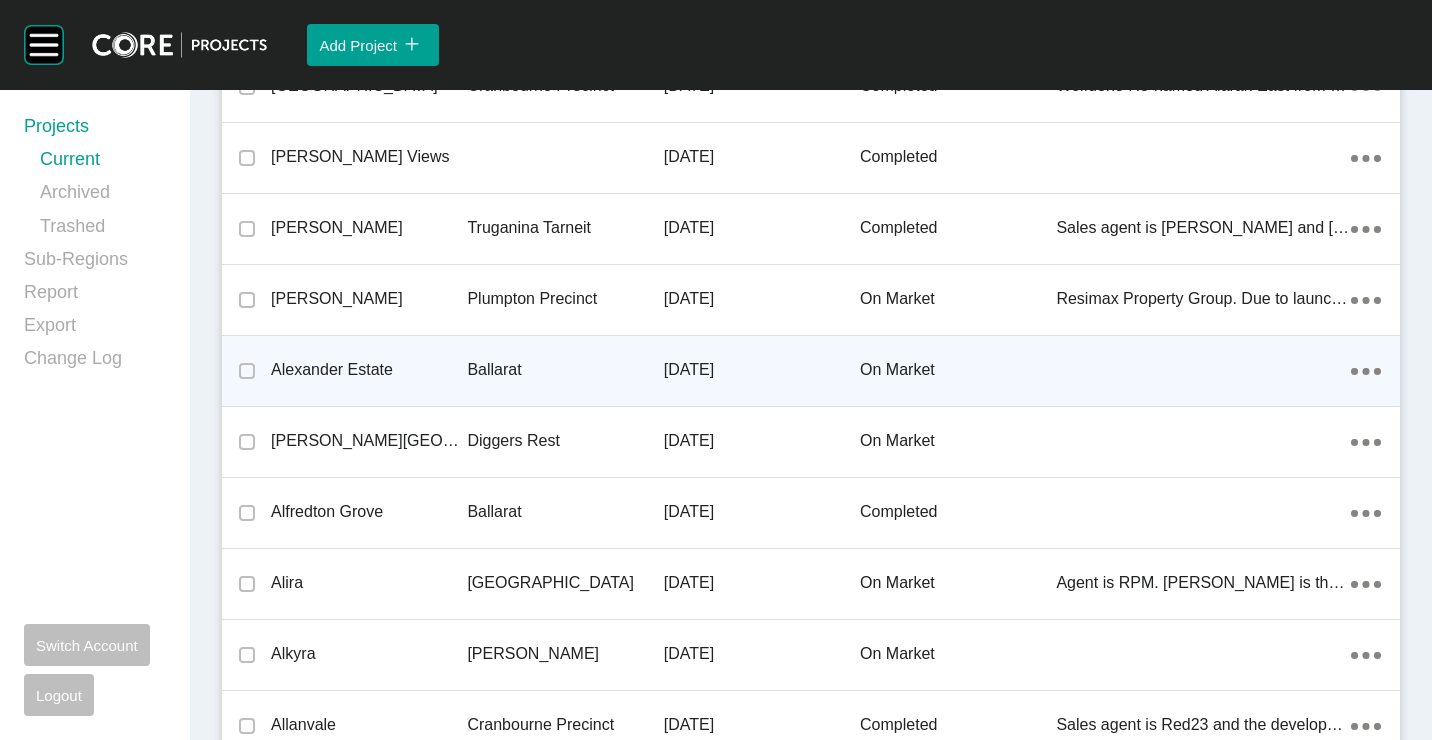 click on "Alexander Estate" at bounding box center (369, 370) 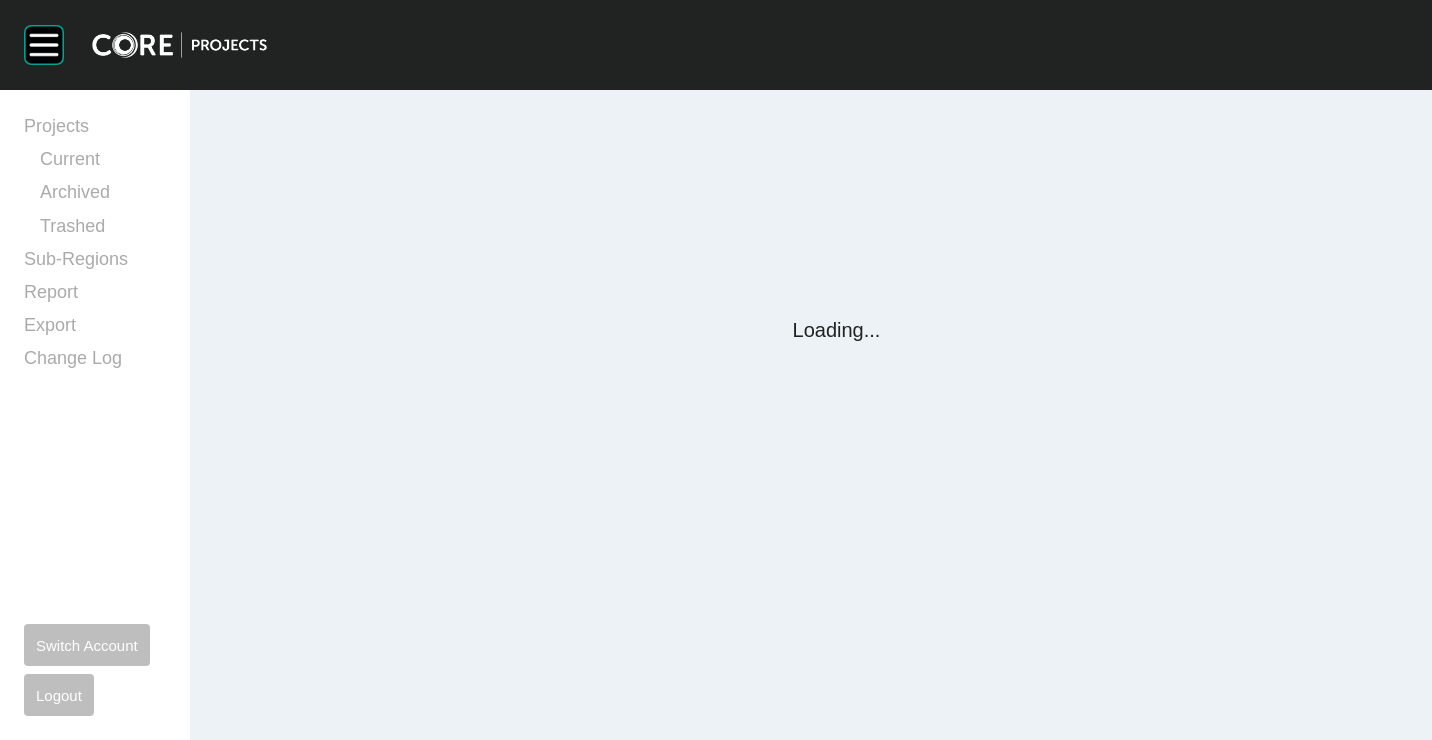 scroll, scrollTop: 0, scrollLeft: 0, axis: both 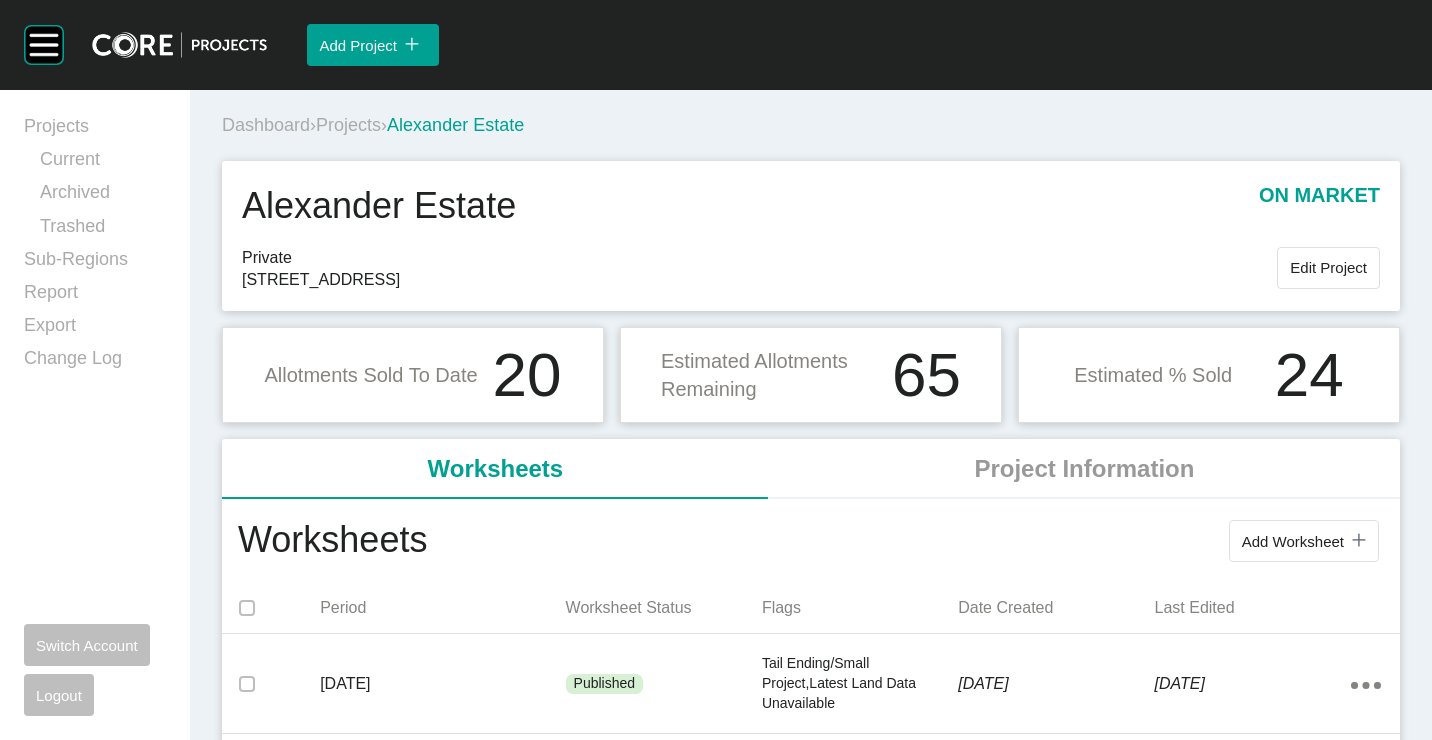 click on "Projects" at bounding box center [348, 125] 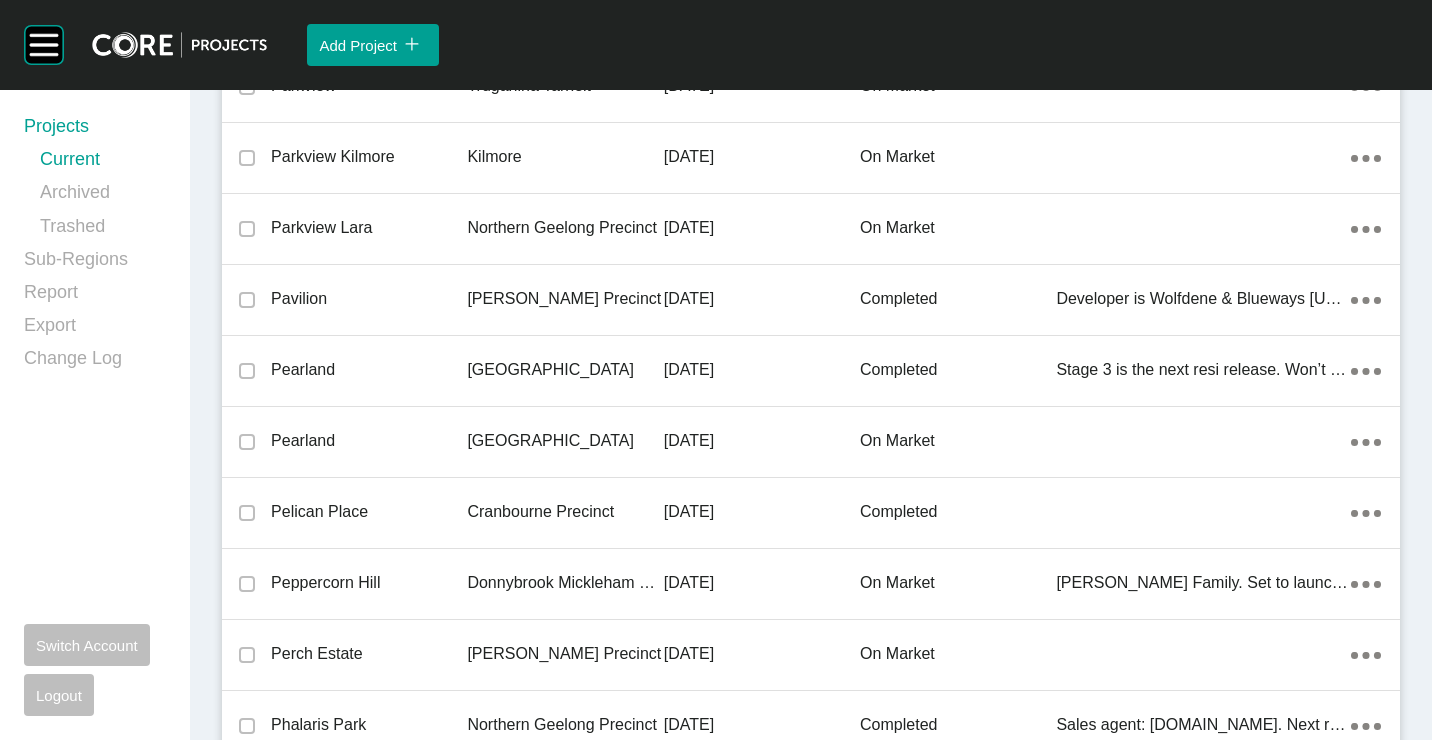 scroll, scrollTop: 42070, scrollLeft: 0, axis: vertical 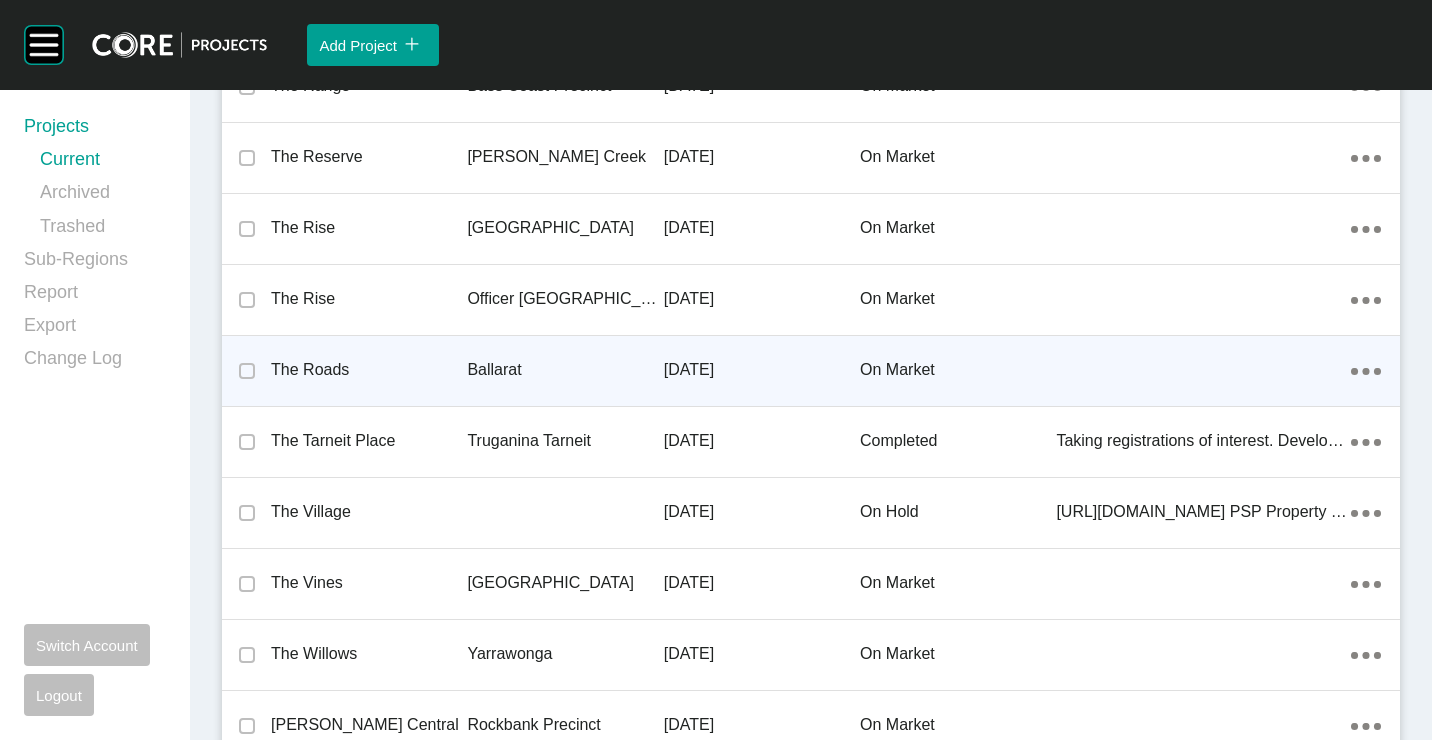 click on "The Roads" at bounding box center [369, 370] 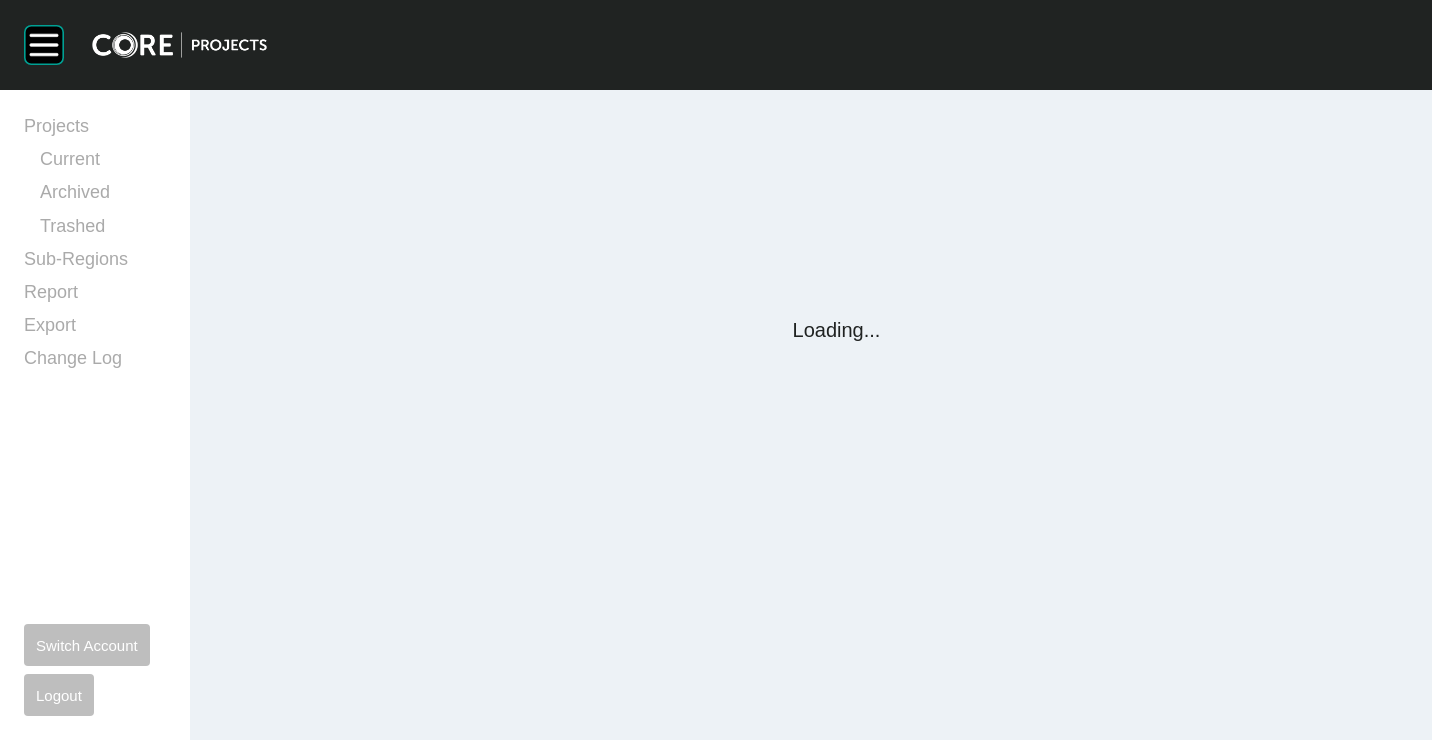 scroll, scrollTop: 0, scrollLeft: 0, axis: both 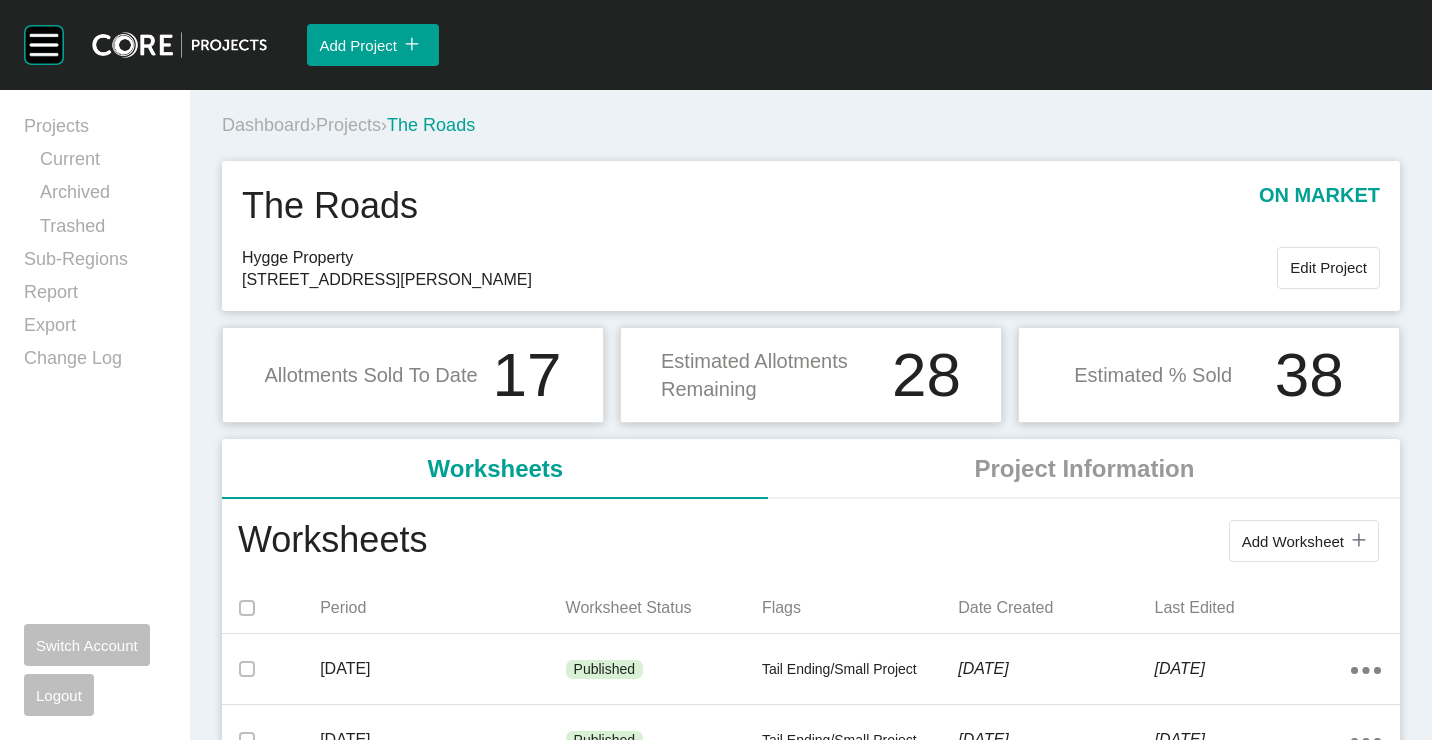click on "Projects" at bounding box center (348, 125) 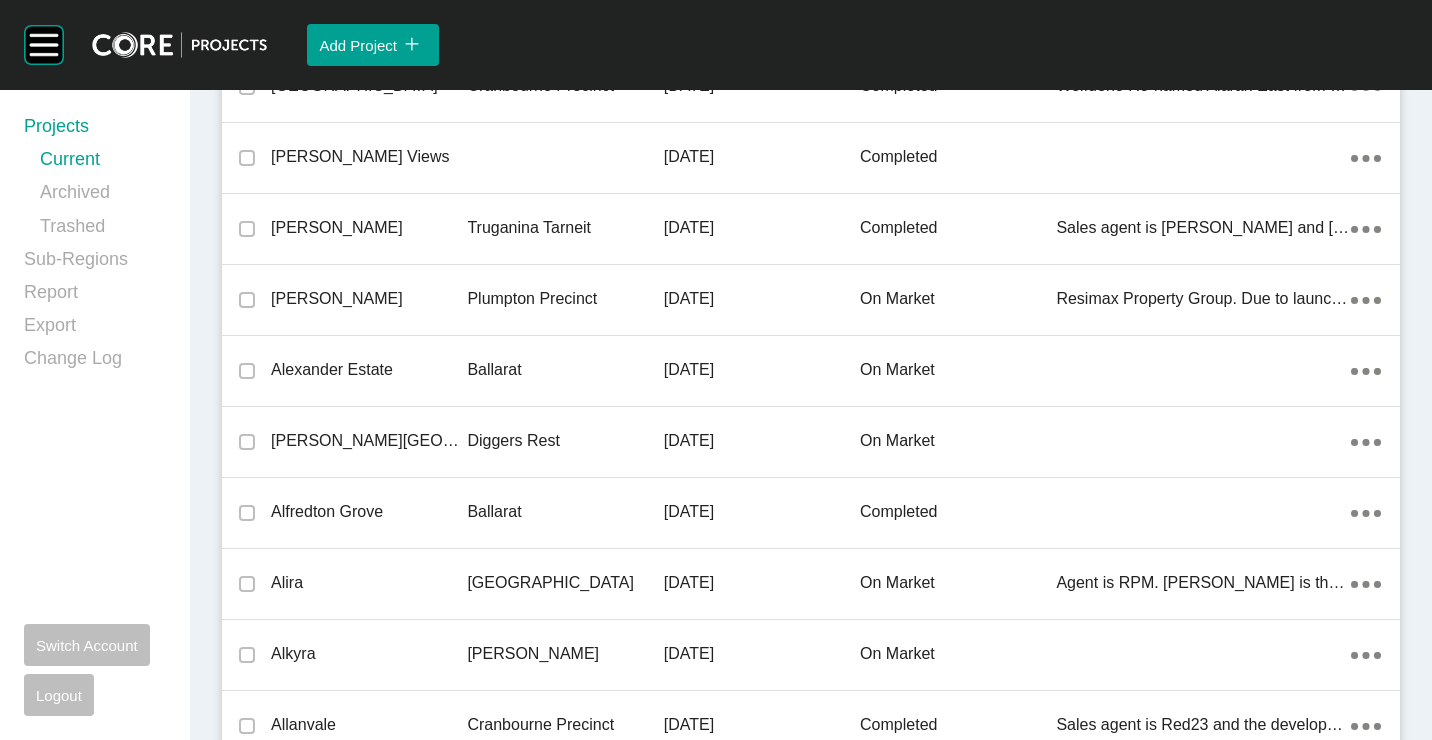 scroll, scrollTop: 2523, scrollLeft: 0, axis: vertical 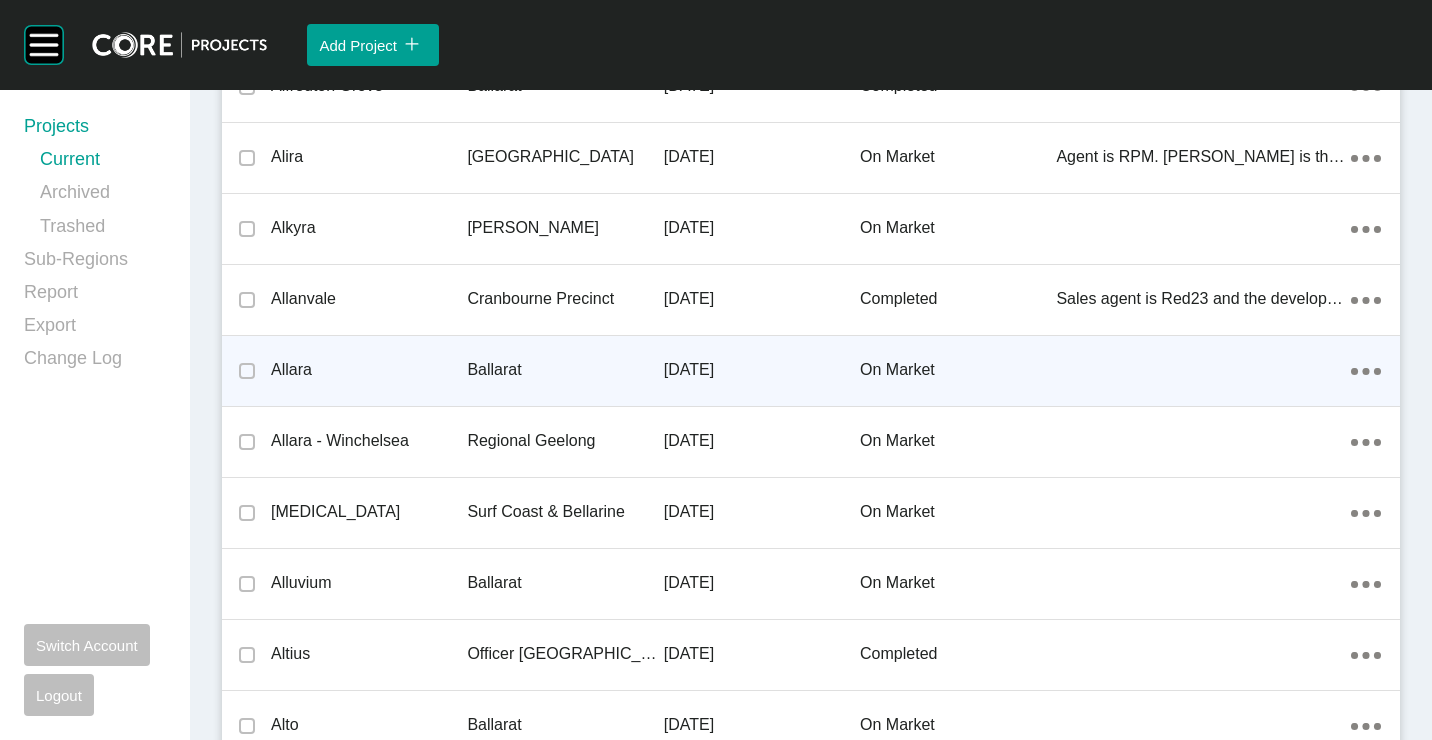click on "Allara" at bounding box center (369, 370) 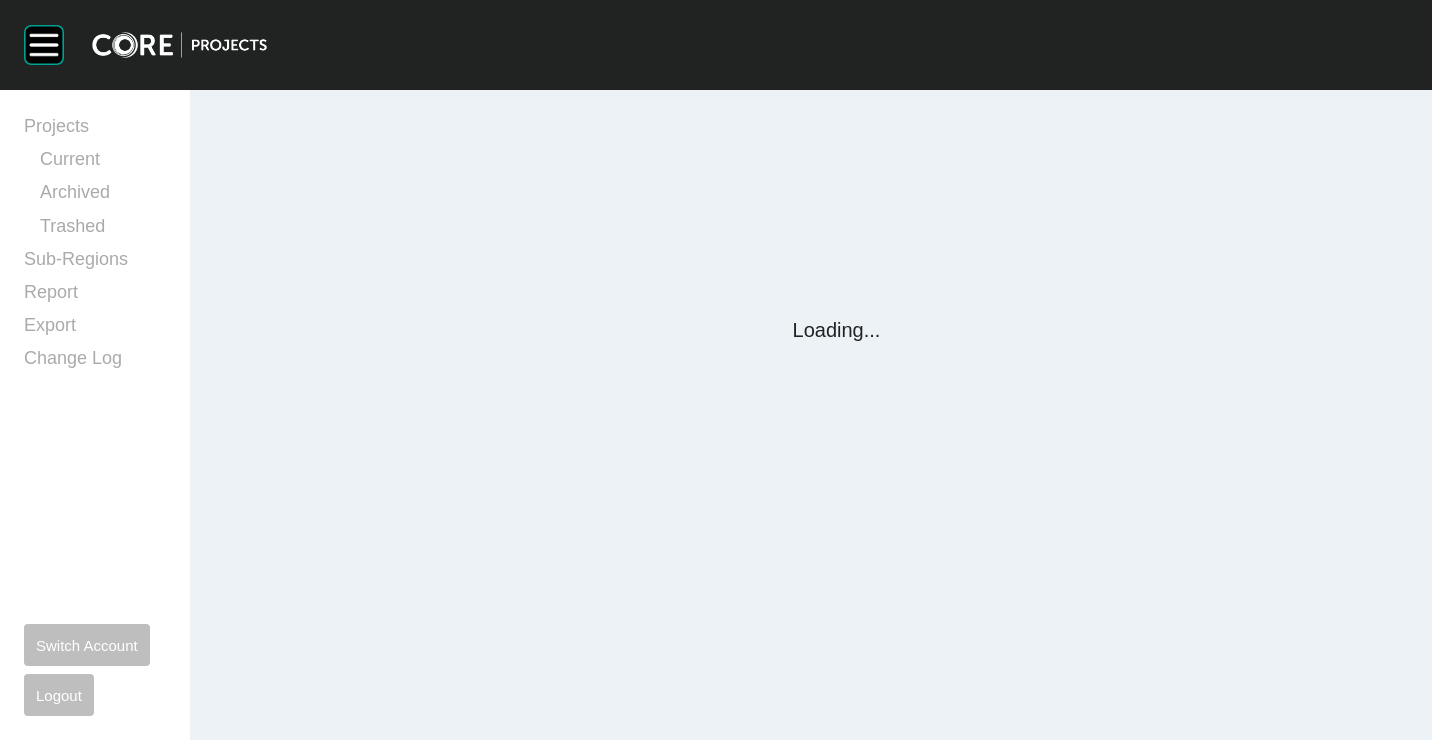 scroll, scrollTop: 0, scrollLeft: 0, axis: both 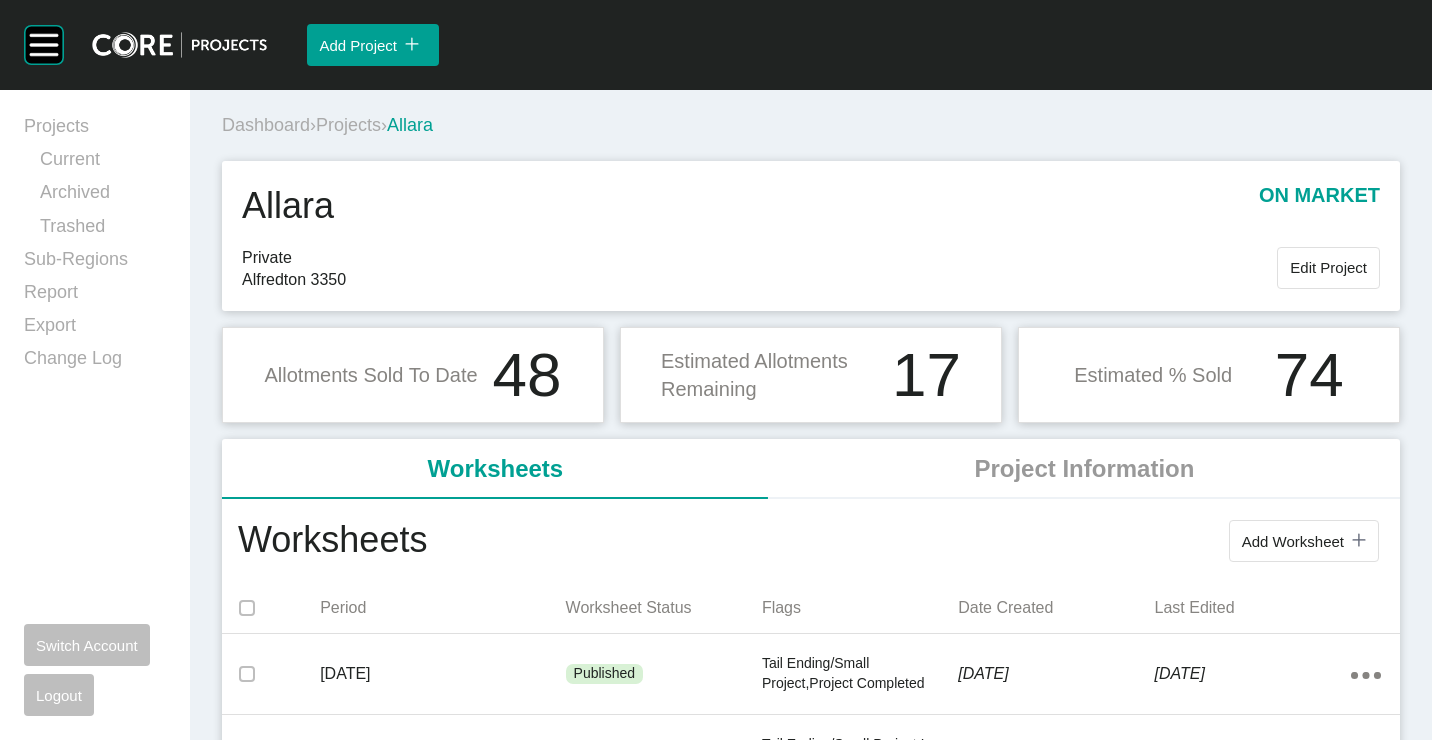click on "Projects" at bounding box center (348, 125) 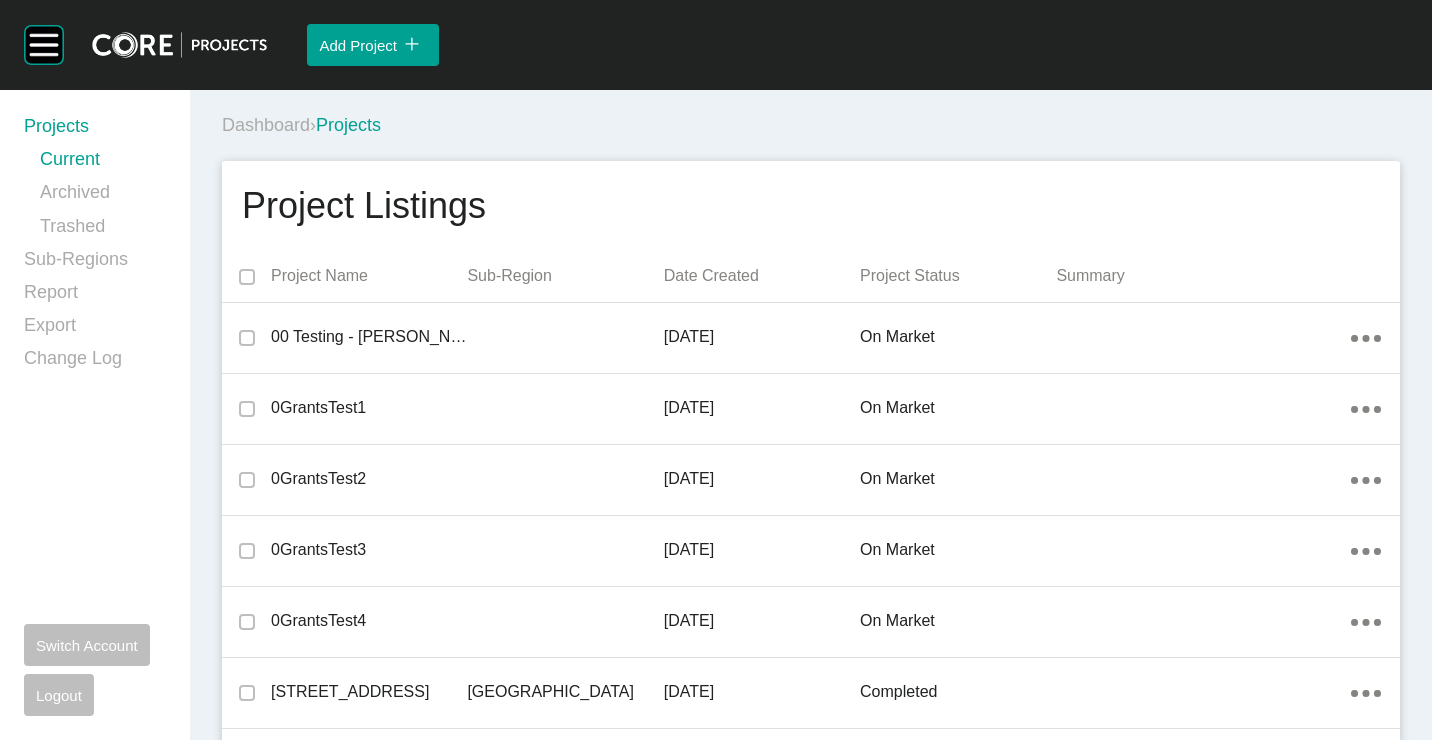 drag, startPoint x: 1031, startPoint y: 135, endPoint x: 909, endPoint y: 628, distance: 507.87103 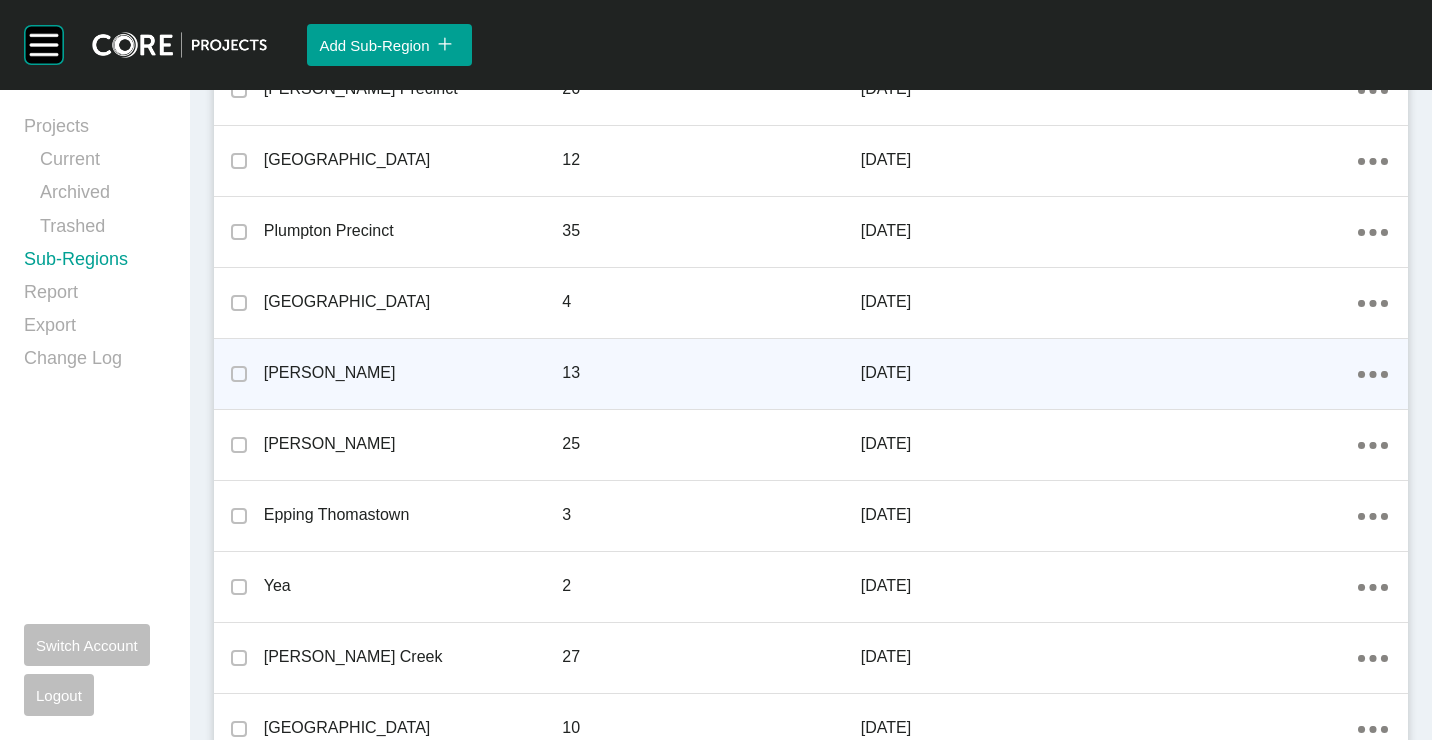 scroll, scrollTop: 200, scrollLeft: 0, axis: vertical 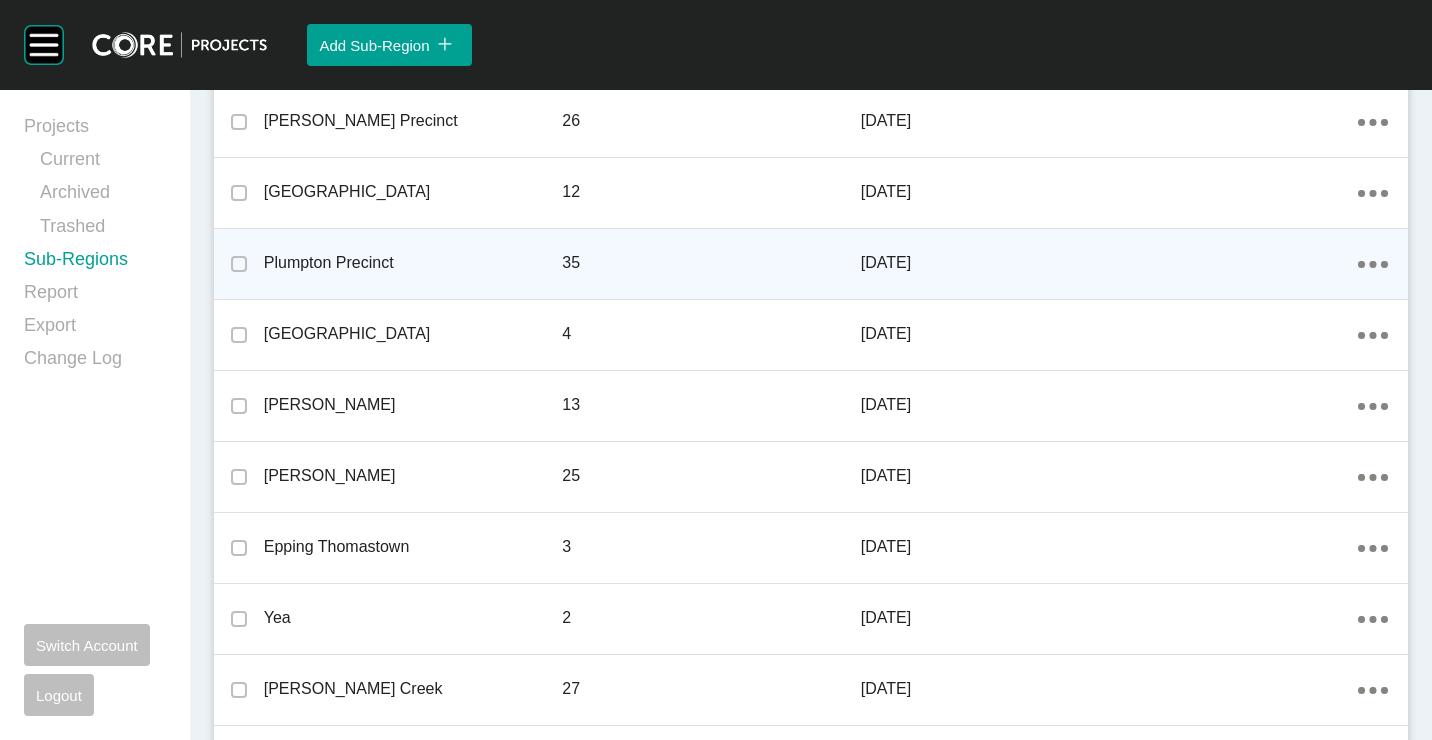 click on "Action Menu Dots Copy 6 Created with Sketch." at bounding box center [1373, 263] 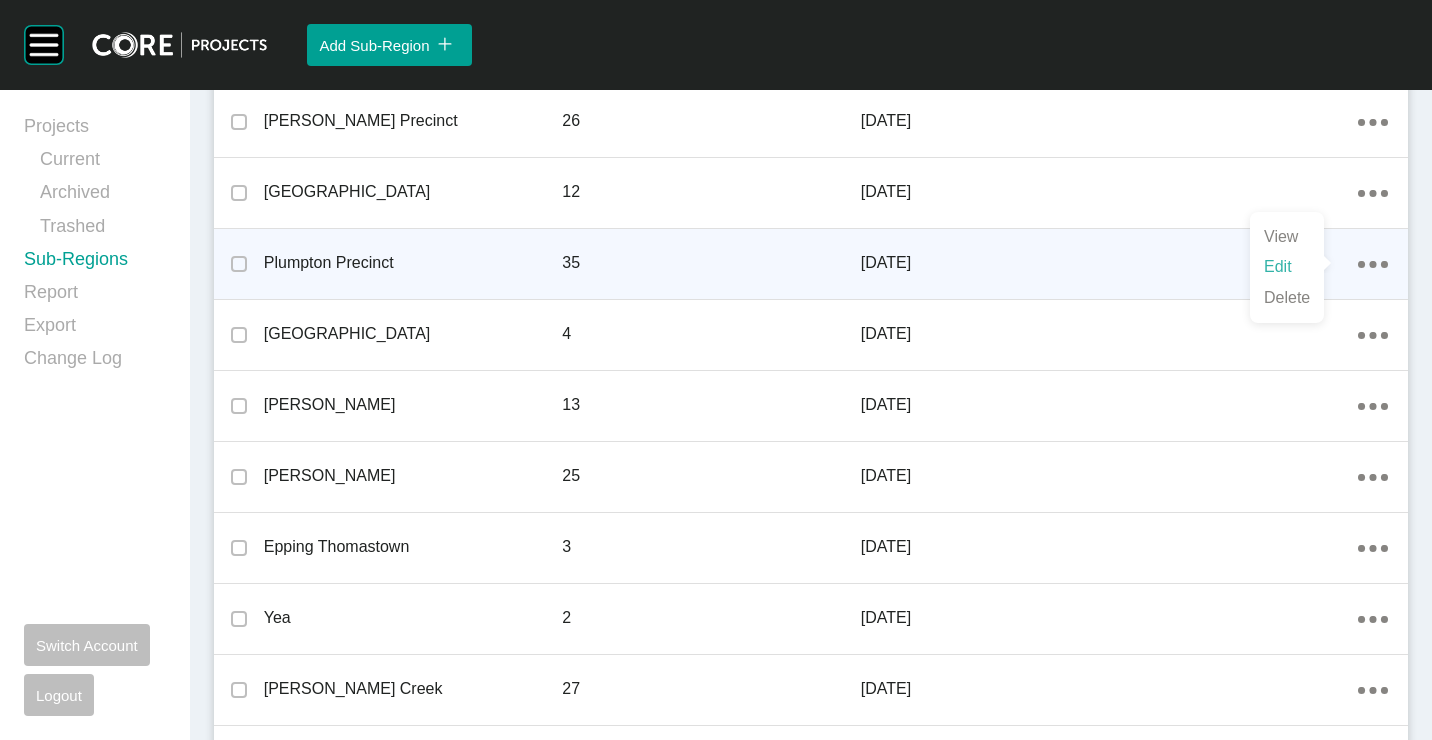 click on "Edit" at bounding box center [1287, 267] 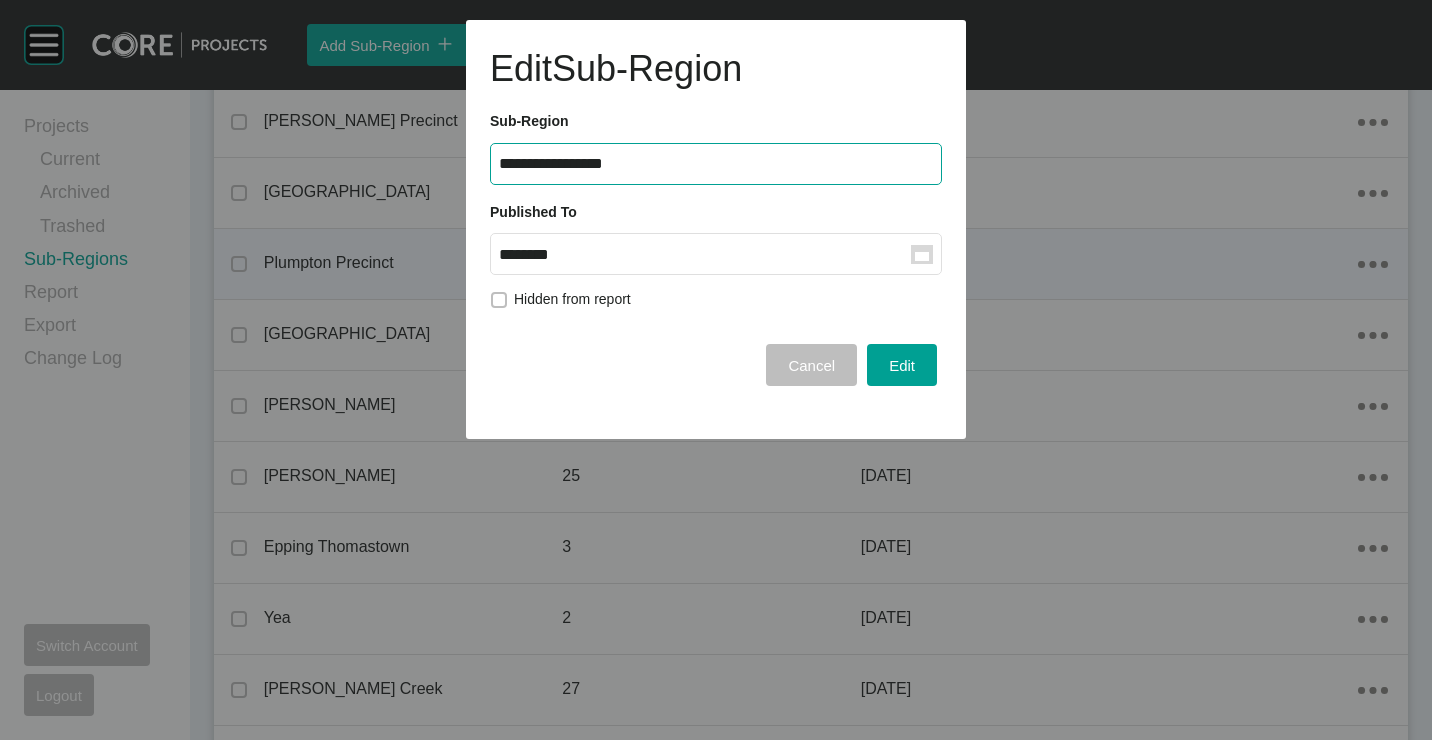 click 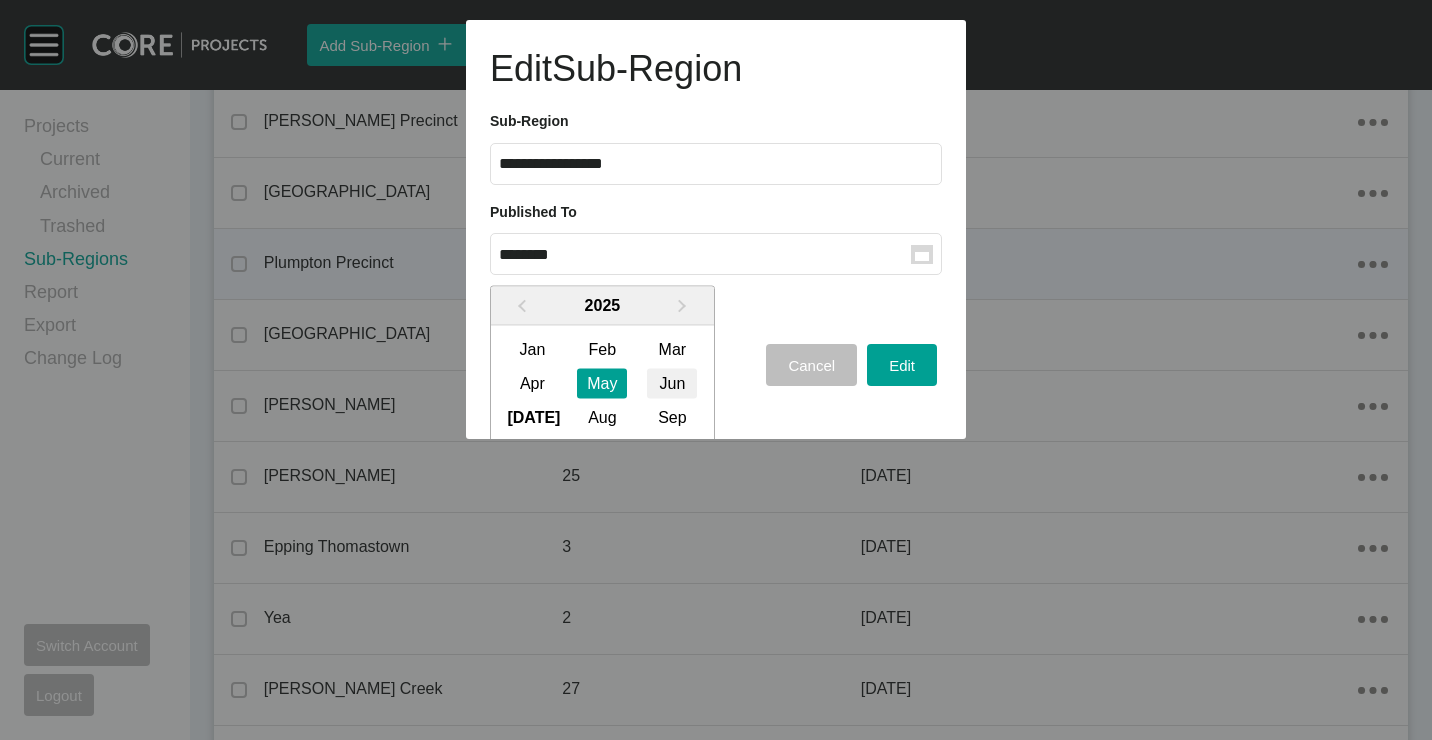 click on "Jun" at bounding box center [672, 383] 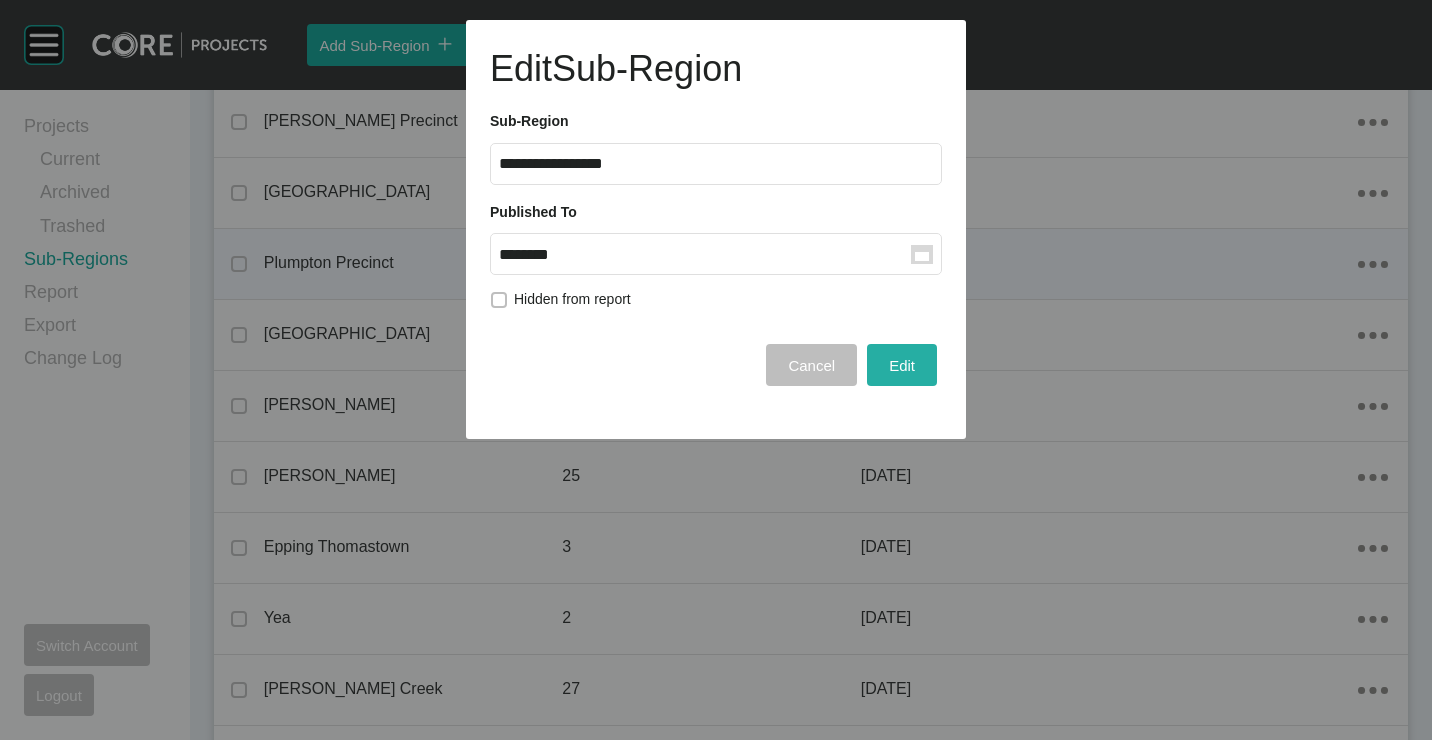click on "Edit" at bounding box center (902, 365) 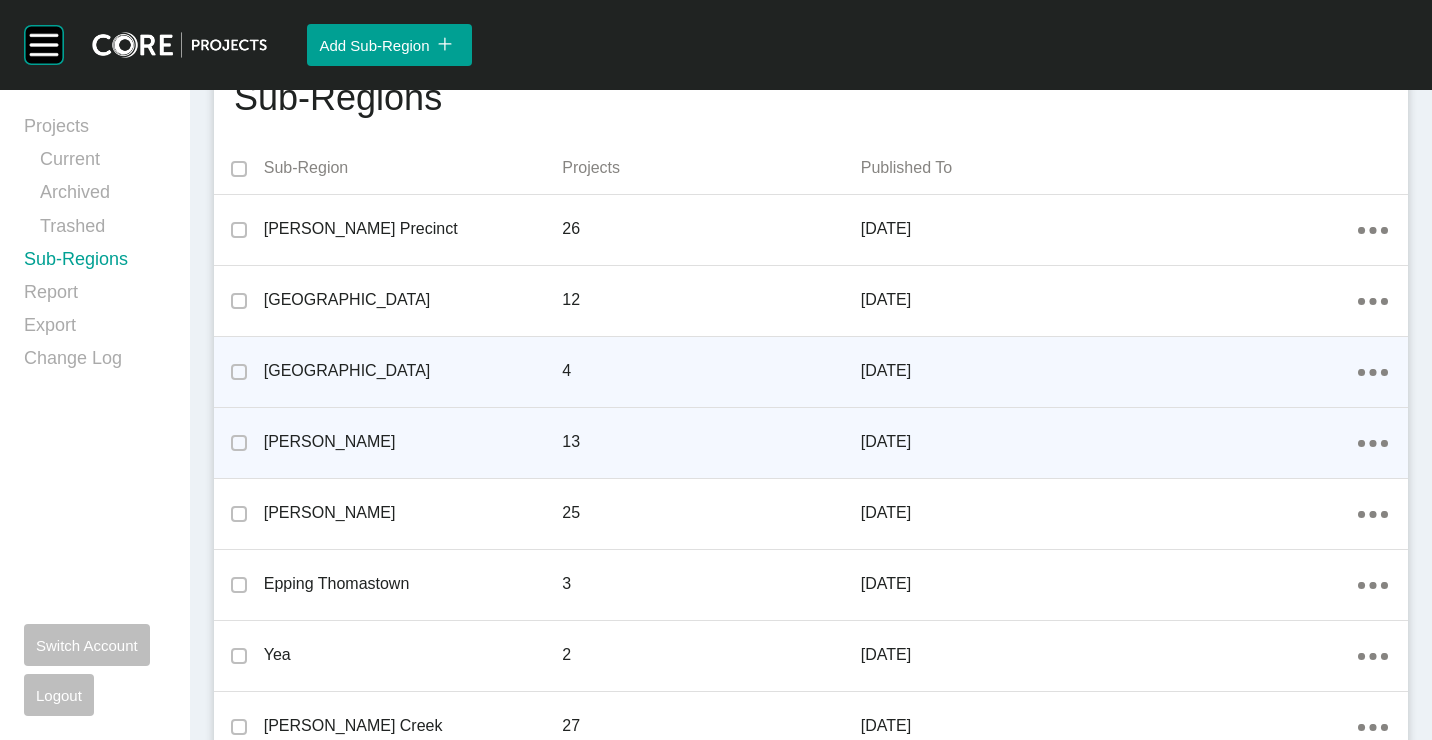 scroll, scrollTop: 0, scrollLeft: 0, axis: both 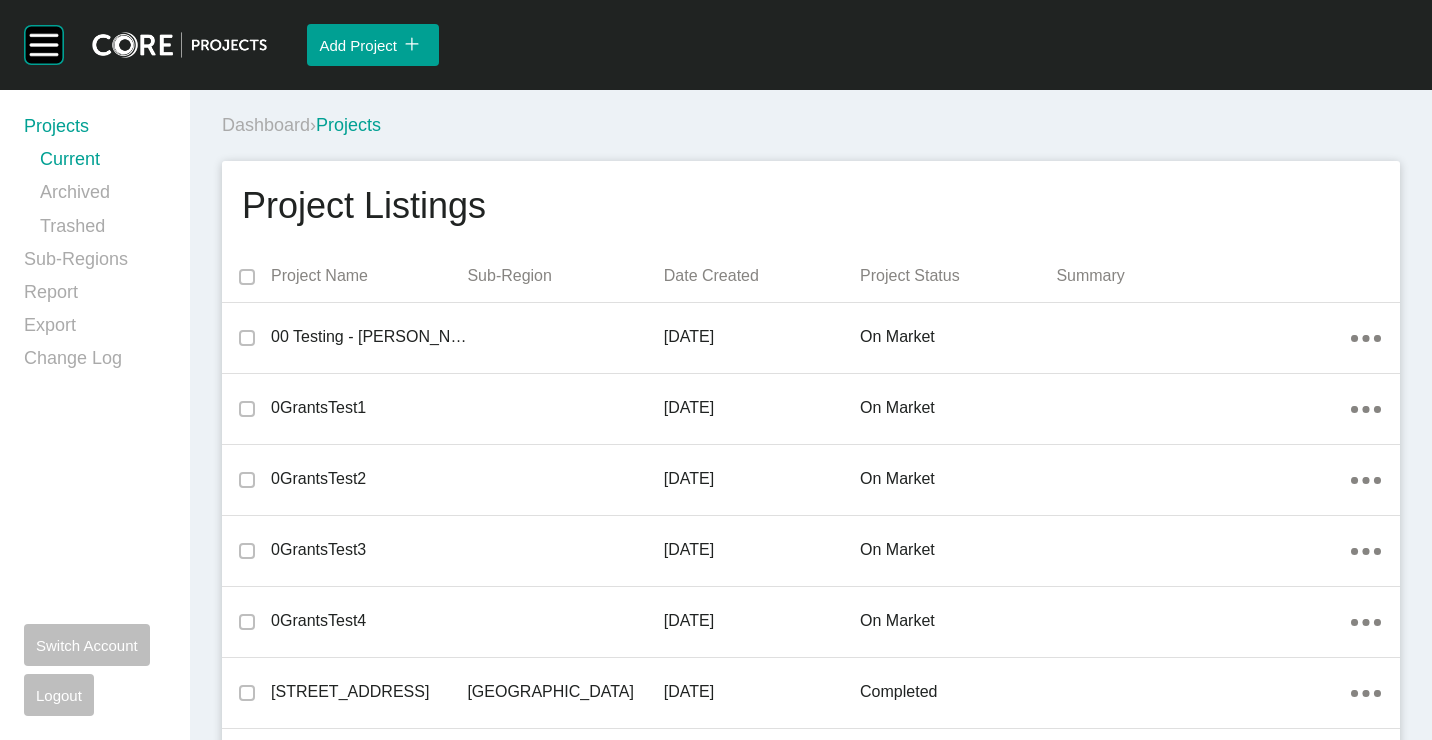 click on "Dashboard  ›  Projects" at bounding box center (815, 125) 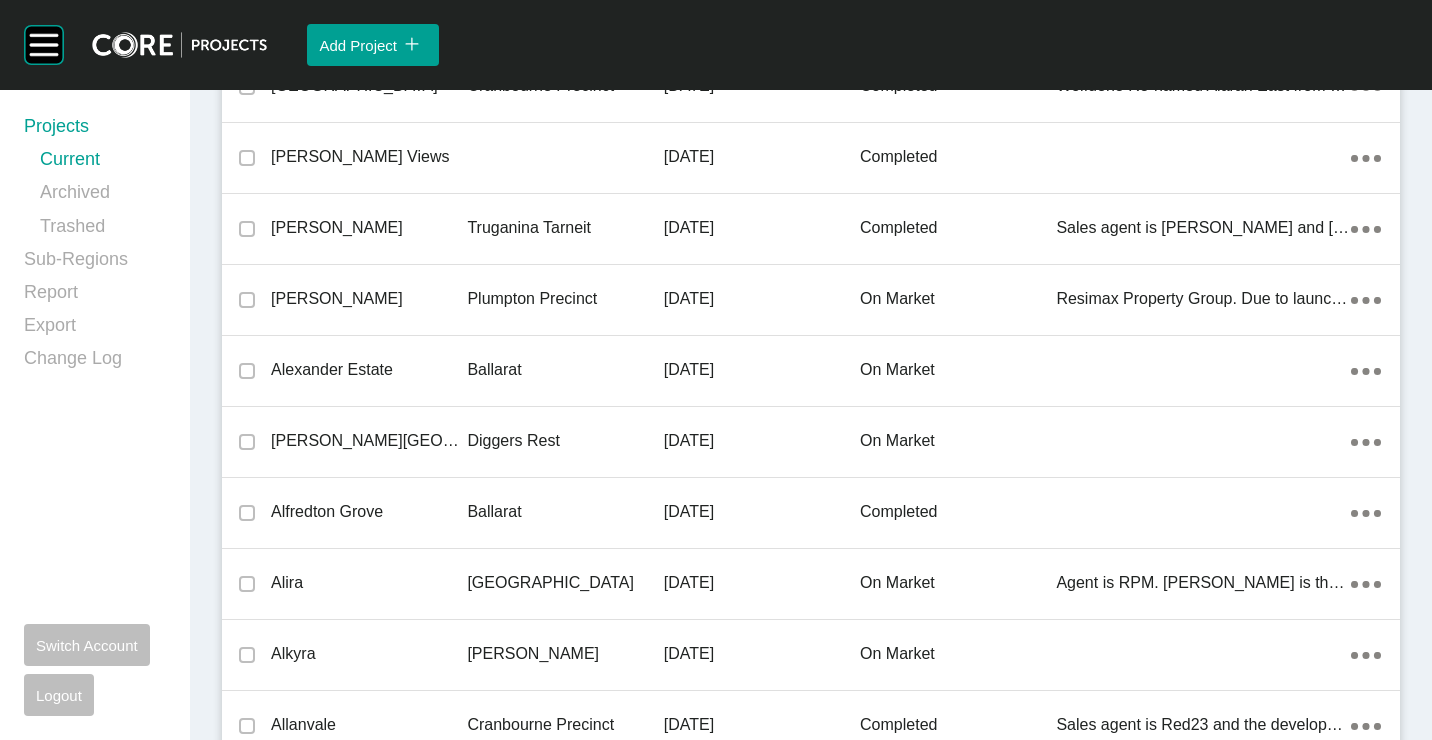 scroll, scrollTop: 2523, scrollLeft: 0, axis: vertical 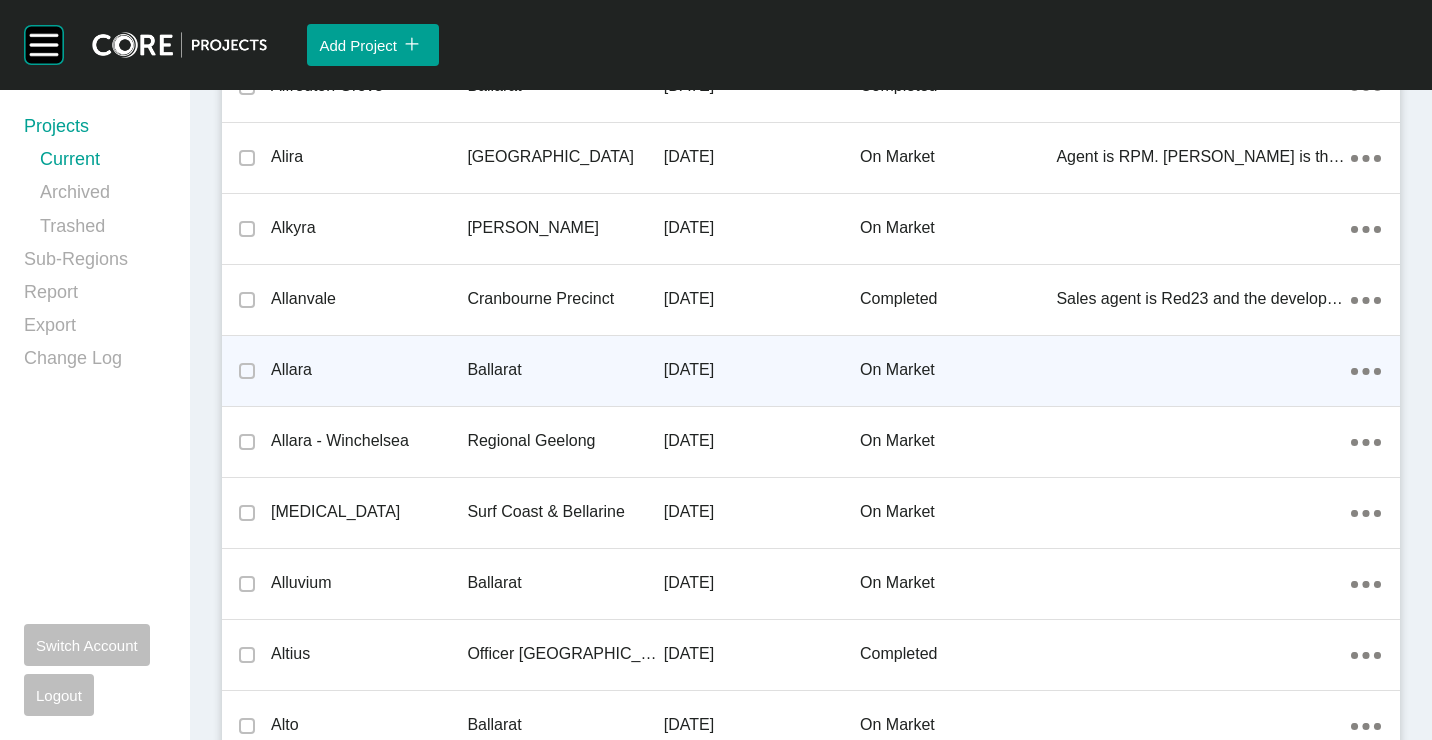 click on "Allara" at bounding box center (369, 370) 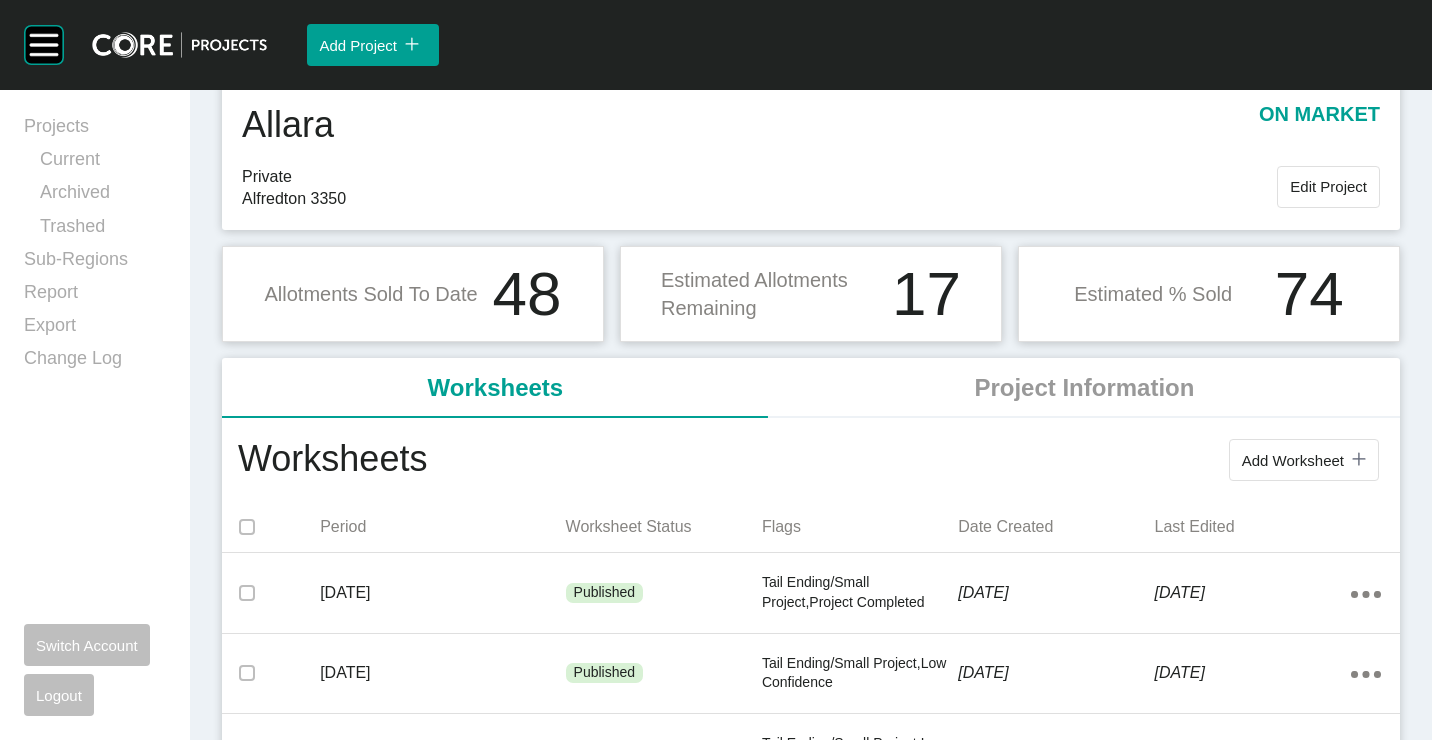 scroll, scrollTop: 100, scrollLeft: 0, axis: vertical 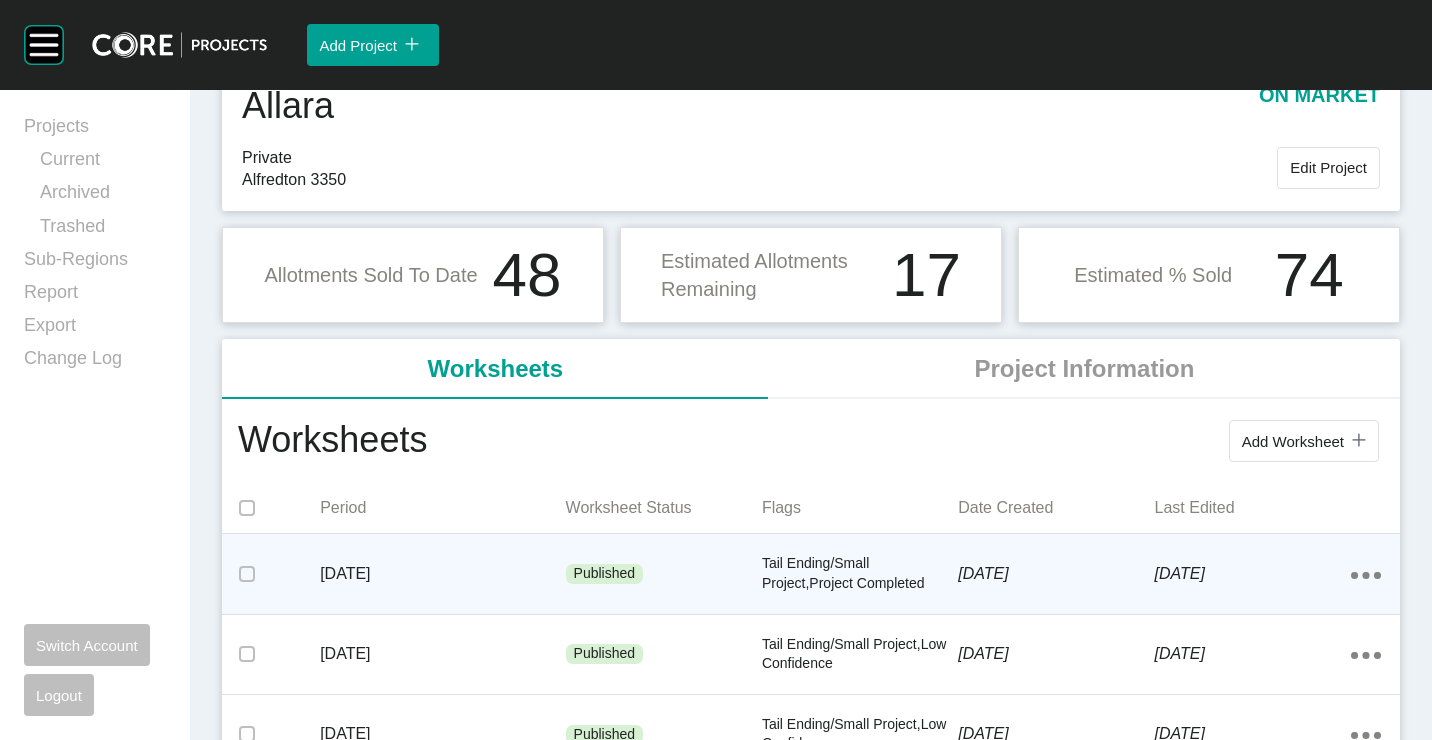 click on "Tail Ending/Small Project,Project Completed" at bounding box center (860, 573) 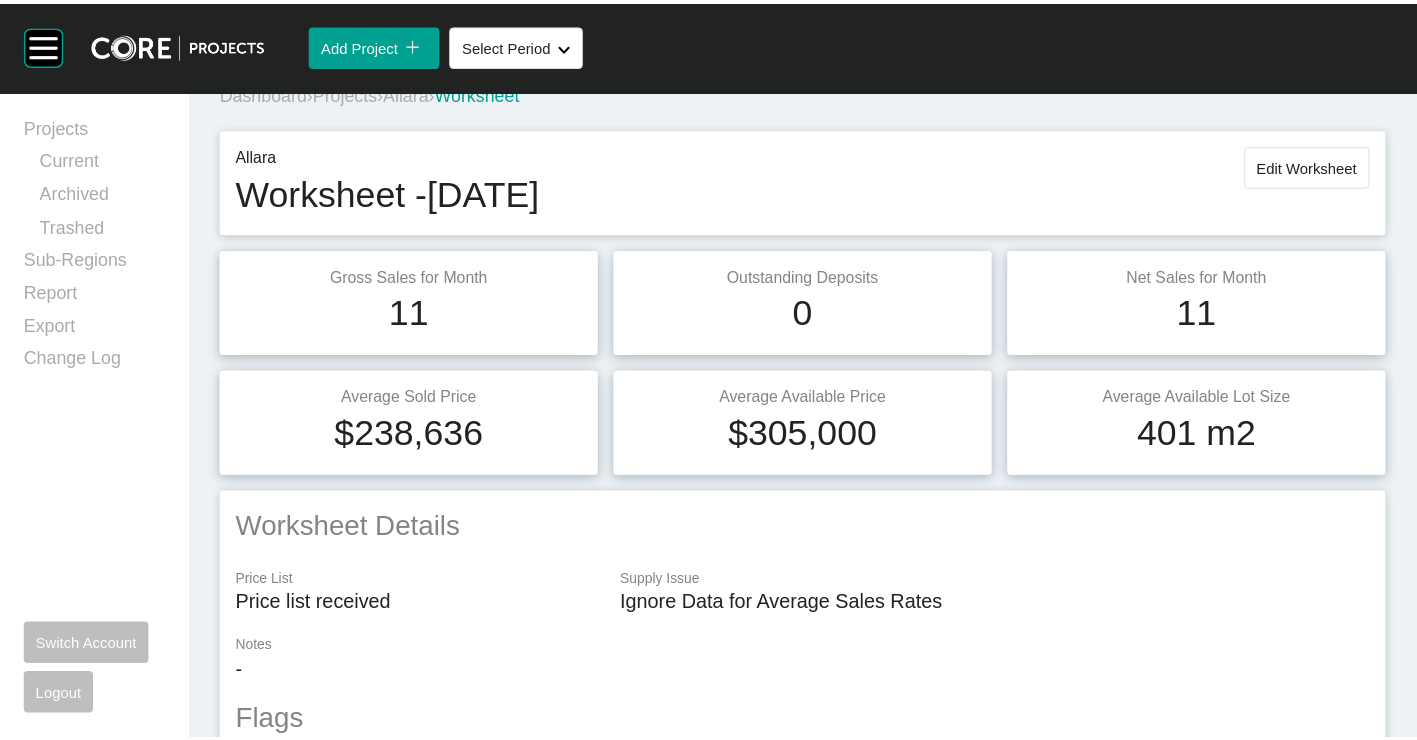 scroll, scrollTop: 0, scrollLeft: 0, axis: both 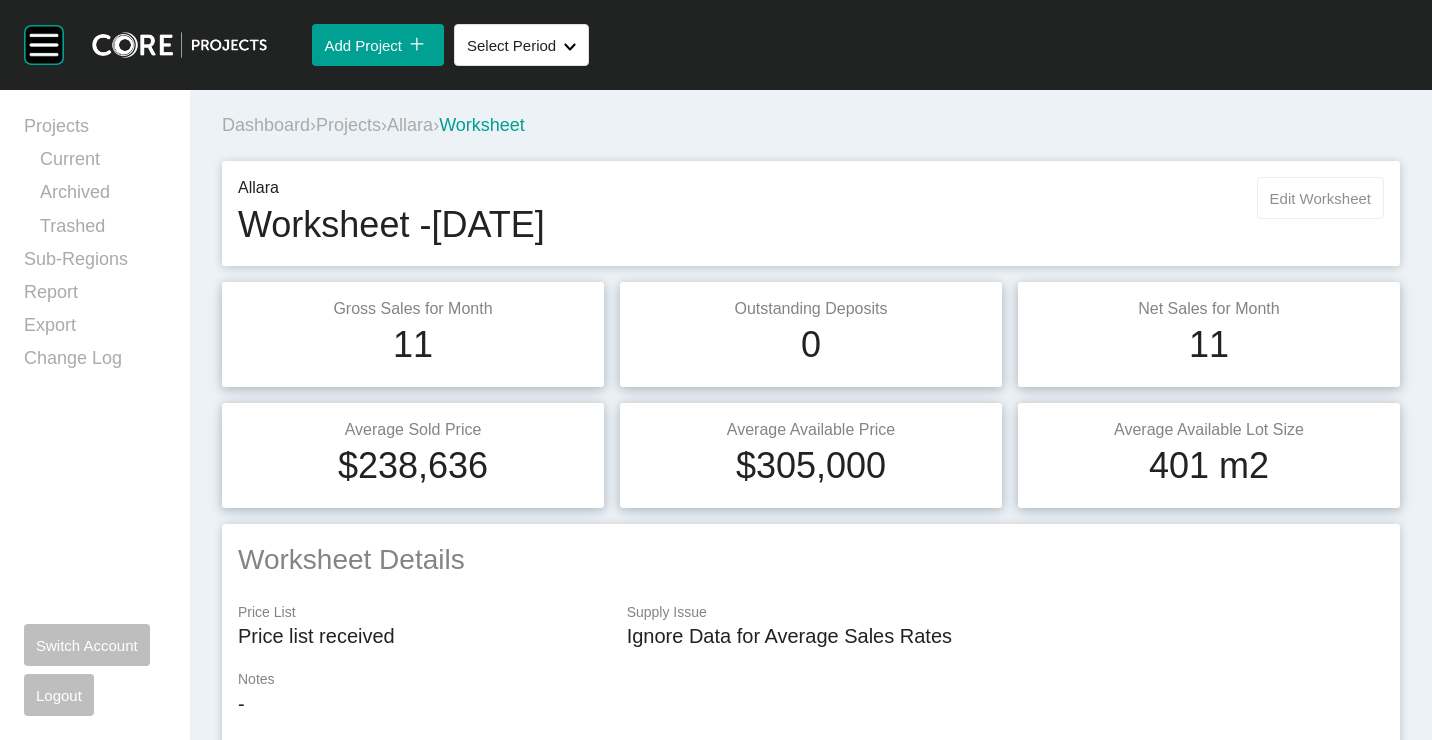 click on "Edit Worksheet" at bounding box center (1320, 198) 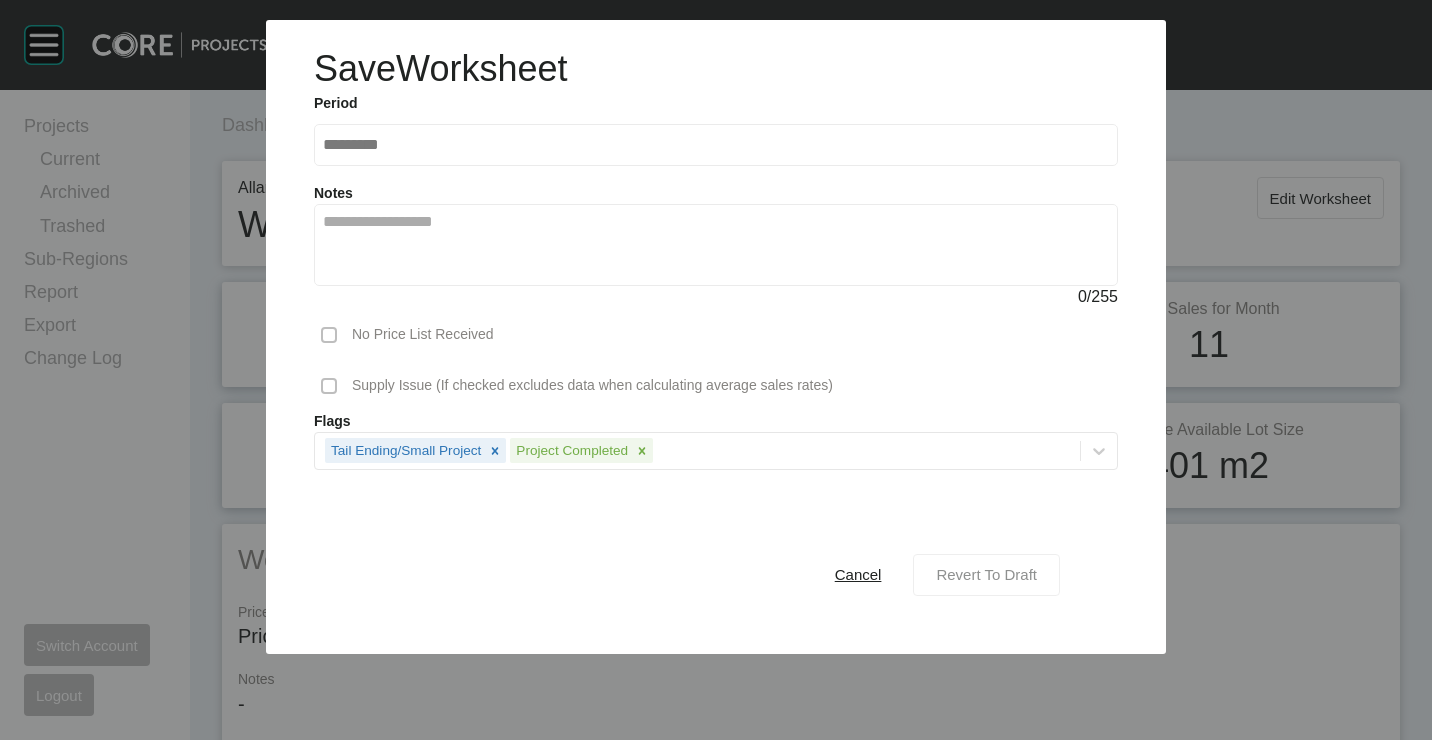 click on "Revert To Draft" at bounding box center [986, 574] 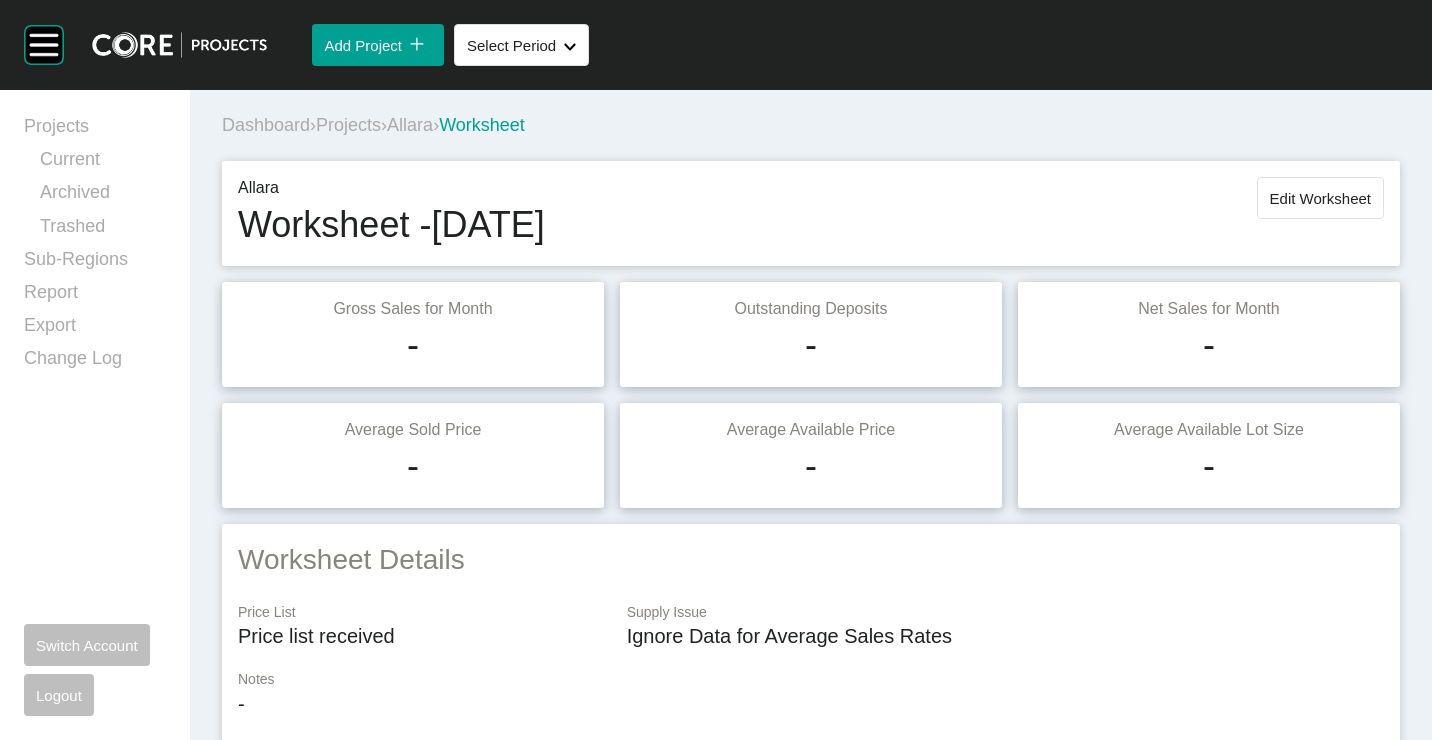 click on "Edit Worksheet" at bounding box center [1320, 198] 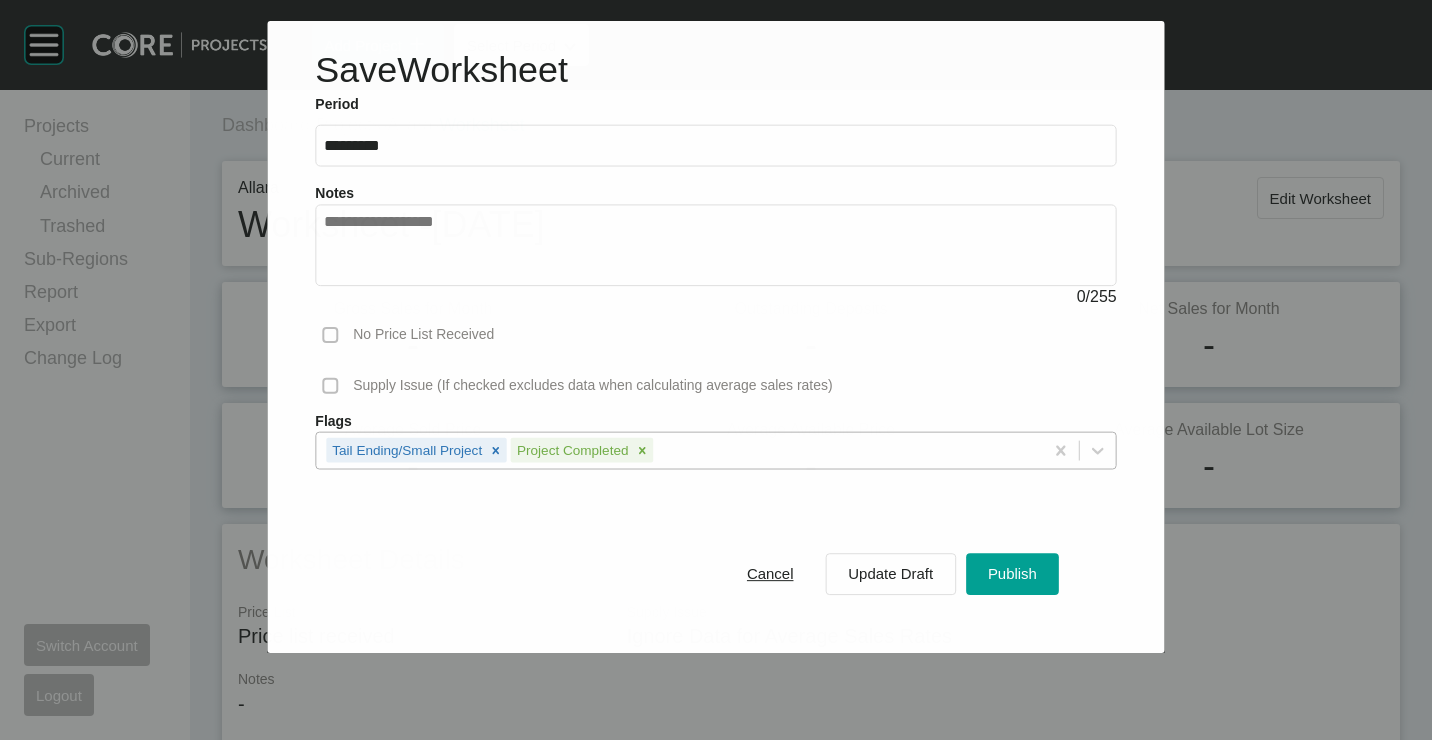 click on "Tail Ending/Small Project Project Completed" at bounding box center [679, 450] 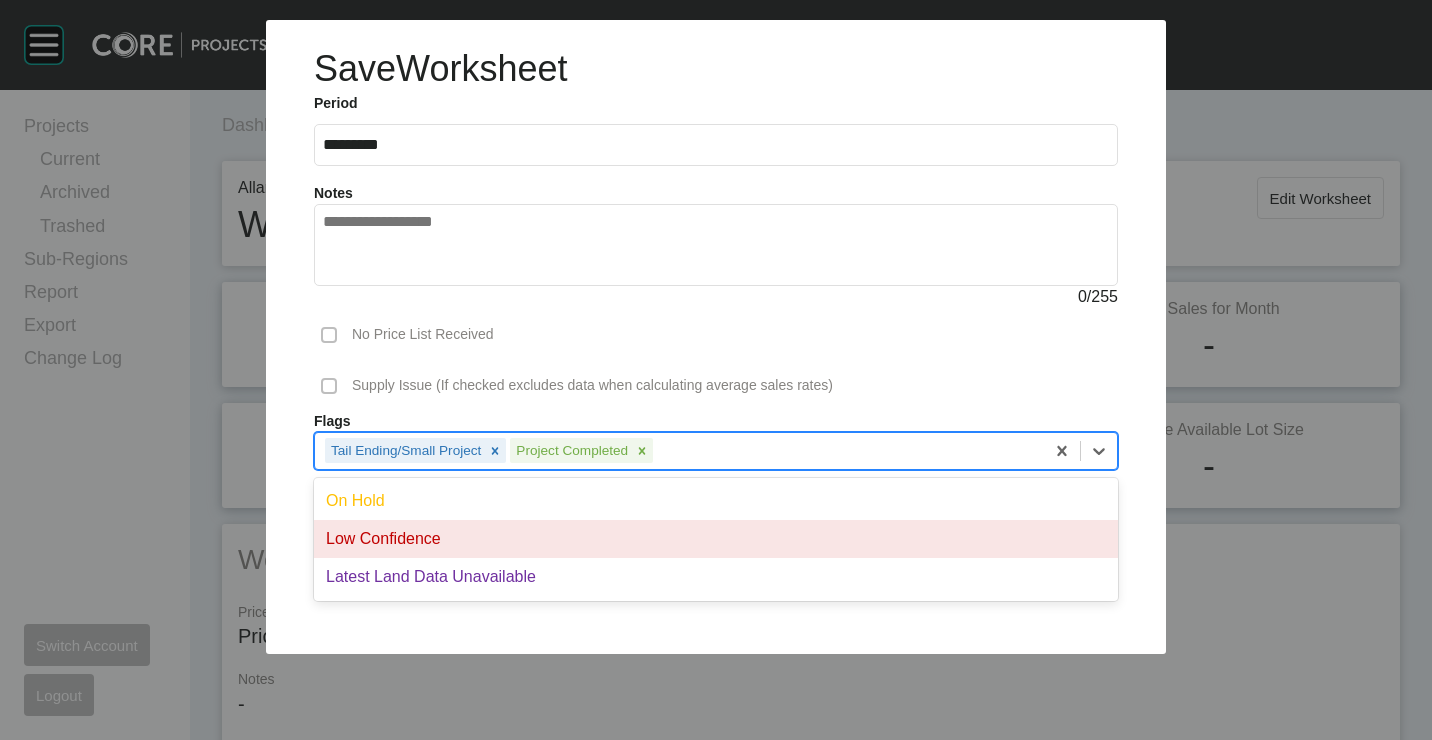 click on "Low Confidence" at bounding box center (716, 539) 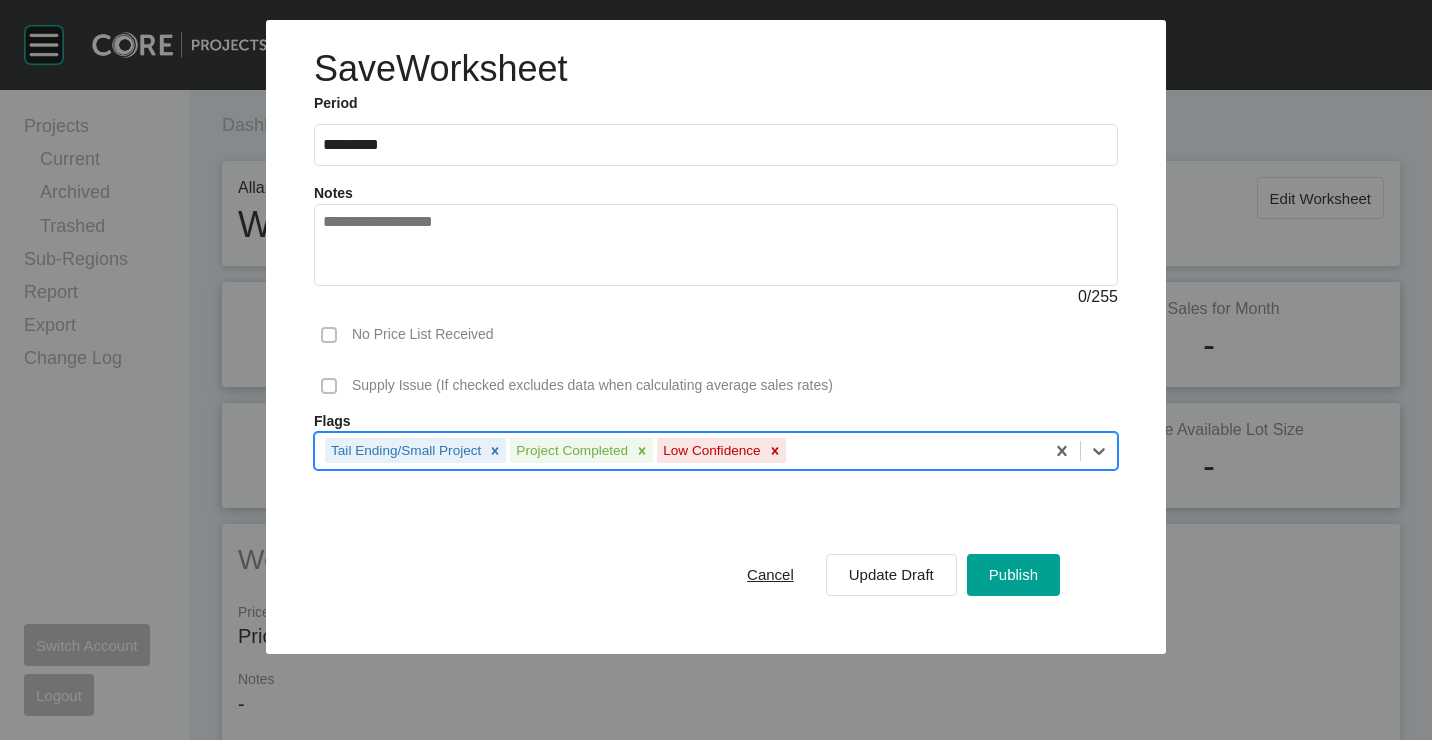 click on "Cancel Update Draft Publish" at bounding box center (892, 575) 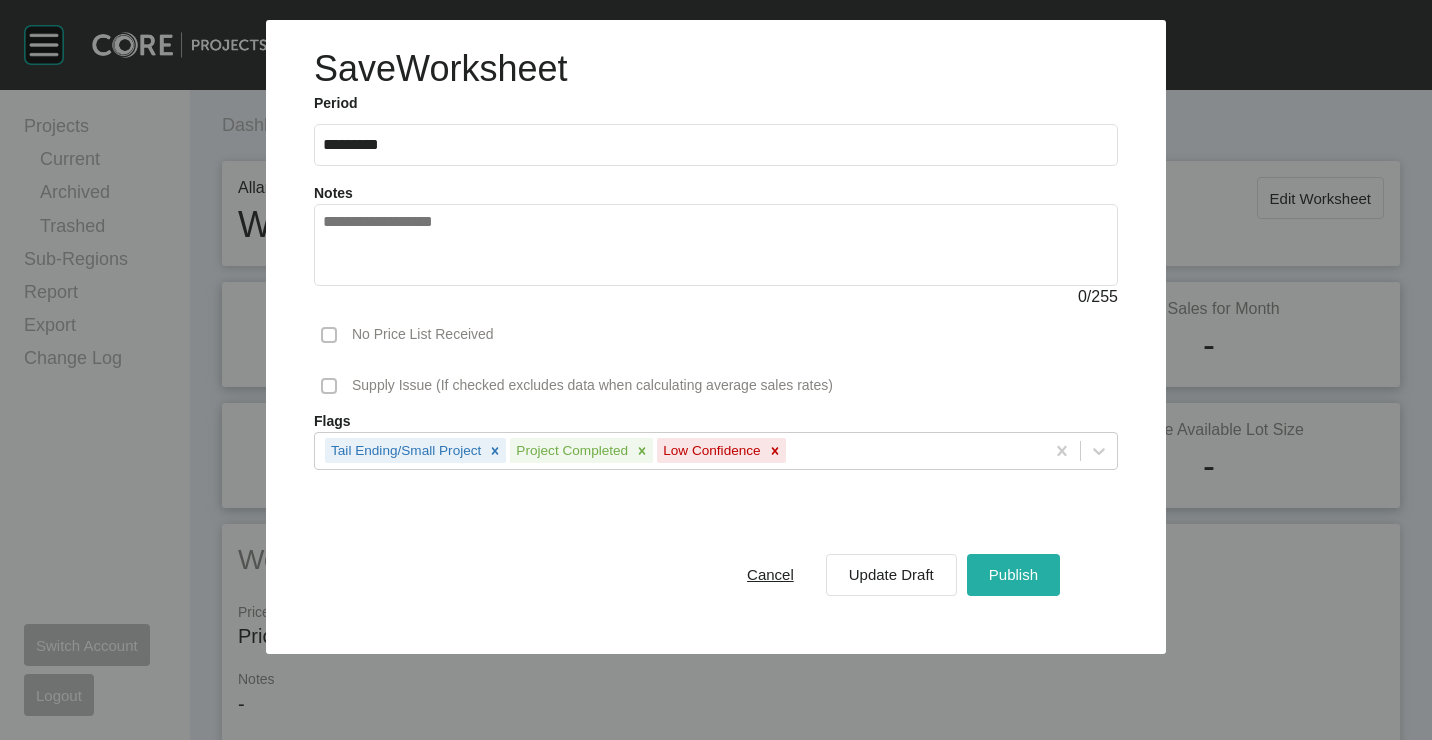 click on "Publish" at bounding box center (1013, 574) 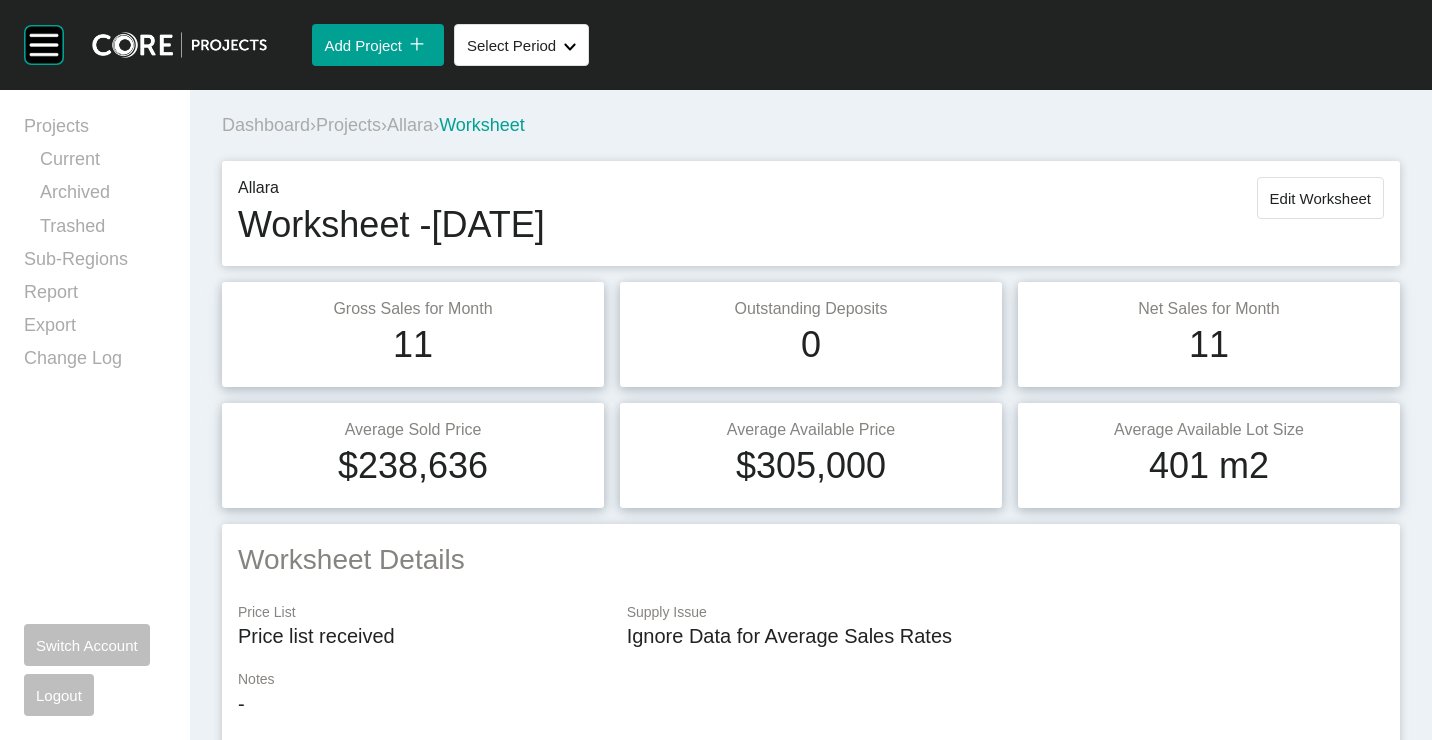 drag, startPoint x: 1284, startPoint y: 210, endPoint x: 1272, endPoint y: 213, distance: 12.369317 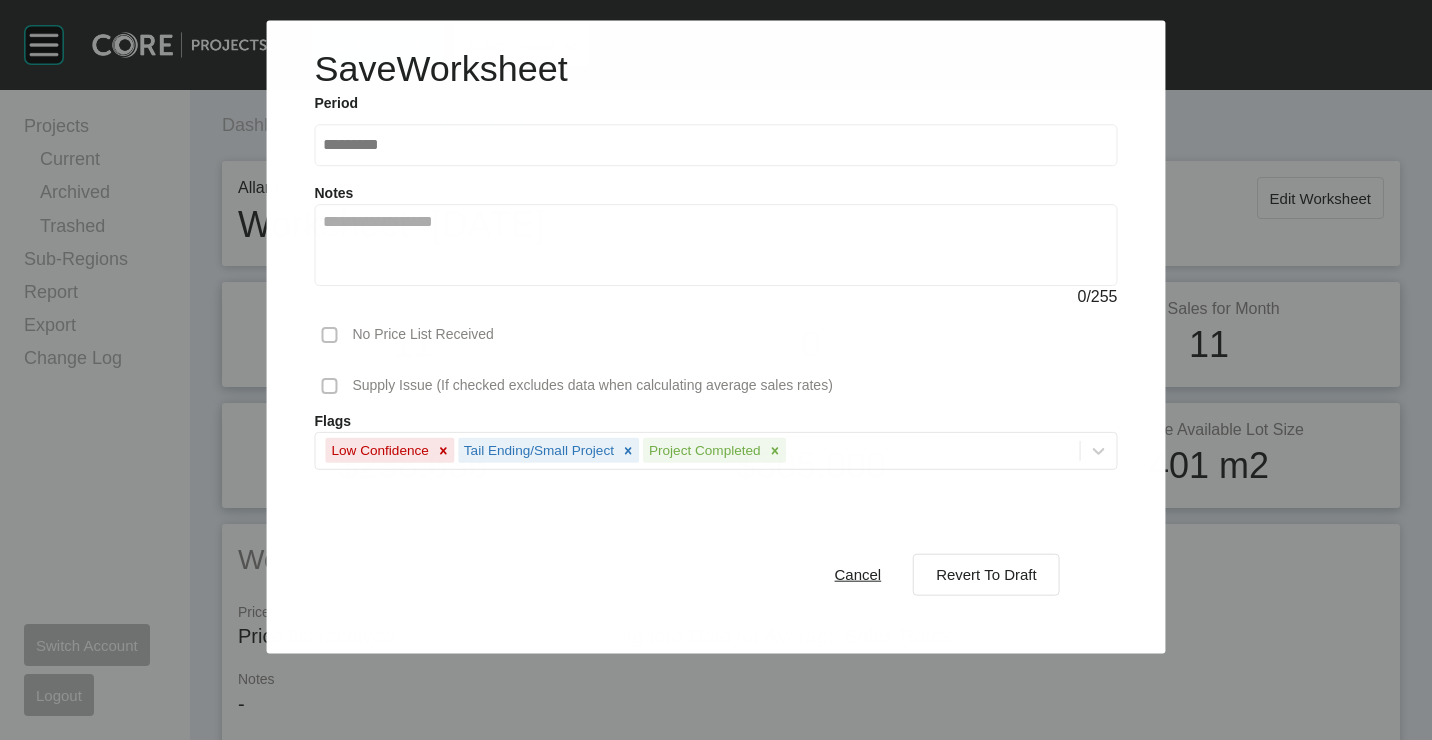 click on "Cancel Revert To Draft" at bounding box center [936, 574] 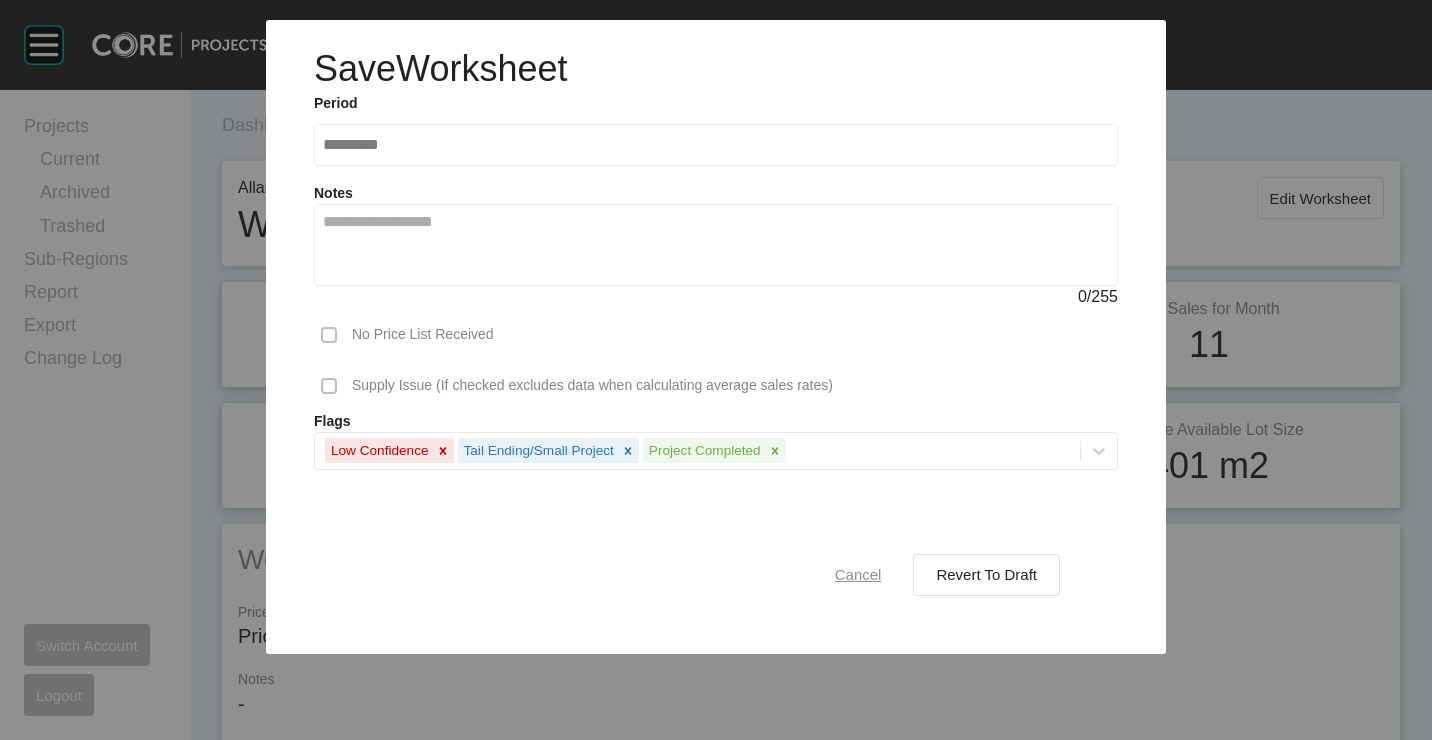 click on "Cancel" at bounding box center [858, 574] 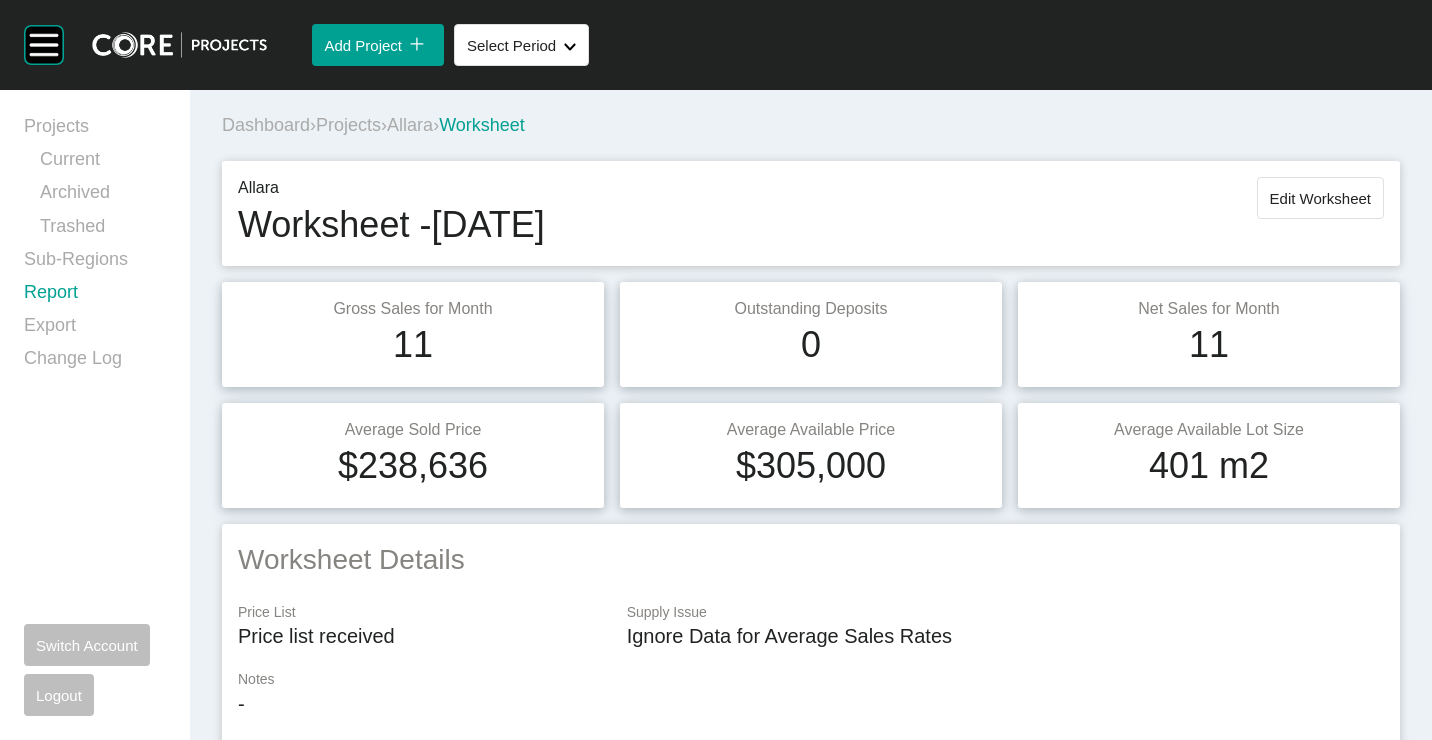 click on "Report" at bounding box center [95, 296] 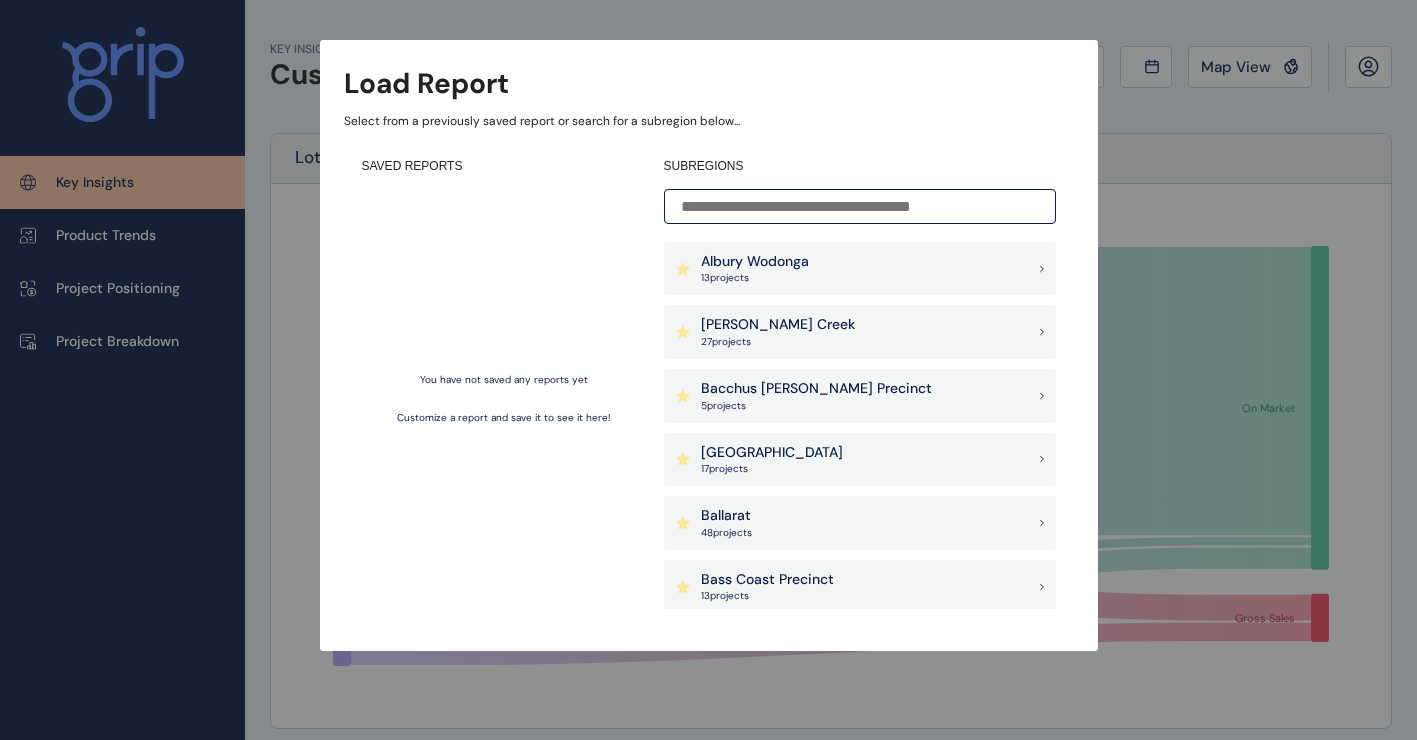scroll, scrollTop: 100, scrollLeft: 0, axis: vertical 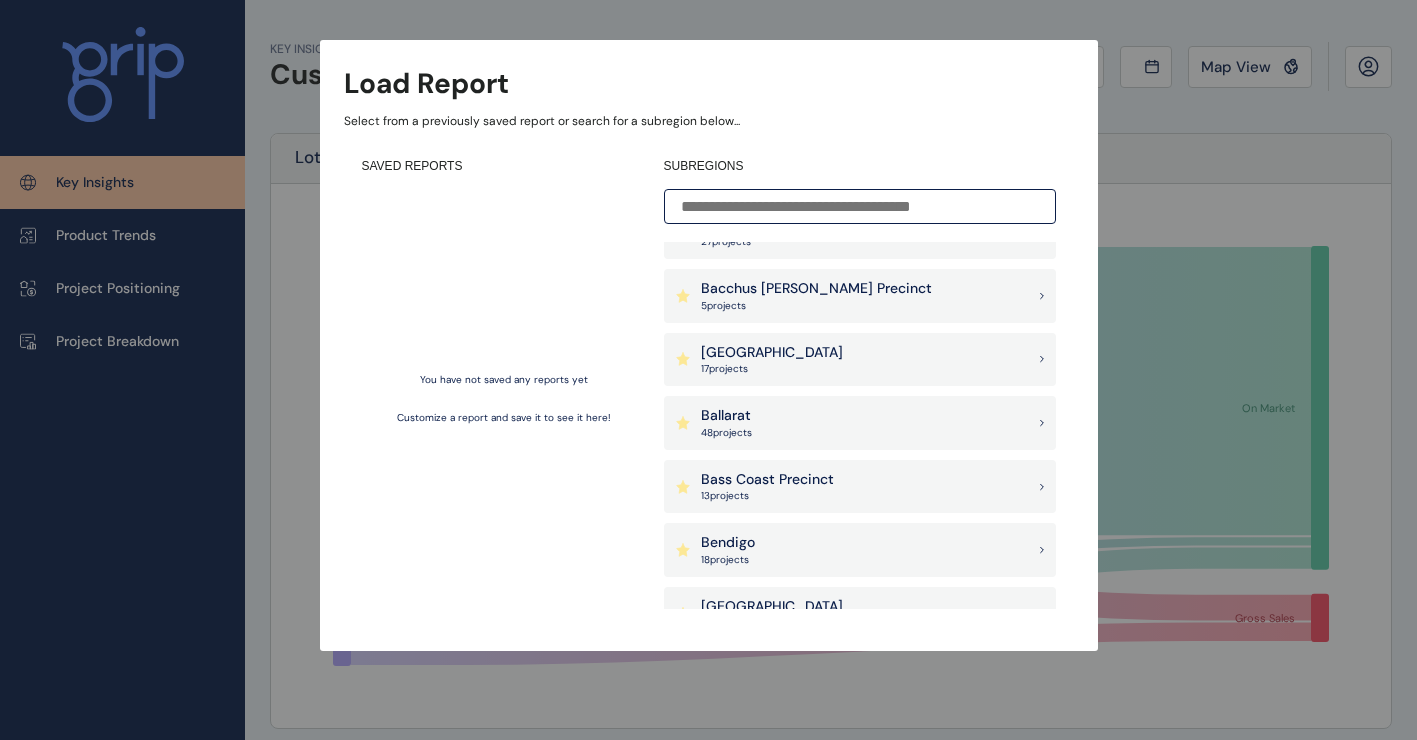 click on "Ballarat 48  project s" at bounding box center [860, 423] 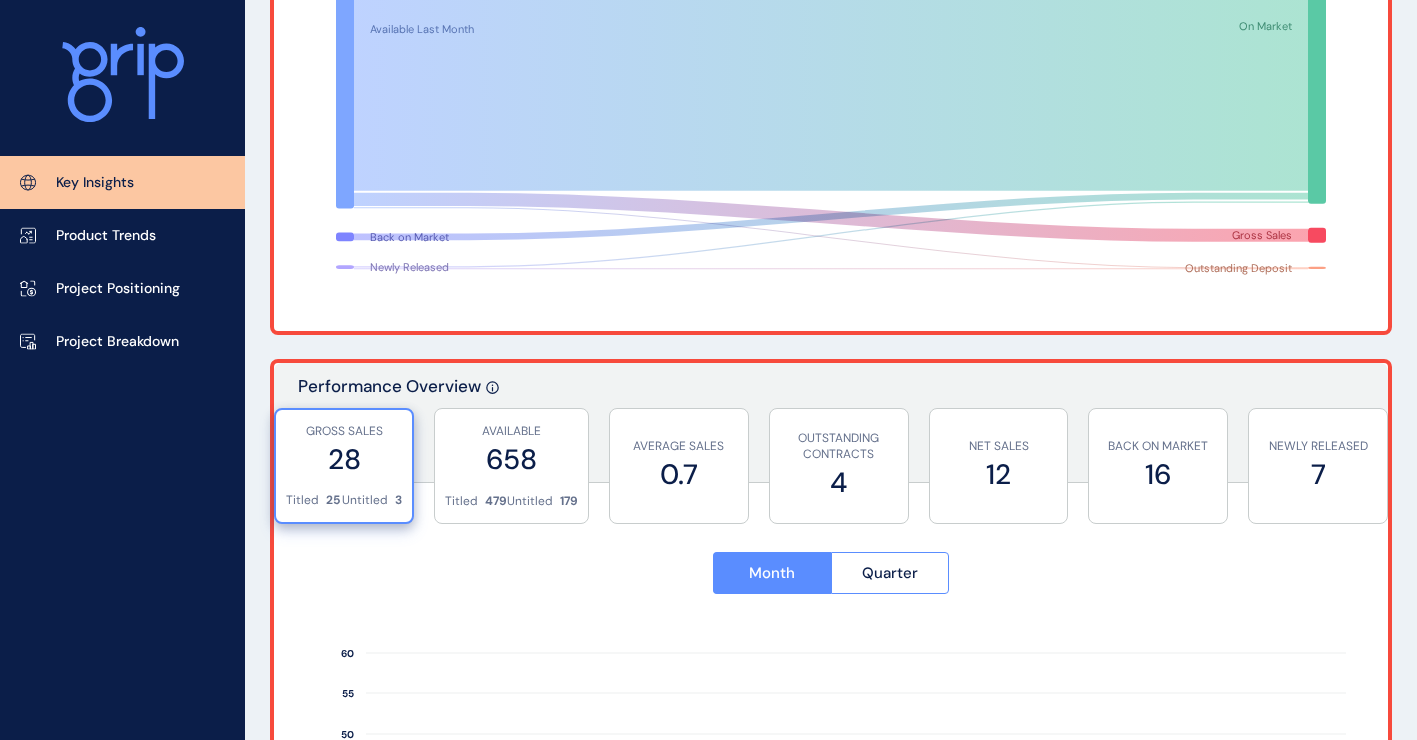 scroll, scrollTop: 0, scrollLeft: 0, axis: both 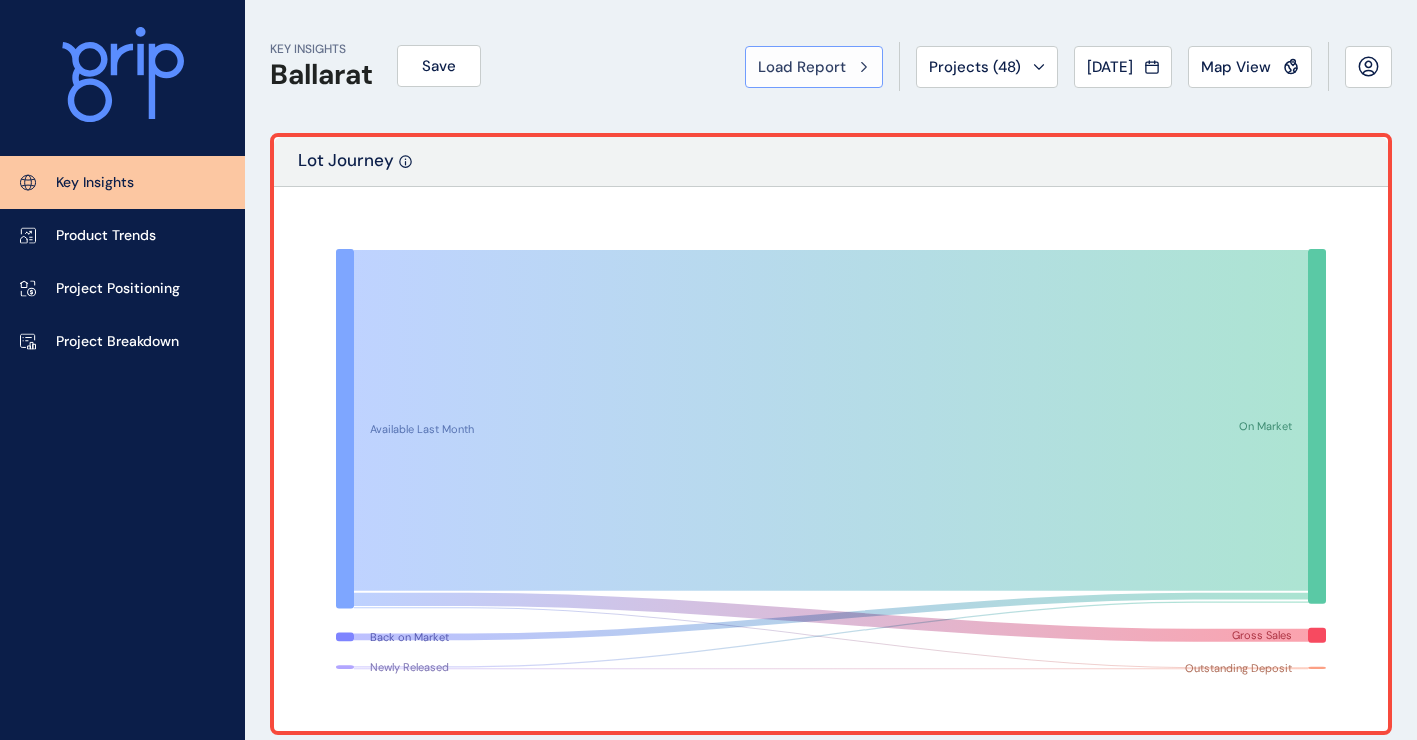 click on "Load Report" at bounding box center (814, 67) 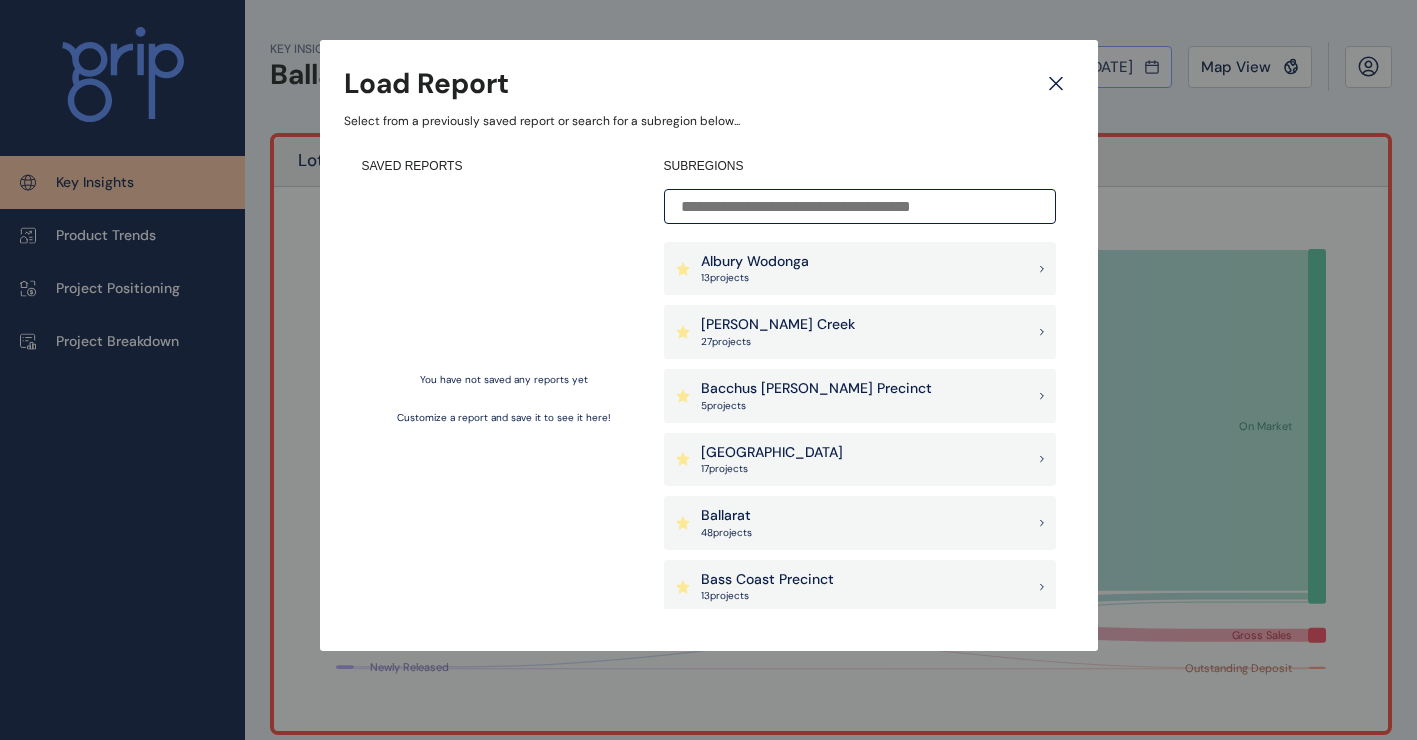 click 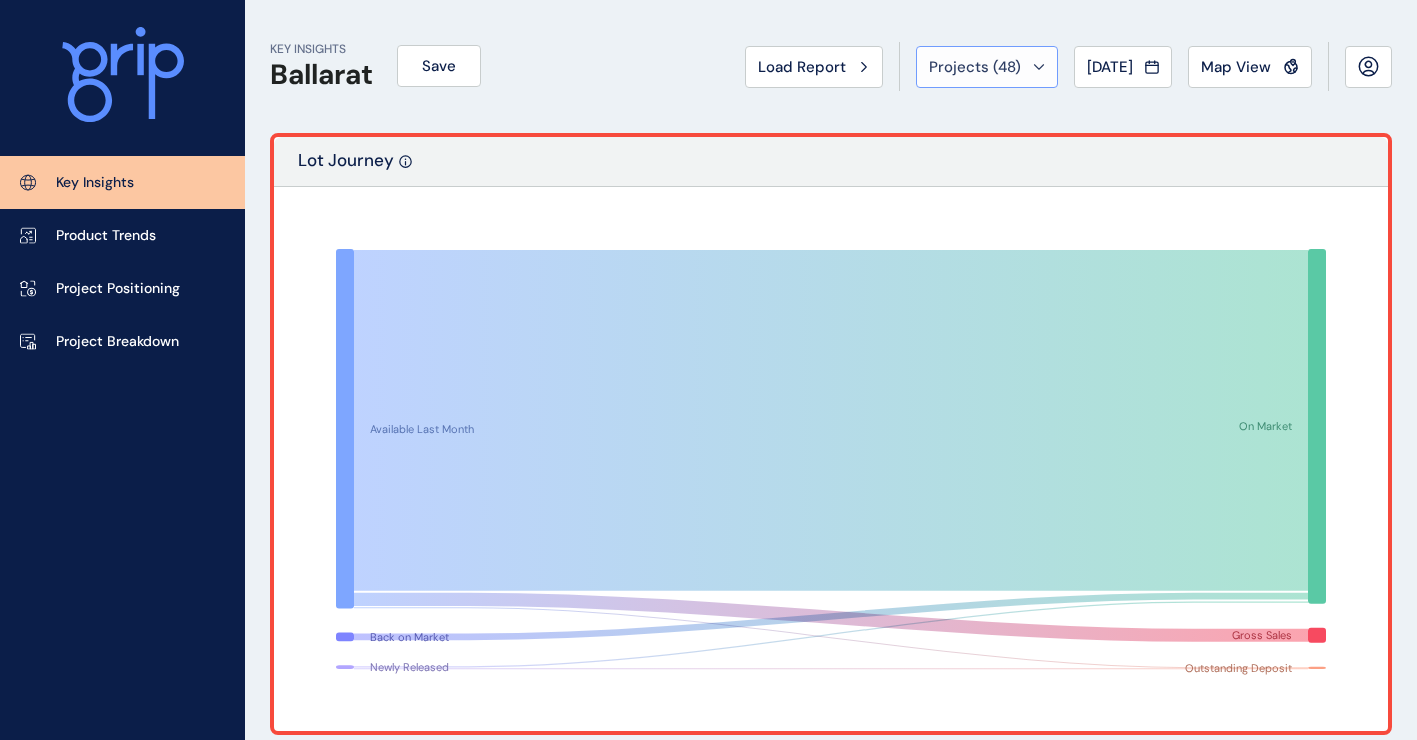 click on "Projects ( 48 )" at bounding box center [975, 67] 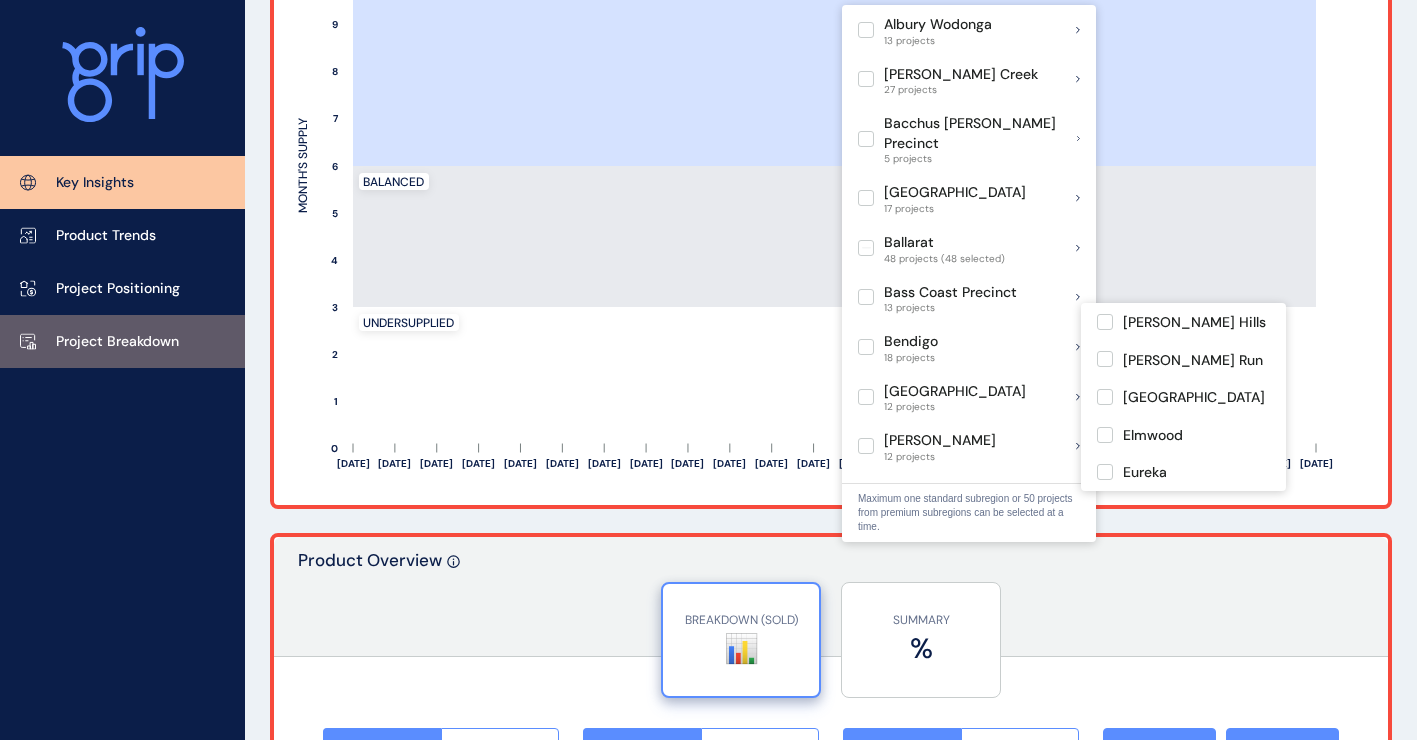 drag, startPoint x: 108, startPoint y: 340, endPoint x: 124, endPoint y: 340, distance: 16 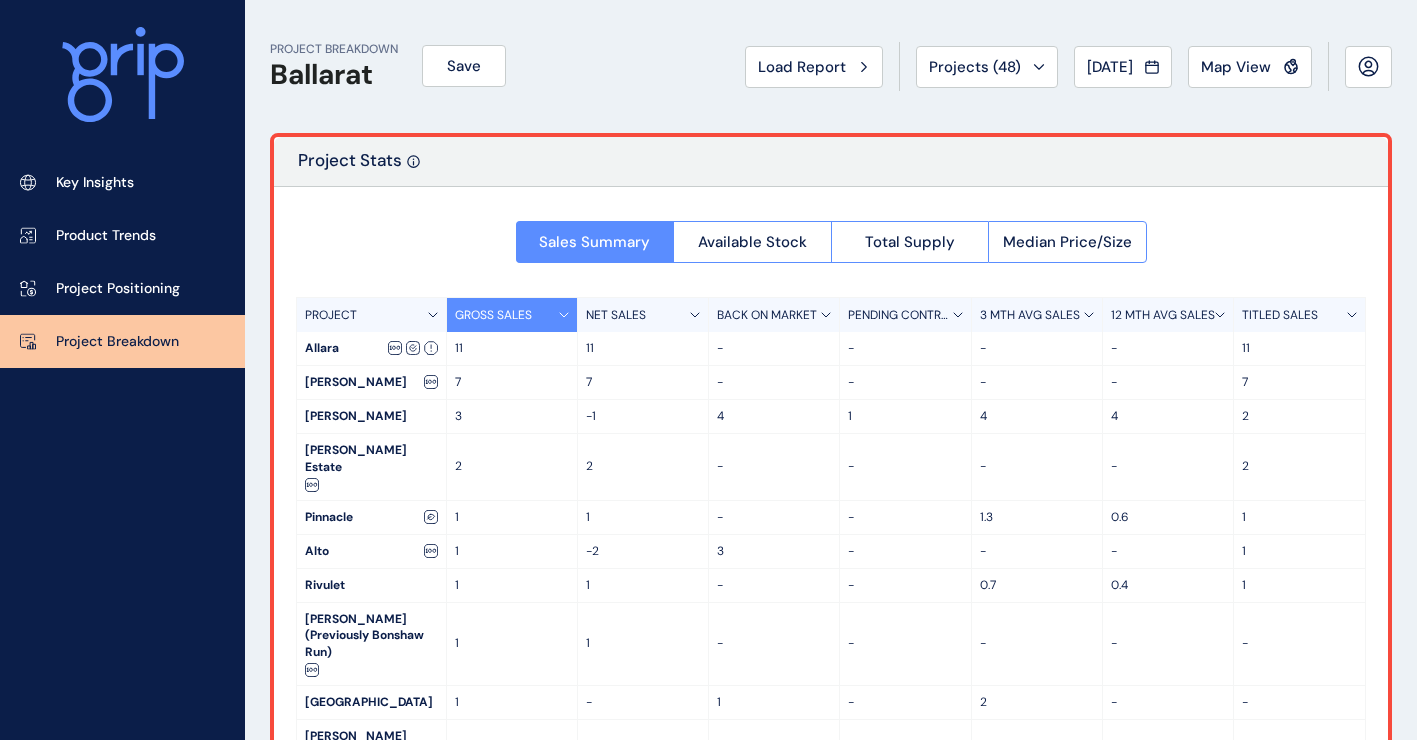 scroll, scrollTop: 100, scrollLeft: 0, axis: vertical 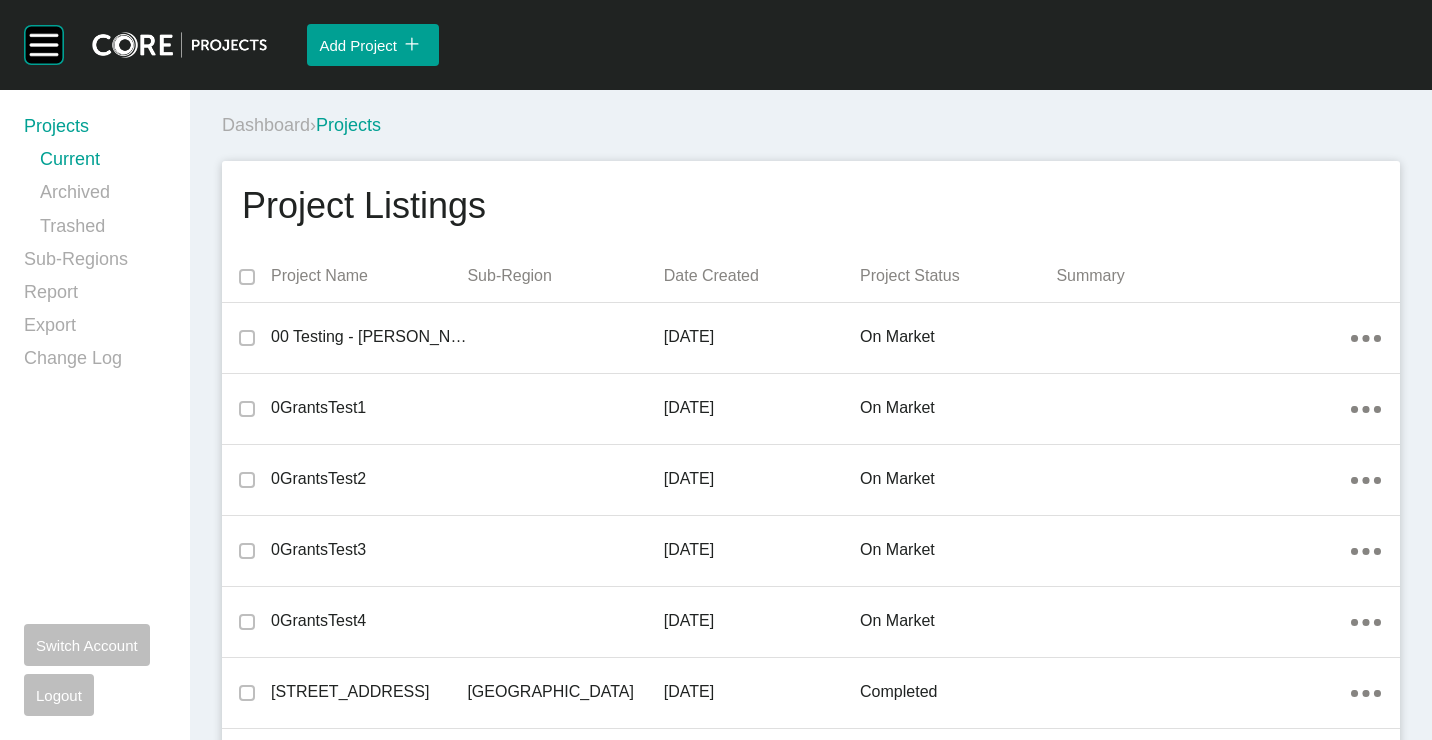 click on "Dashboard  ›  Projects" at bounding box center [815, 125] 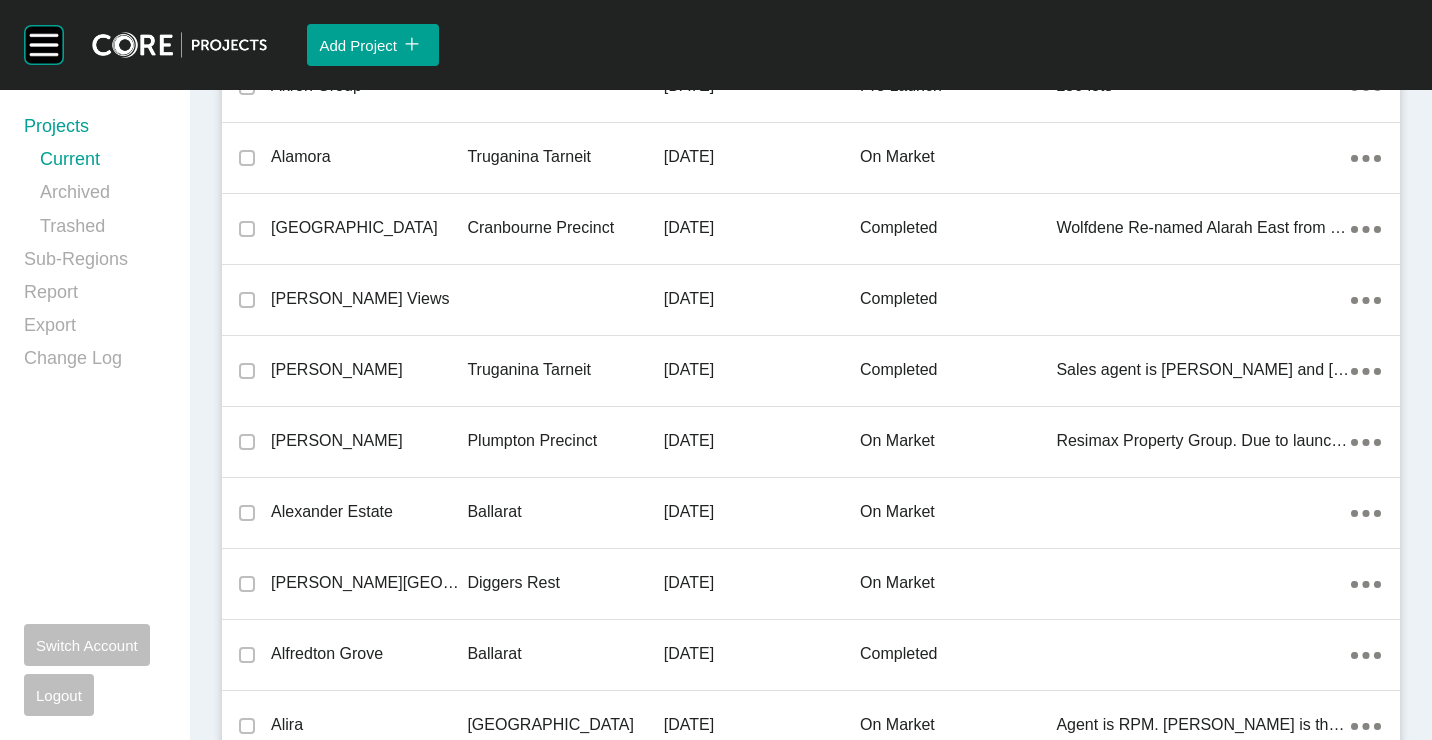scroll, scrollTop: 46898, scrollLeft: 0, axis: vertical 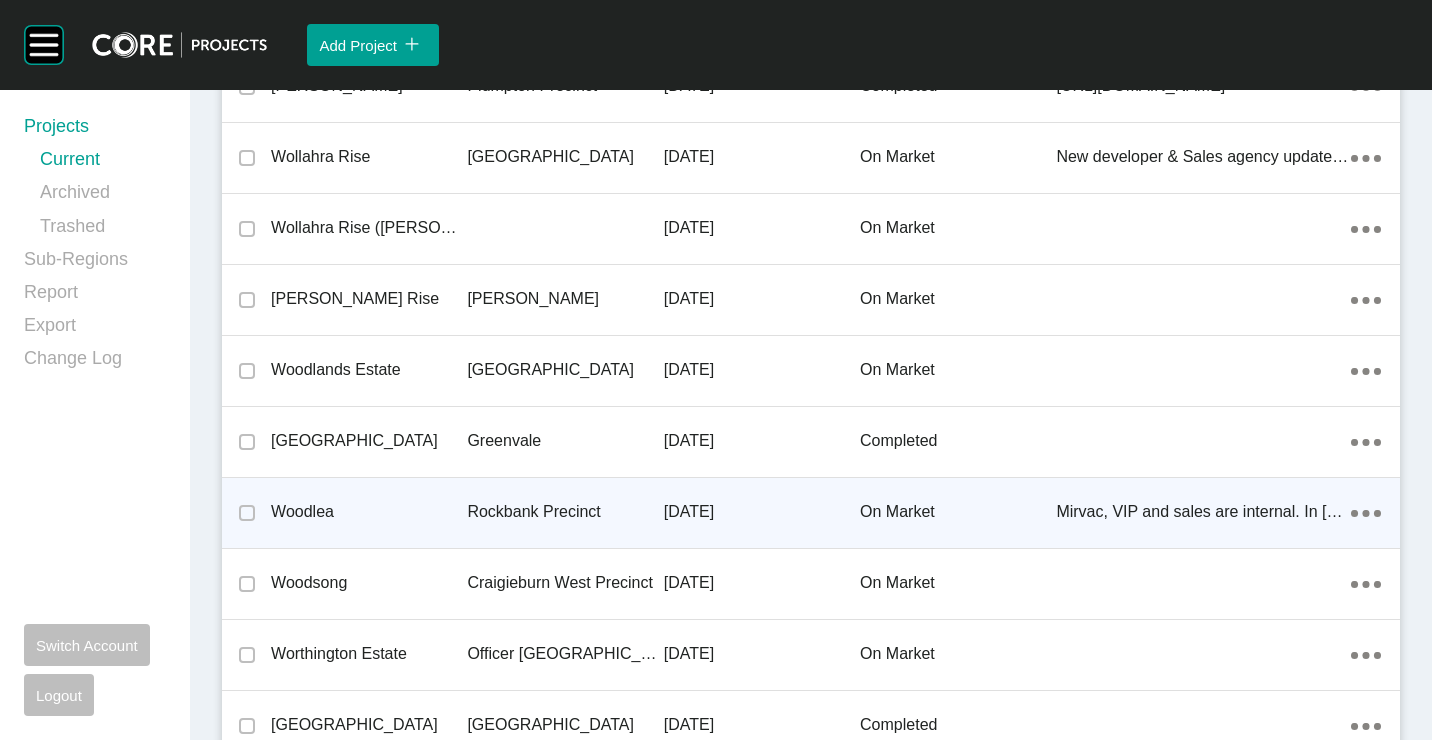 click on "Woodlea" at bounding box center (369, 512) 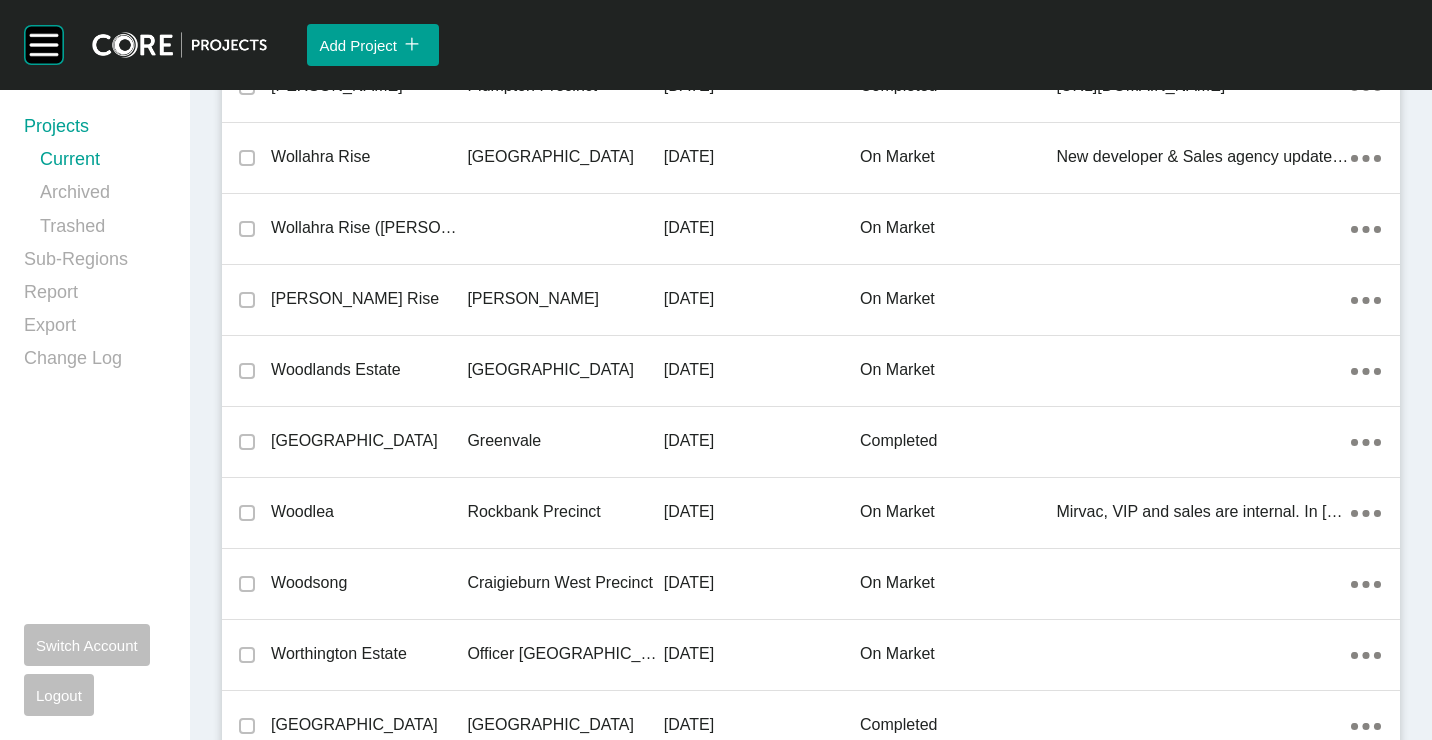 click on "Group 2 Created with Sketch. . Add Project icon/tick copy 11 Created with Sketch. Projects Current Archived Trashed Sub-Regions Report Export Change Log Switch Account Logout Dashboard  ›  Projects Project Listings Project Name Sub-Region Date Created Project Status Summary 00 Testing - Luke 9 June 2022 on market Action Menu Dots Copy 6 Created with Sketch. 0GrantsTest1 28 November 2022 on market Action Menu Dots Copy 6 Created with Sketch. 0GrantsTest2 28 November 2022 on market Action Menu Dots Copy 6 Created with Sketch. 0GrantsTest3 7 December 2022 on market Action Menu Dots Copy 6 Created with Sketch. 0GrantsTest4 7 December 2022 on market Action Menu Dots Copy 6 Created with Sketch. 105 Grices Road Berwick South Precinct 16 August 2021 completed Action Menu Dots Copy 6 Created with Sketch. 138 Wollahra Rise Ballan Road Precinct 8 June 2023 on hold Action Menu Dots Copy 6 Created with Sketch. 210 Kenilworth Ave Officer Pakenham 25 July 2023 on market Action Menu Dots Copy 6 Created with Sketch. Aldo" at bounding box center [716, 370] 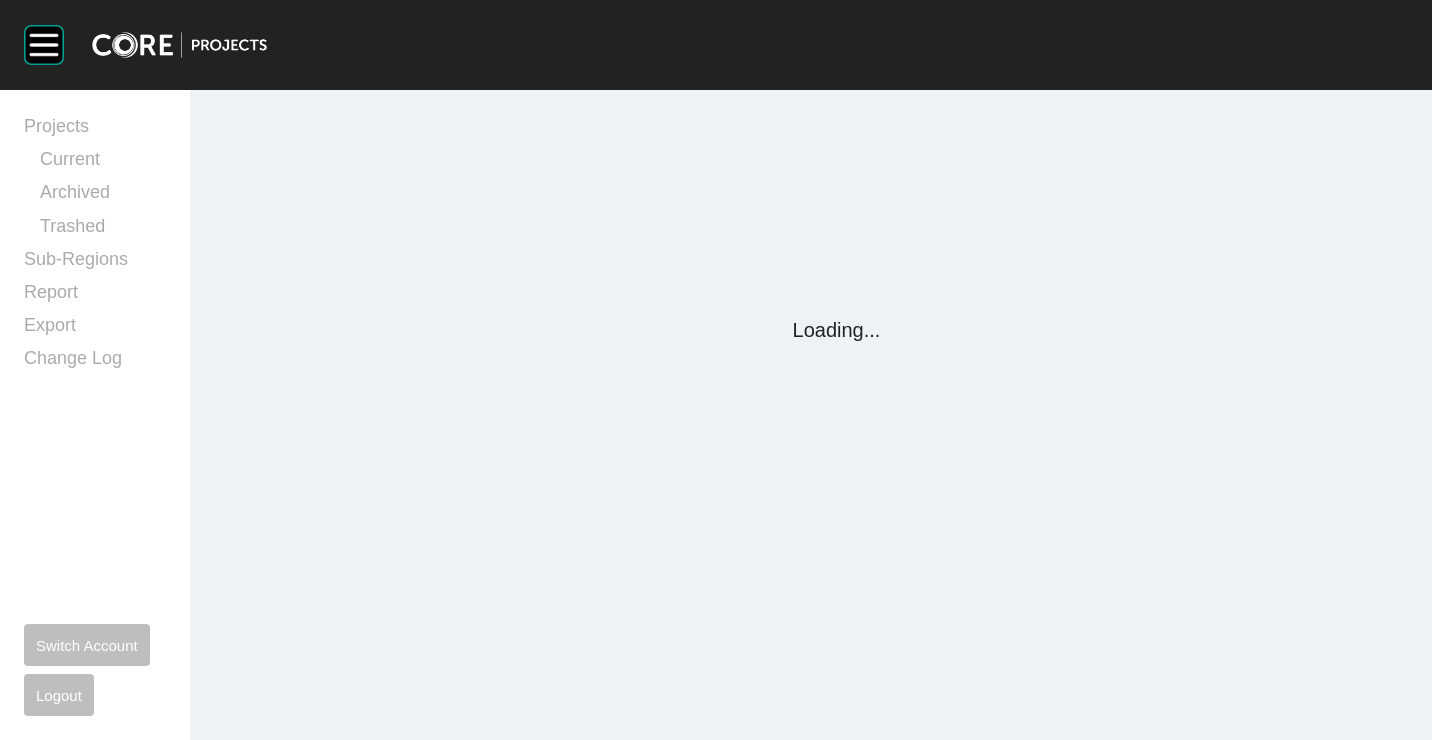 scroll, scrollTop: 0, scrollLeft: 0, axis: both 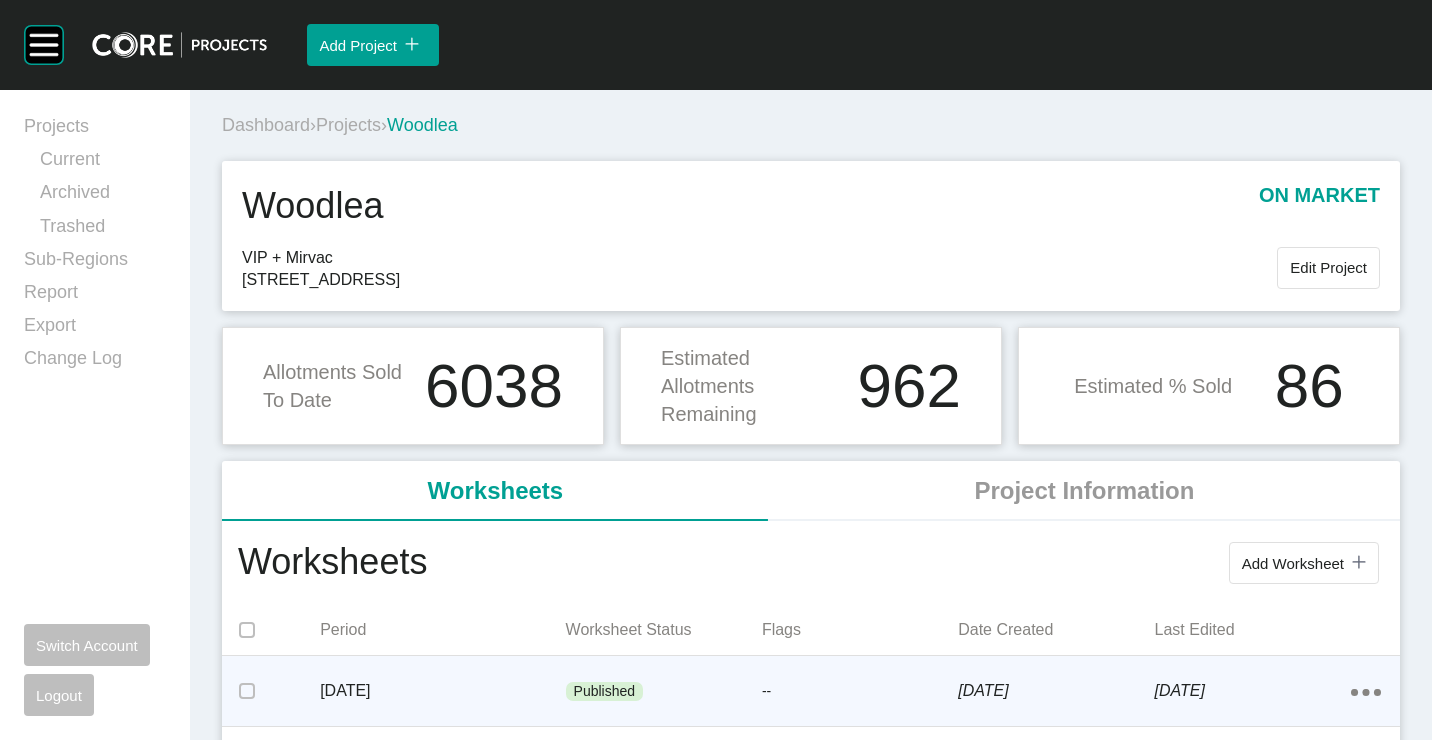 click on "Published" at bounding box center [605, 692] 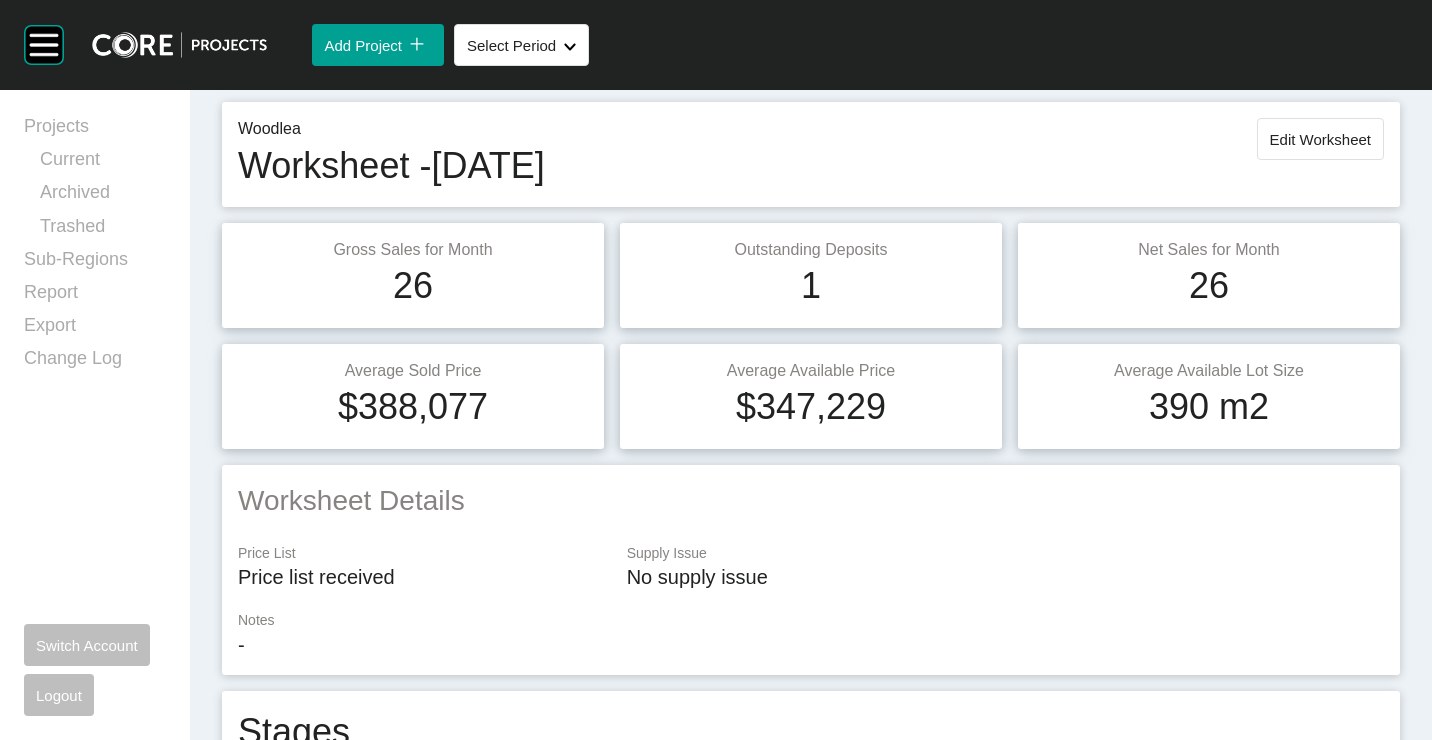 scroll, scrollTop: 0, scrollLeft: 0, axis: both 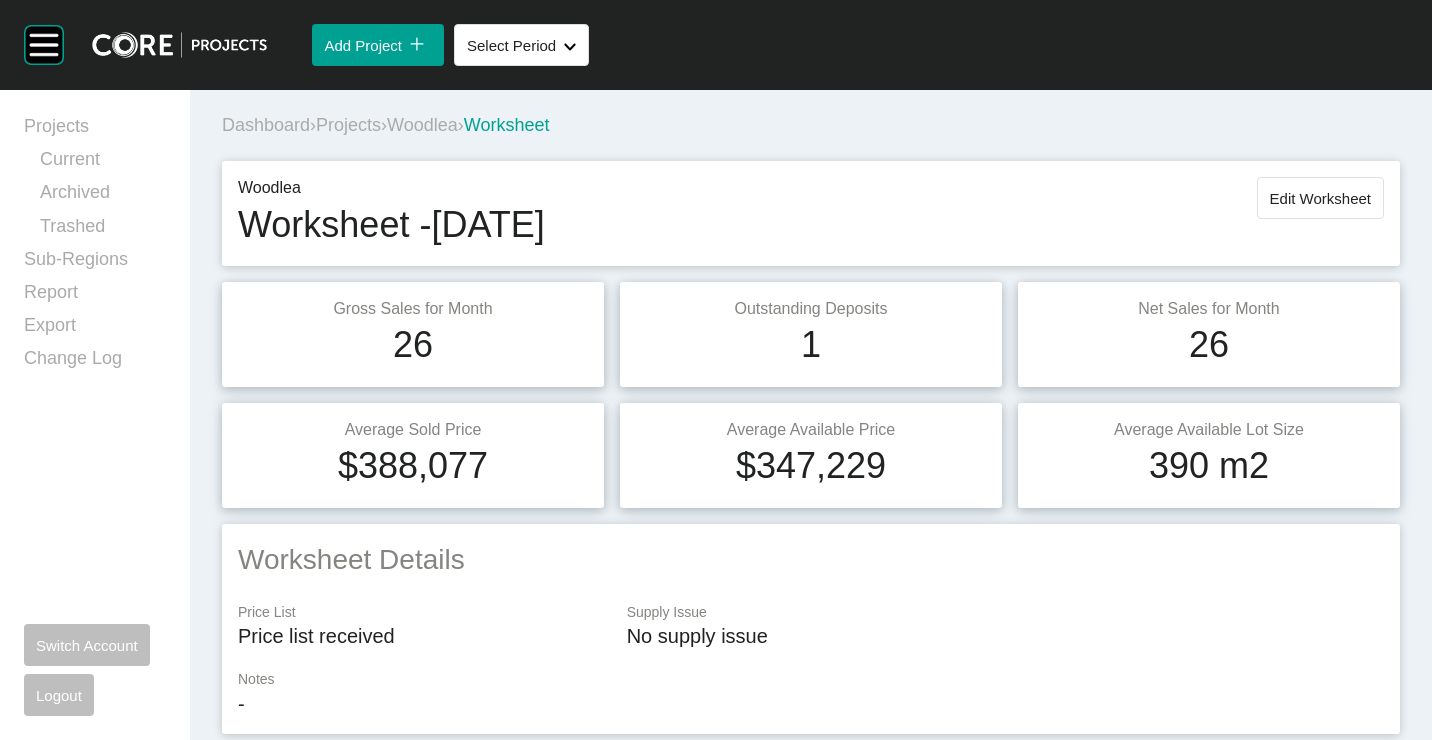 click on "Dashboard  ›  Projects  ›  Woodlea  ›  Worksheet" at bounding box center (815, 125) 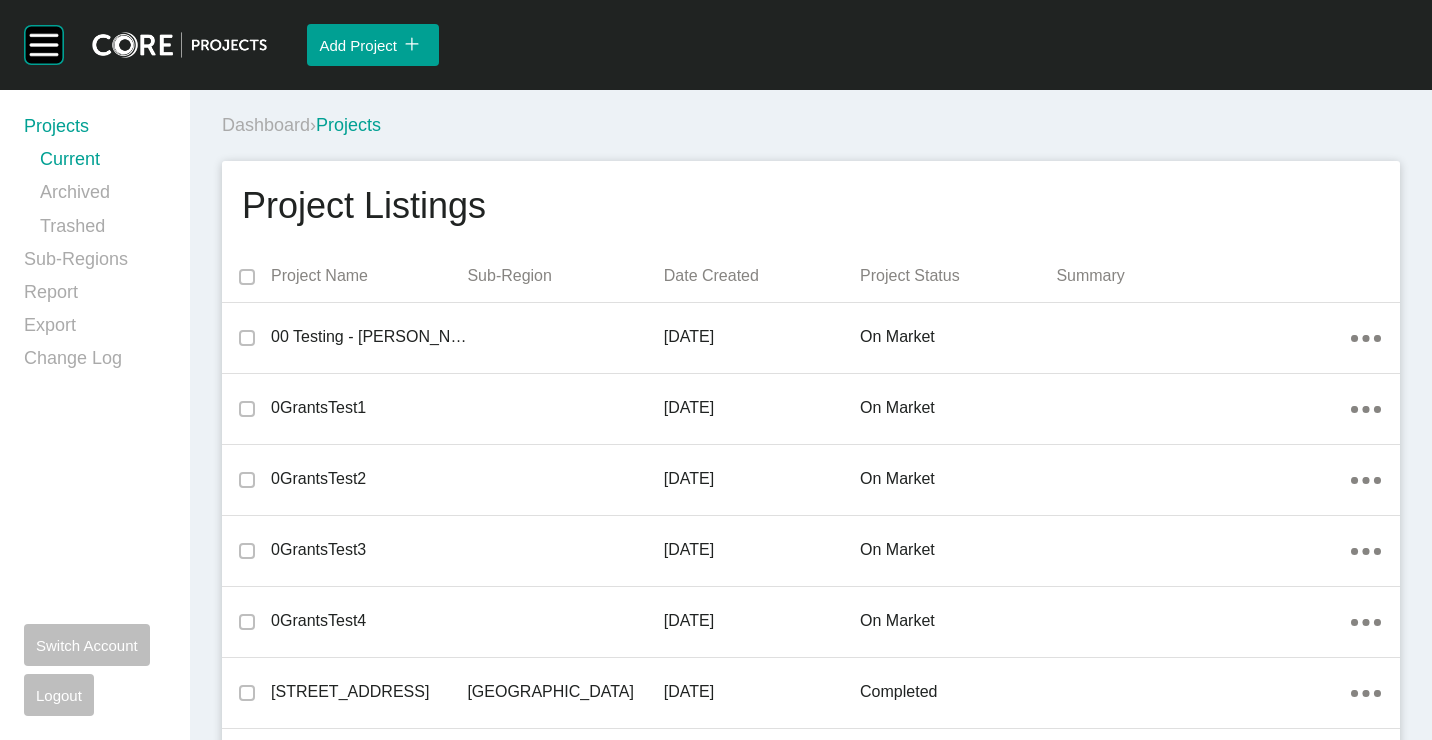 scroll, scrollTop: 16155, scrollLeft: 0, axis: vertical 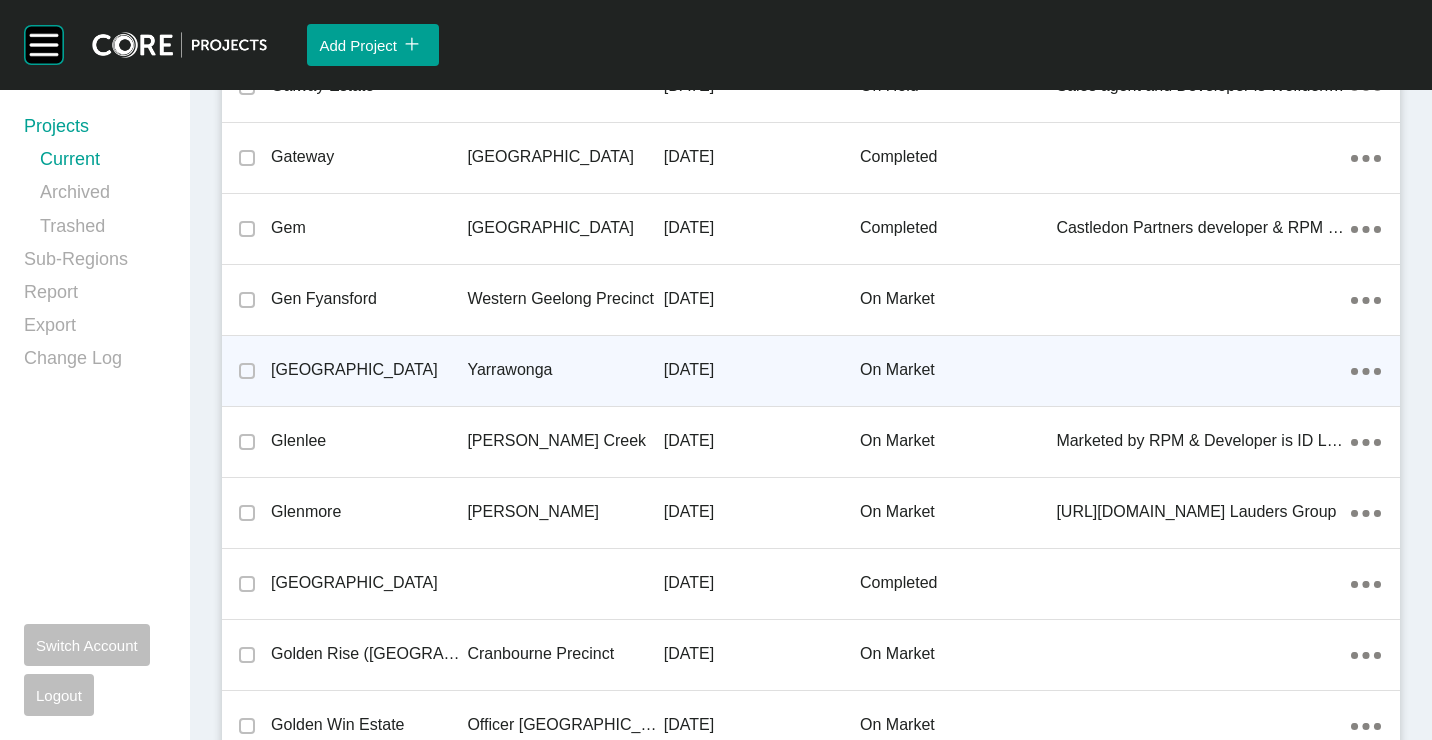 click on "[GEOGRAPHIC_DATA]" at bounding box center [369, 370] 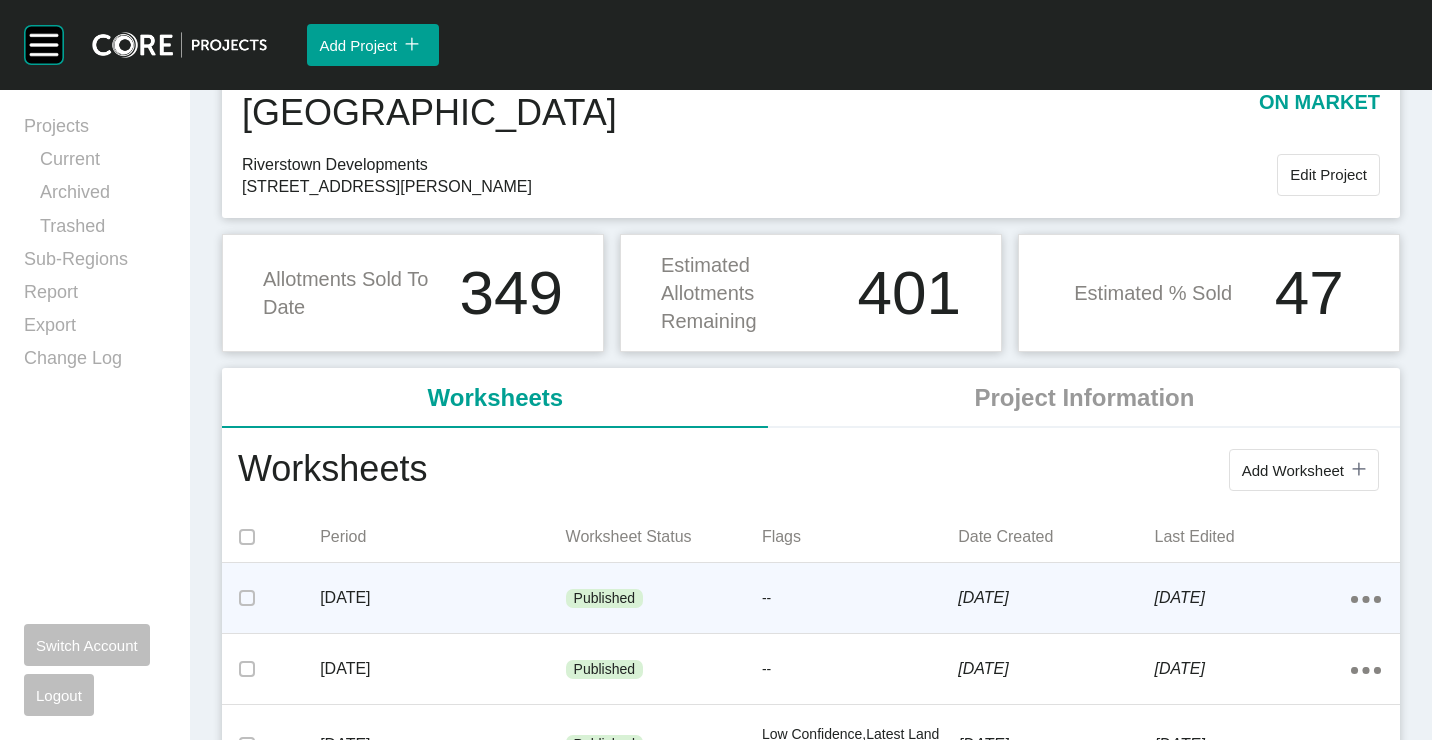 scroll, scrollTop: 200, scrollLeft: 0, axis: vertical 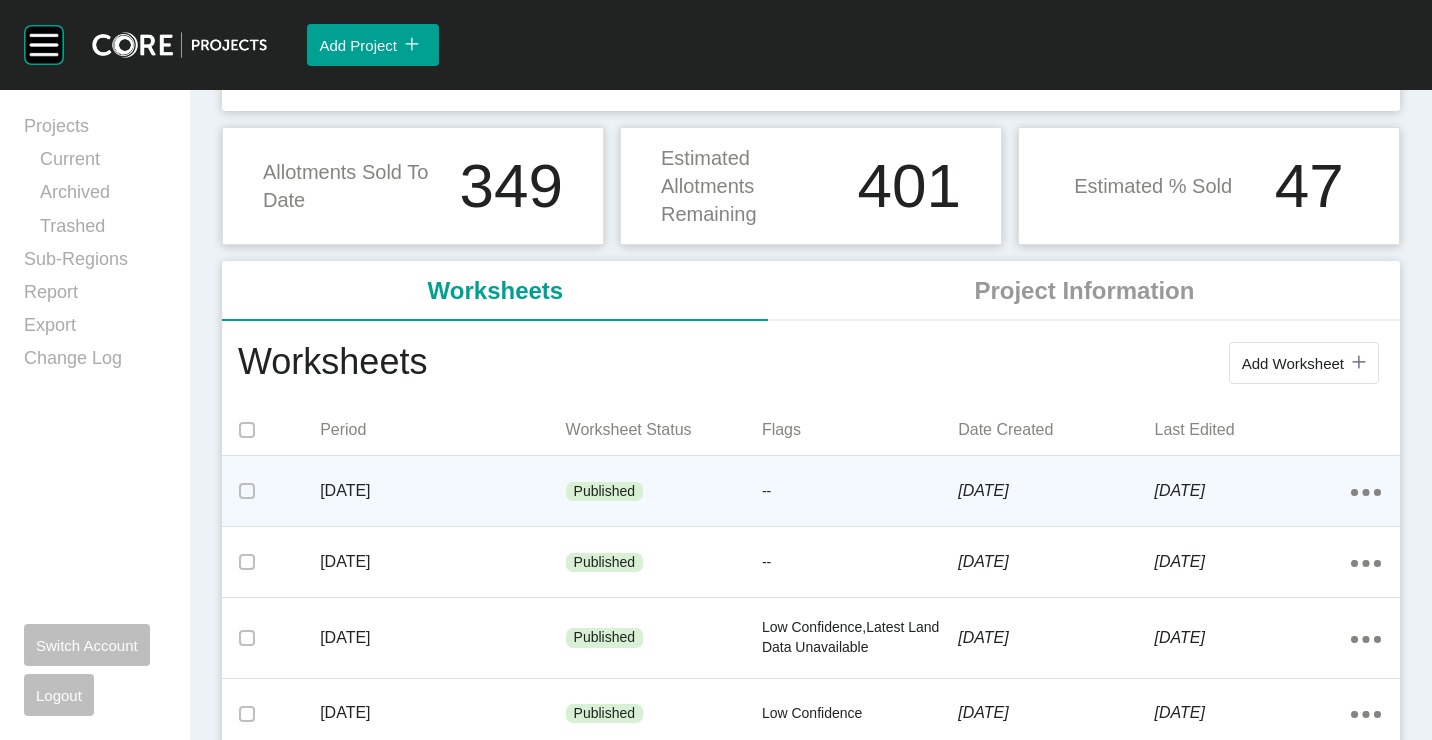 click on "Published" at bounding box center (664, 492) 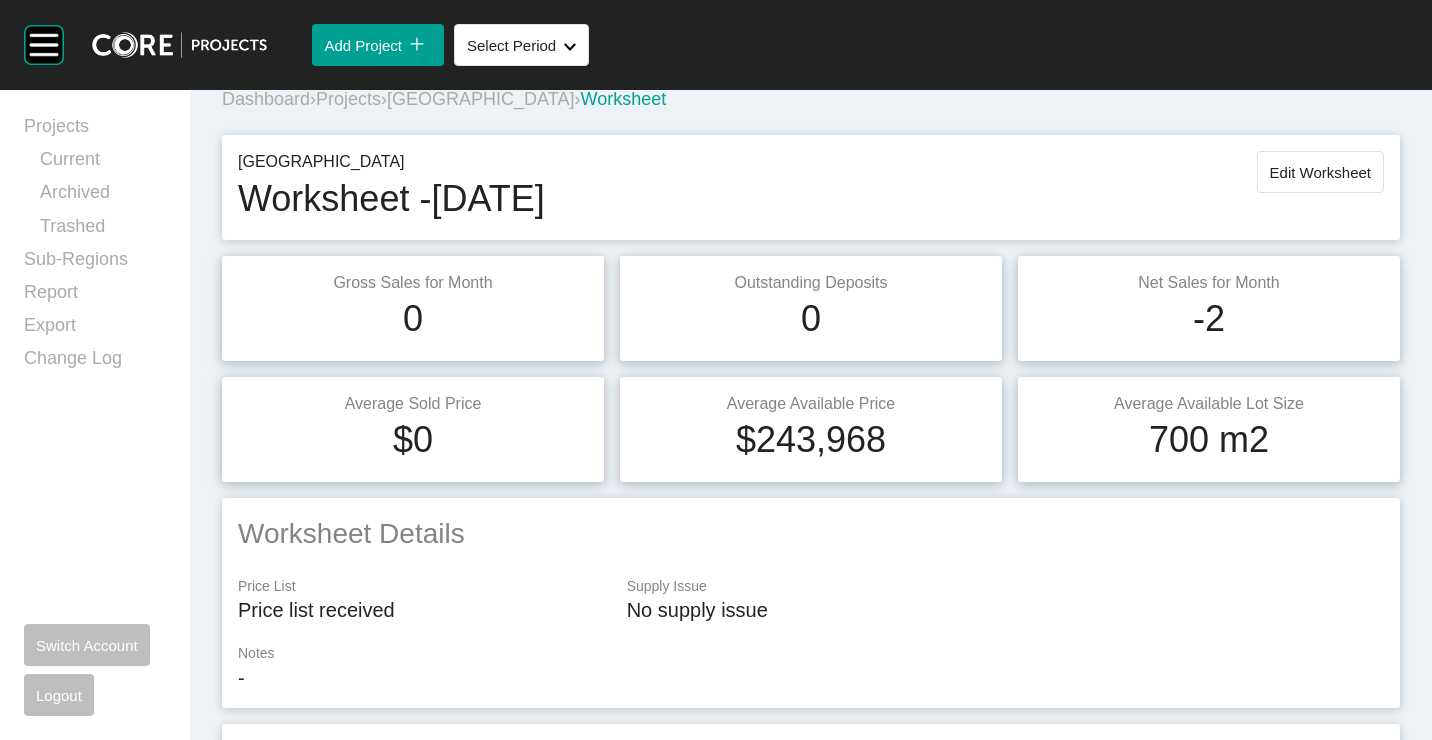 scroll, scrollTop: 0, scrollLeft: 0, axis: both 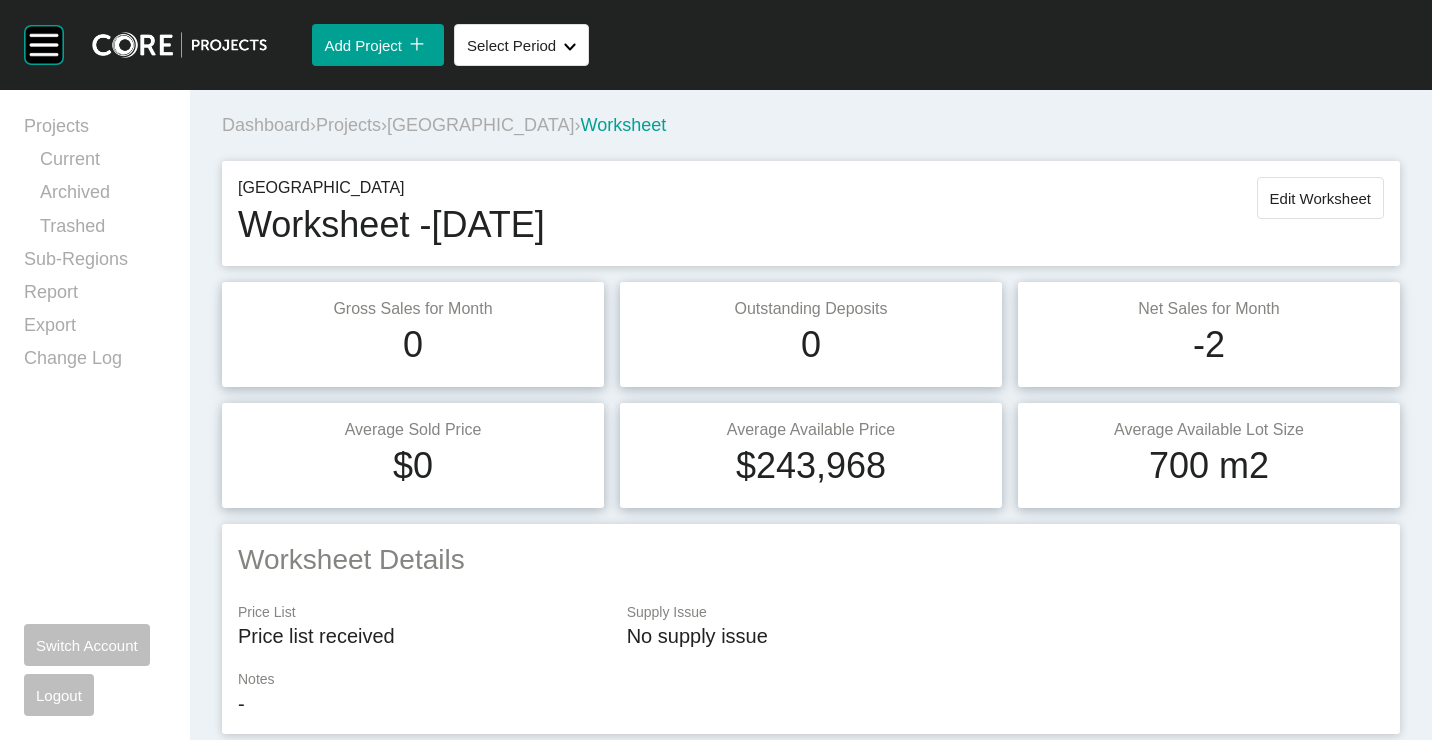 drag, startPoint x: 362, startPoint y: 125, endPoint x: 357, endPoint y: 6, distance: 119.104996 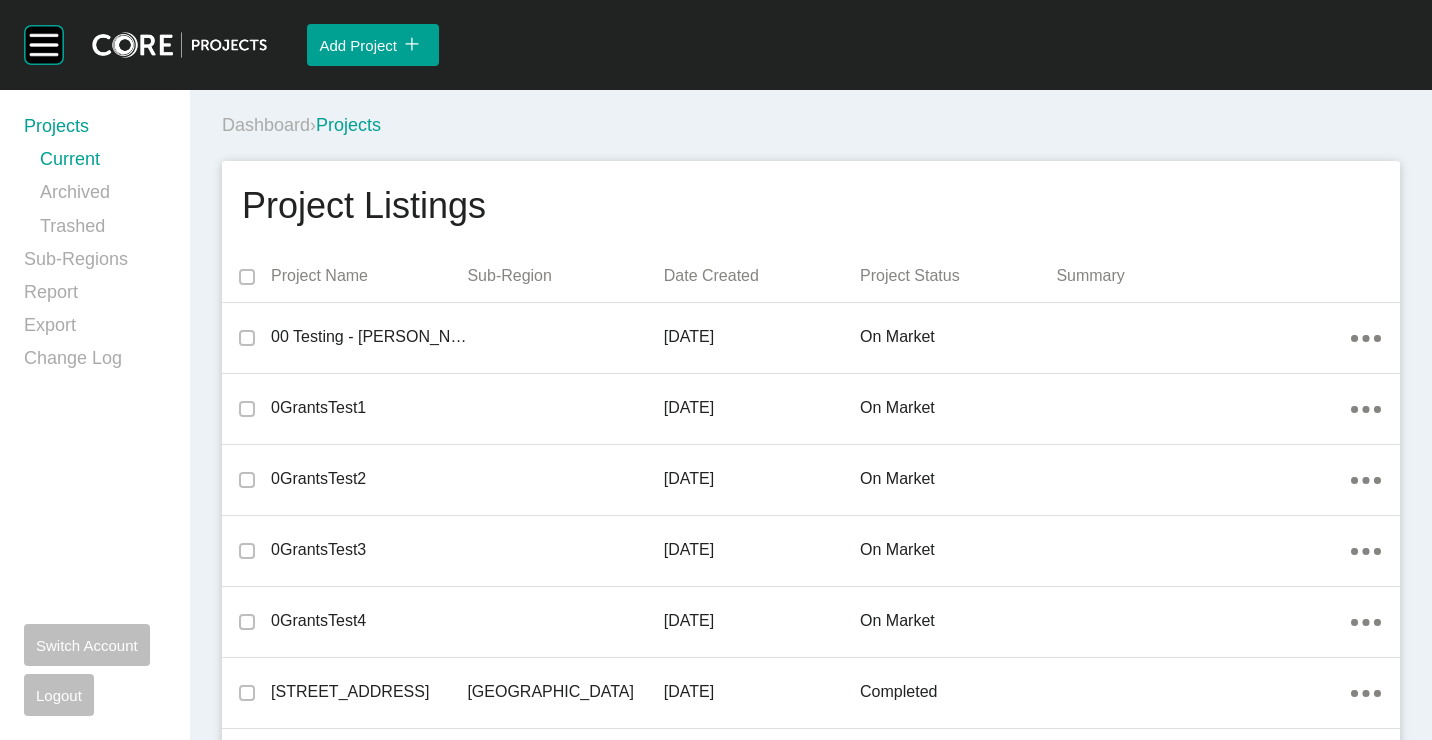scroll, scrollTop: 22119, scrollLeft: 0, axis: vertical 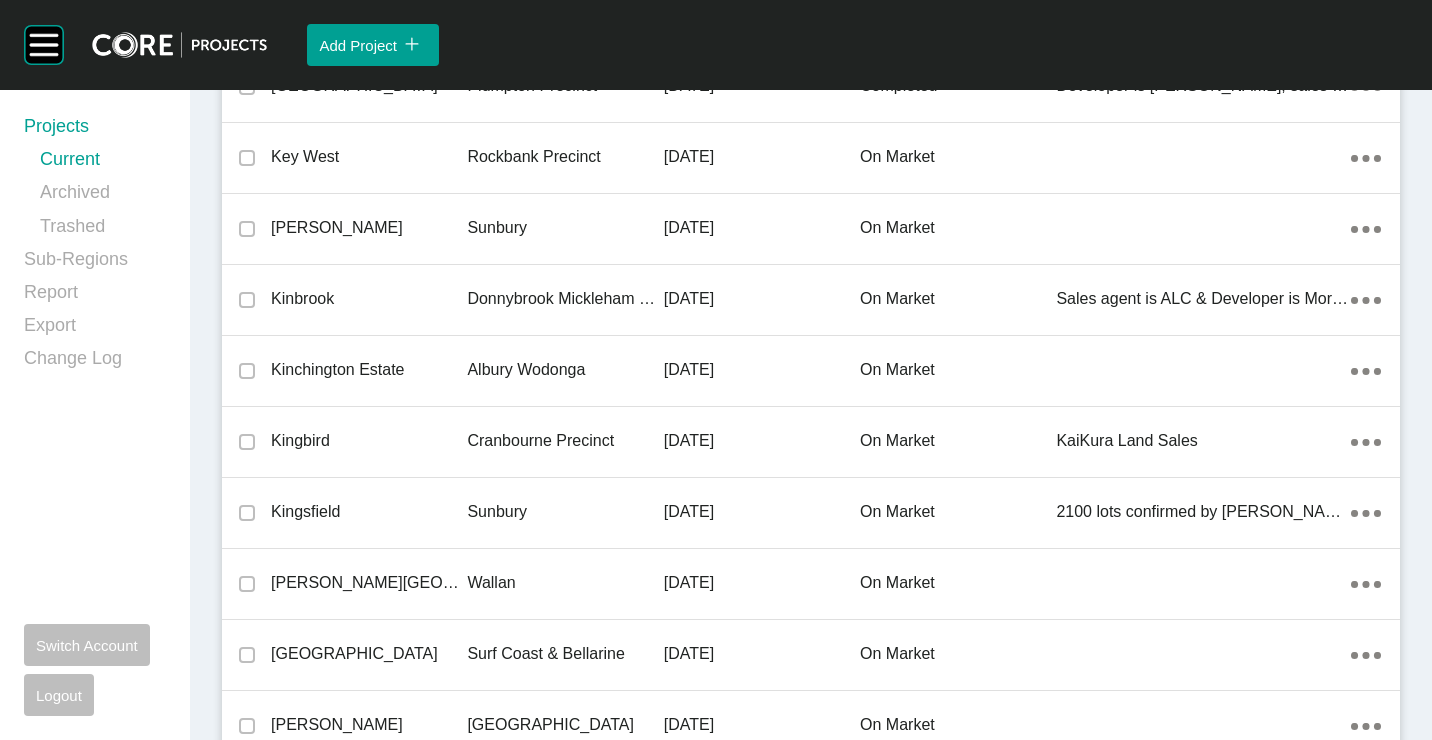 drag, startPoint x: 572, startPoint y: 343, endPoint x: 566, endPoint y: 353, distance: 11.661903 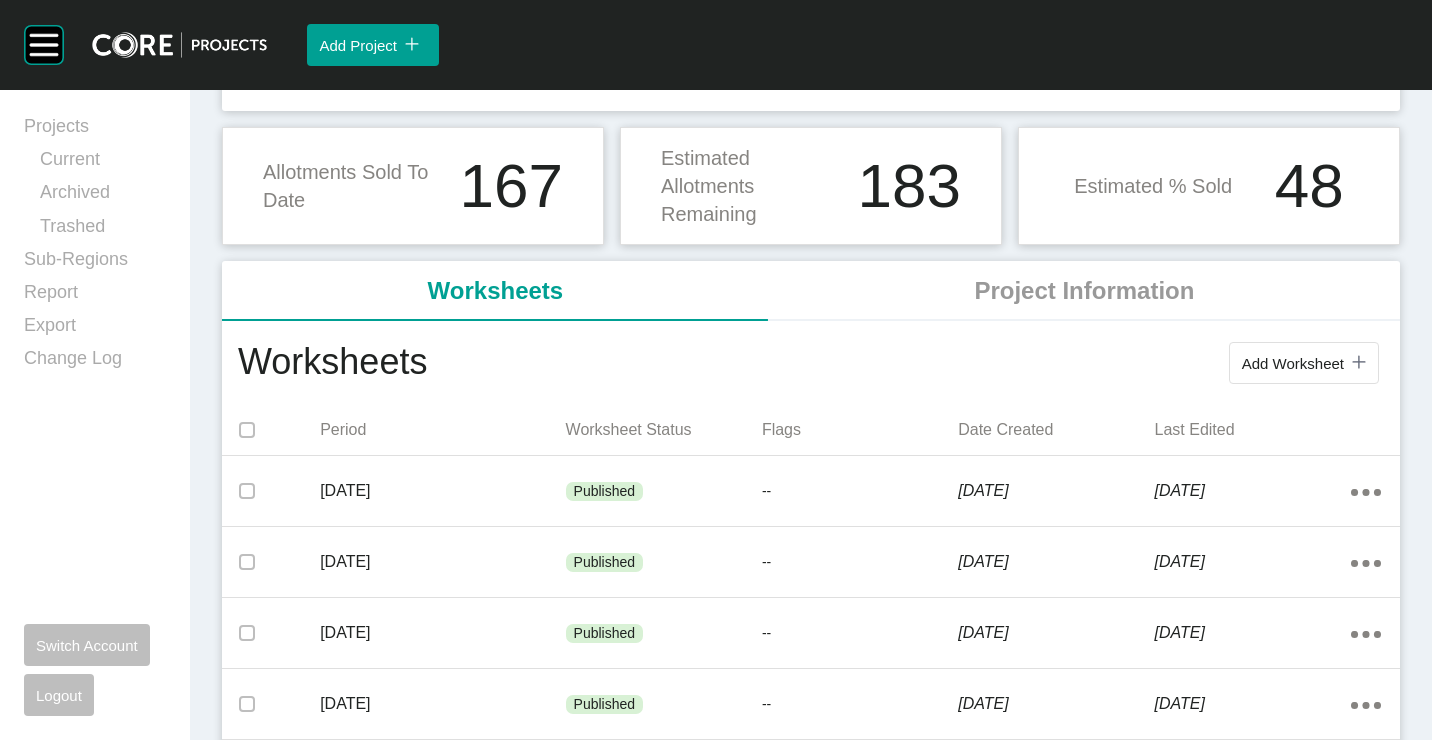 scroll, scrollTop: 0, scrollLeft: 0, axis: both 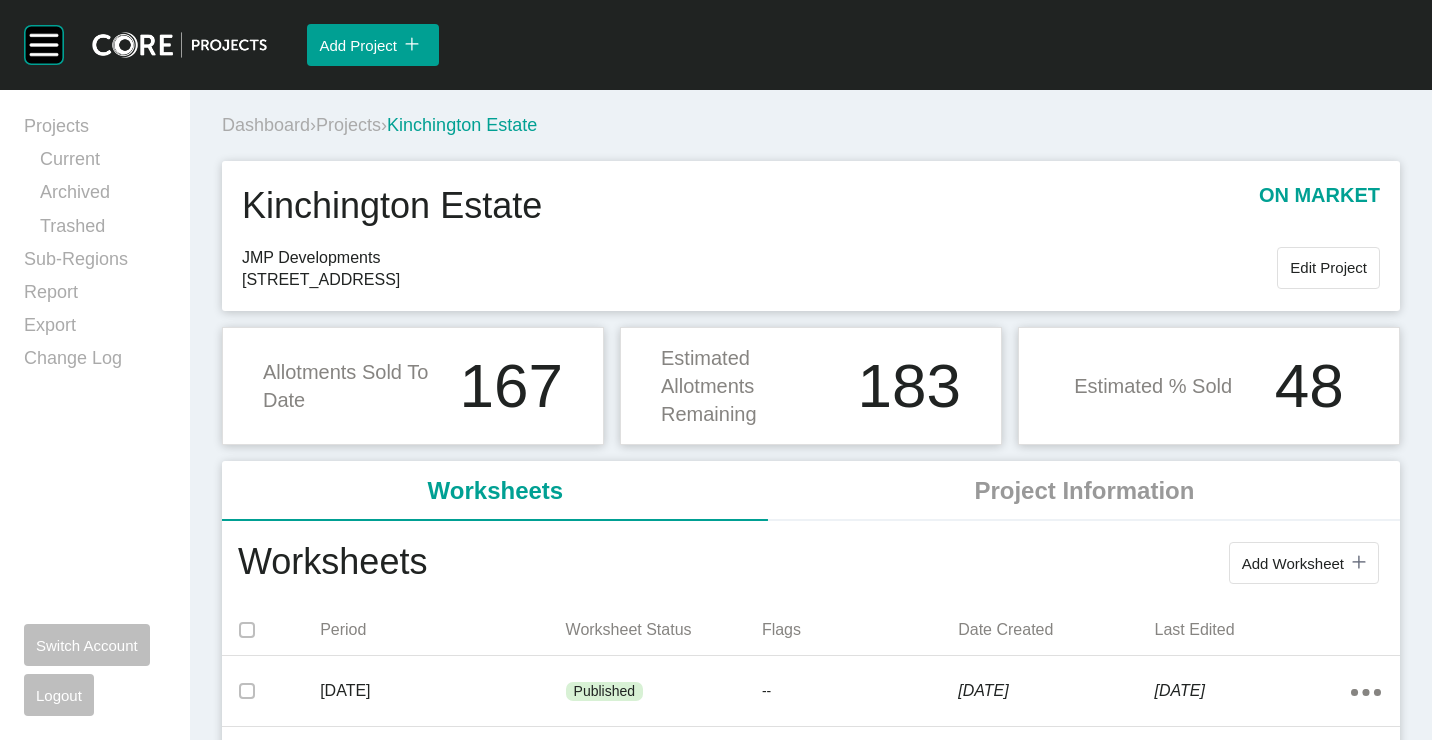 click on "Dashboard  ›  Projects  ›  Kinchington Estate" at bounding box center [815, 125] 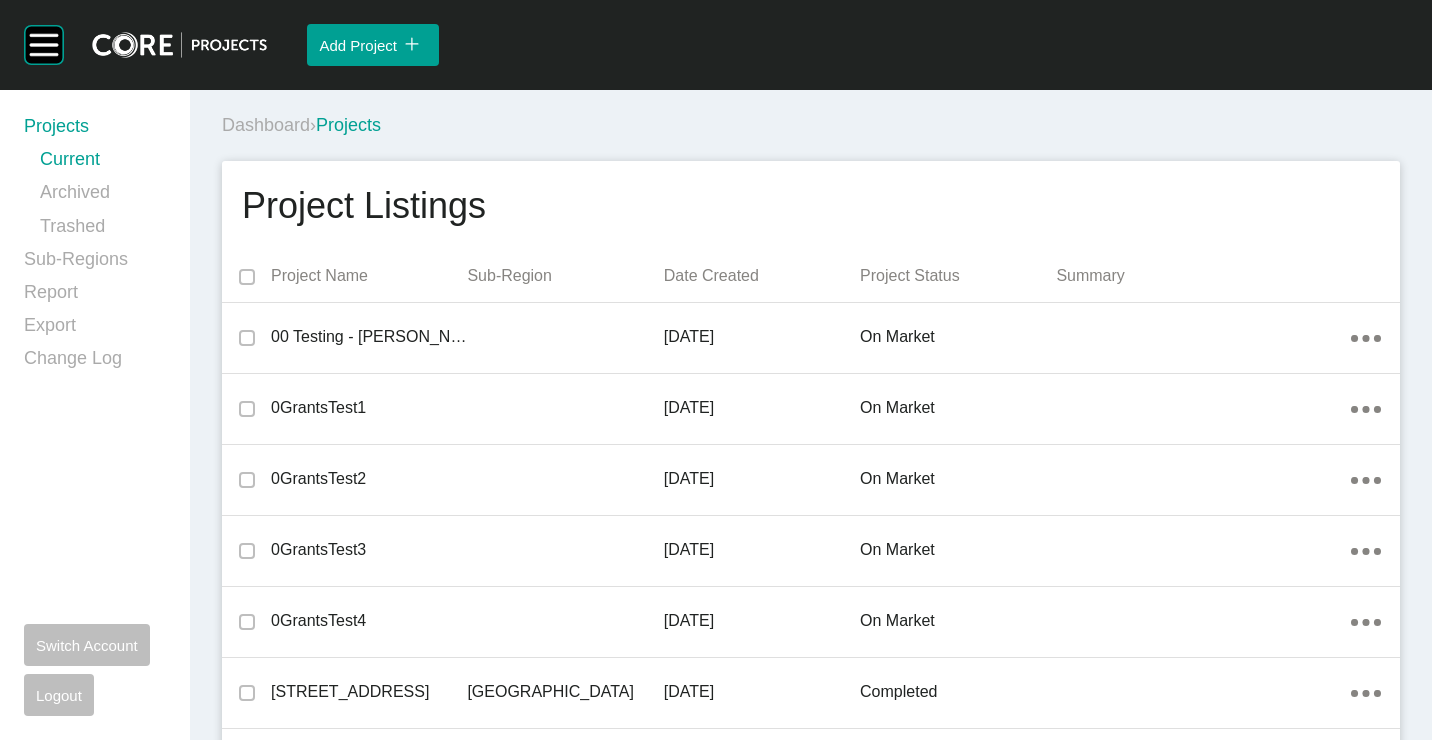 scroll, scrollTop: 46401, scrollLeft: 0, axis: vertical 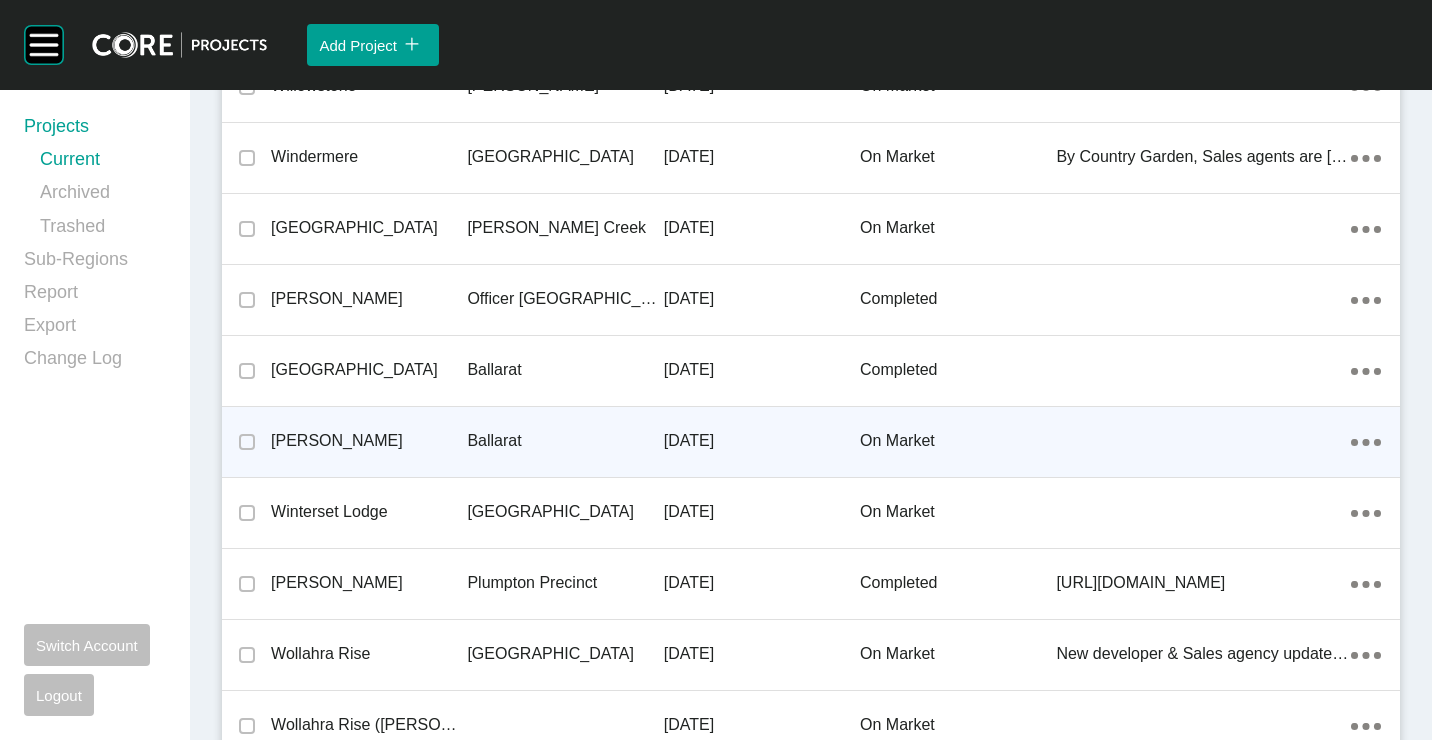 click on "Ballarat" at bounding box center [565, 441] 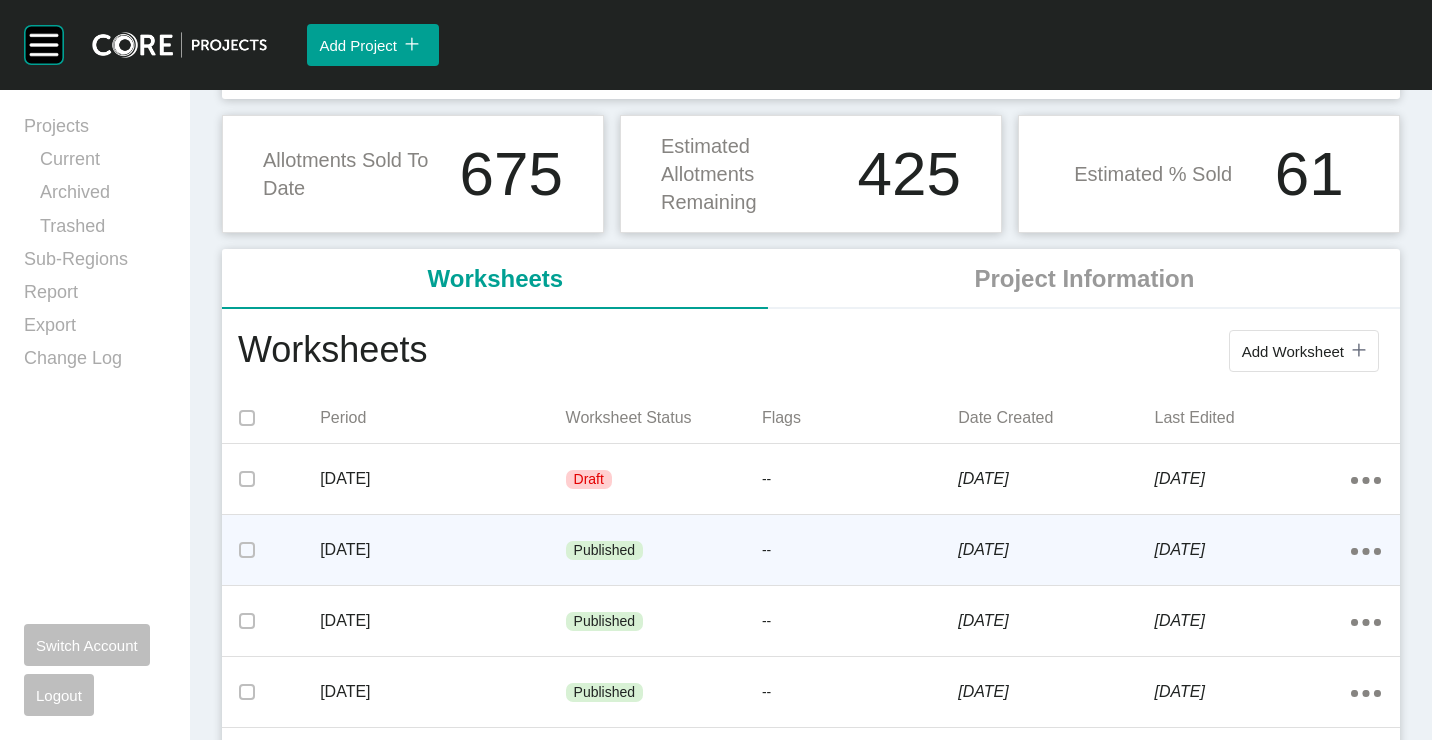 scroll, scrollTop: 300, scrollLeft: 0, axis: vertical 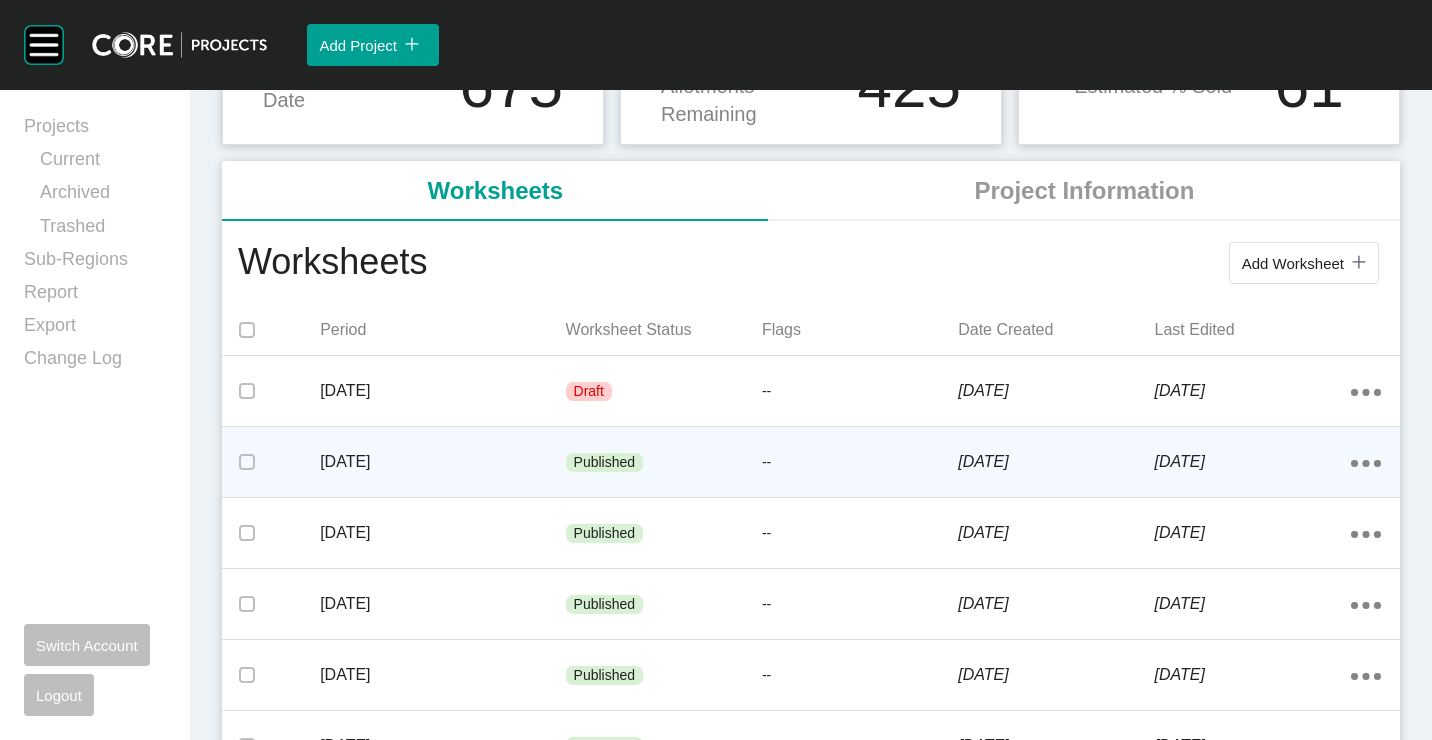 click on "May 2025" at bounding box center (442, 462) 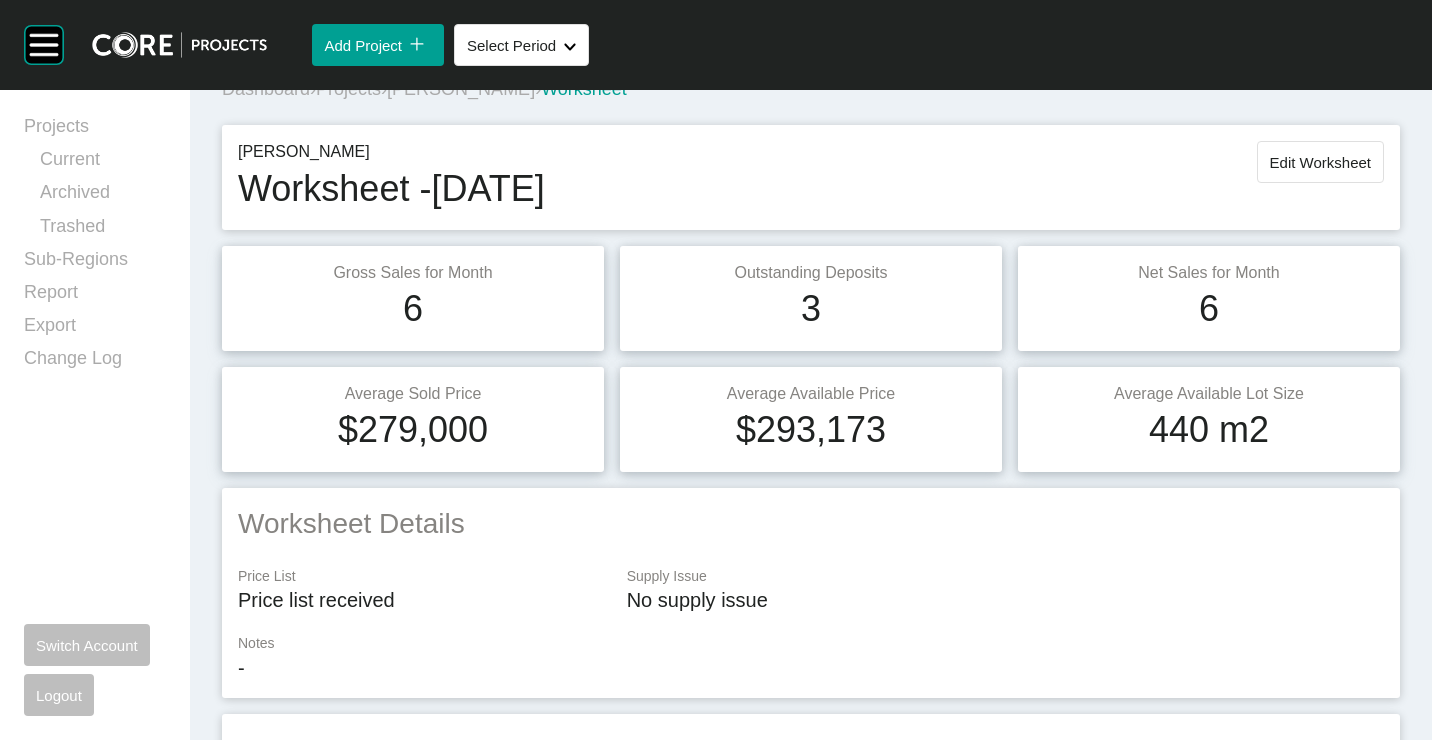 scroll, scrollTop: 0, scrollLeft: 0, axis: both 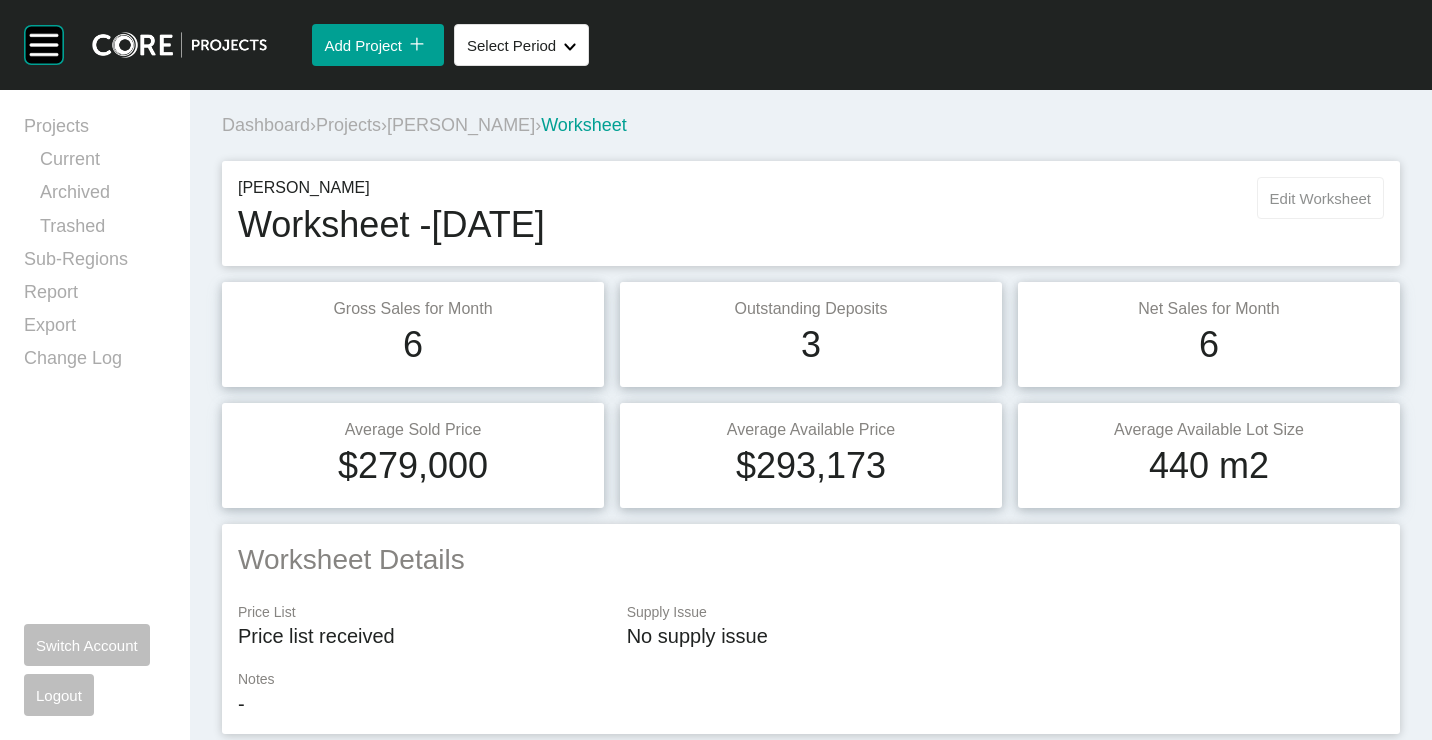 click on "Edit Worksheet" at bounding box center (1320, 198) 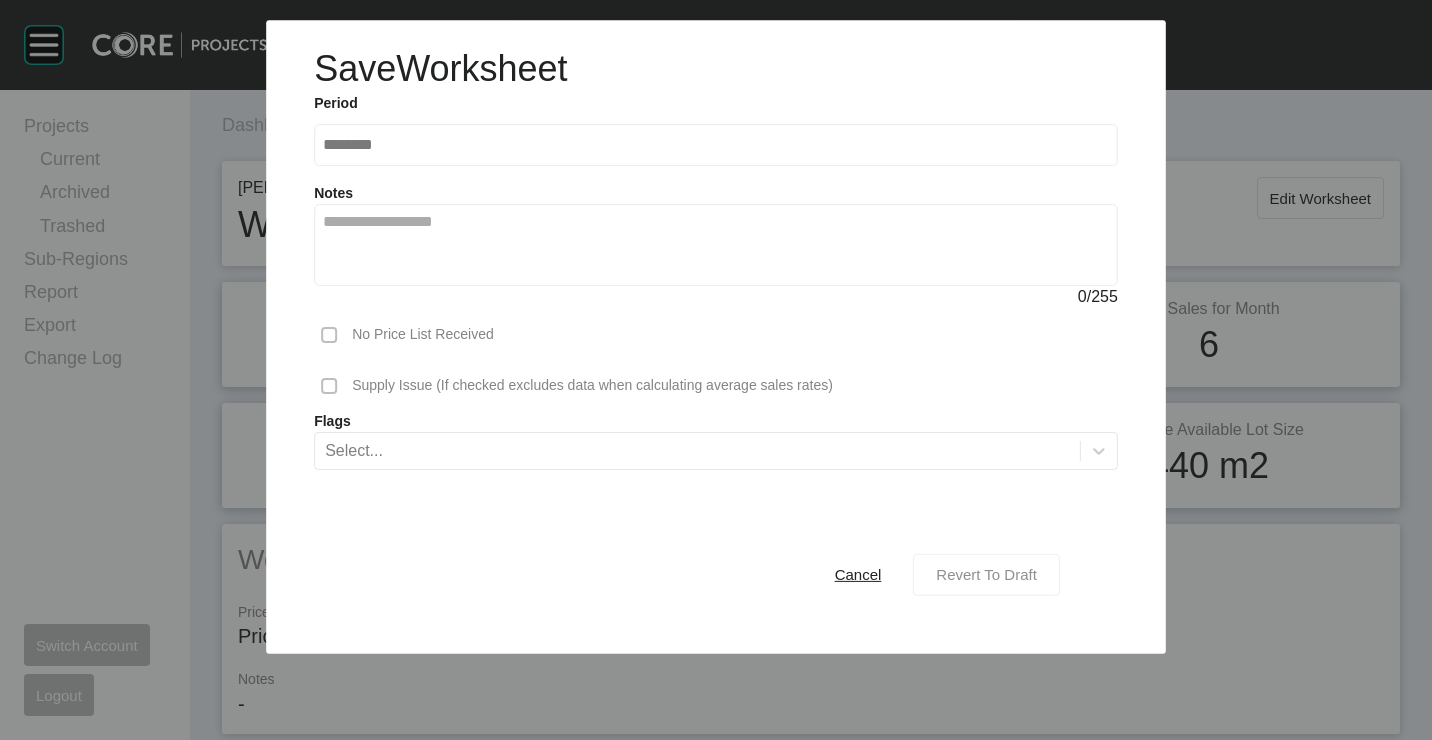 click on "Revert To Draft" 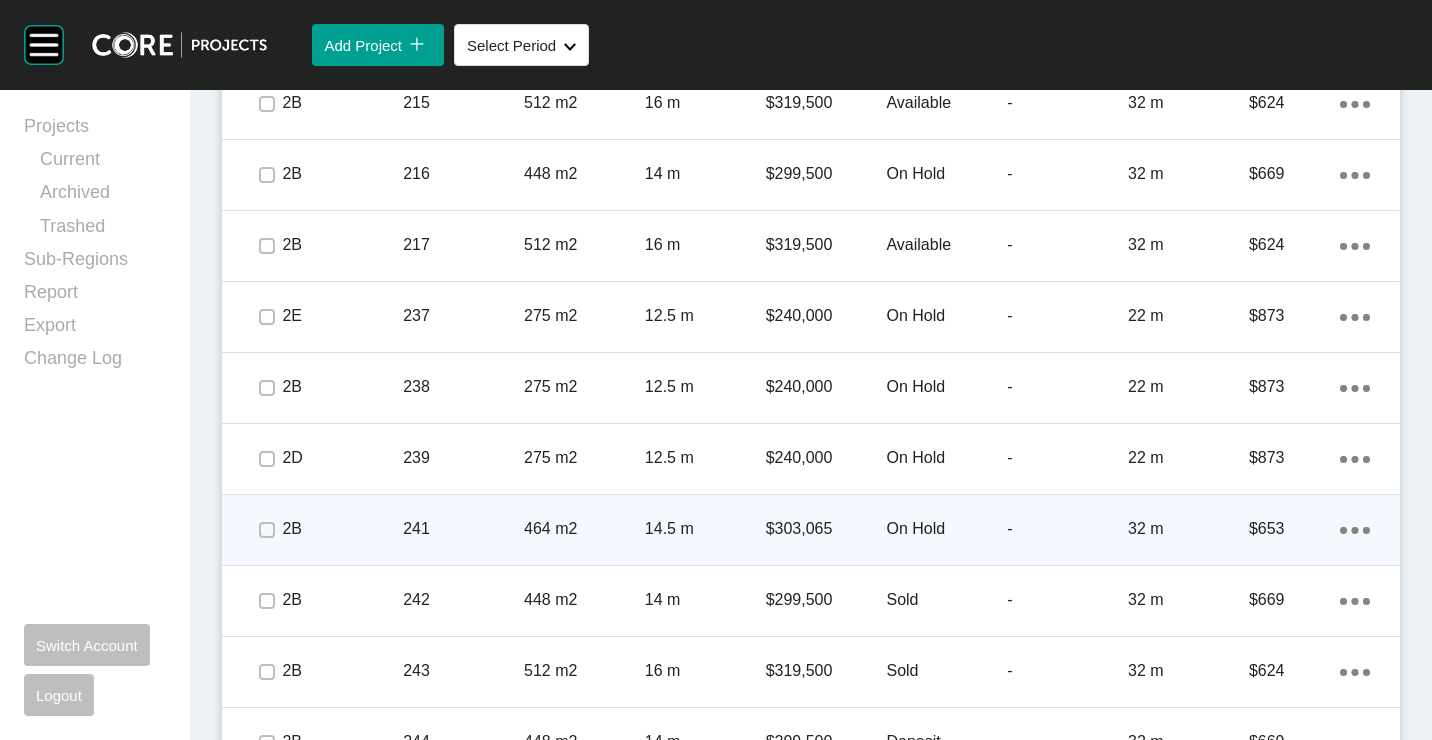 scroll, scrollTop: 3800, scrollLeft: 0, axis: vertical 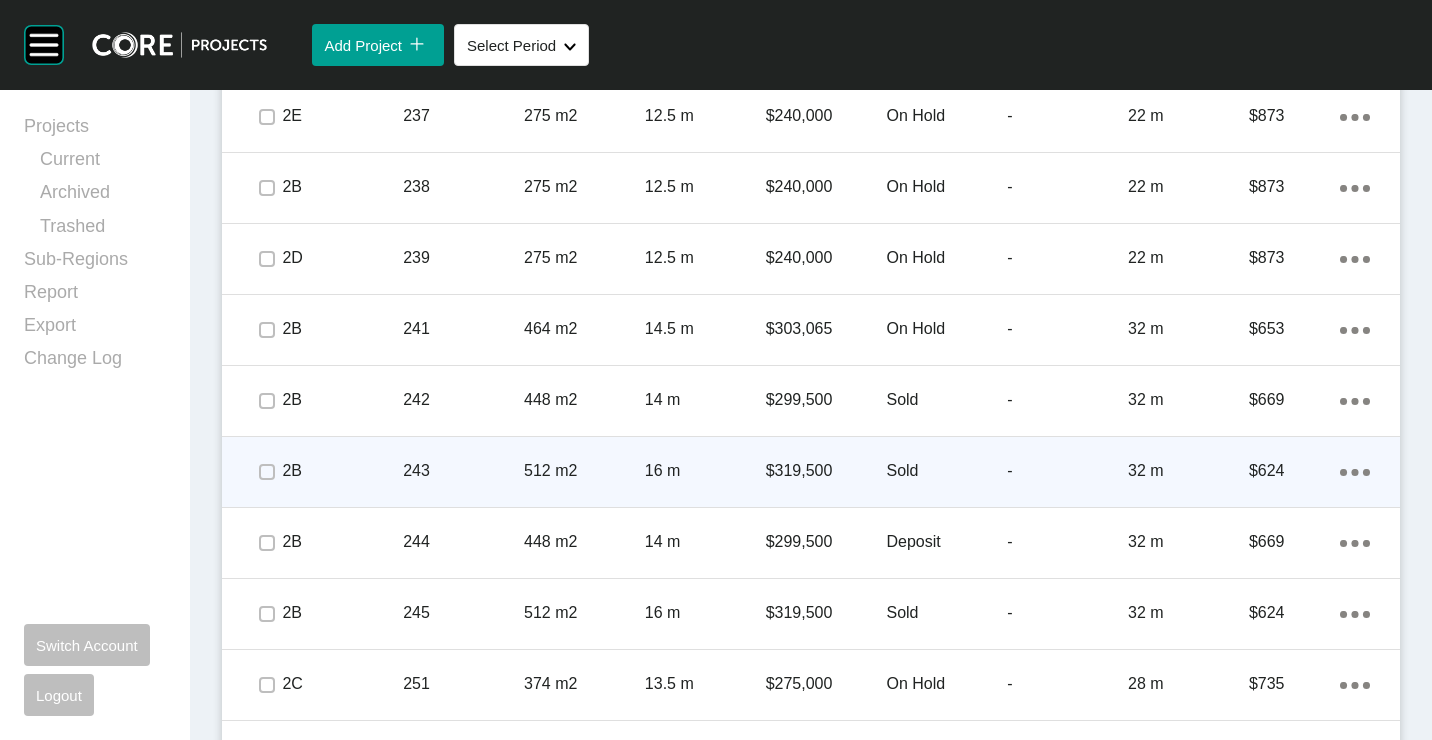click on "512 m2" 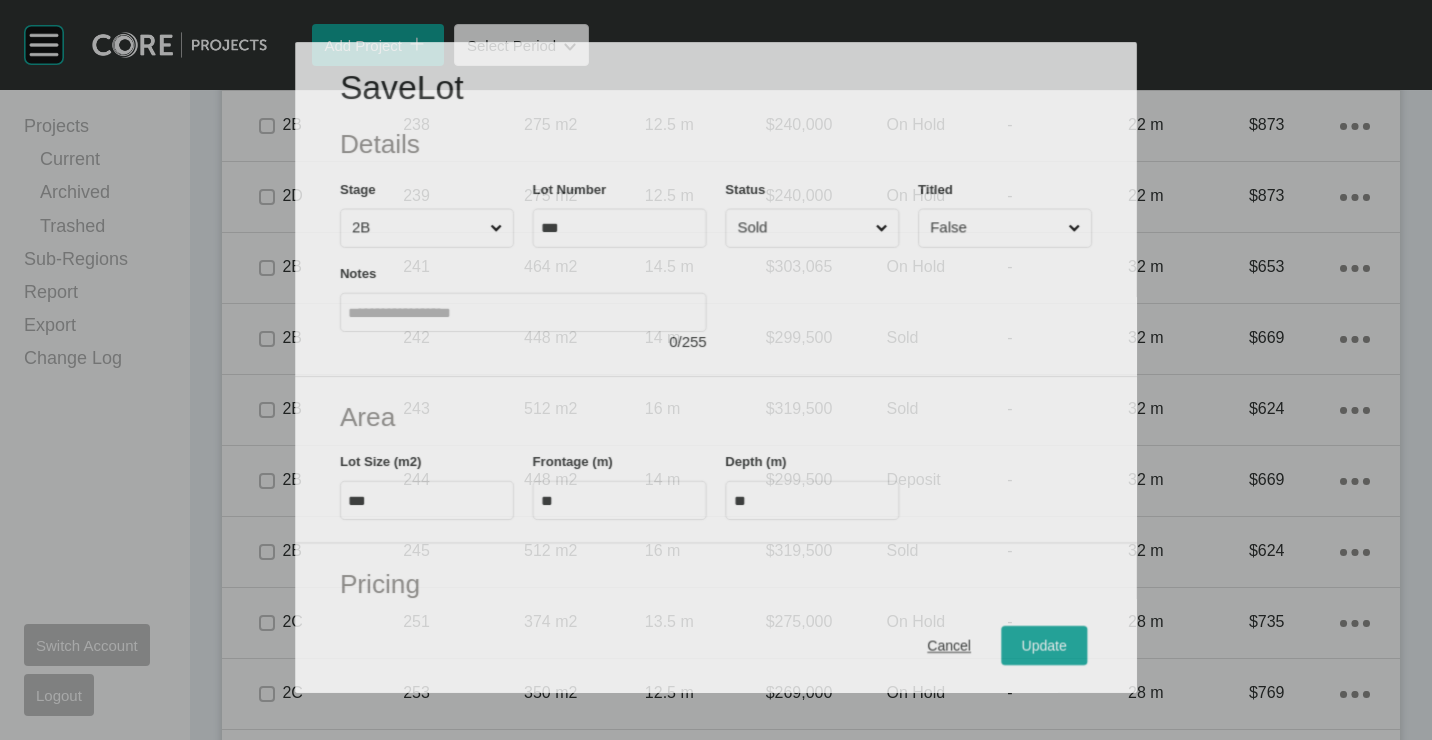 scroll, scrollTop: 3738, scrollLeft: 0, axis: vertical 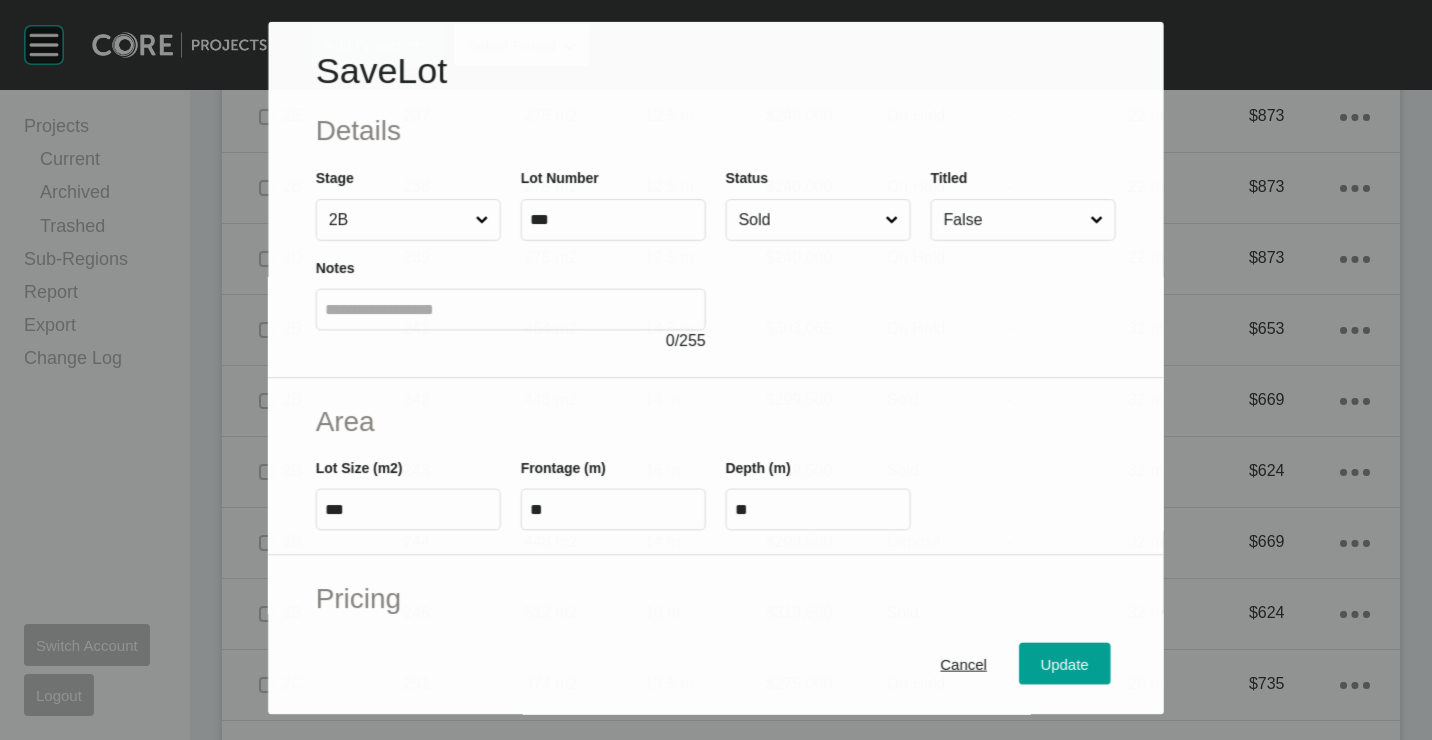 click on "Sold" 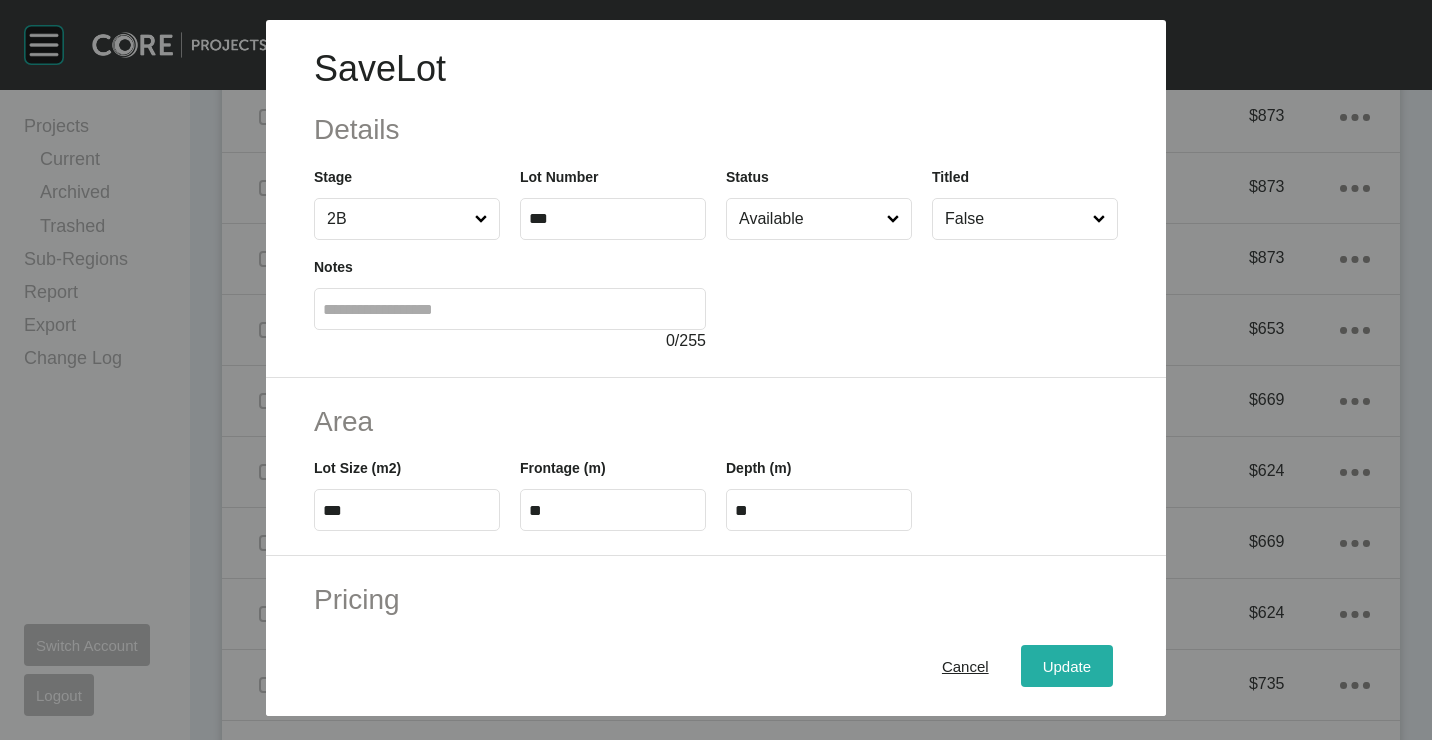 click on "Update" 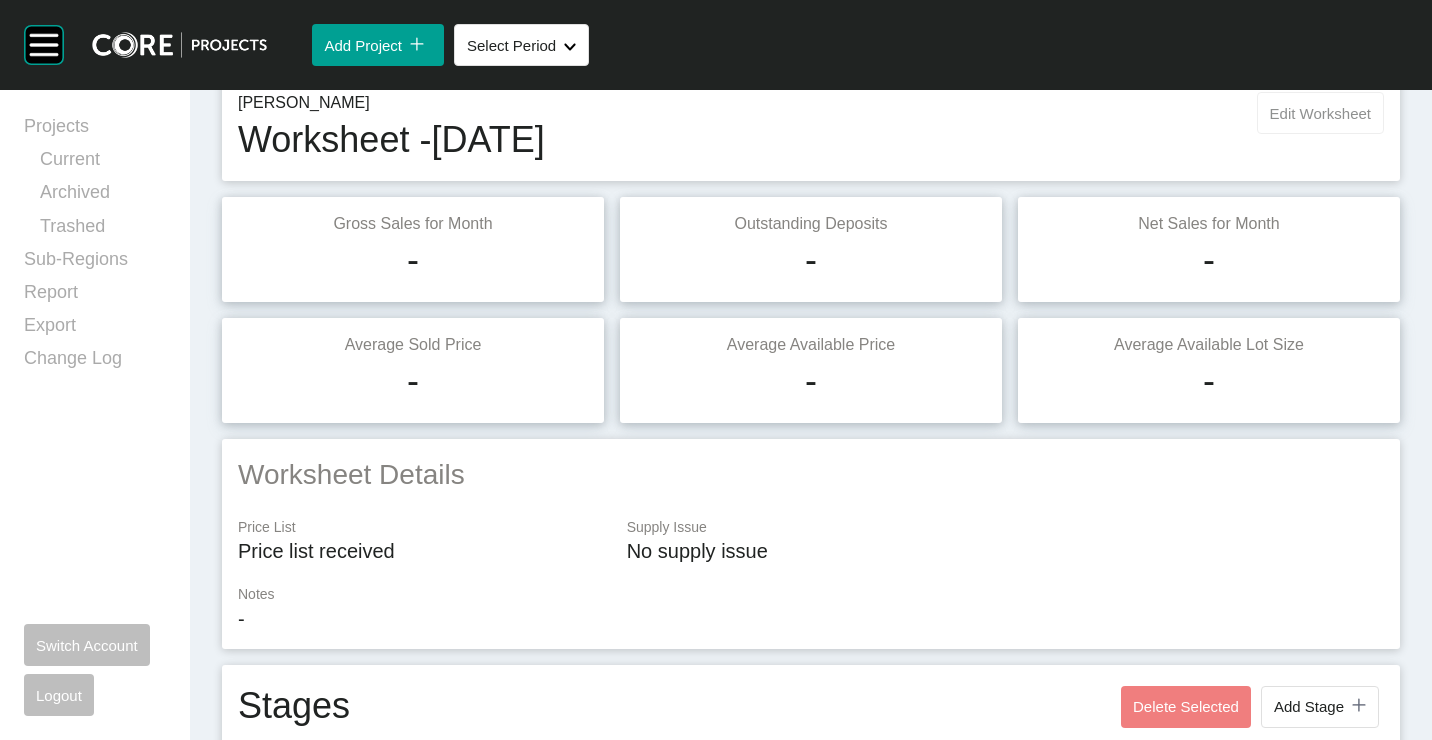 scroll, scrollTop: 0, scrollLeft: 0, axis: both 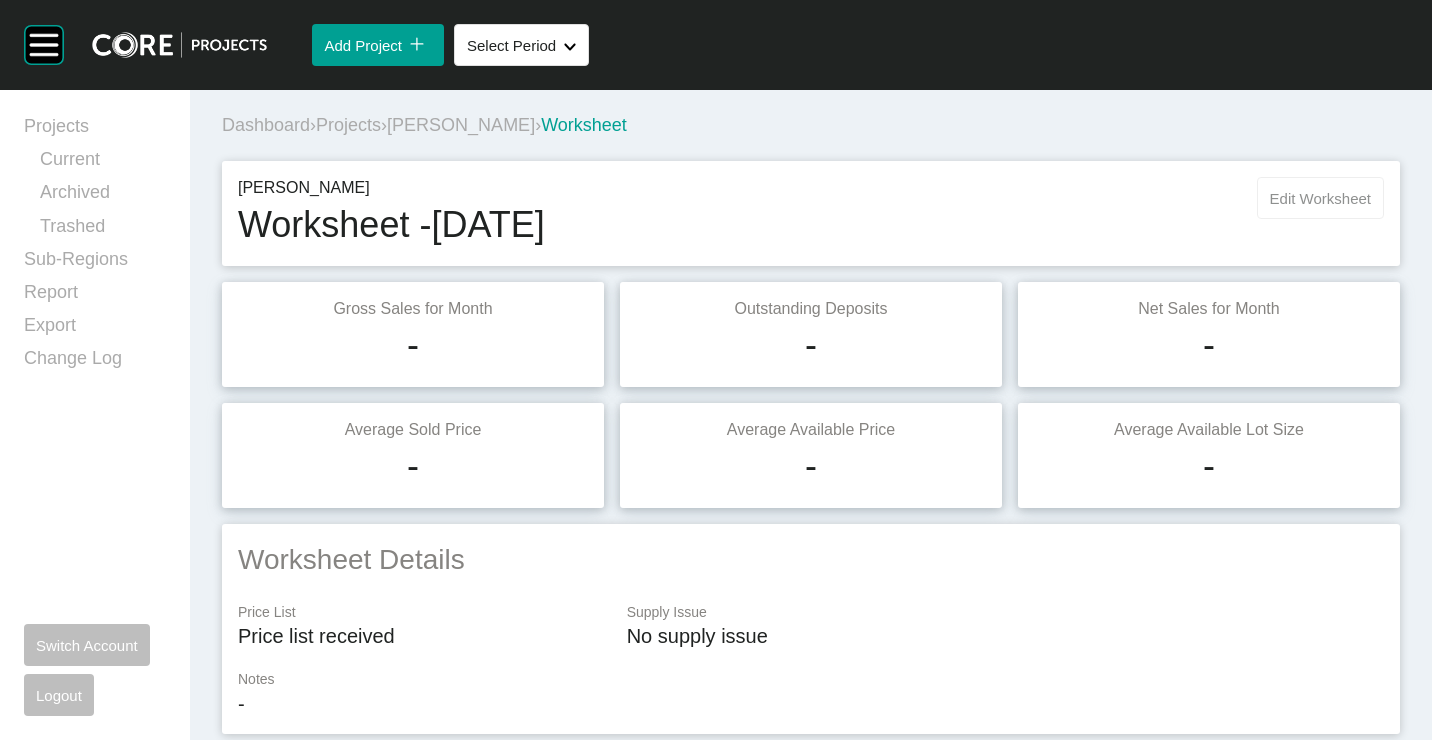 click on "Edit Worksheet" 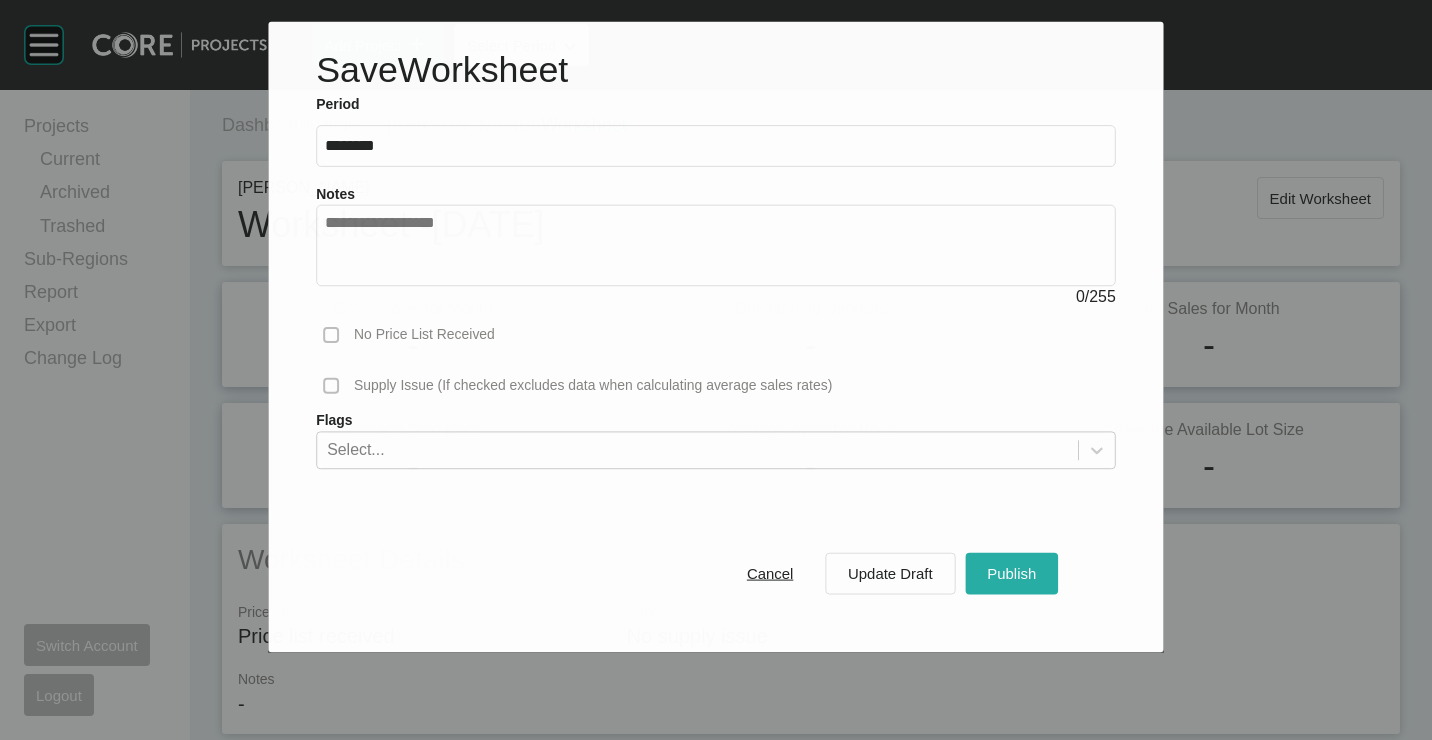 click on "Publish" 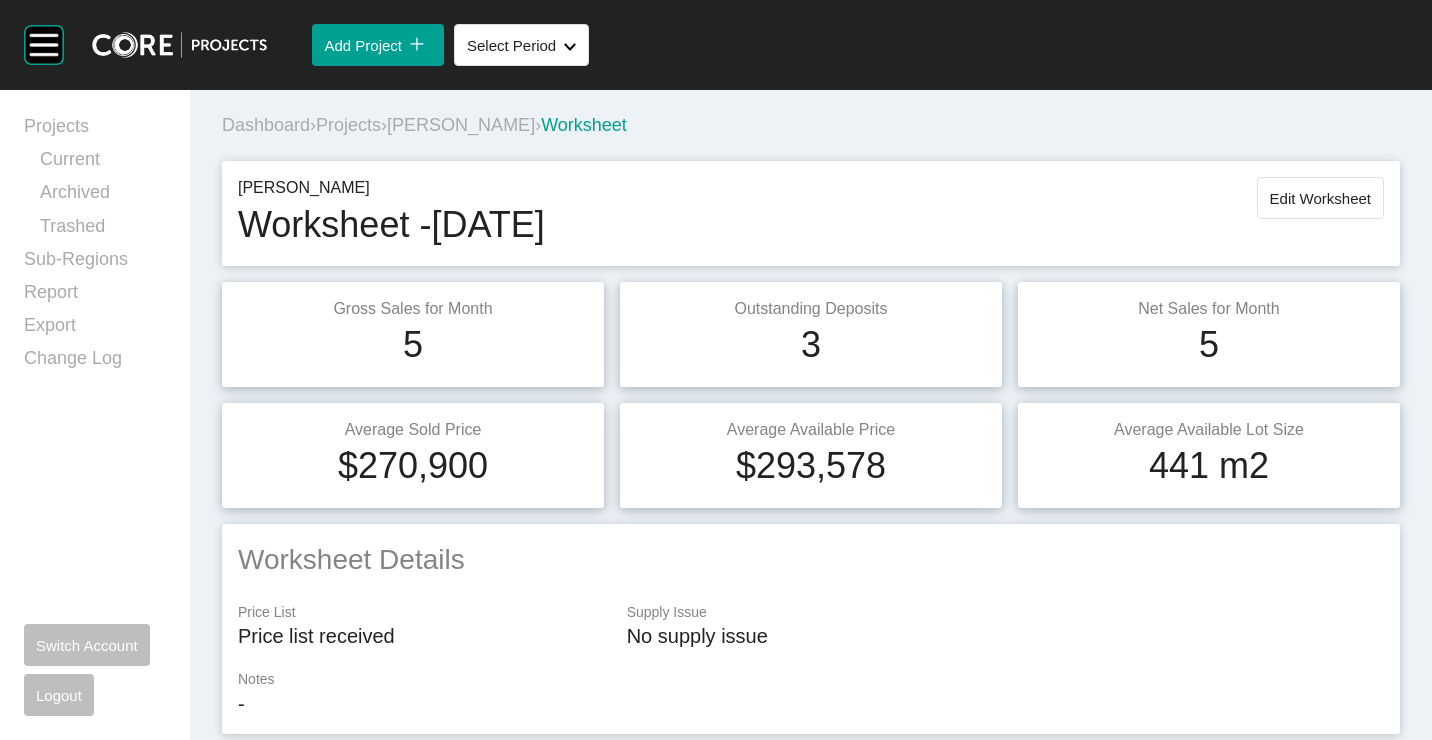 click on "[PERSON_NAME]" 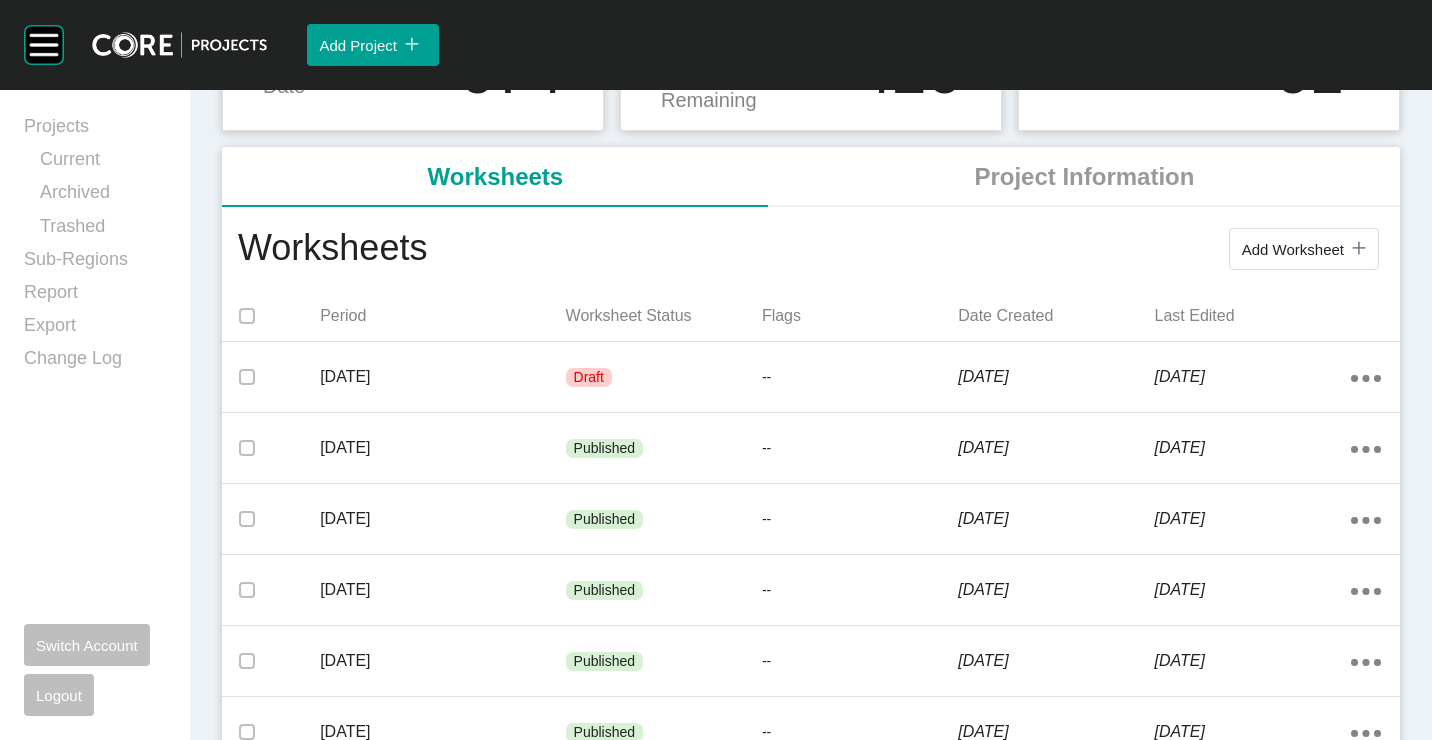 scroll, scrollTop: 100, scrollLeft: 0, axis: vertical 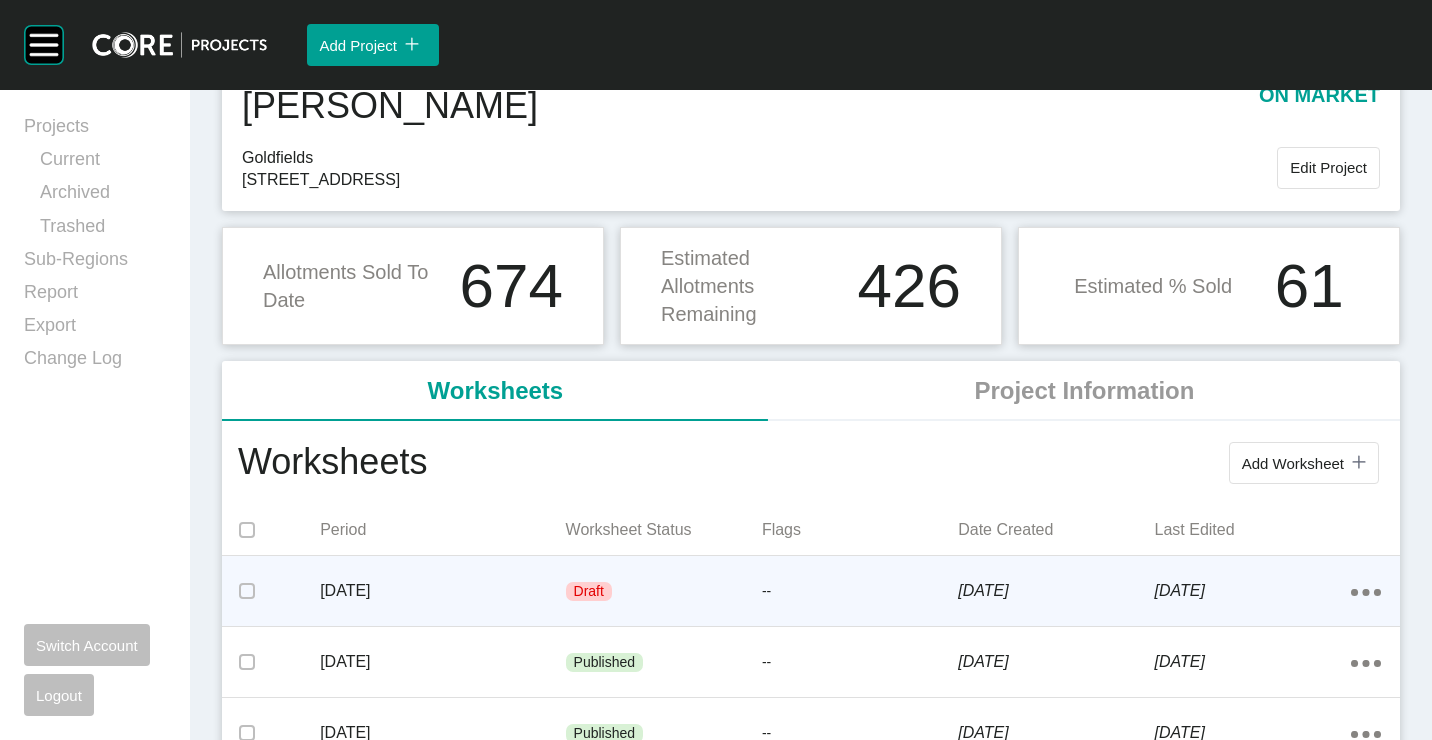 click on "Draft" 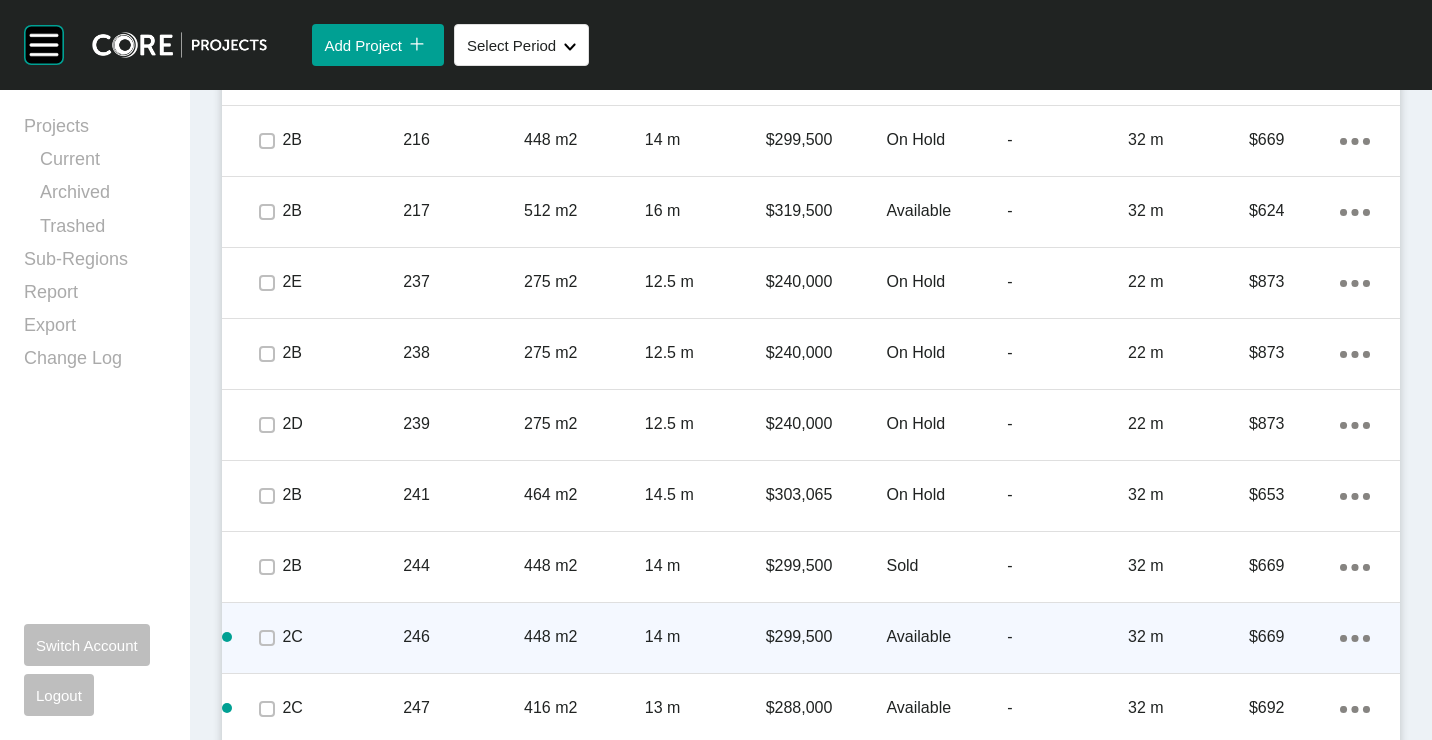 scroll, scrollTop: 3700, scrollLeft: 0, axis: vertical 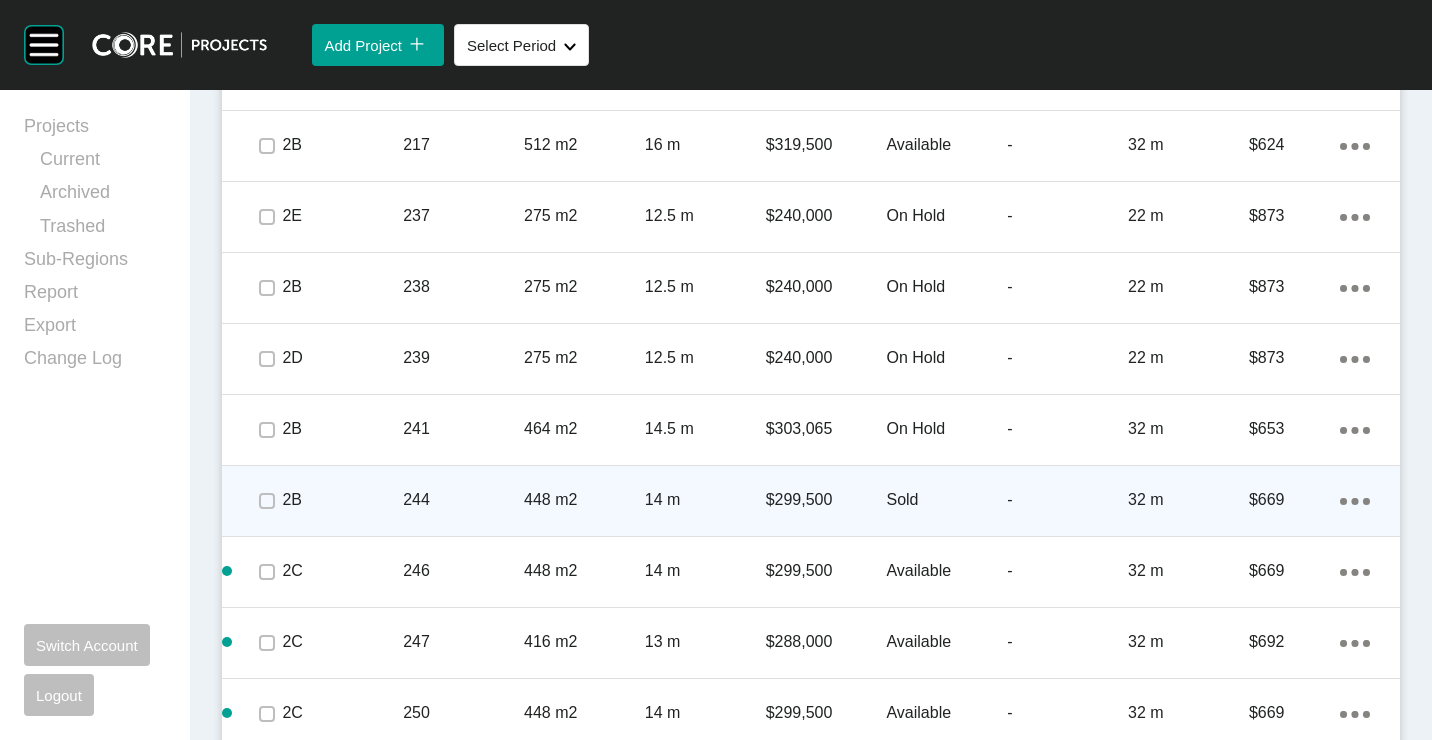 click on "Action Menu Dots Copy 6 Created with Sketch." 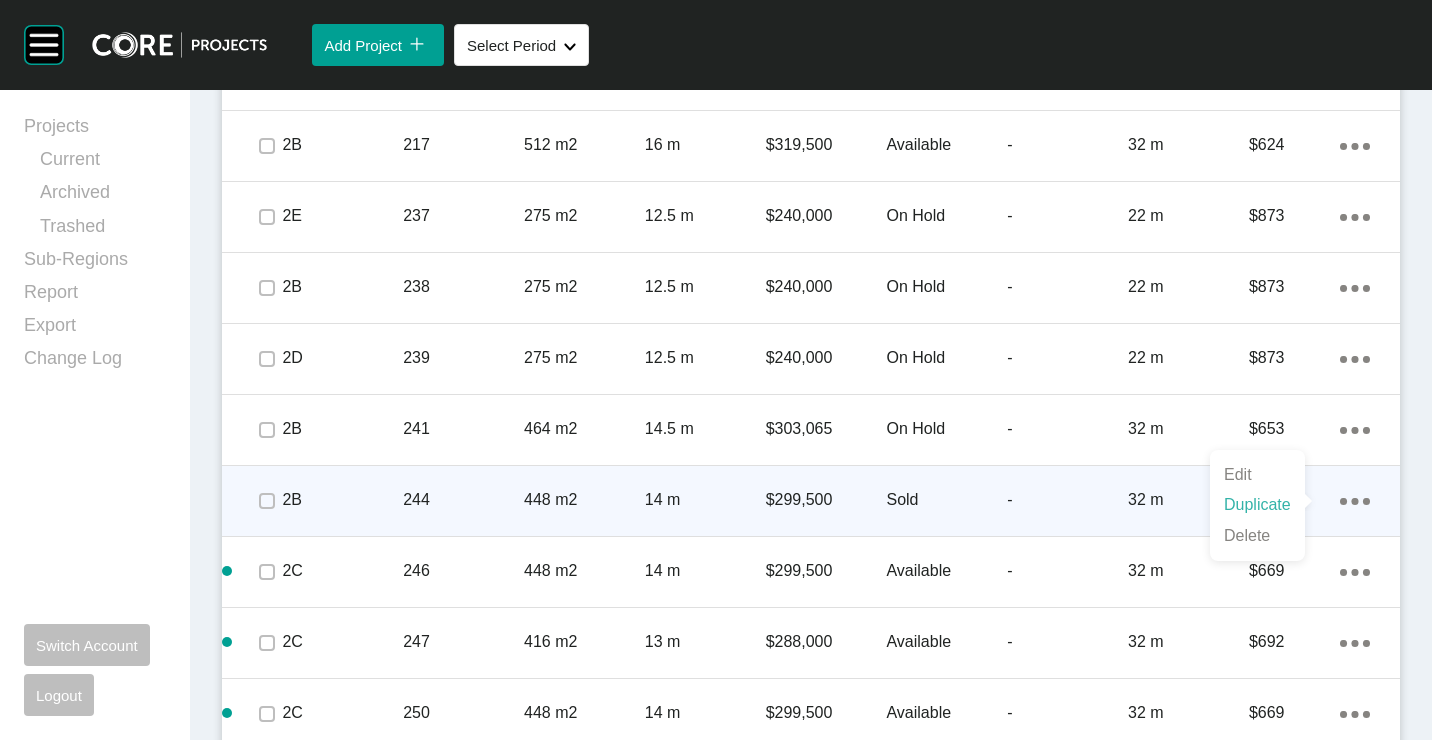 click on "Duplicate" 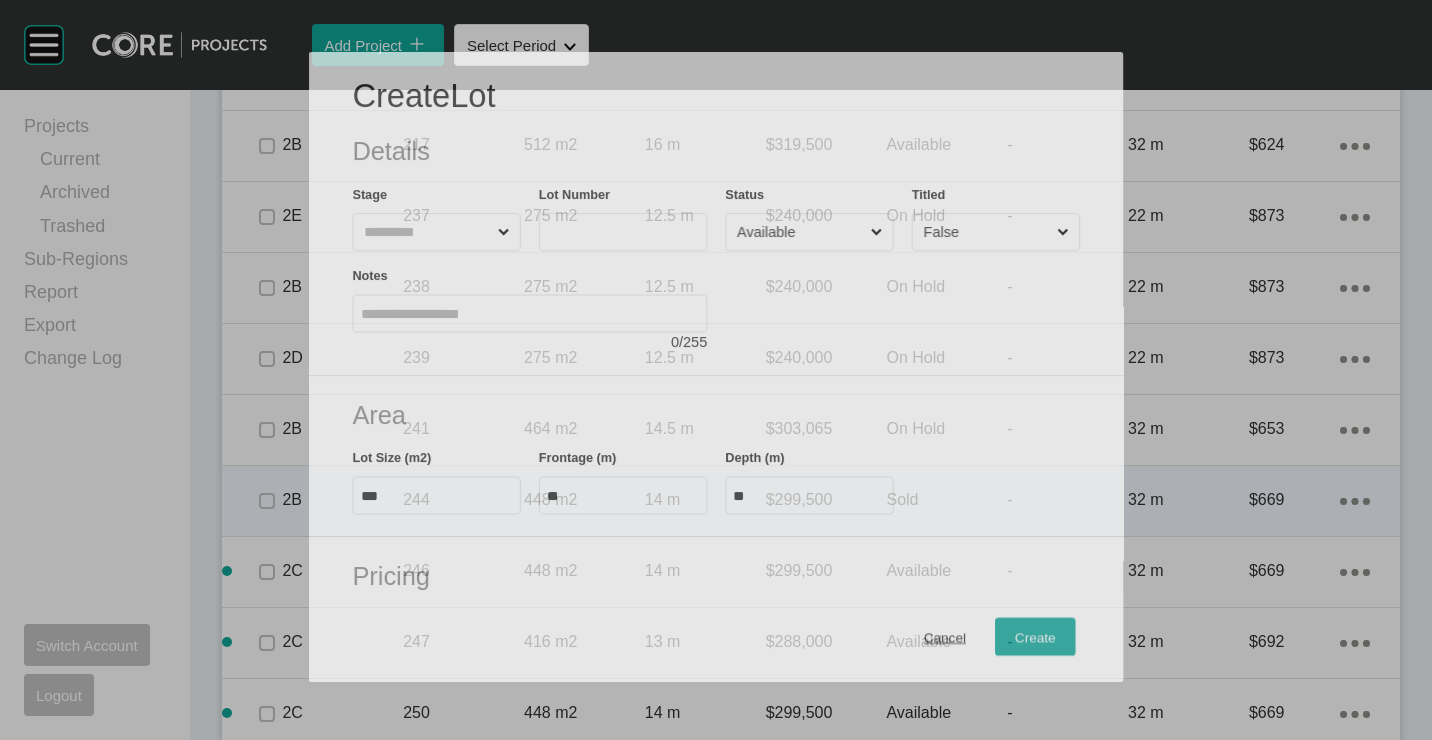 scroll, scrollTop: 3638, scrollLeft: 0, axis: vertical 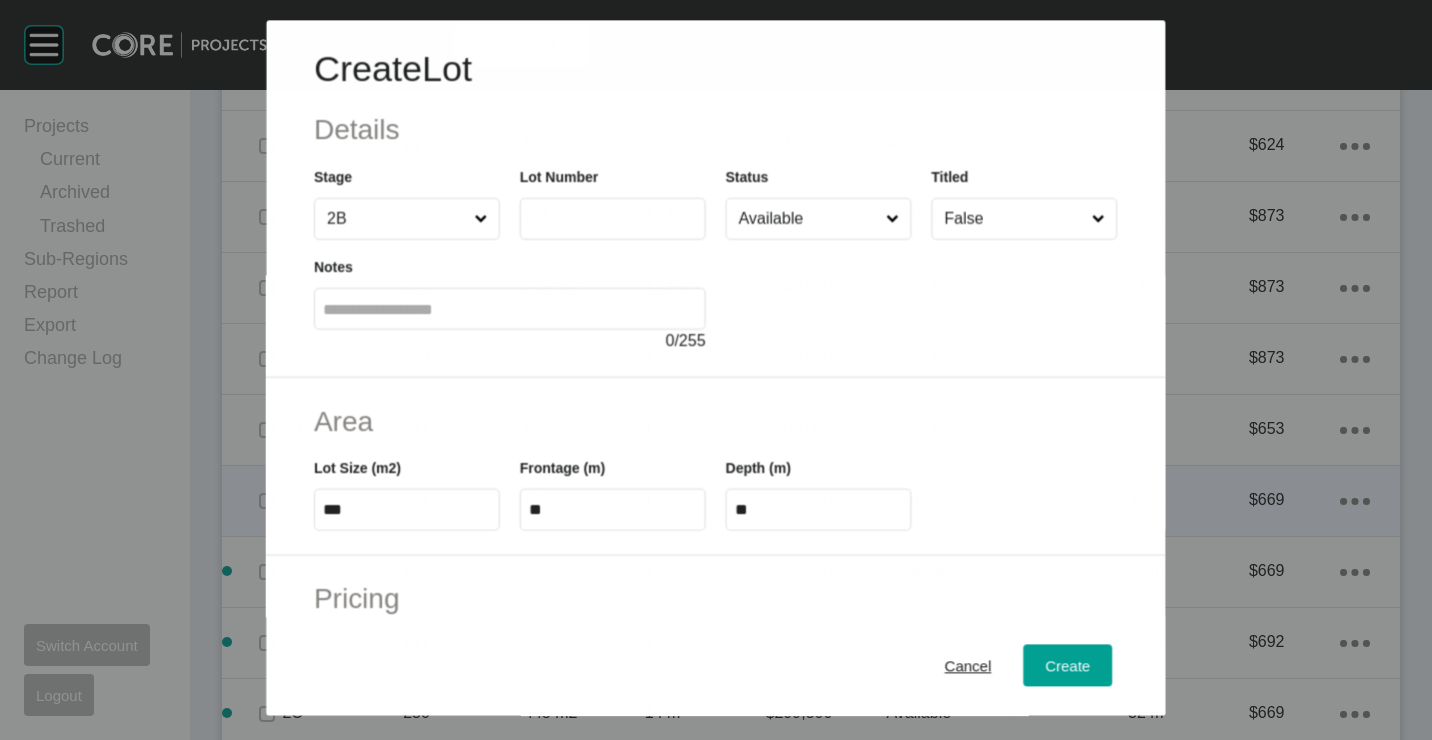 click 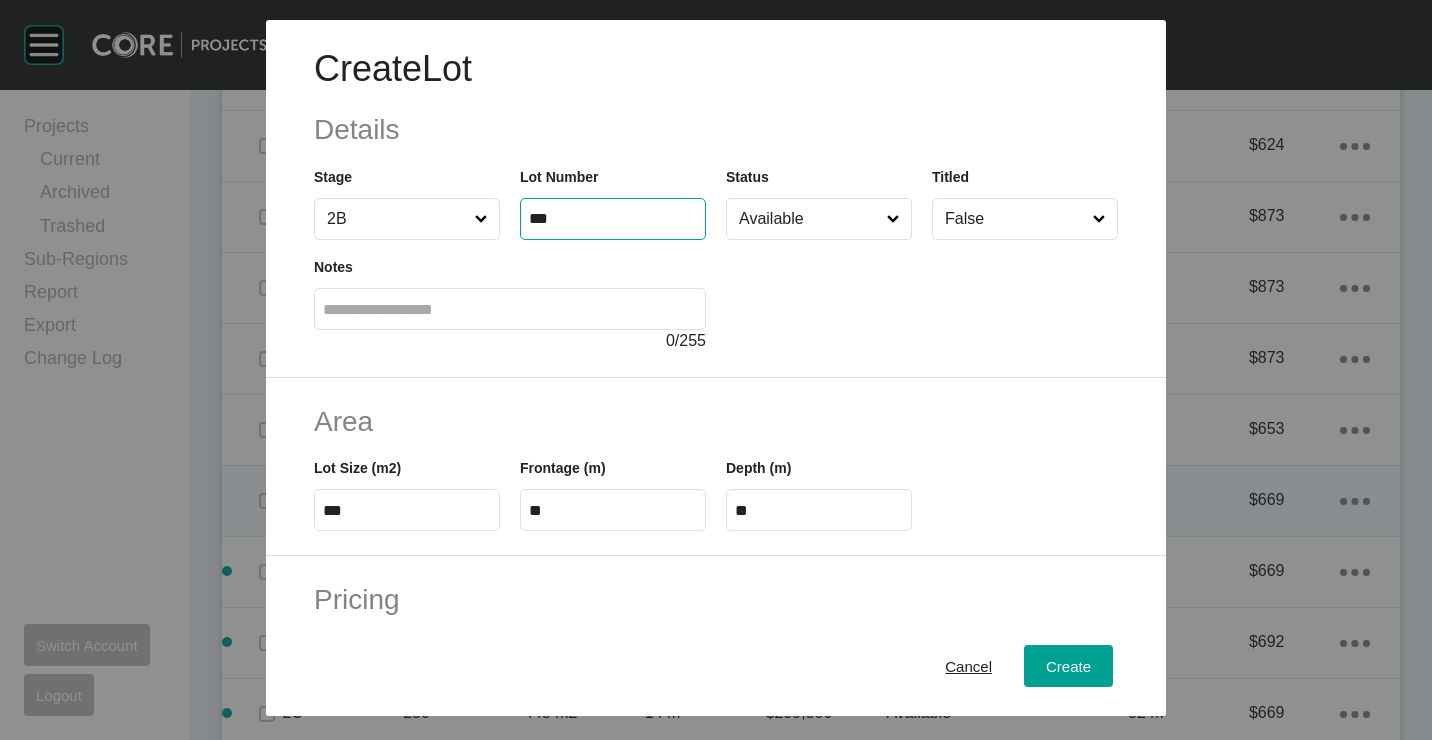 type on "***" 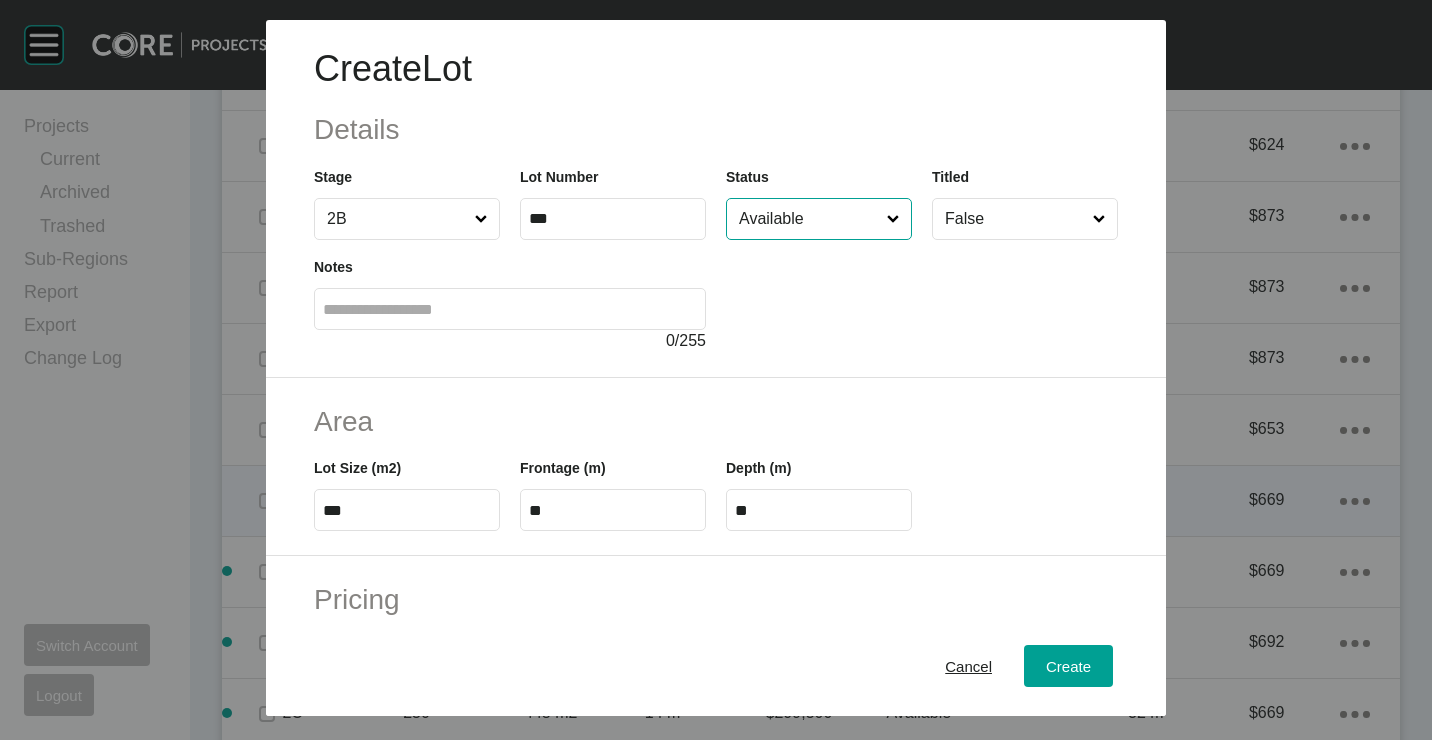 type on "*******" 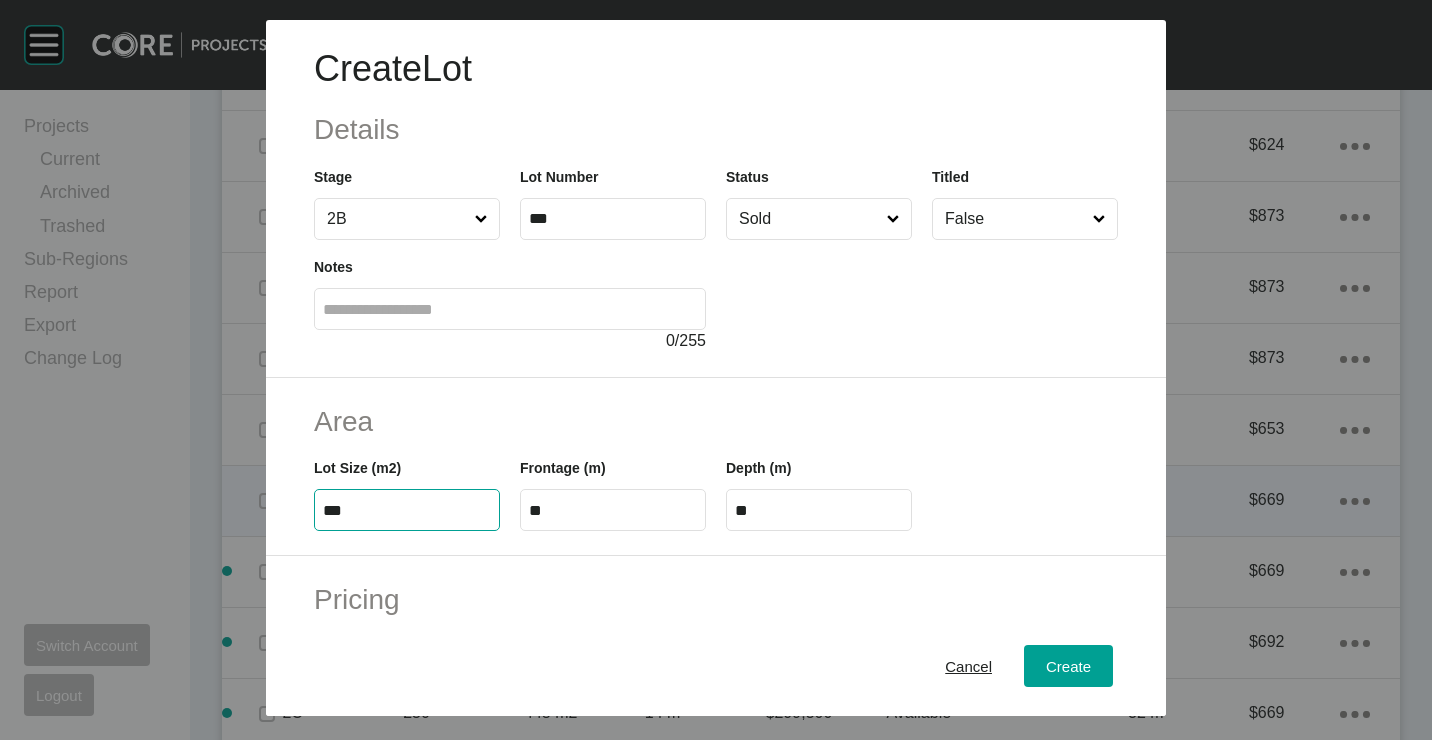 drag, startPoint x: 437, startPoint y: 504, endPoint x: 435, endPoint y: 487, distance: 17.117243 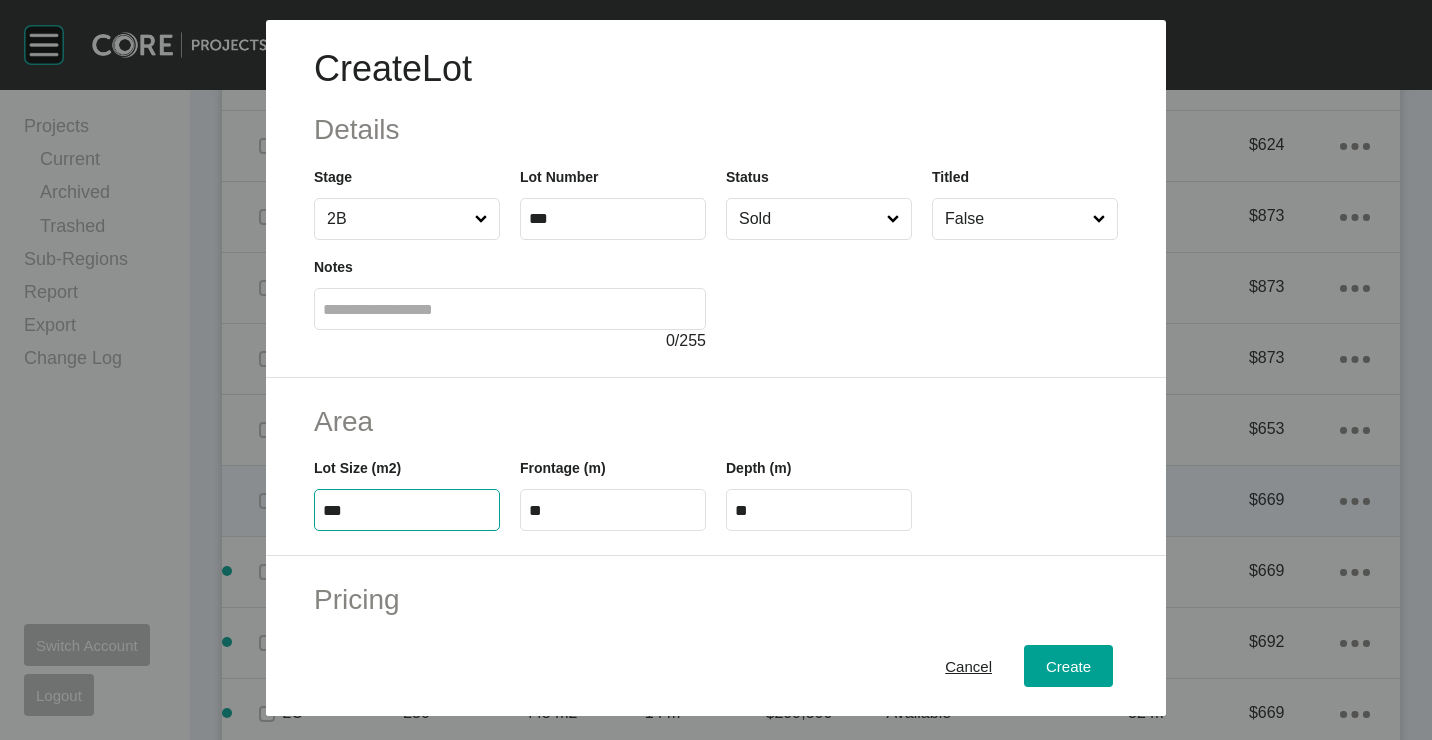 type on "***" 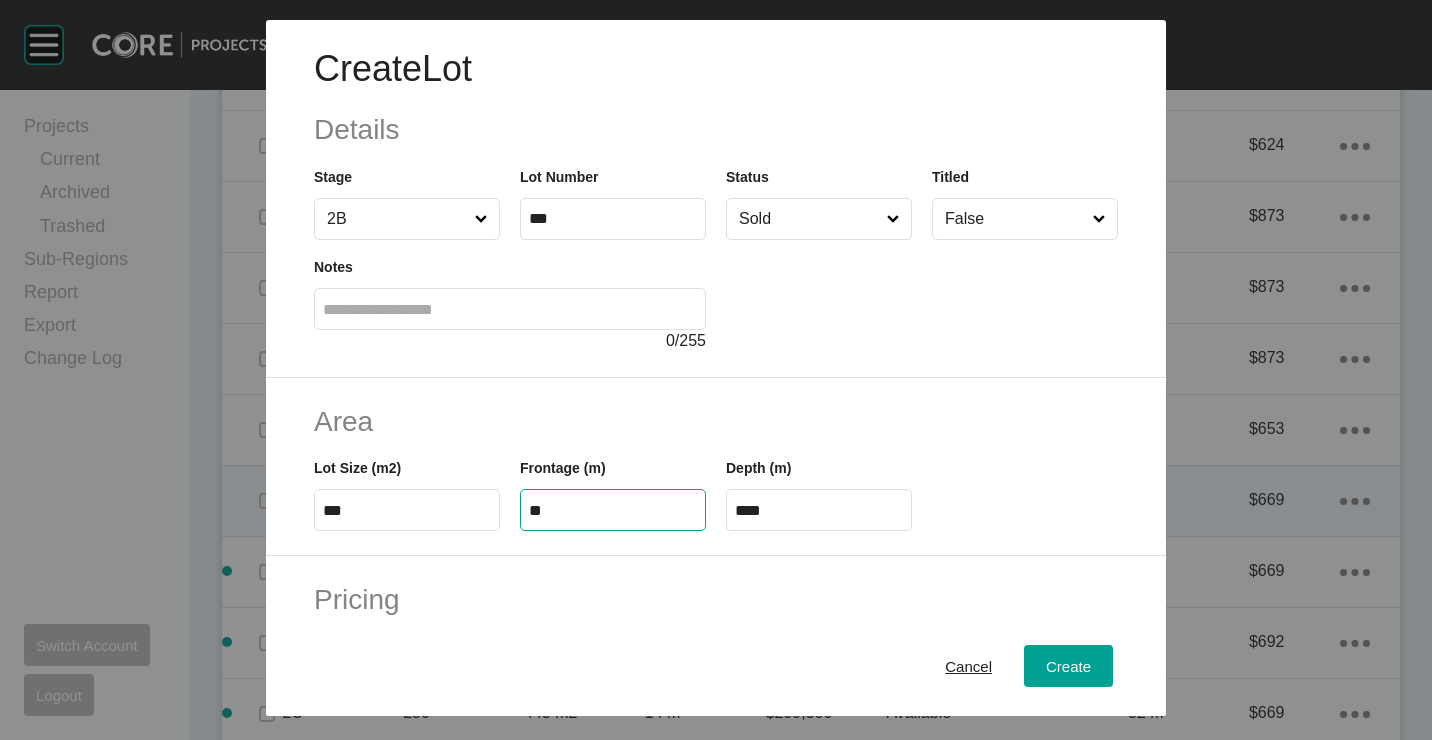 type on "**" 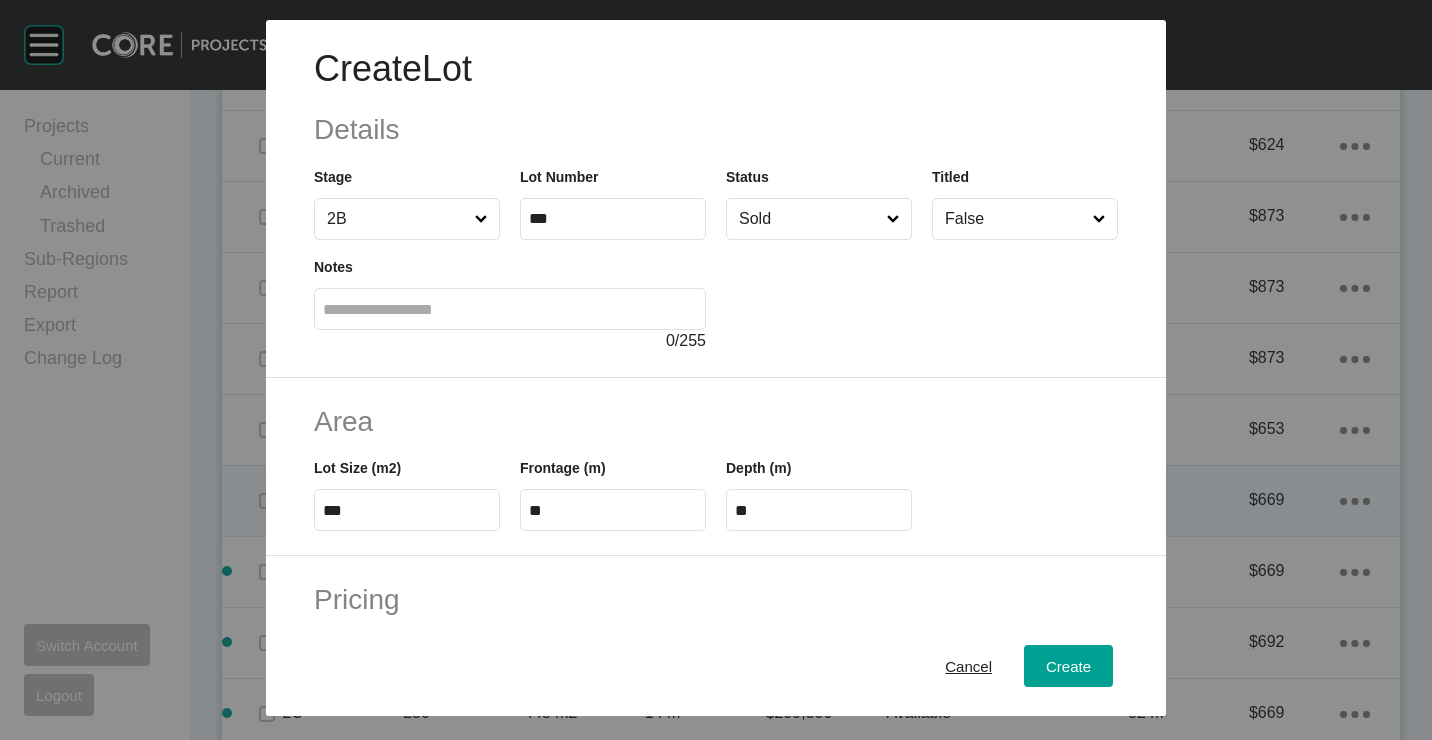 type on "*" 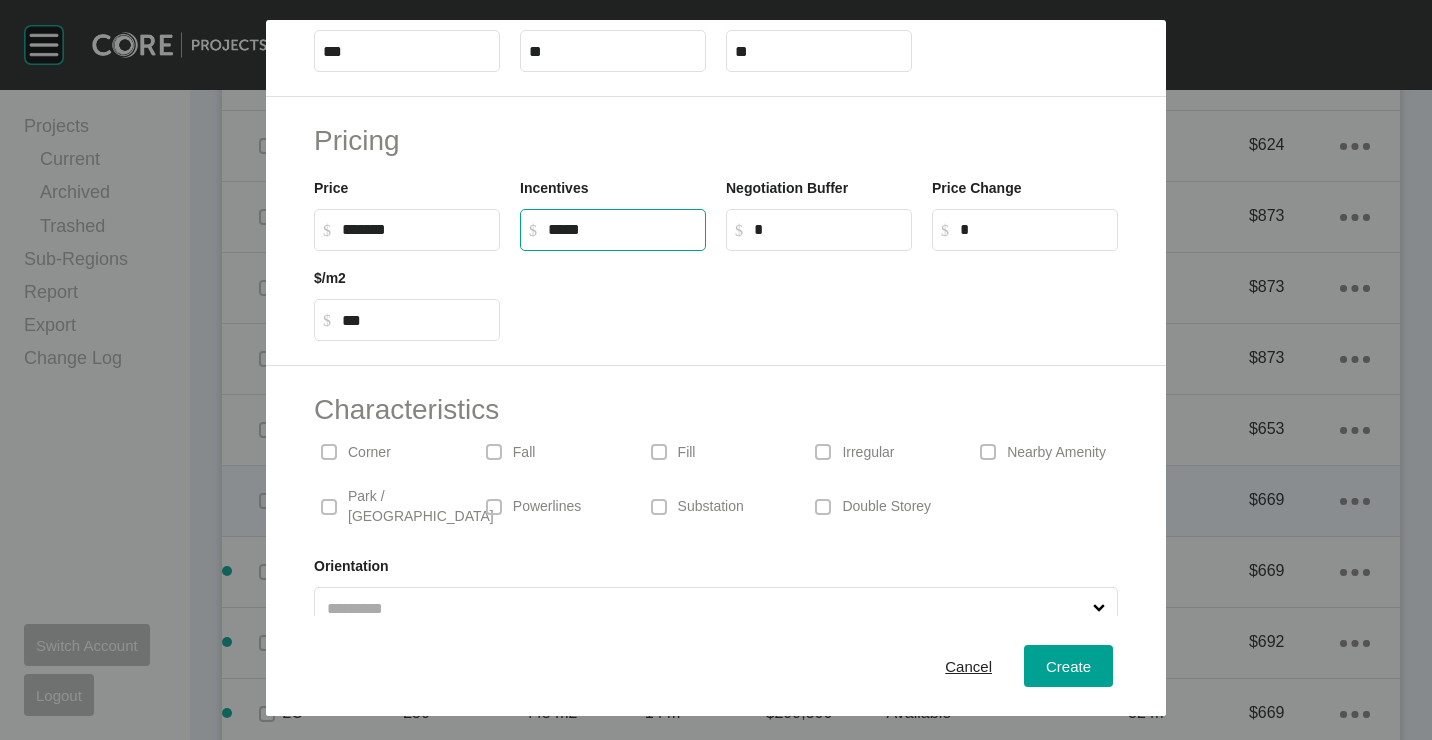 scroll, scrollTop: 480, scrollLeft: 0, axis: vertical 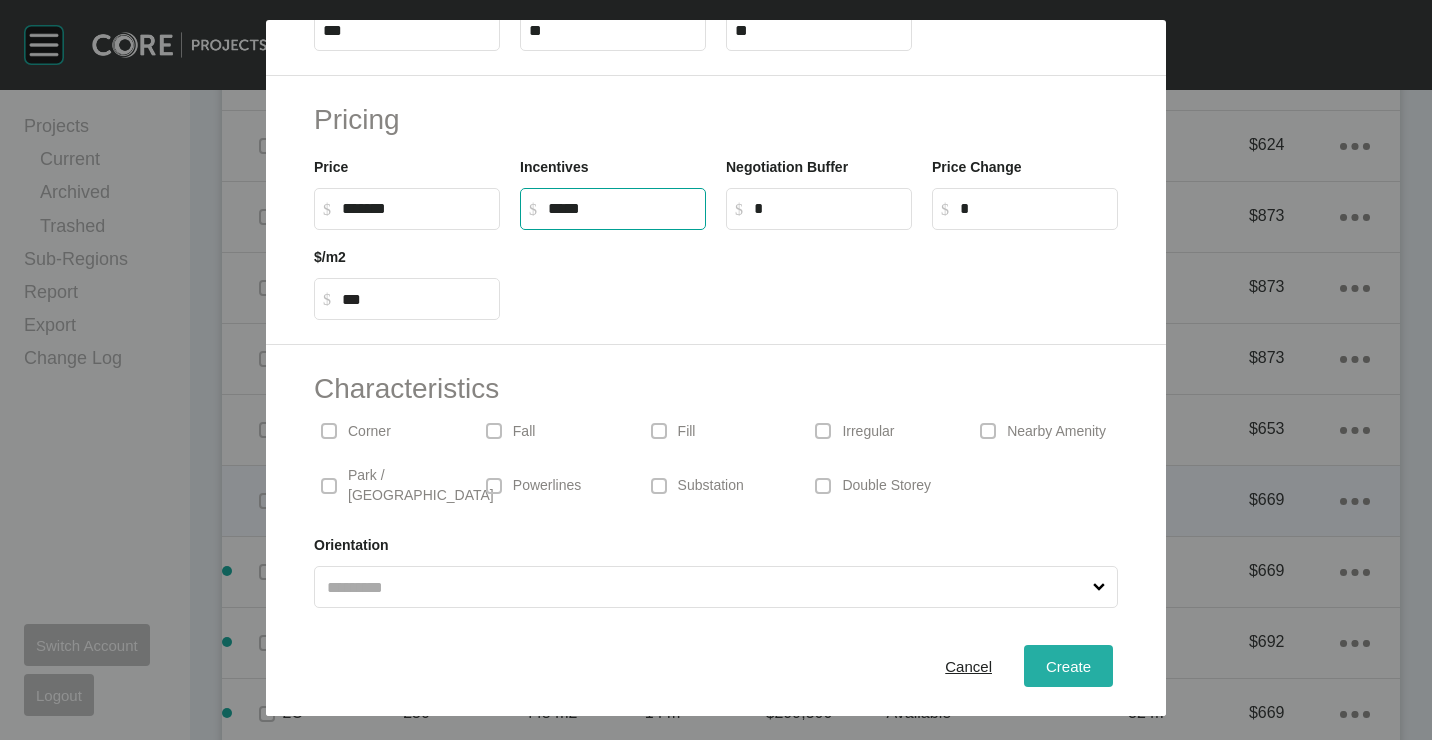 type on "******" 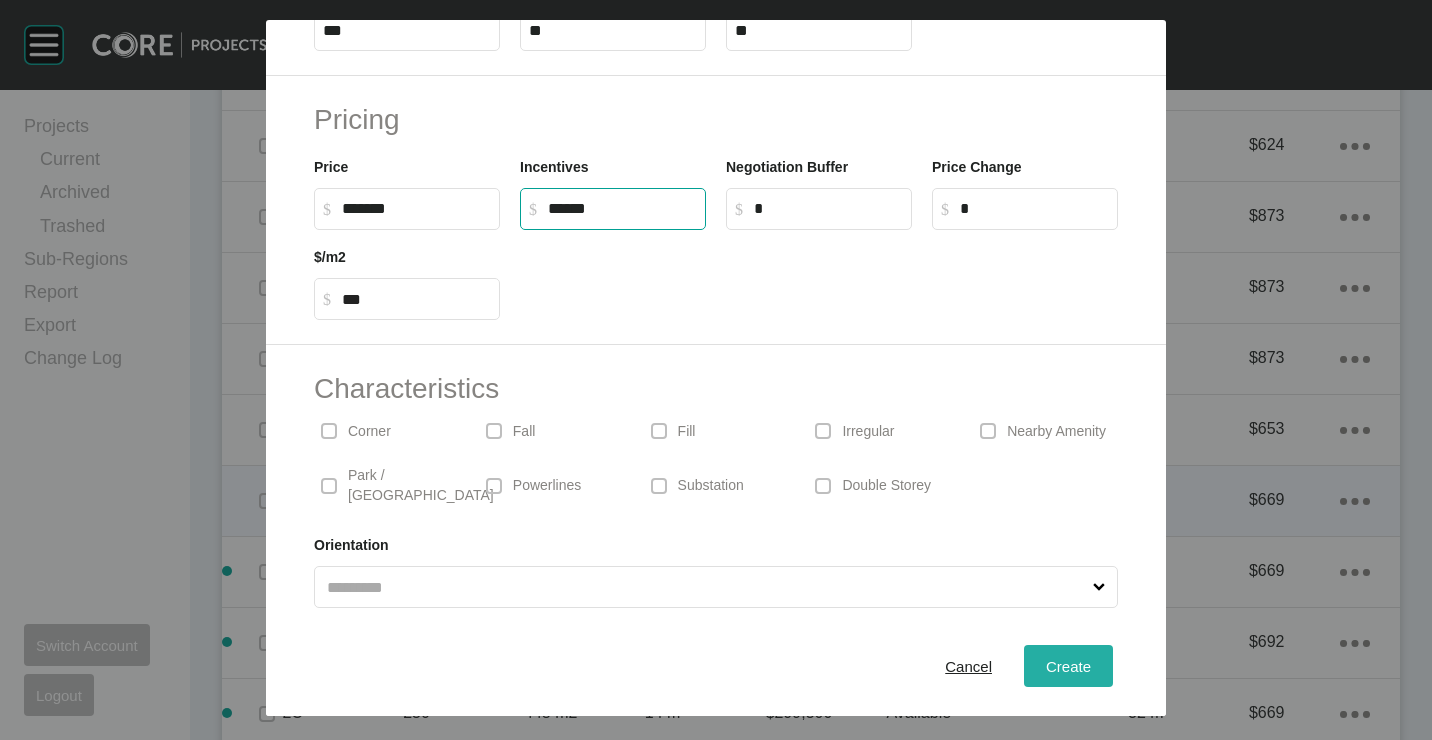 click on "Create" 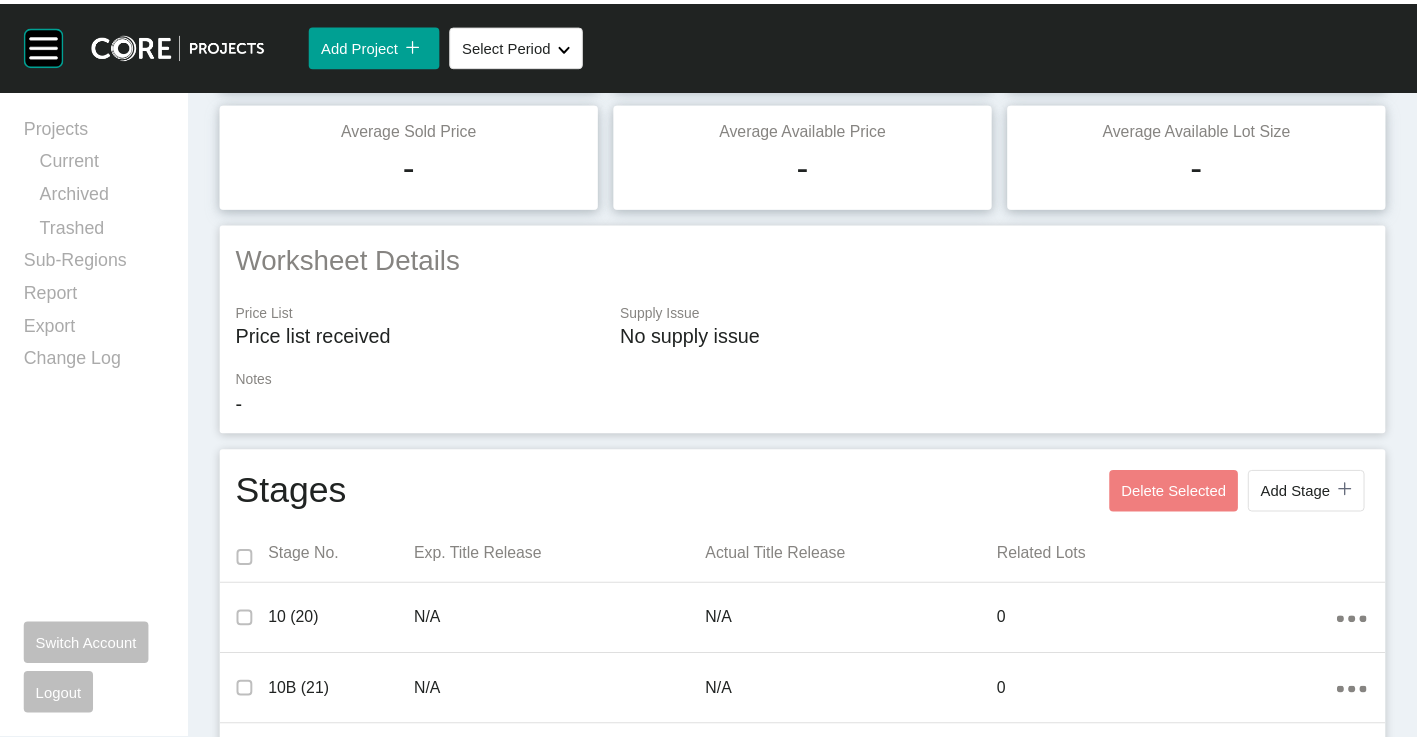 scroll, scrollTop: 0, scrollLeft: 0, axis: both 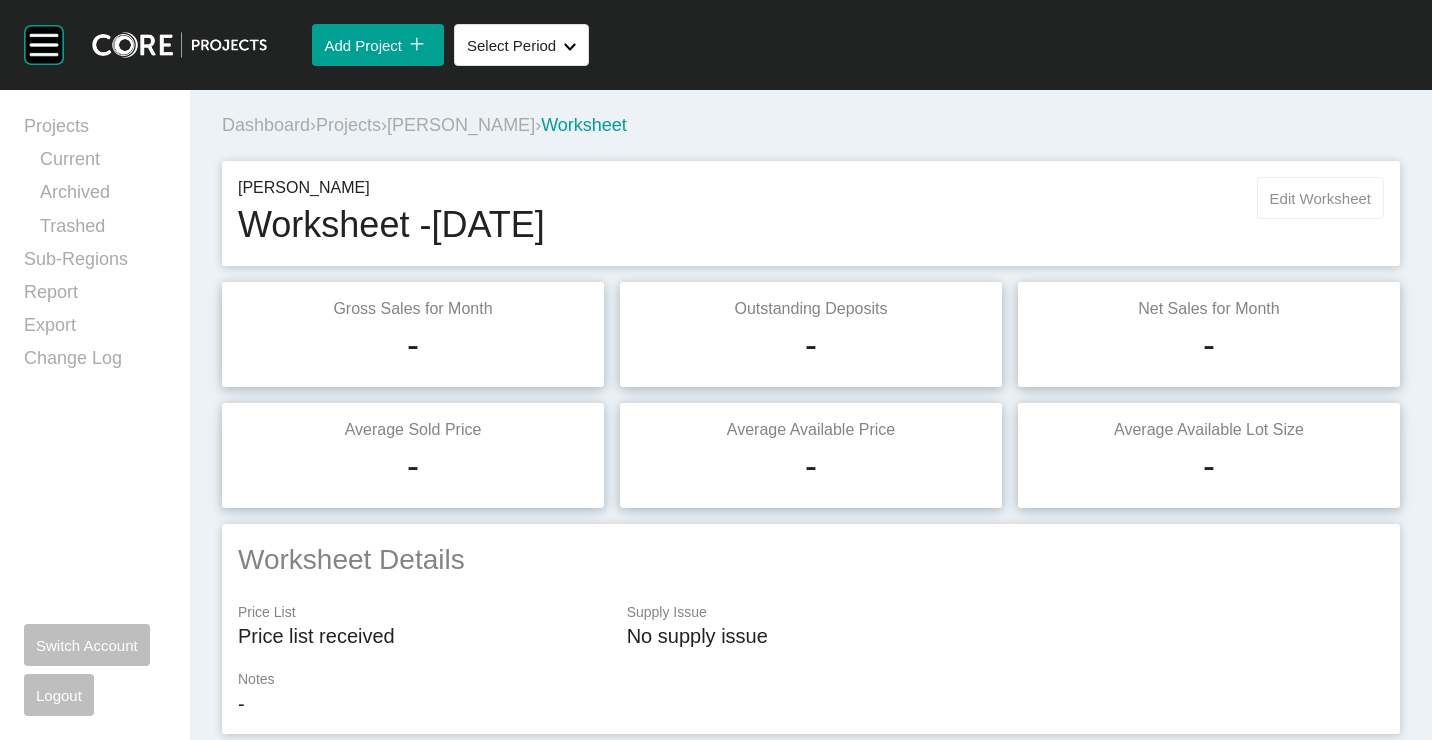 click on "Edit Worksheet" 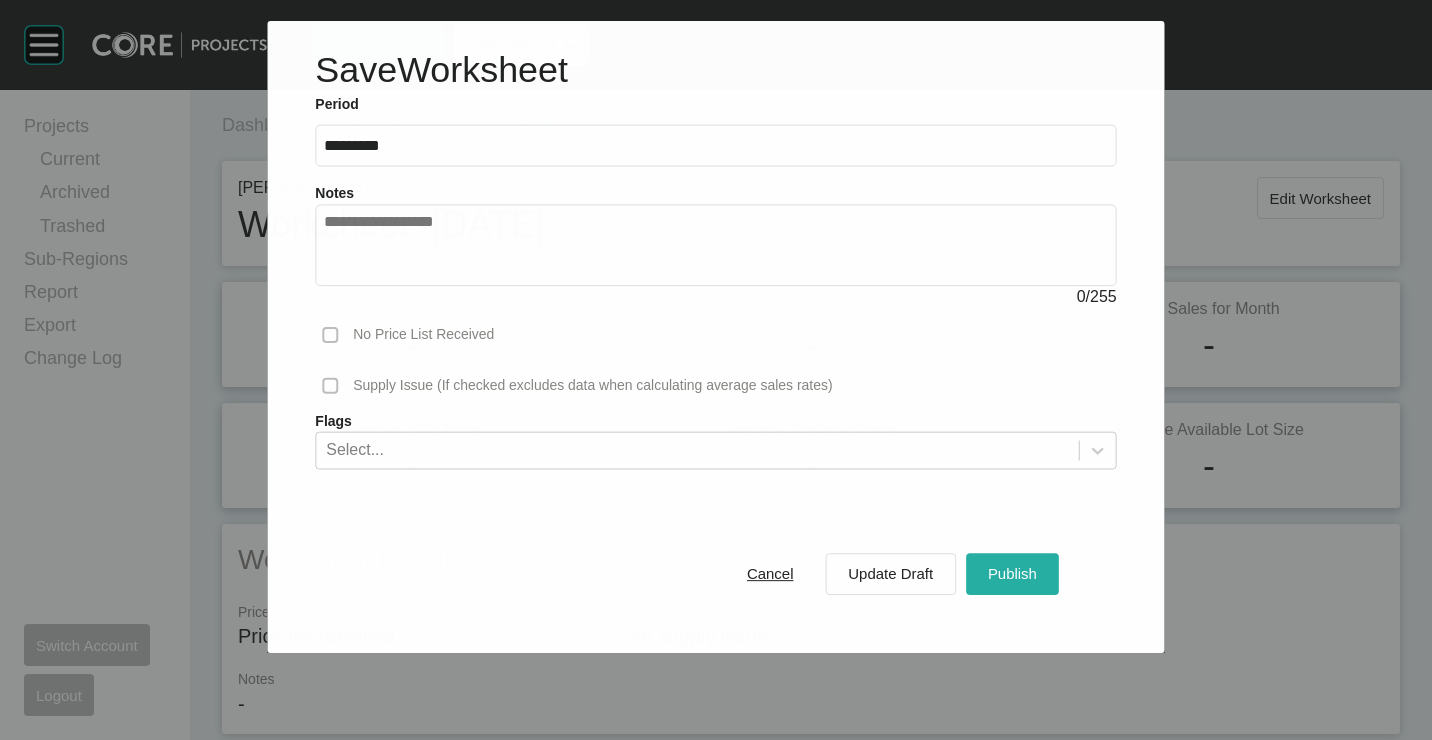 click on "Publish" 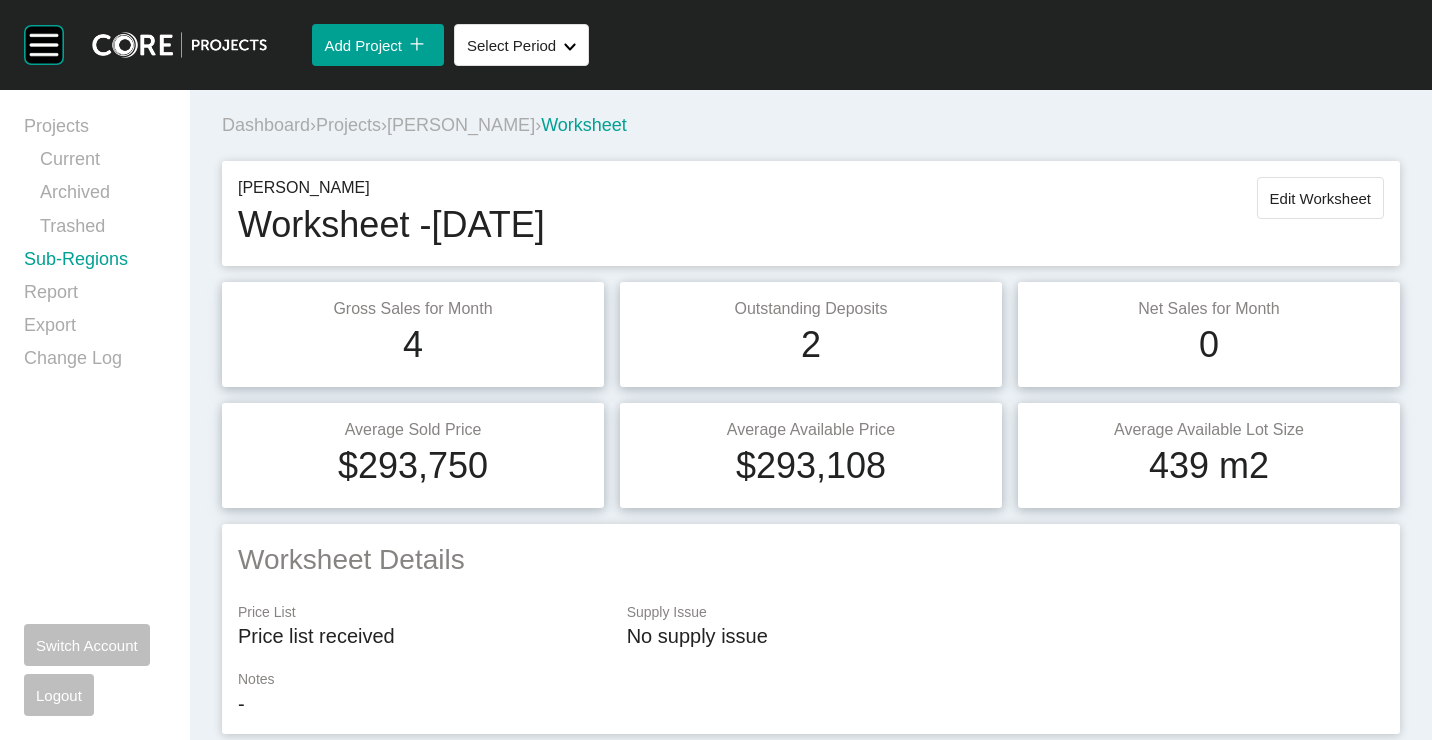 click on "Sub-Regions" 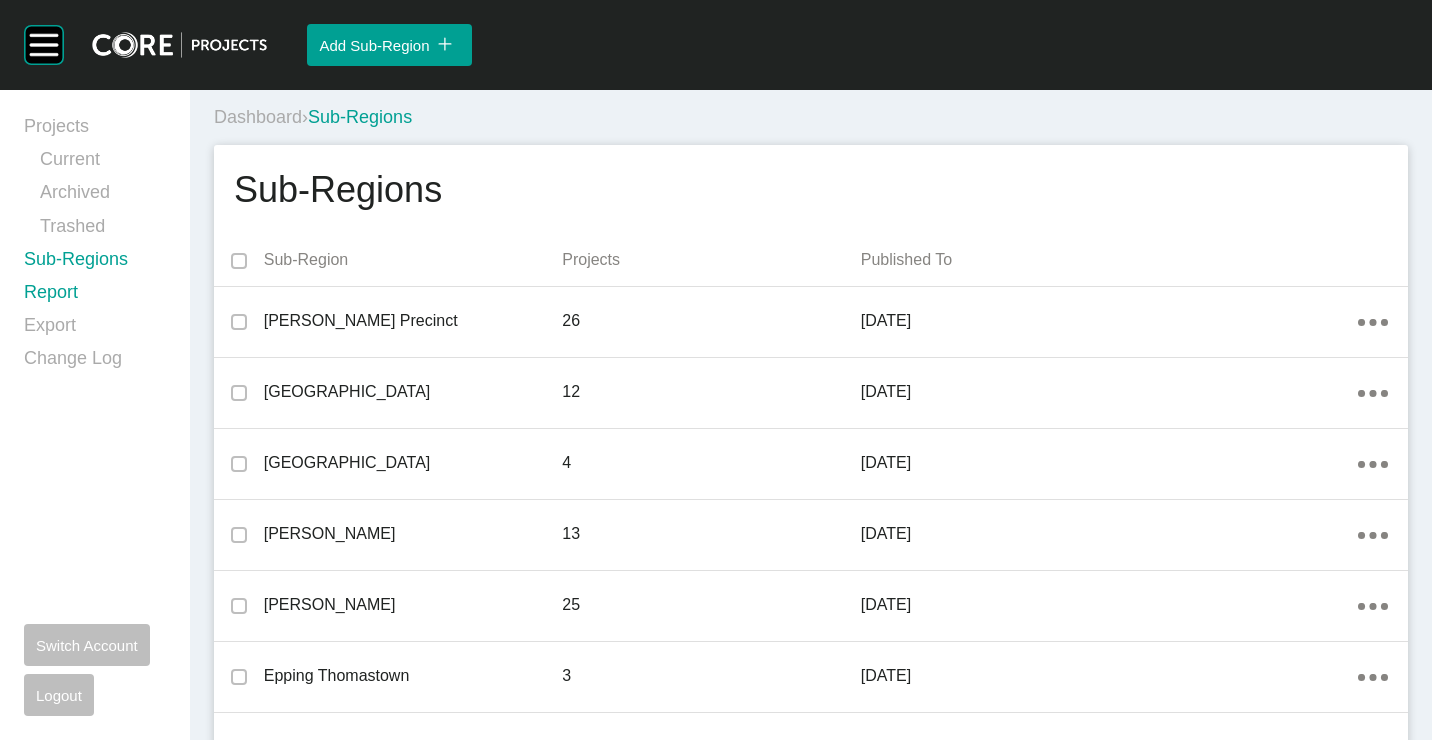 click on "Report" 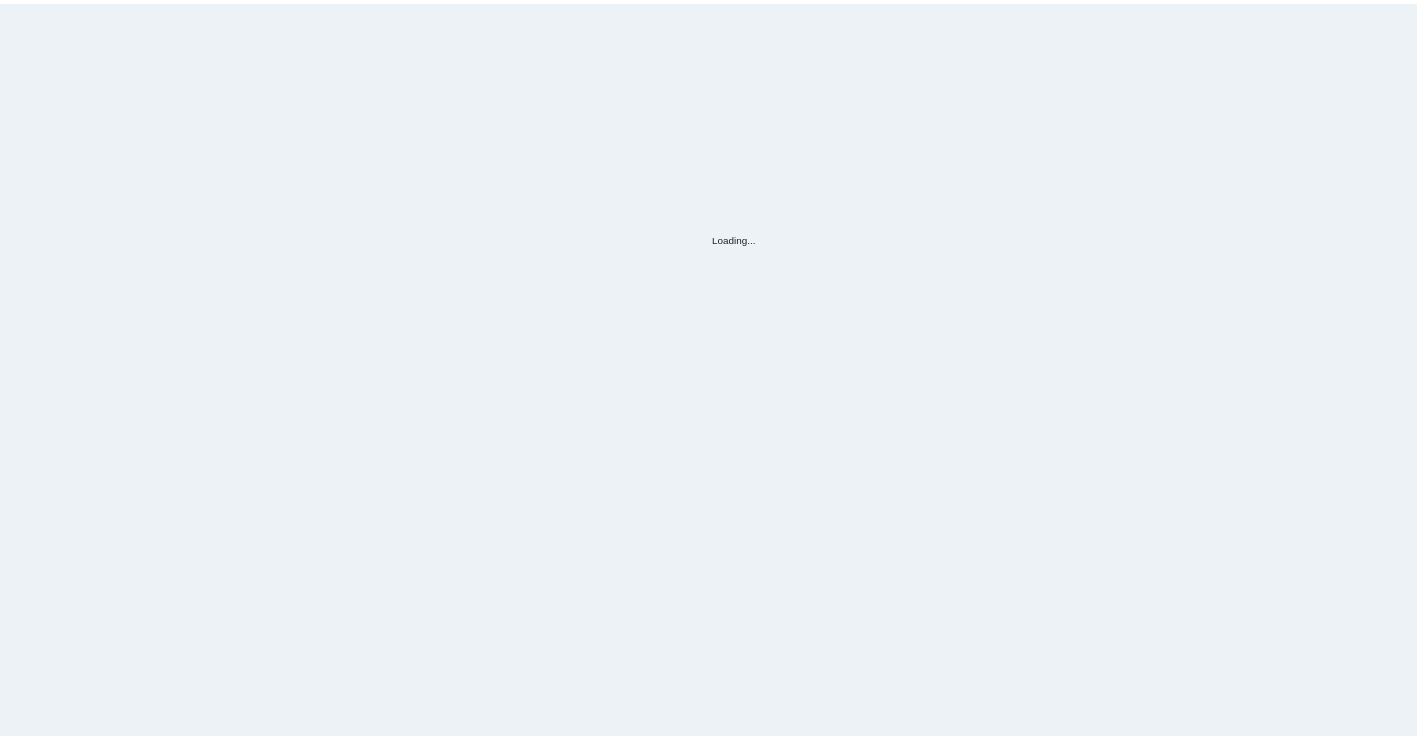 scroll, scrollTop: 0, scrollLeft: 0, axis: both 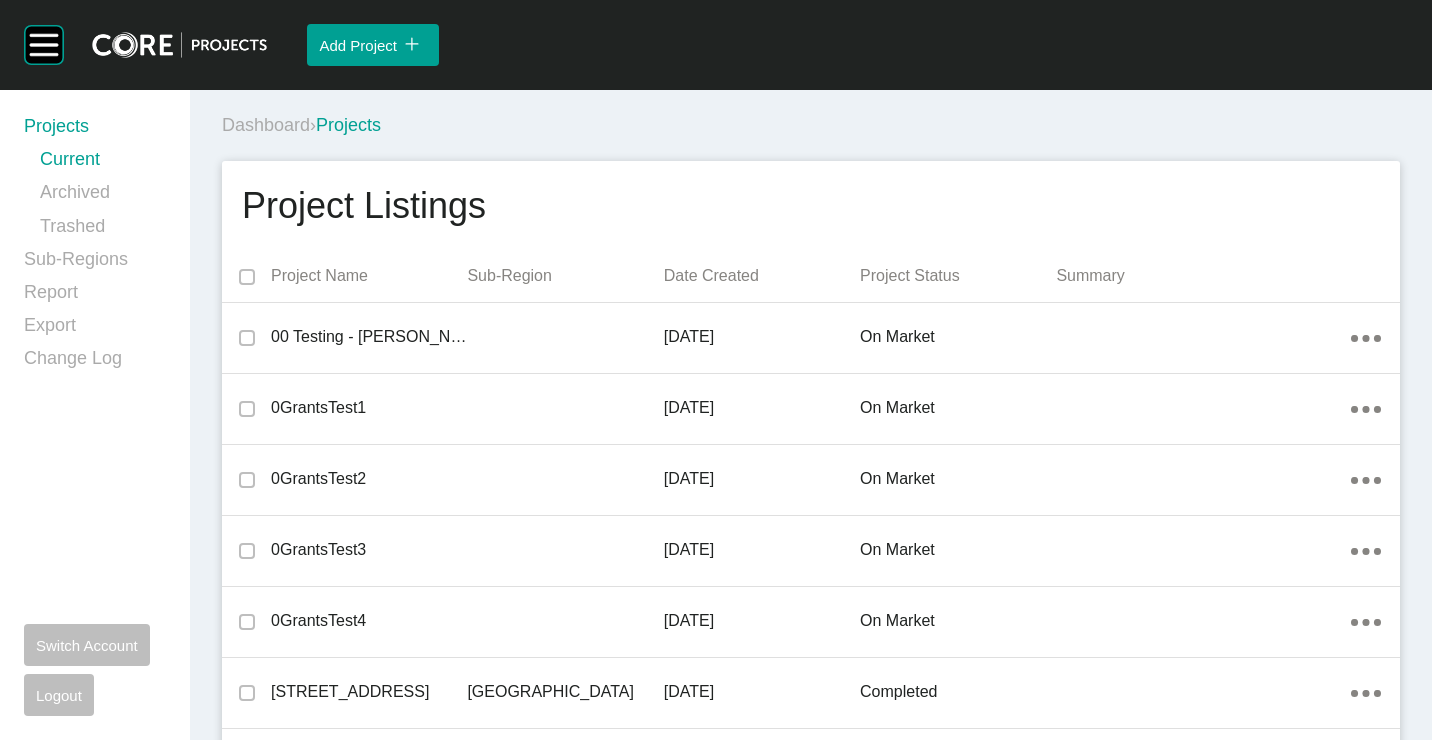 click on "Dashboard  ›  Projects" at bounding box center (815, 125) 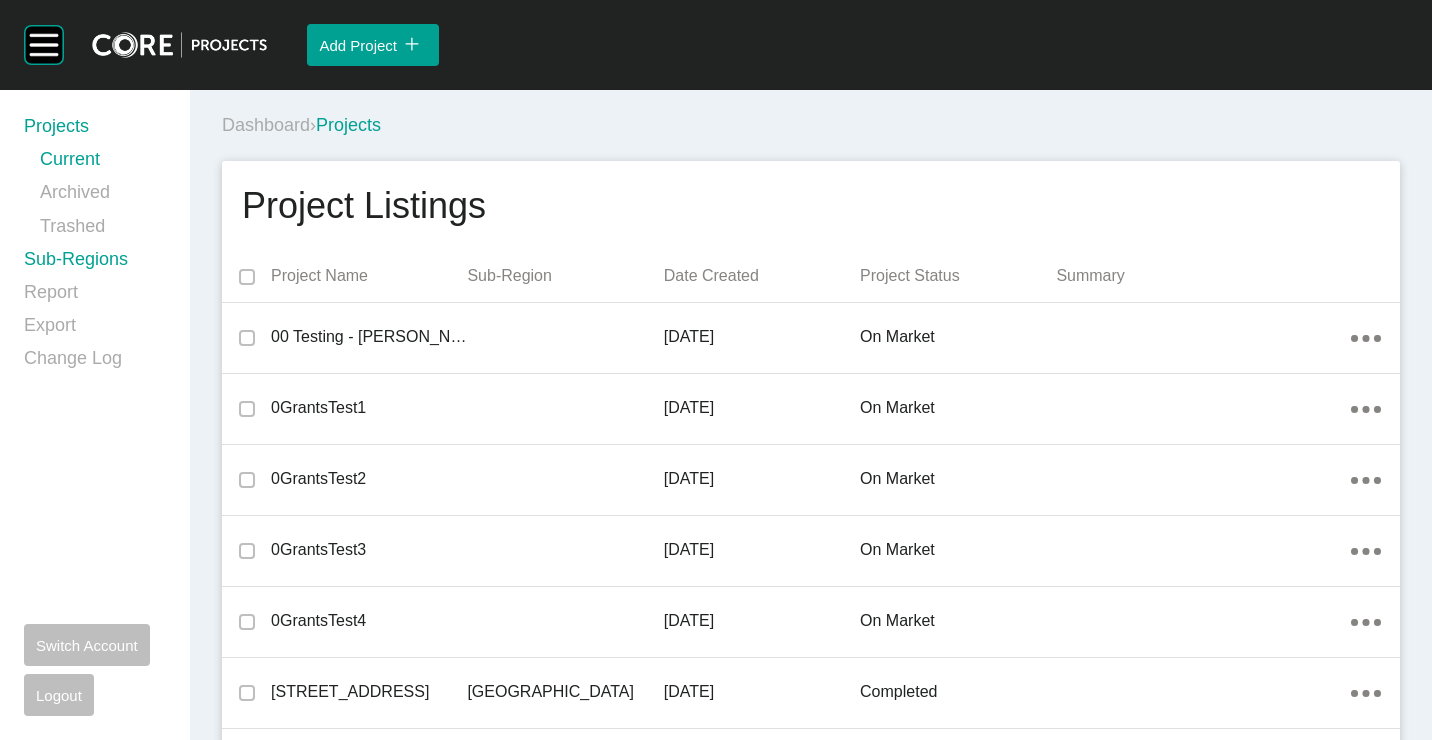 click on "Sub-Regions" at bounding box center (95, 263) 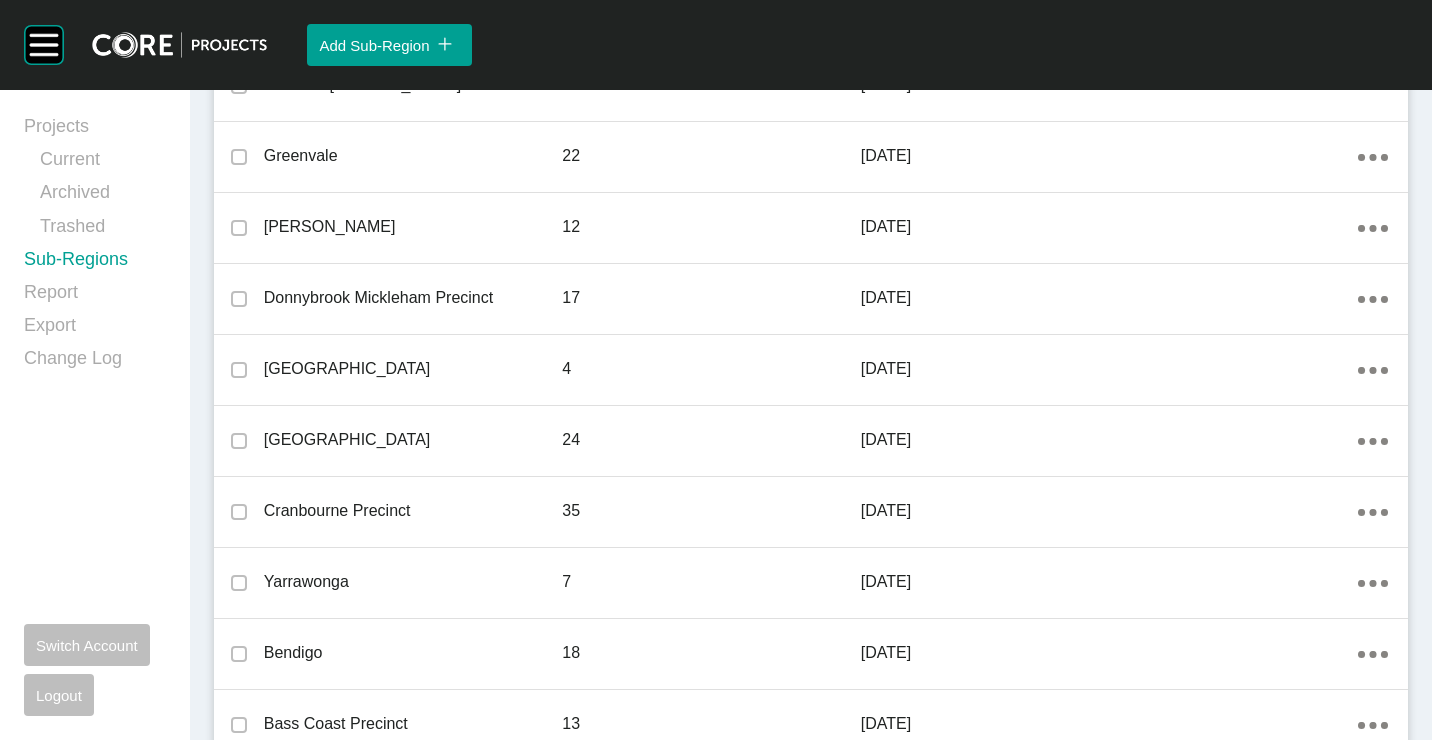 scroll, scrollTop: 1400, scrollLeft: 0, axis: vertical 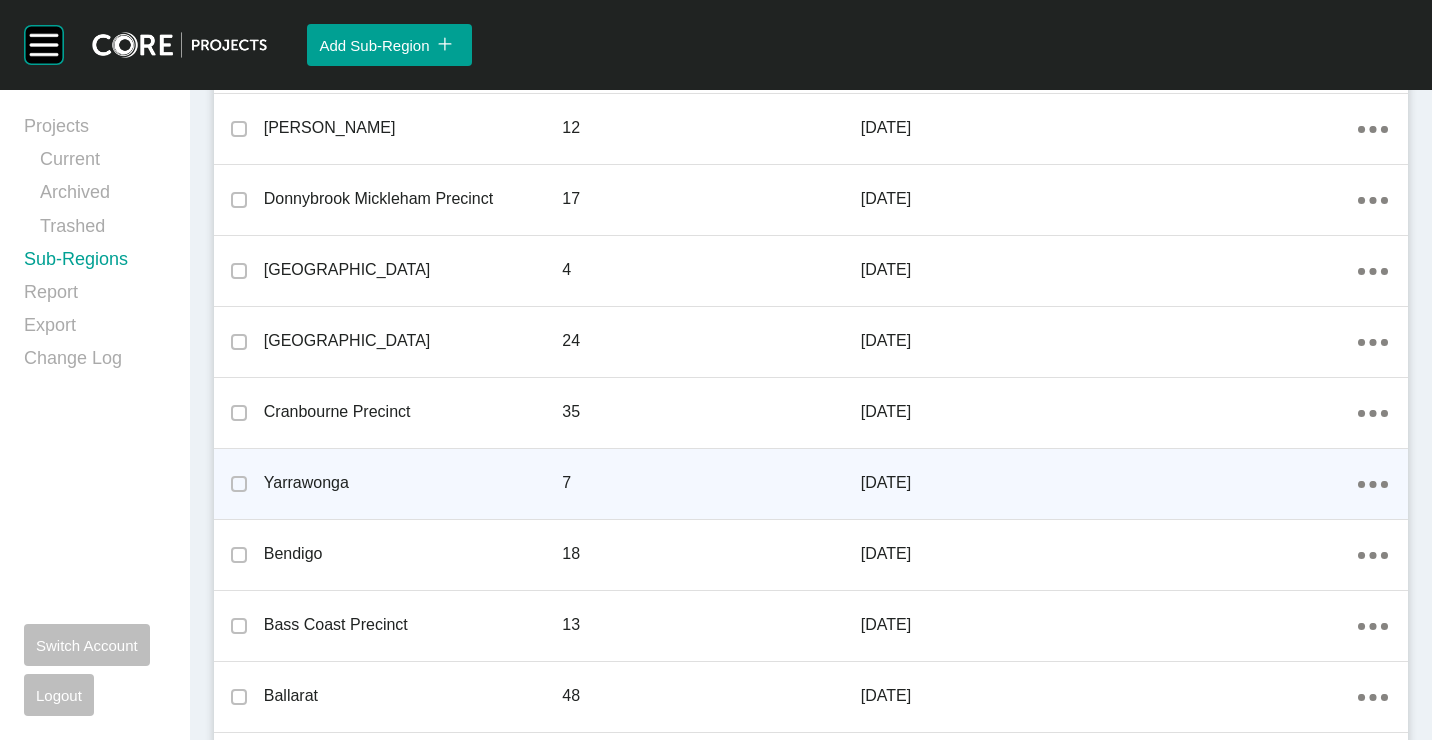 click 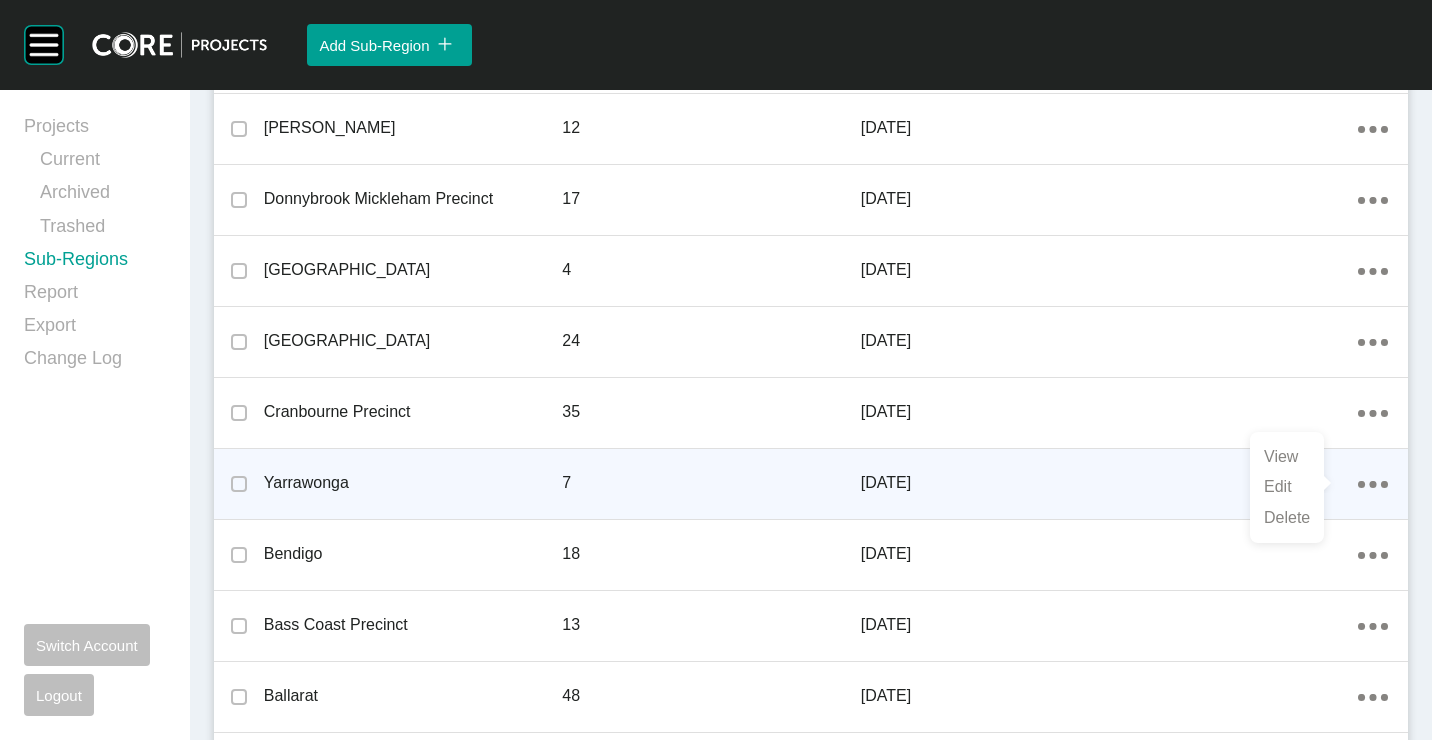 click on "Edit" at bounding box center (1287, 487) 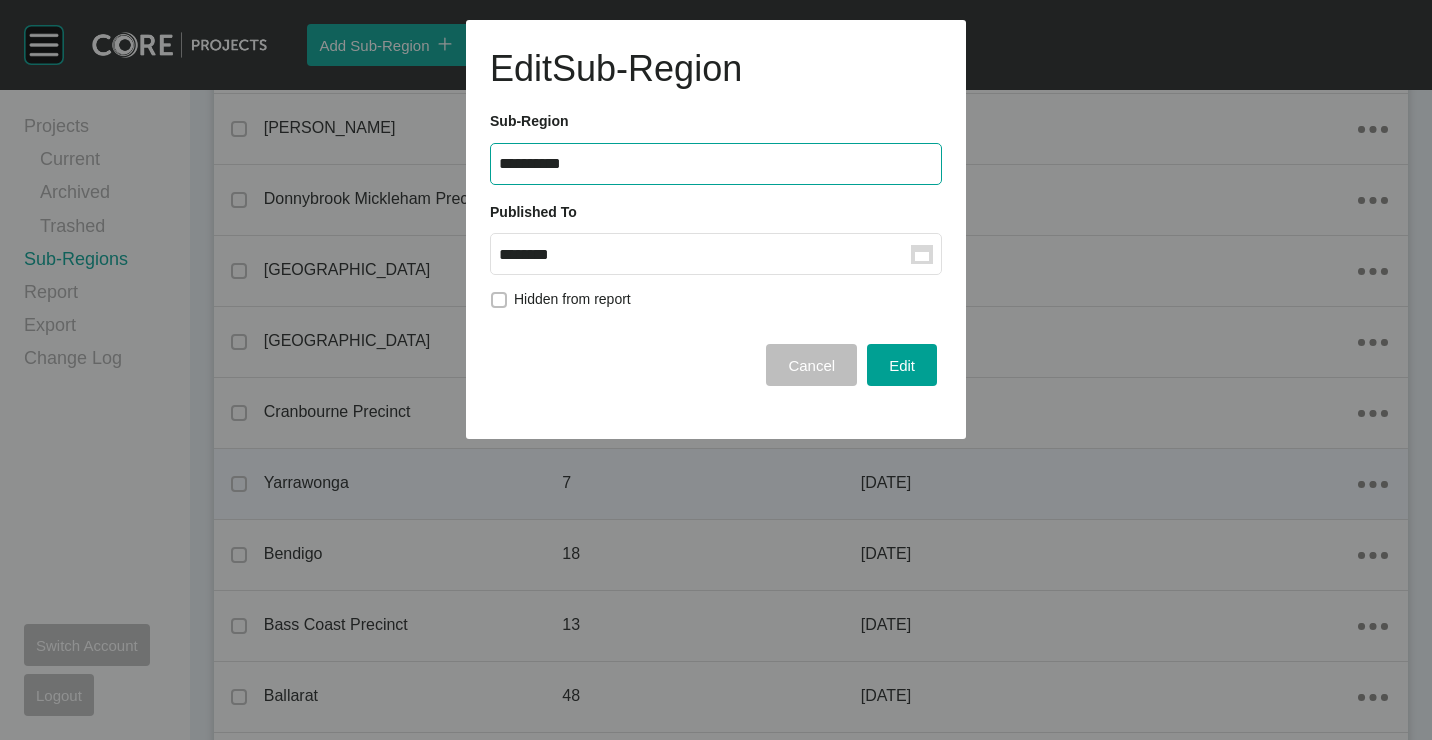 click 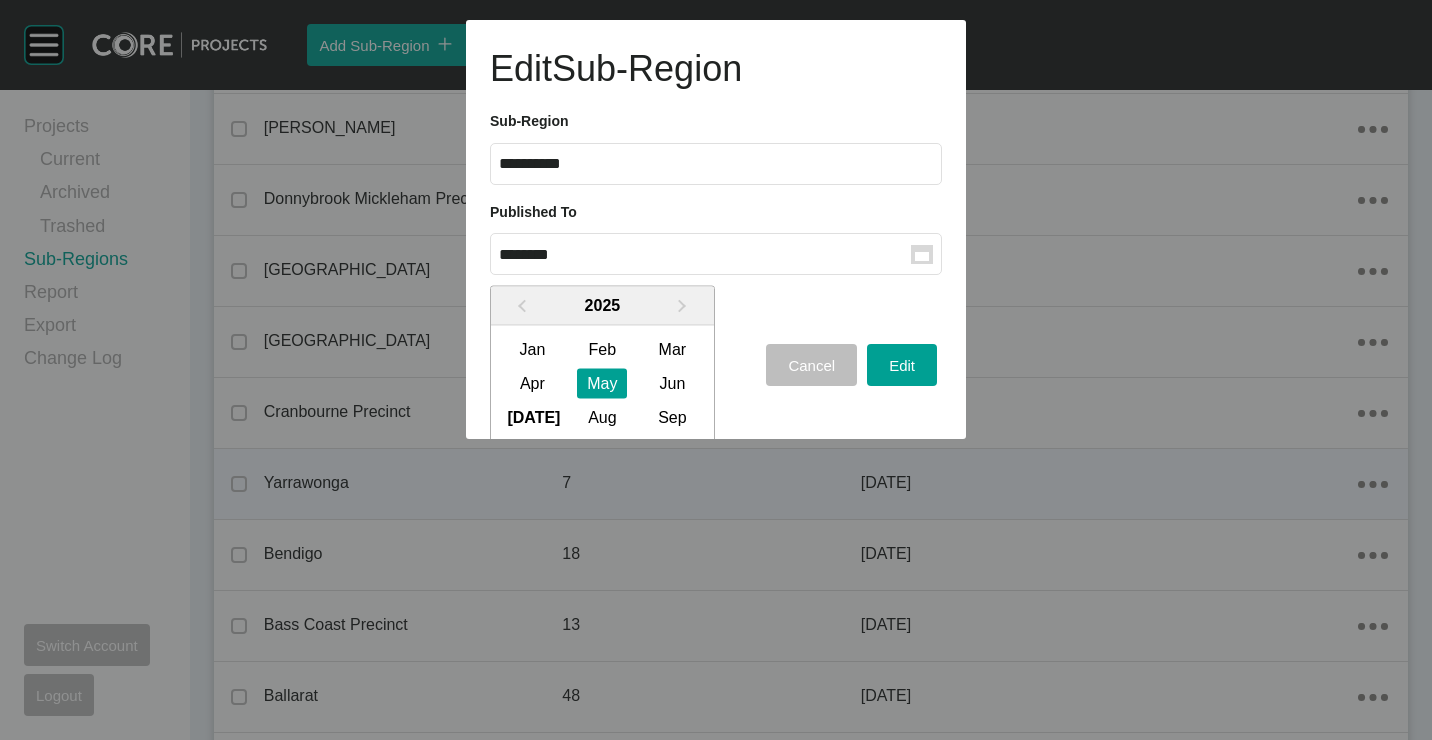click on "Jun" at bounding box center [672, 383] 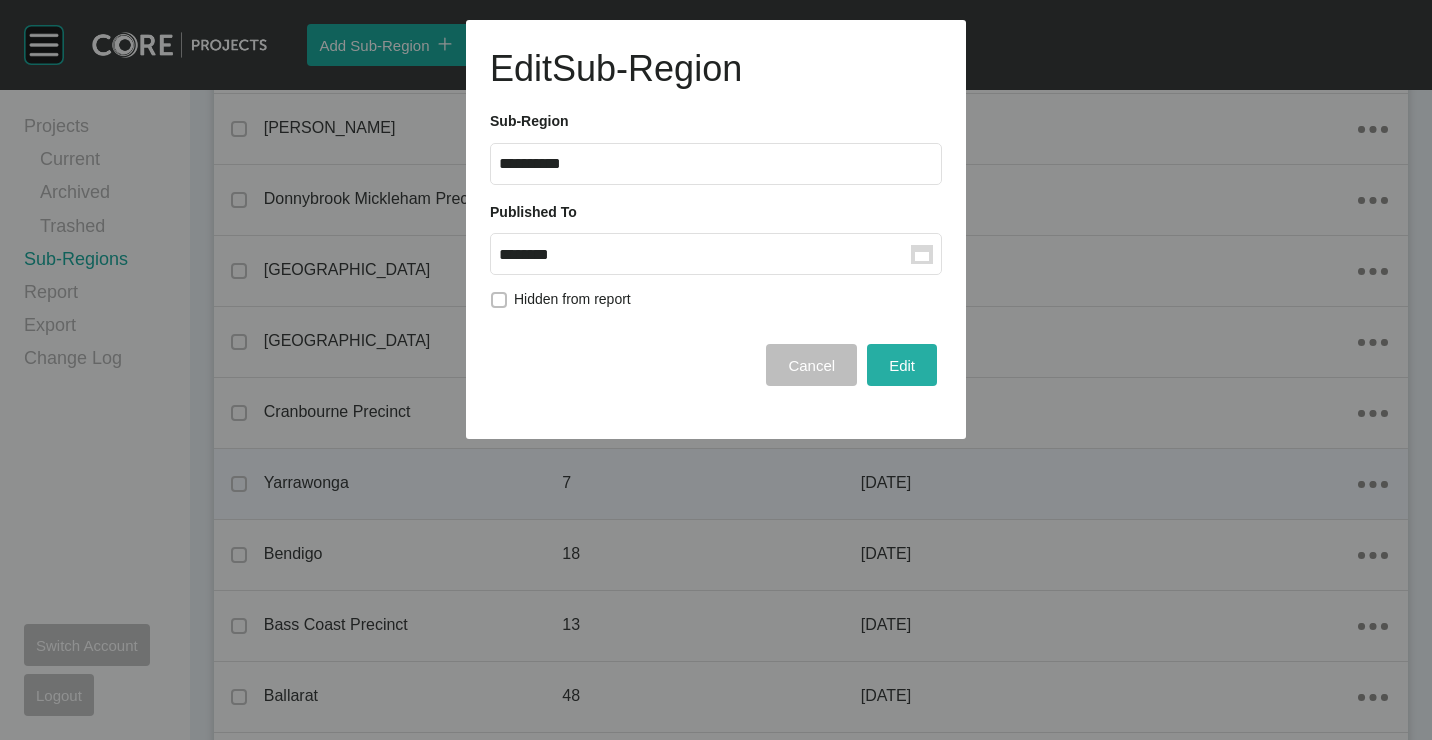 click on "Edit" at bounding box center (902, 365) 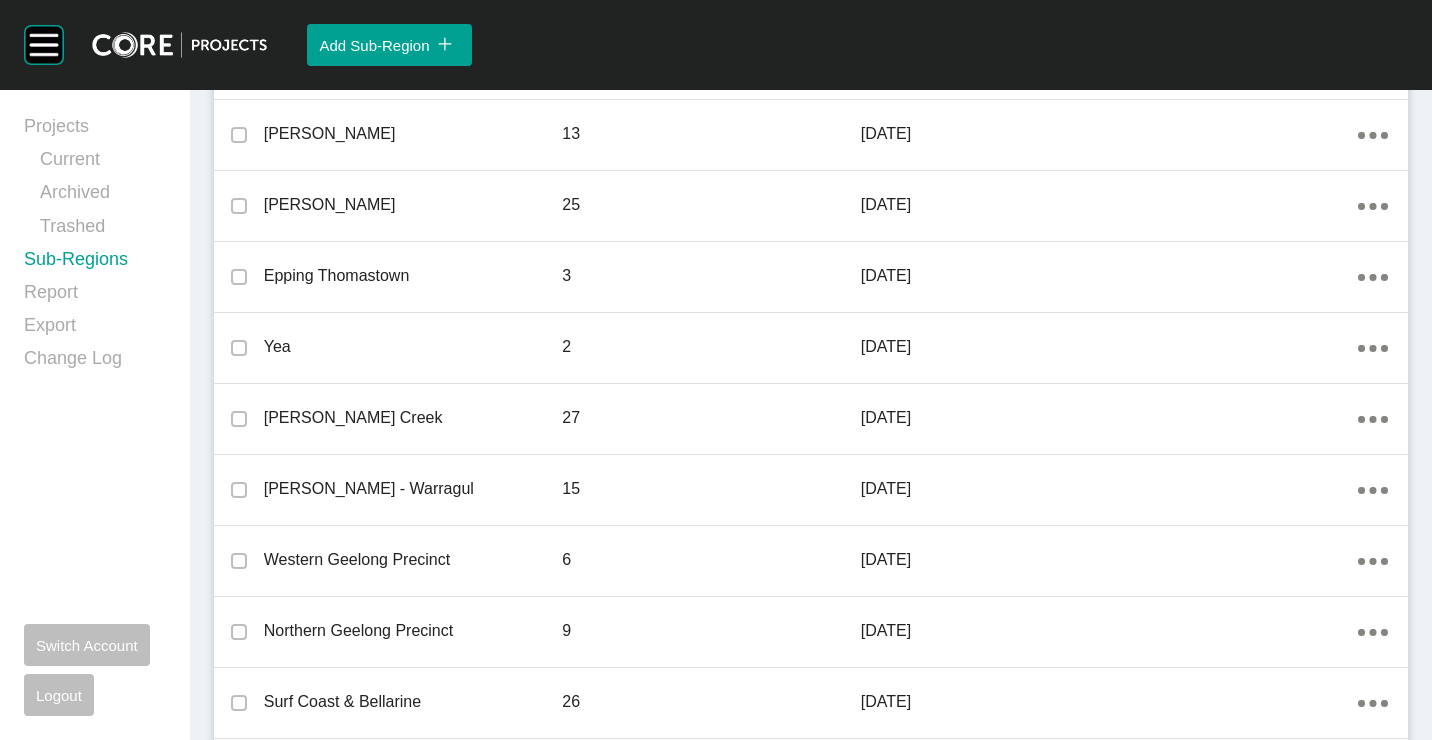 scroll, scrollTop: 0, scrollLeft: 0, axis: both 